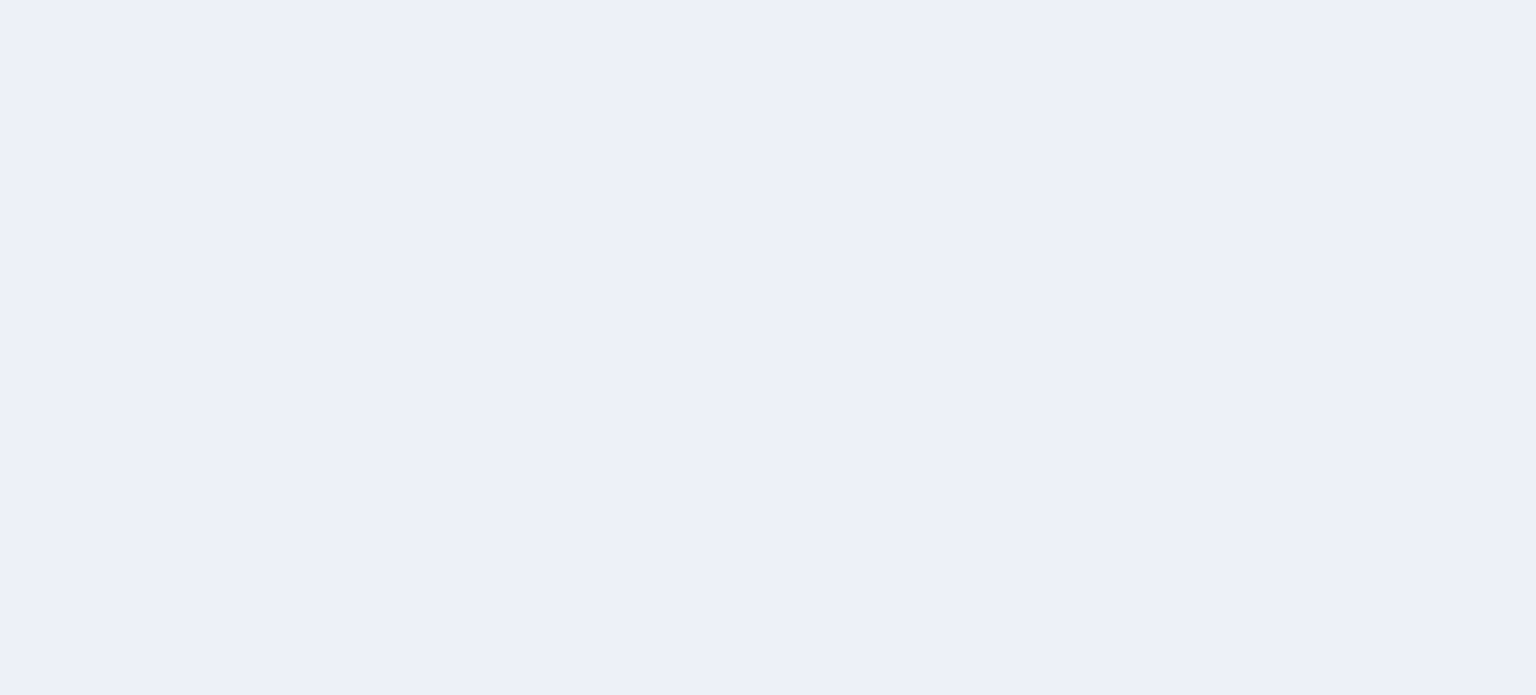scroll, scrollTop: 0, scrollLeft: 0, axis: both 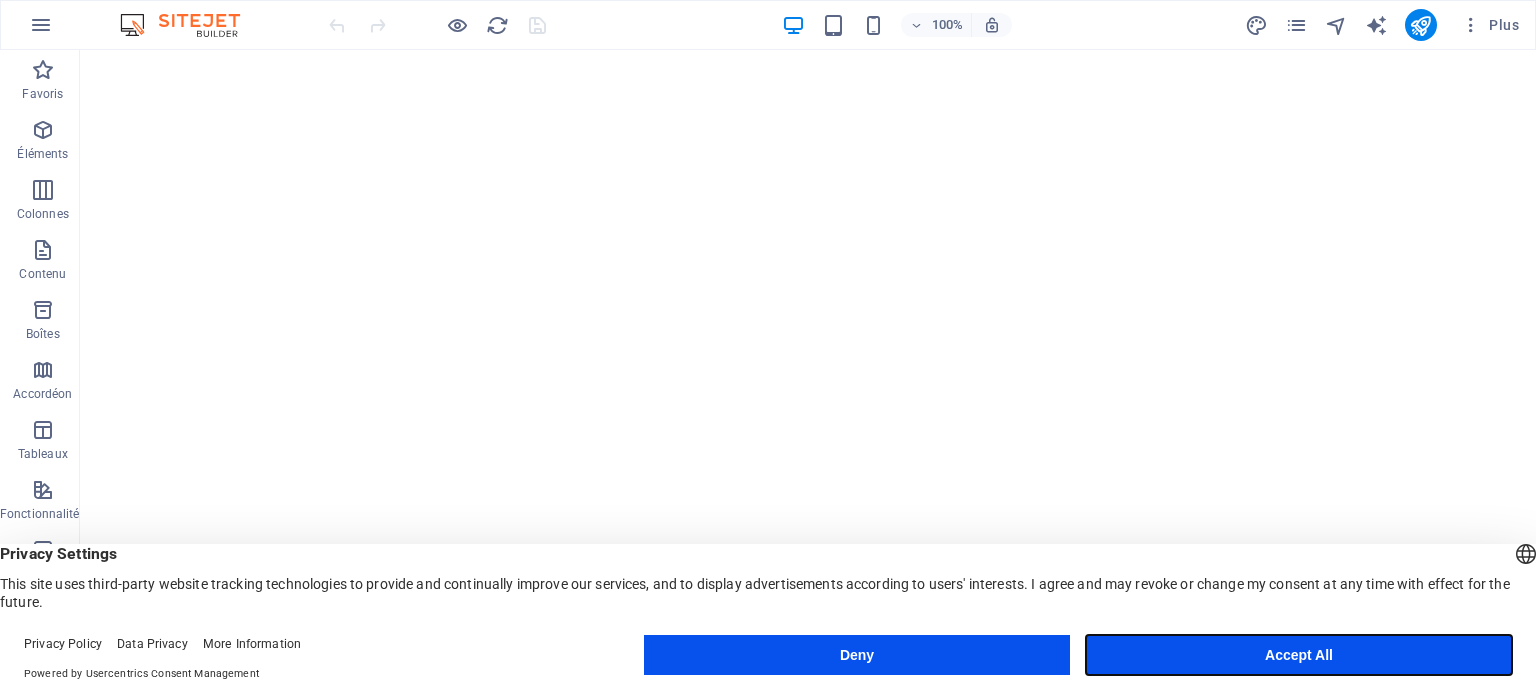 click on "Accept All" at bounding box center (1299, 655) 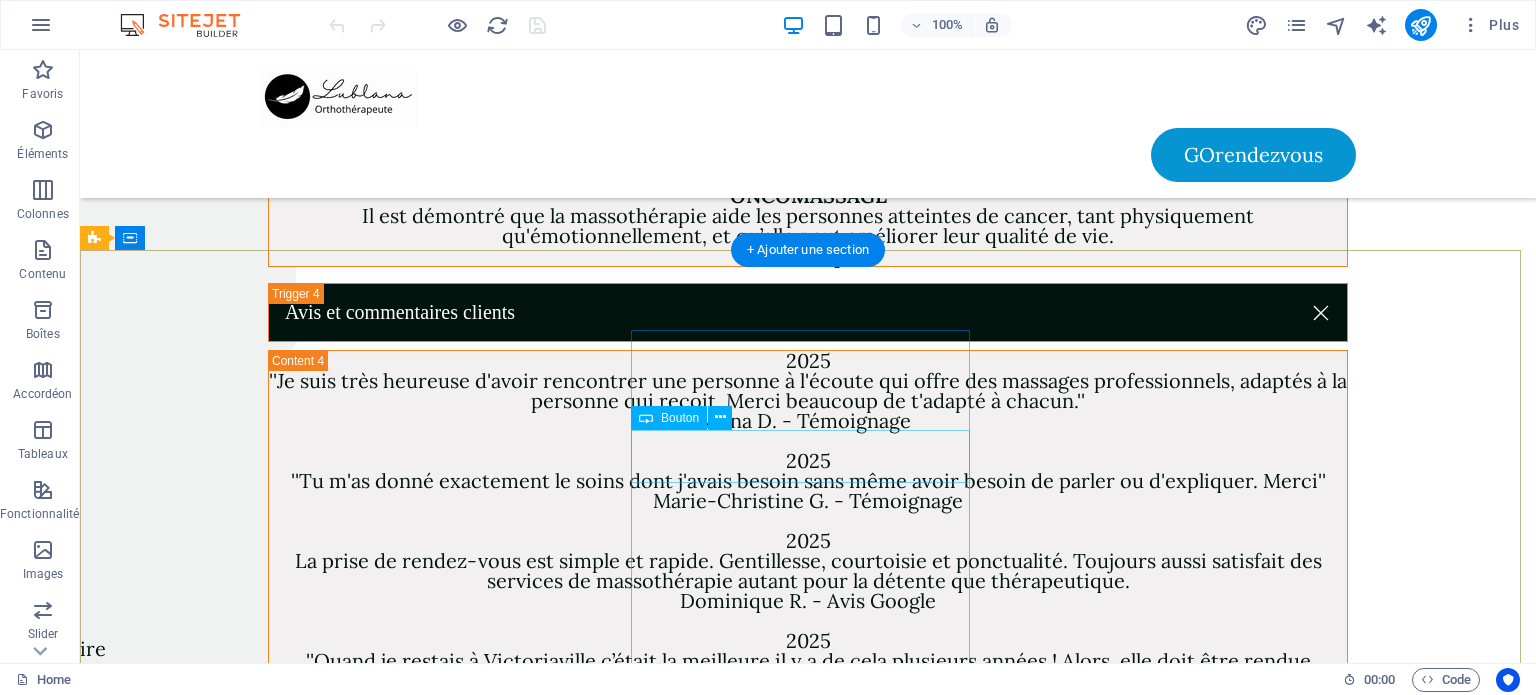 scroll, scrollTop: 6700, scrollLeft: 0, axis: vertical 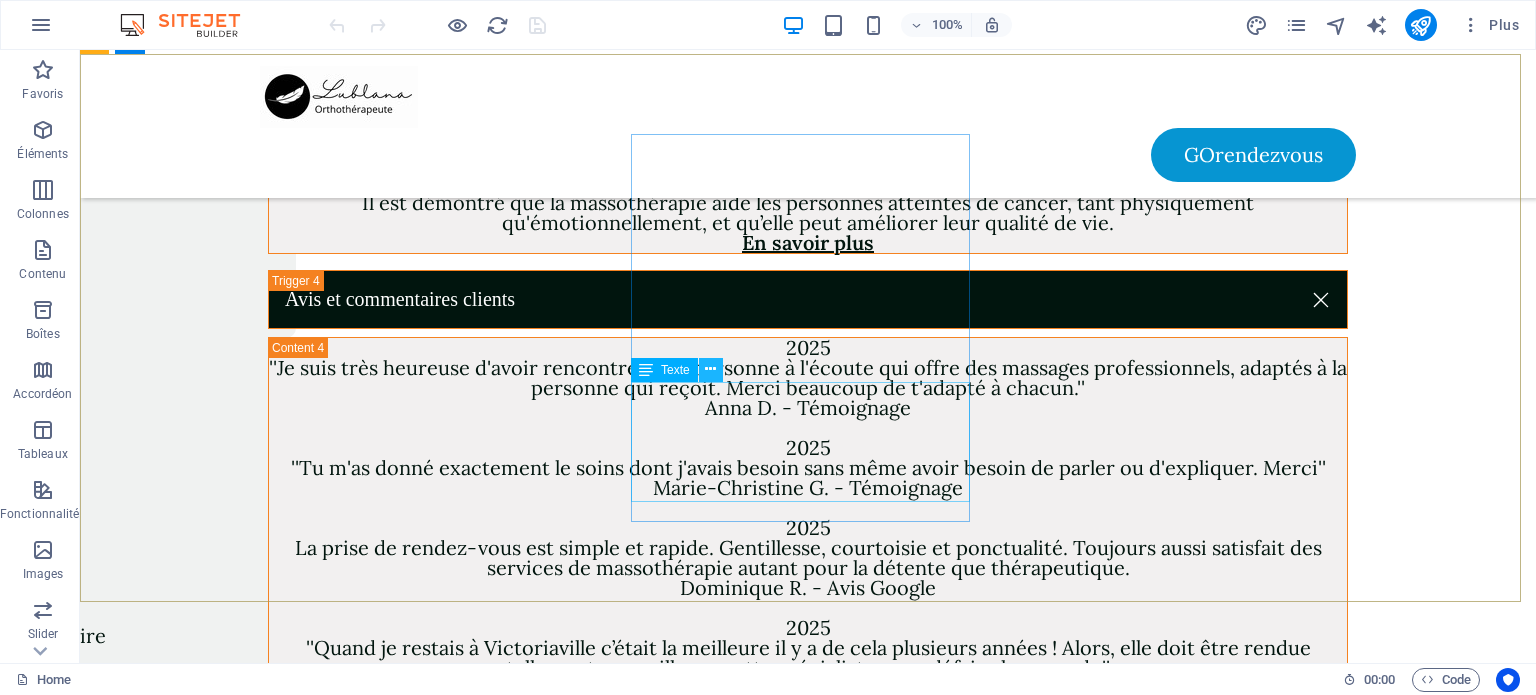 click at bounding box center (710, 369) 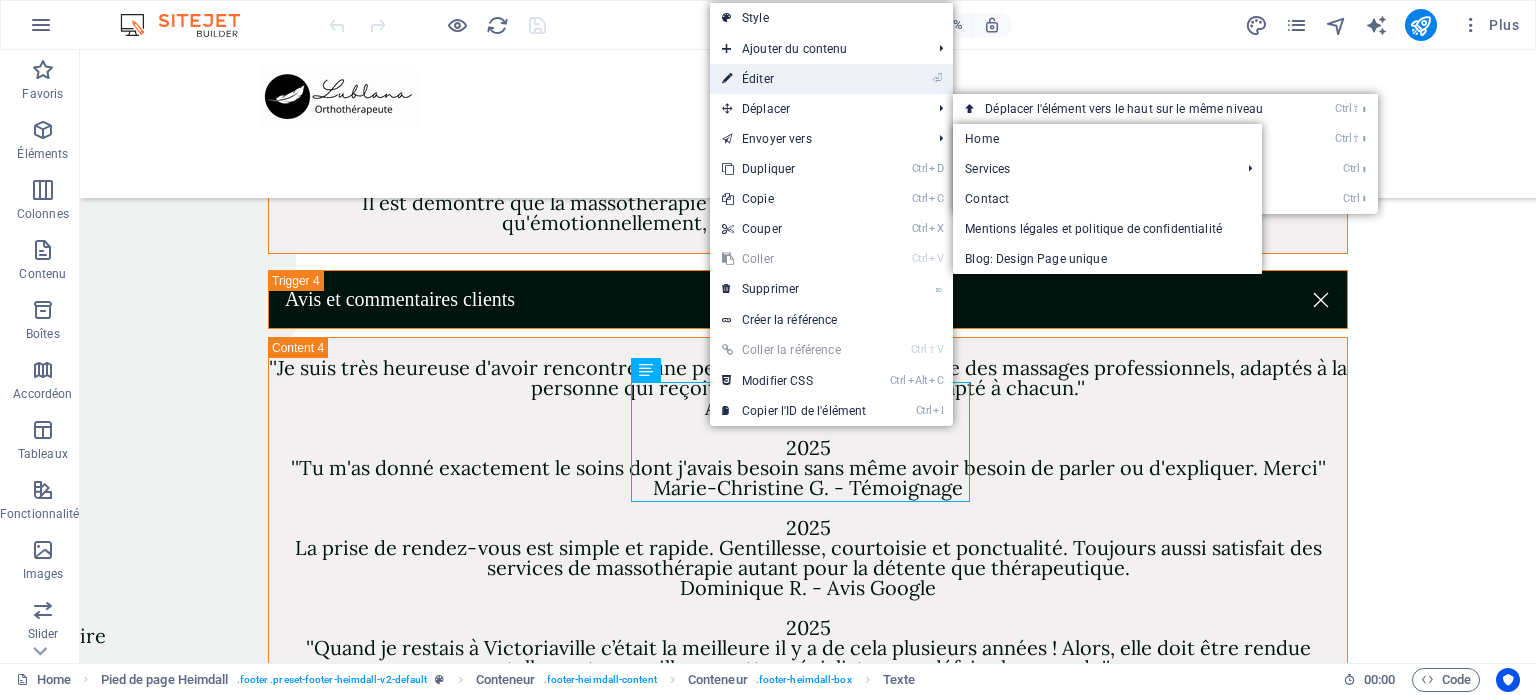 click on "⏎  Éditer" at bounding box center [794, 79] 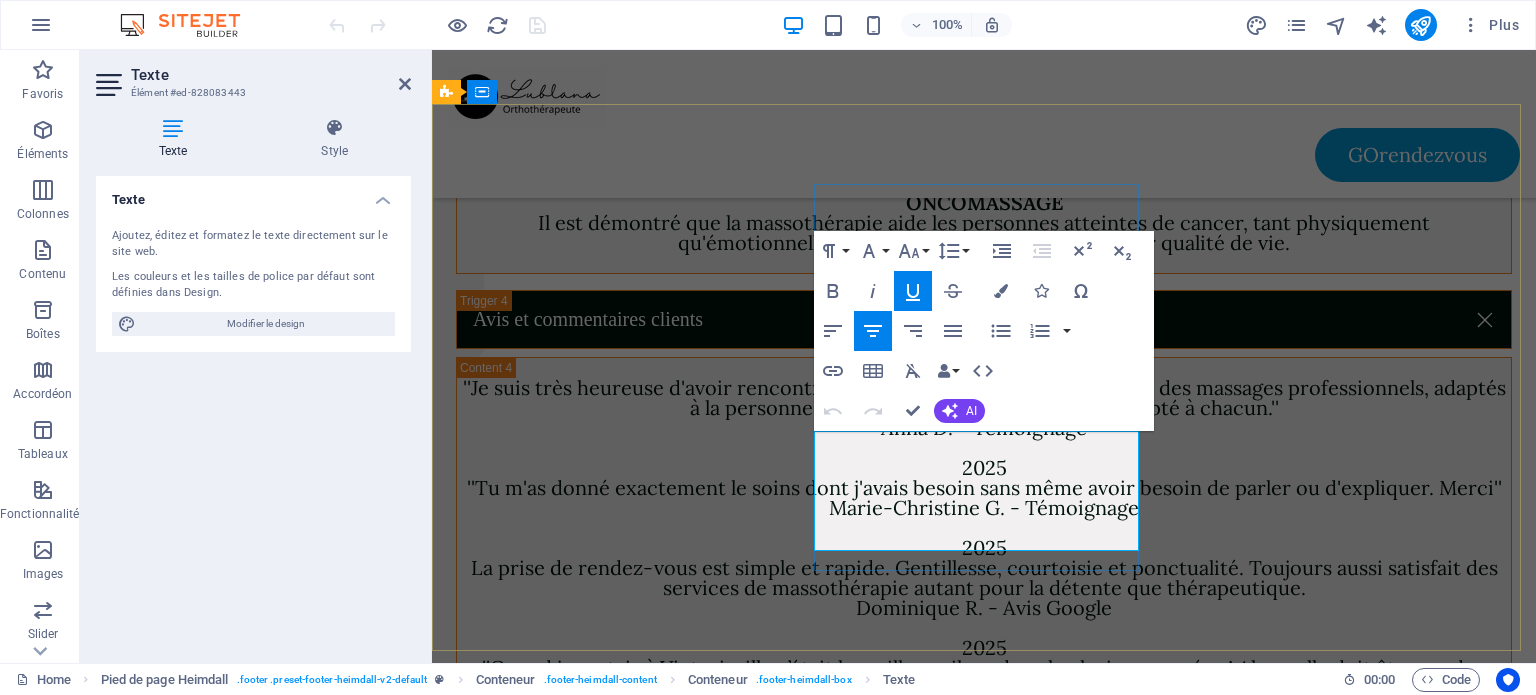 click on "Ce frais est destiné à couvrir les coûts liés à la gestion de votre rendez-vous non honoré." at bounding box center (622, 2835) 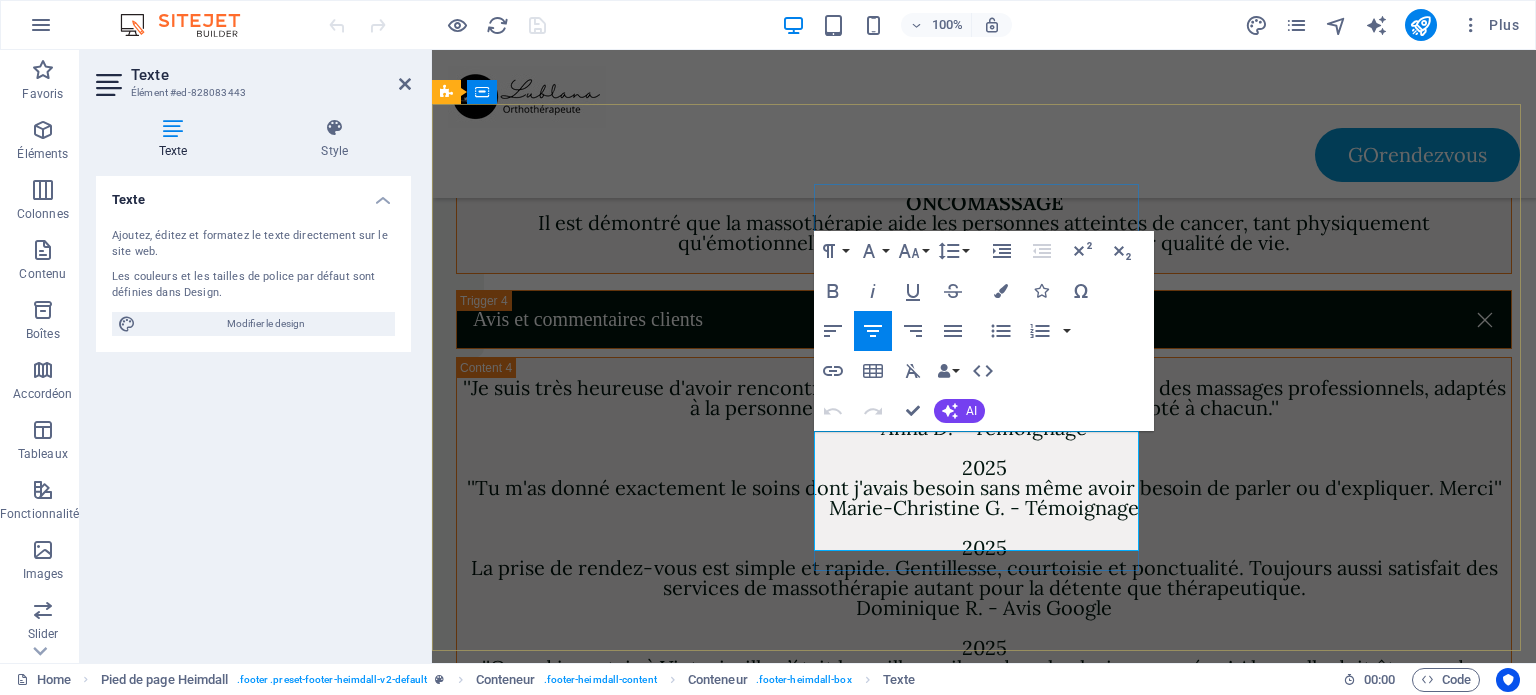 type 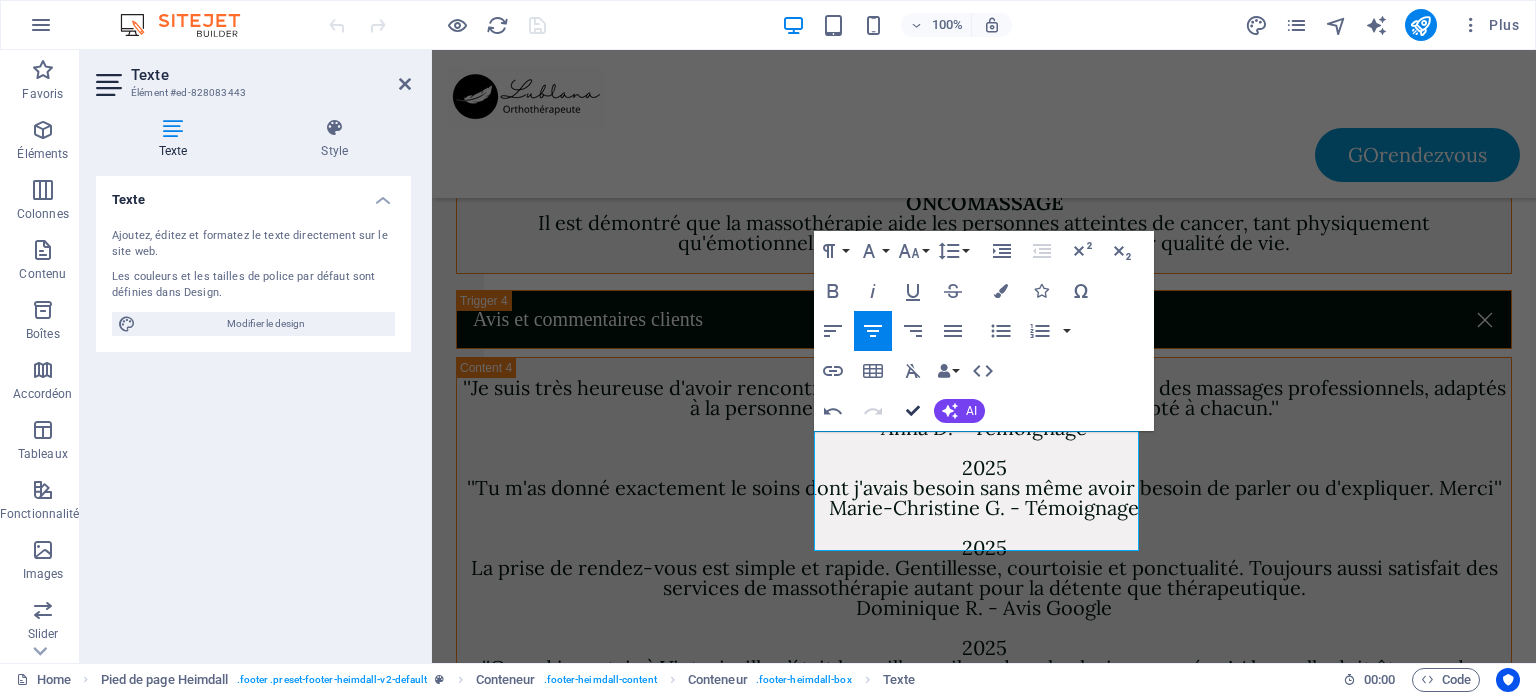 scroll, scrollTop: 6650, scrollLeft: 0, axis: vertical 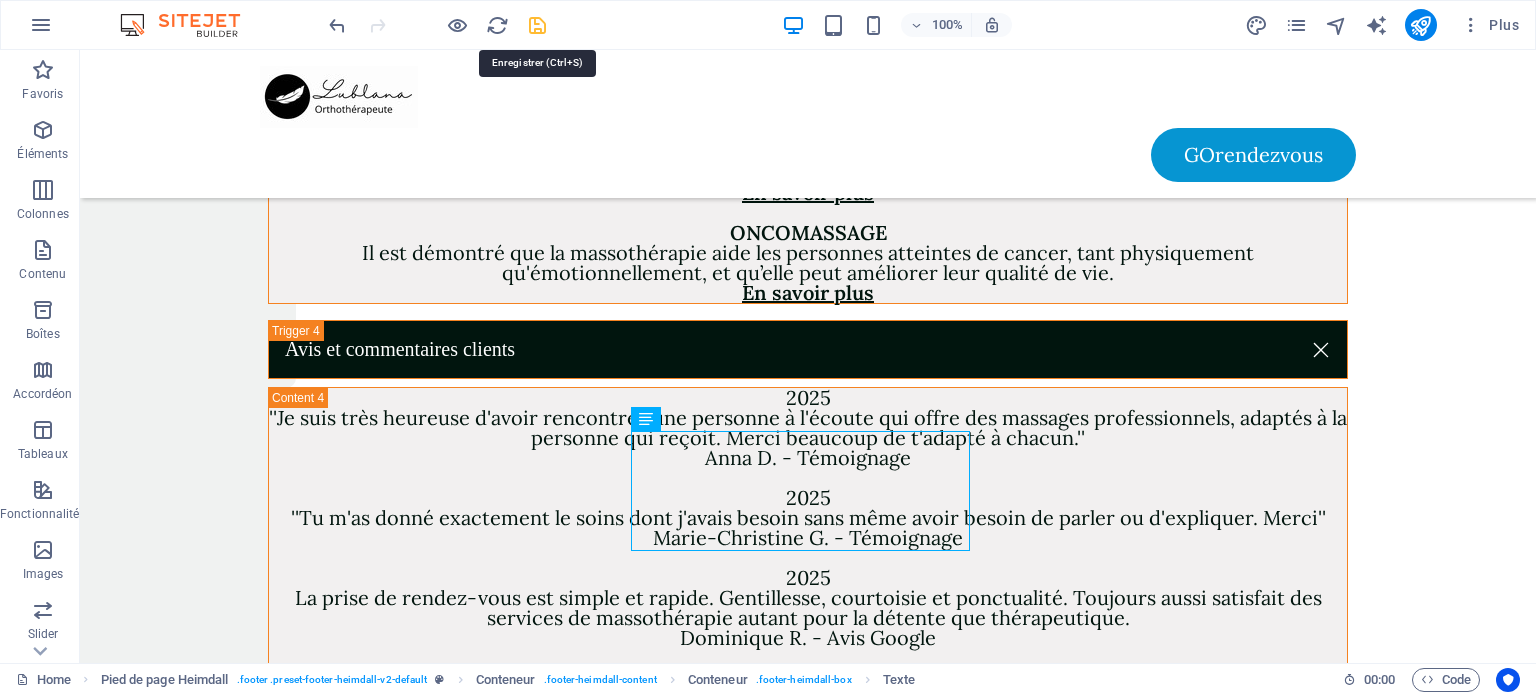 click at bounding box center [537, 25] 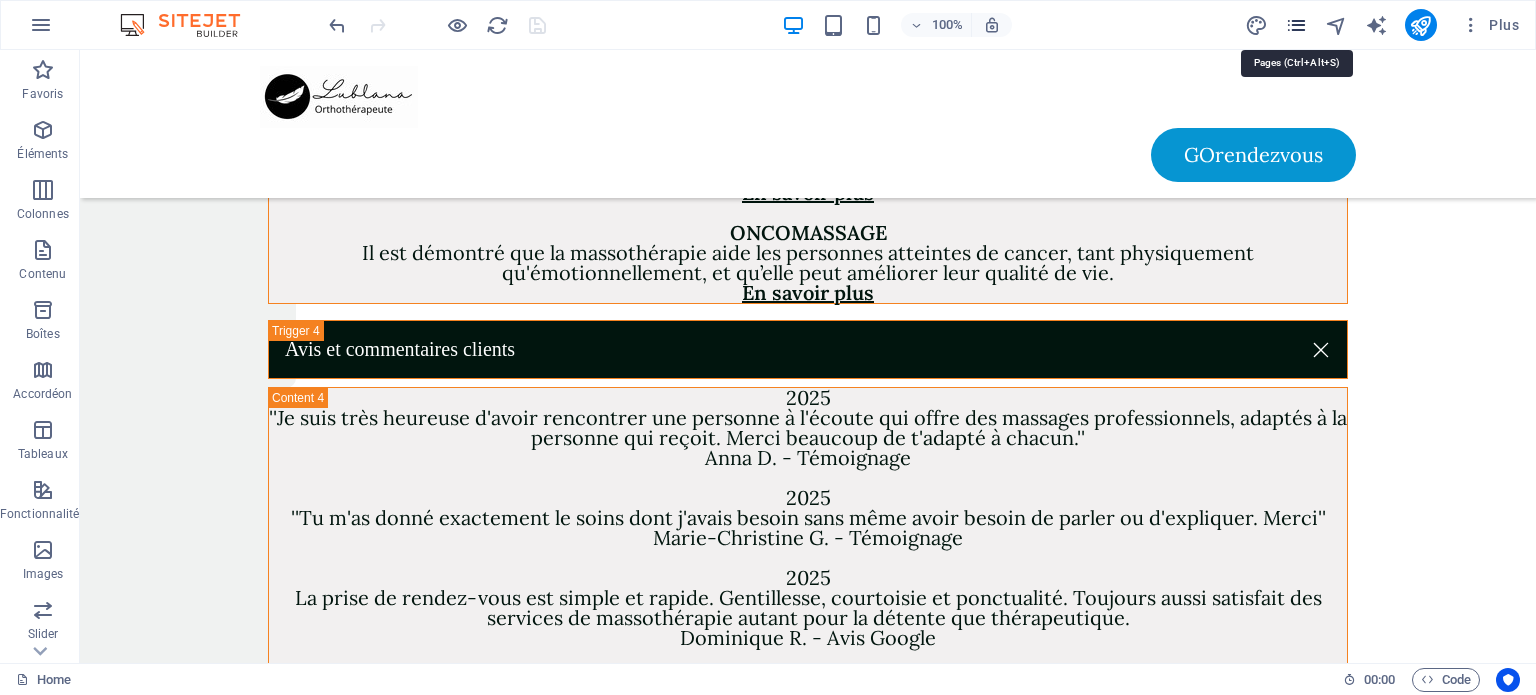 click at bounding box center (1296, 25) 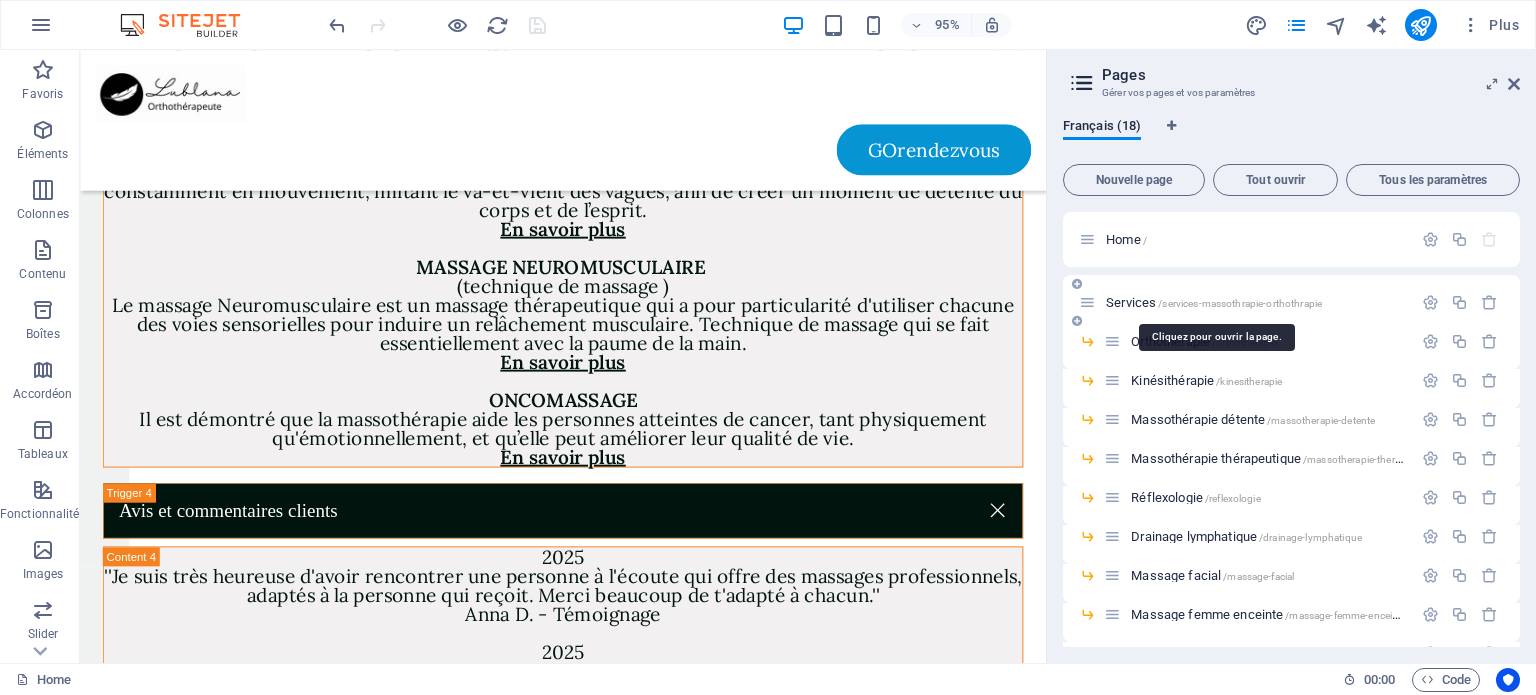 click on "Services /services-massothrapie-orthothrapie" at bounding box center [1214, 302] 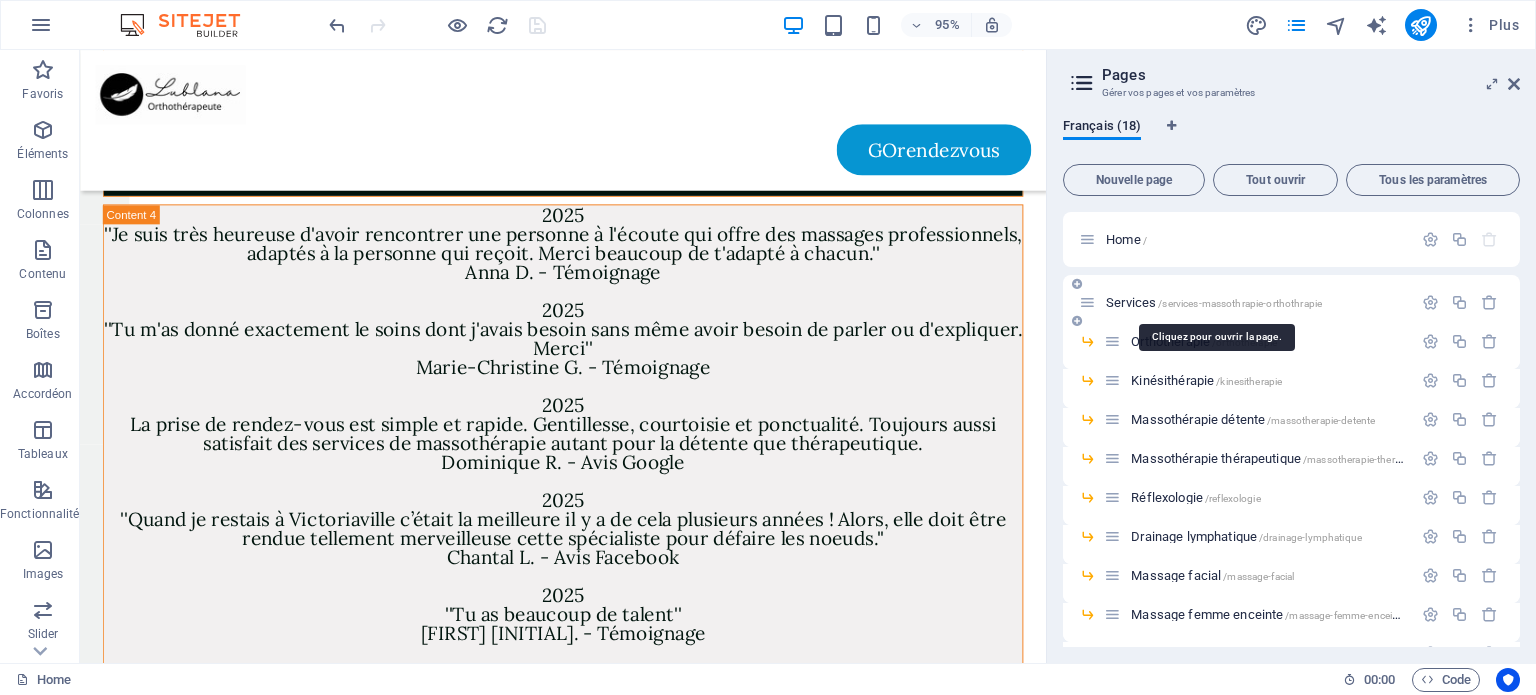 scroll, scrollTop: 0, scrollLeft: 0, axis: both 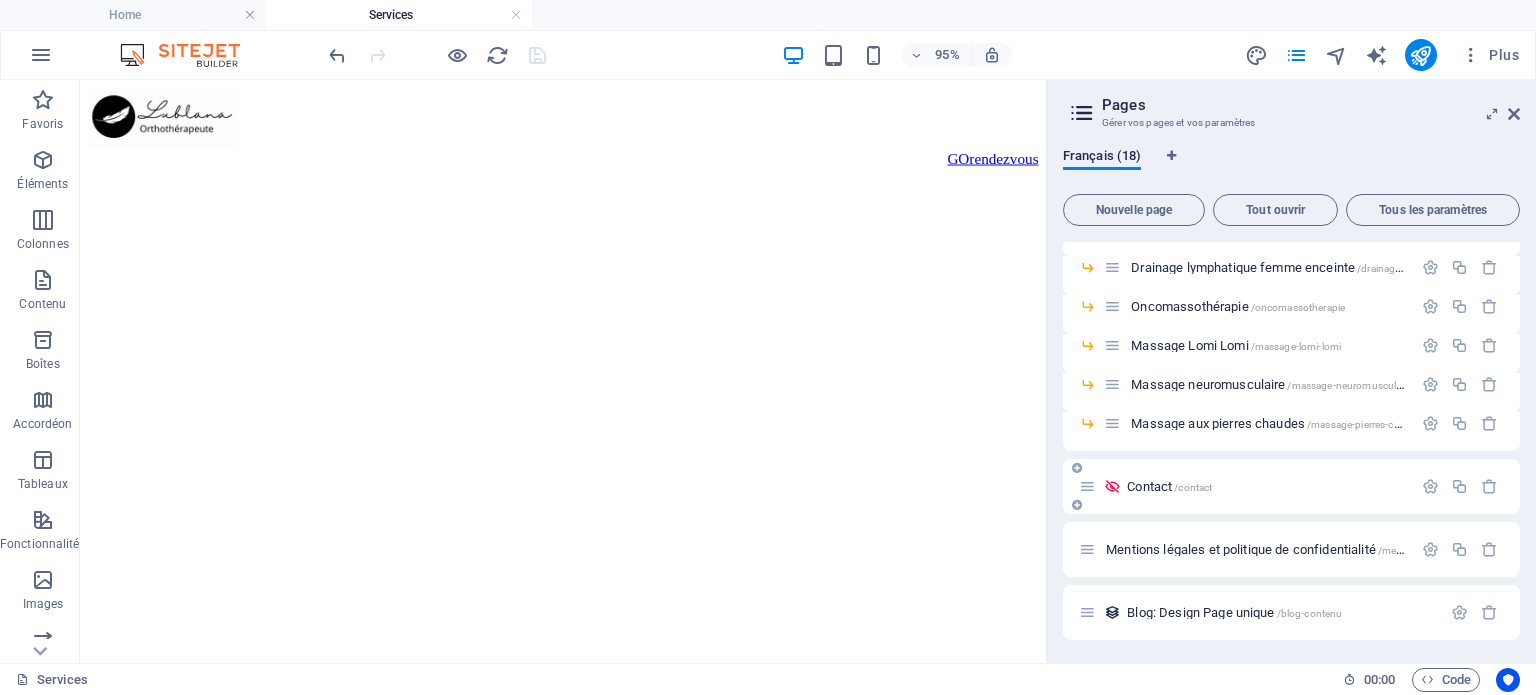 click on "Contact /contact" at bounding box center (1169, 486) 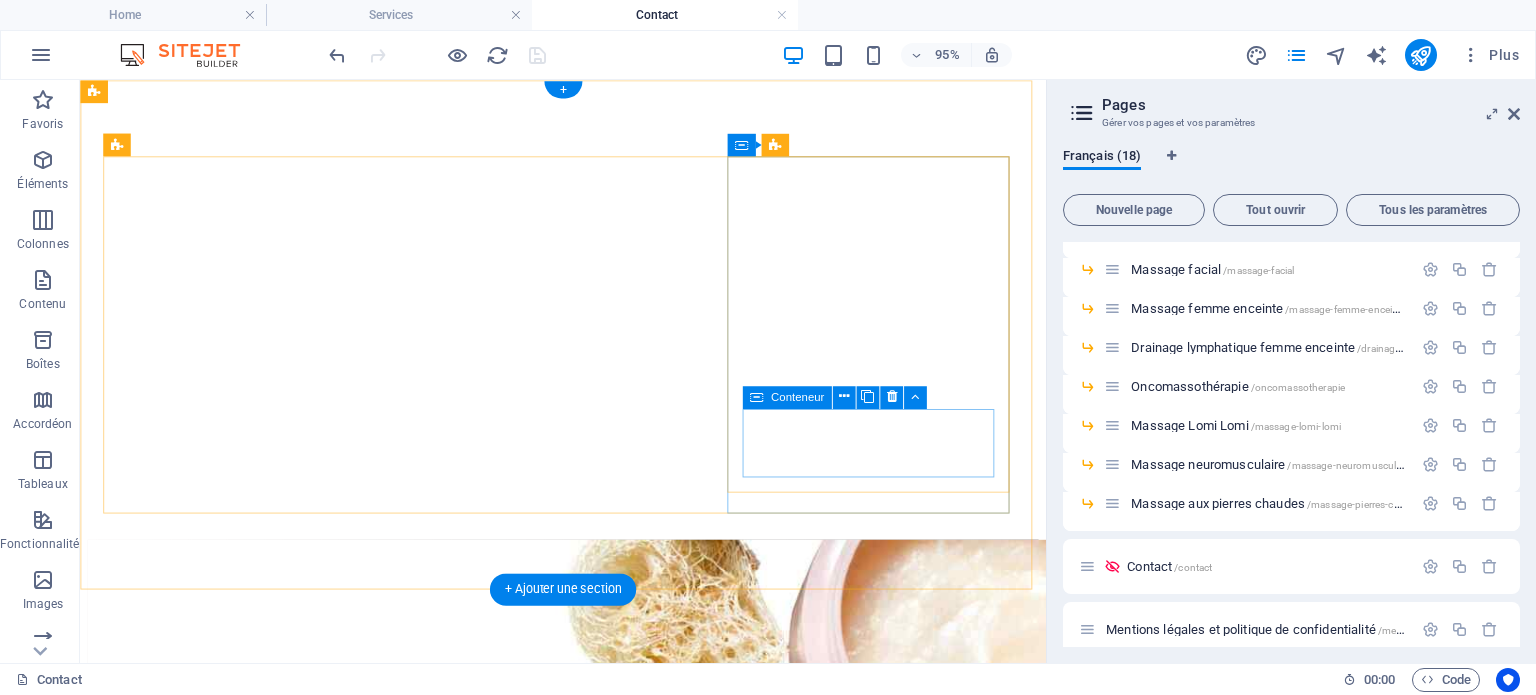 scroll, scrollTop: 0, scrollLeft: 0, axis: both 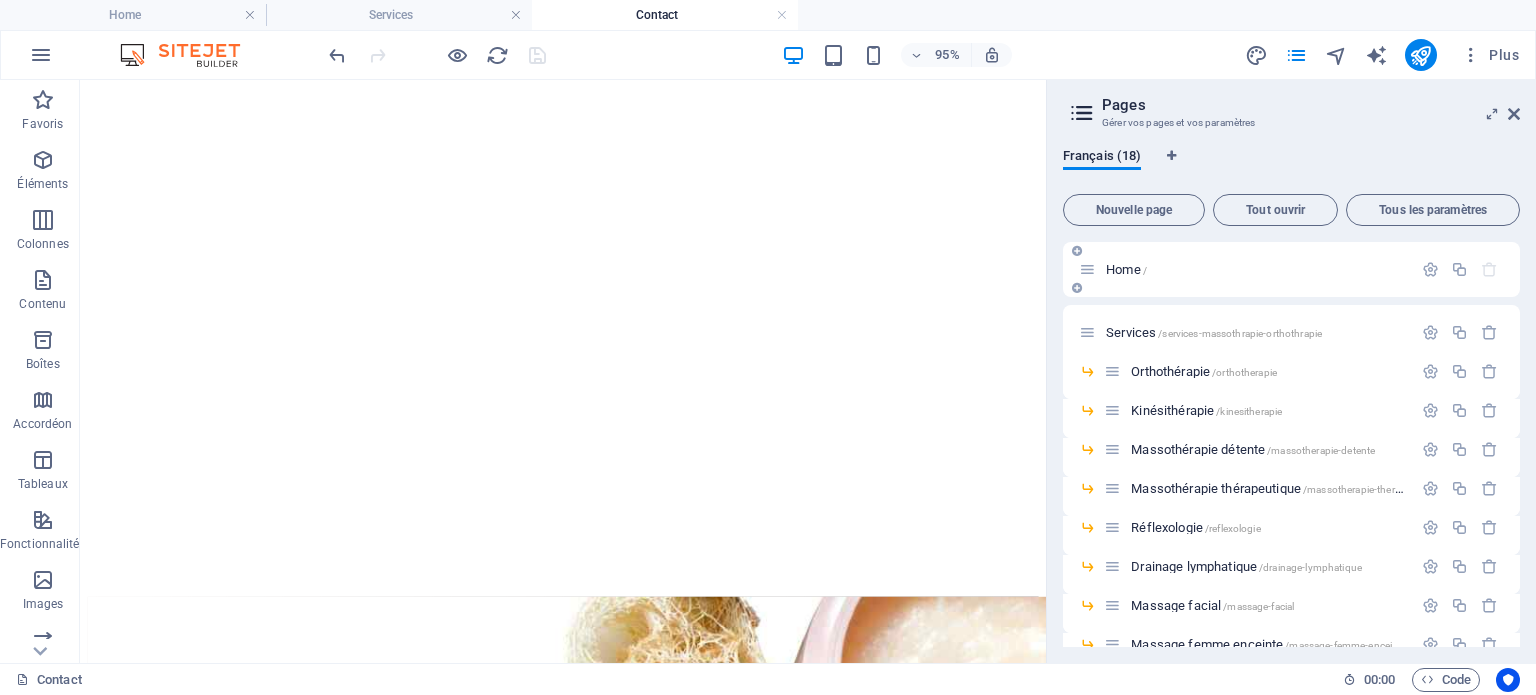 click on "Home /" at bounding box center (1126, 269) 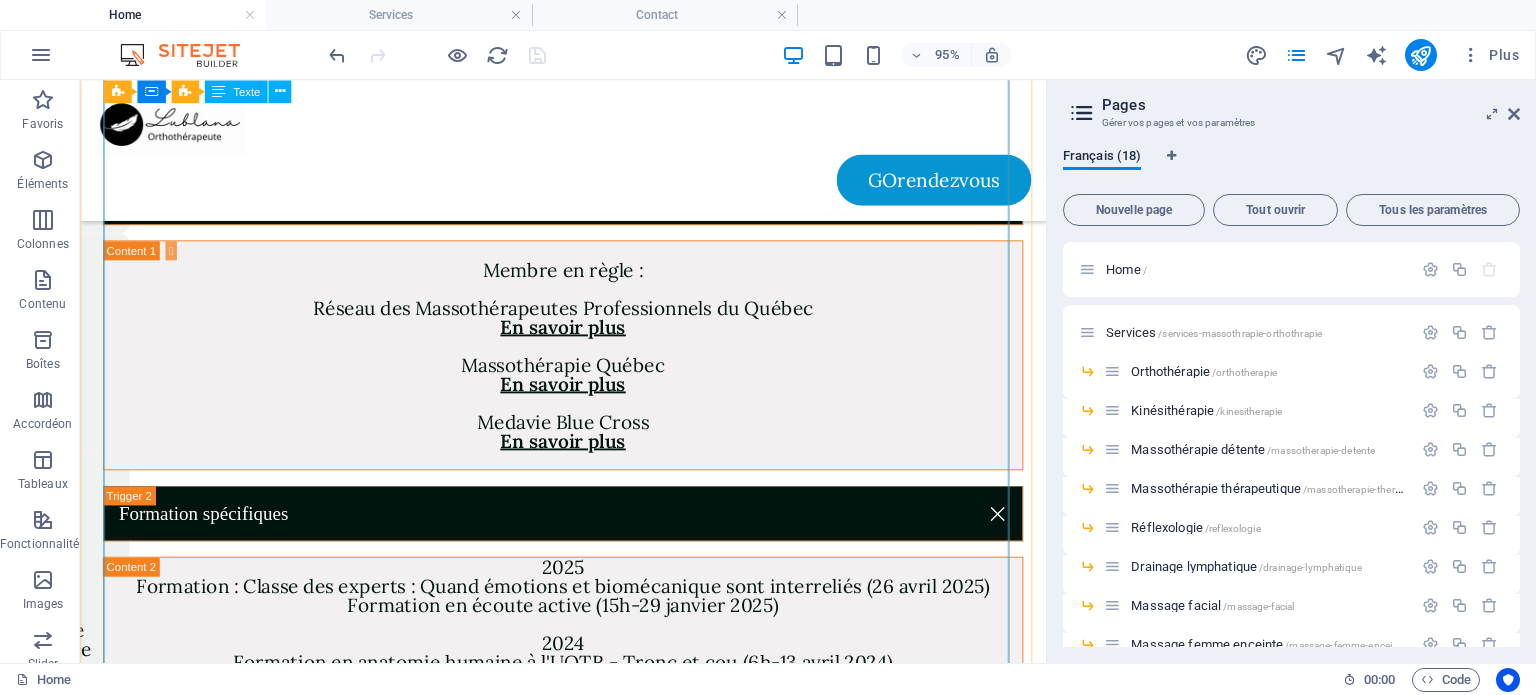 scroll, scrollTop: 3750, scrollLeft: 0, axis: vertical 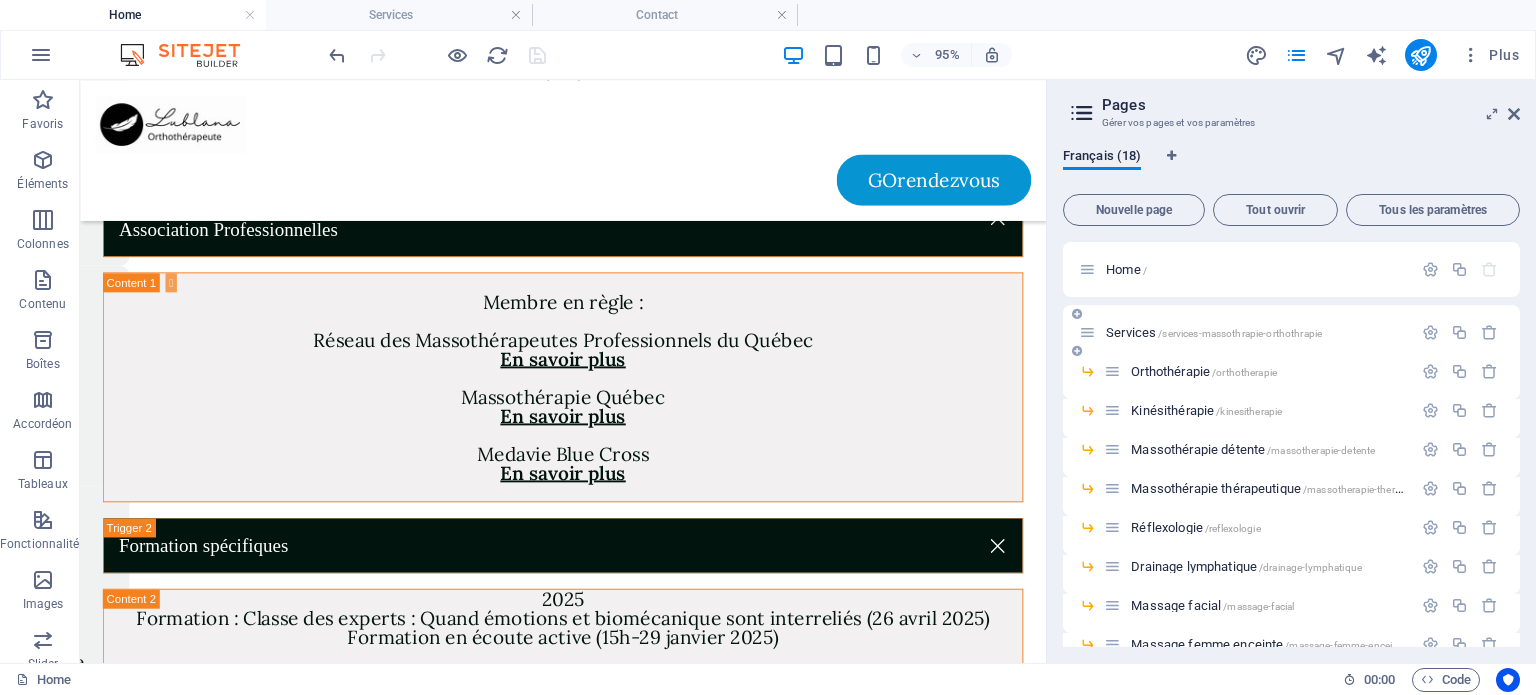 click on "Services /services-massothrapie-orthothrapie" at bounding box center [1214, 332] 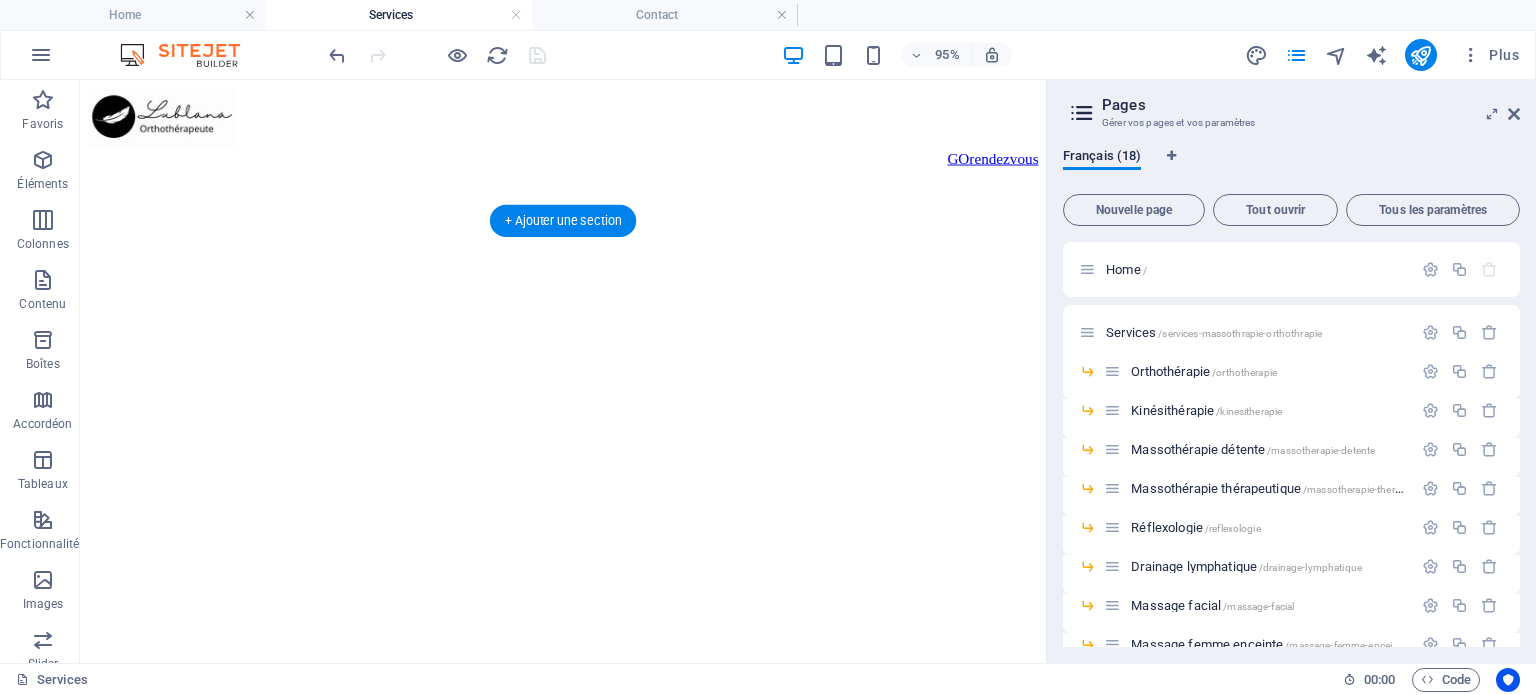 click at bounding box center [588, 172] 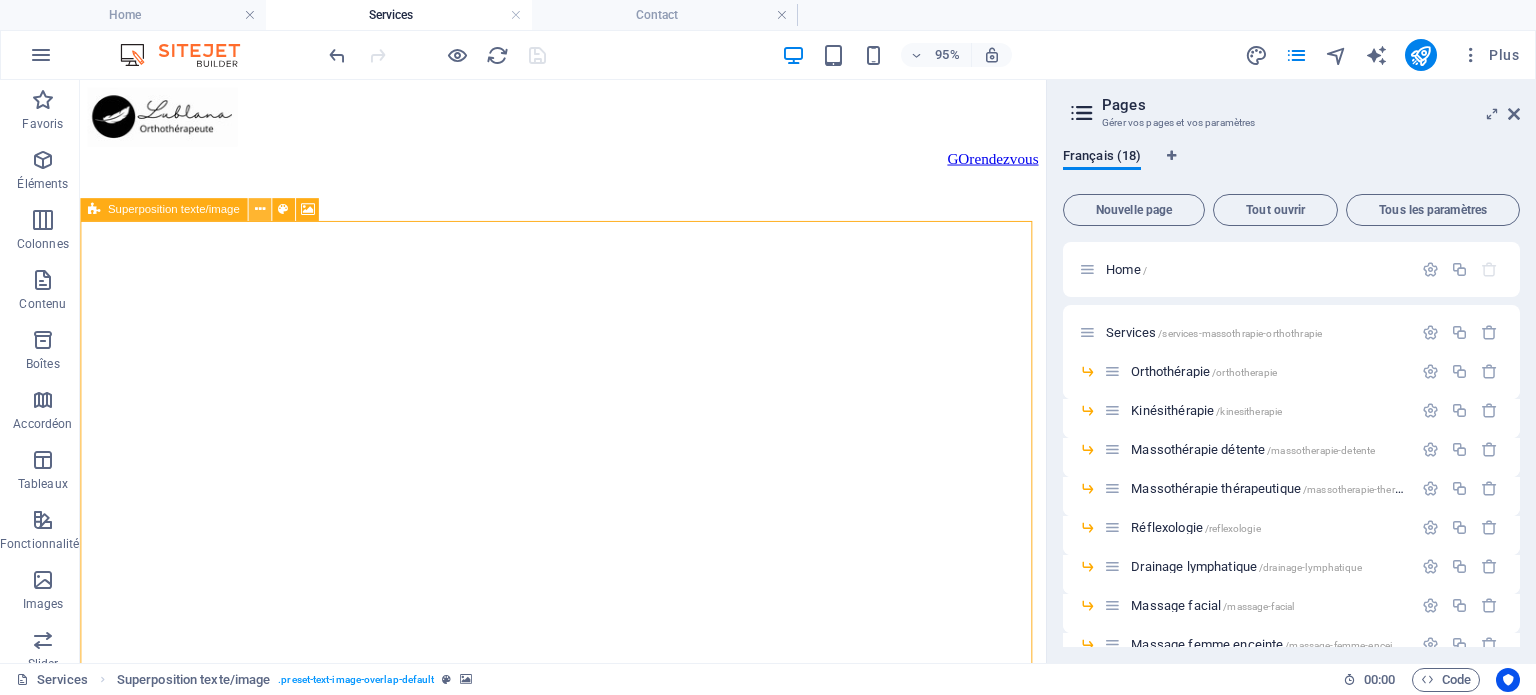 click at bounding box center [259, 209] 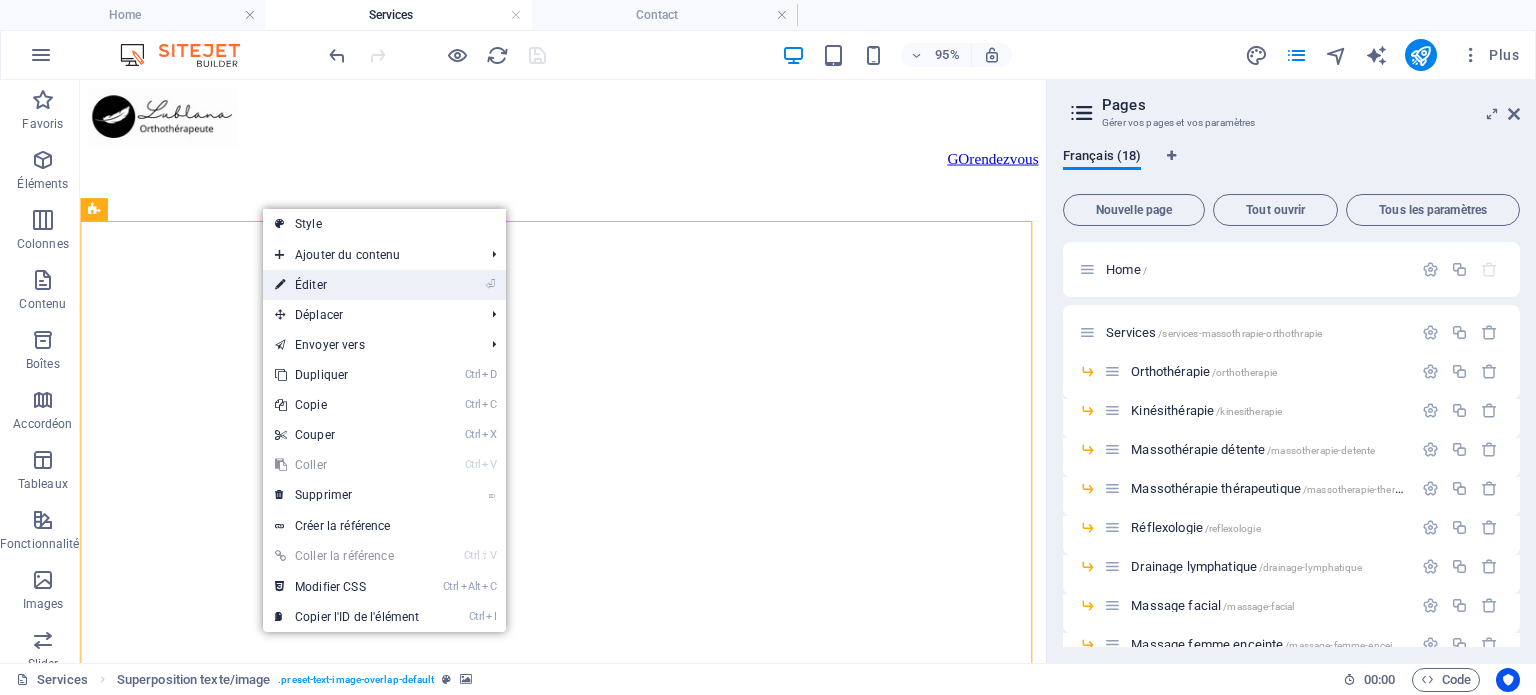 click on "⏎  Éditer" at bounding box center [347, 285] 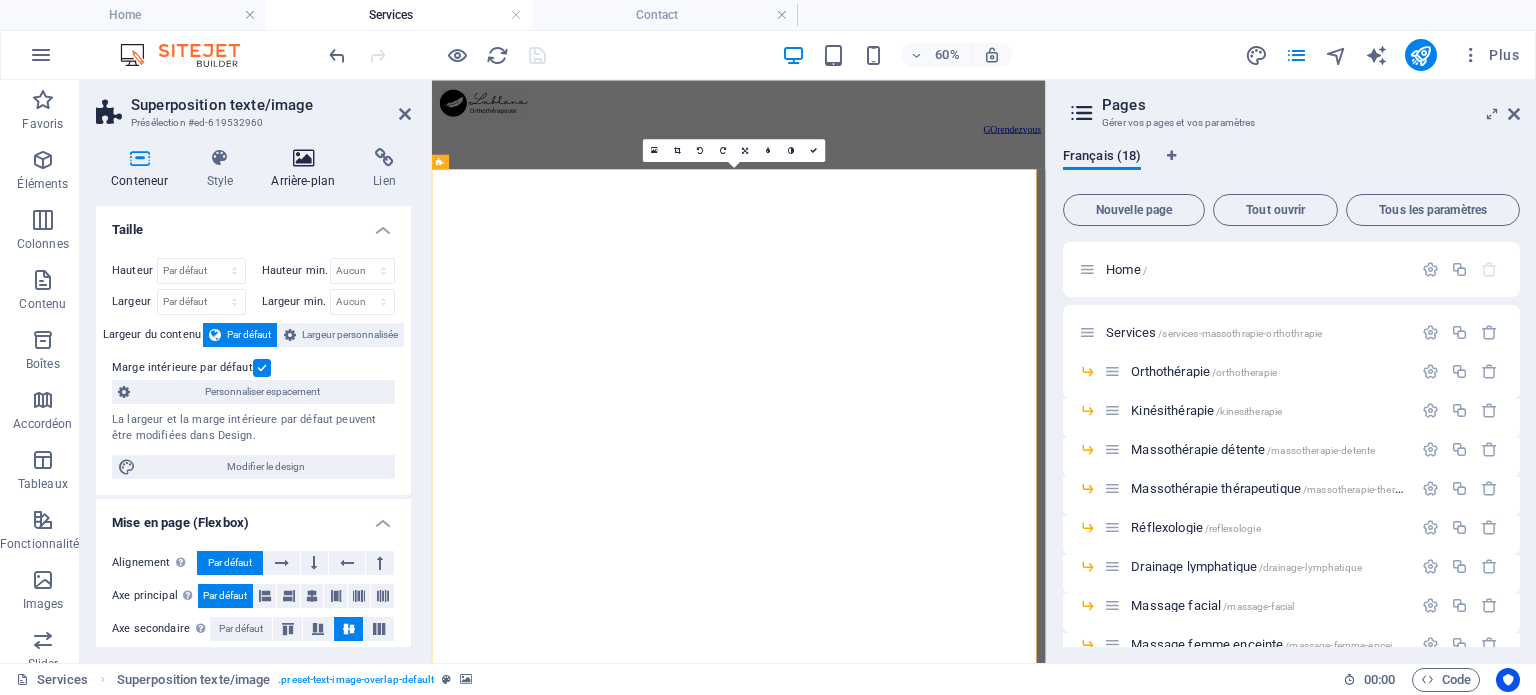 click on "Arrière-plan" at bounding box center (307, 169) 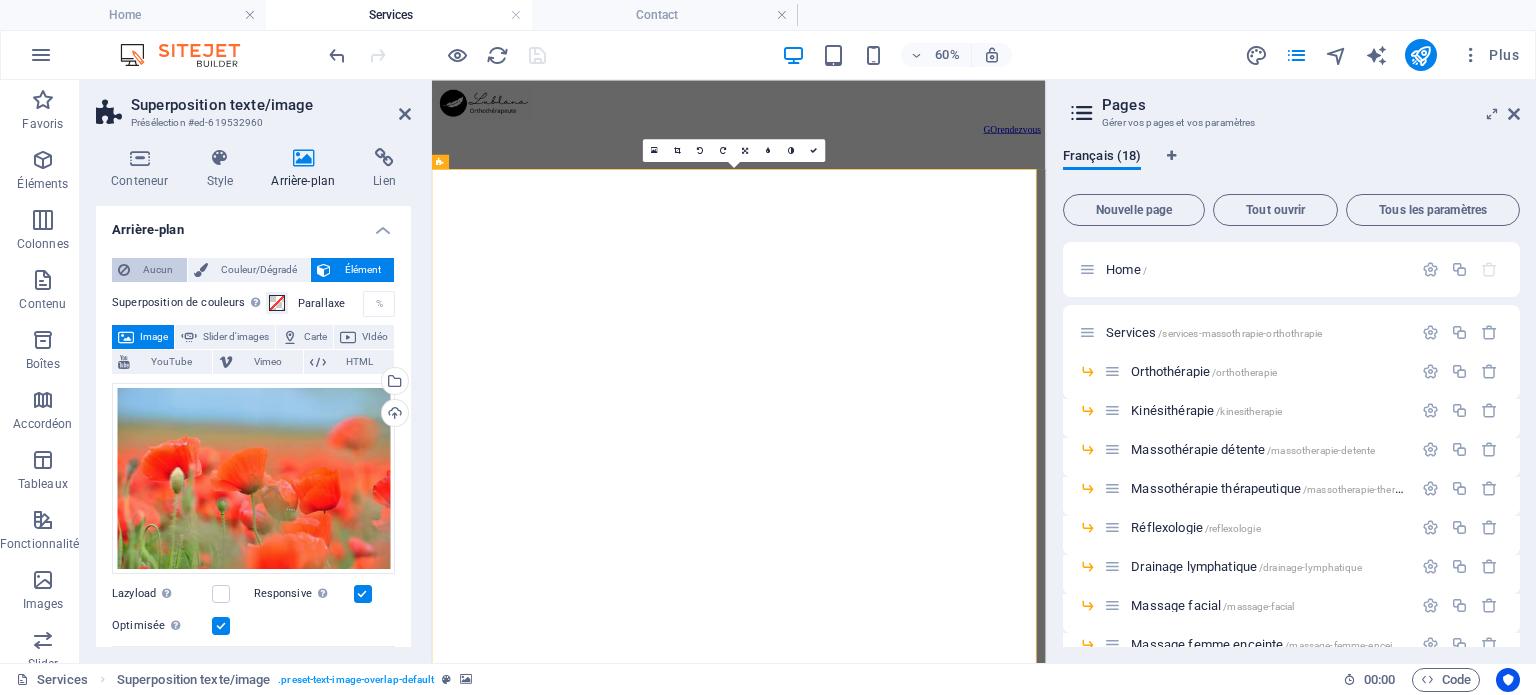 click on "Aucun" at bounding box center (158, 270) 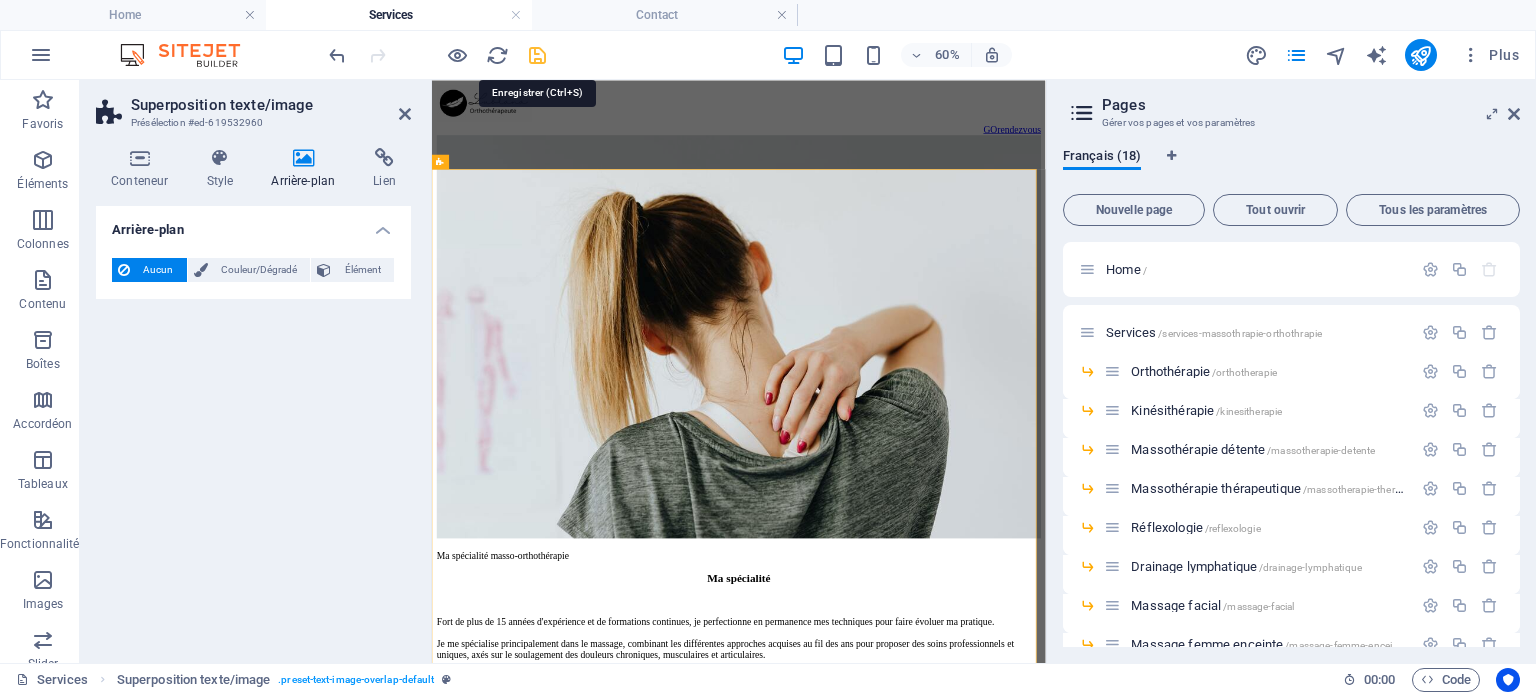 click at bounding box center (537, 55) 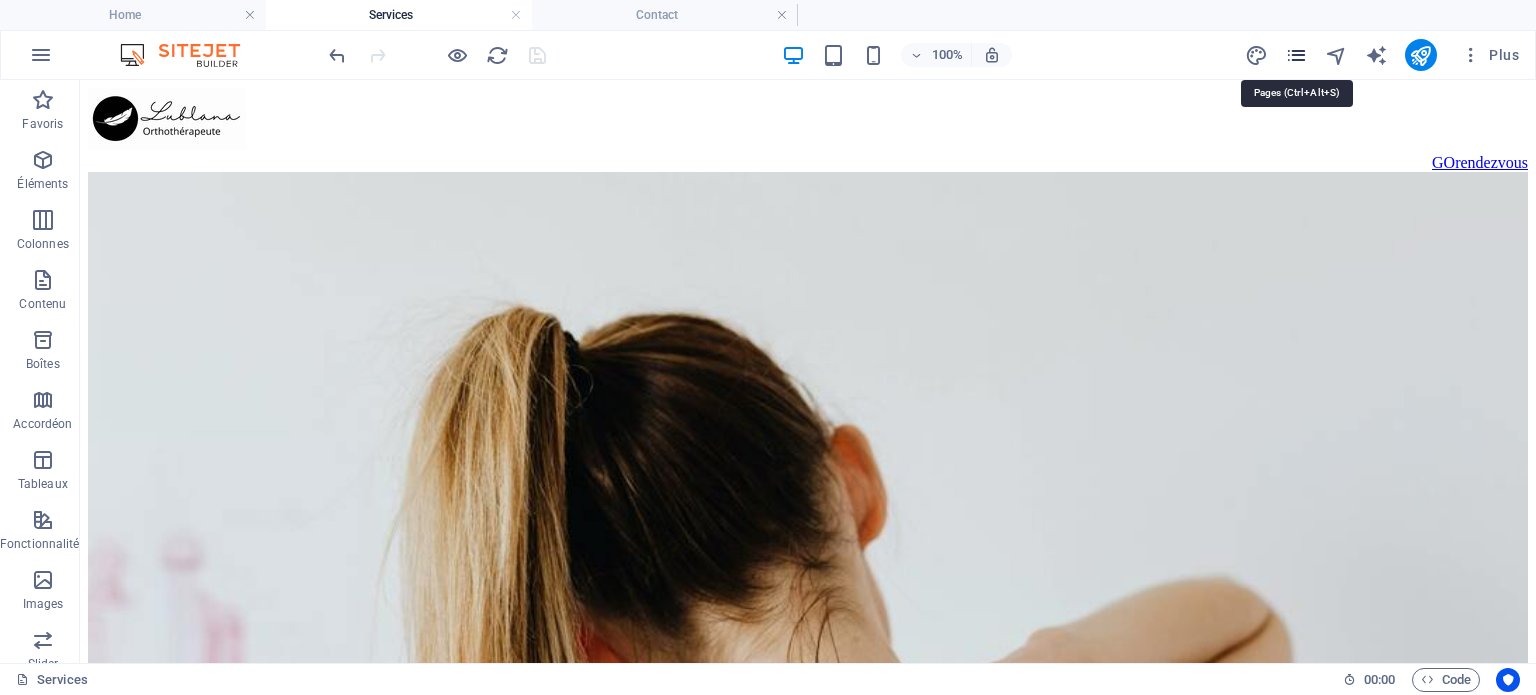 click at bounding box center [1296, 55] 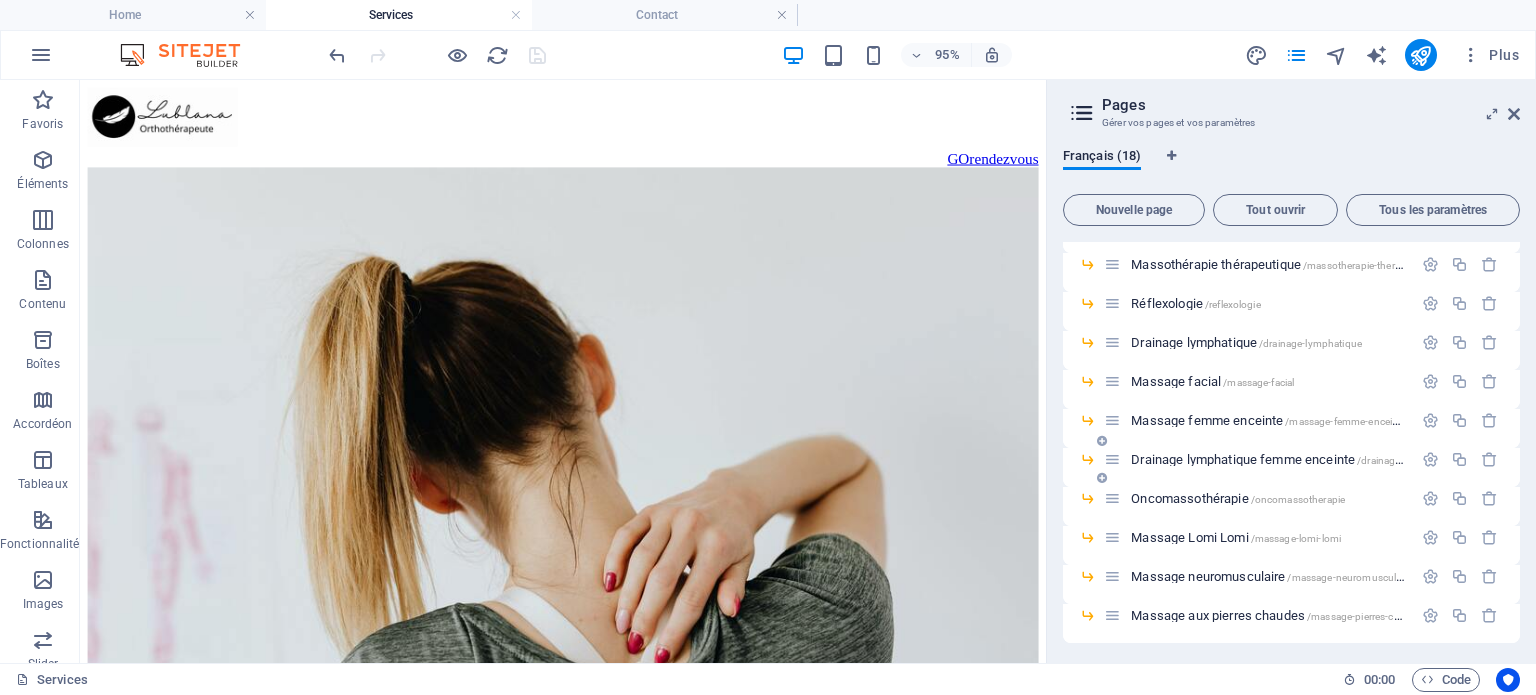 scroll, scrollTop: 416, scrollLeft: 0, axis: vertical 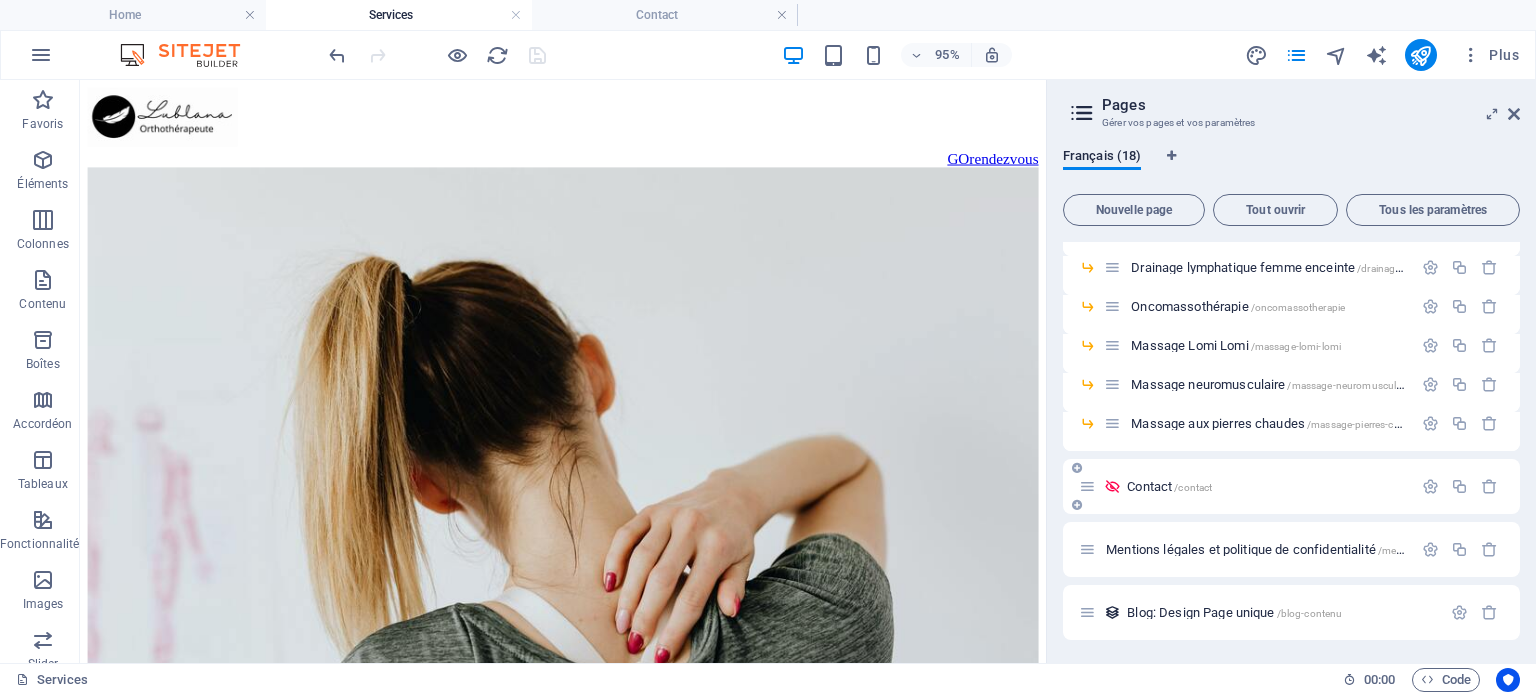 click on "Contact /contact" at bounding box center [1169, 486] 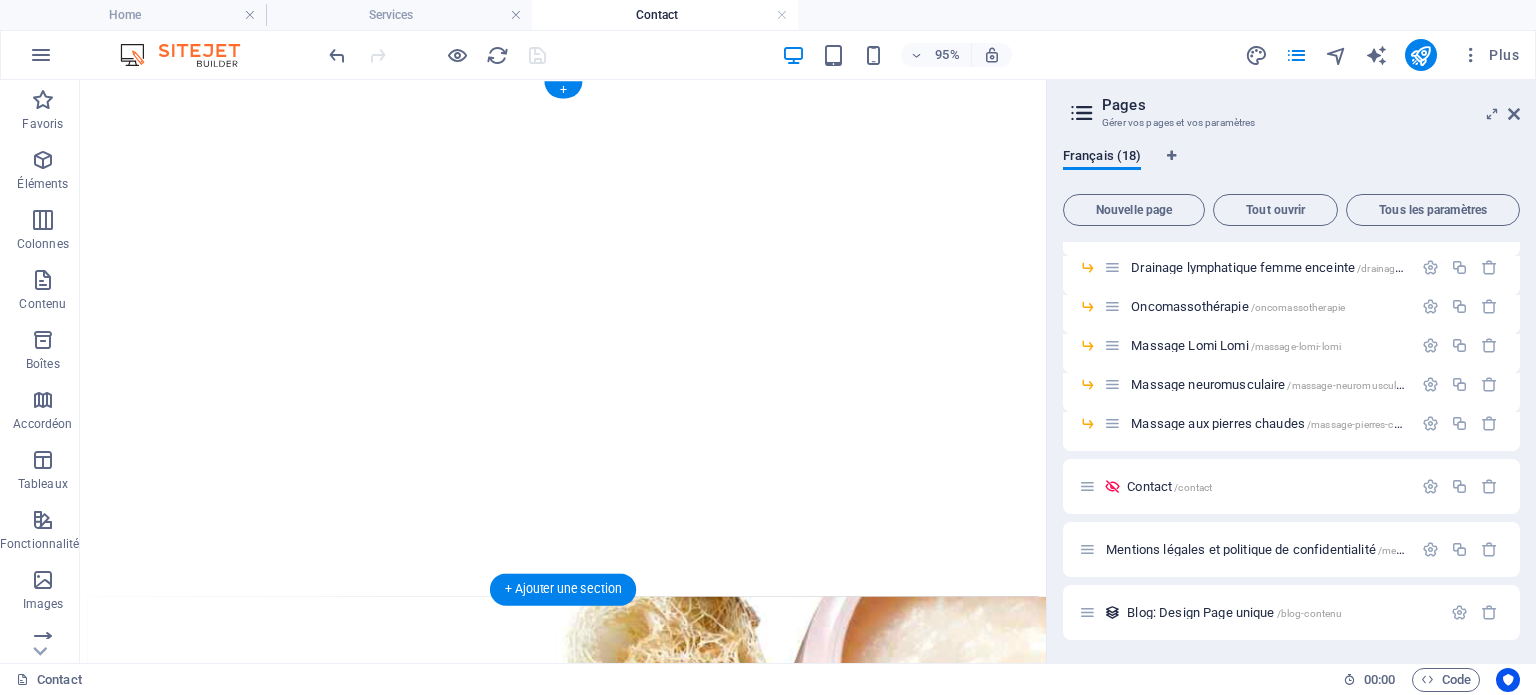 click at bounding box center (588, 88) 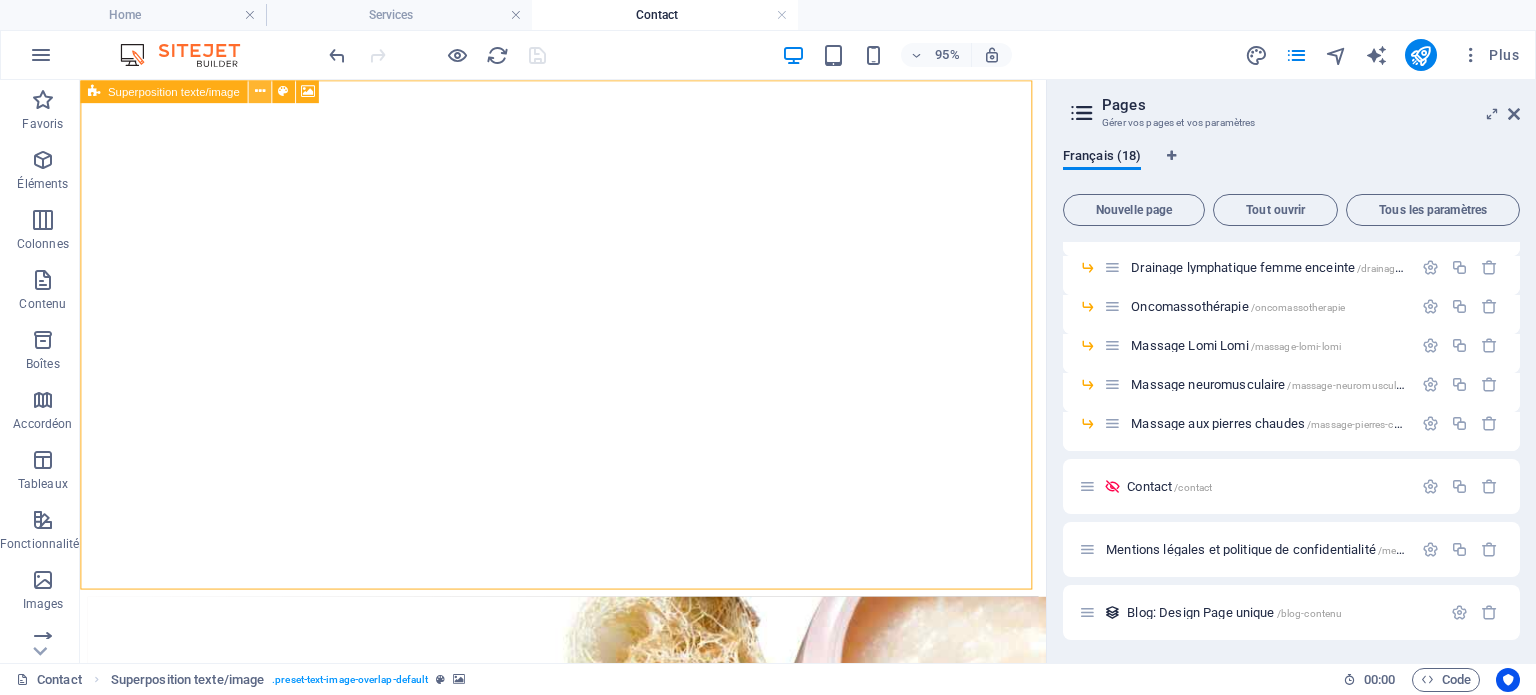 click at bounding box center [259, 91] 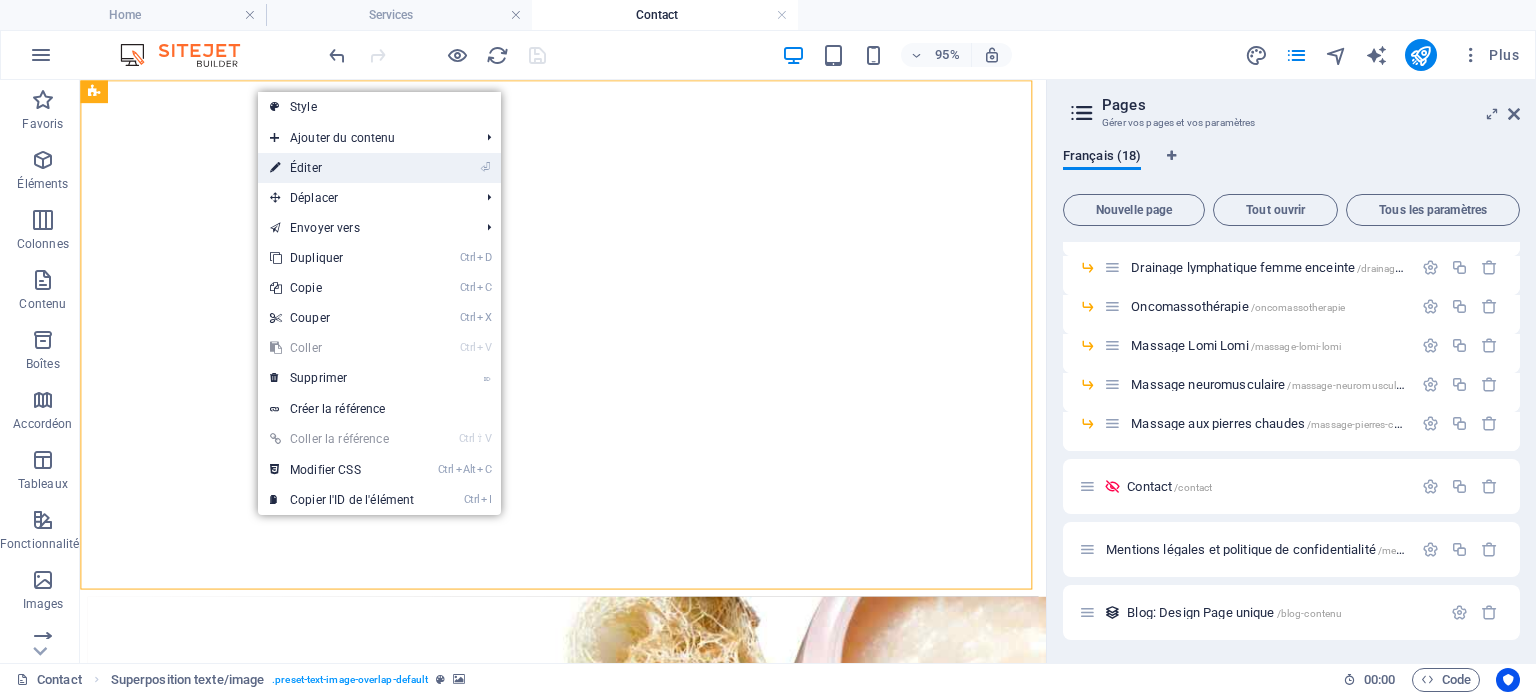 click on "⏎  Éditer" at bounding box center [342, 168] 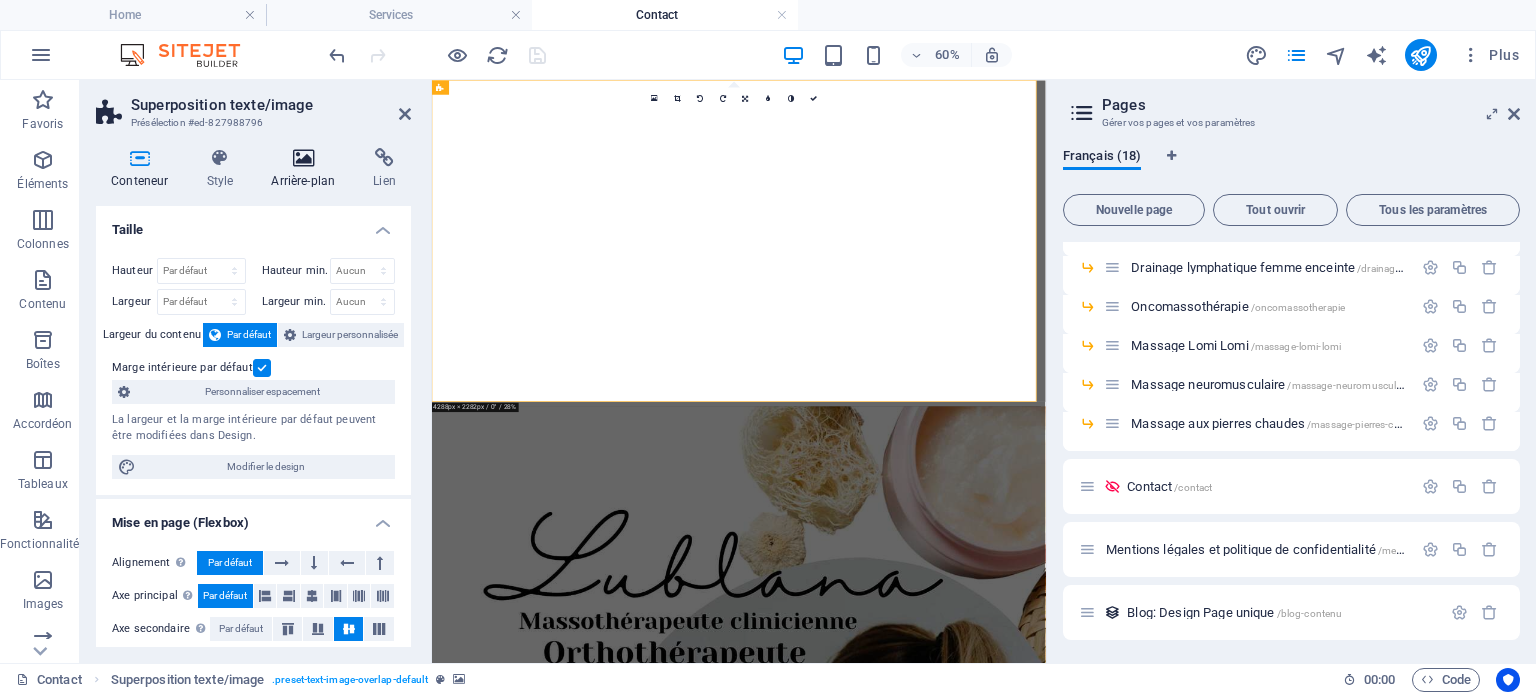 click at bounding box center (303, 158) 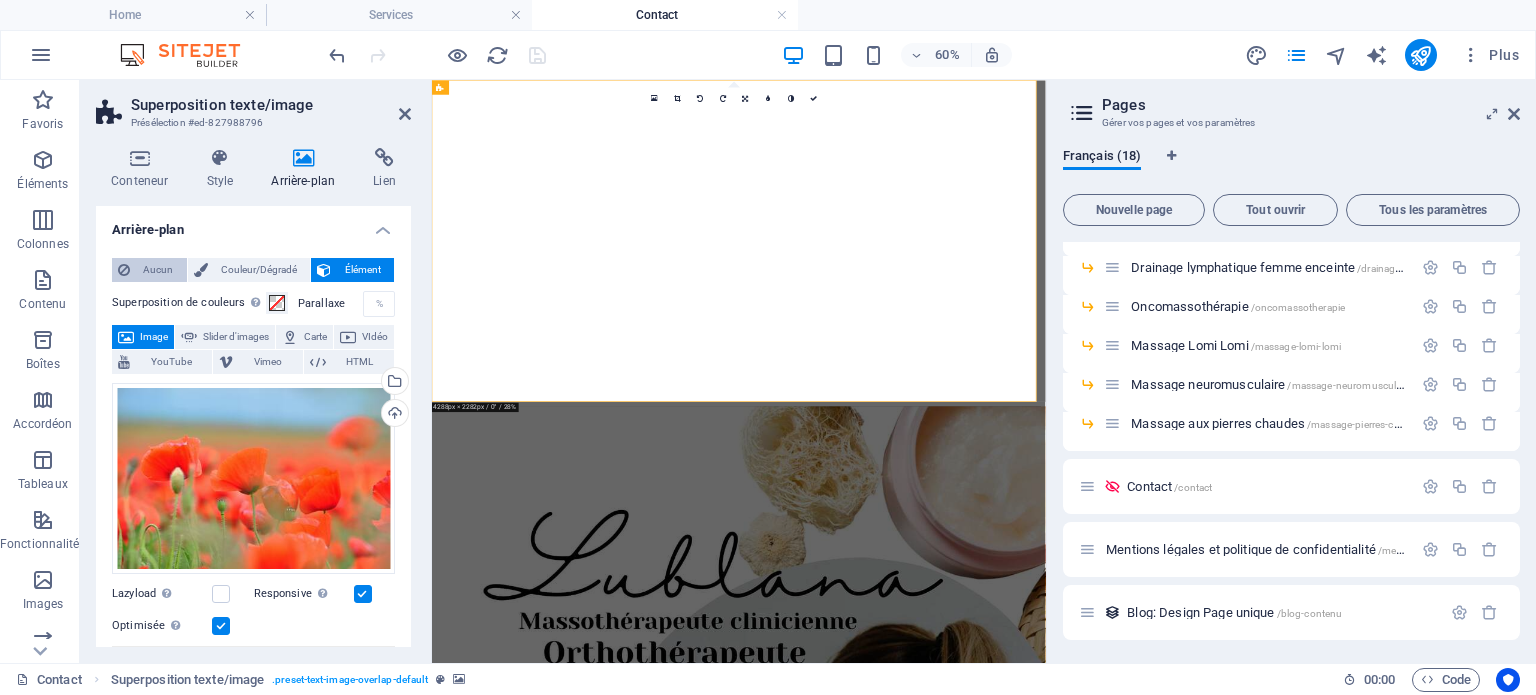 click on "Aucun" at bounding box center [158, 270] 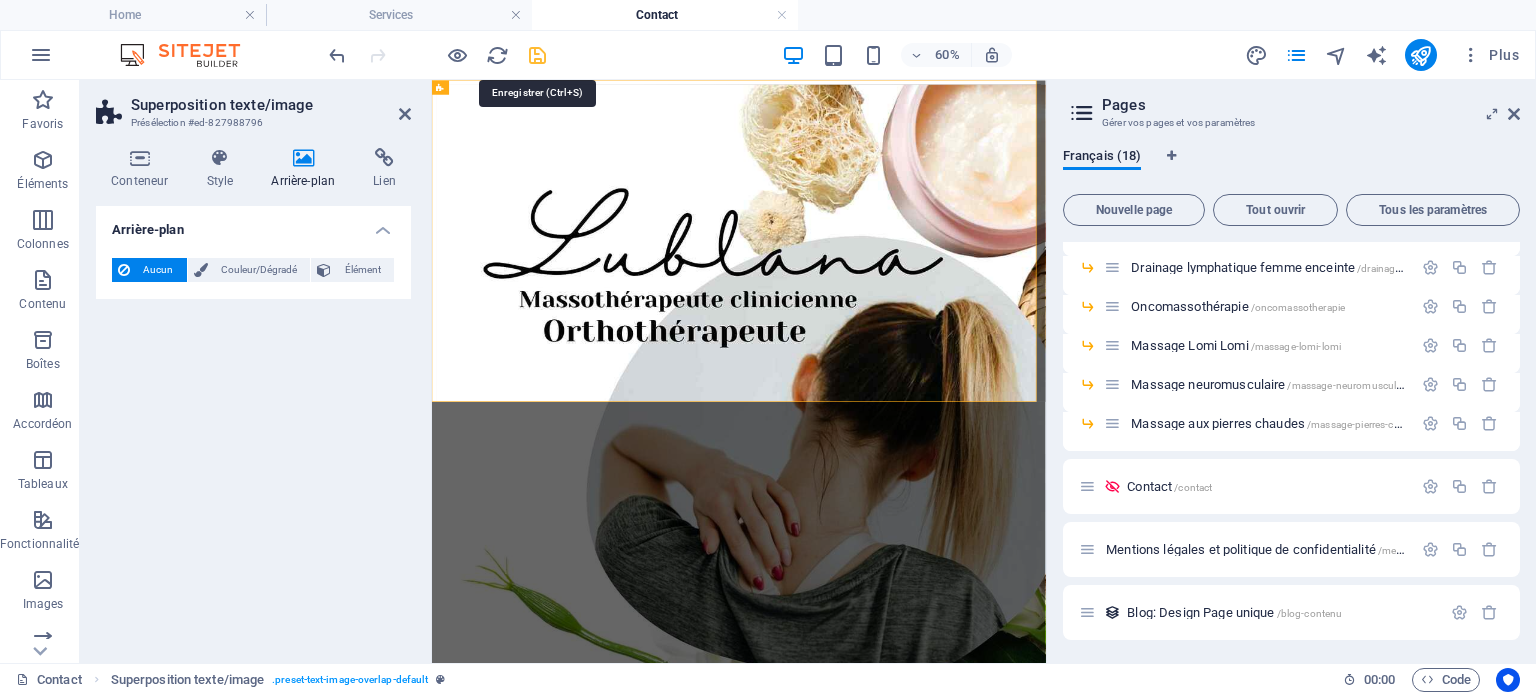 click at bounding box center [537, 55] 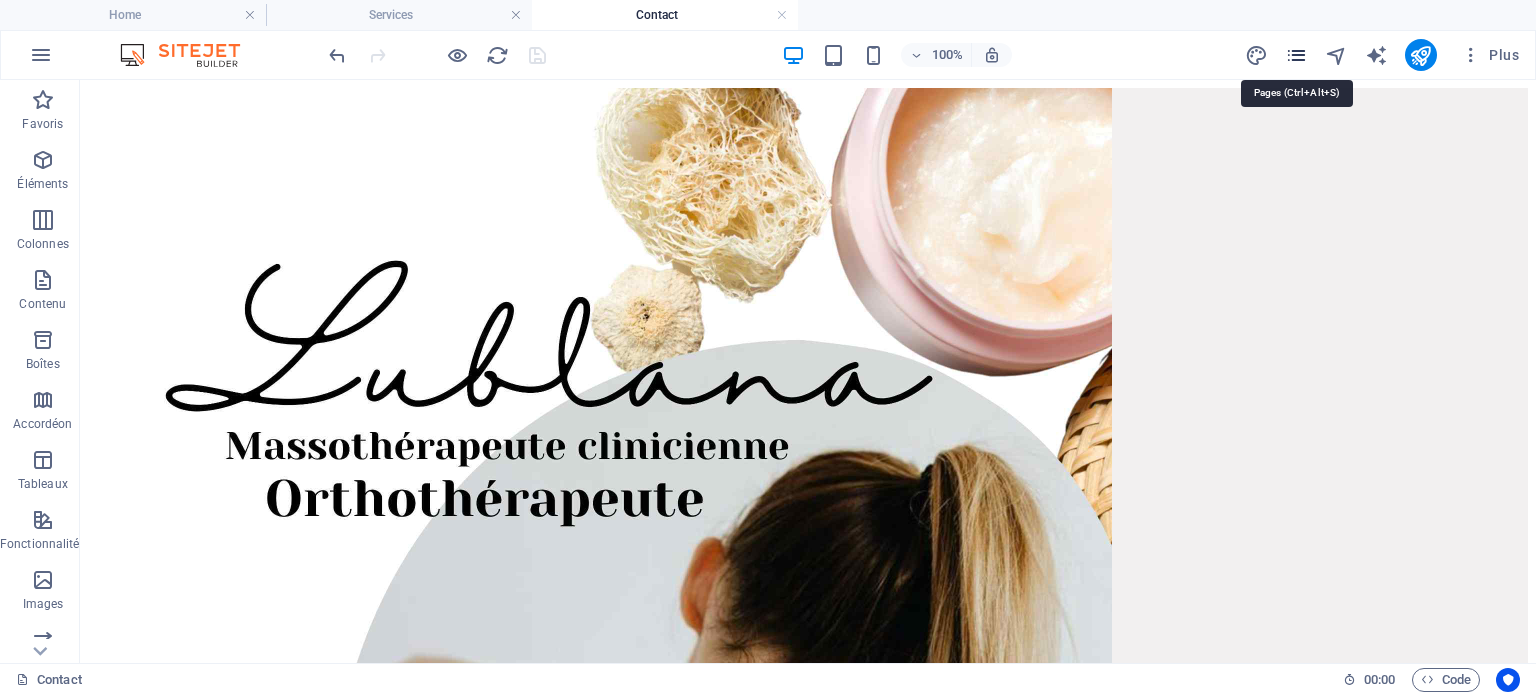 click at bounding box center (1296, 55) 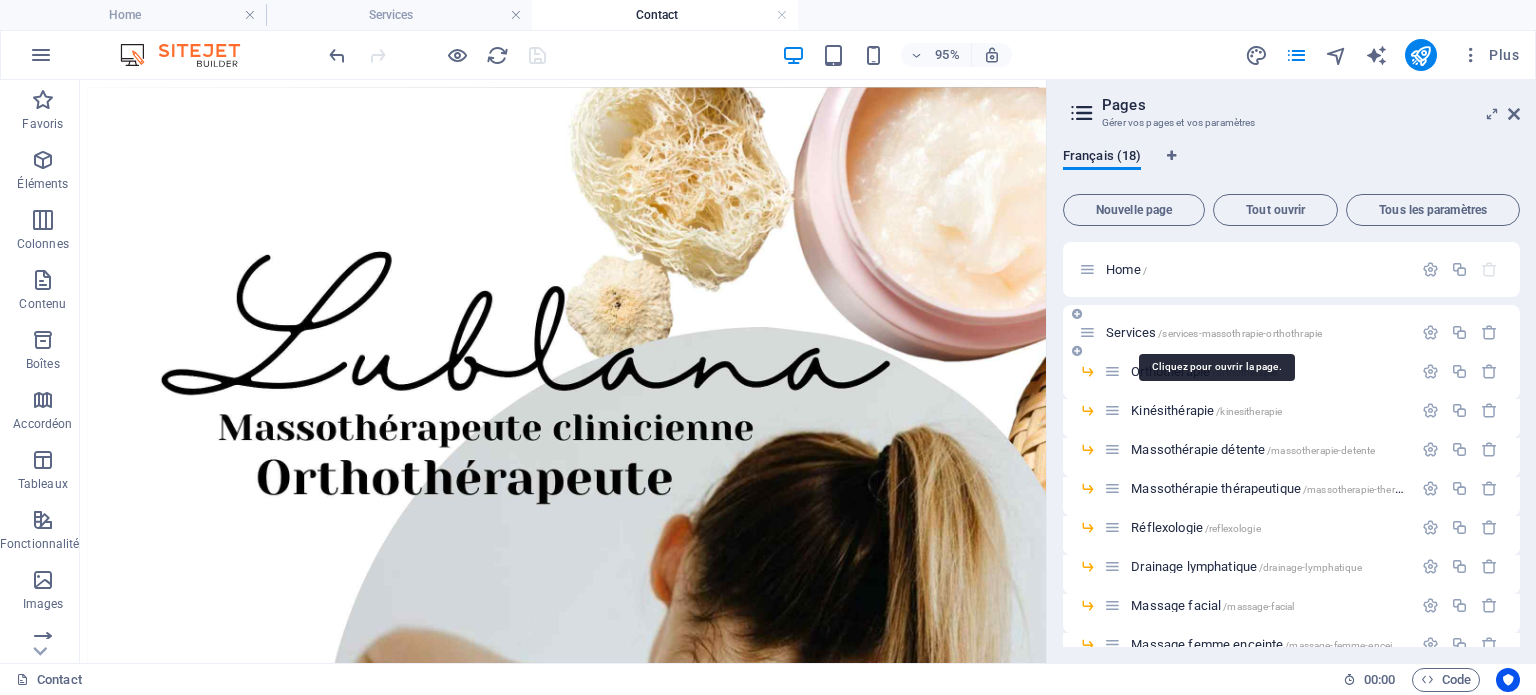 click on "Services /services-massothrapie-orthothrapie" at bounding box center [1214, 332] 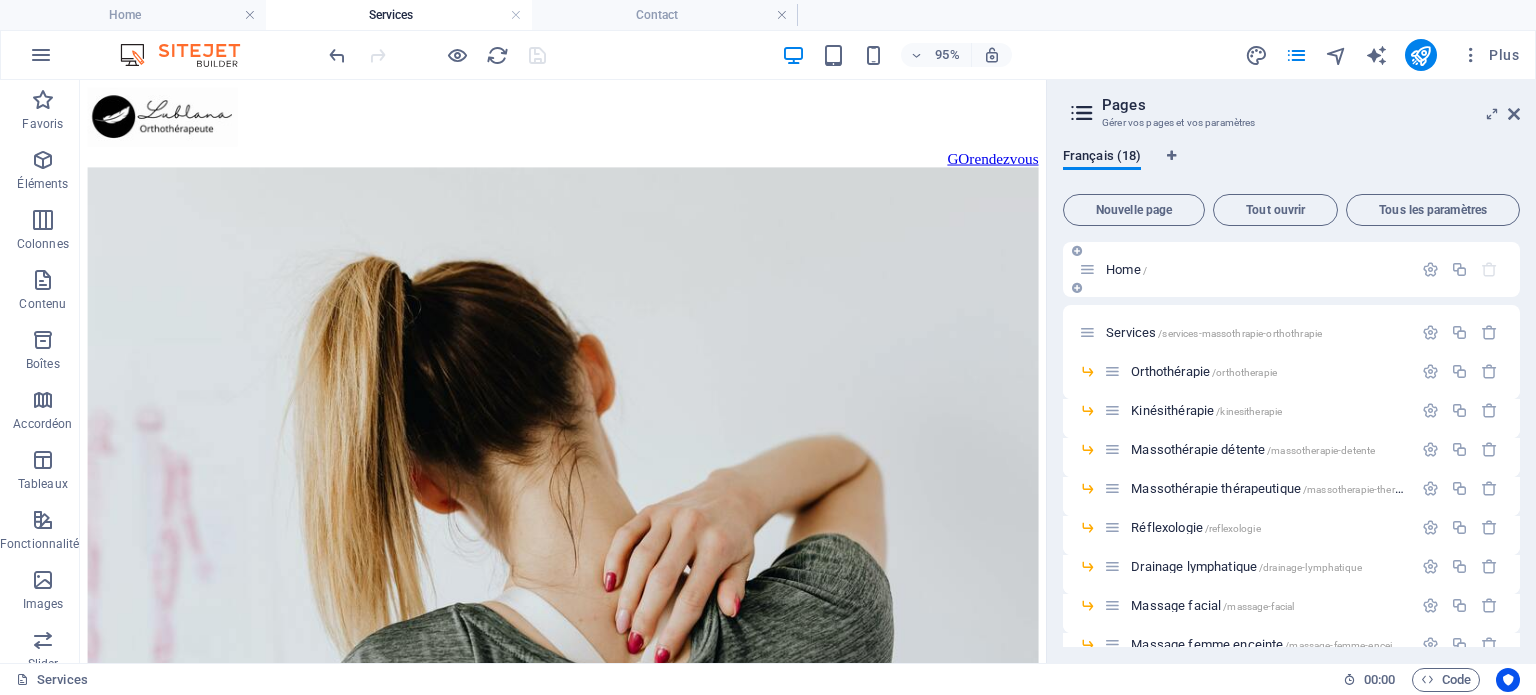 click on "Home /" at bounding box center (1126, 269) 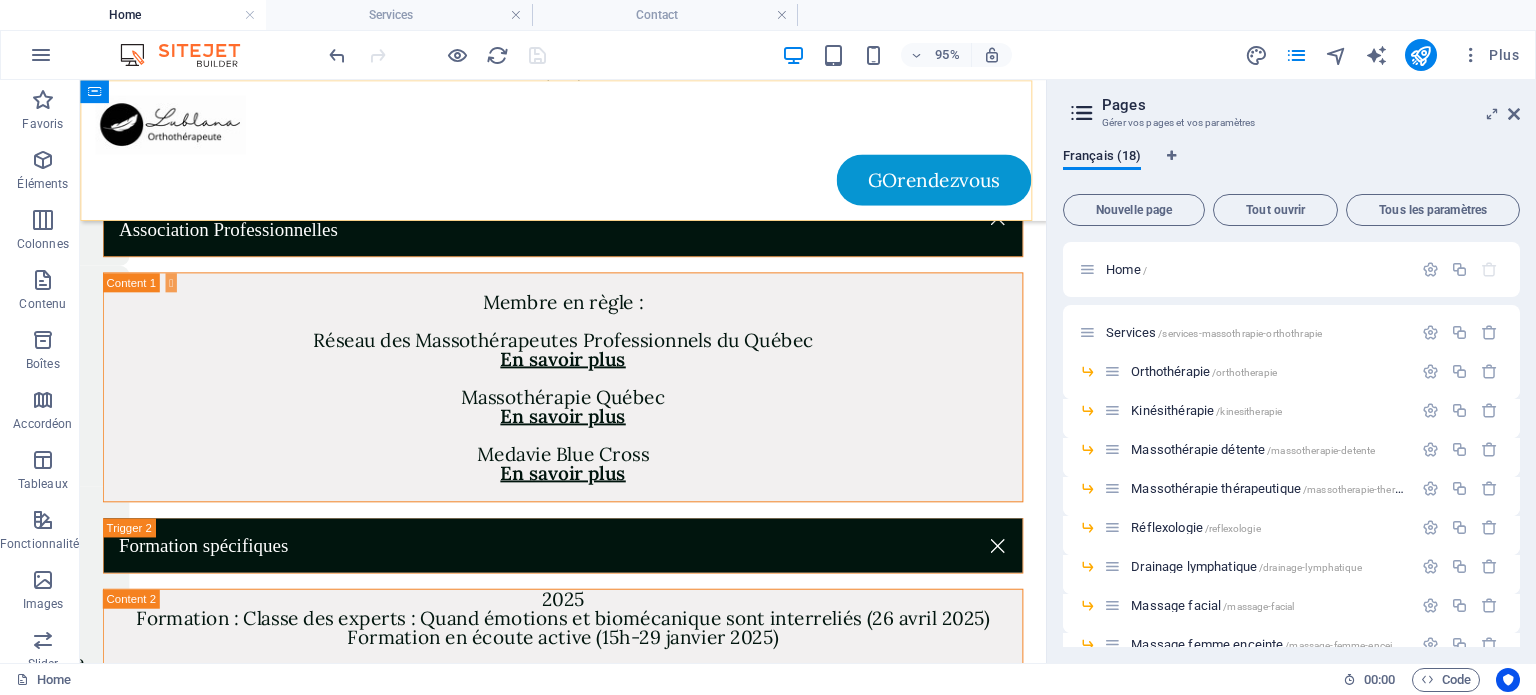 click on "GOrendezvous" at bounding box center (588, 154) 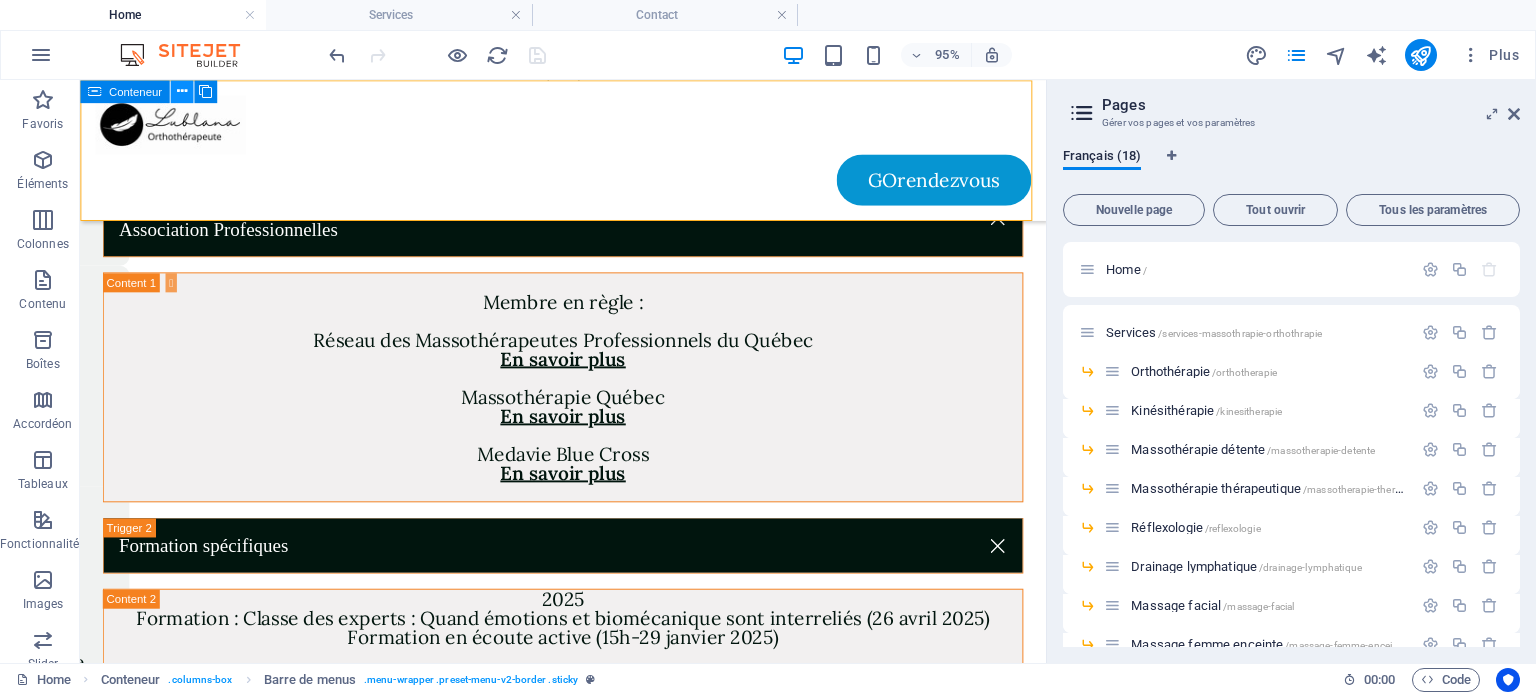 click at bounding box center (181, 91) 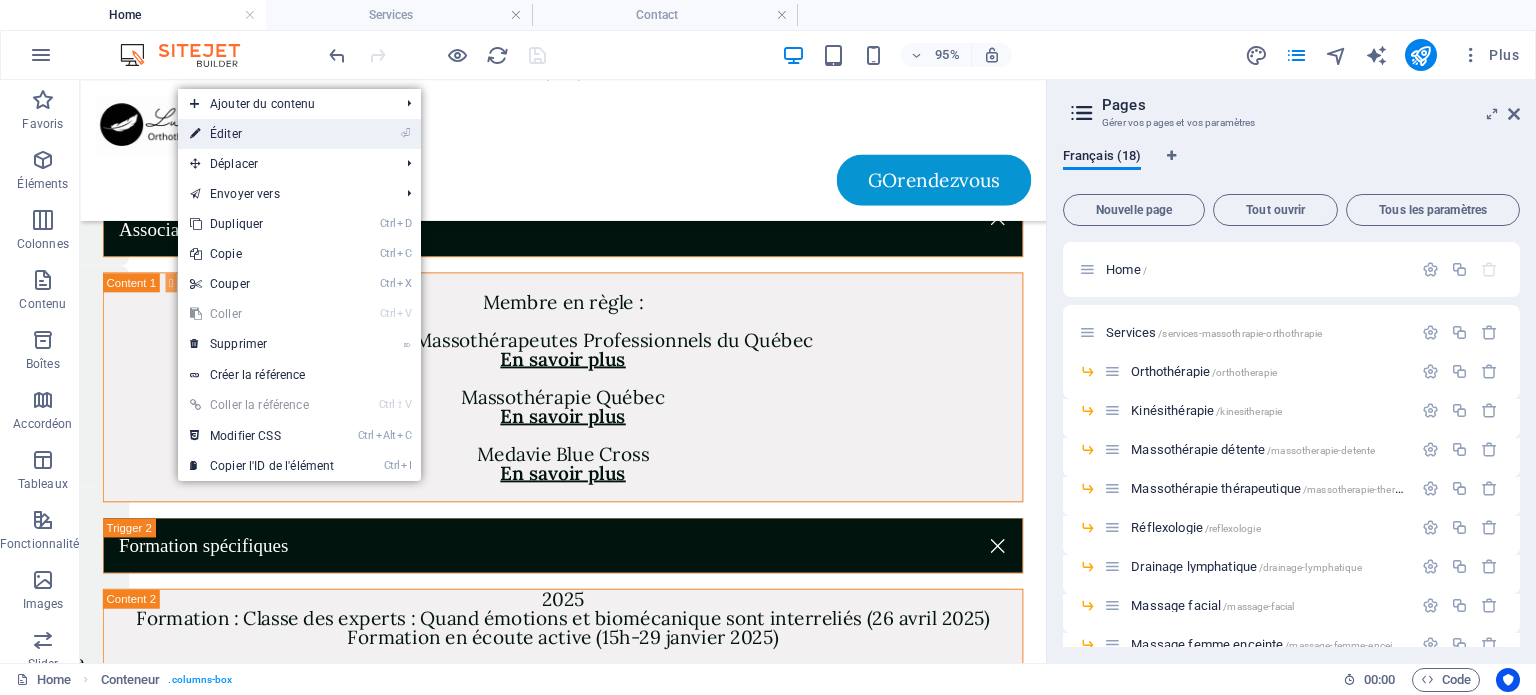 click on "⏎  Éditer" at bounding box center [262, 134] 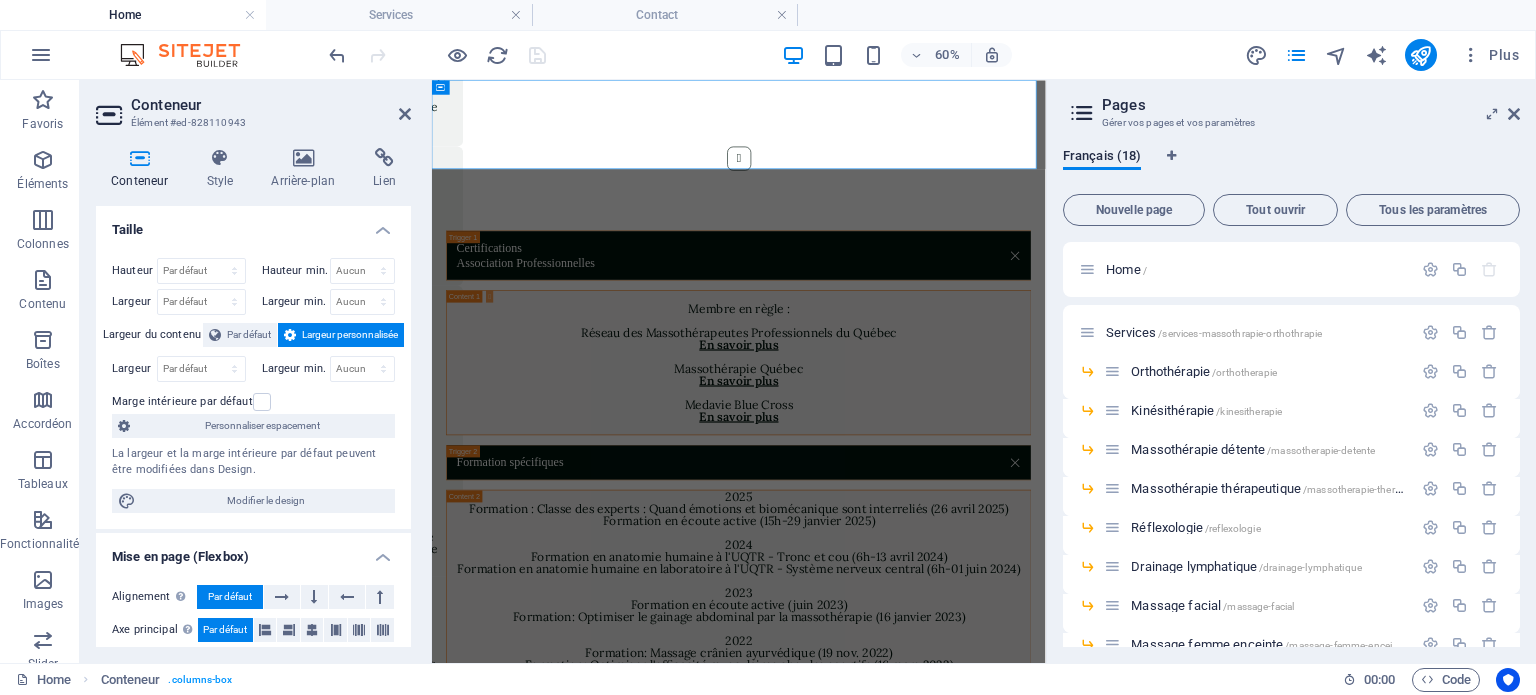 scroll, scrollTop: 0, scrollLeft: 0, axis: both 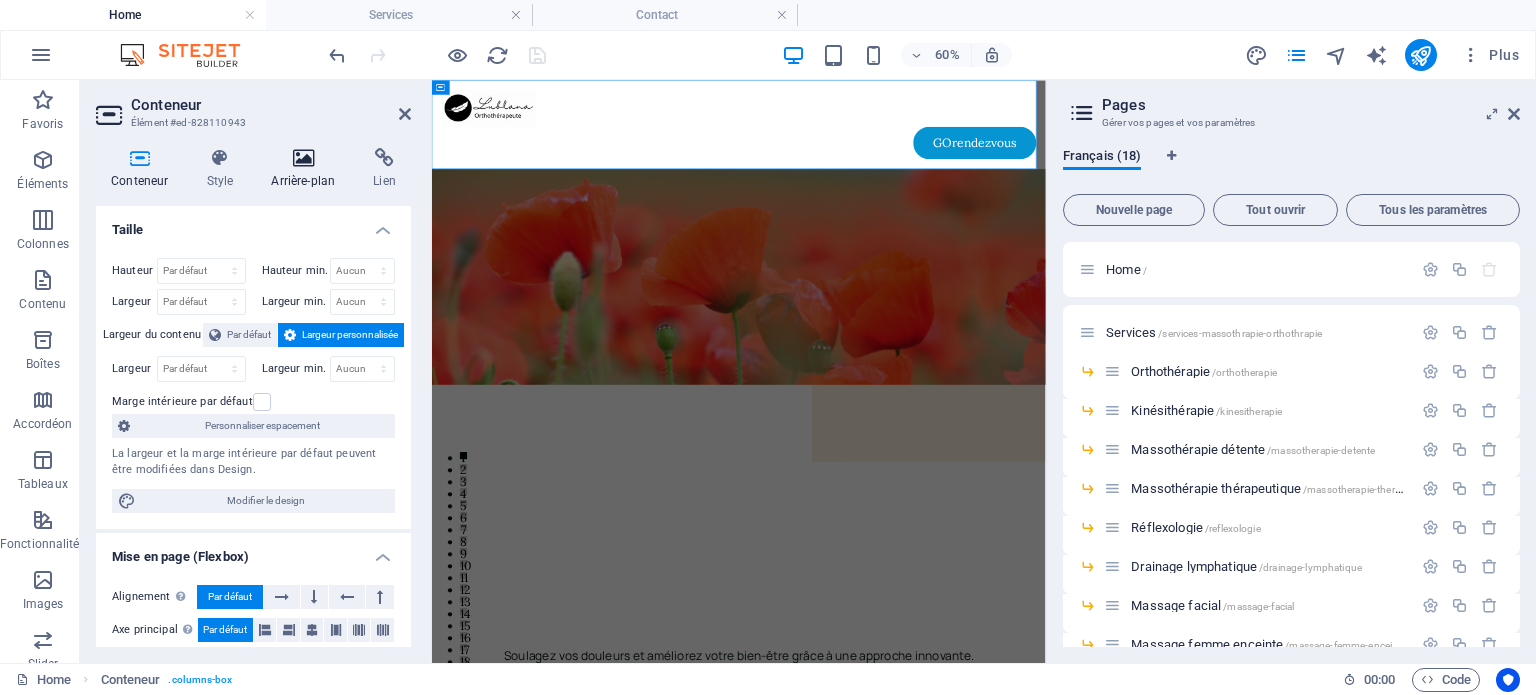 click at bounding box center (303, 158) 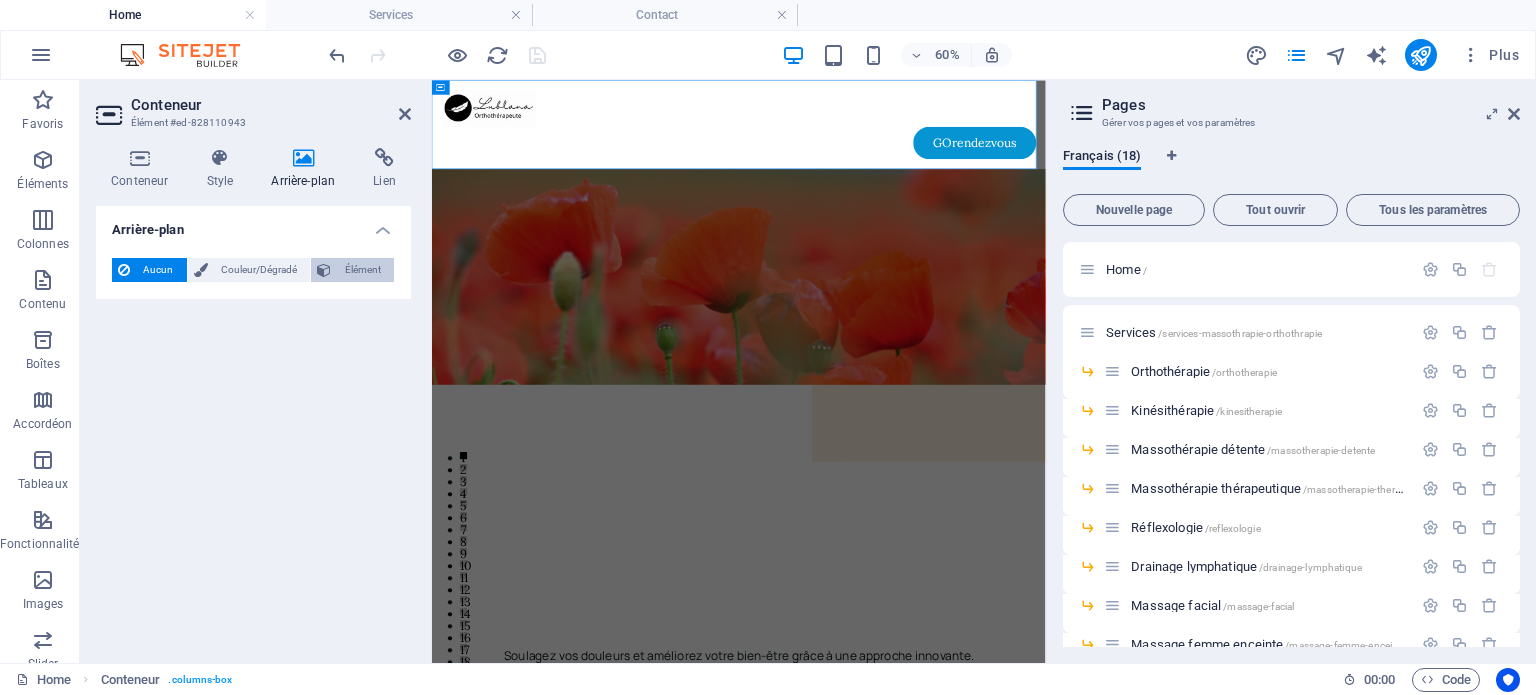 click on "Élément" at bounding box center [362, 270] 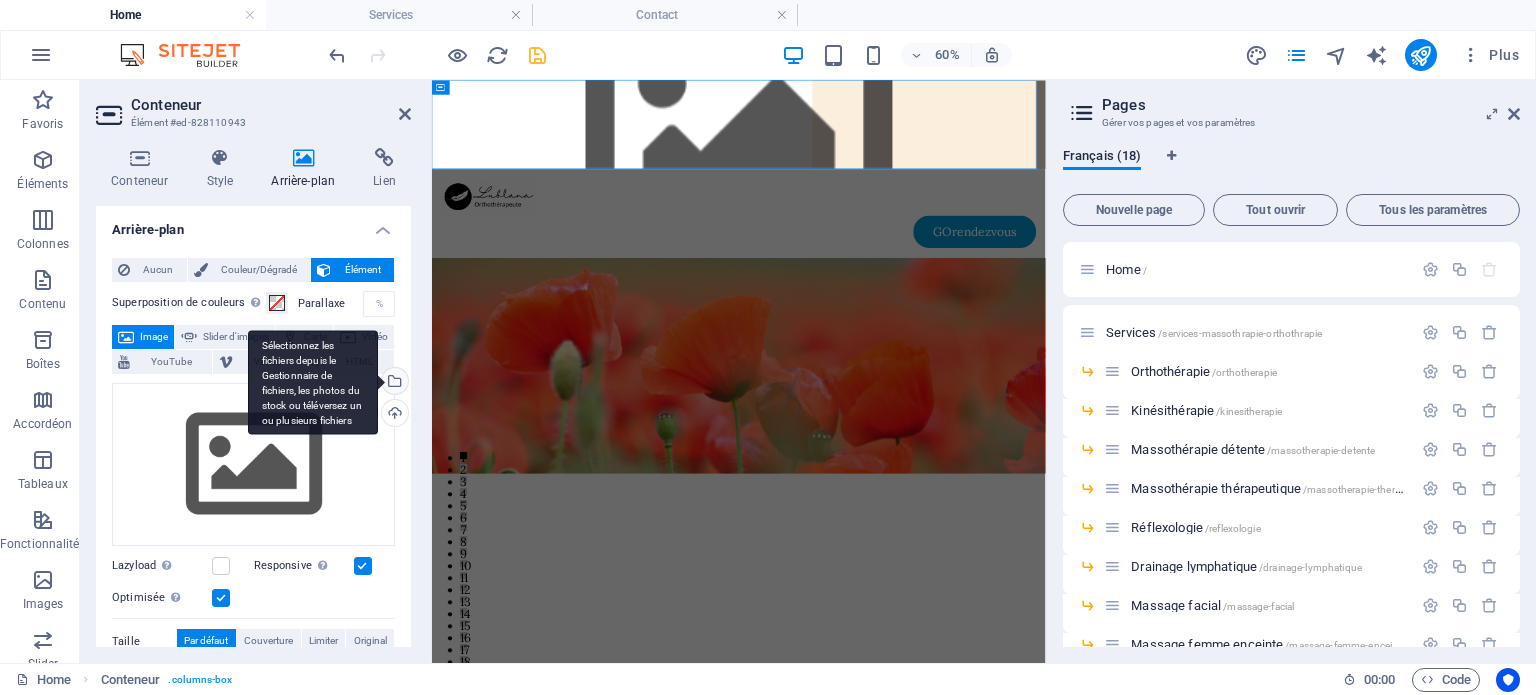 click on "Sélectionnez les fichiers depuis le Gestionnaire de fichiers, les photos du stock ou téléversez un ou plusieurs fichiers" at bounding box center [393, 383] 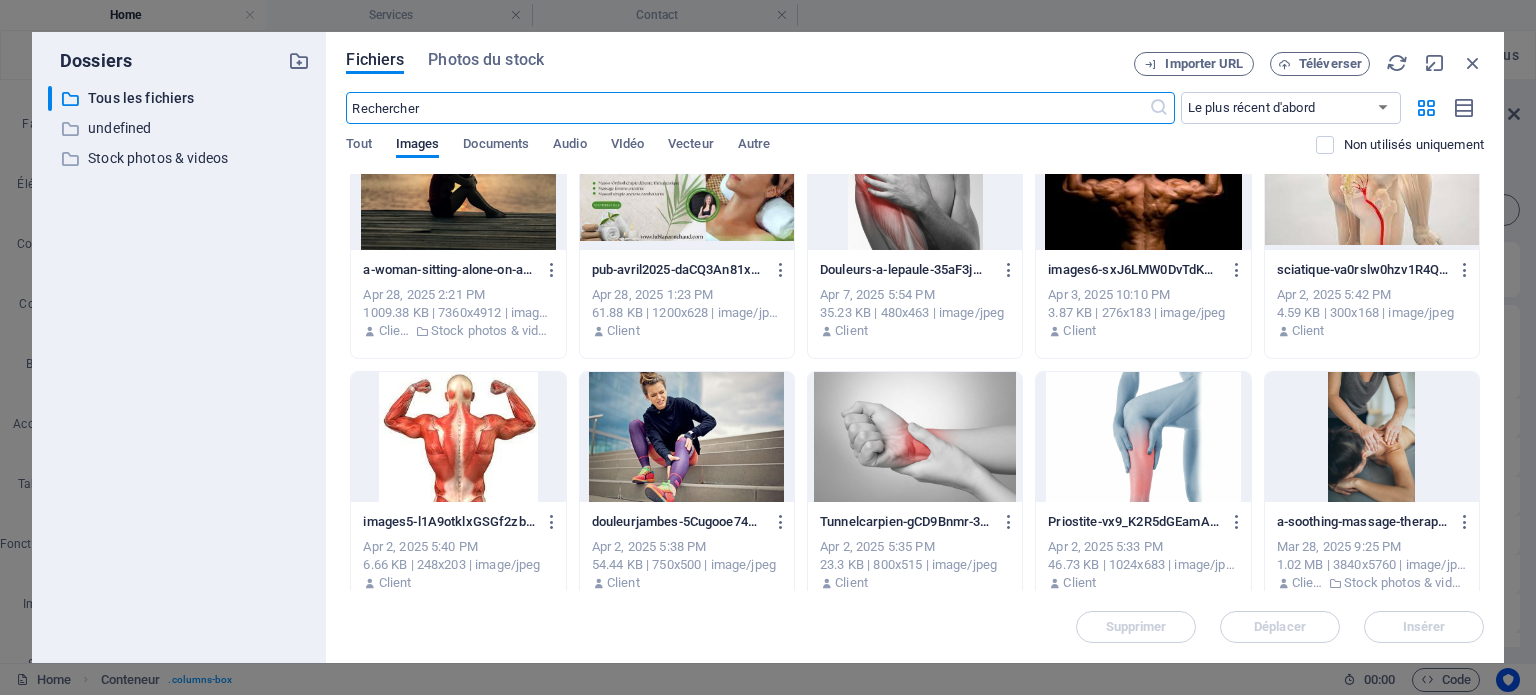 scroll, scrollTop: 1400, scrollLeft: 0, axis: vertical 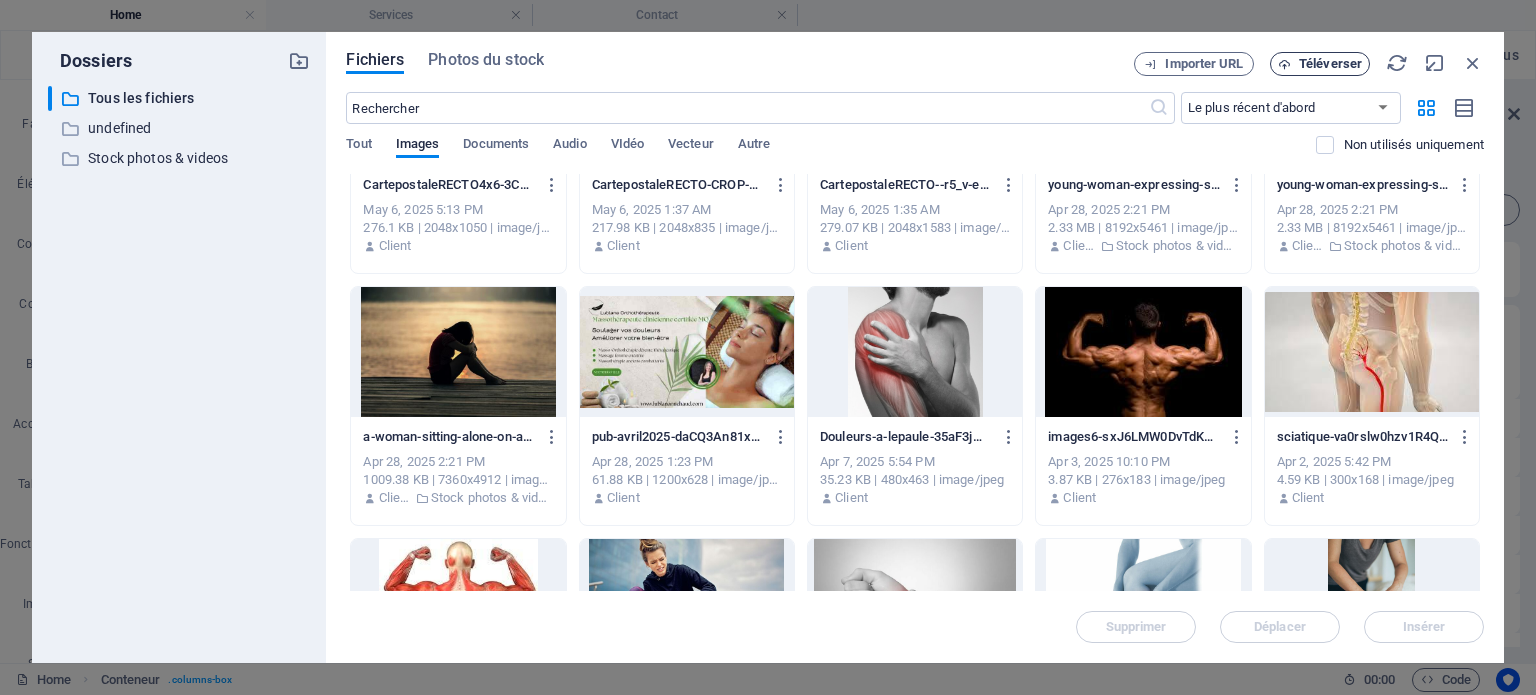 click on "Téléverser" at bounding box center [1330, 64] 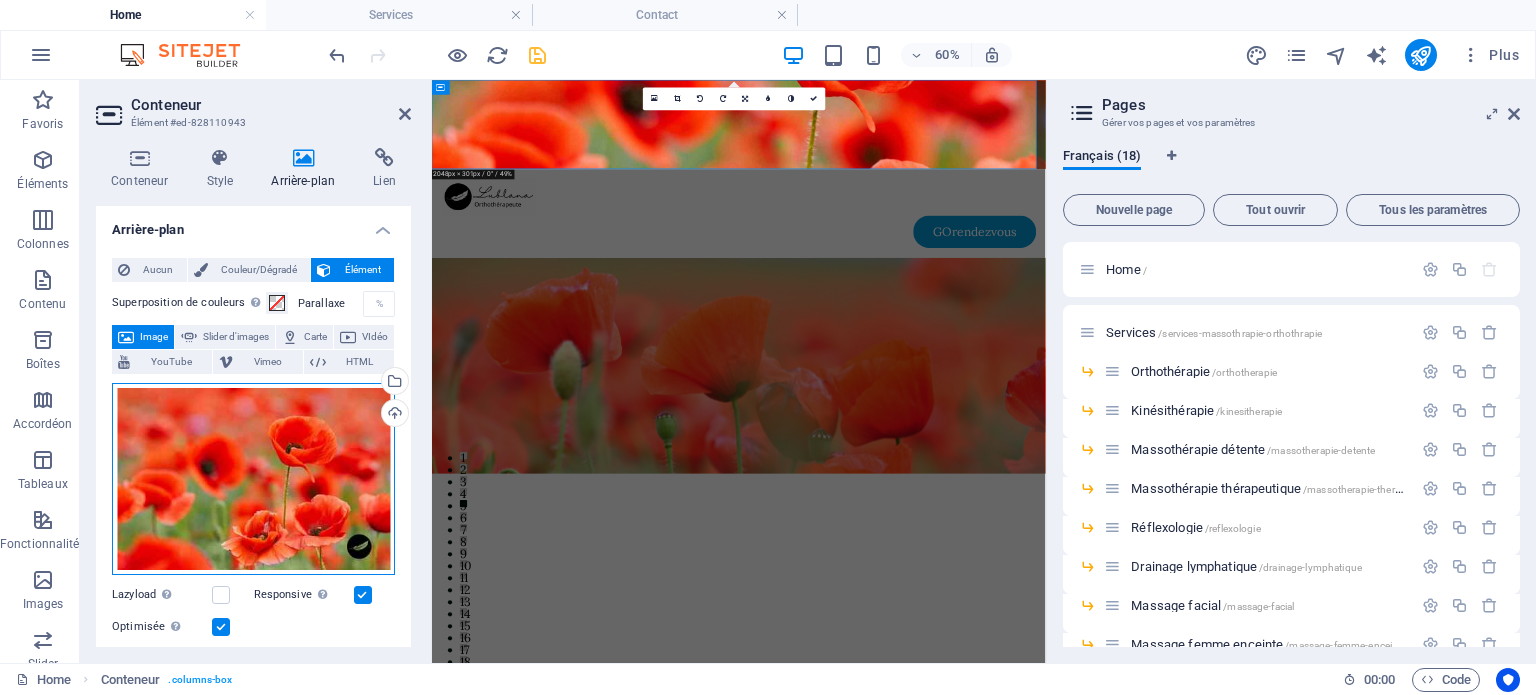click on "Glissez les fichiers ici, cliquez pour choisir les fichiers ou  sélectionnez les fichiers depuis Fichiers ou depuis notre stock gratuit de photos et de vidéos" at bounding box center (253, 479) 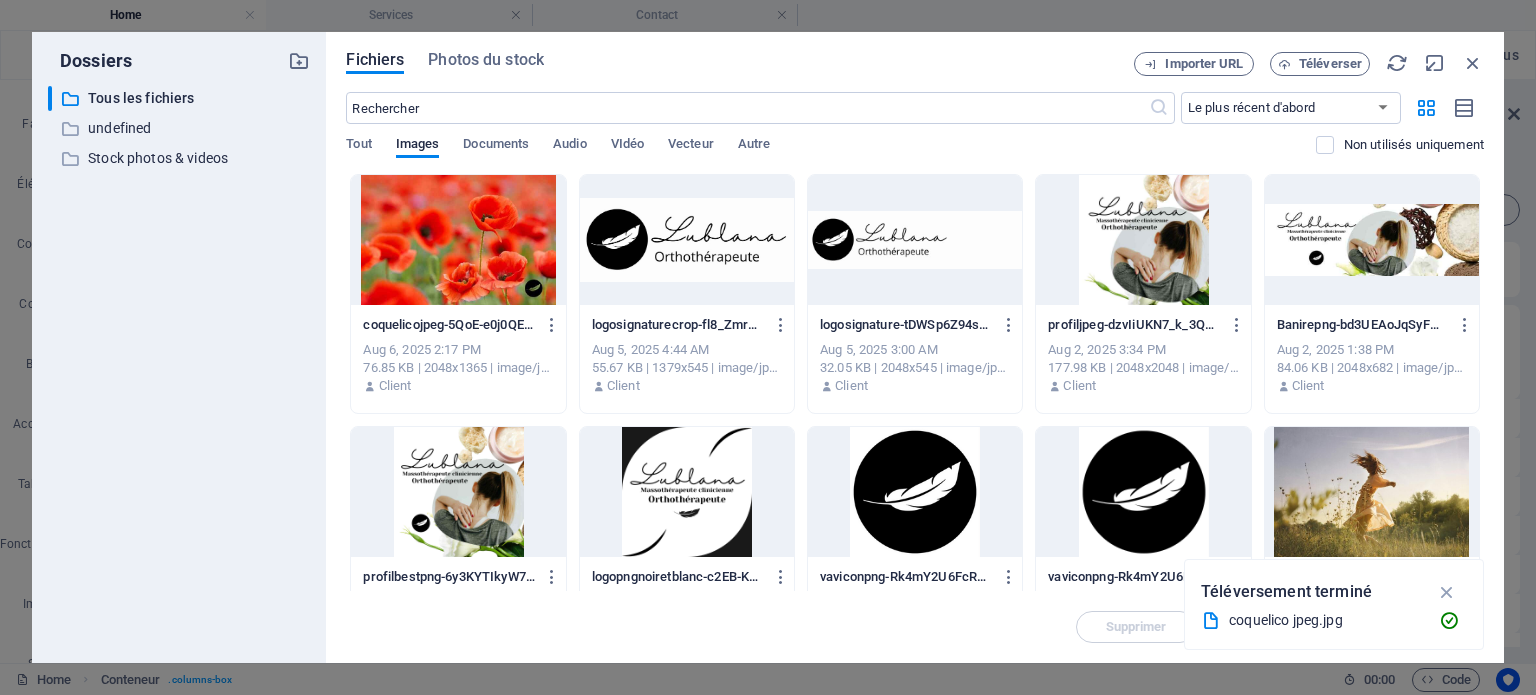 click at bounding box center [458, 240] 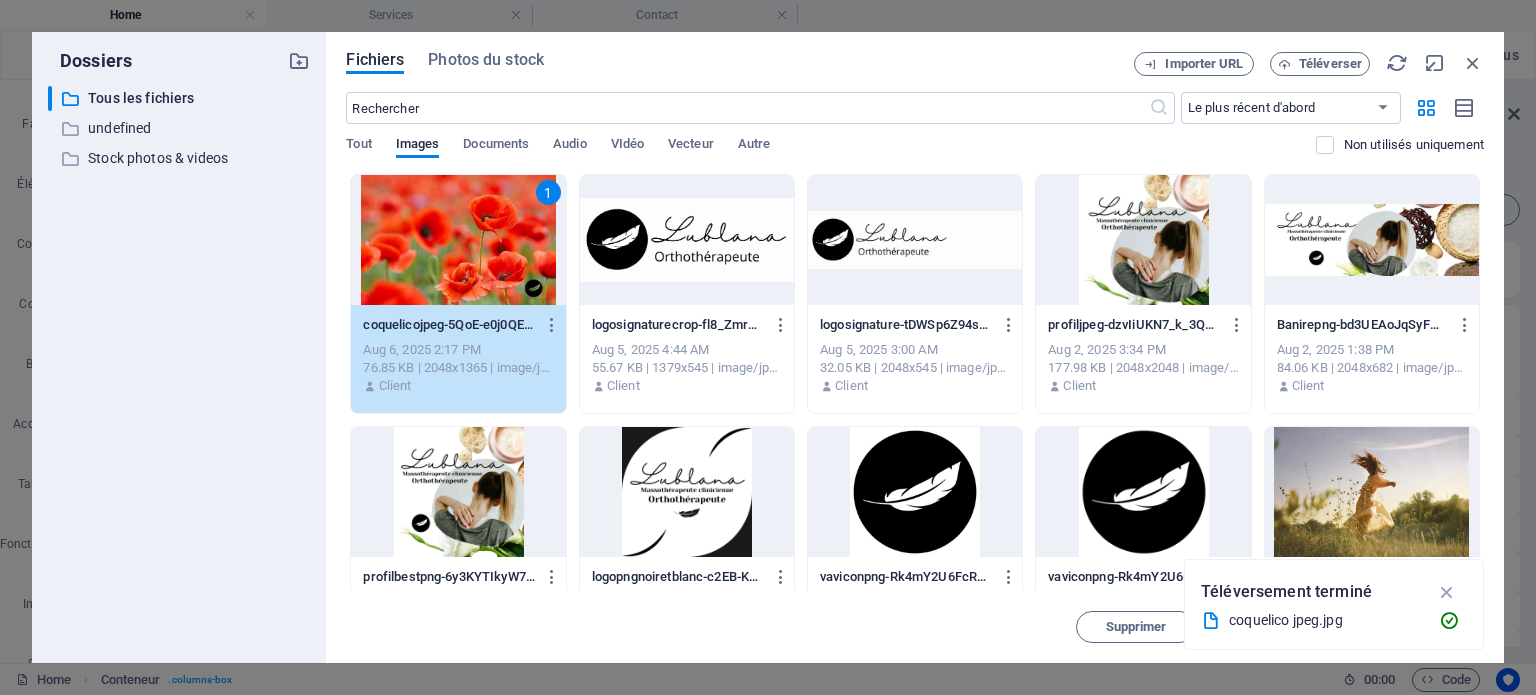 click on "1" at bounding box center [458, 240] 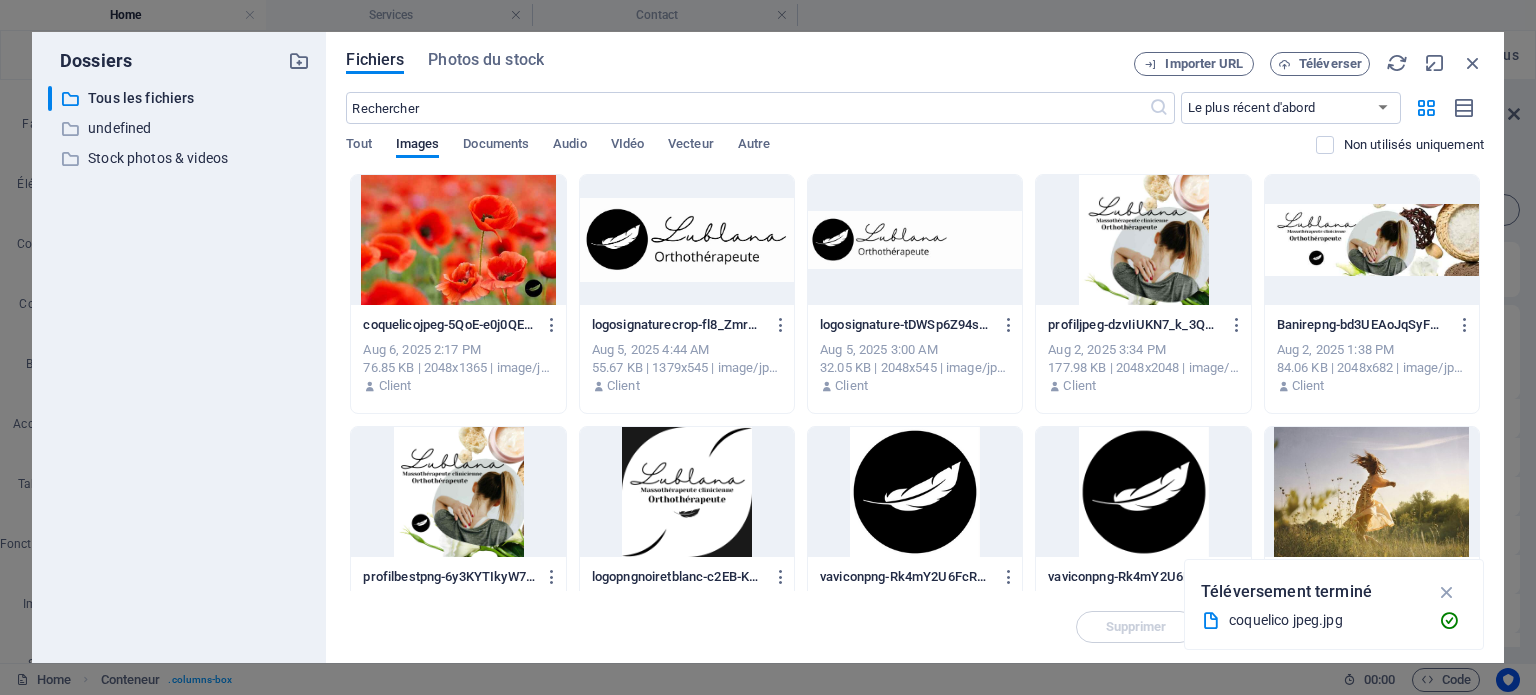 click at bounding box center (458, 240) 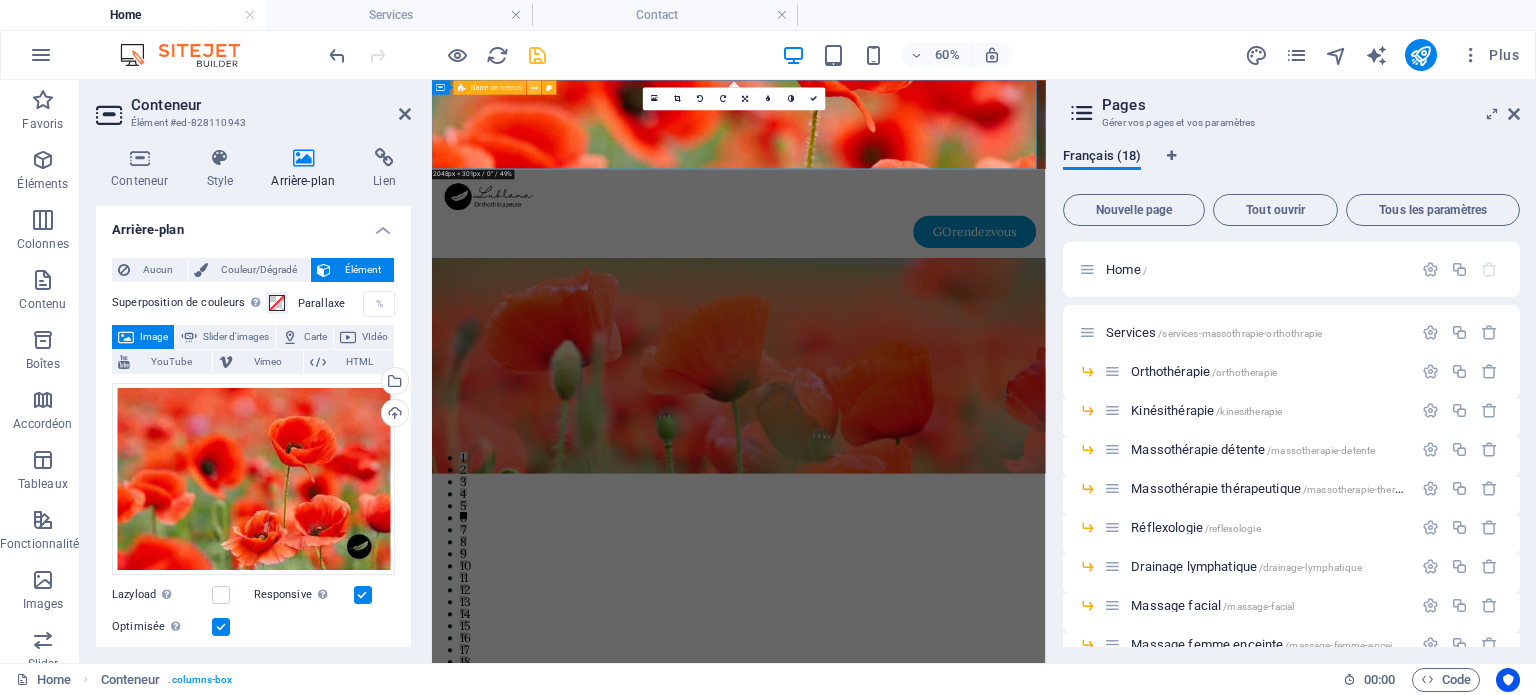 click at bounding box center (535, 87) 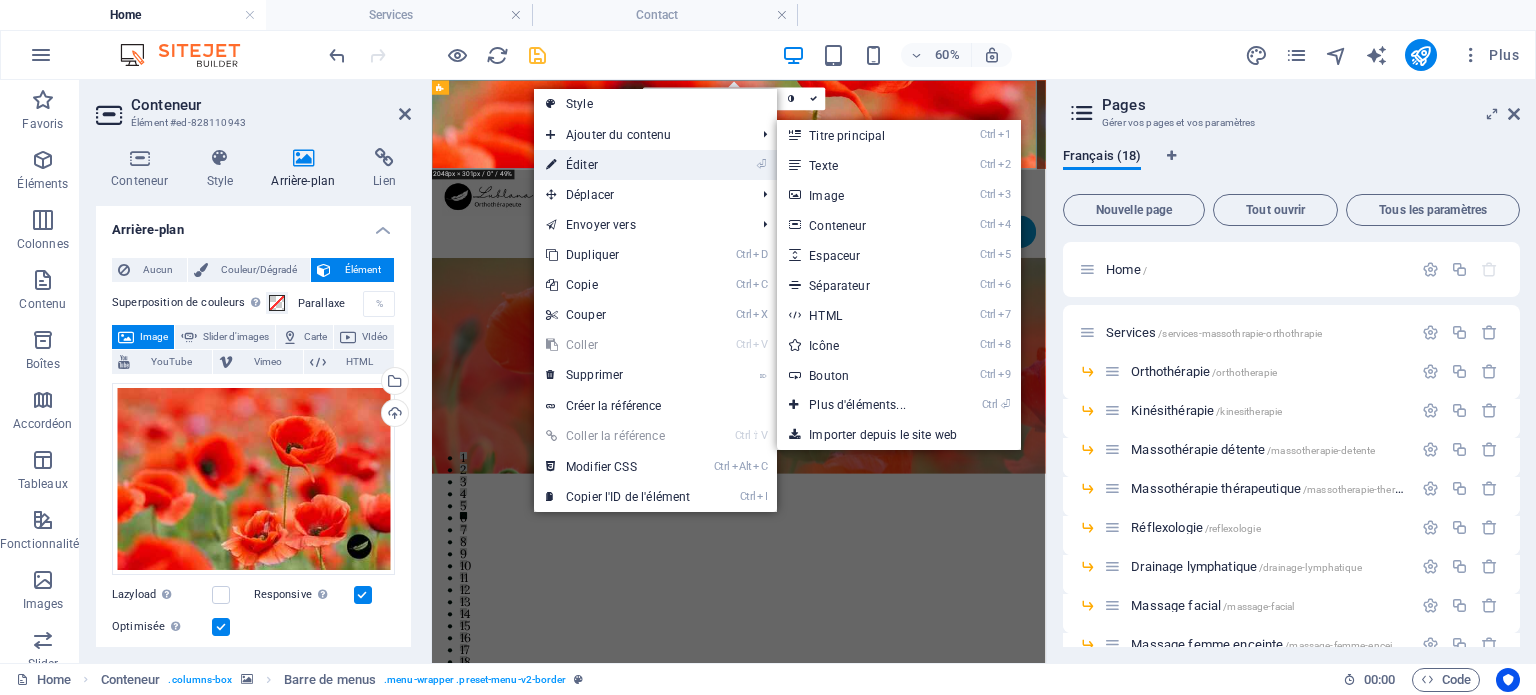click on "⏎  Éditer" at bounding box center [618, 165] 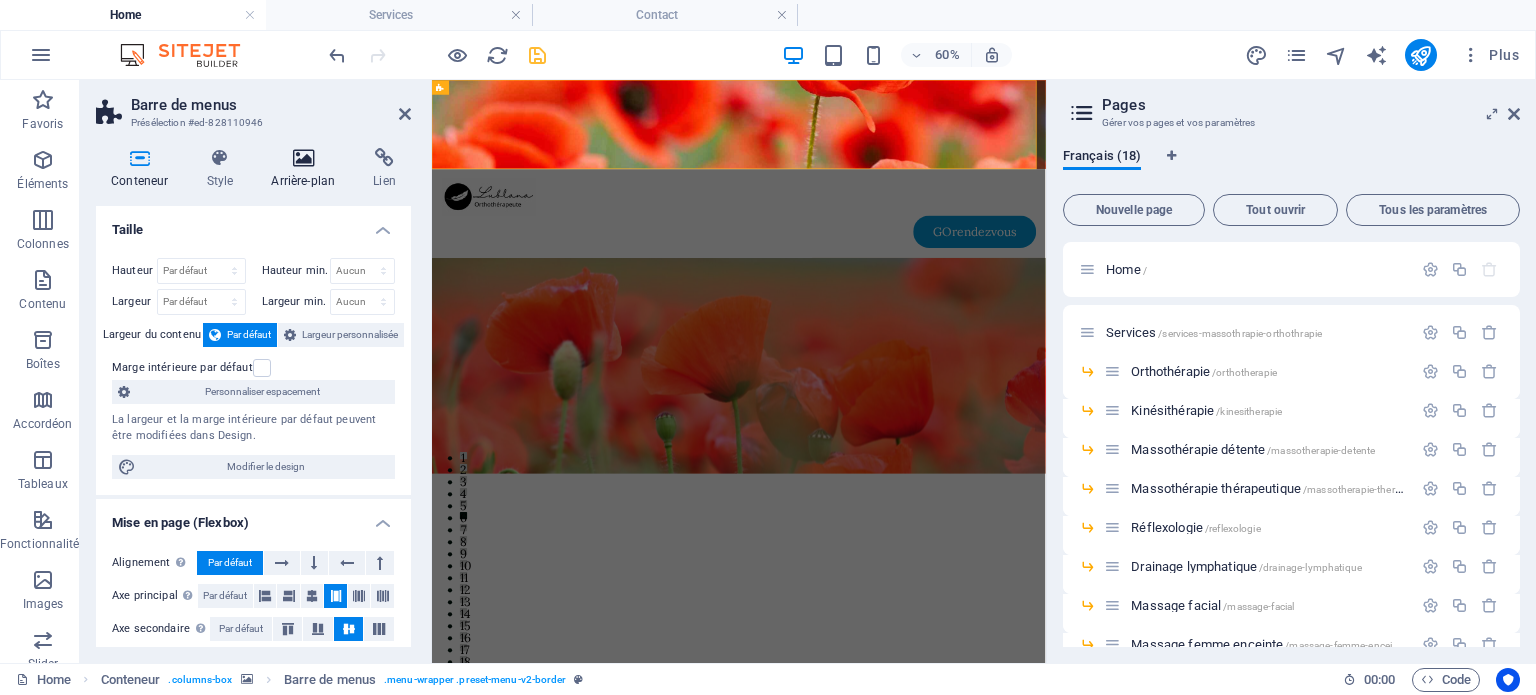click at bounding box center (303, 158) 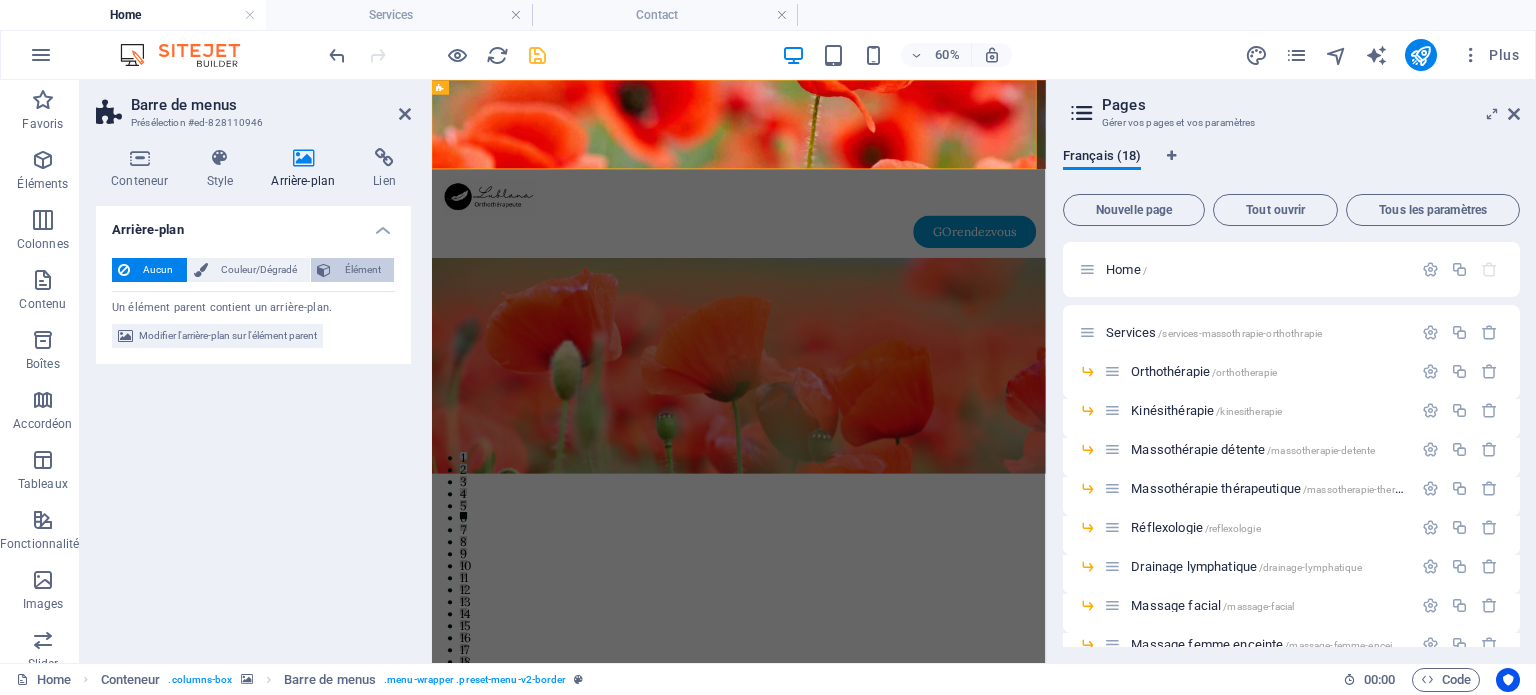 click on "Élément" at bounding box center [362, 270] 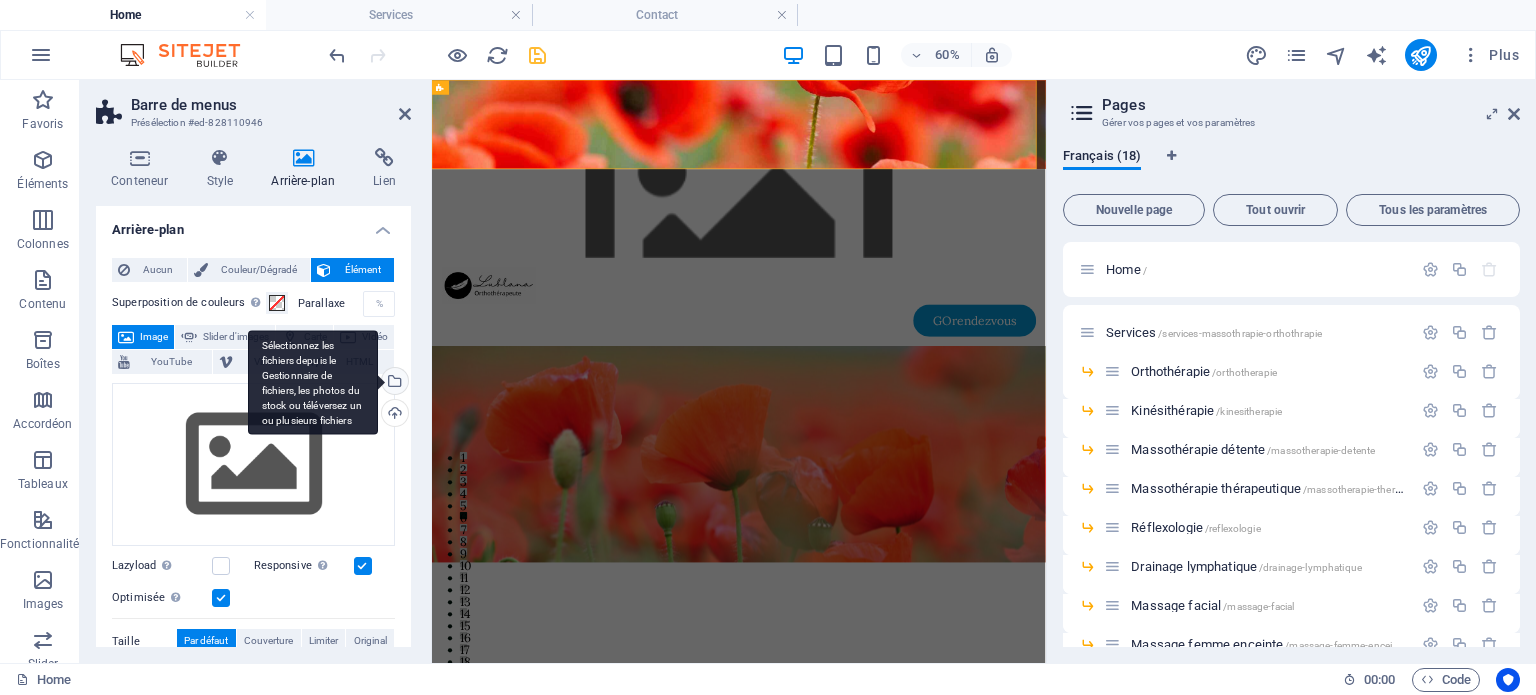 click on "Sélectionnez les fichiers depuis le Gestionnaire de fichiers, les photos du stock ou téléversez un ou plusieurs fichiers" at bounding box center [313, 382] 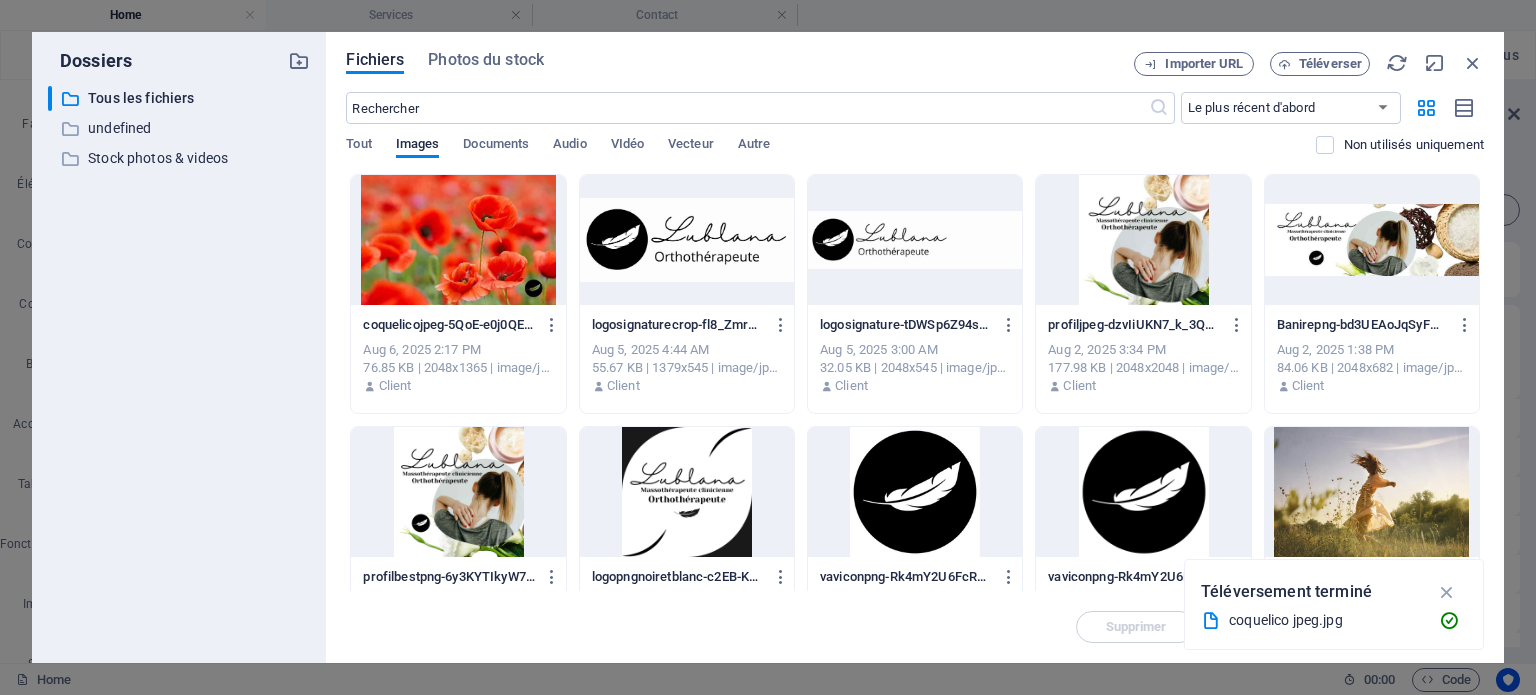 click at bounding box center [458, 240] 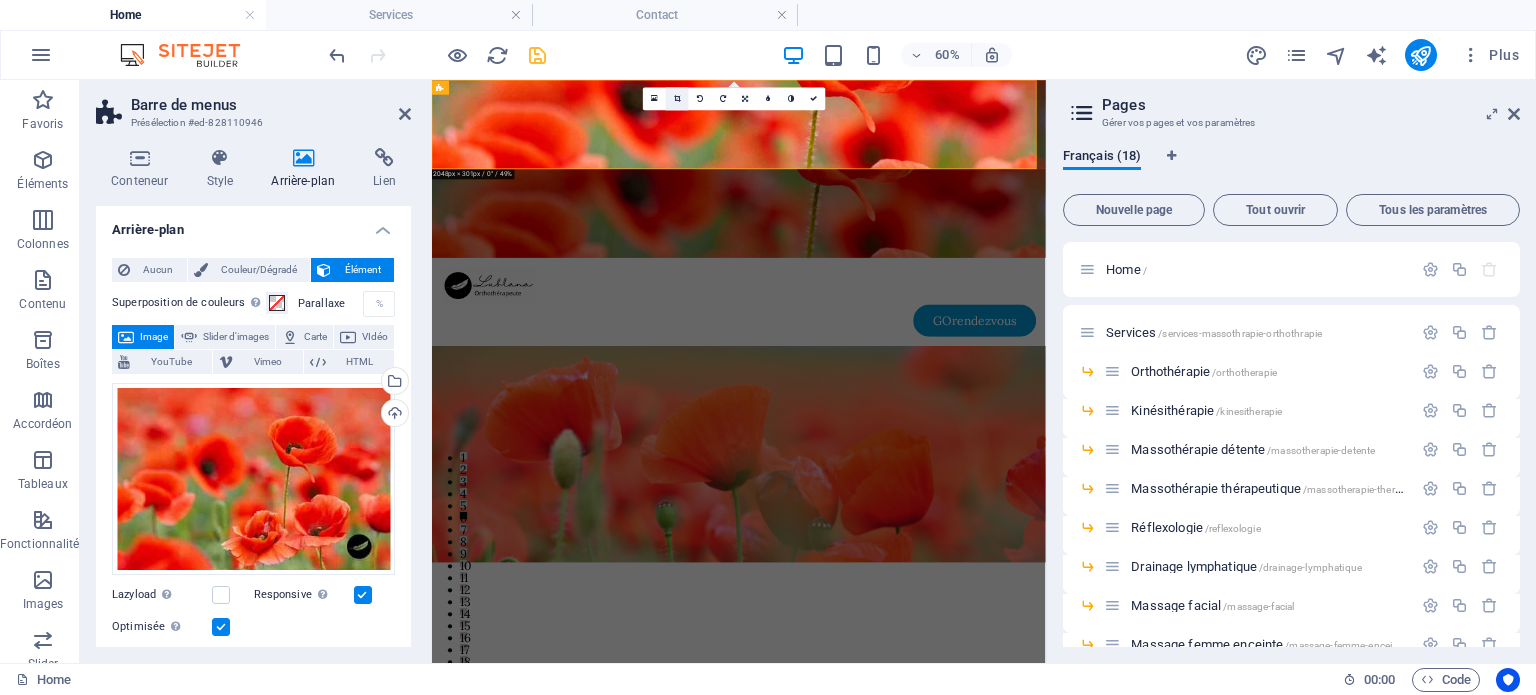 click at bounding box center [677, 98] 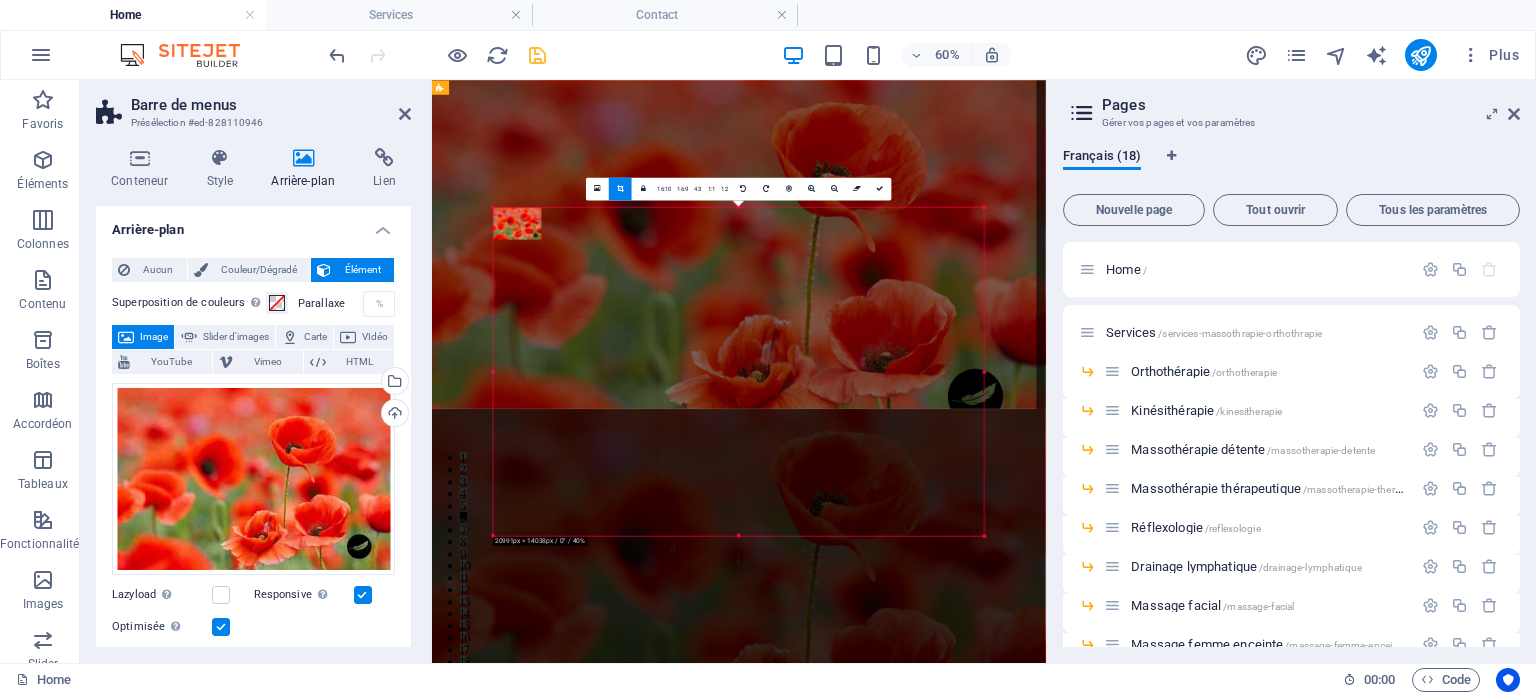 drag, startPoint x: 983, startPoint y: 536, endPoint x: 1033, endPoint y: 538, distance: 50.039986 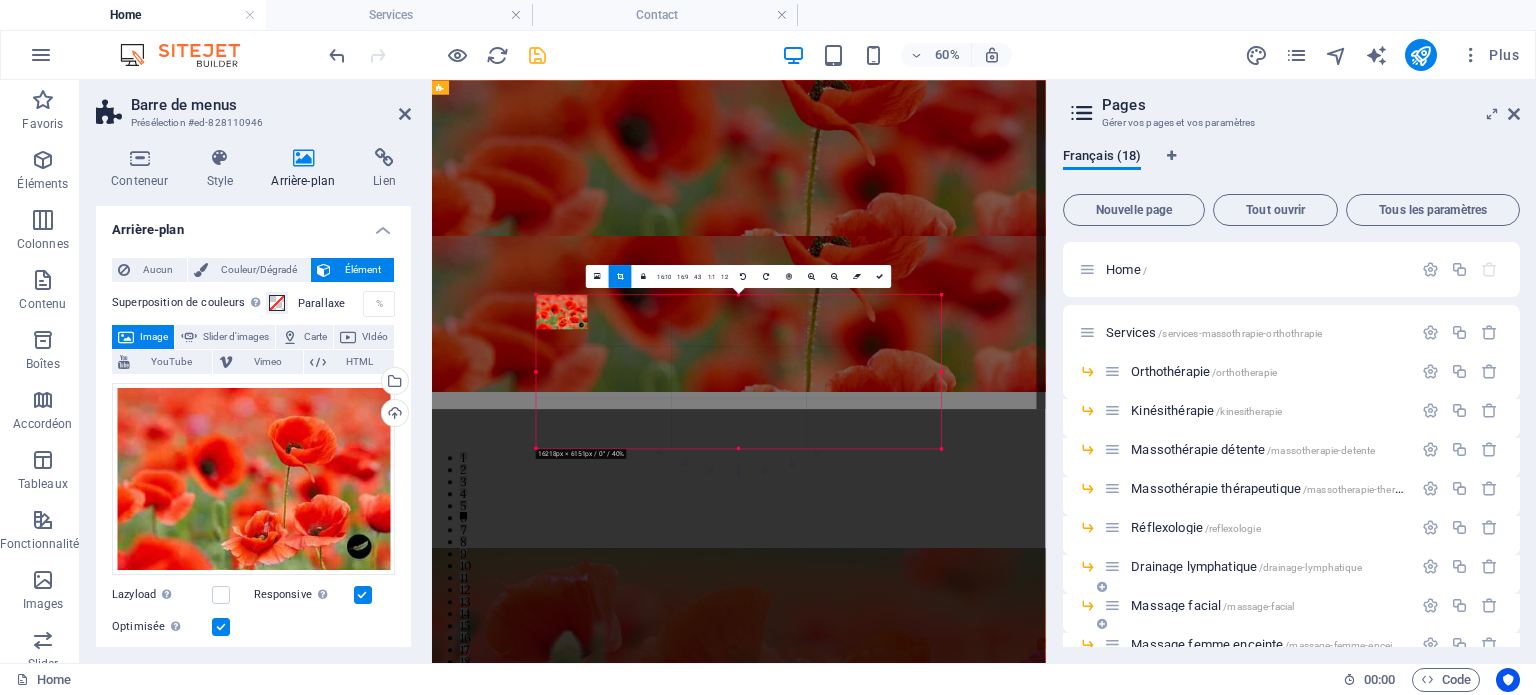 drag, startPoint x: 760, startPoint y: 385, endPoint x: 1388, endPoint y: 595, distance: 662.1813 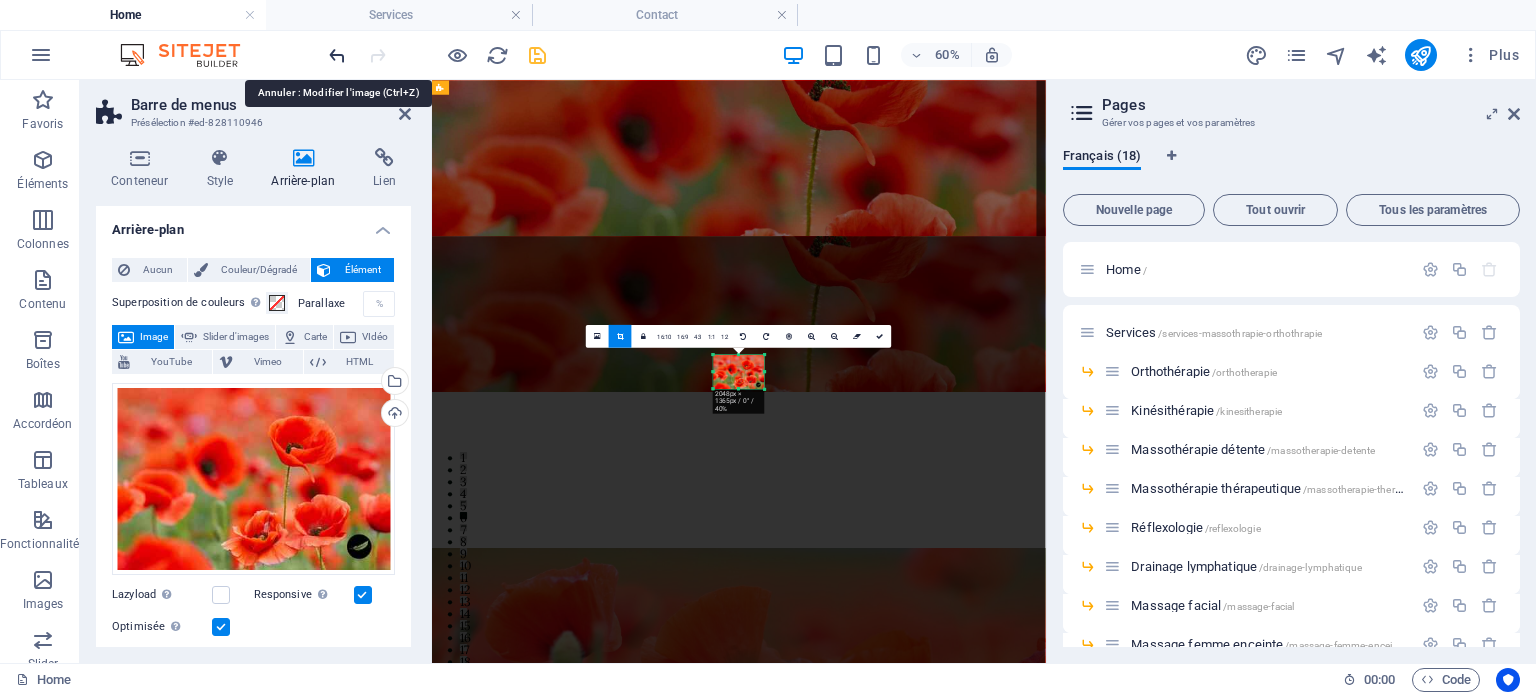 click at bounding box center [337, 55] 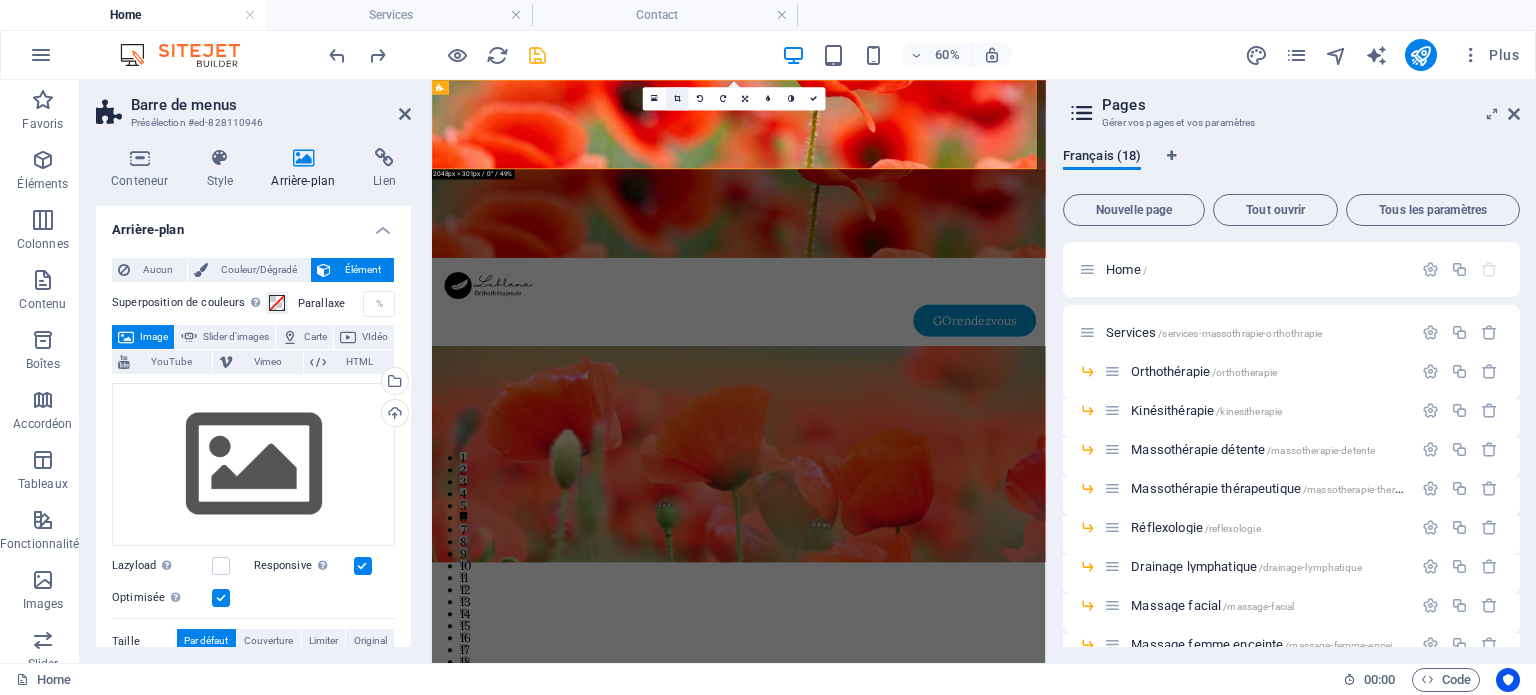 click at bounding box center [677, 98] 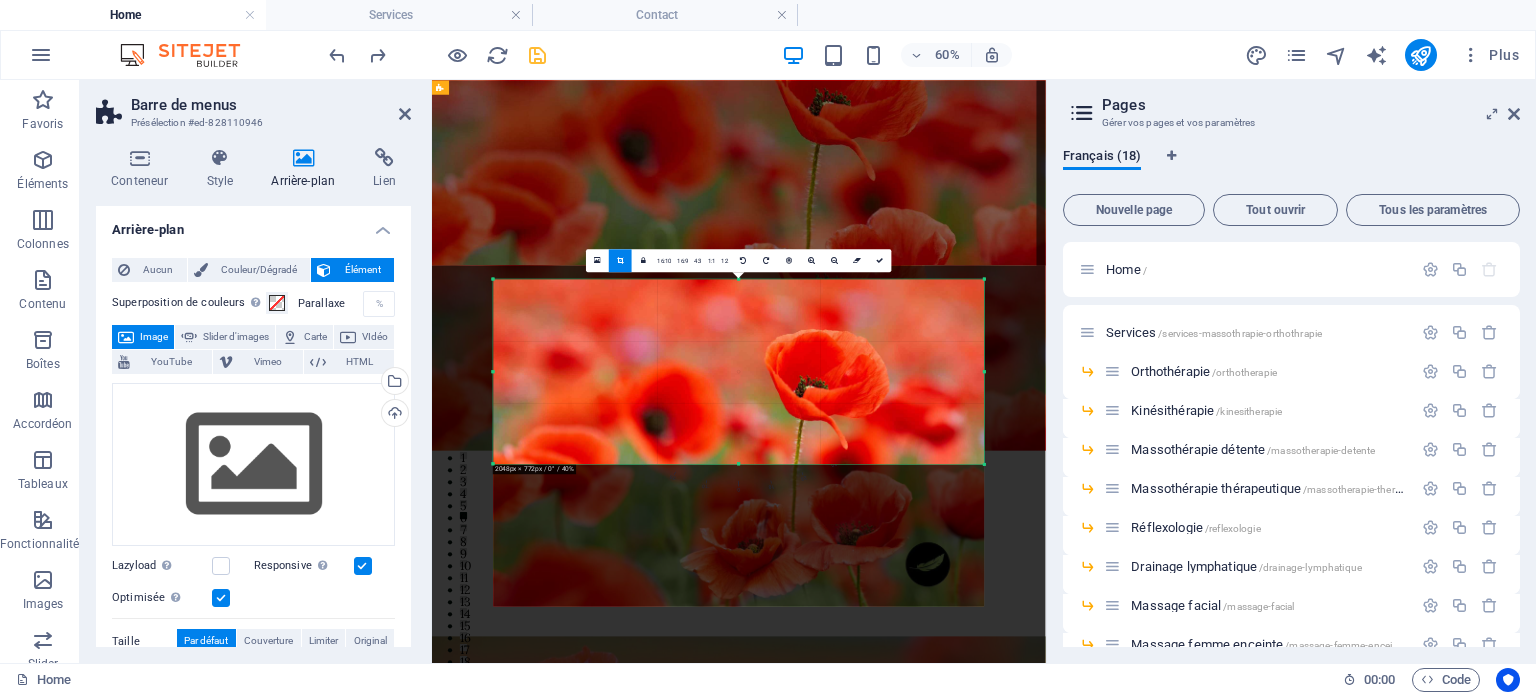 drag, startPoint x: 740, startPoint y: 535, endPoint x: 749, endPoint y: 298, distance: 237.17082 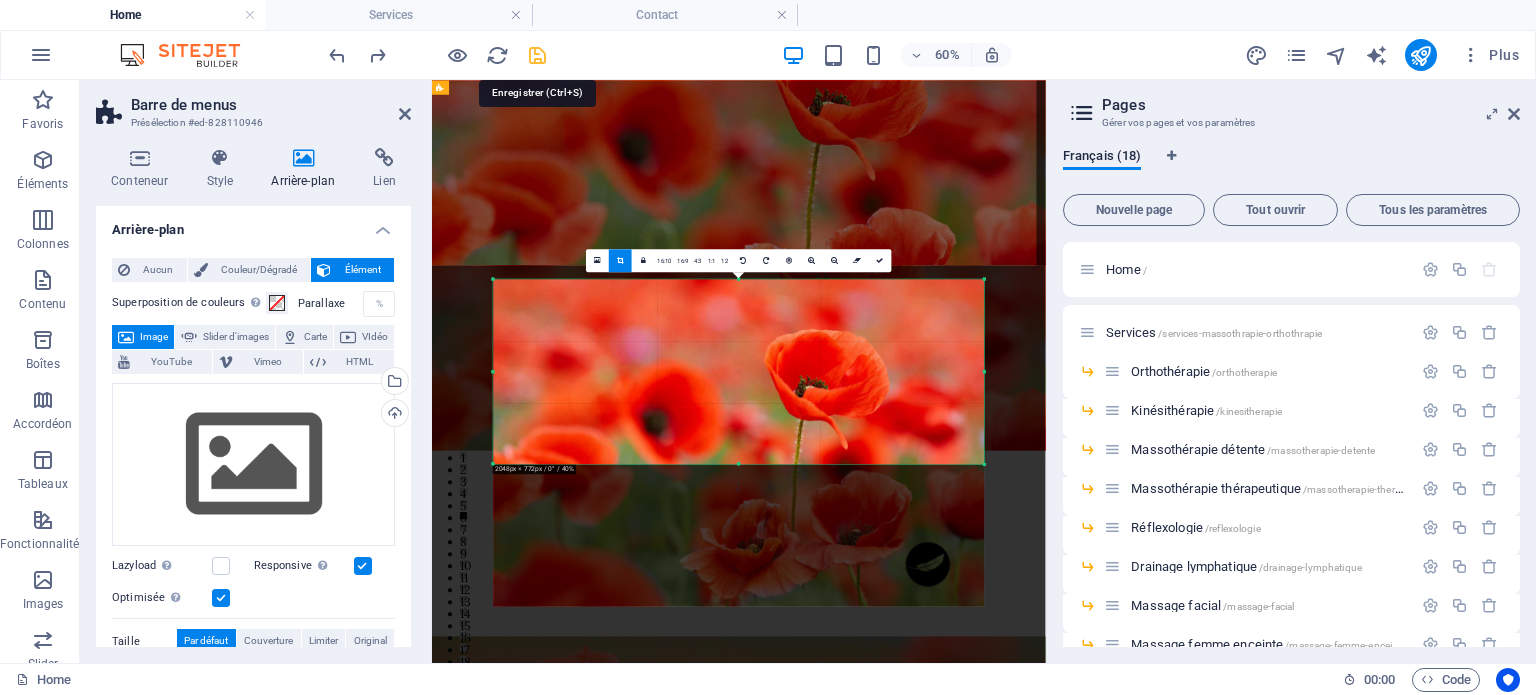 click at bounding box center (537, 55) 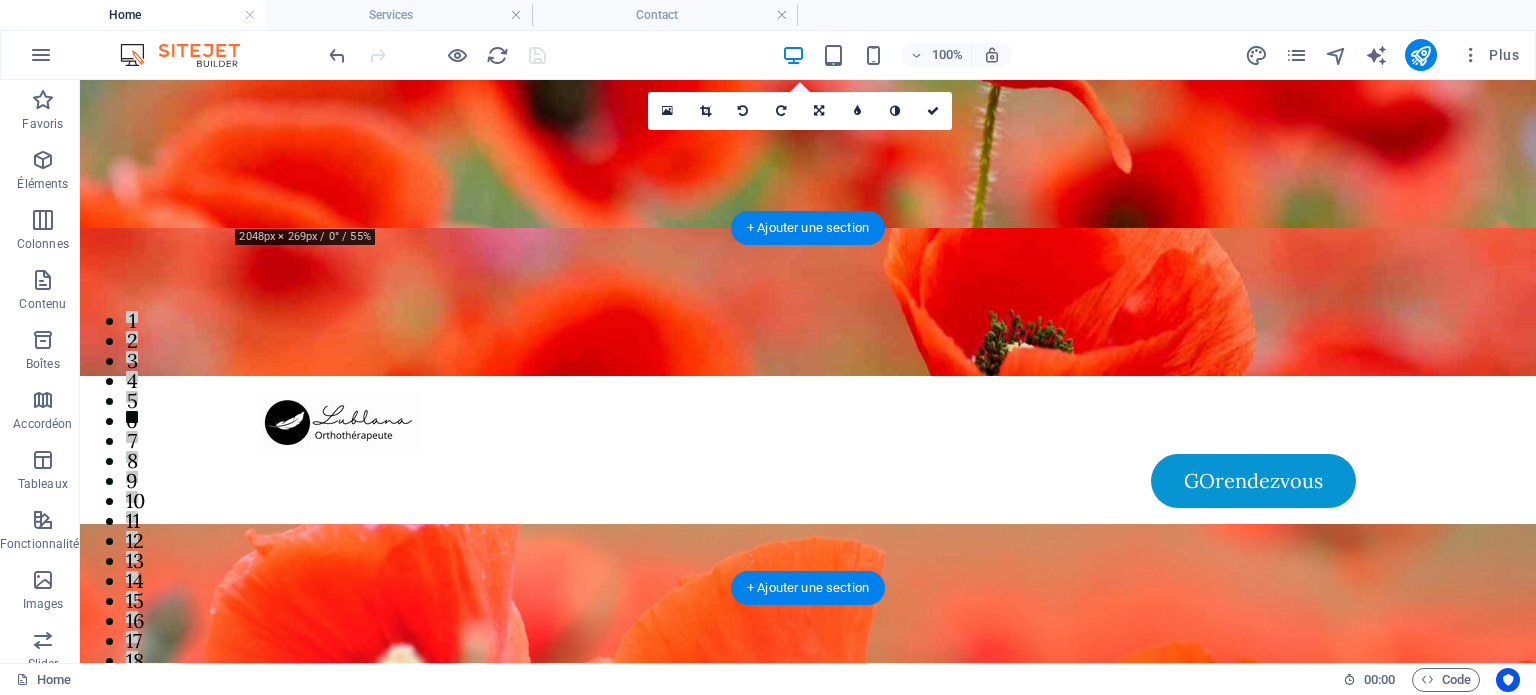click at bounding box center [808, 704] 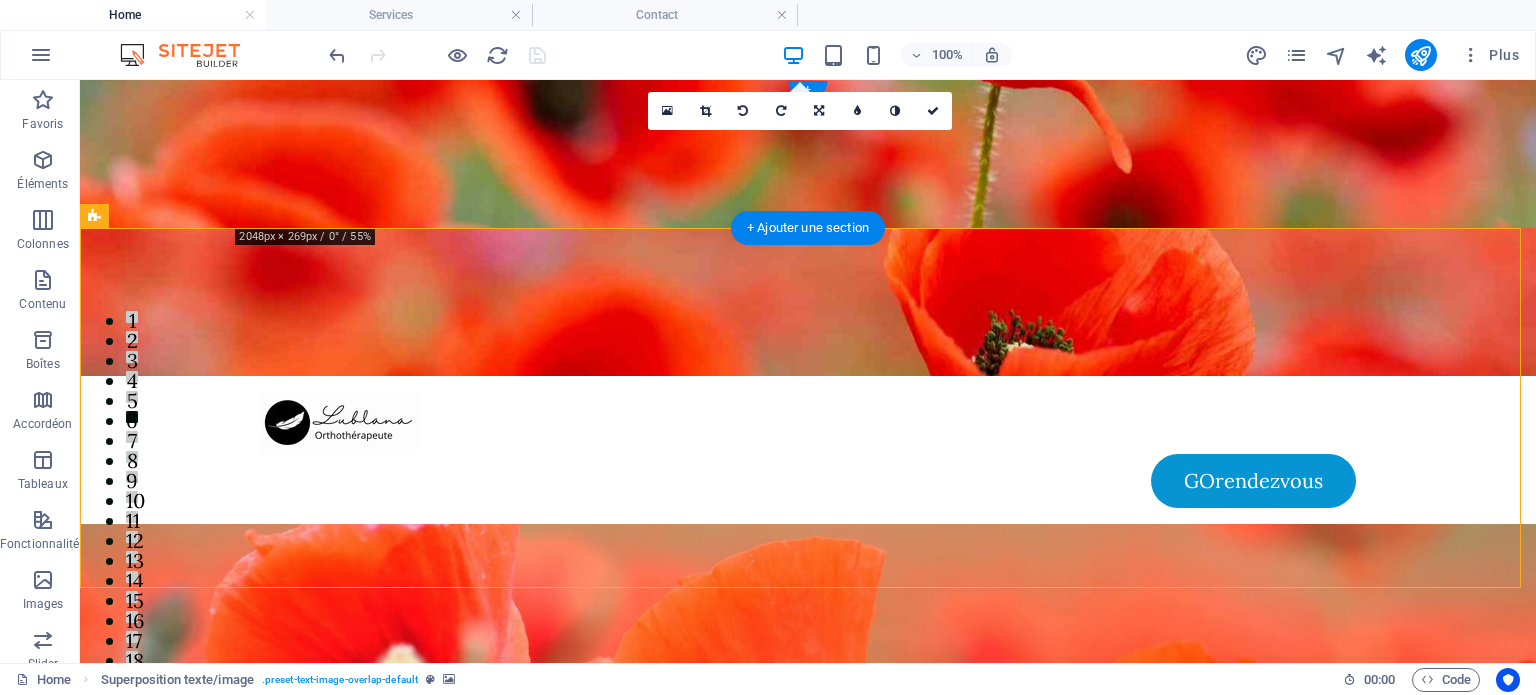 click at bounding box center (808, 302) 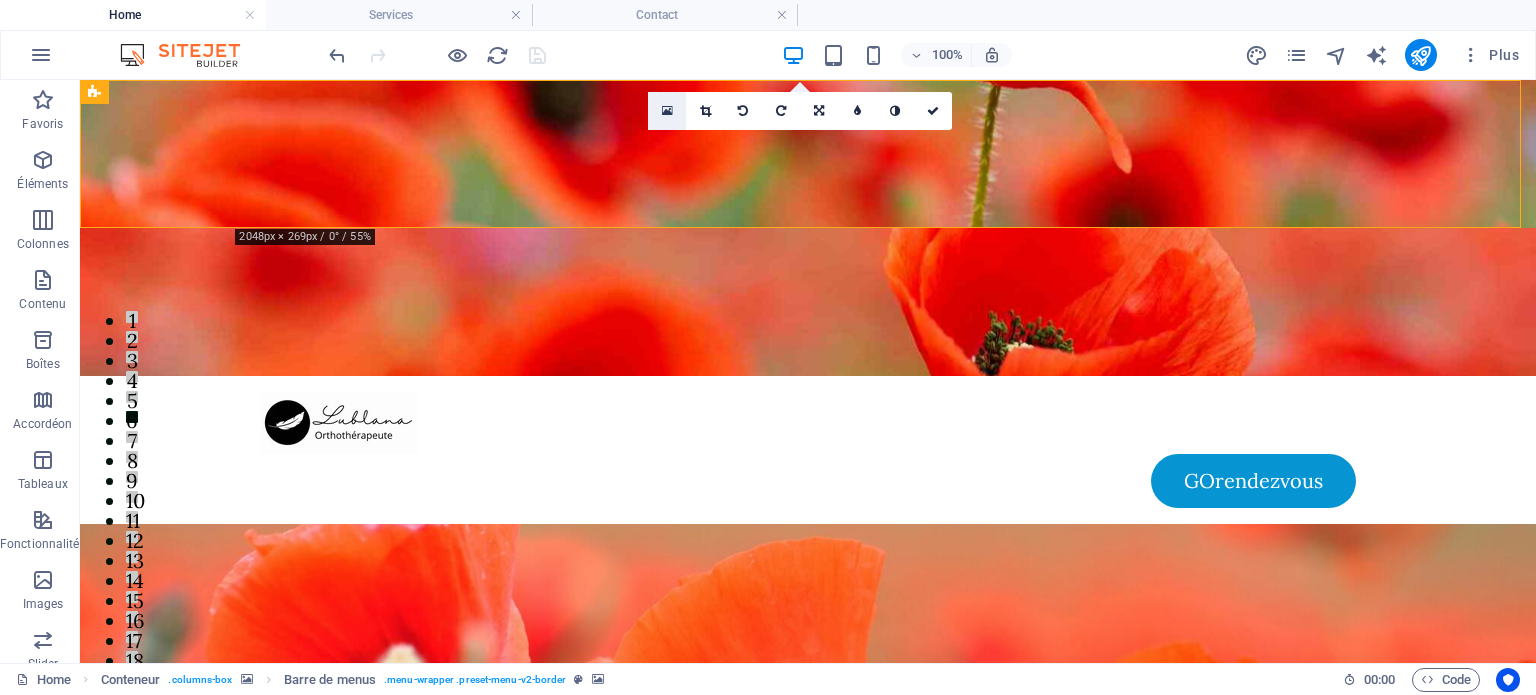 click at bounding box center (667, 111) 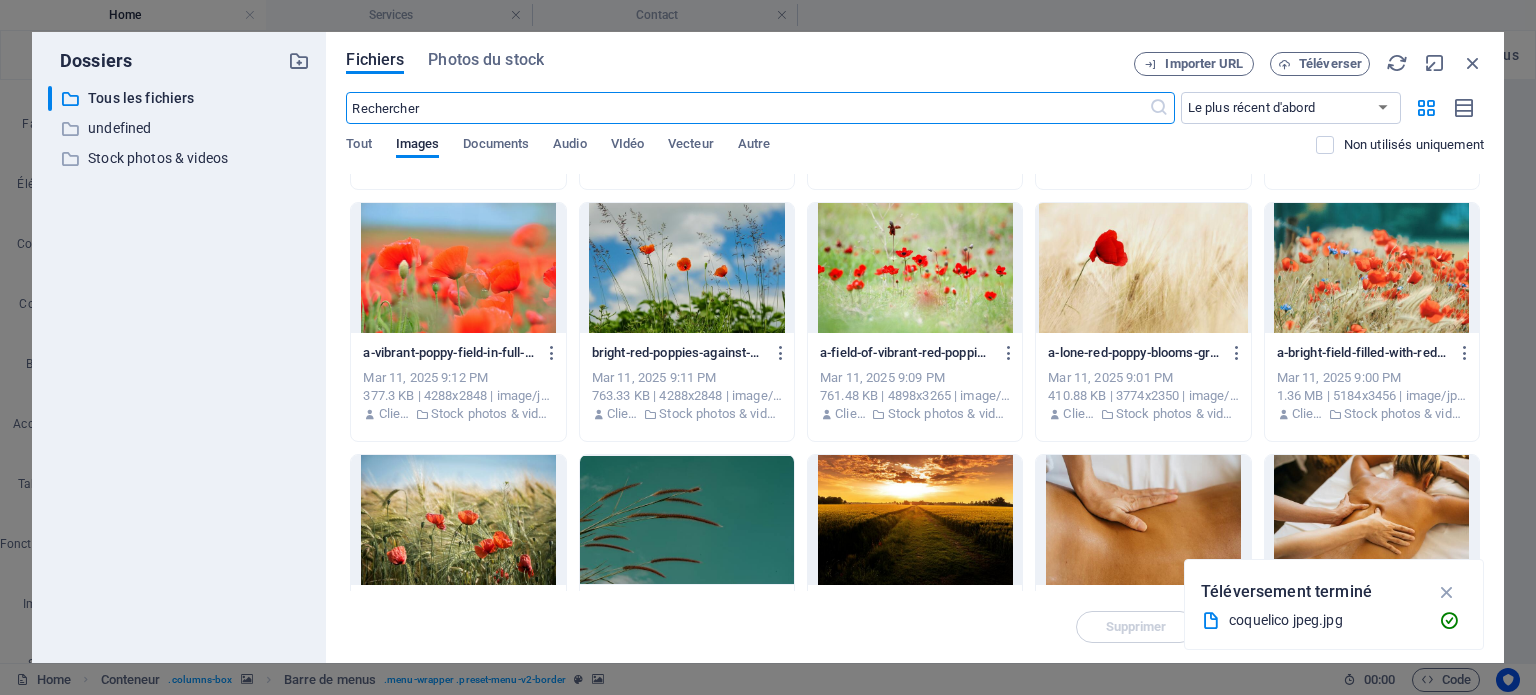 scroll, scrollTop: 3600, scrollLeft: 0, axis: vertical 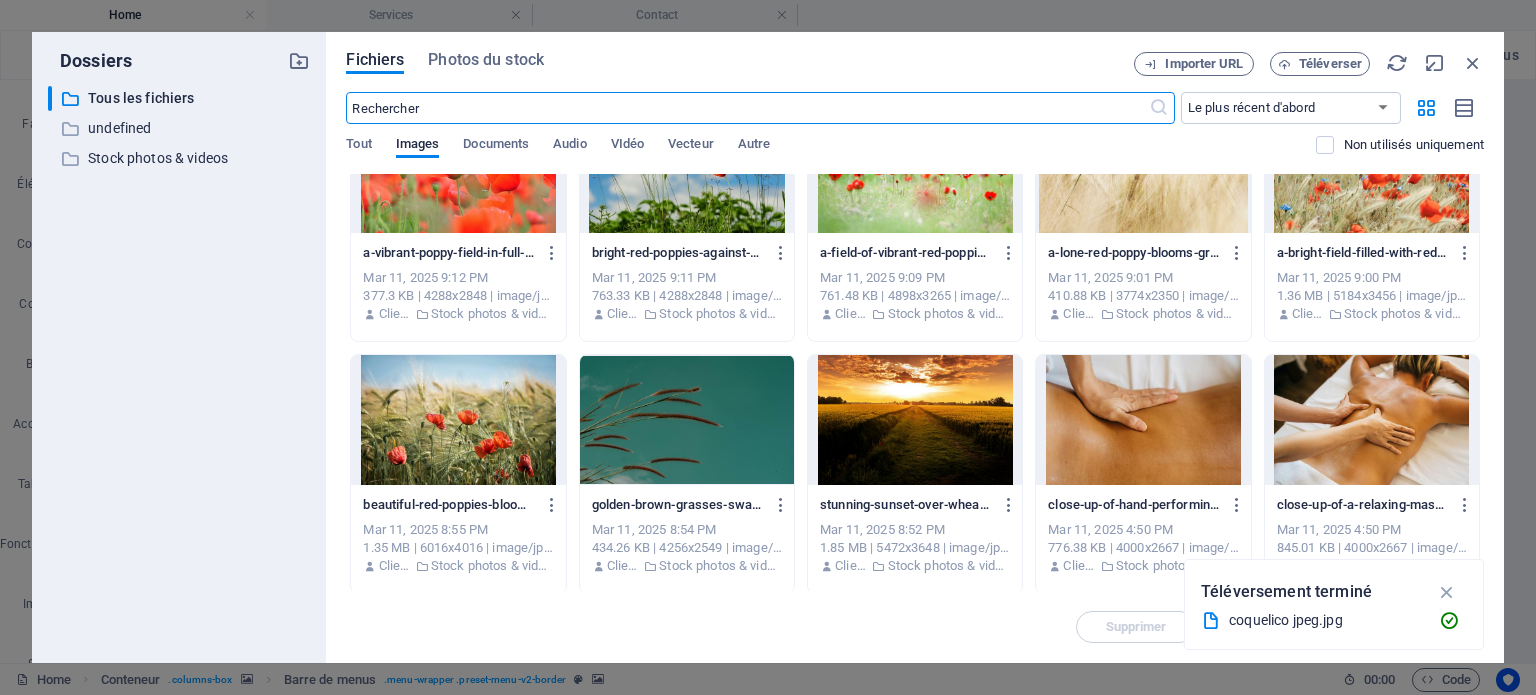 click at bounding box center (458, 168) 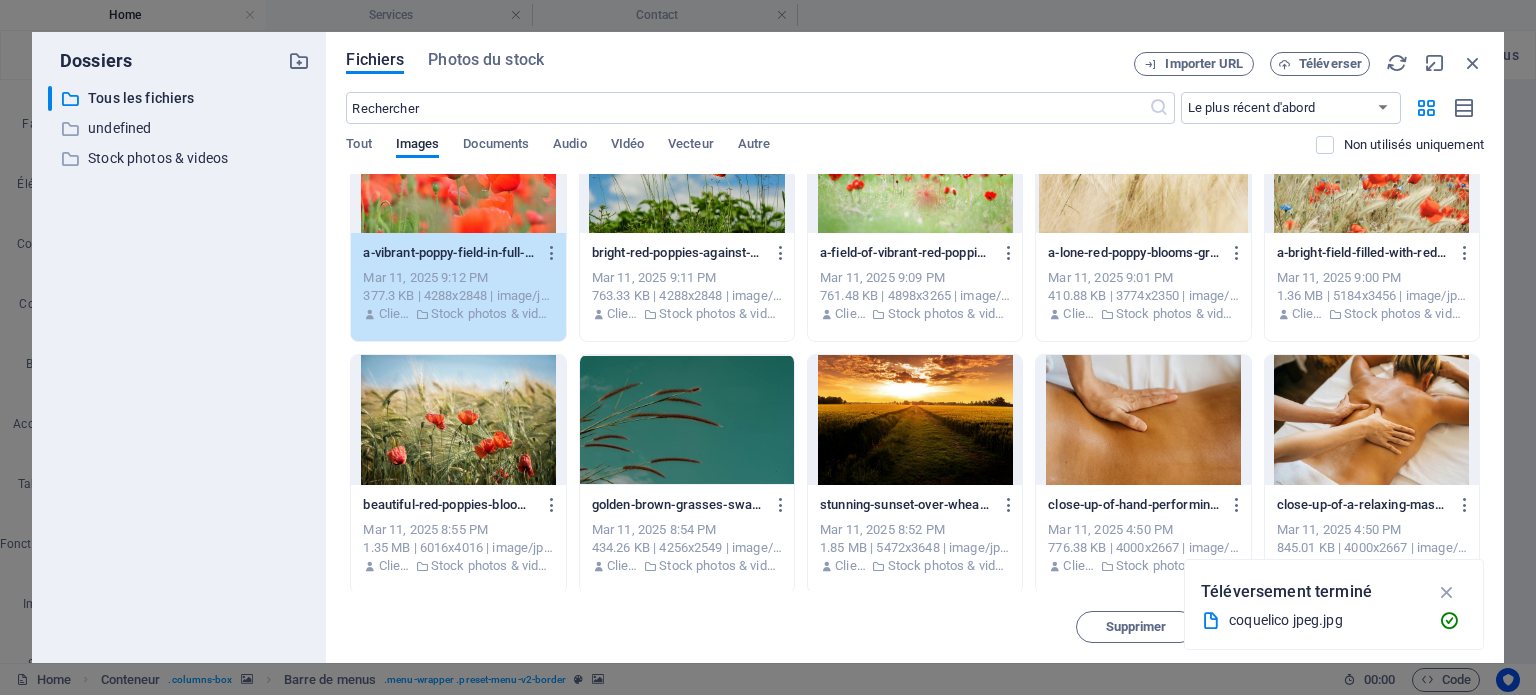 click on "1" at bounding box center [458, 168] 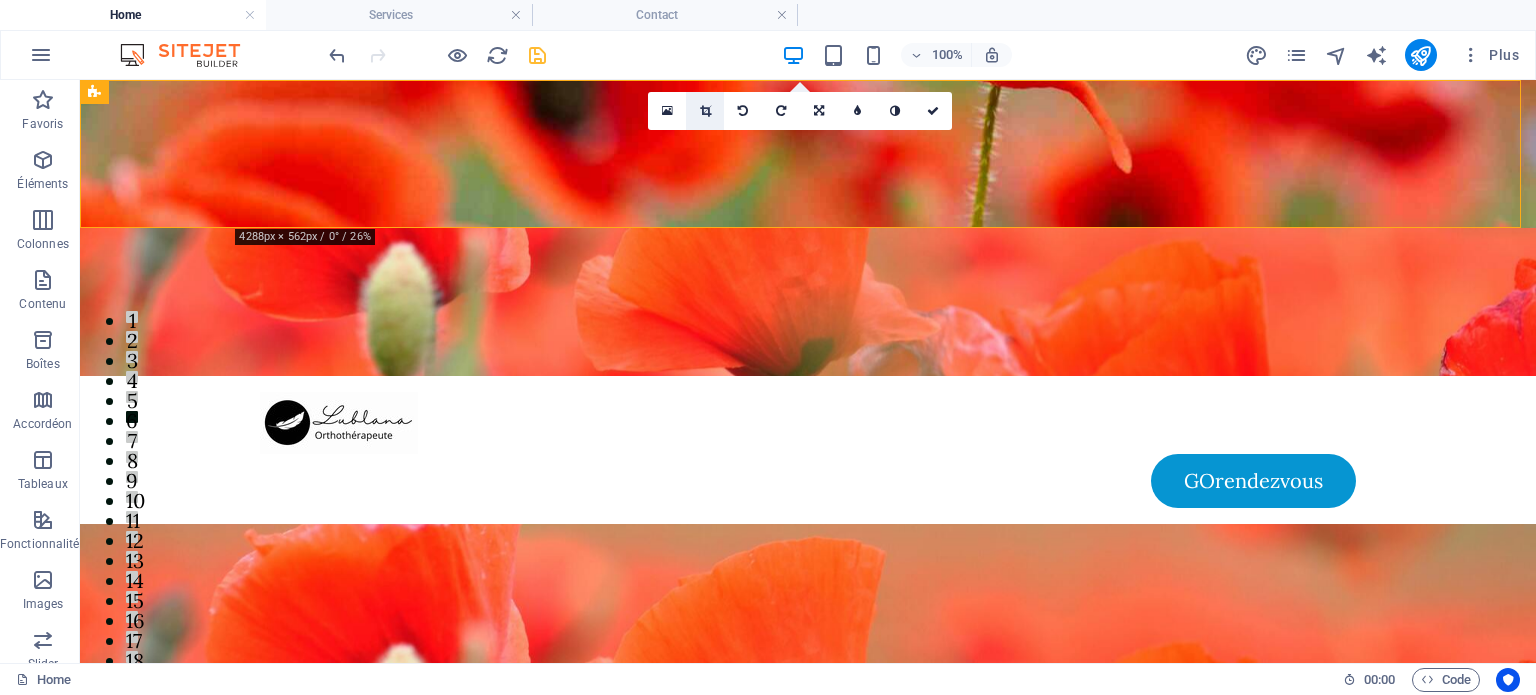 click at bounding box center [705, 111] 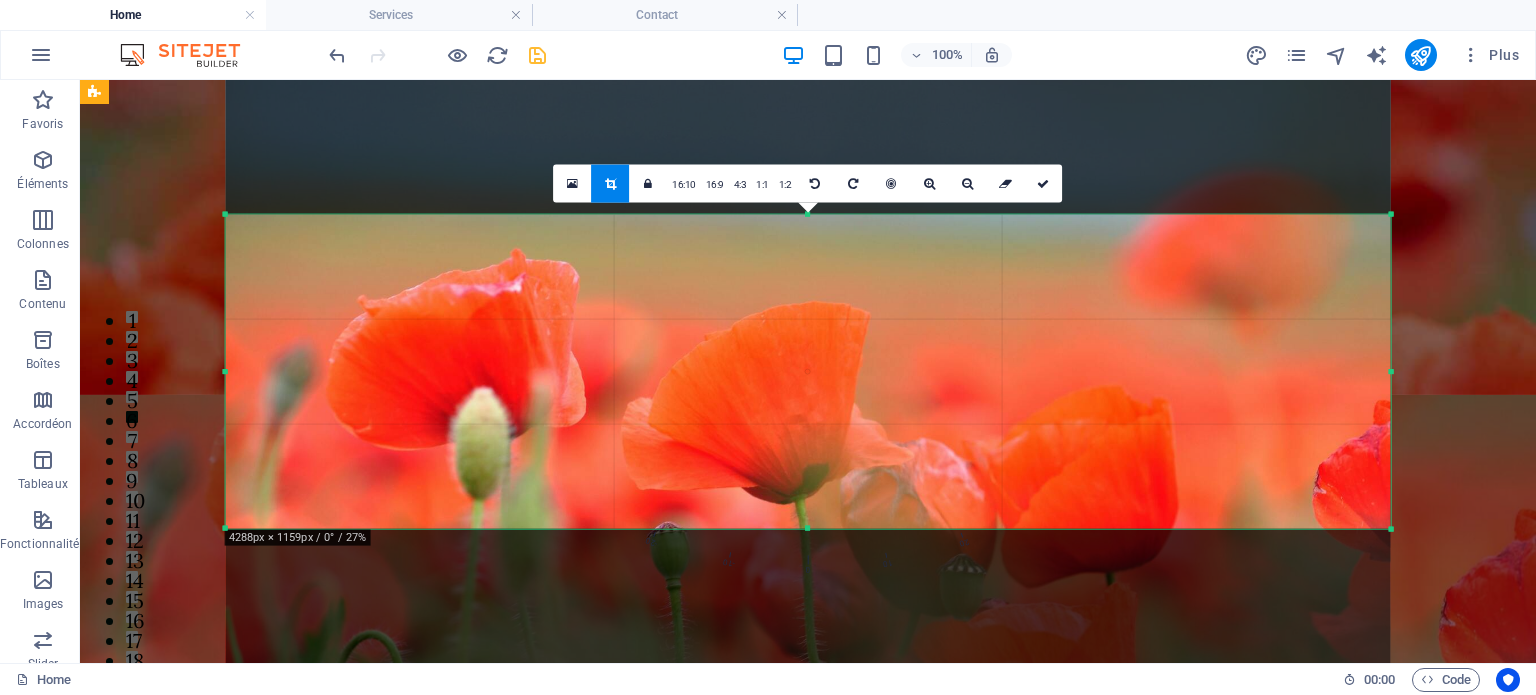 drag, startPoint x: 808, startPoint y: 594, endPoint x: 808, endPoint y: 467, distance: 127 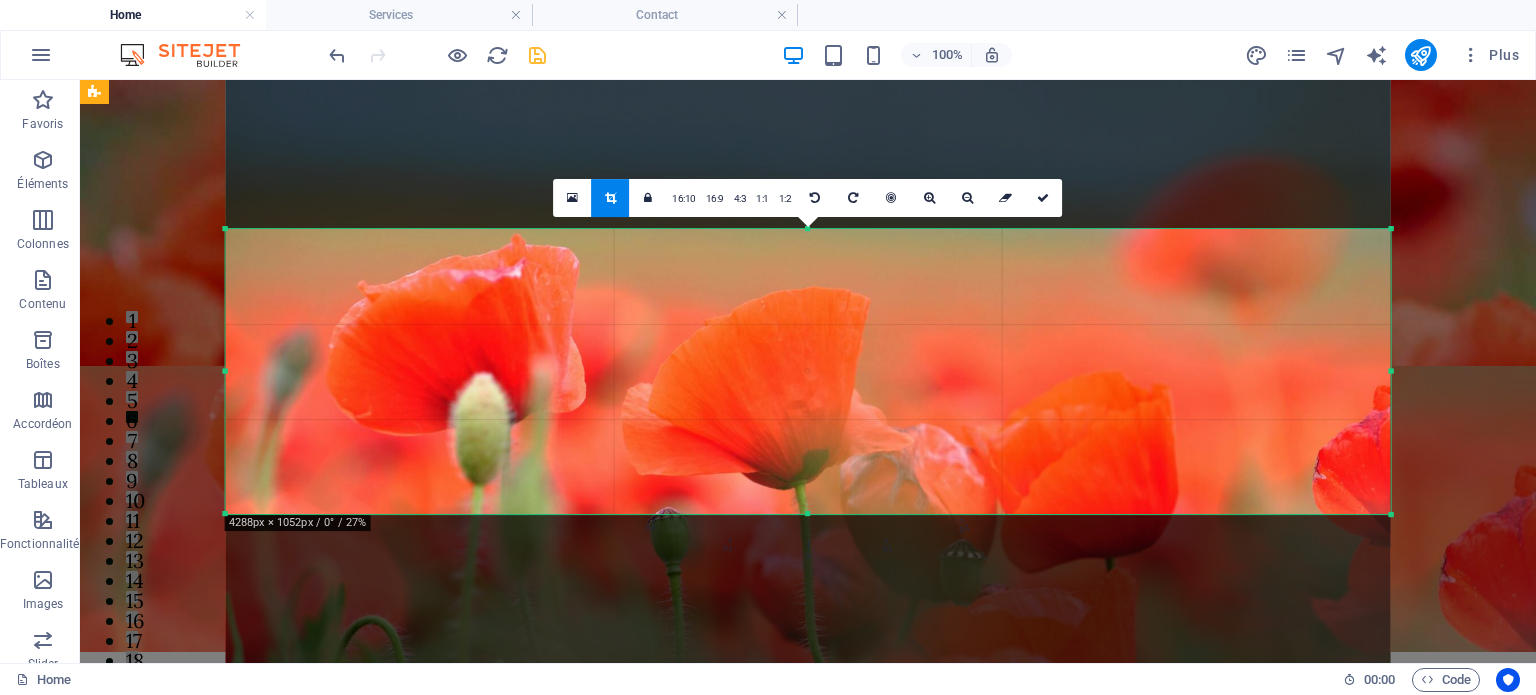 drag, startPoint x: 807, startPoint y: 213, endPoint x: 807, endPoint y: 242, distance: 29 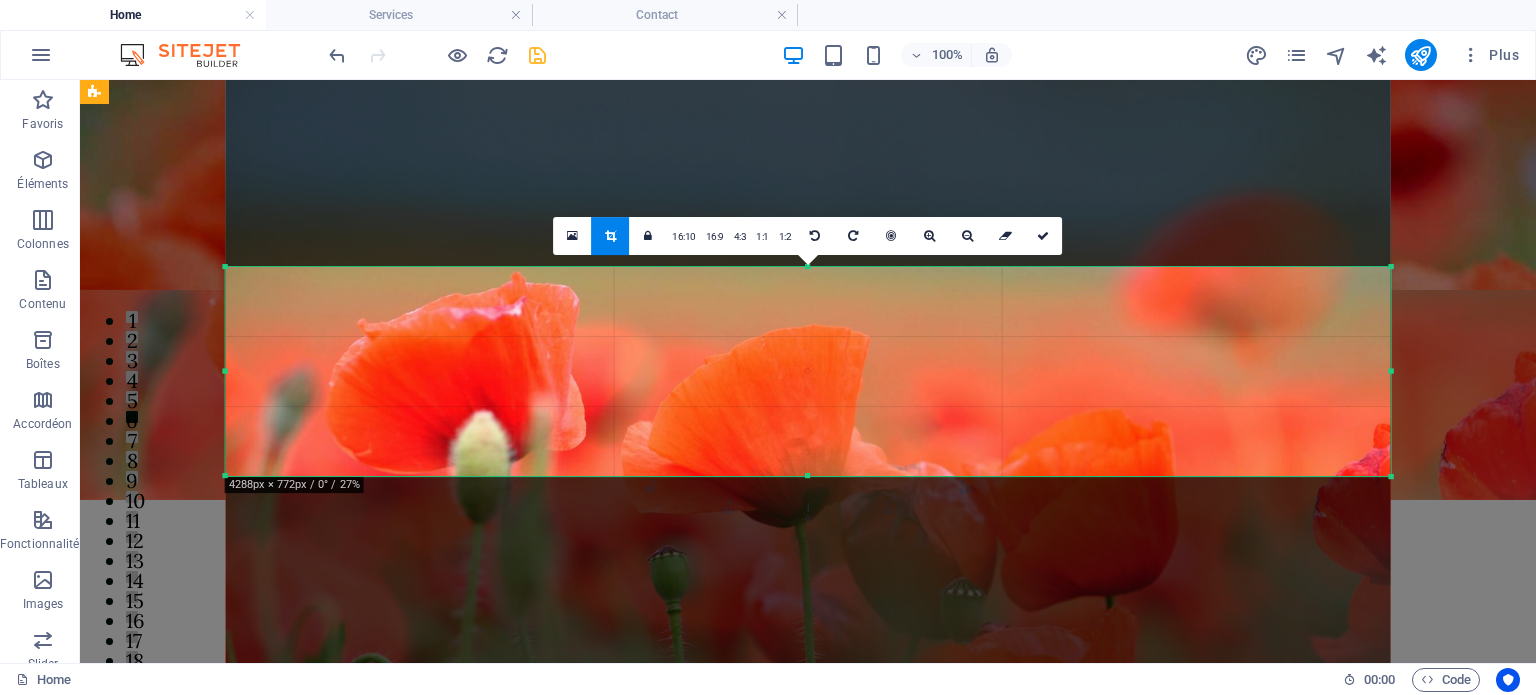 drag, startPoint x: 810, startPoint y: 515, endPoint x: 815, endPoint y: 439, distance: 76.1643 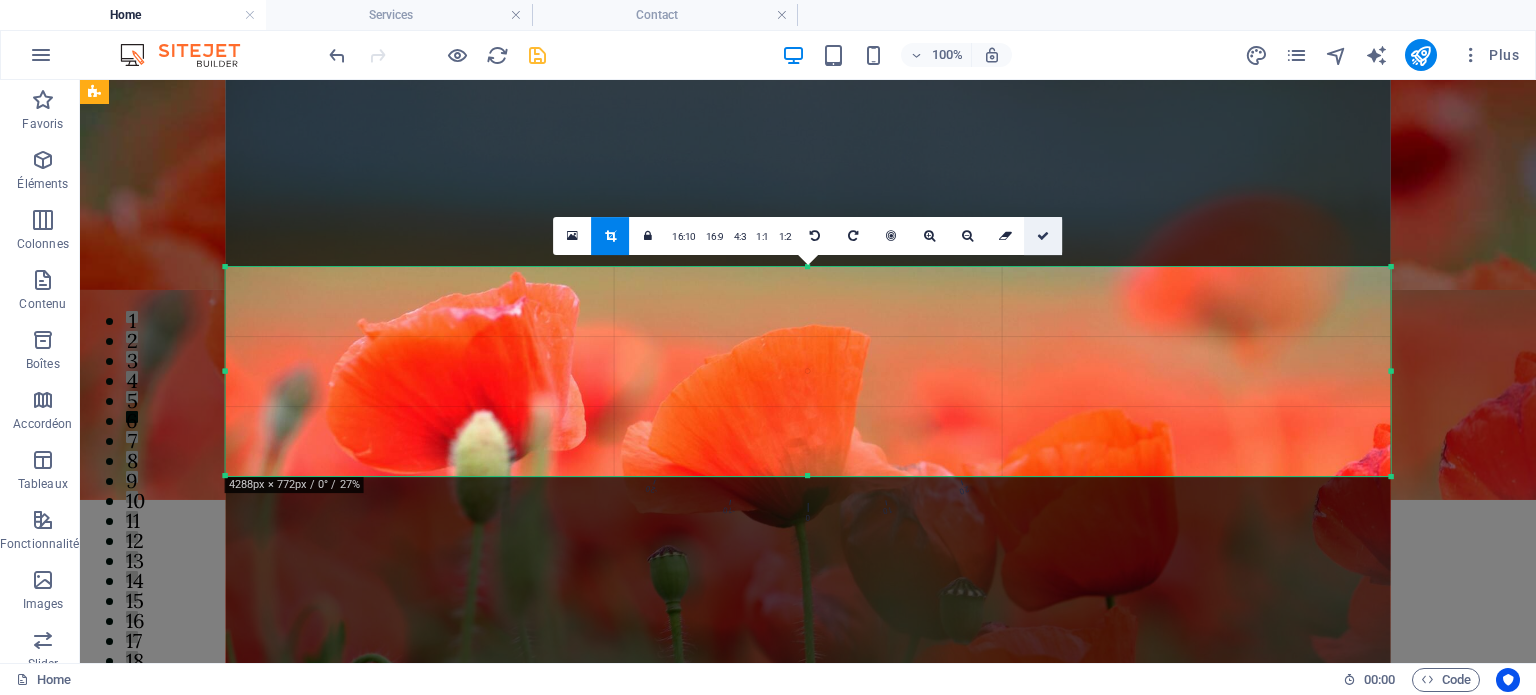 click at bounding box center [1043, 236] 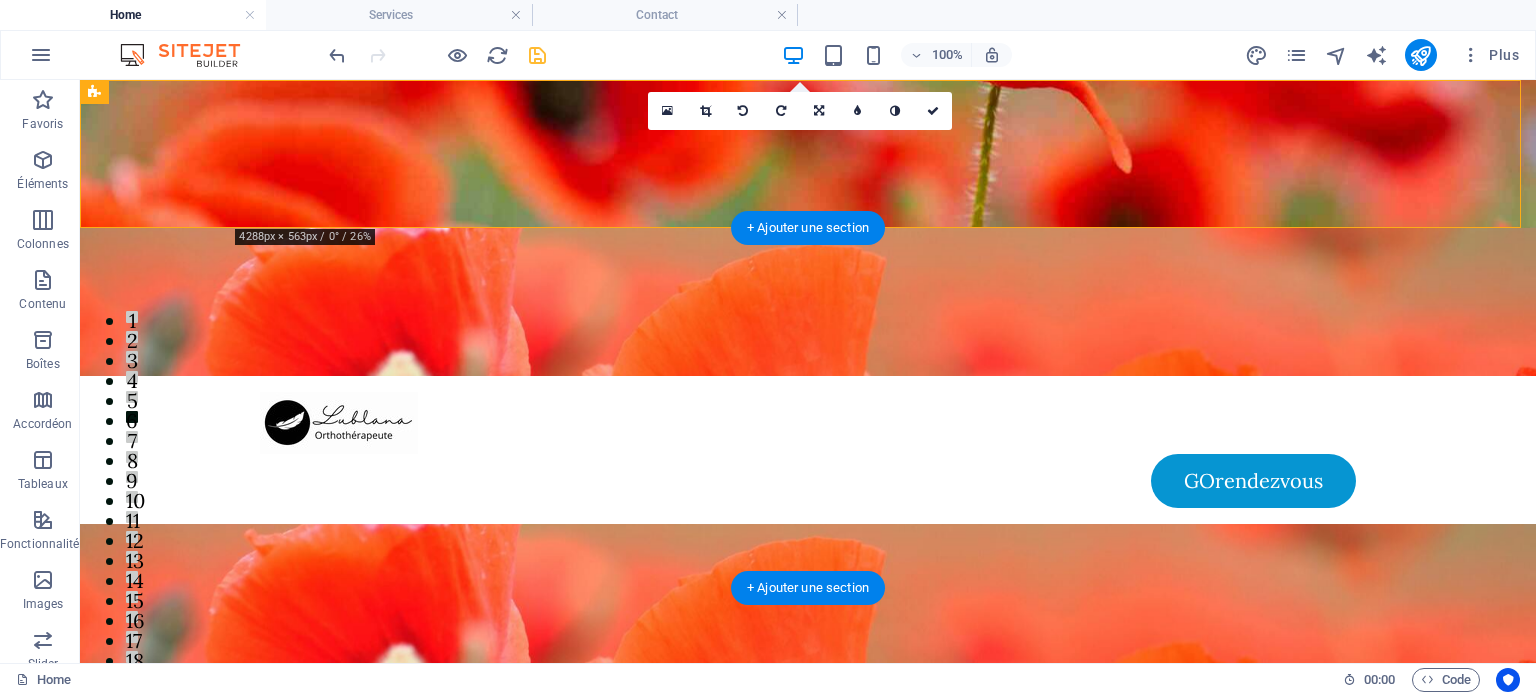 click at bounding box center [808, 704] 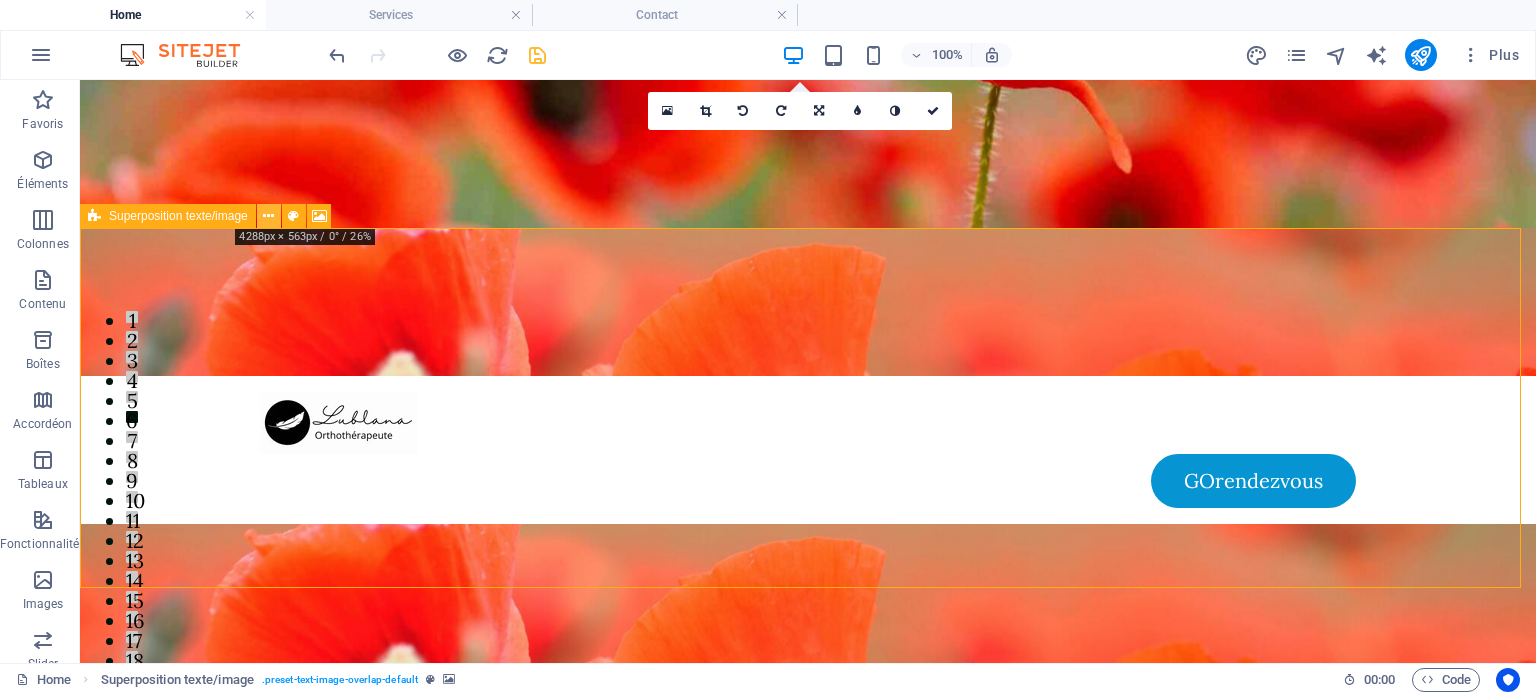 click at bounding box center (269, 216) 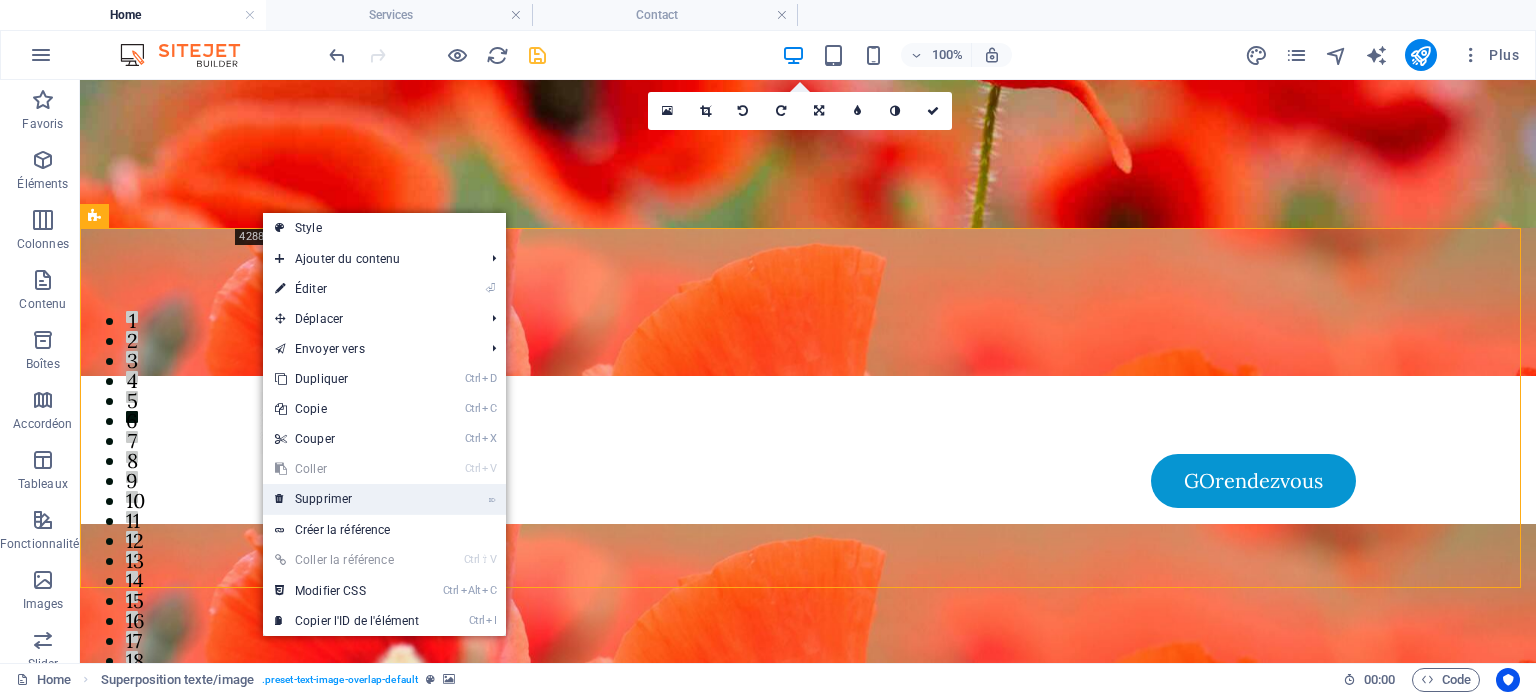 click on "⌦  Supprimer" at bounding box center (347, 499) 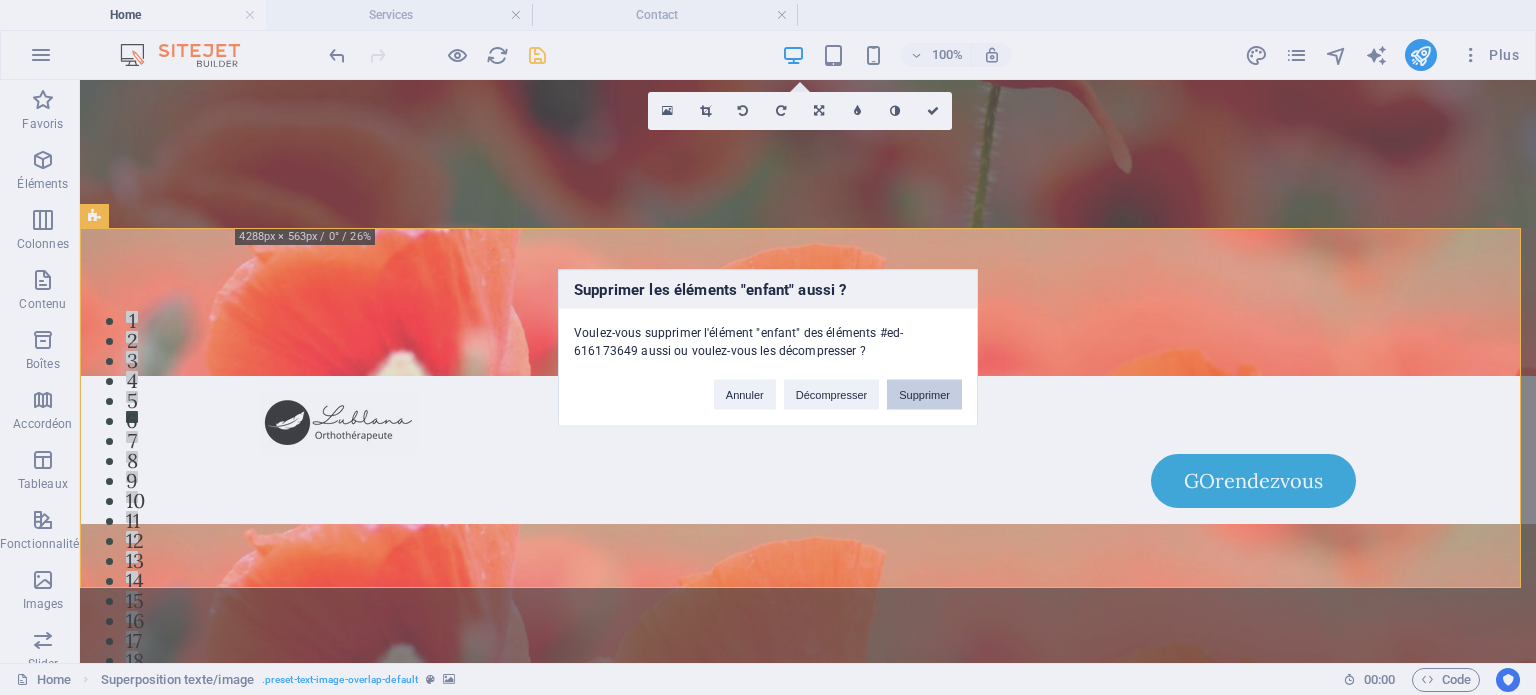 click on "Supprimer" at bounding box center [924, 394] 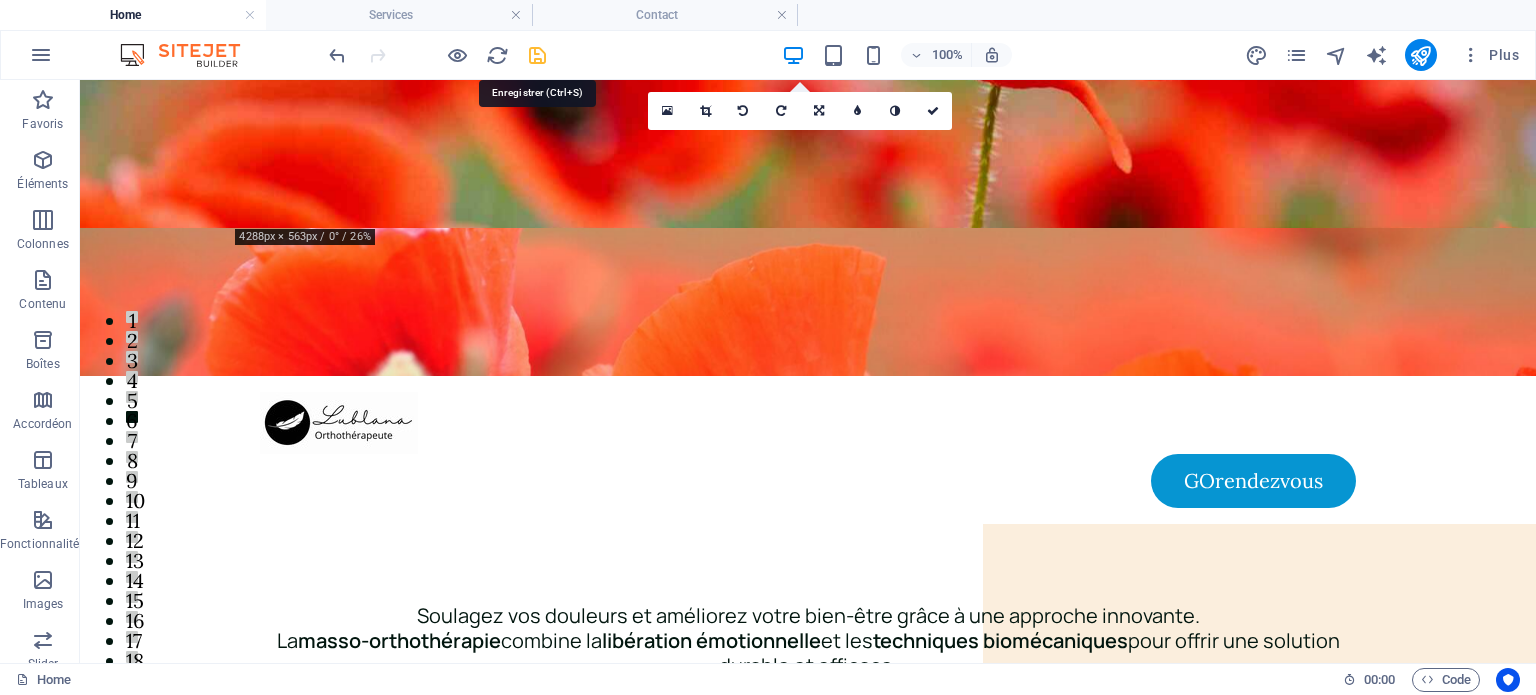 click at bounding box center [537, 55] 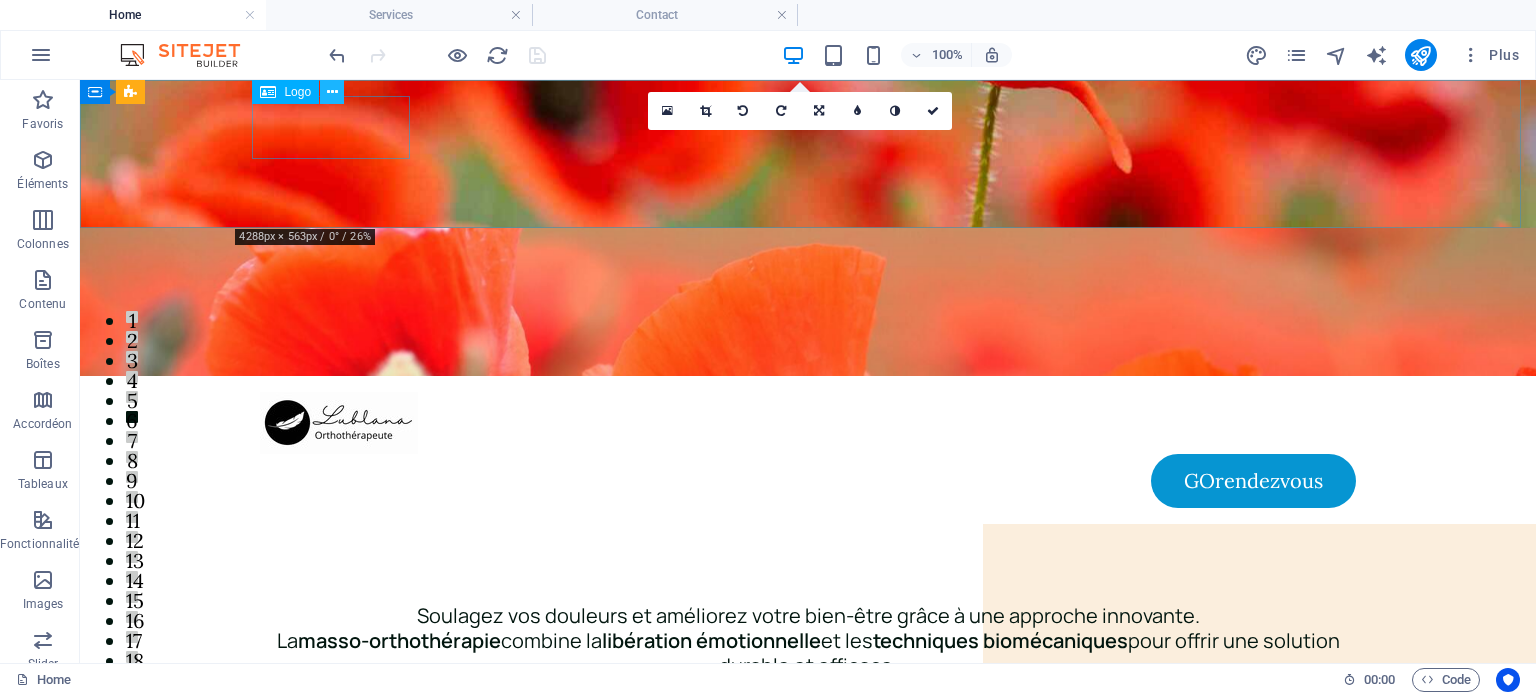 click at bounding box center (332, 92) 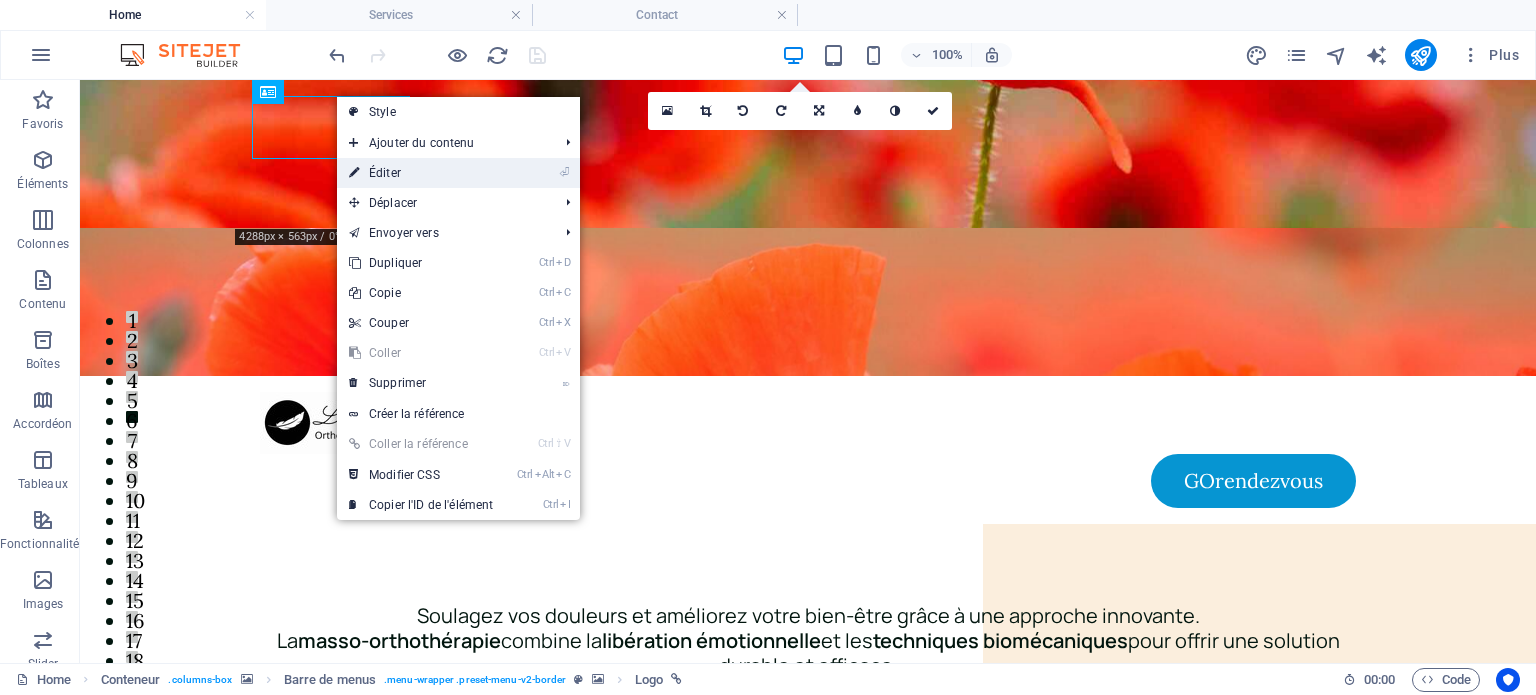 click on "⏎  Éditer" at bounding box center (421, 173) 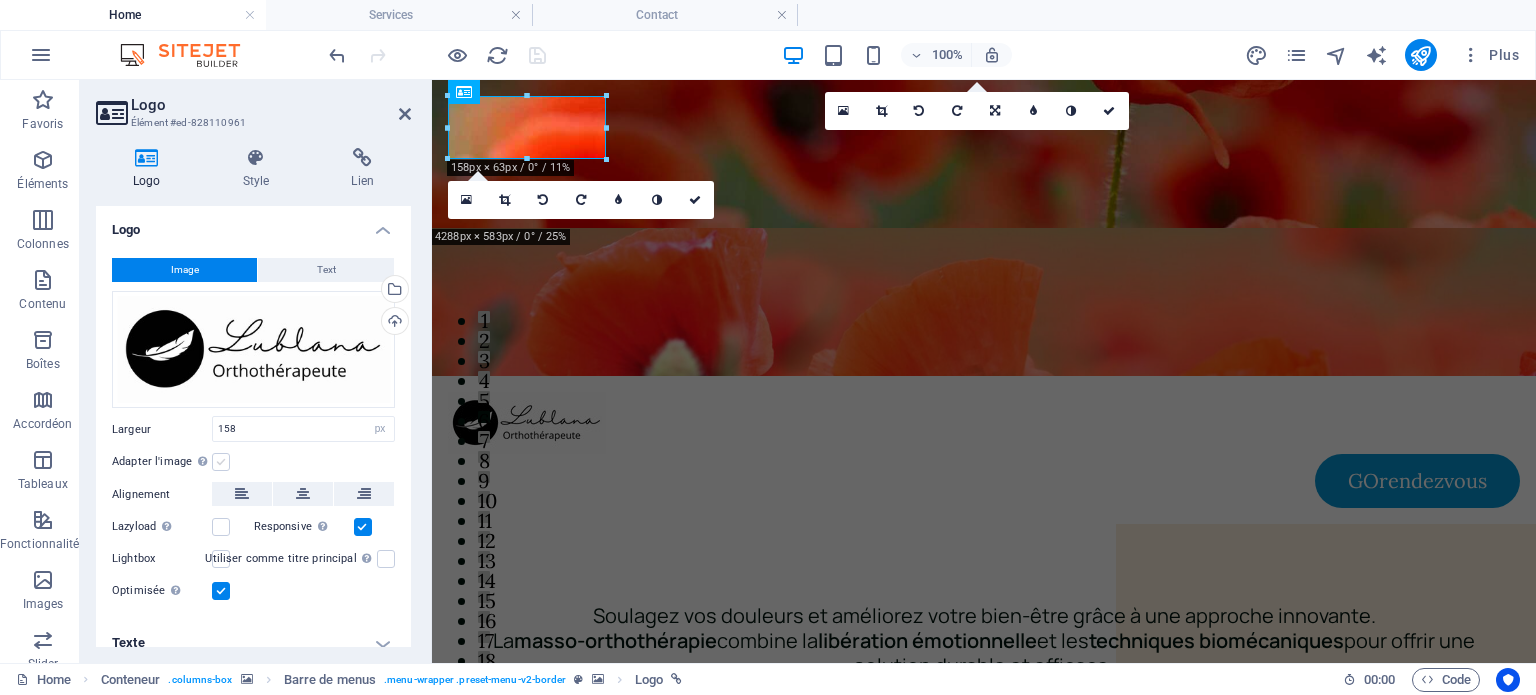 drag, startPoint x: 392, startPoint y: 325, endPoint x: 223, endPoint y: 462, distance: 217.5546 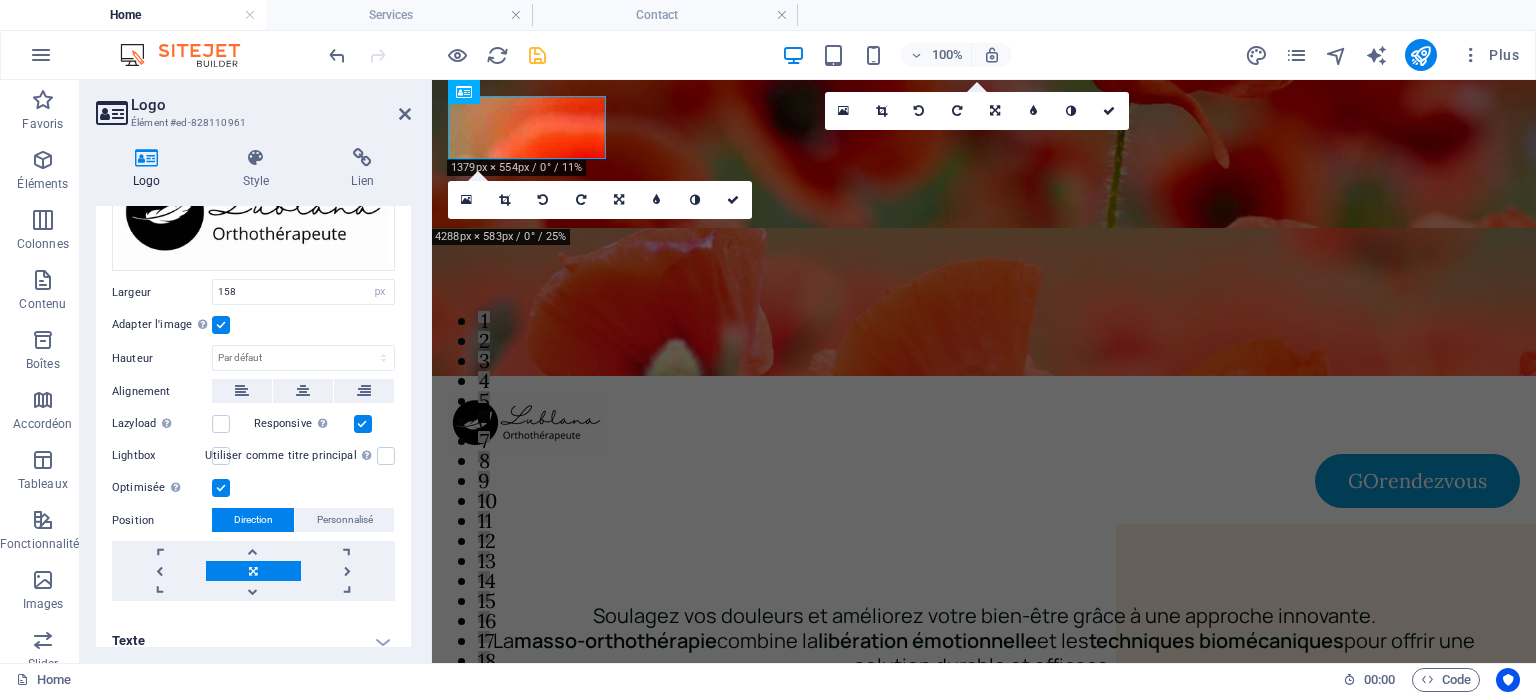 scroll, scrollTop: 152, scrollLeft: 0, axis: vertical 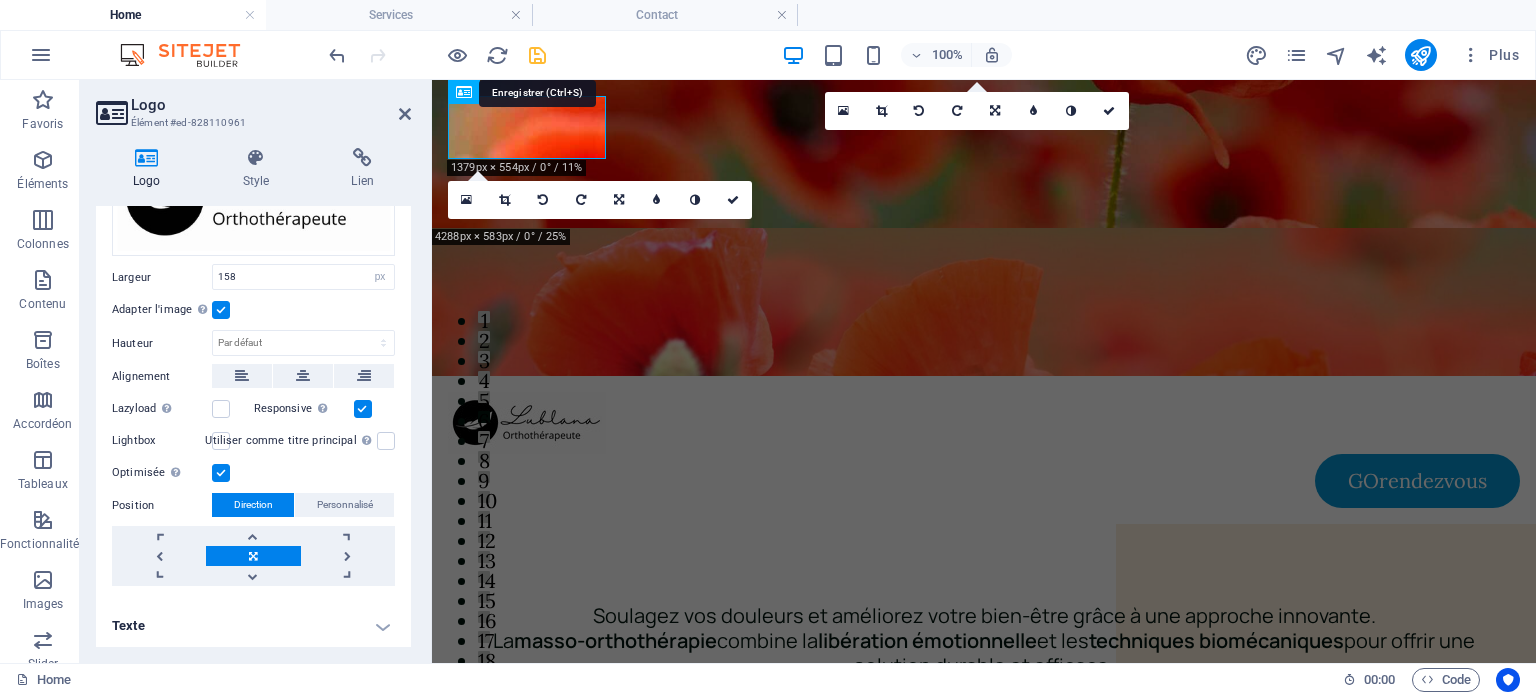 click at bounding box center [537, 55] 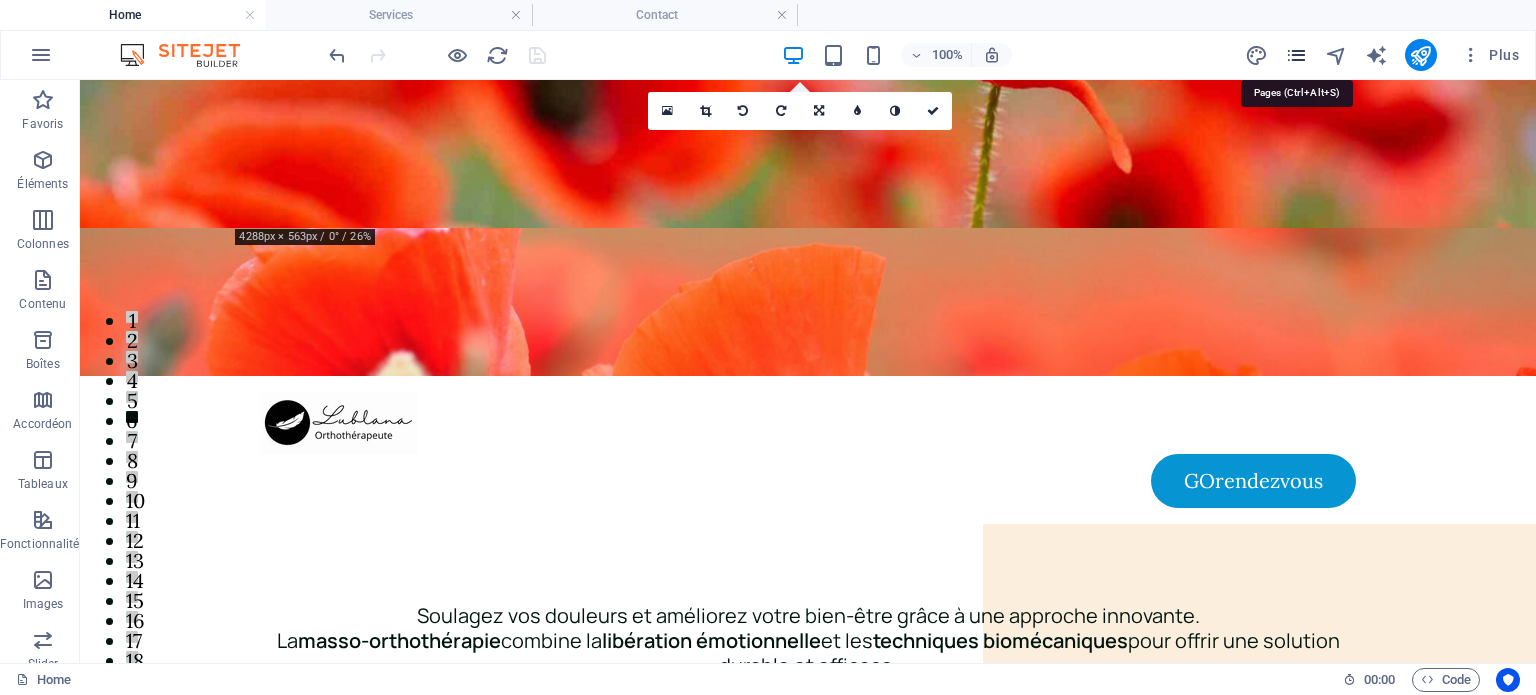 click at bounding box center [1296, 55] 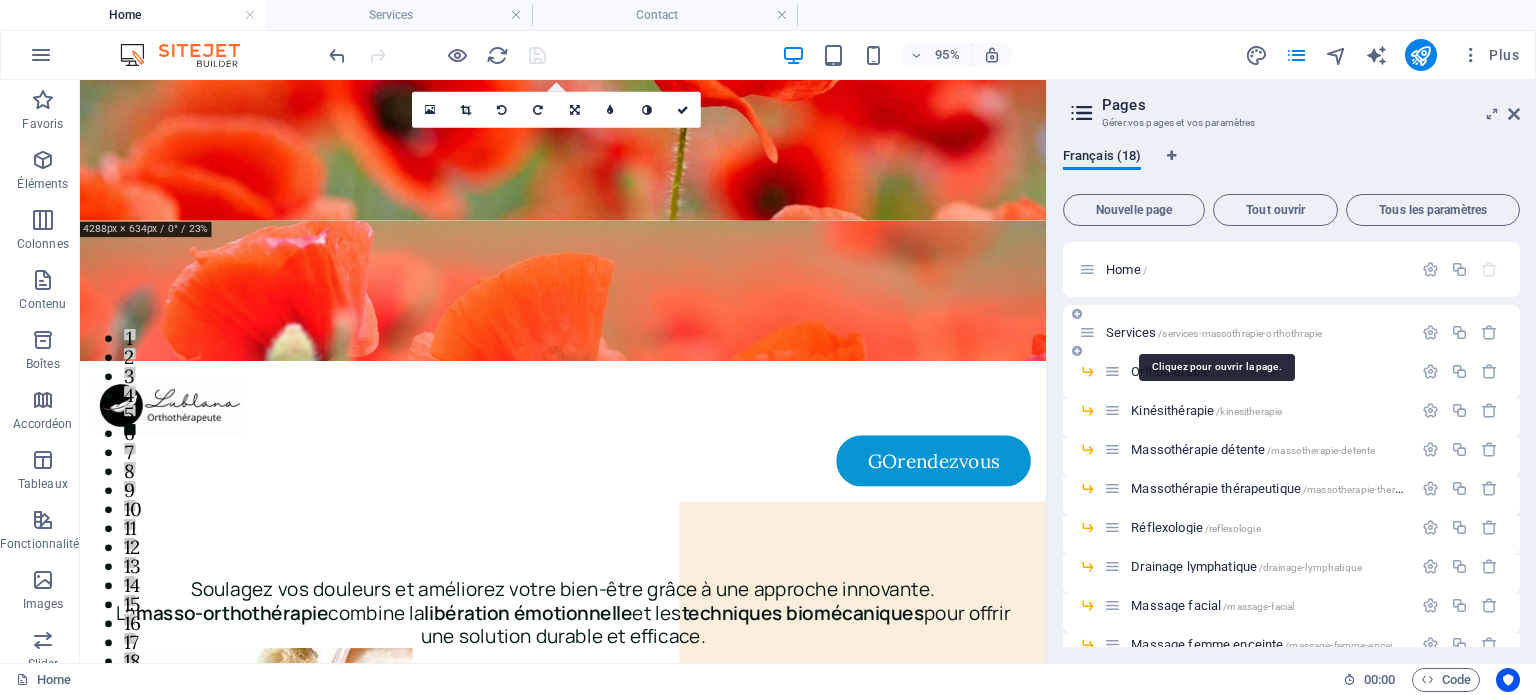click on "Services /services-massothrapie-orthothrapie" at bounding box center (1214, 332) 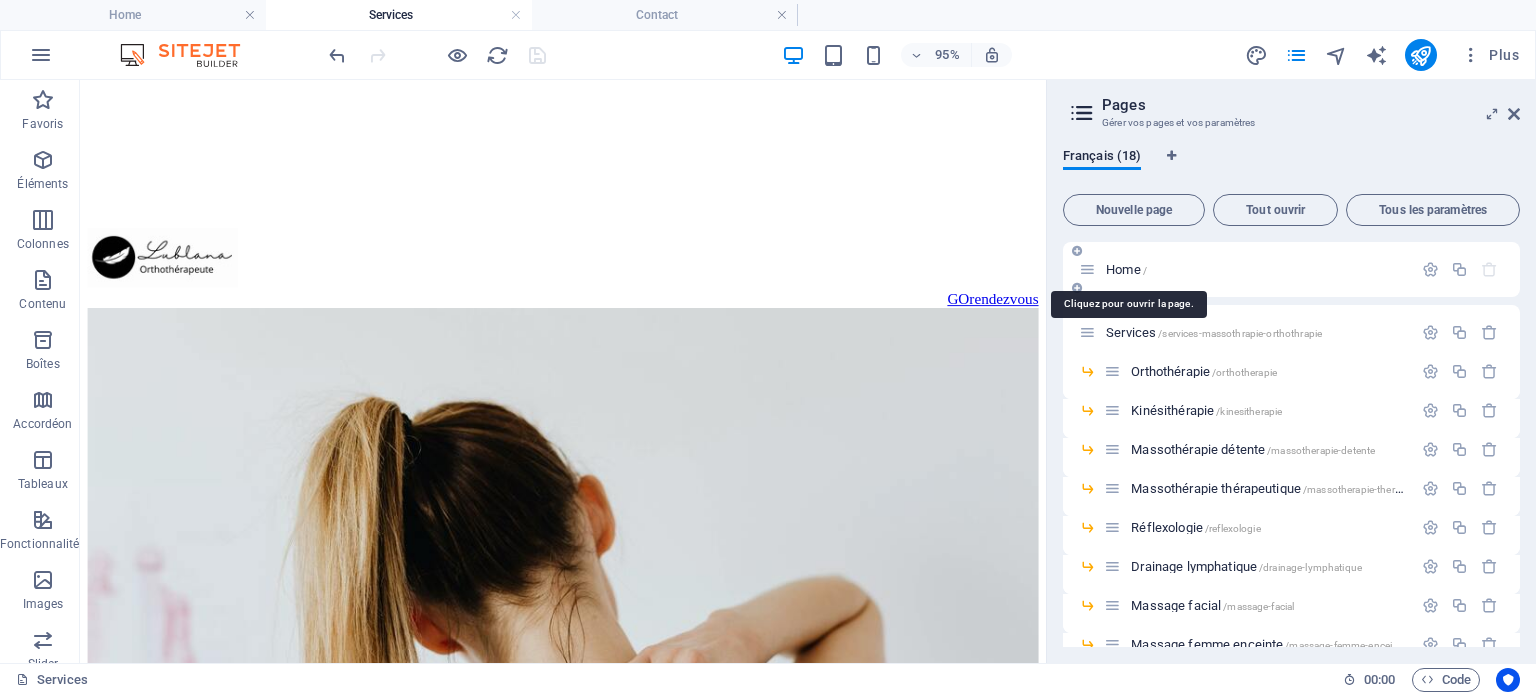 click on "Home /" at bounding box center (1126, 269) 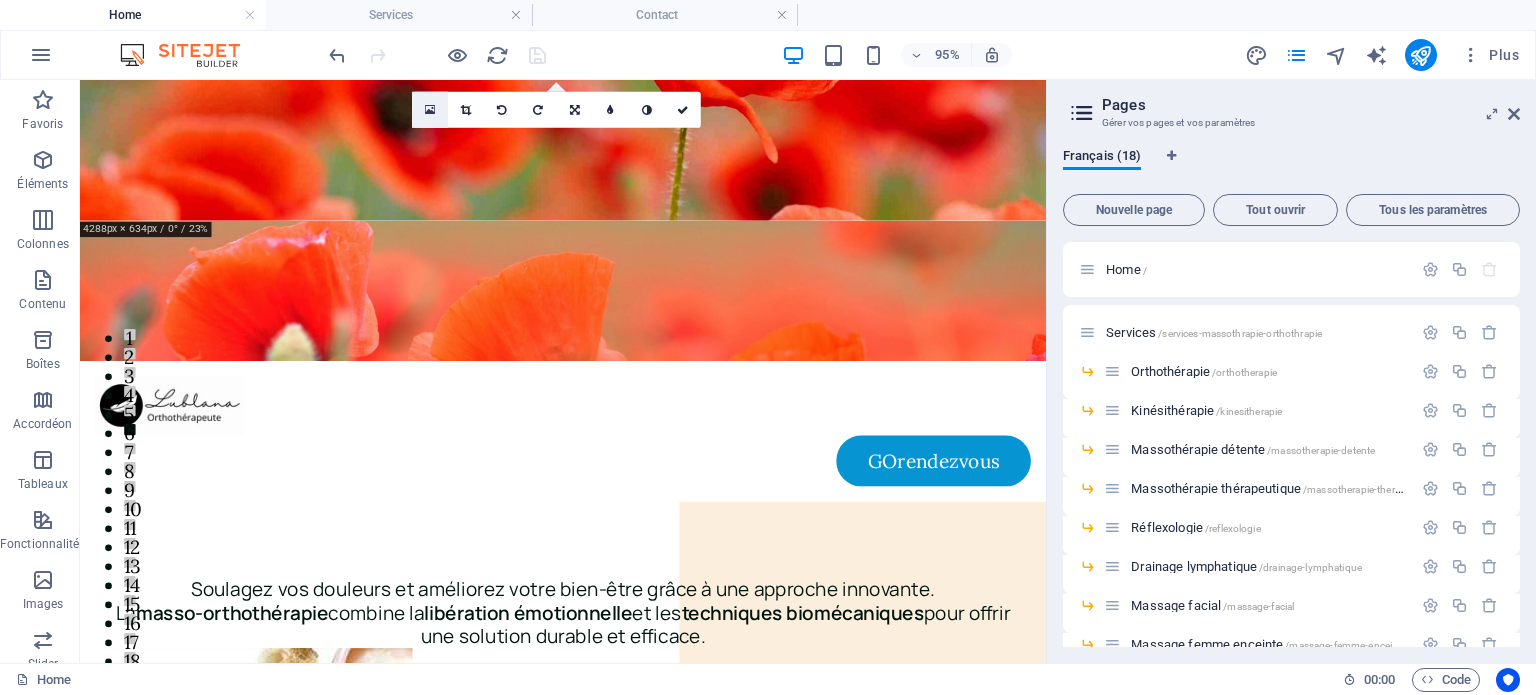 click at bounding box center (429, 109) 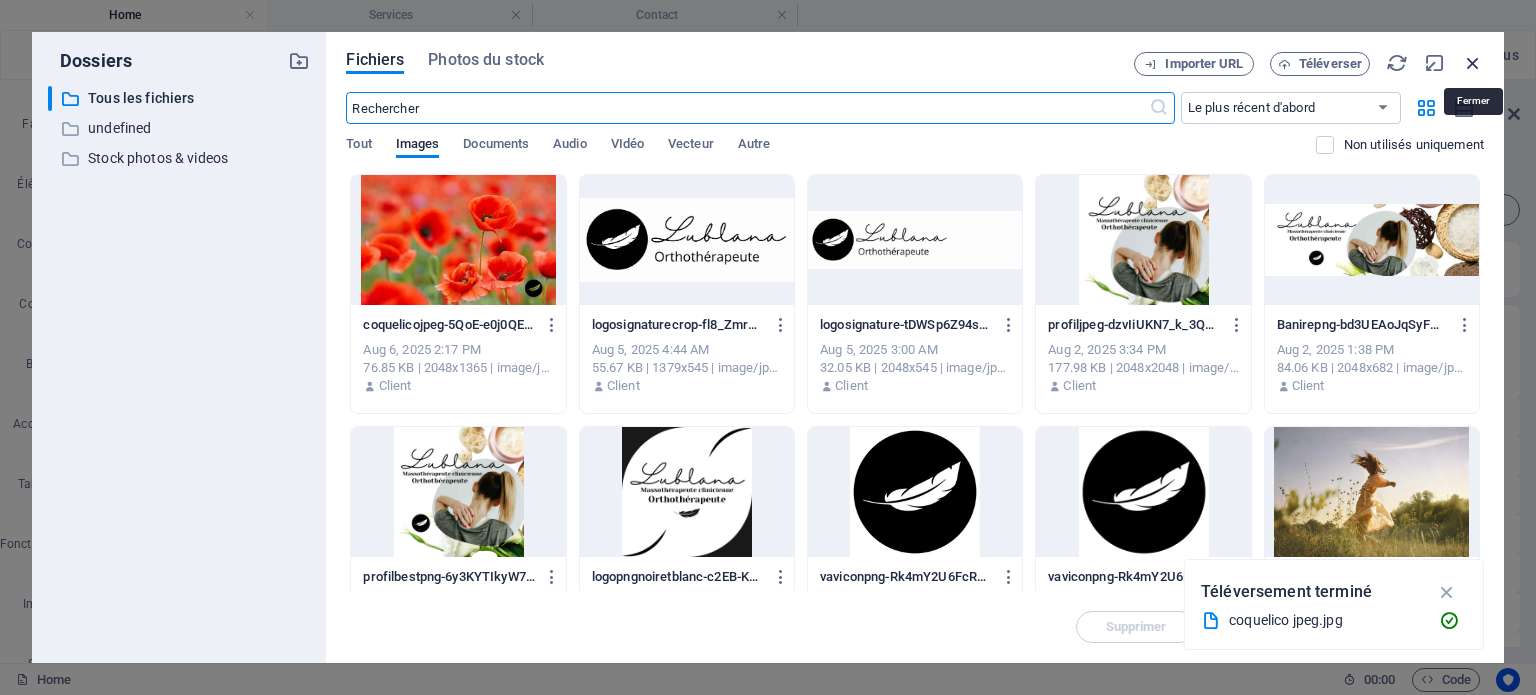 click at bounding box center [1473, 63] 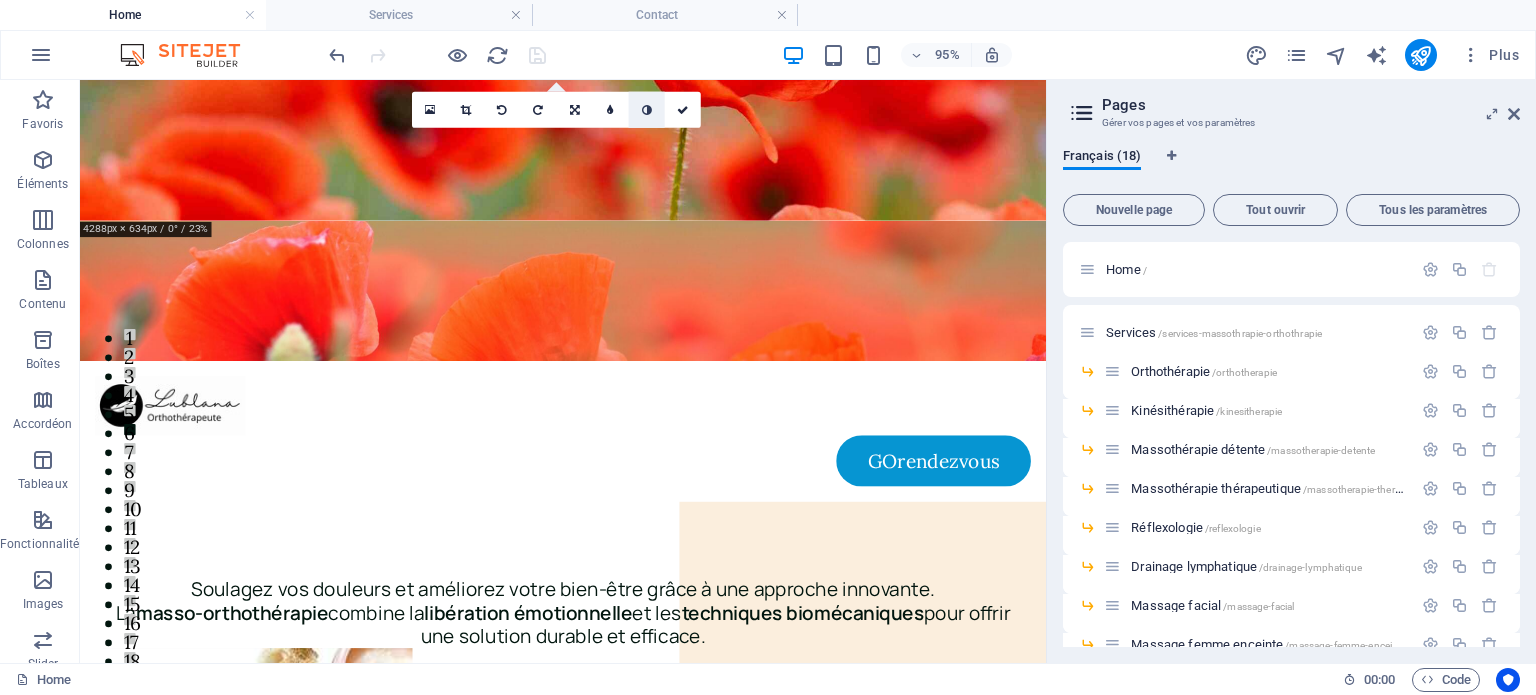 click at bounding box center (646, 109) 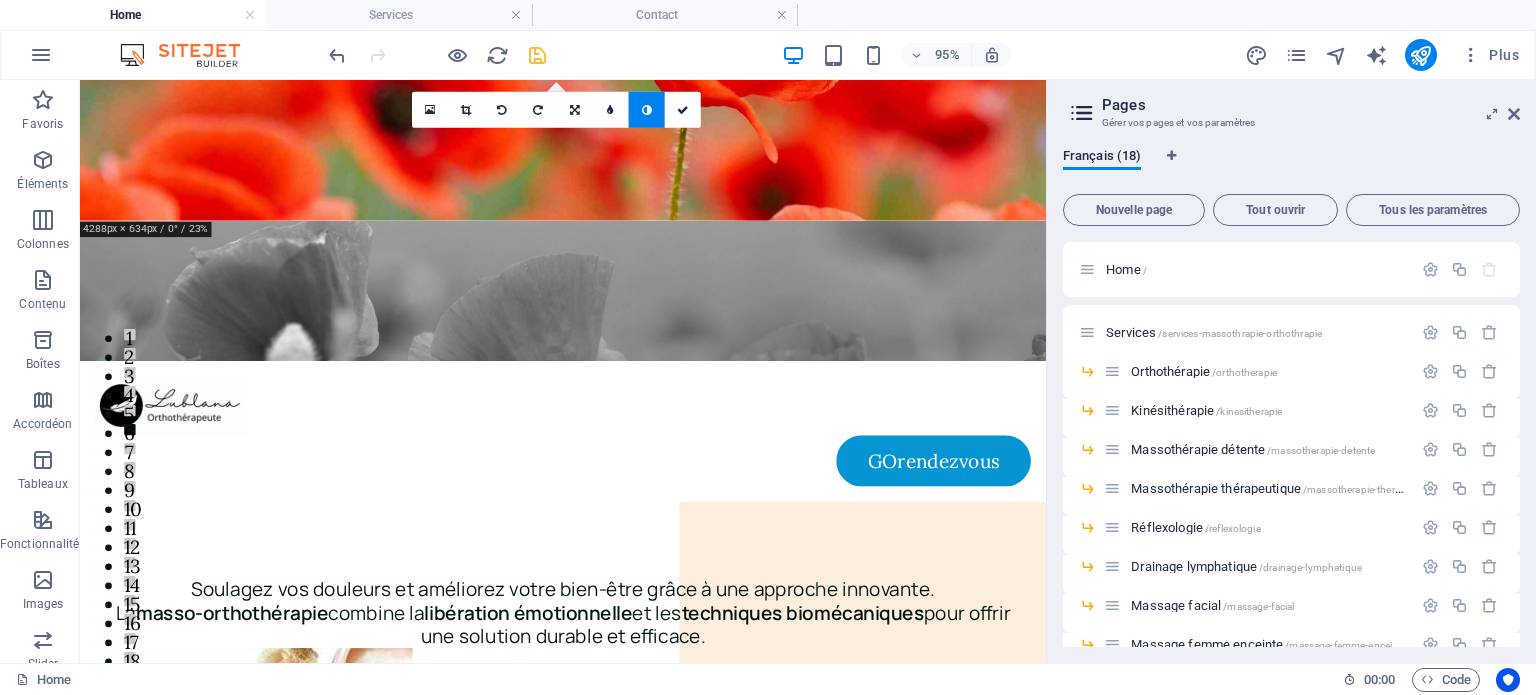 click at bounding box center (646, 109) 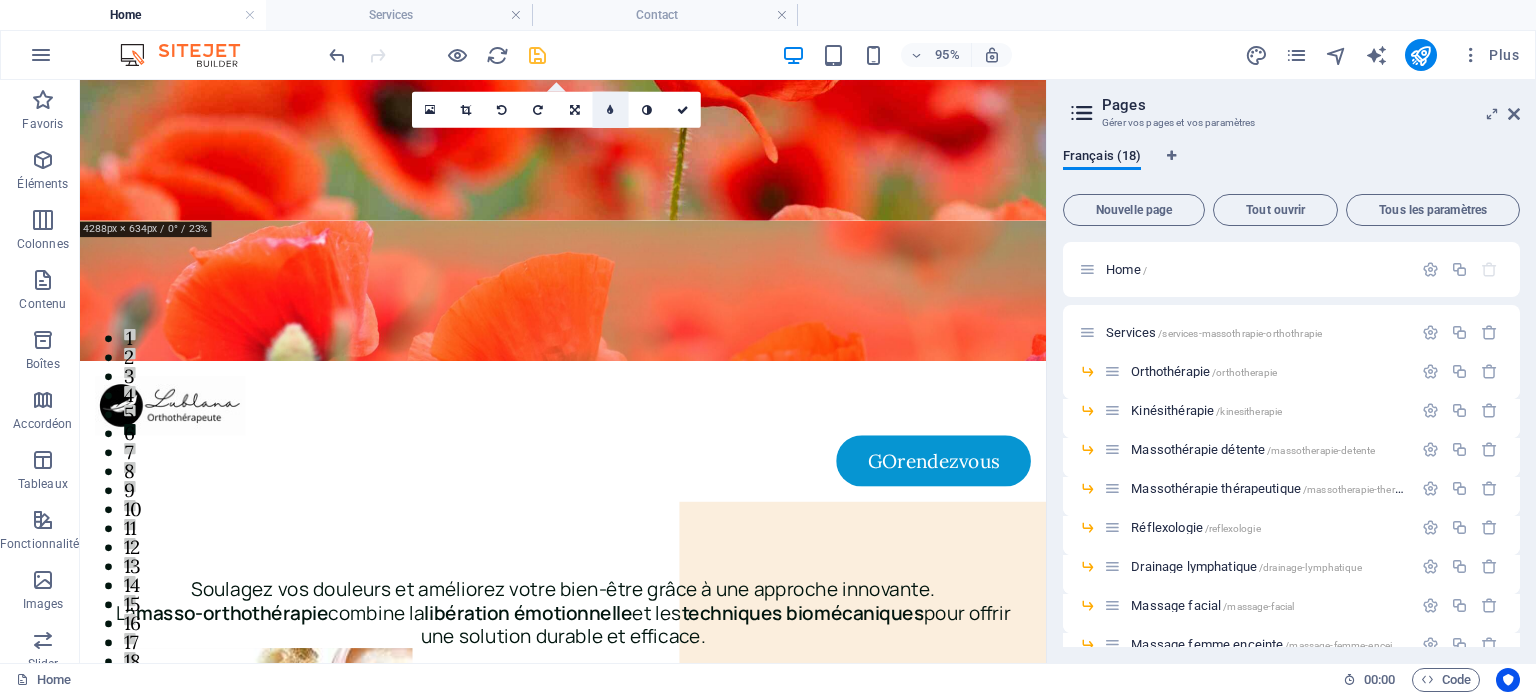 click at bounding box center [610, 109] 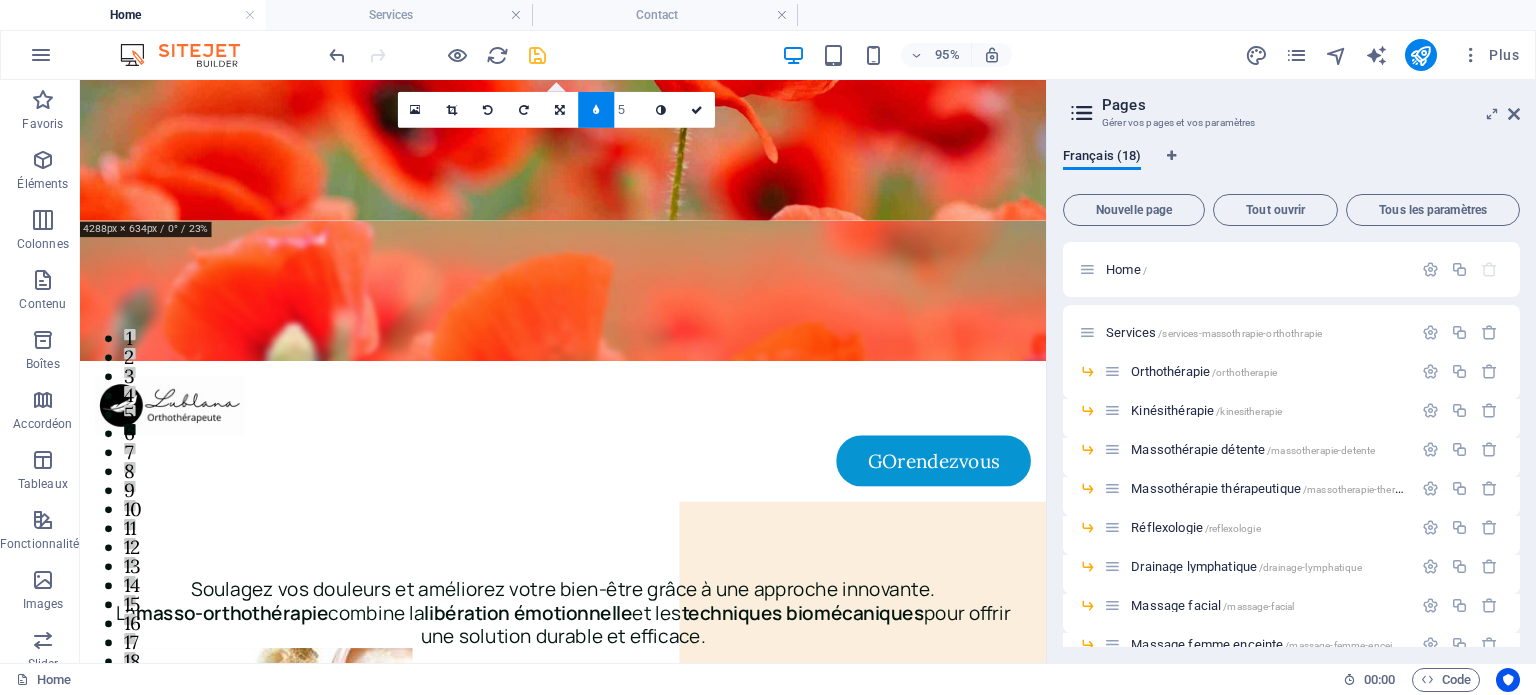 click at bounding box center [596, 109] 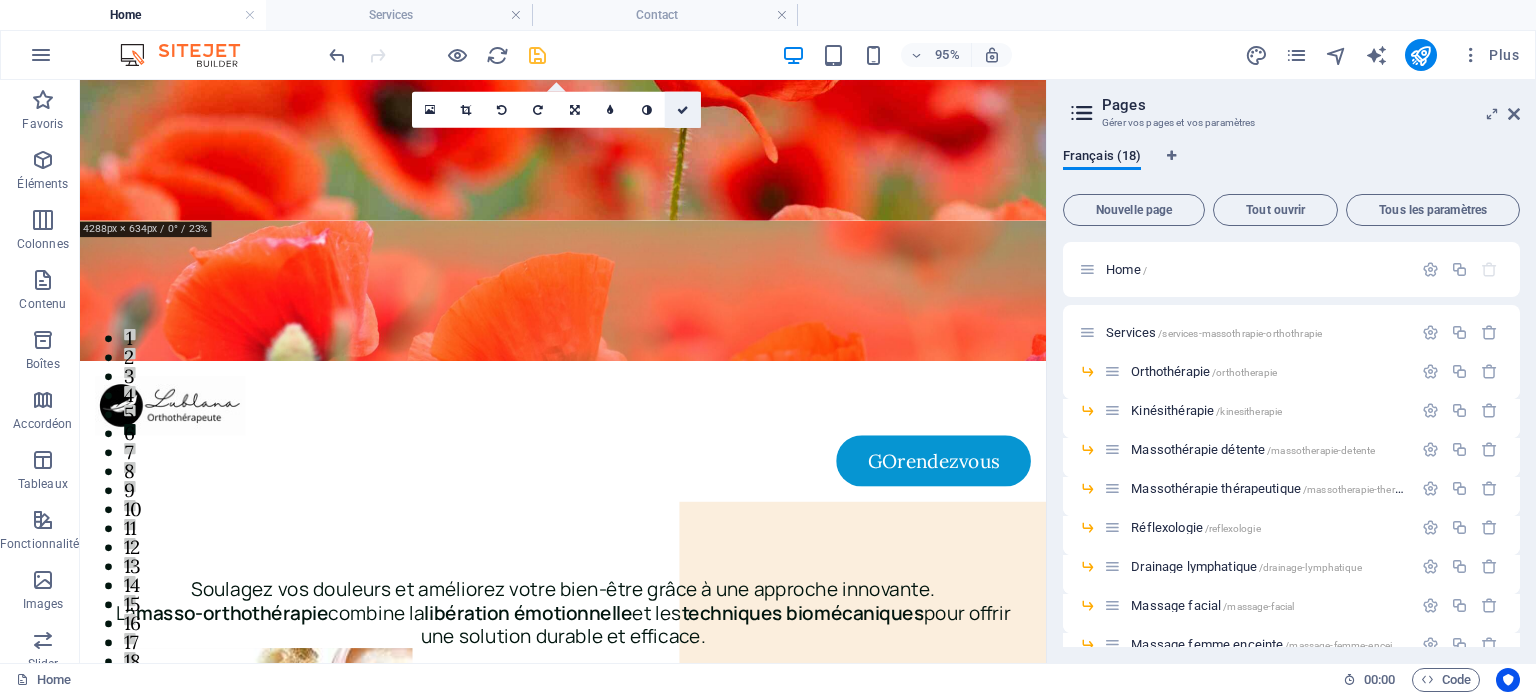 click at bounding box center [683, 109] 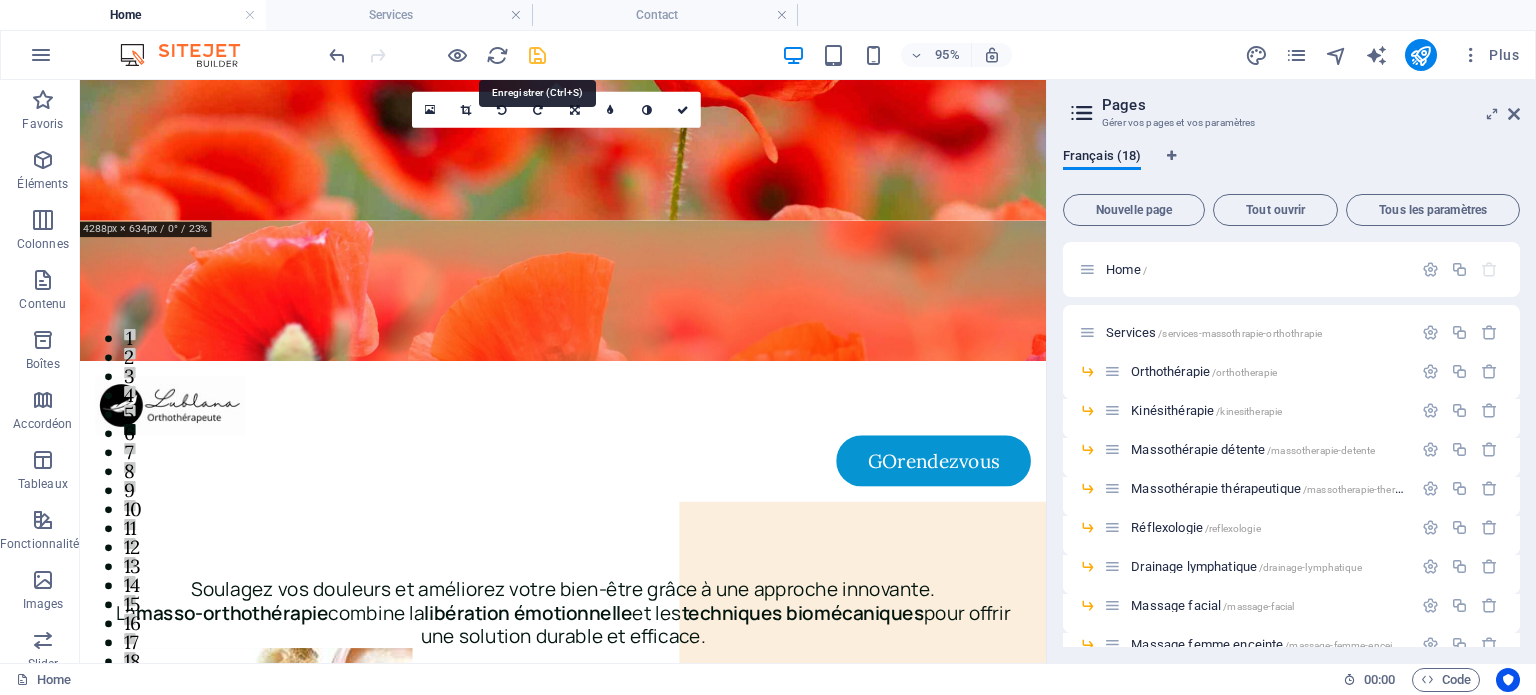 click at bounding box center [537, 55] 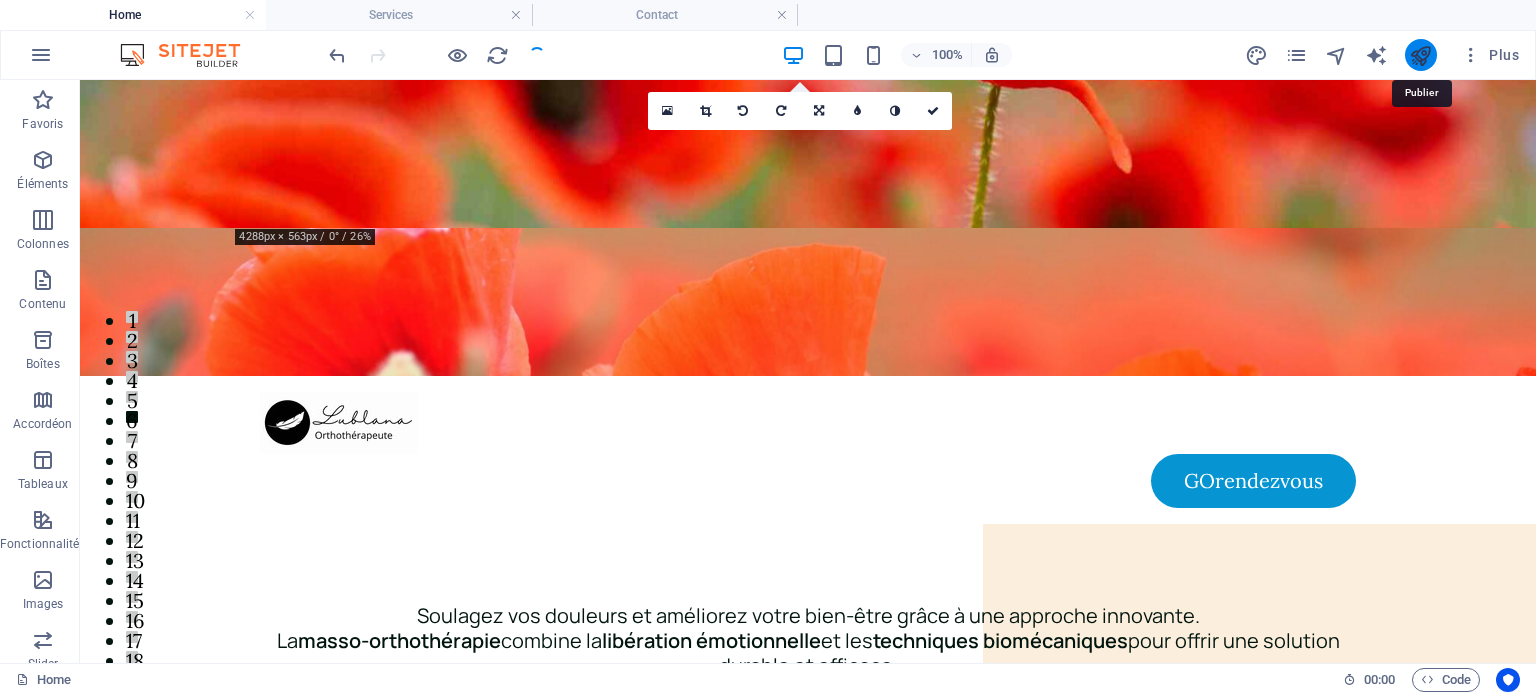 click at bounding box center [1420, 55] 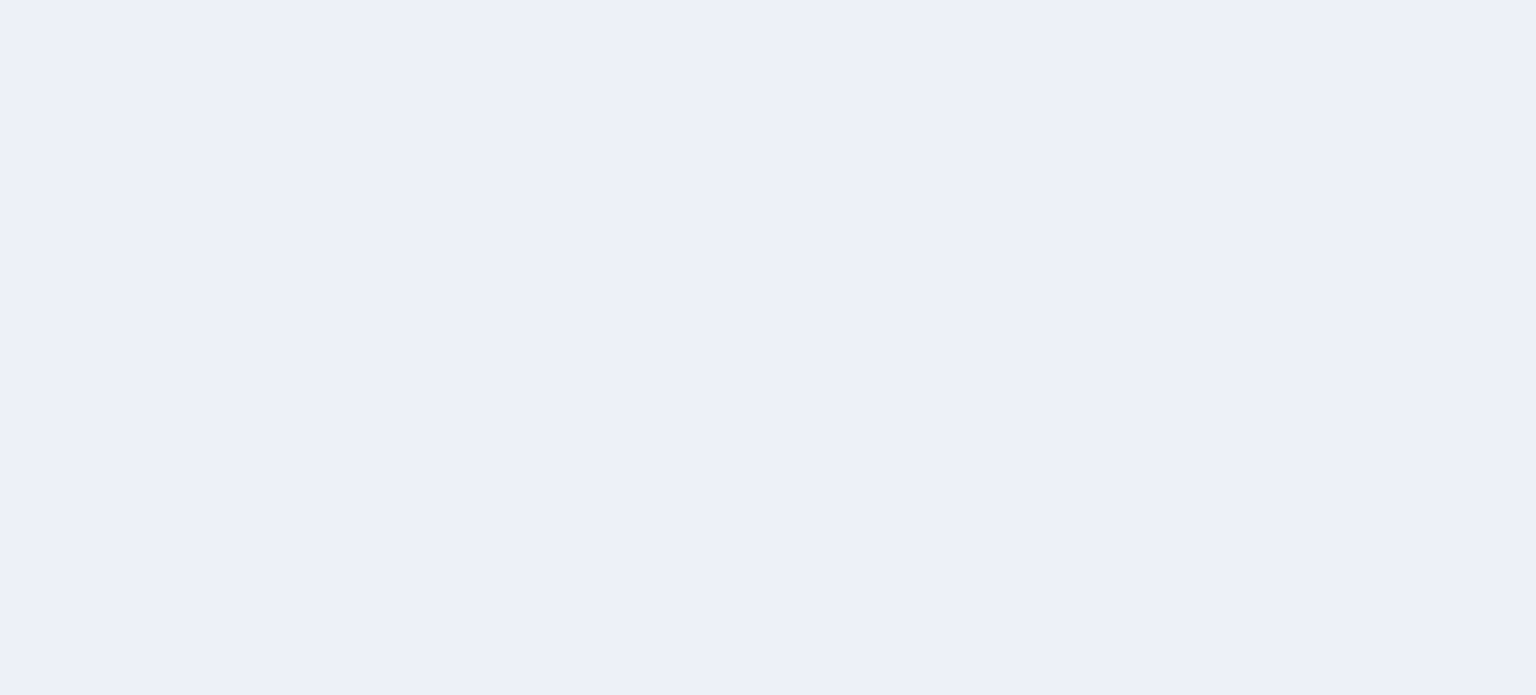 scroll, scrollTop: 0, scrollLeft: 0, axis: both 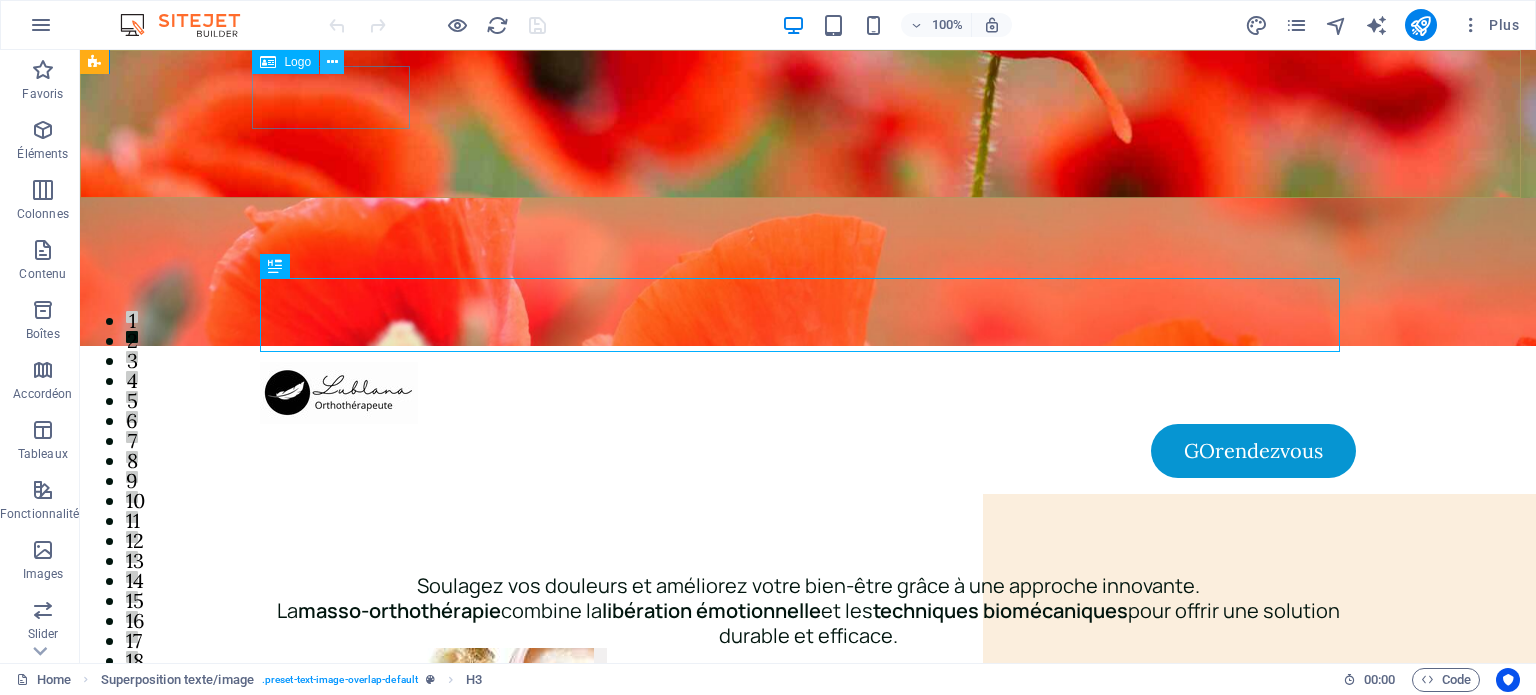 click at bounding box center [332, 62] 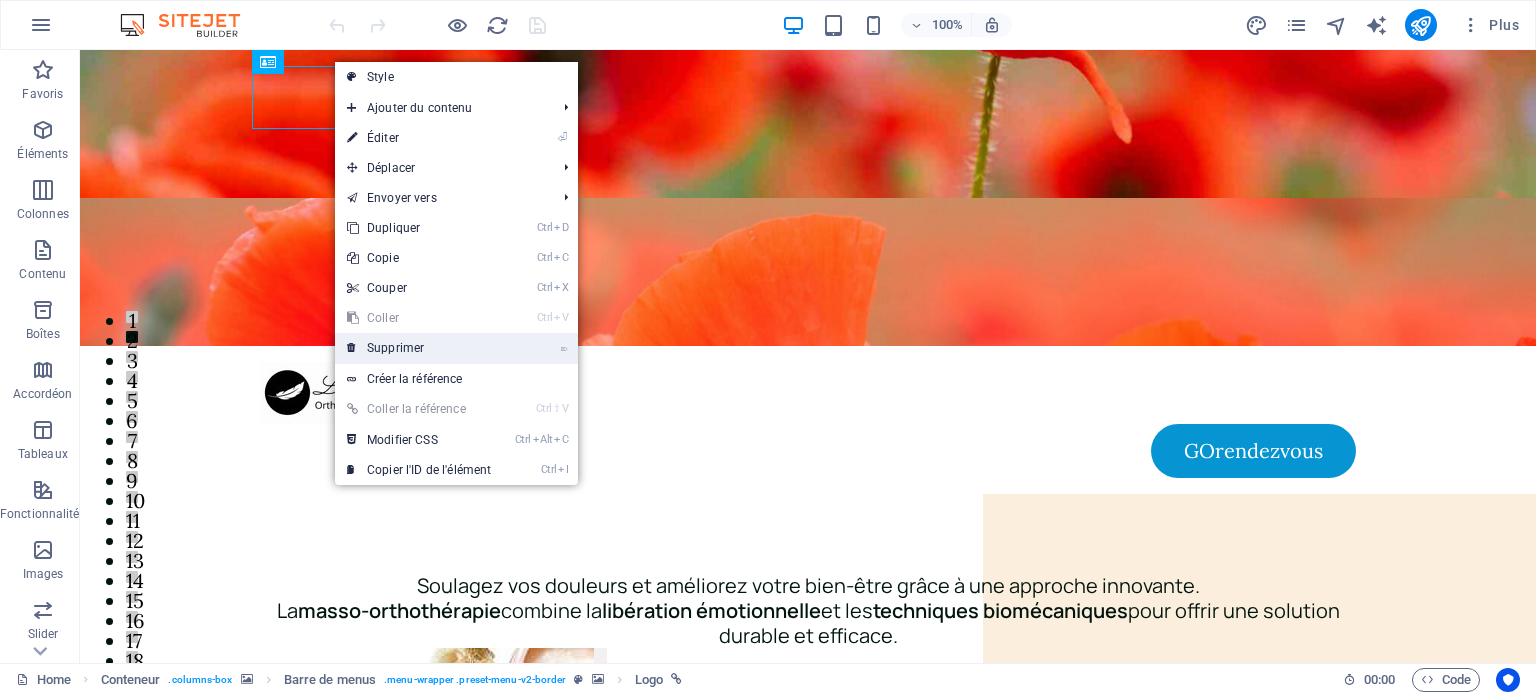 click on "⌦  Supprimer" at bounding box center (419, 348) 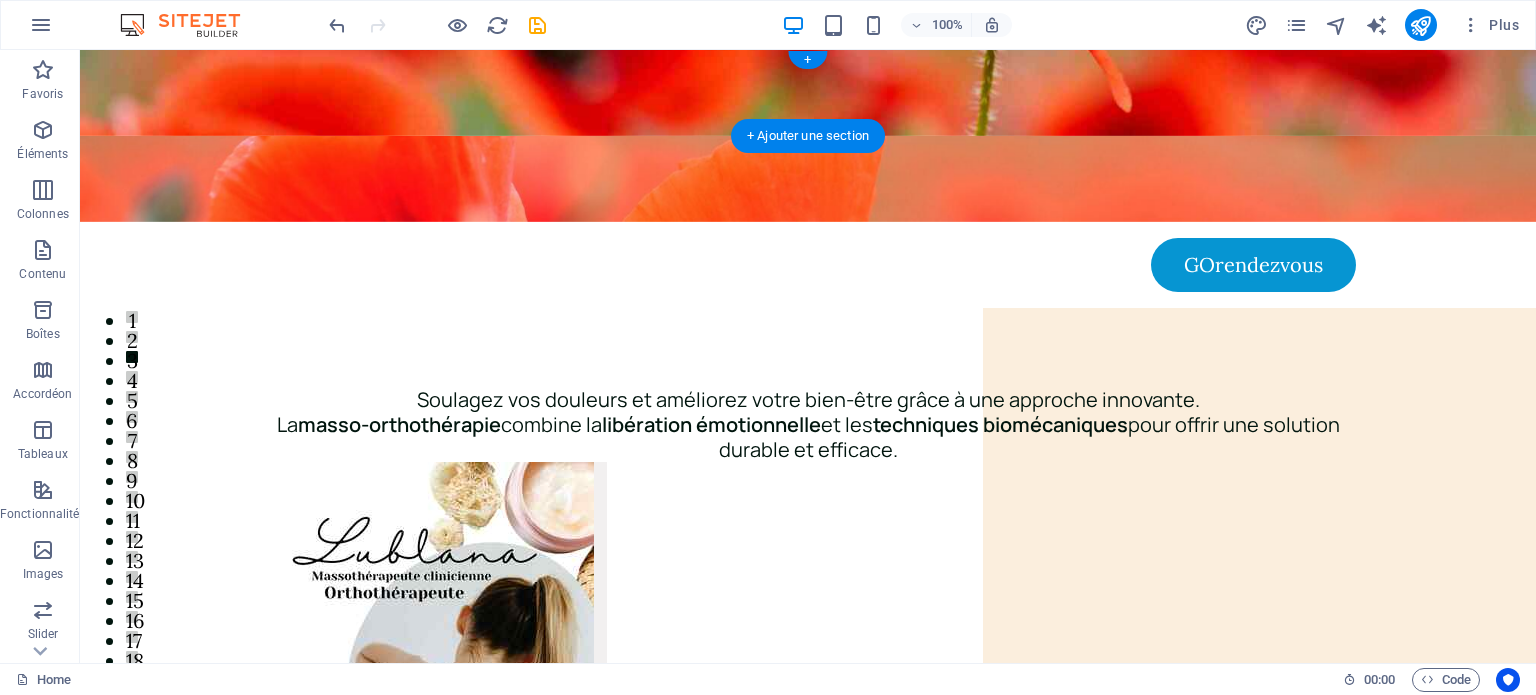 click at bounding box center (808, 179) 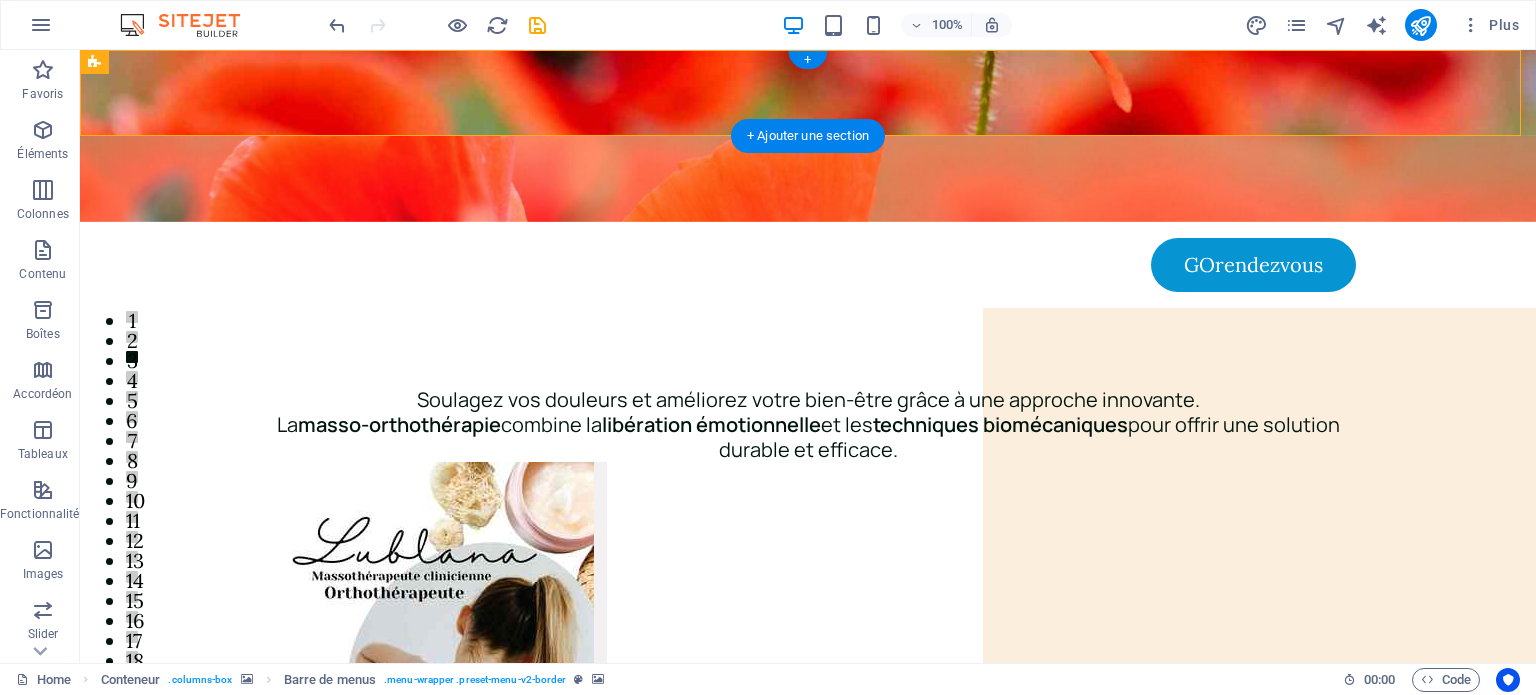 click at bounding box center [808, 179] 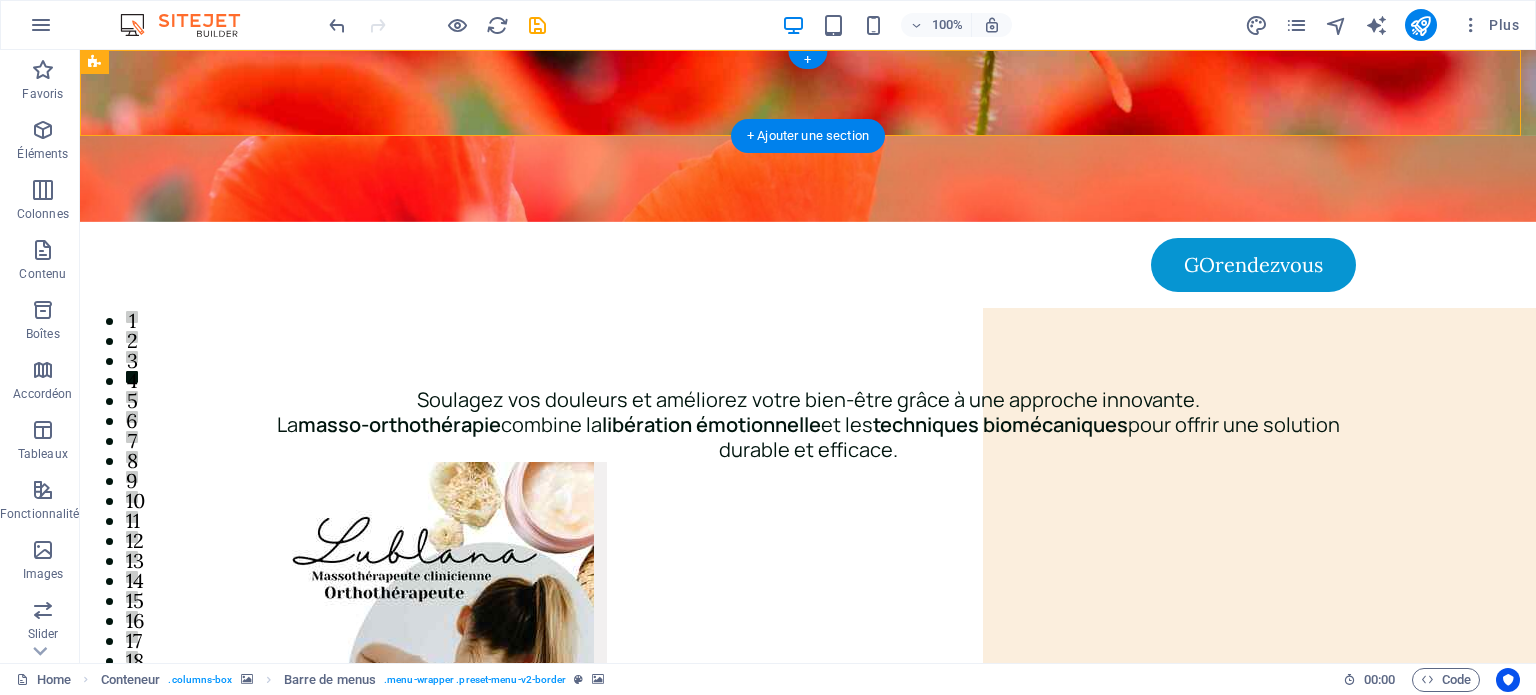 click at bounding box center [808, 179] 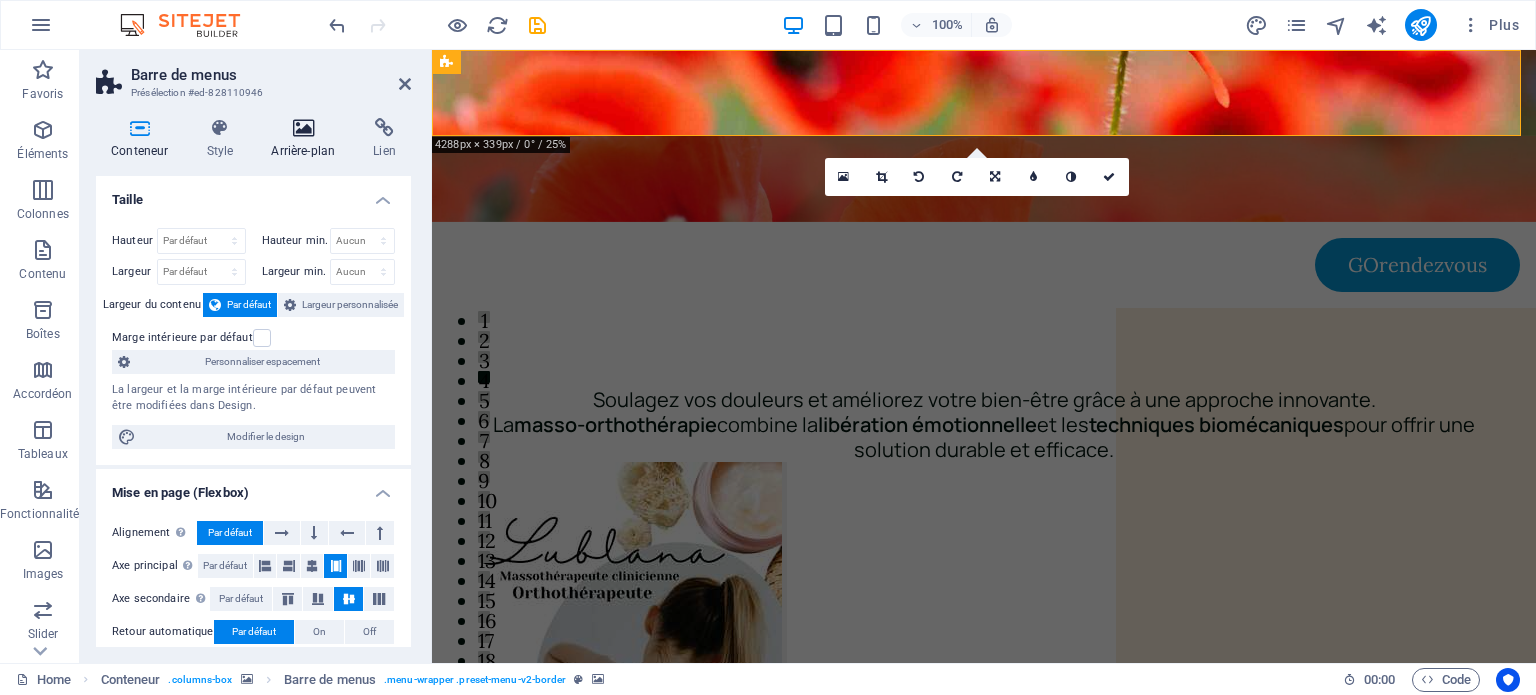 click at bounding box center (303, 128) 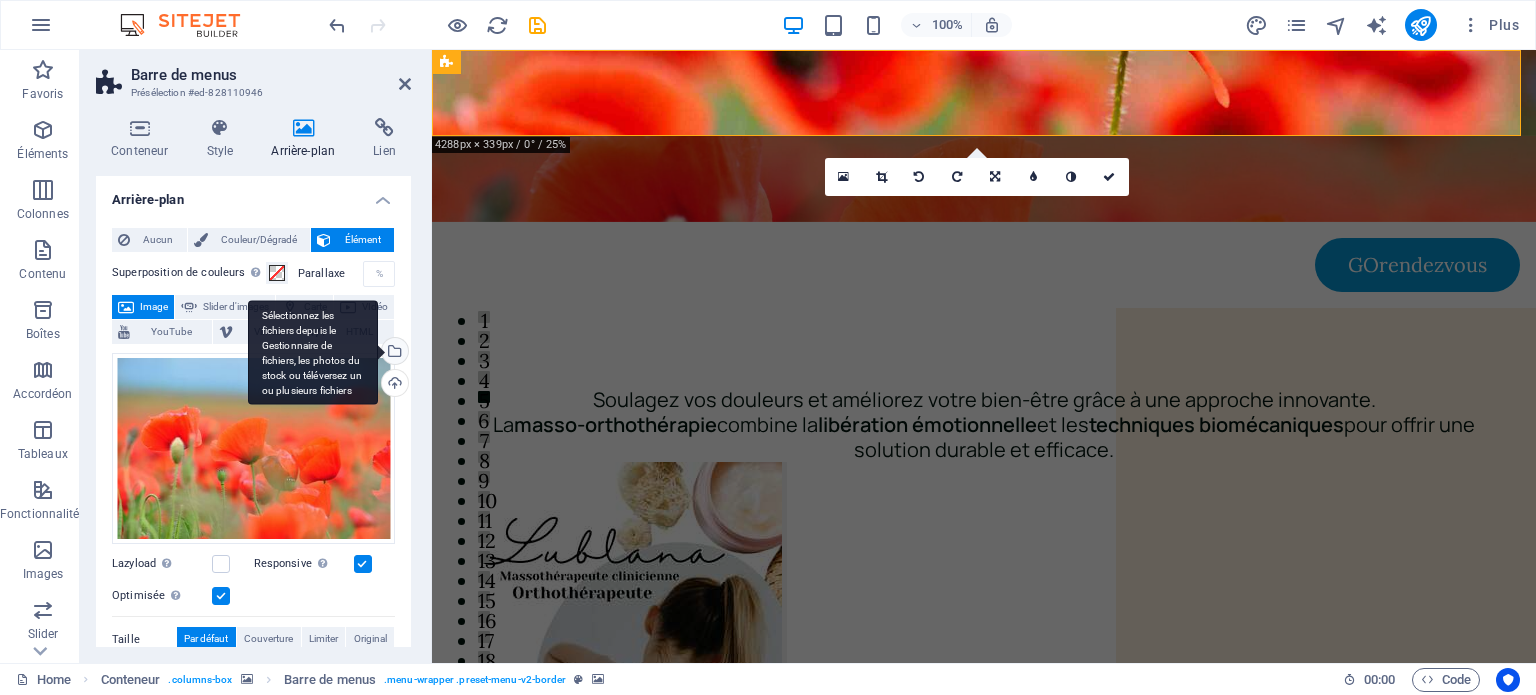 click on "Sélectionnez les fichiers depuis le Gestionnaire de fichiers, les photos du stock ou téléversez un ou plusieurs fichiers" at bounding box center [393, 353] 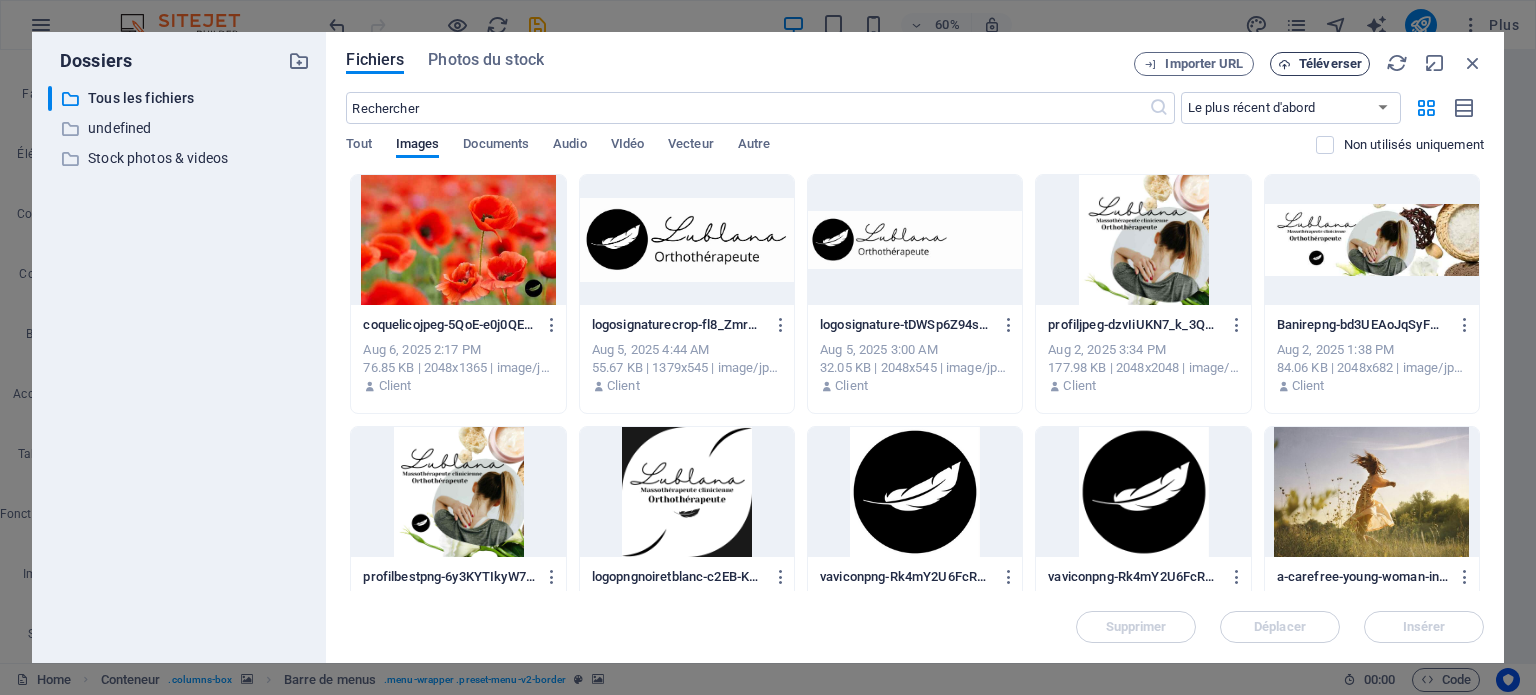 click on "Téléverser" at bounding box center [1330, 64] 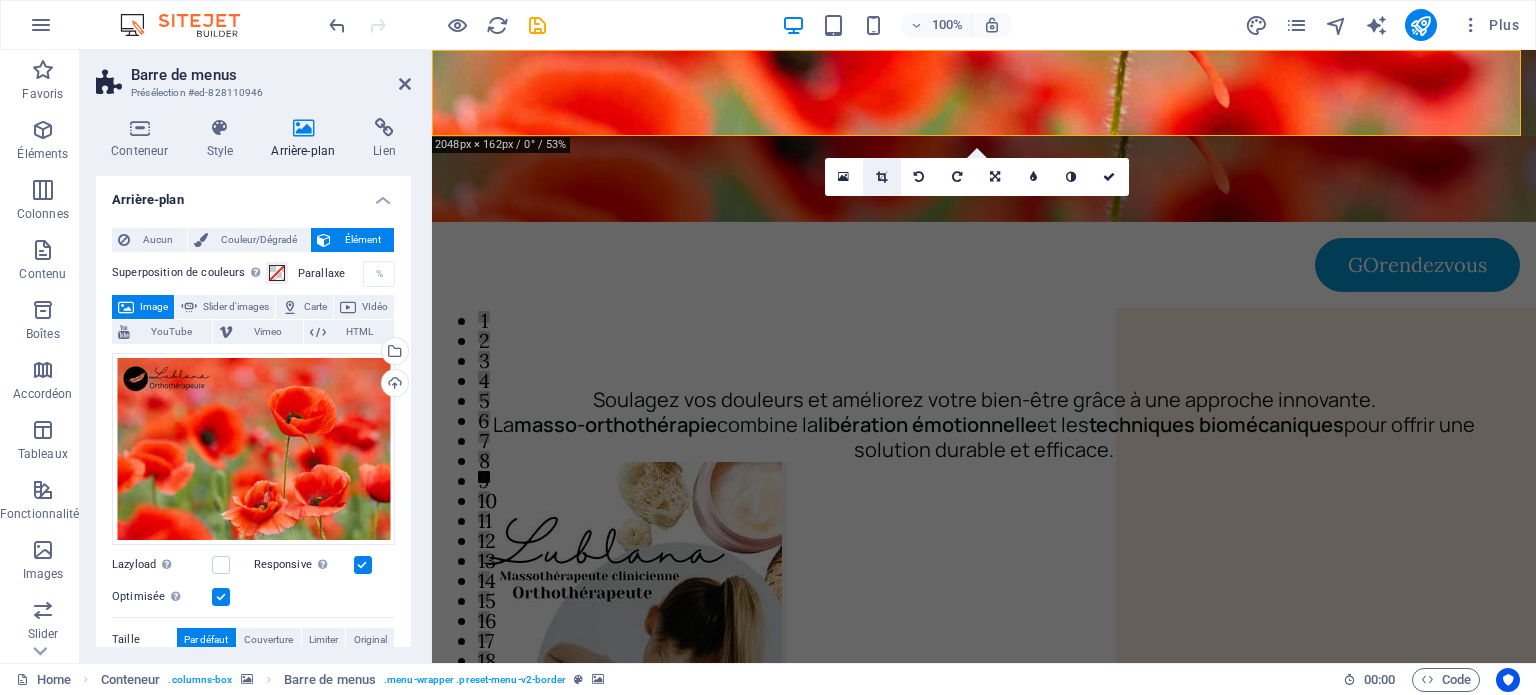 click at bounding box center [881, 177] 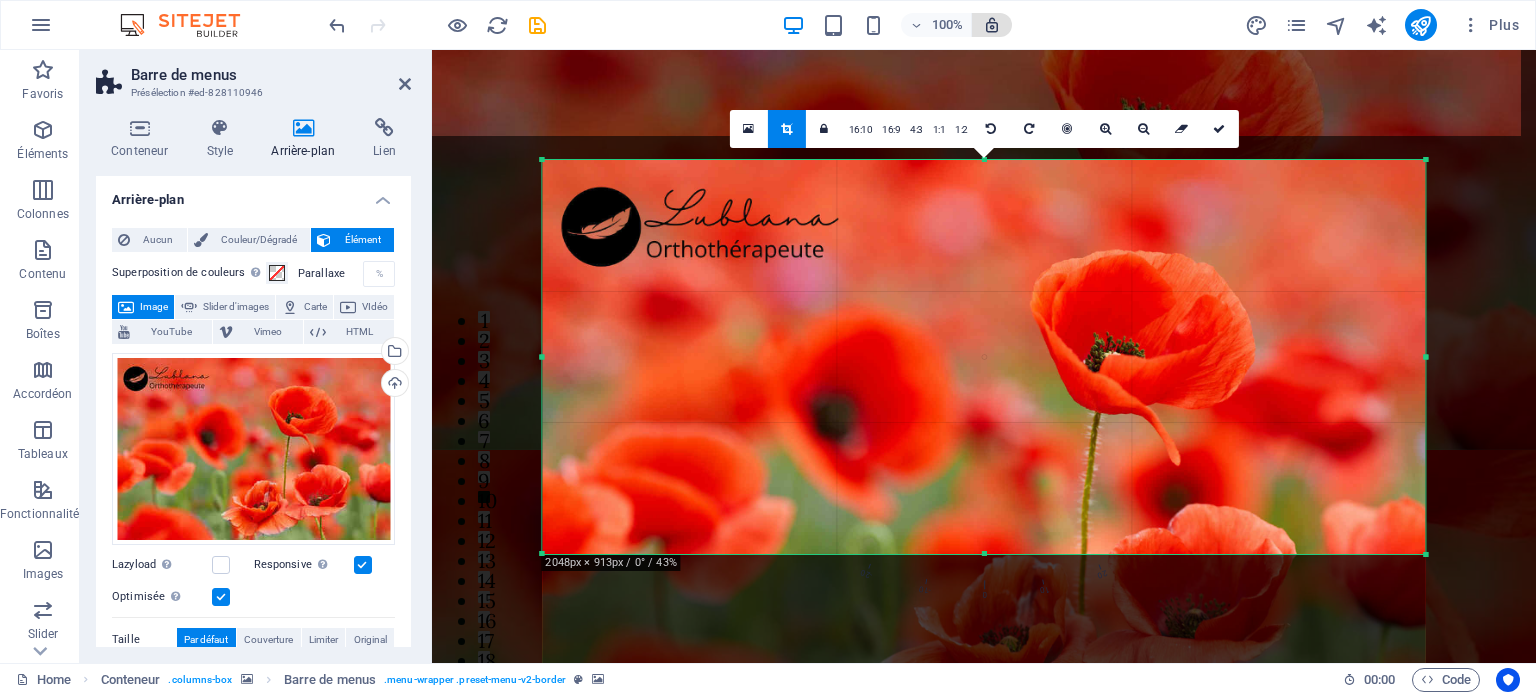 drag, startPoint x: 984, startPoint y: 273, endPoint x: 988, endPoint y: 31, distance: 242.03305 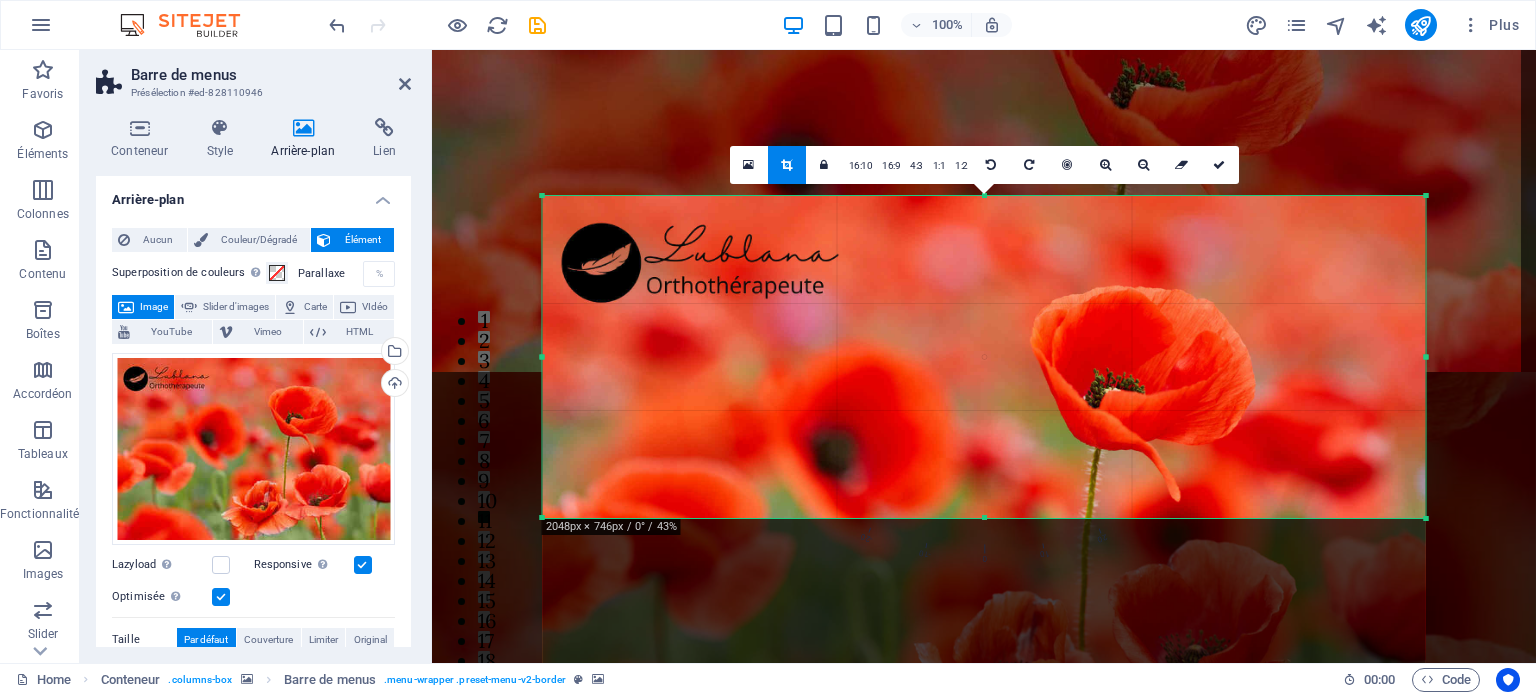 drag, startPoint x: 984, startPoint y: 557, endPoint x: 1003, endPoint y: 478, distance: 81.25269 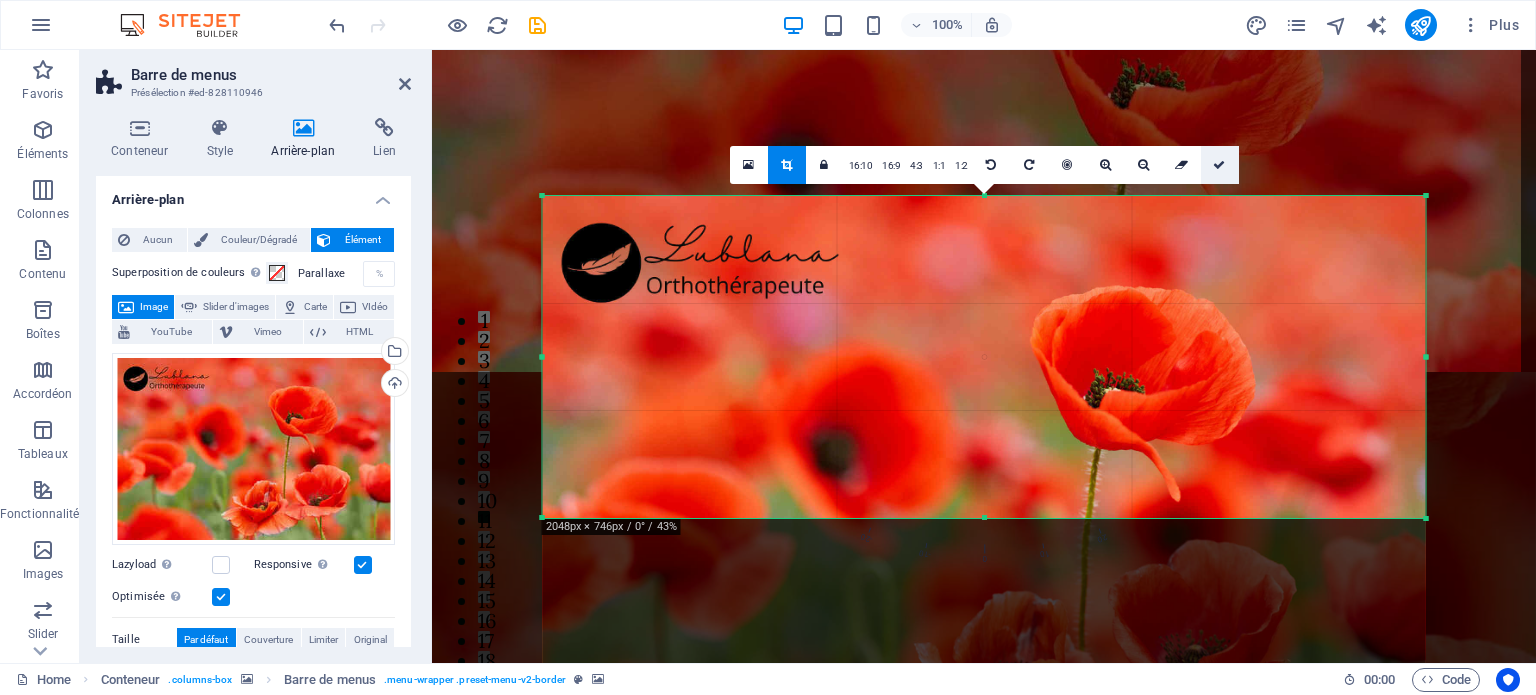 click at bounding box center (1219, 165) 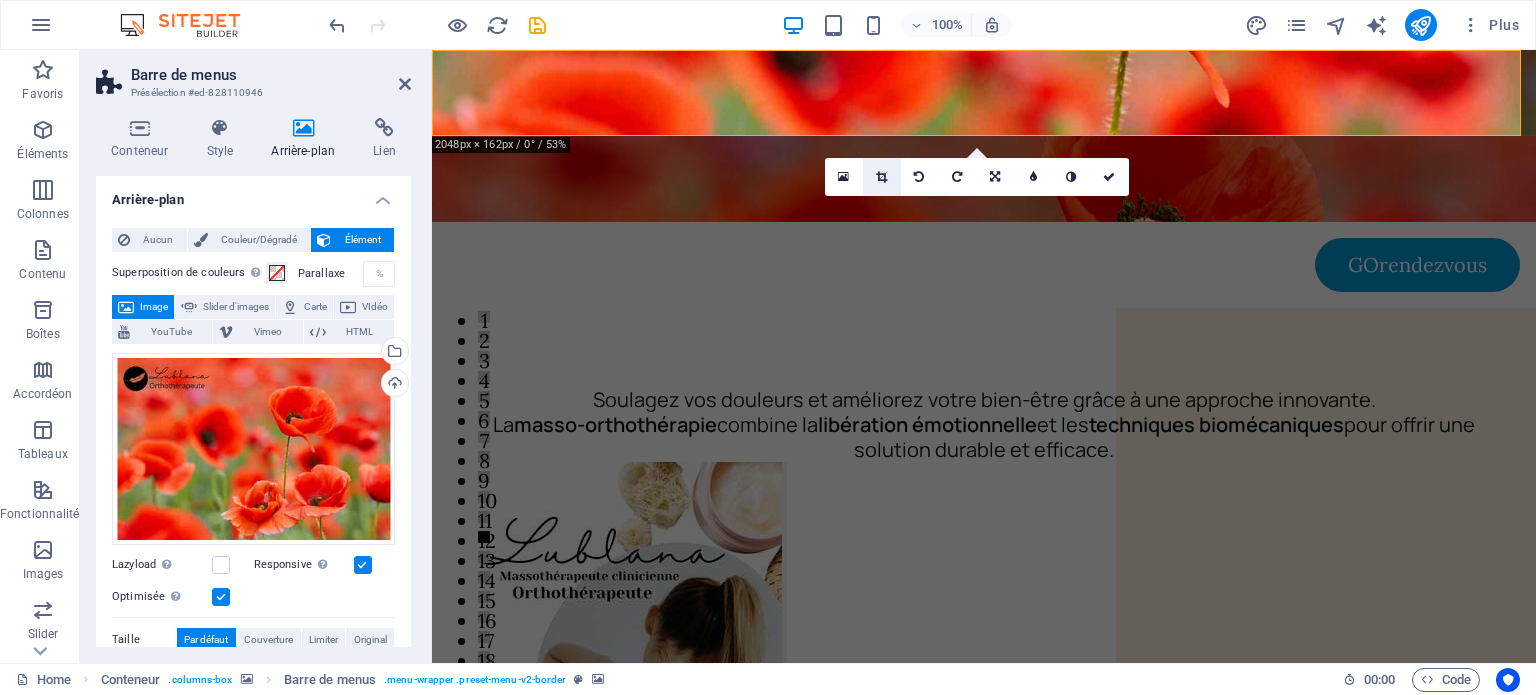 click at bounding box center [881, 177] 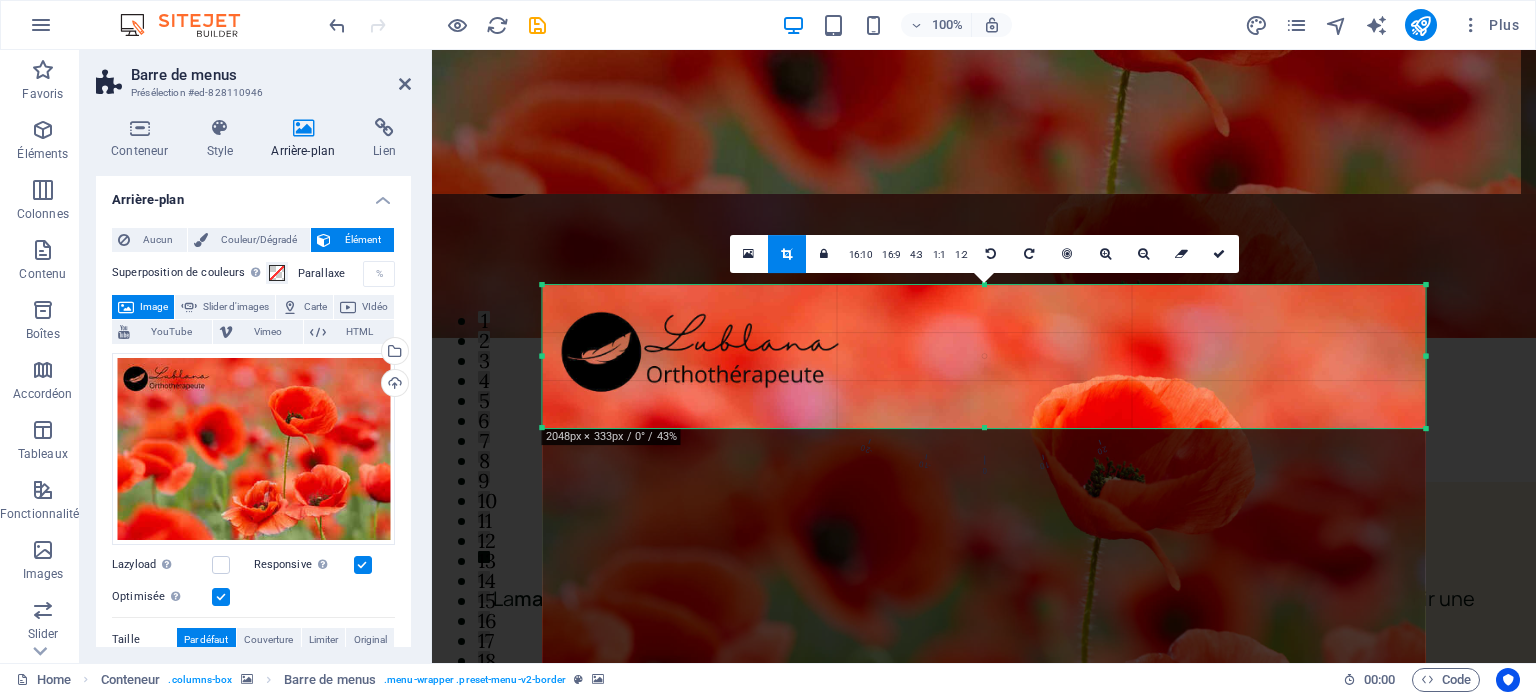 drag, startPoint x: 984, startPoint y: 515, endPoint x: 980, endPoint y: 337, distance: 178.04494 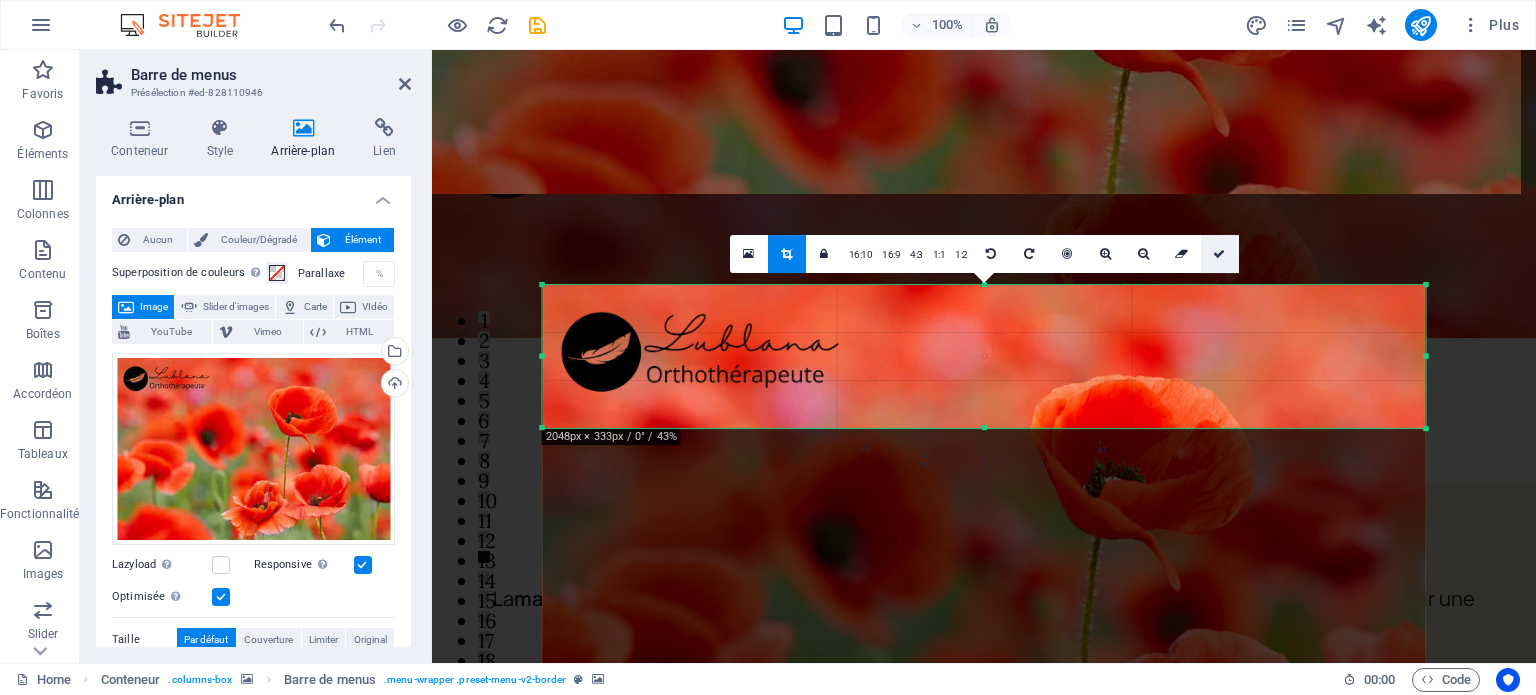 click at bounding box center [1219, 254] 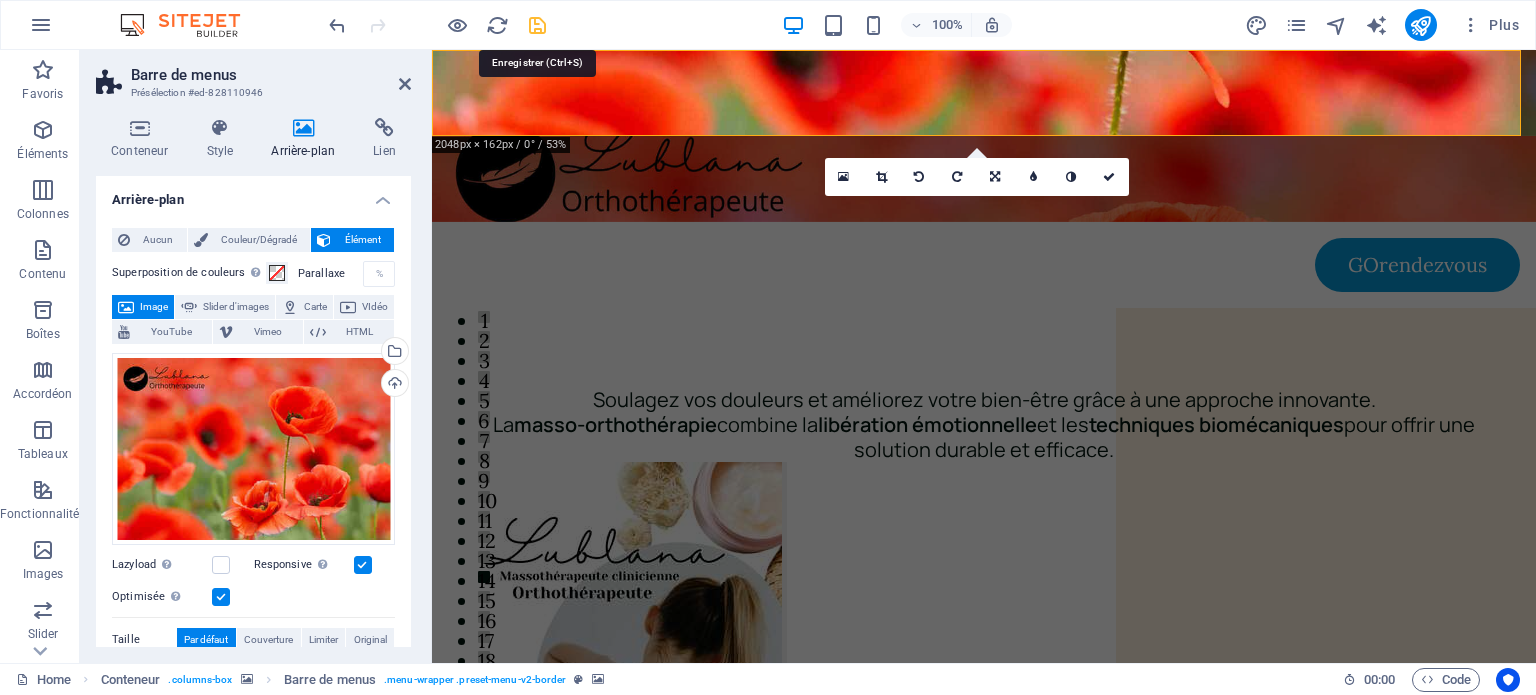 click at bounding box center (537, 25) 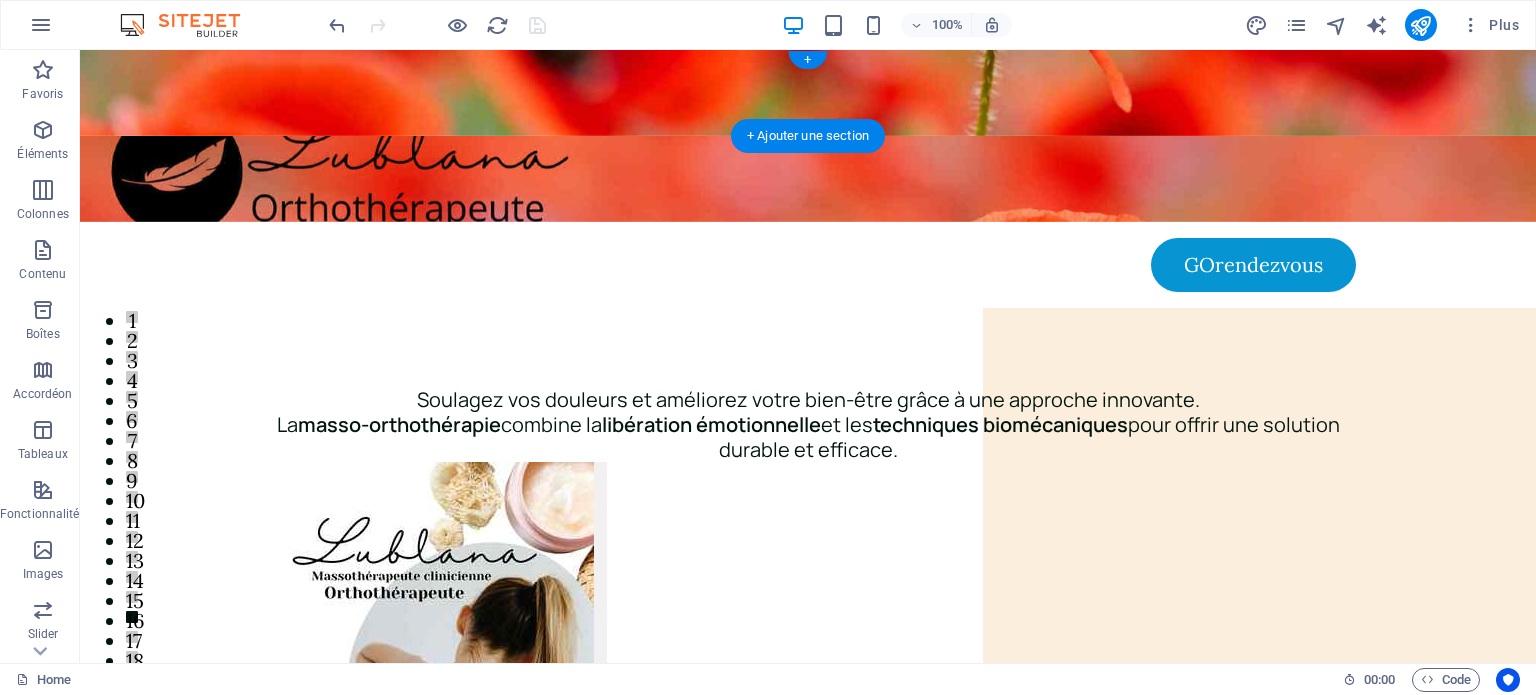 click at bounding box center (808, 179) 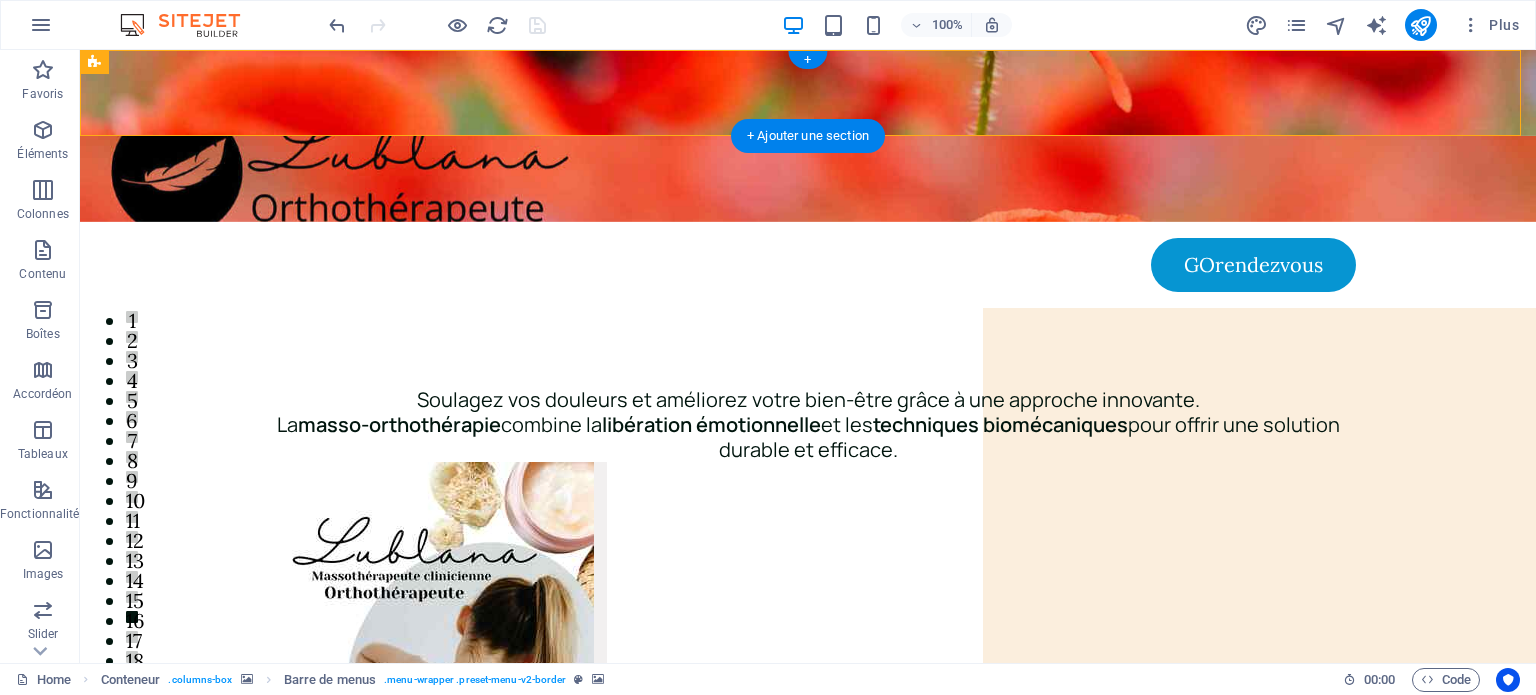 click at bounding box center (808, 179) 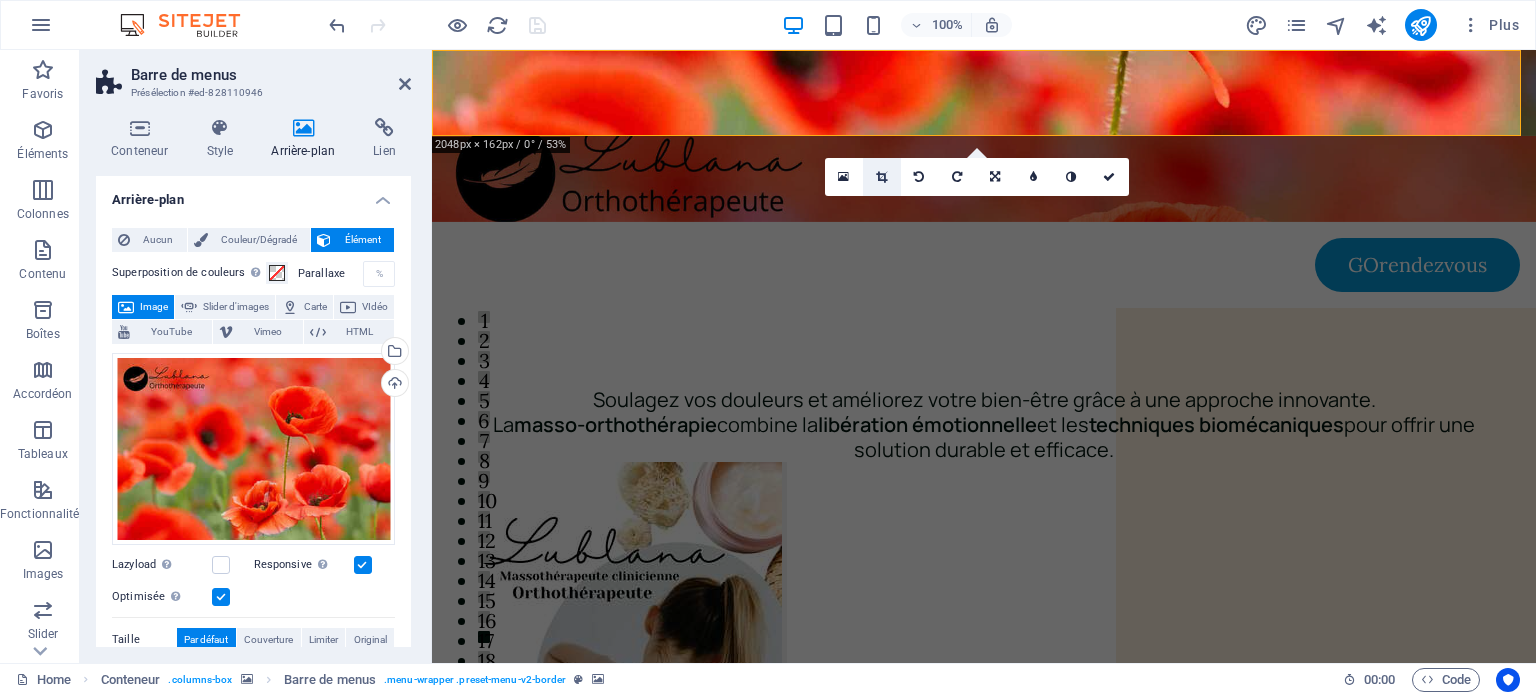 click at bounding box center (881, 177) 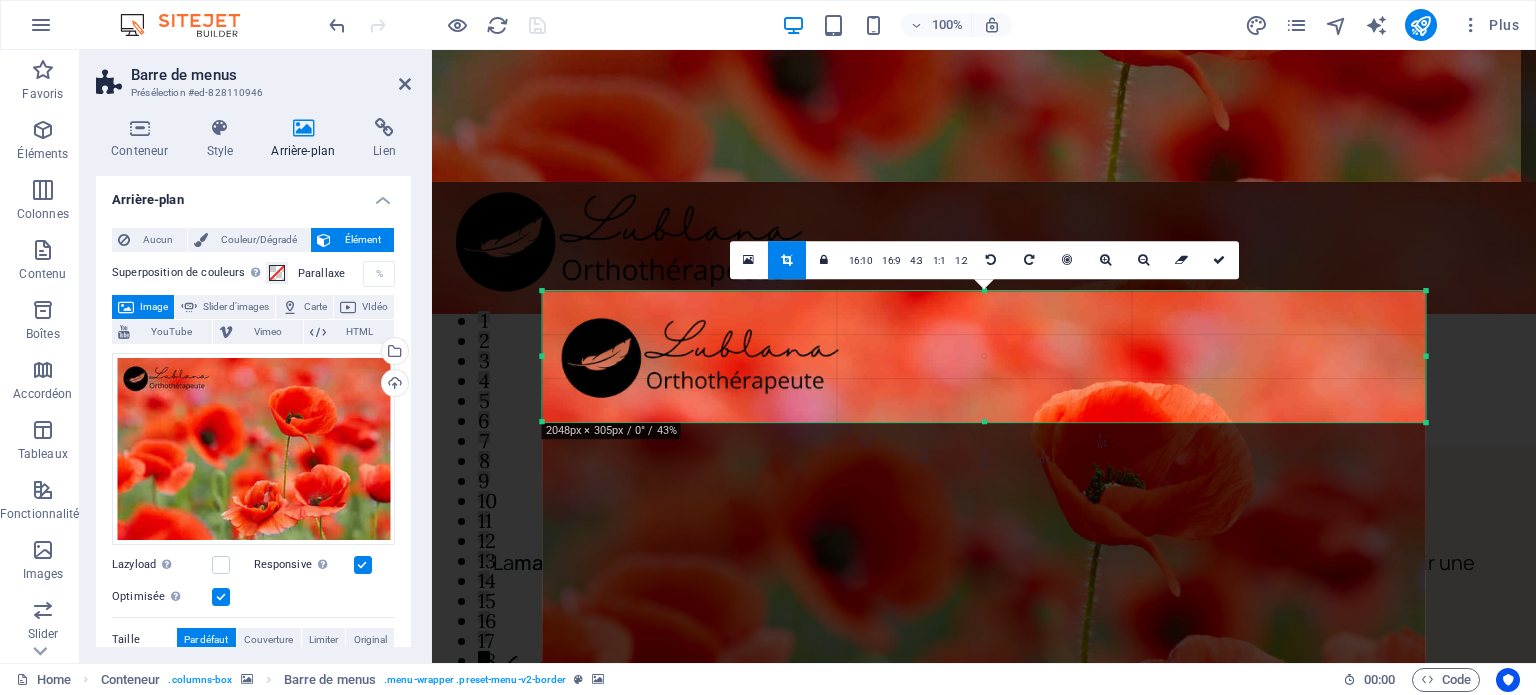 drag, startPoint x: 985, startPoint y: 427, endPoint x: 987, endPoint y: 415, distance: 12.165525 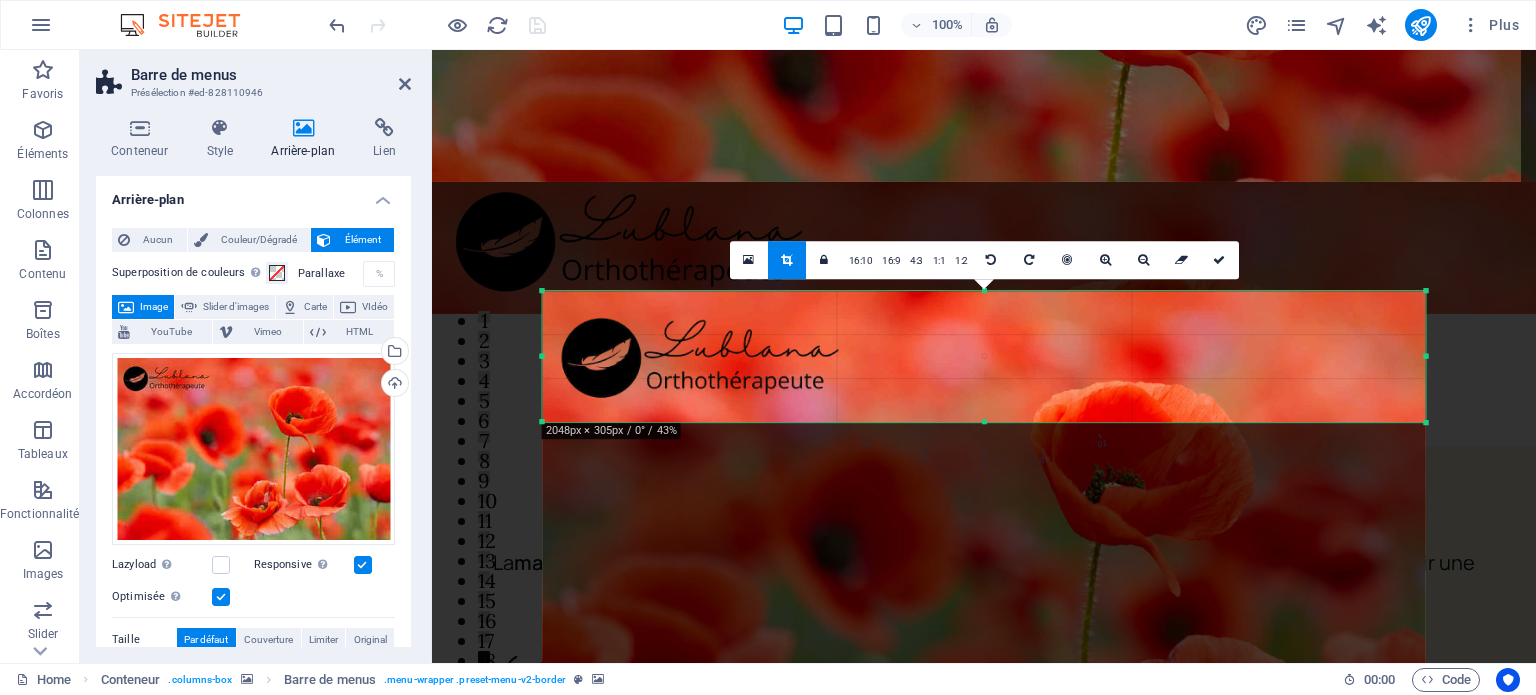 click at bounding box center (984, 585) 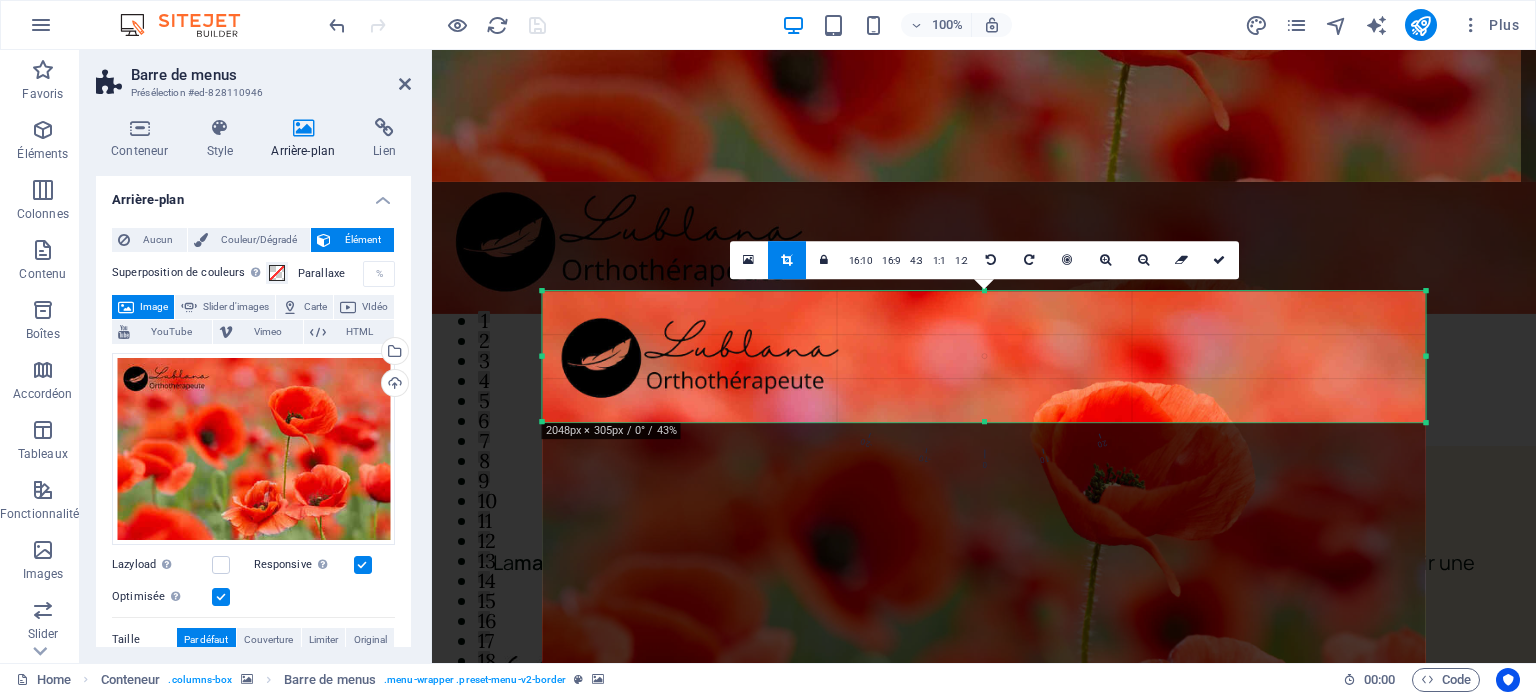 click at bounding box center (984, 585) 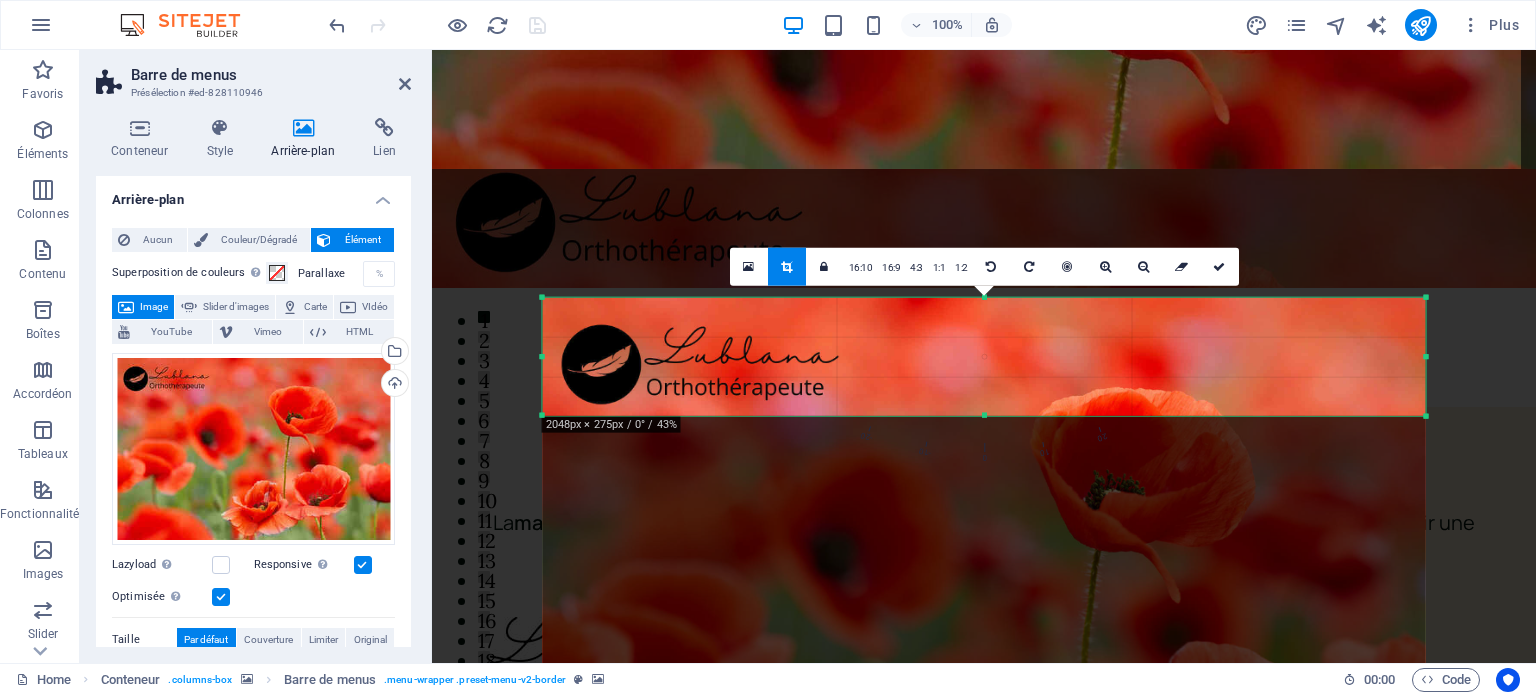 drag, startPoint x: 985, startPoint y: 425, endPoint x: 986, endPoint y: 412, distance: 13.038404 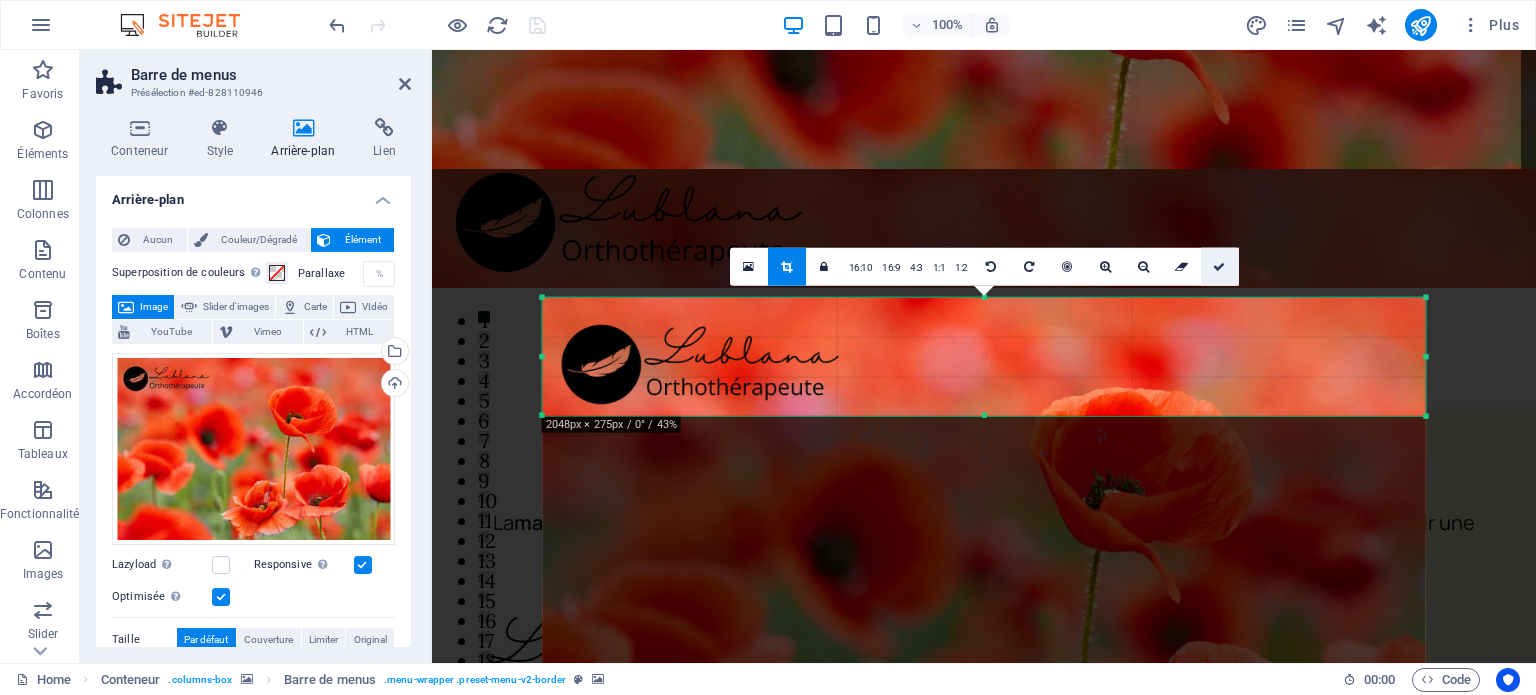 click at bounding box center (1219, 266) 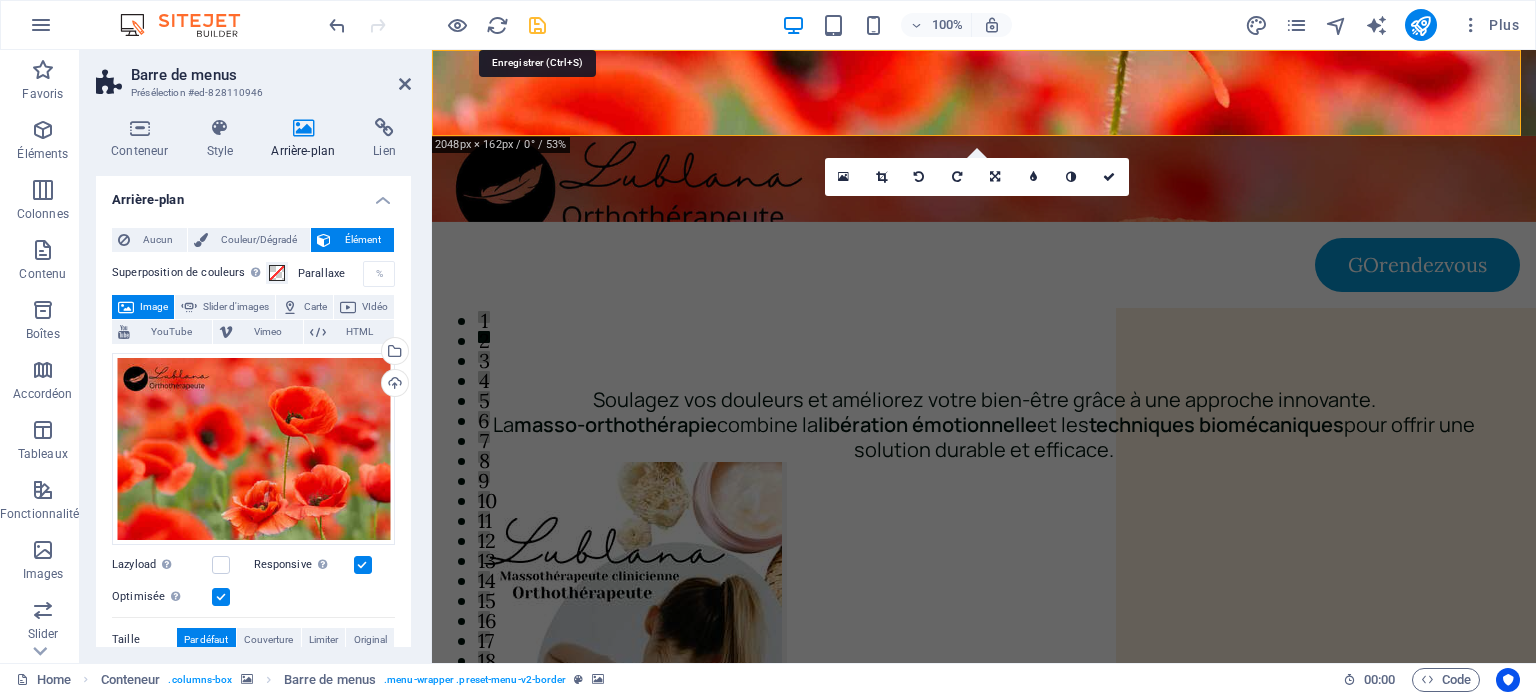 click at bounding box center [537, 25] 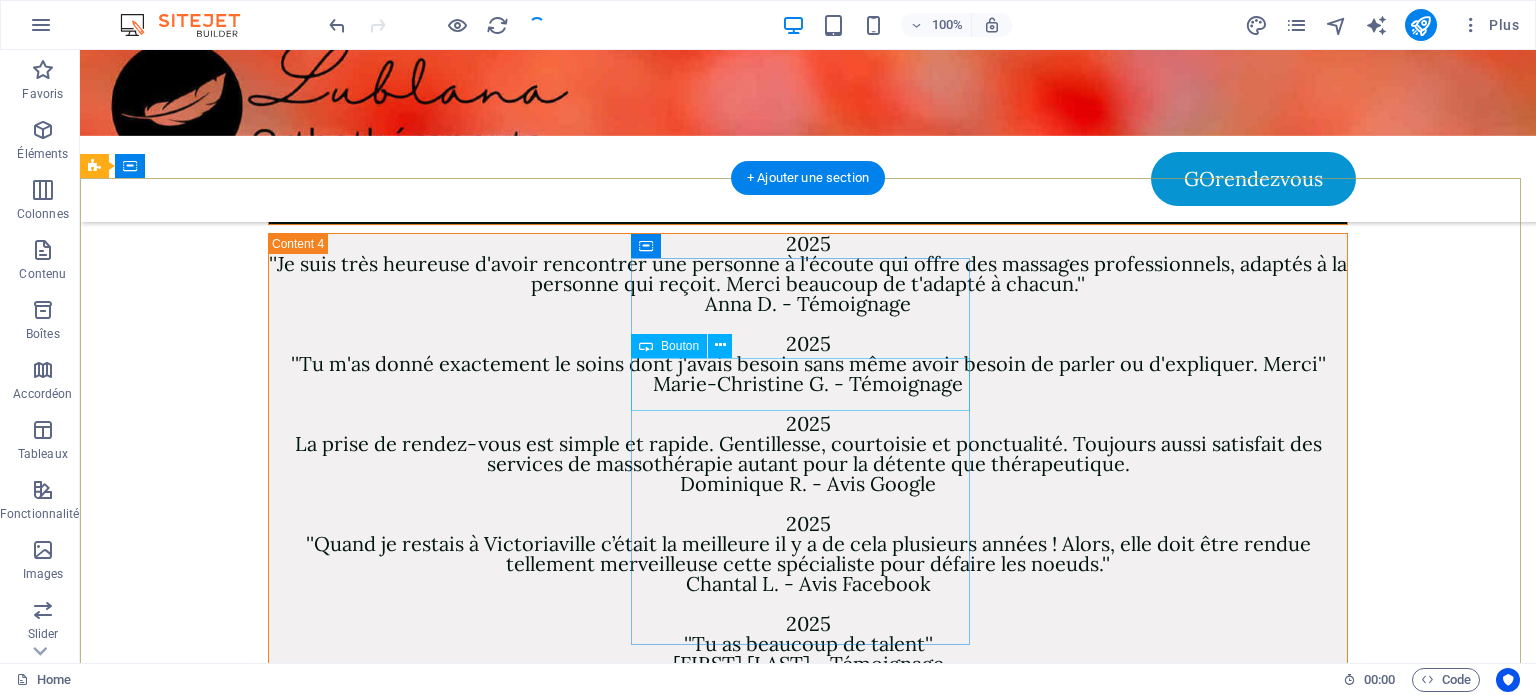 scroll, scrollTop: 6100, scrollLeft: 0, axis: vertical 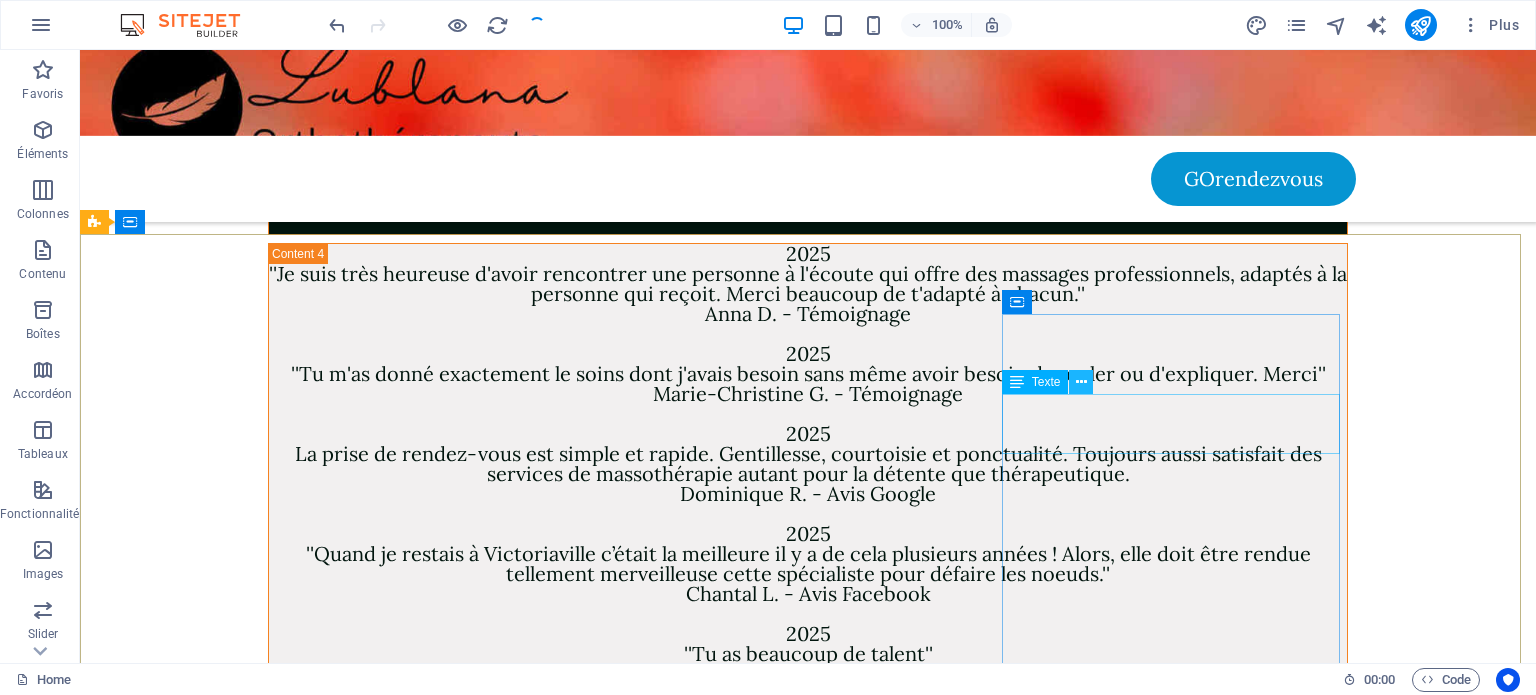 click at bounding box center [1081, 382] 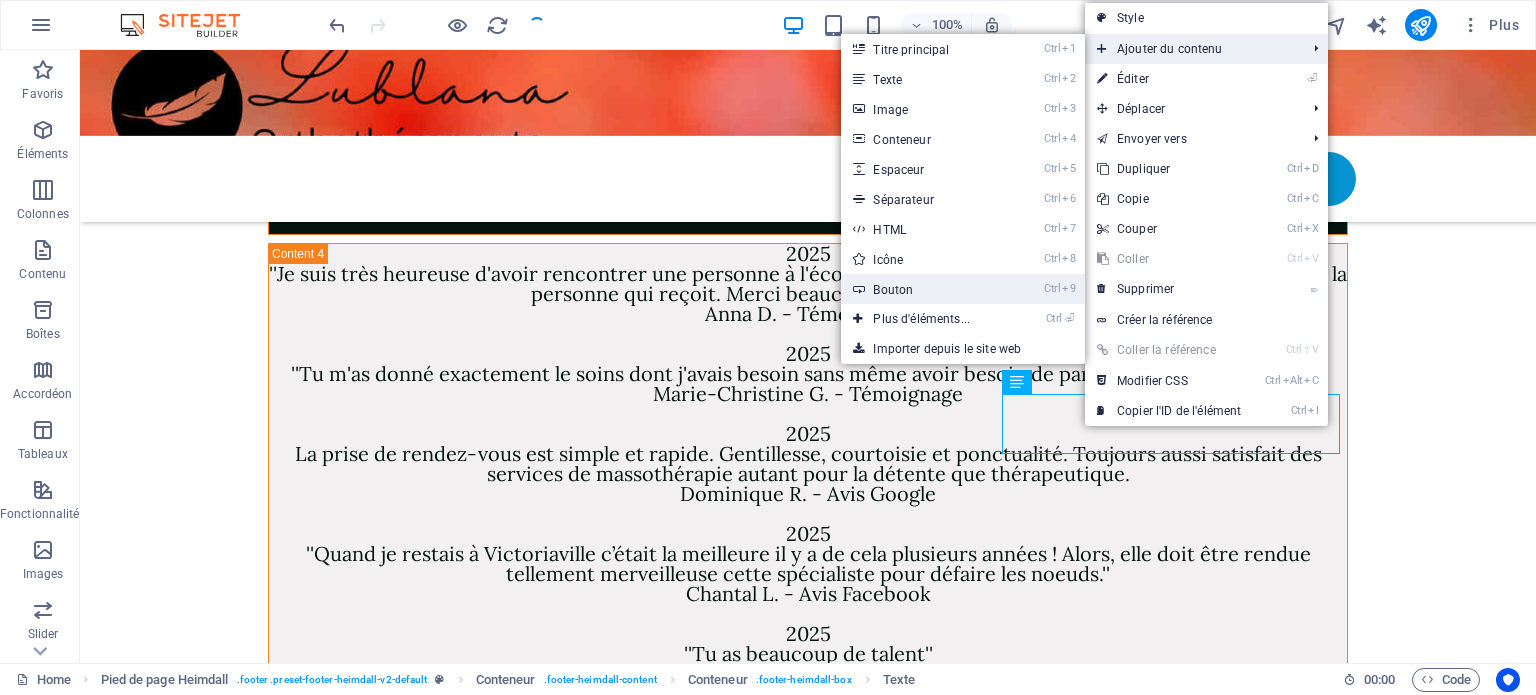 click on "Ctrl 9  Bouton" at bounding box center [925, 289] 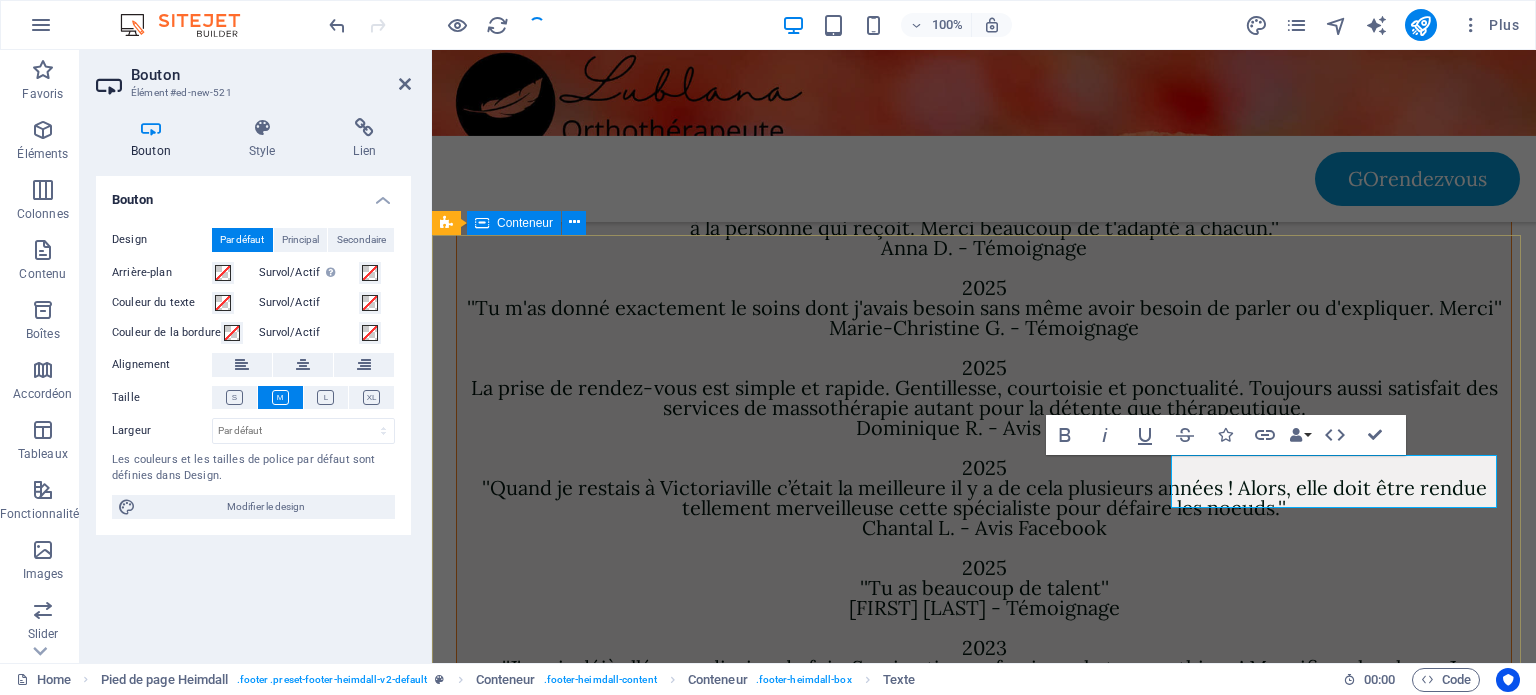 scroll, scrollTop: 6149, scrollLeft: 0, axis: vertical 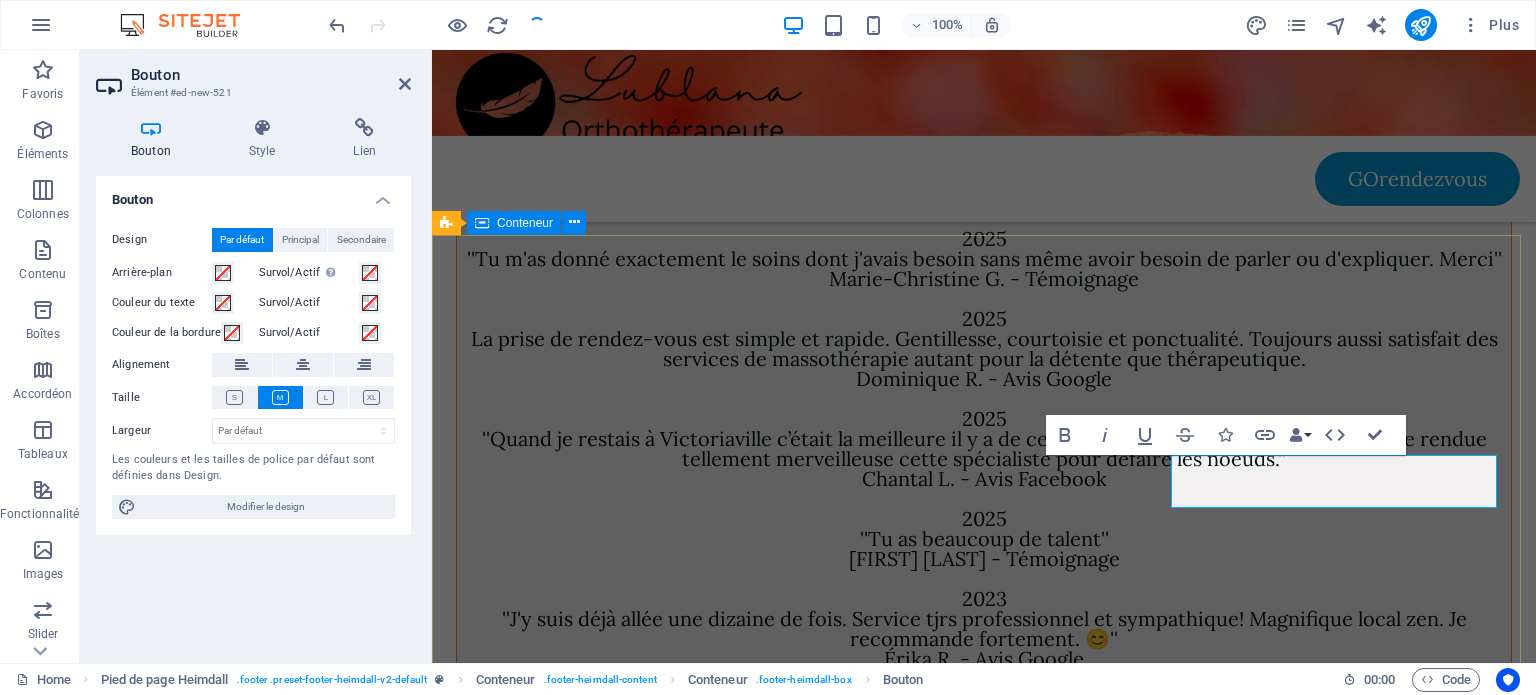type 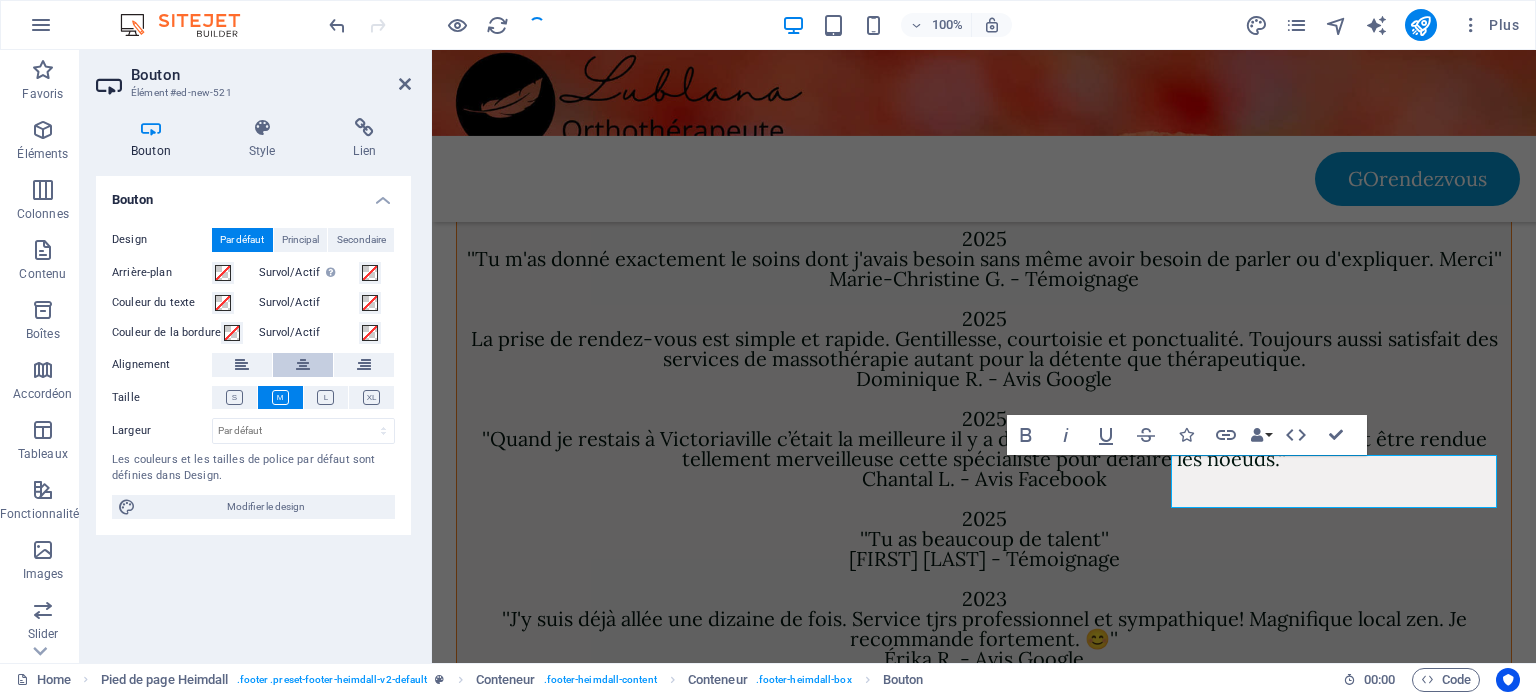 click at bounding box center (303, 365) 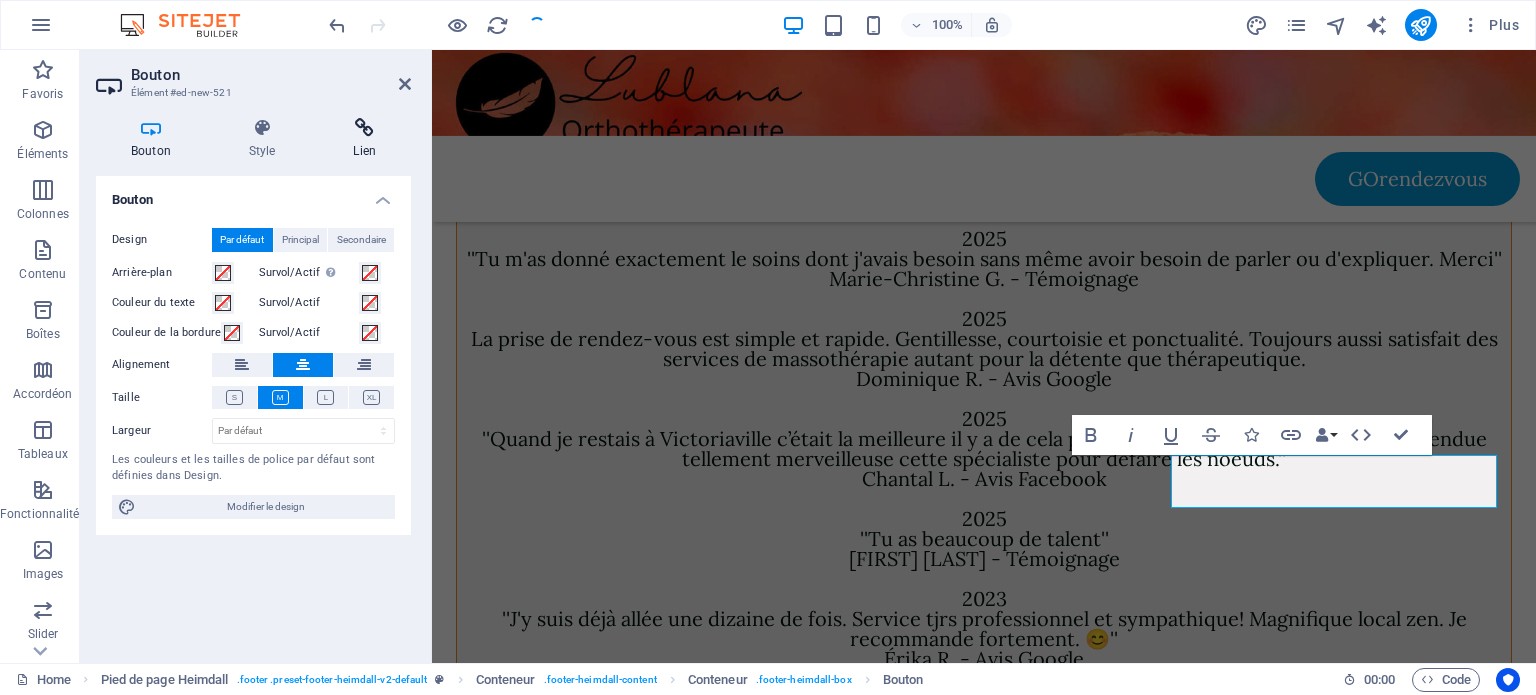 click at bounding box center (364, 128) 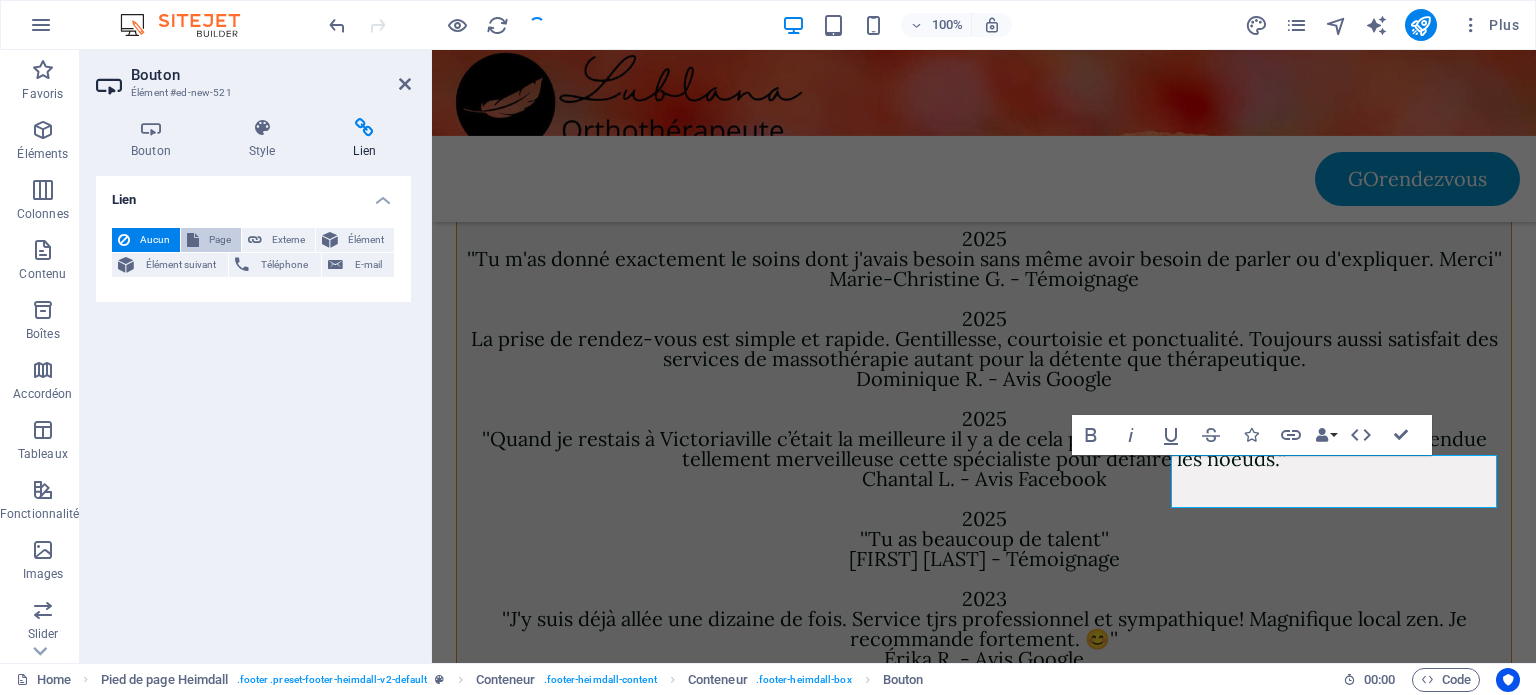 click on "Page" at bounding box center [220, 240] 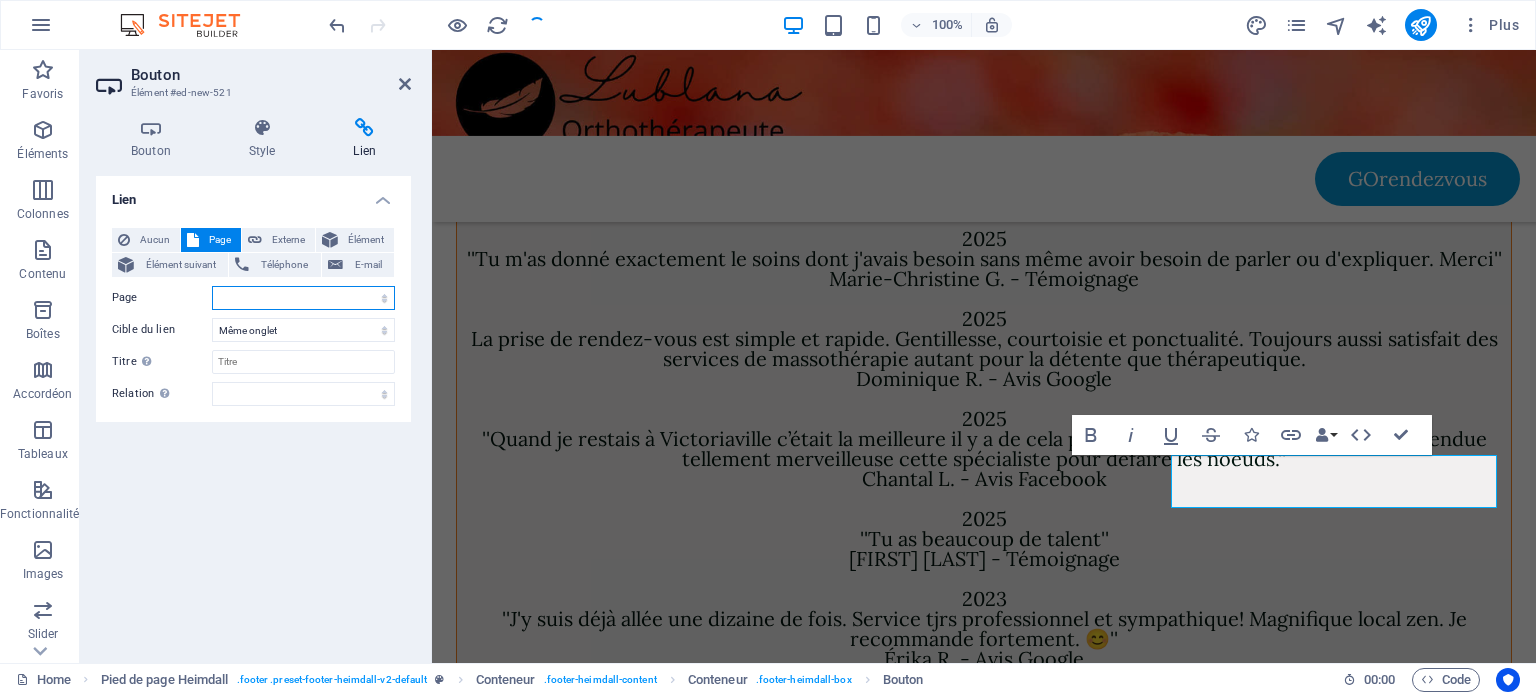 click on "Home Services -- Orthothérapie -- Kinésithérapie -- Massothérapie détente -- Massothérapie thérapeutique -- Réflexologie -- Drainage lymphatique -- Massage facial -- Massage femme enceinte -- Drainage lymphatique femme enceinte -- Oncomassothérapie -- Massage Lomi Lomi -- Massage neuromusculaire -- Massage aux pierres chaudes Contact Mentions légales et politique de confidentialité" at bounding box center (303, 298) 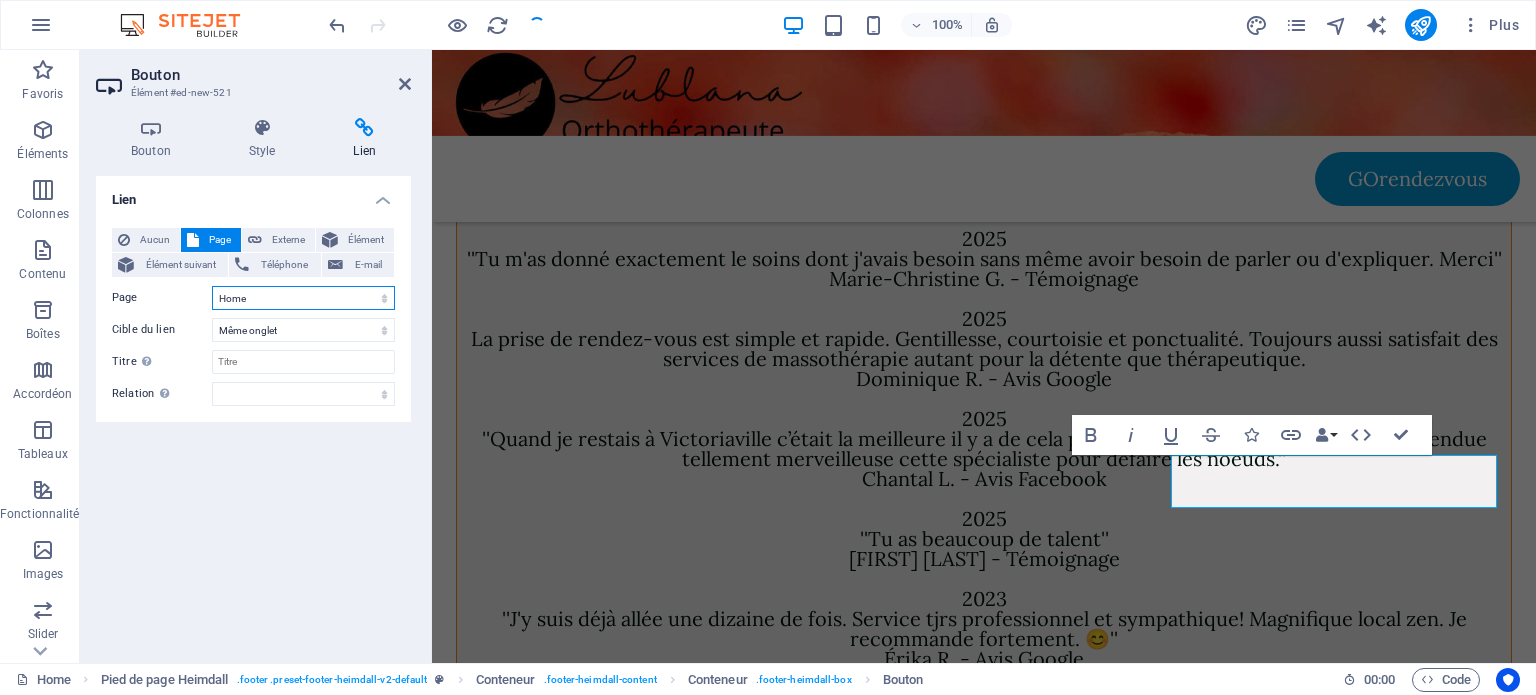 click on "Home Services -- Orthothérapie -- Kinésithérapie -- Massothérapie détente -- Massothérapie thérapeutique -- Réflexologie -- Drainage lymphatique -- Massage facial -- Massage femme enceinte -- Drainage lymphatique femme enceinte -- Oncomassothérapie -- Massage Lomi Lomi -- Massage neuromusculaire -- Massage aux pierres chaudes Contact Mentions légales et politique de confidentialité" at bounding box center (303, 298) 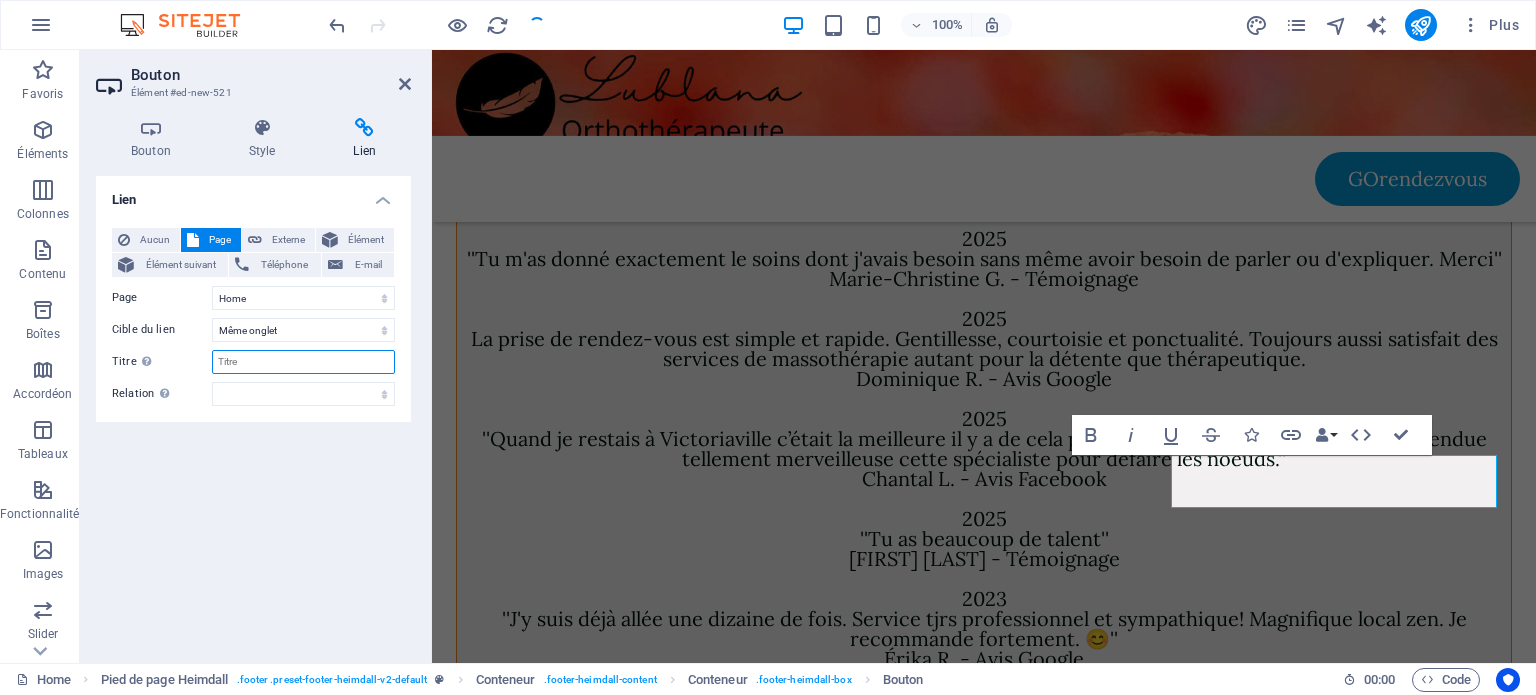 click on "Titre Description supplémentaire du lien. Celle-ci doit être différente du texte du lien. Le titre est souvent affiché comme Texte infobulle lorsque la souris passe sur l'élément. Laissez vide en cas de doute." at bounding box center [303, 362] 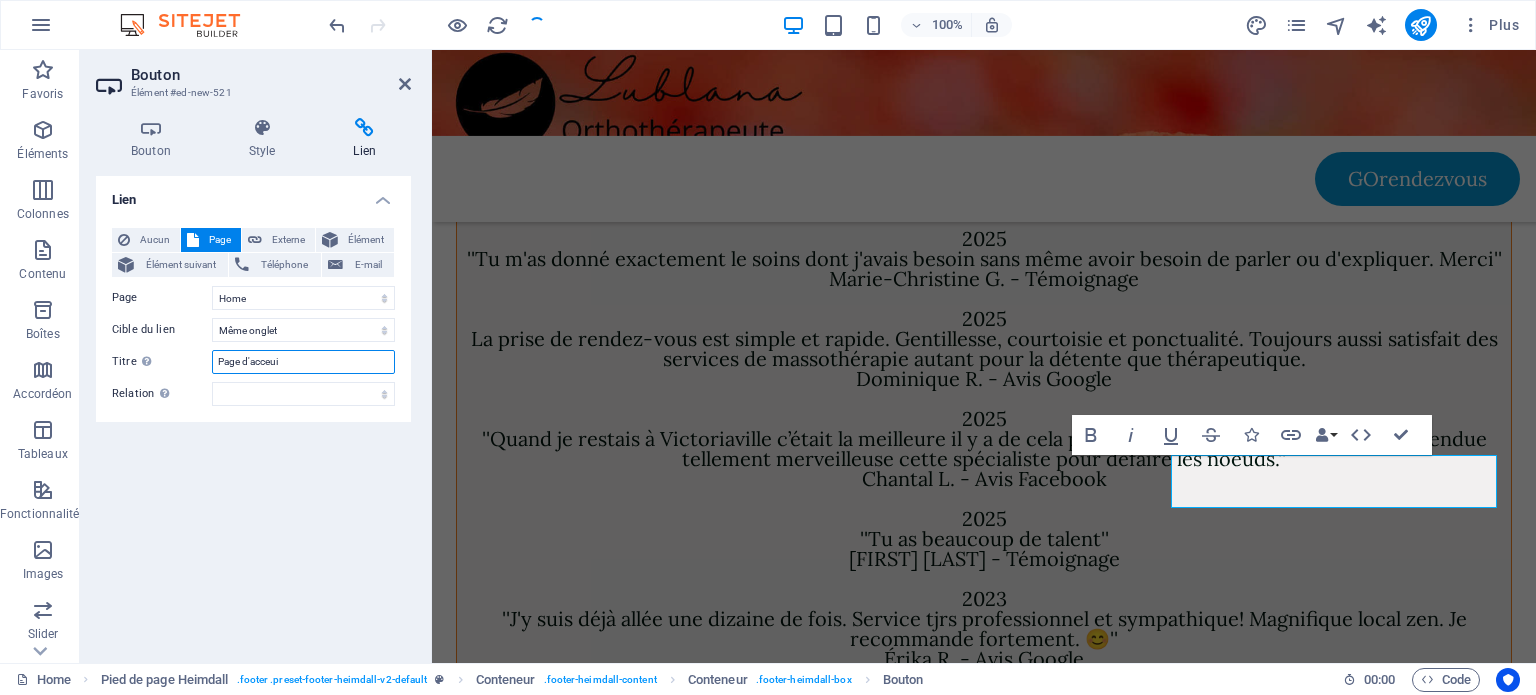 type on "Page d'acceuil" 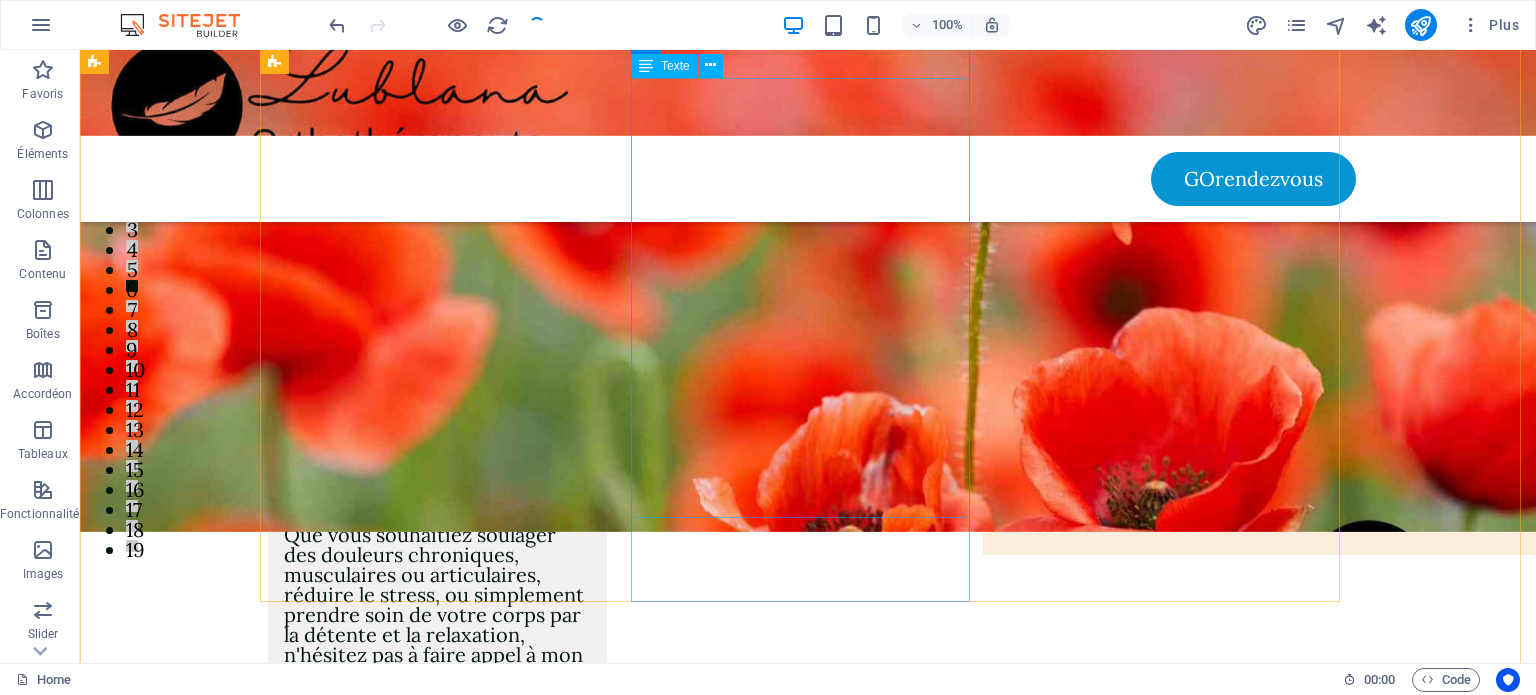 scroll, scrollTop: 0, scrollLeft: 0, axis: both 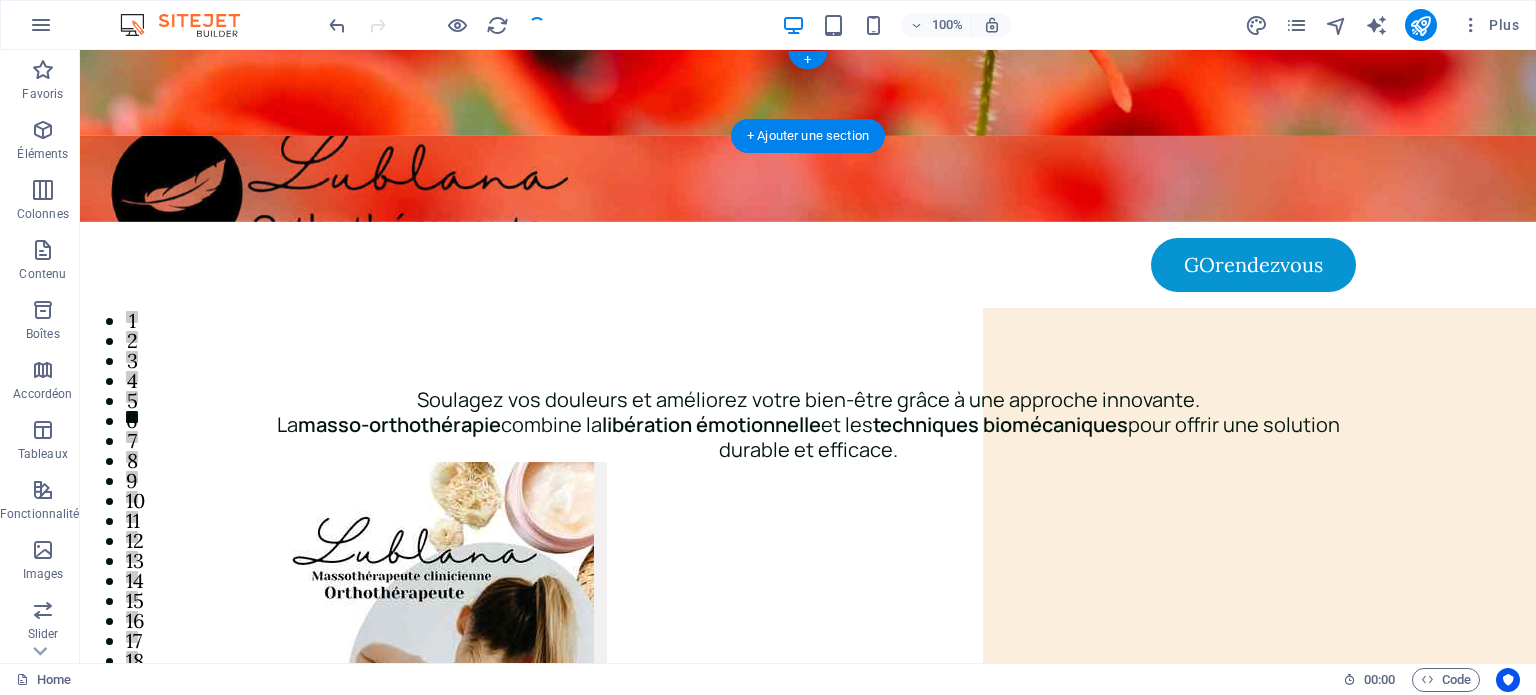 click at bounding box center (808, 179) 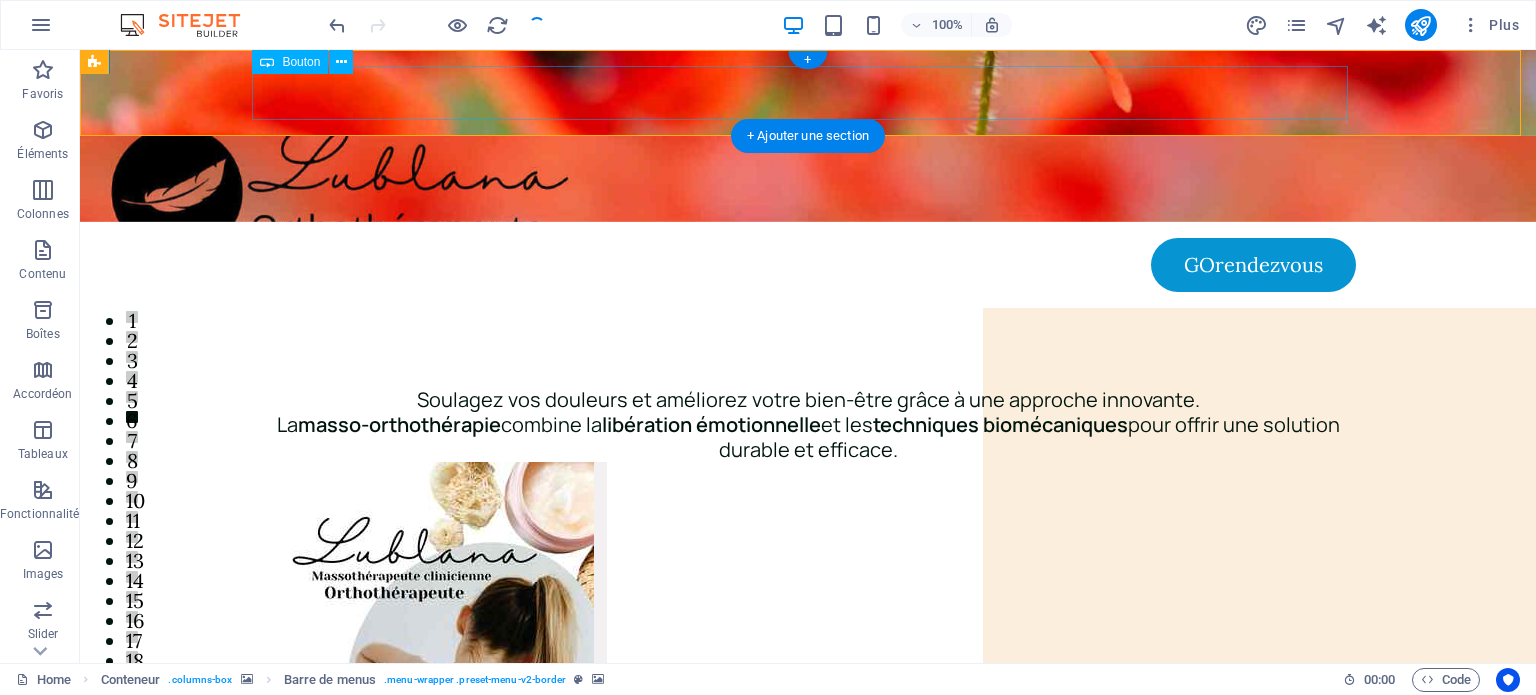 click on "GOrendezvous" at bounding box center [808, 265] 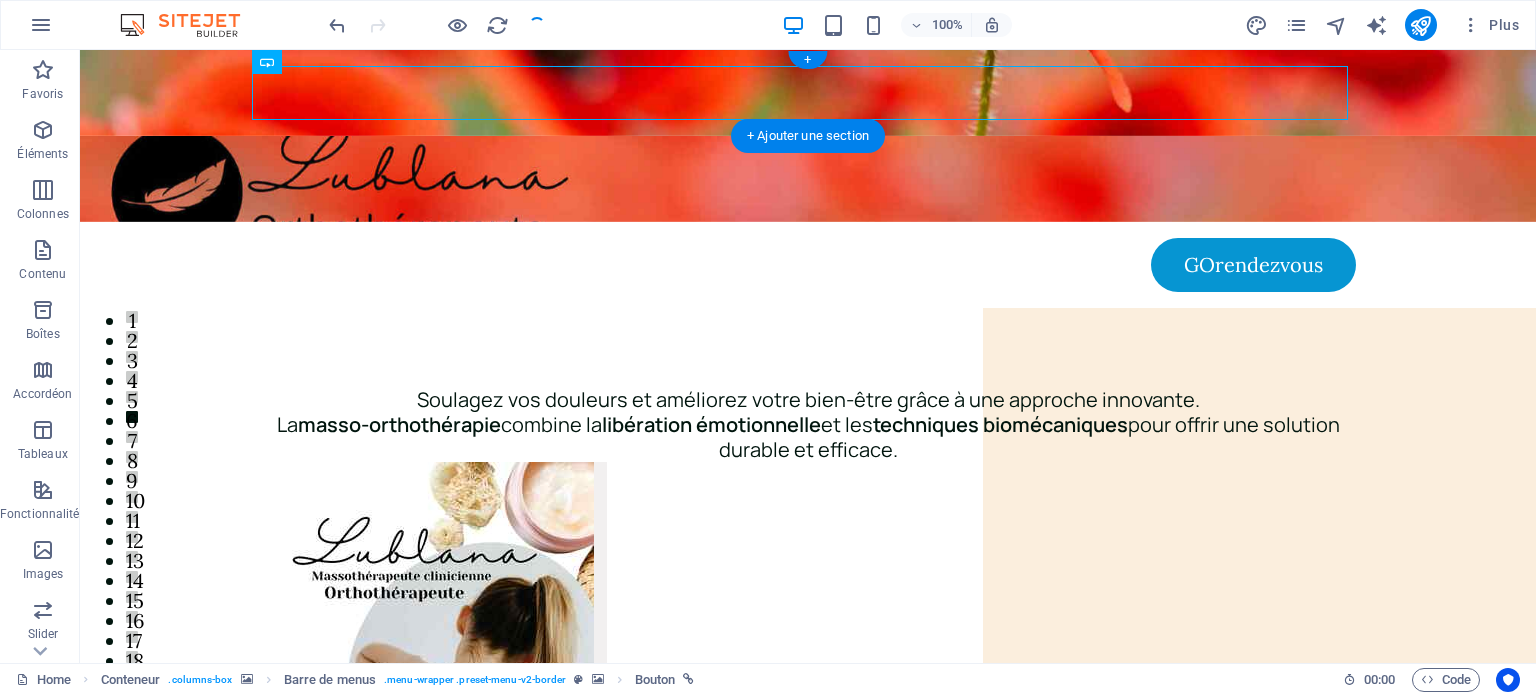 click at bounding box center [808, 179] 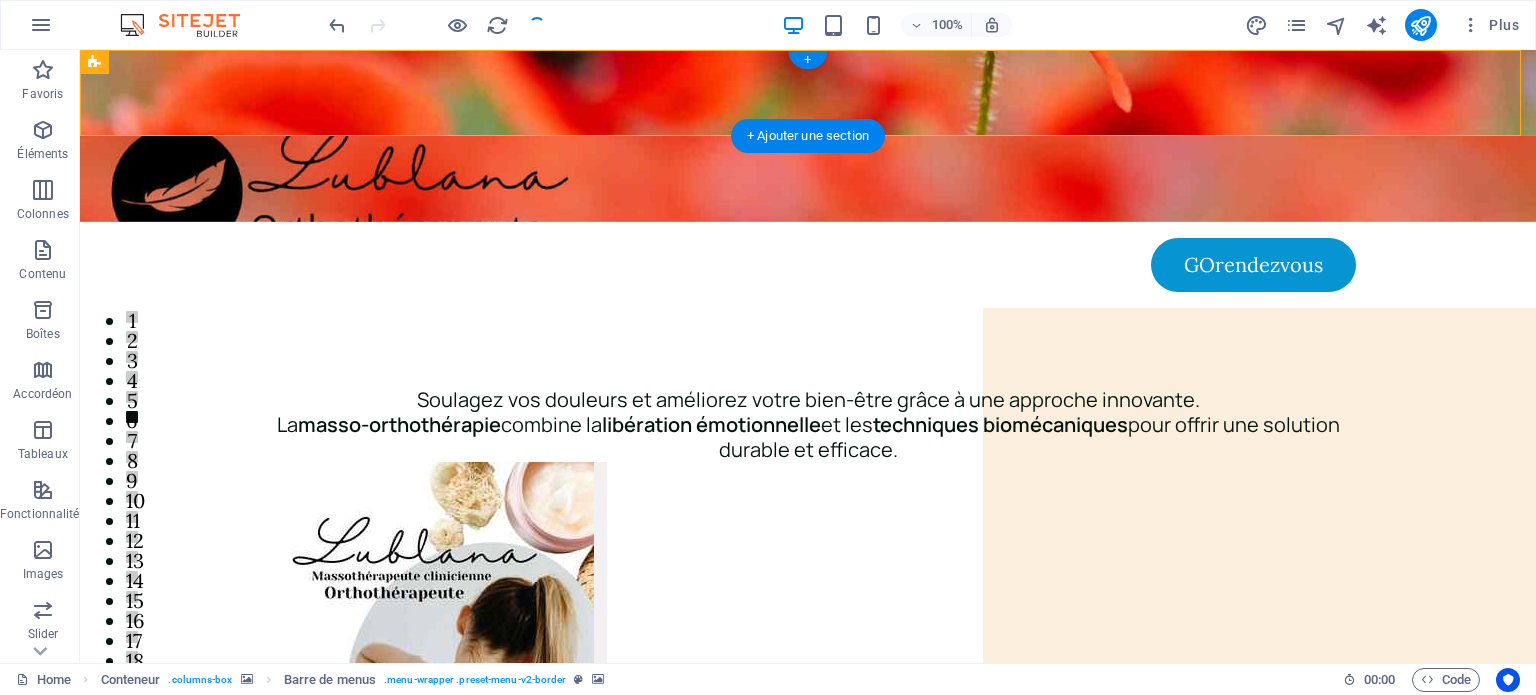 click at bounding box center [808, 179] 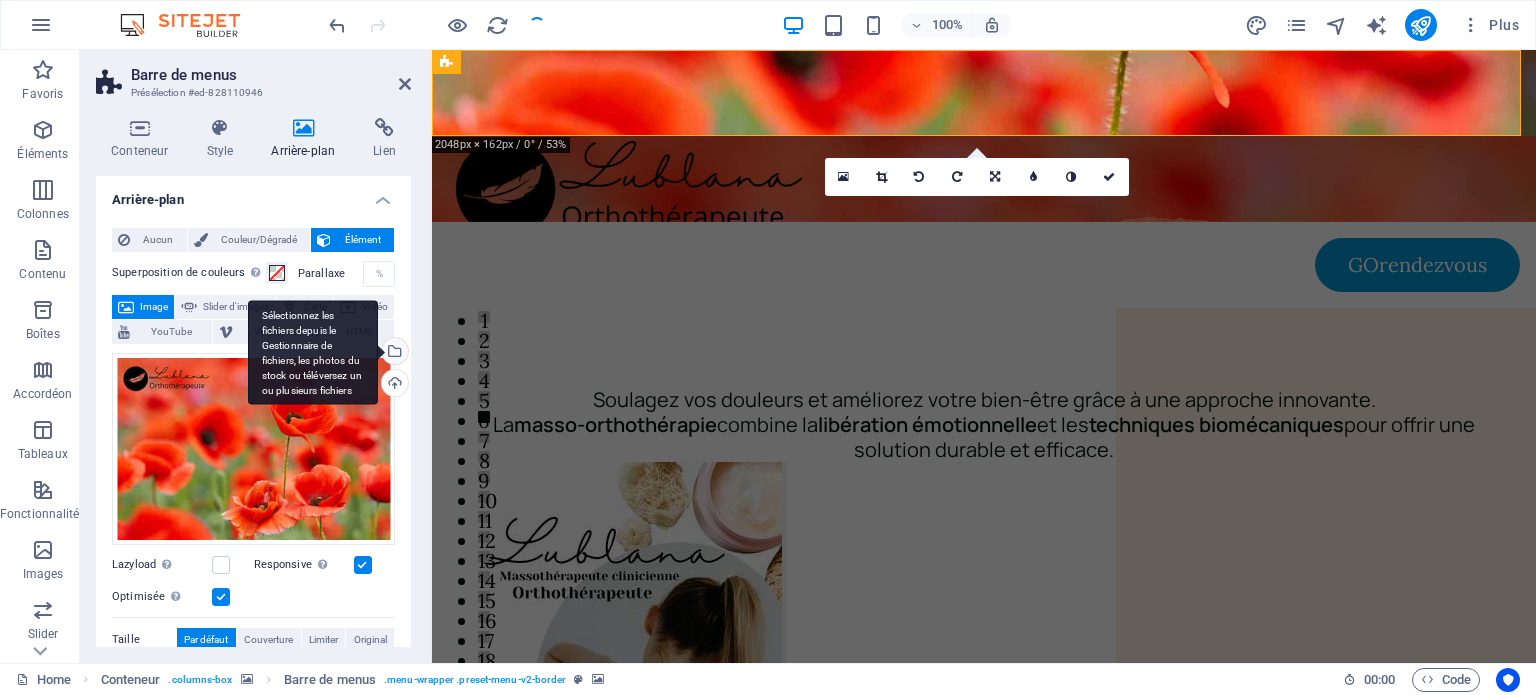 click on "Sélectionnez les fichiers depuis le Gestionnaire de fichiers, les photos du stock ou téléversez un ou plusieurs fichiers" at bounding box center (393, 353) 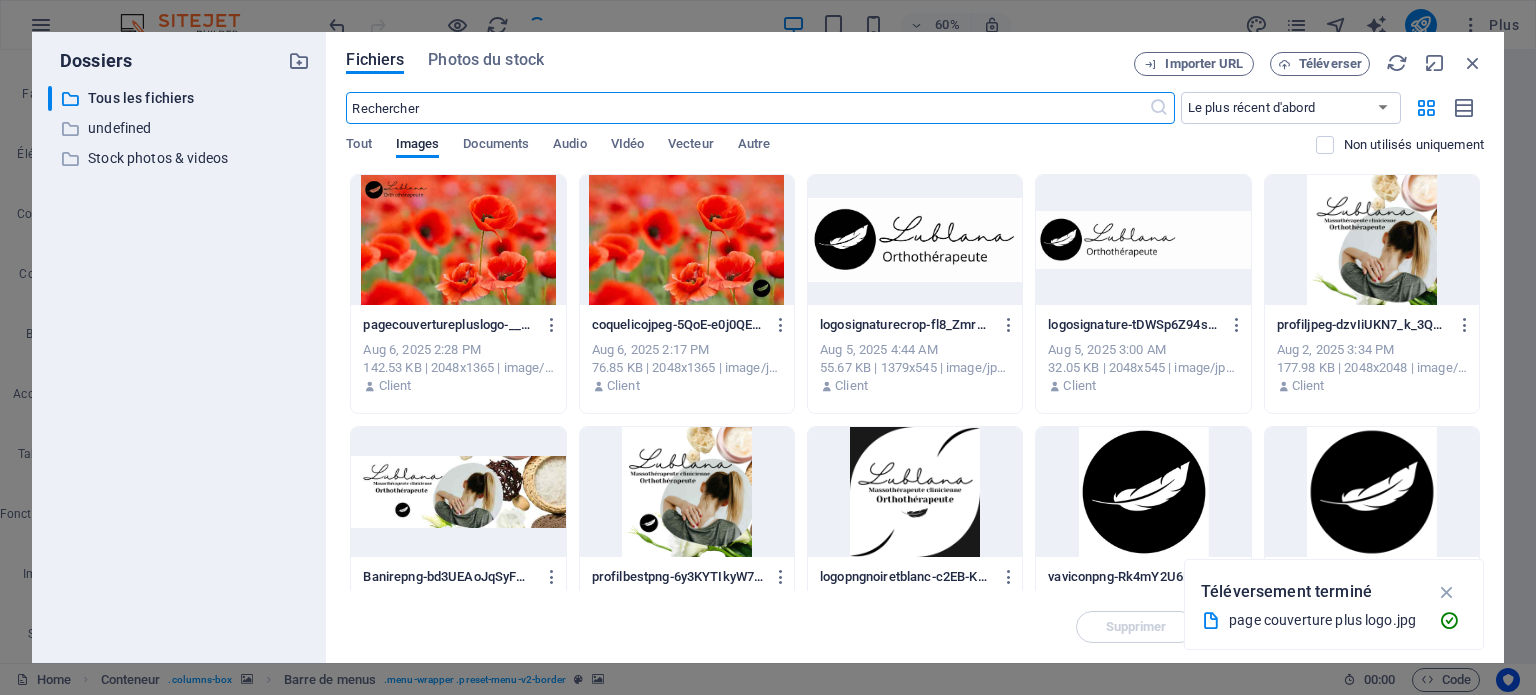 click at bounding box center [458, 240] 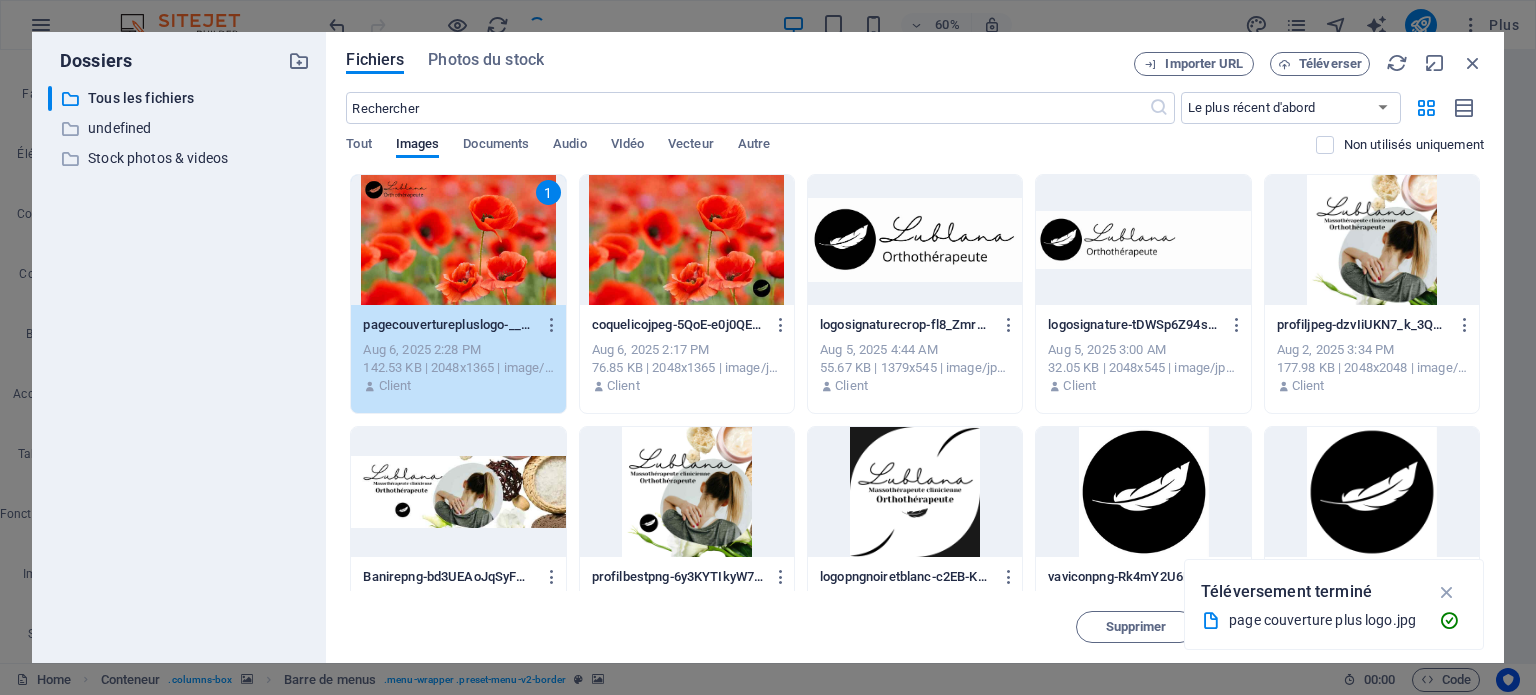 click on "1" at bounding box center [458, 240] 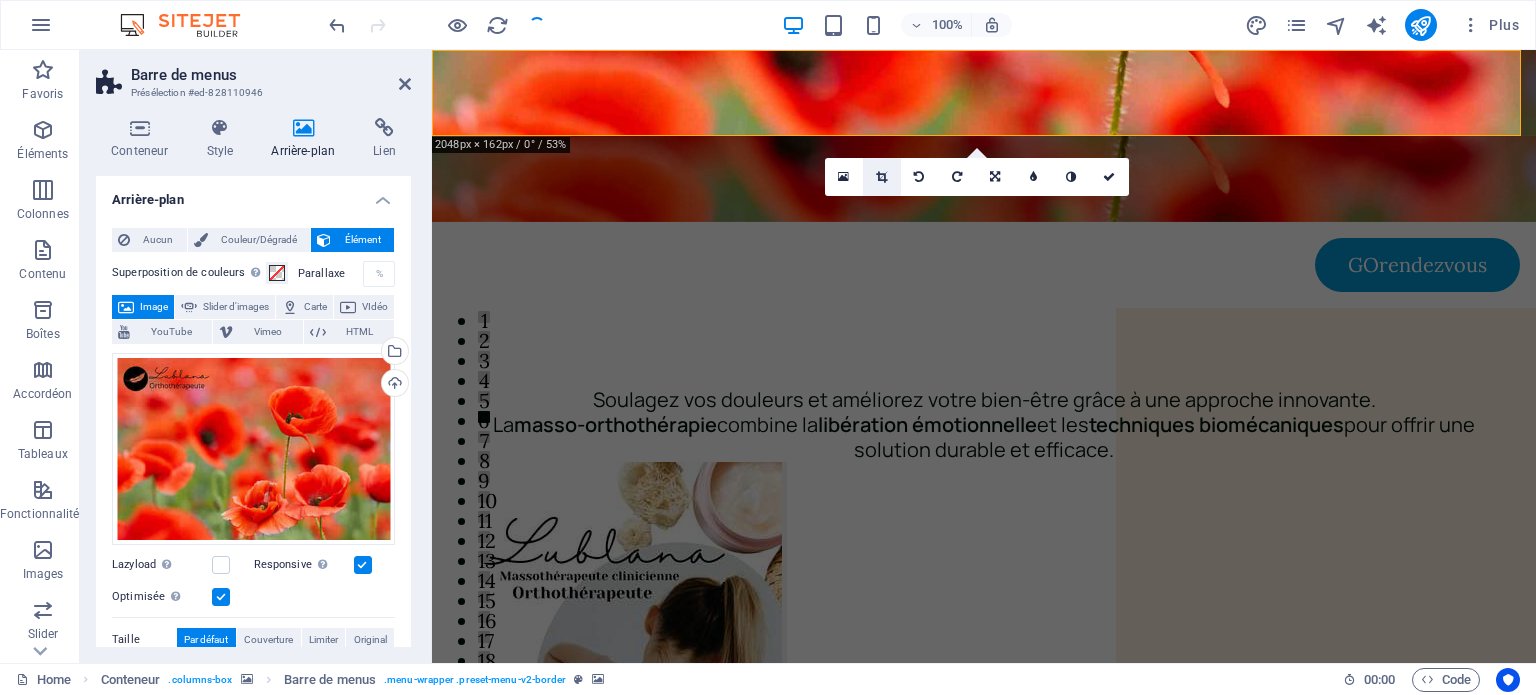 click at bounding box center [881, 177] 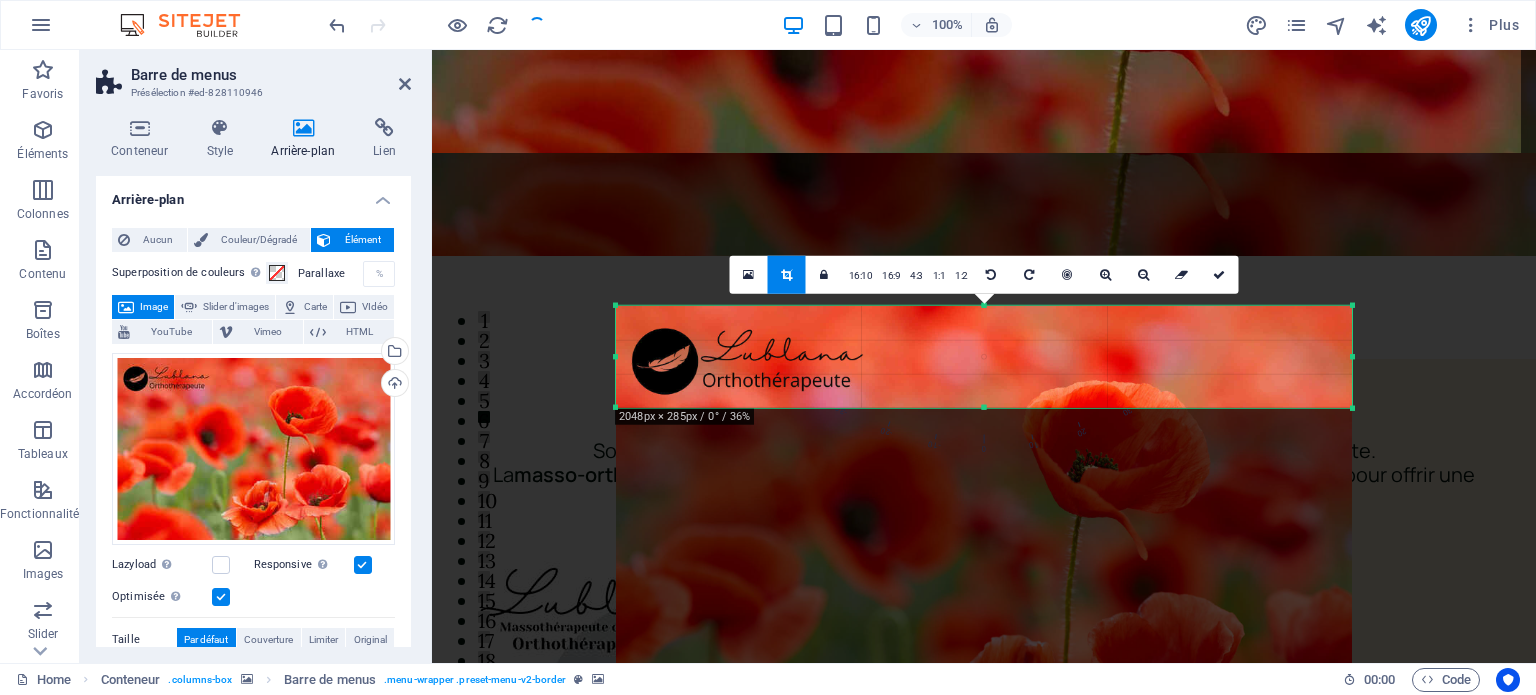 drag, startPoint x: 985, startPoint y: 599, endPoint x: 984, endPoint y: 211, distance: 388.00128 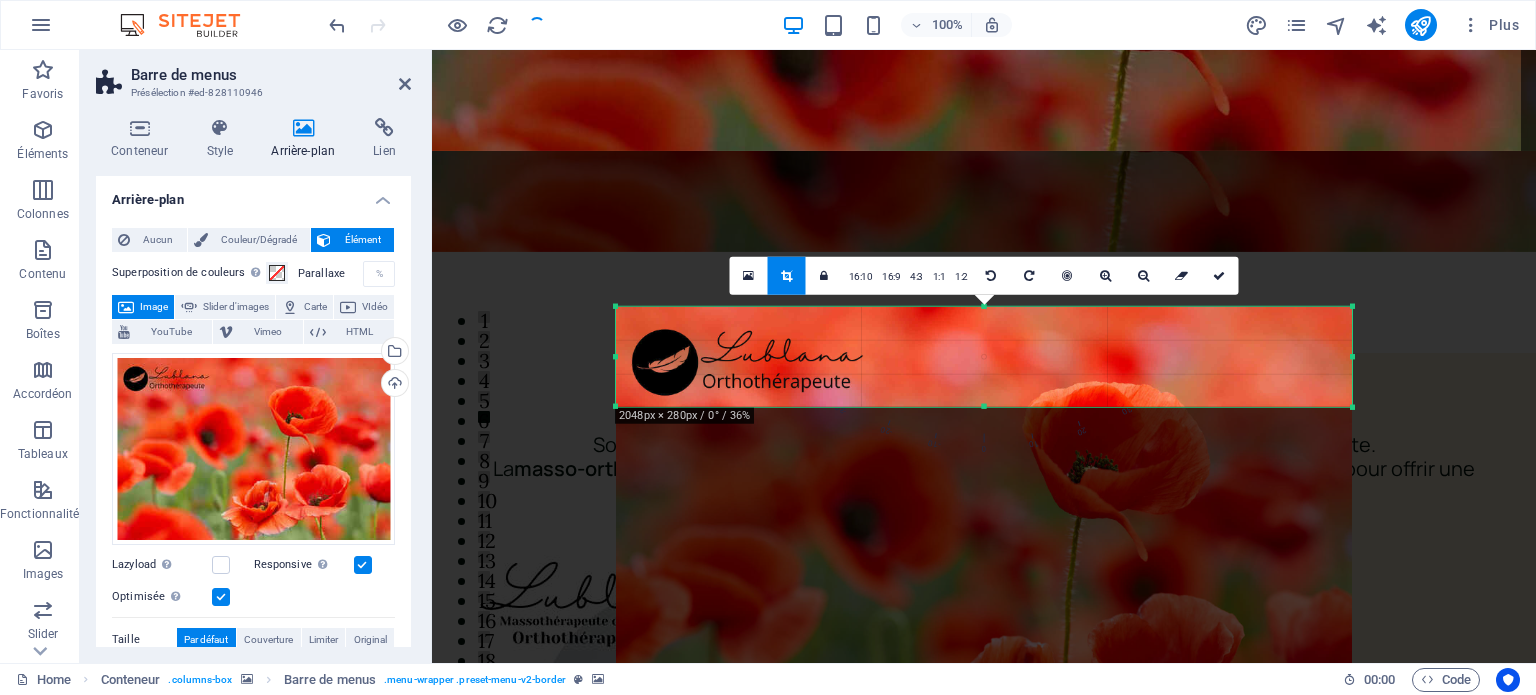 click at bounding box center (984, 407) 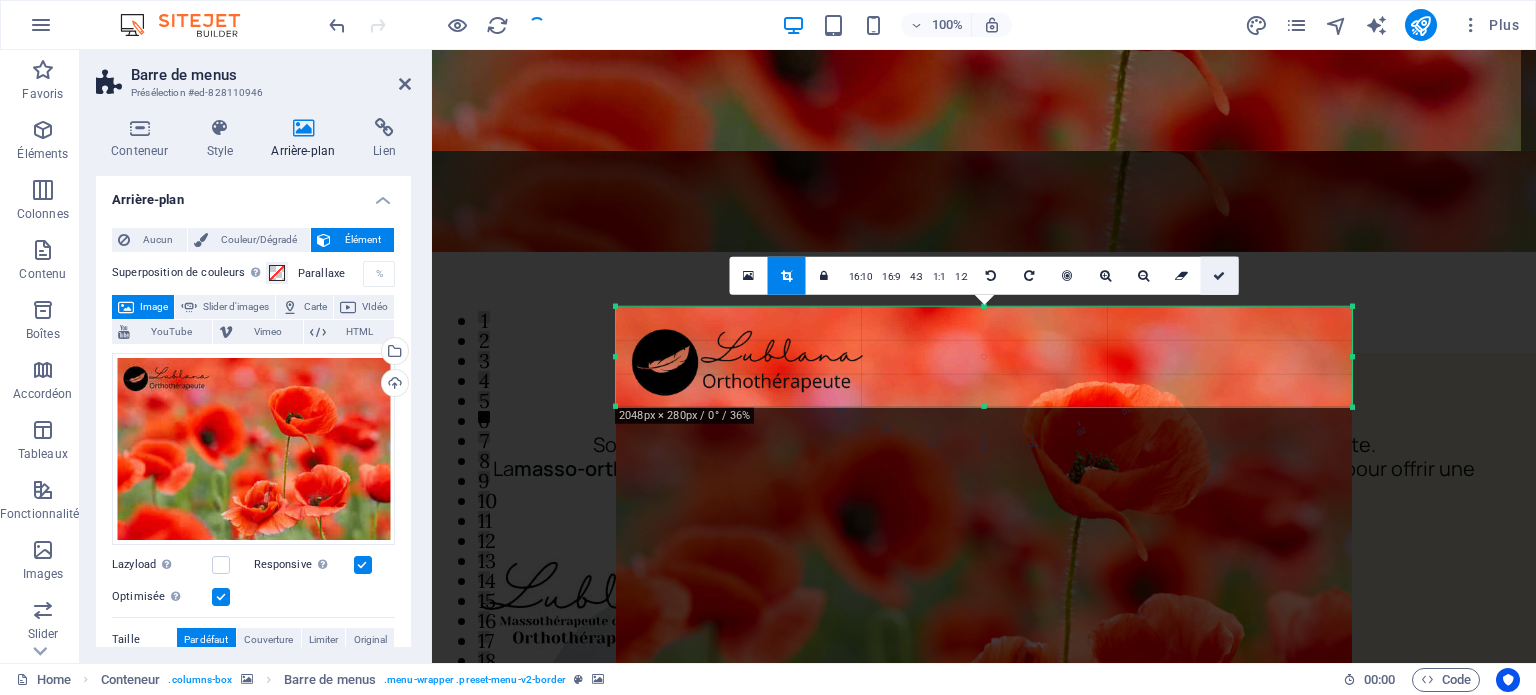 click at bounding box center (1220, 275) 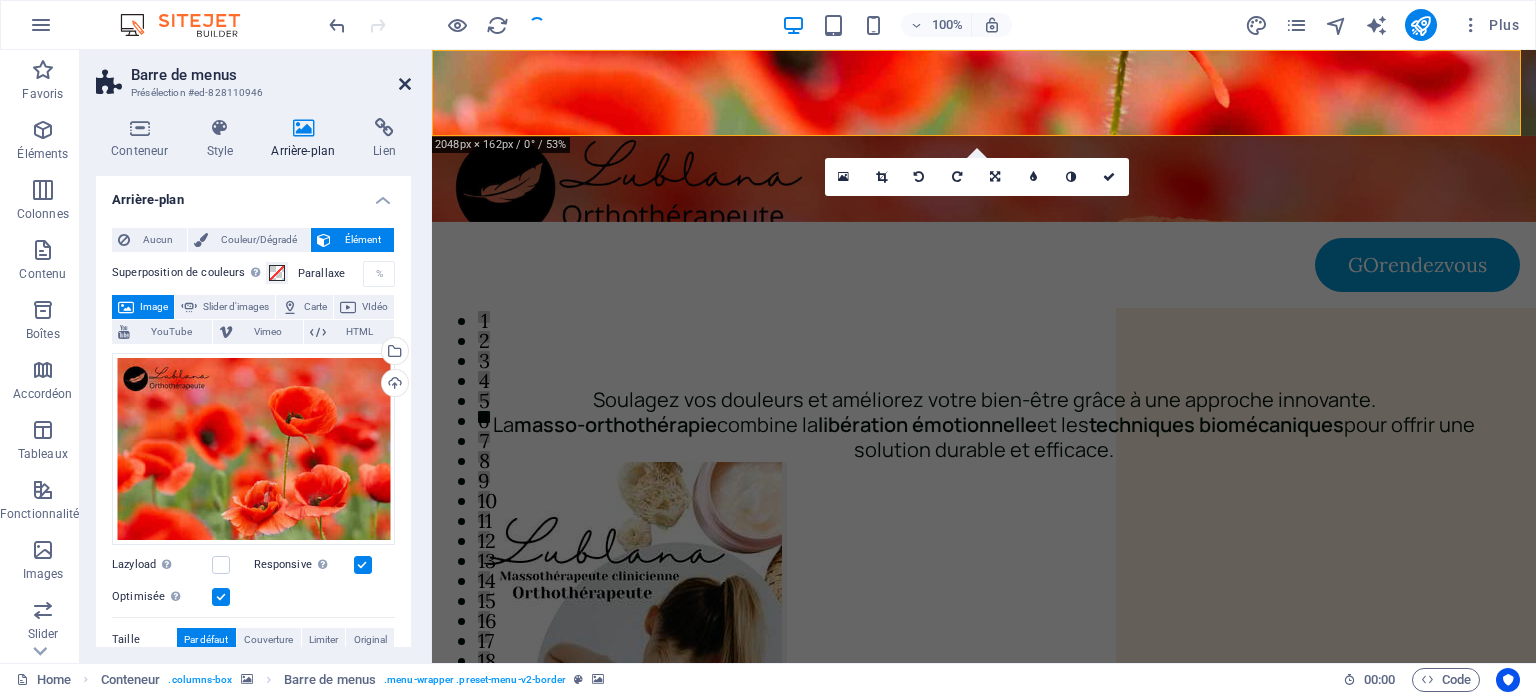 click at bounding box center [405, 84] 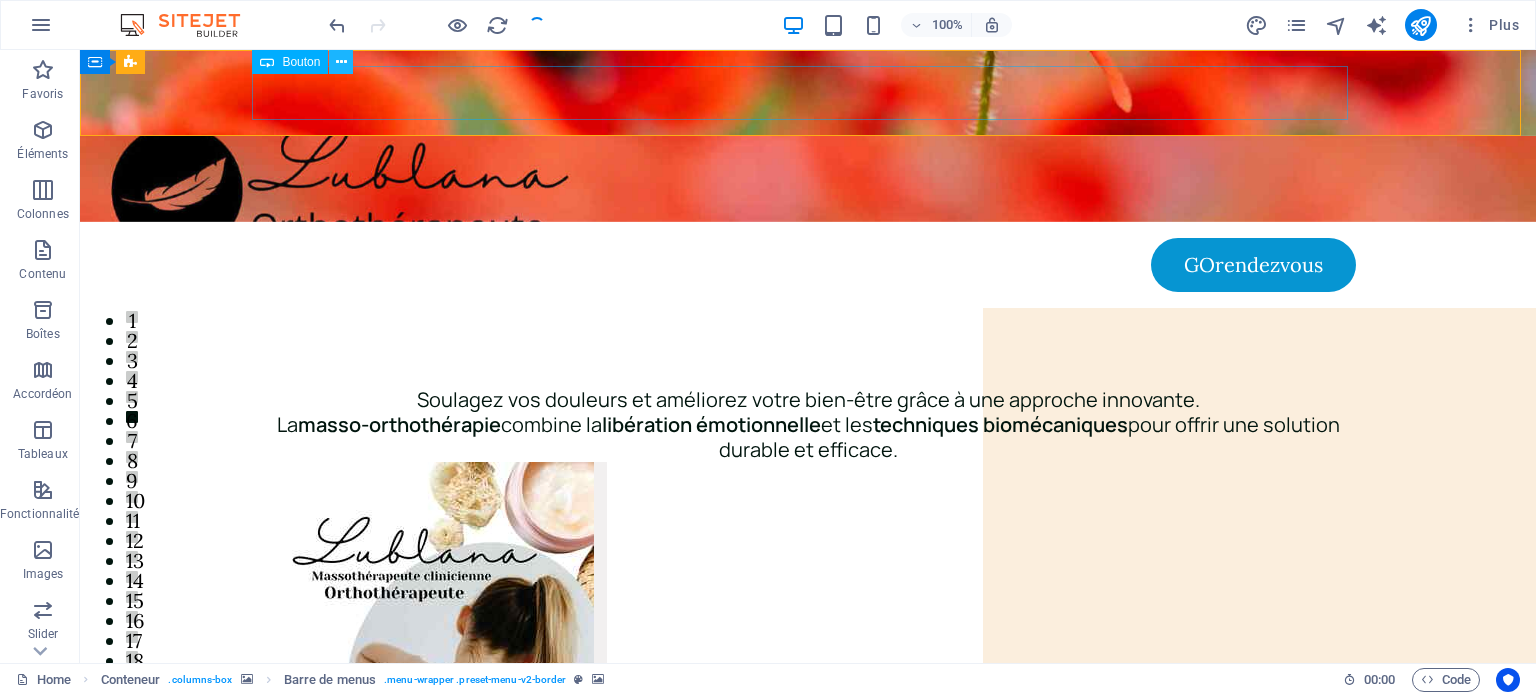click at bounding box center [341, 62] 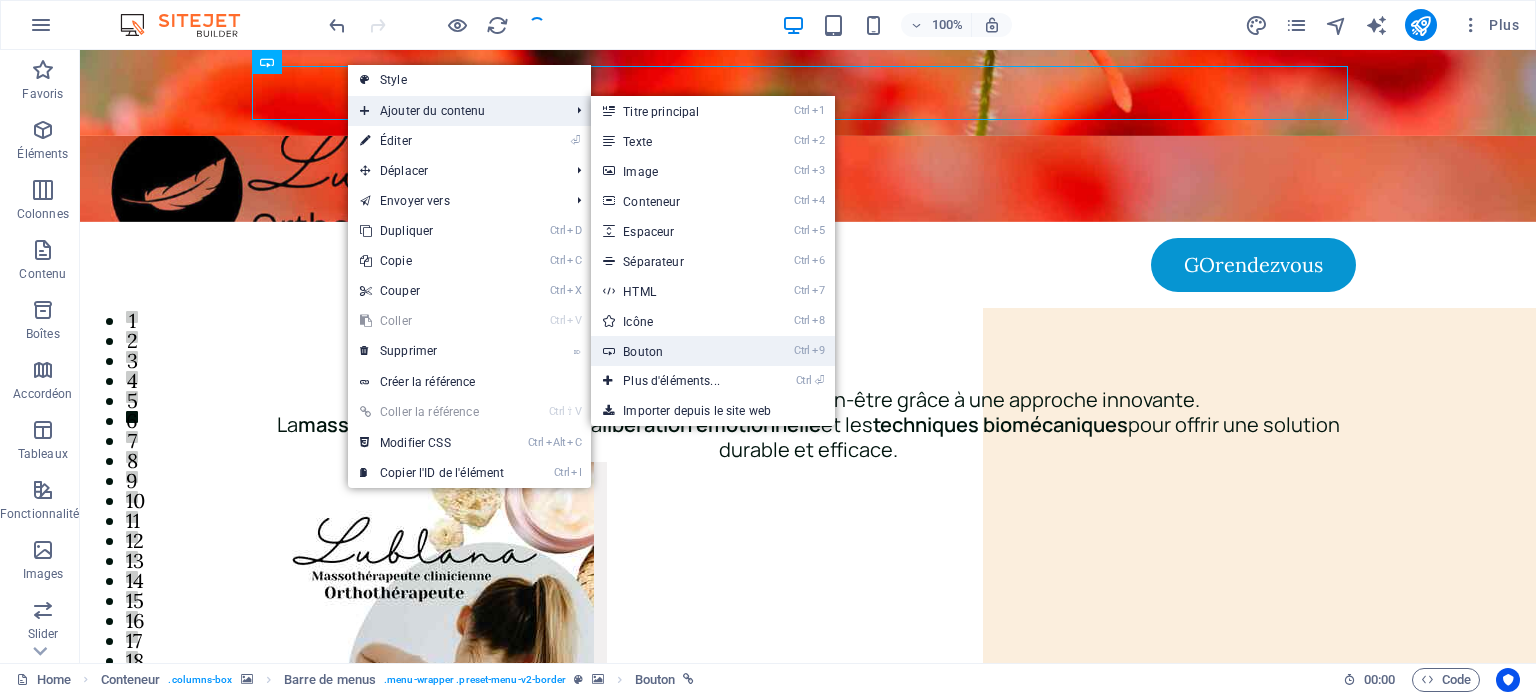 click on "Ctrl 9  Bouton" at bounding box center (675, 351) 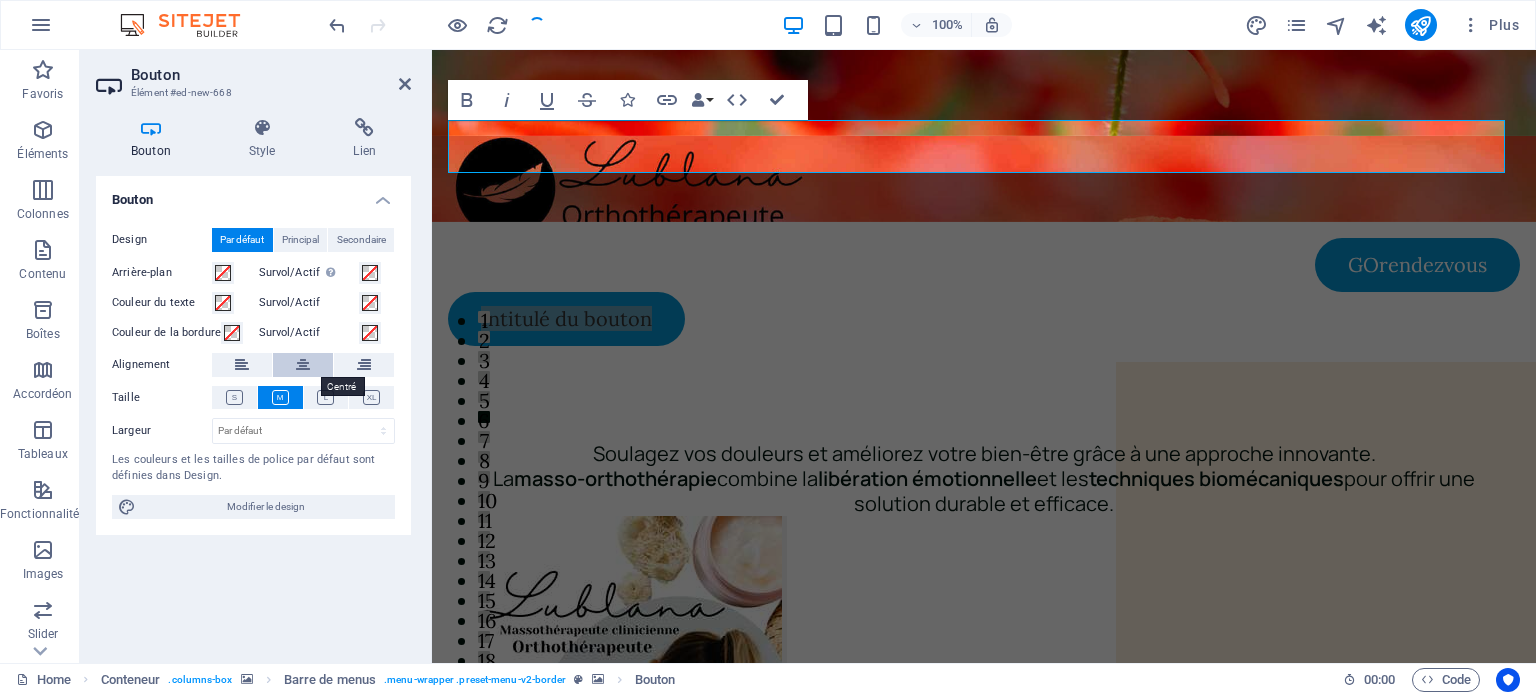 click at bounding box center (303, 365) 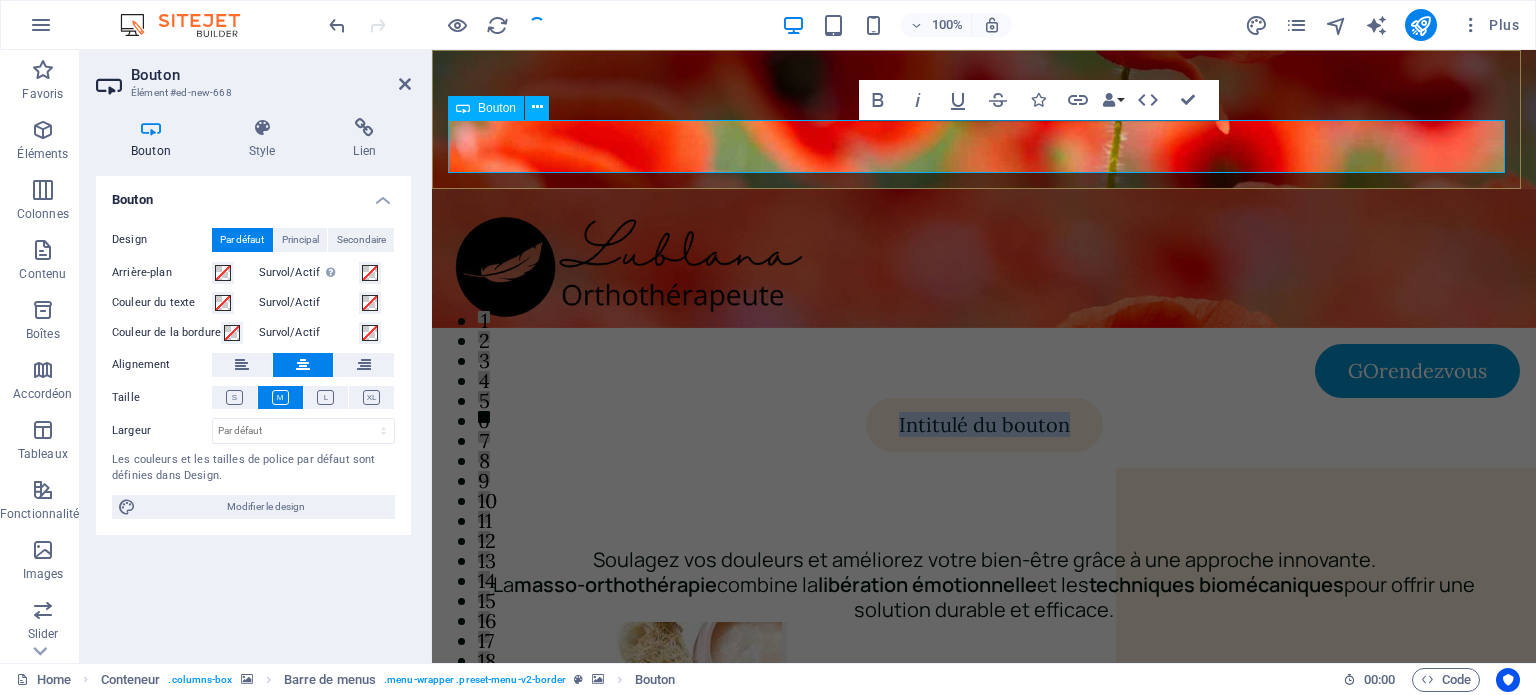 click on "Intitulé du bouton" at bounding box center (984, 425) 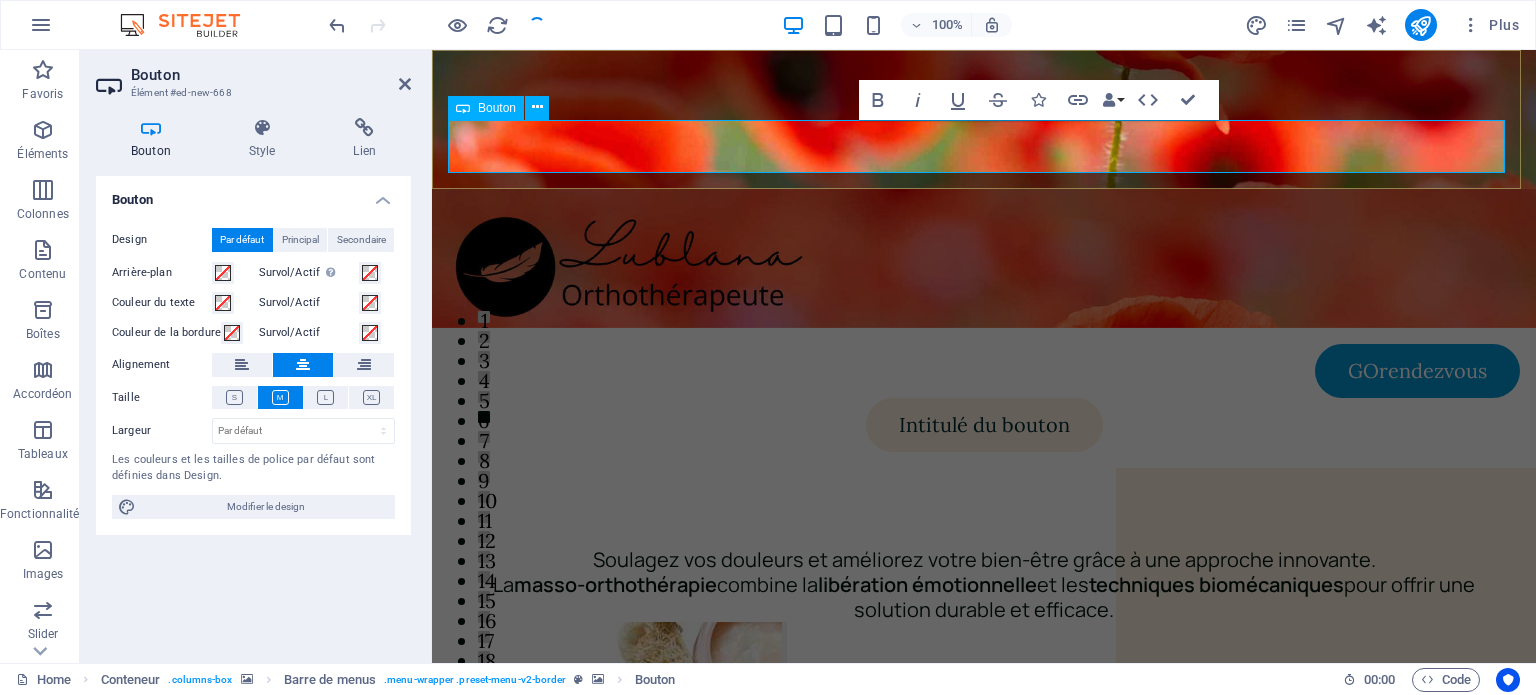 click on "Intitulé du bouton" at bounding box center [984, 425] 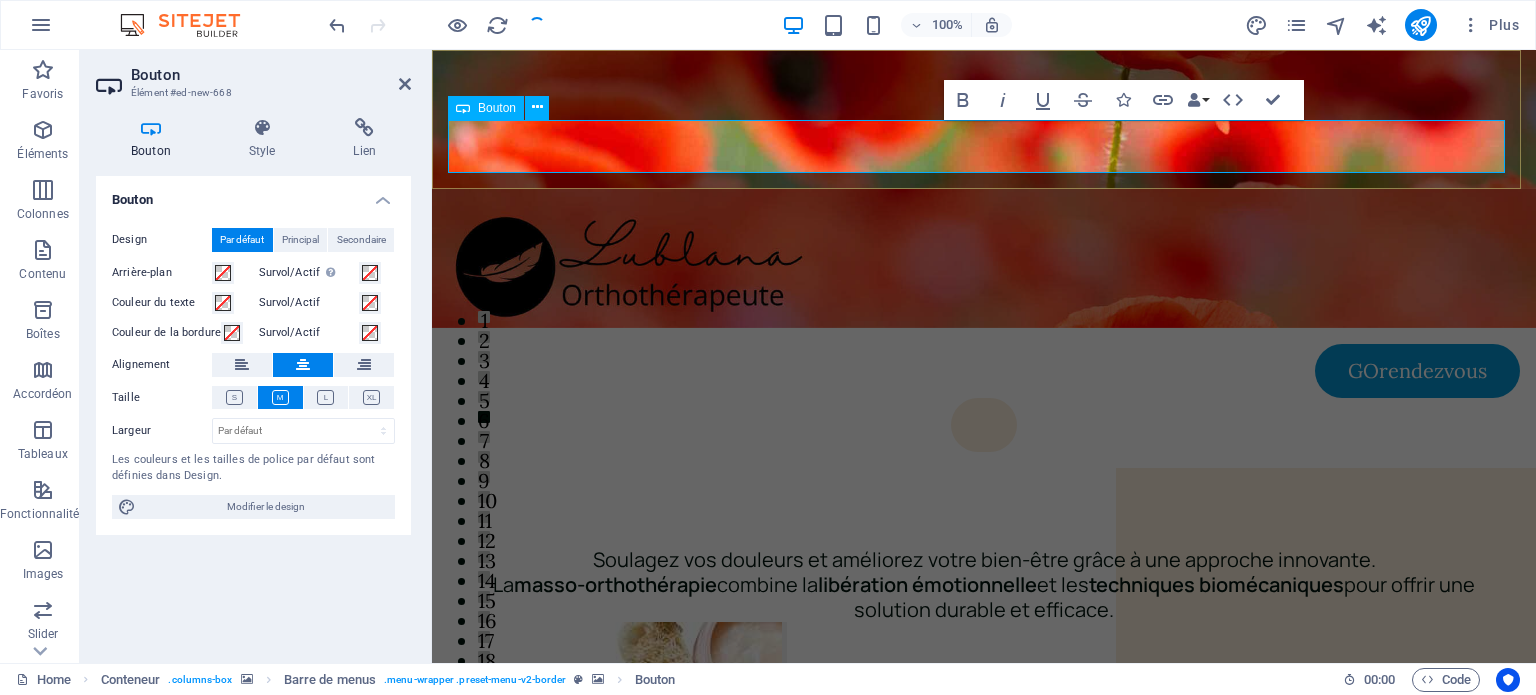 type 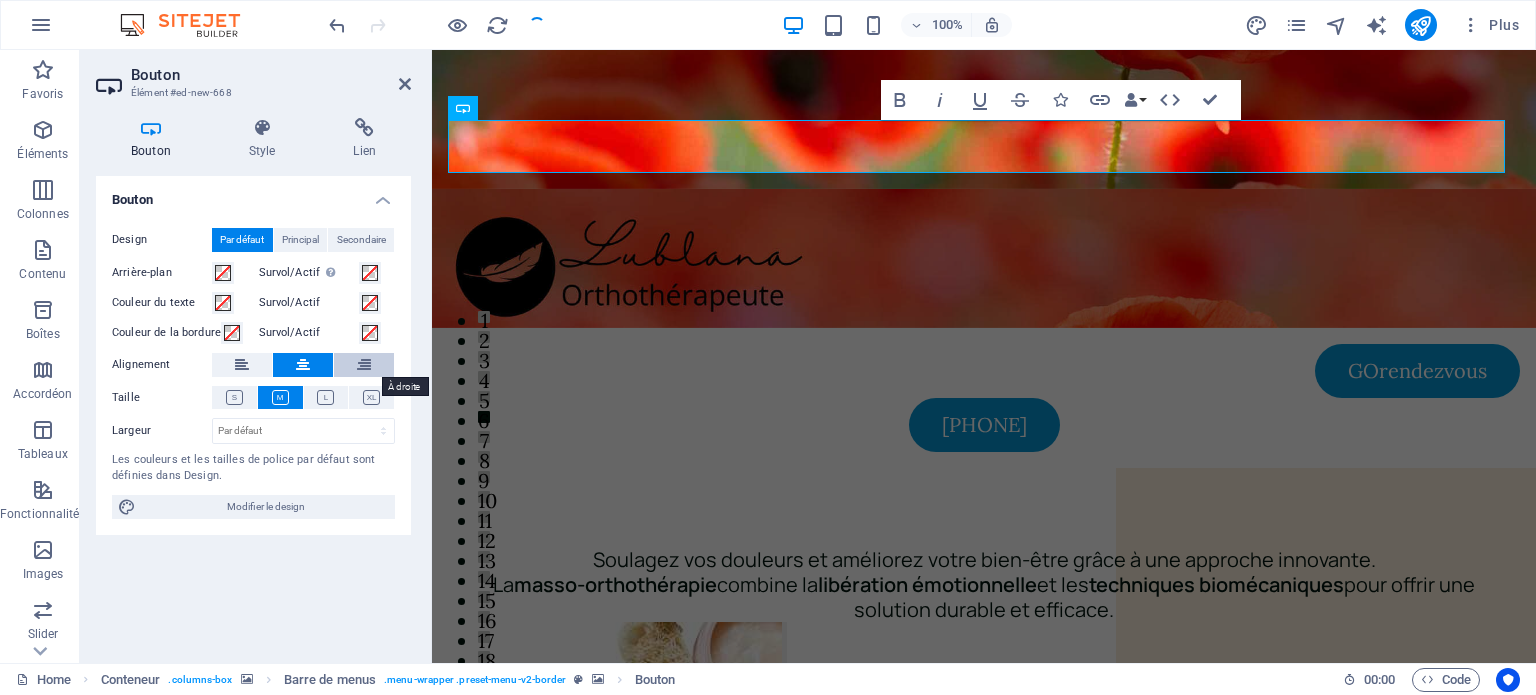 click at bounding box center [364, 365] 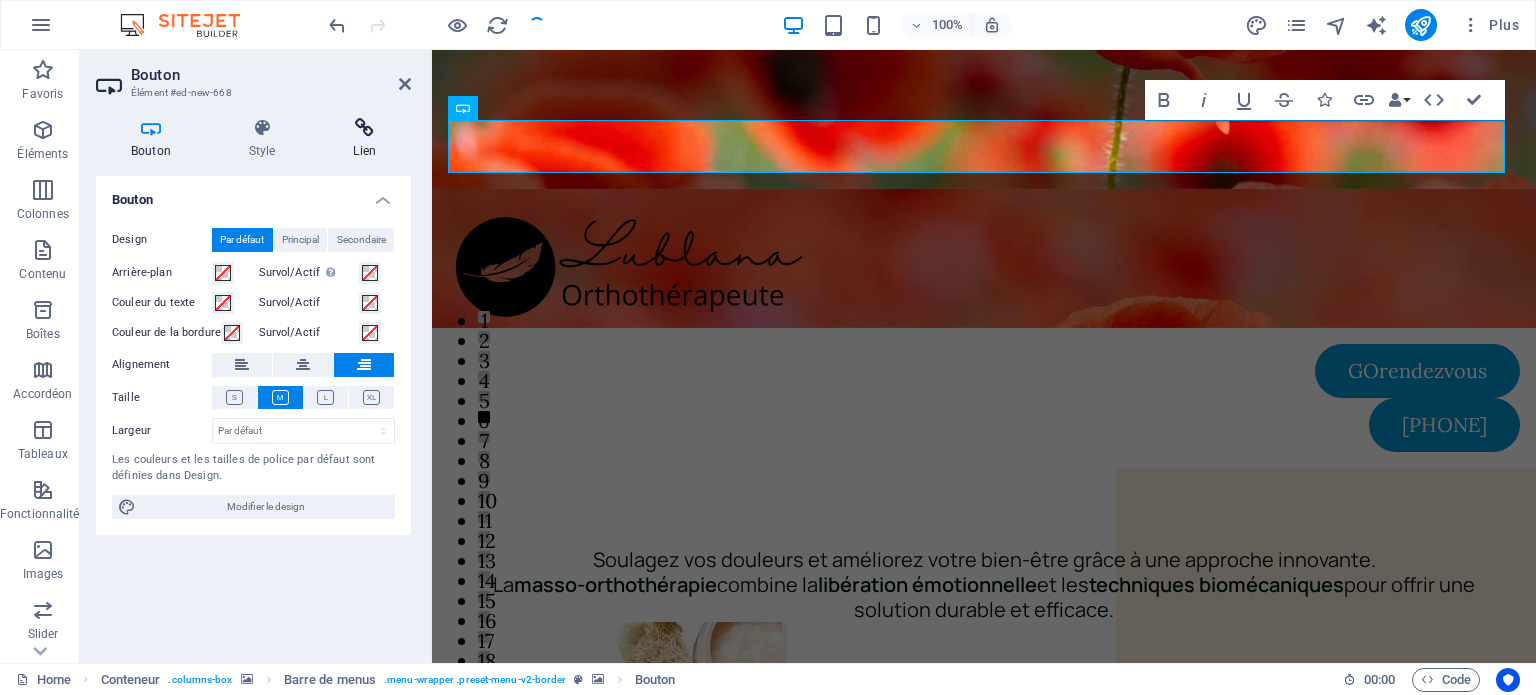 click on "Lien" at bounding box center [364, 139] 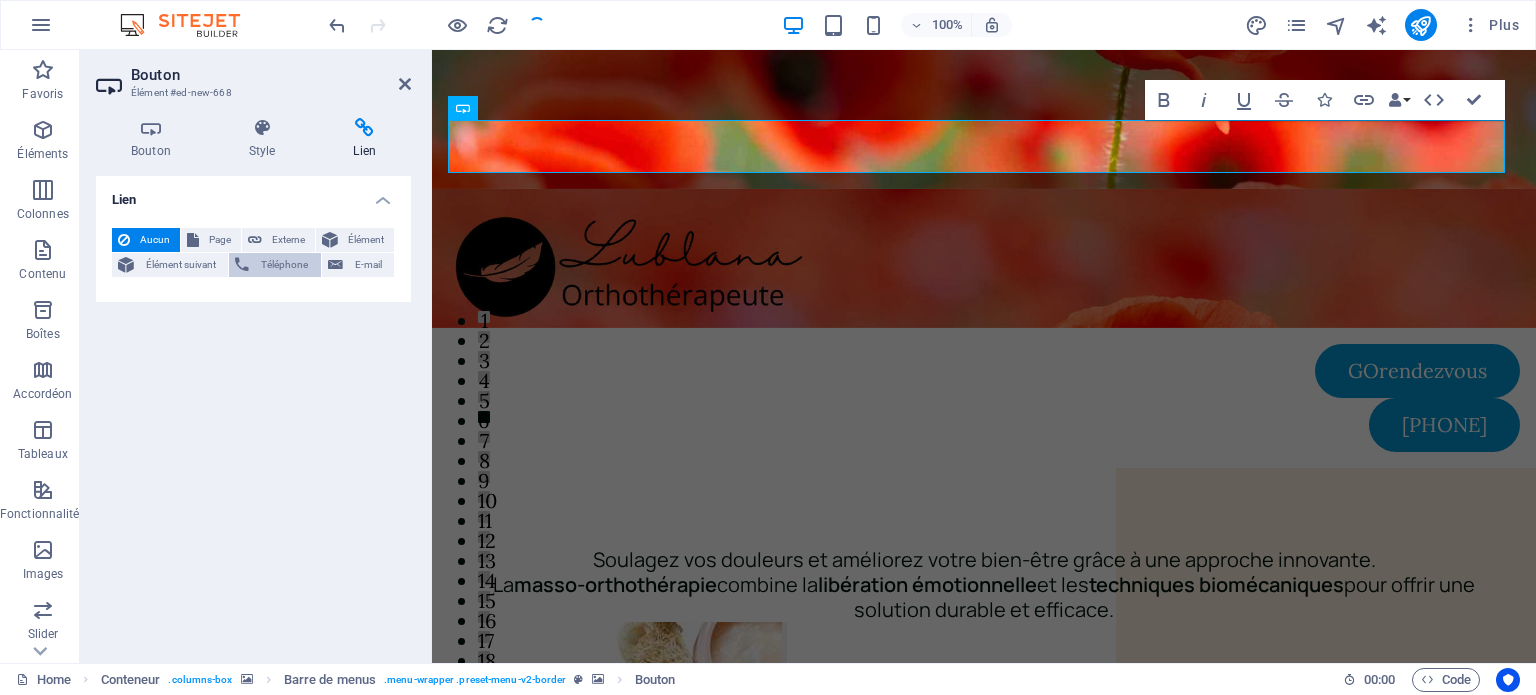click on "Téléphone" at bounding box center (284, 265) 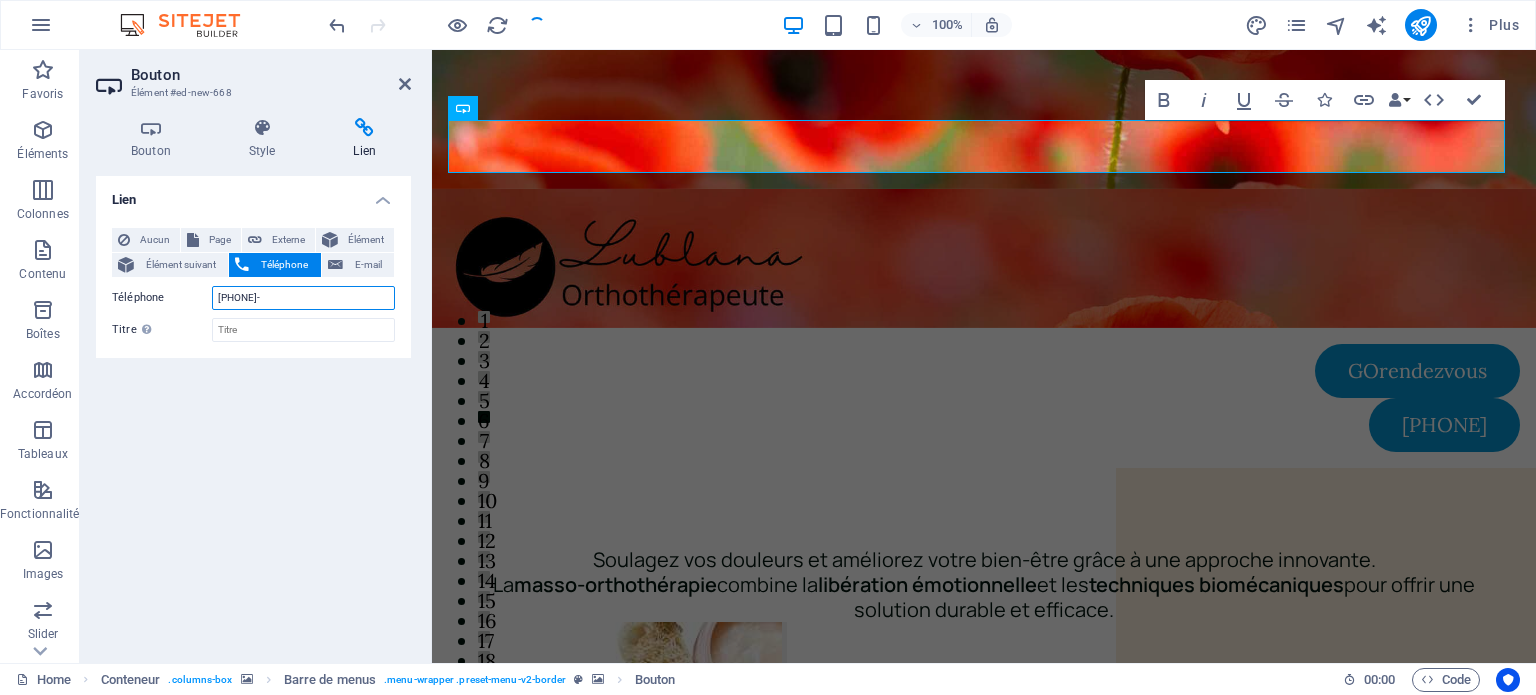 type on "[PHONE]" 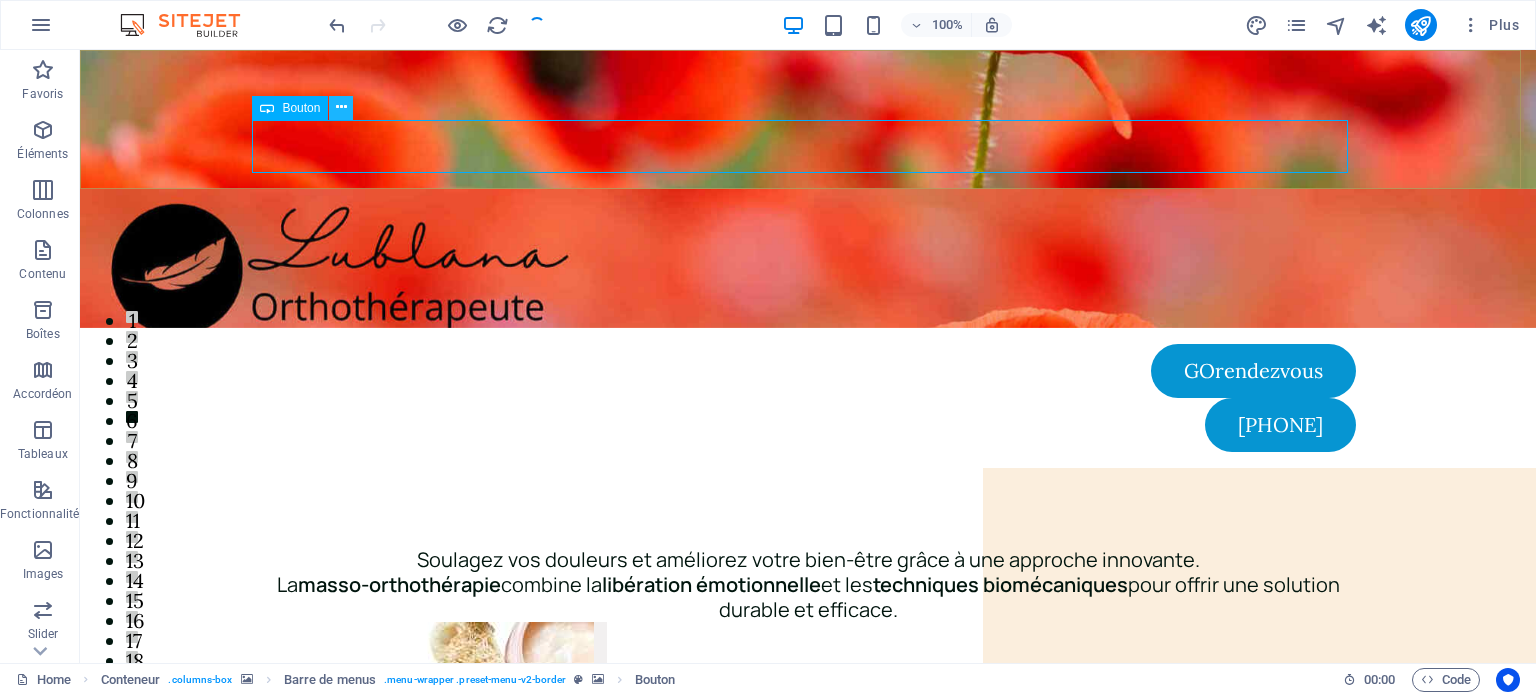 click at bounding box center (341, 108) 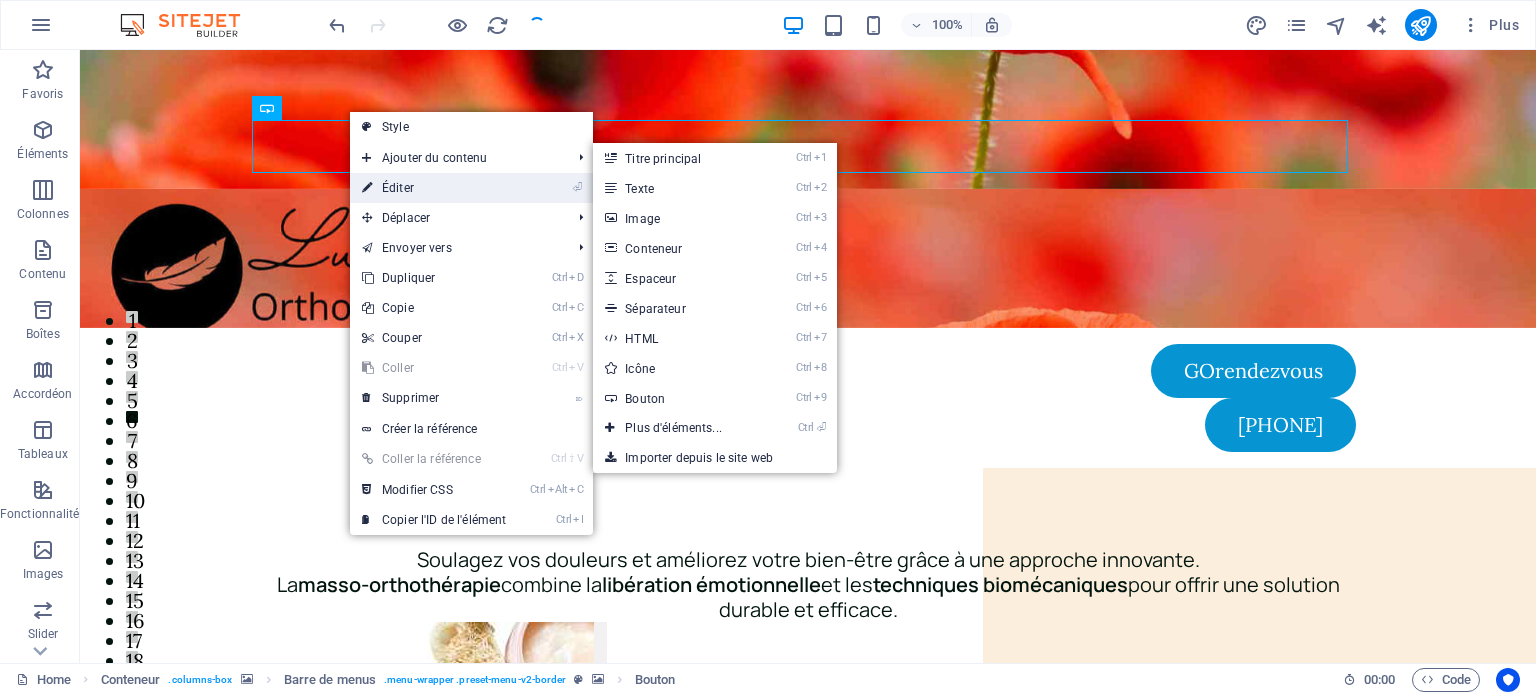 click on "⏎  Éditer" at bounding box center (434, 188) 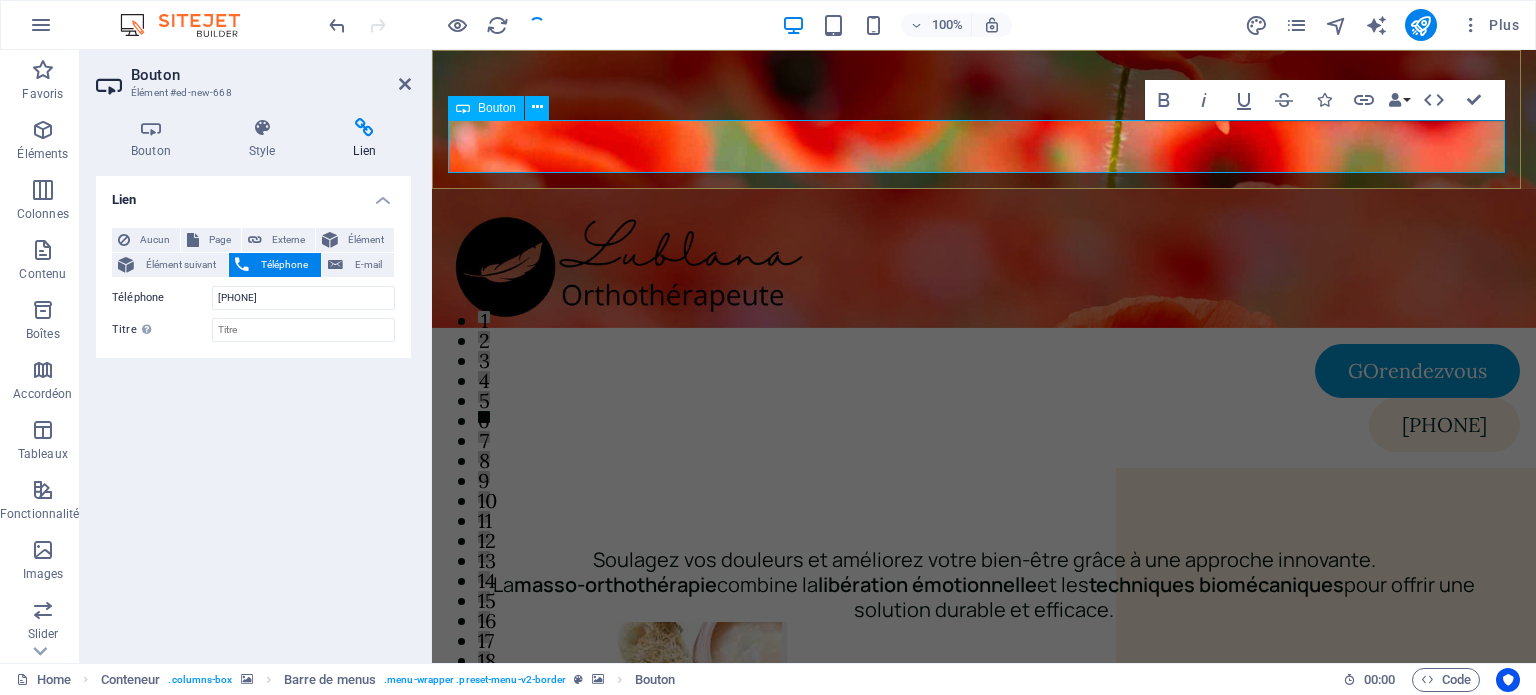 click on "[PHONE]" at bounding box center [1444, 425] 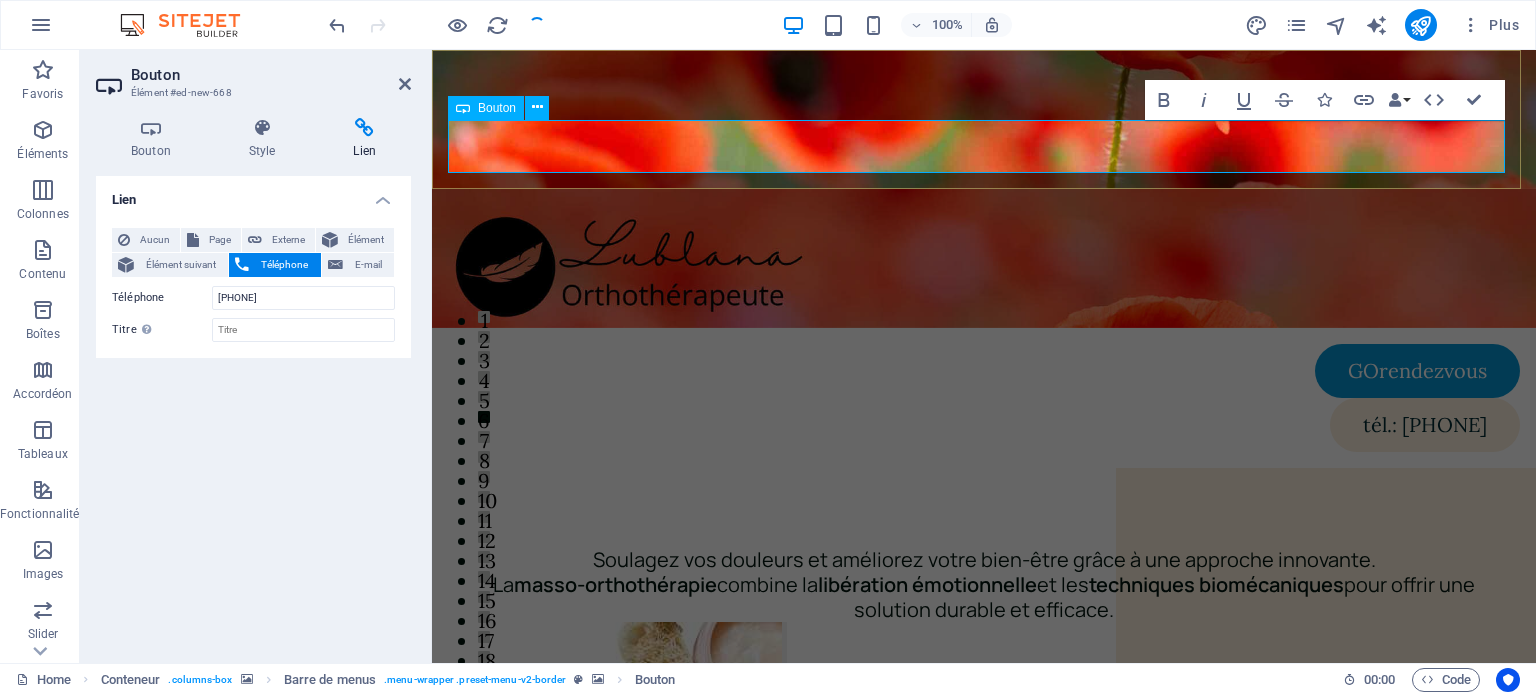 click on "tél.: [PHONE]" at bounding box center [1425, 425] 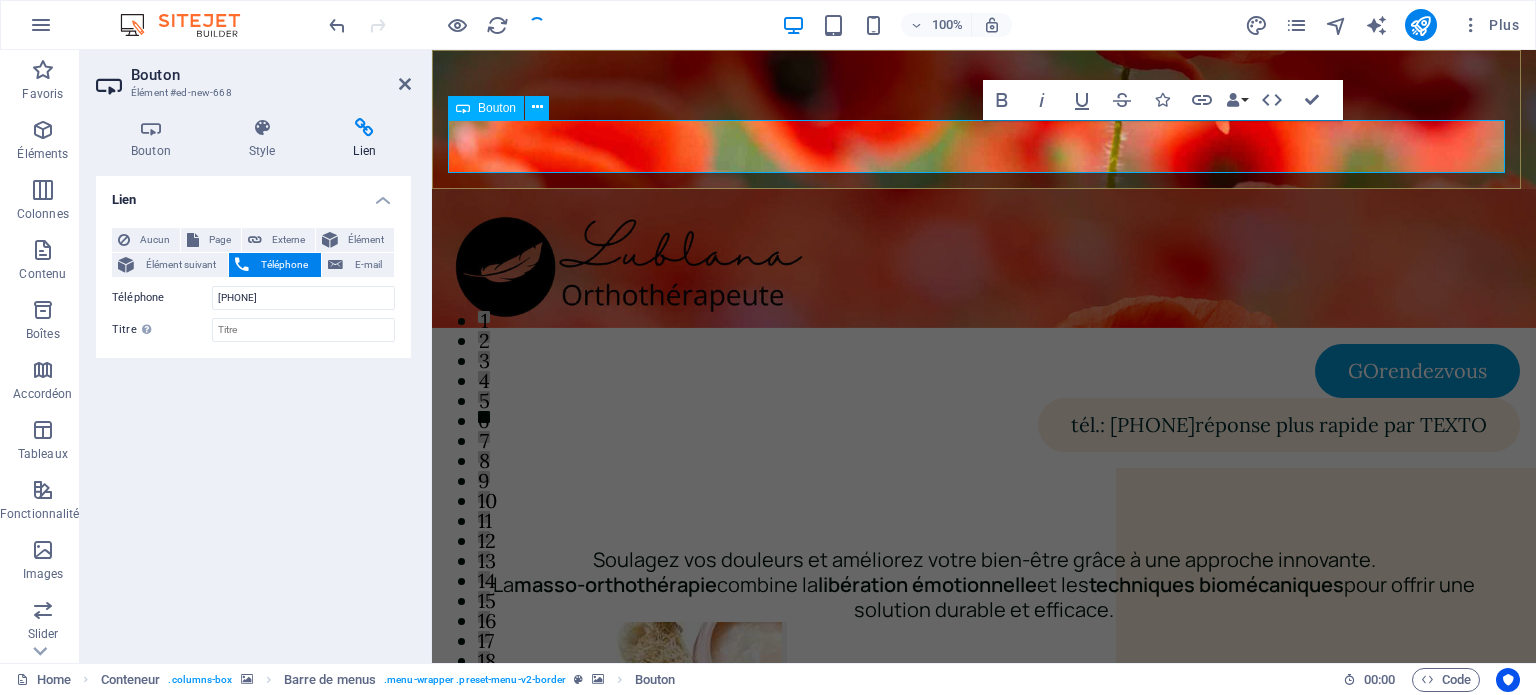 click on "tél.: 819-795-8393réponse plus rapide par TEXTO" at bounding box center [1279, 425] 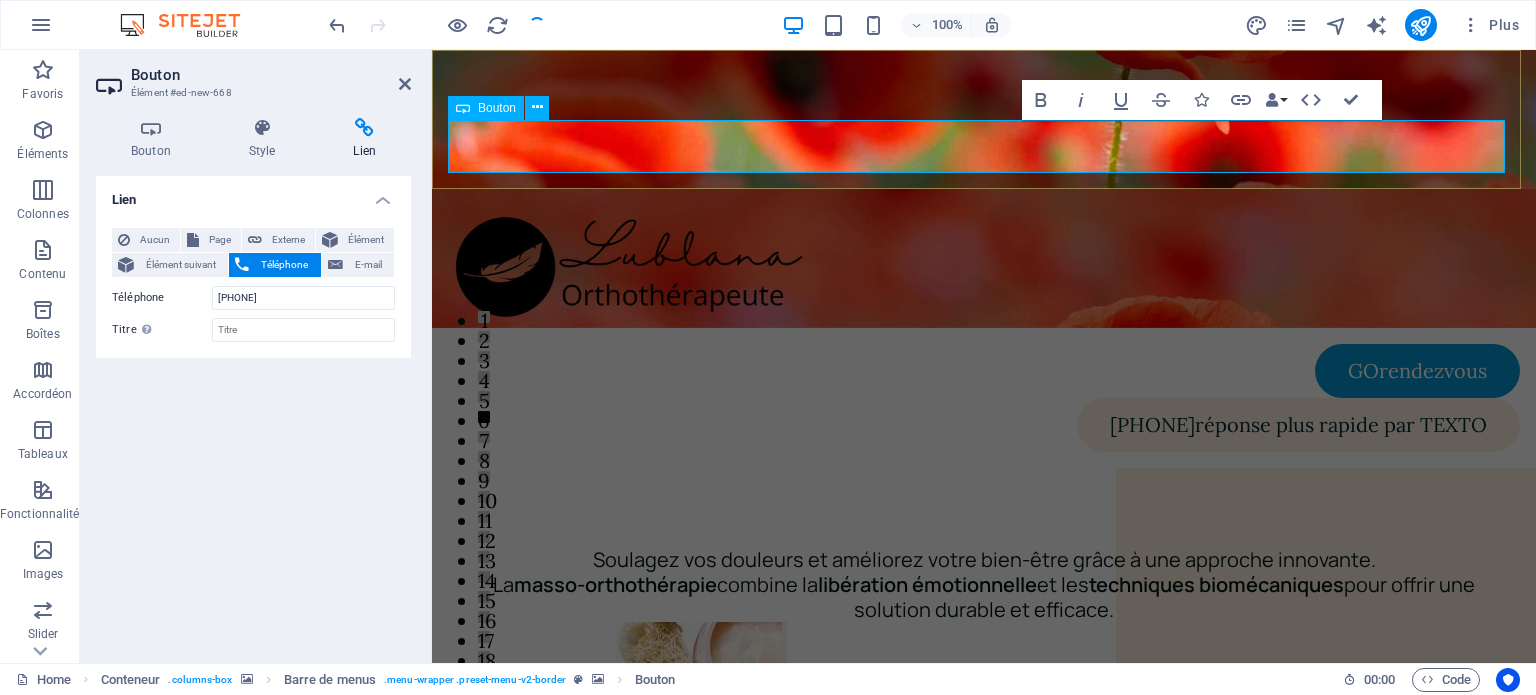 click on "819-795-8393réponse plus rapide par TEXTO" at bounding box center (1298, 425) 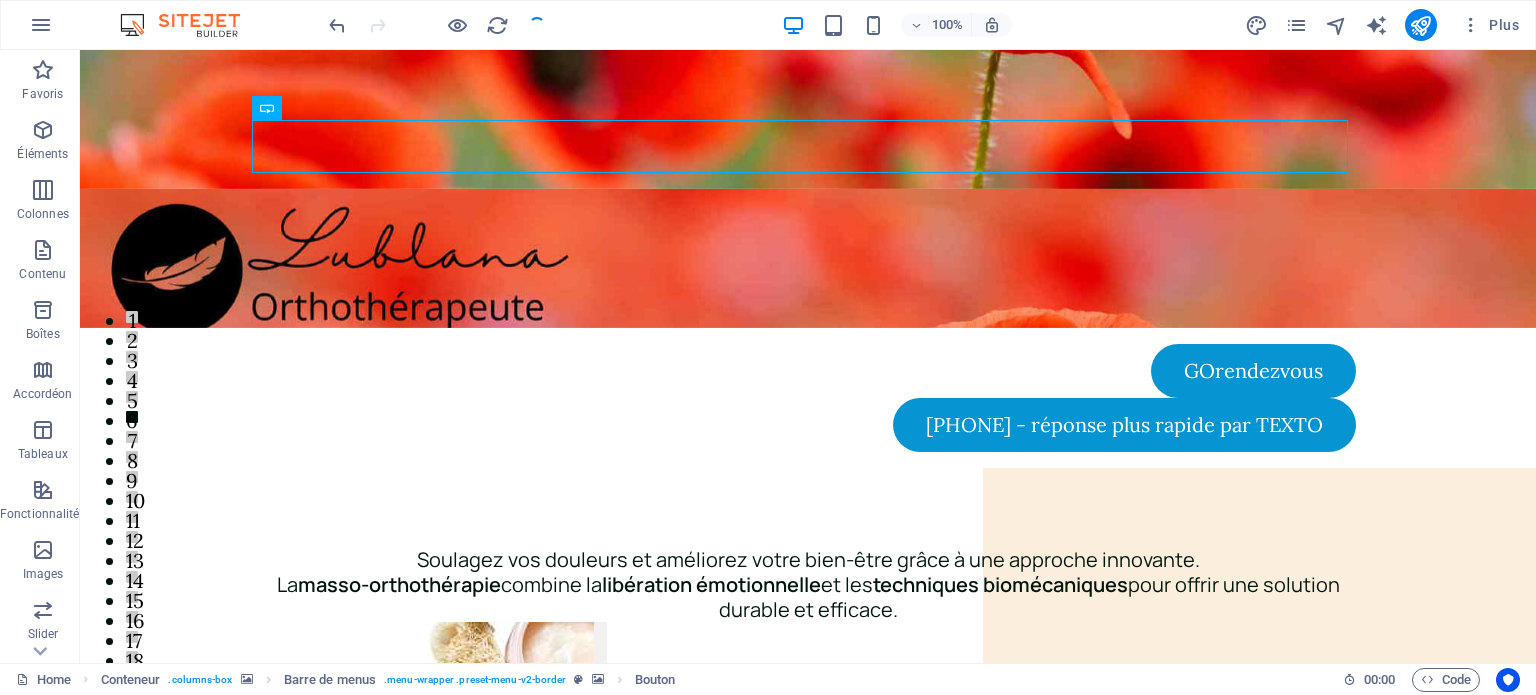 click at bounding box center [437, 25] 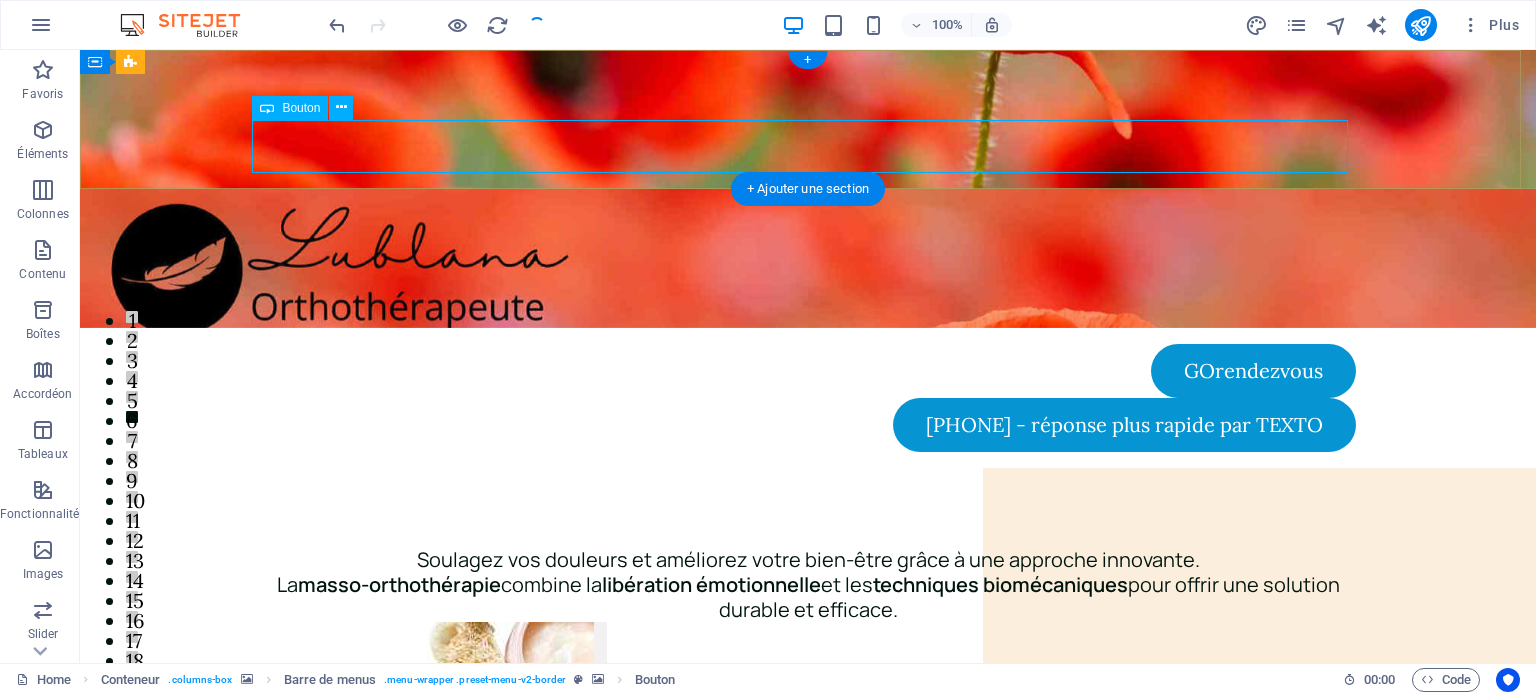 click on "819-795-8393 - réponse plus rapide par TEXTO" at bounding box center [808, 425] 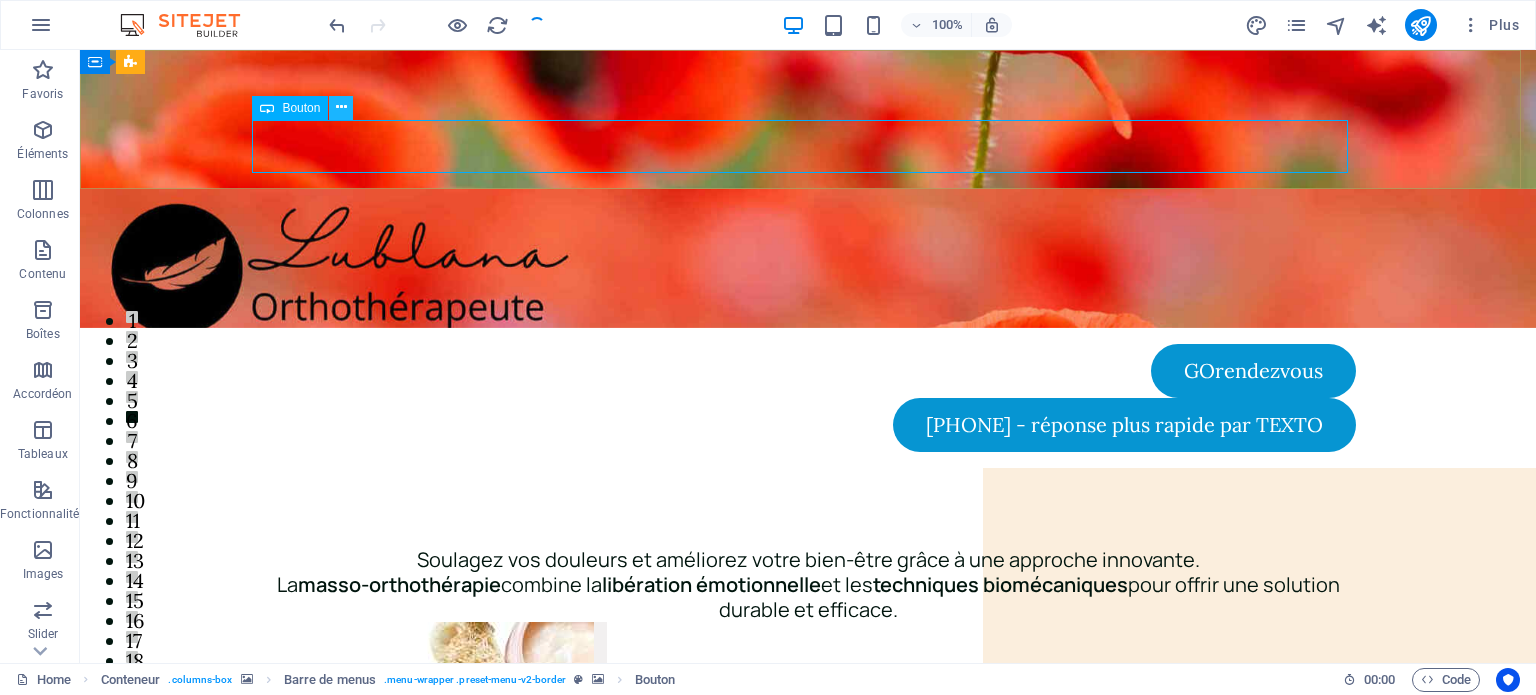 click at bounding box center (341, 107) 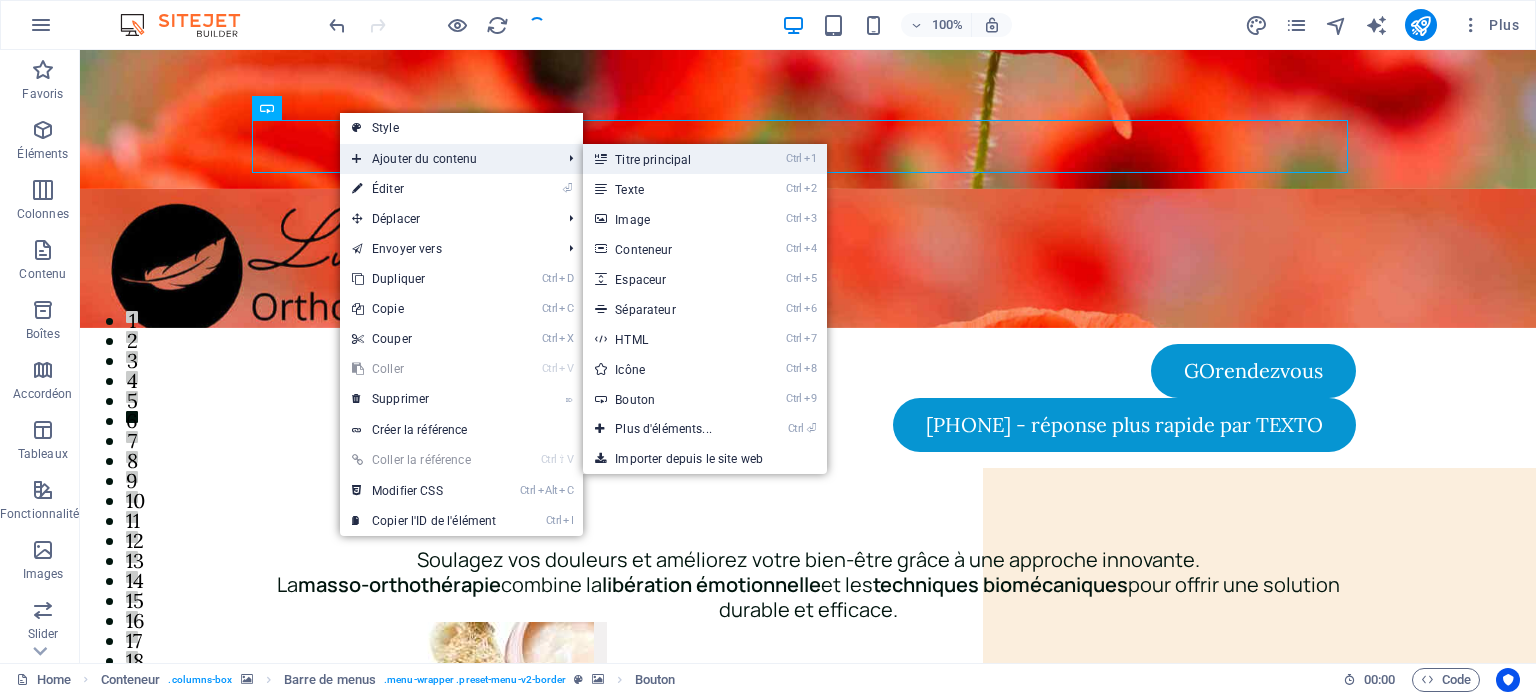 click on "Ctrl 1  Titre principal" at bounding box center (667, 159) 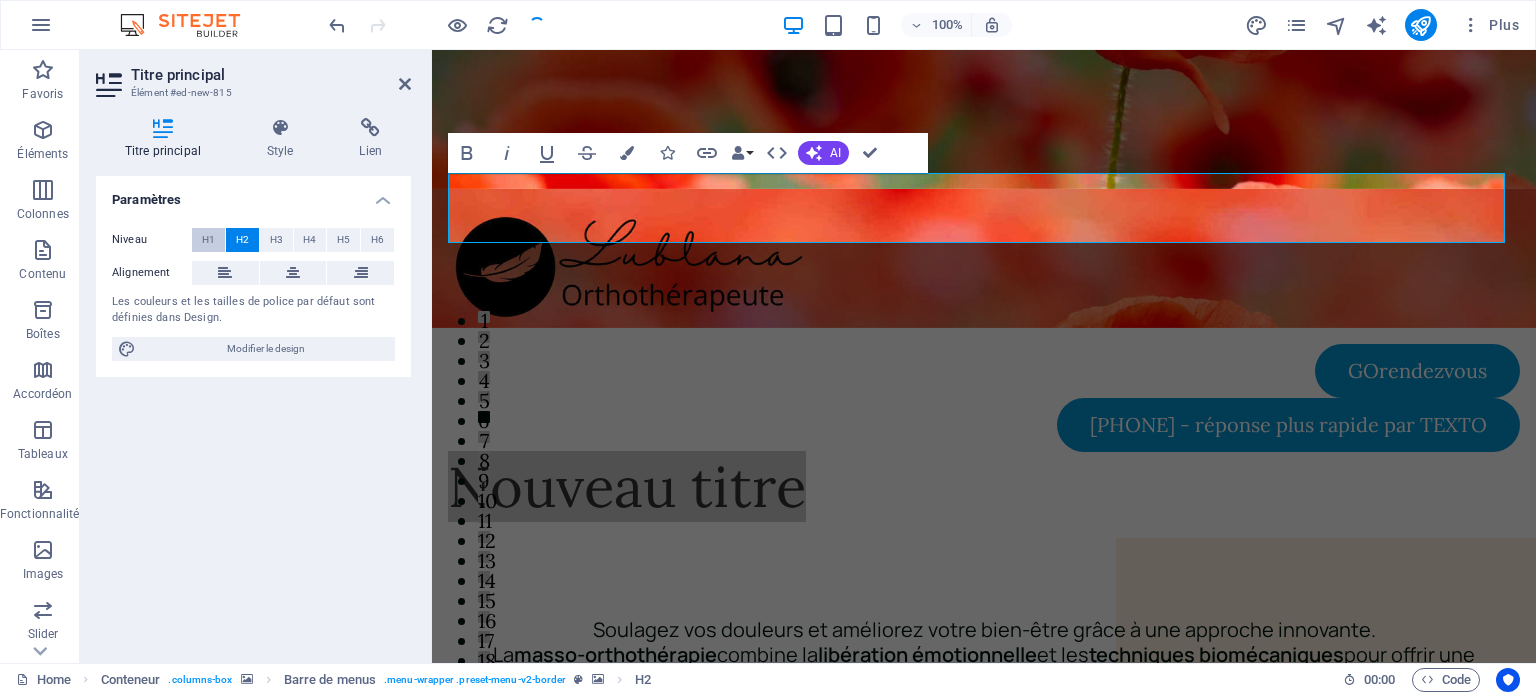 click on "H1" at bounding box center [208, 240] 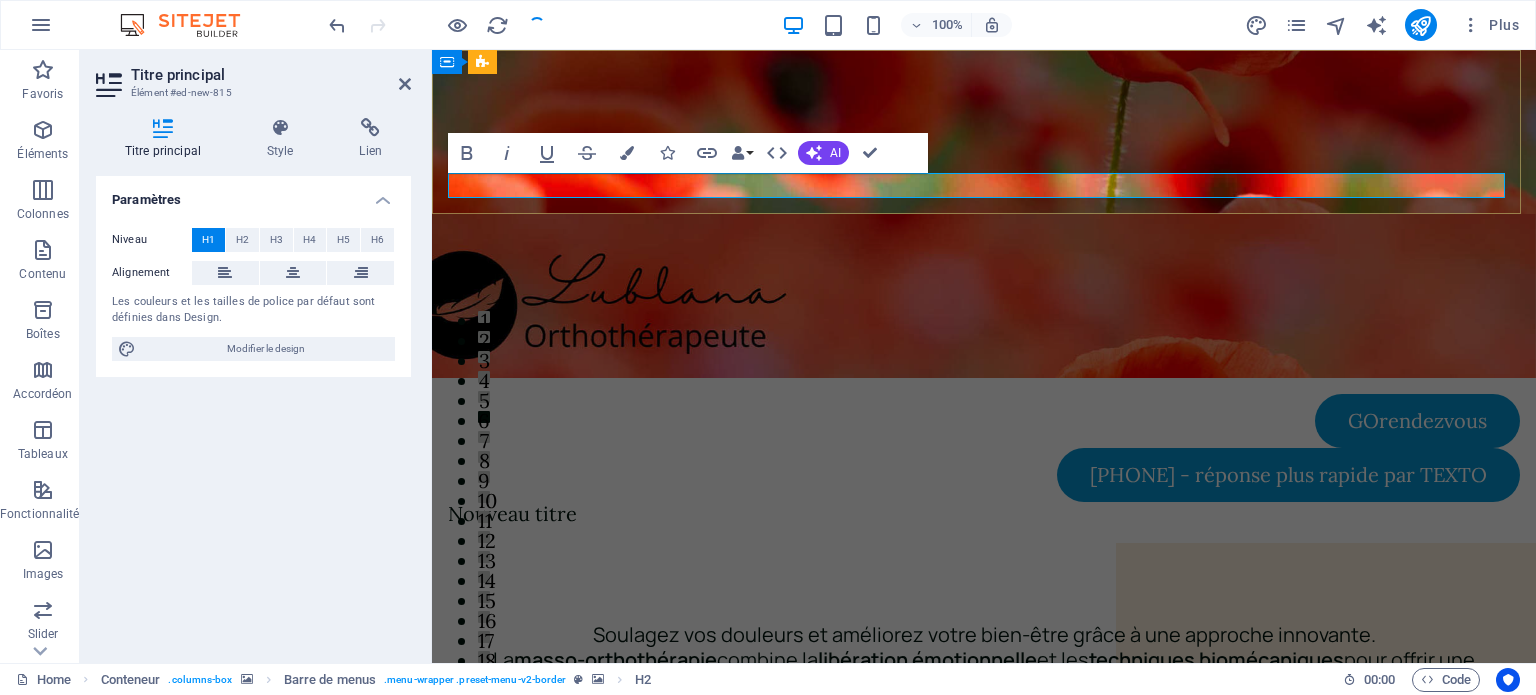 click on "Nouveau titre" at bounding box center (984, 514) 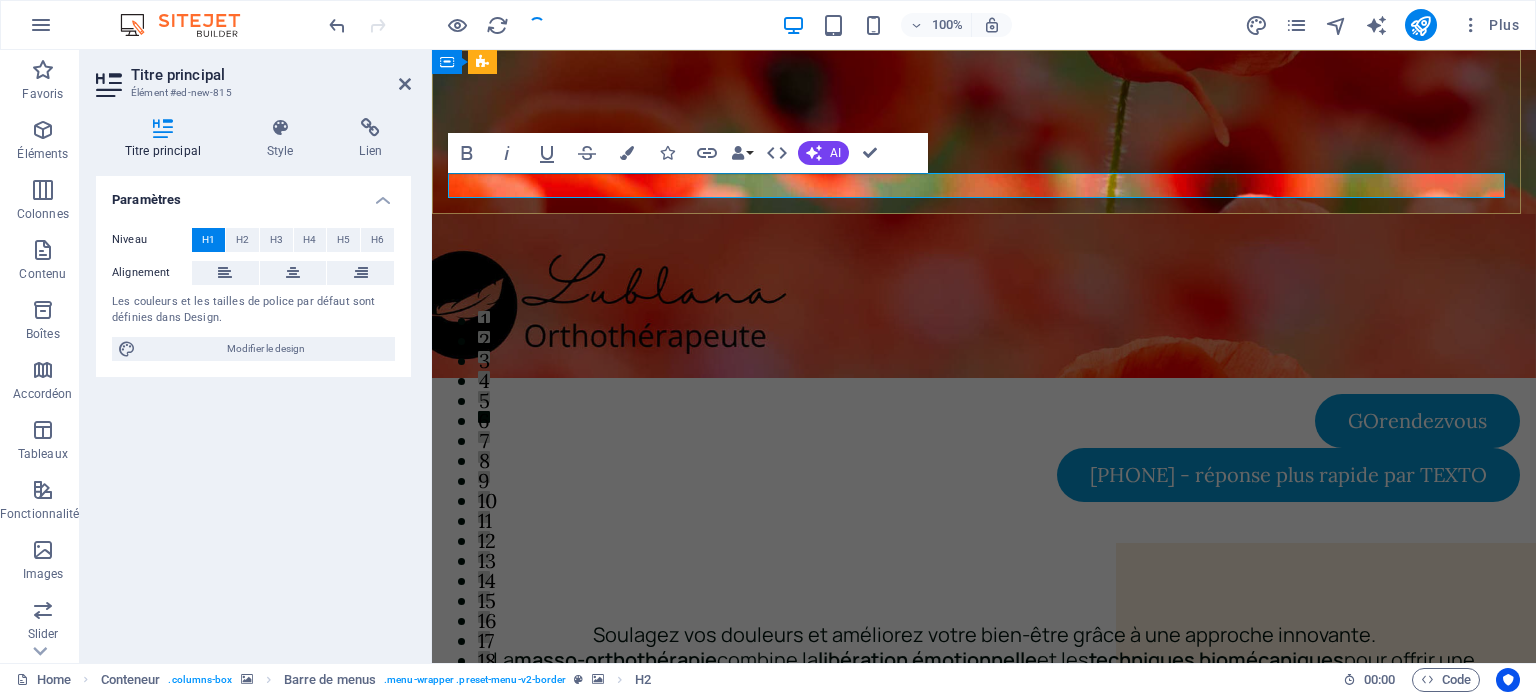 type 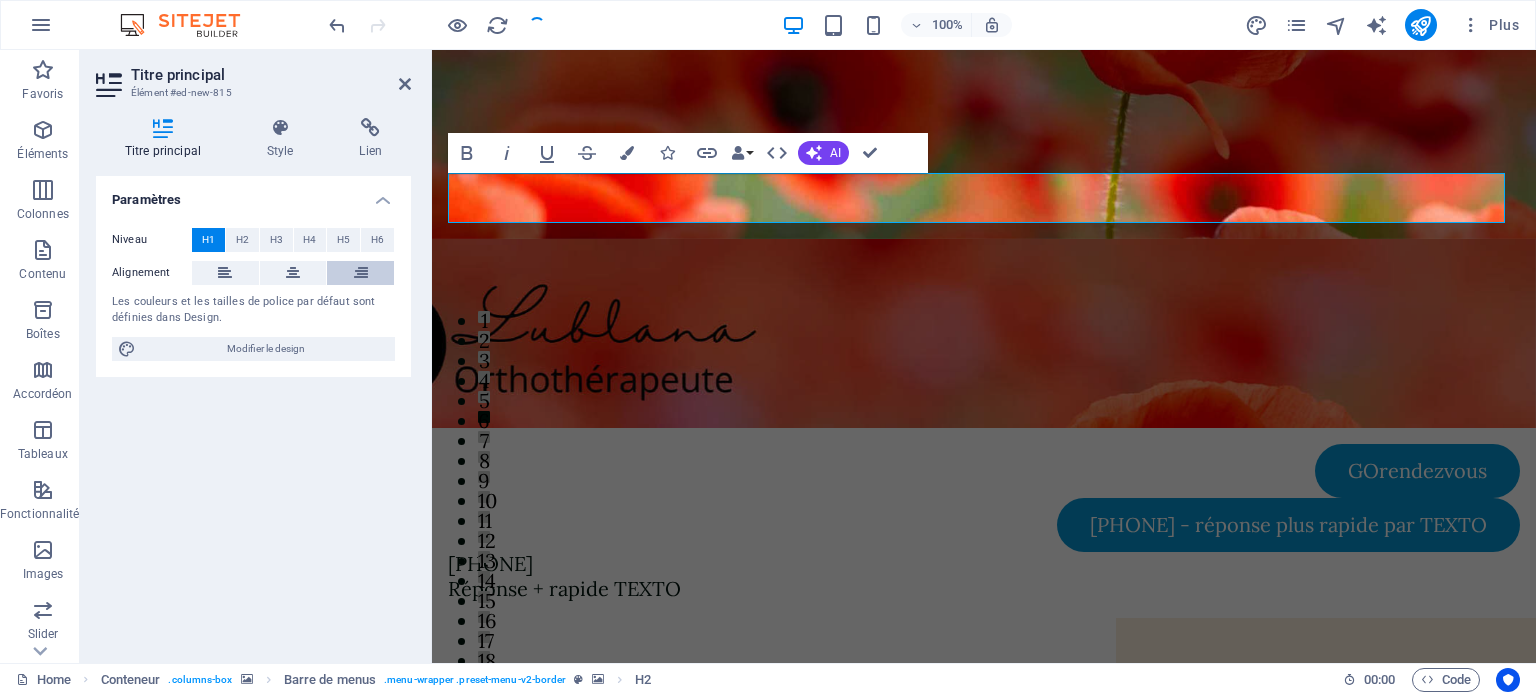 click at bounding box center [361, 273] 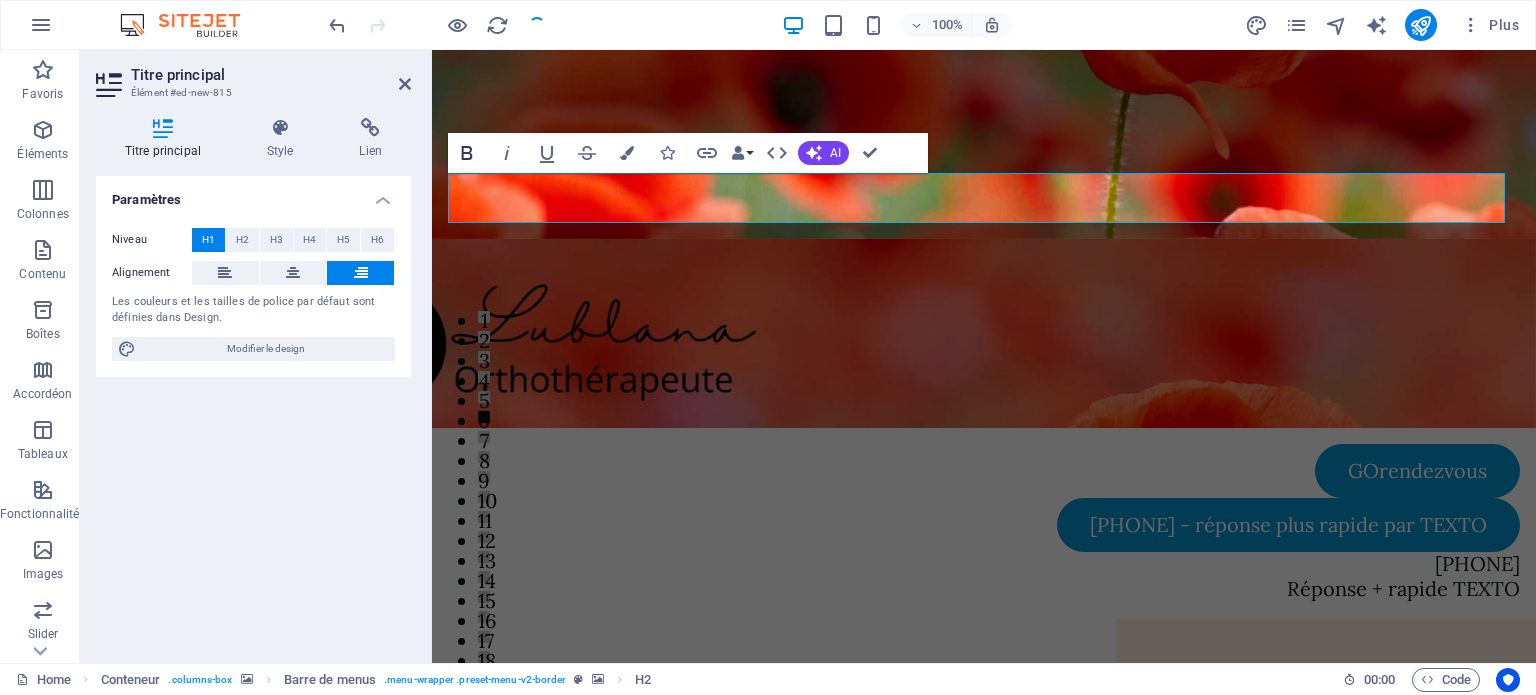 click 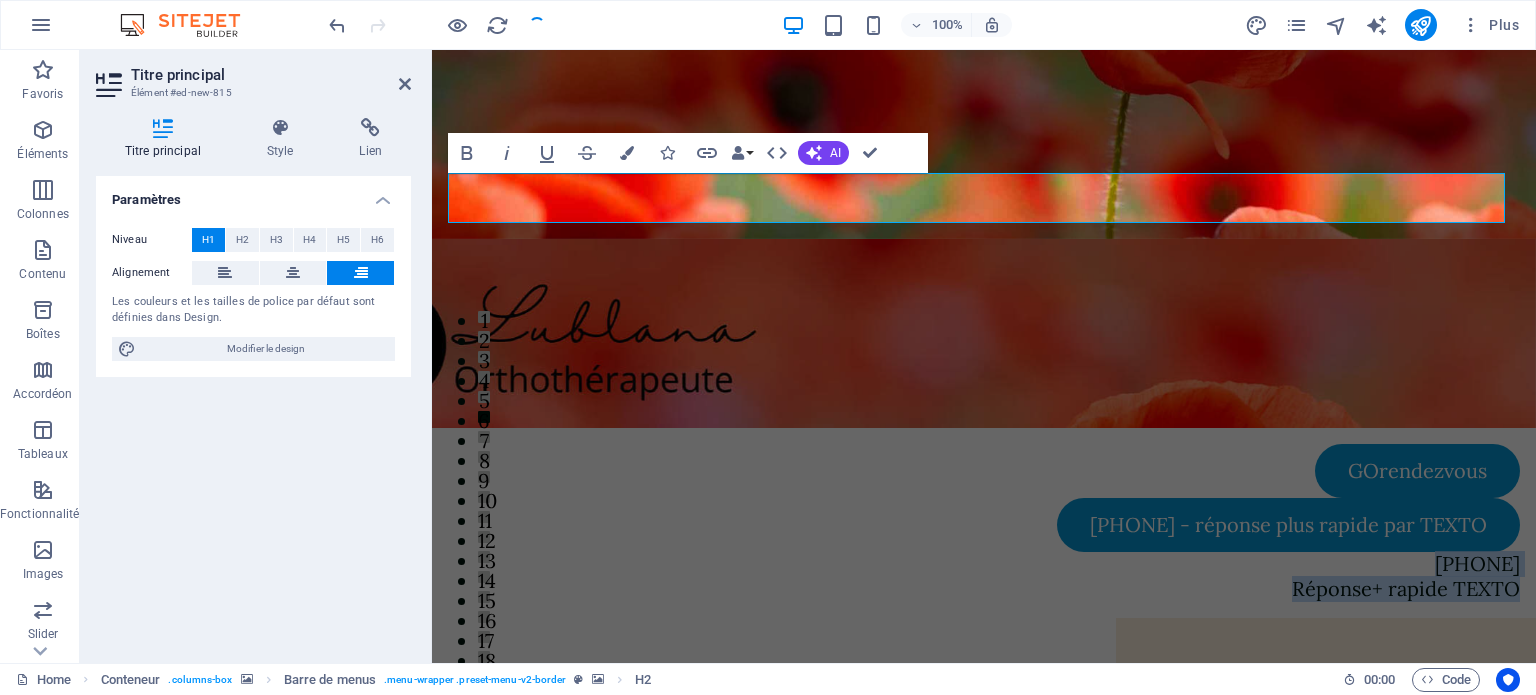 drag, startPoint x: 1373, startPoint y: 179, endPoint x: 1535, endPoint y: 220, distance: 167.10774 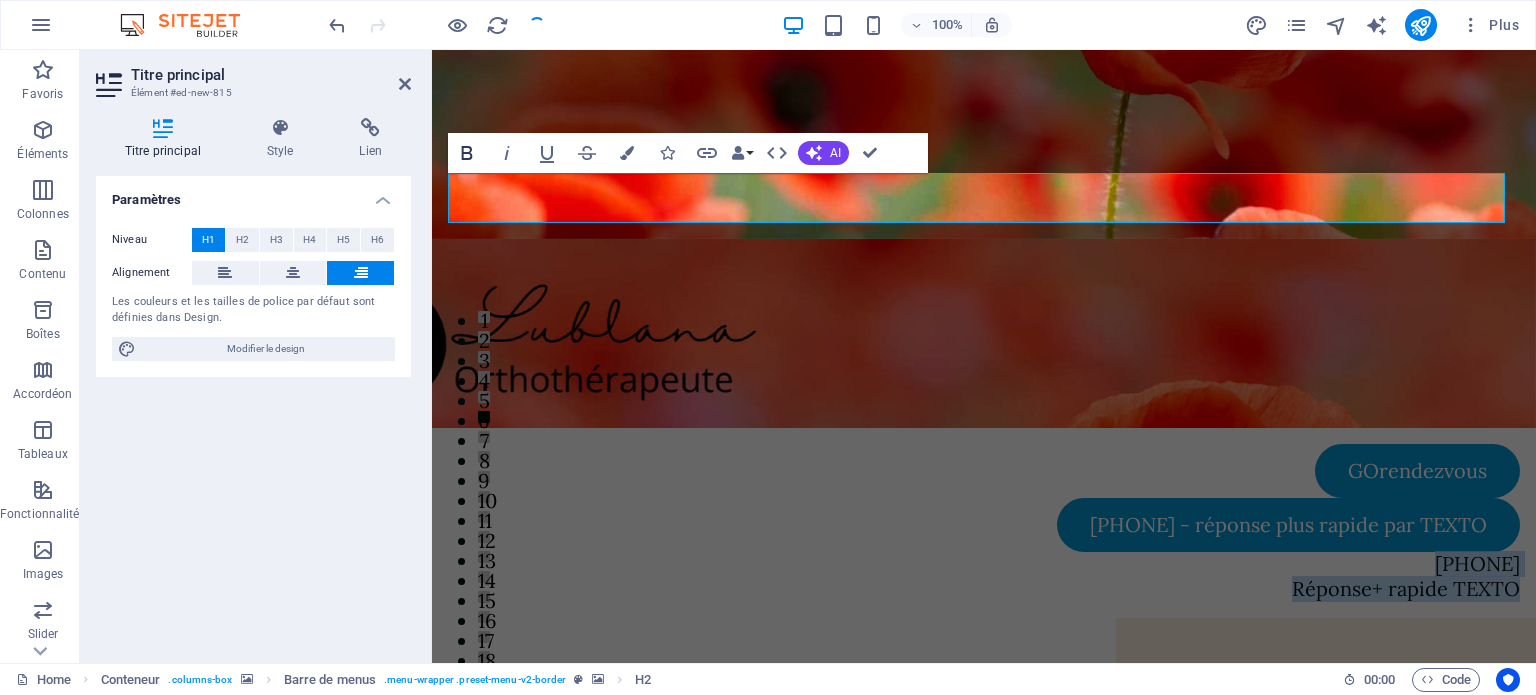 click 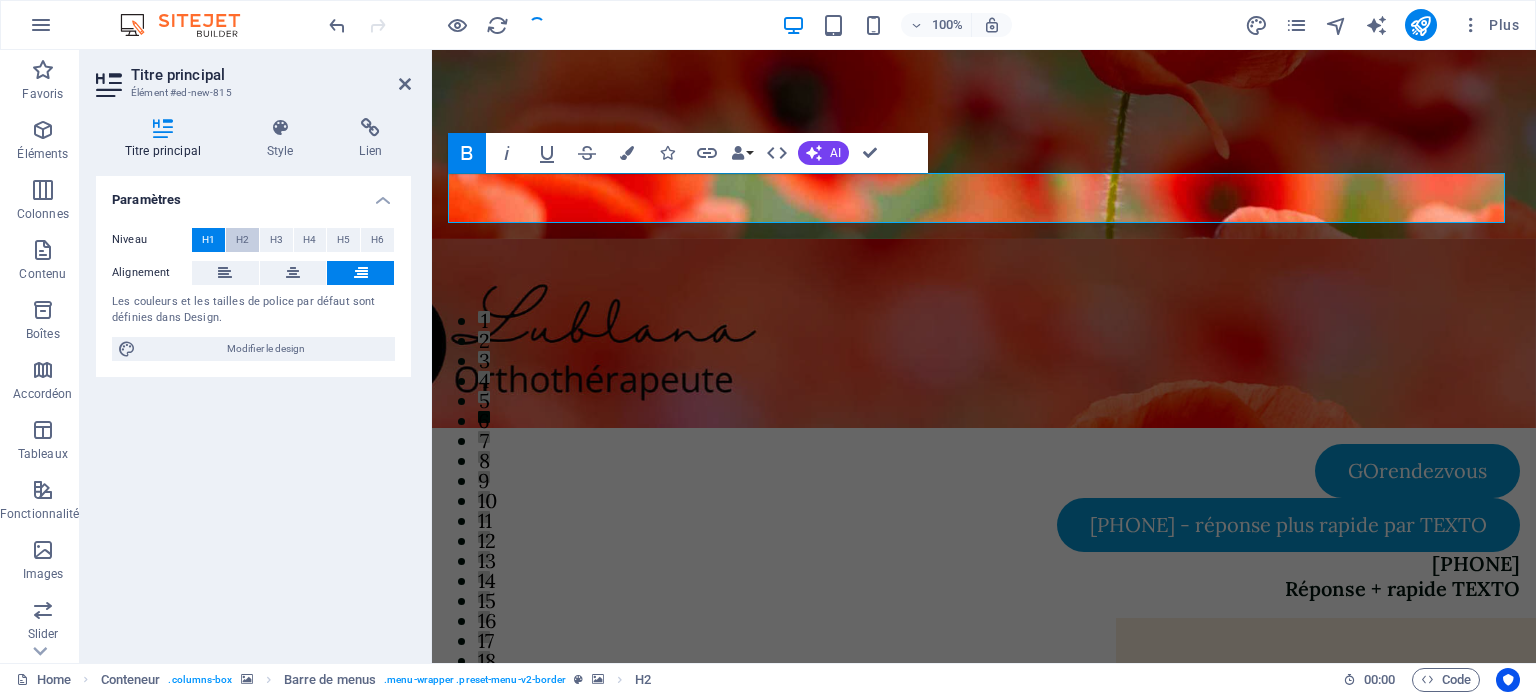 click on "H2" at bounding box center (242, 240) 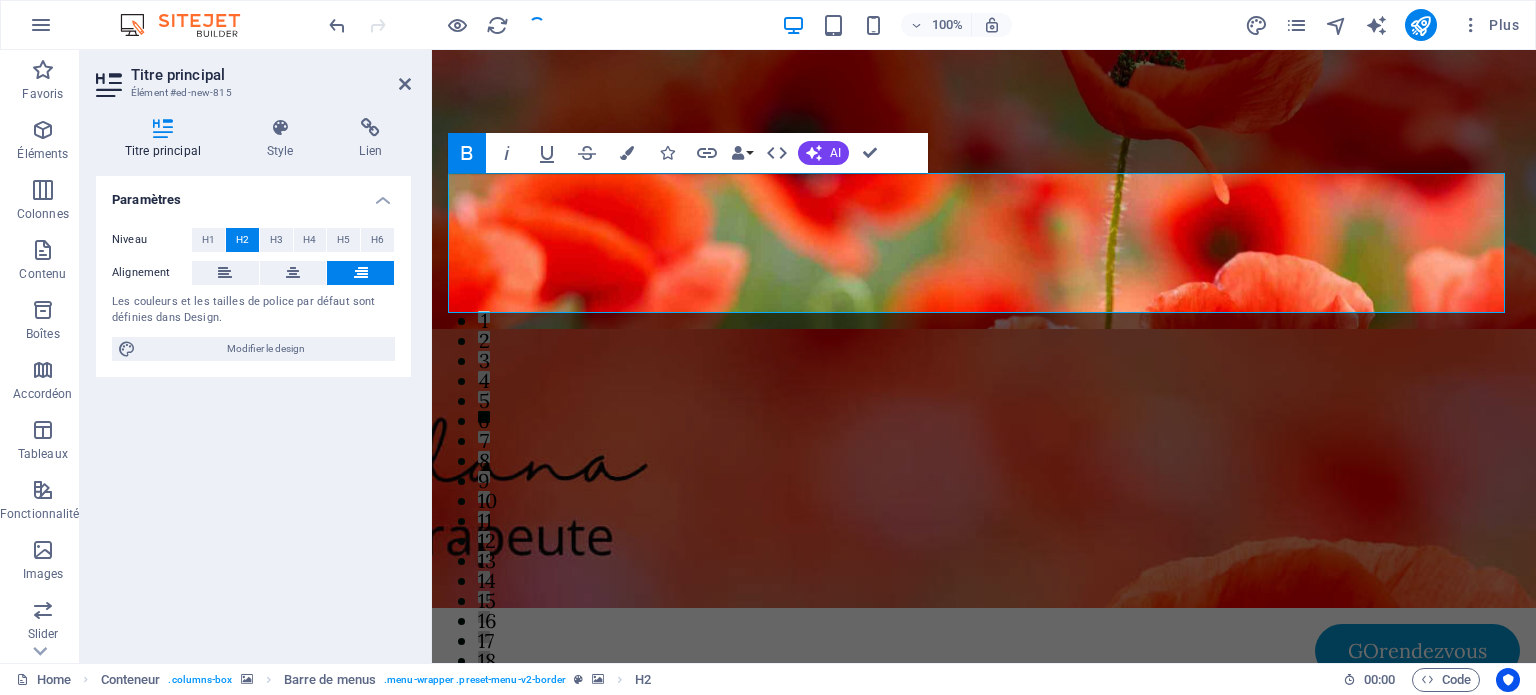 drag, startPoint x: 840, startPoint y: 287, endPoint x: 1528, endPoint y: 291, distance: 688.01166 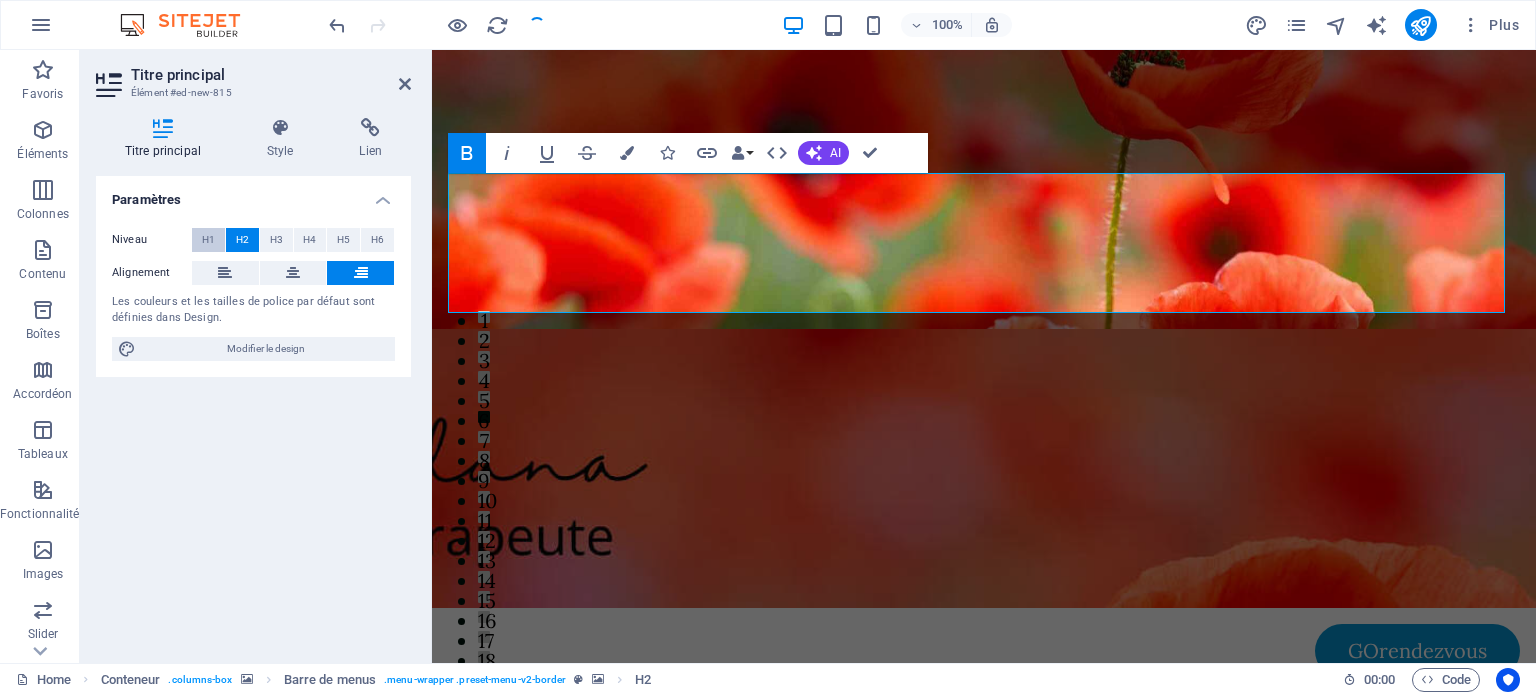 click on "H1" at bounding box center (208, 240) 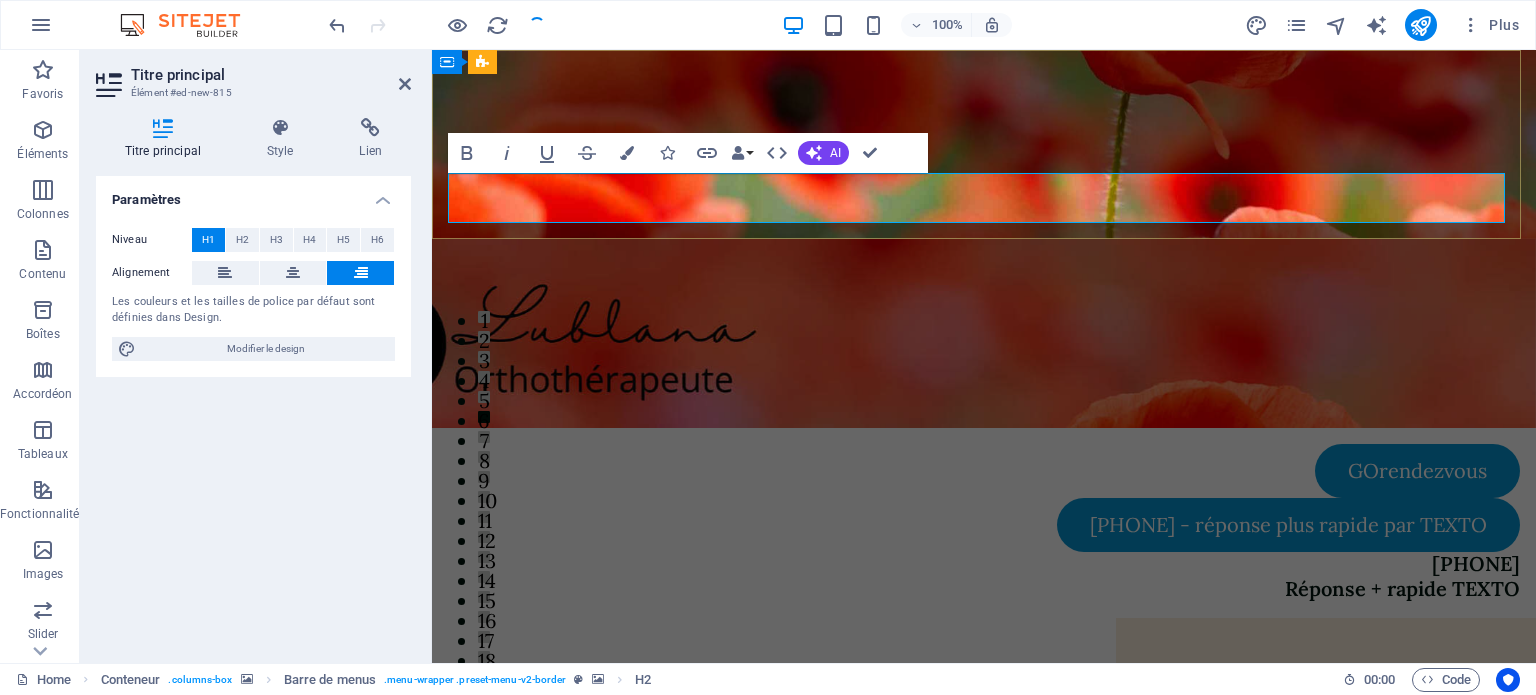 click on "819-795-8393 ‌Réponse ​+ rapide TEXTO" at bounding box center (984, 577) 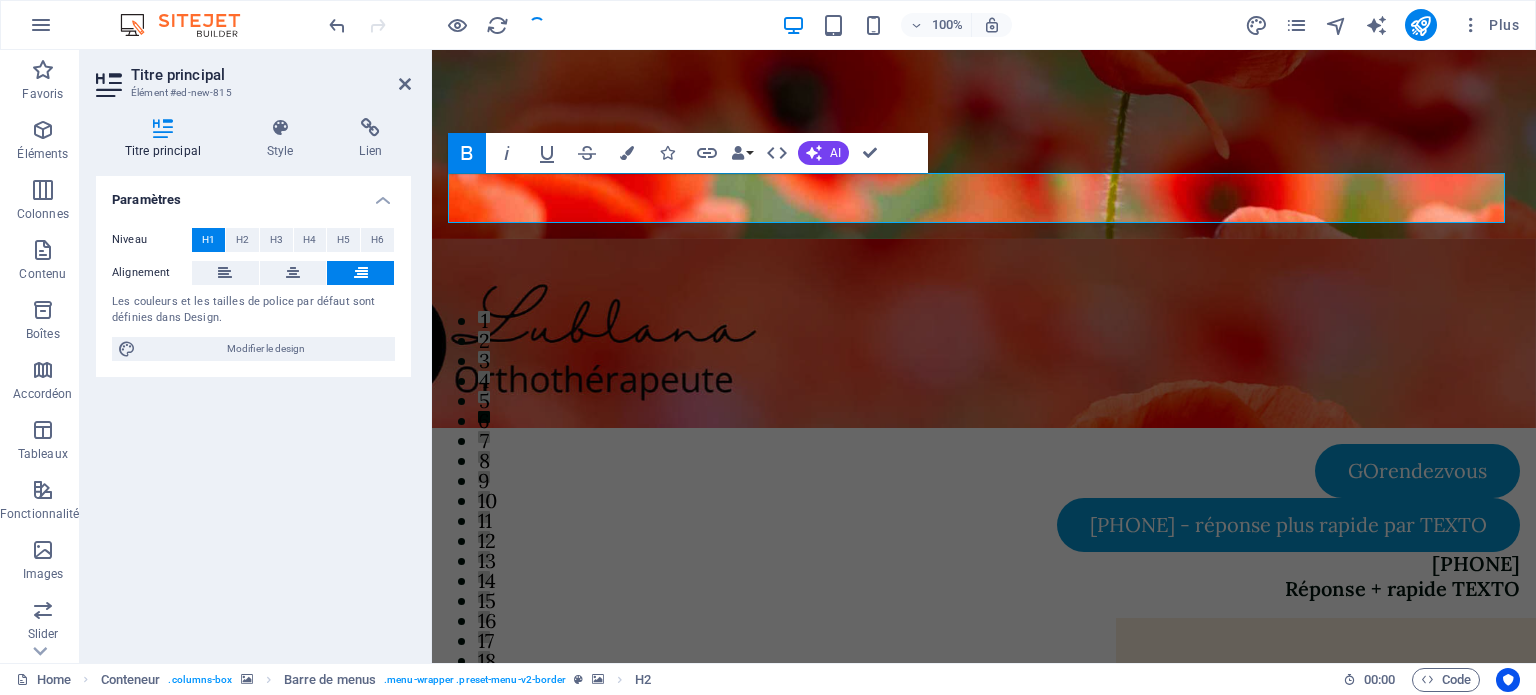 drag, startPoint x: 1371, startPoint y: 187, endPoint x: 1518, endPoint y: 183, distance: 147.05441 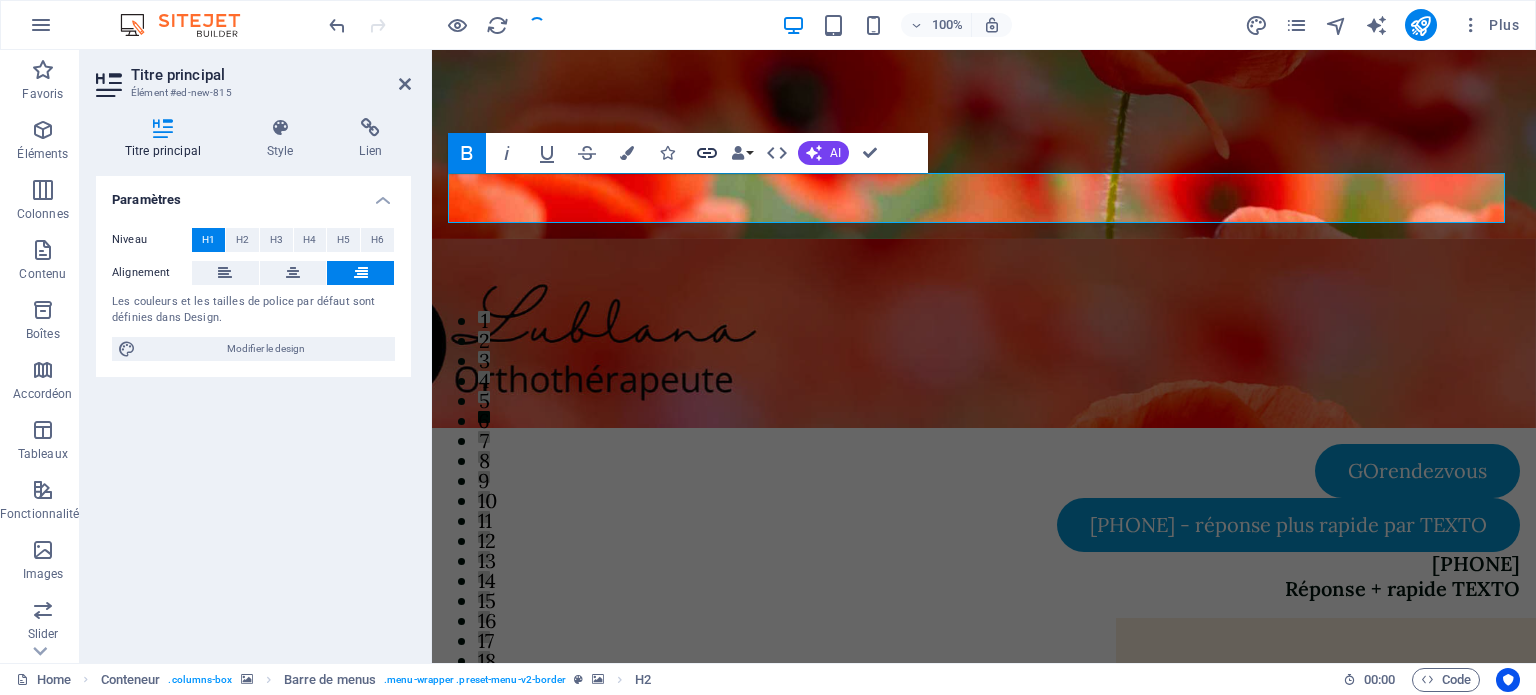 click 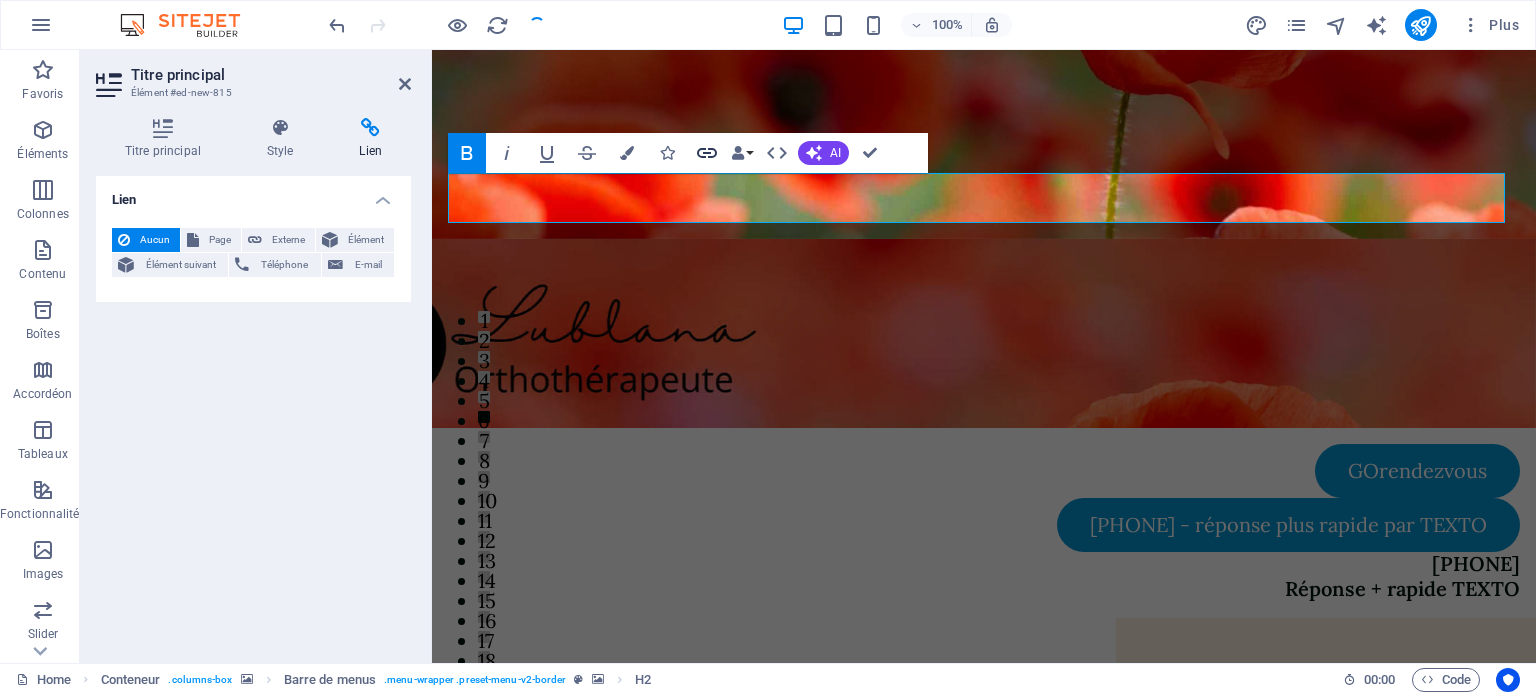 click 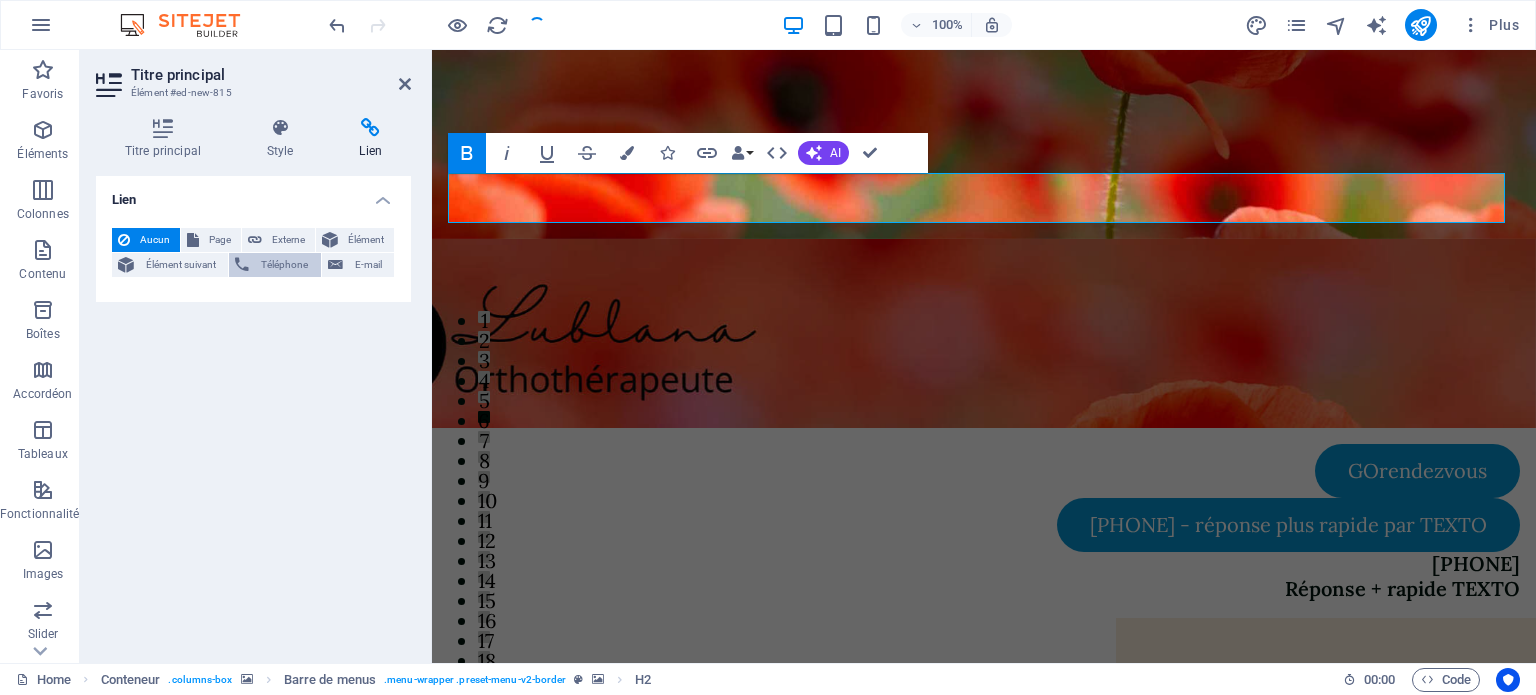 click on "Téléphone" at bounding box center [284, 265] 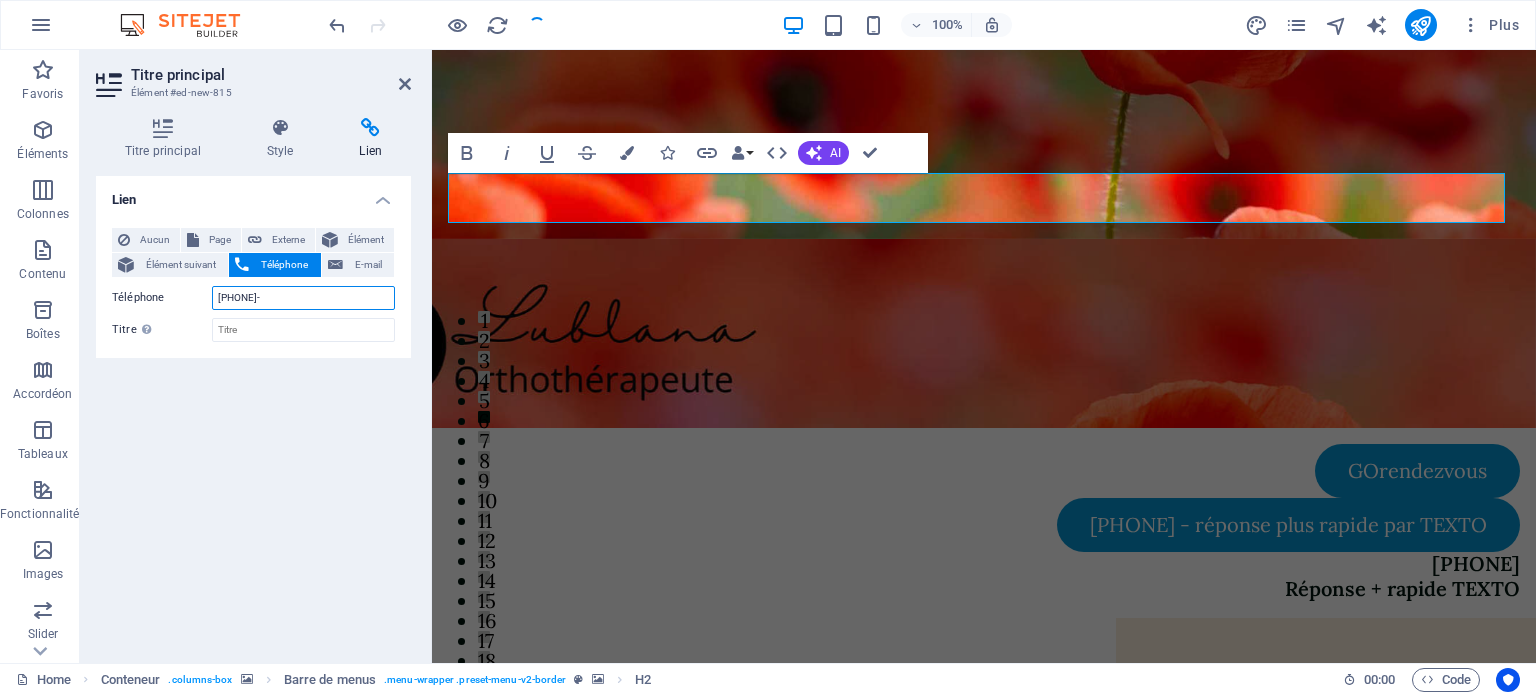 type on "[PHONE]" 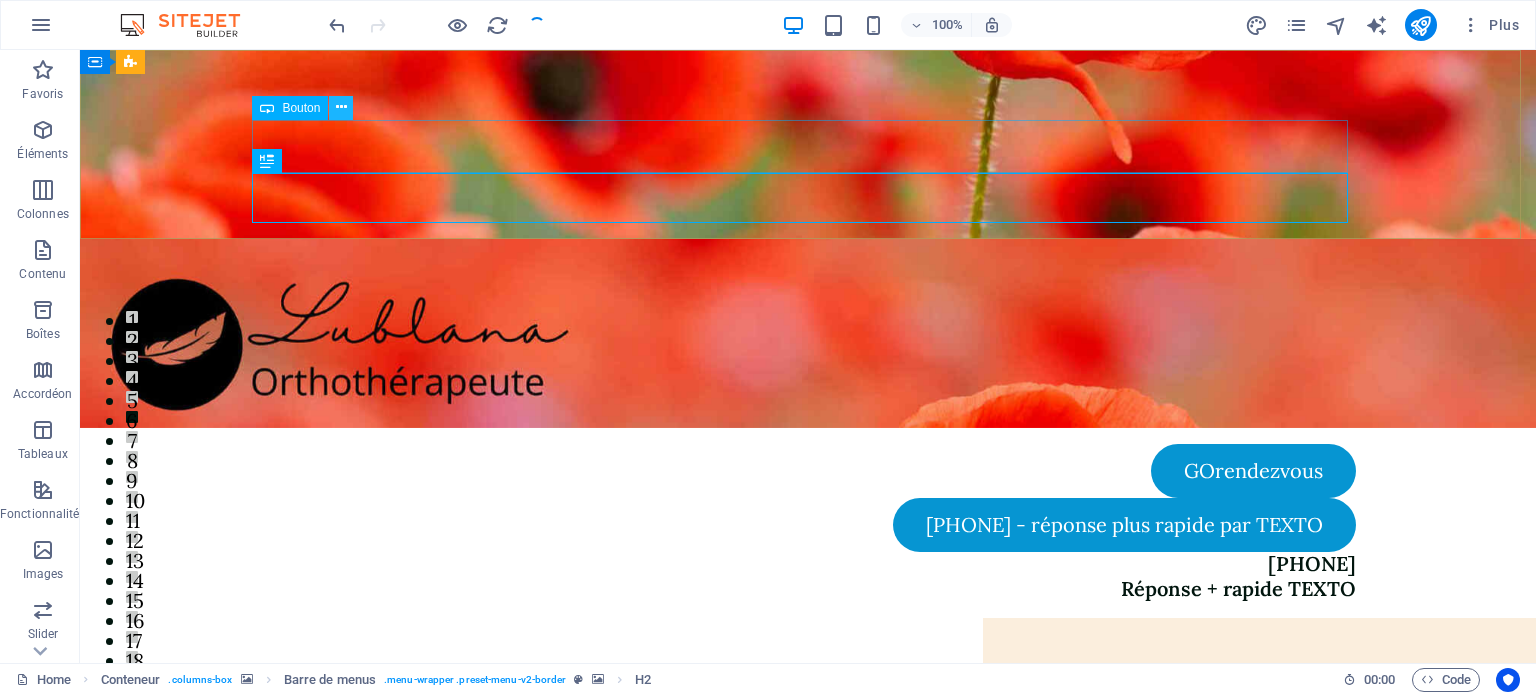 click at bounding box center [341, 107] 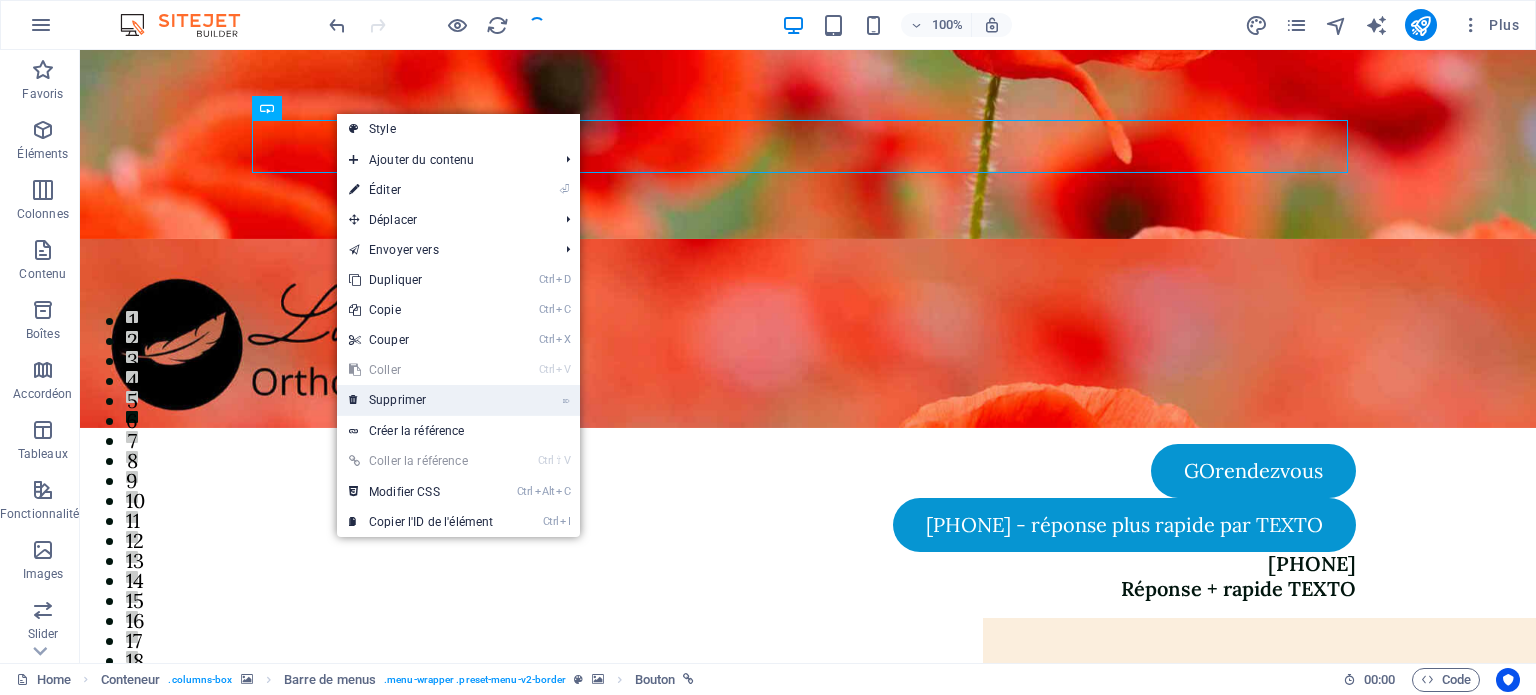 click on "⌦  Supprimer" at bounding box center [421, 400] 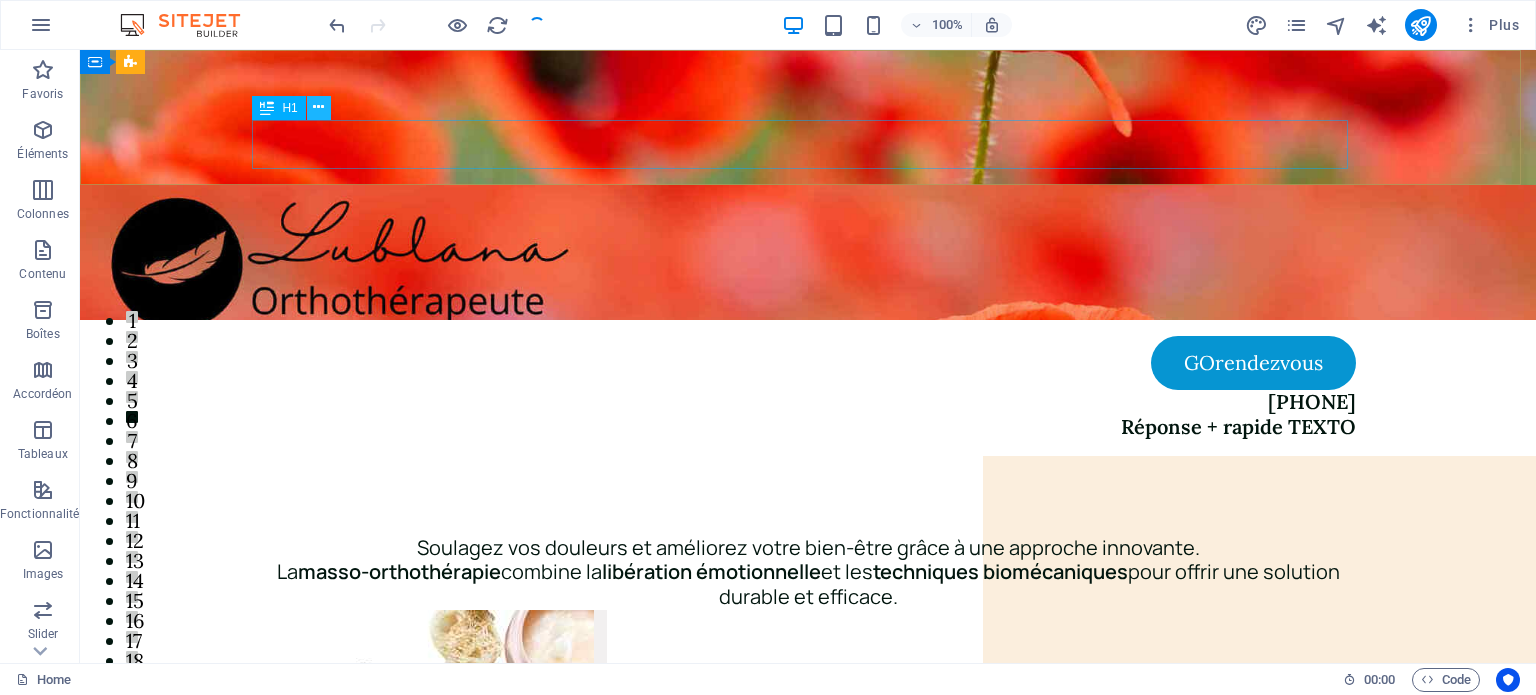 click at bounding box center [318, 107] 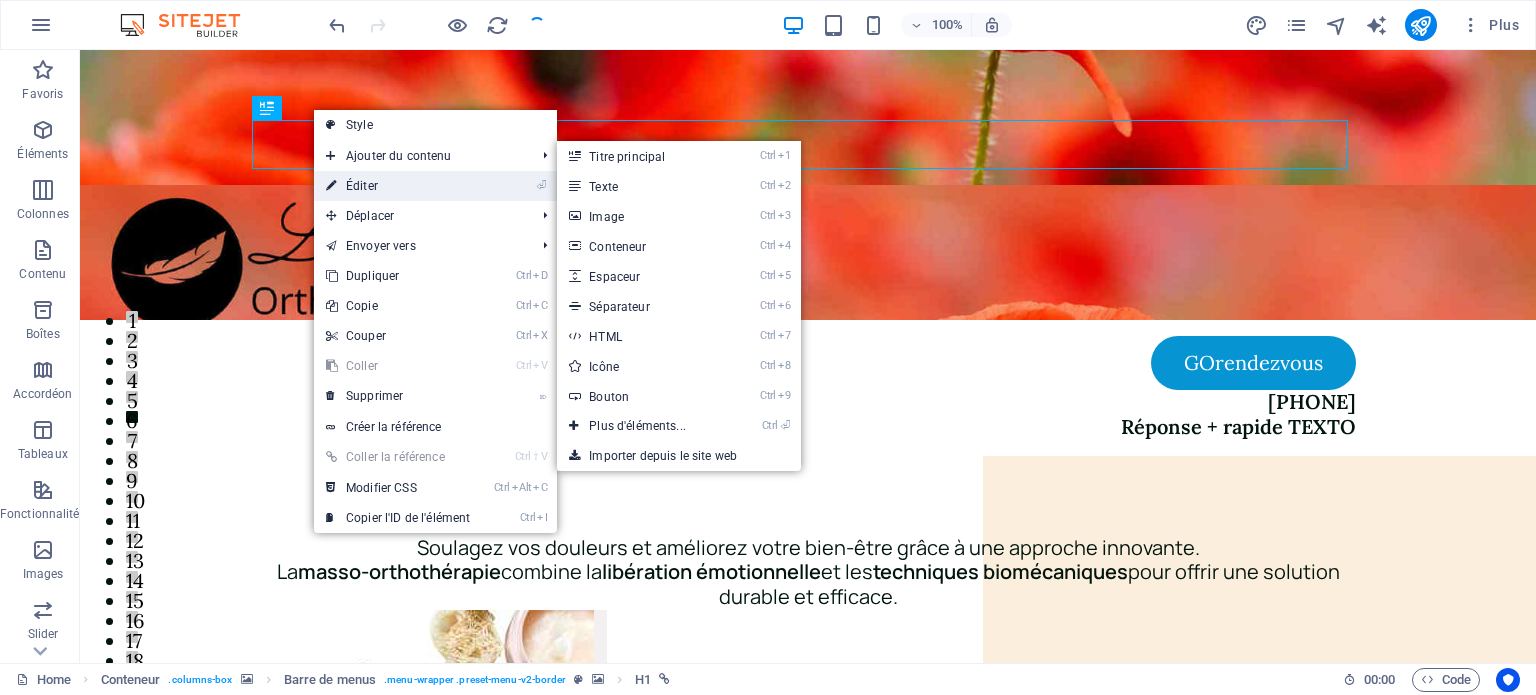 click on "⏎  Éditer" at bounding box center (398, 186) 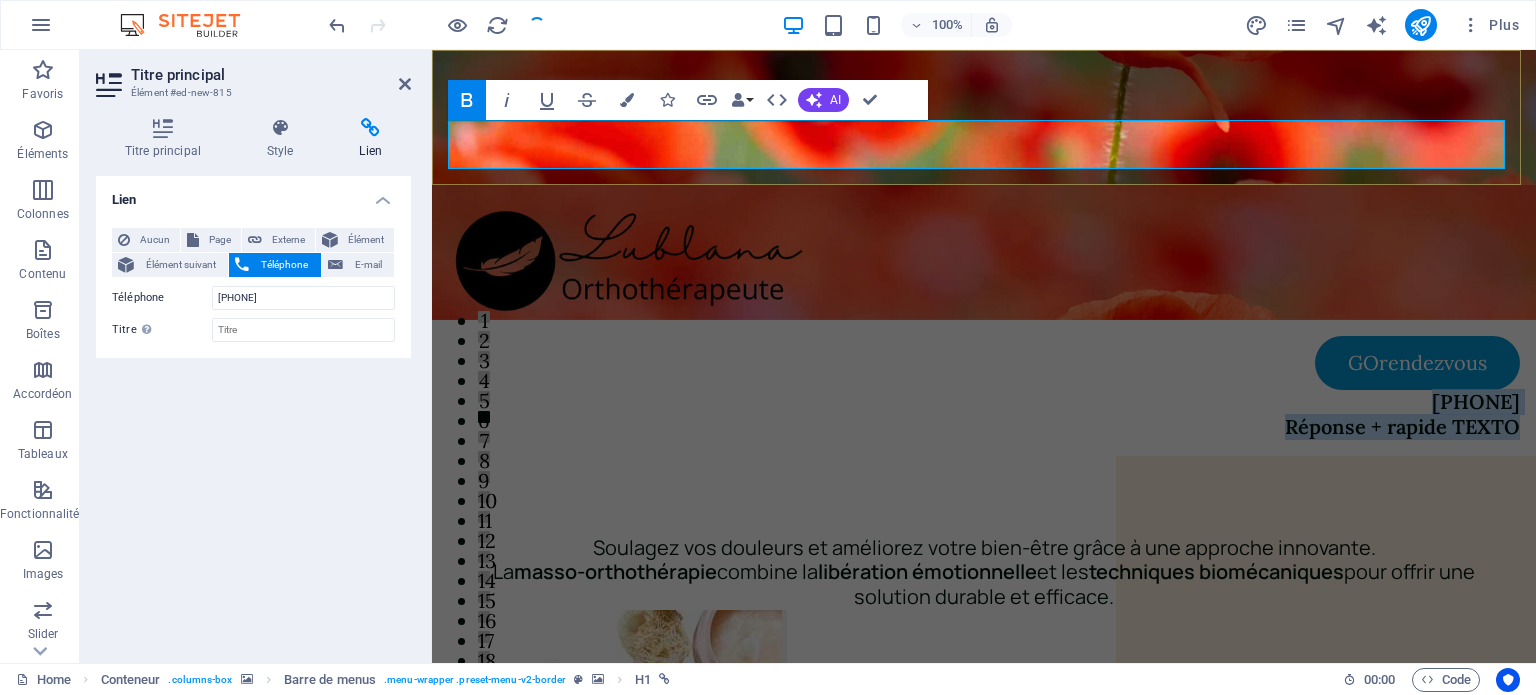 click on "819-795-8393 ‌Réponse + rapide TEXTO" at bounding box center [984, 415] 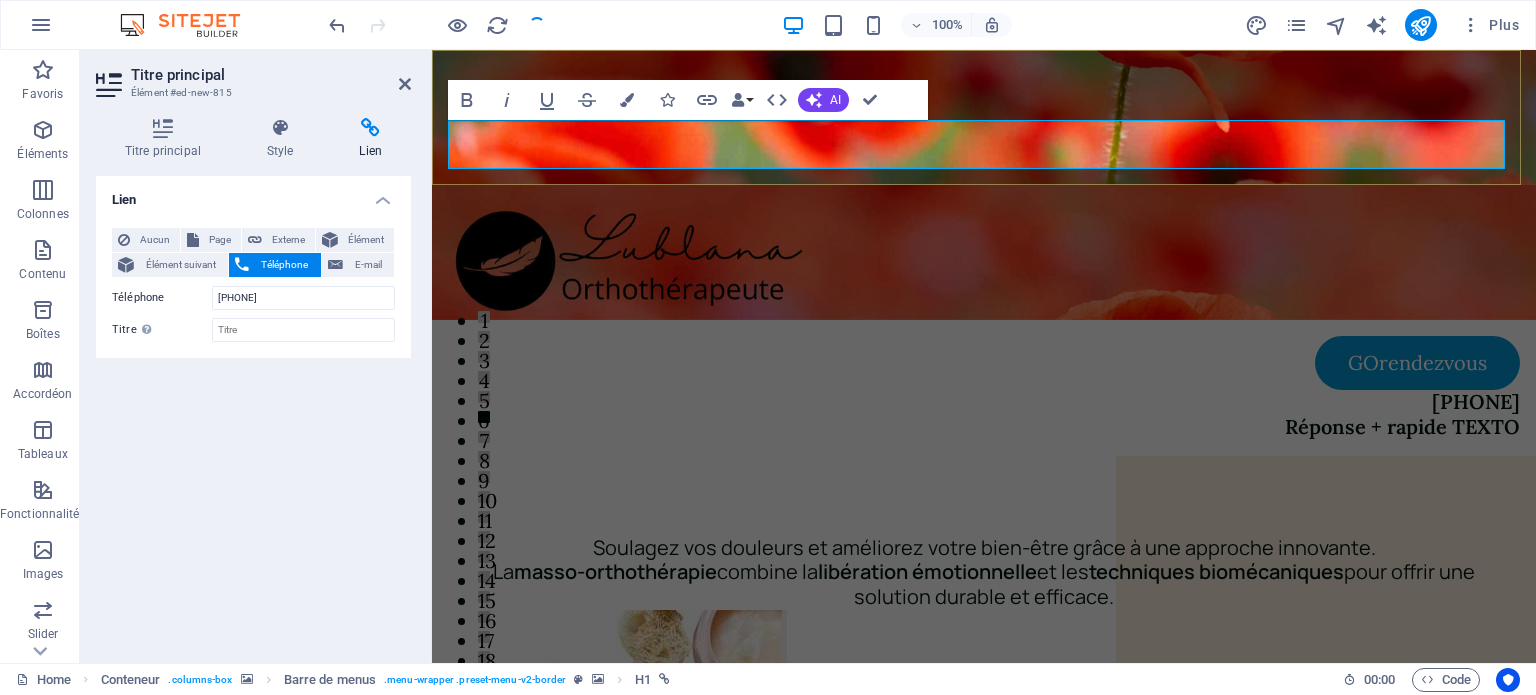 click on "819-795-8393 ‌Réponse + rapide TEXTO" at bounding box center (984, 415) 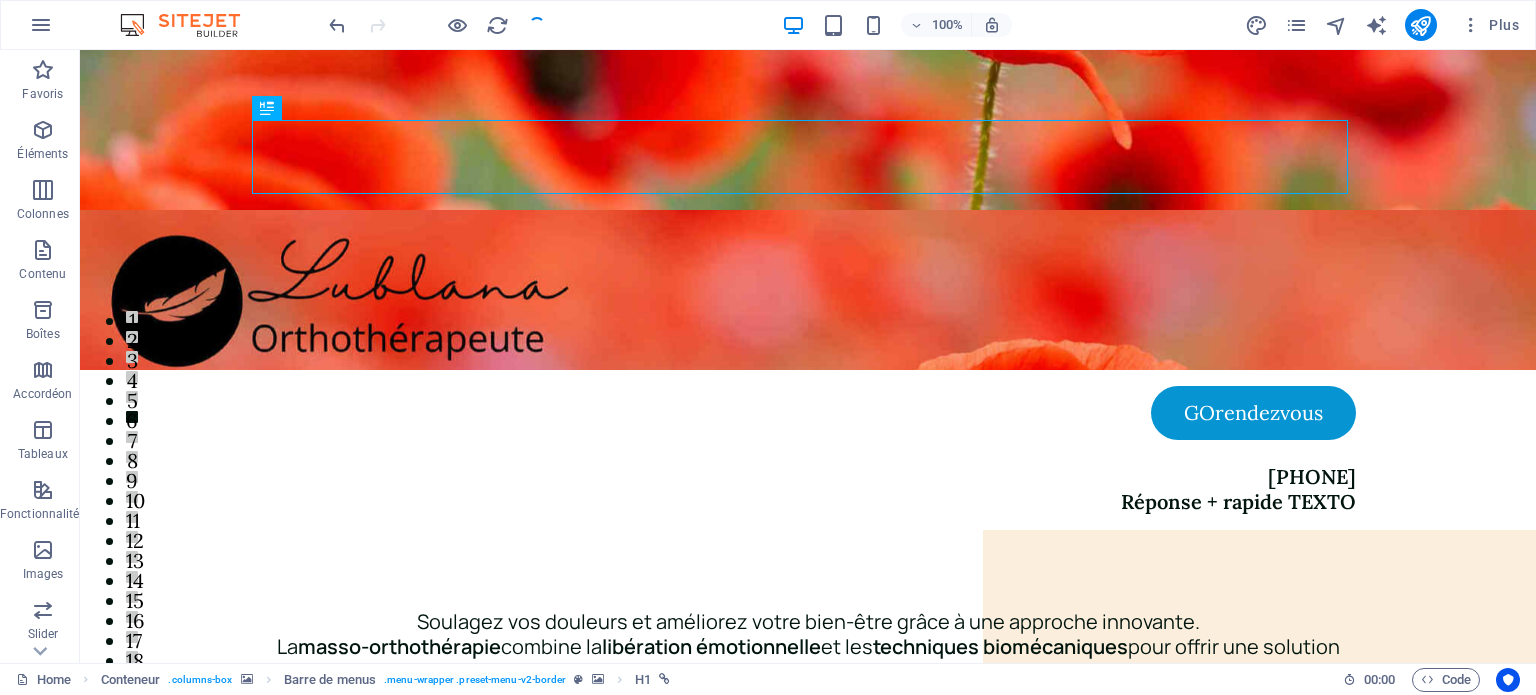 click at bounding box center [437, 25] 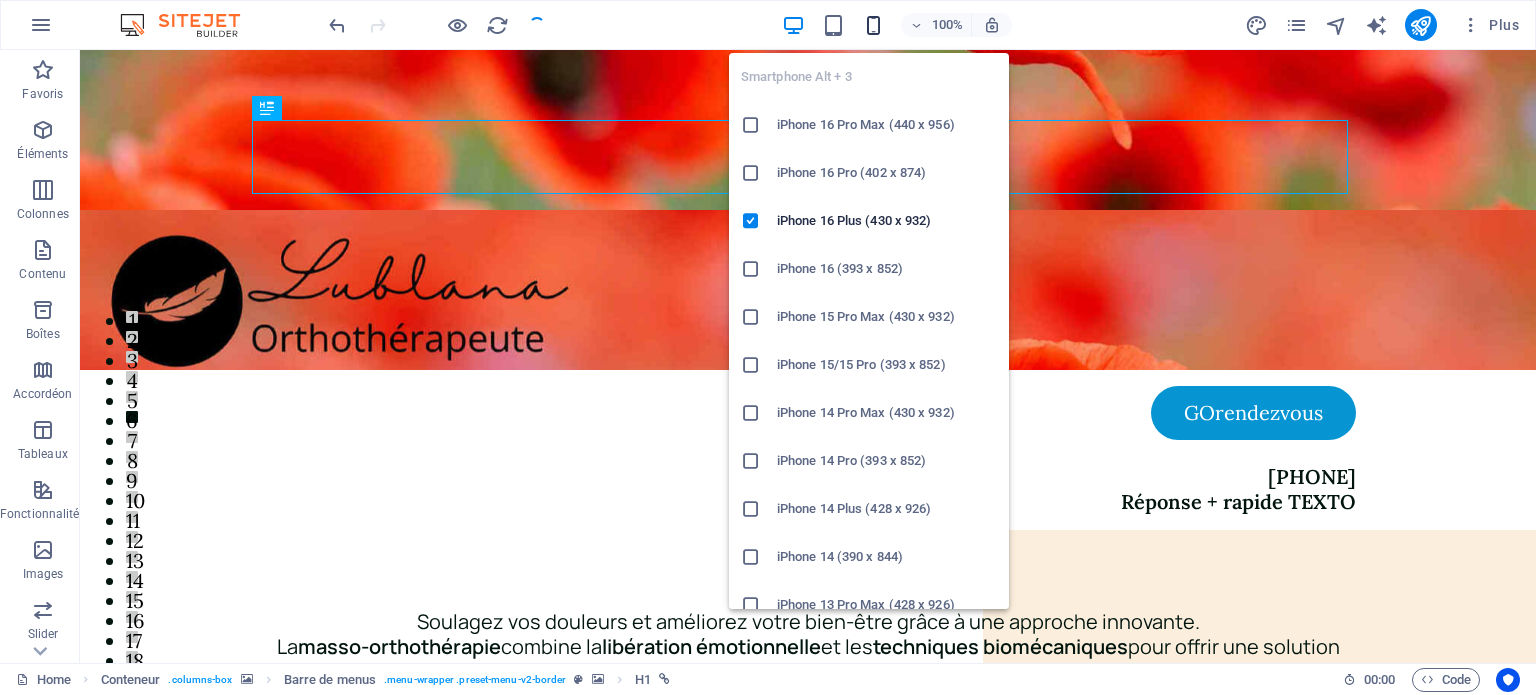 click at bounding box center (873, 25) 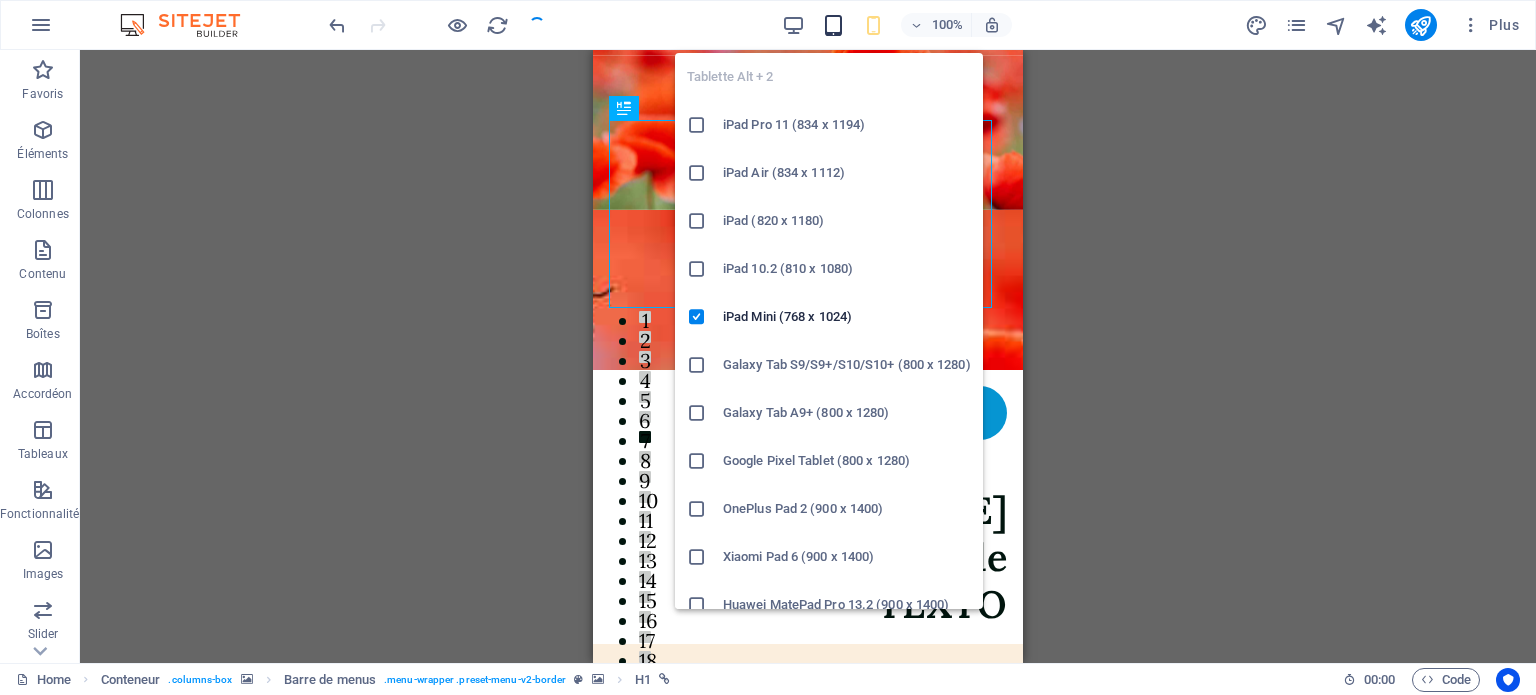 click at bounding box center [833, 25] 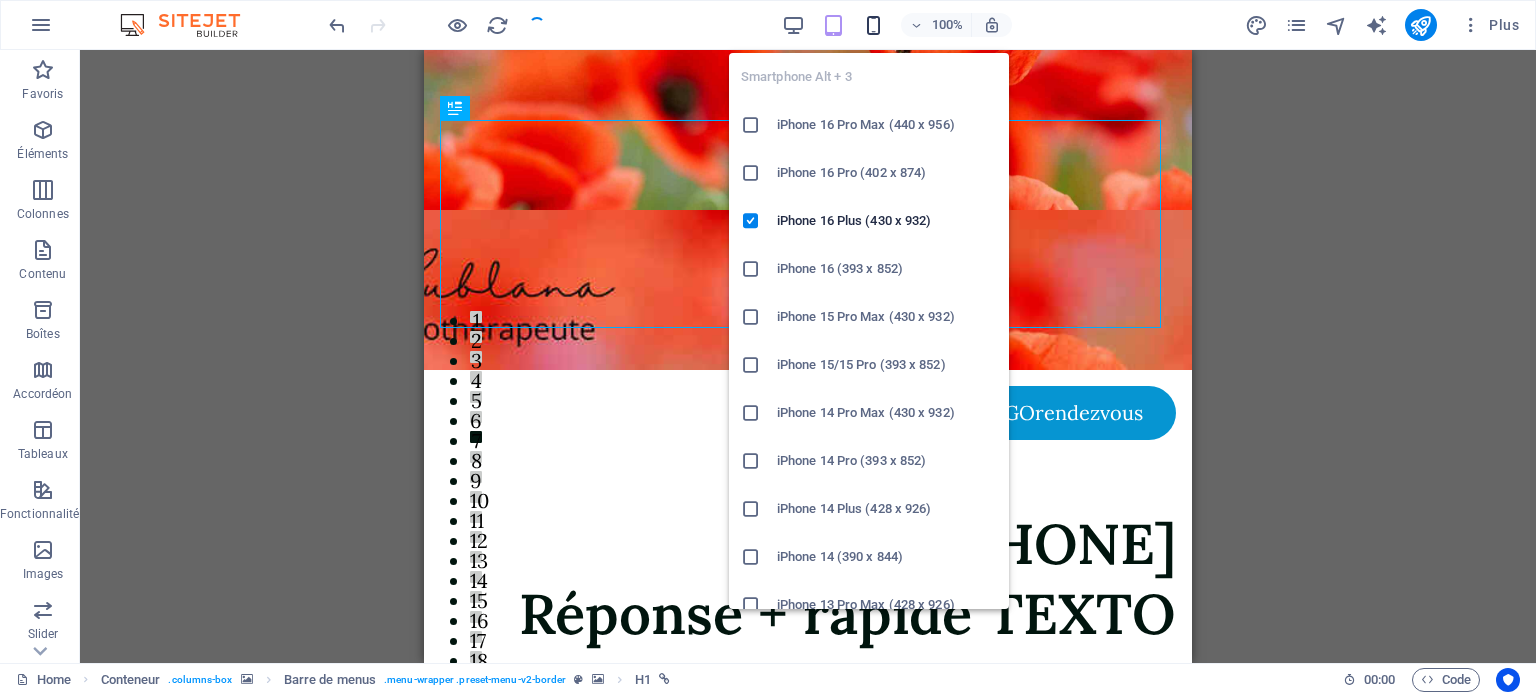 click at bounding box center (873, 25) 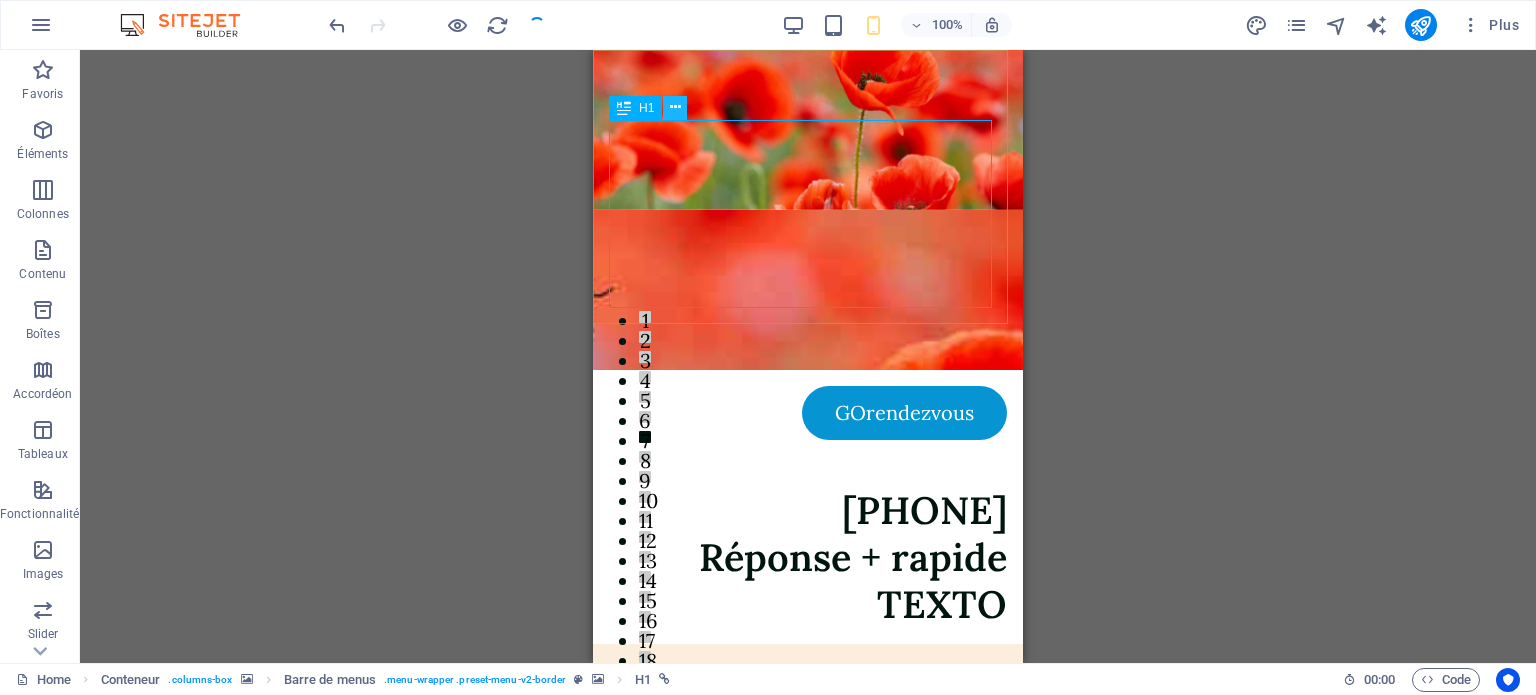 click at bounding box center [675, 107] 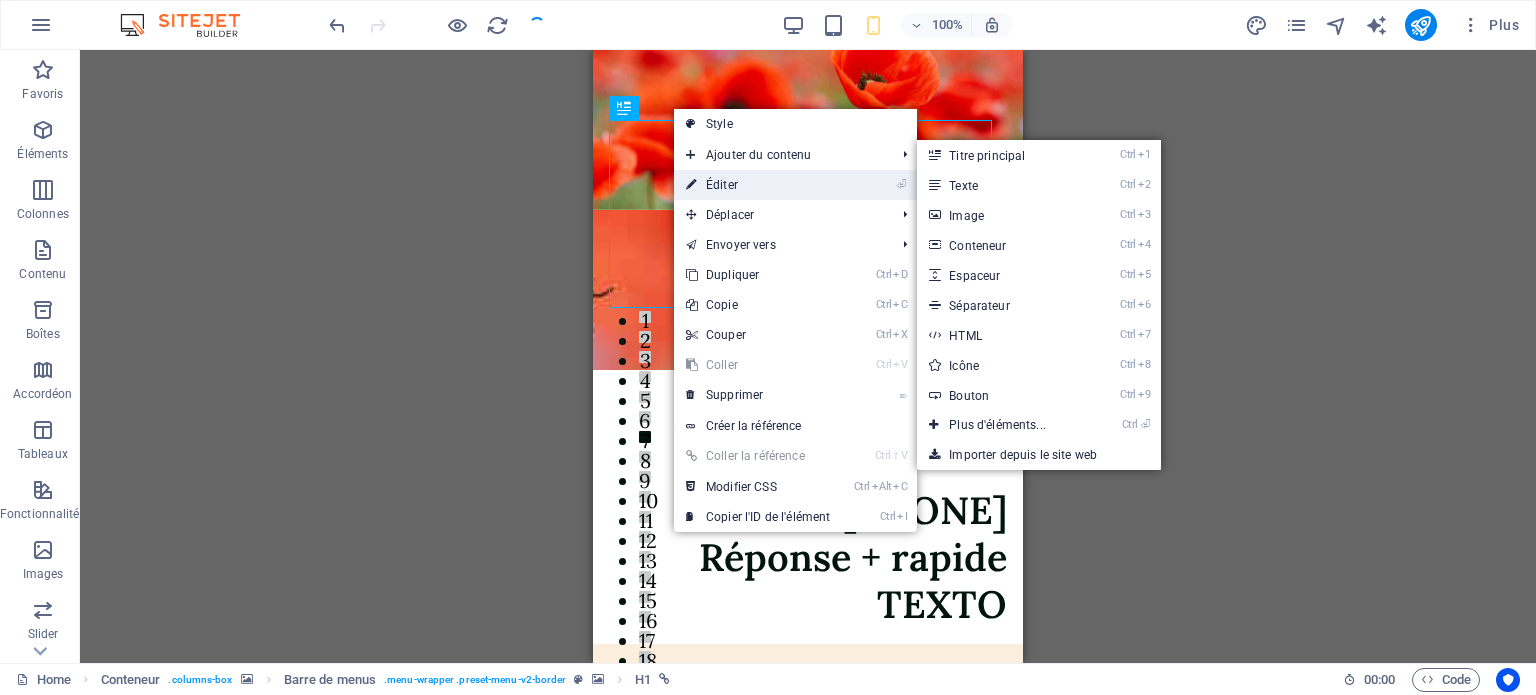 click on "⏎  Éditer" at bounding box center [758, 185] 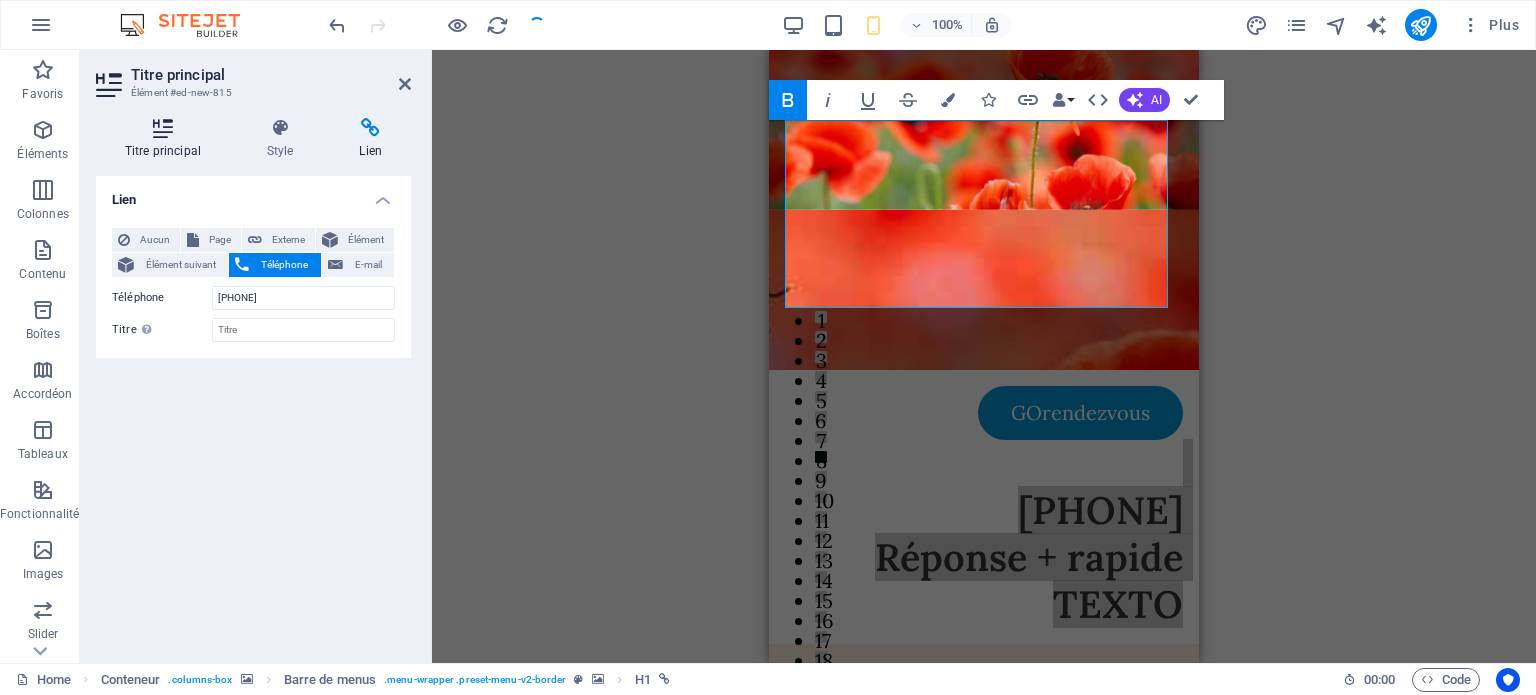 click on "Titre principal" at bounding box center (167, 139) 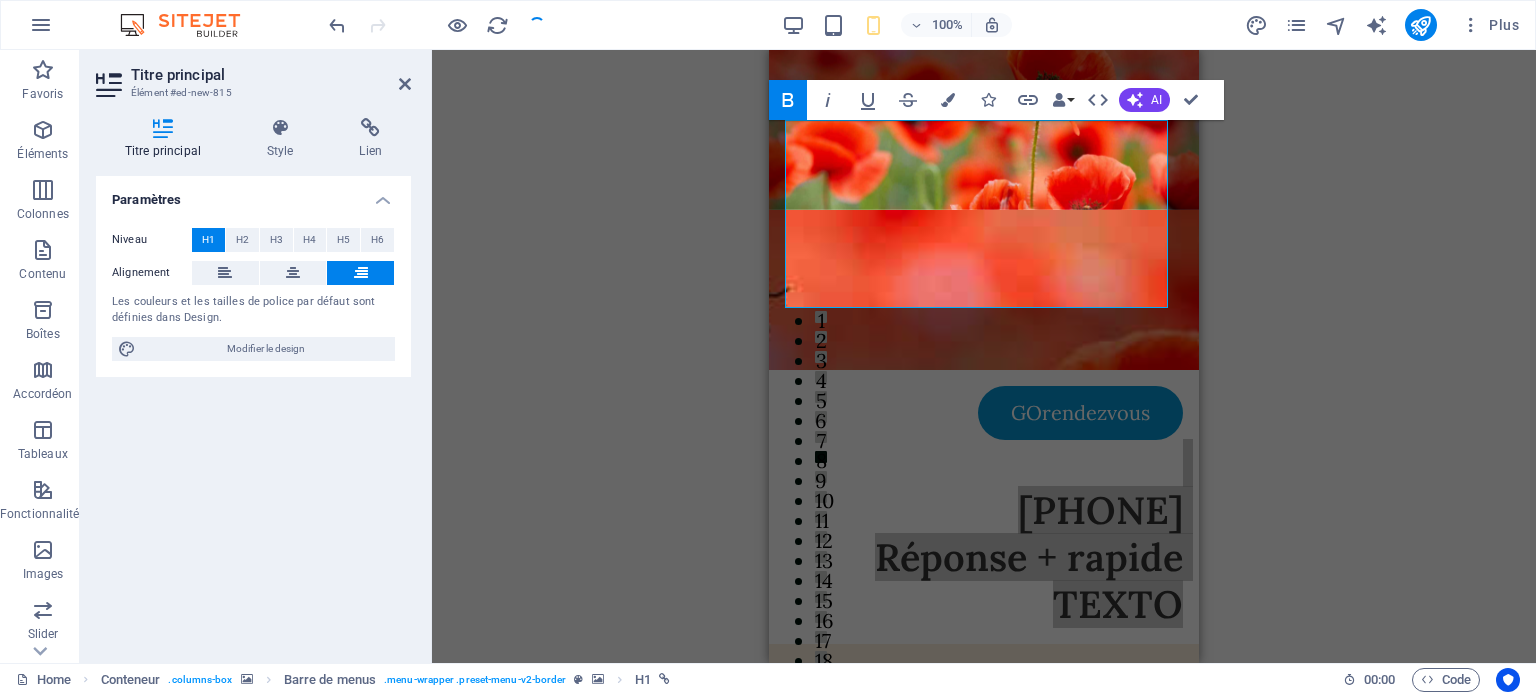 click on "H1" at bounding box center (208, 240) 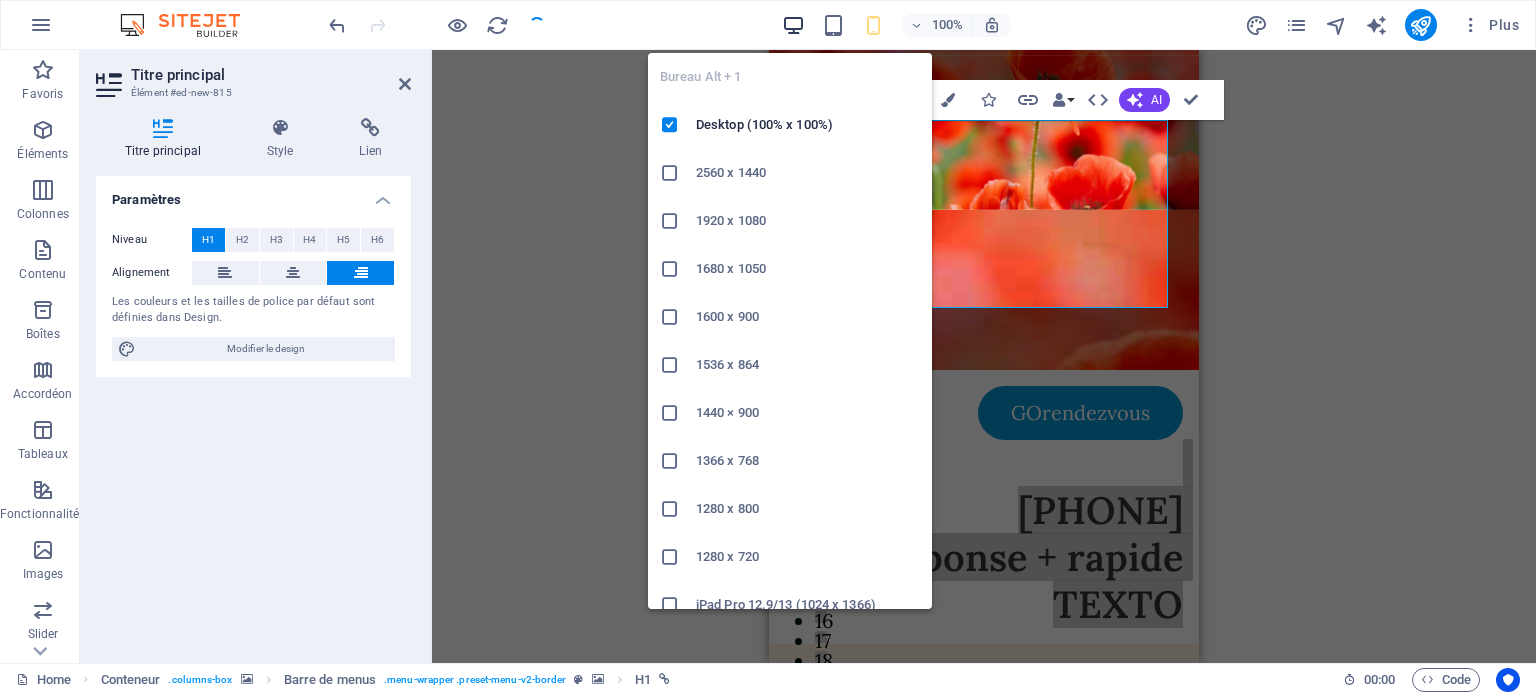 click at bounding box center [793, 25] 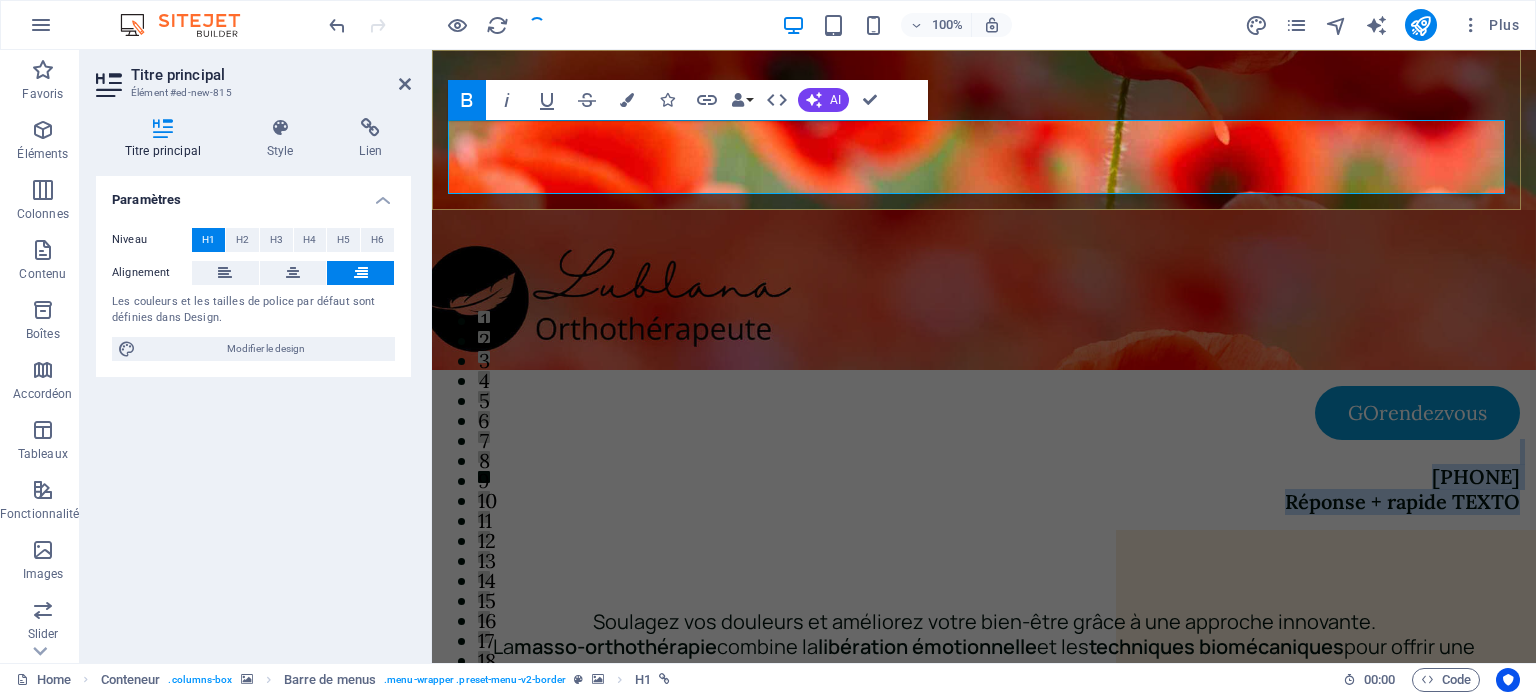 click on "819-795-8393 Réponse + rapide TEXTO" at bounding box center [984, 477] 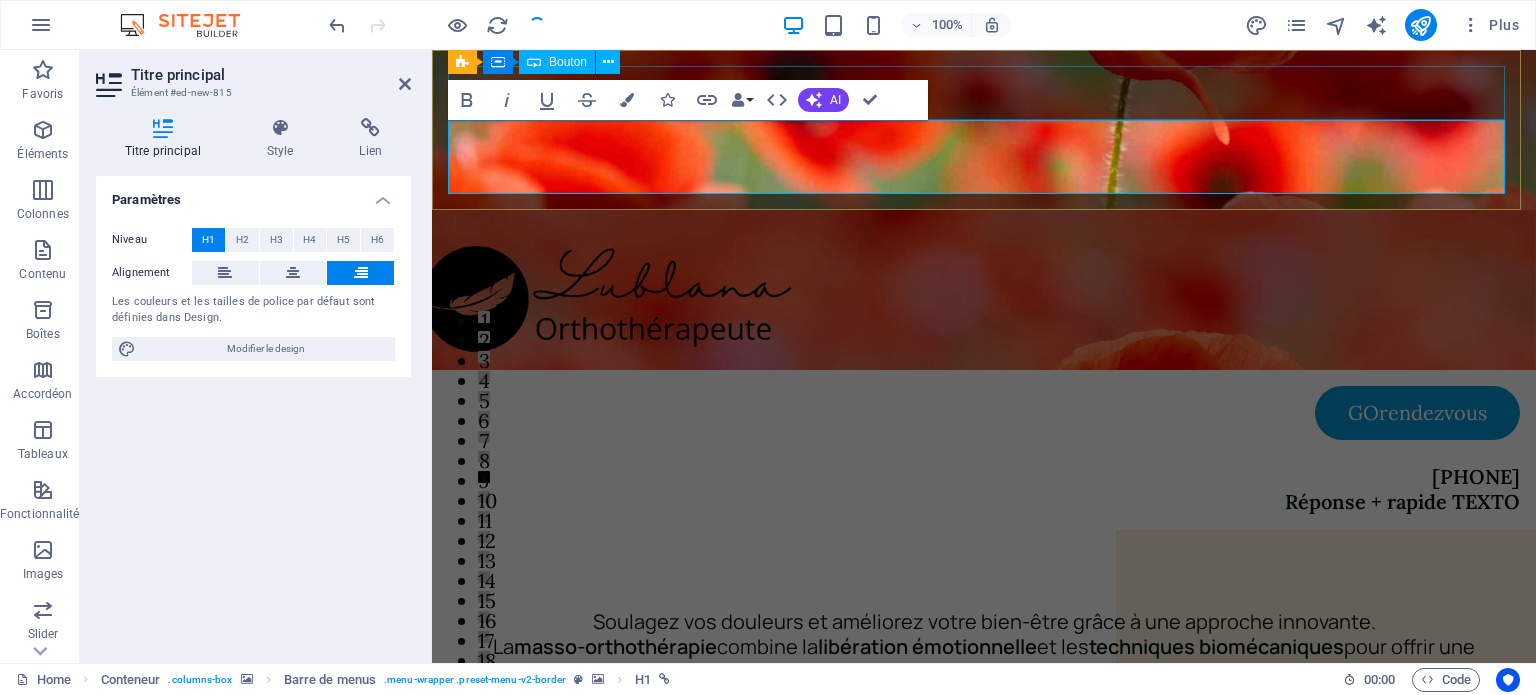click on "GOrendezvous" at bounding box center (984, 413) 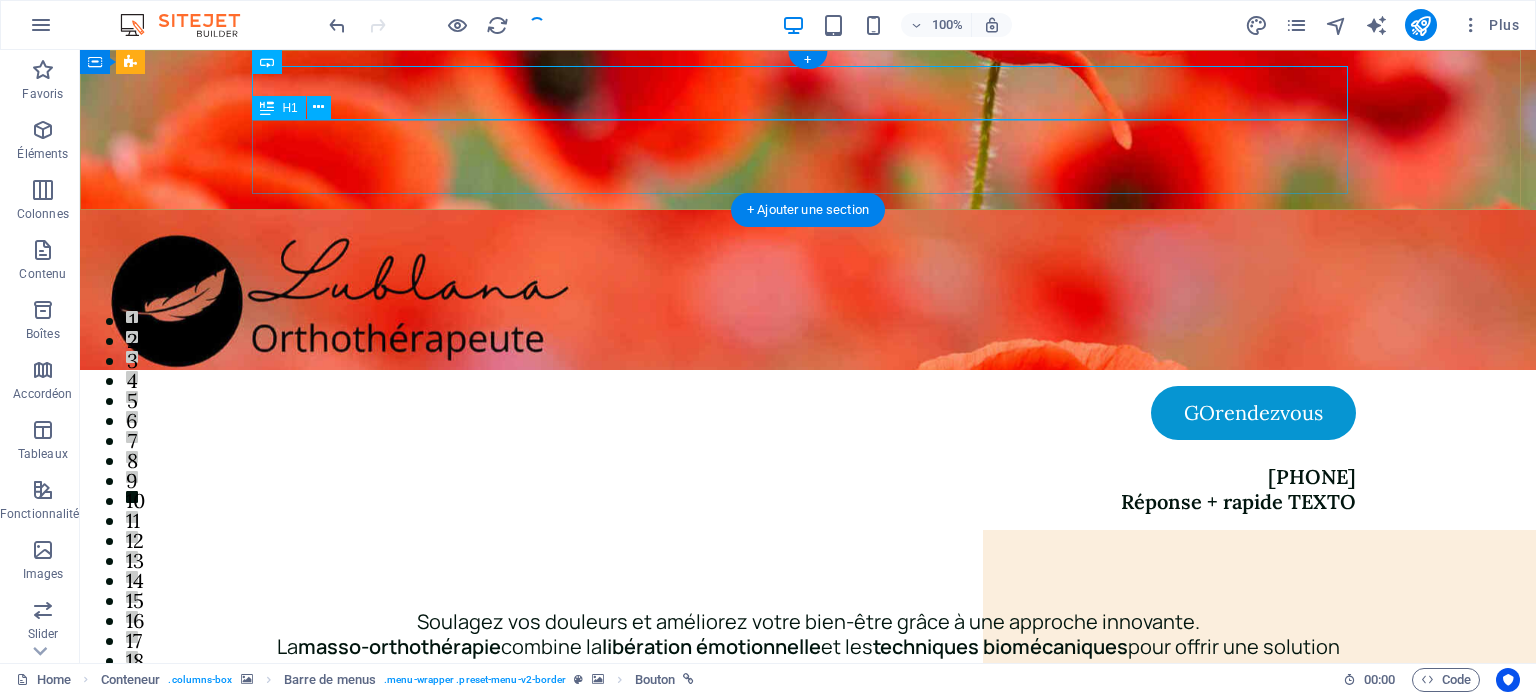 click on "819-795-8393 Réponse + rapide TEXTO" at bounding box center [808, 477] 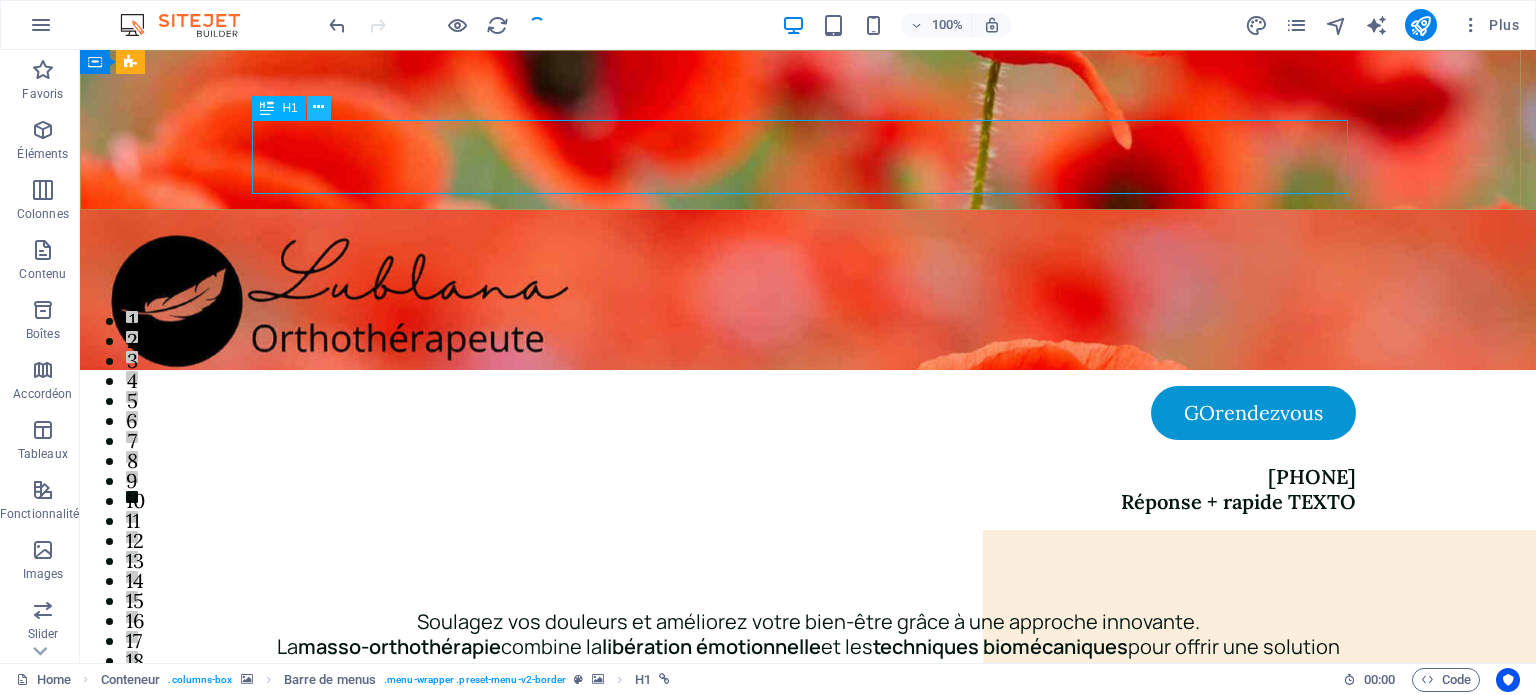 click at bounding box center [318, 107] 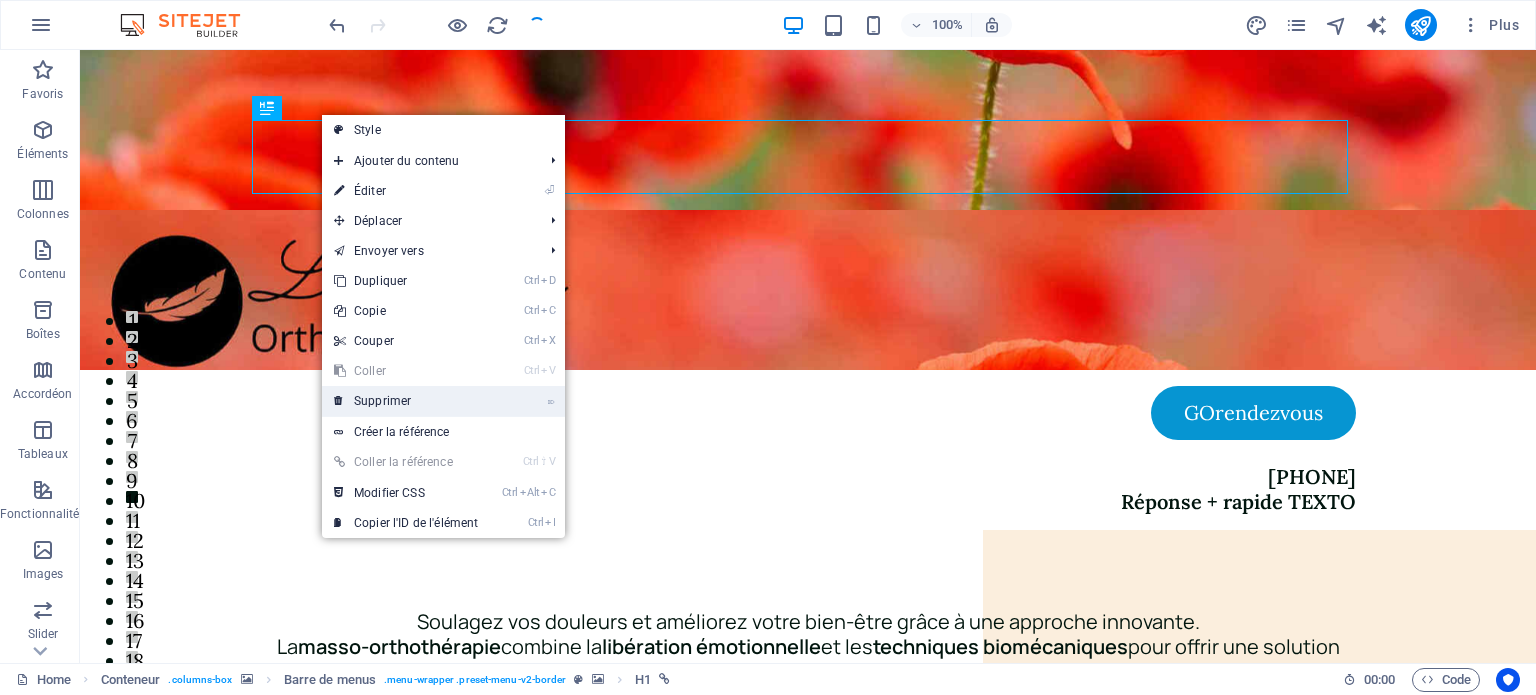 click on "⌦  Supprimer" at bounding box center (406, 401) 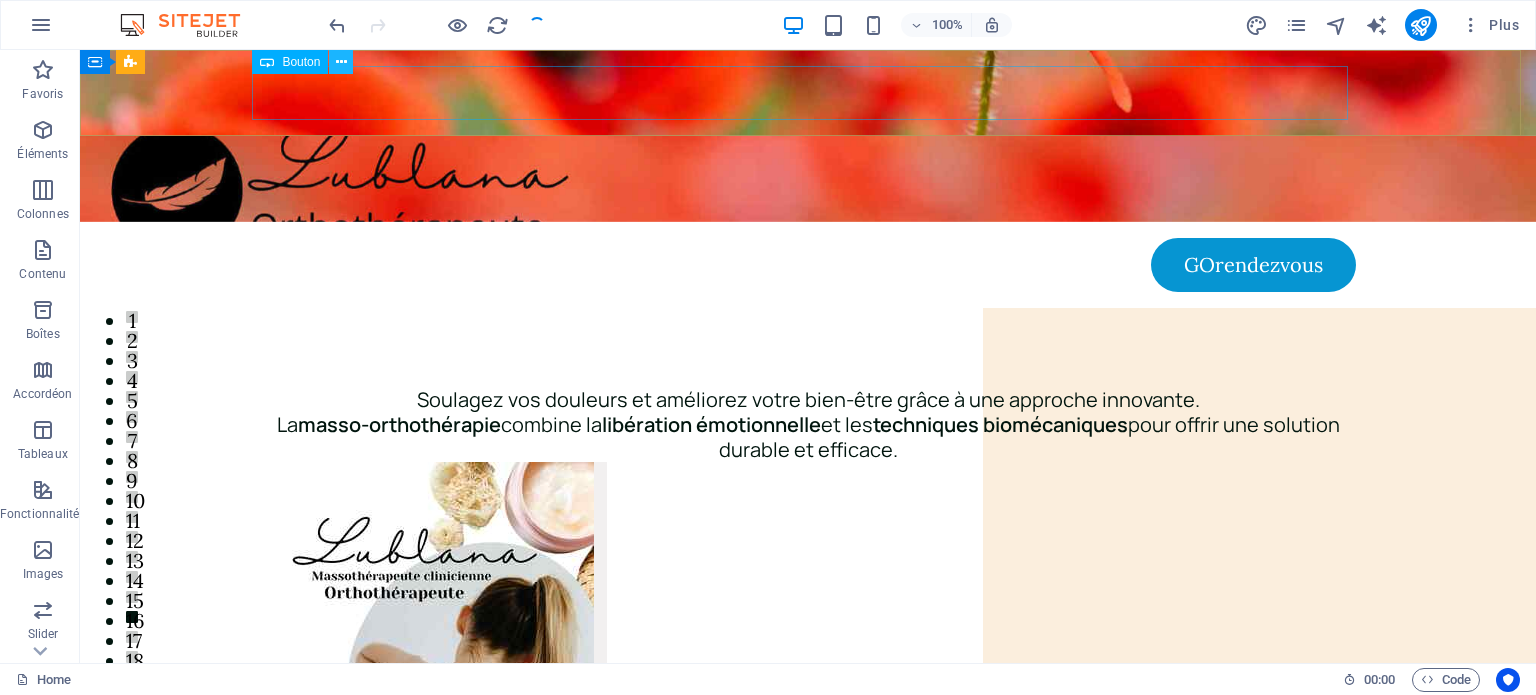 click at bounding box center [341, 62] 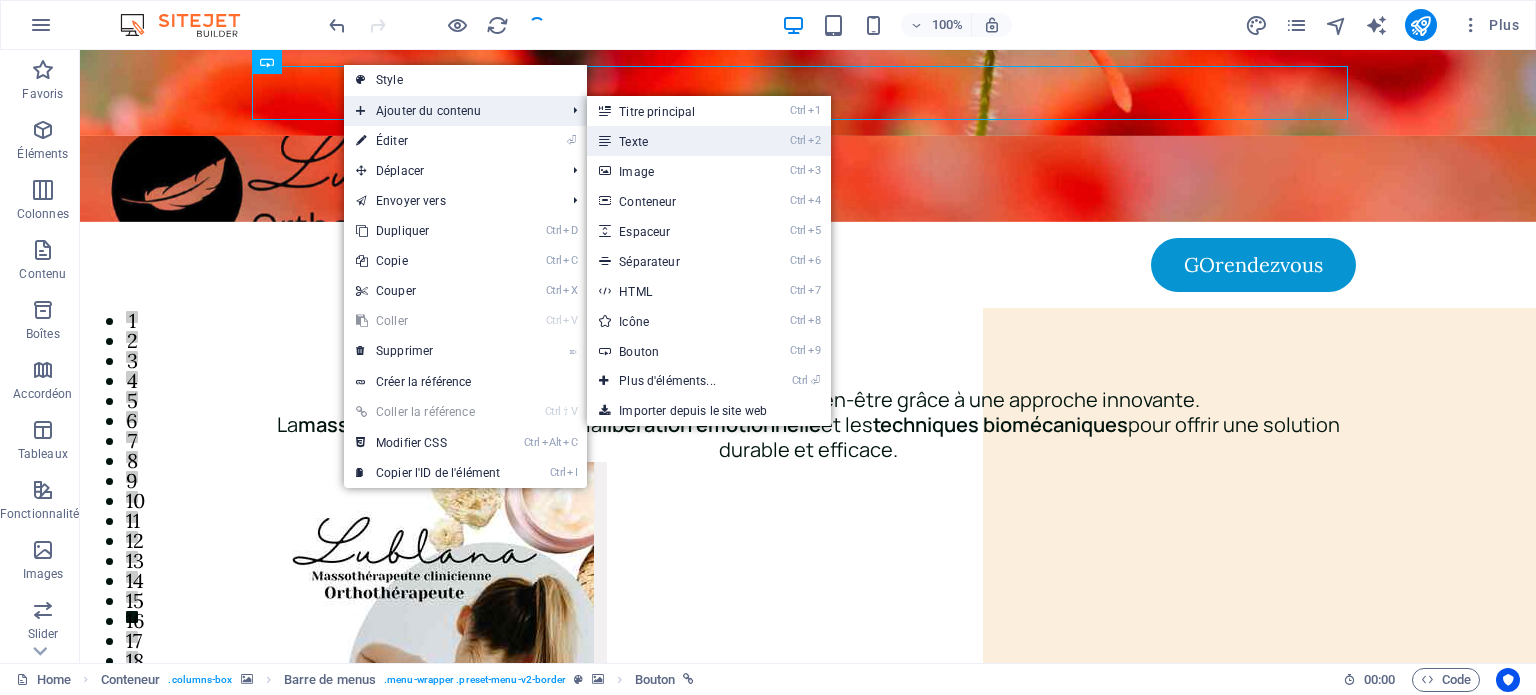 click on "Ctrl 2  Texte" at bounding box center [671, 141] 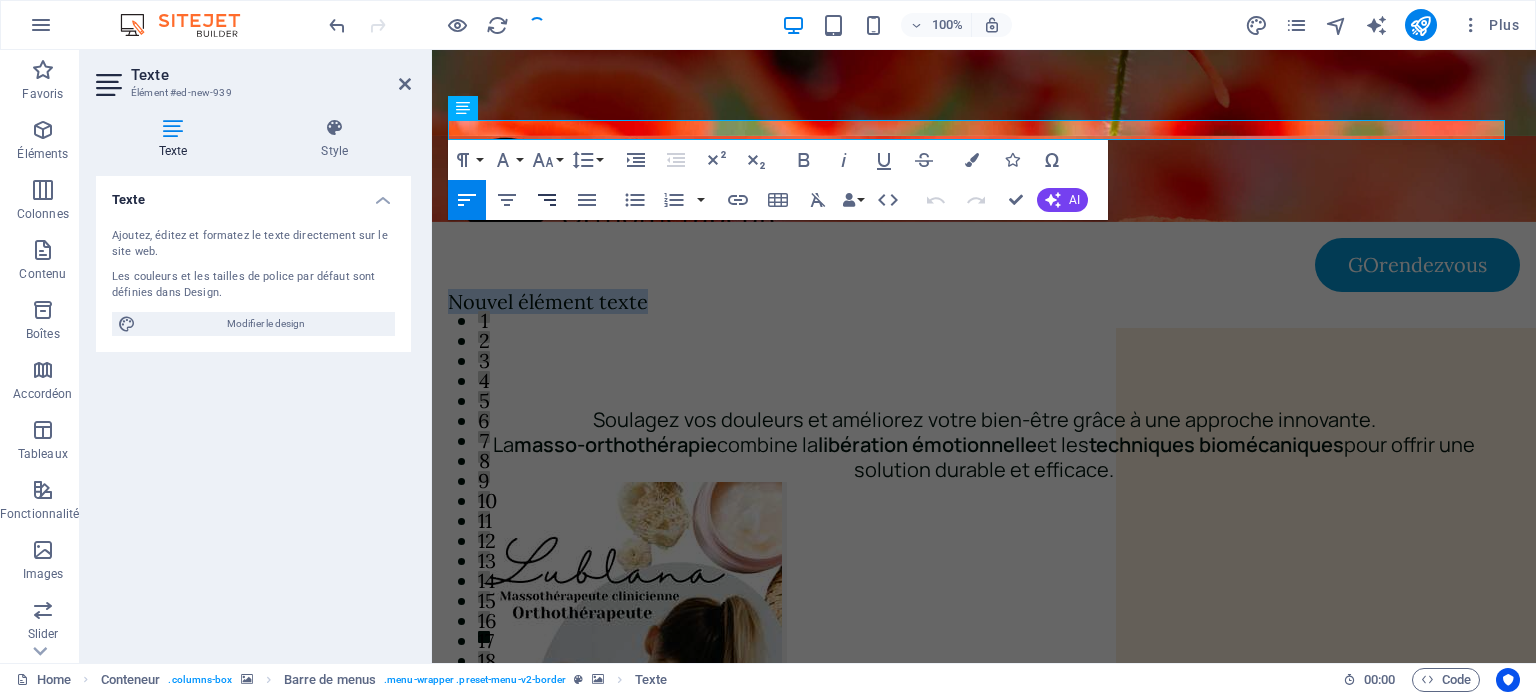 click 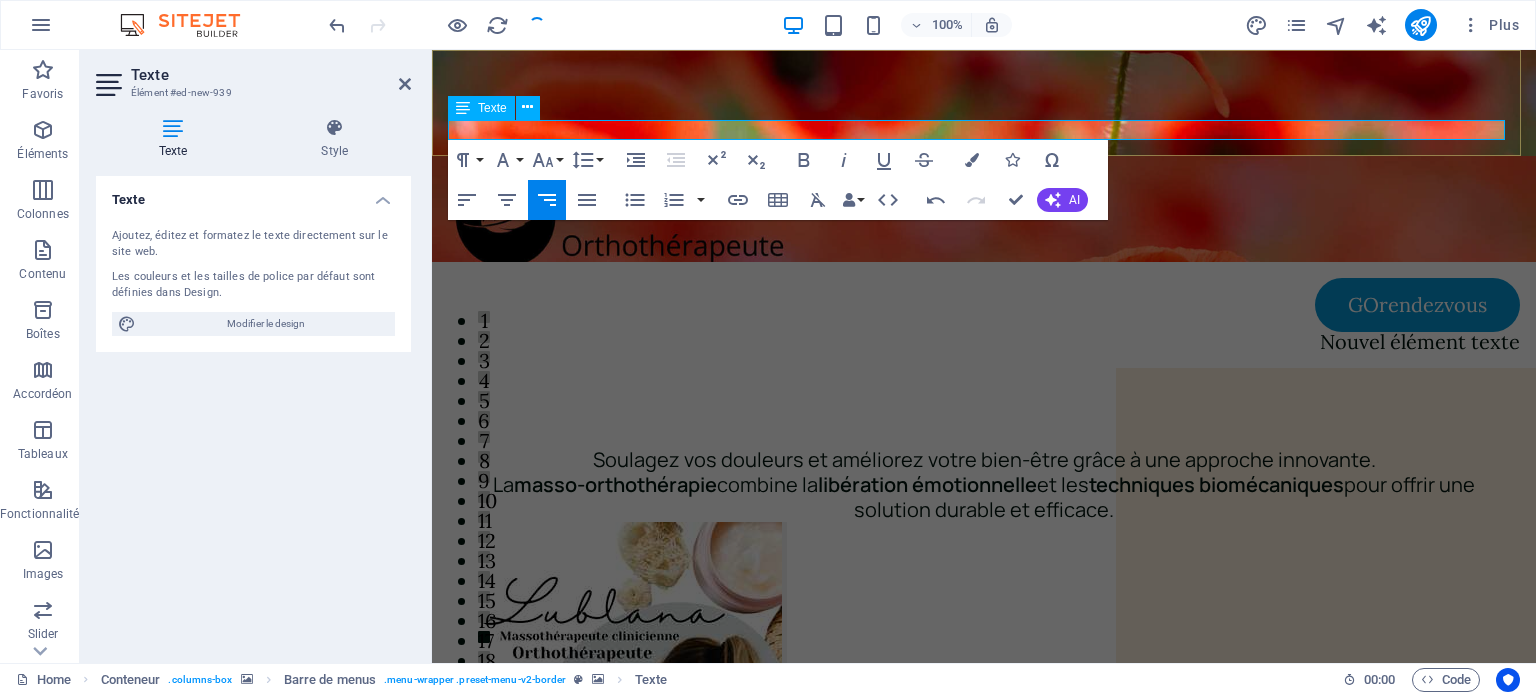 type 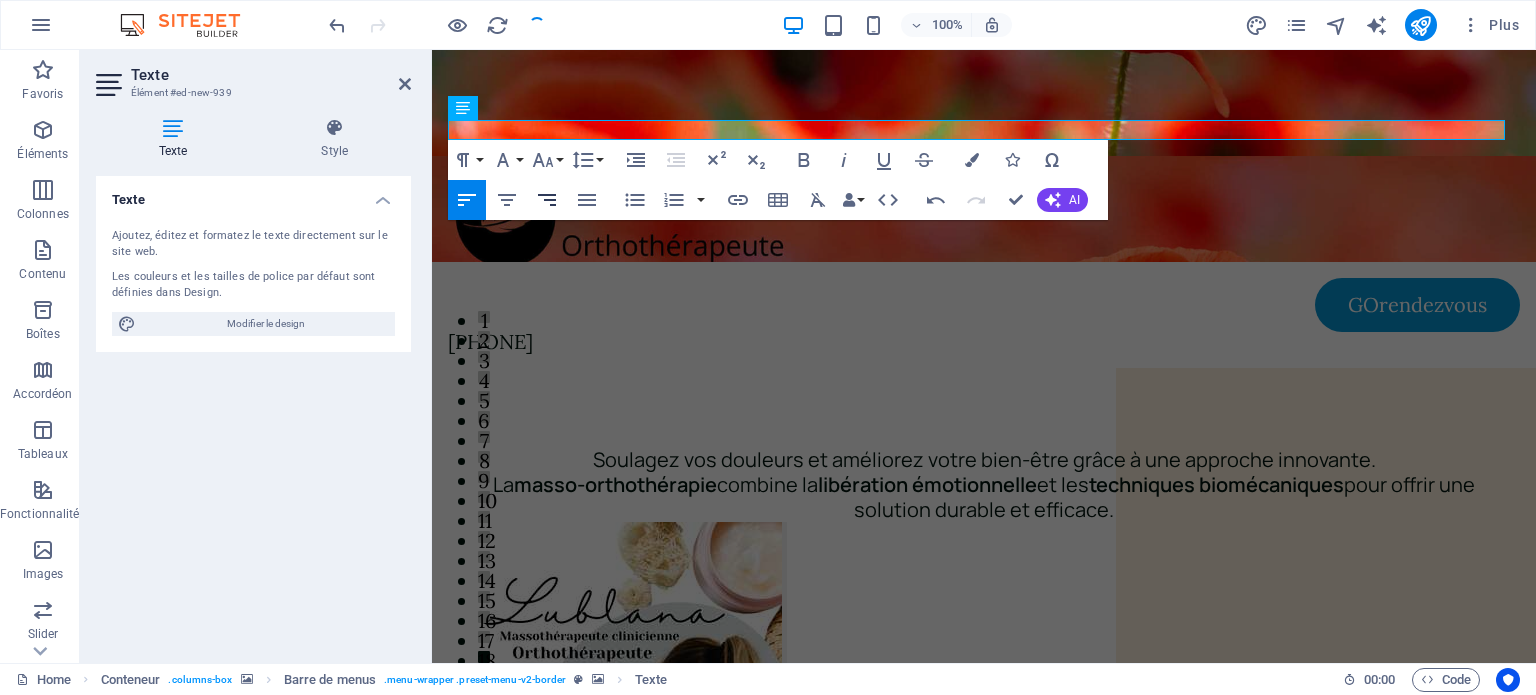 click 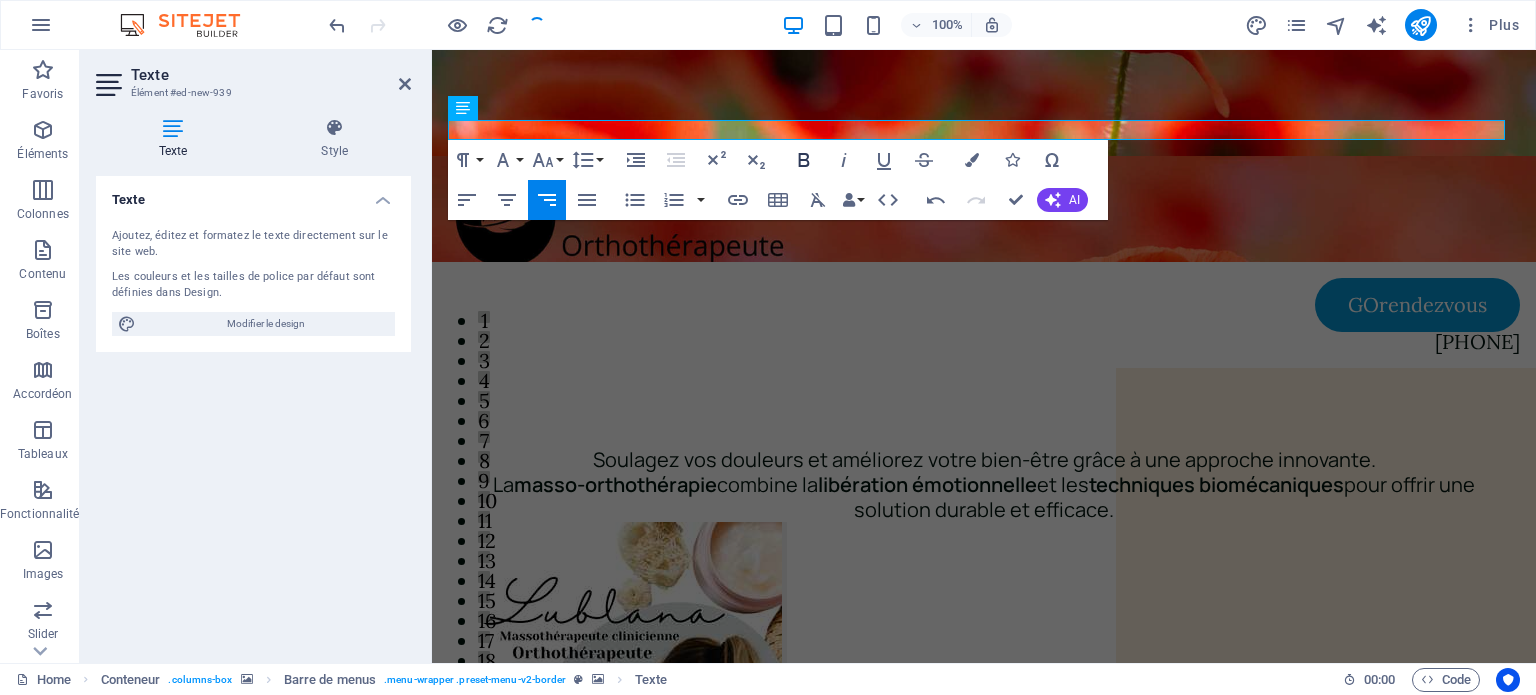 click 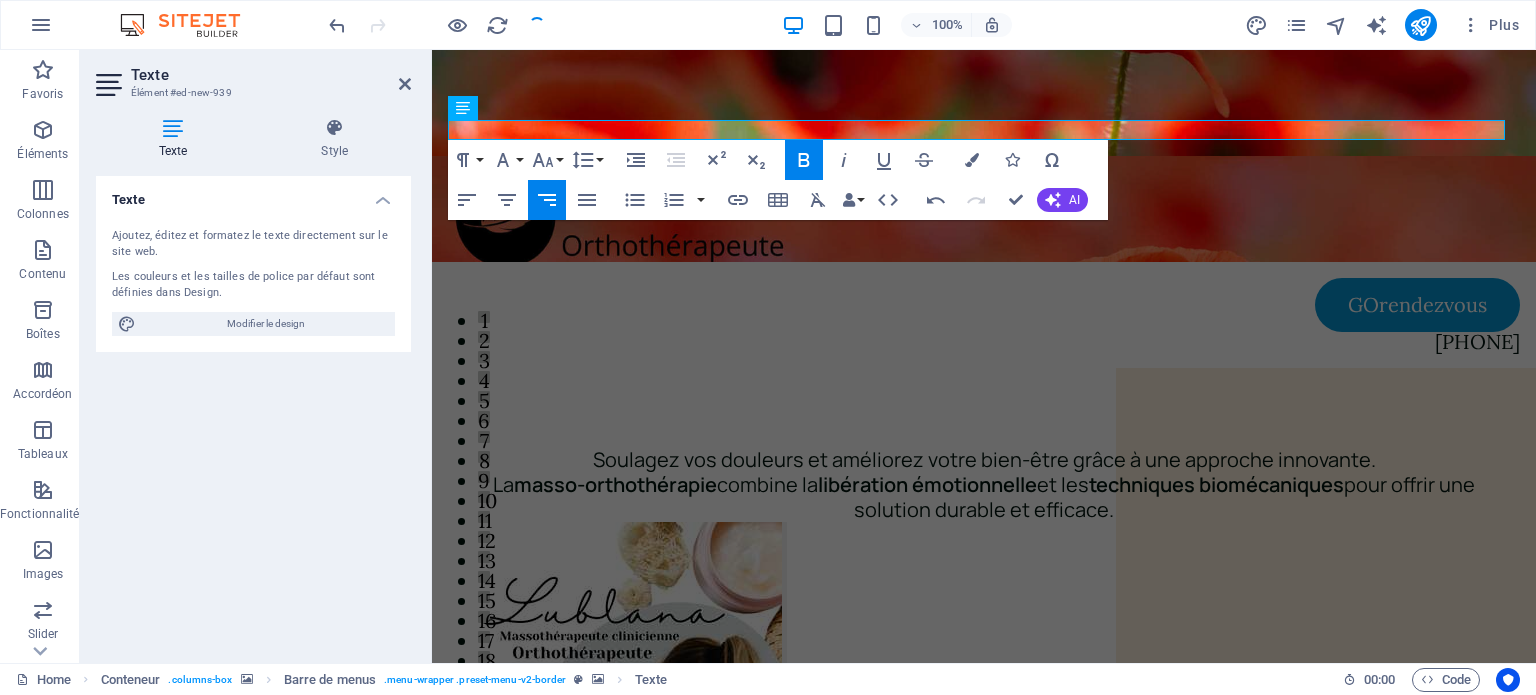 drag, startPoint x: 1375, startPoint y: 124, endPoint x: 1535, endPoint y: 124, distance: 160 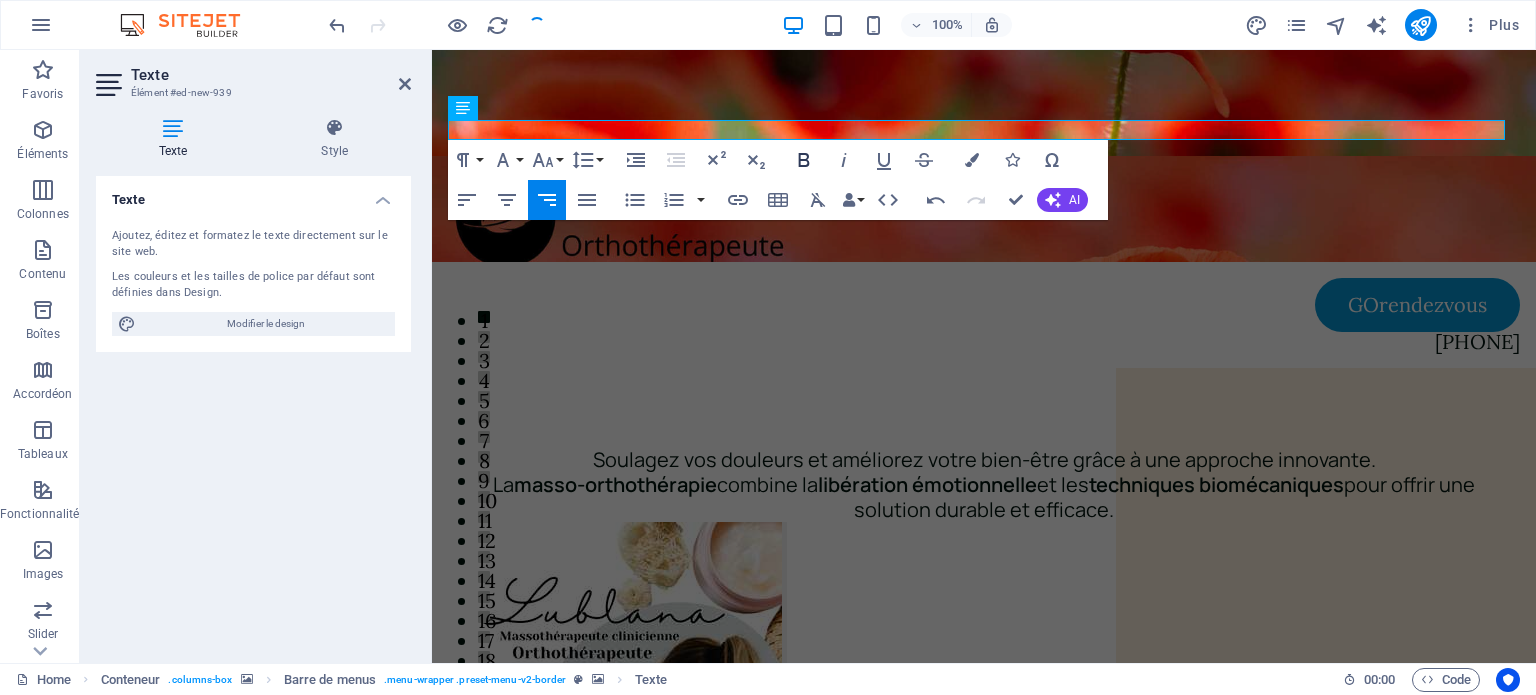 click 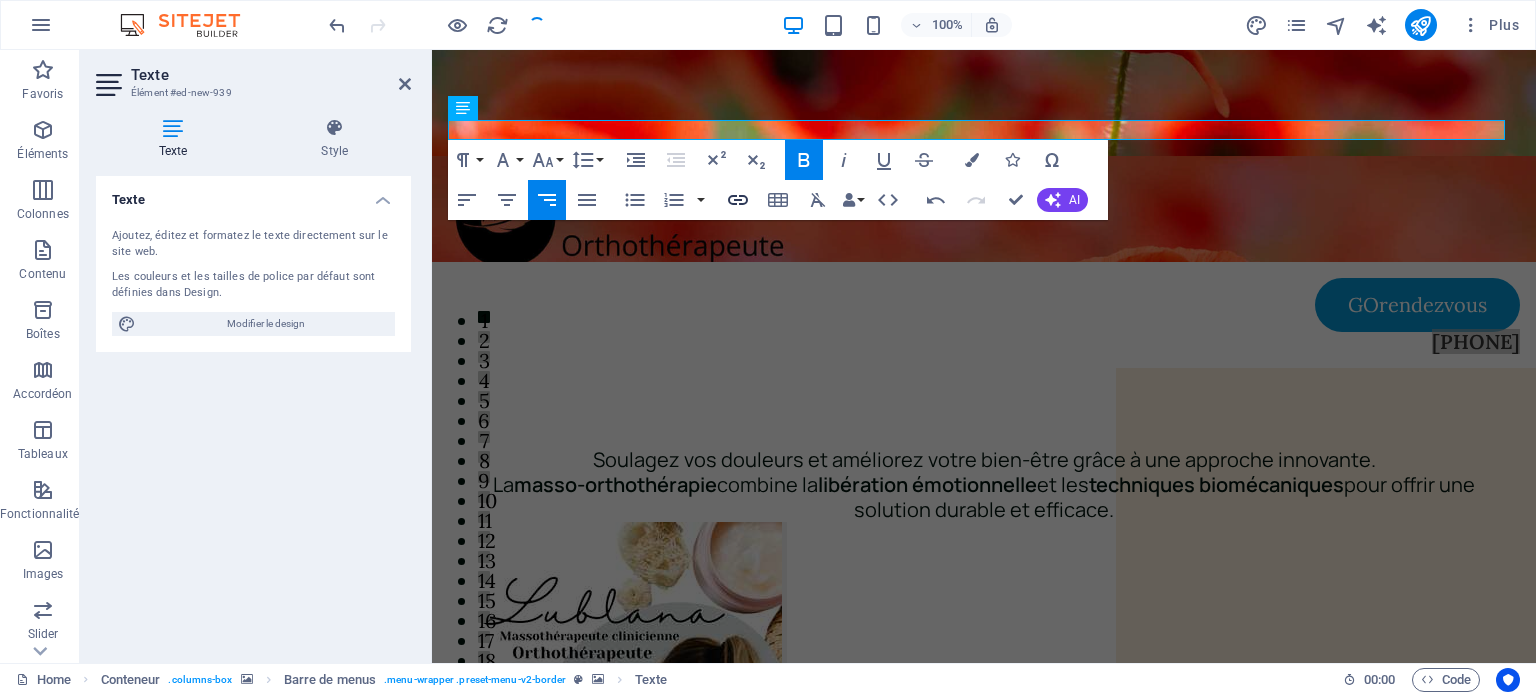click 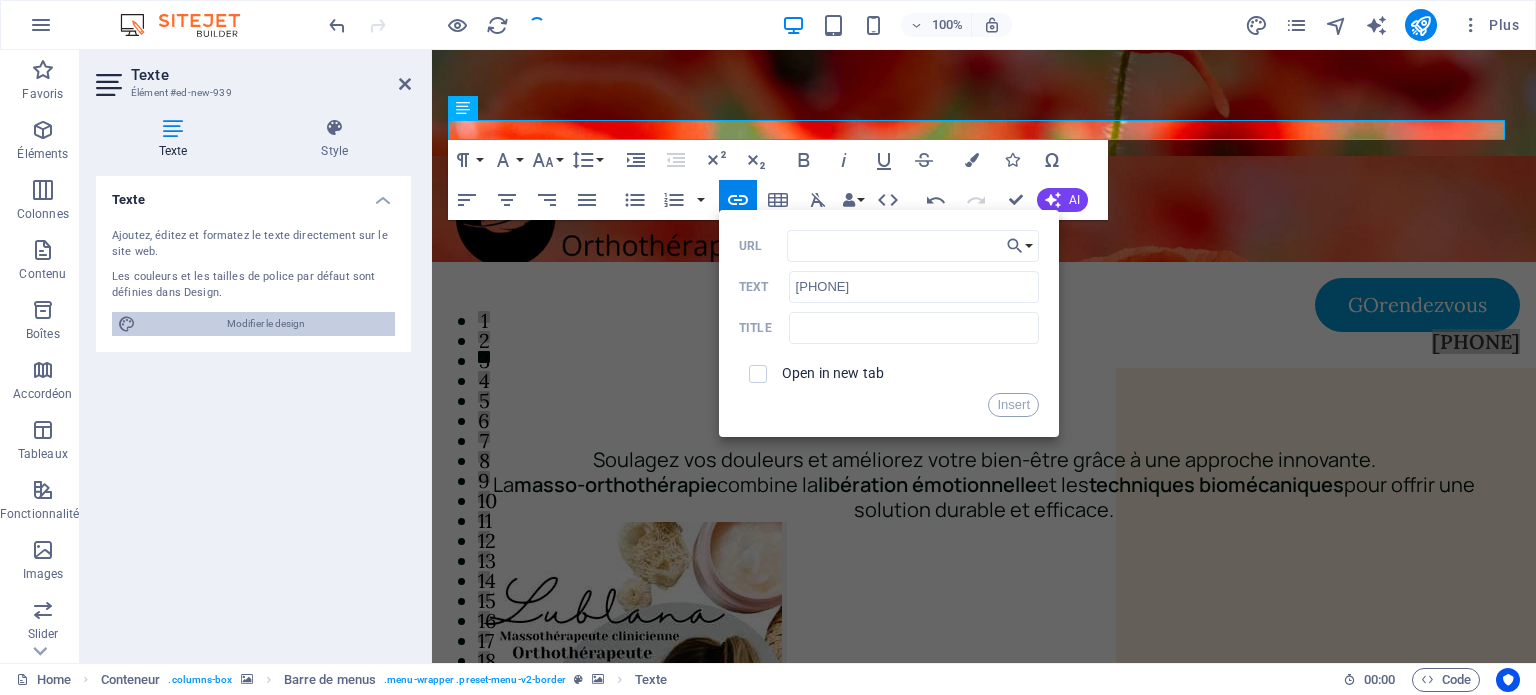 click on "Modifier le design" at bounding box center [265, 324] 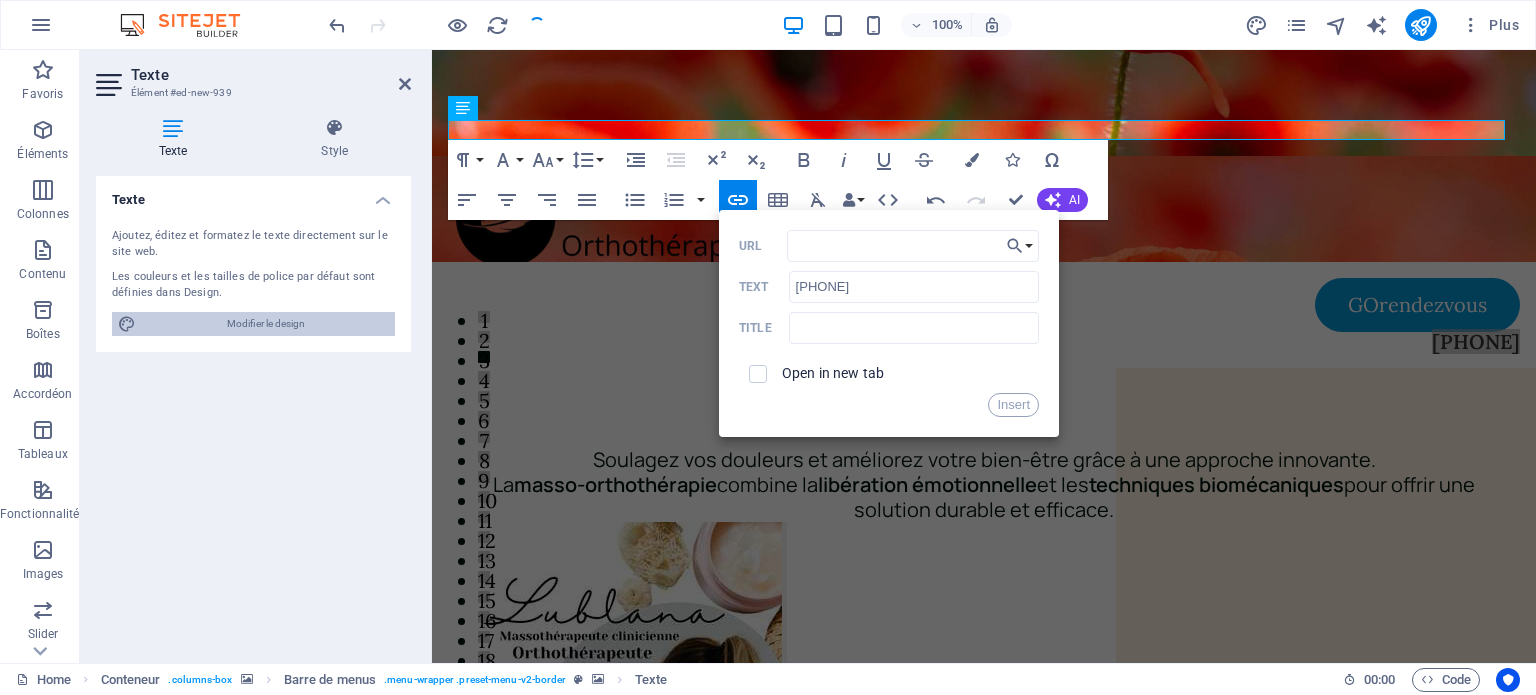 select on "400" 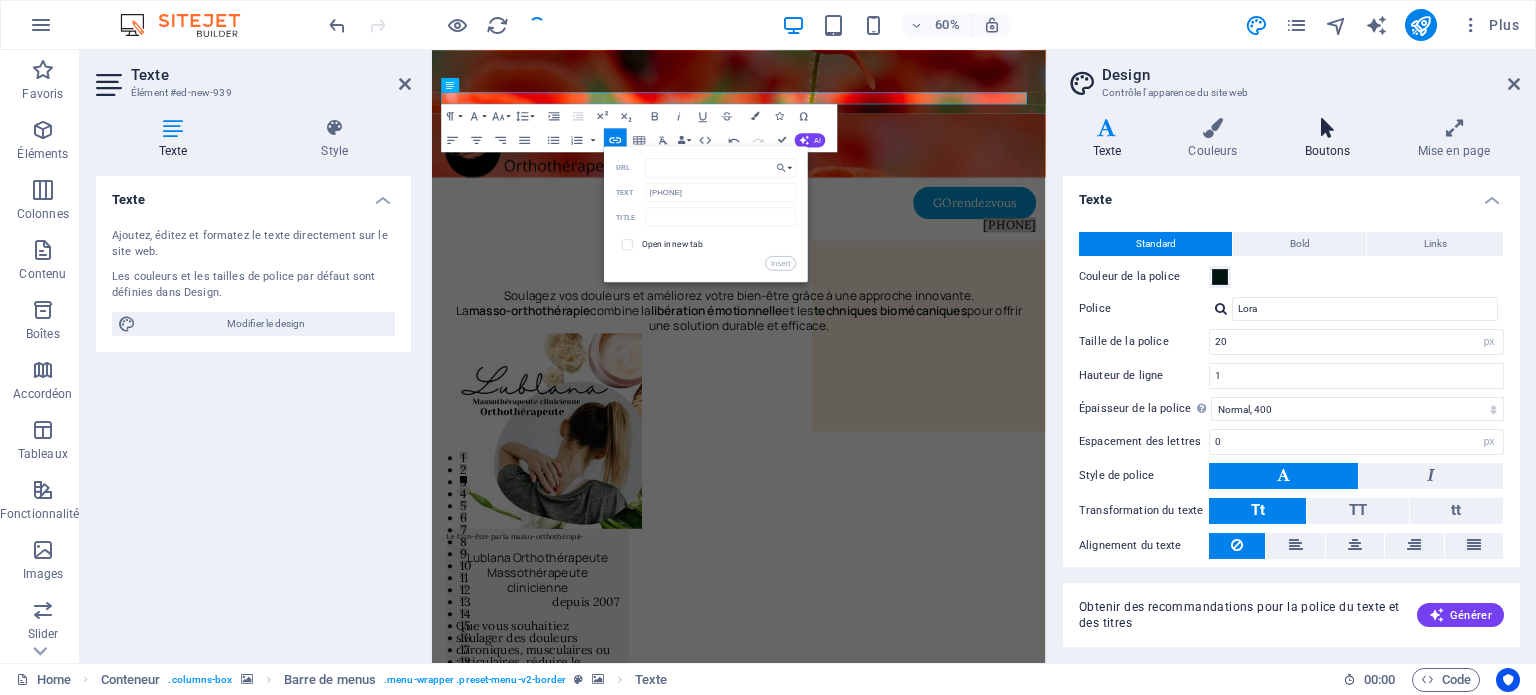 click on "Boutons" at bounding box center [1331, 139] 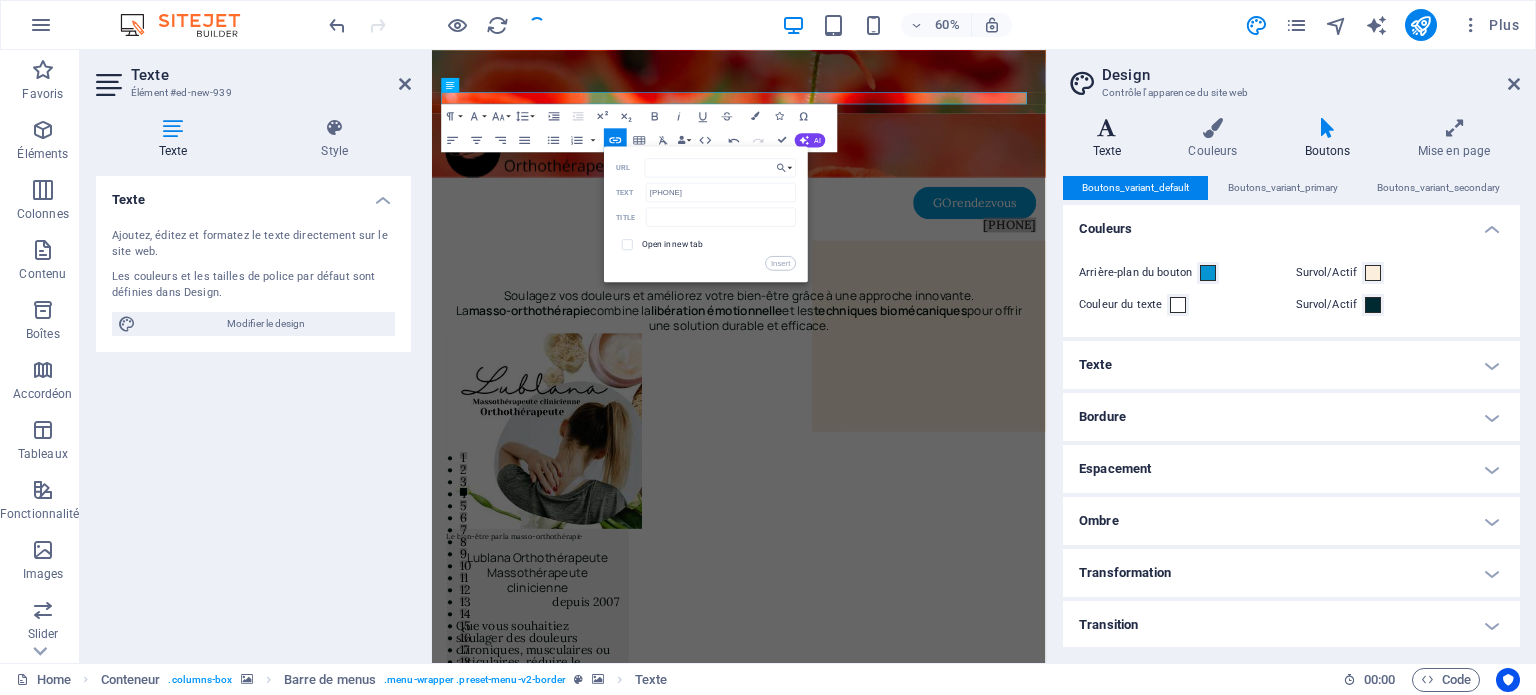 click on "Texte" at bounding box center (1111, 139) 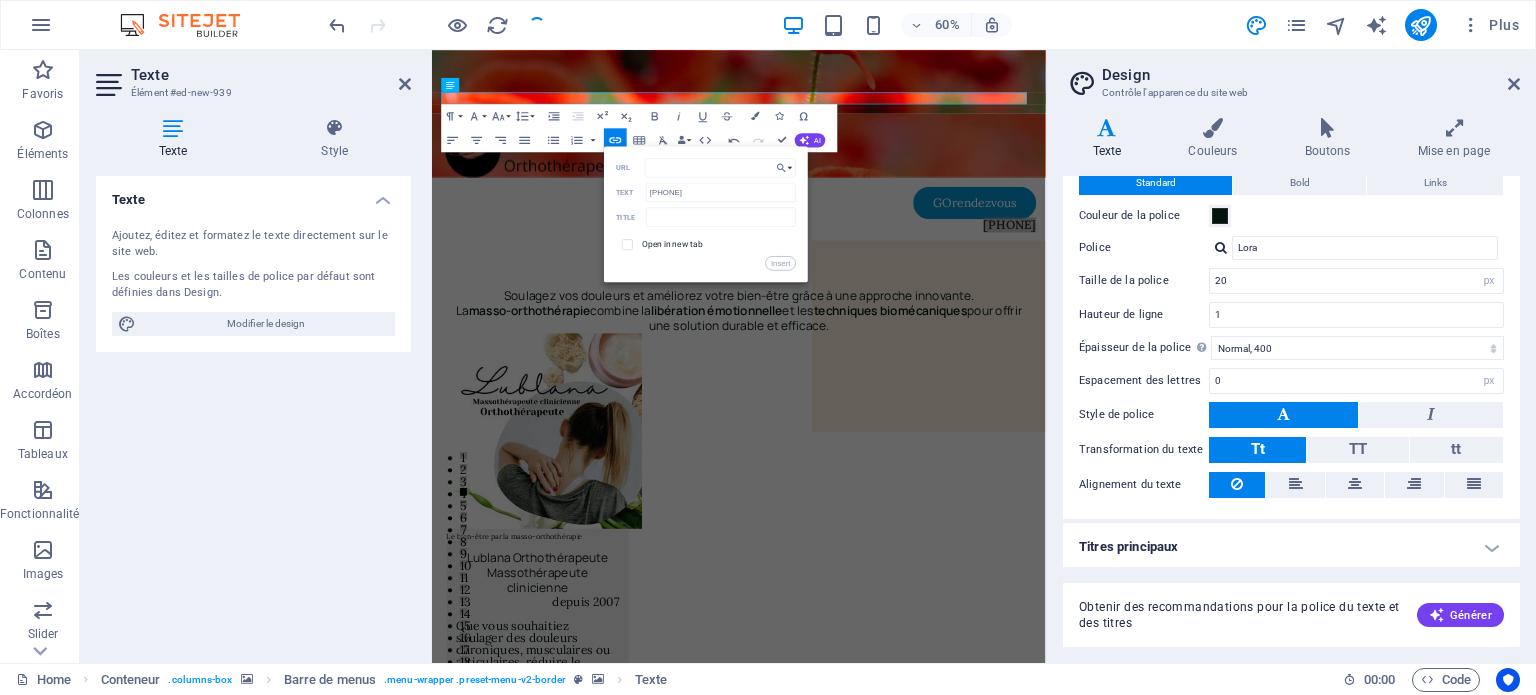 scroll, scrollTop: 0, scrollLeft: 0, axis: both 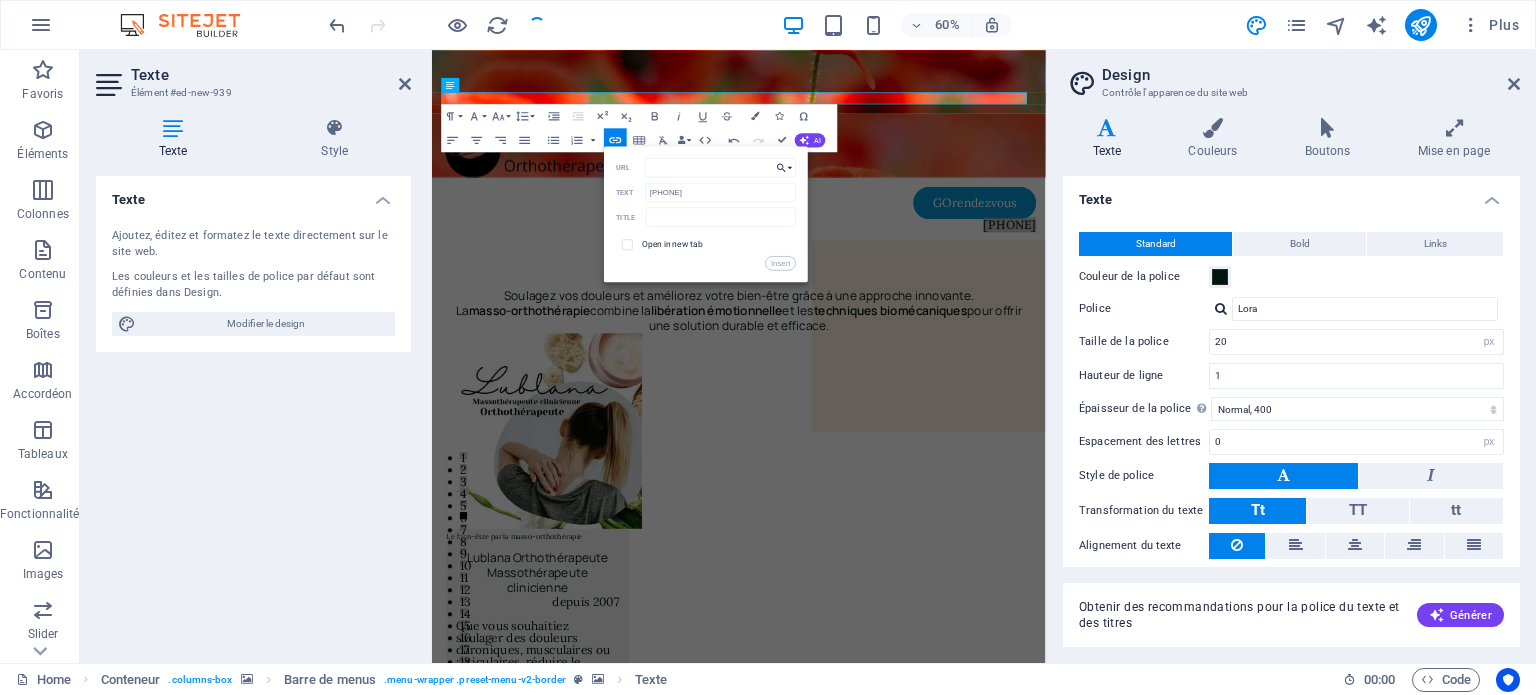 click 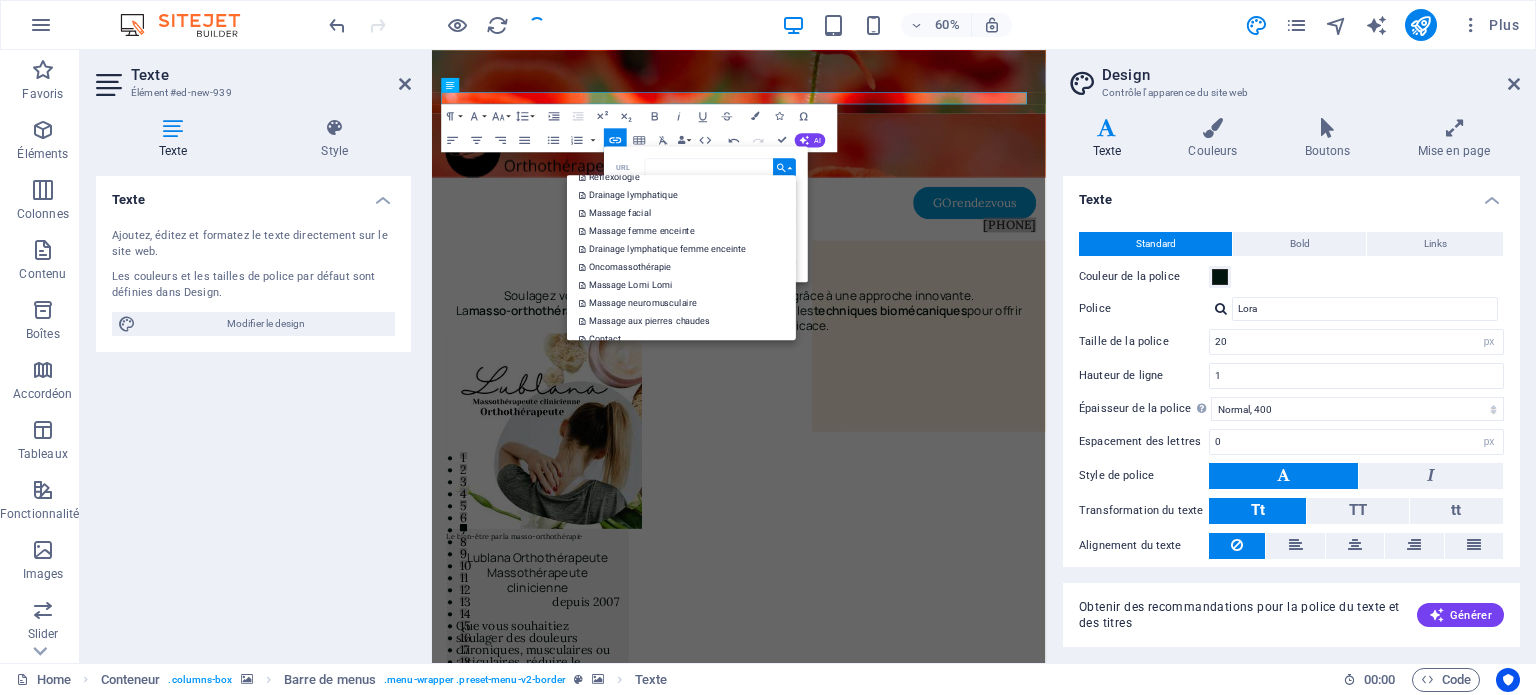 scroll, scrollTop: 280, scrollLeft: 0, axis: vertical 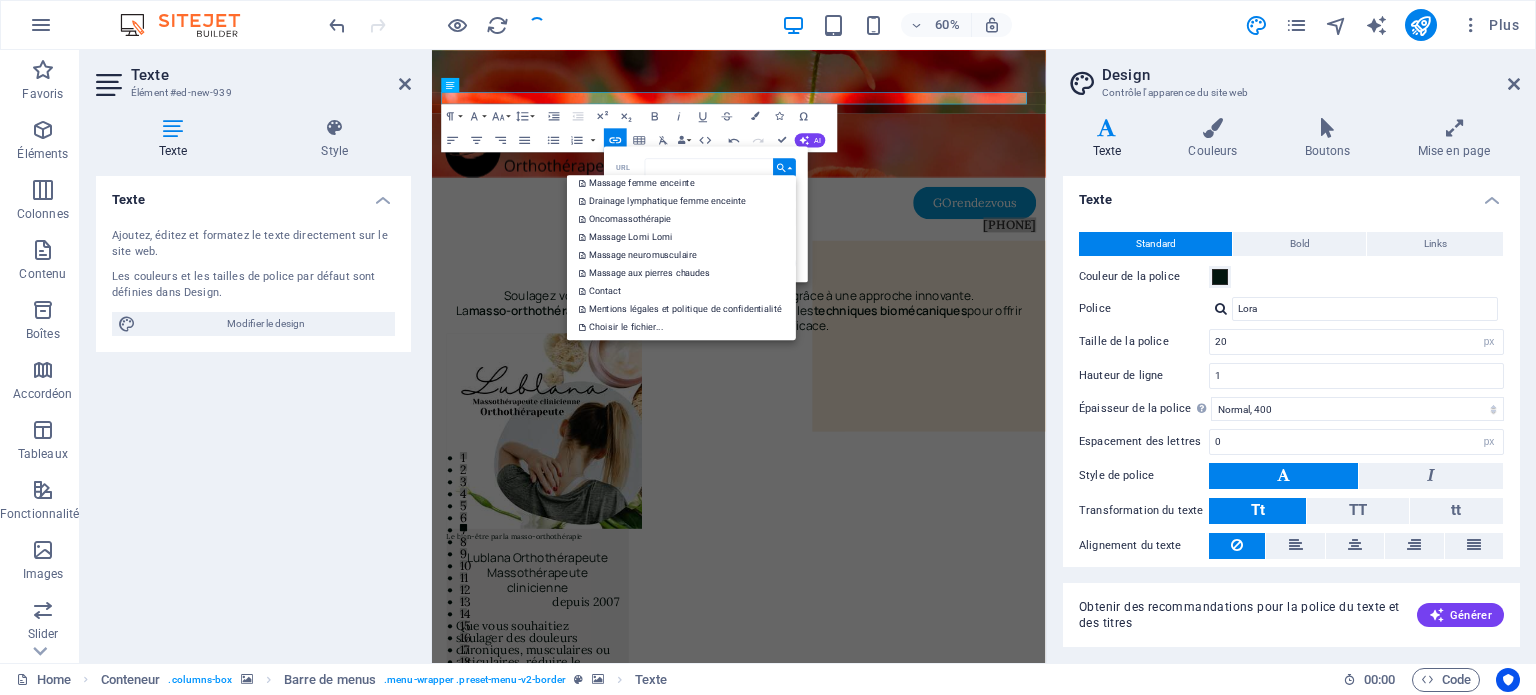 click on "Paragraph Format Normal Heading 1 Heading 2 Heading 3 Heading 4 Heading 5 Heading 6 Code Font Family Arial Georgia Impact Tahoma Times New Roman Verdana Lora Manrope Font Size 8 9 10 11 12 14 18 24 30 36 48 60 72 96 Line Height Default Single 1.15 1.5 Double Increase Indent Decrease Indent Superscript Subscript Bold Italic Underline Strikethrough Colors Icons Special Characters Align Left Align Center Align Right Align Justify Unordered List   Default Circle Disc Square    Ordered List   Default Lower Alpha Lower Greek Lower Roman Upper Alpha Upper Roman    Insert Link Insert Table Clear Formatting Data Bindings Entreprise Prénom Nom de famille Rue Code postal Ville E-mail Téléphone Tél. portable Fax Champ personnalisé 1 Champ personnalisé 2 Champ personnalisé 3 Champ personnalisé 4 Champ personnalisé 5 Champ personnalisé 6 HTML Undo Redo Confirm (Ctrl+⏎) AI Améliorer Plus court Plus long Corriger l'orthographe et la grammaire Traduire en Français Générer le texte Back Choose Link Home URL" at bounding box center (640, 128) 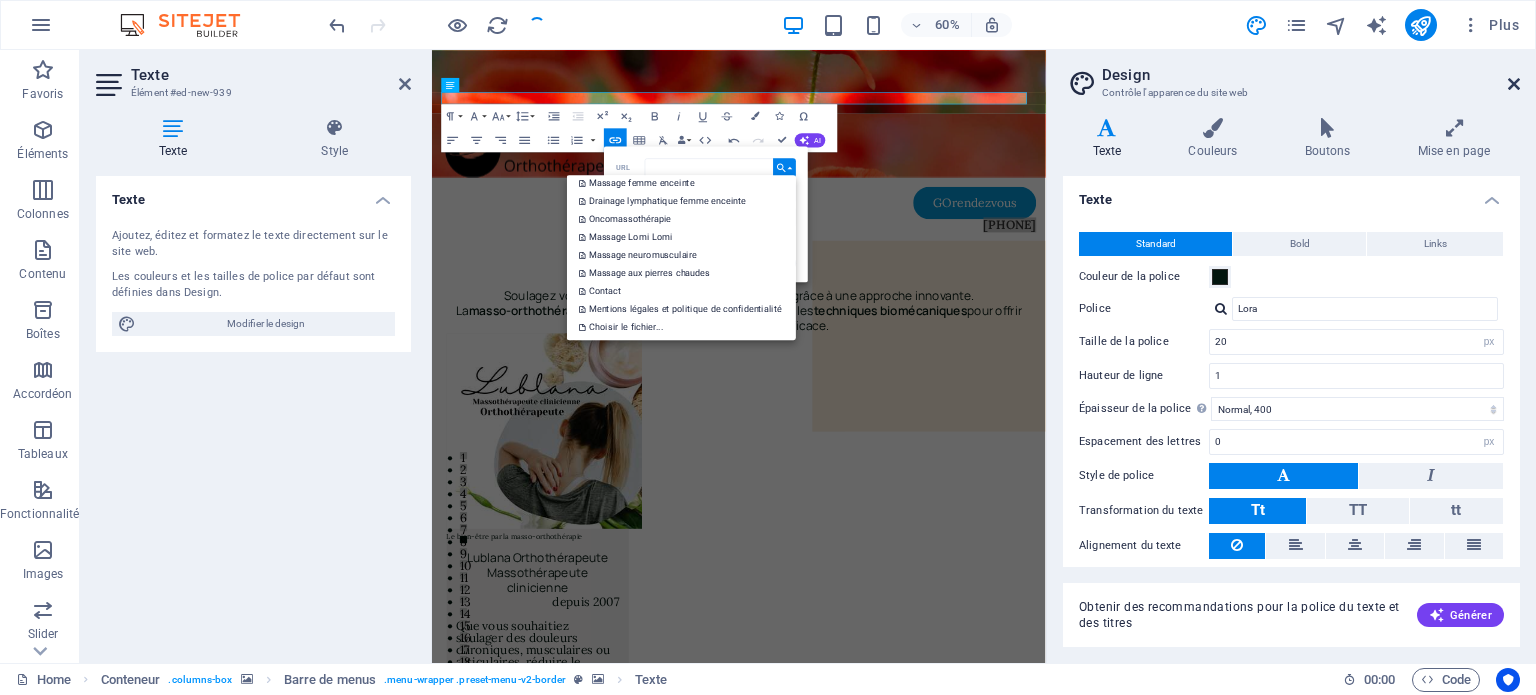 click at bounding box center (1514, 84) 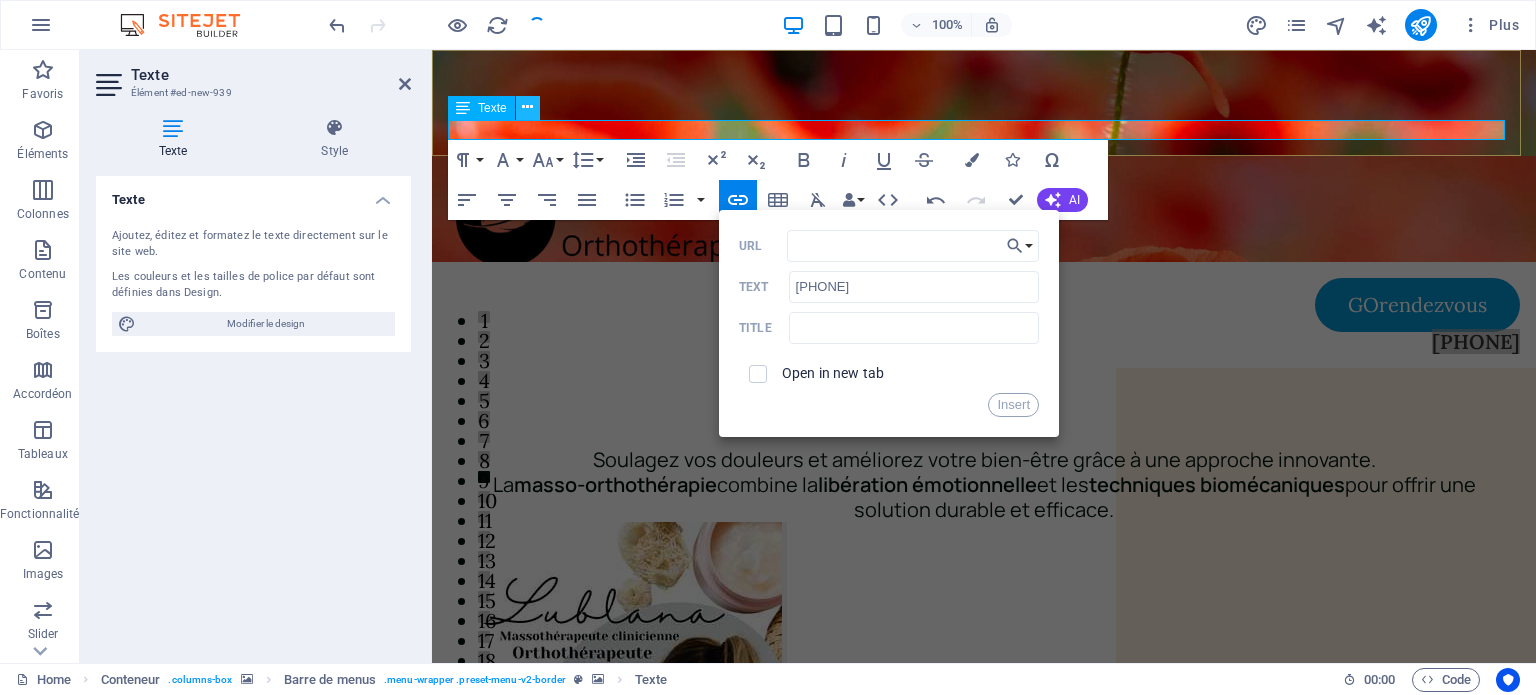 click at bounding box center [527, 107] 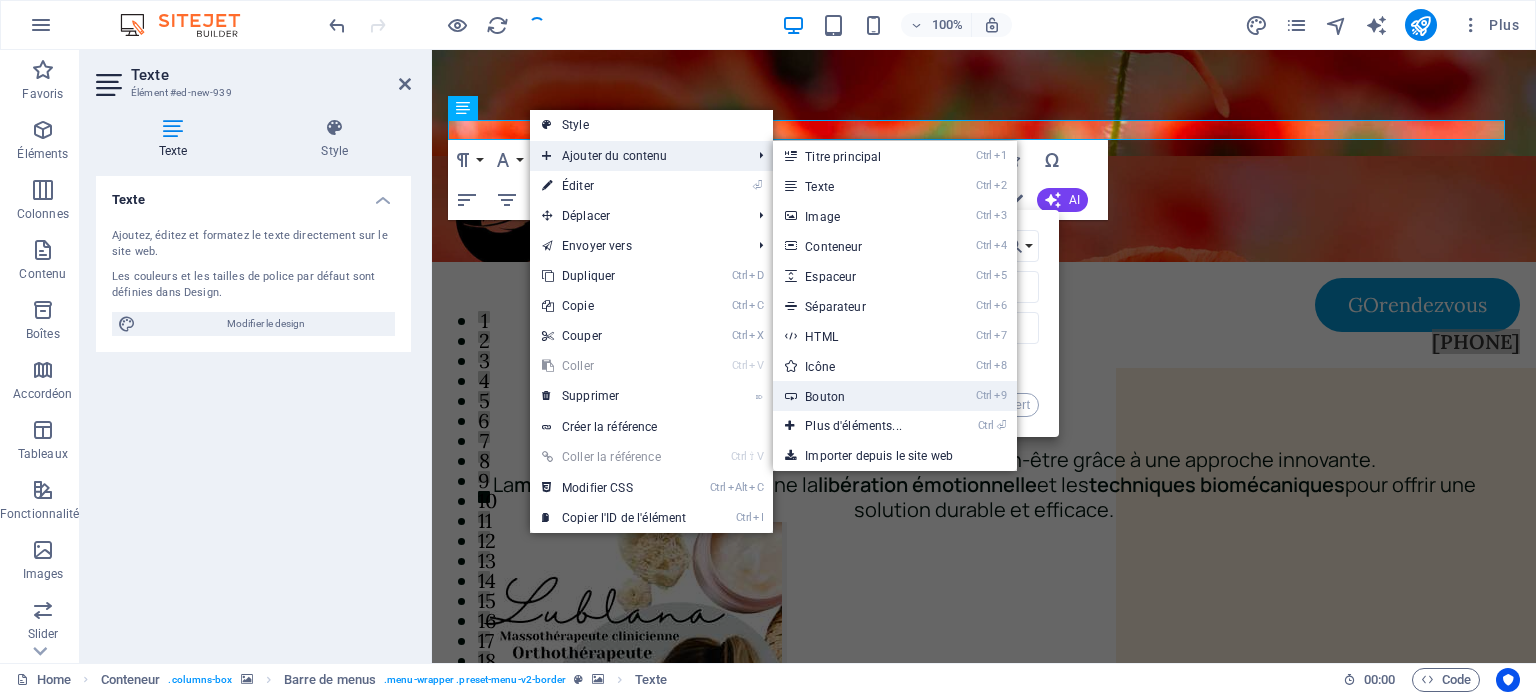 click on "Ctrl 9  Bouton" at bounding box center (857, 396) 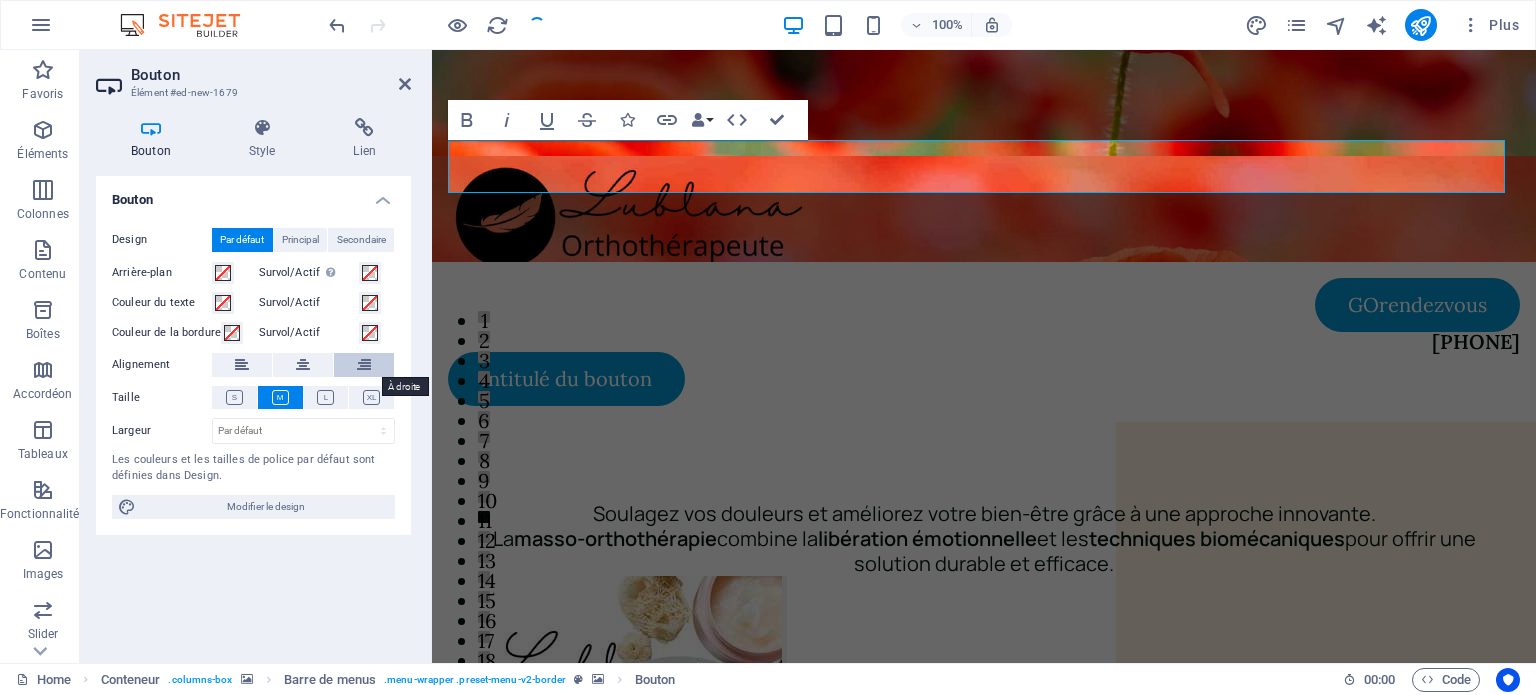 click at bounding box center (364, 365) 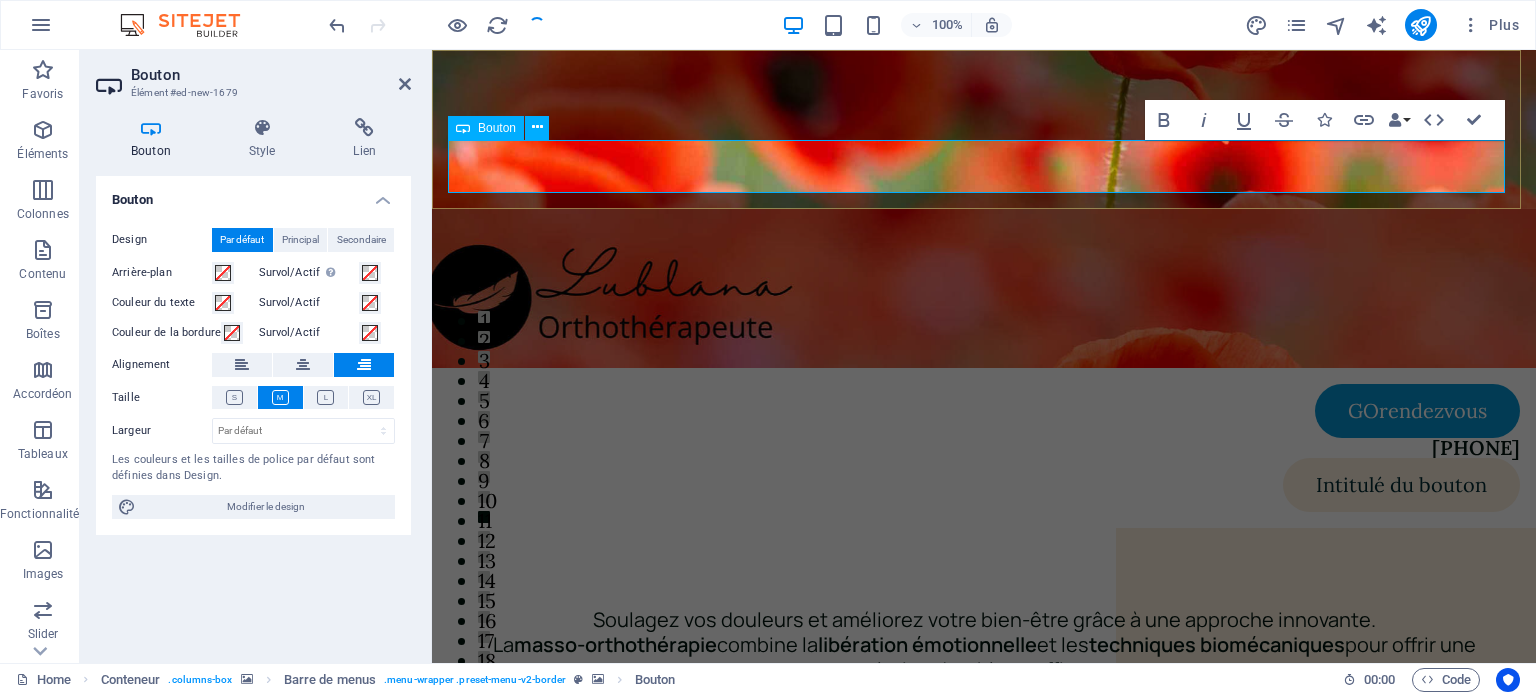 click on "Intitulé du bouton" at bounding box center [1401, 485] 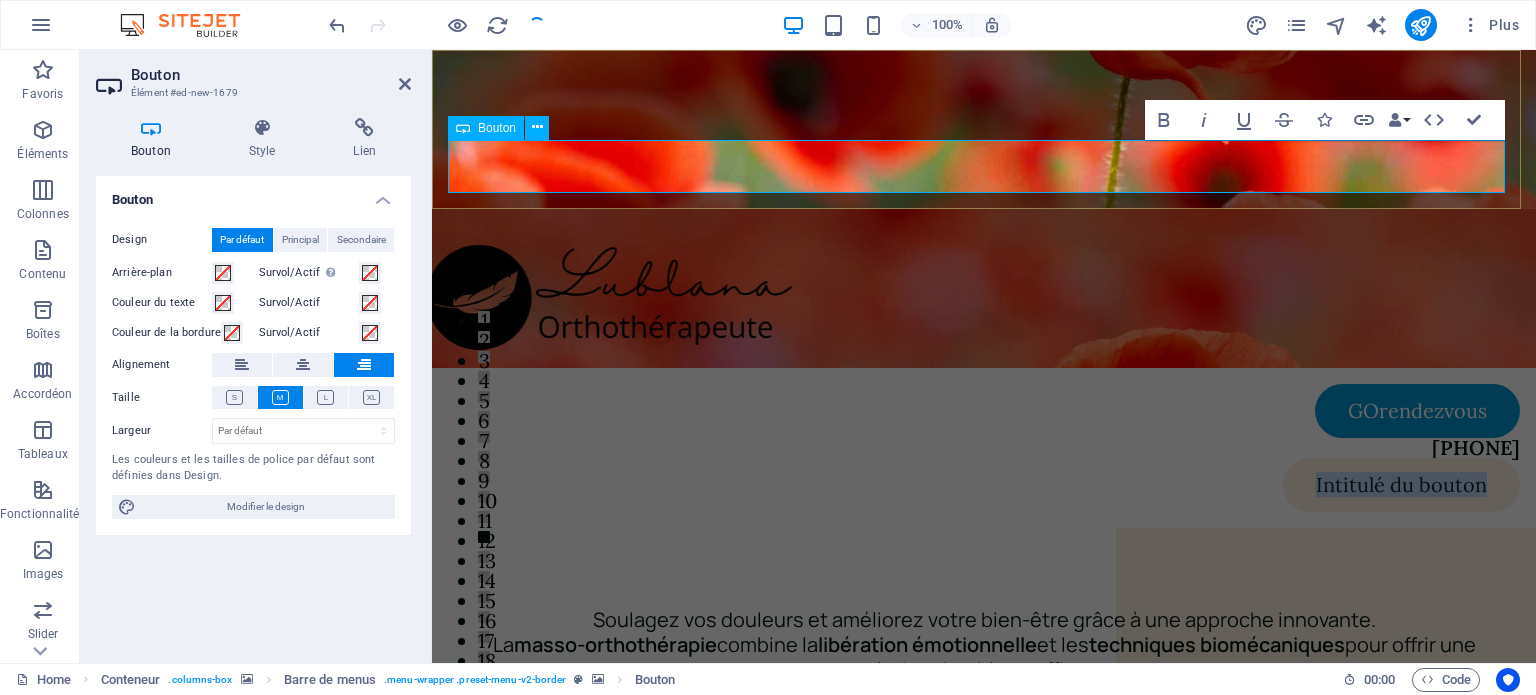 drag, startPoint x: 1478, startPoint y: 161, endPoint x: 1278, endPoint y: 158, distance: 200.02249 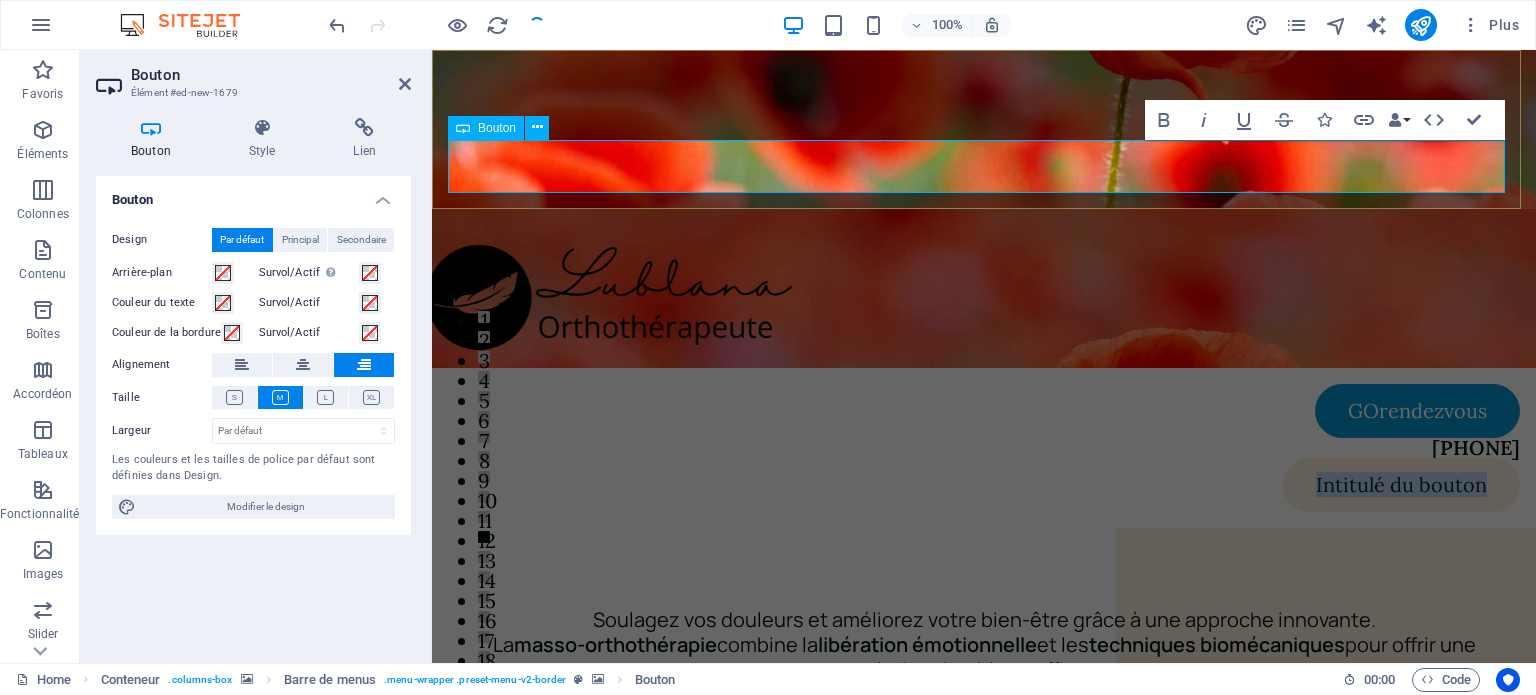 type 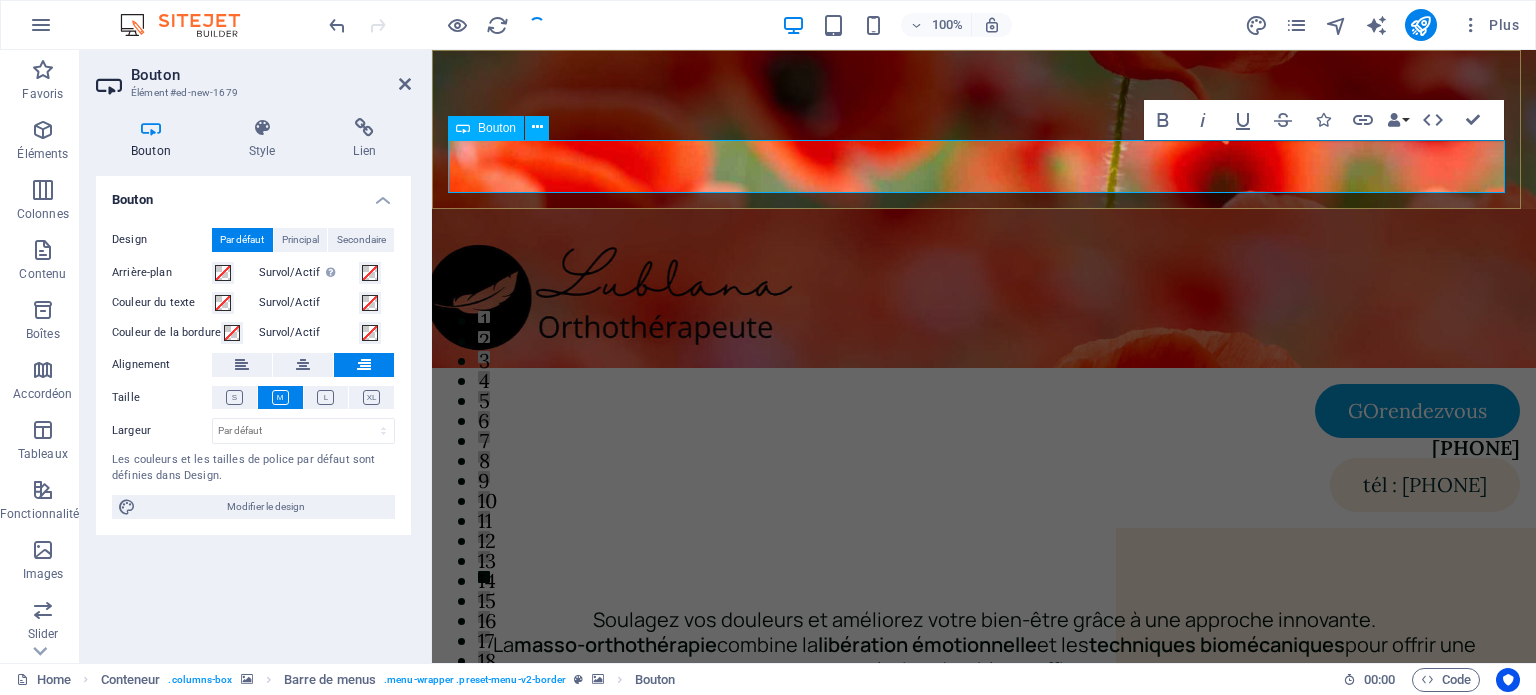 click on "tél : 819-795-8393" at bounding box center [1425, 485] 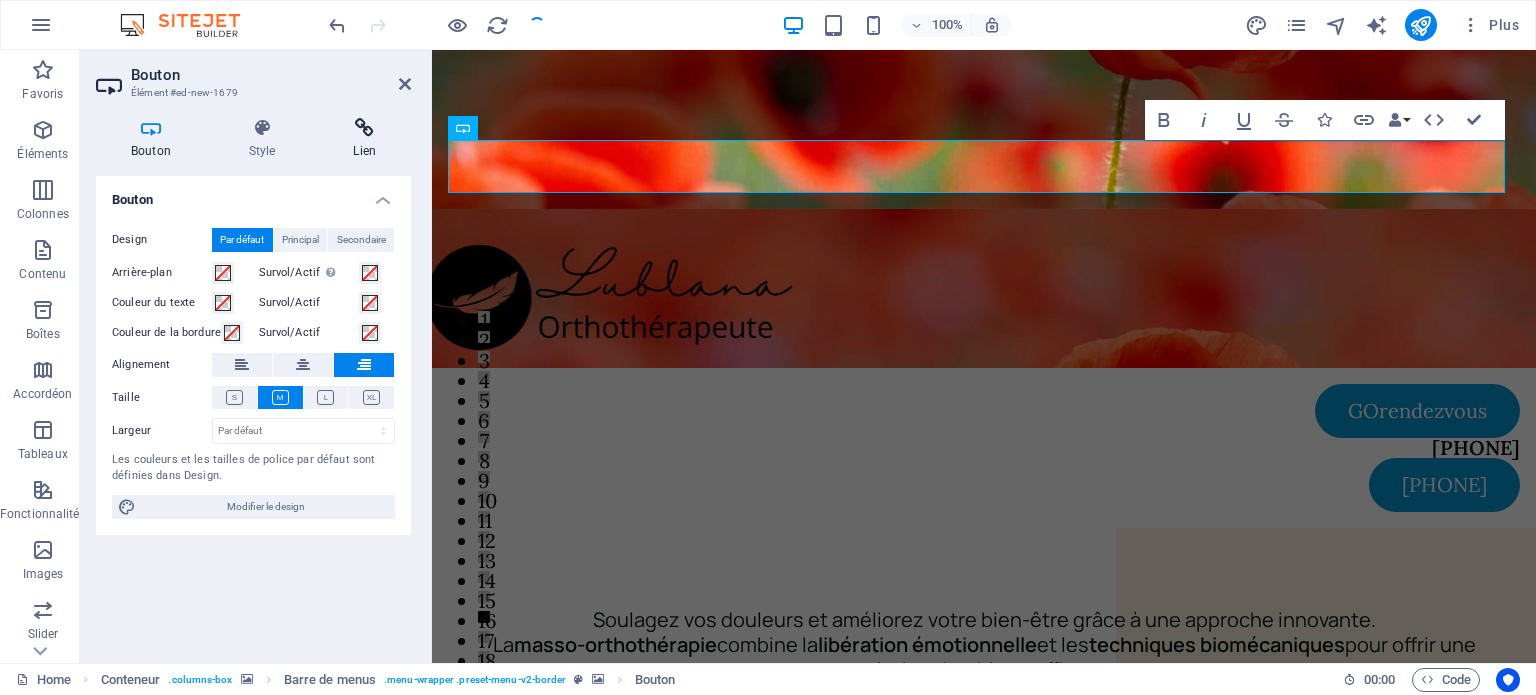 click at bounding box center (364, 128) 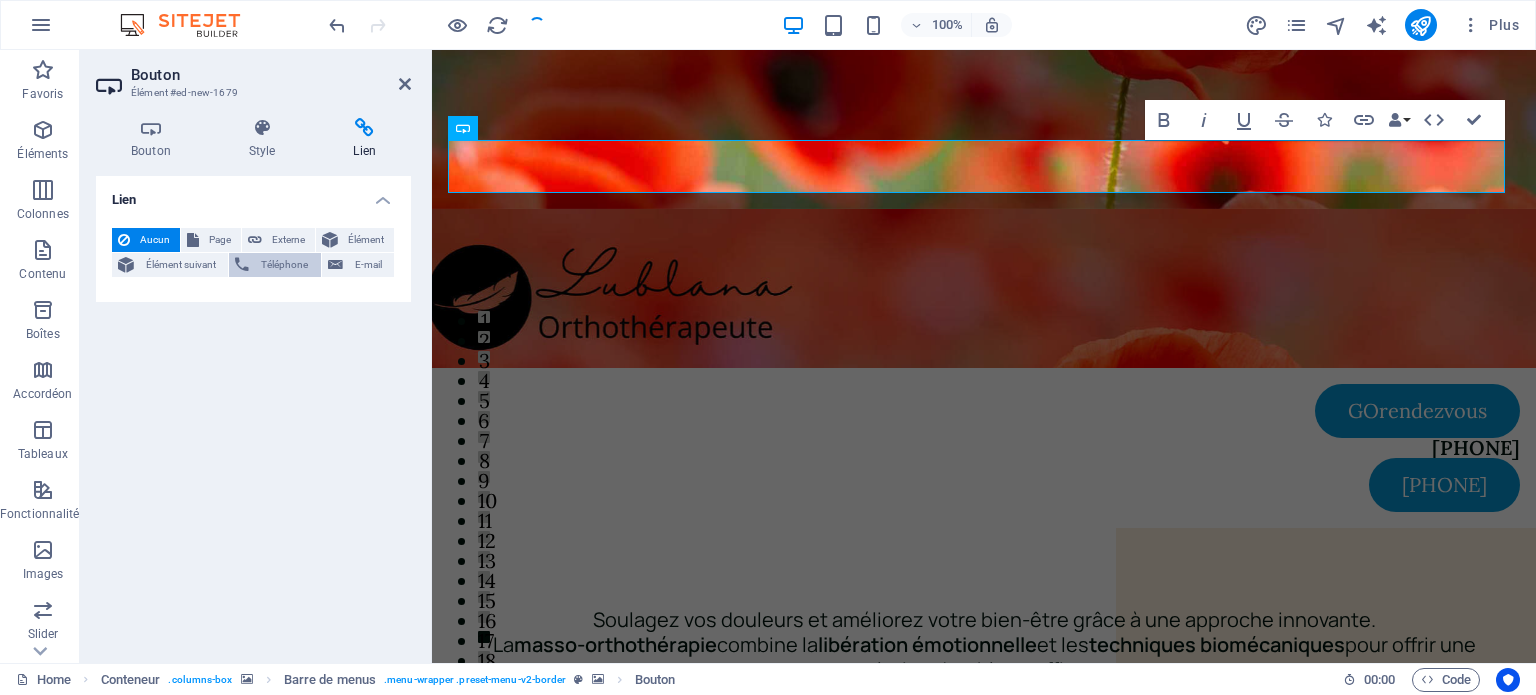 click on "Téléphone" at bounding box center (284, 265) 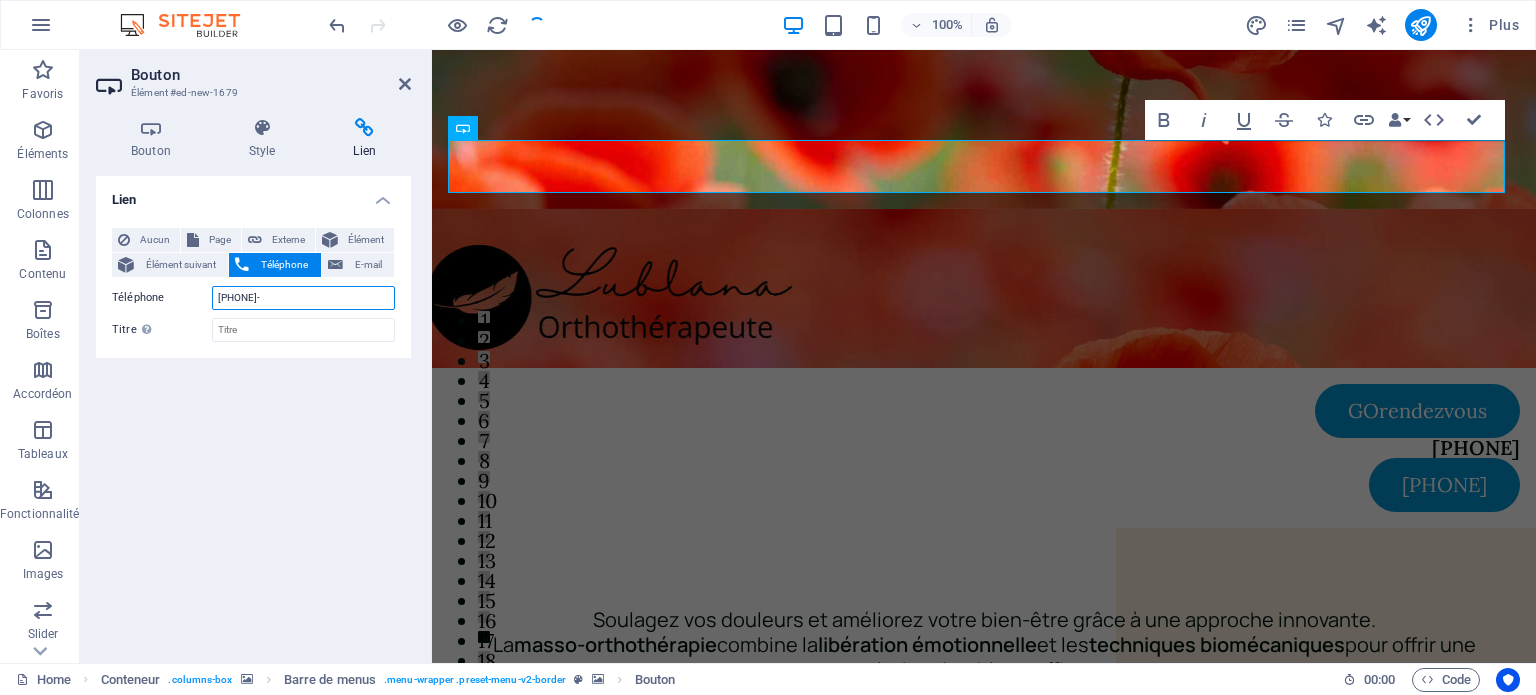 type on "[PHONE]" 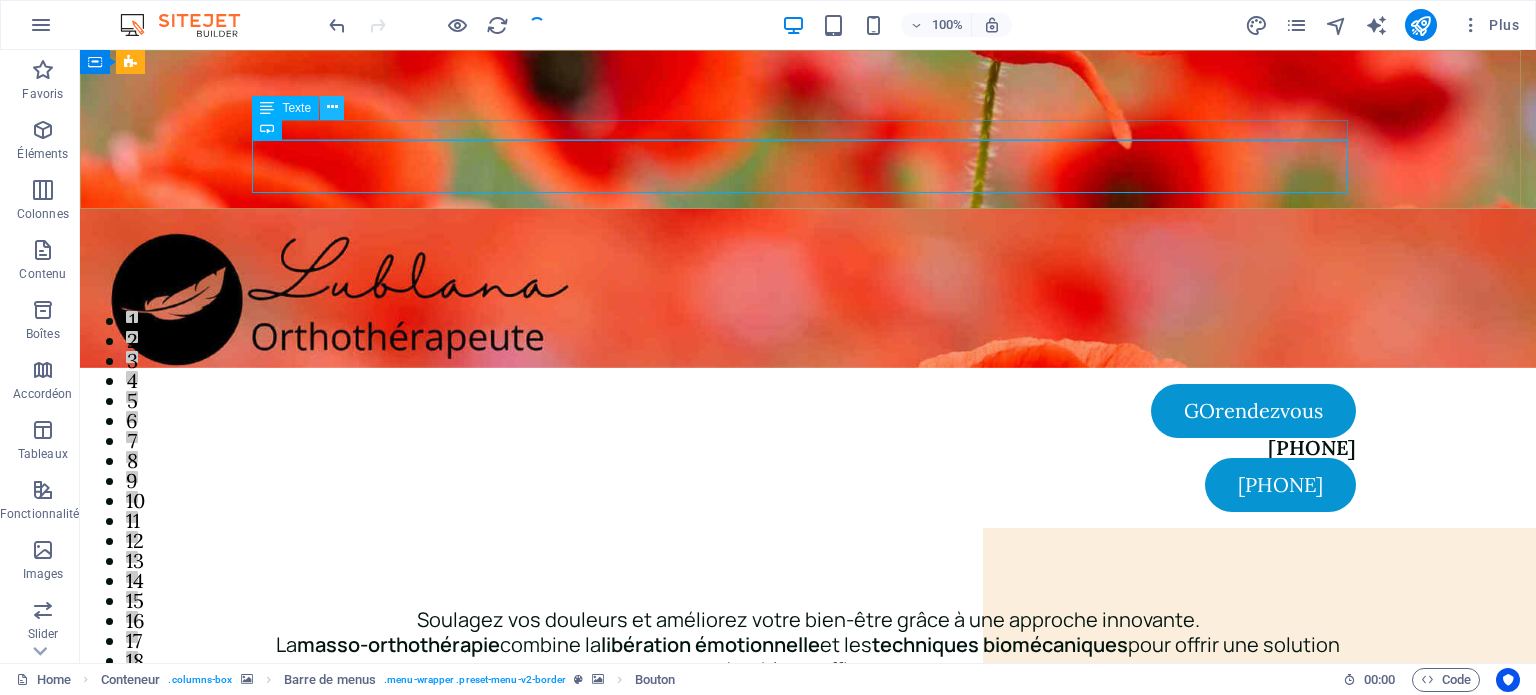 click at bounding box center [332, 107] 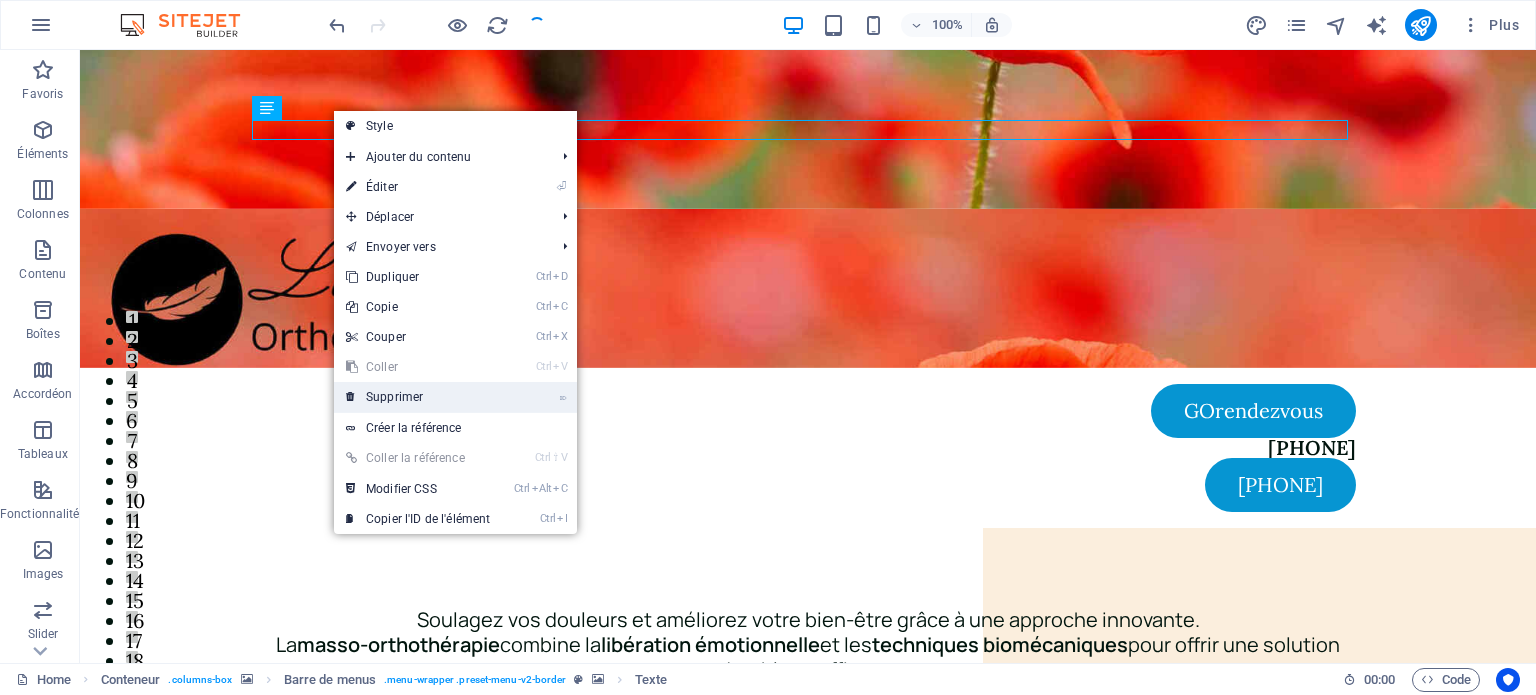 click on "⌦  Supprimer" at bounding box center [418, 397] 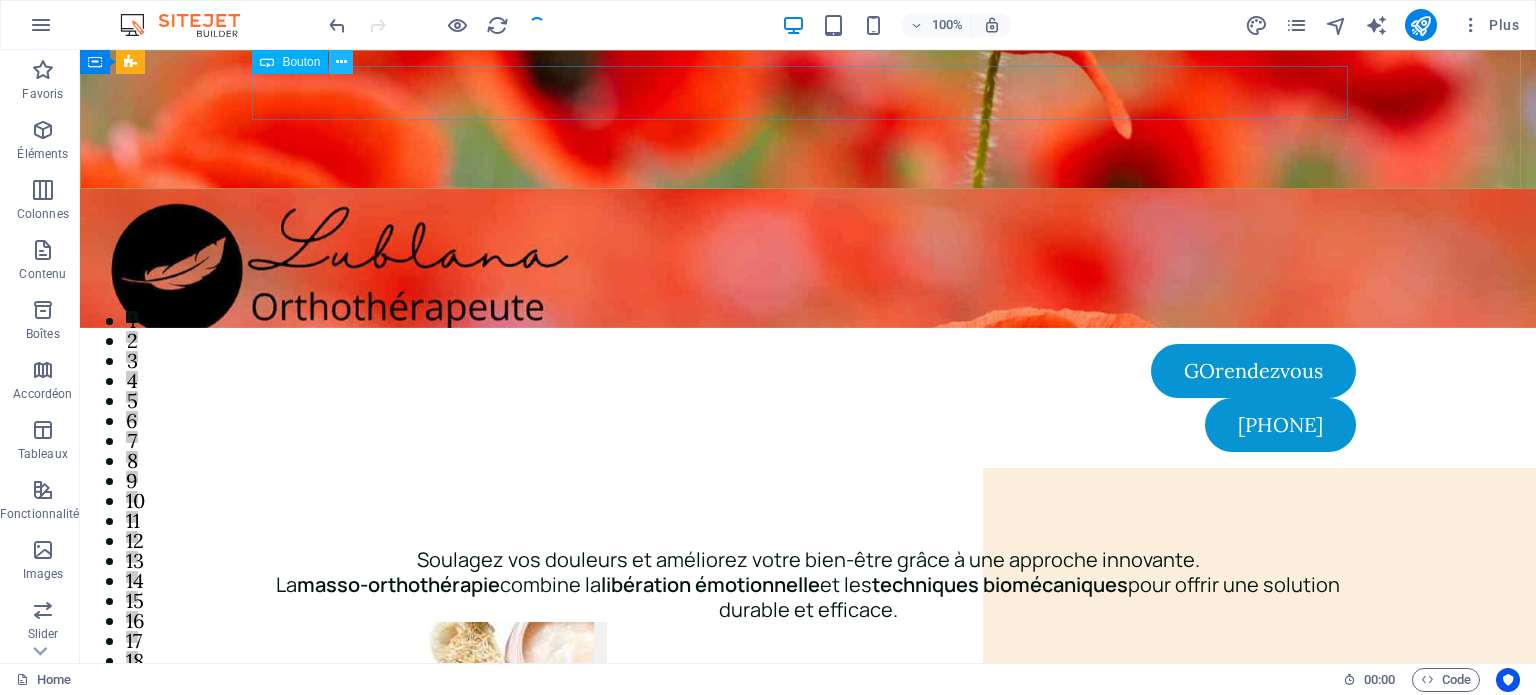 click at bounding box center [341, 62] 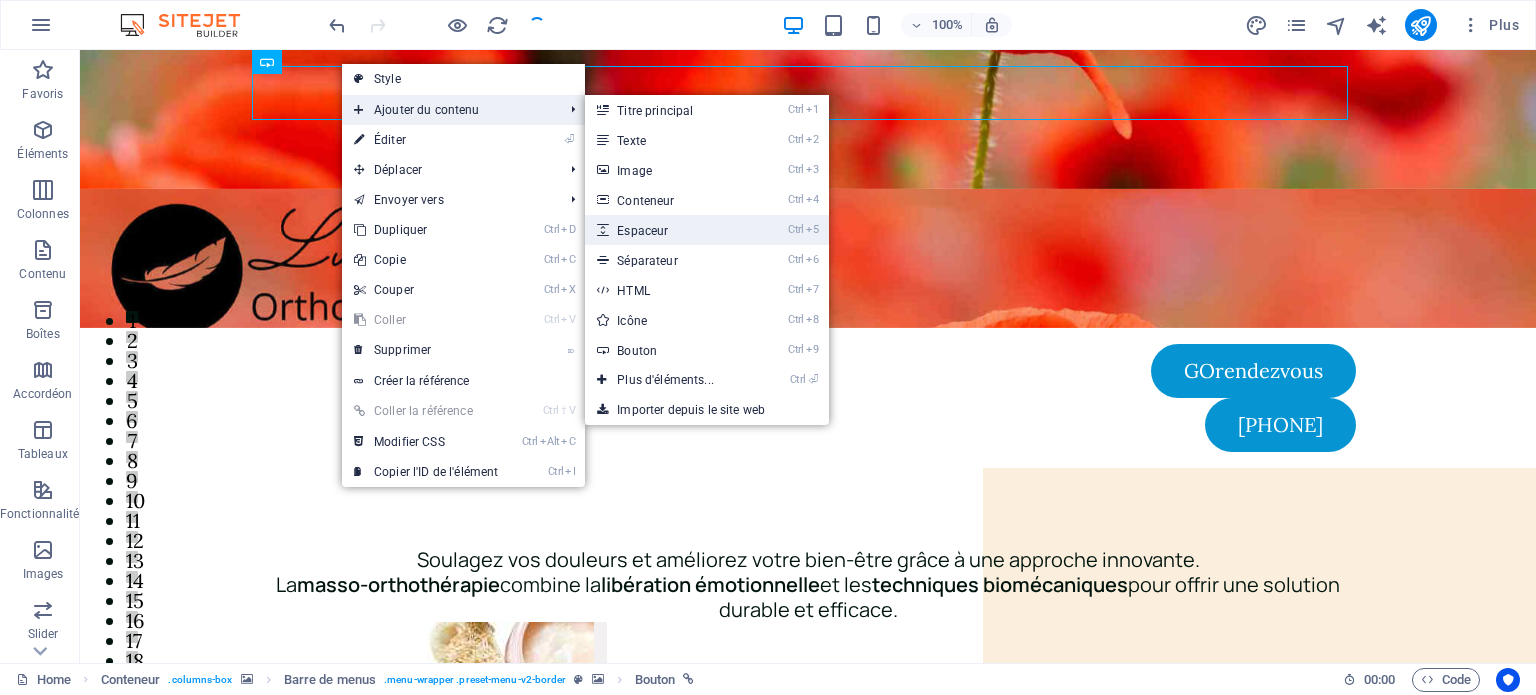 click on "Ctrl 5  Espaceur" at bounding box center (669, 230) 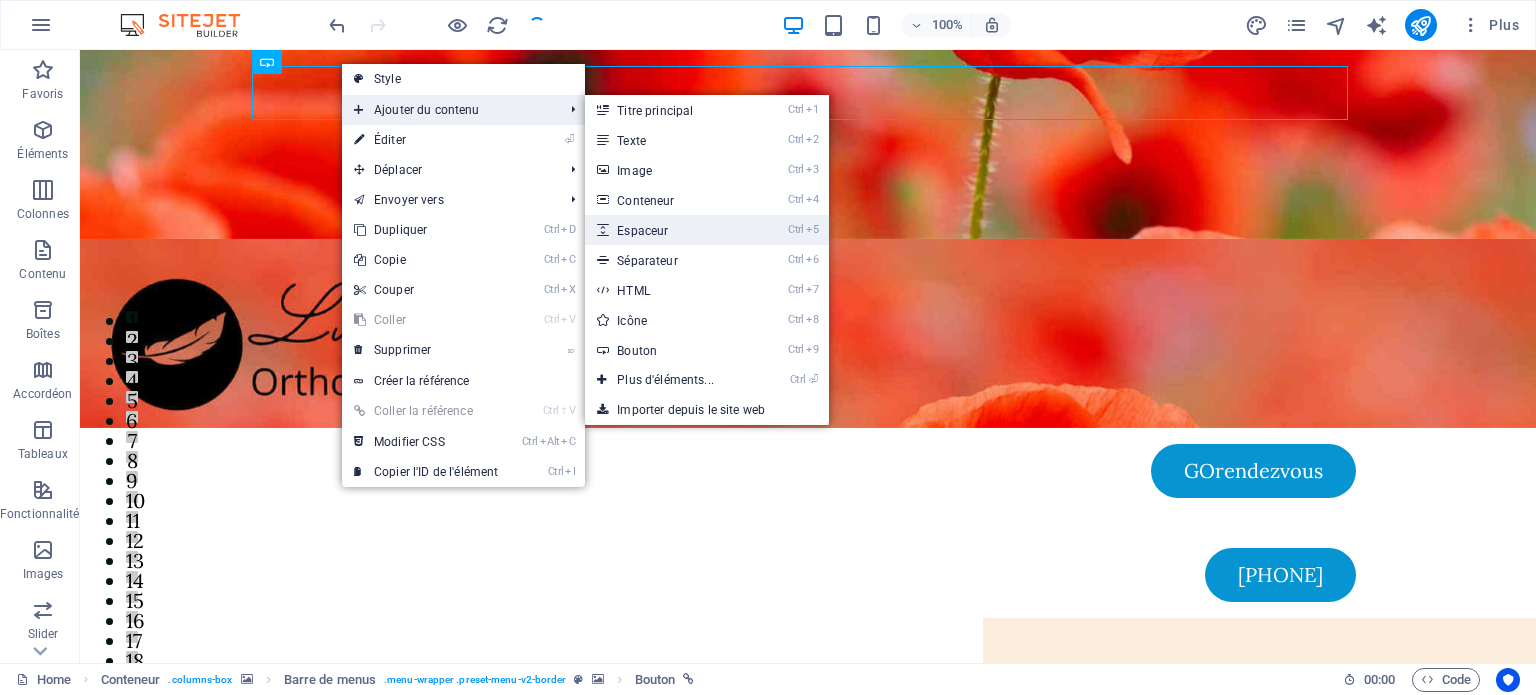 select on "px" 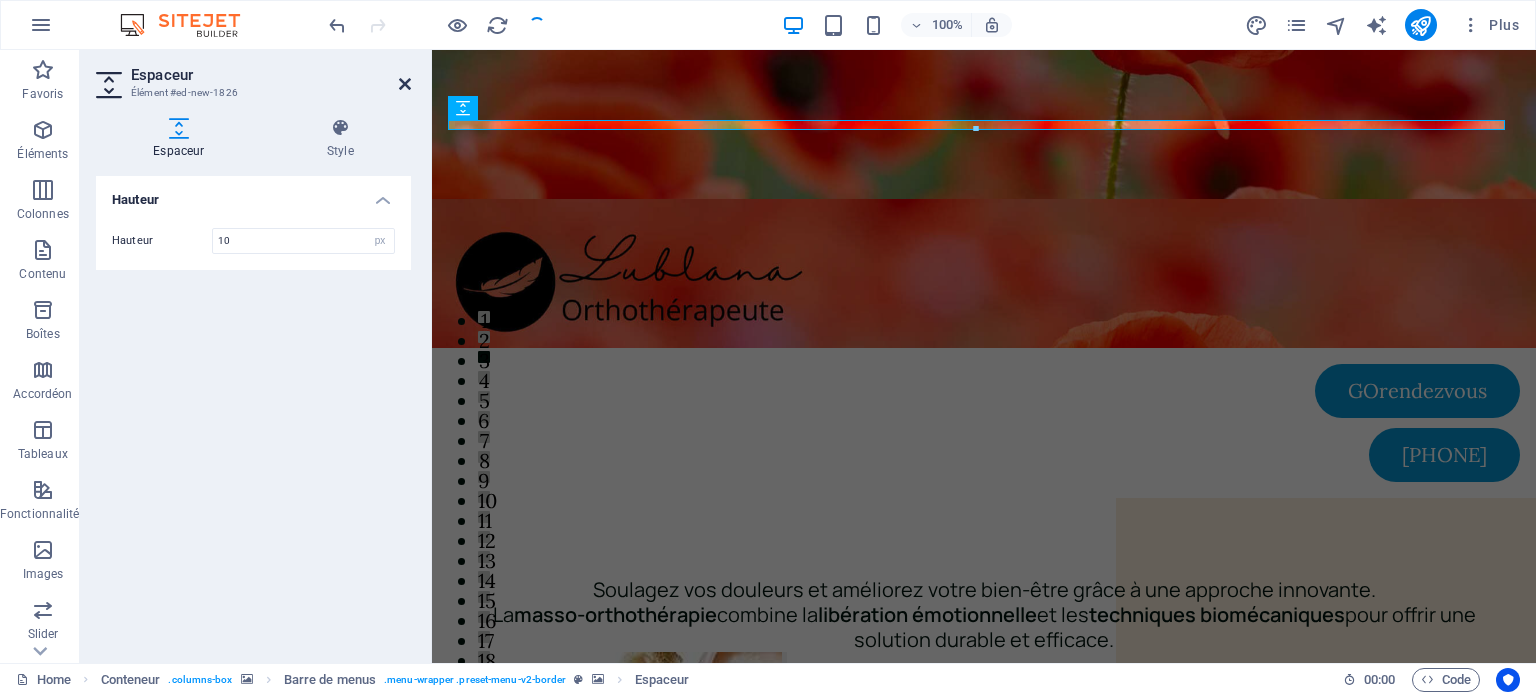 type on "10" 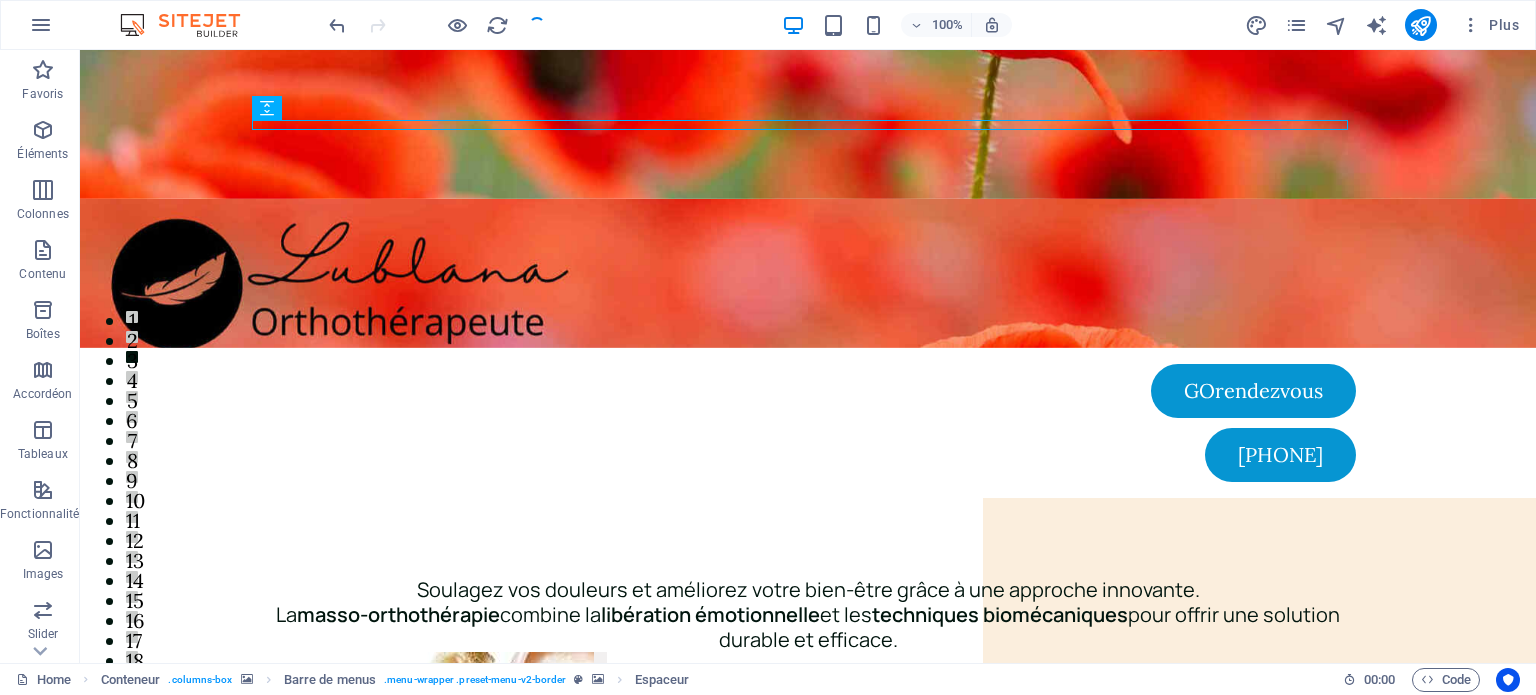click at bounding box center (437, 25) 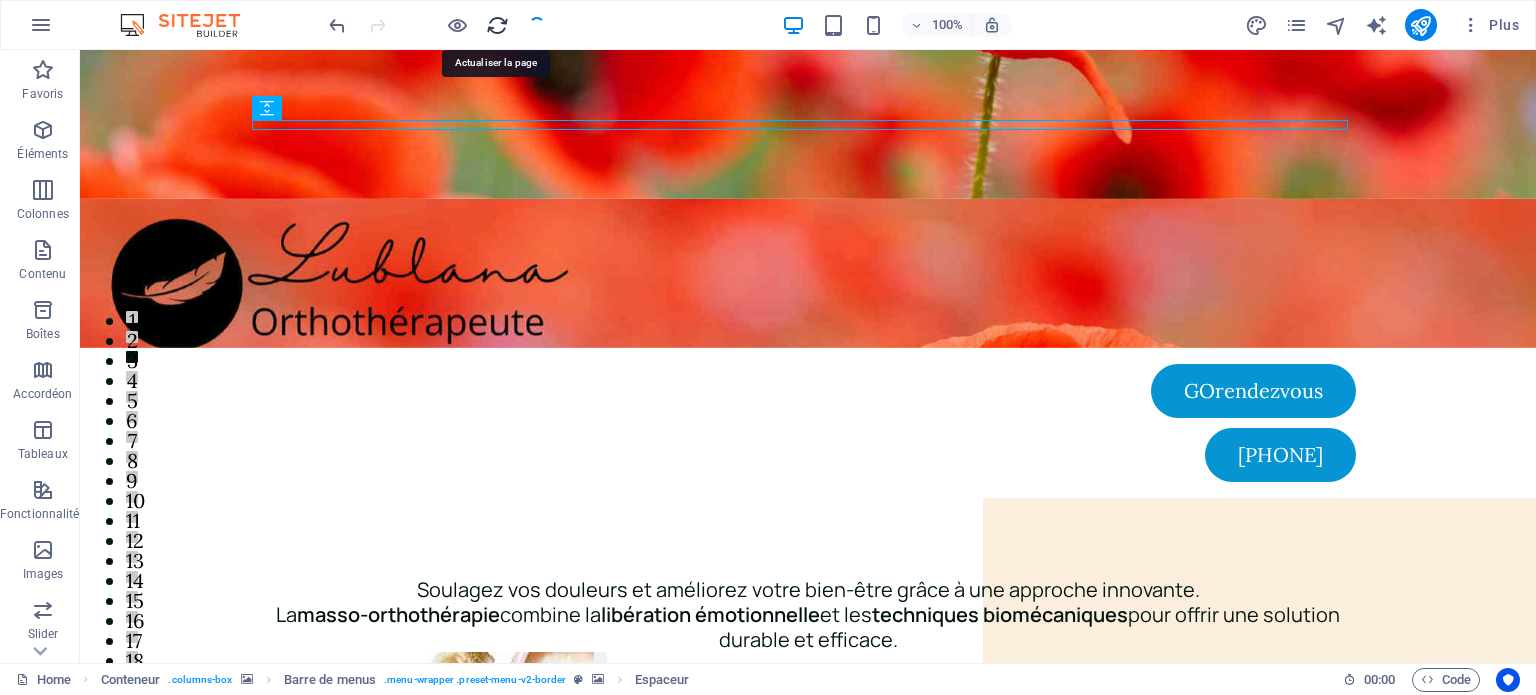 click at bounding box center [497, 25] 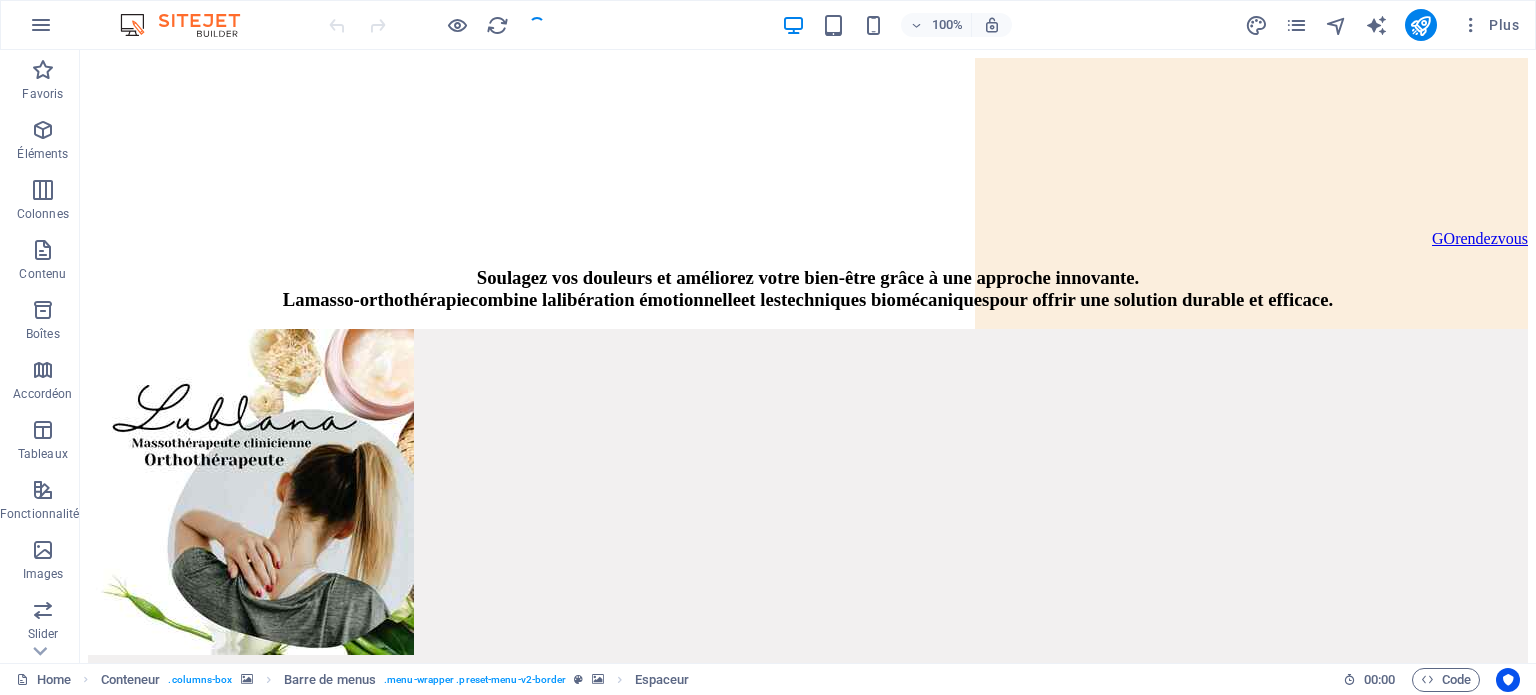scroll, scrollTop: 0, scrollLeft: 0, axis: both 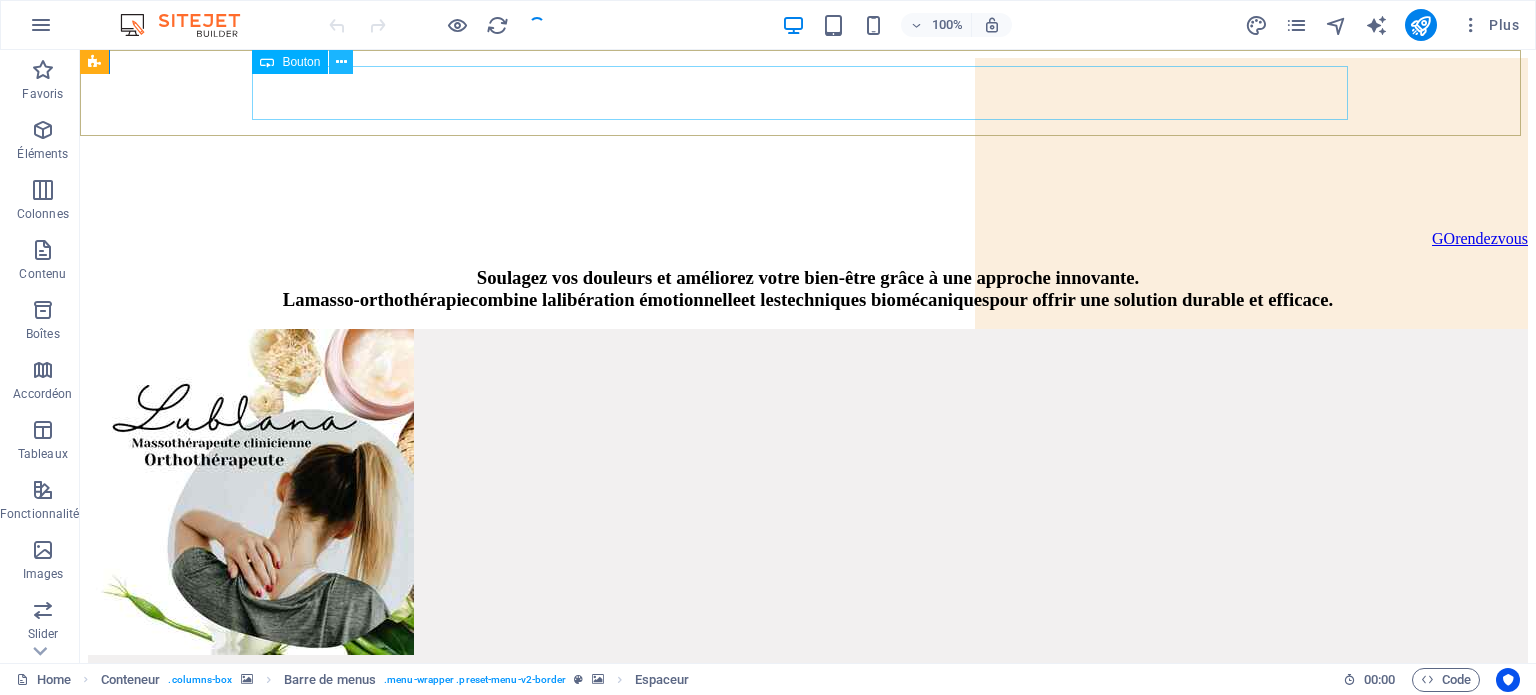 click at bounding box center (341, 62) 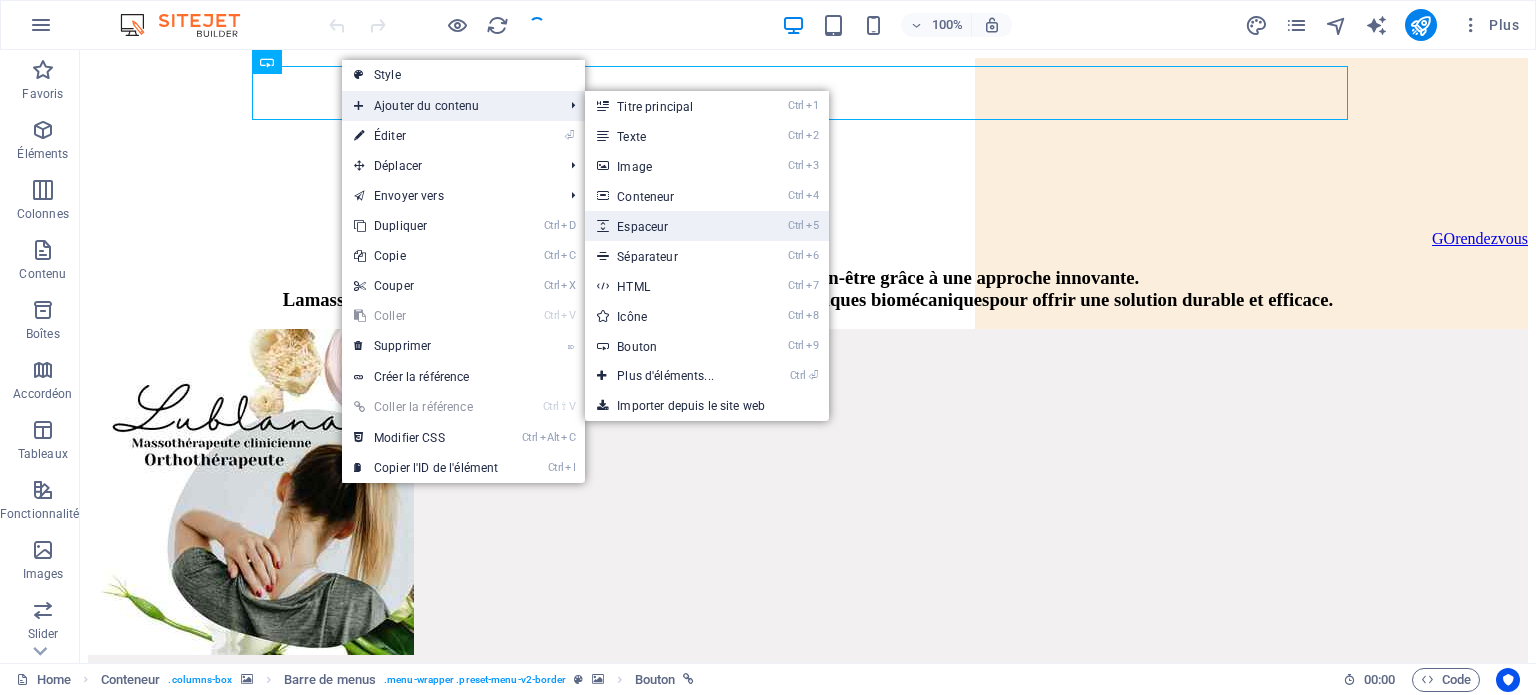 click on "Ctrl 5  Espaceur" at bounding box center [669, 226] 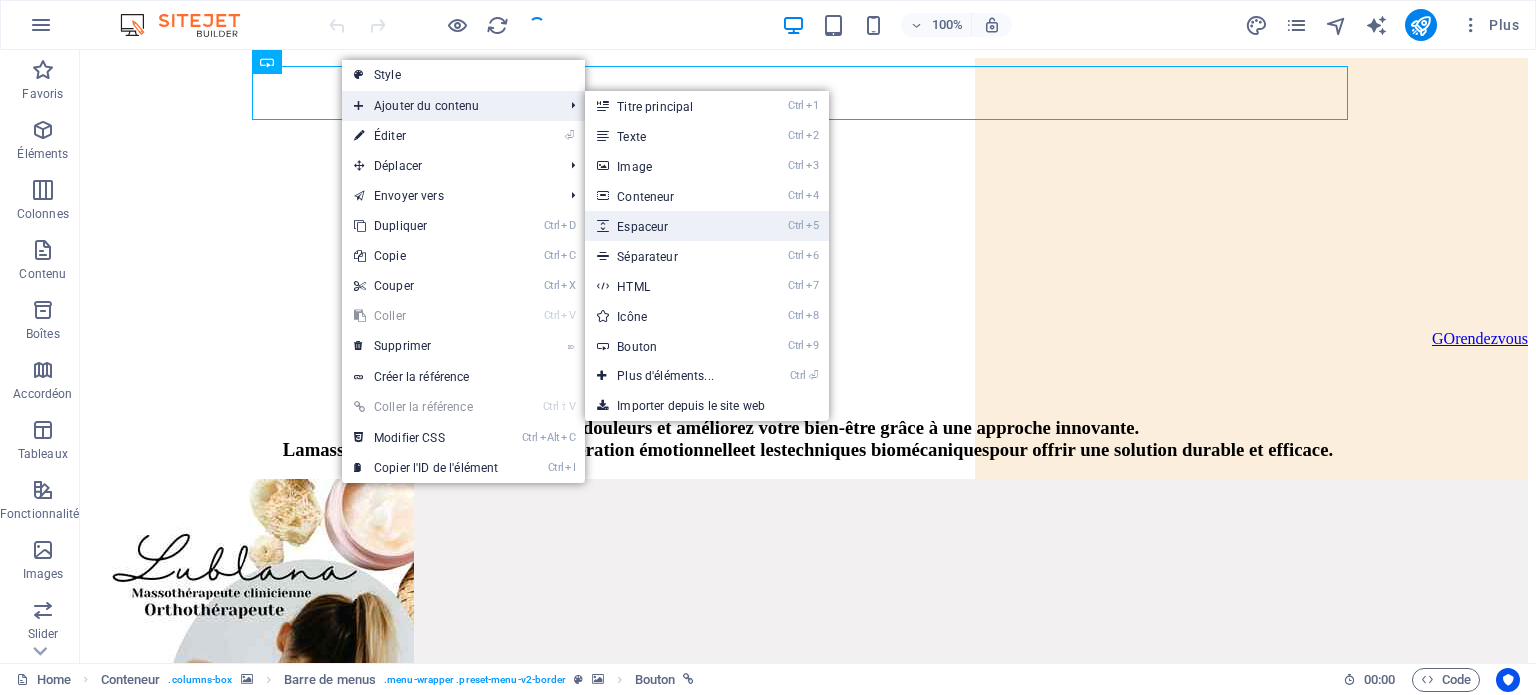 select on "px" 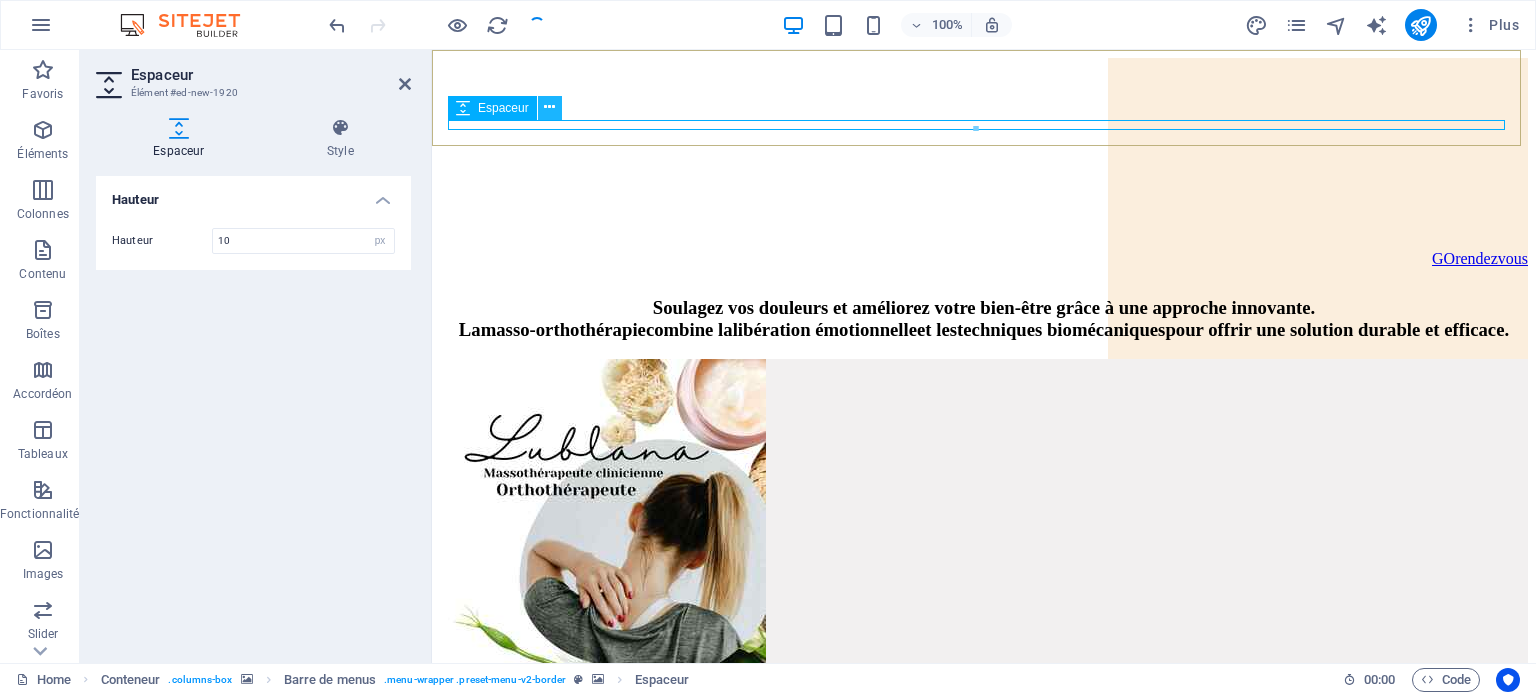 type on "10" 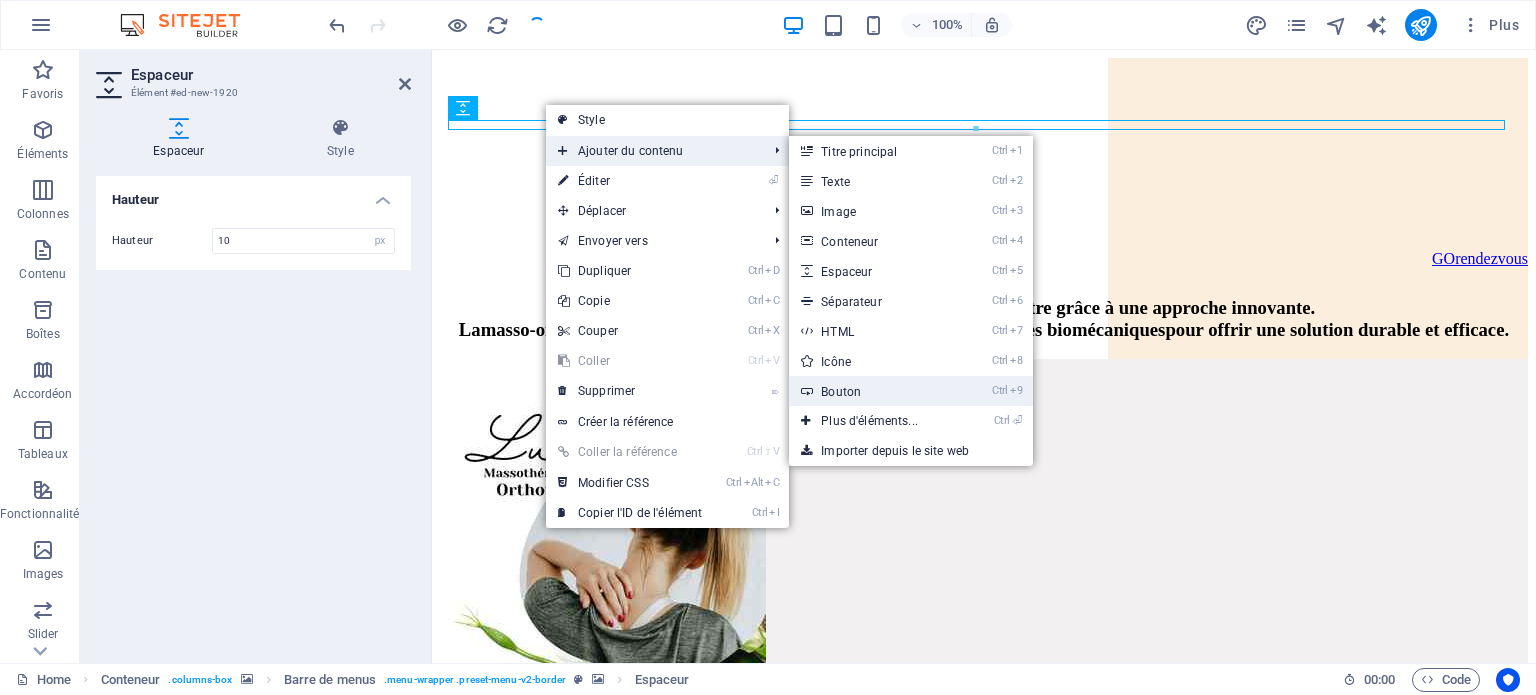 click on "Ctrl 9  Bouton" at bounding box center [873, 391] 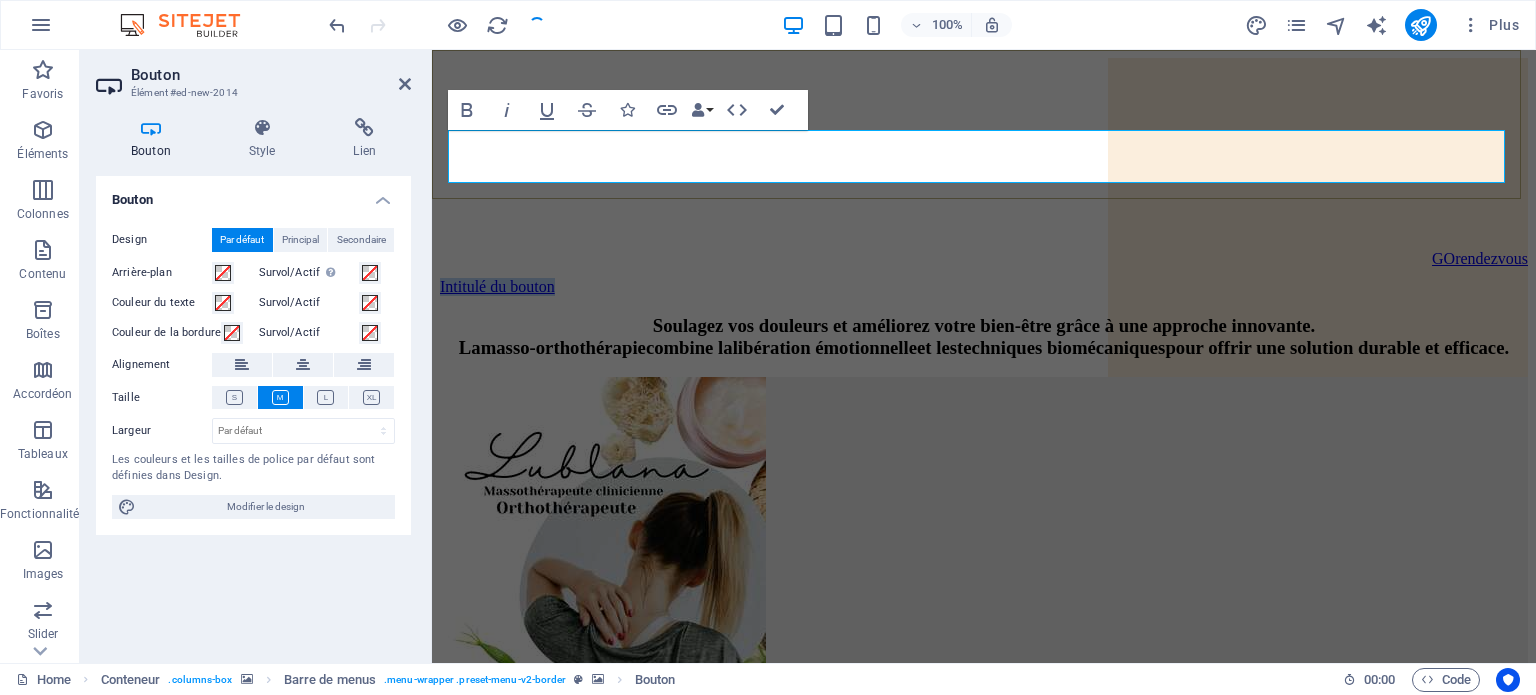 type 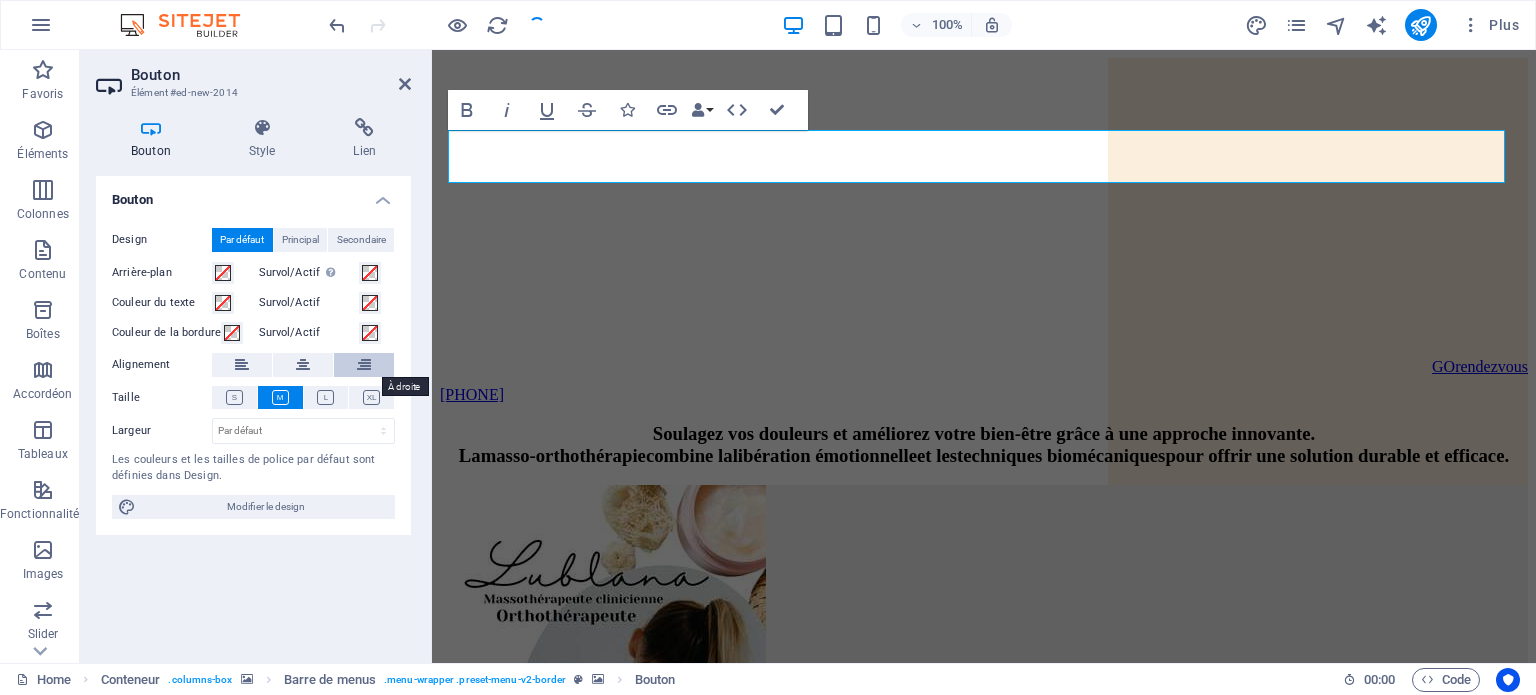 click at bounding box center (364, 365) 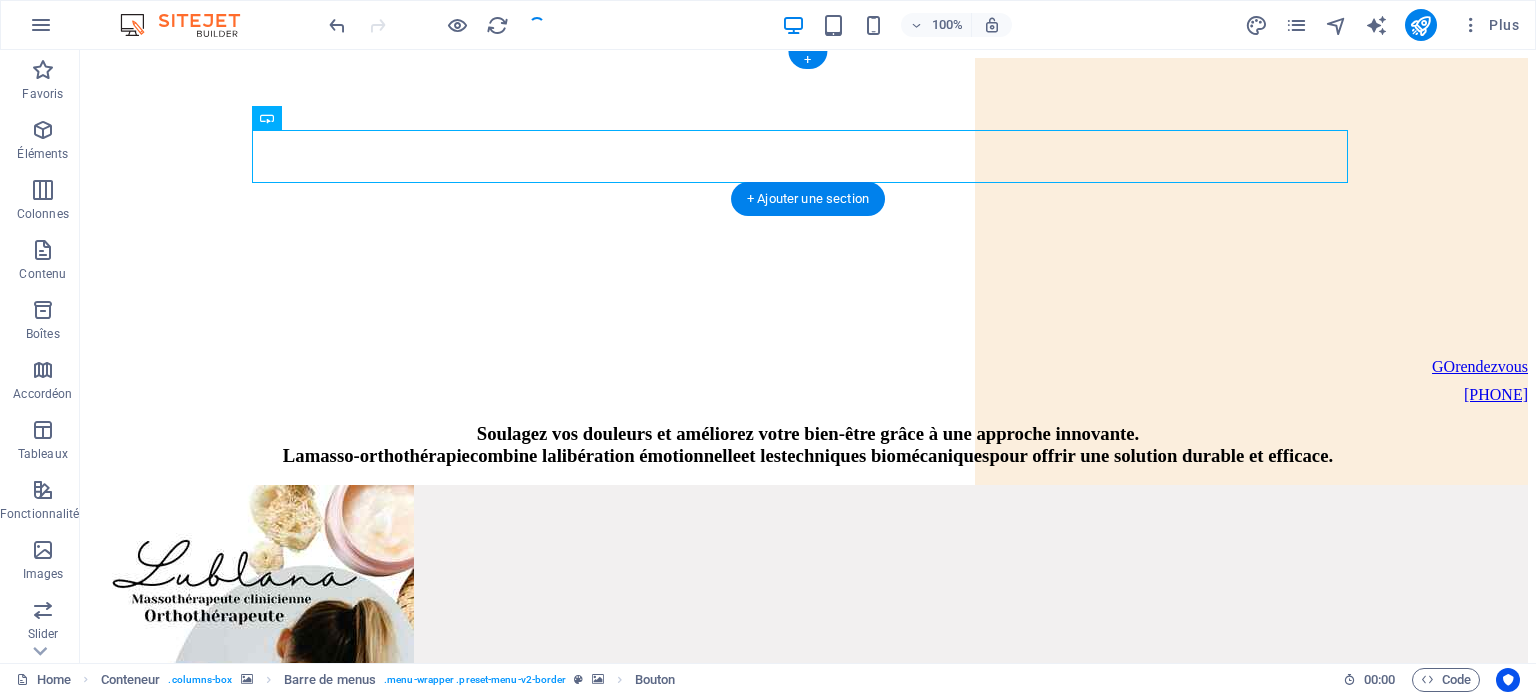 click at bounding box center (808, 208) 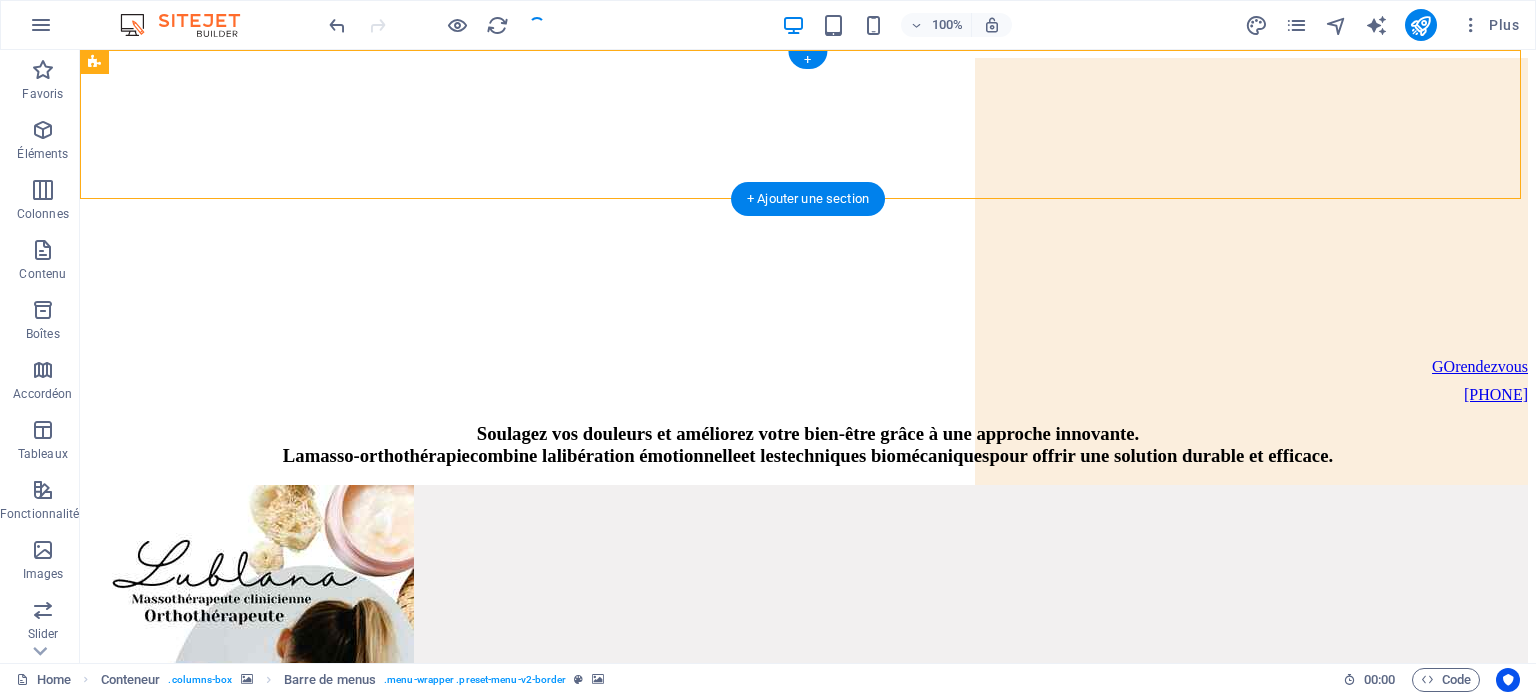 click at bounding box center [808, 208] 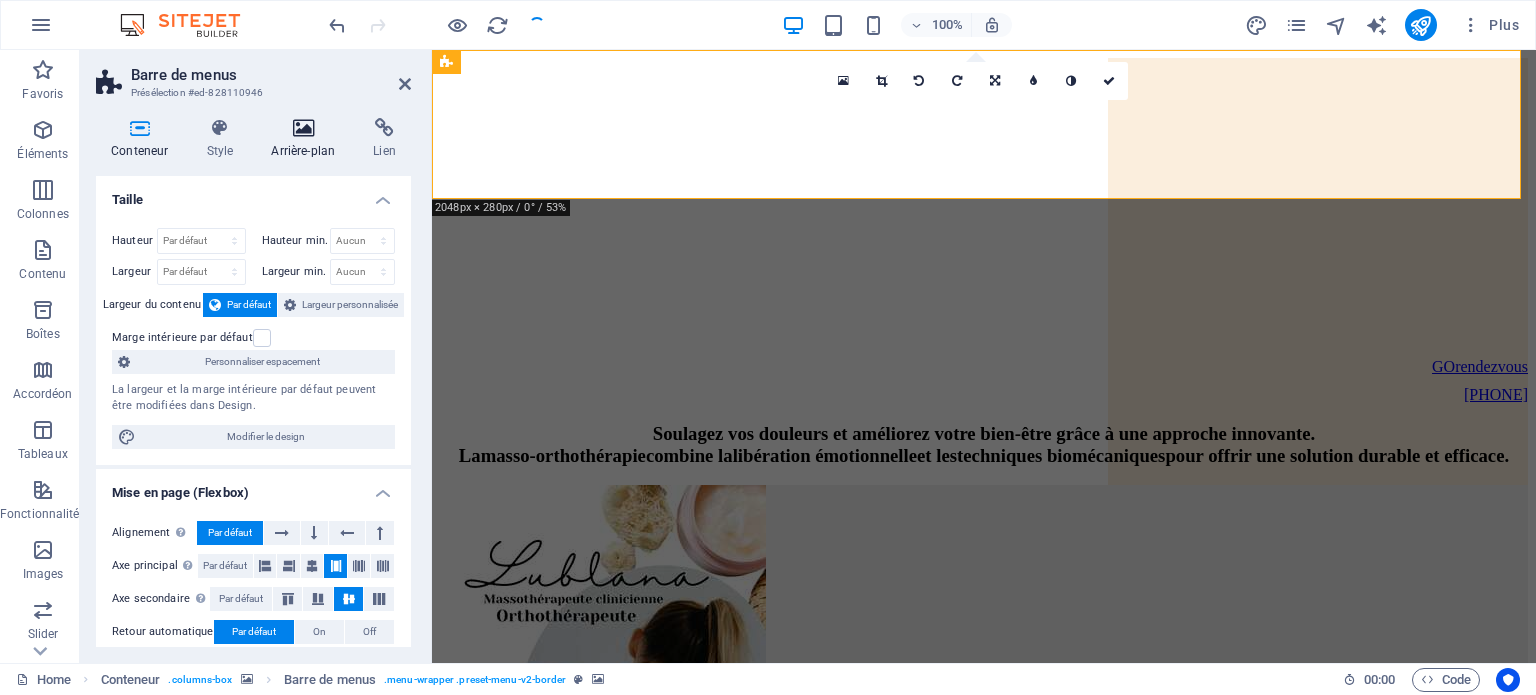click at bounding box center (303, 128) 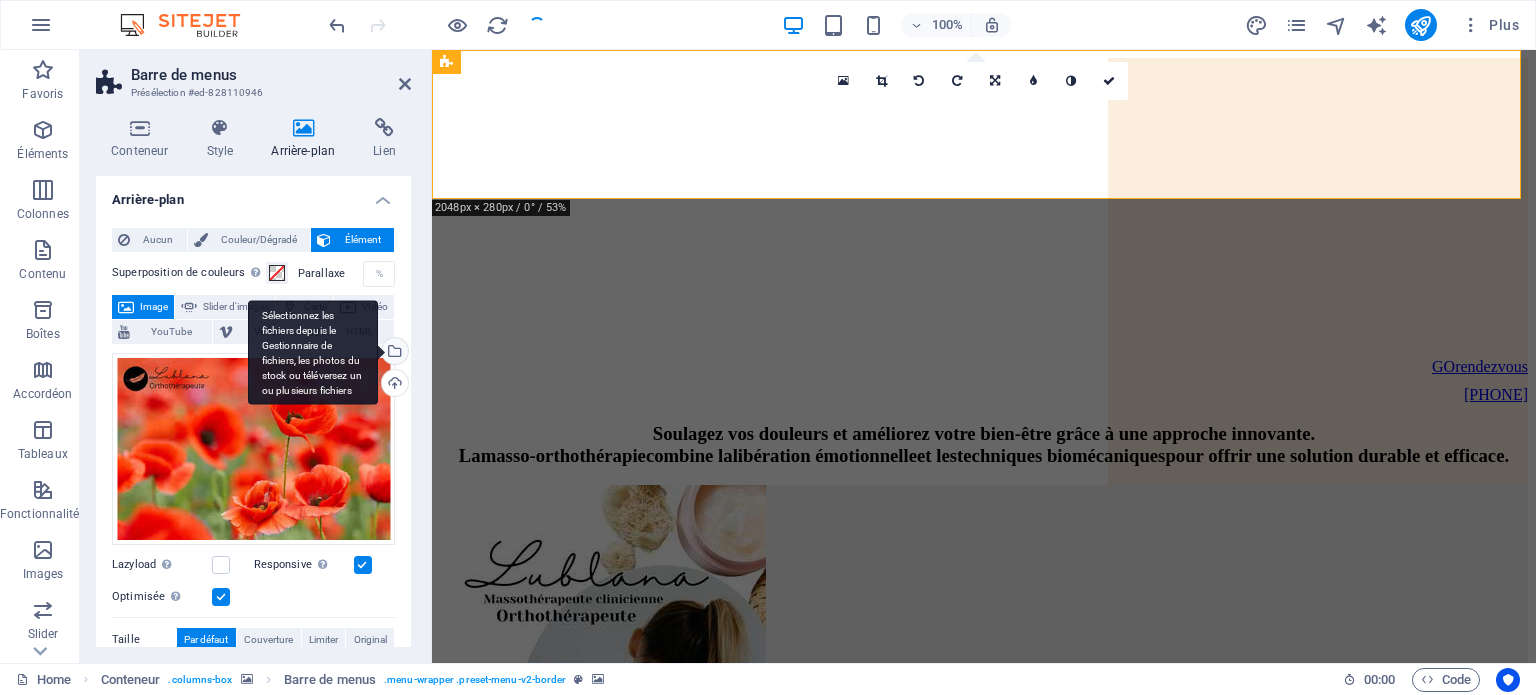 click on "Sélectionnez les fichiers depuis le Gestionnaire de fichiers, les photos du stock ou téléversez un ou plusieurs fichiers" at bounding box center [313, 352] 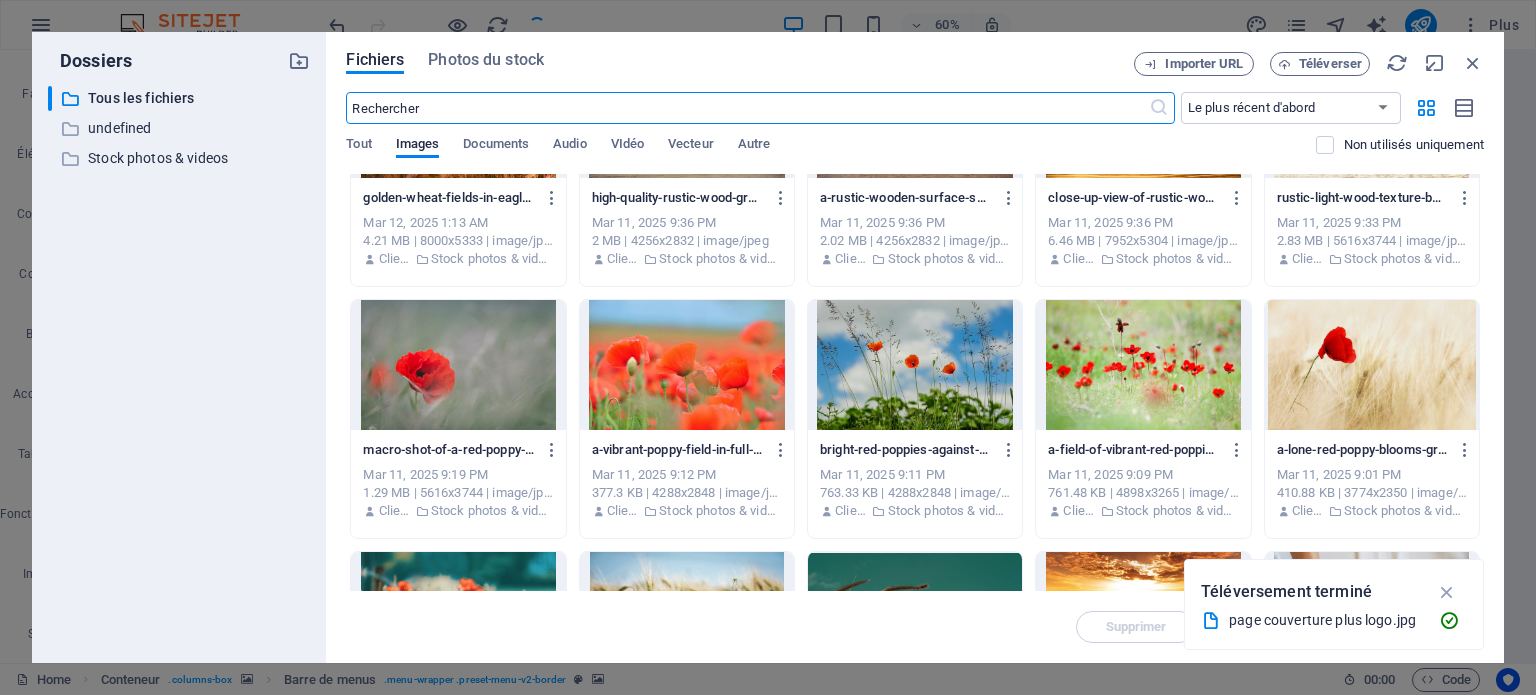 scroll, scrollTop: 3400, scrollLeft: 0, axis: vertical 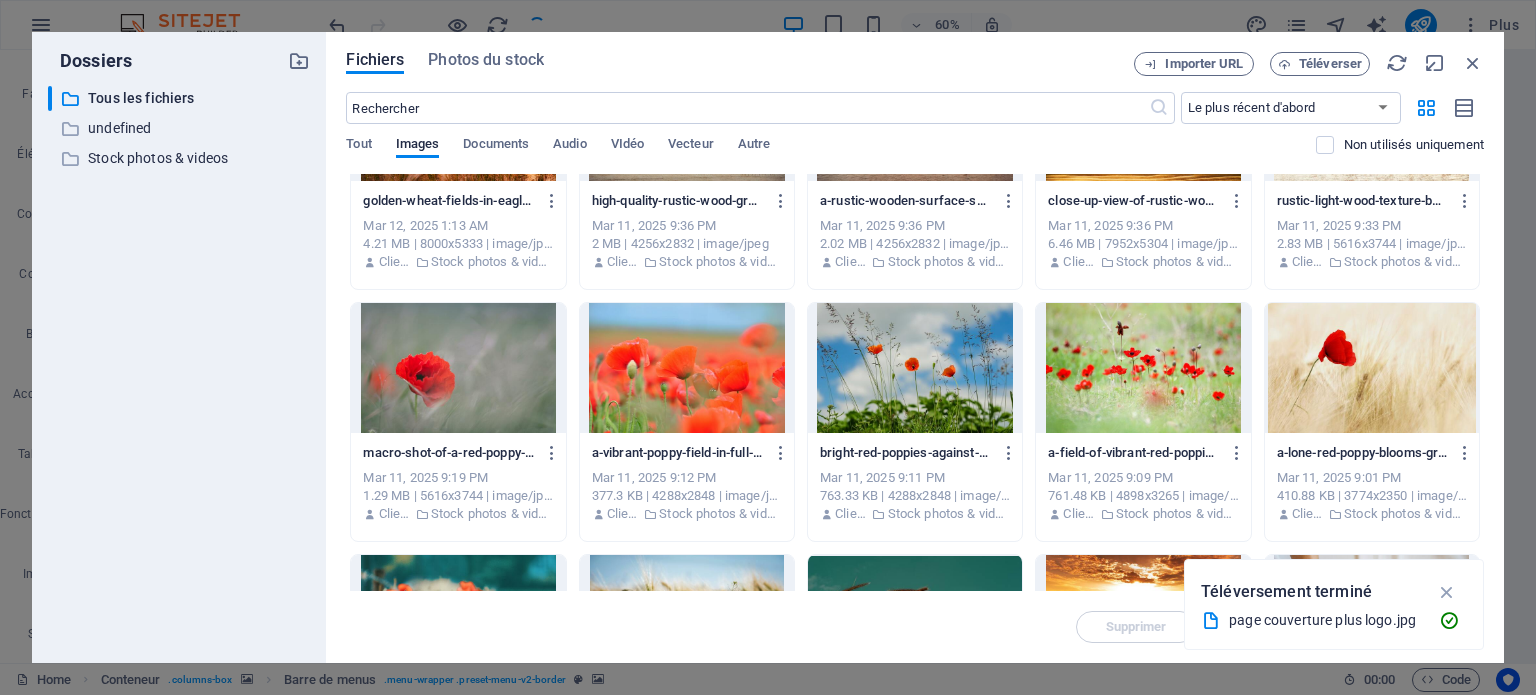 click at bounding box center (687, 368) 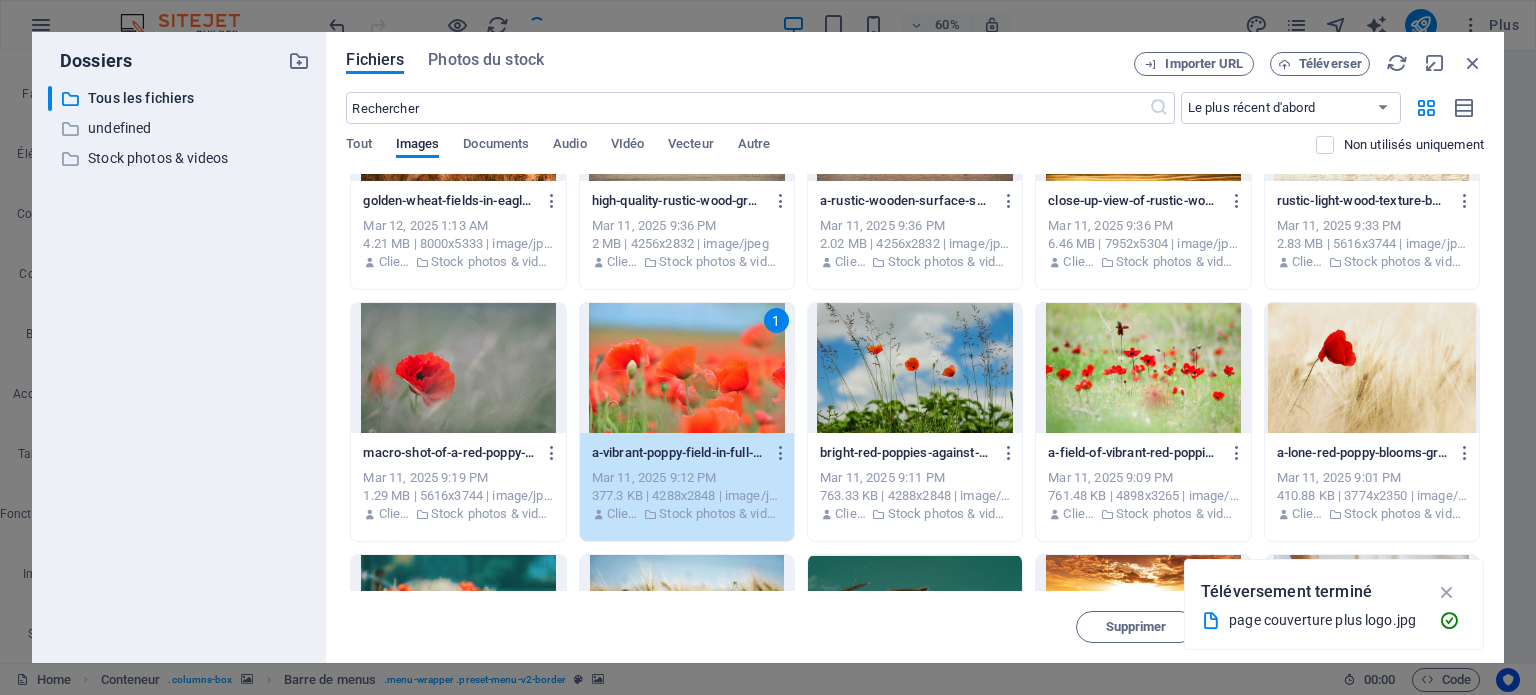 click on "1" at bounding box center (687, 368) 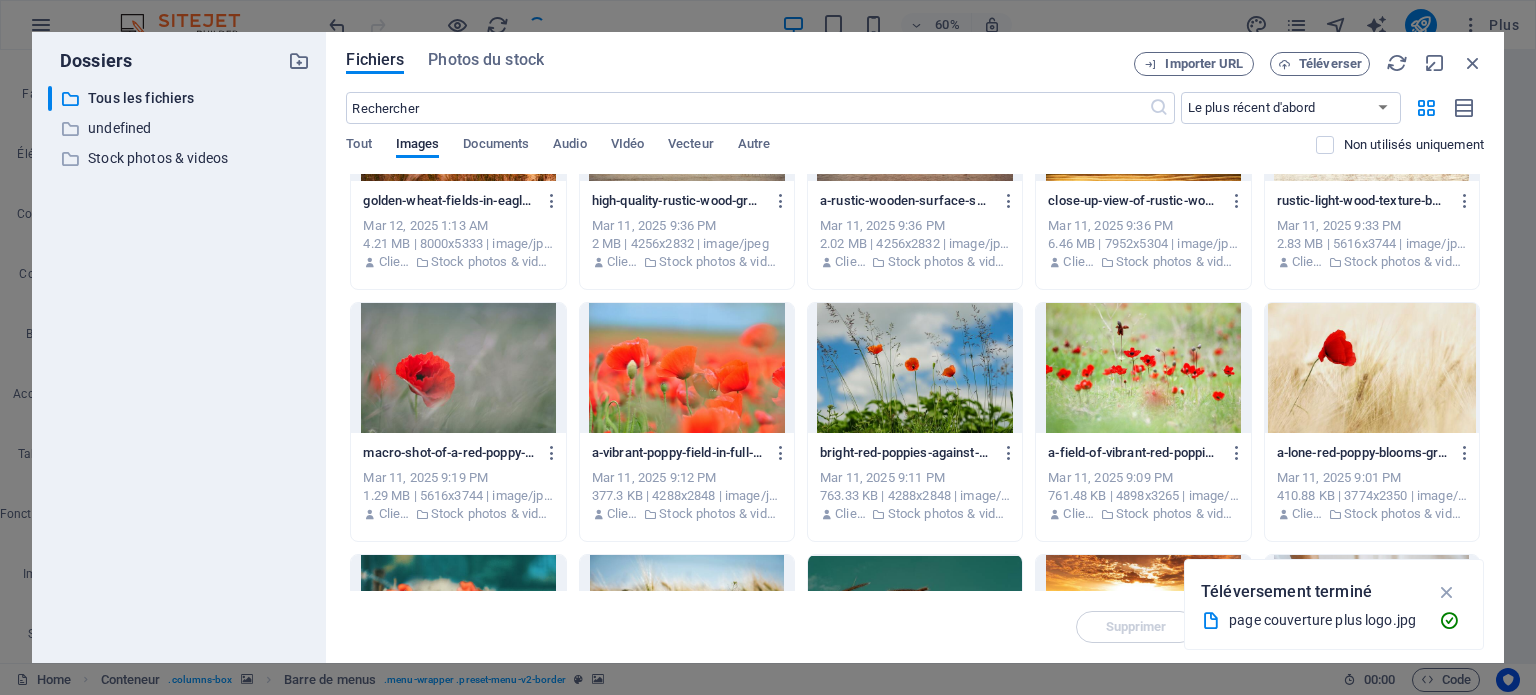click at bounding box center [687, 368] 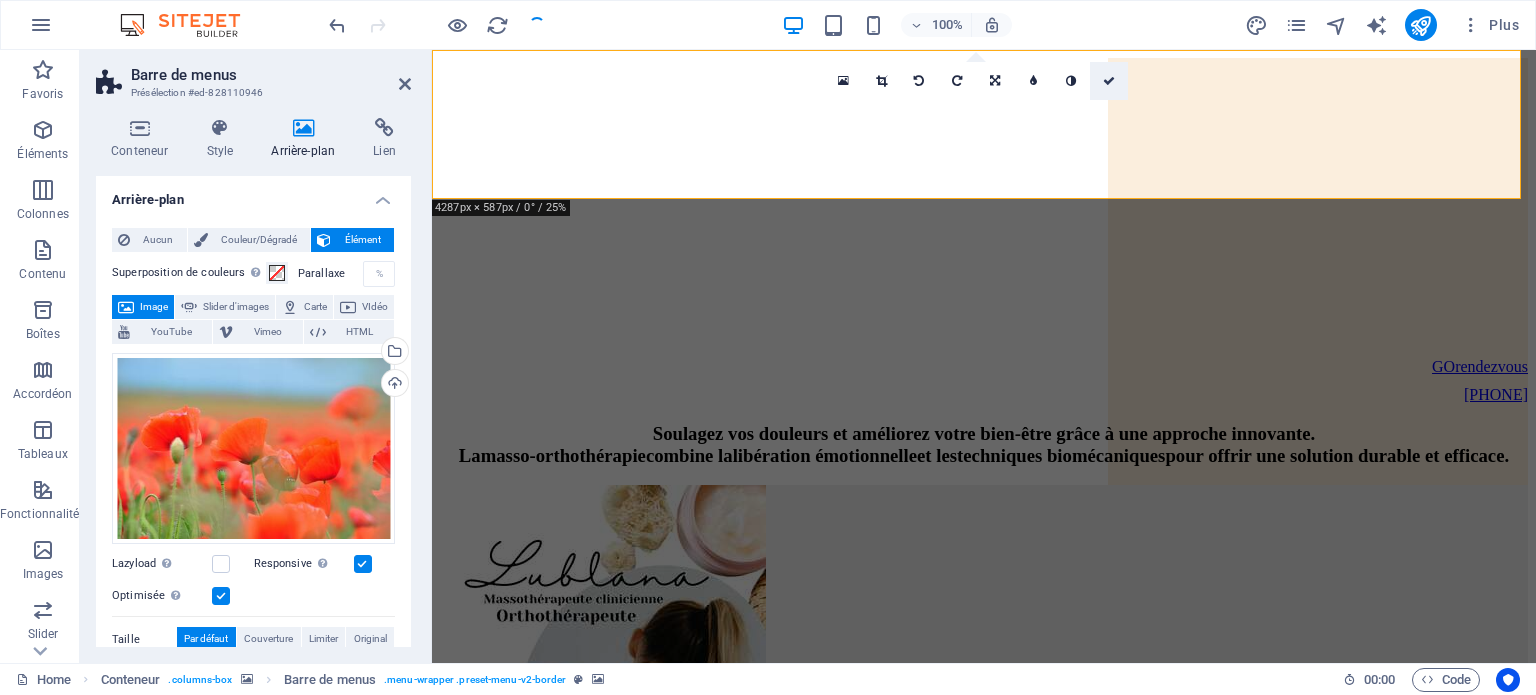 click at bounding box center (1109, 81) 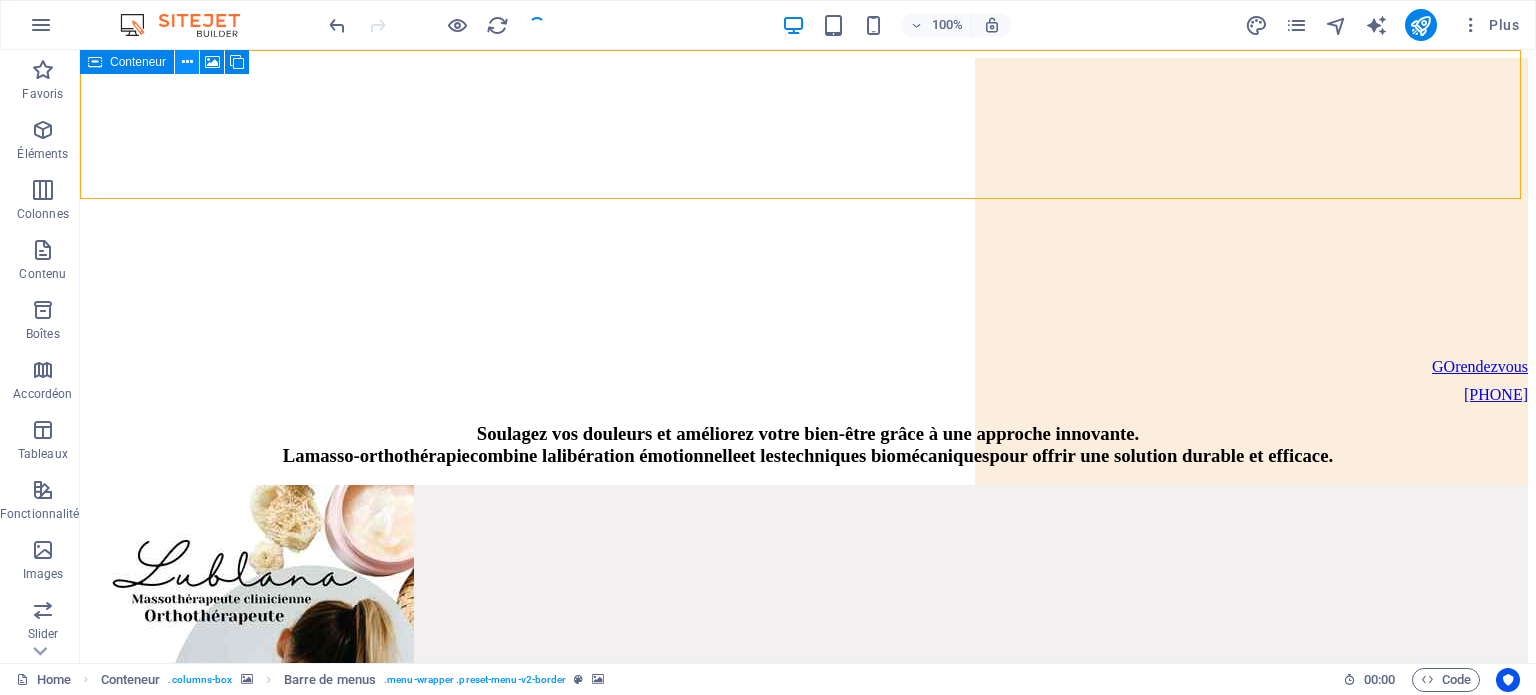 click at bounding box center [187, 62] 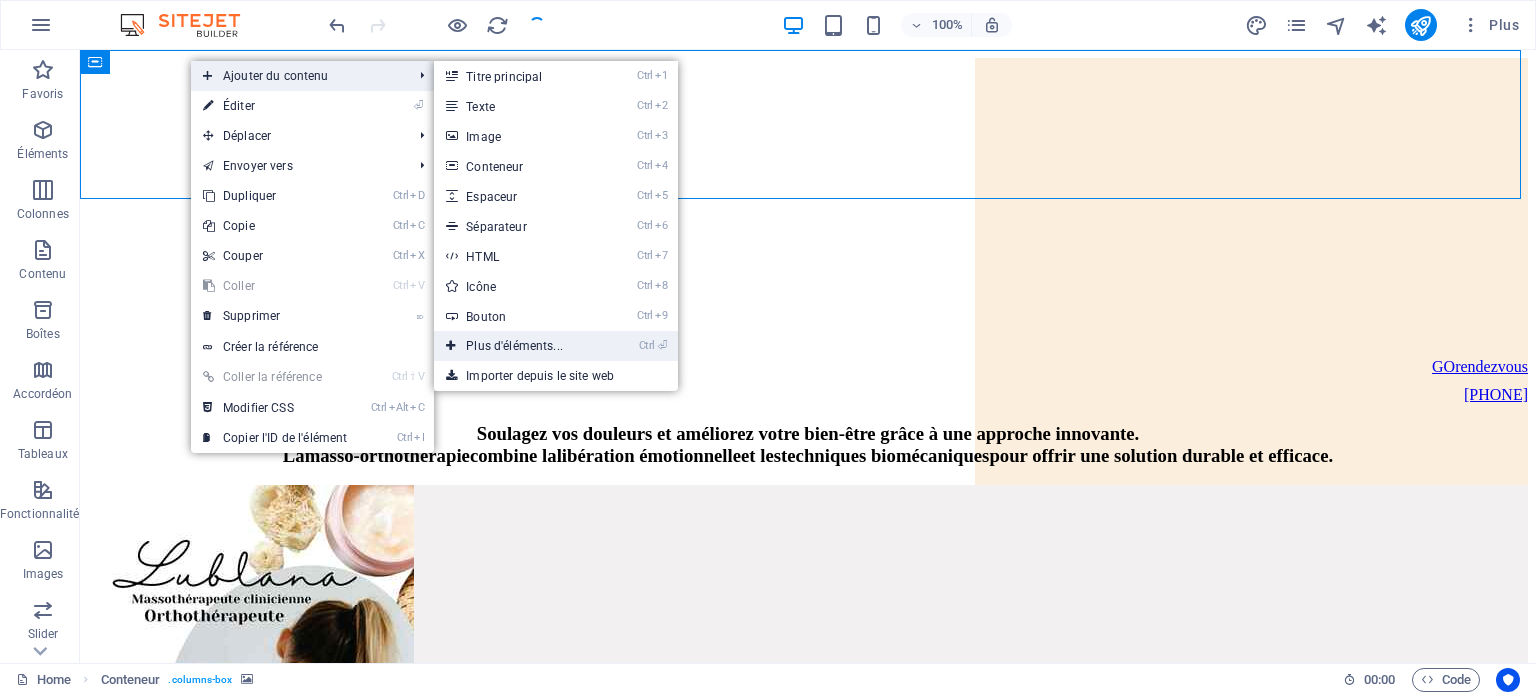 drag, startPoint x: 522, startPoint y: 339, endPoint x: 100, endPoint y: 289, distance: 424.95175 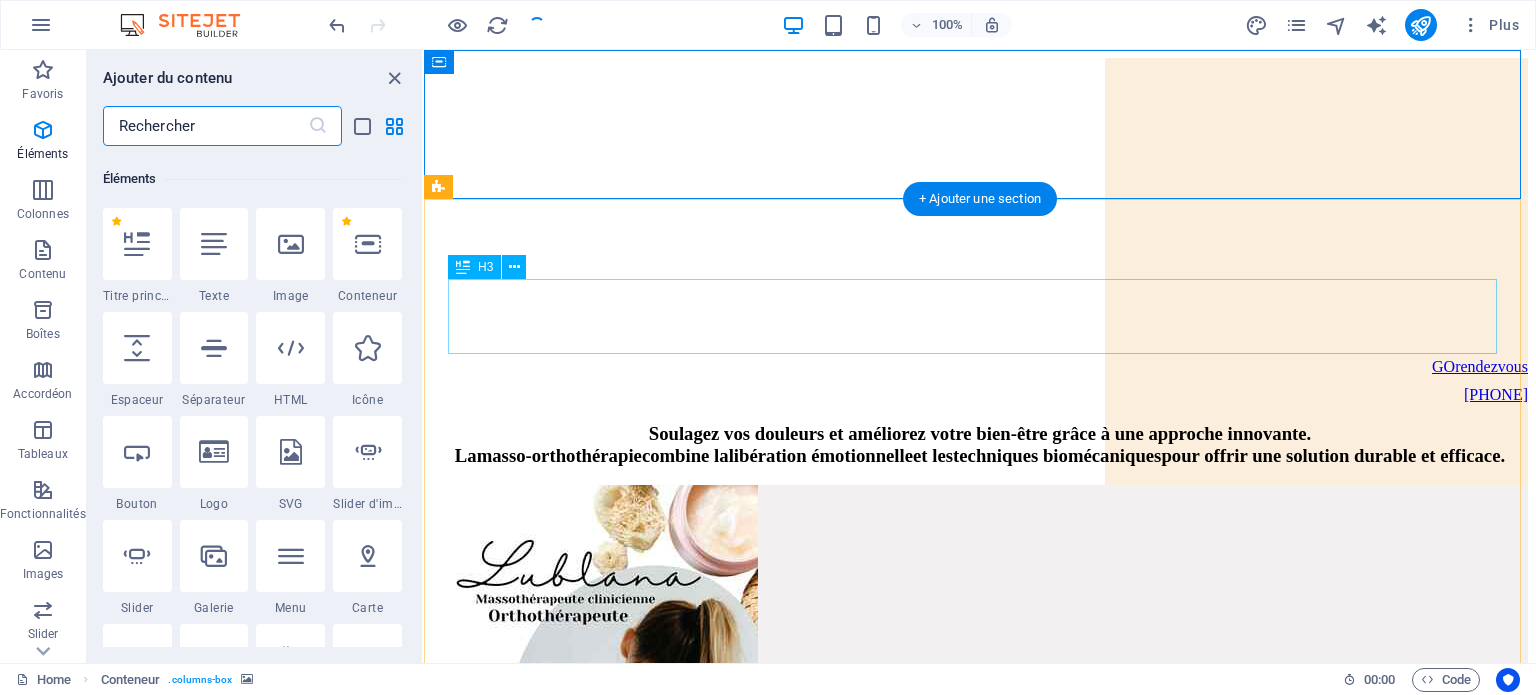 scroll, scrollTop: 212, scrollLeft: 0, axis: vertical 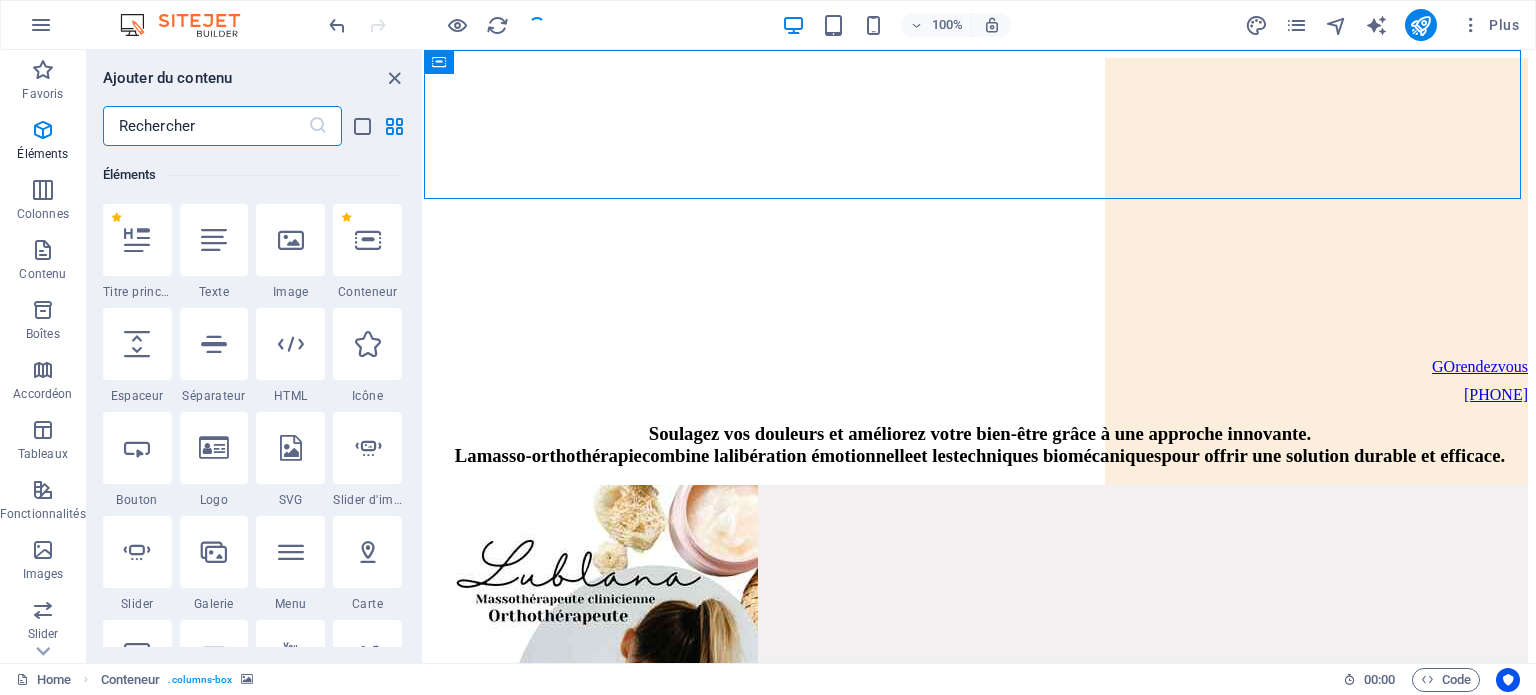 click at bounding box center (205, 126) 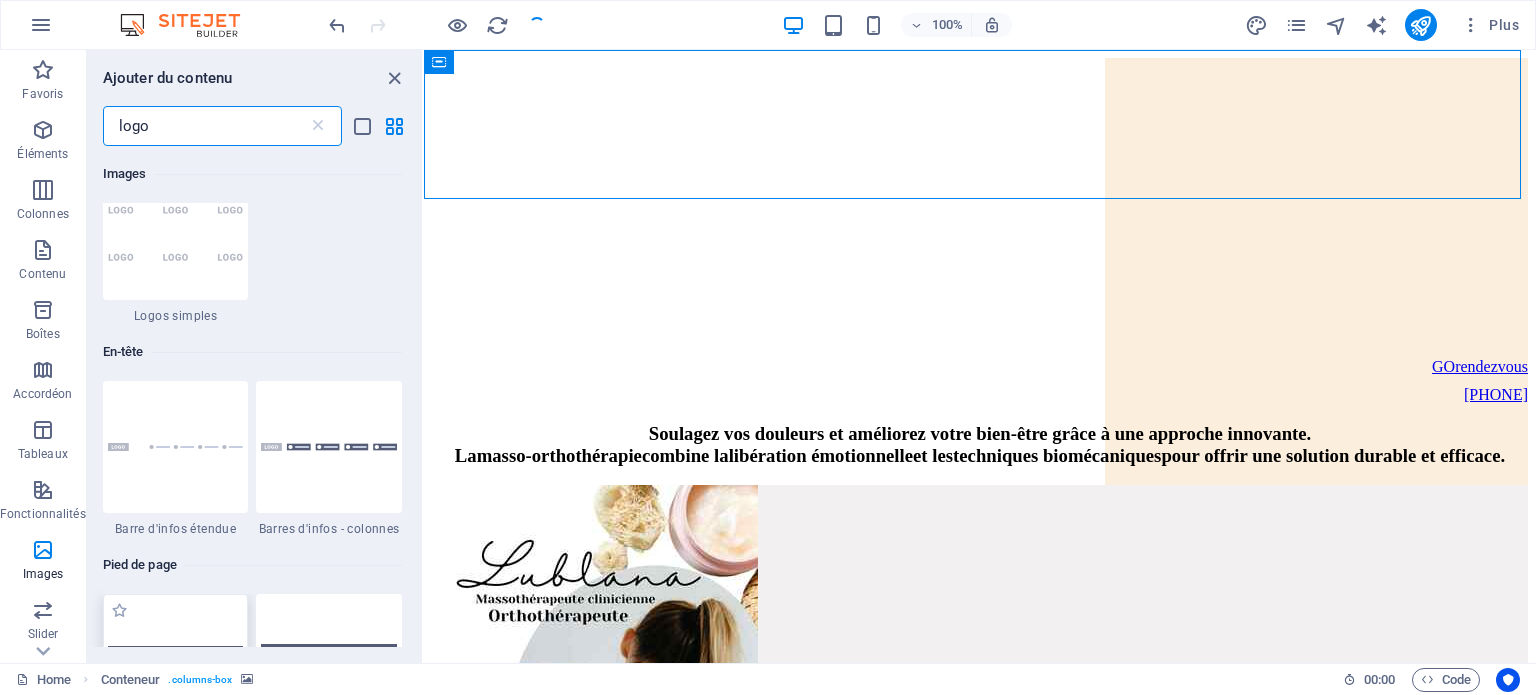scroll, scrollTop: 500, scrollLeft: 0, axis: vertical 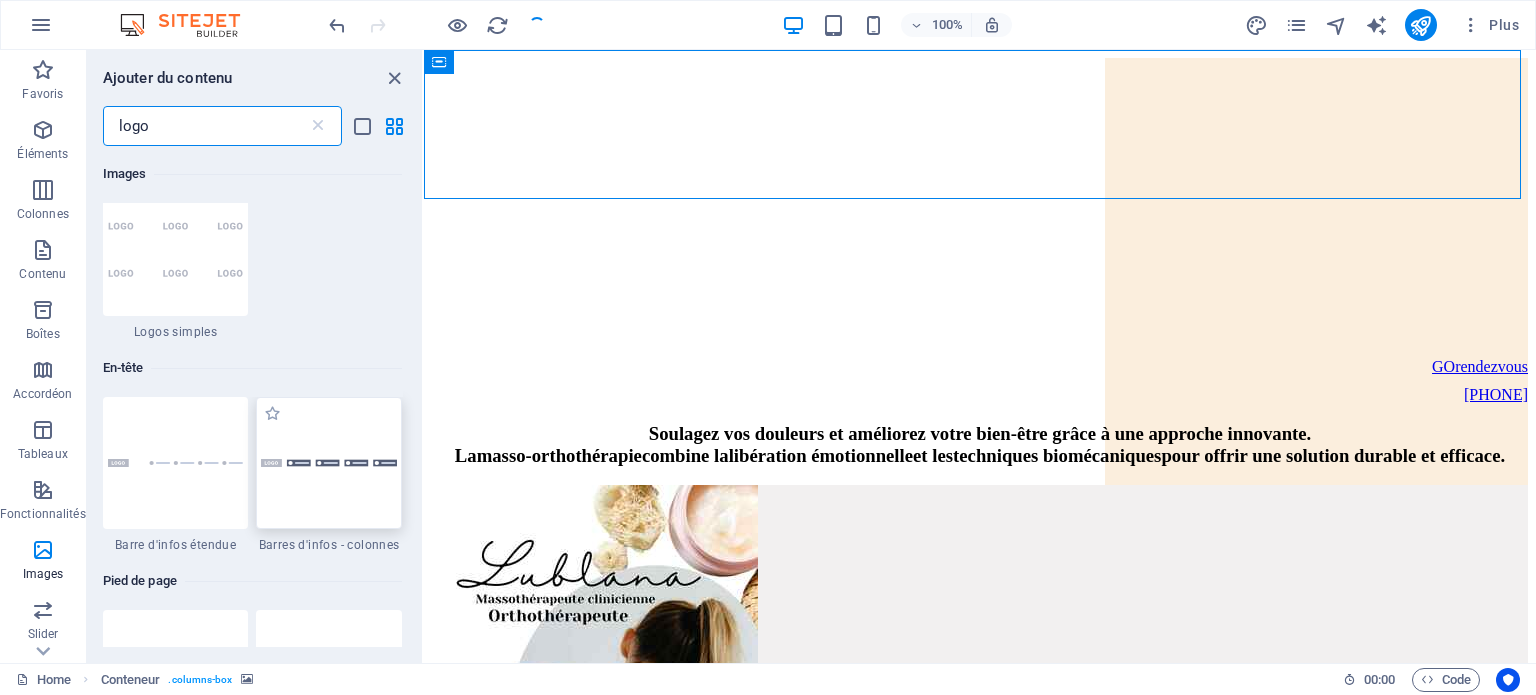 type on "logo" 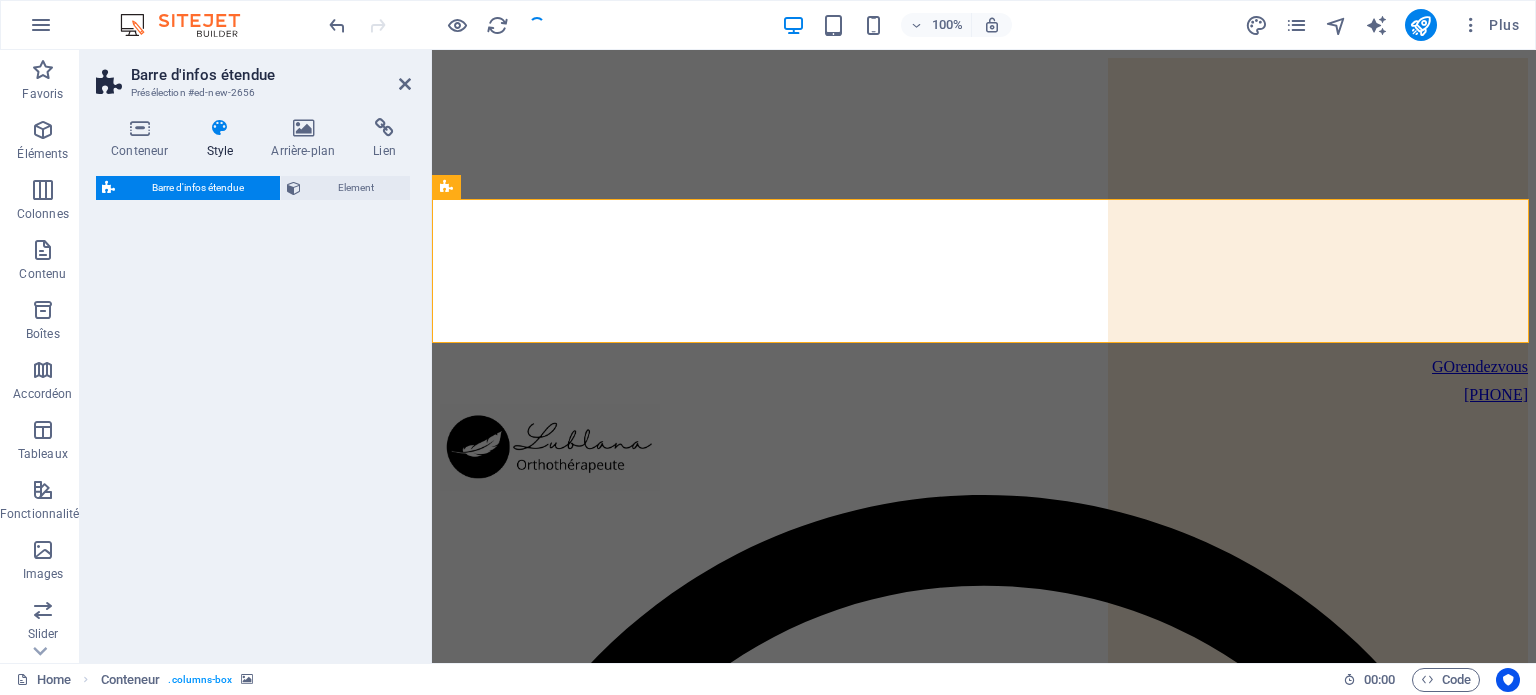 select on "rem" 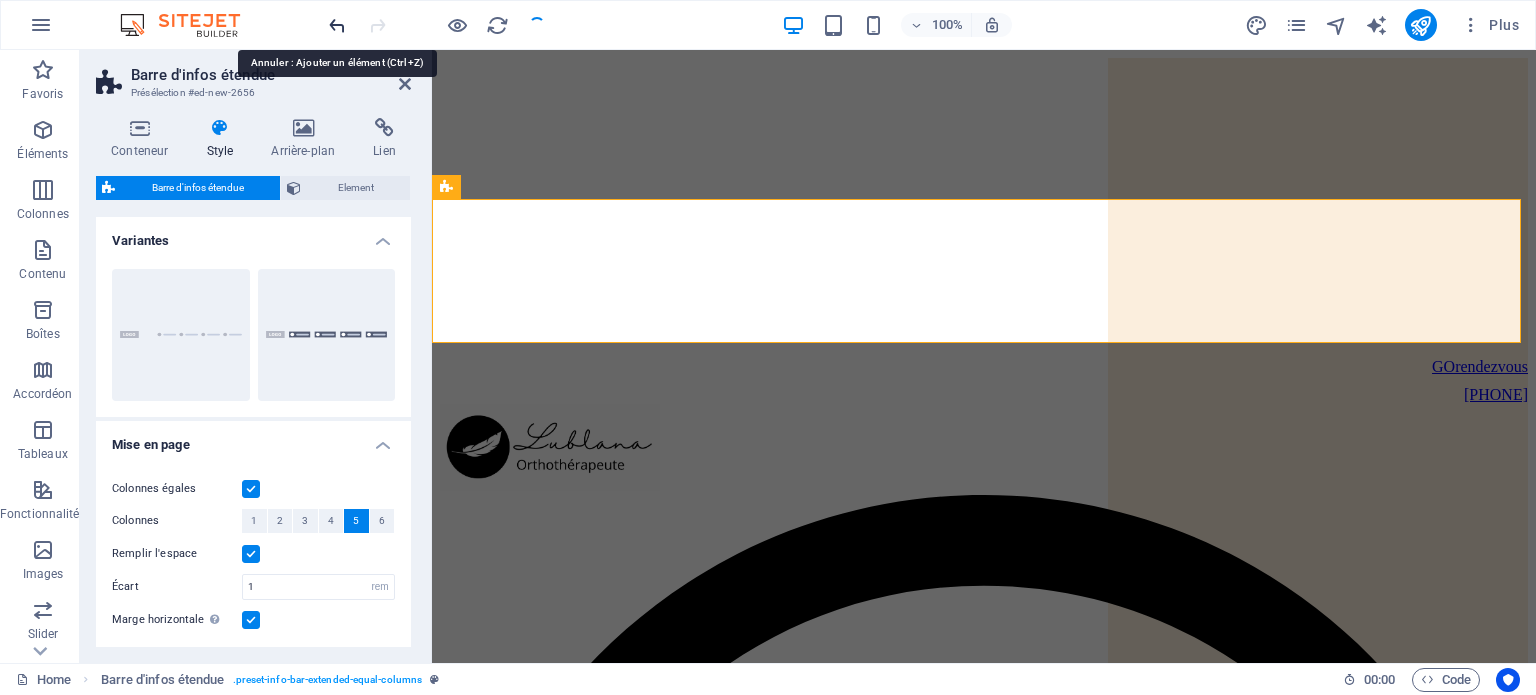 click at bounding box center (337, 25) 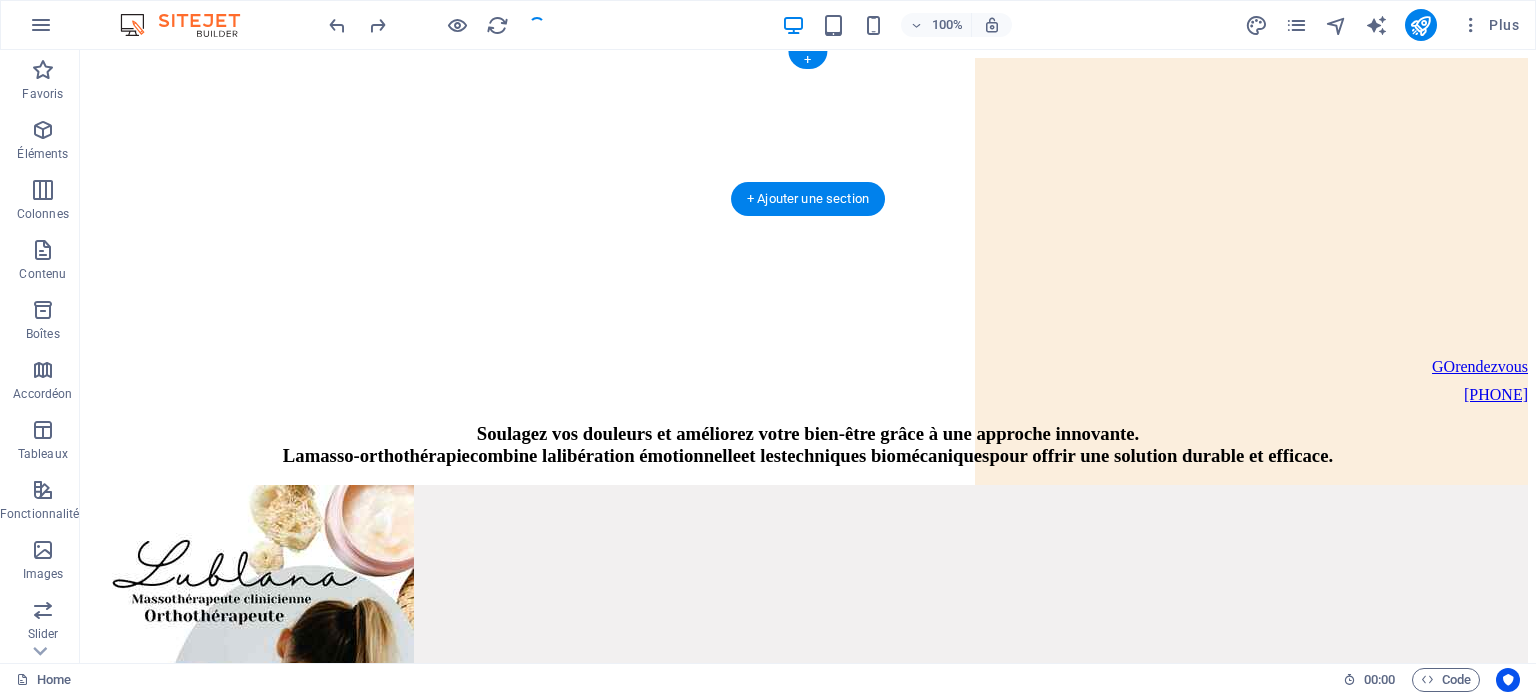 click at bounding box center (808, 208) 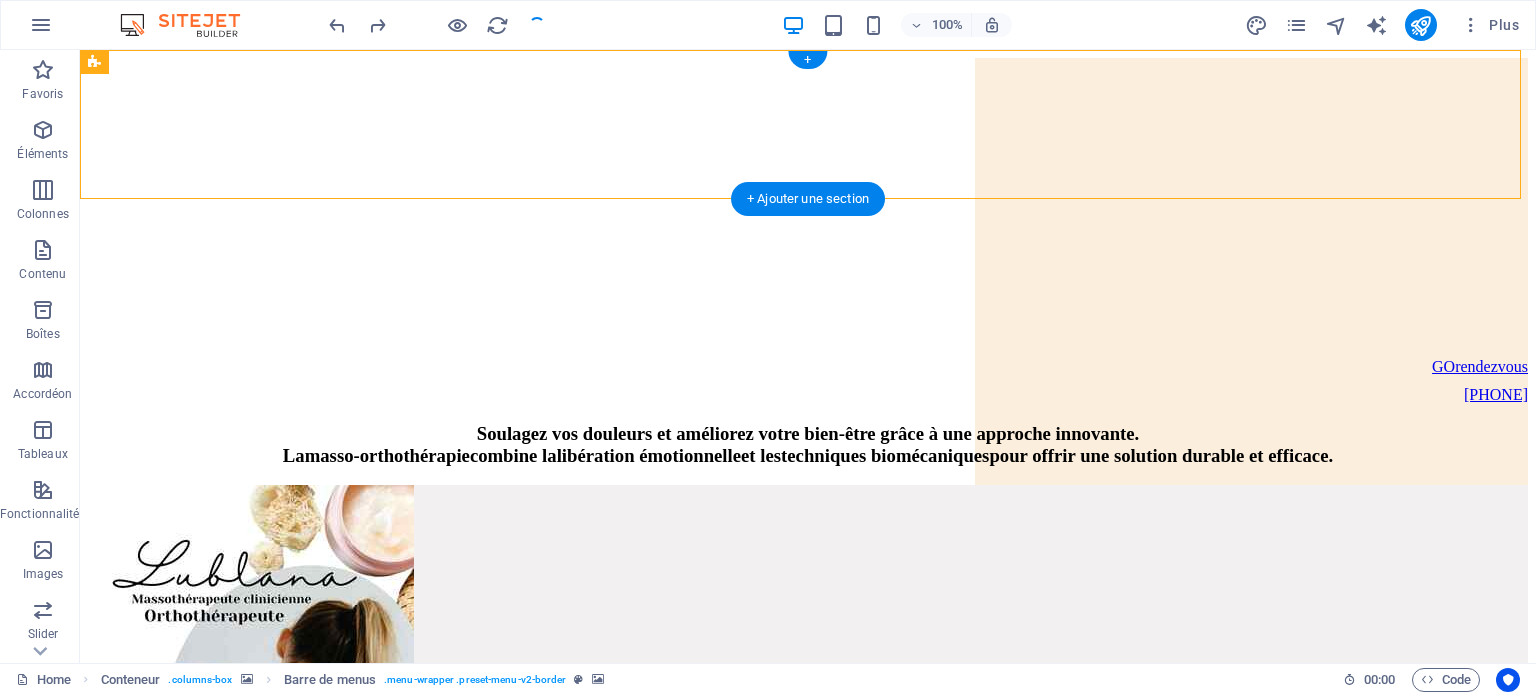 click at bounding box center [808, 208] 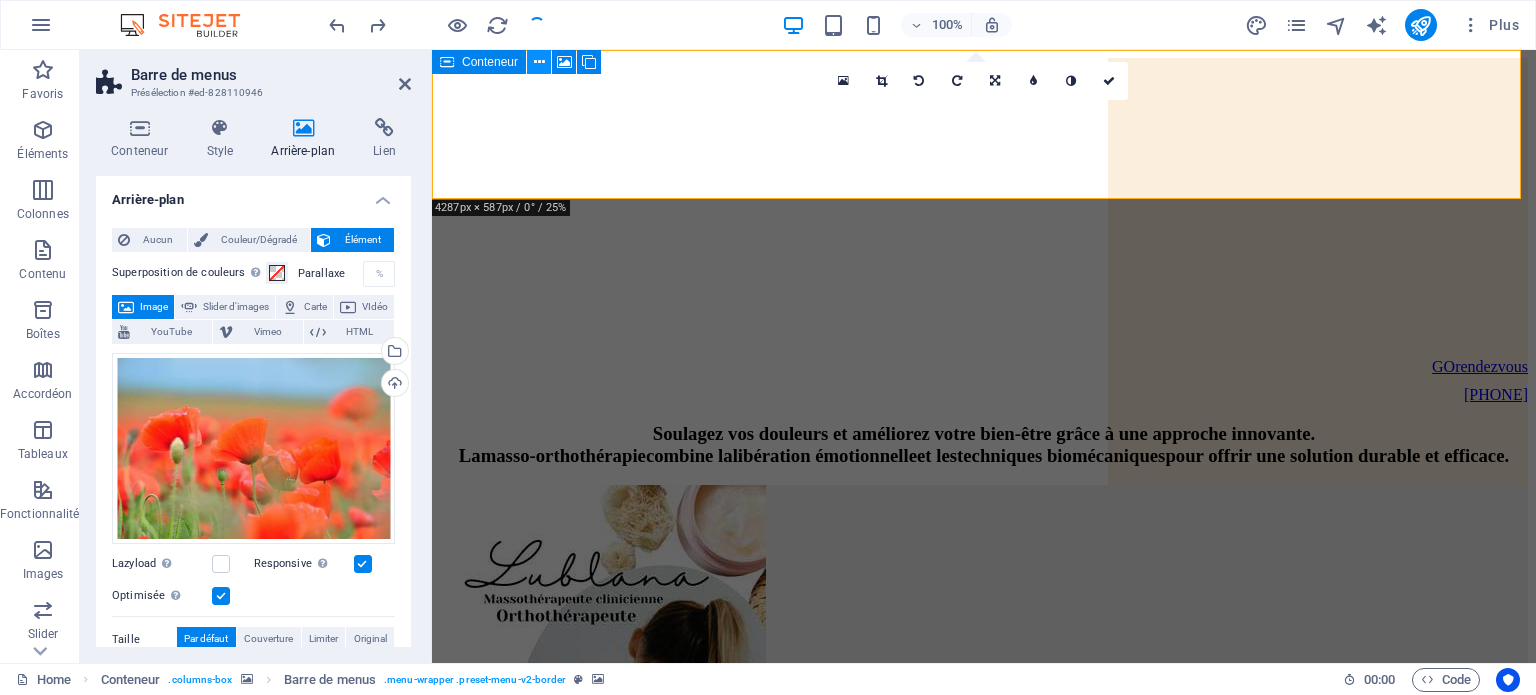 click at bounding box center [539, 62] 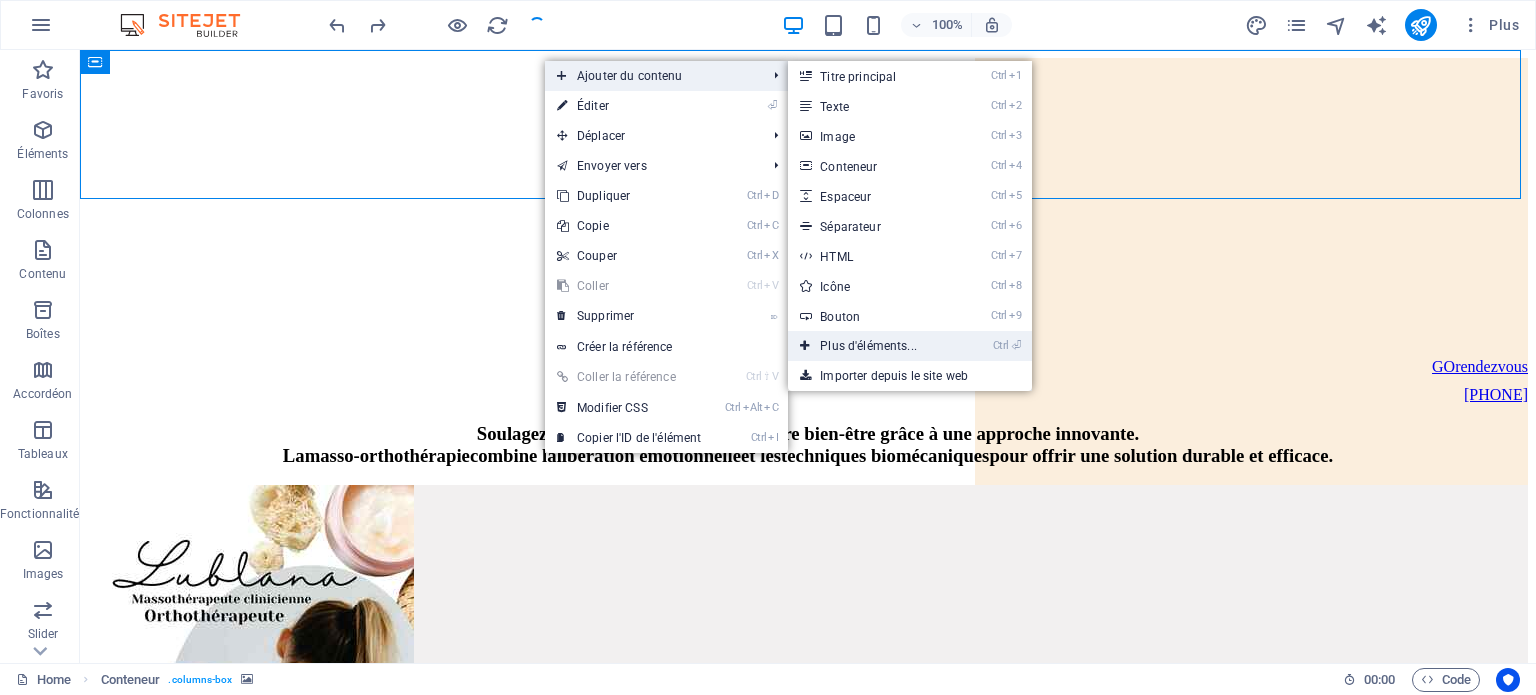 click on "Ctrl ⏎  Plus d'éléments..." at bounding box center [872, 346] 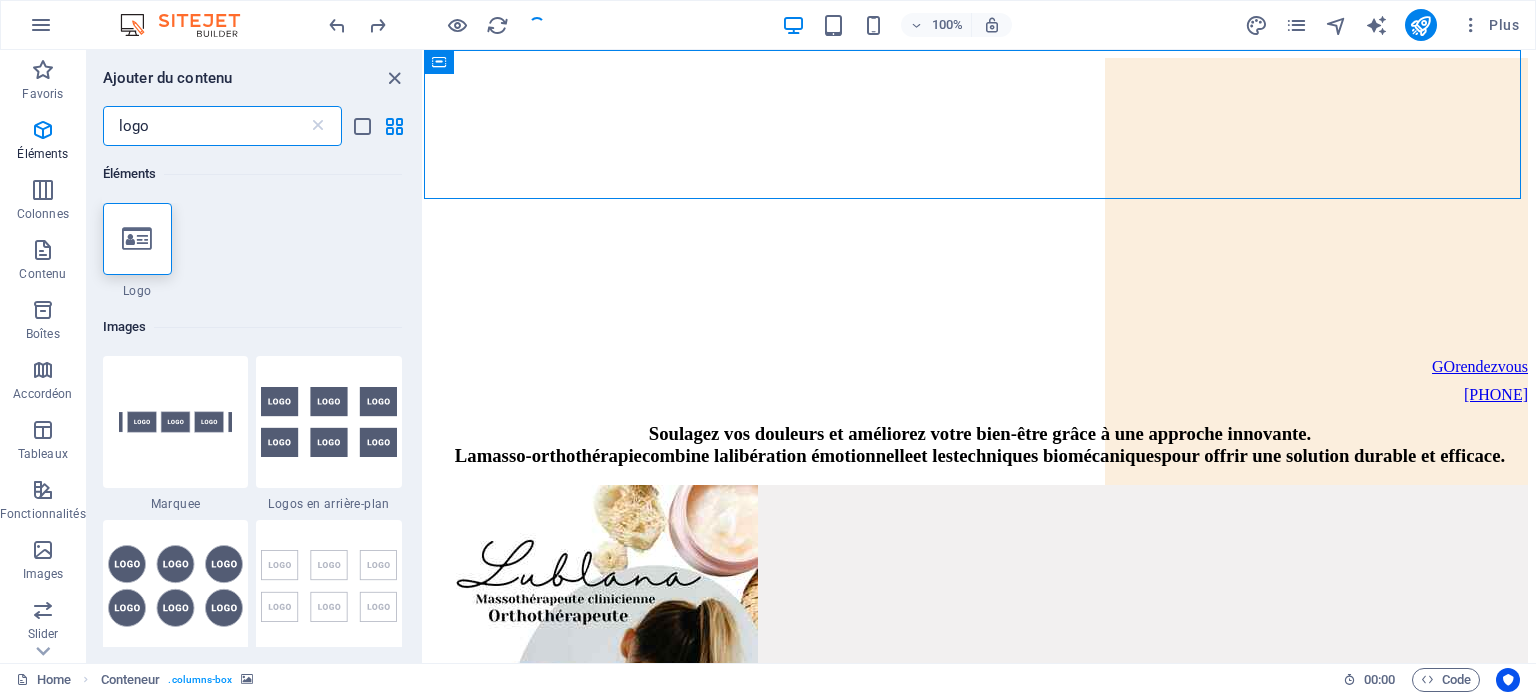 click on "logo" at bounding box center (205, 126) 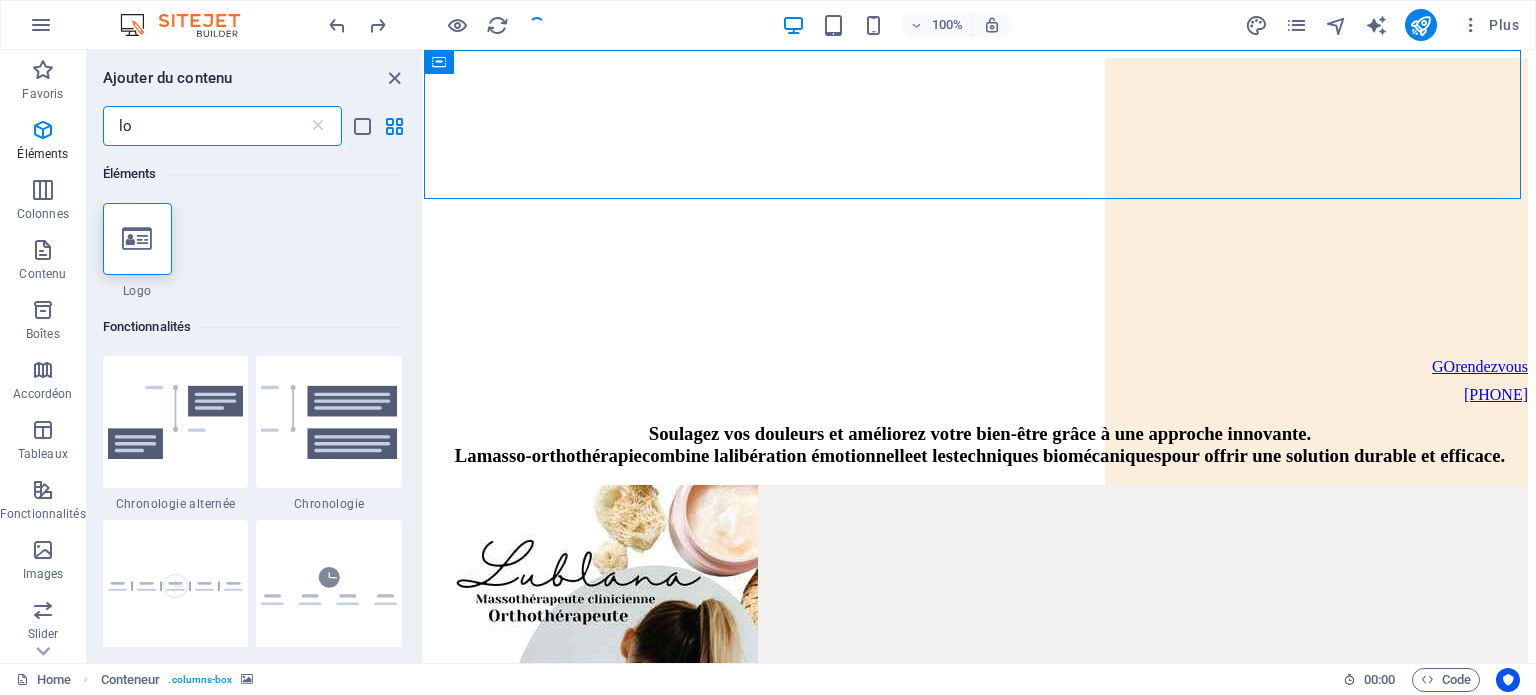 type on "l" 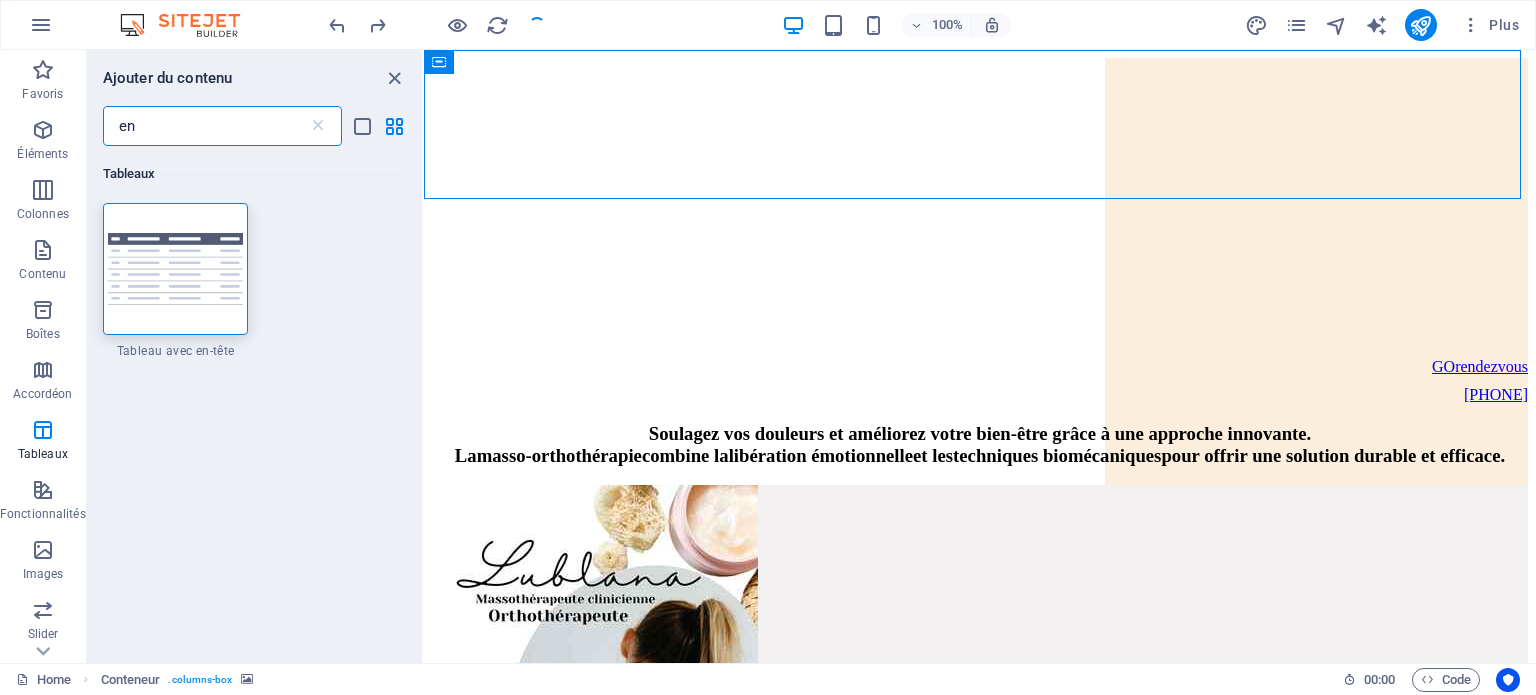 type on "e" 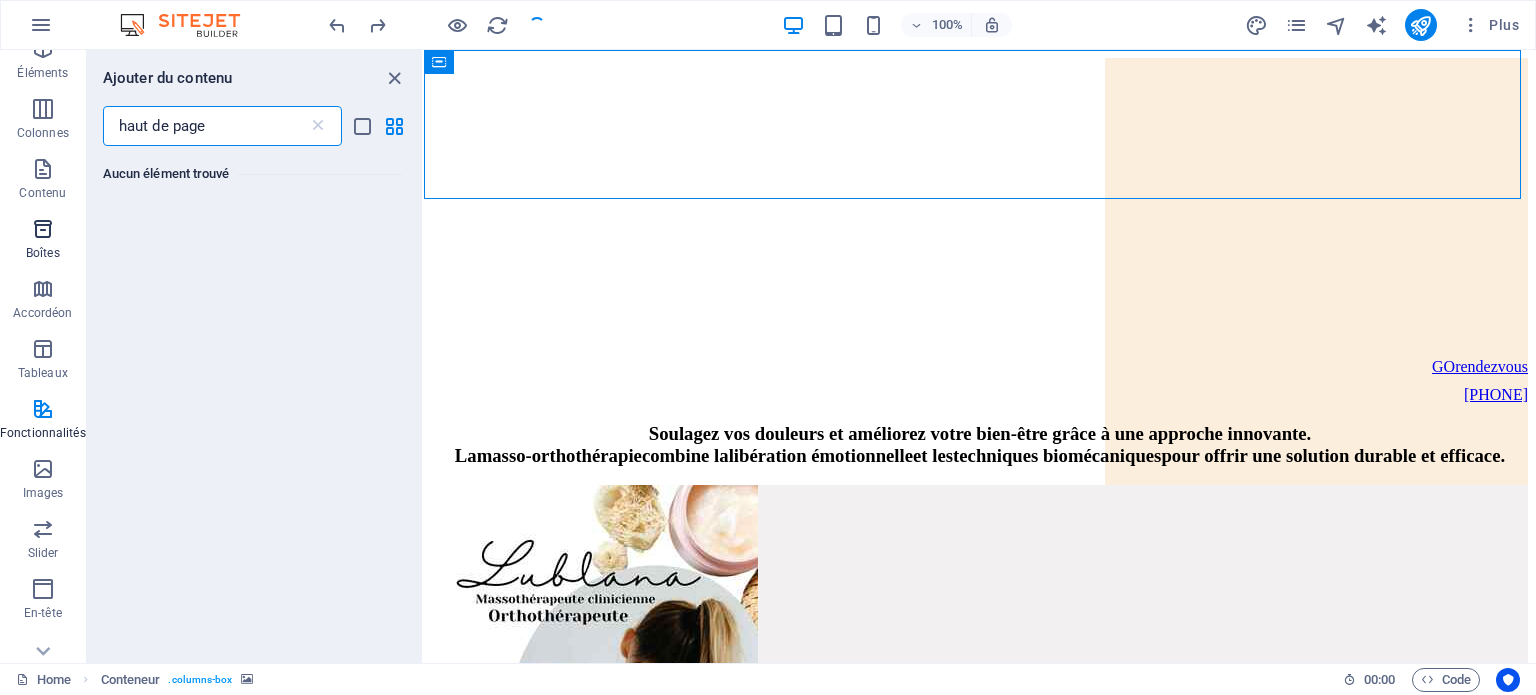 scroll, scrollTop: 200, scrollLeft: 0, axis: vertical 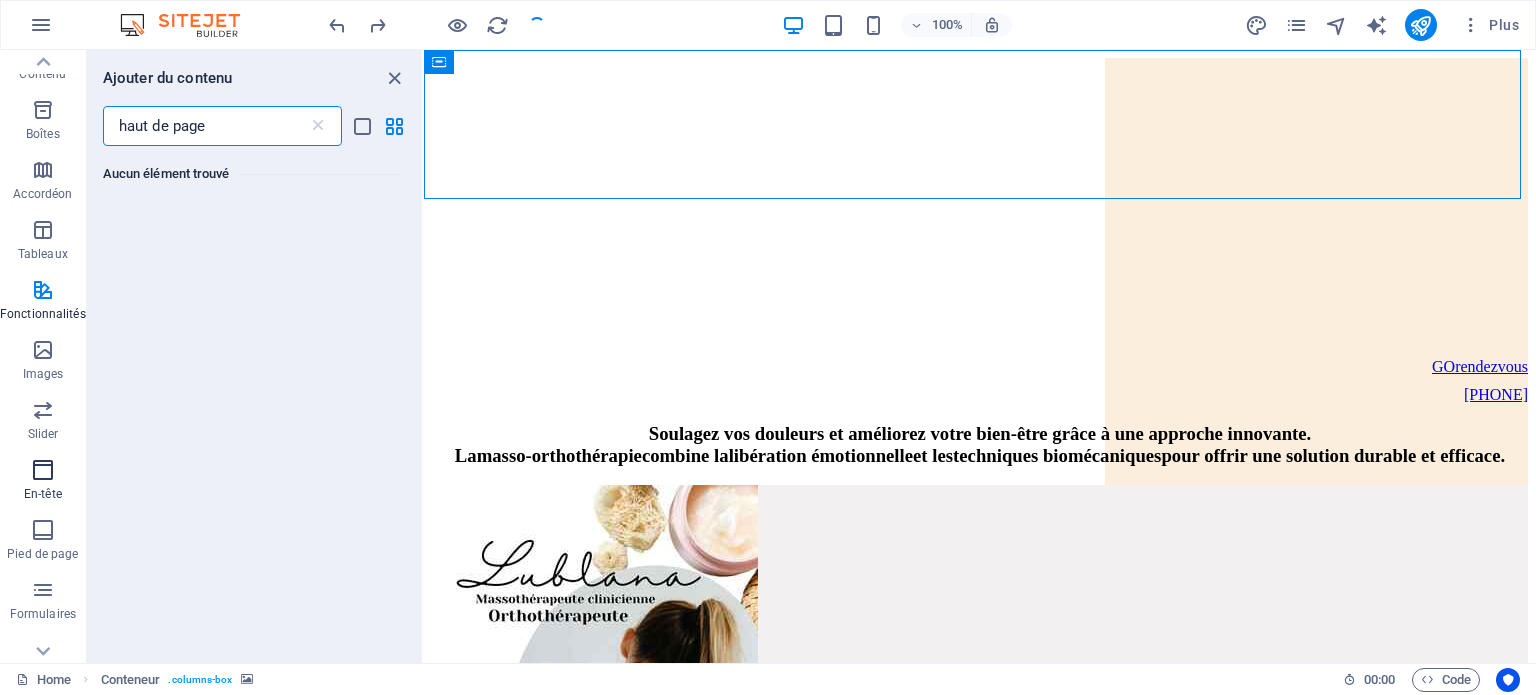 type on "haut de page" 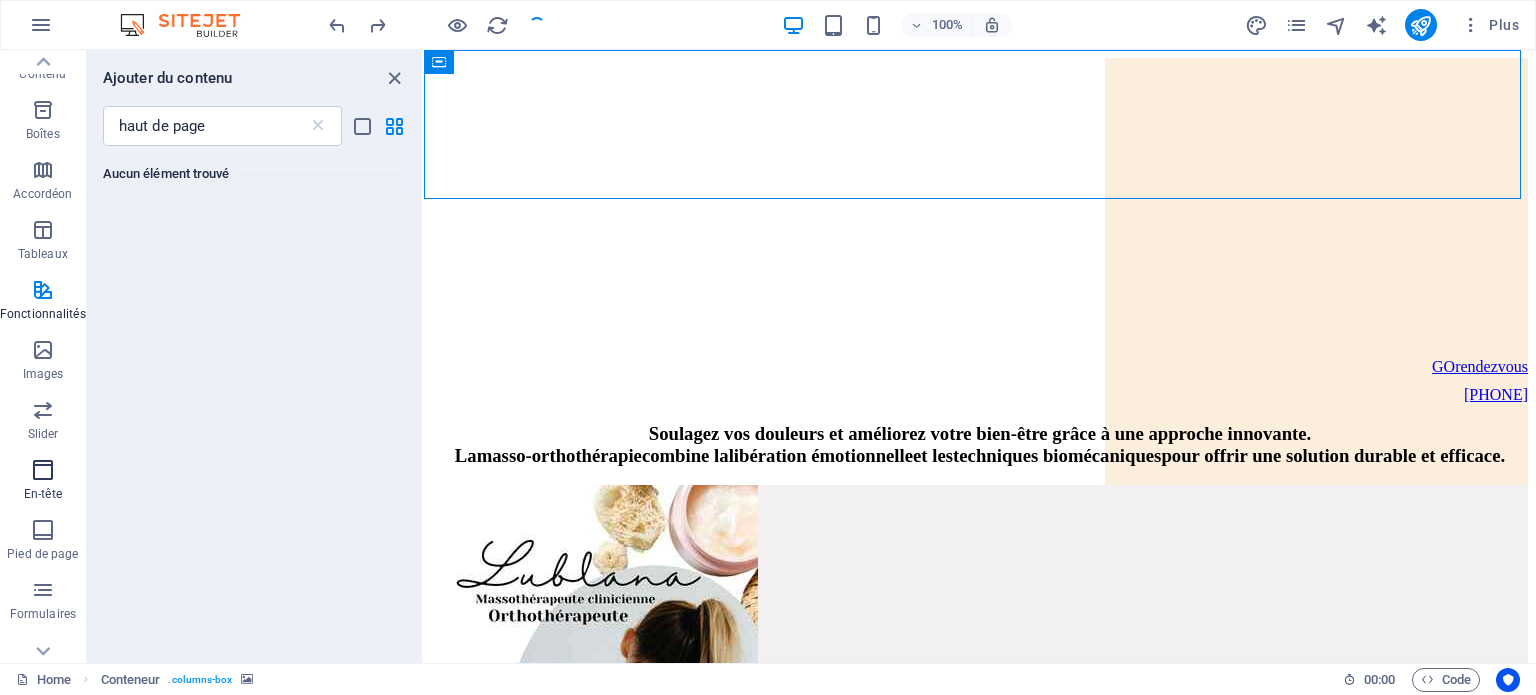 click at bounding box center [43, 470] 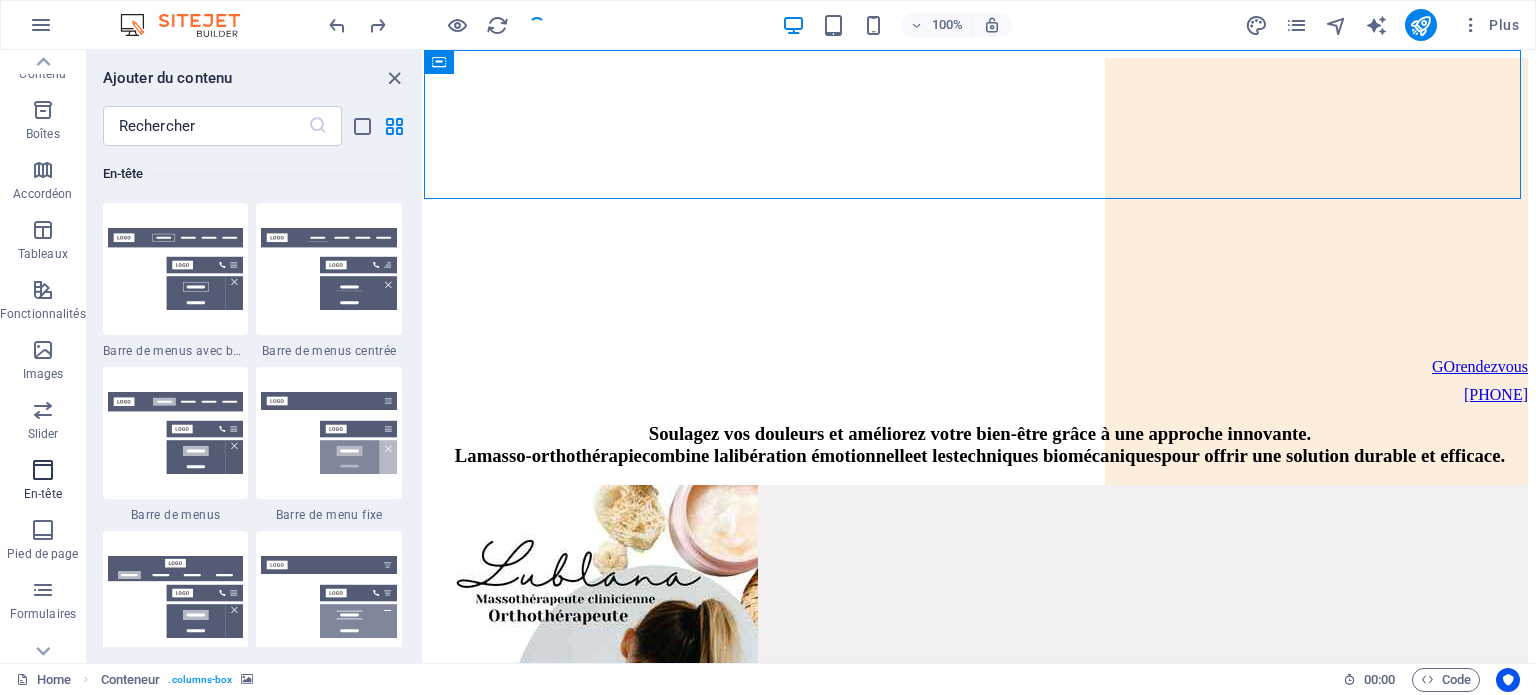 scroll, scrollTop: 12042, scrollLeft: 0, axis: vertical 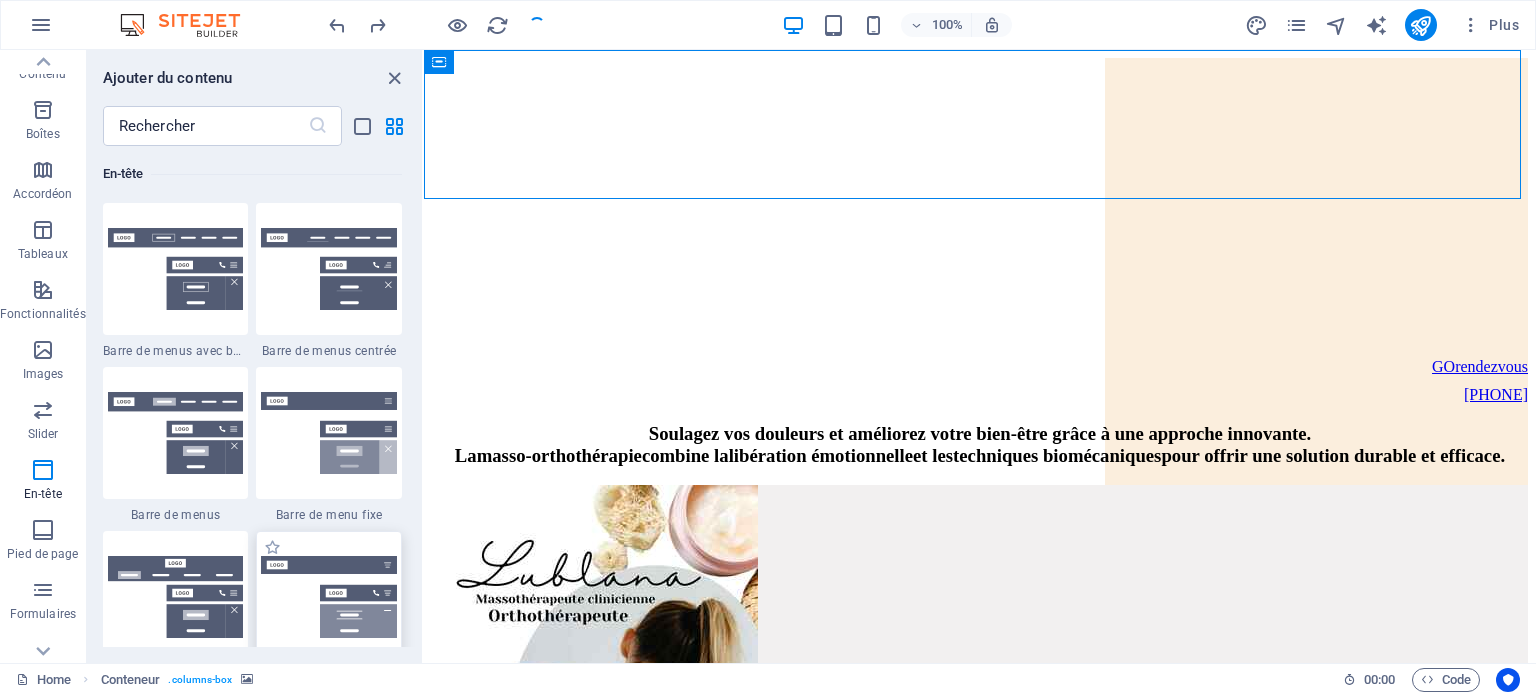 click at bounding box center (329, 597) 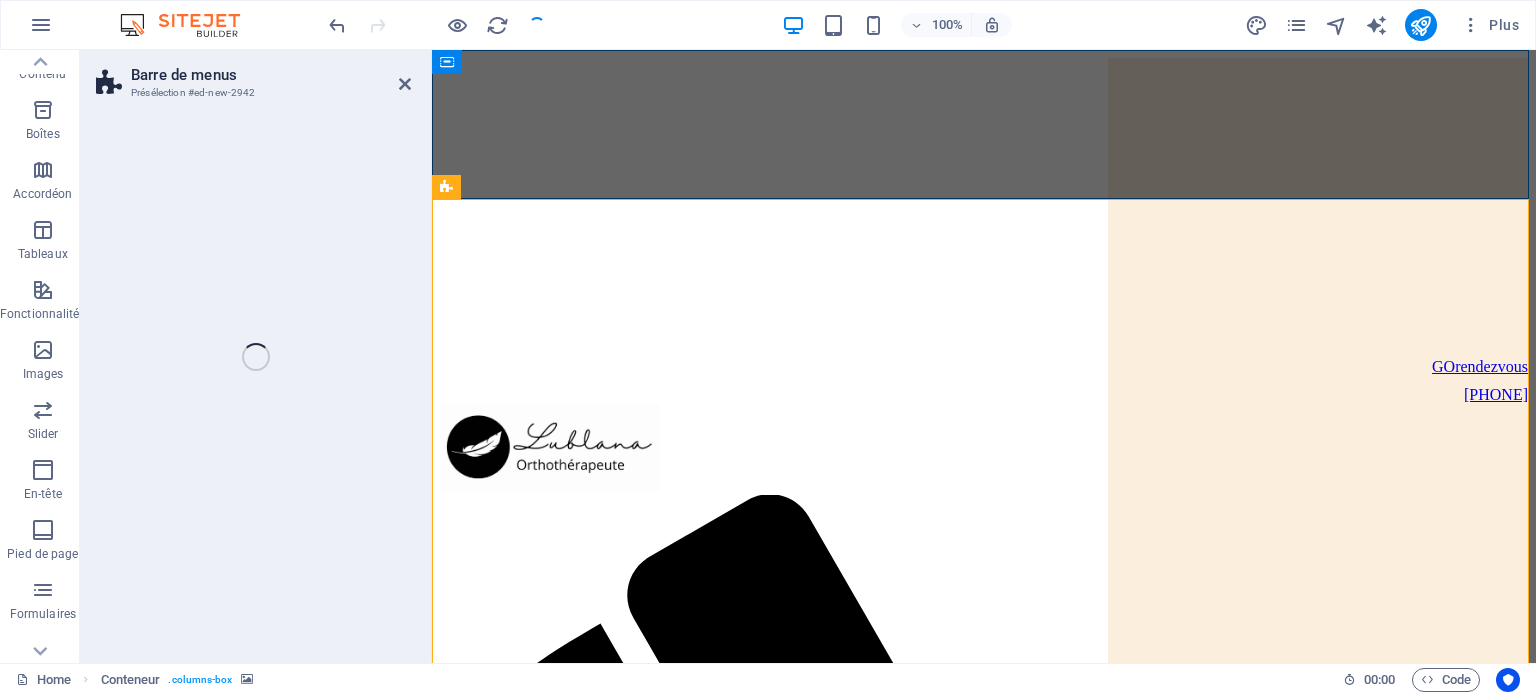 click on "Barre de menus Présélection #ed-new-2942   Conteneur   Bouton   Conteneur   Barre de menus   Superposition texte/image   H3   Espaceur
Glissez et déposez l'élément de votre choix pour remplacer le contenu existant. Appuyez sur "Ctrl" si vous voulez créer un nouvel élément.
Bouton   Conteneur   Image   Cartes   Conteneur   Cartes   Conteneur   Image   Cartes   Conteneur   Conteneur   Image   Conteneur   Barre d'infos étendue   Conteneur   Logo   Conteneur   Conteneur   Barre de menus" at bounding box center [808, 356] 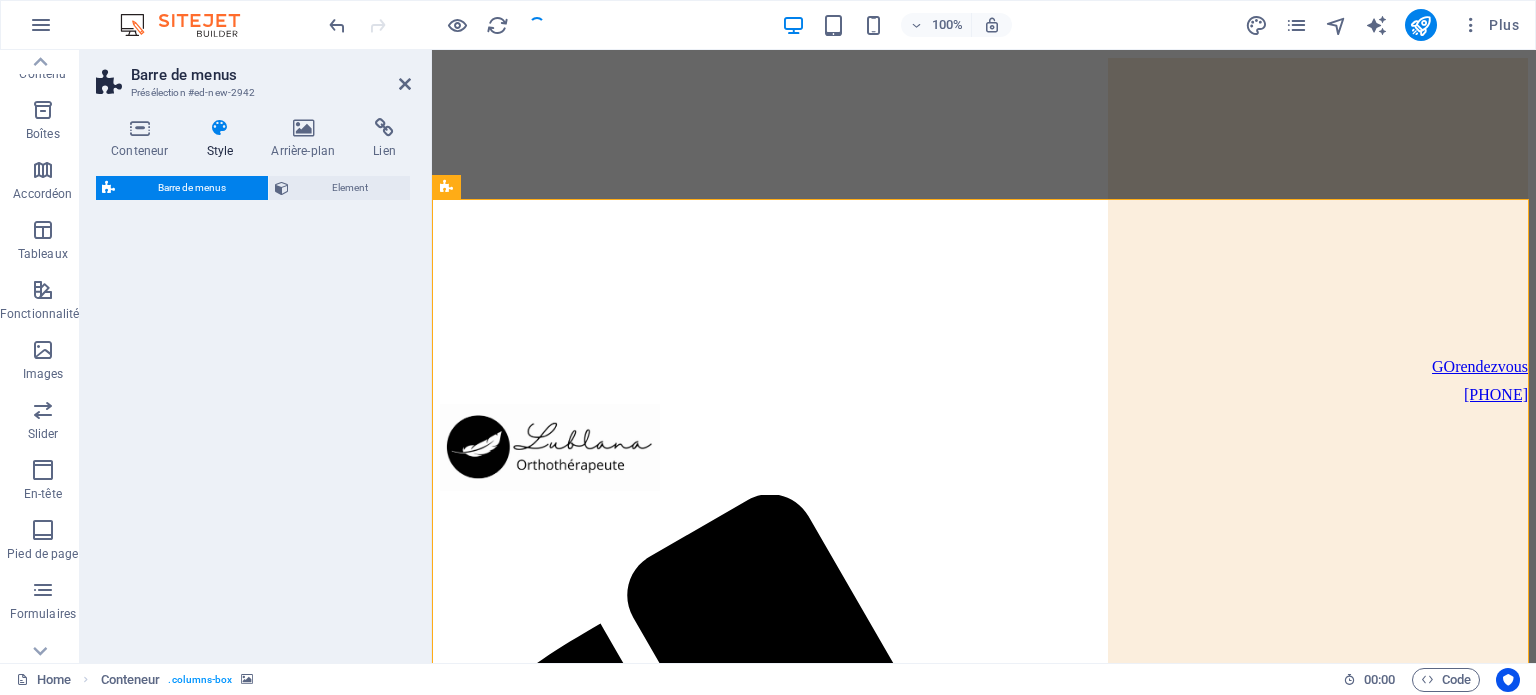 select on "rem" 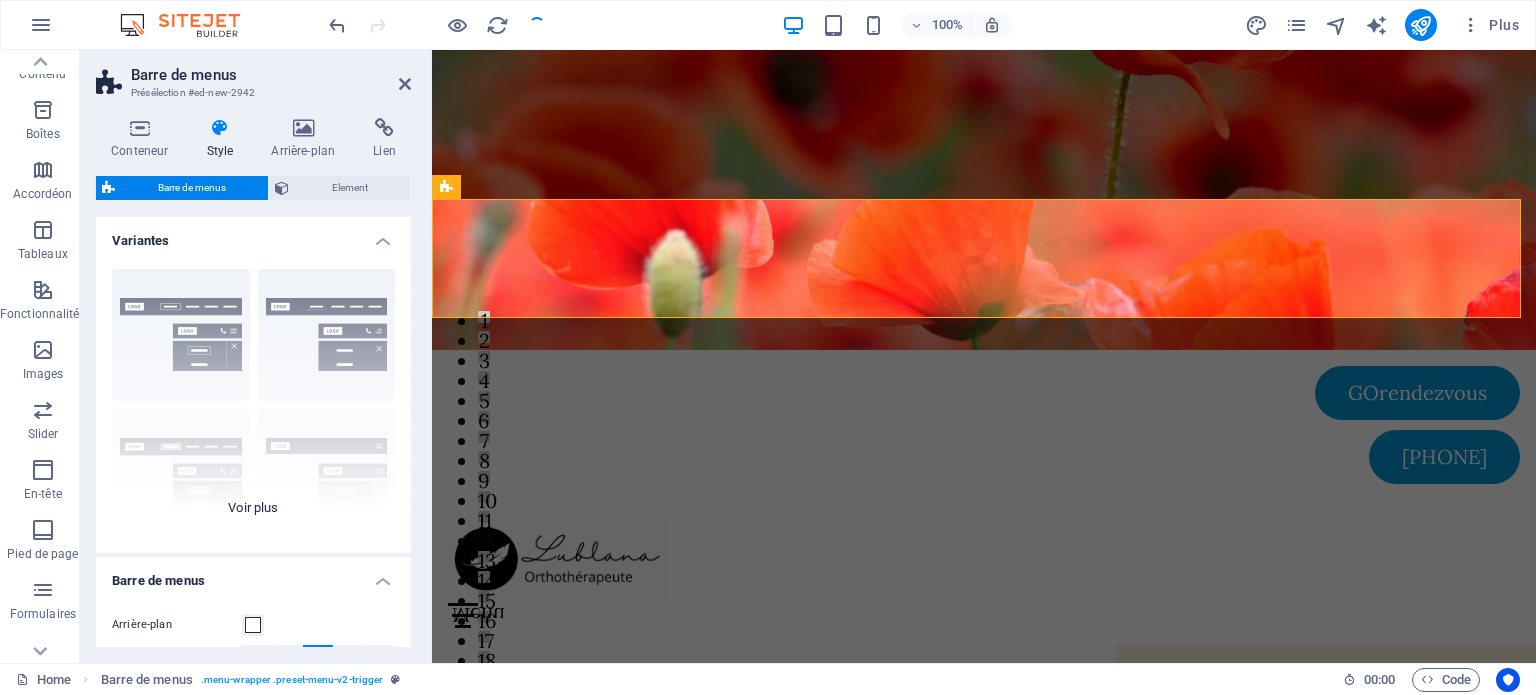 click on "Bordure Centré Par défaut Fixé Loki Déclencheur Large XXL" at bounding box center [253, 403] 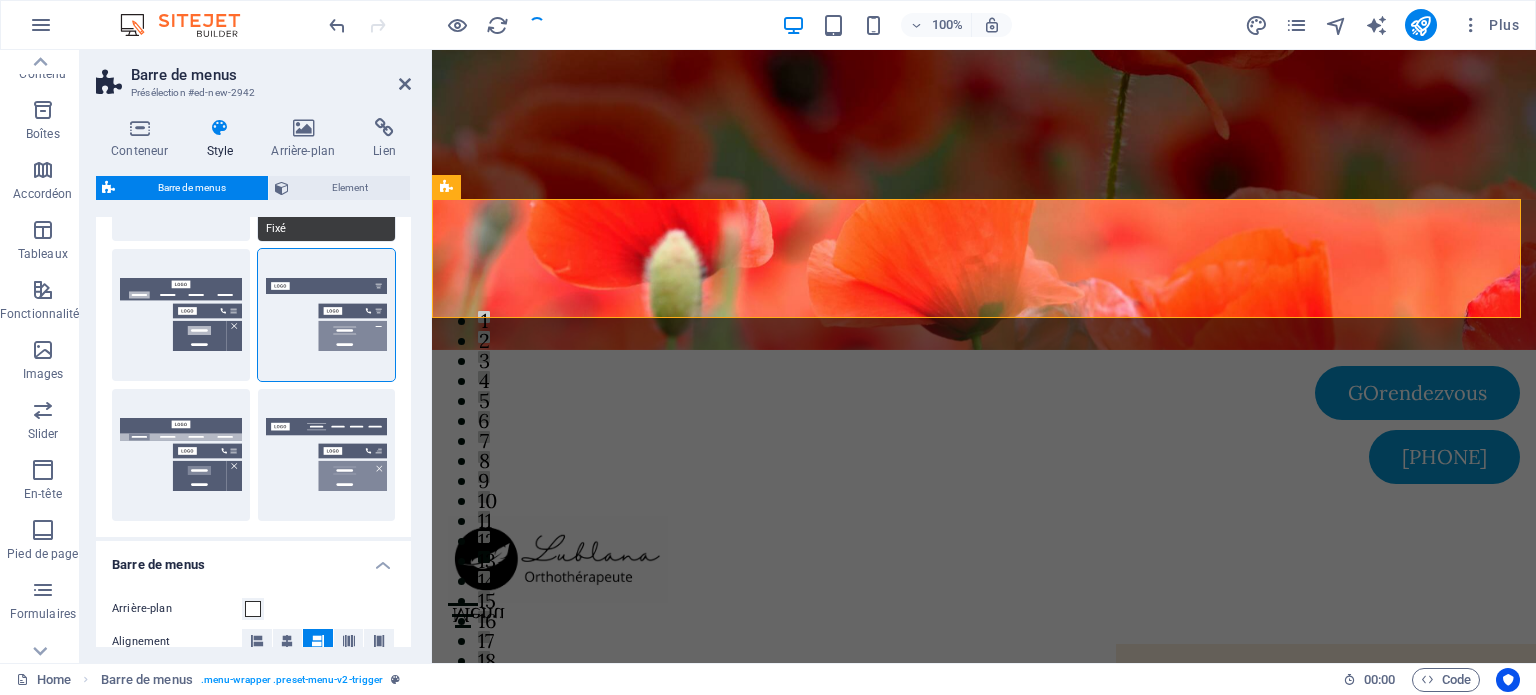 scroll, scrollTop: 400, scrollLeft: 0, axis: vertical 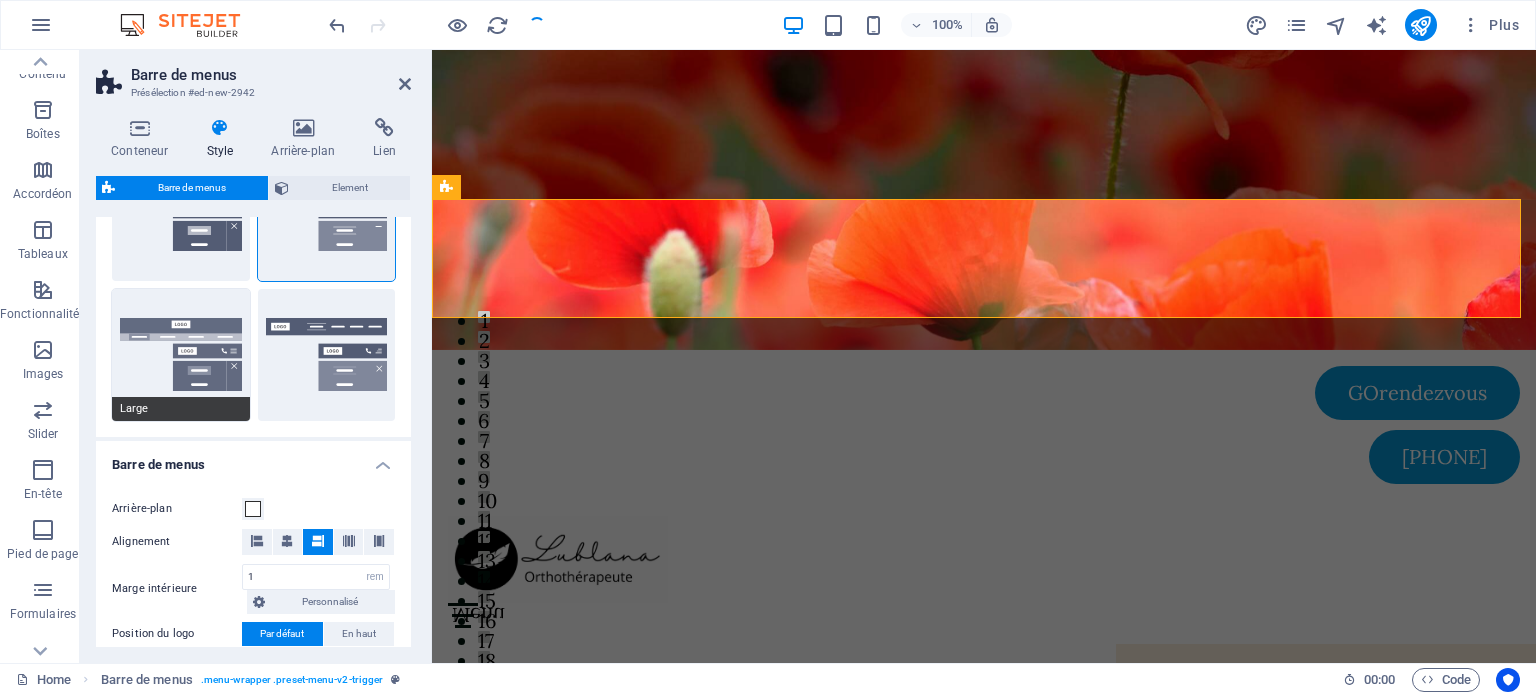 click on "Large" at bounding box center [181, 355] 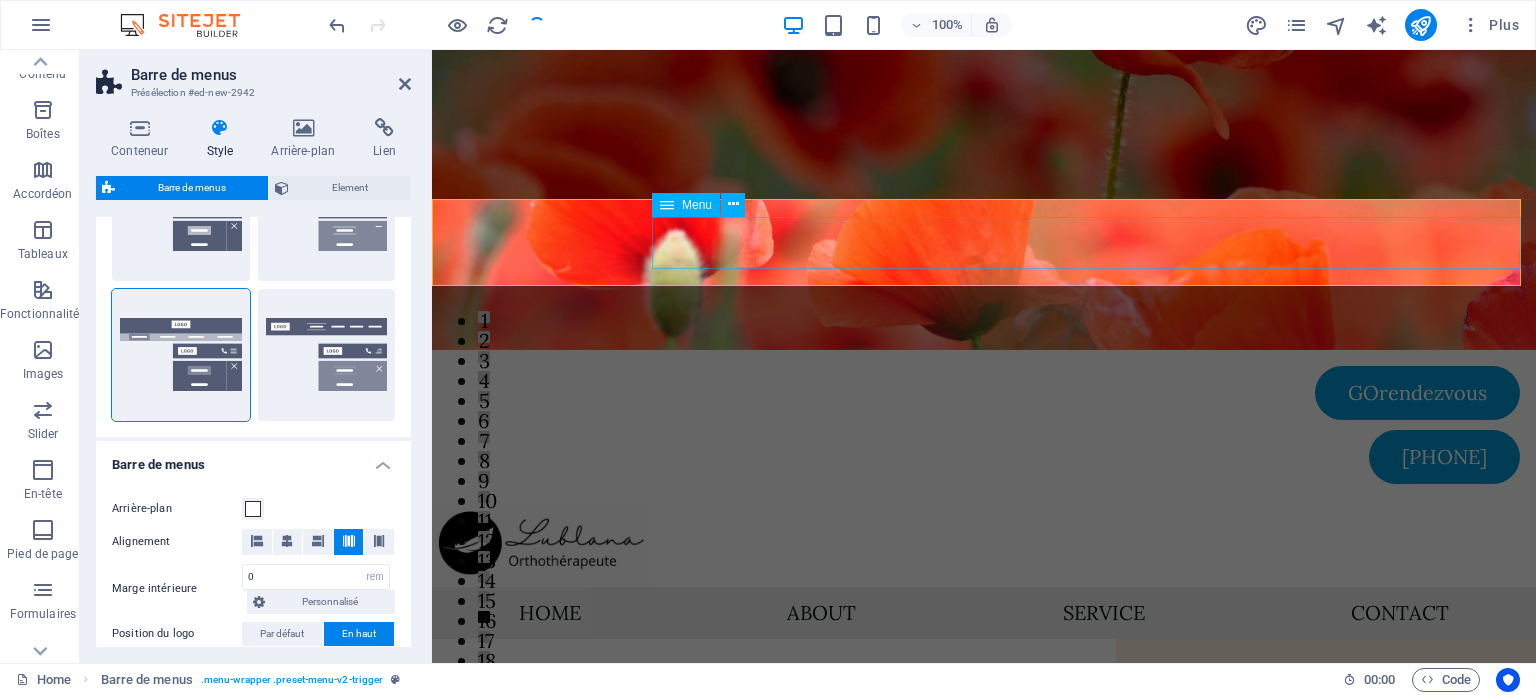 click on "Home About Service Contact" at bounding box center (984, 613) 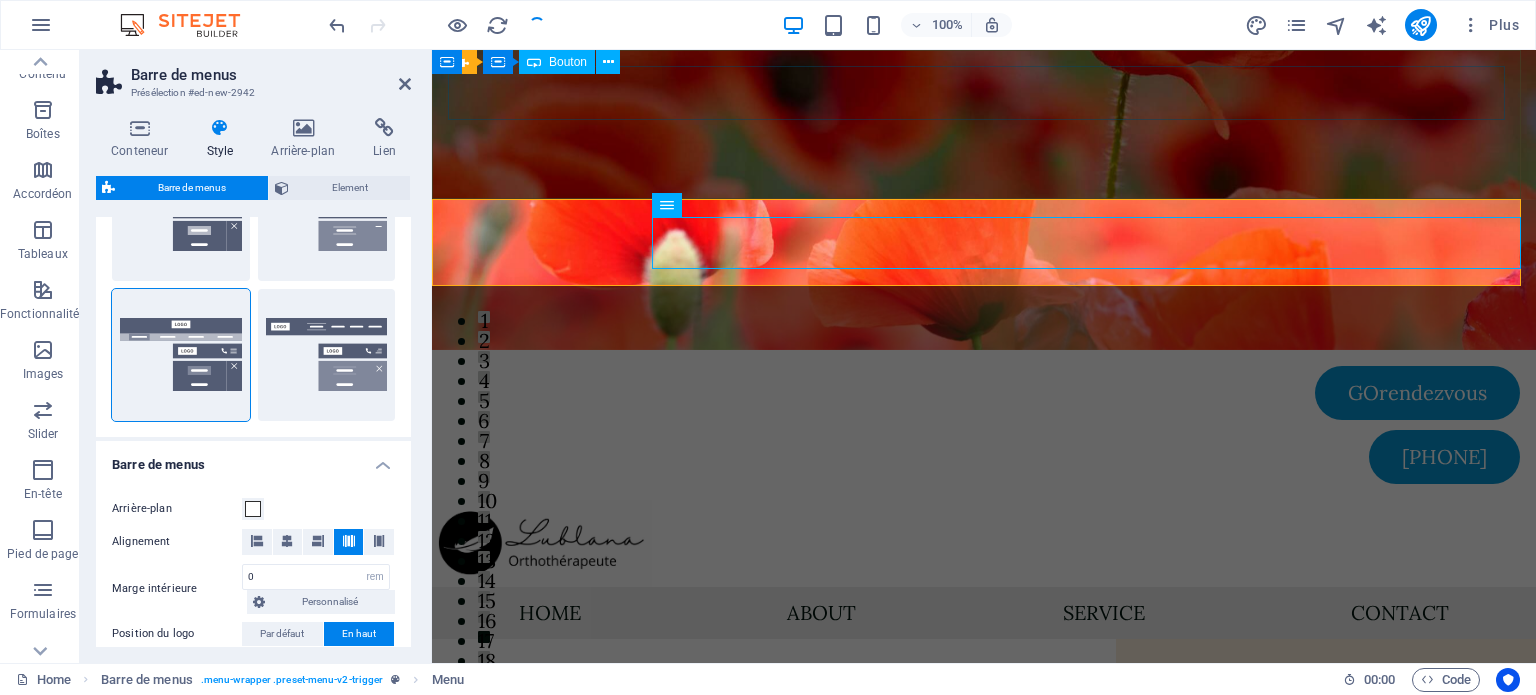 click on "GOrendezvous" at bounding box center [984, 393] 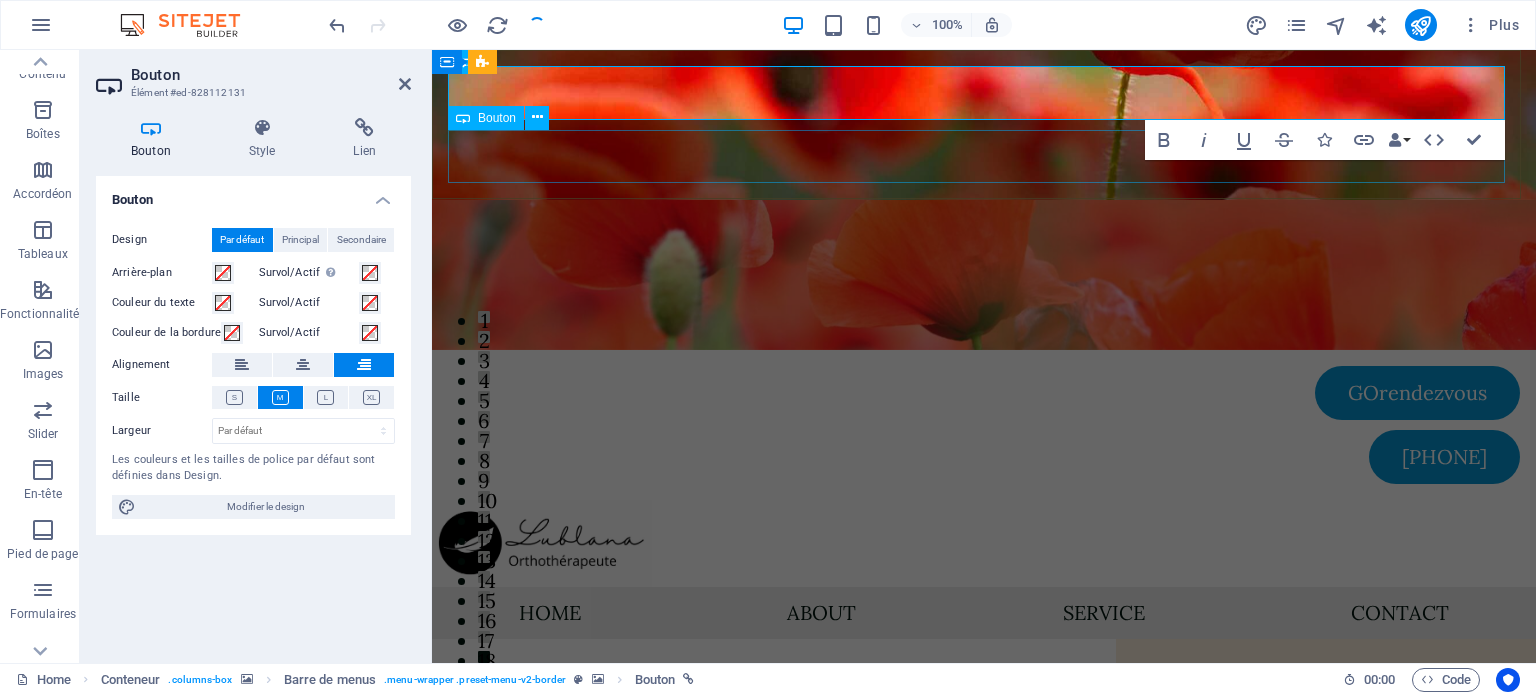click on "[PHONE]" at bounding box center [984, 457] 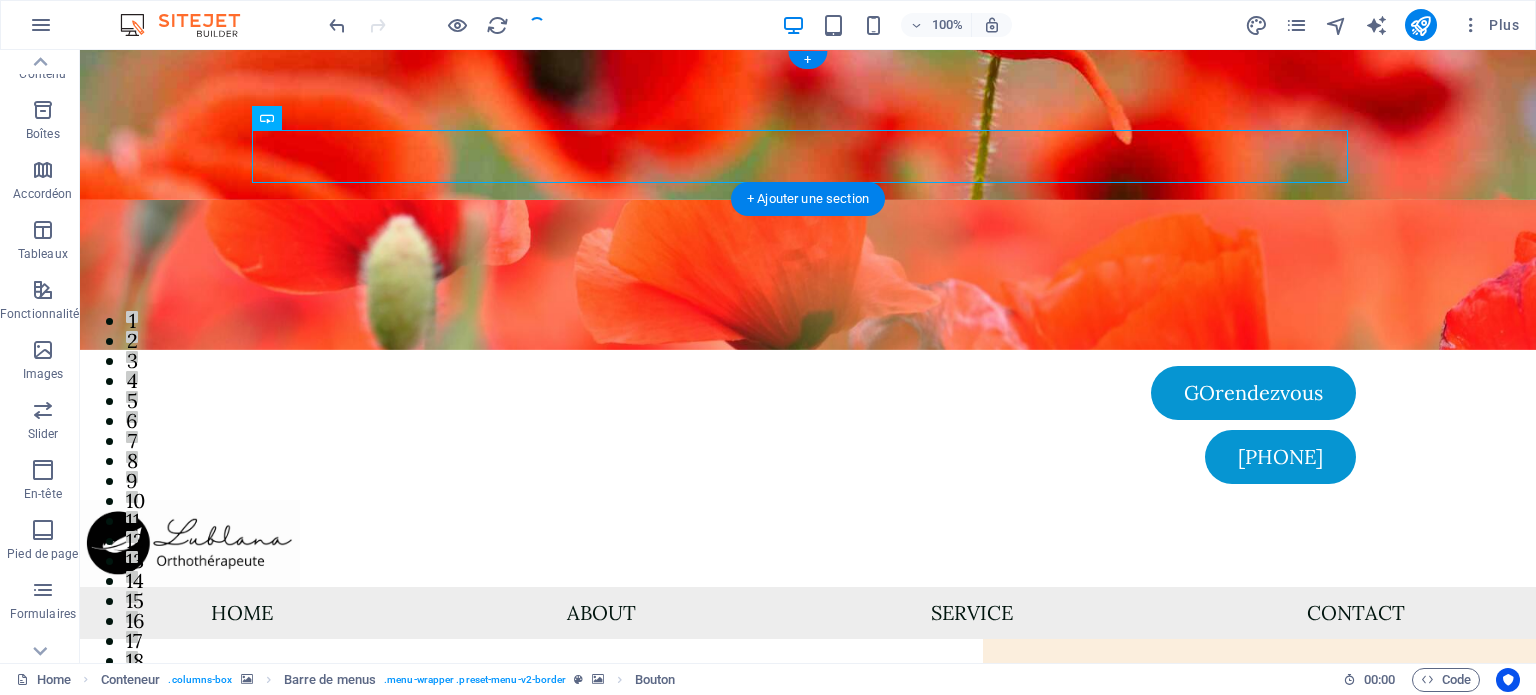 click at bounding box center [808, 275] 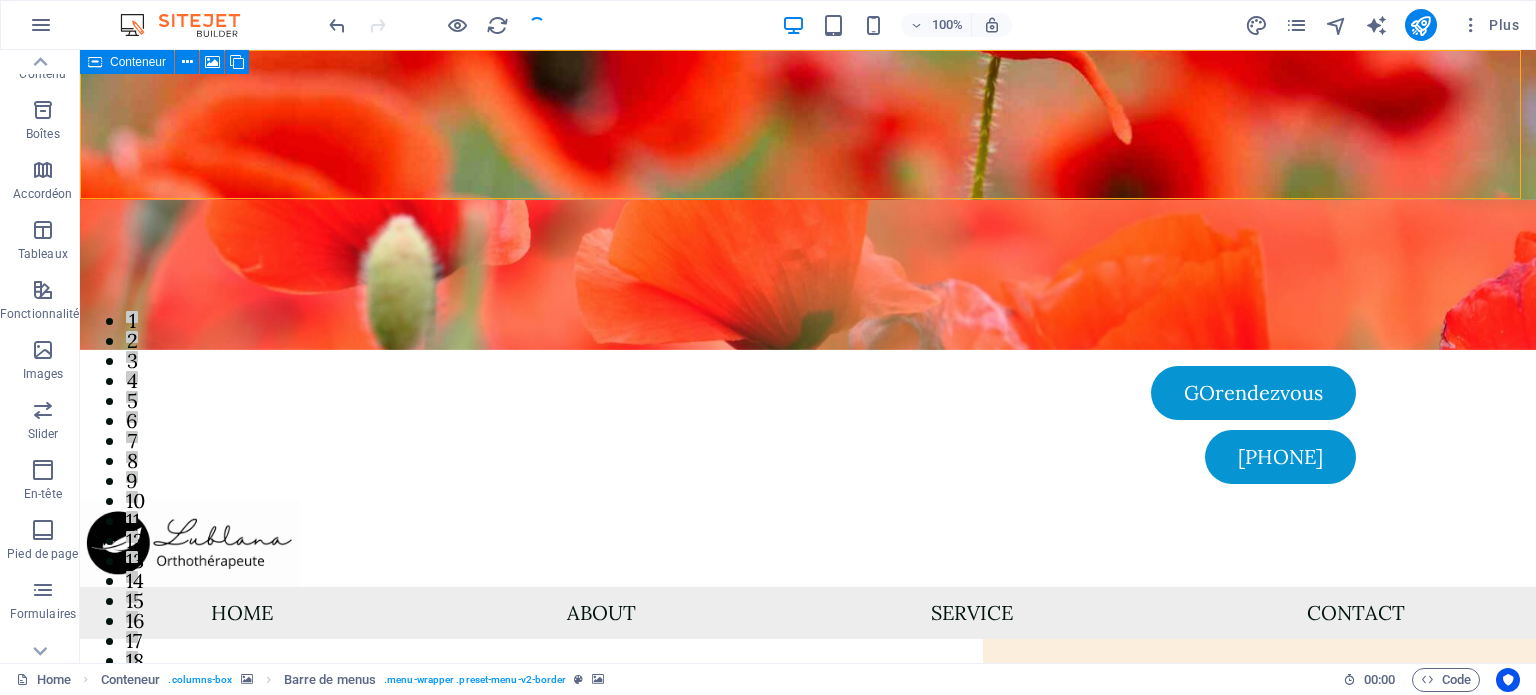 click at bounding box center [95, 62] 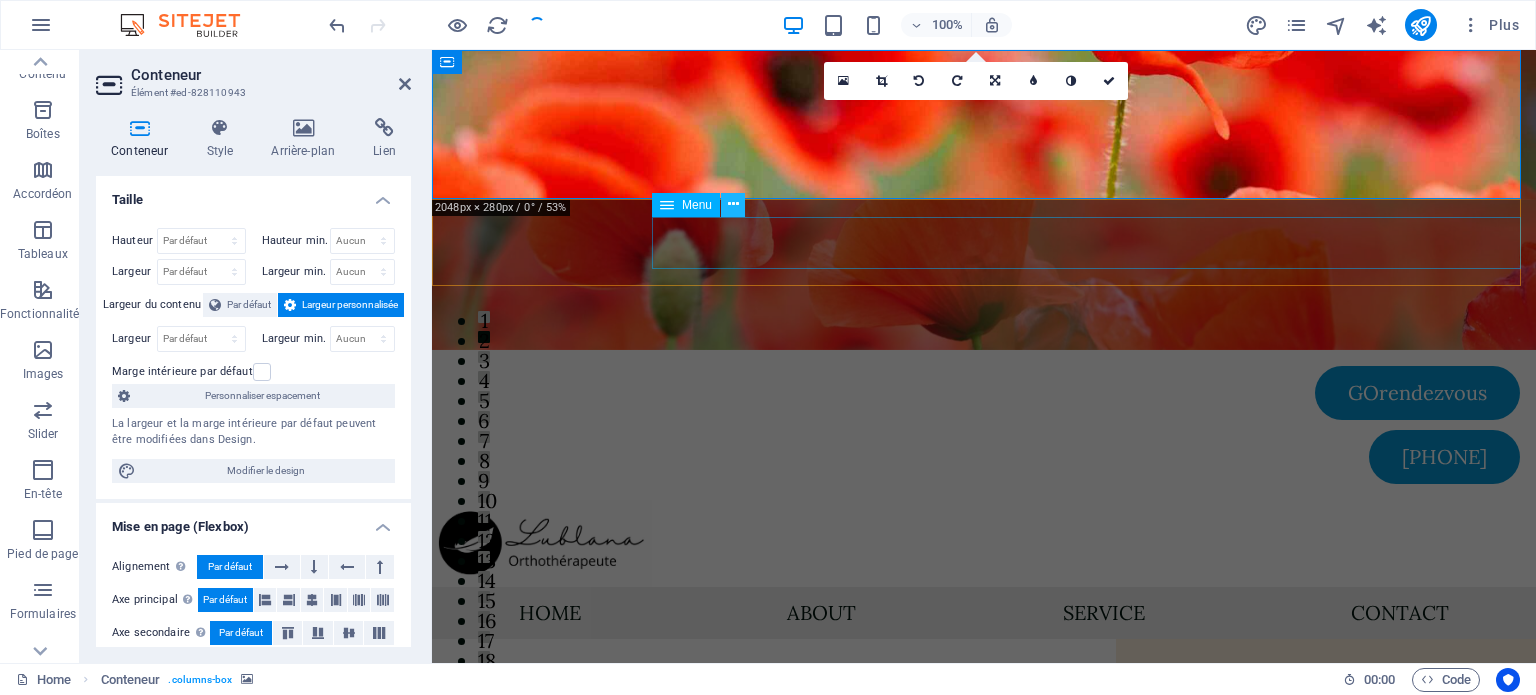 click at bounding box center (733, 204) 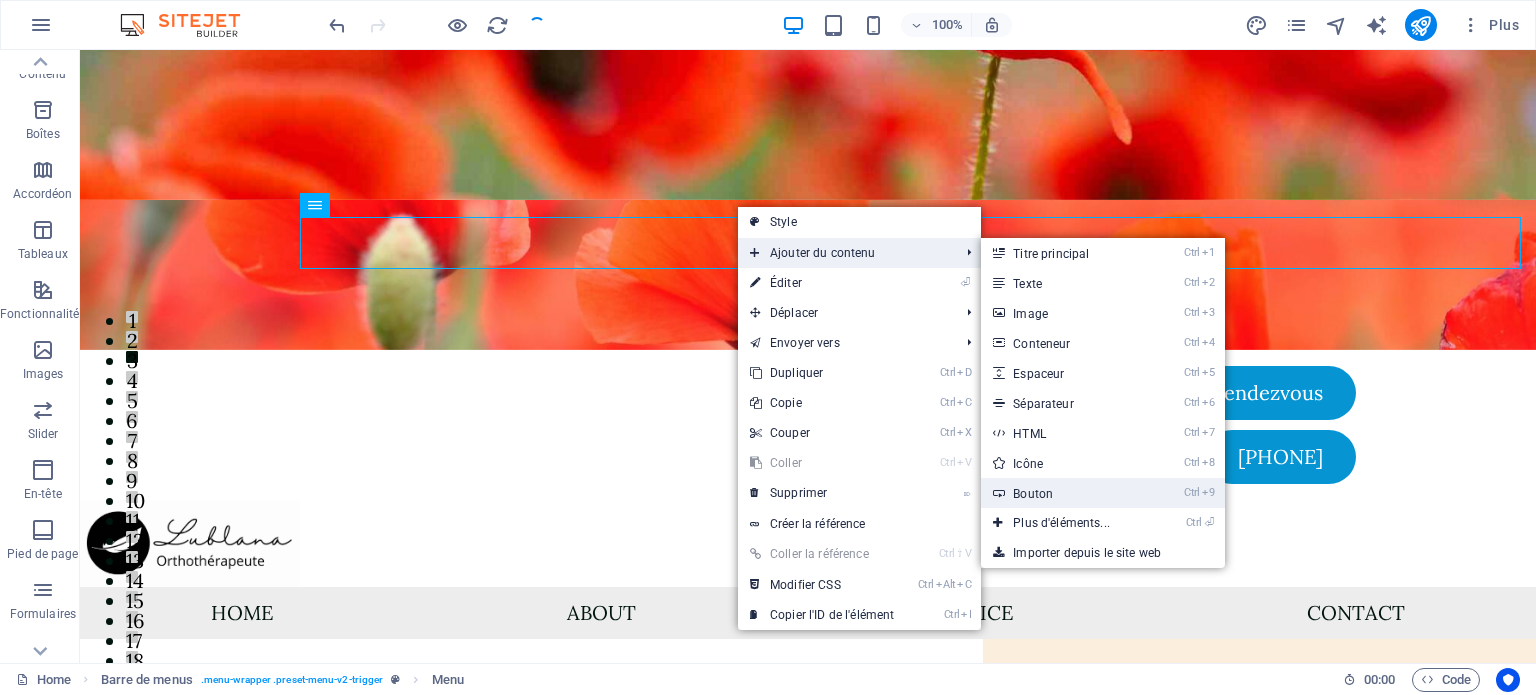 click on "Ctrl 9  Bouton" at bounding box center (1065, 493) 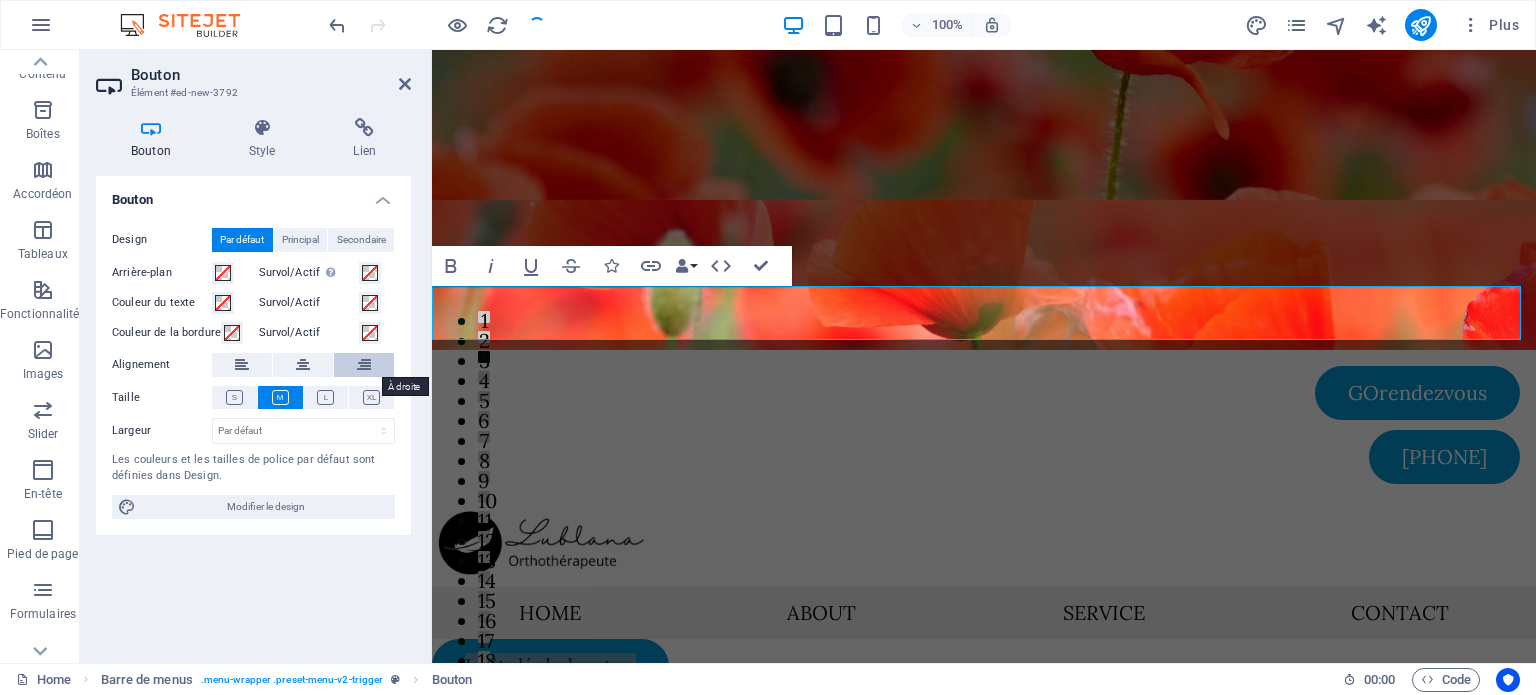click at bounding box center (364, 365) 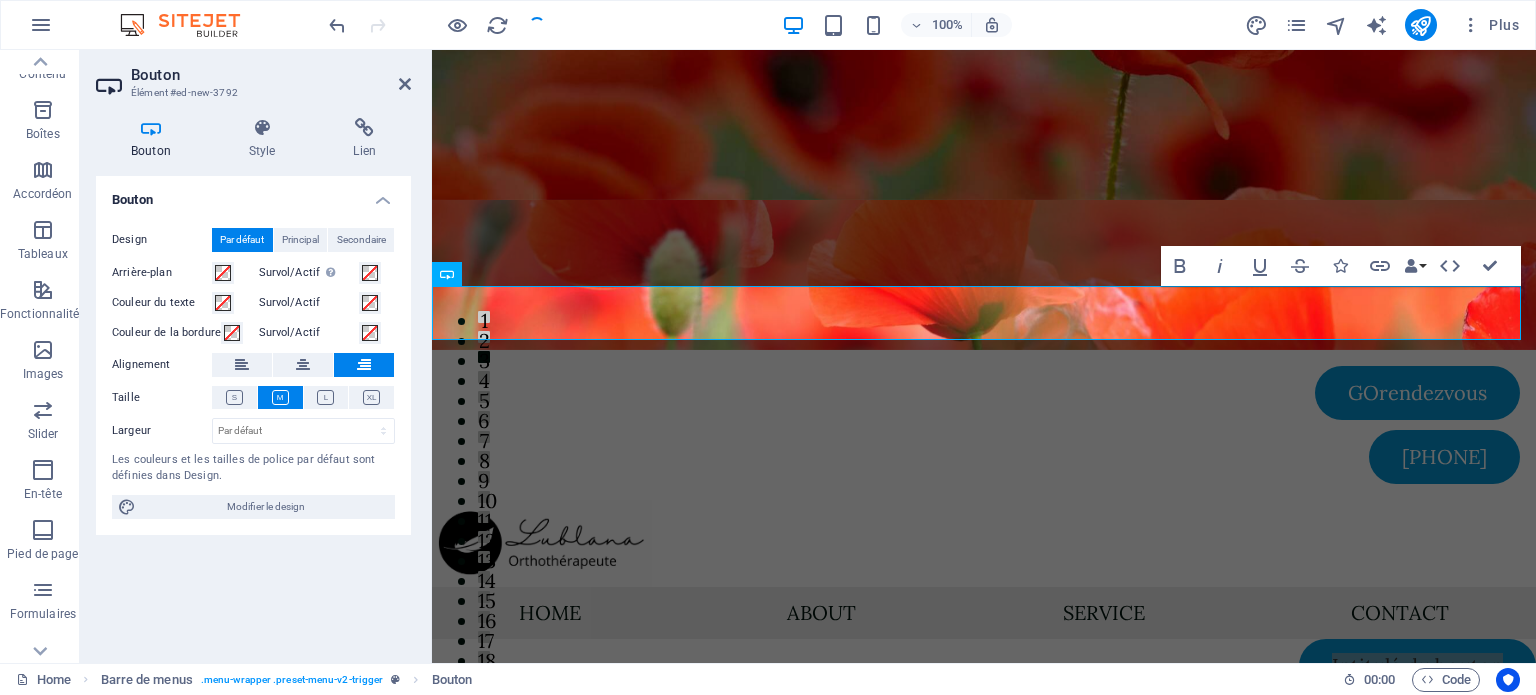 type 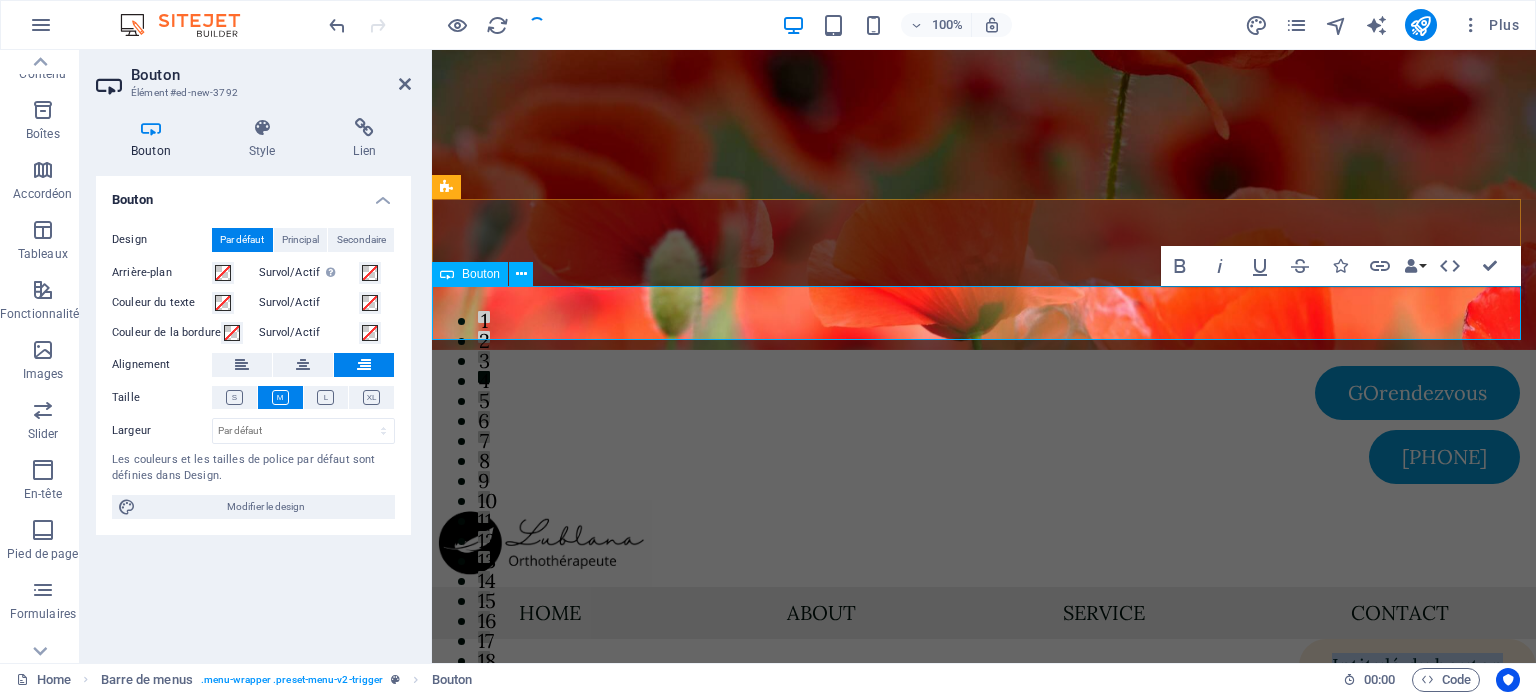 click on "Intitulé du bouton" at bounding box center [1417, 666] 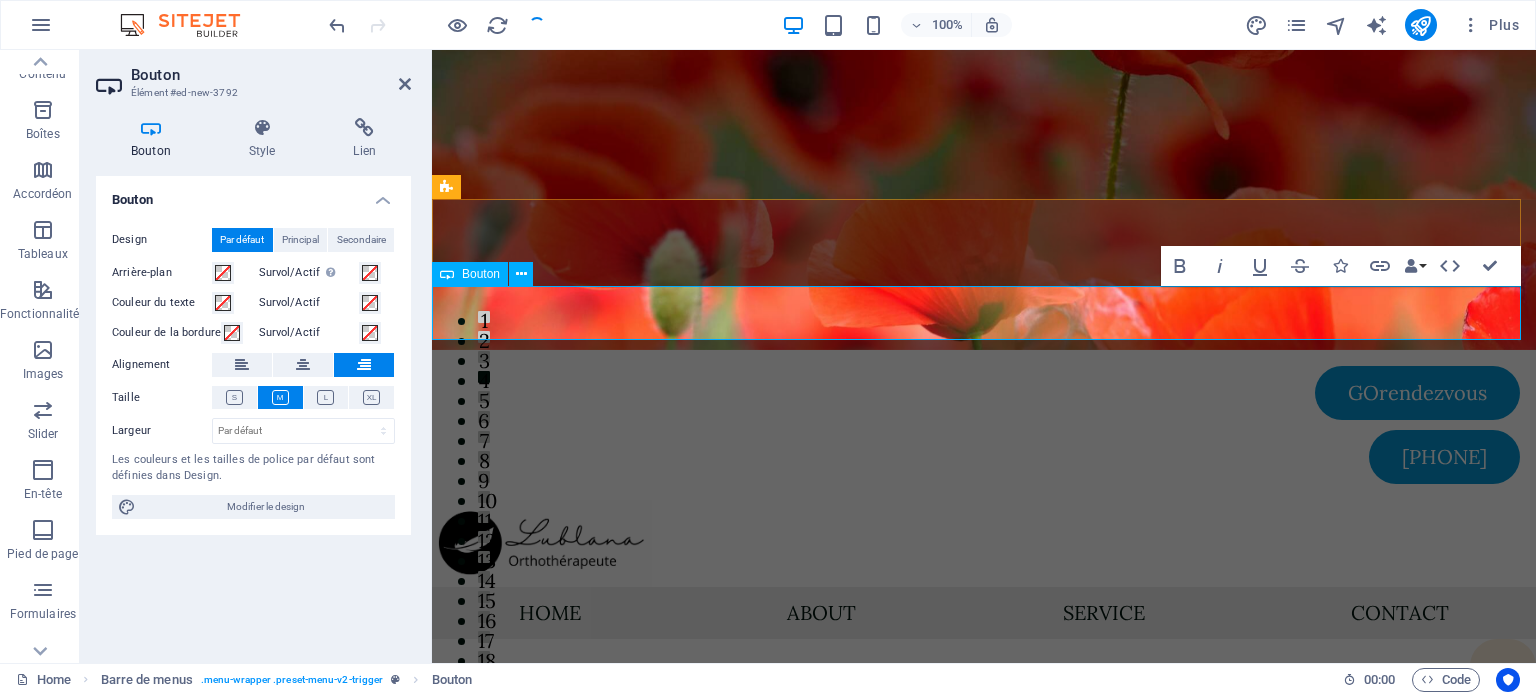 type 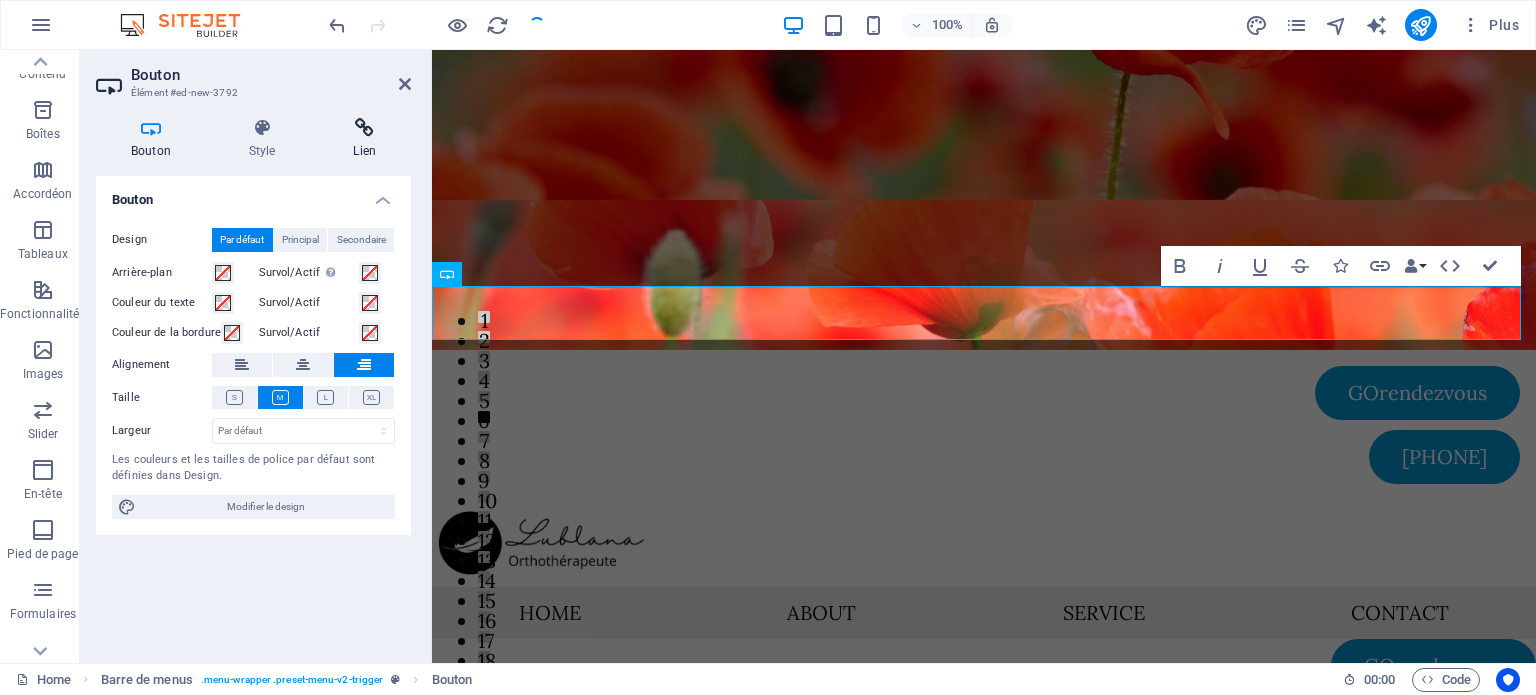 click at bounding box center (364, 128) 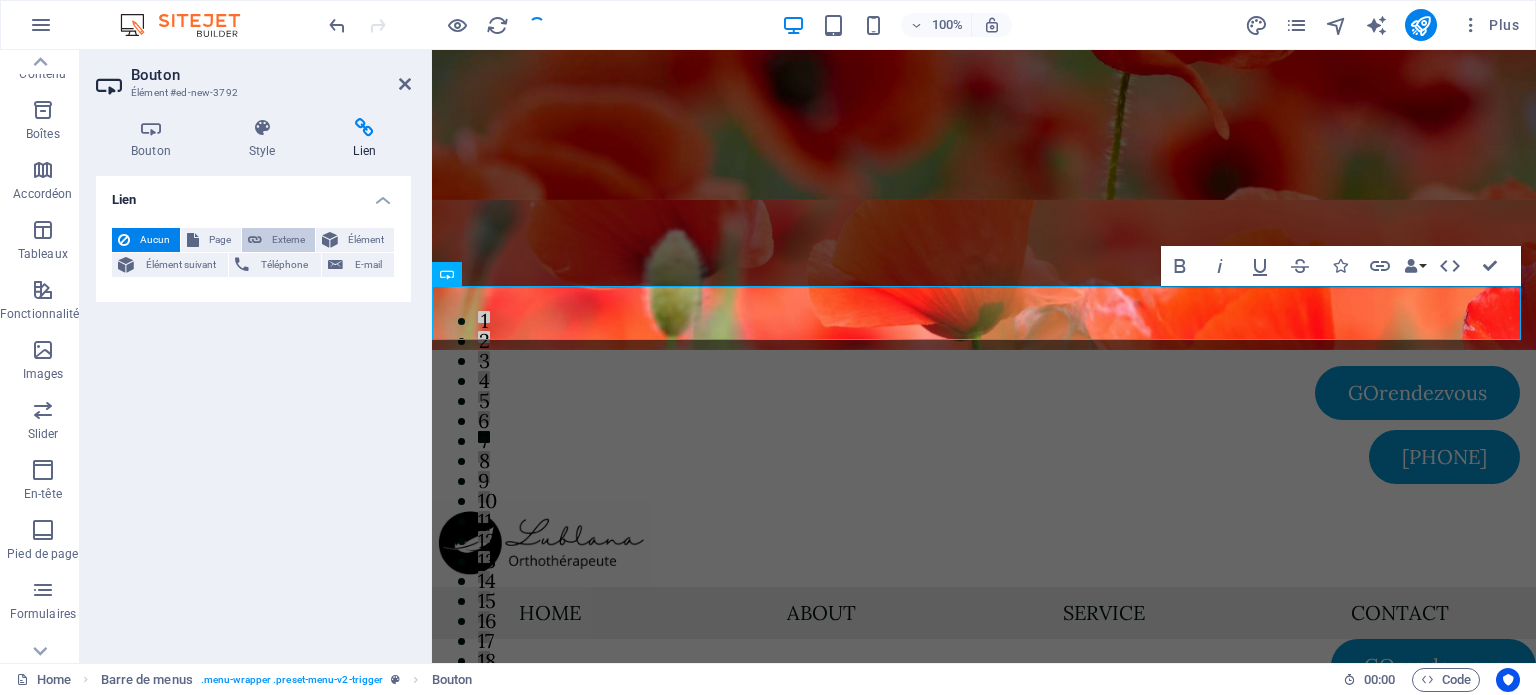 click on "Externe" at bounding box center [288, 240] 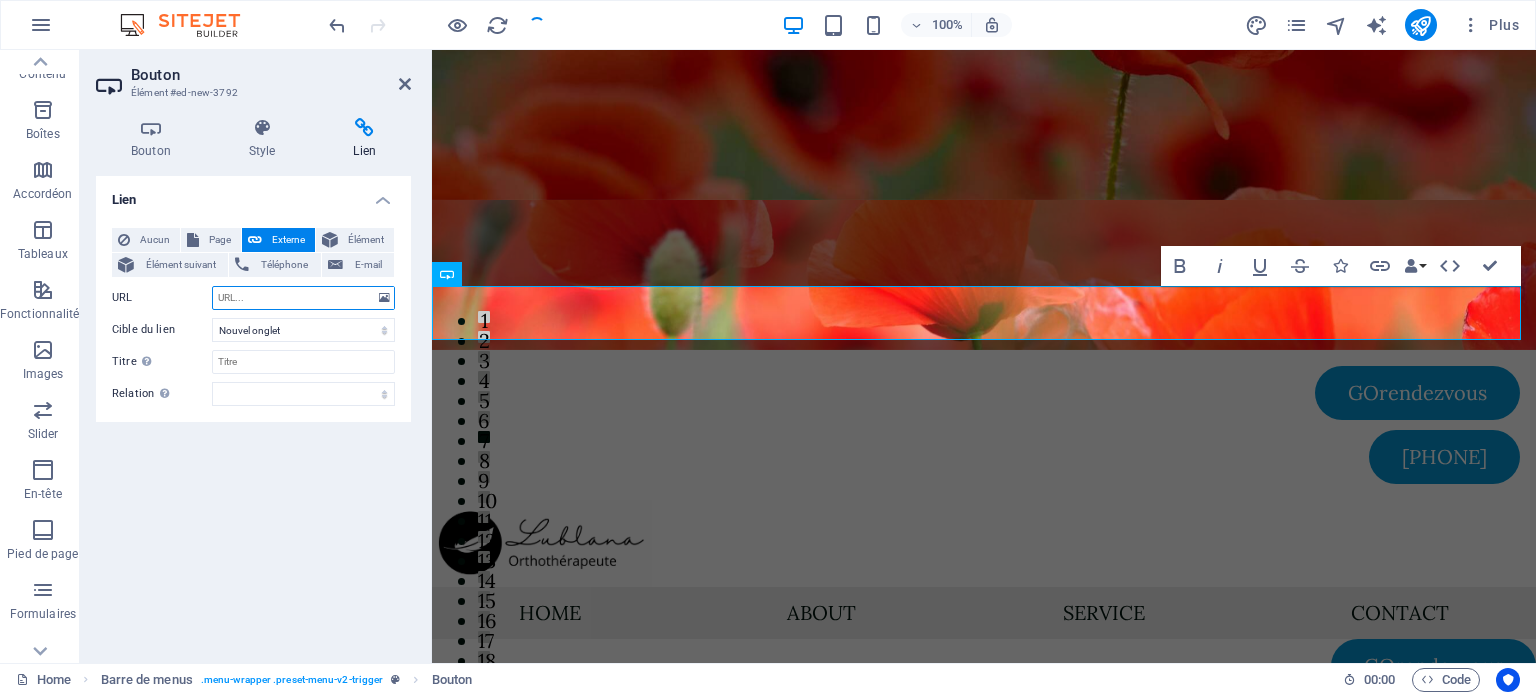 paste on "https://www.gorendezvous.com/lublana?source=GOMarketplace" 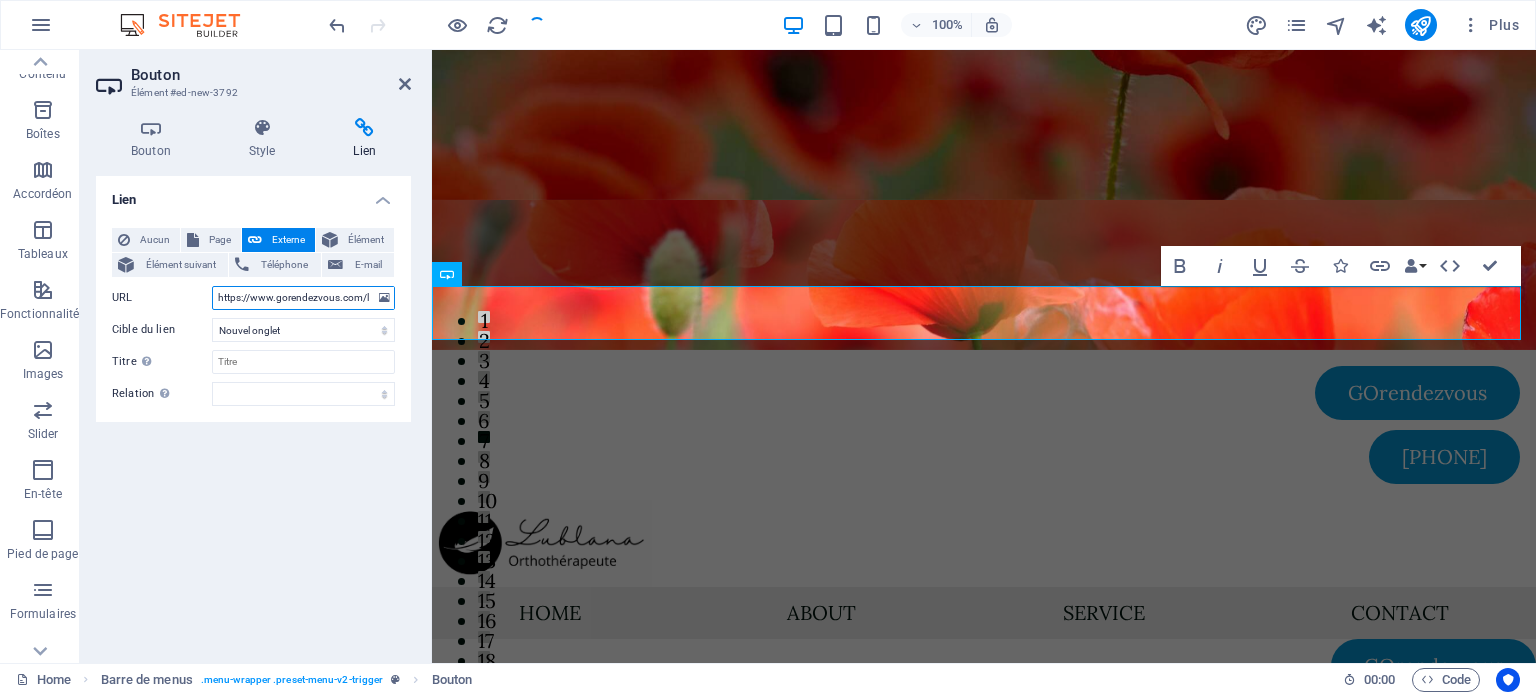 scroll, scrollTop: 0, scrollLeft: 135, axis: horizontal 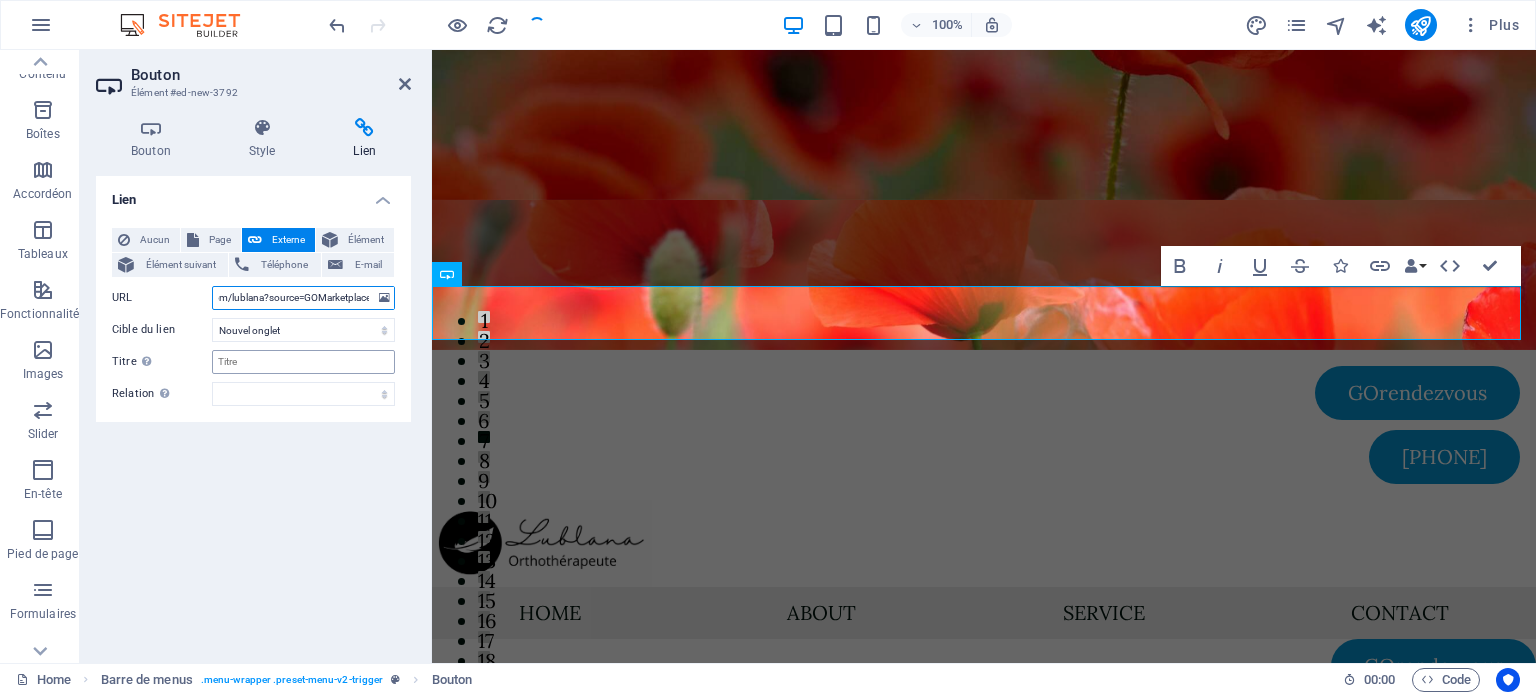type on "https://www.gorendezvous.com/lublana?source=GOMarketplace" 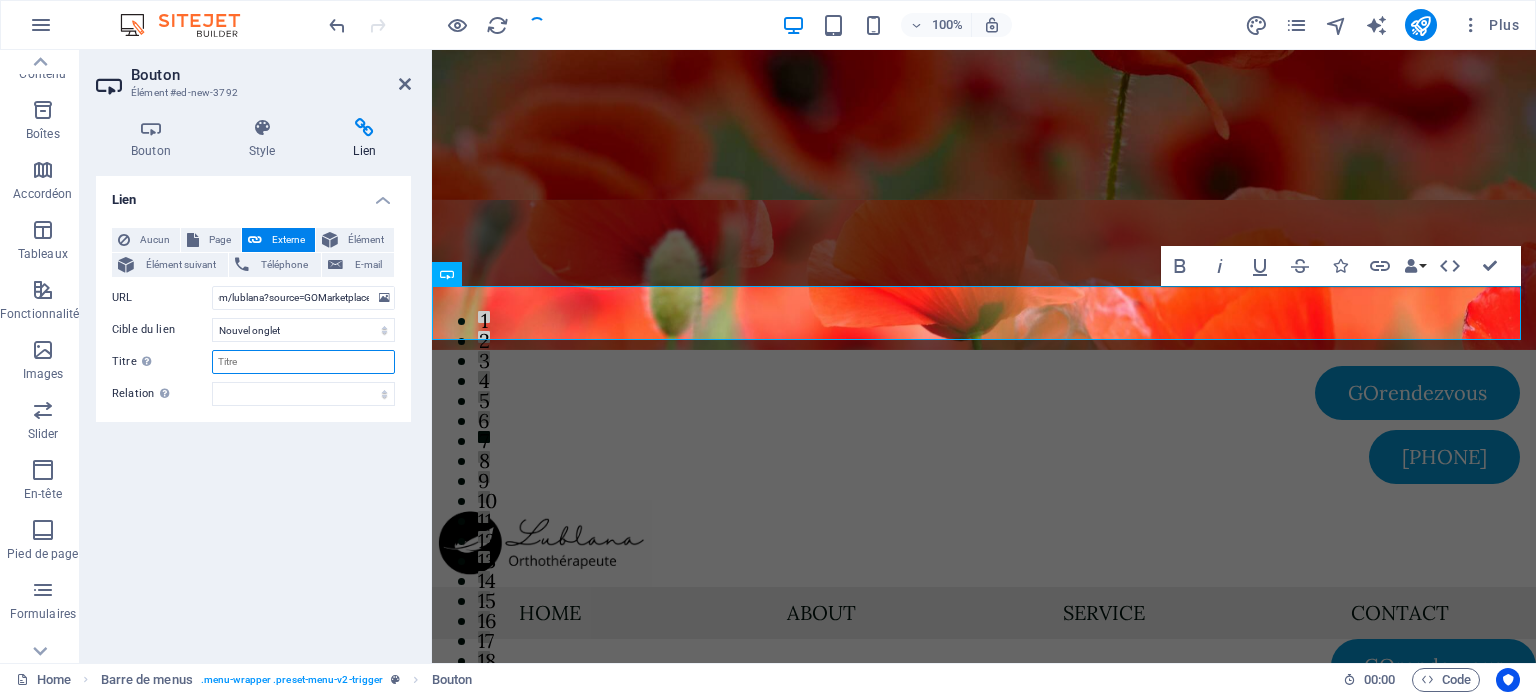 click on "Titre Description supplémentaire du lien. Celle-ci doit être différente du texte du lien. Le titre est souvent affiché comme Texte infobulle lorsque la souris passe sur l'élément. Laissez vide en cas de doute." at bounding box center [303, 362] 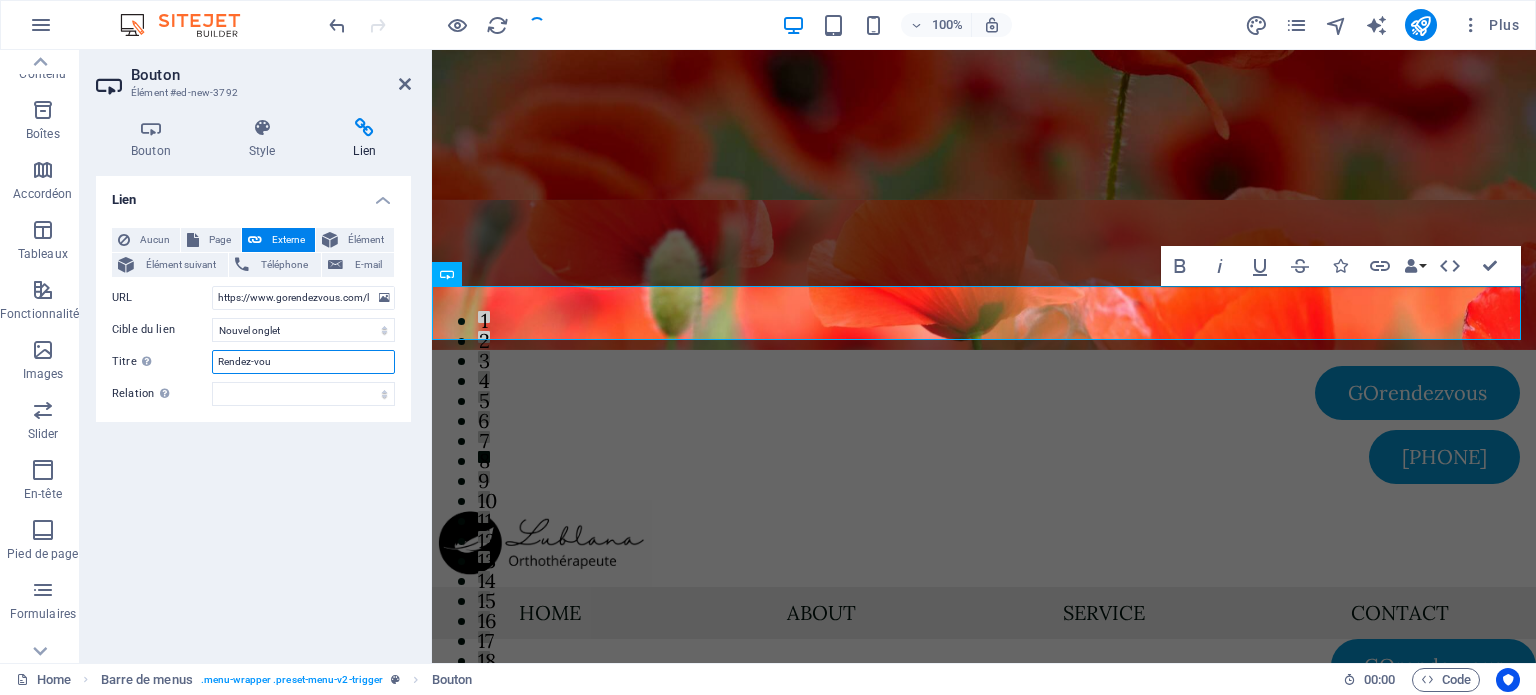 type on "Rendez-vous" 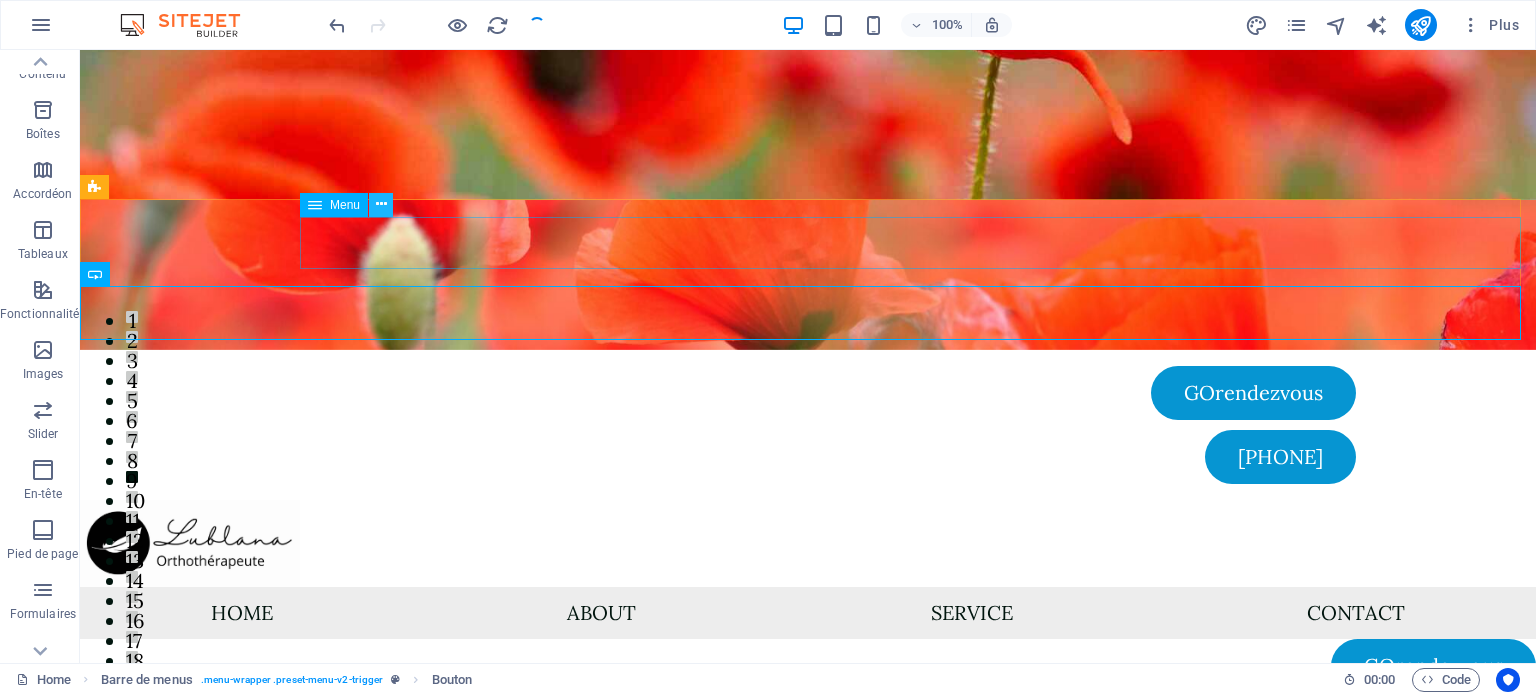 click at bounding box center [381, 204] 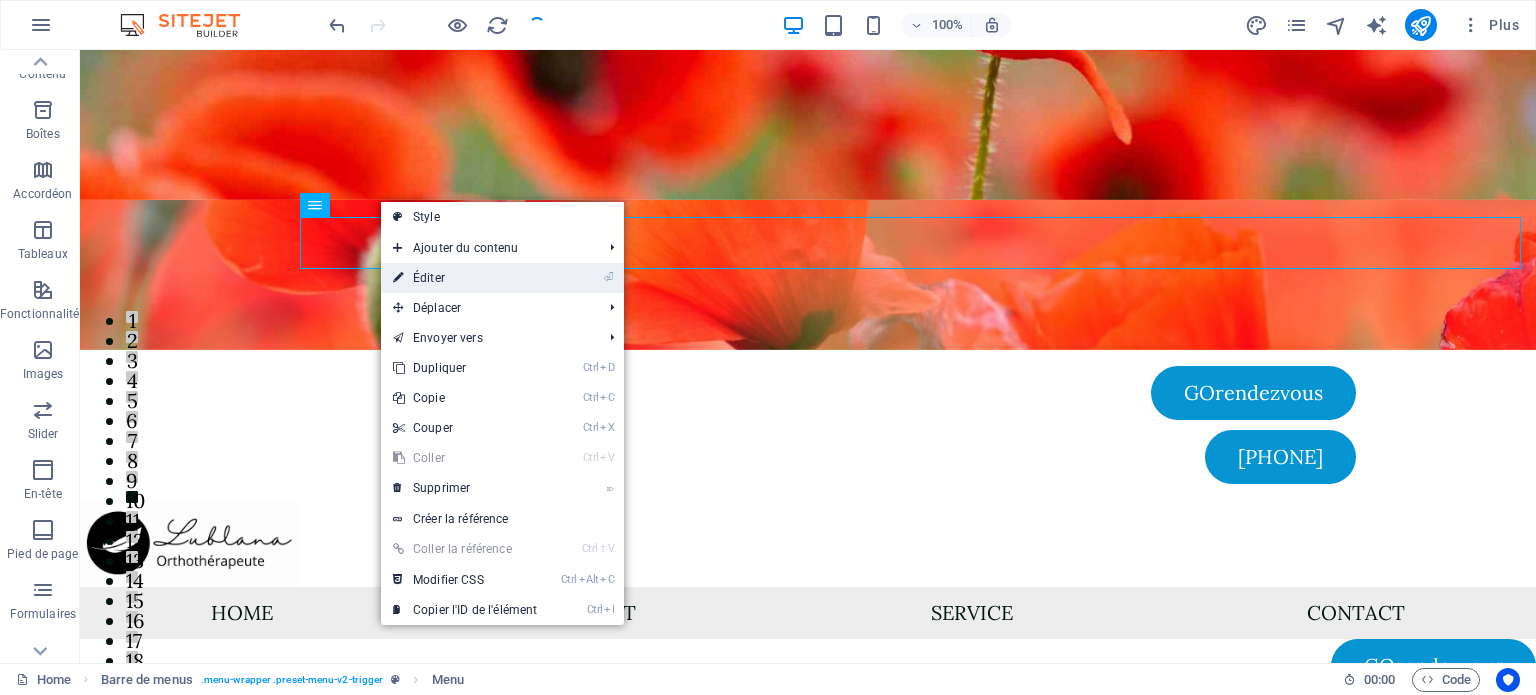 click on "⏎  Éditer" at bounding box center [465, 278] 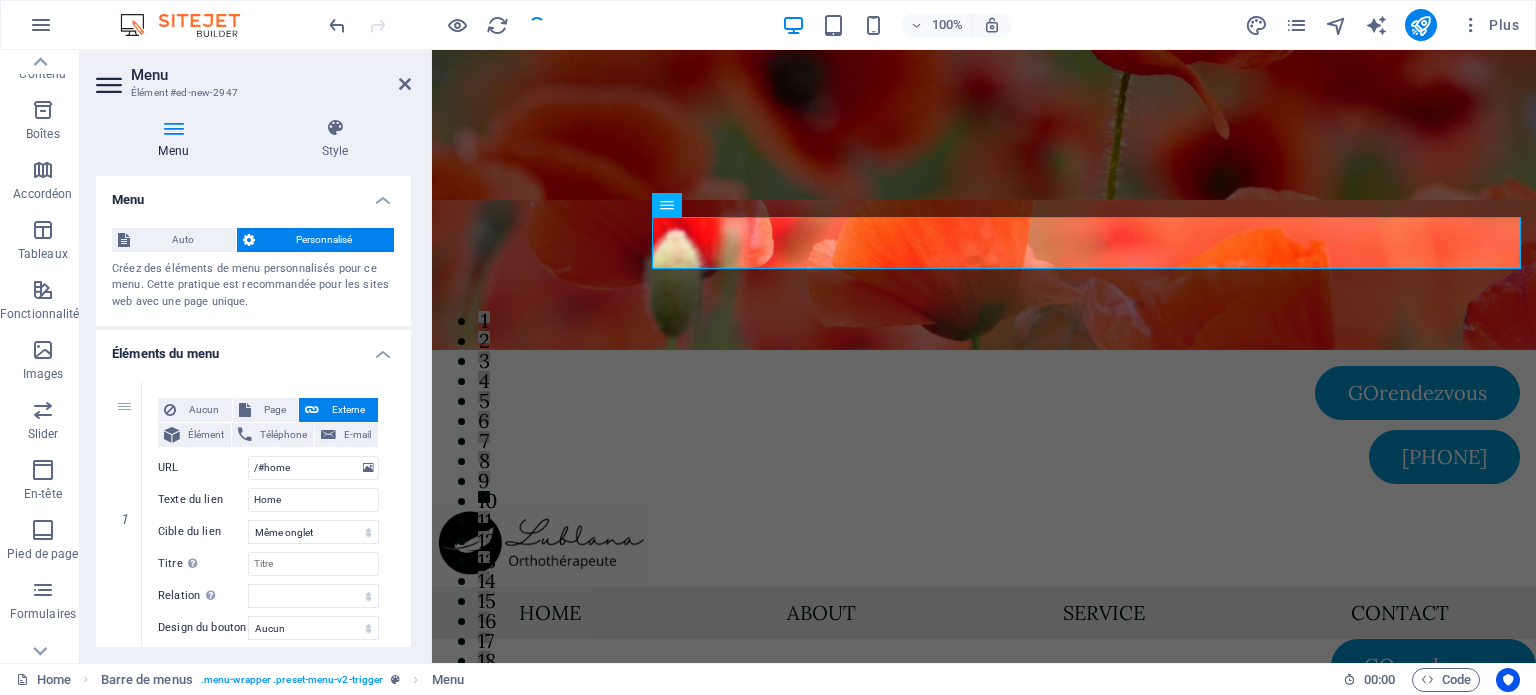 scroll, scrollTop: 100, scrollLeft: 0, axis: vertical 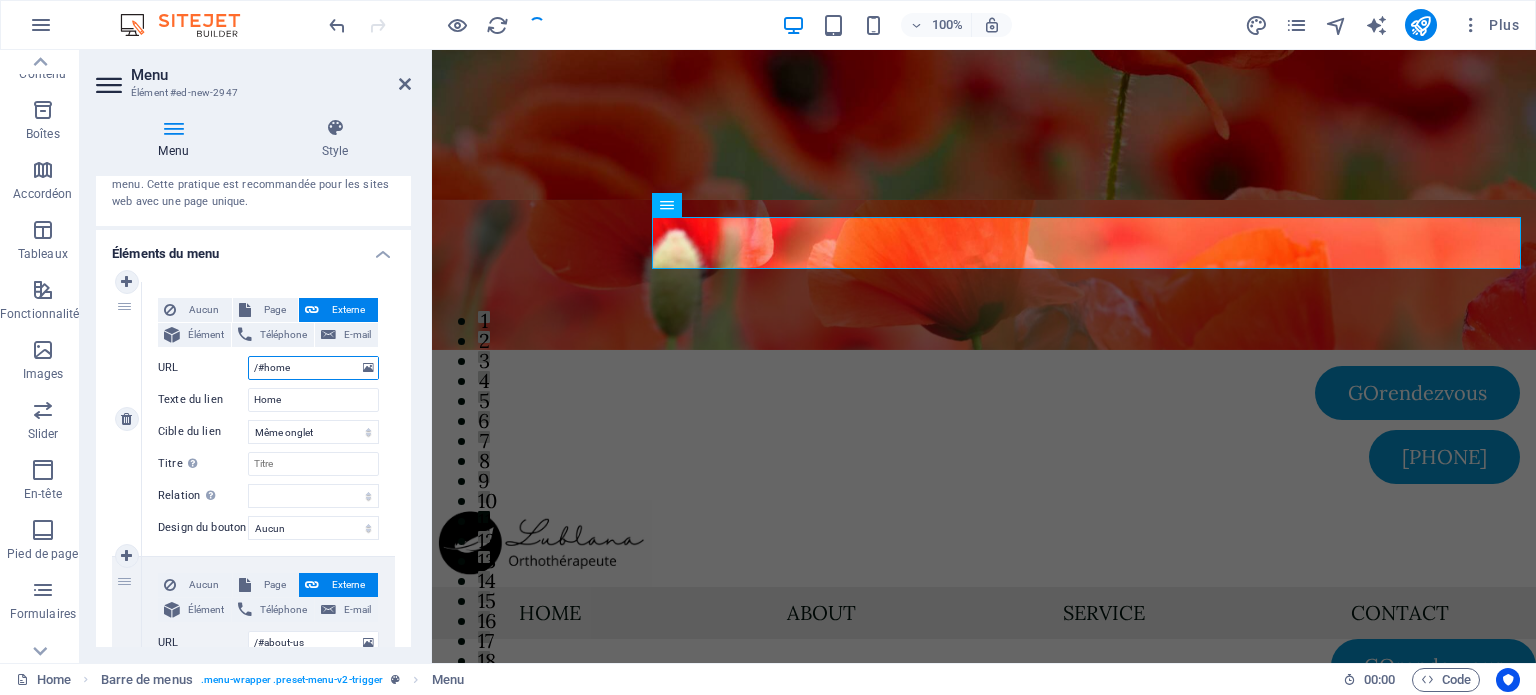 click on "/#home" at bounding box center [313, 368] 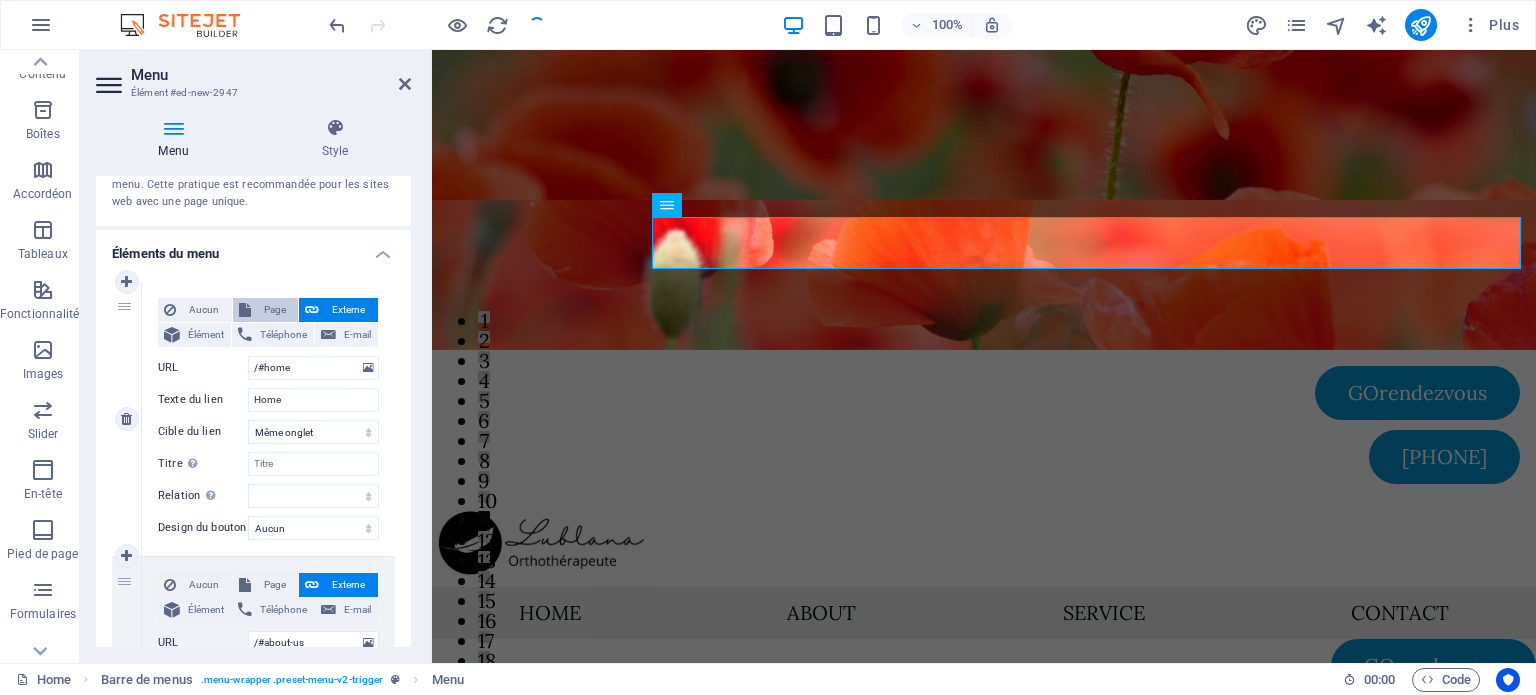 click on "Page" at bounding box center (275, 310) 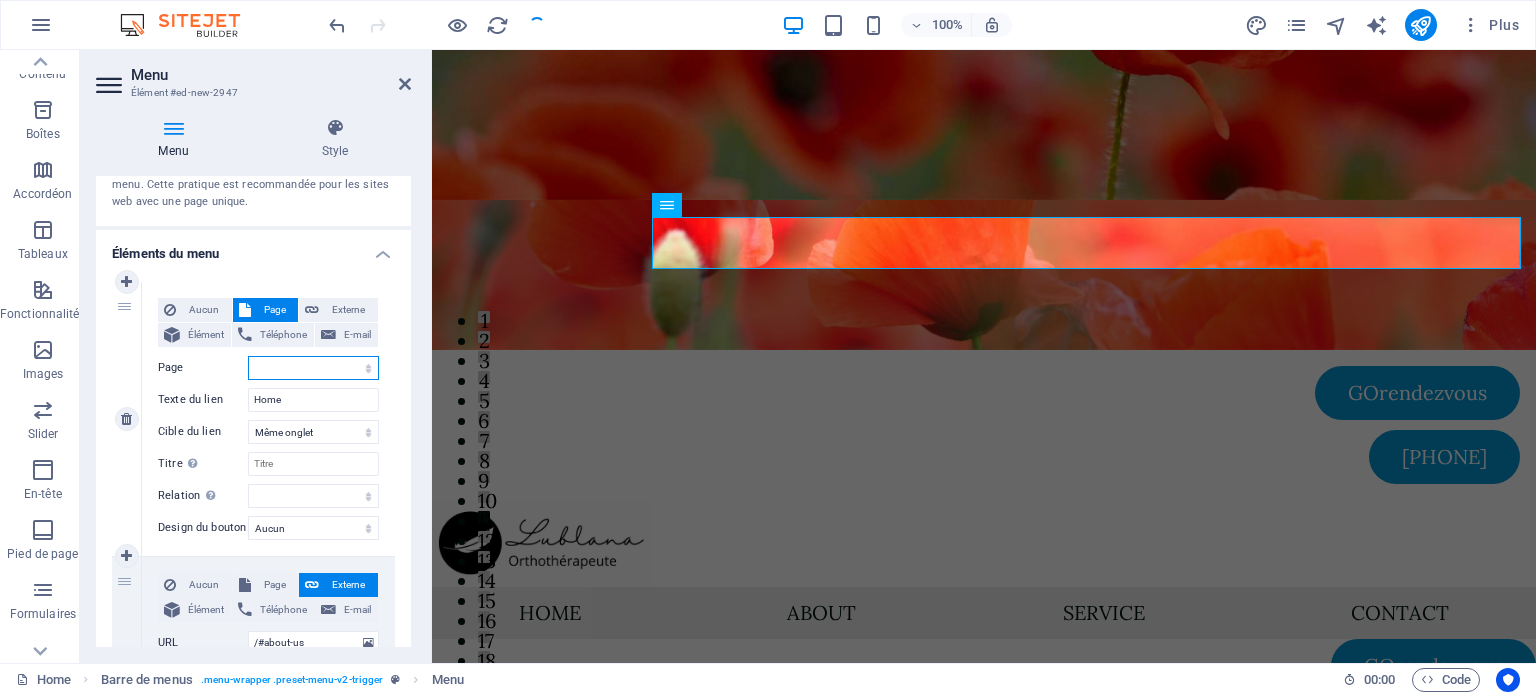 click on "Home Services -- Orthothérapie -- Kinésithérapie -- Massothérapie détente -- Massothérapie thérapeutique -- Réflexologie -- Drainage lymphatique -- Massage facial -- Massage femme enceinte -- Drainage lymphatique femme enceinte -- Oncomassothérapie -- Massage Lomi Lomi -- Massage neuromusculaire -- Massage aux pierres chaudes Contact Mentions légales et politique de confidentialité" at bounding box center [313, 368] 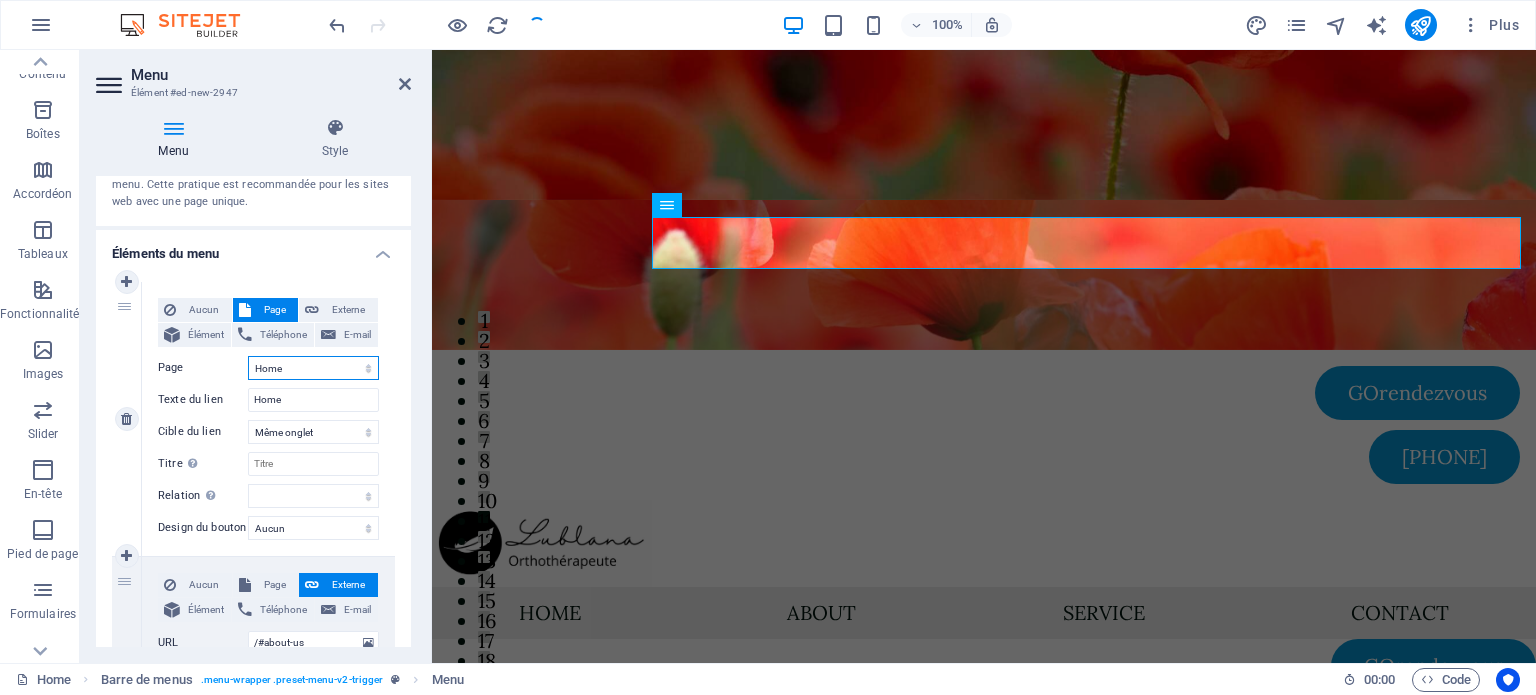 click on "Home Services -- Orthothérapie -- Kinésithérapie -- Massothérapie détente -- Massothérapie thérapeutique -- Réflexologie -- Drainage lymphatique -- Massage facial -- Massage femme enceinte -- Drainage lymphatique femme enceinte -- Oncomassothérapie -- Massage Lomi Lomi -- Massage neuromusculaire -- Massage aux pierres chaudes Contact Mentions légales et politique de confidentialité" at bounding box center (313, 368) 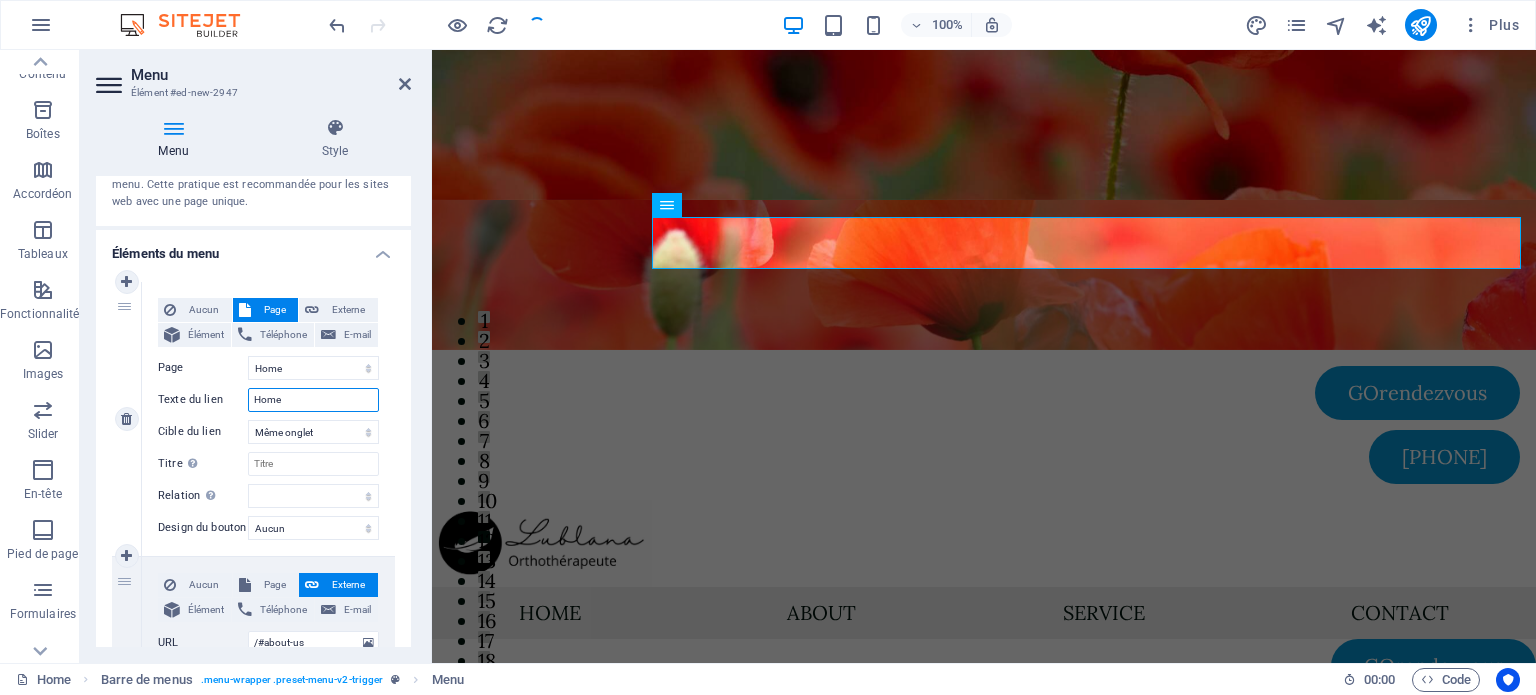drag, startPoint x: 300, startPoint y: 398, endPoint x: 229, endPoint y: 398, distance: 71 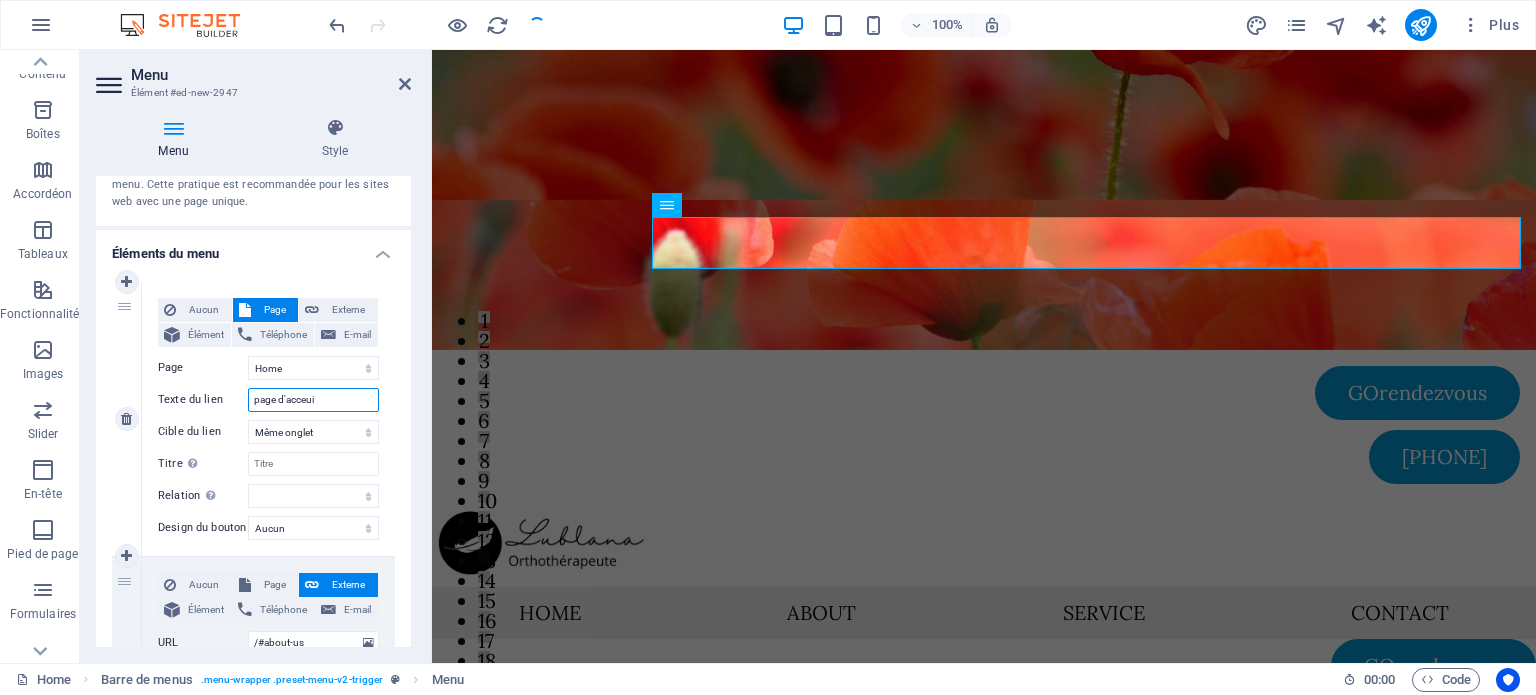 type on "page d'acceuil" 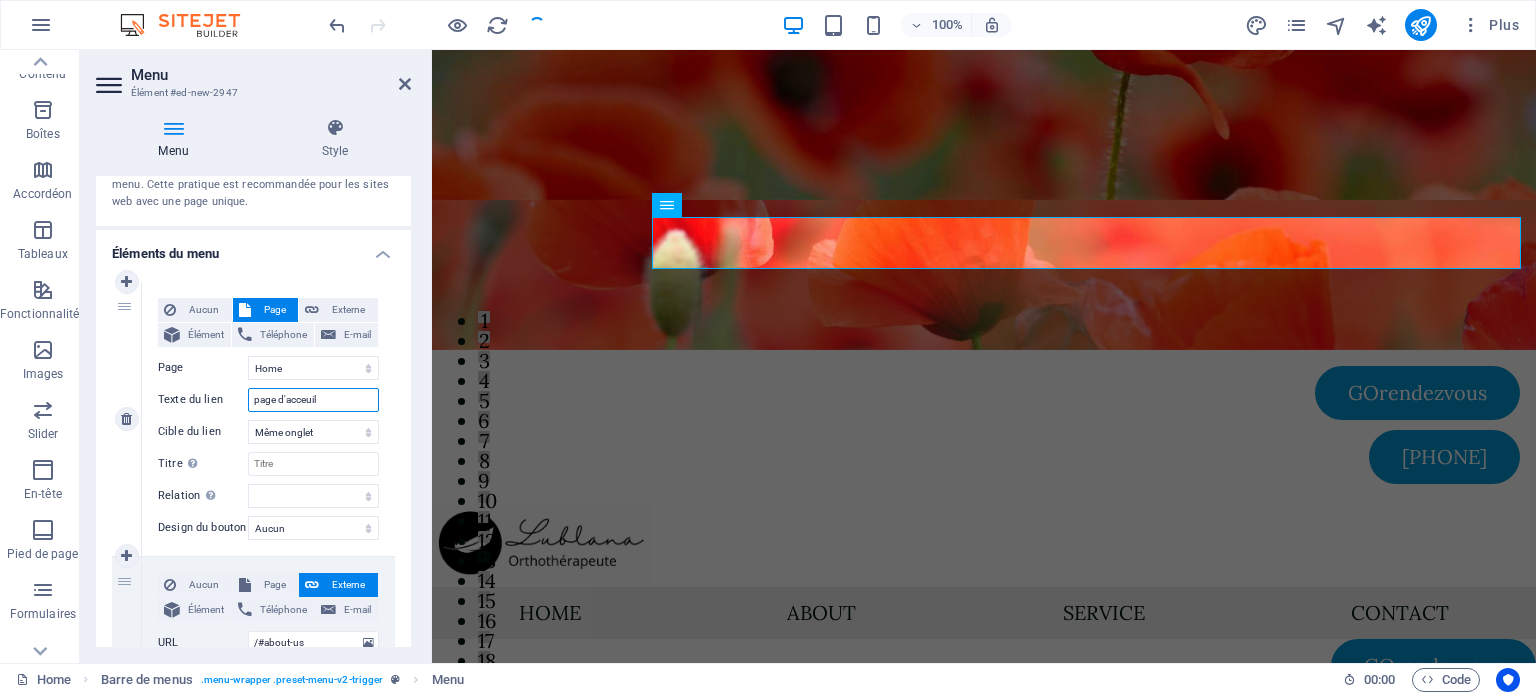 select 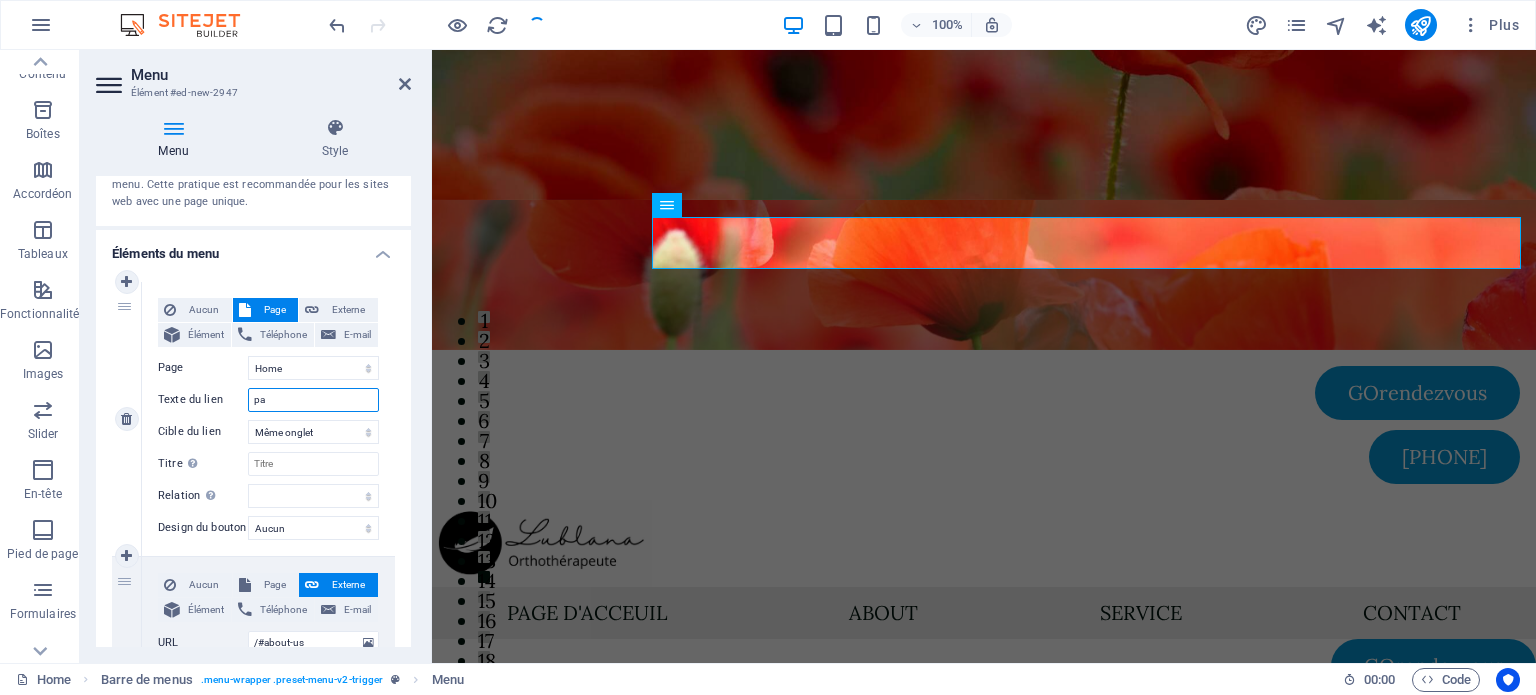 type on "p" 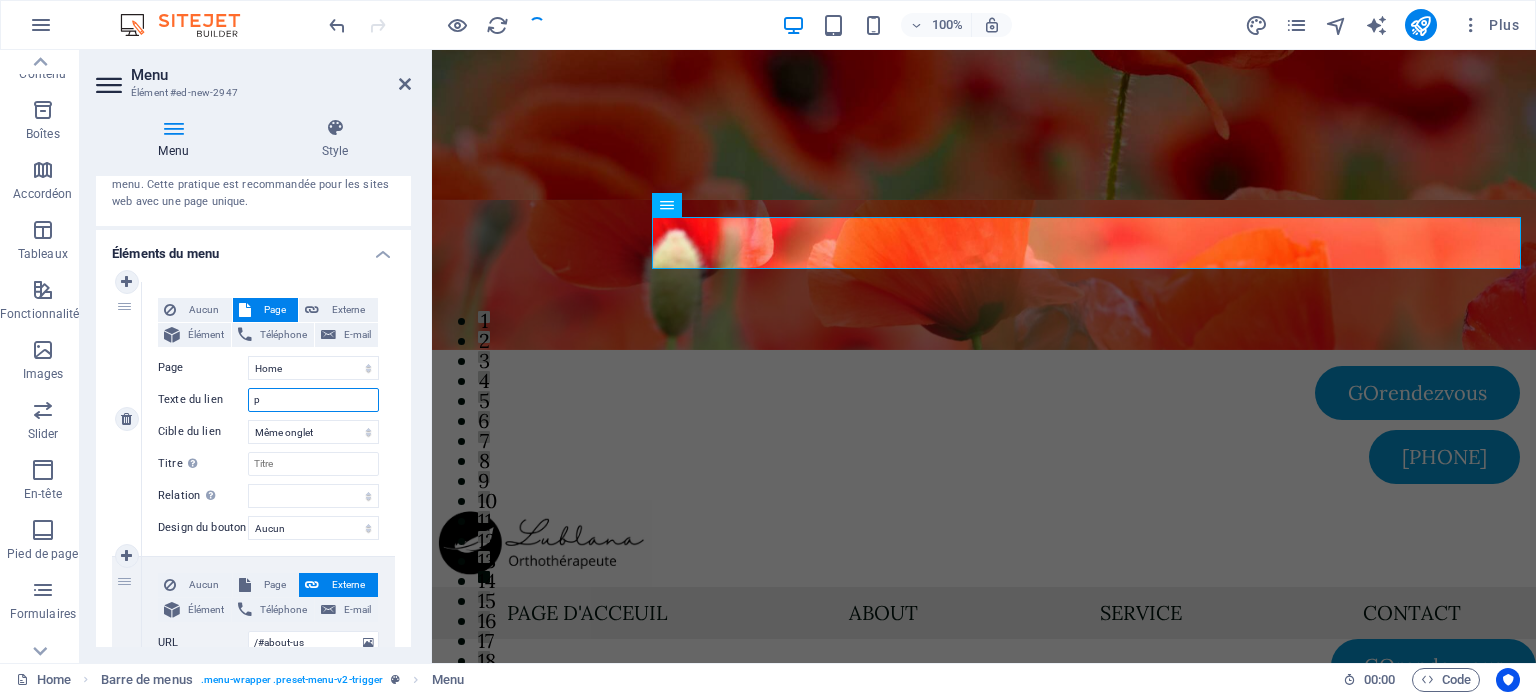 type 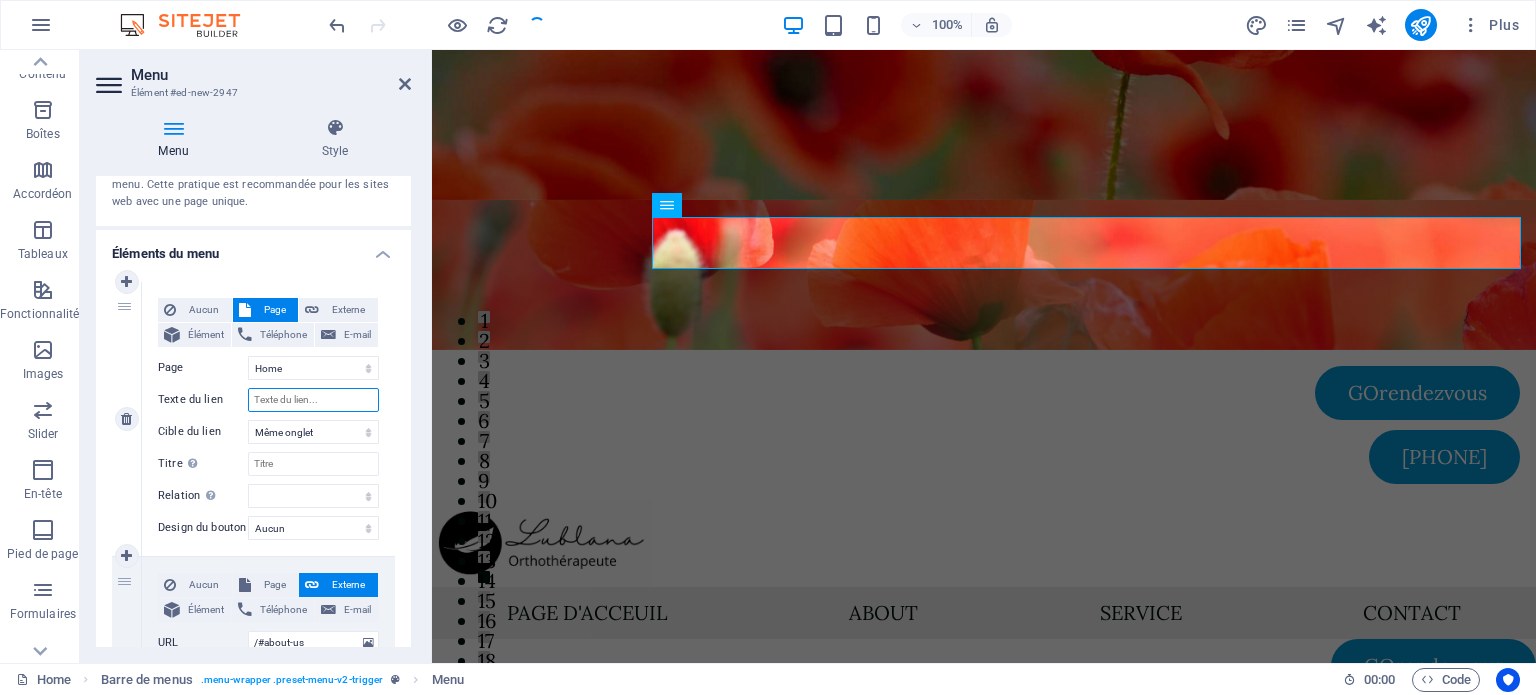 select 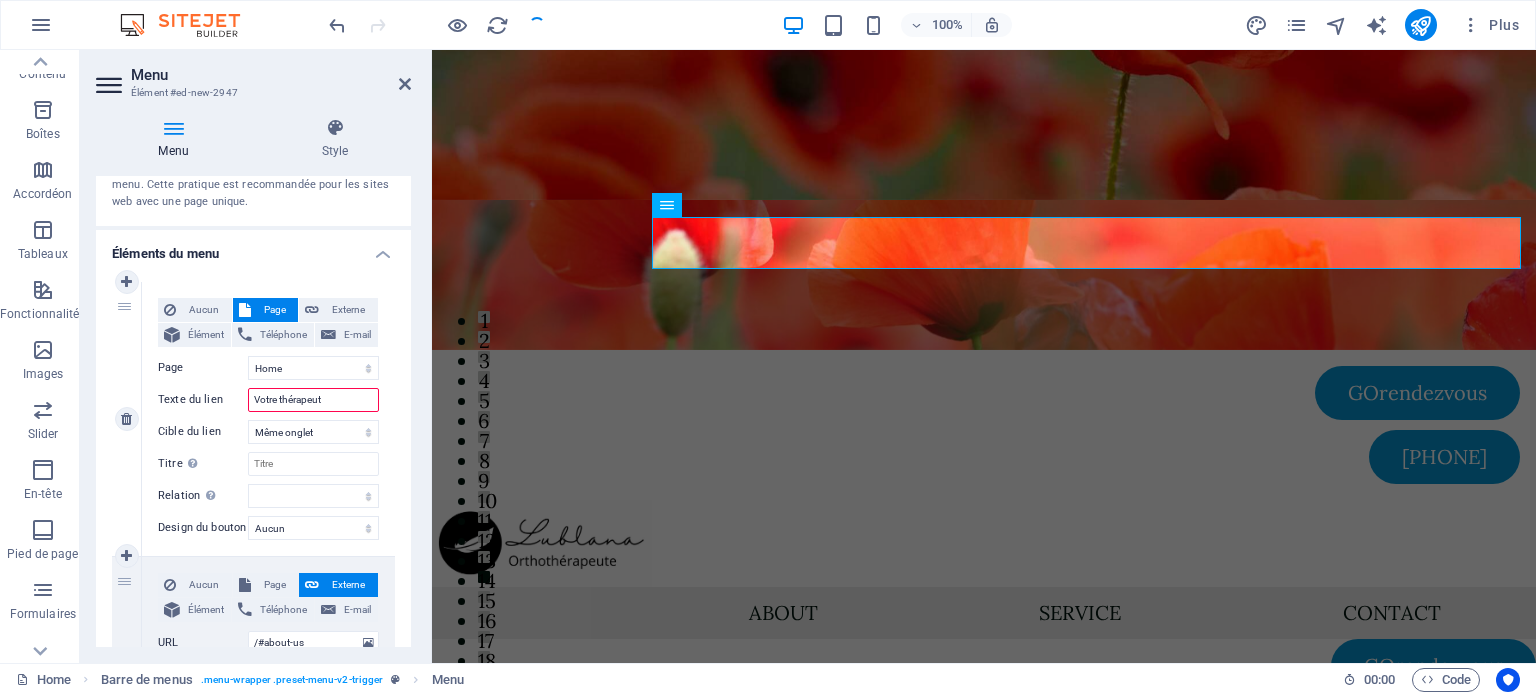 type on "Votre thérapeute" 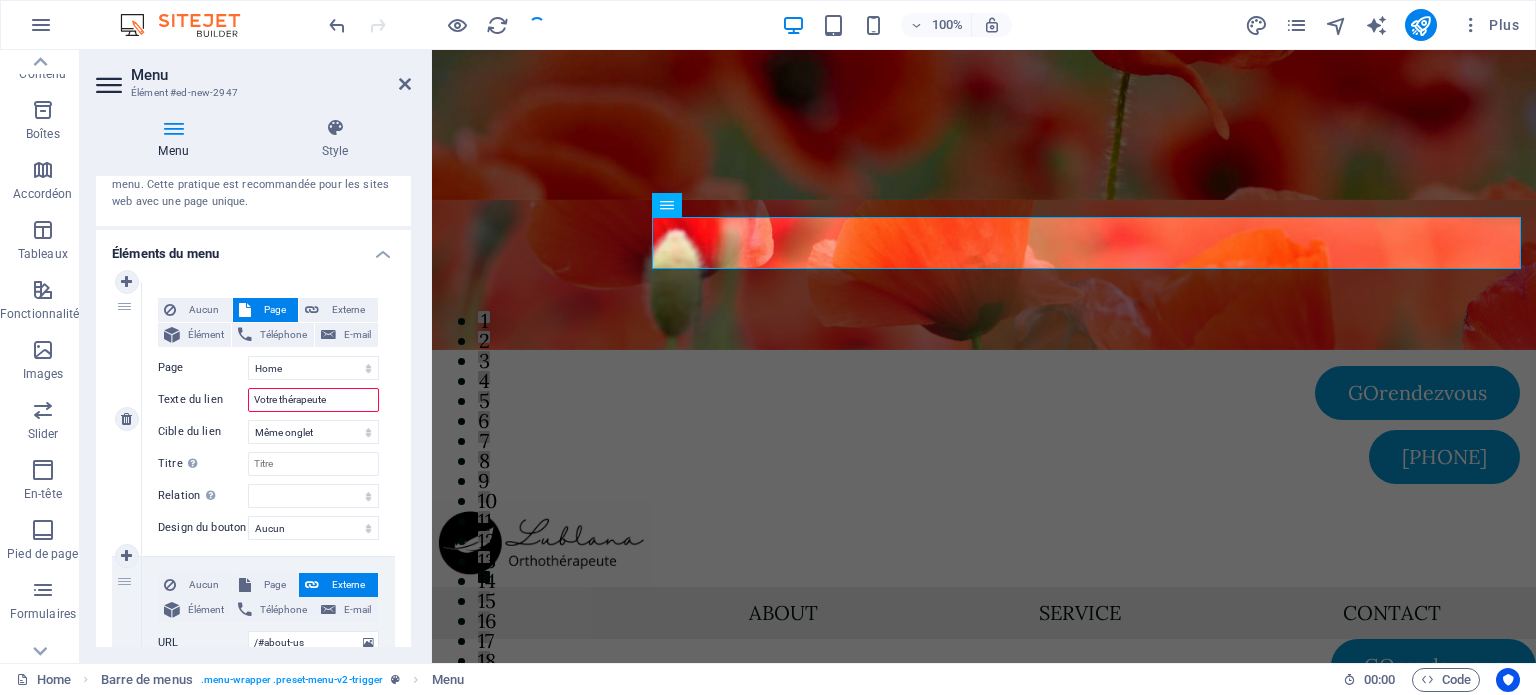 select 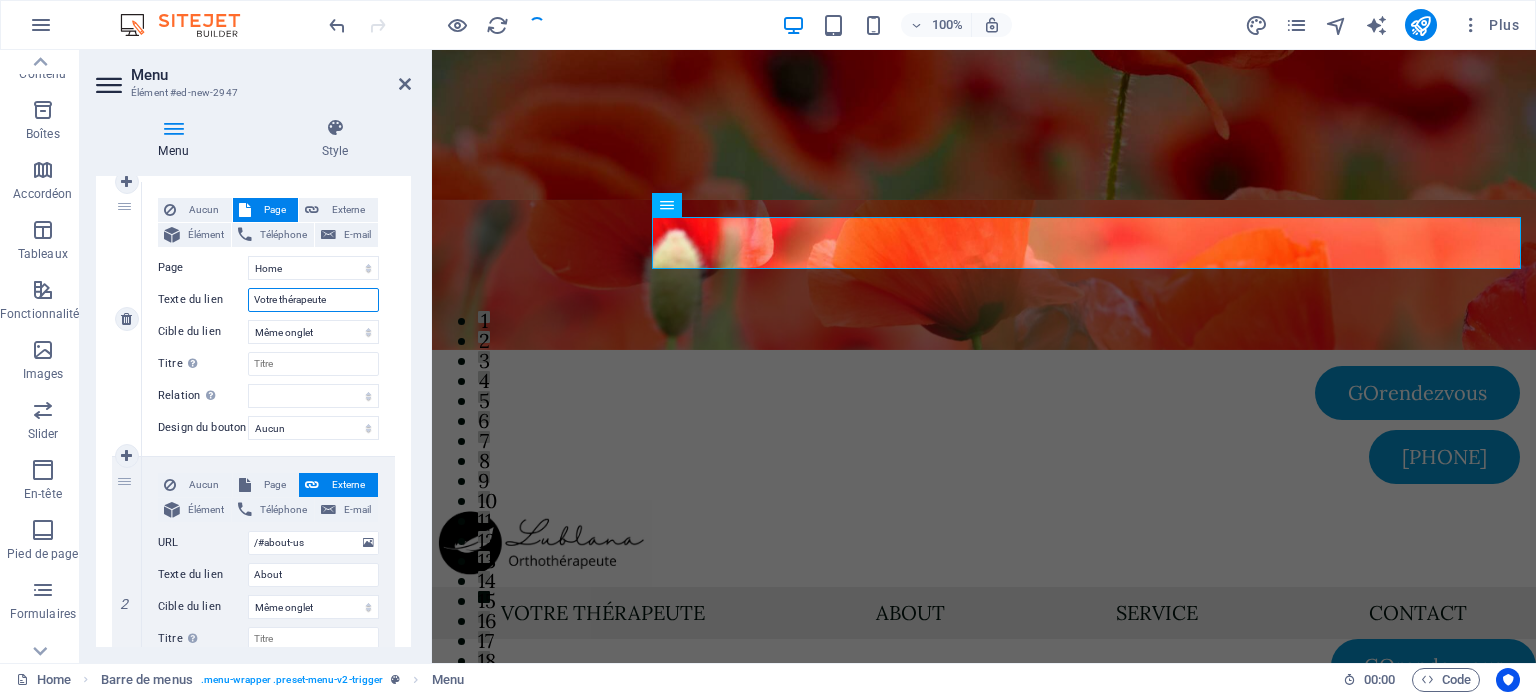 scroll, scrollTop: 300, scrollLeft: 0, axis: vertical 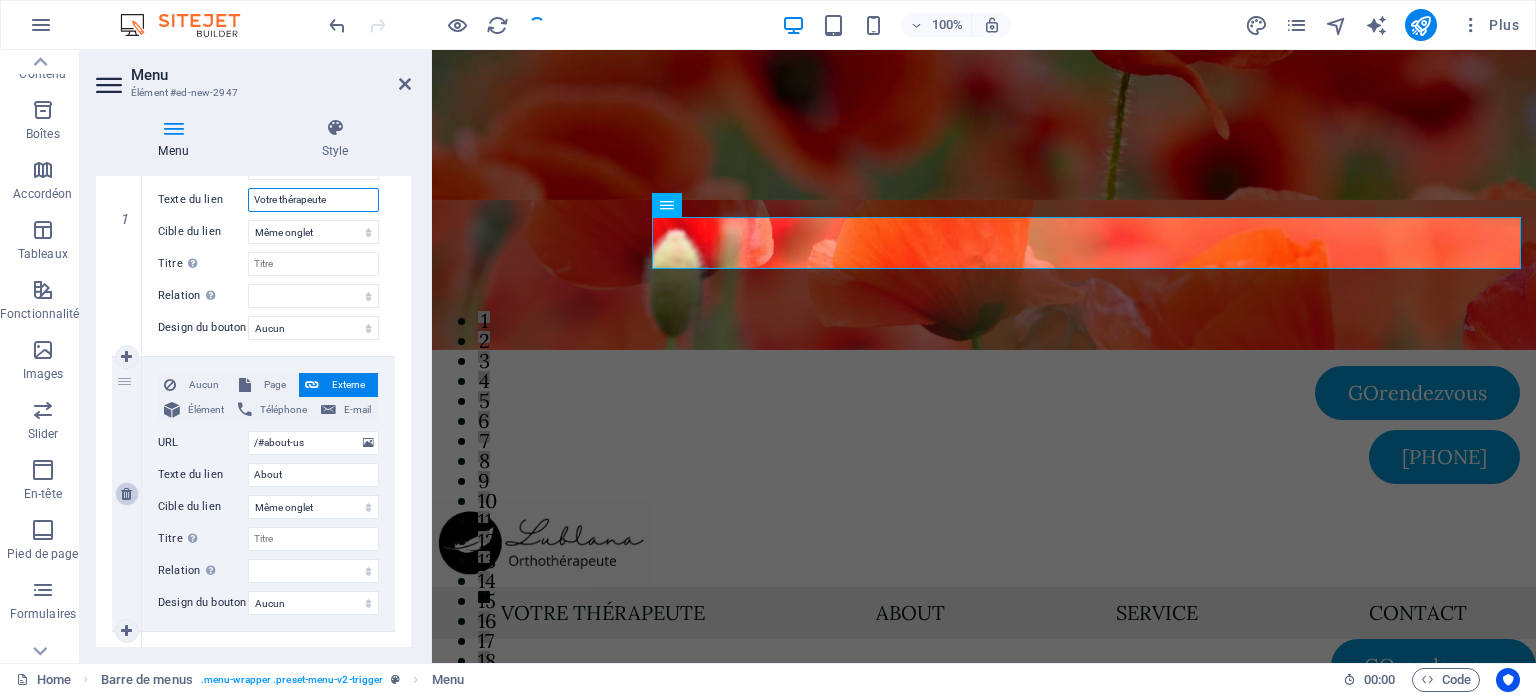 type on "Votre thérapeute" 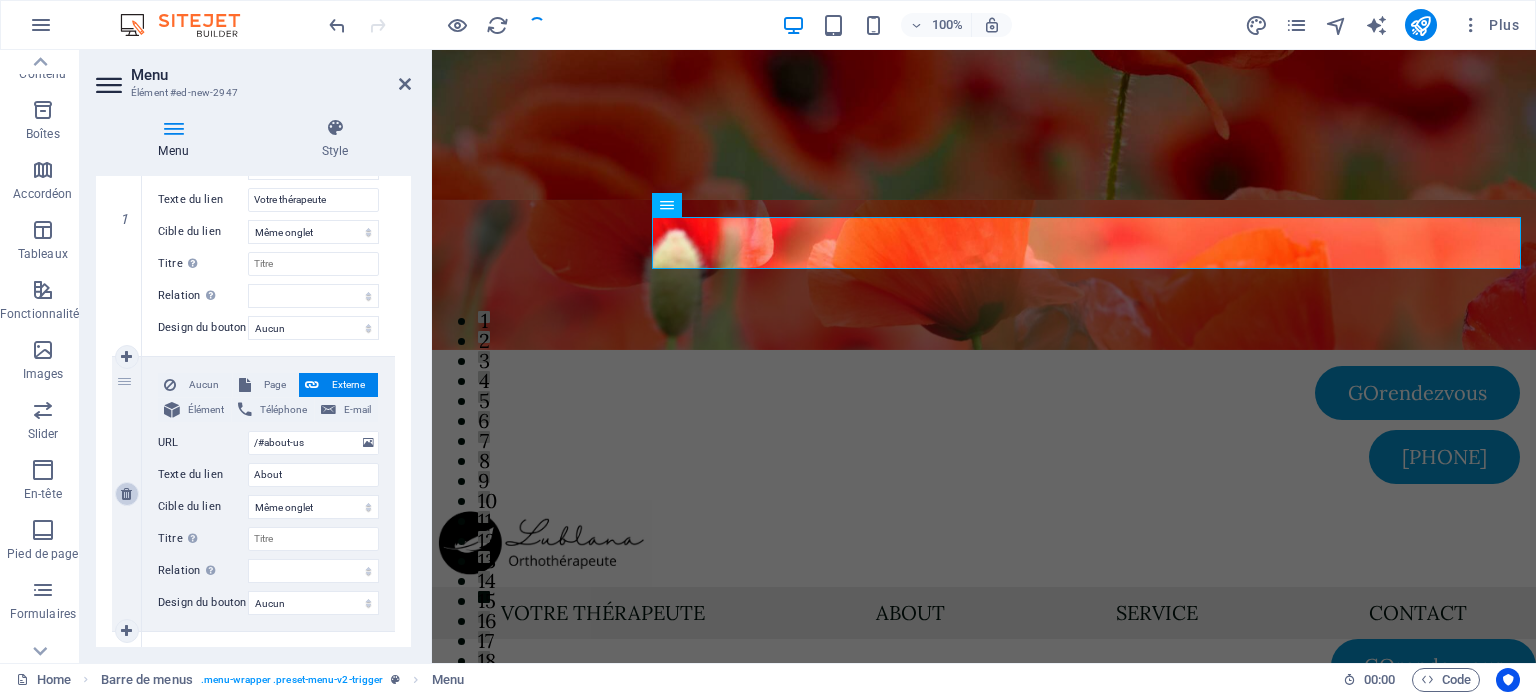 click at bounding box center (126, 494) 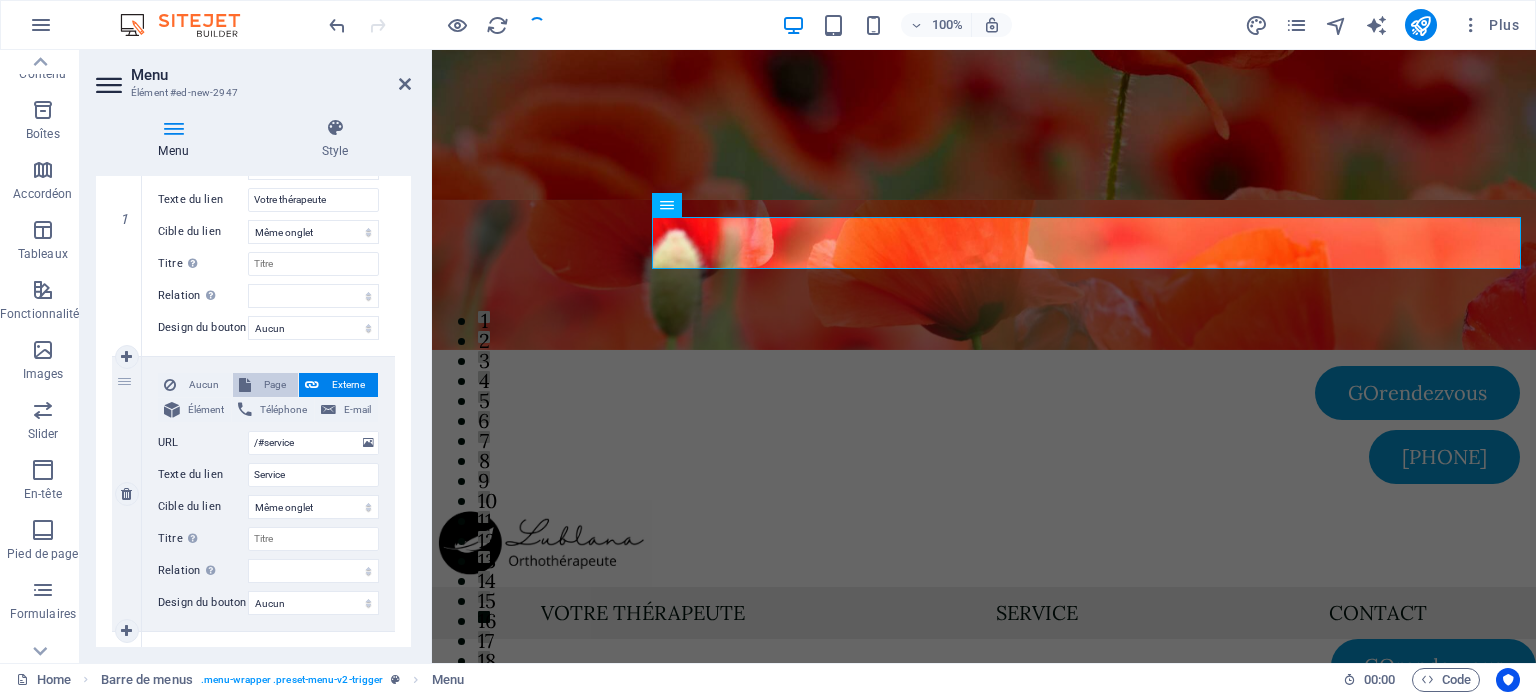 click on "Page" at bounding box center [275, 385] 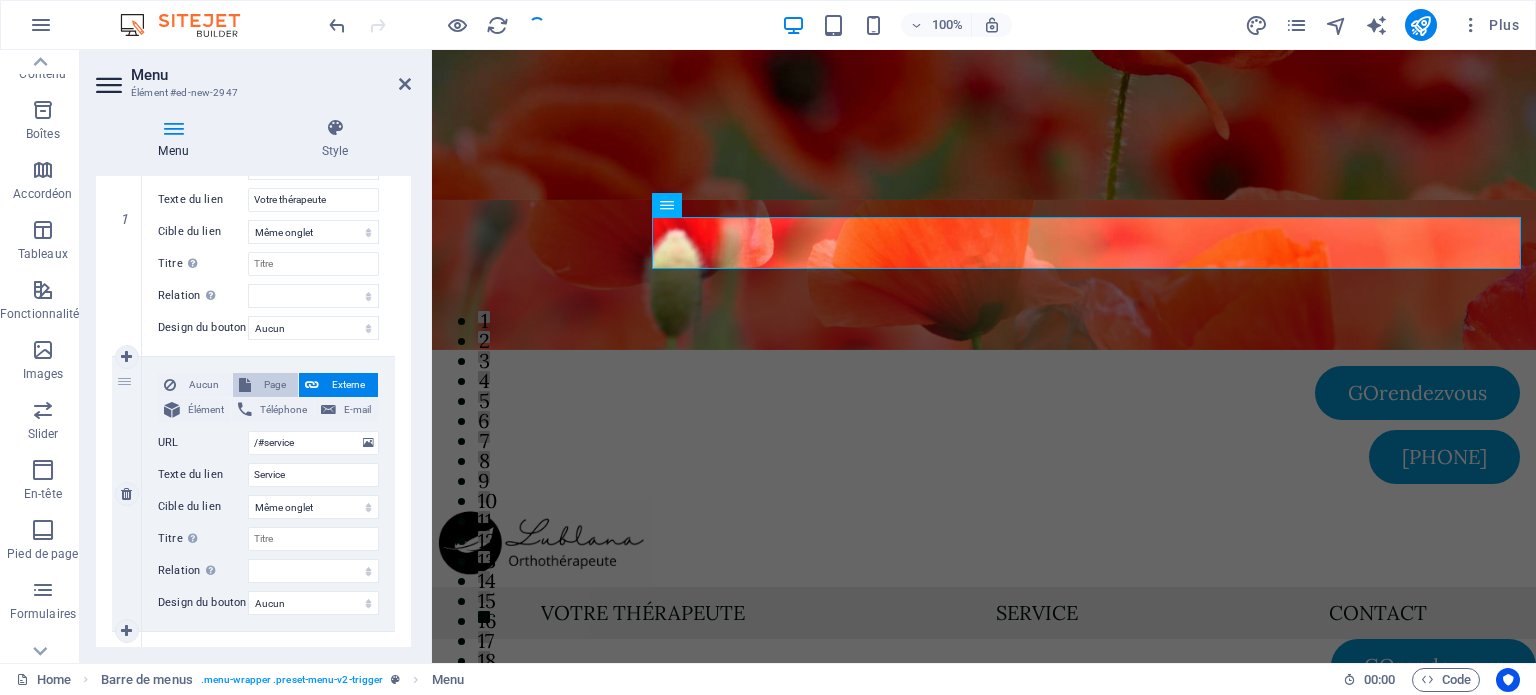 select 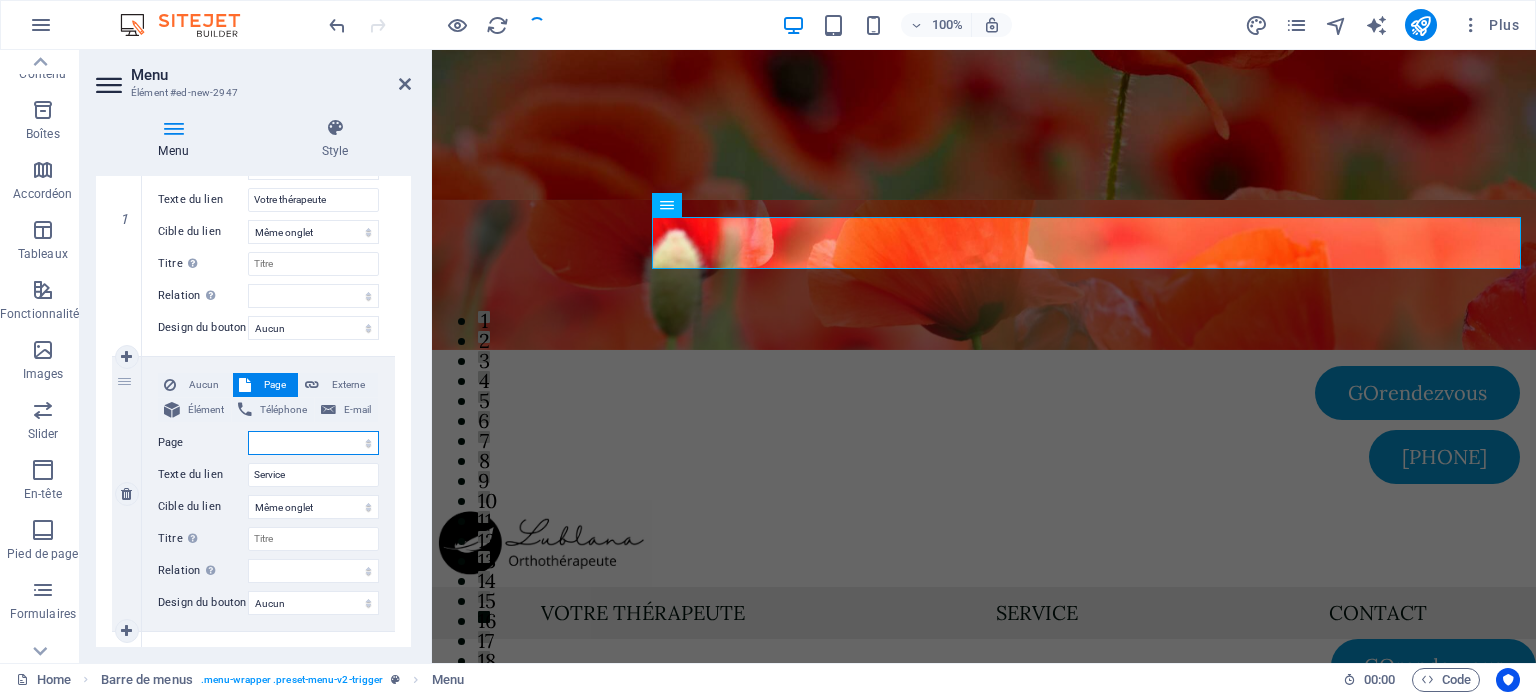 click on "Home Services -- Orthothérapie -- Kinésithérapie -- Massothérapie détente -- Massothérapie thérapeutique -- Réflexologie -- Drainage lymphatique -- Massage facial -- Massage femme enceinte -- Drainage lymphatique femme enceinte -- Oncomassothérapie -- Massage Lomi Lomi -- Massage neuromusculaire -- Massage aux pierres chaudes Contact Mentions légales et politique de confidentialité" at bounding box center [313, 443] 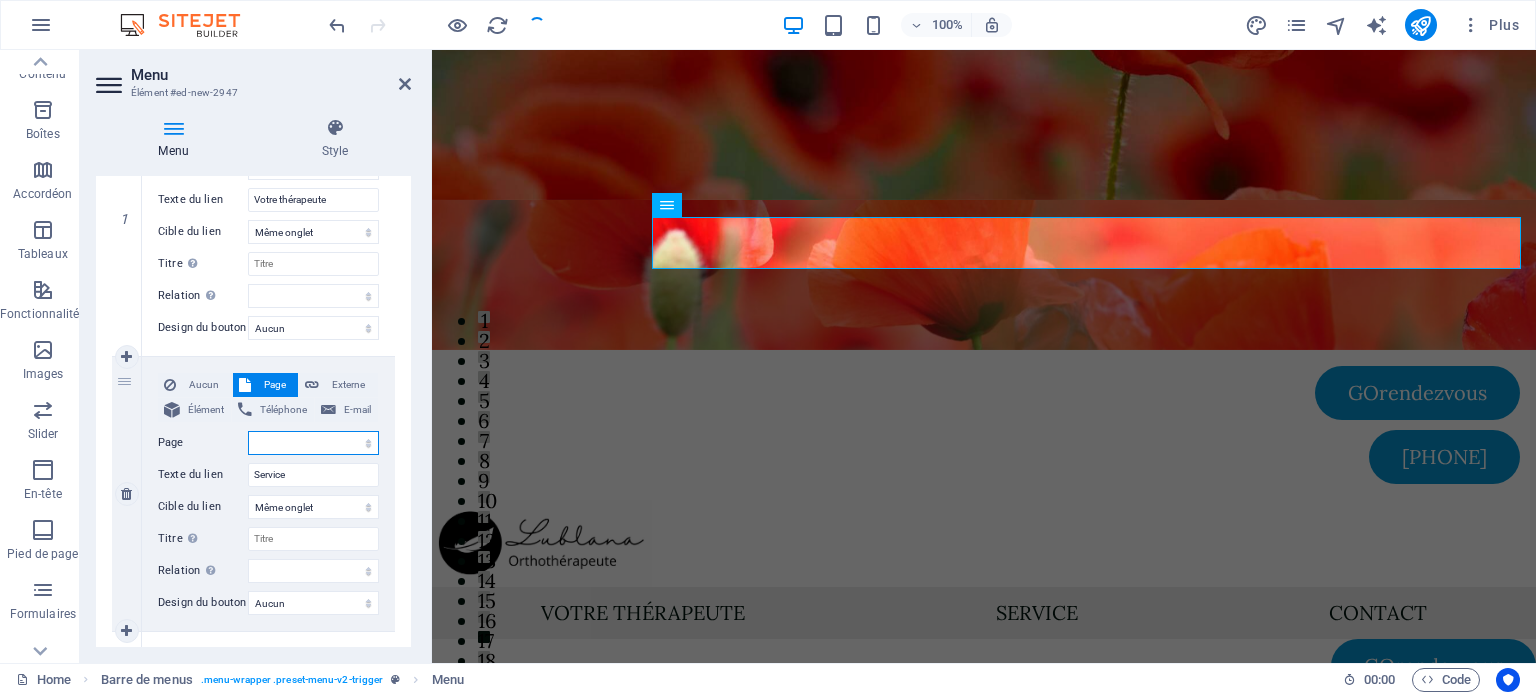 select on "1" 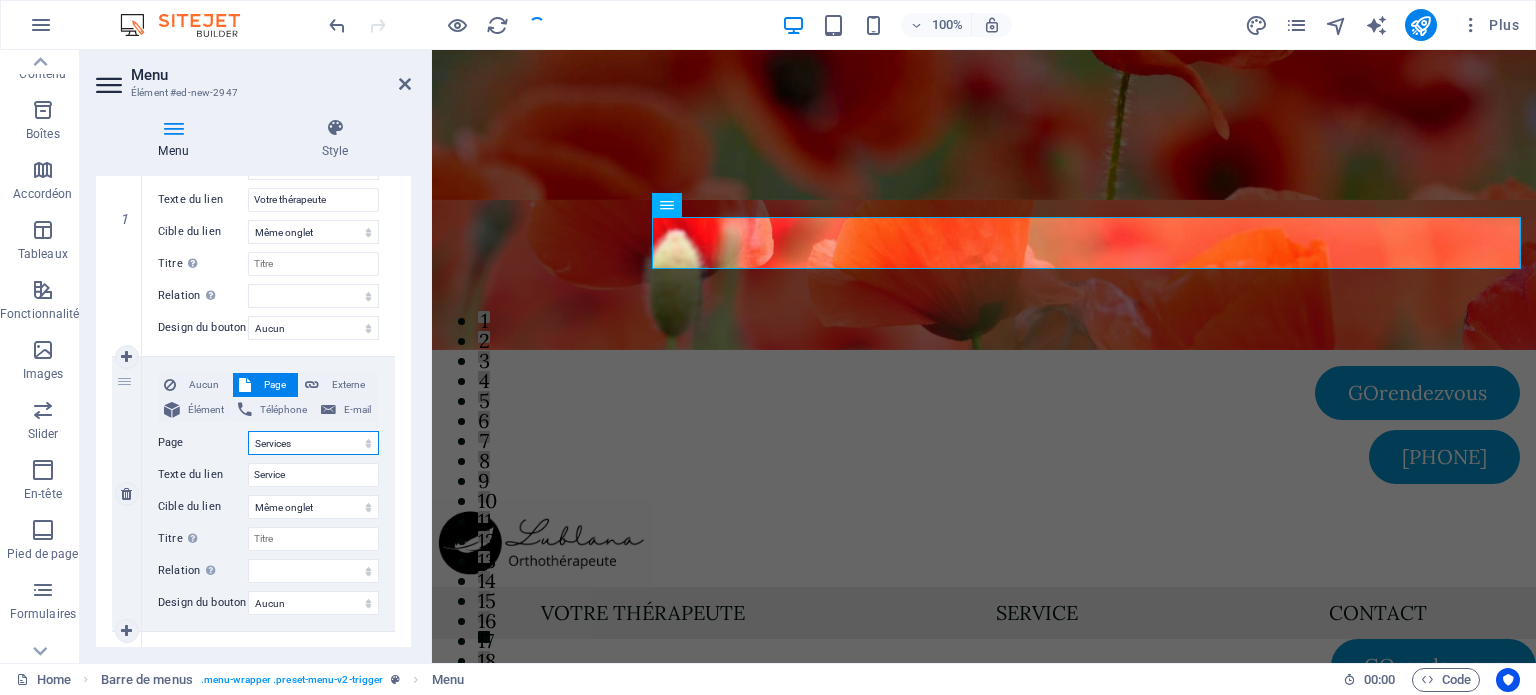 click on "Home Services -- Orthothérapie -- Kinésithérapie -- Massothérapie détente -- Massothérapie thérapeutique -- Réflexologie -- Drainage lymphatique -- Massage facial -- Massage femme enceinte -- Drainage lymphatique femme enceinte -- Oncomassothérapie -- Massage Lomi Lomi -- Massage neuromusculaire -- Massage aux pierres chaudes Contact Mentions légales et politique de confidentialité" at bounding box center (313, 443) 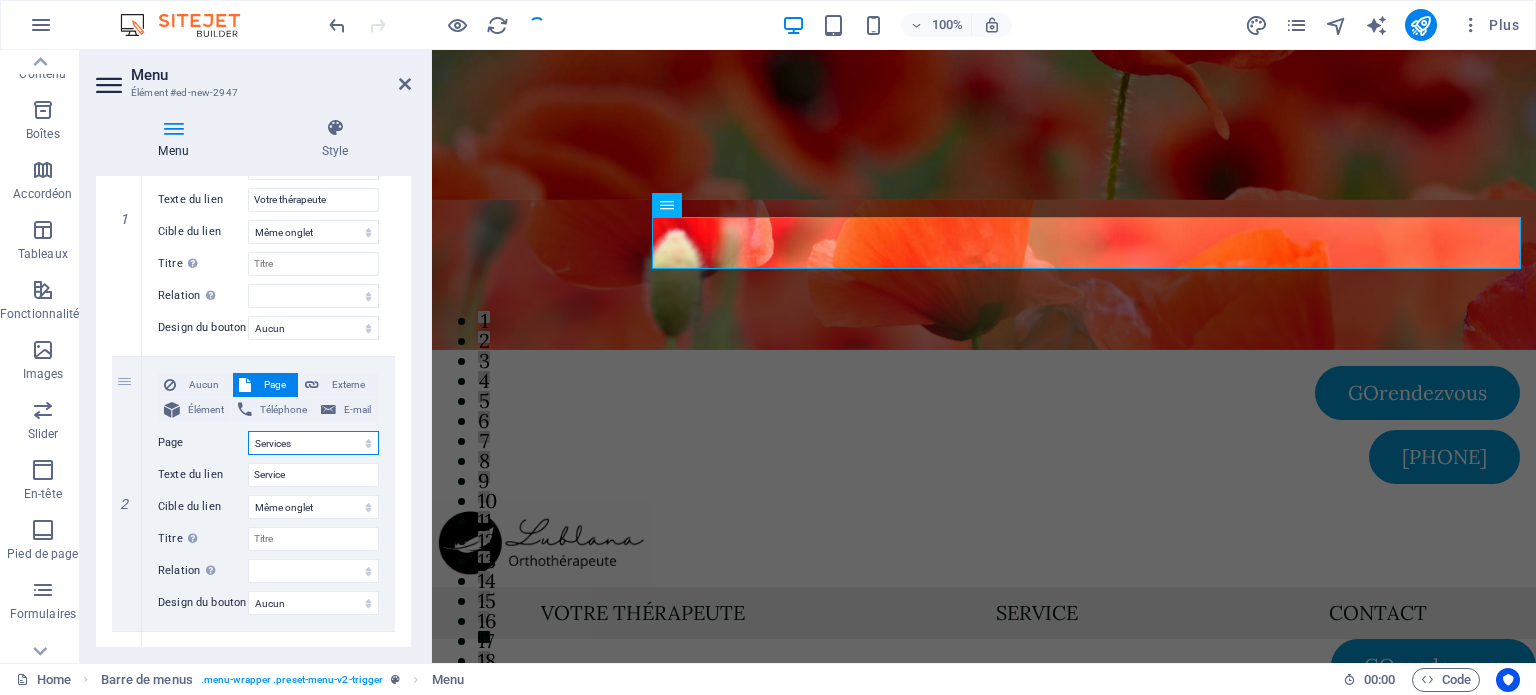 select 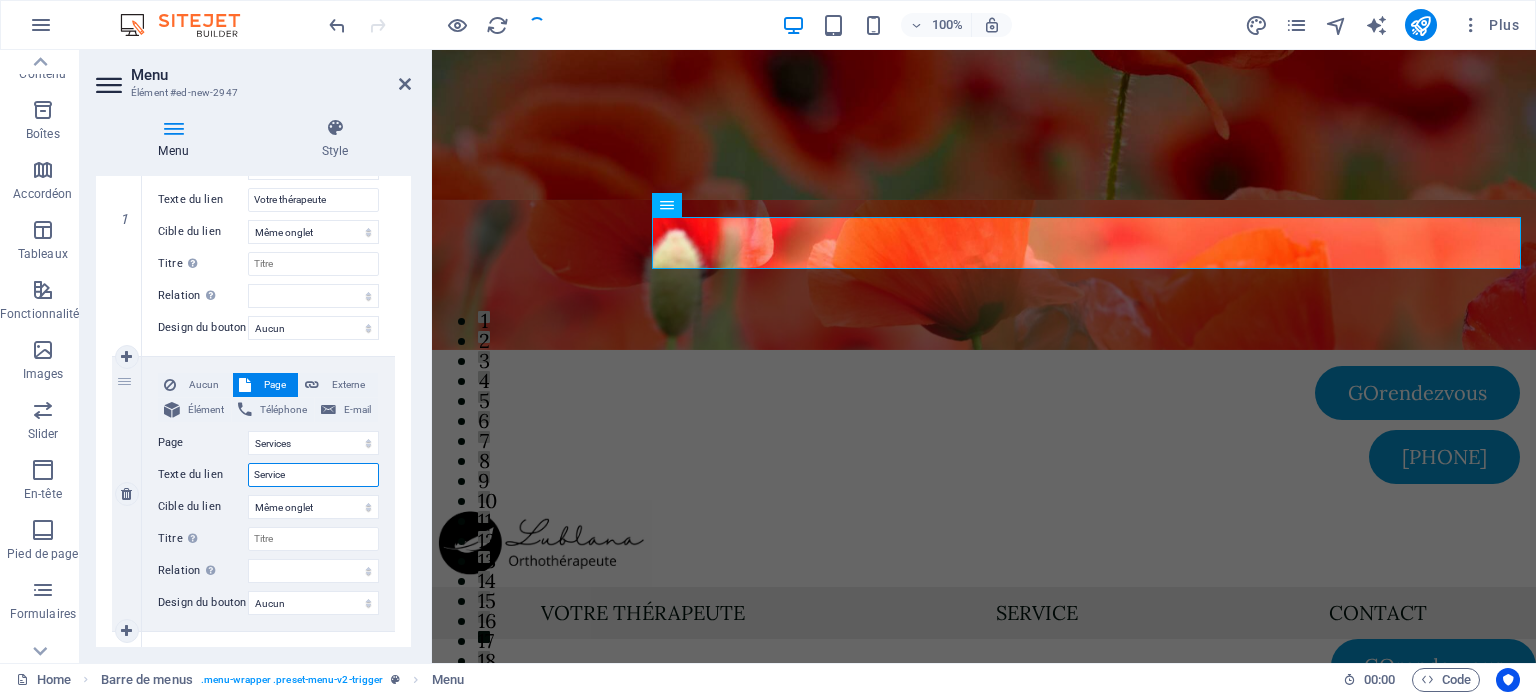 click on "Service" at bounding box center (313, 475) 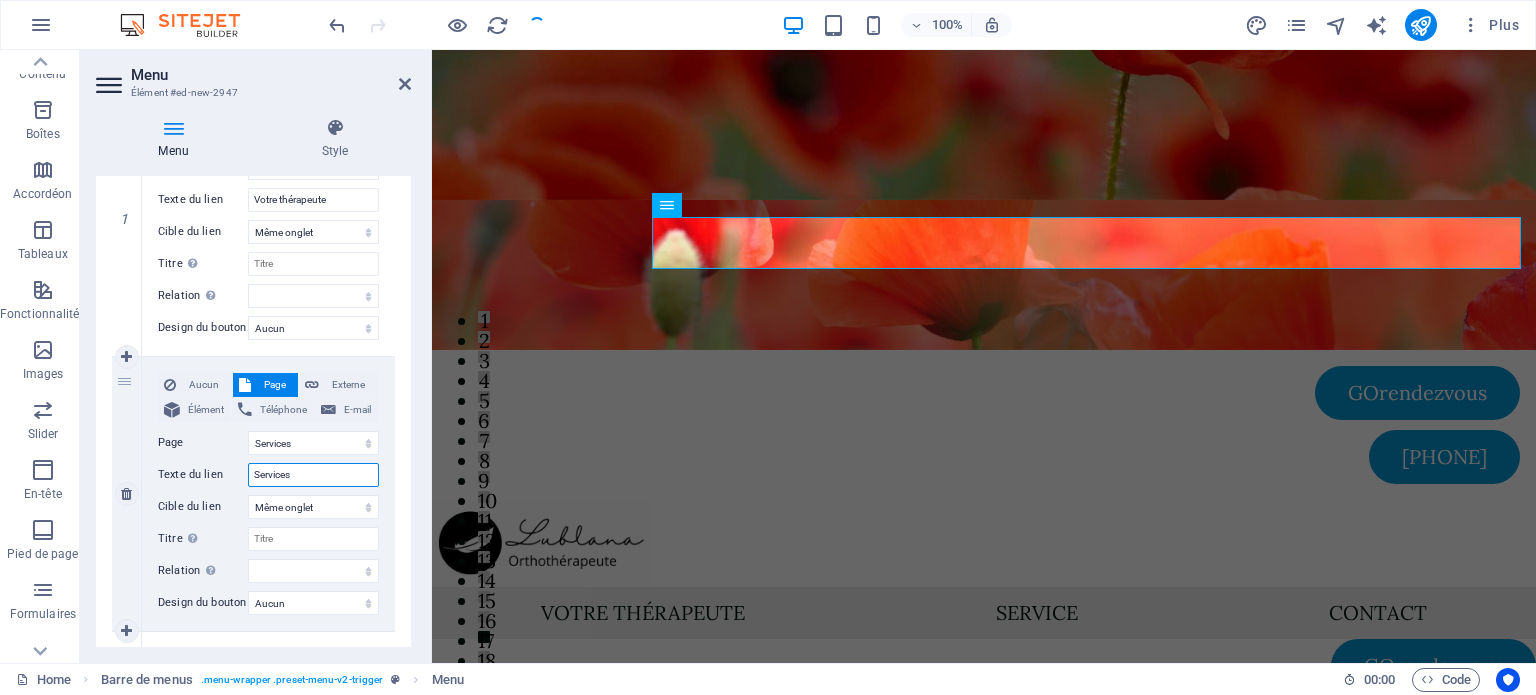 select 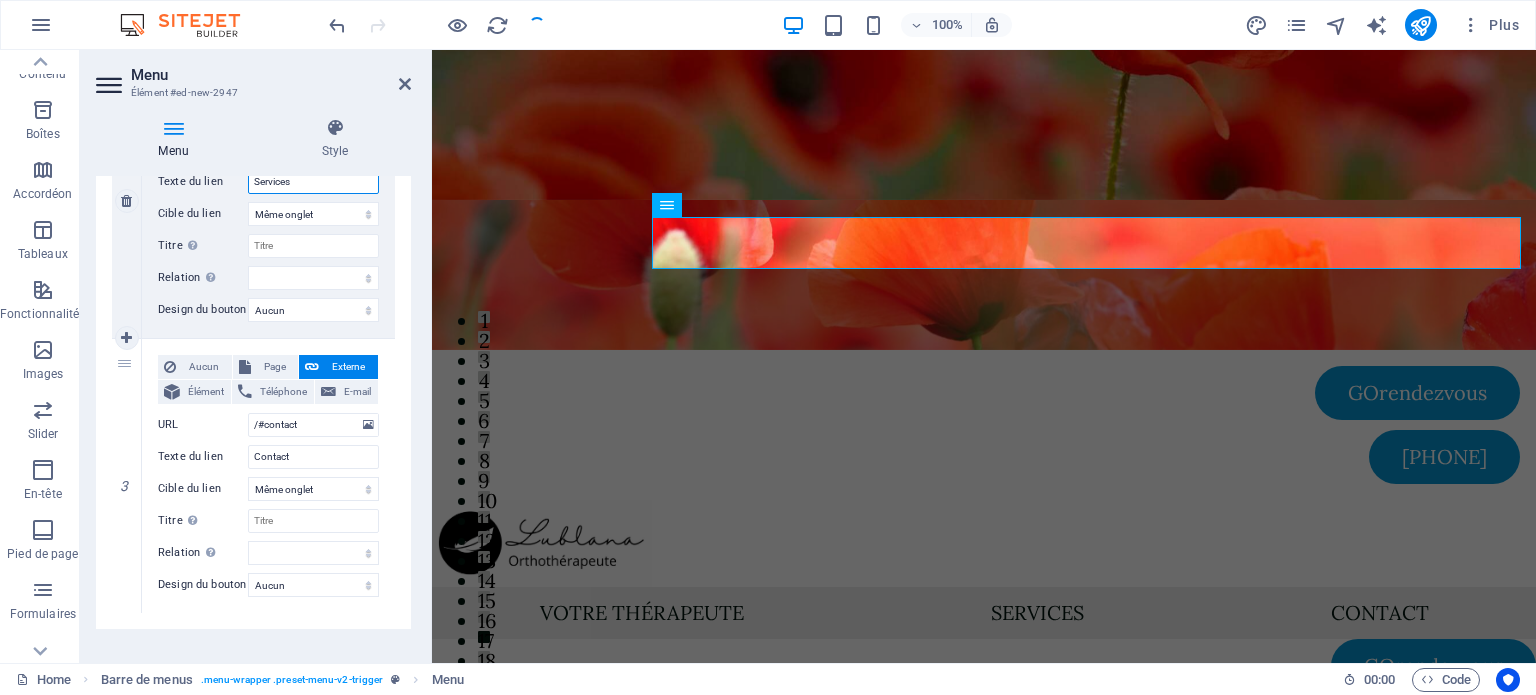 scroll, scrollTop: 600, scrollLeft: 0, axis: vertical 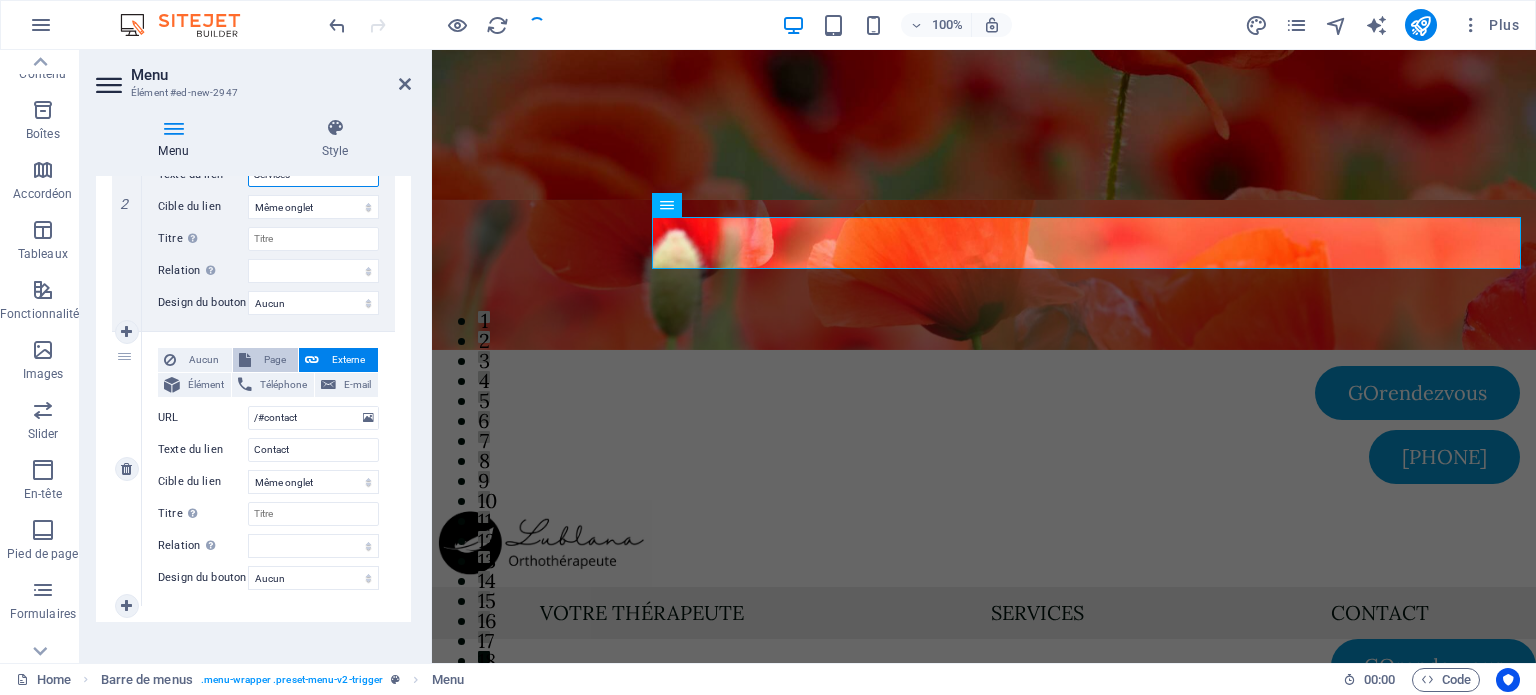 type on "Services" 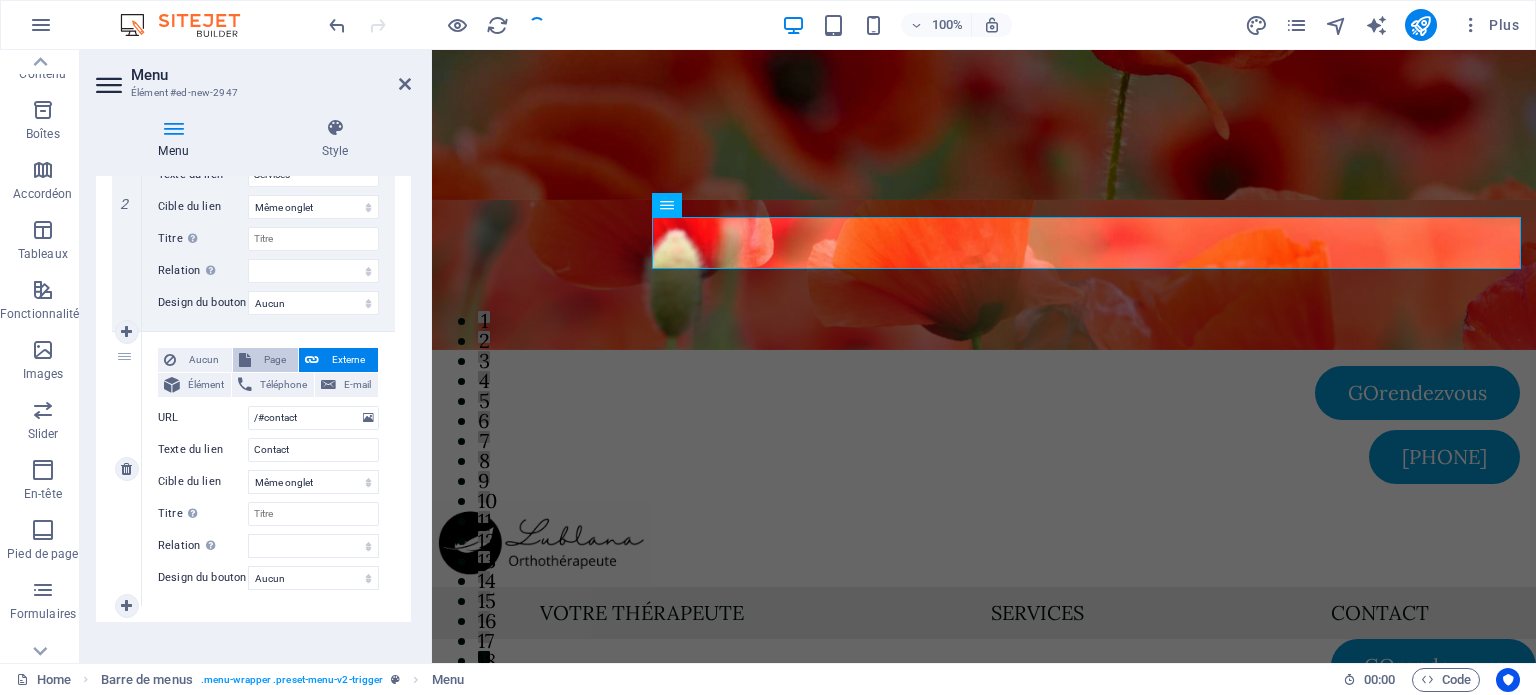 click on "Page" at bounding box center (275, 360) 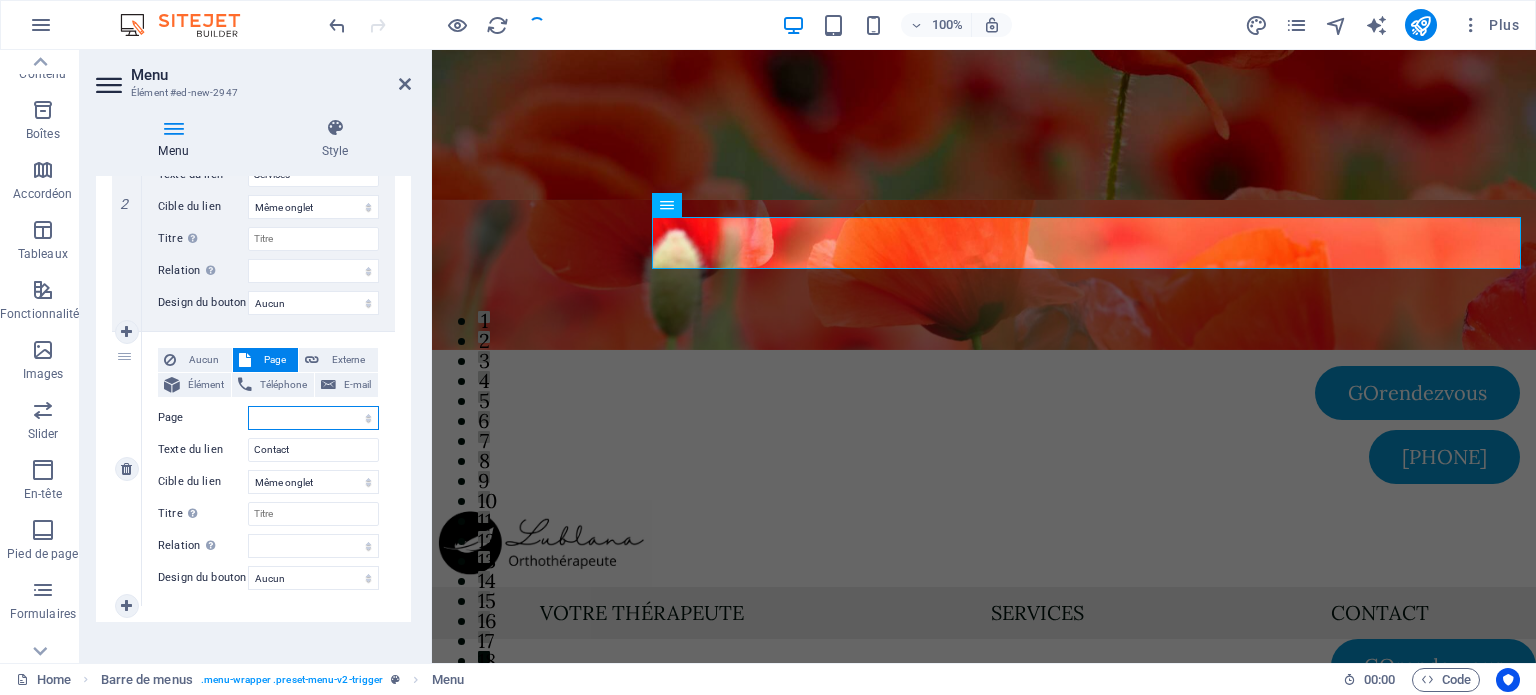 click on "Home Services -- Orthothérapie -- Kinésithérapie -- Massothérapie détente -- Massothérapie thérapeutique -- Réflexologie -- Drainage lymphatique -- Massage facial -- Massage femme enceinte -- Drainage lymphatique femme enceinte -- Oncomassothérapie -- Massage Lomi Lomi -- Massage neuromusculaire -- Massage aux pierres chaudes Contact Mentions légales et politique de confidentialité" at bounding box center [313, 418] 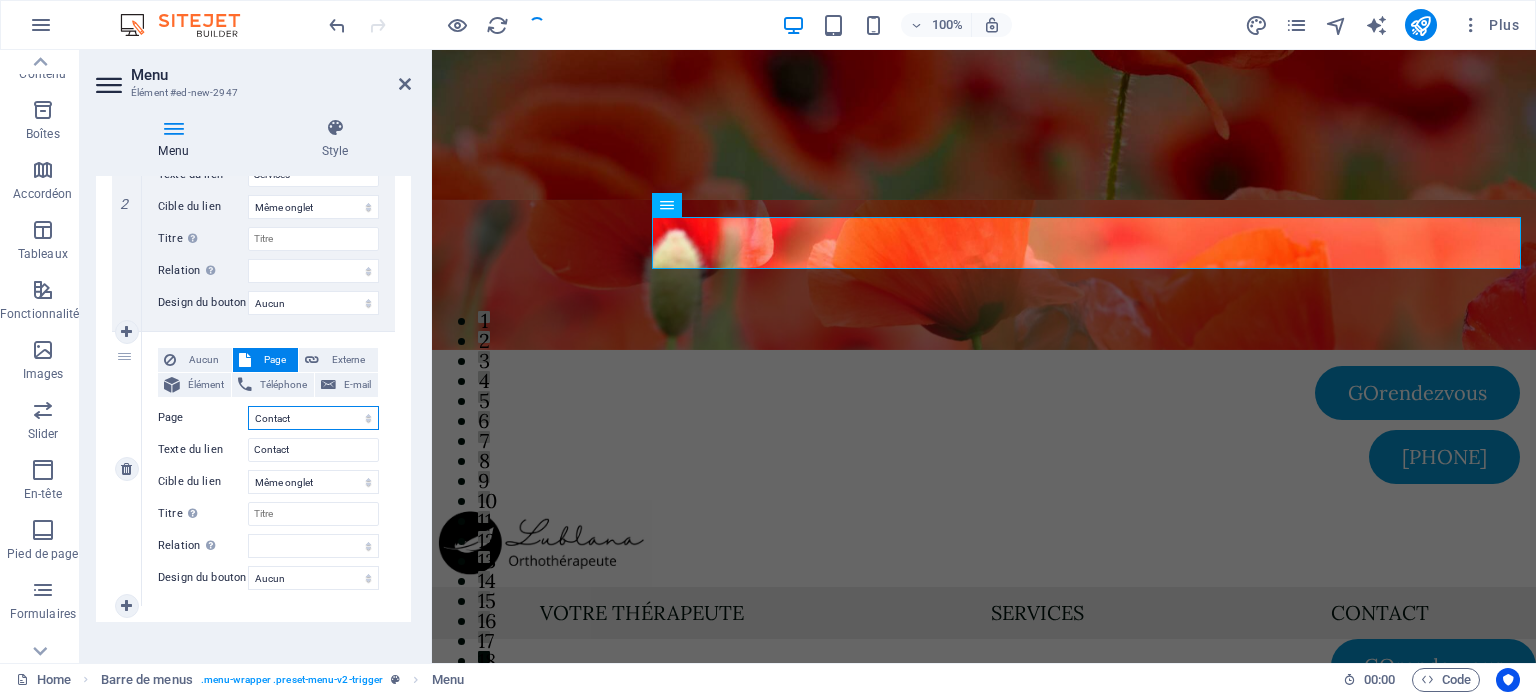 click on "Home Services -- Orthothérapie -- Kinésithérapie -- Massothérapie détente -- Massothérapie thérapeutique -- Réflexologie -- Drainage lymphatique -- Massage facial -- Massage femme enceinte -- Drainage lymphatique femme enceinte -- Oncomassothérapie -- Massage Lomi Lomi -- Massage neuromusculaire -- Massage aux pierres chaudes Contact Mentions légales et politique de confidentialité" at bounding box center (313, 418) 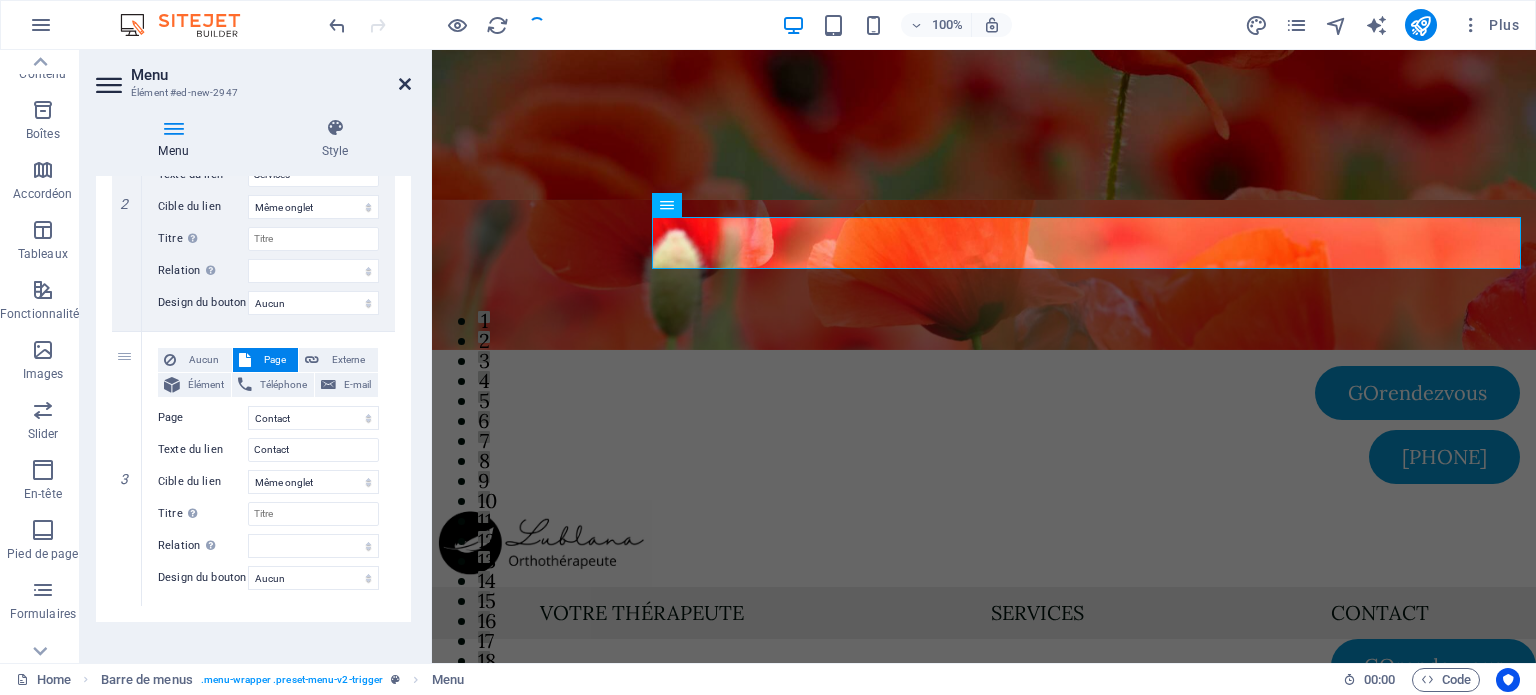 click at bounding box center (405, 84) 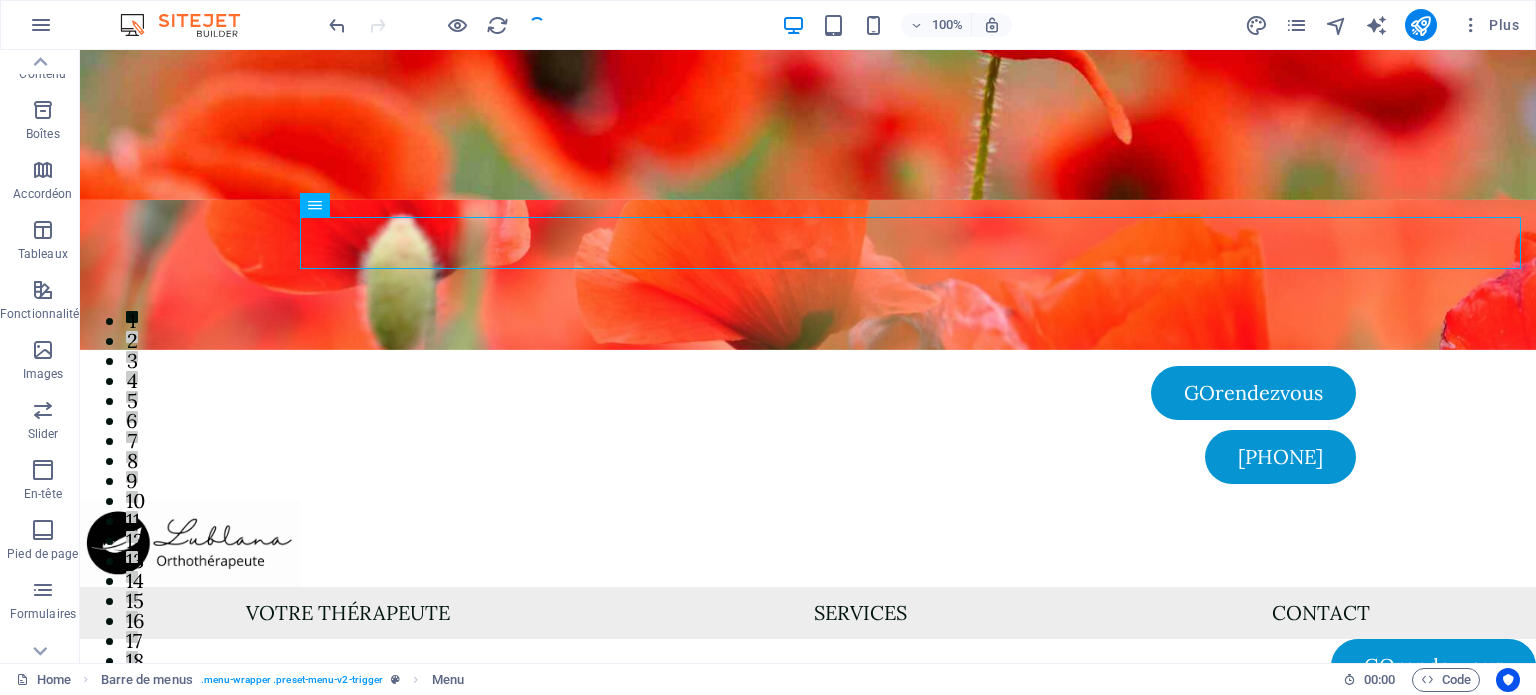 click at bounding box center (437, 25) 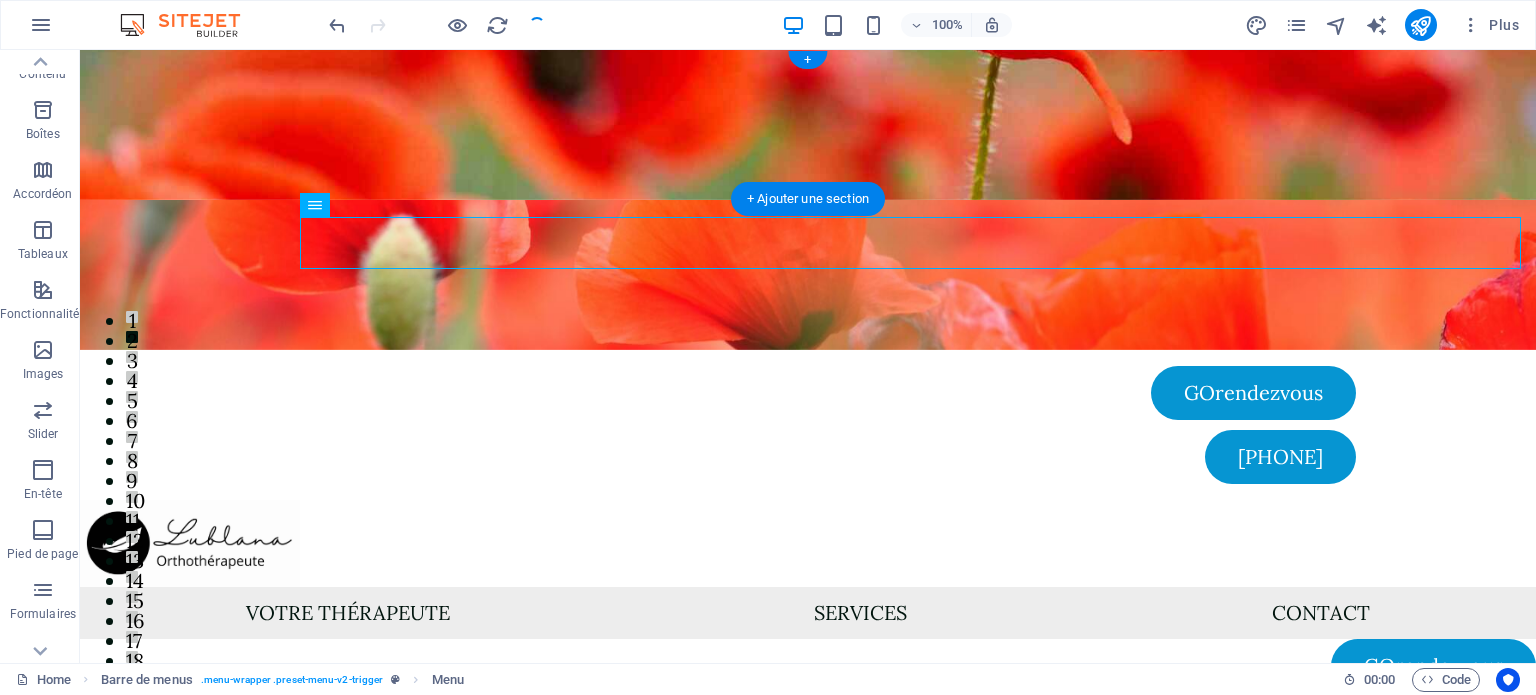click at bounding box center (808, 275) 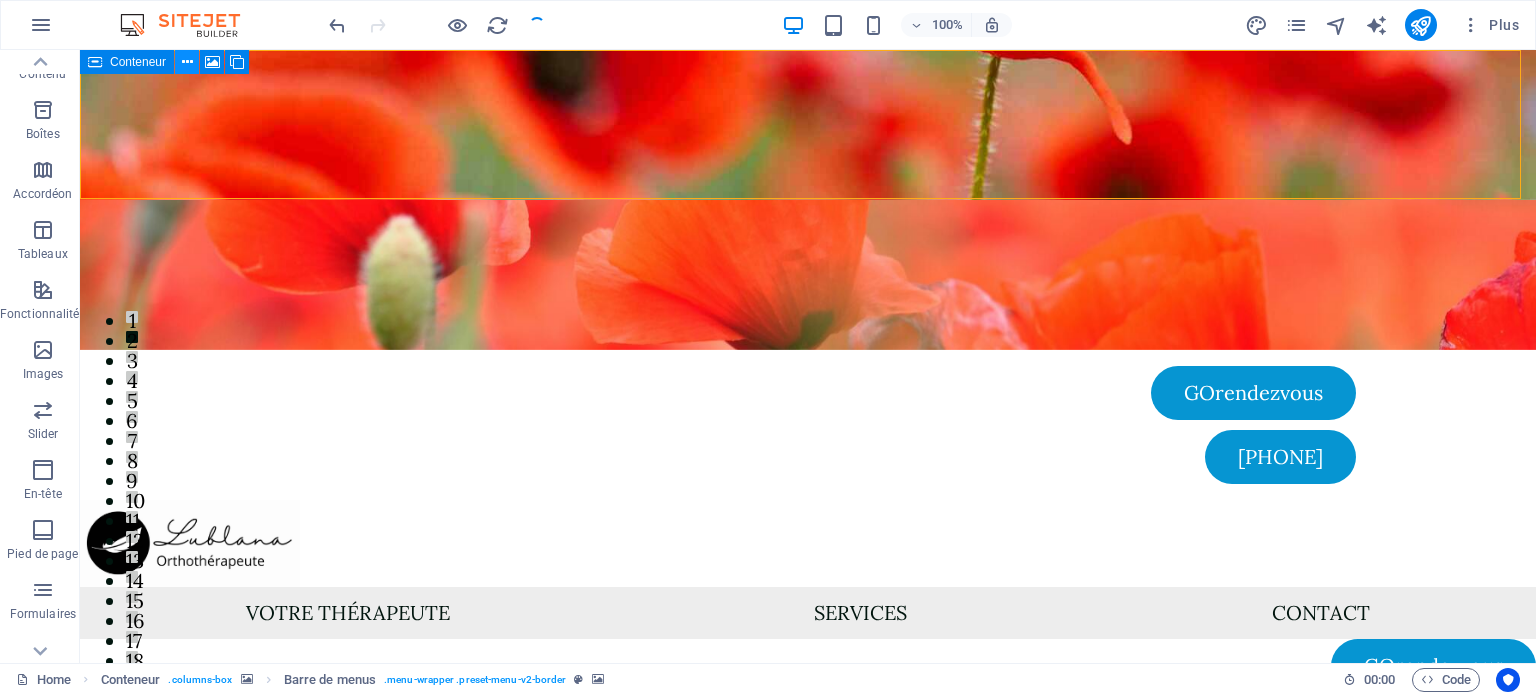 click at bounding box center [187, 62] 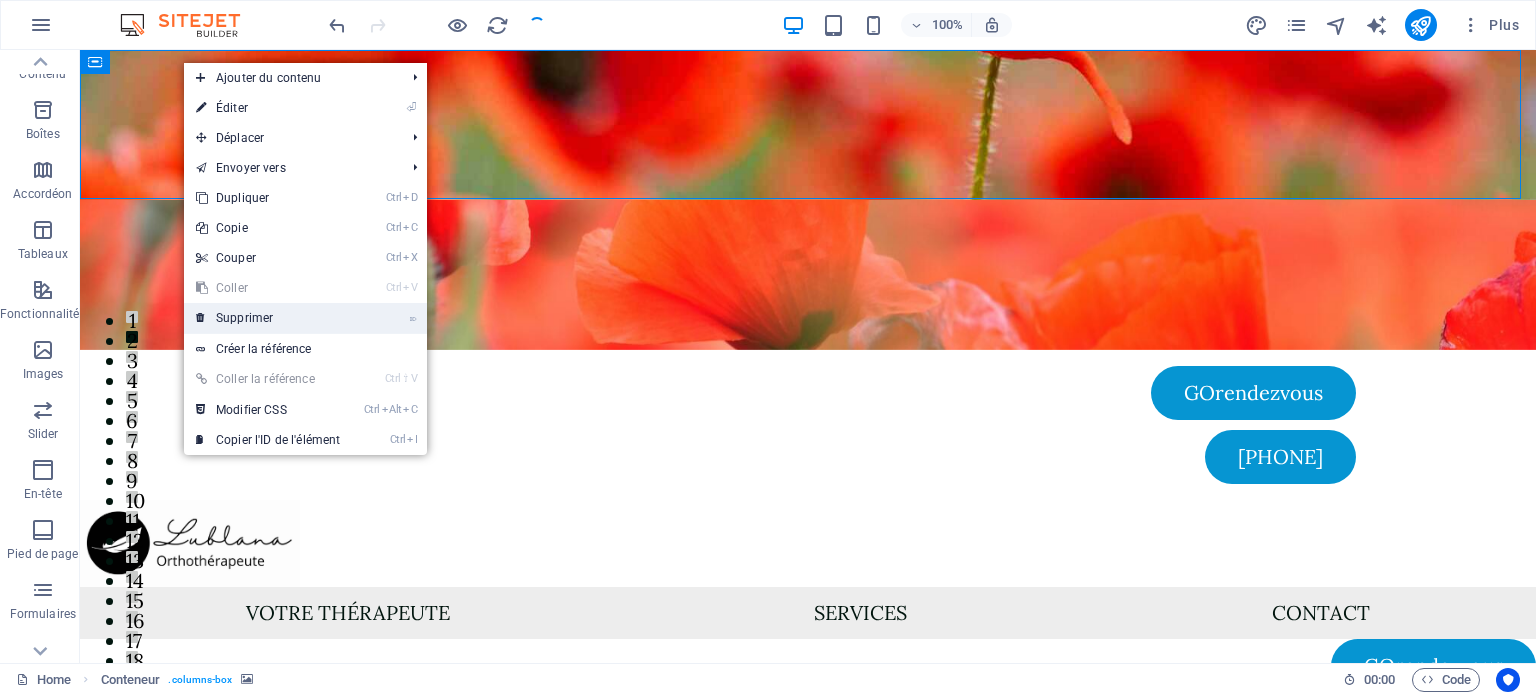 click on "⌦  Supprimer" at bounding box center (268, 318) 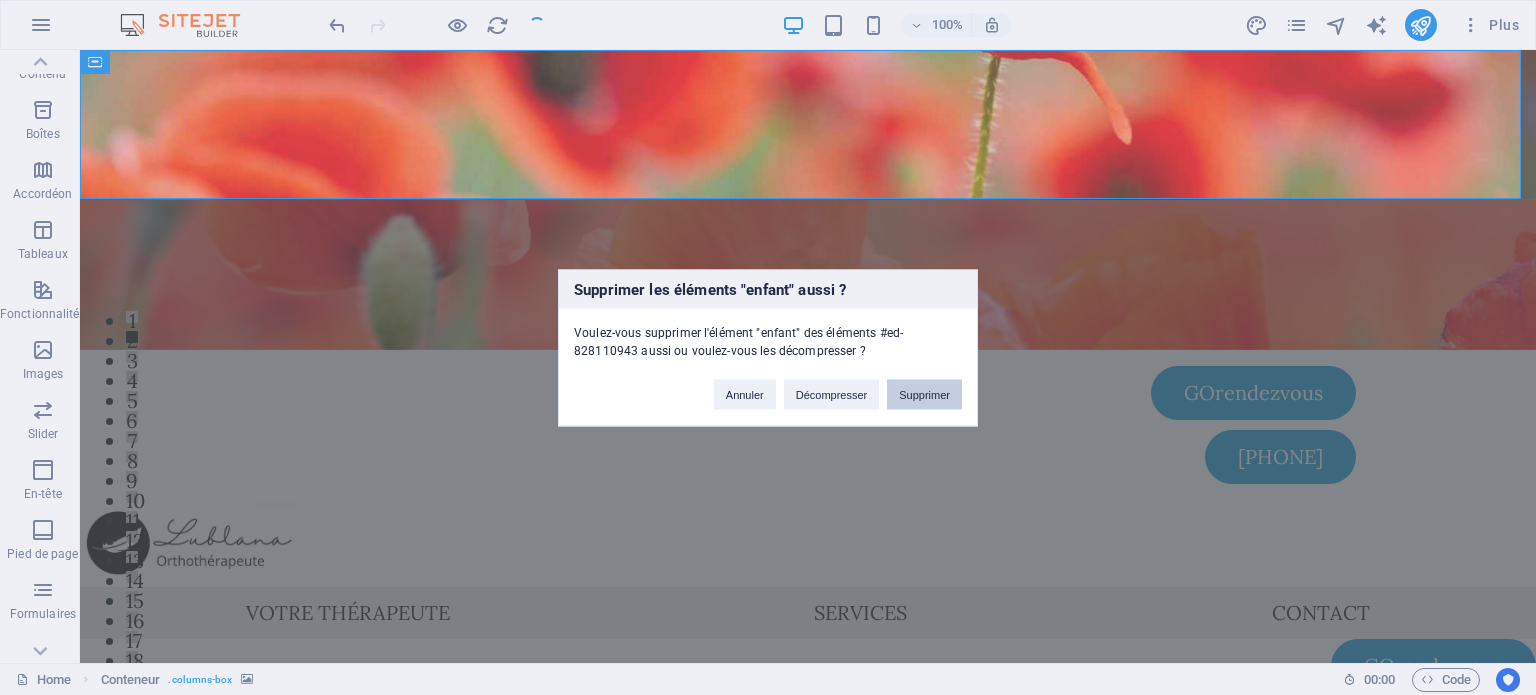 drag, startPoint x: 931, startPoint y: 387, endPoint x: 859, endPoint y: 323, distance: 96.332756 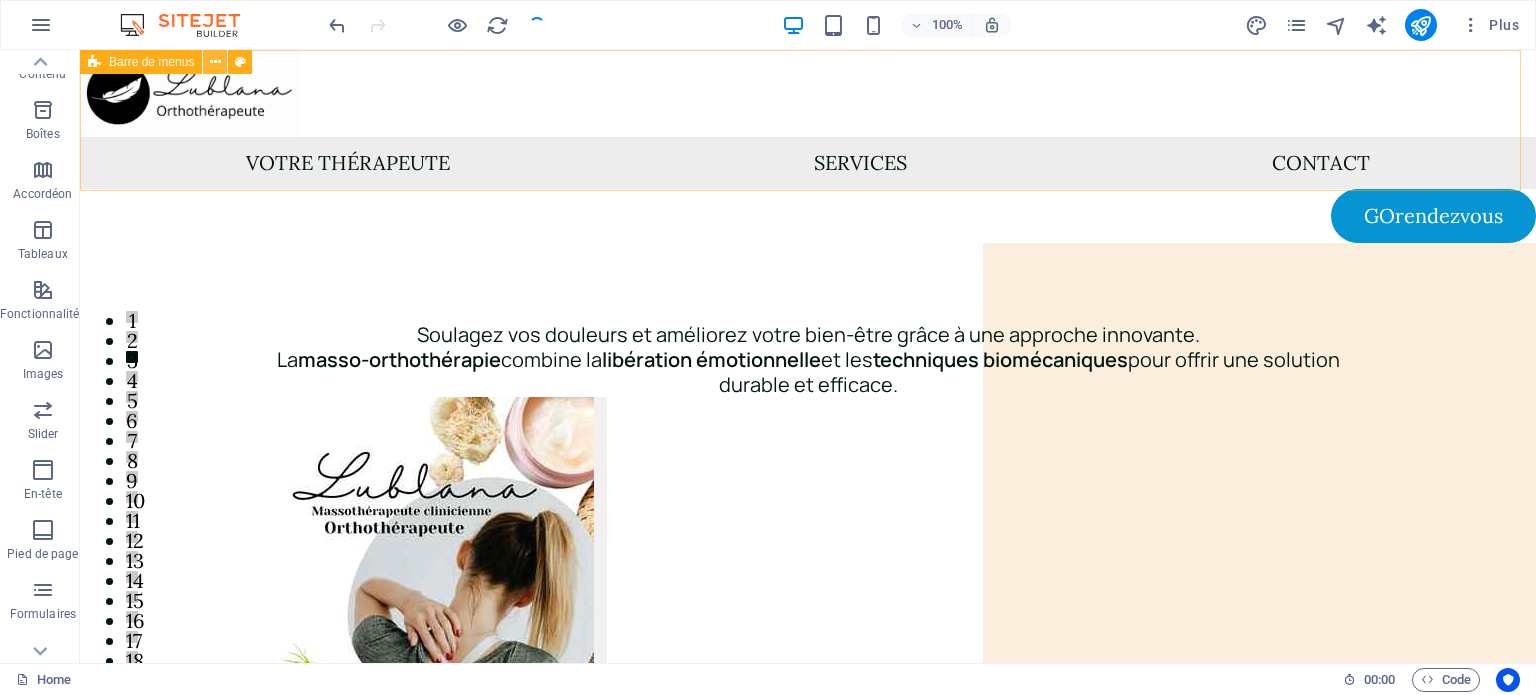 click at bounding box center [215, 62] 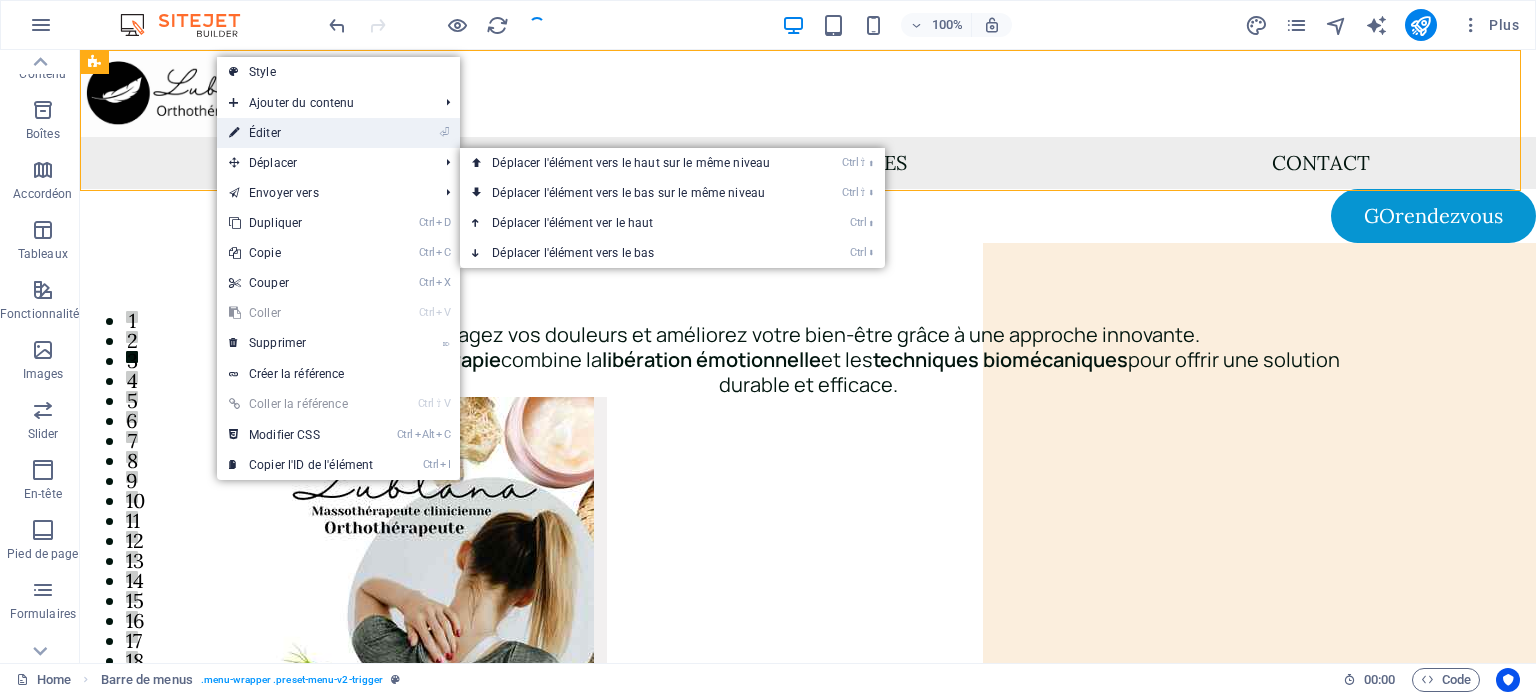 click on "⏎  Éditer" at bounding box center [301, 133] 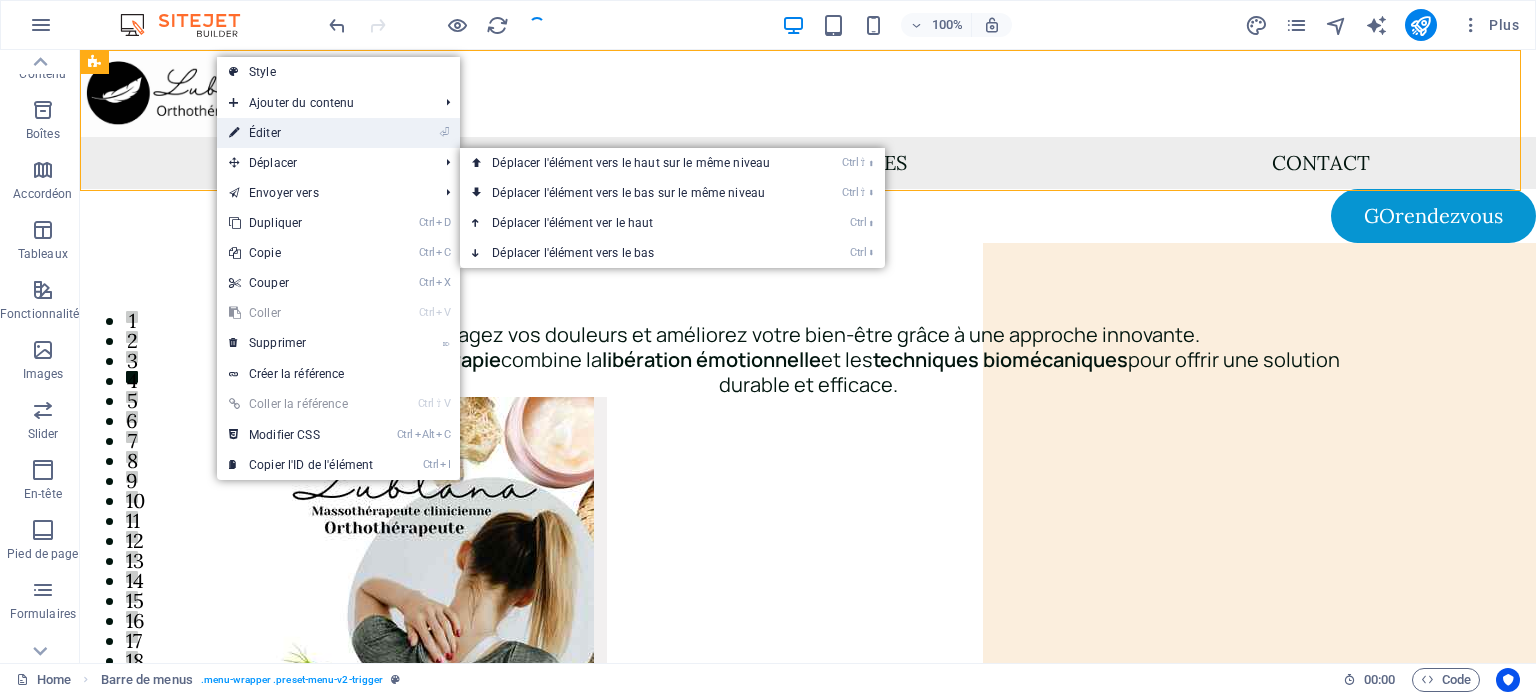 select on "rem" 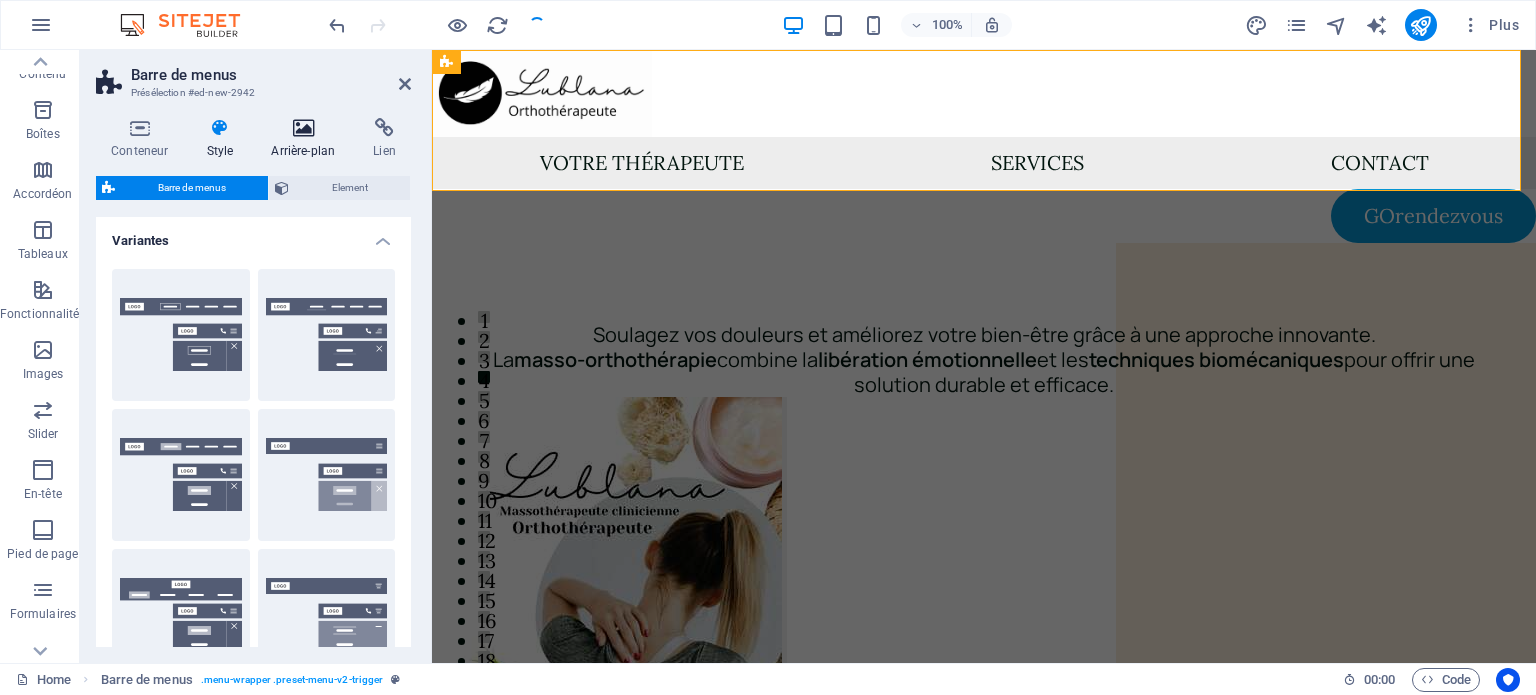 click at bounding box center [303, 128] 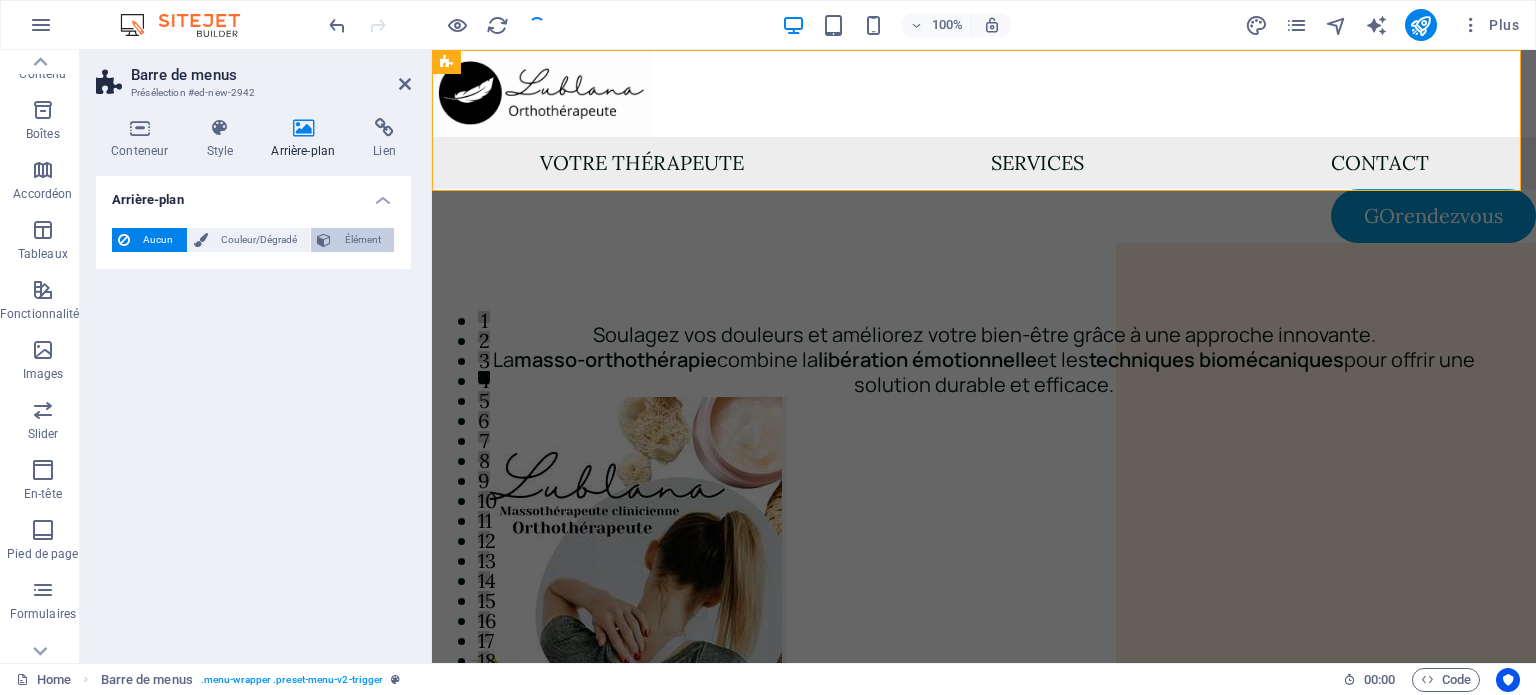 click on "Élément" at bounding box center [362, 240] 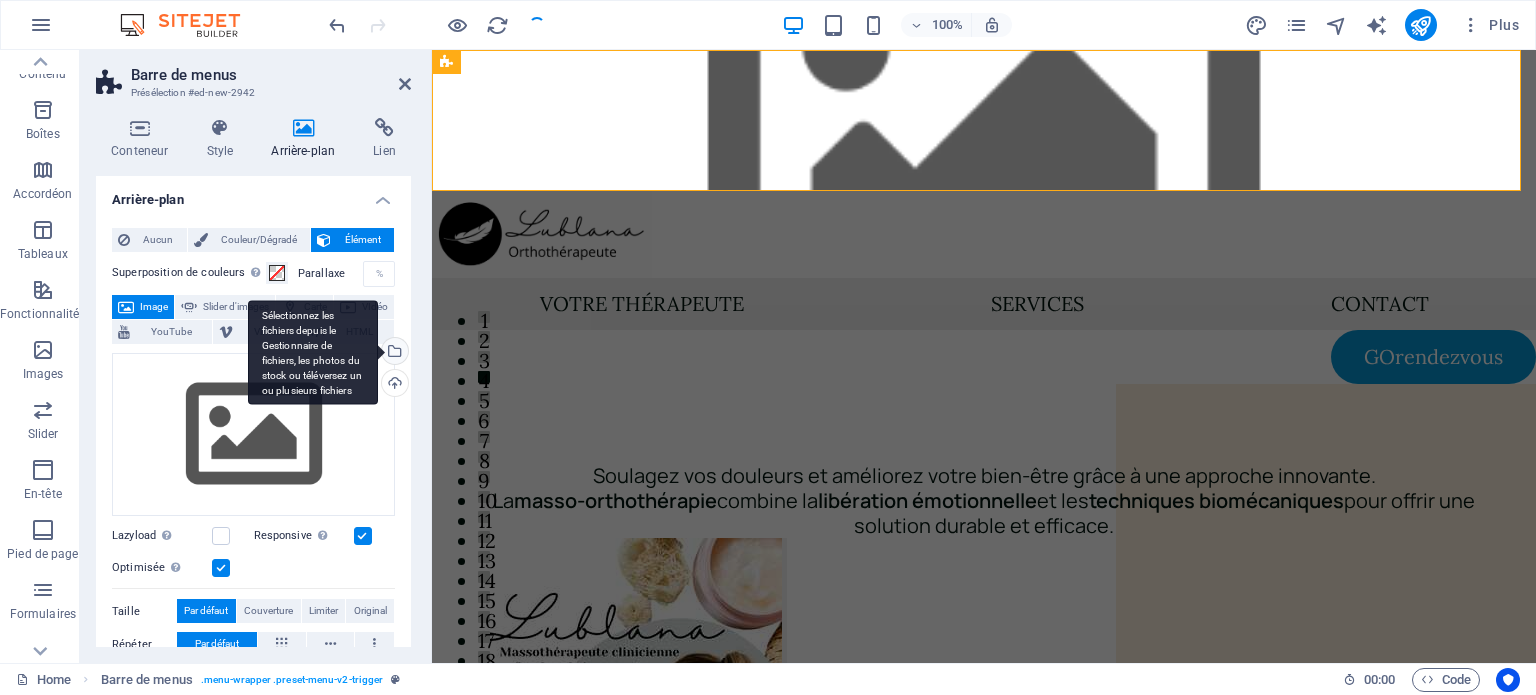 click on "Sélectionnez les fichiers depuis le Gestionnaire de fichiers, les photos du stock ou téléversez un ou plusieurs fichiers" at bounding box center [313, 352] 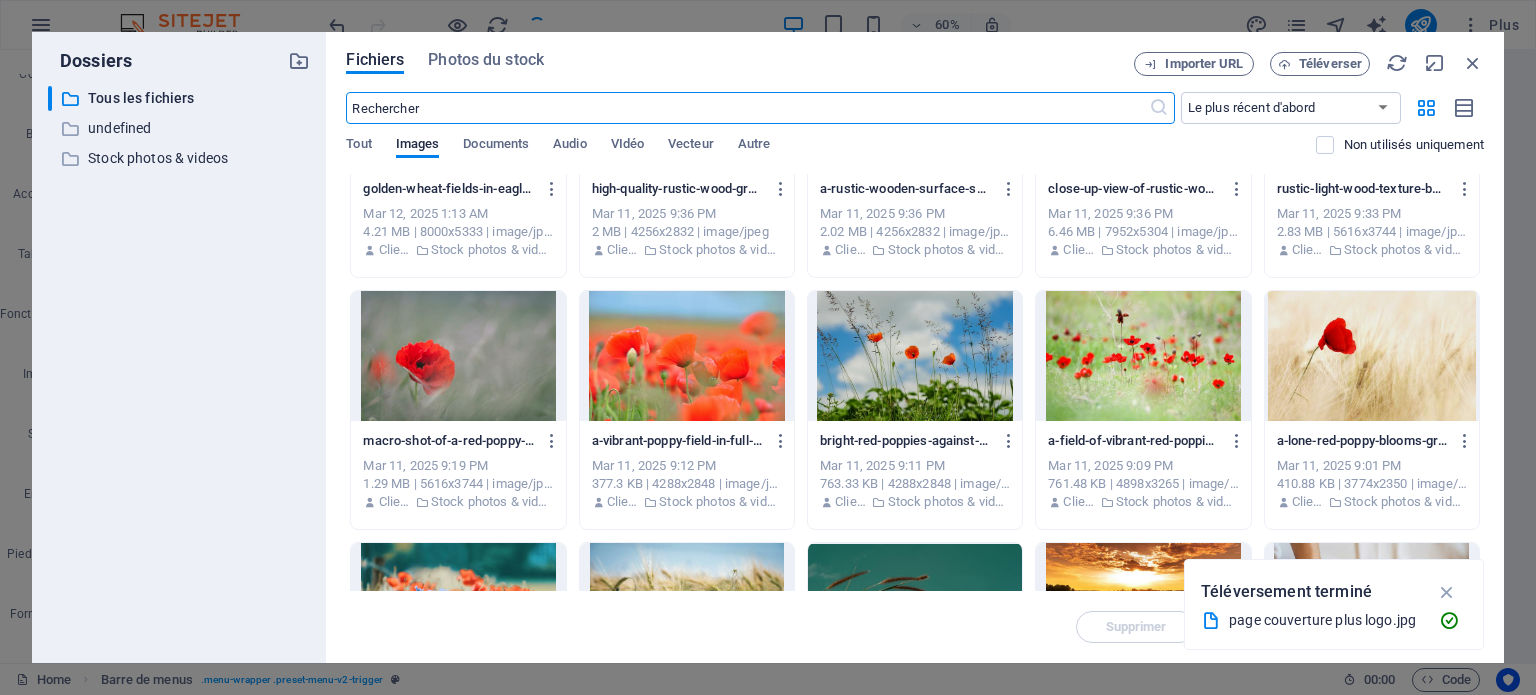 scroll, scrollTop: 3400, scrollLeft: 0, axis: vertical 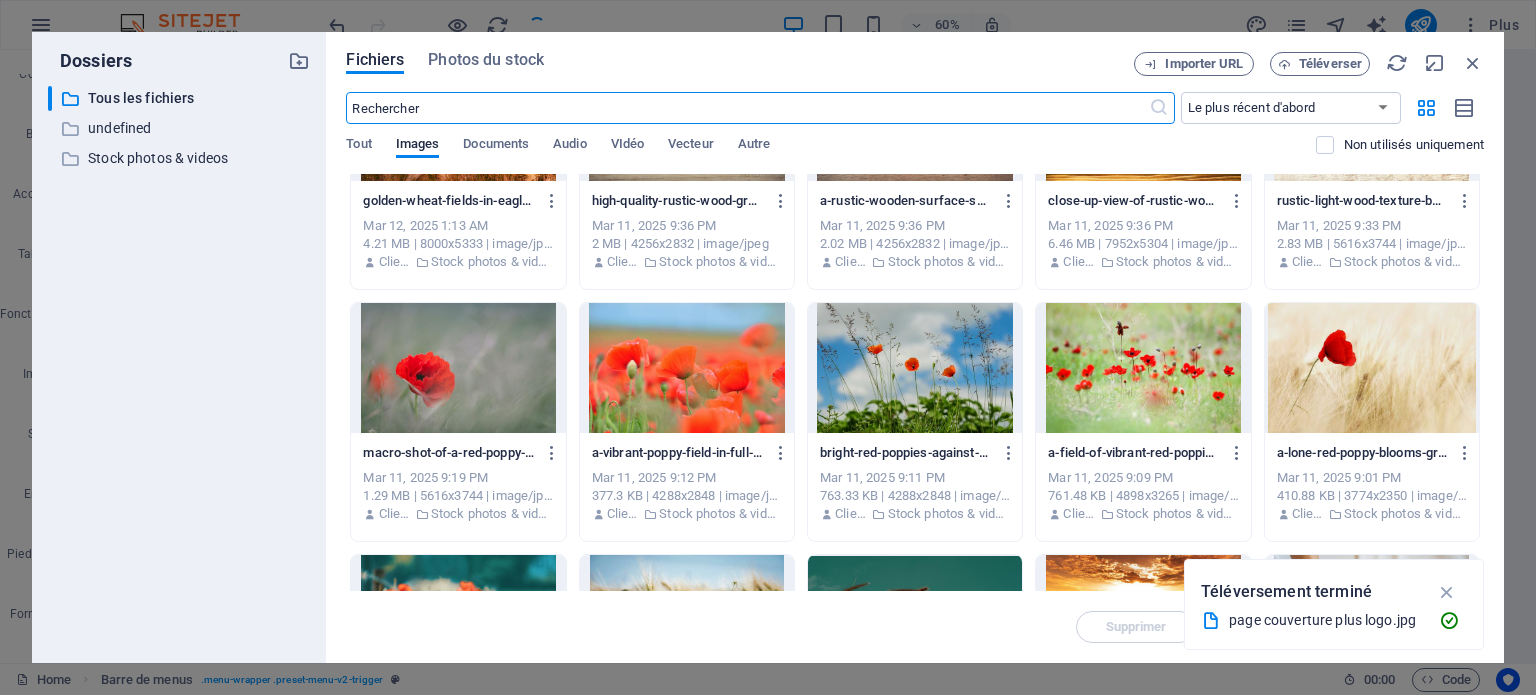 click at bounding box center (687, 368) 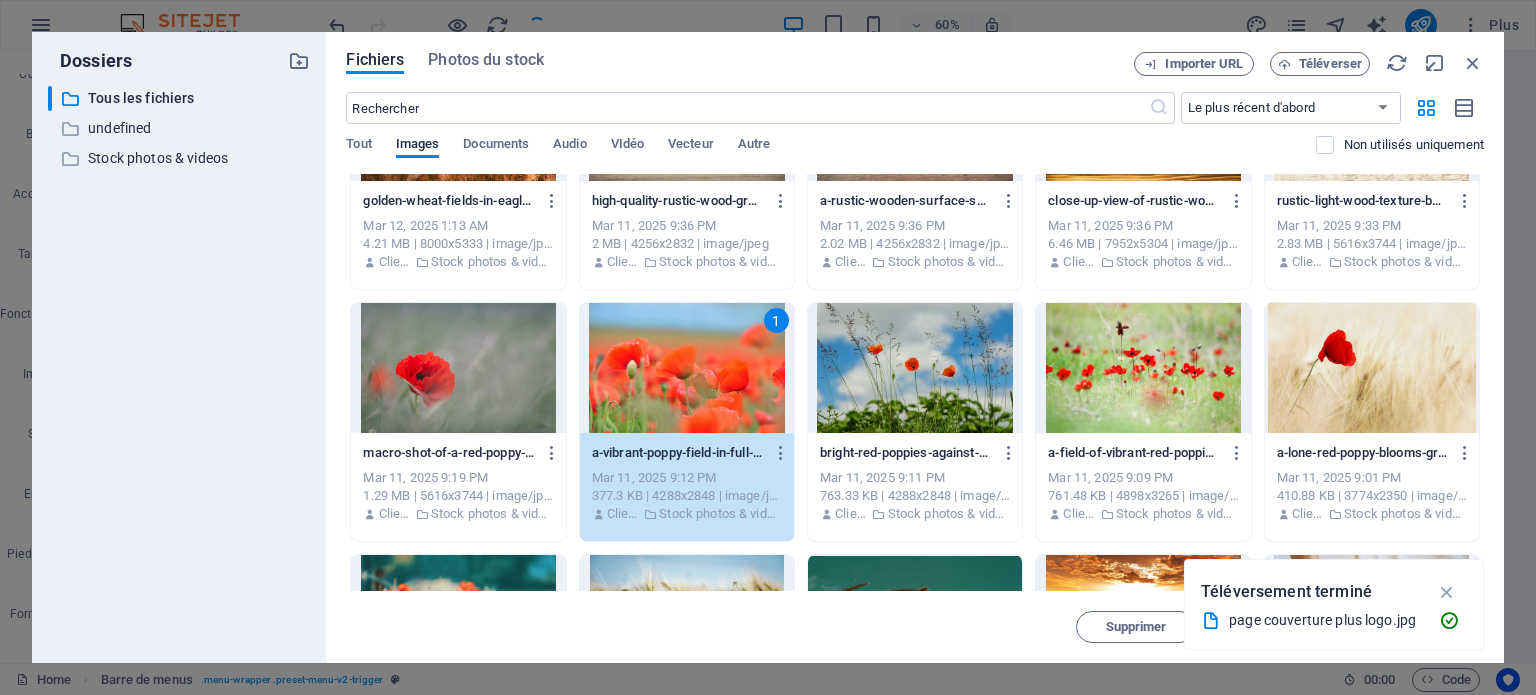 drag, startPoint x: 697, startPoint y: 351, endPoint x: 266, endPoint y: 301, distance: 433.89053 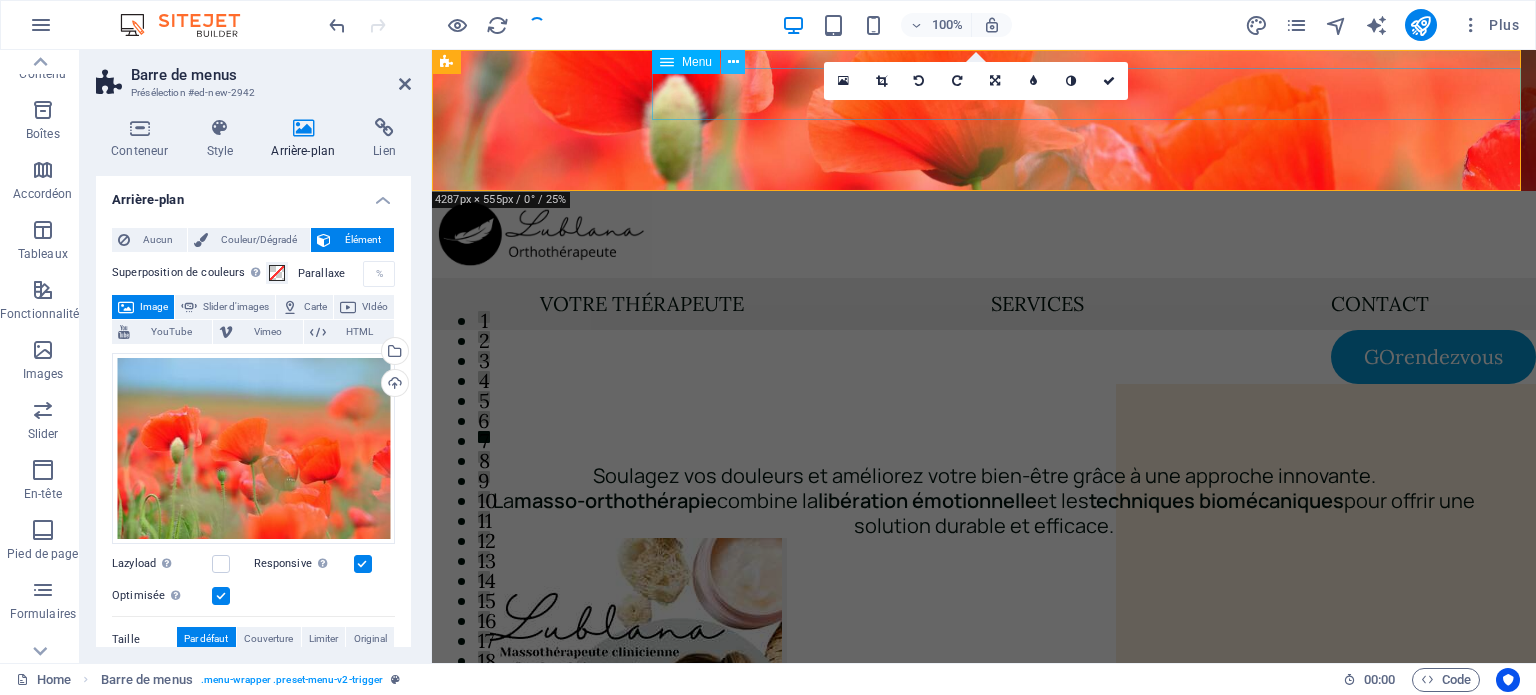 click at bounding box center (733, 62) 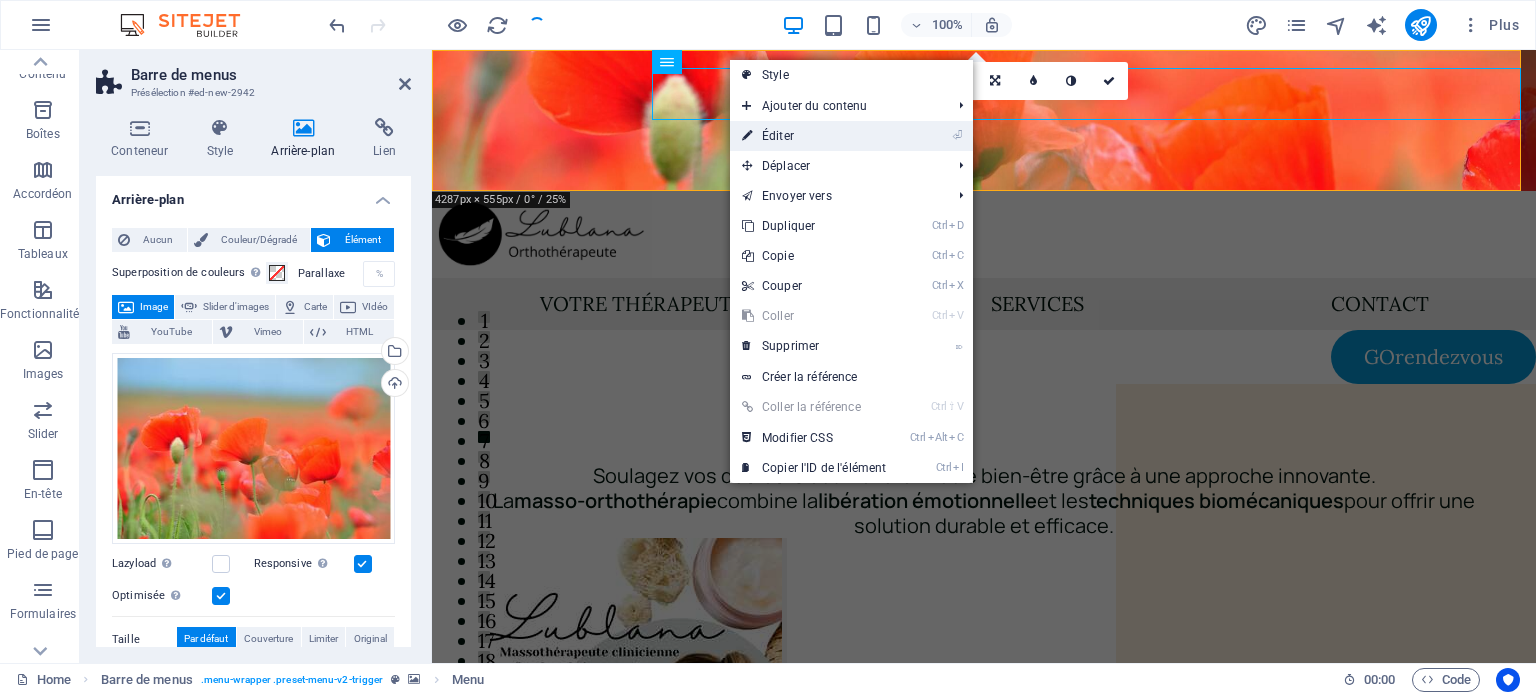click on "⏎  Éditer" at bounding box center [814, 136] 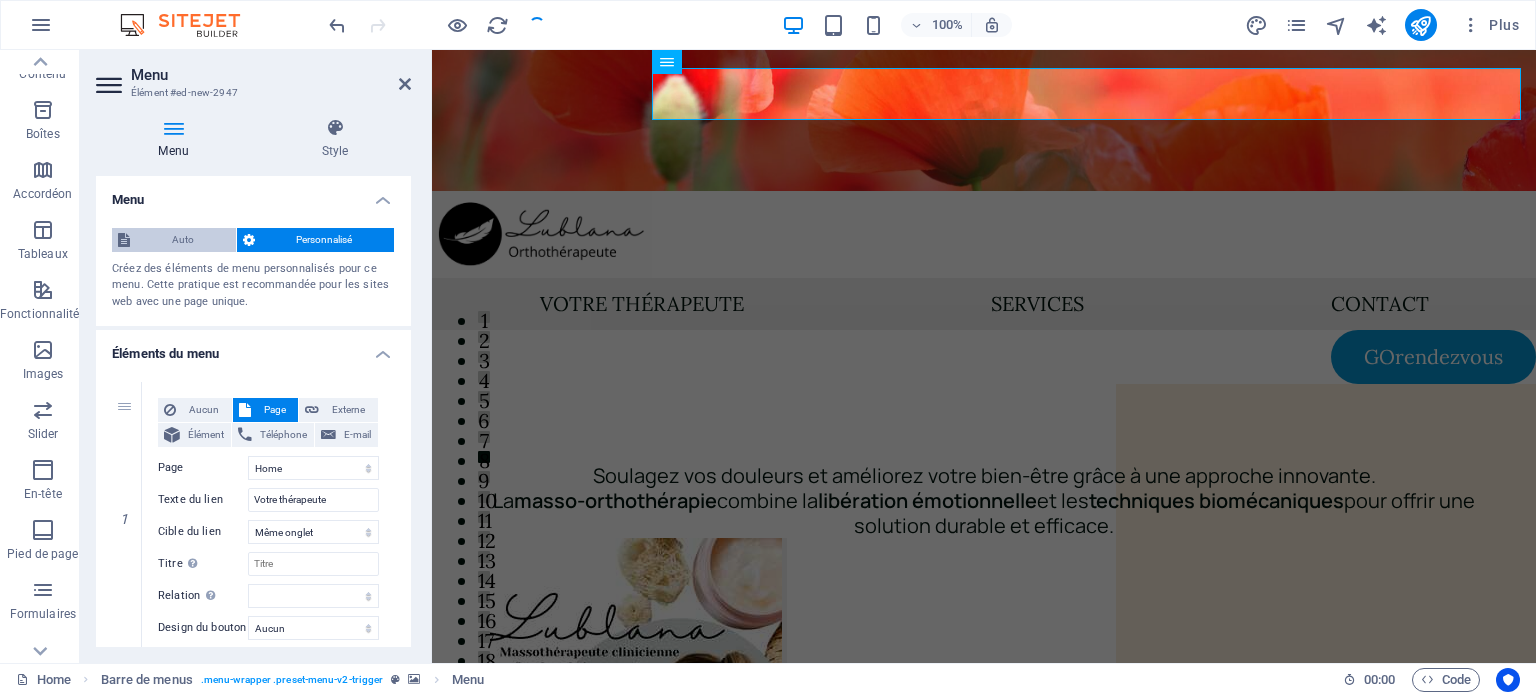click on "Auto" at bounding box center (183, 240) 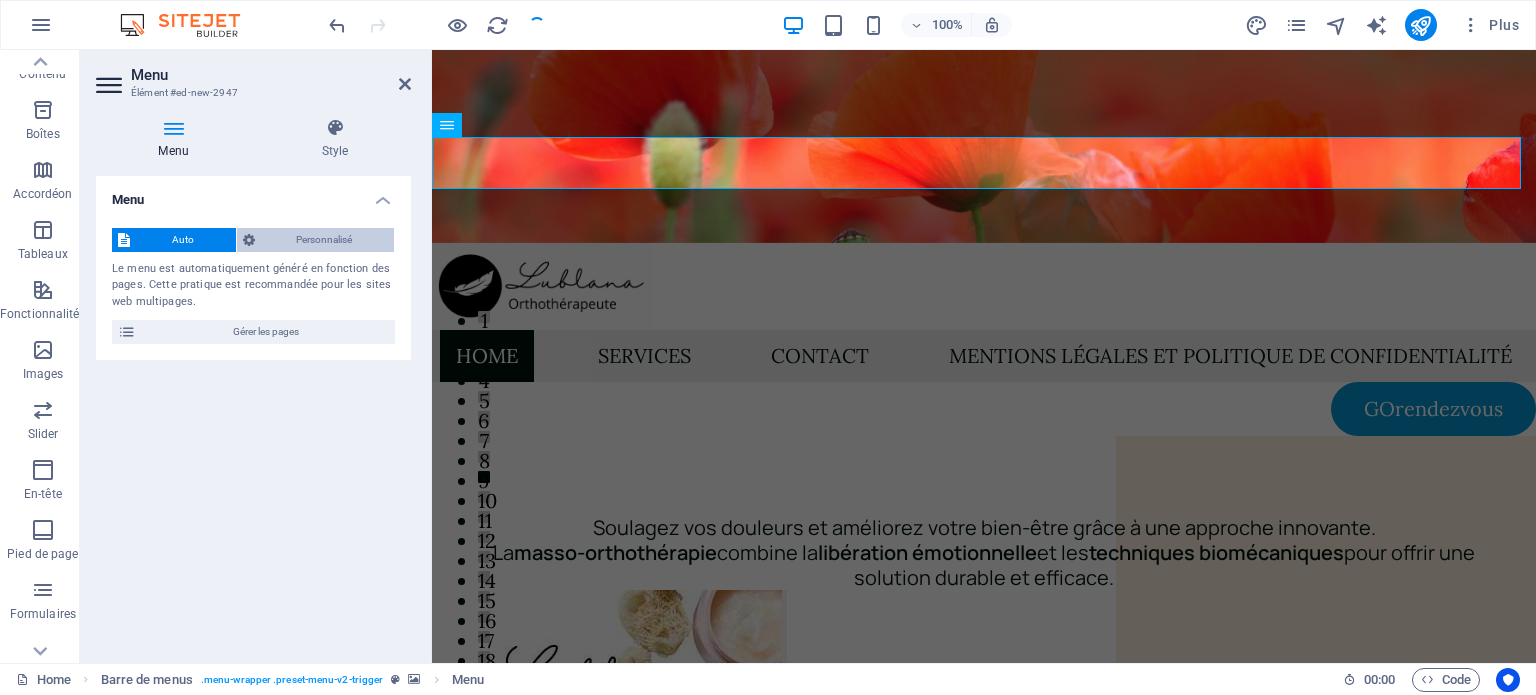 click on "Personnalisé" at bounding box center [325, 240] 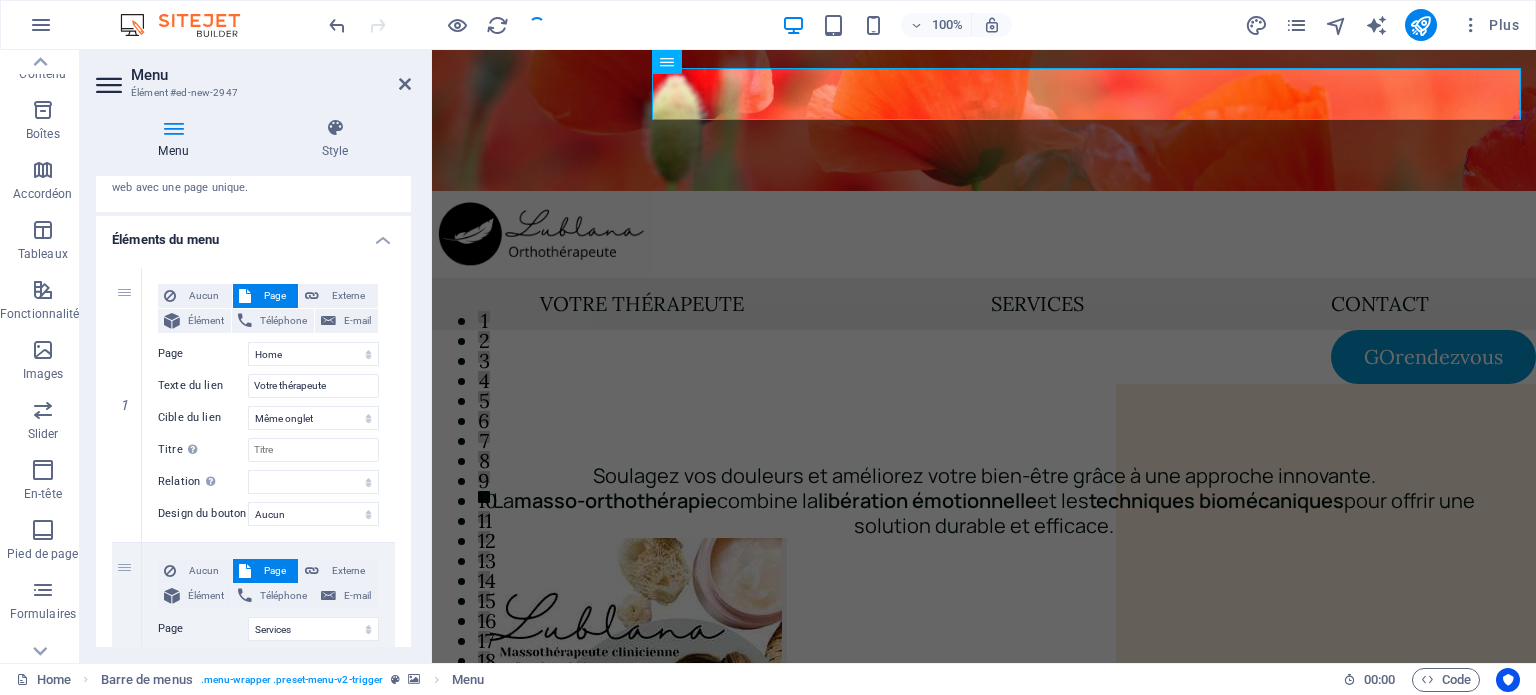 scroll, scrollTop: 100, scrollLeft: 0, axis: vertical 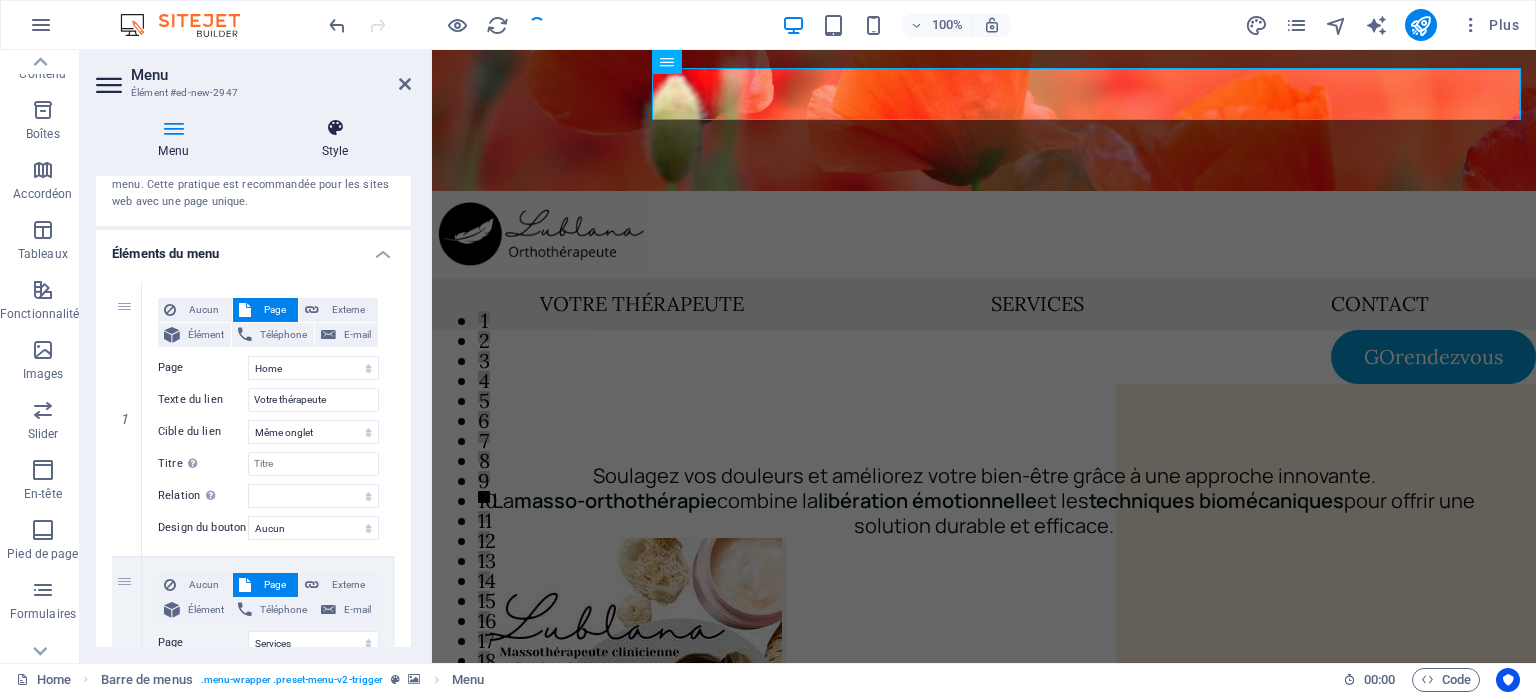 click at bounding box center (335, 128) 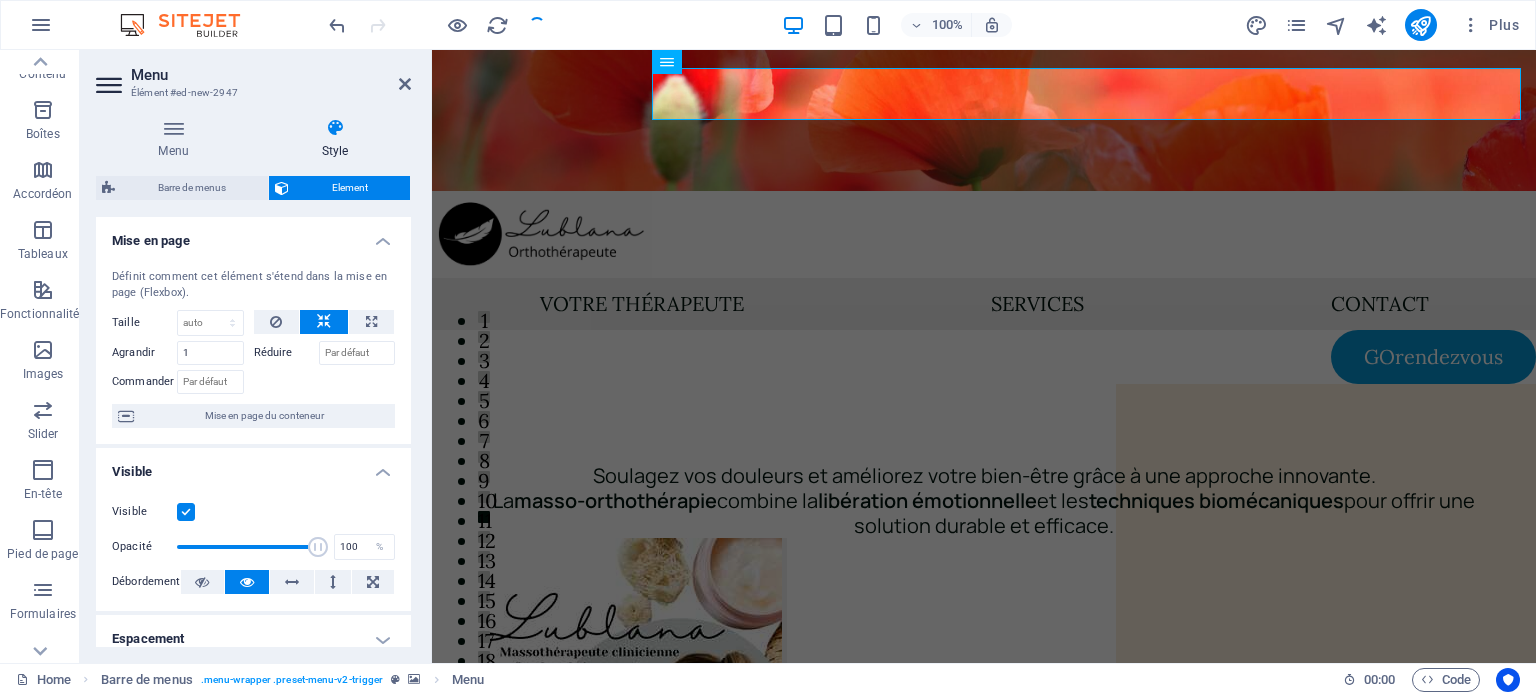 scroll, scrollTop: 100, scrollLeft: 0, axis: vertical 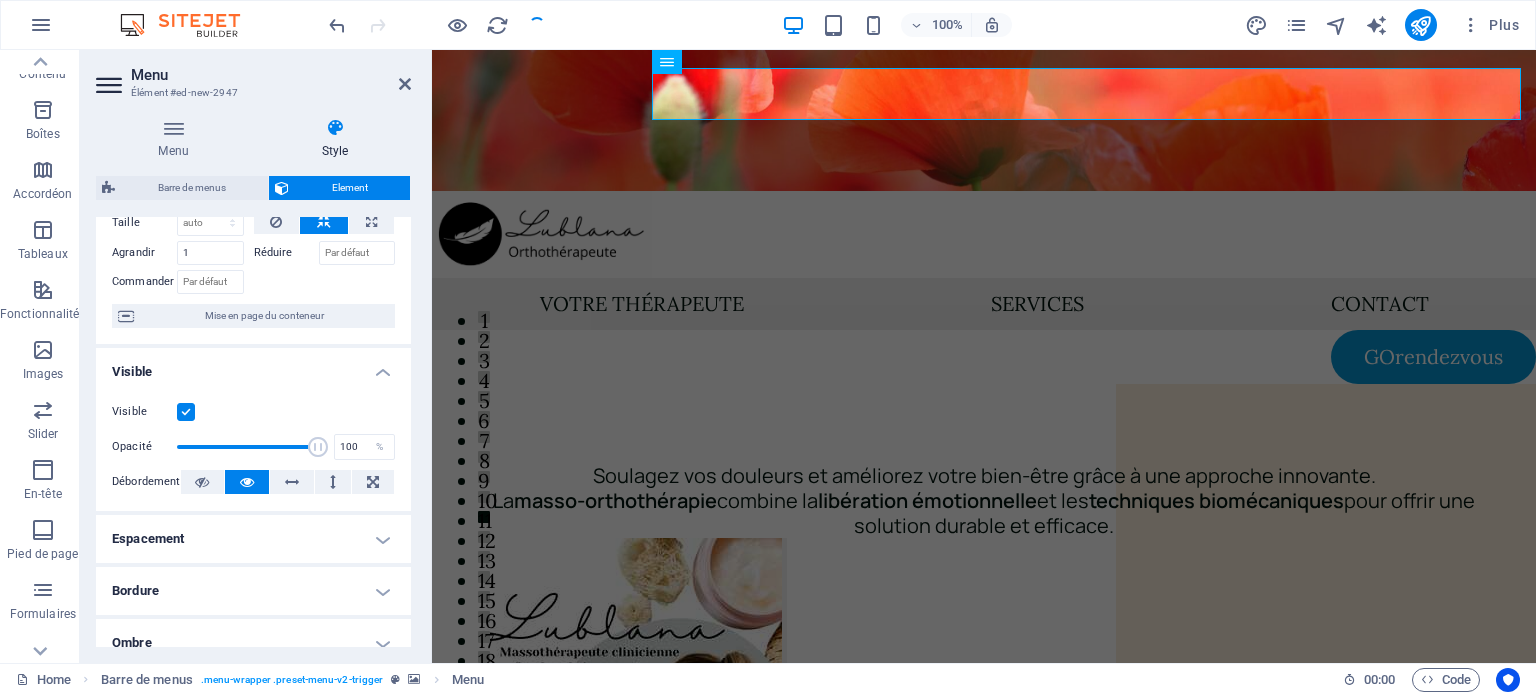 click at bounding box center (186, 412) 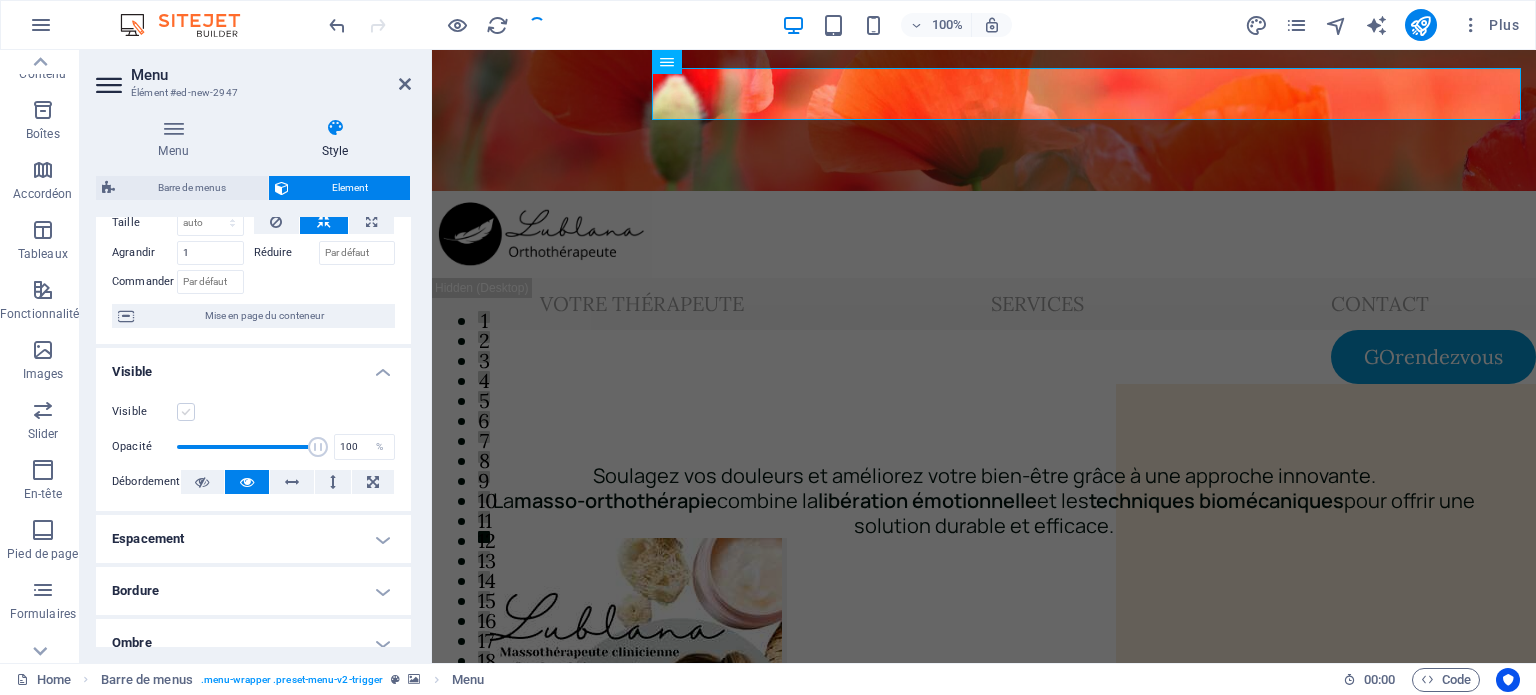 click at bounding box center [186, 412] 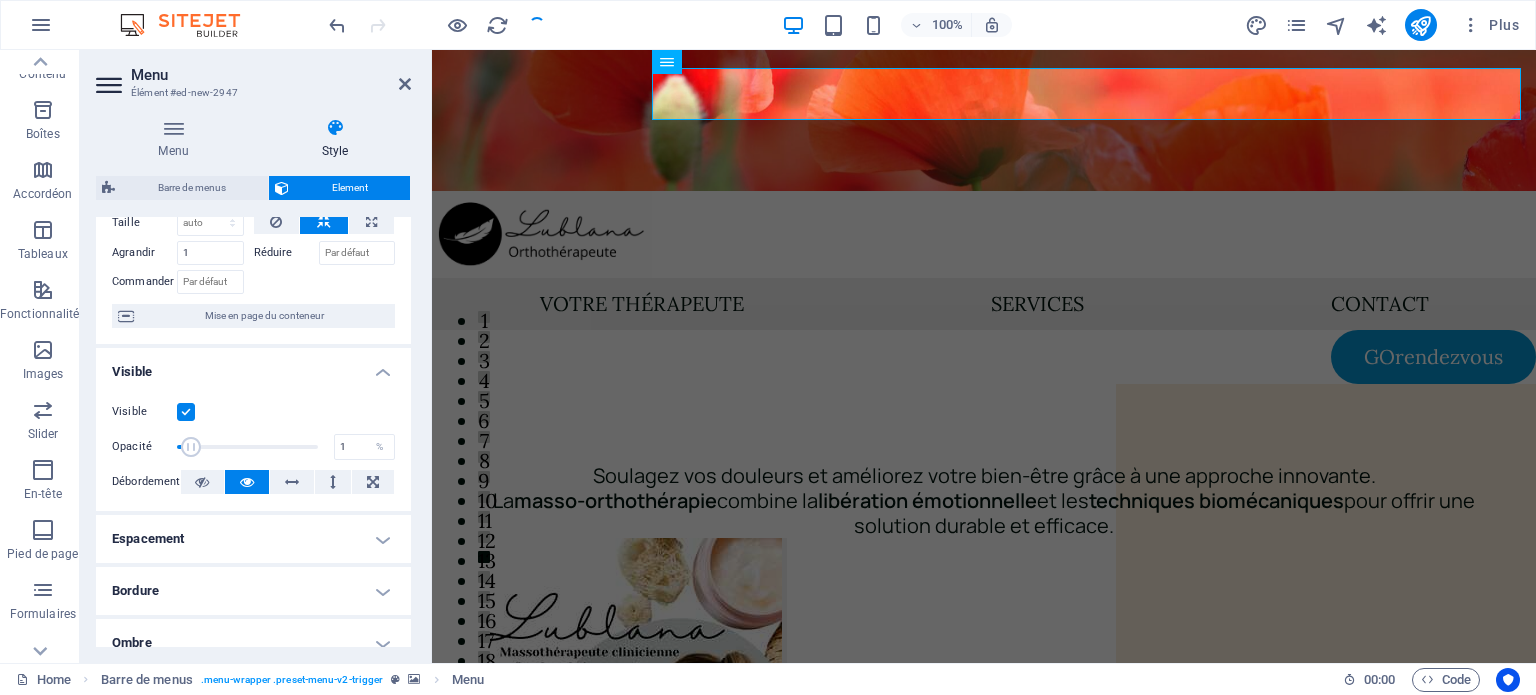 drag, startPoint x: 311, startPoint y: 447, endPoint x: 162, endPoint y: 453, distance: 149.12076 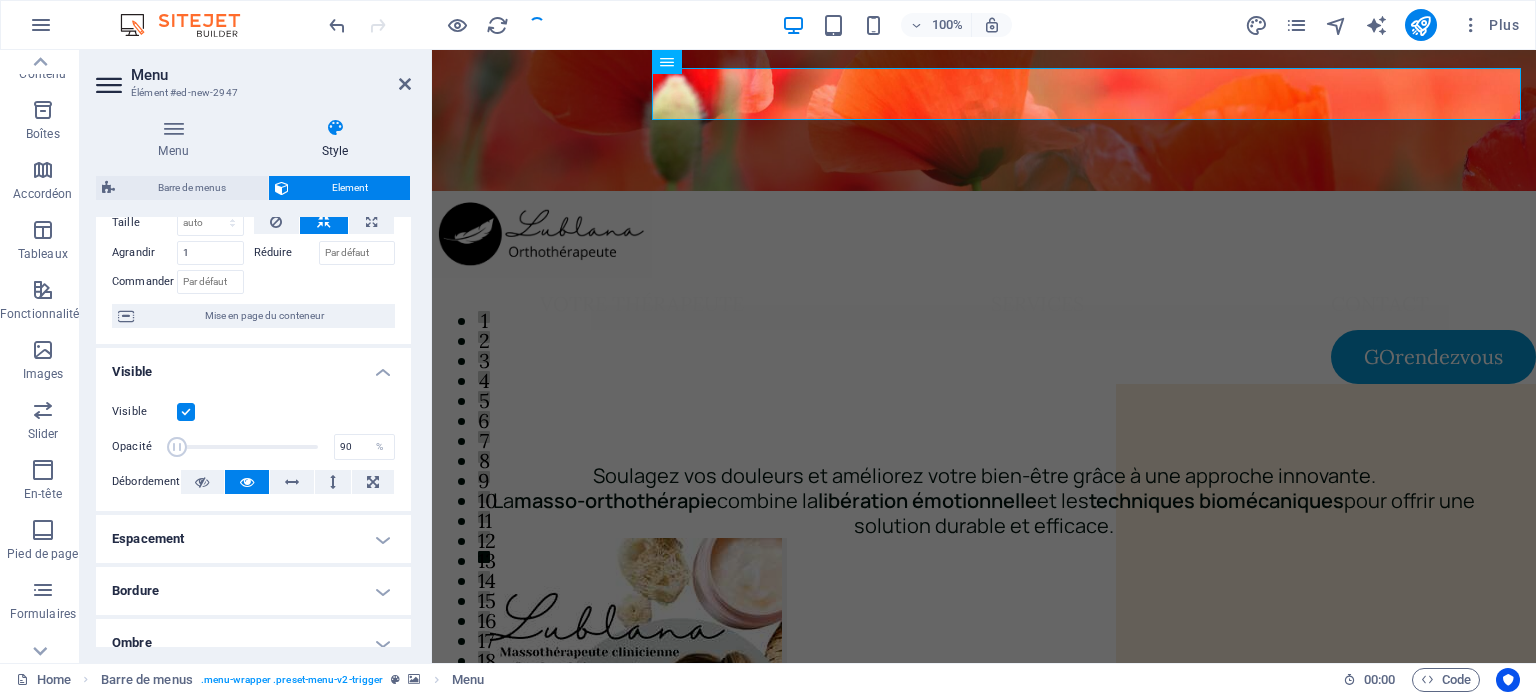 type on "100" 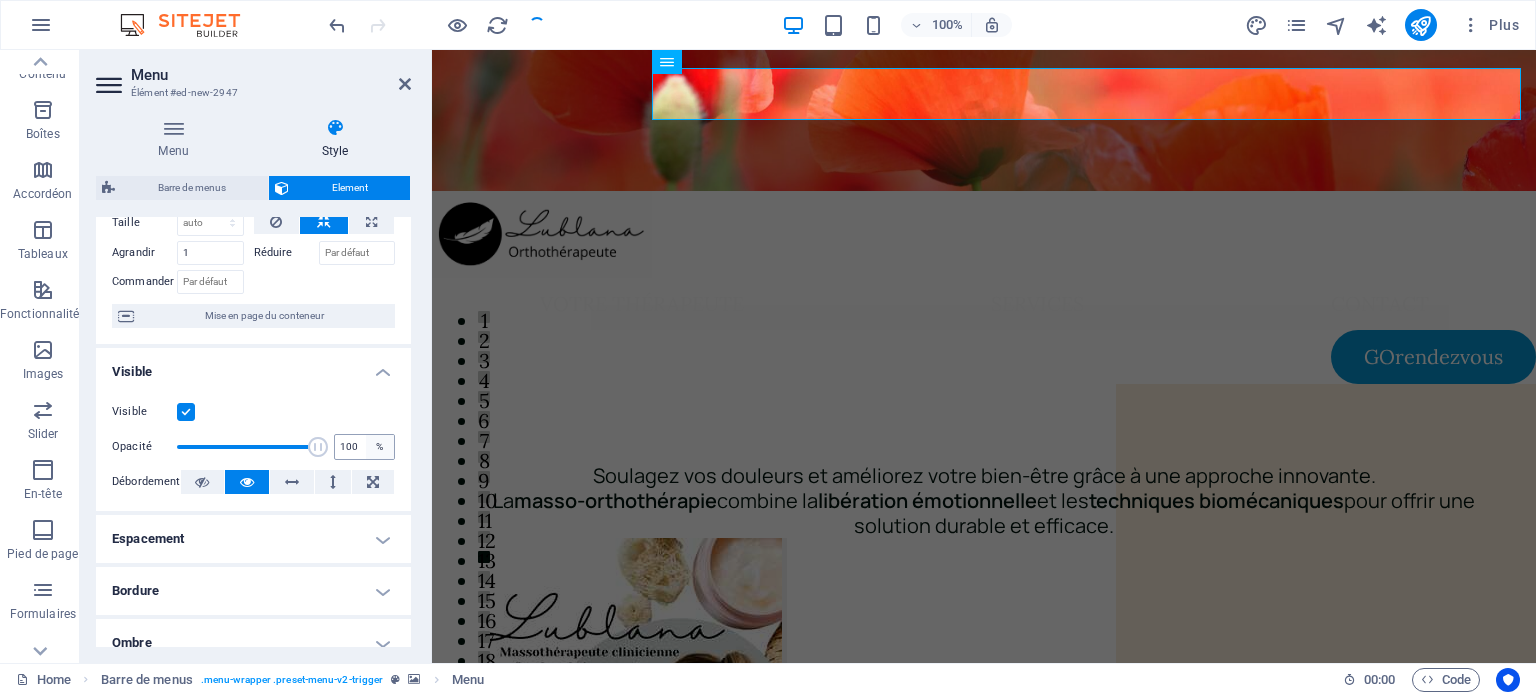 drag, startPoint x: 172, startPoint y: 451, endPoint x: 362, endPoint y: 446, distance: 190.06578 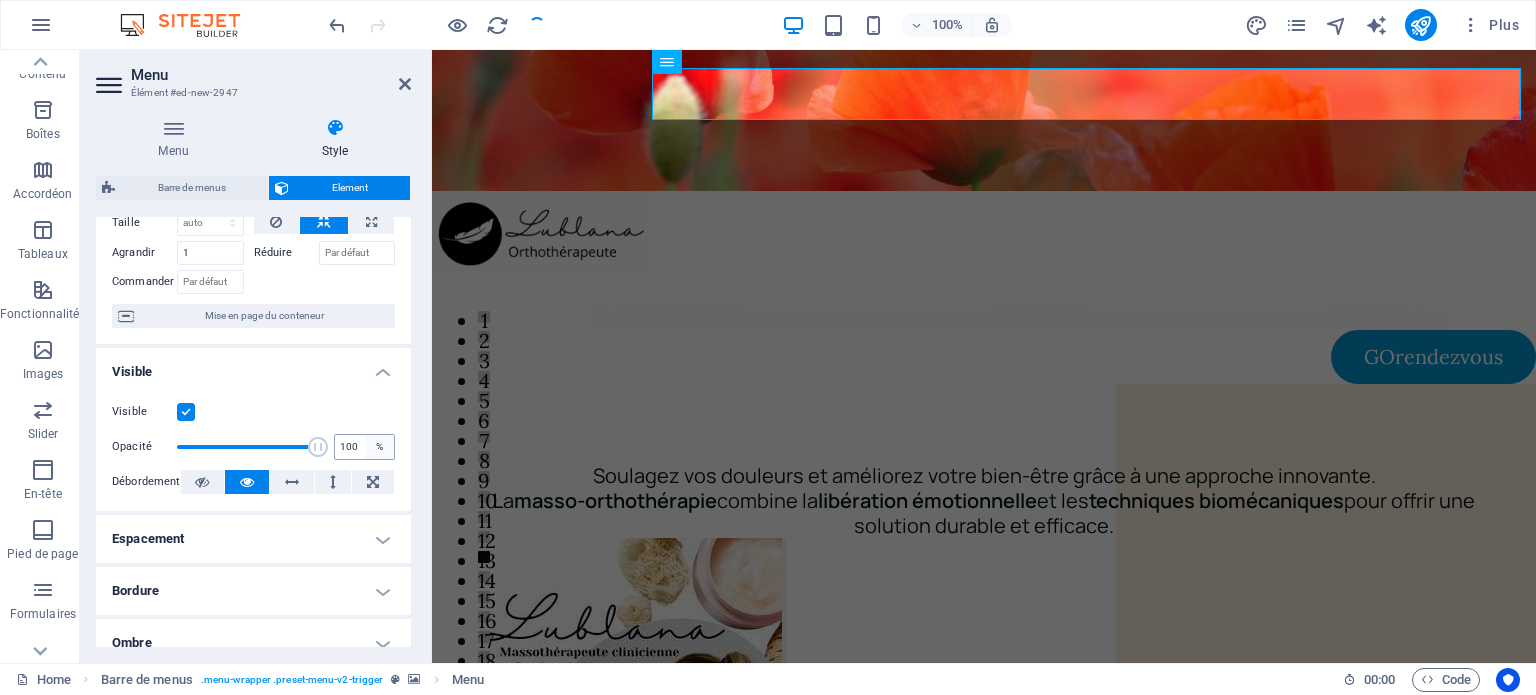 click on "Opacité 100 %" at bounding box center (253, 447) 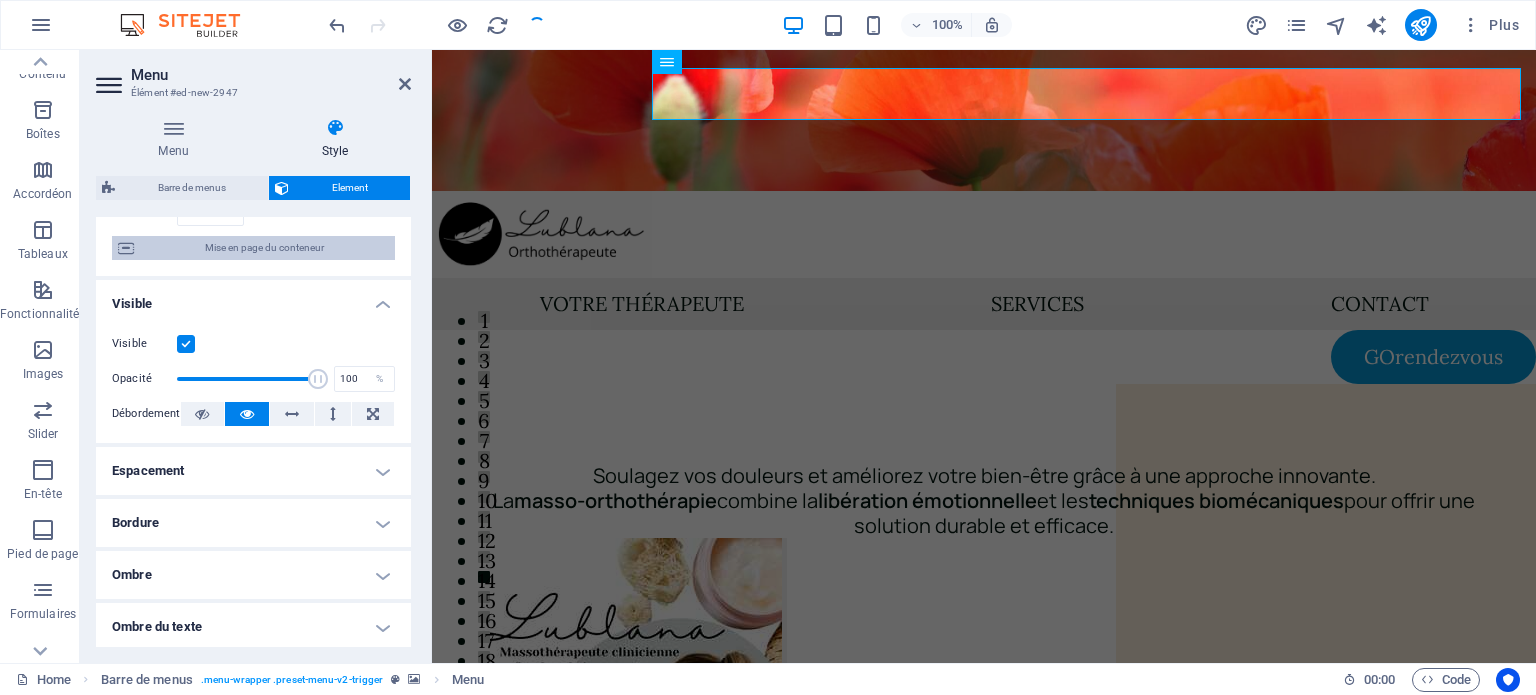 scroll, scrollTop: 200, scrollLeft: 0, axis: vertical 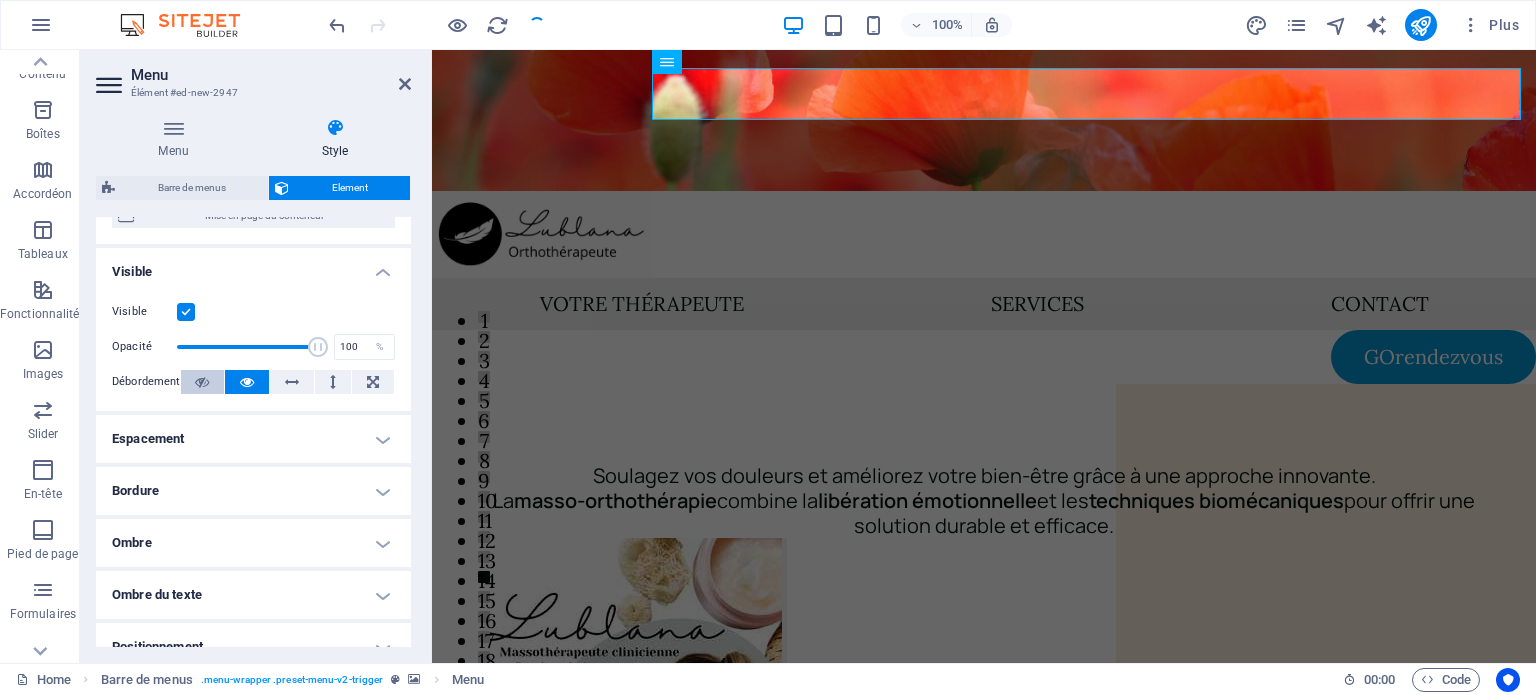 click at bounding box center [202, 382] 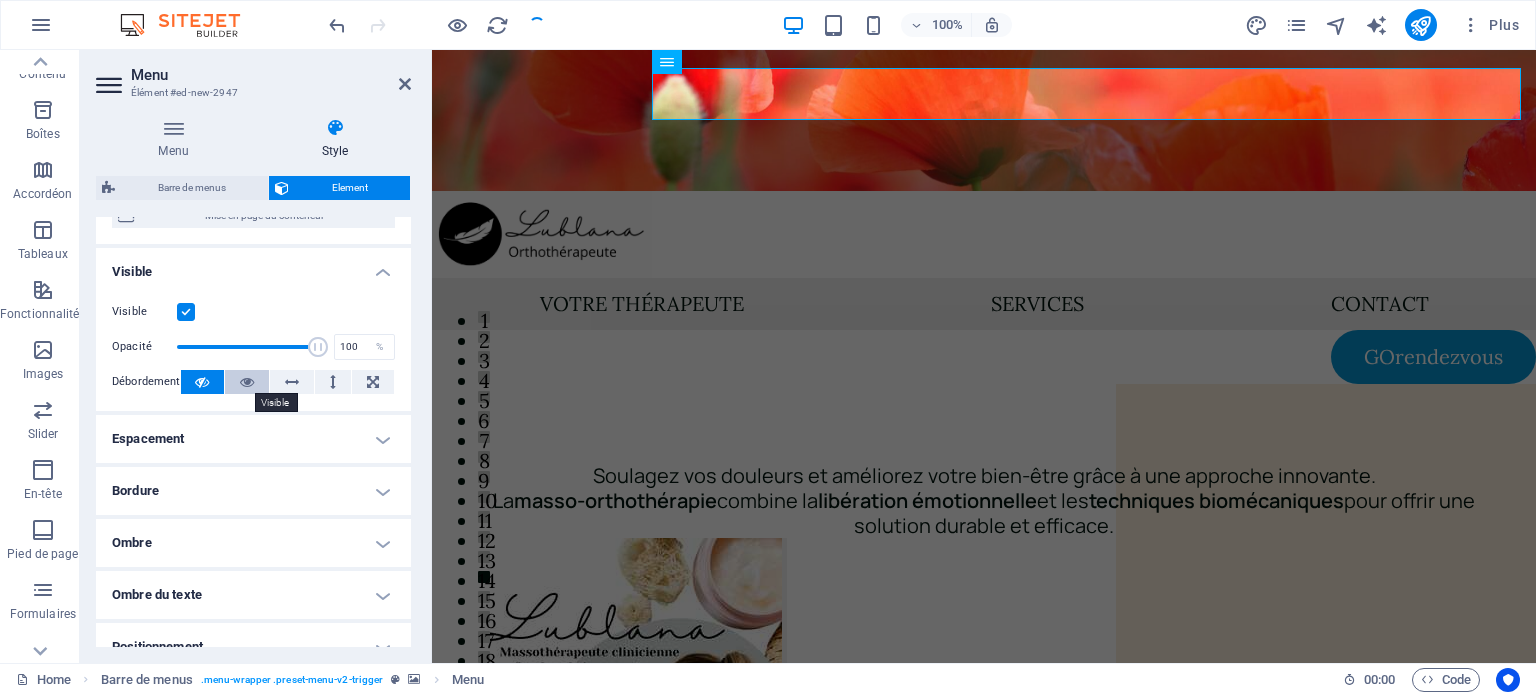 click at bounding box center (247, 382) 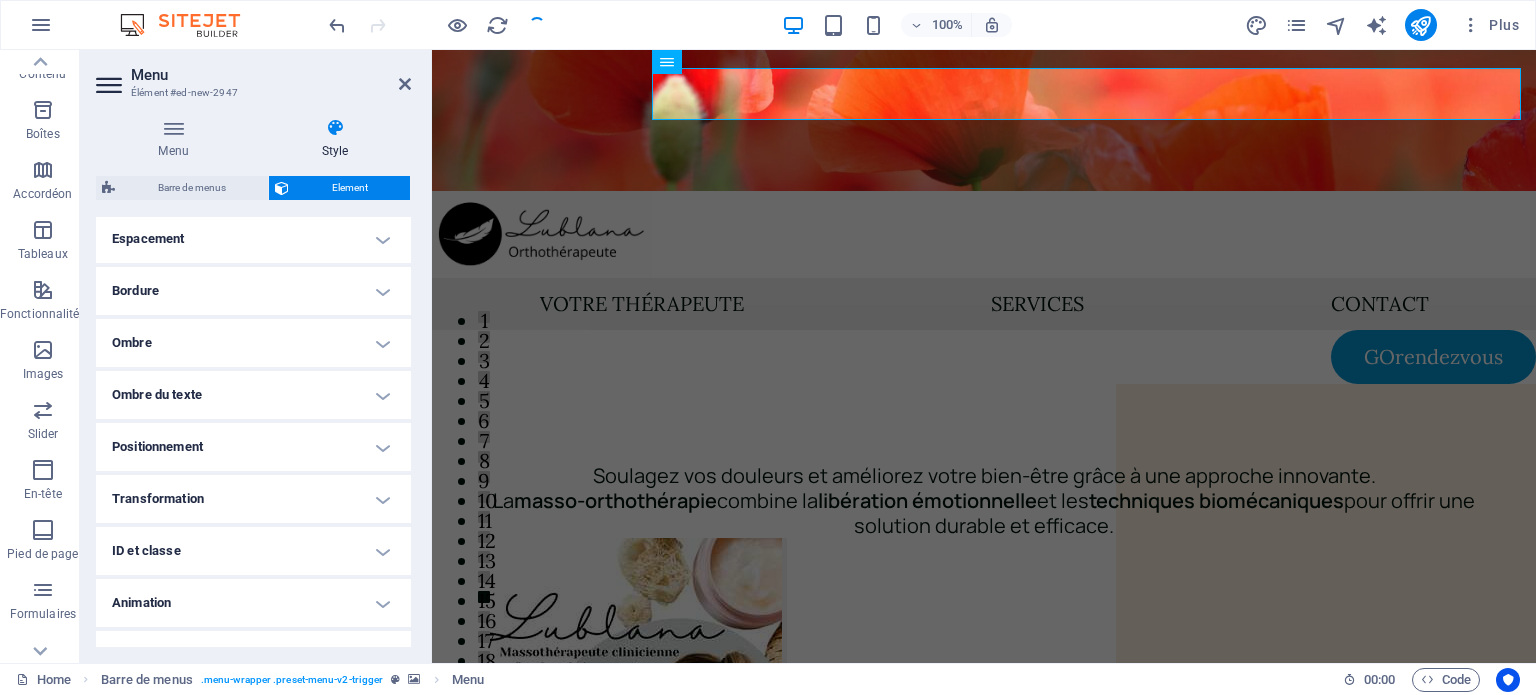 scroll, scrollTop: 431, scrollLeft: 0, axis: vertical 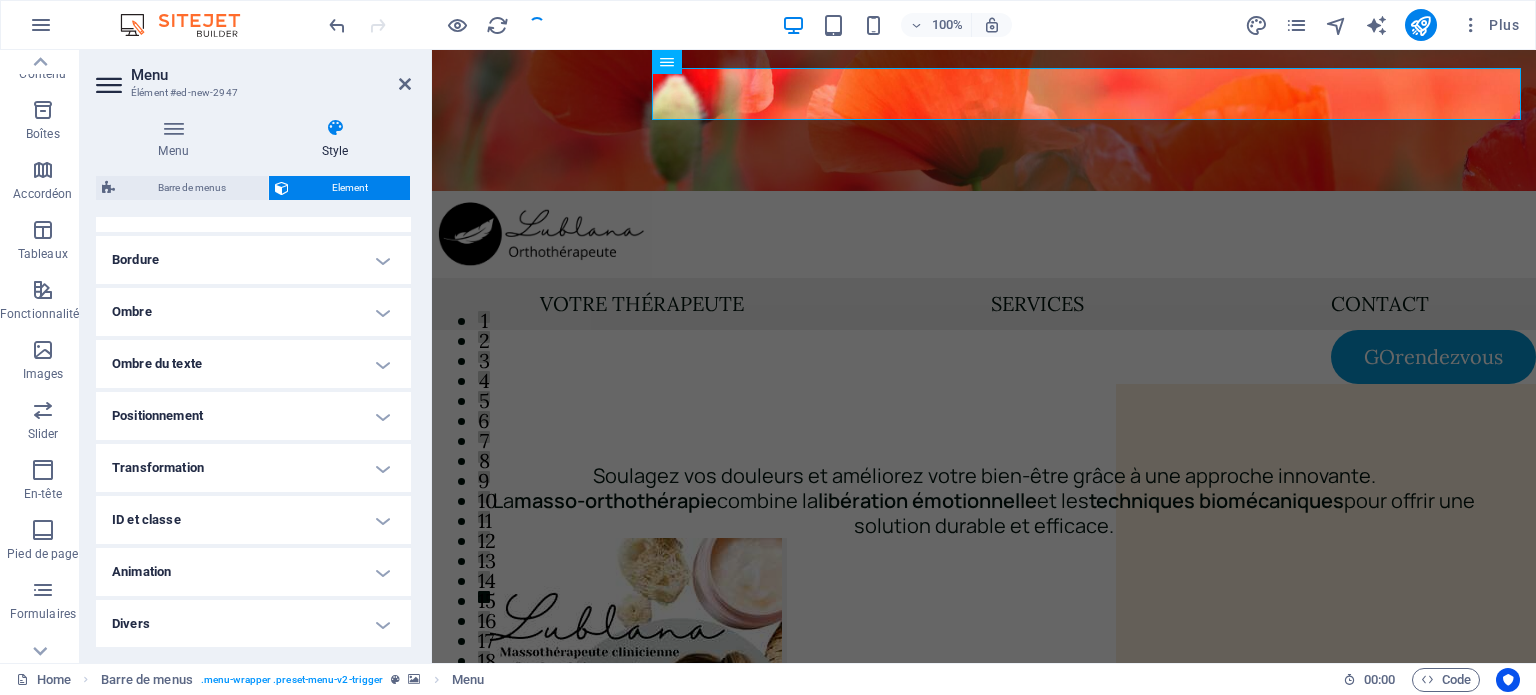 click on "Transformation" at bounding box center [253, 468] 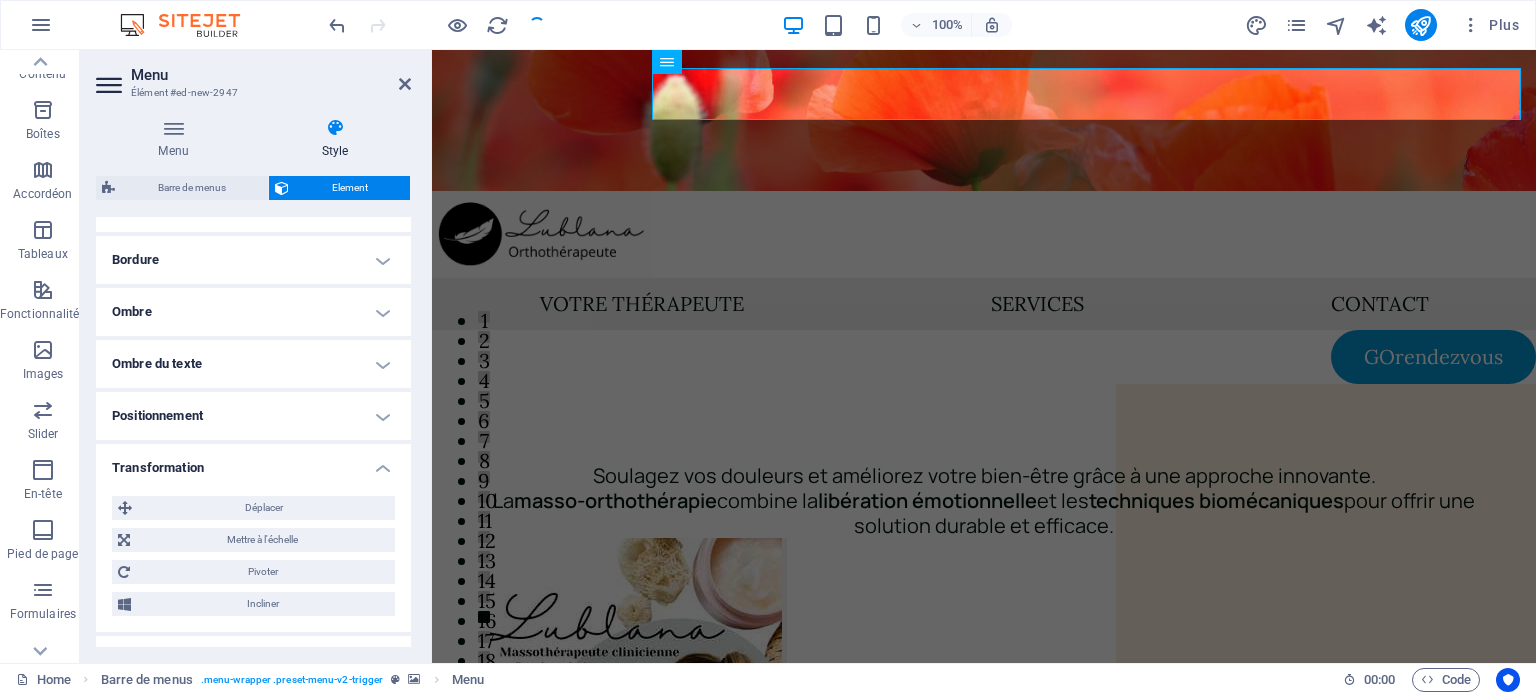 click on "Positionnement" at bounding box center [253, 416] 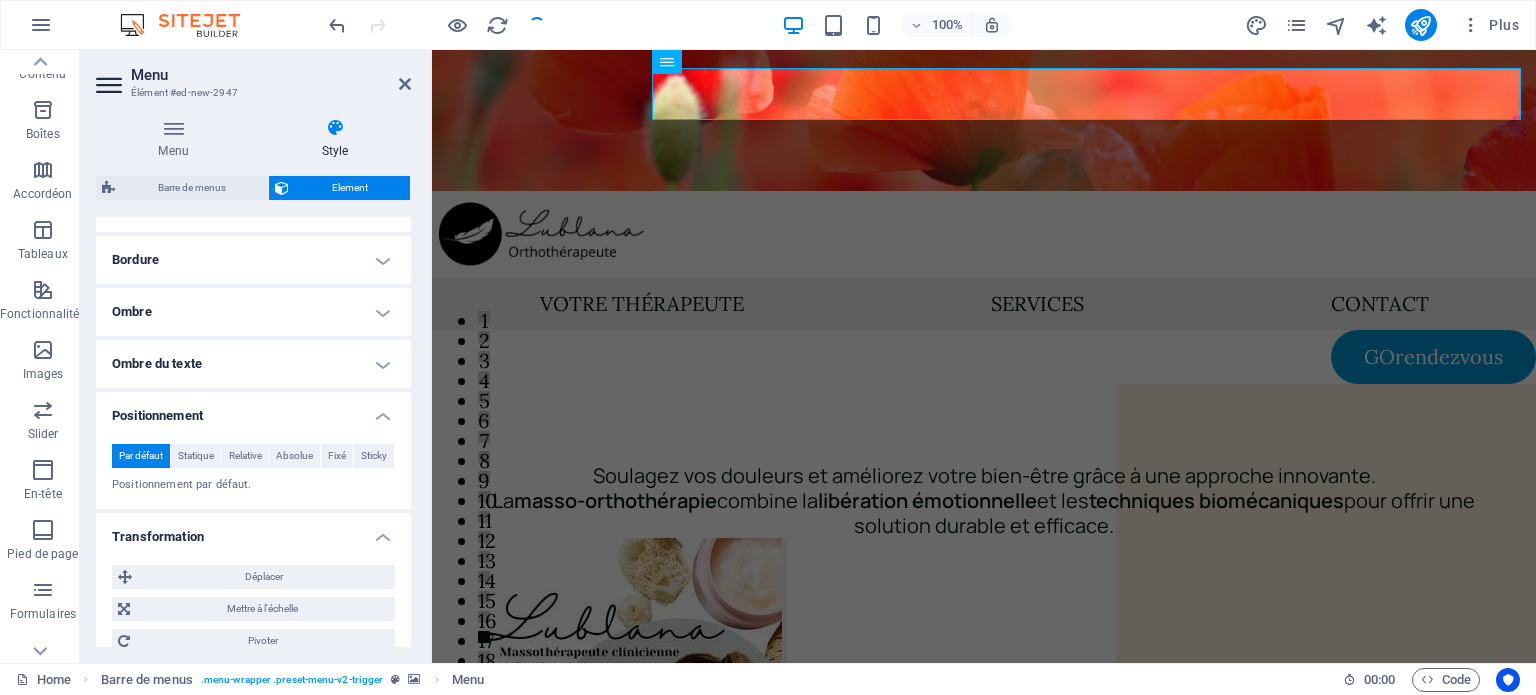 click on "Ombre du texte" at bounding box center [253, 364] 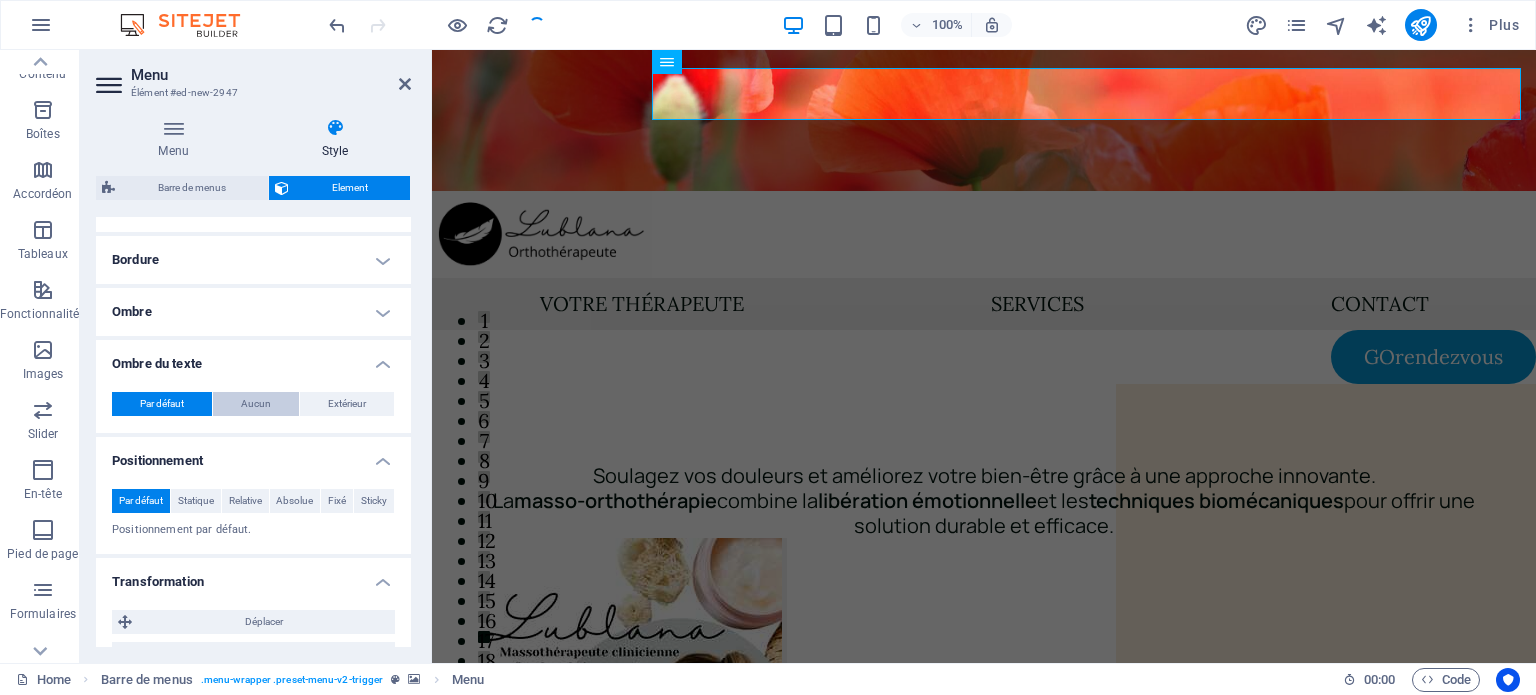 click on "Aucun" at bounding box center (256, 404) 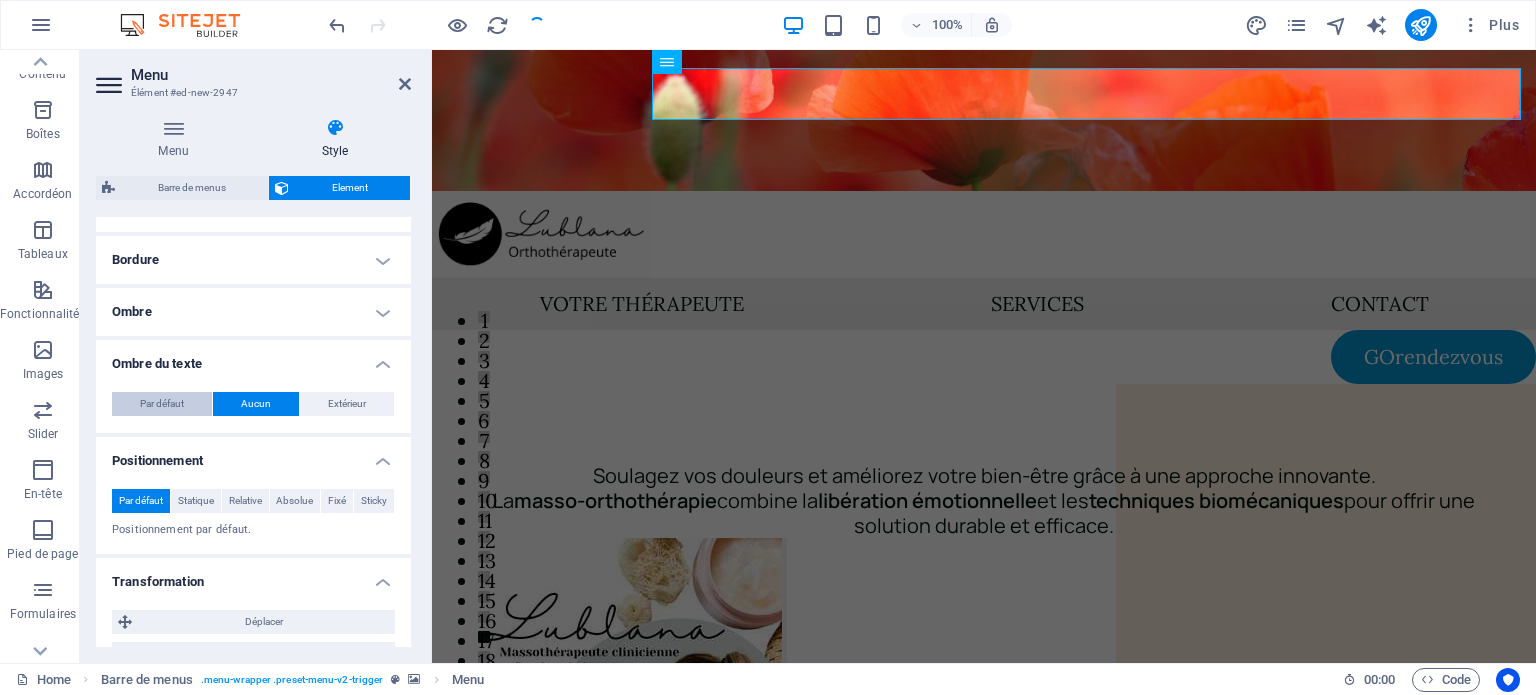 click on "Par défaut" at bounding box center [162, 404] 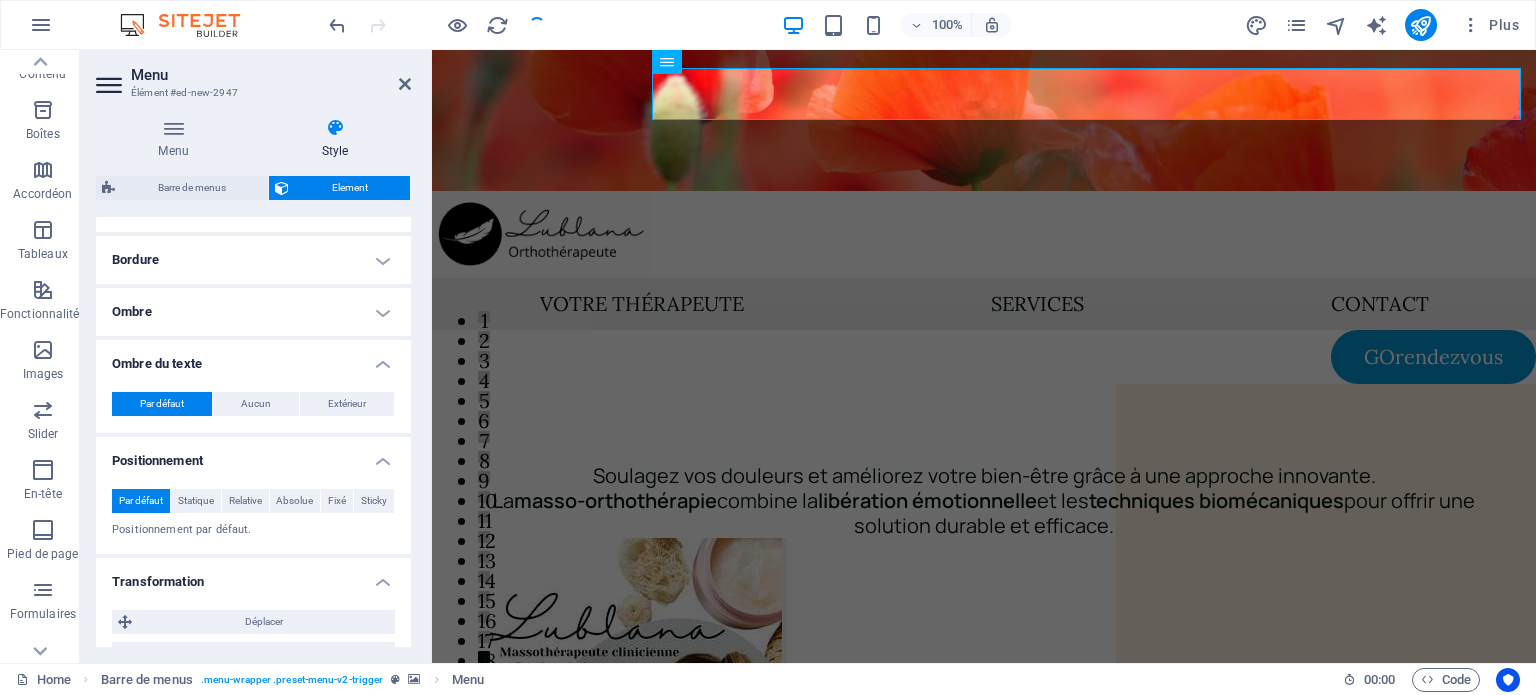 click on "Ombre" at bounding box center (253, 312) 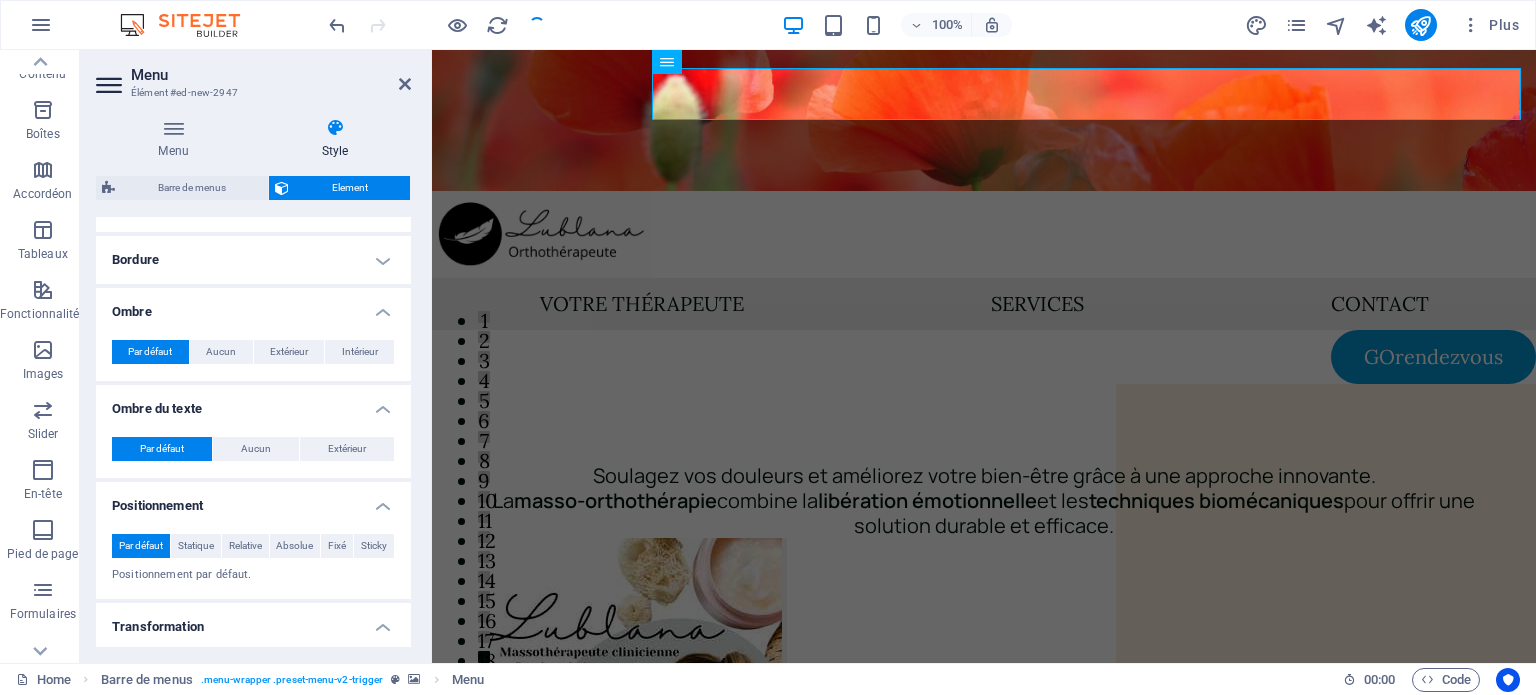 click on "Bordure" at bounding box center (253, 260) 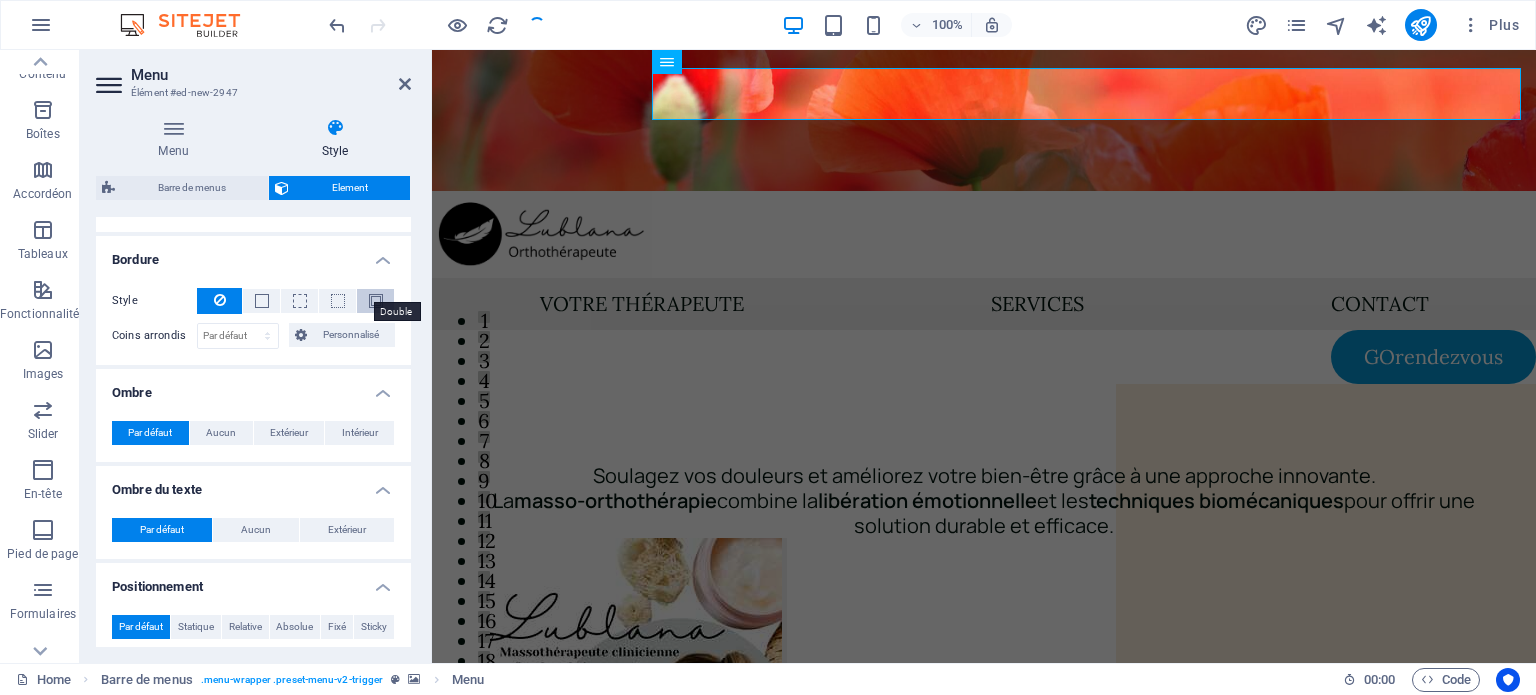 click at bounding box center (376, 301) 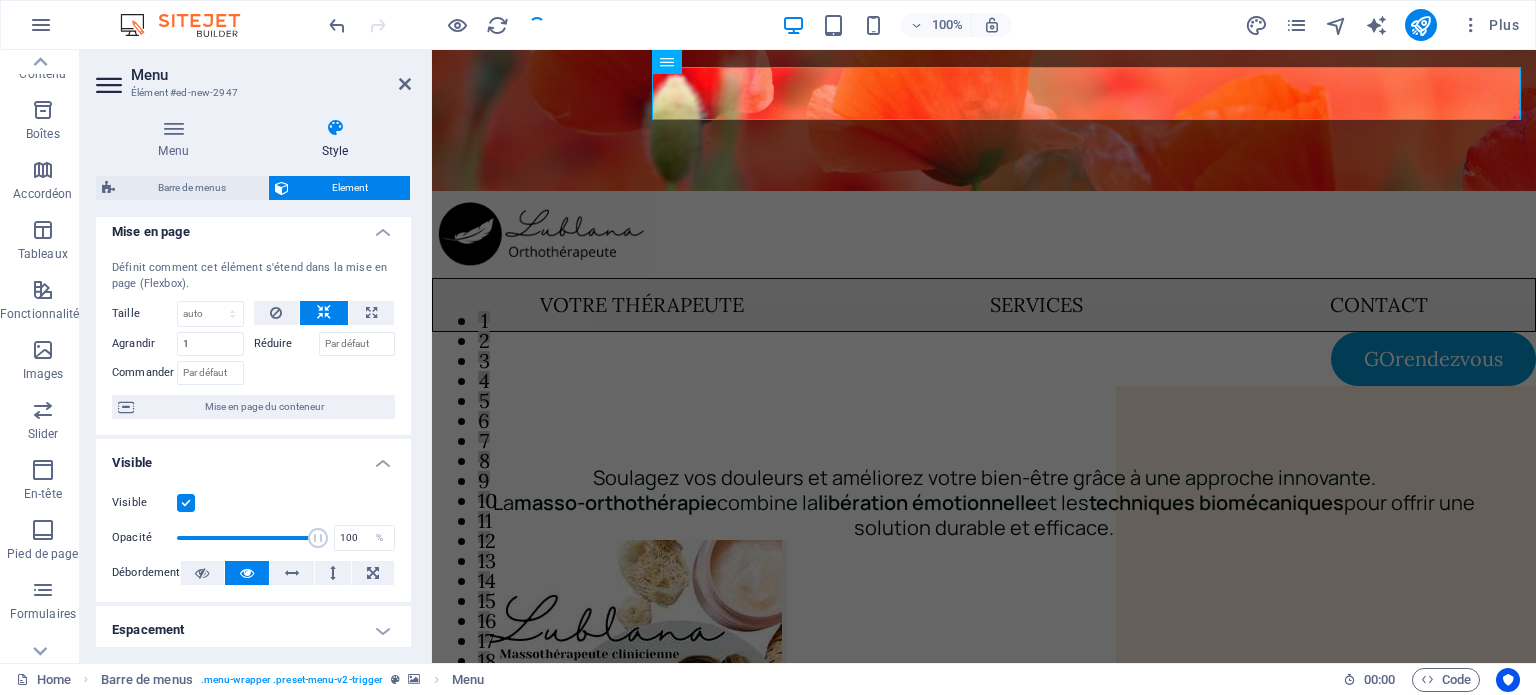 scroll, scrollTop: 0, scrollLeft: 0, axis: both 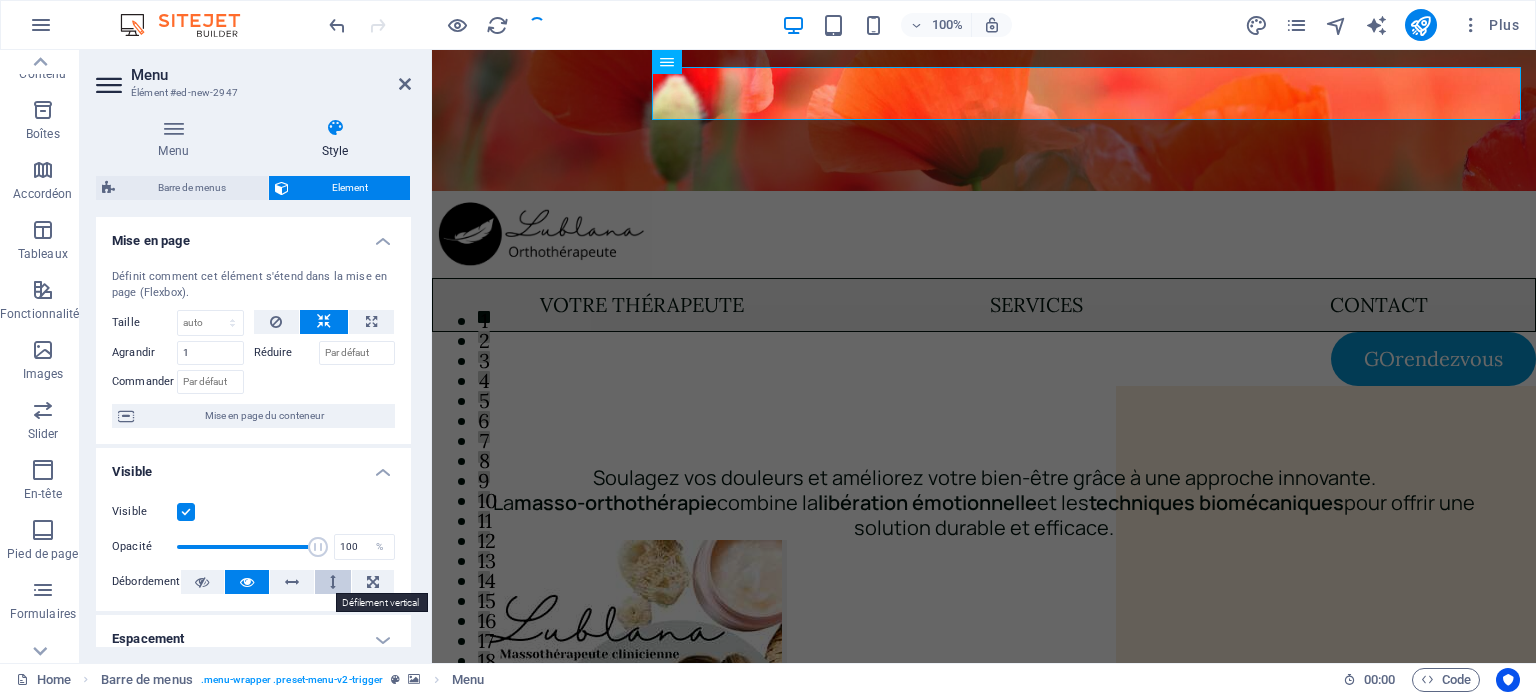 click at bounding box center [333, 582] 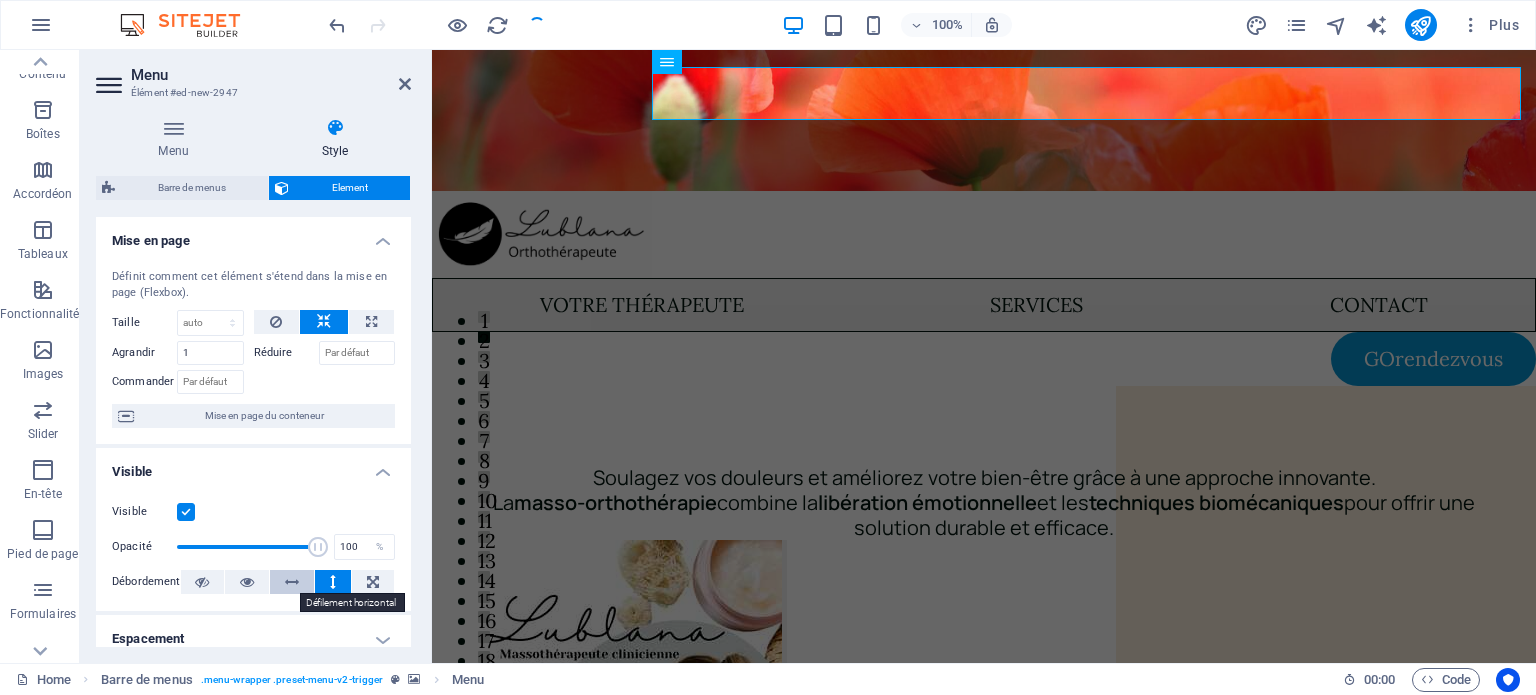 click at bounding box center (292, 582) 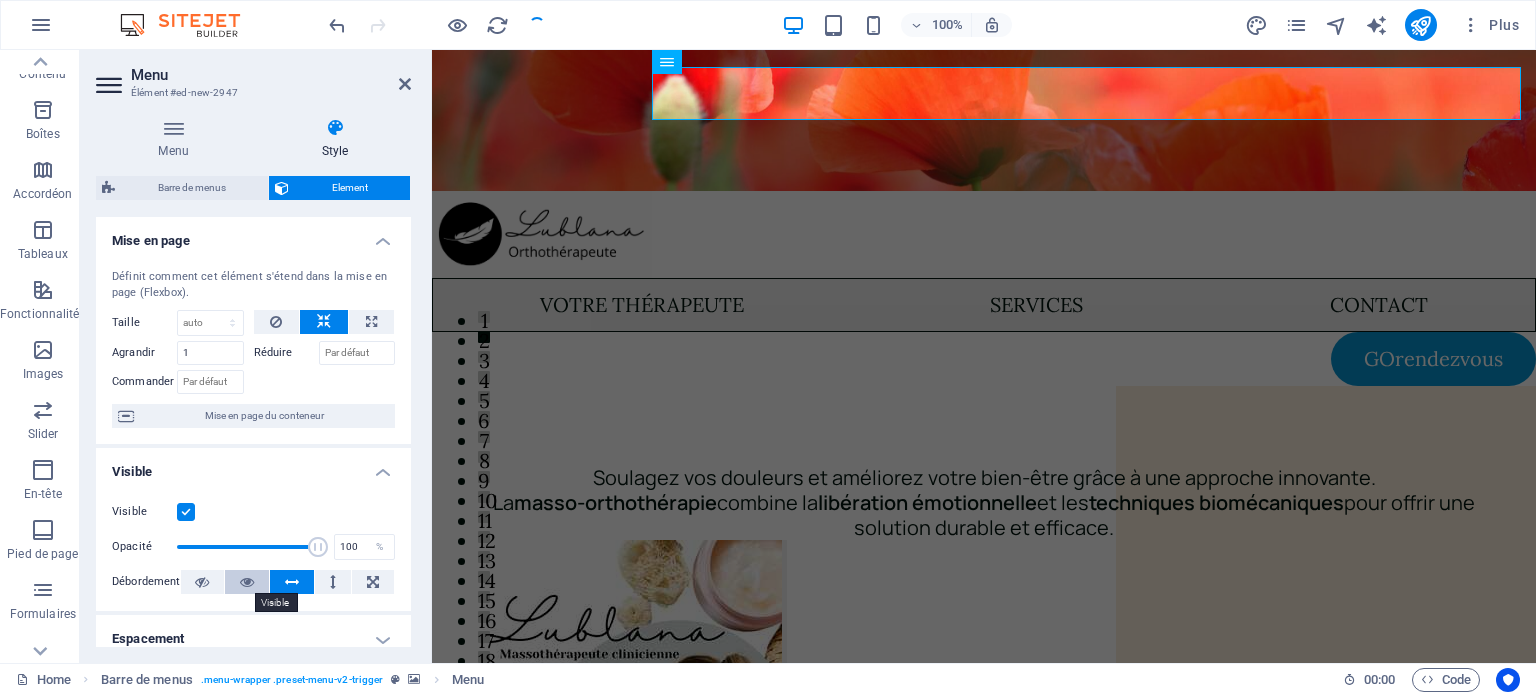 click at bounding box center (247, 582) 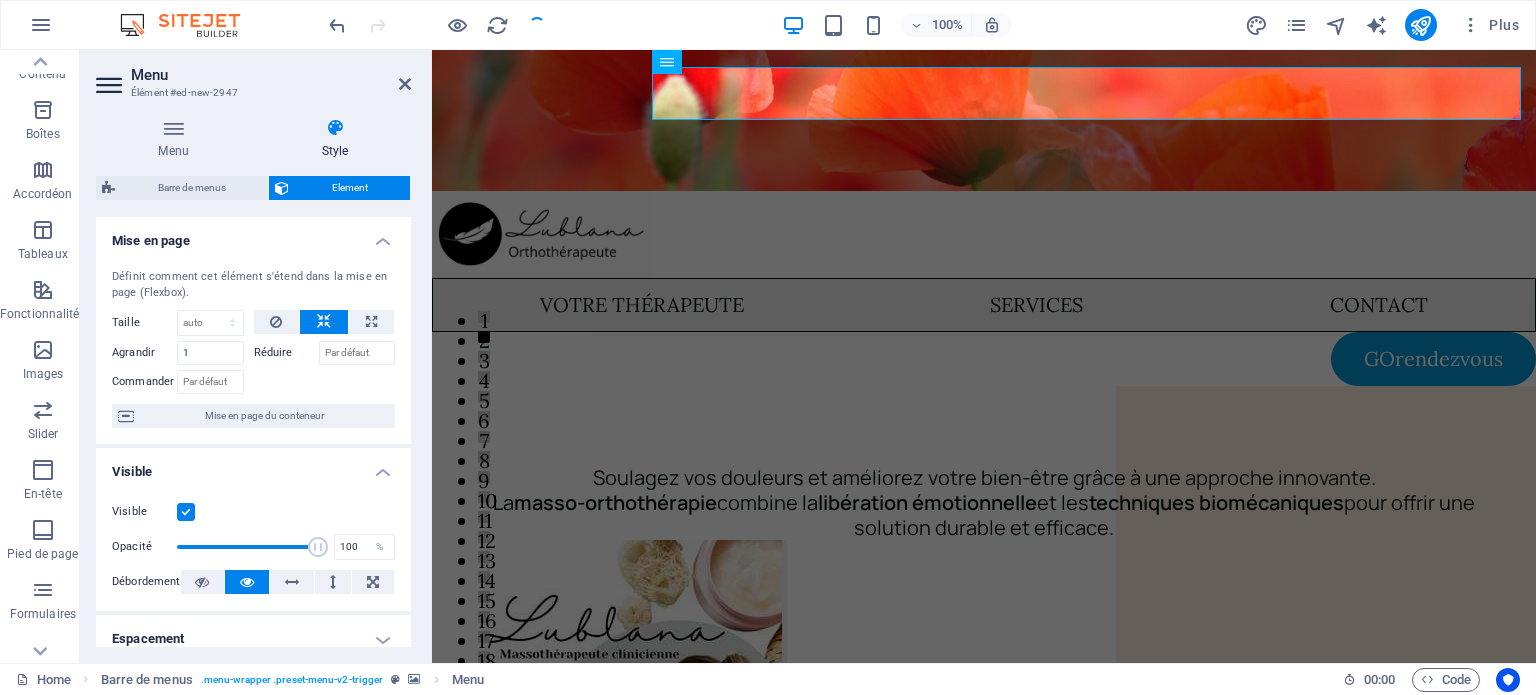 click at bounding box center (186, 512) 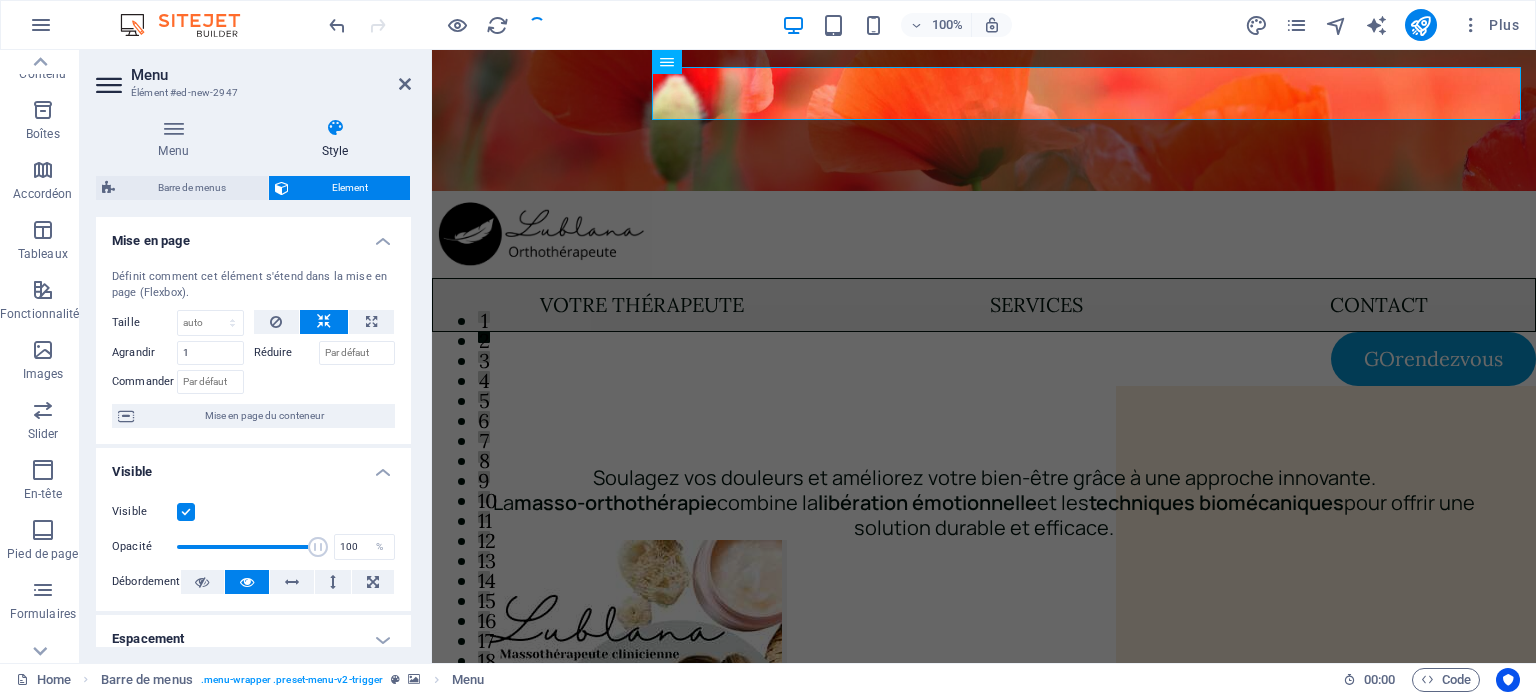 click on "Visible" at bounding box center (0, 0) 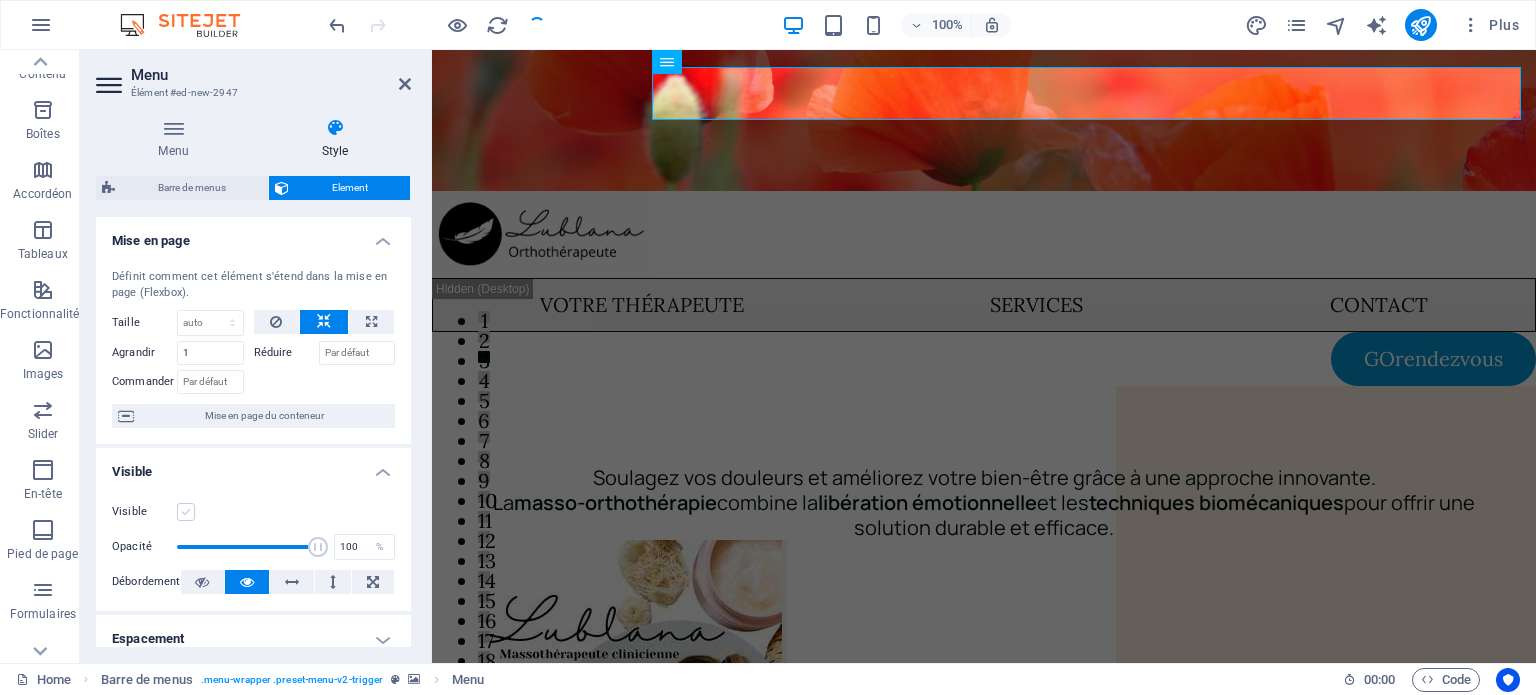 click at bounding box center [186, 512] 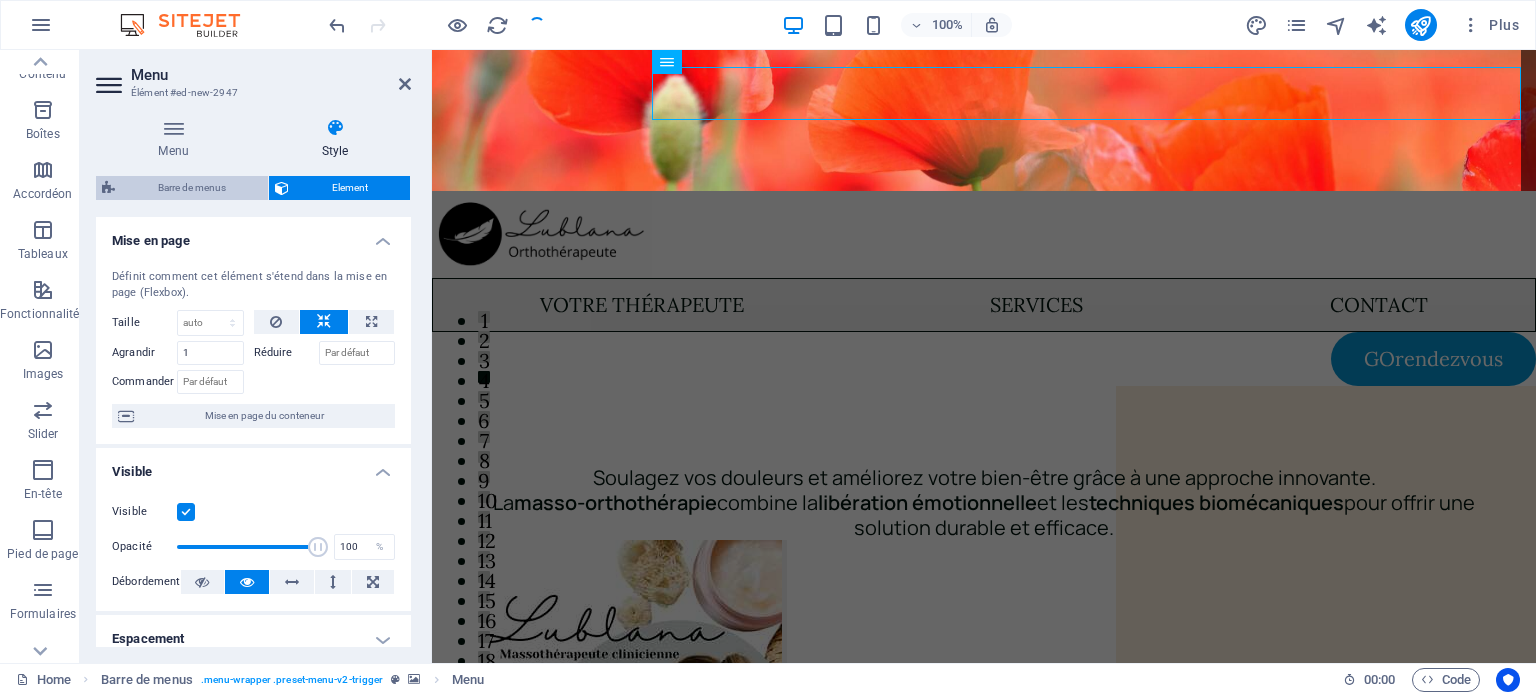 click on "Barre de menus" at bounding box center (191, 188) 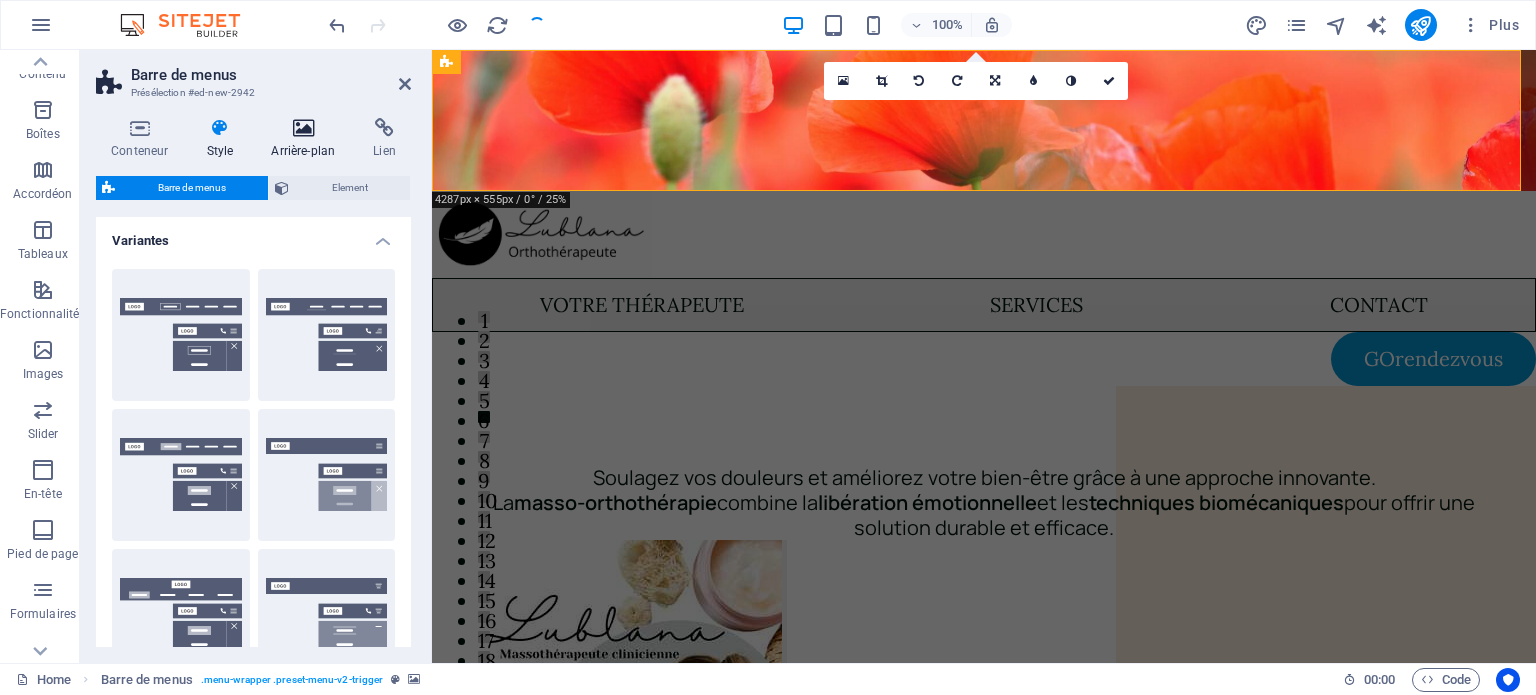 click at bounding box center [303, 128] 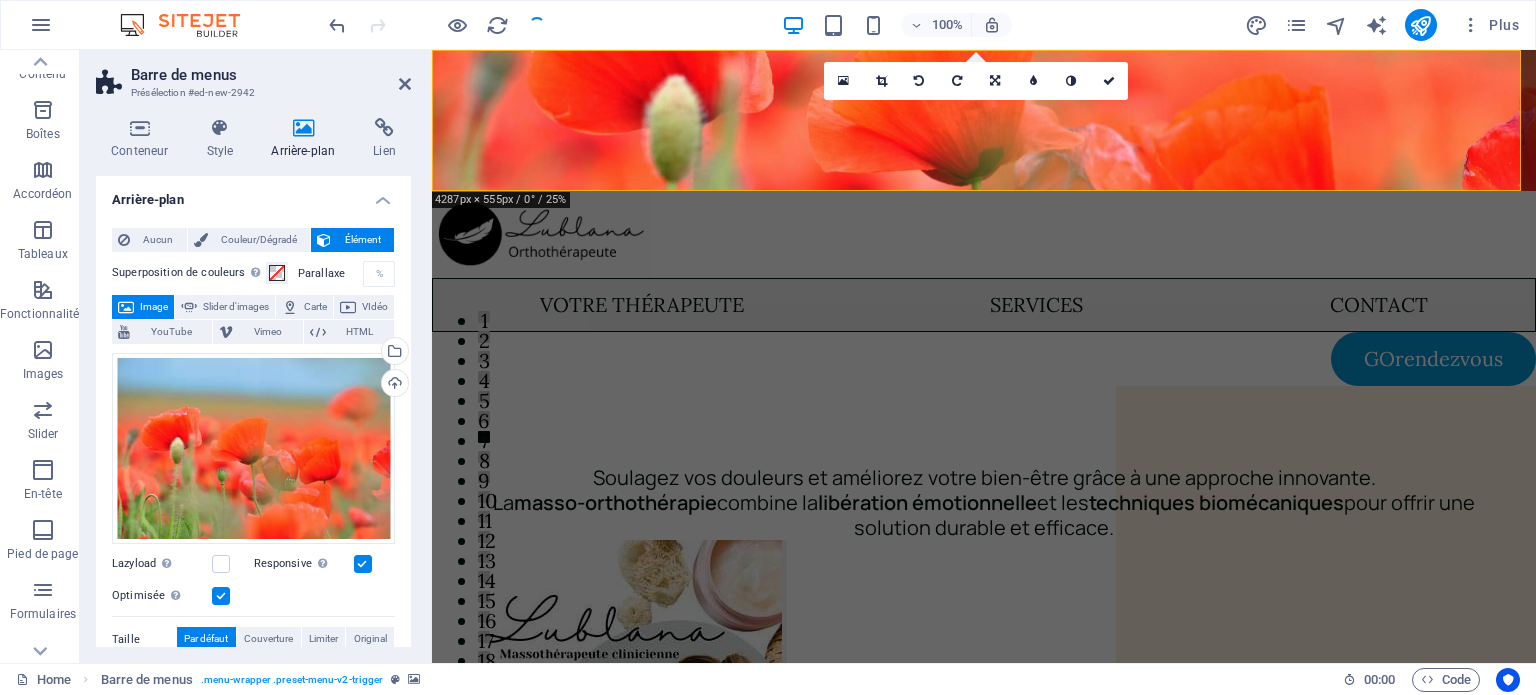 click at bounding box center (437, 25) 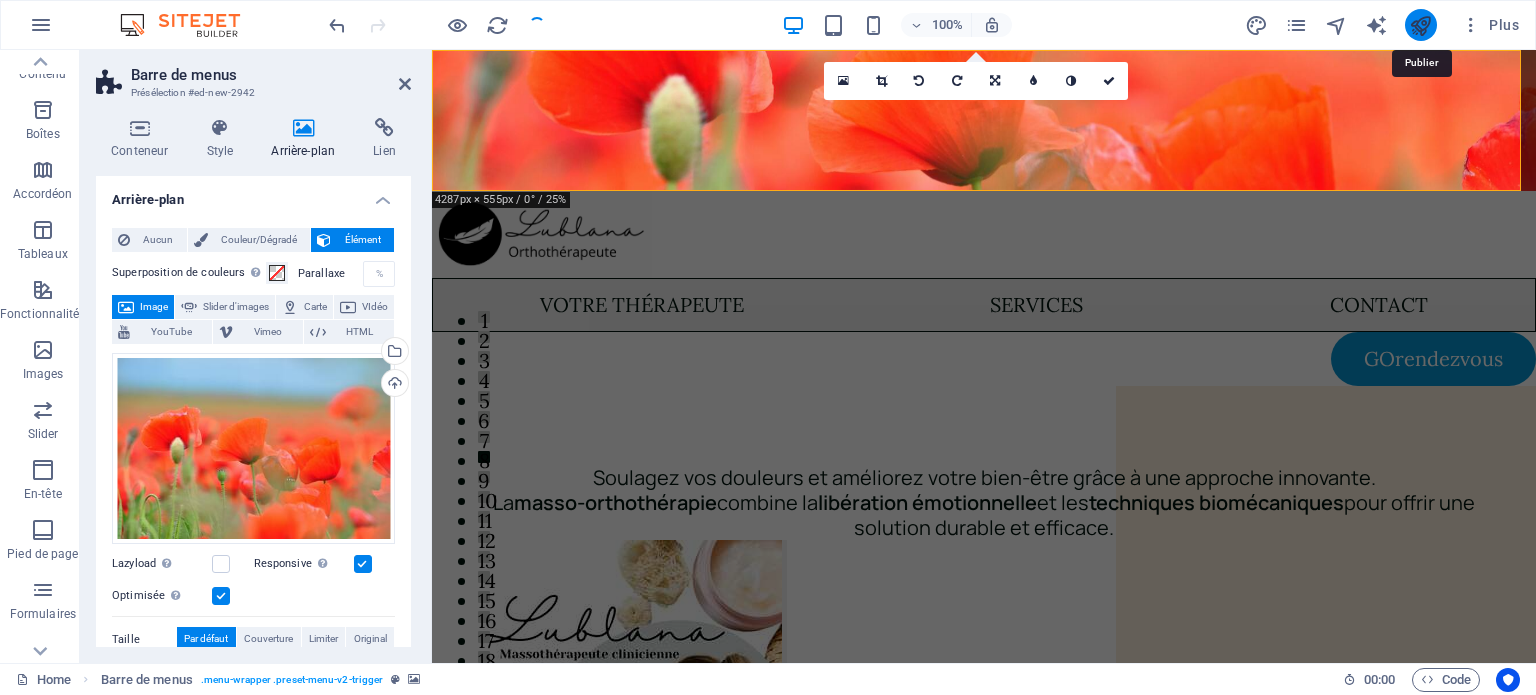click at bounding box center [1420, 25] 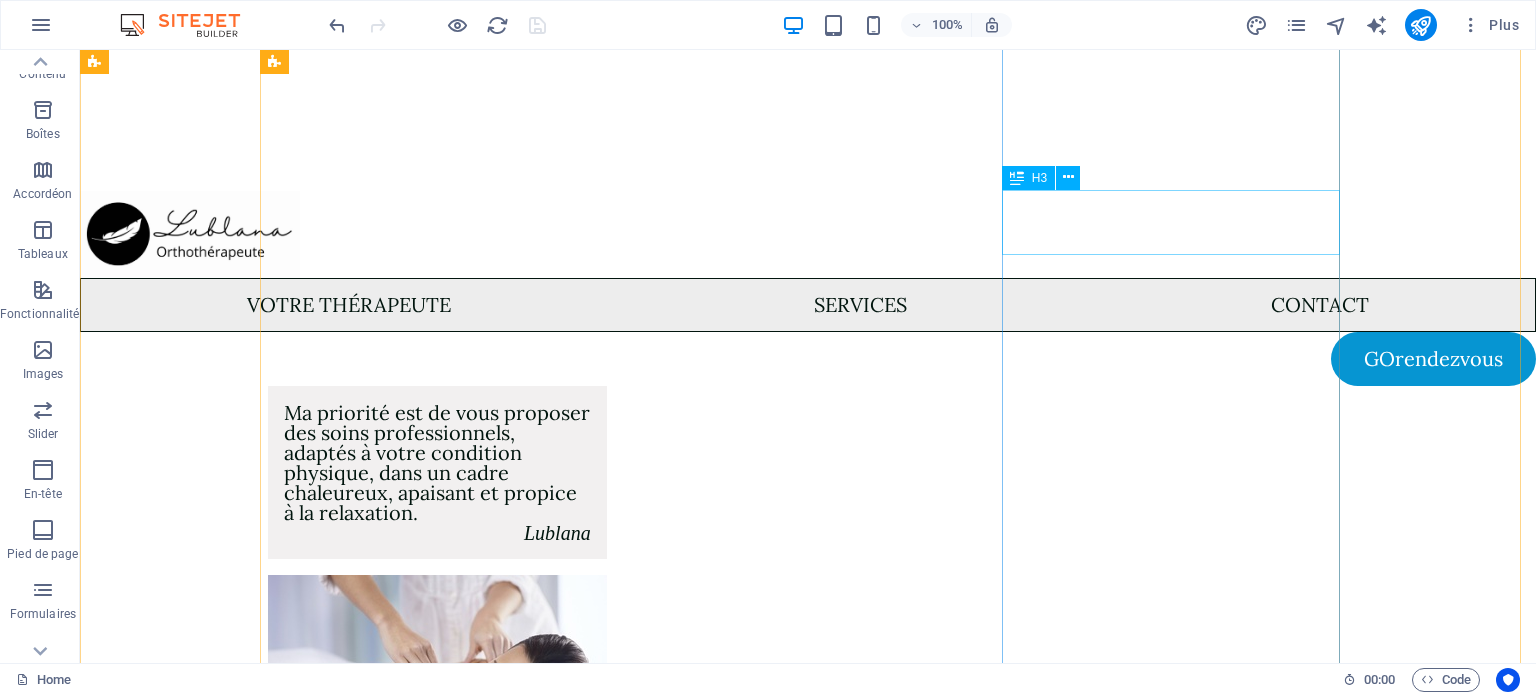 scroll, scrollTop: 600, scrollLeft: 0, axis: vertical 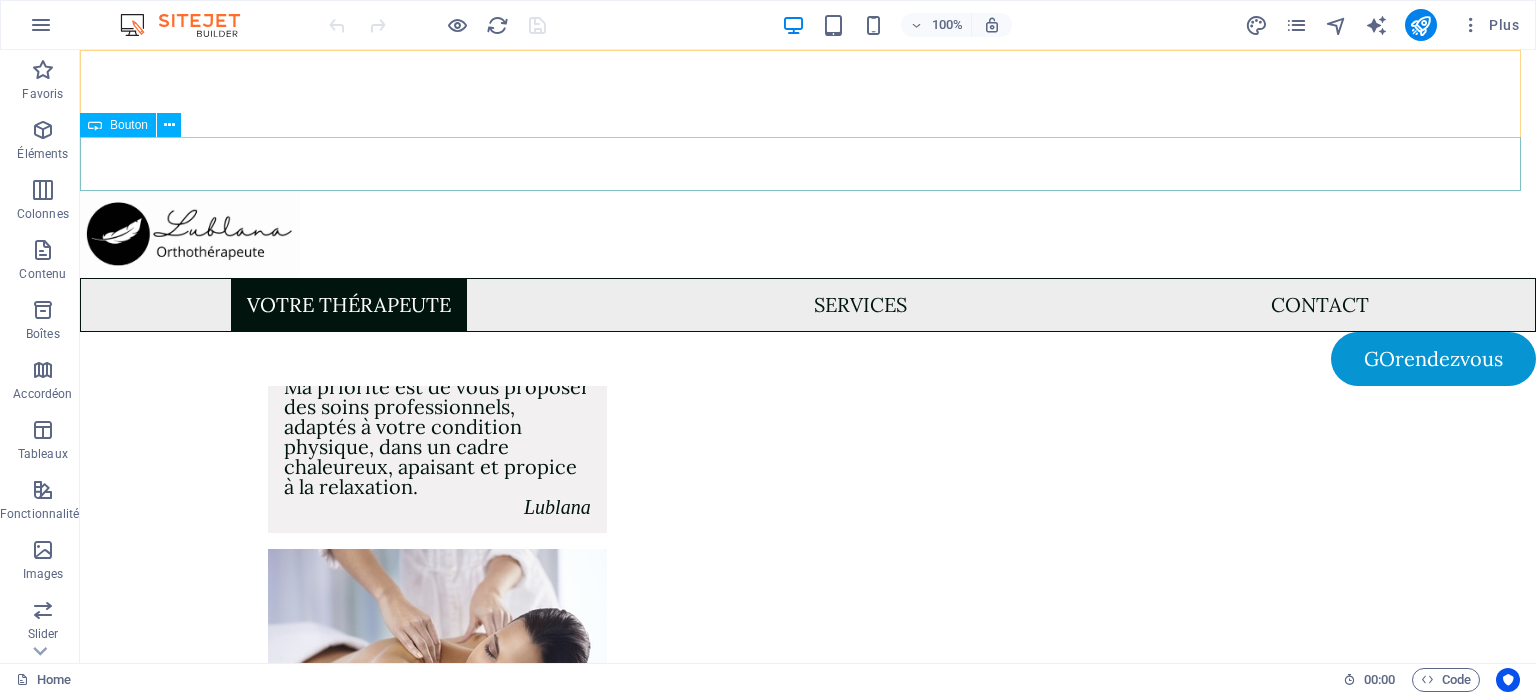 click on "GOrendezvous" at bounding box center (808, 359) 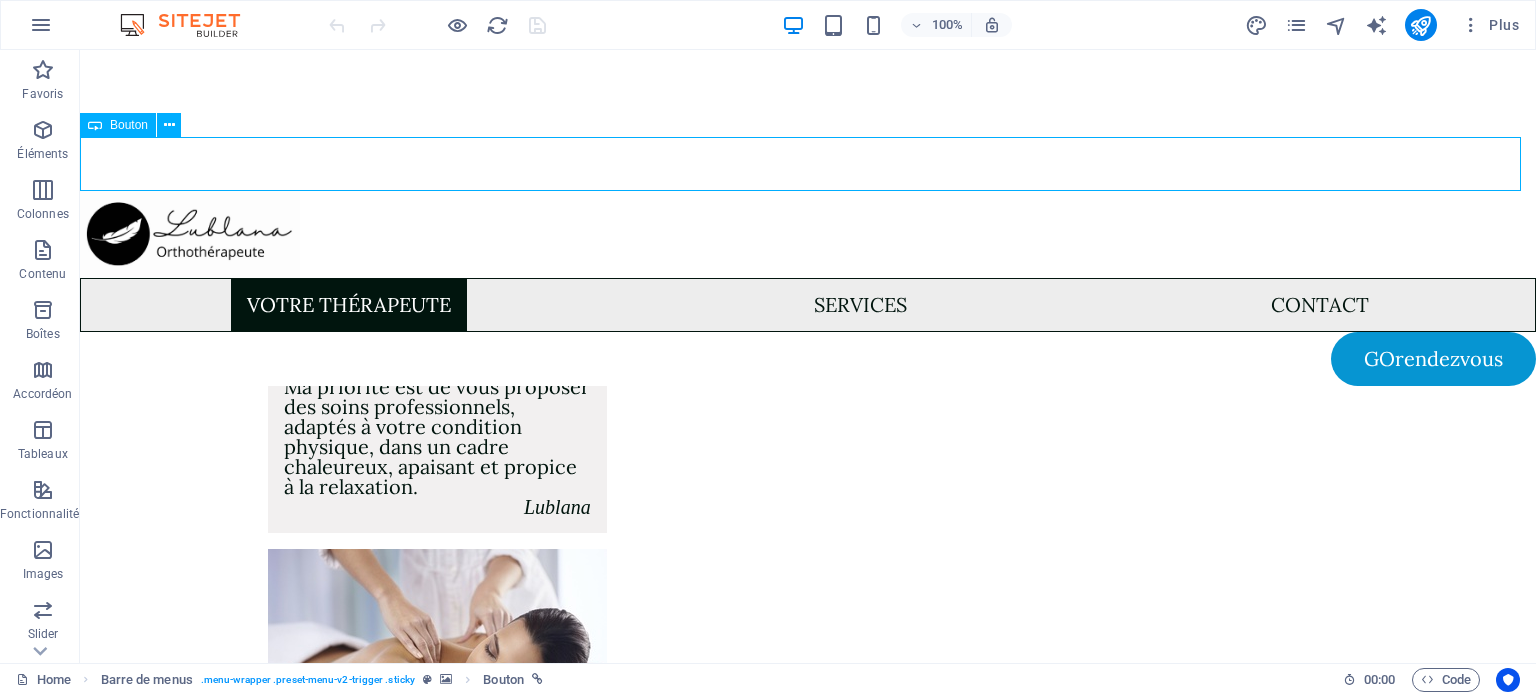 click on "GOrendezvous" at bounding box center [808, 359] 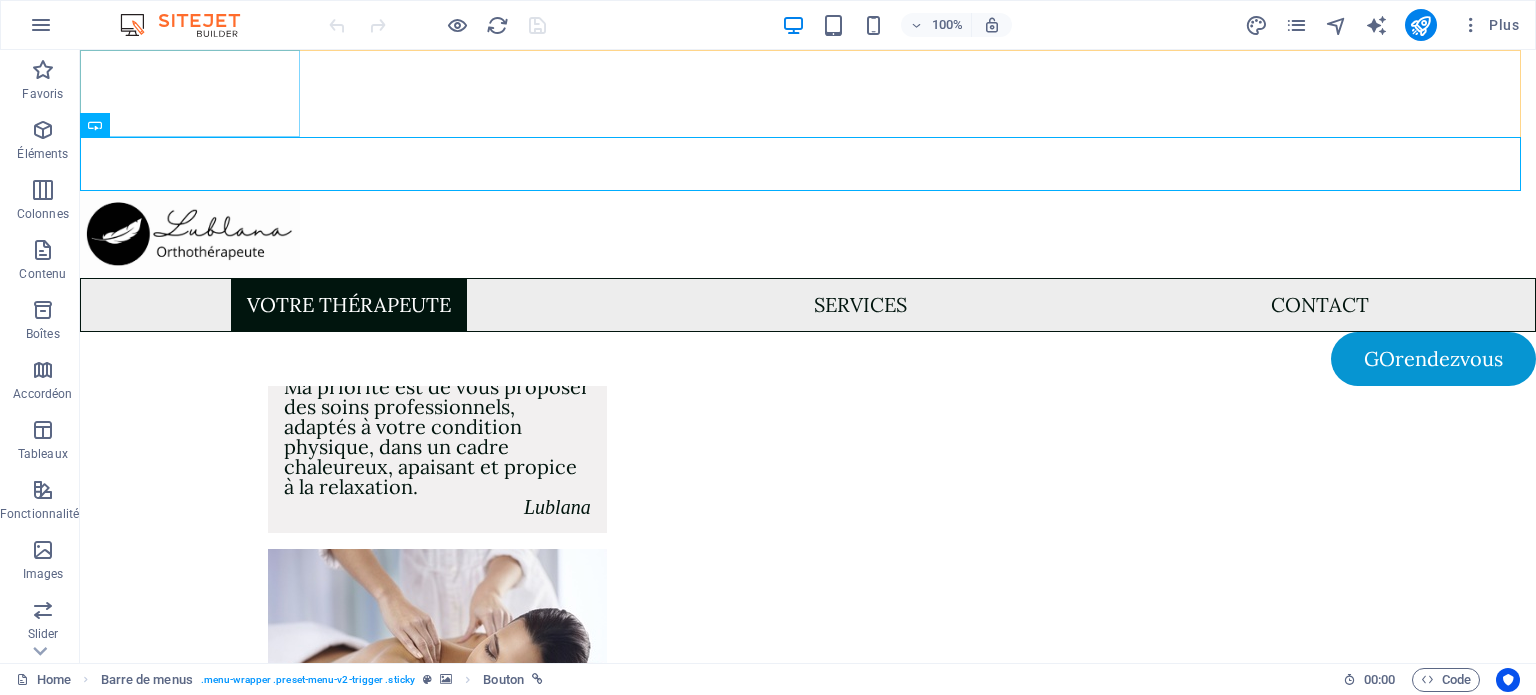 click at bounding box center [808, 234] 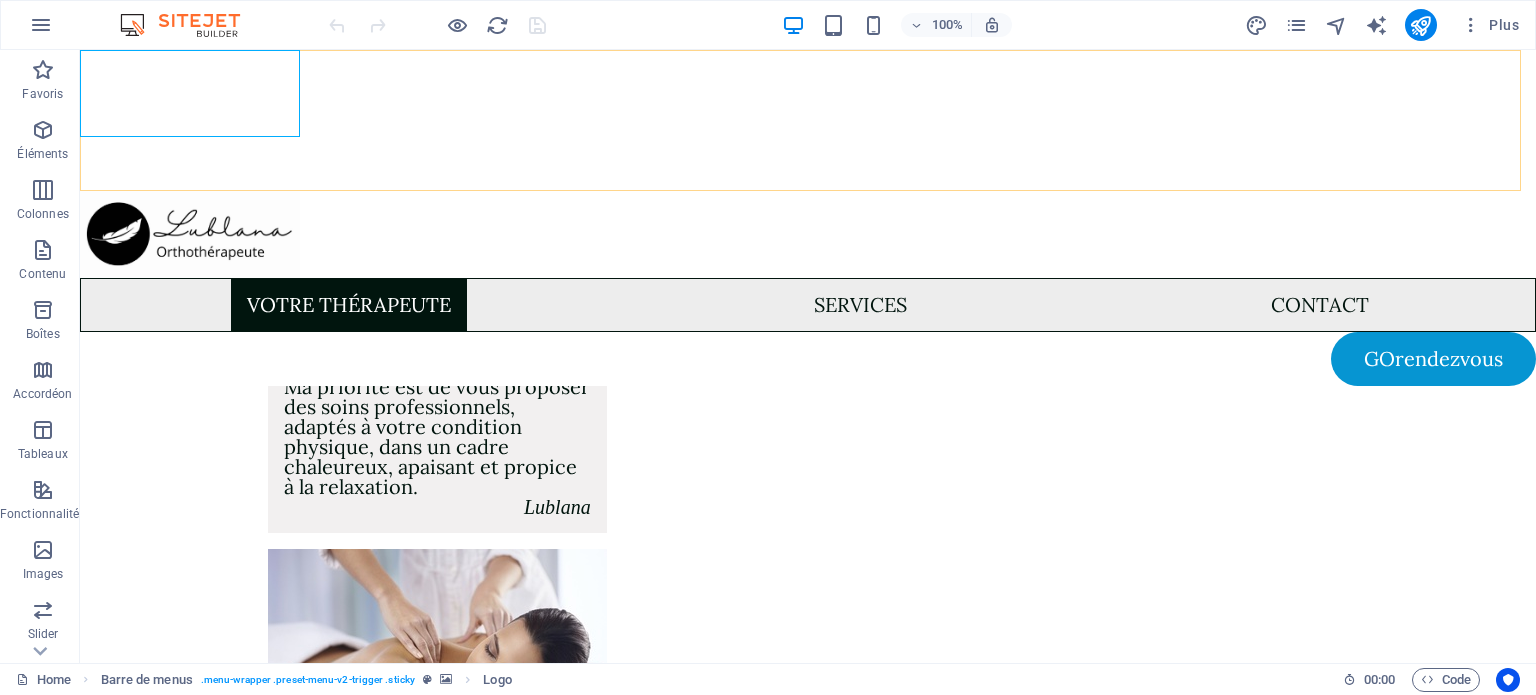 click on "Menu Votre thérapeute Services Contact GOrendezvous" at bounding box center [808, 218] 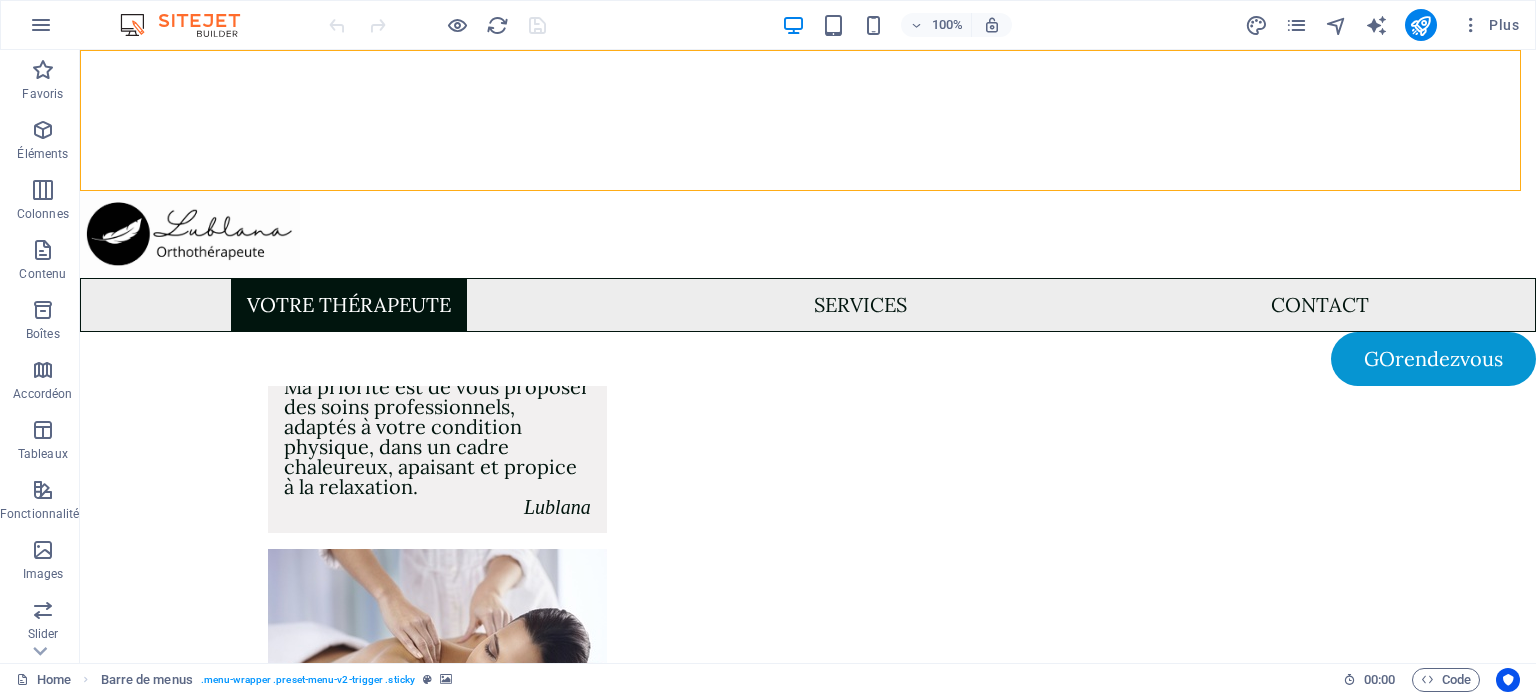 click on "Menu Votre thérapeute Services Contact GOrendezvous" at bounding box center [808, 218] 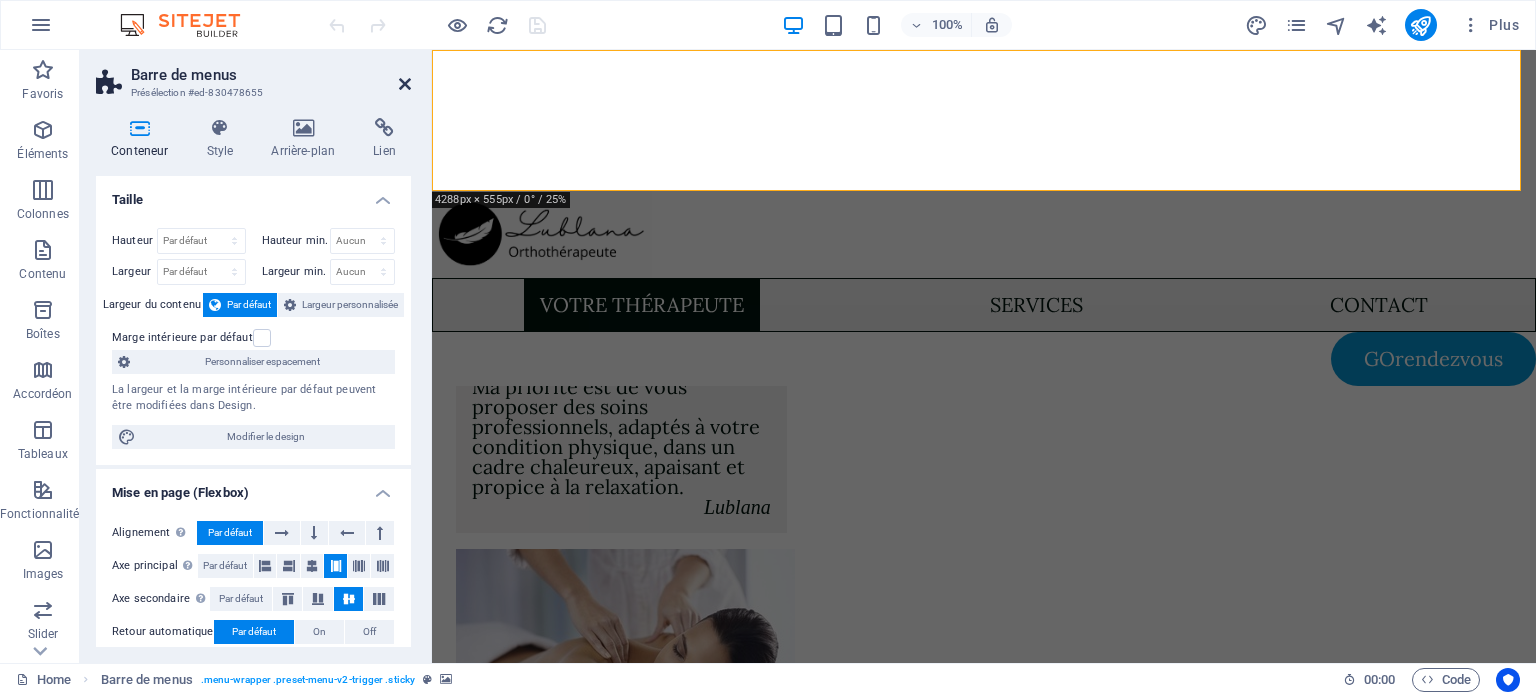 click at bounding box center (405, 84) 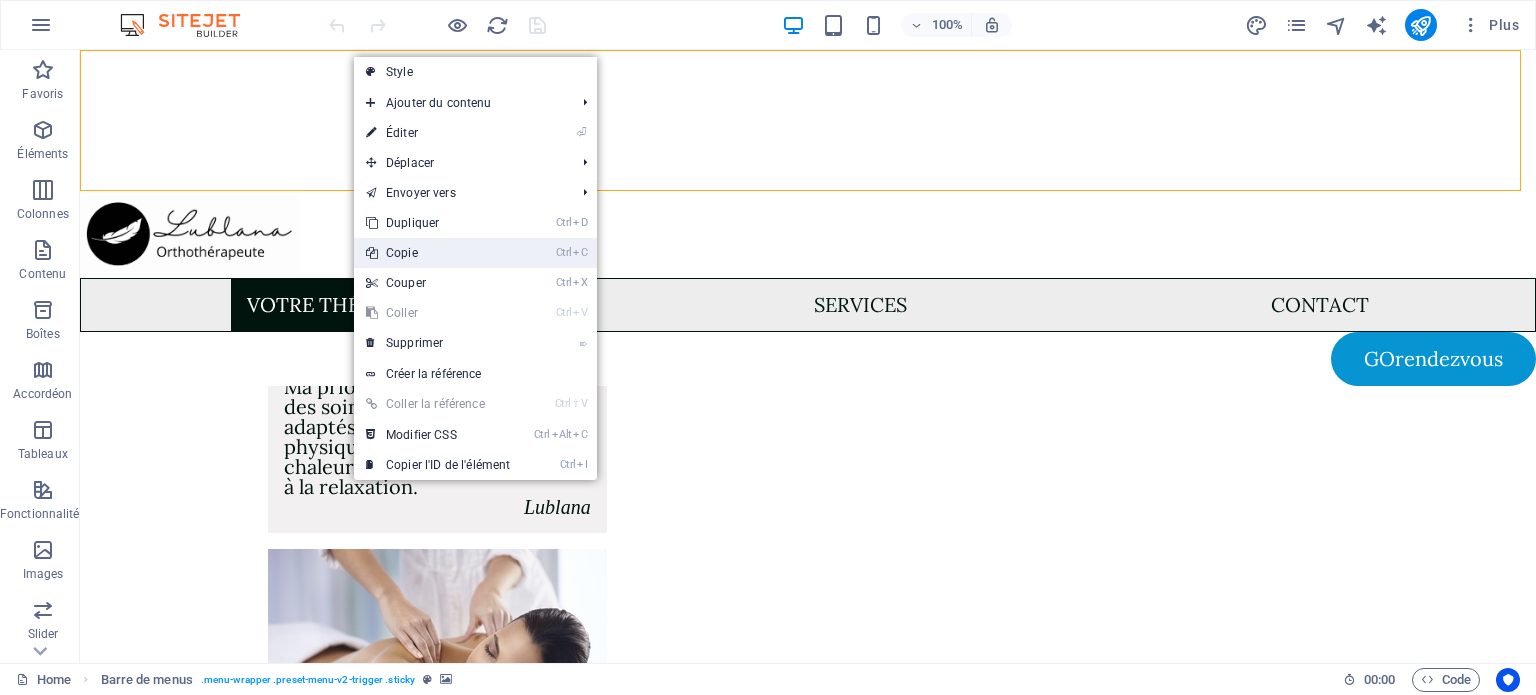 click on "Ctrl C  Copie" at bounding box center [438, 253] 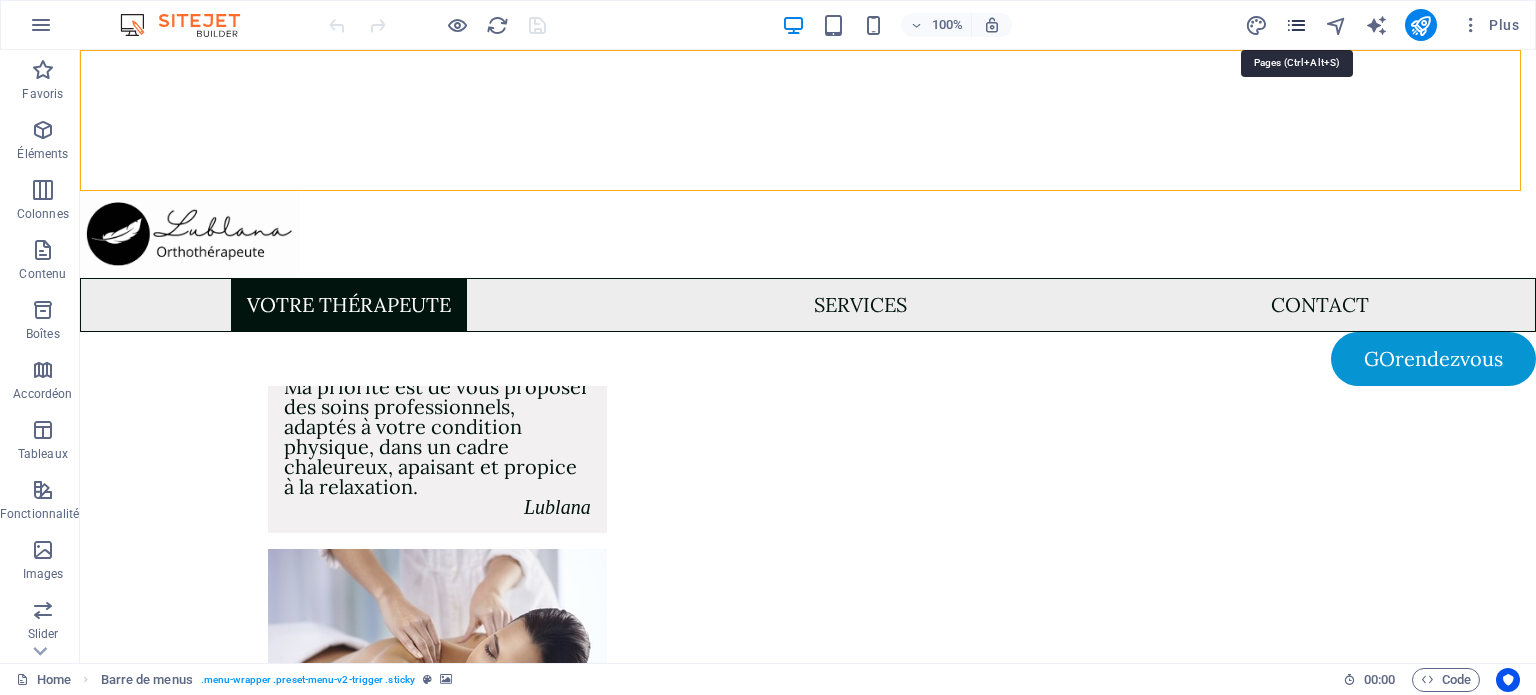 click at bounding box center [1296, 25] 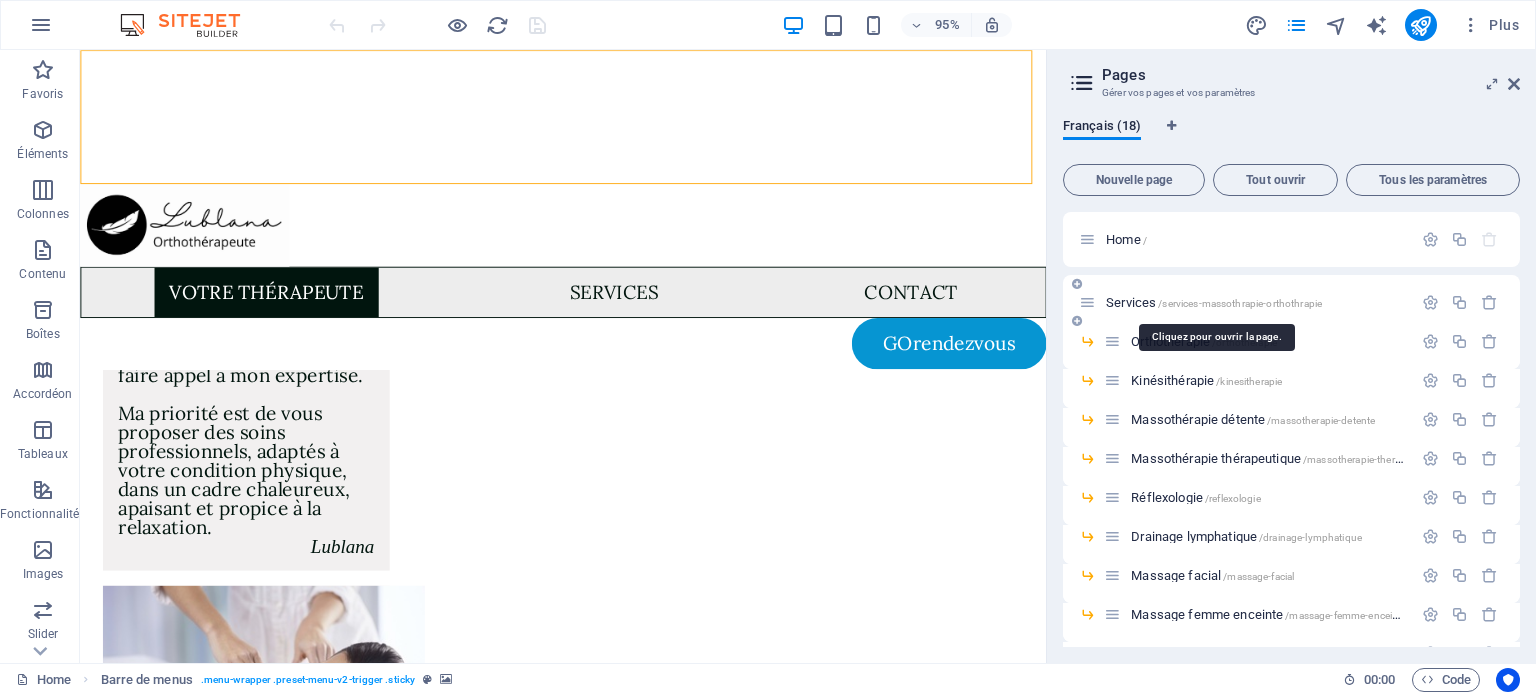 click on "Services /services-massothrapie-orthothrapie" at bounding box center (1214, 302) 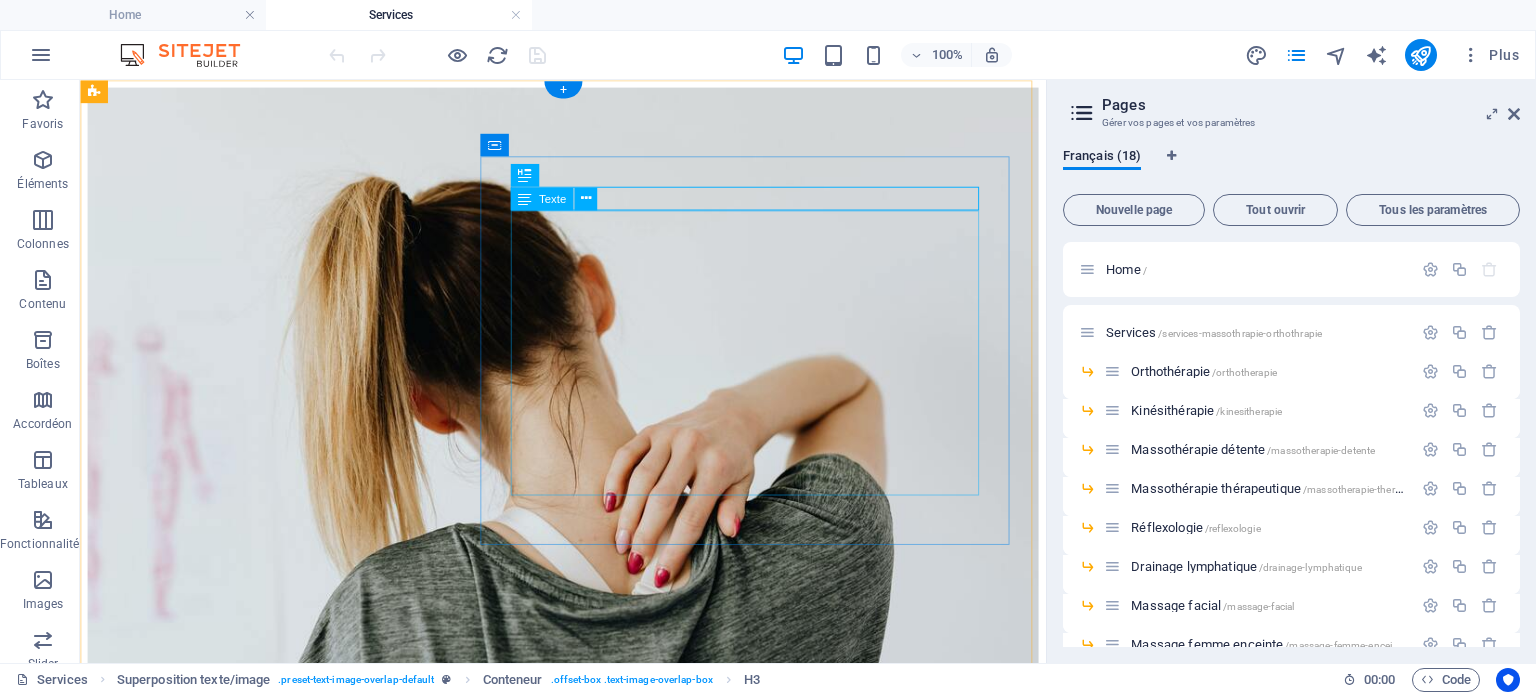 scroll, scrollTop: 0, scrollLeft: 0, axis: both 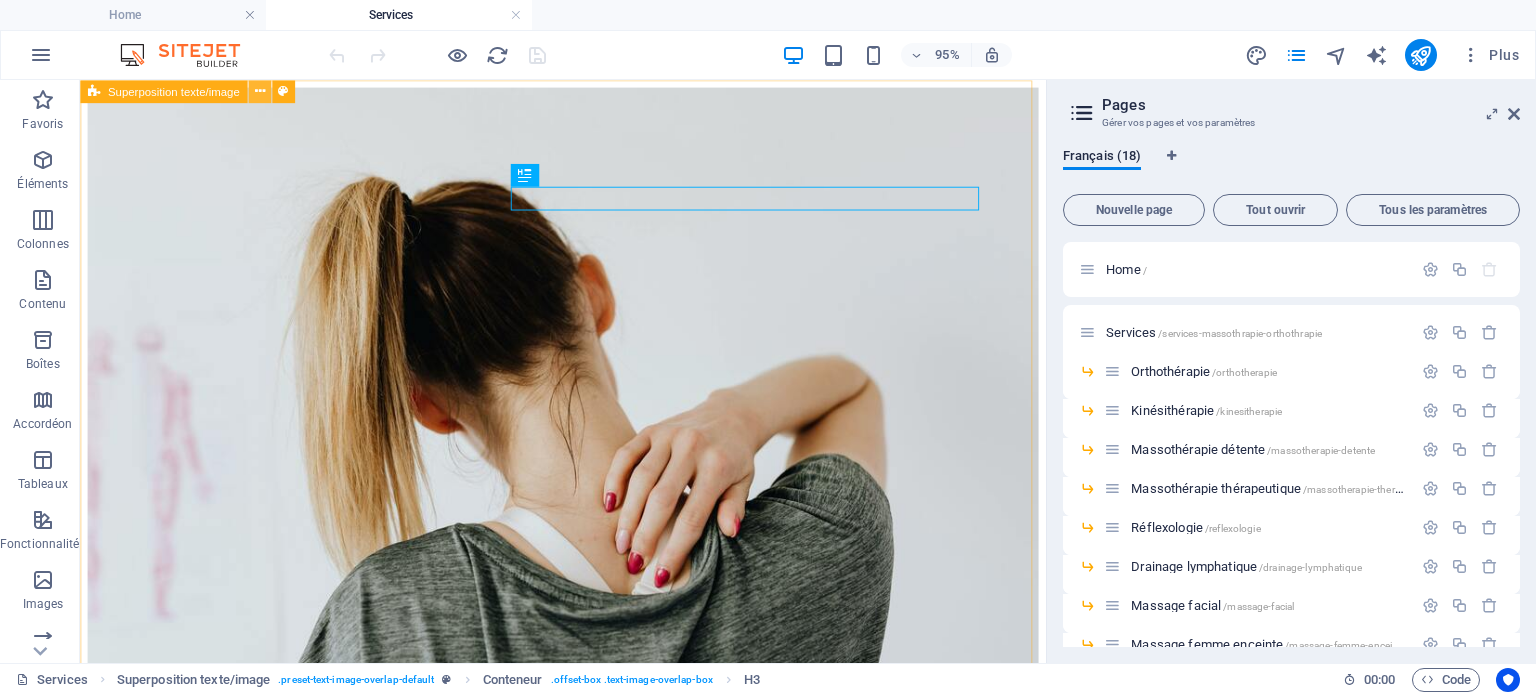 click at bounding box center [259, 91] 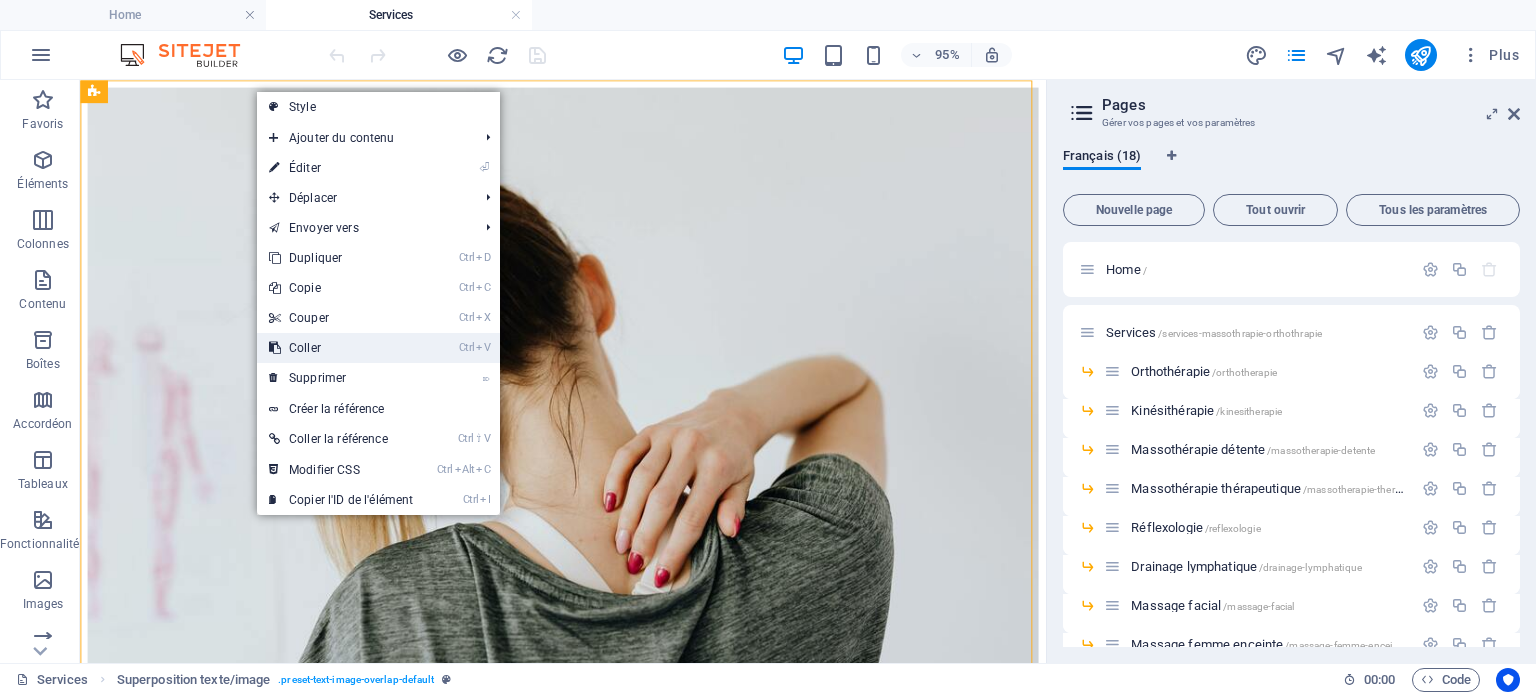 click on "Ctrl V  Coller" at bounding box center (341, 348) 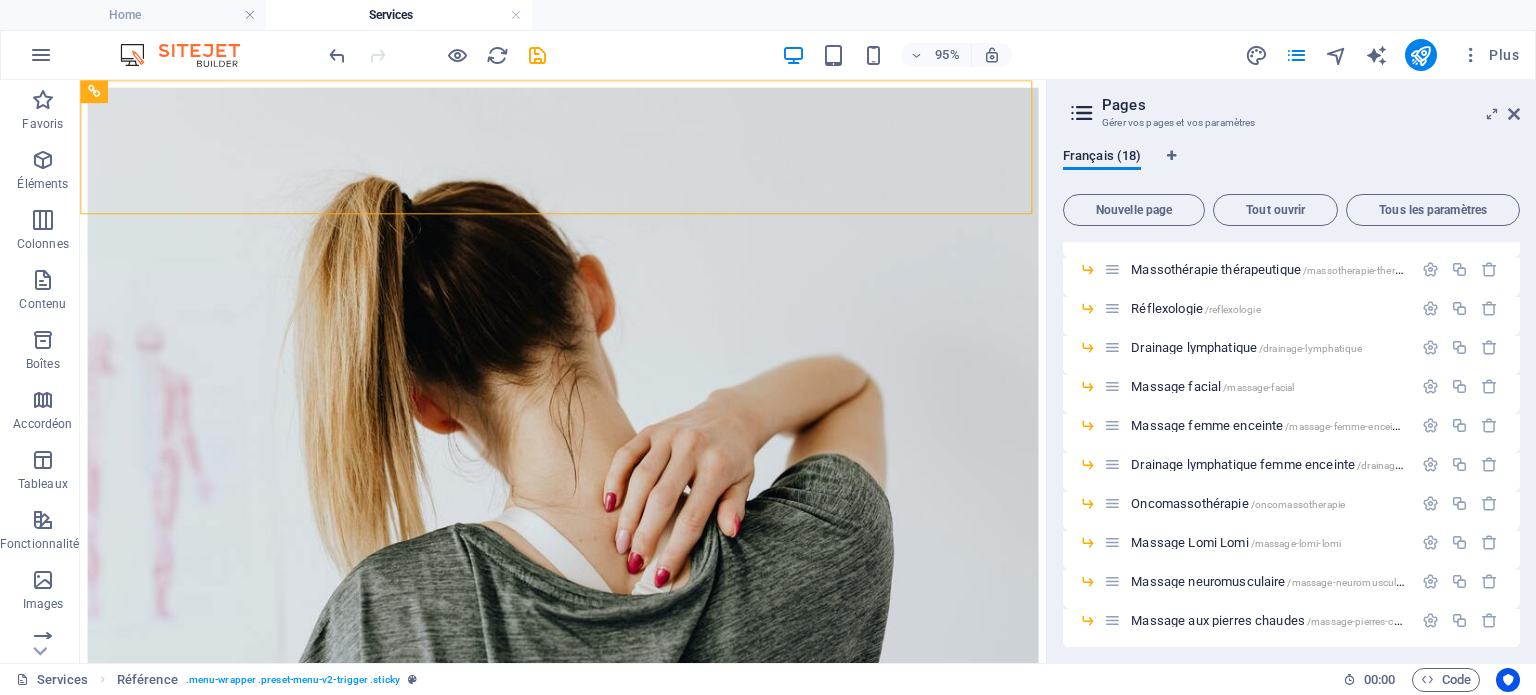scroll, scrollTop: 416, scrollLeft: 0, axis: vertical 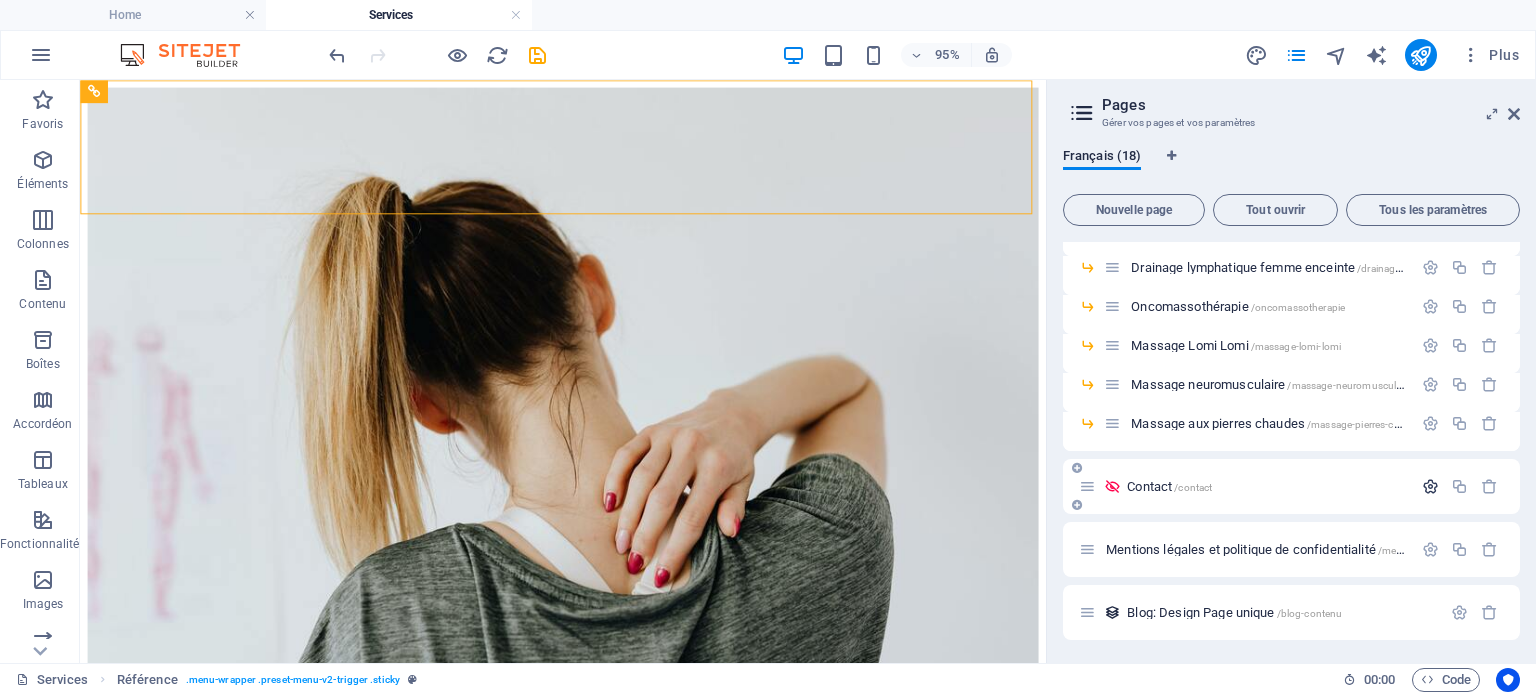 click at bounding box center [1430, 486] 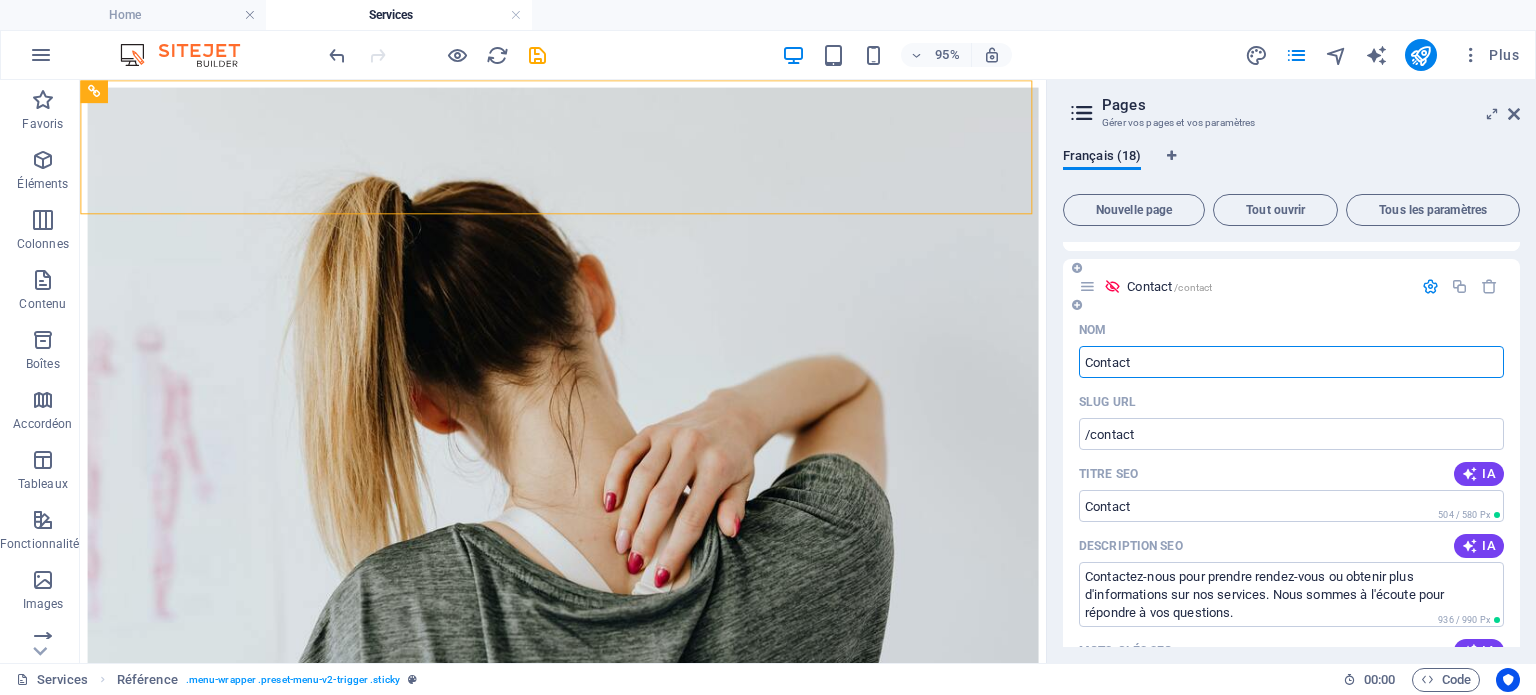 scroll, scrollTop: 416, scrollLeft: 0, axis: vertical 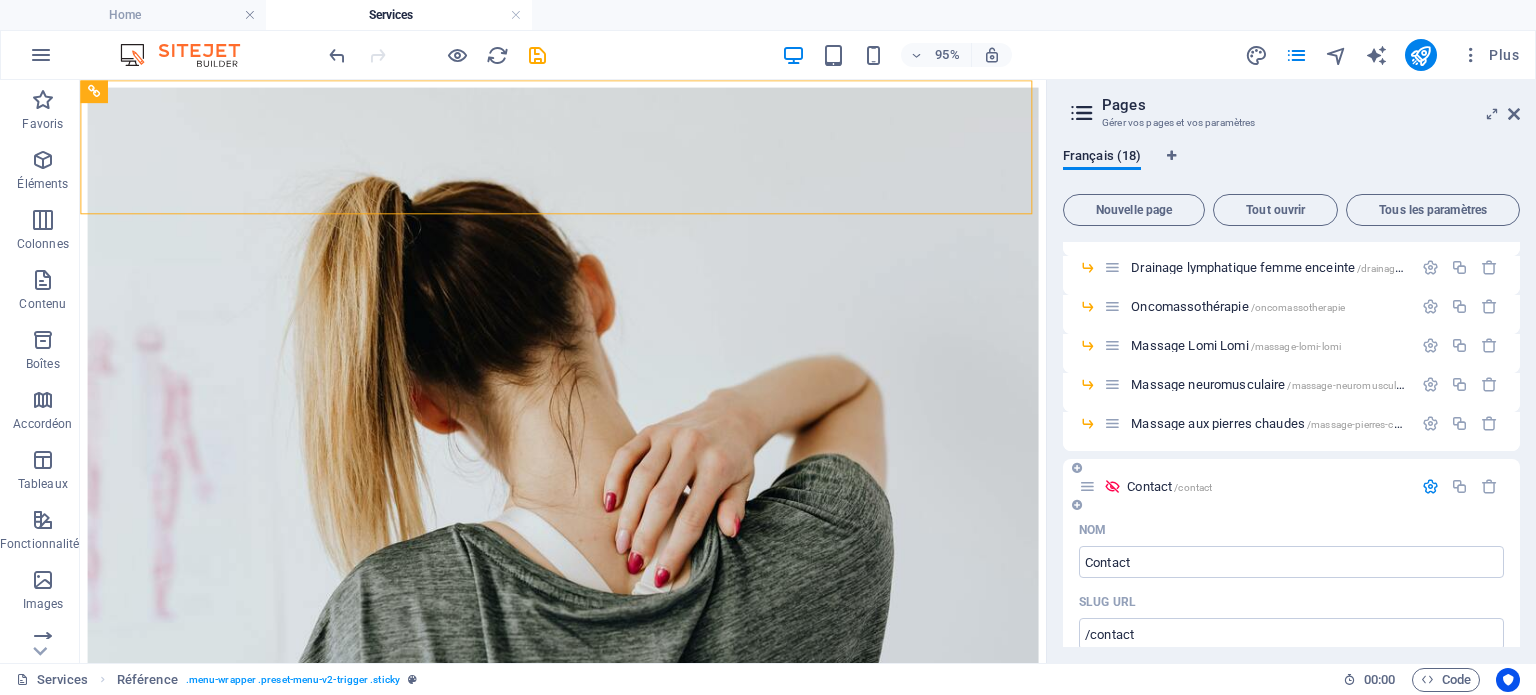 click on "Contact /contact" at bounding box center [1169, 486] 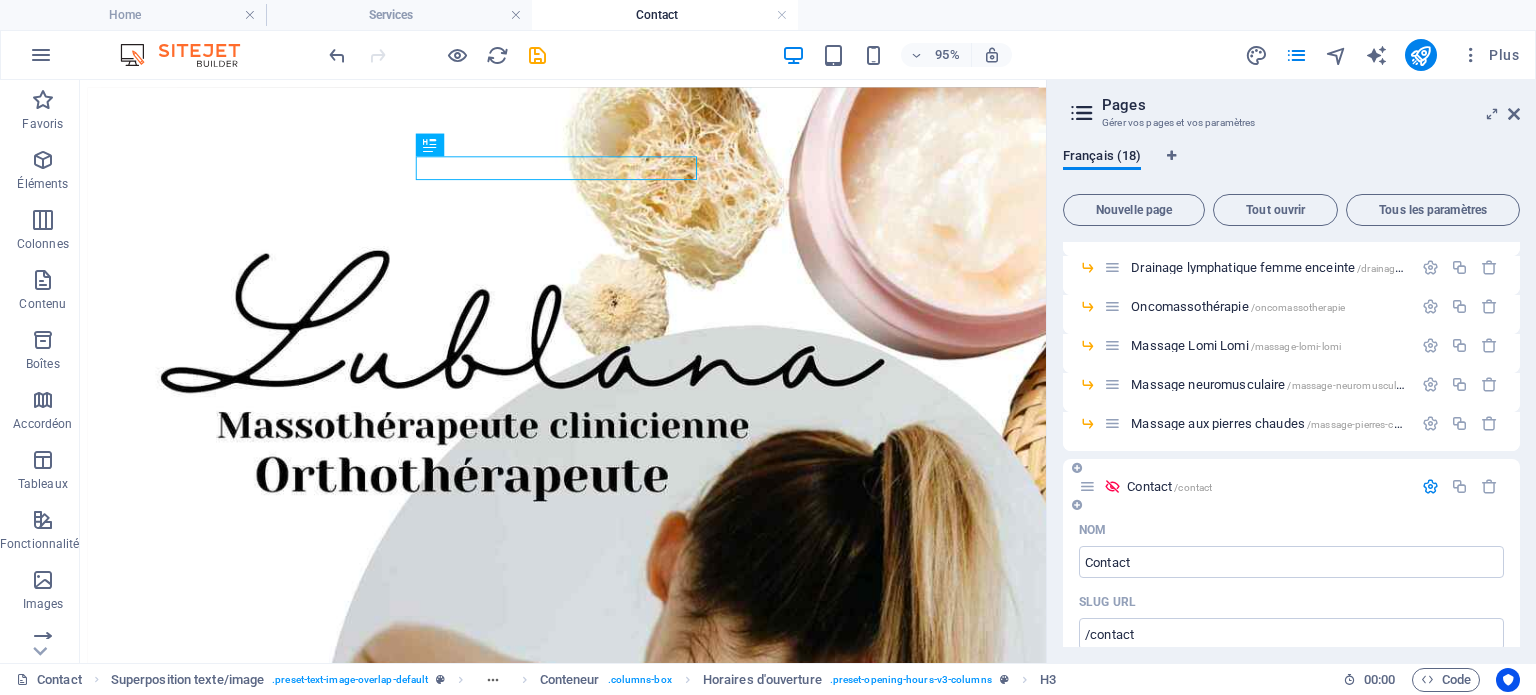 scroll, scrollTop: 0, scrollLeft: 0, axis: both 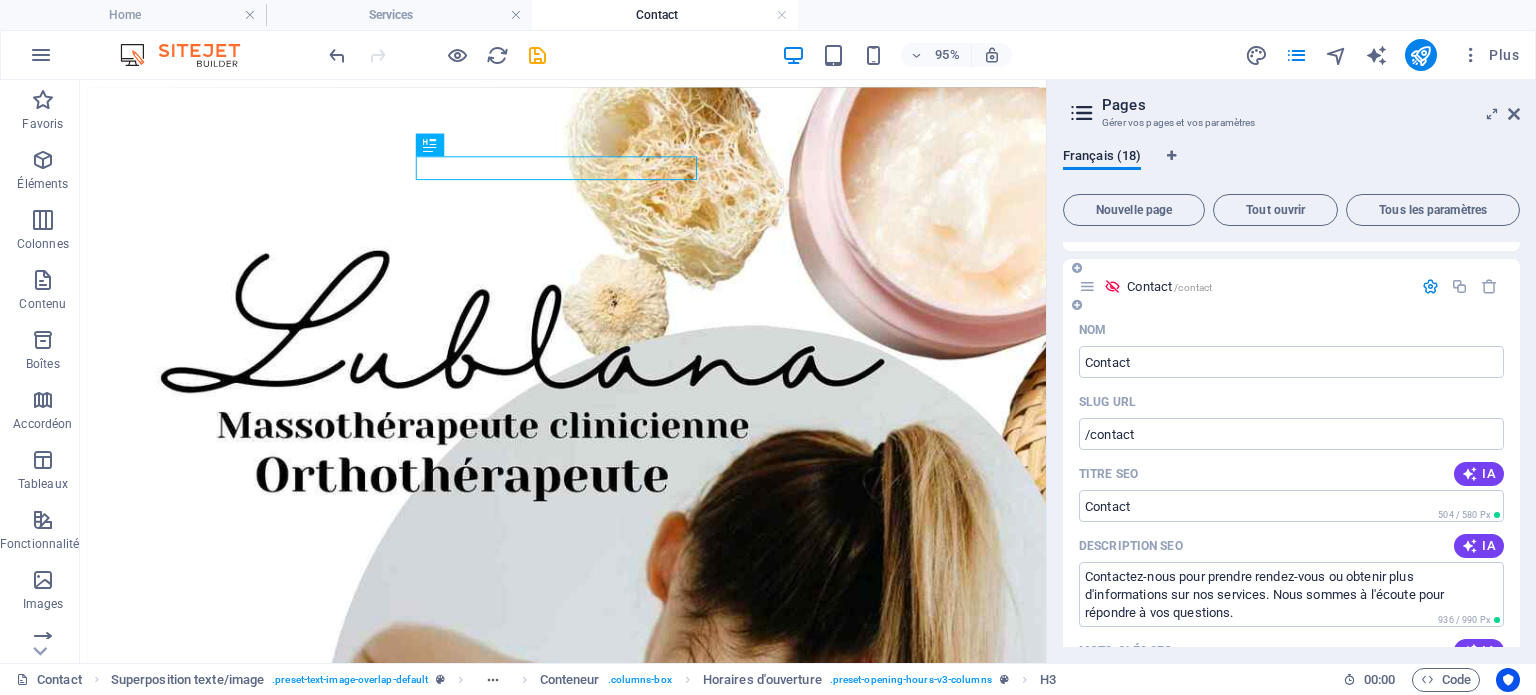 click at bounding box center [1112, 286] 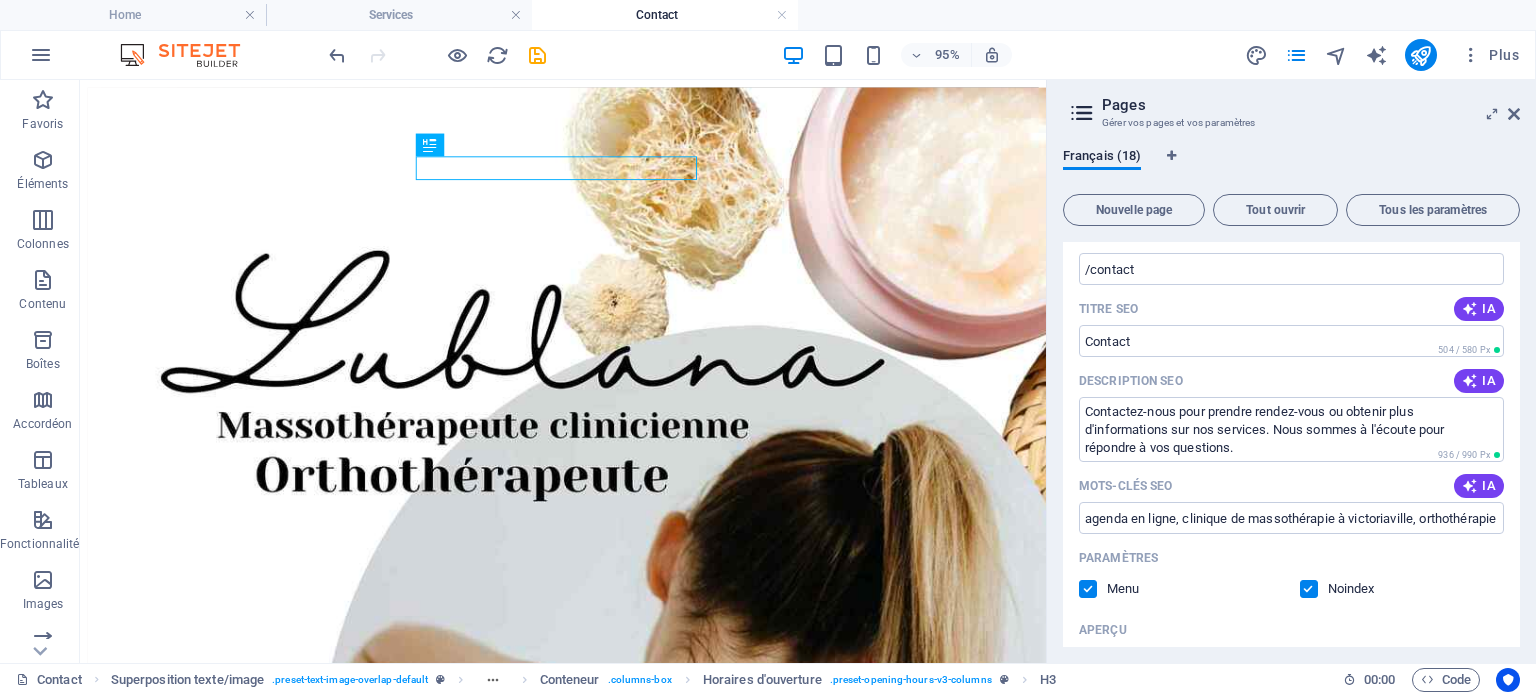 scroll, scrollTop: 816, scrollLeft: 0, axis: vertical 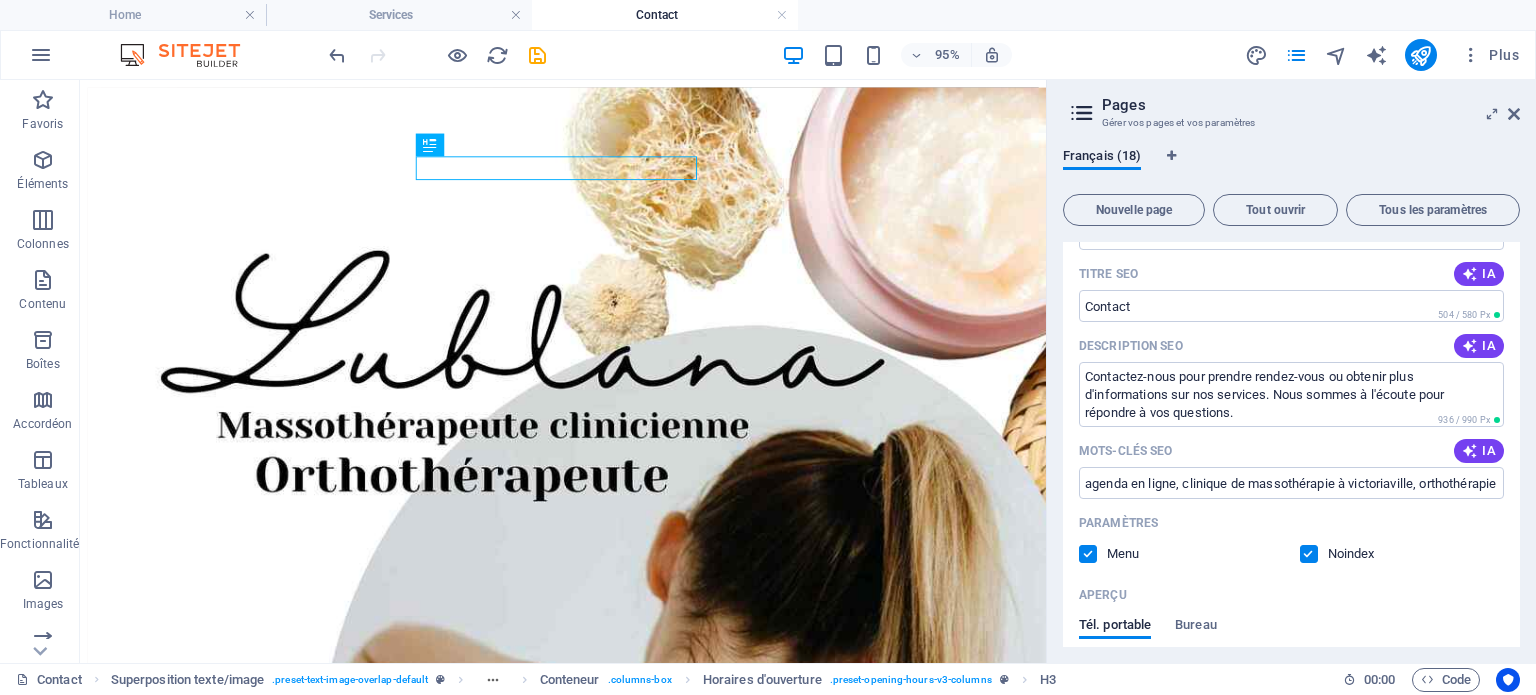 click at bounding box center (1309, 554) 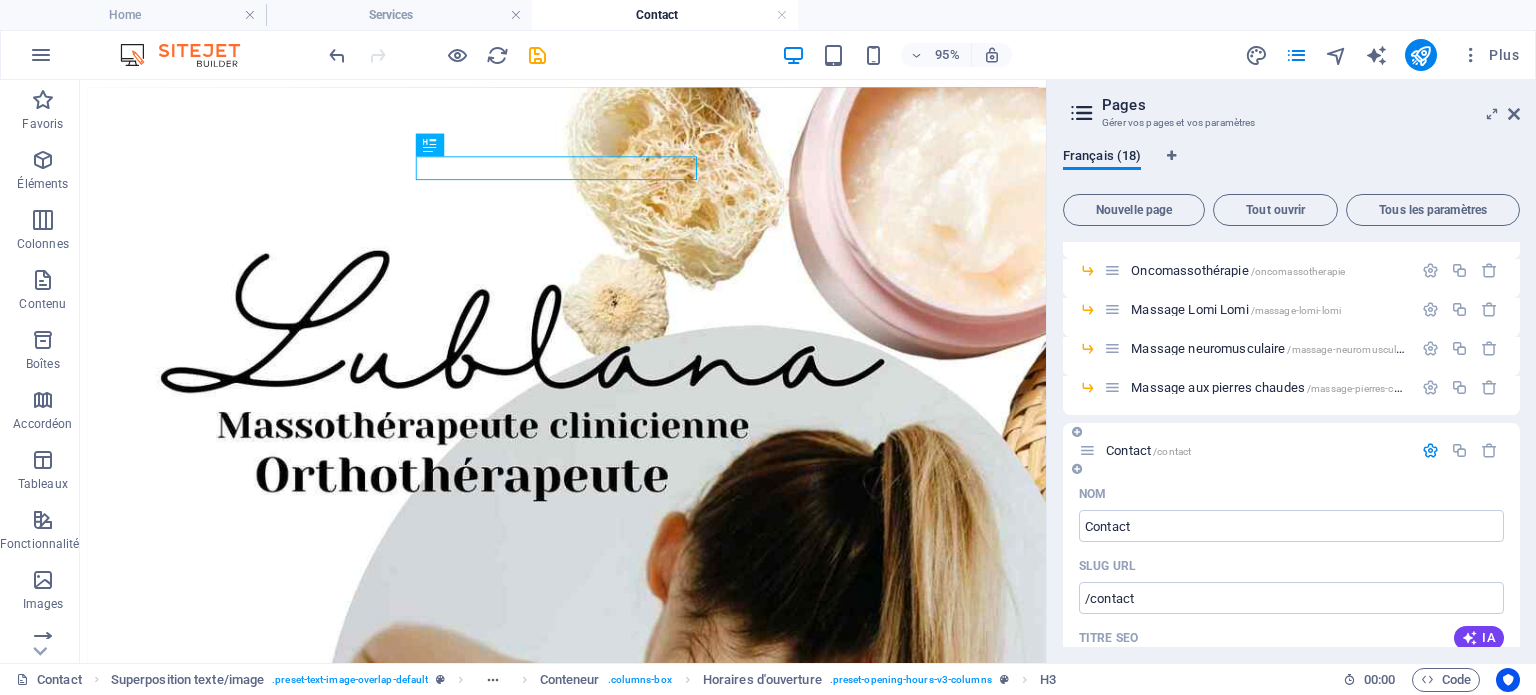 scroll, scrollTop: 416, scrollLeft: 0, axis: vertical 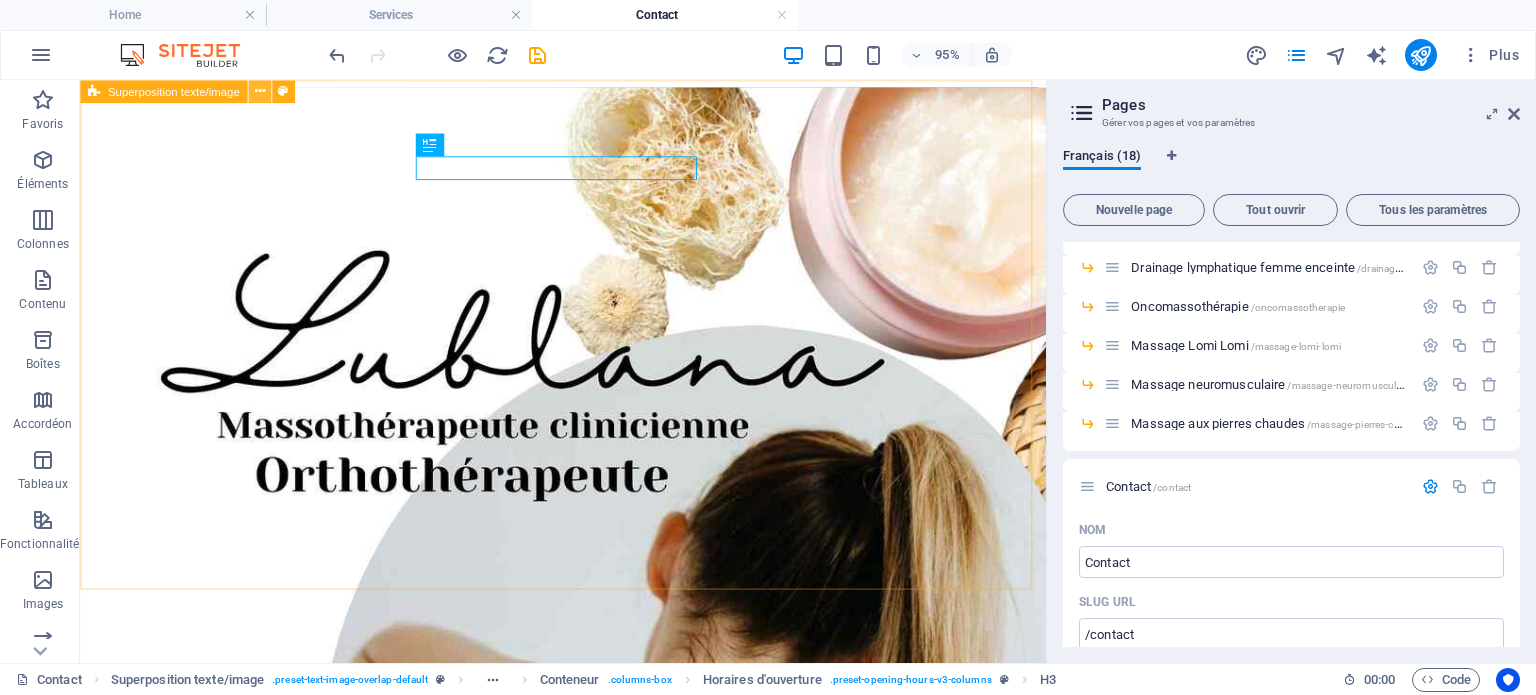 click at bounding box center (259, 91) 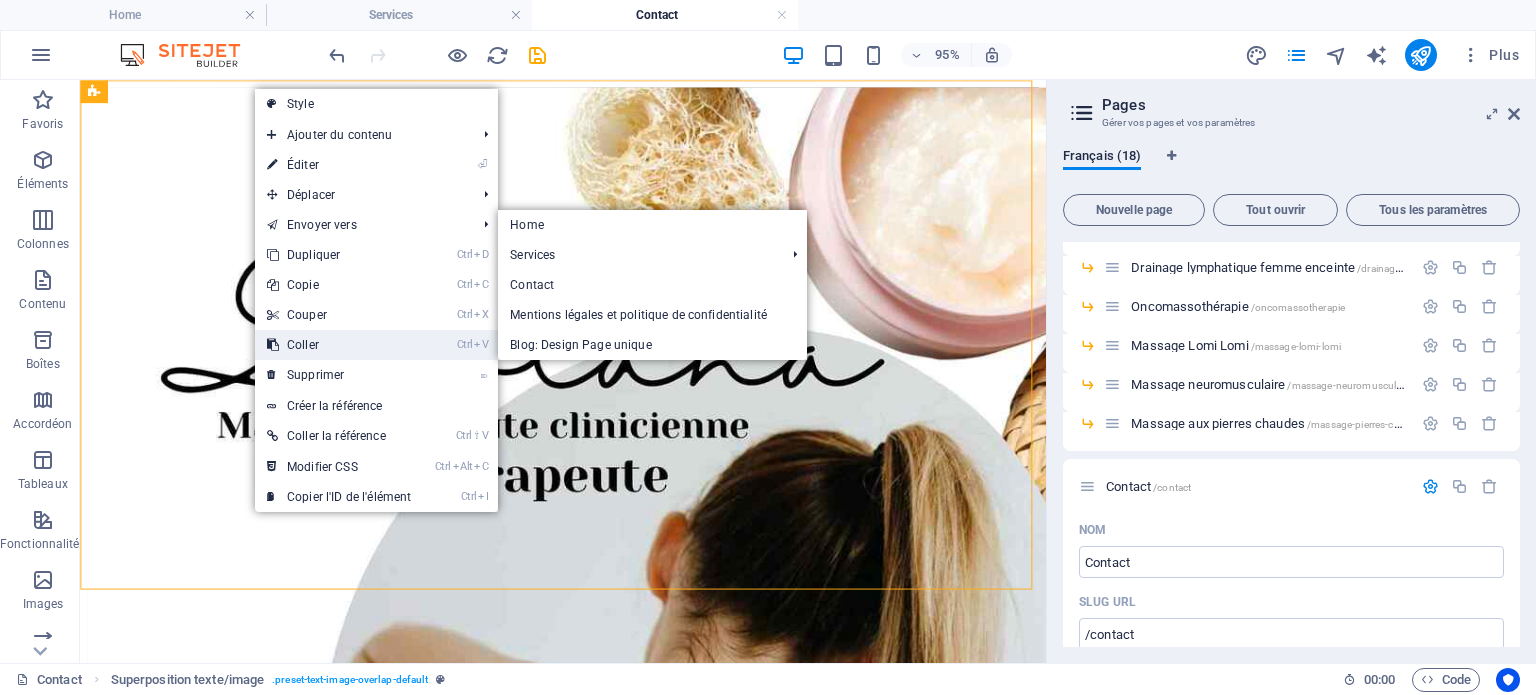 click on "Ctrl V  Coller" at bounding box center (339, 345) 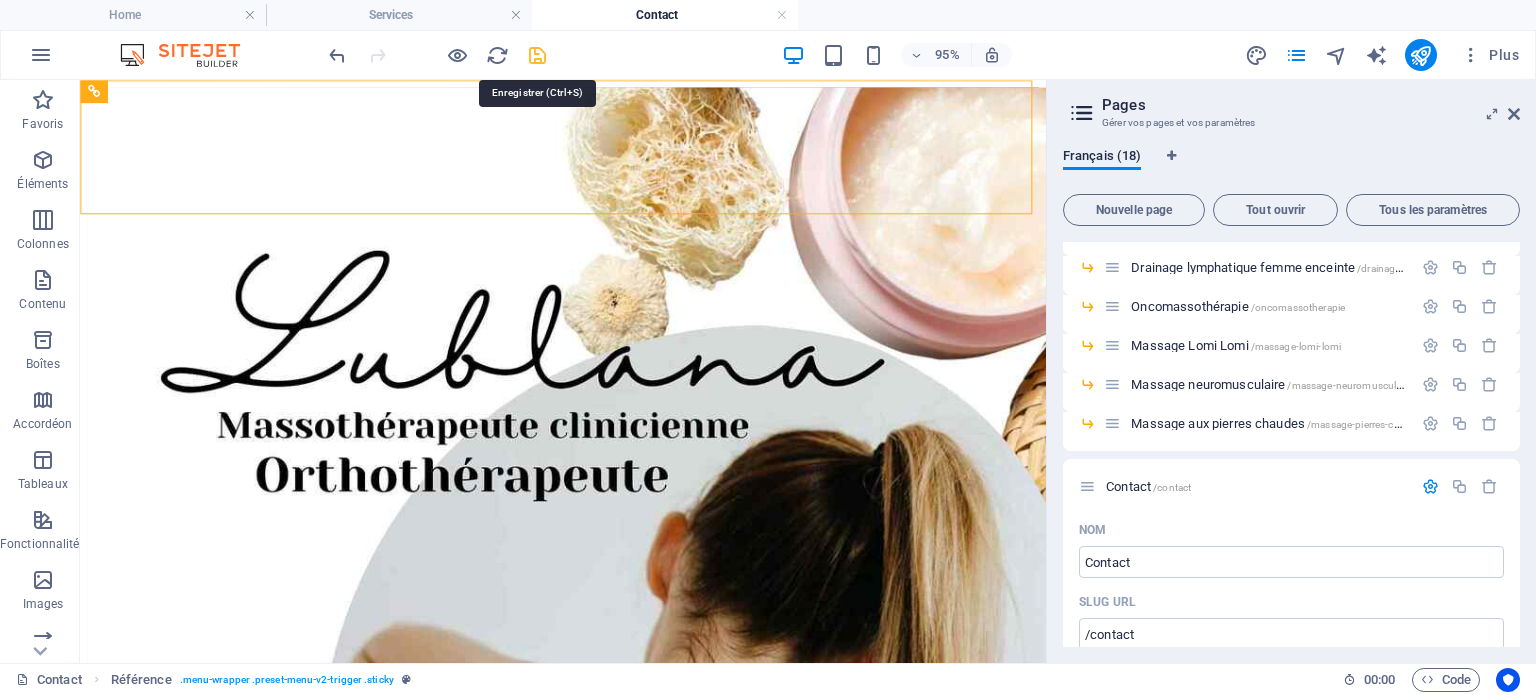 click at bounding box center [537, 55] 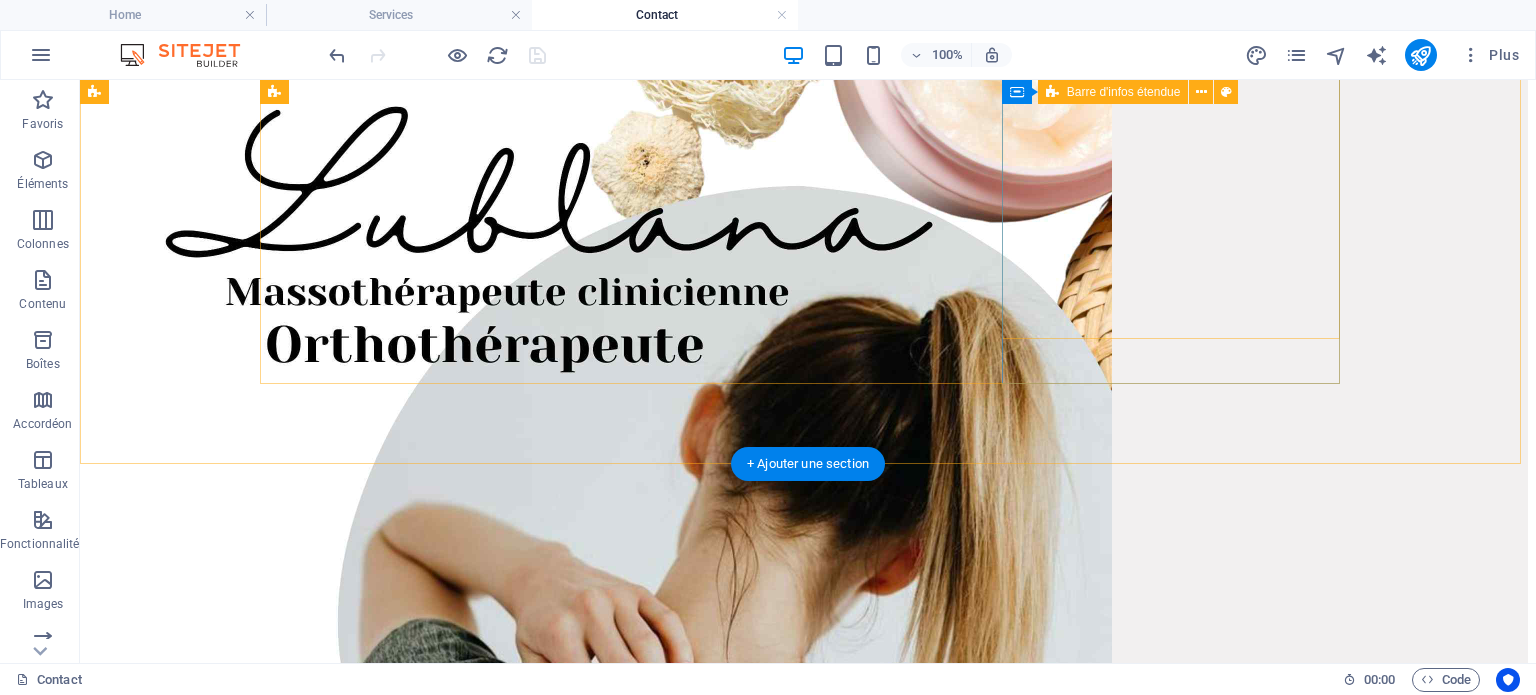 scroll, scrollTop: 0, scrollLeft: 0, axis: both 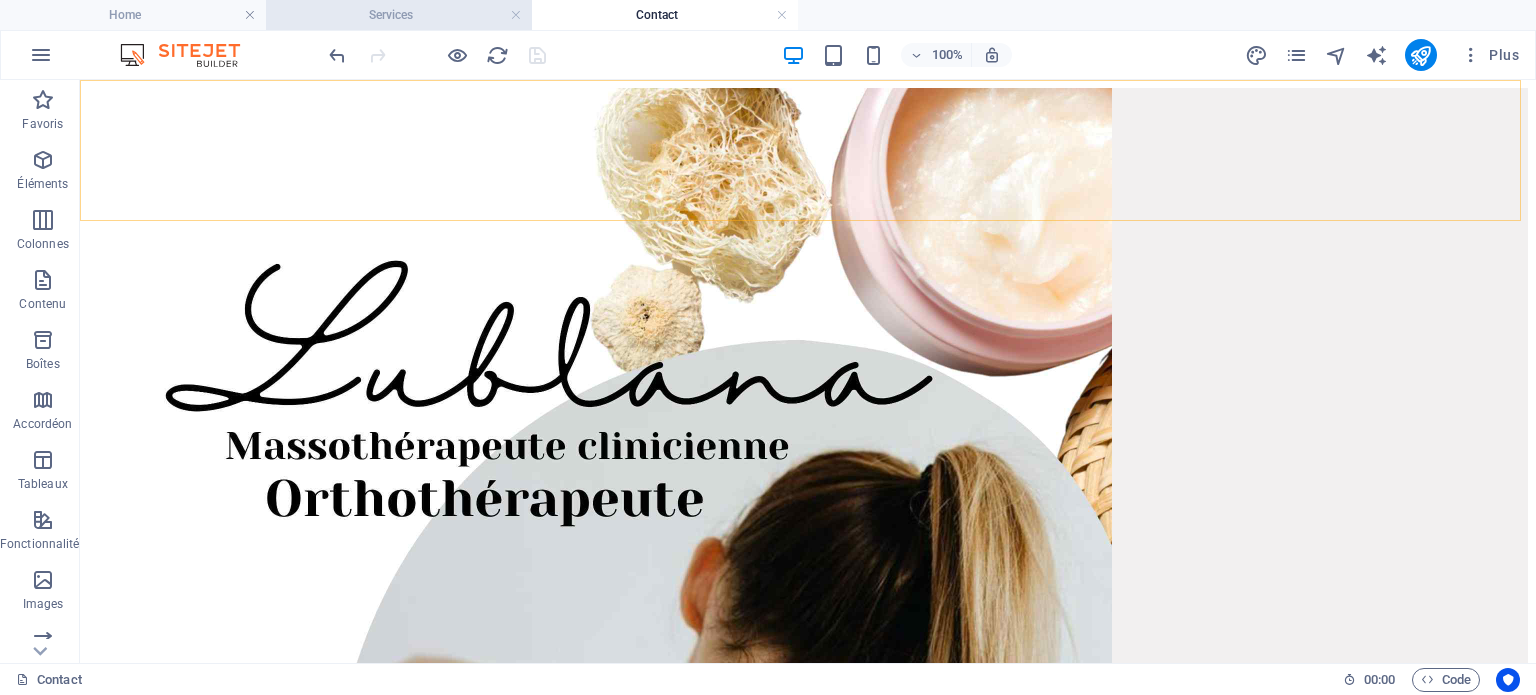 click on "Services" at bounding box center (399, 15) 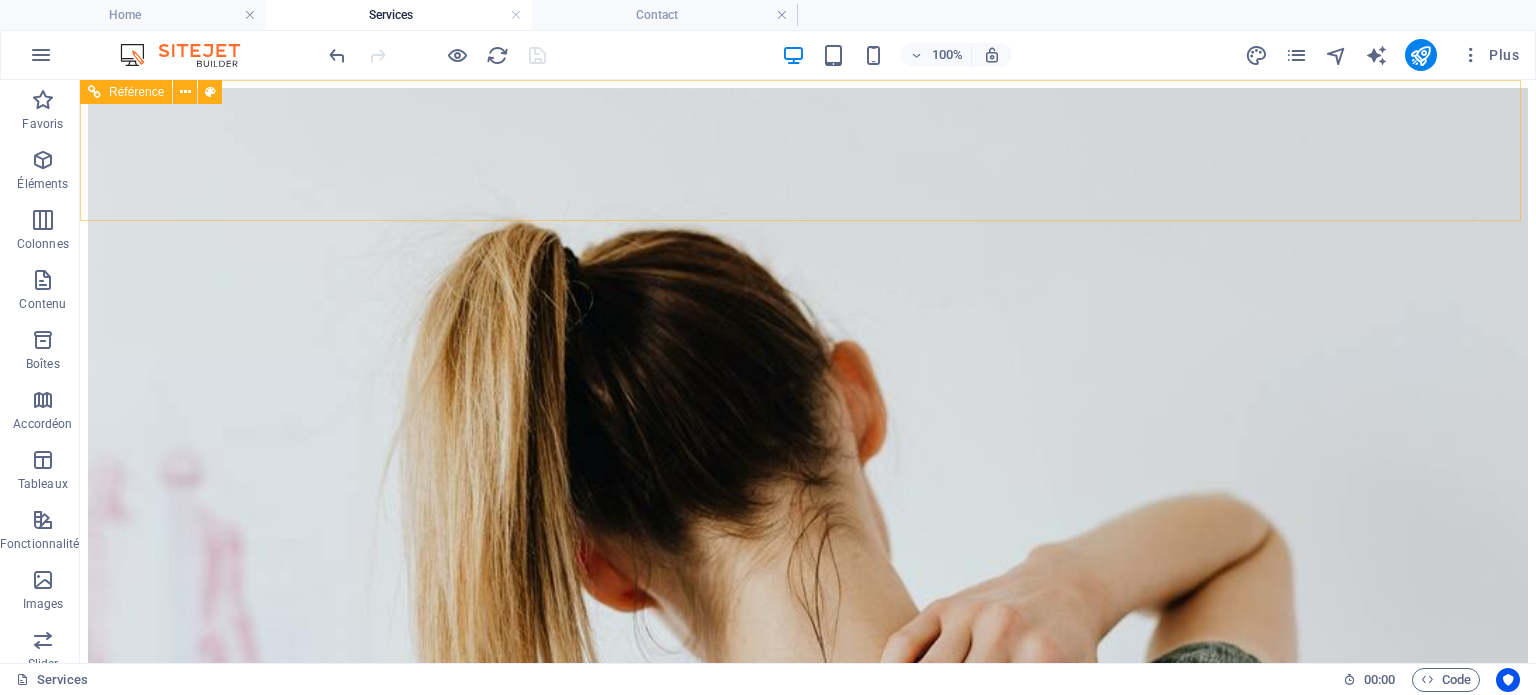 click on "Votre thérapeute Services Contact" at bounding box center [808, 14778] 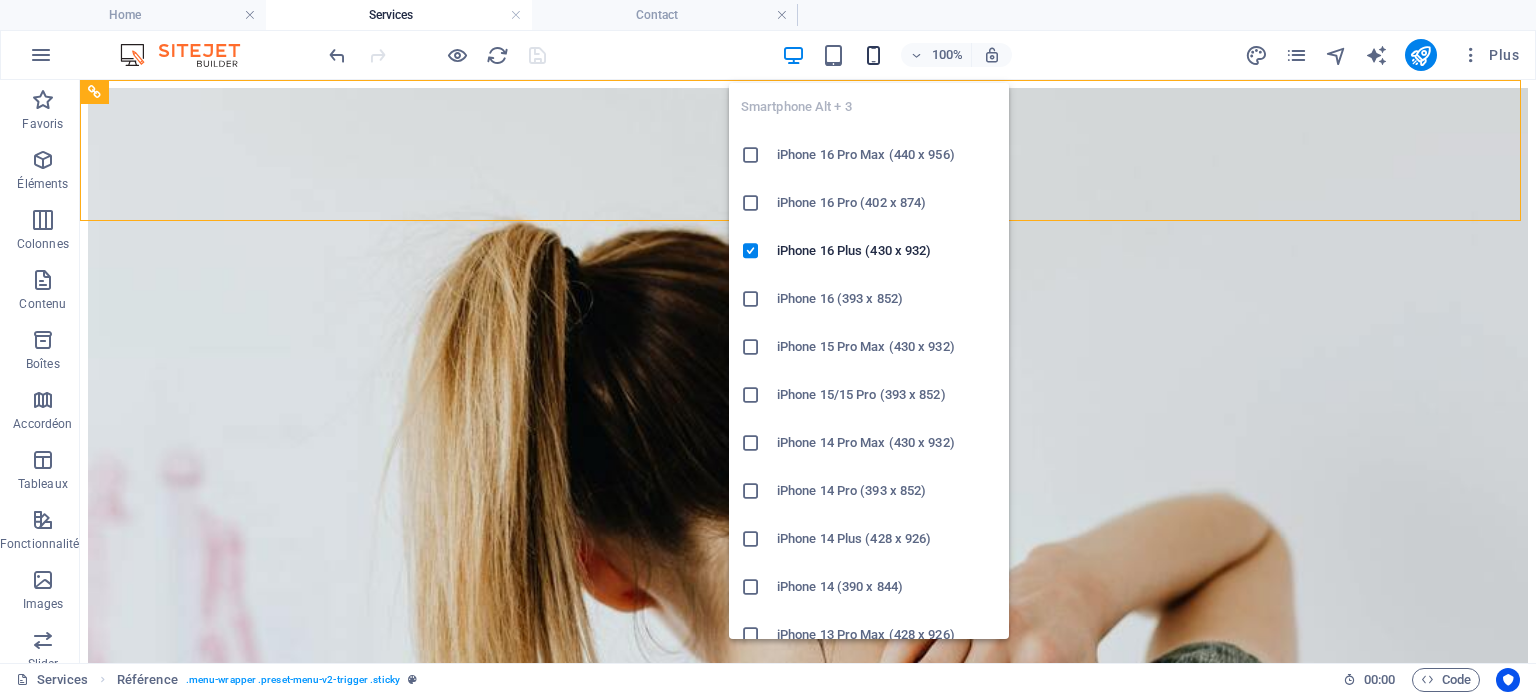 click at bounding box center (873, 55) 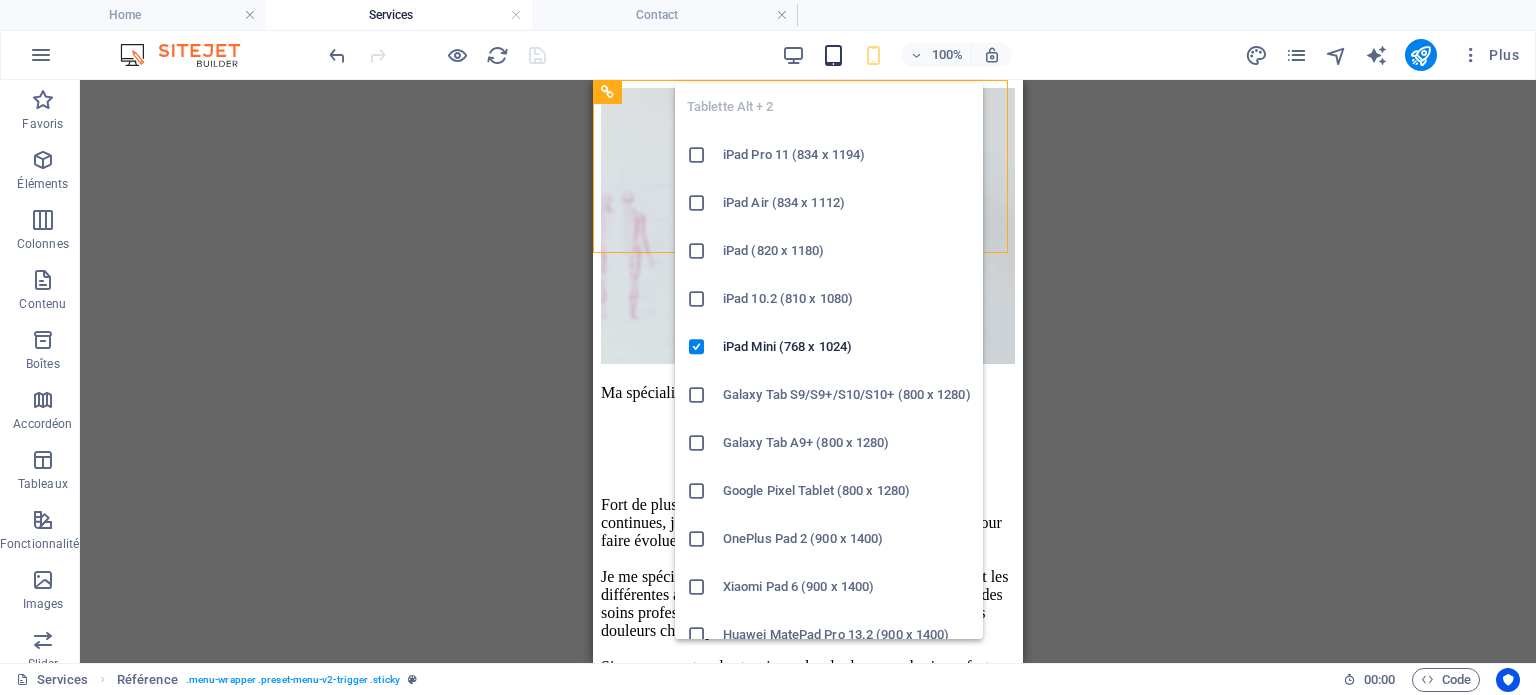 click at bounding box center [833, 55] 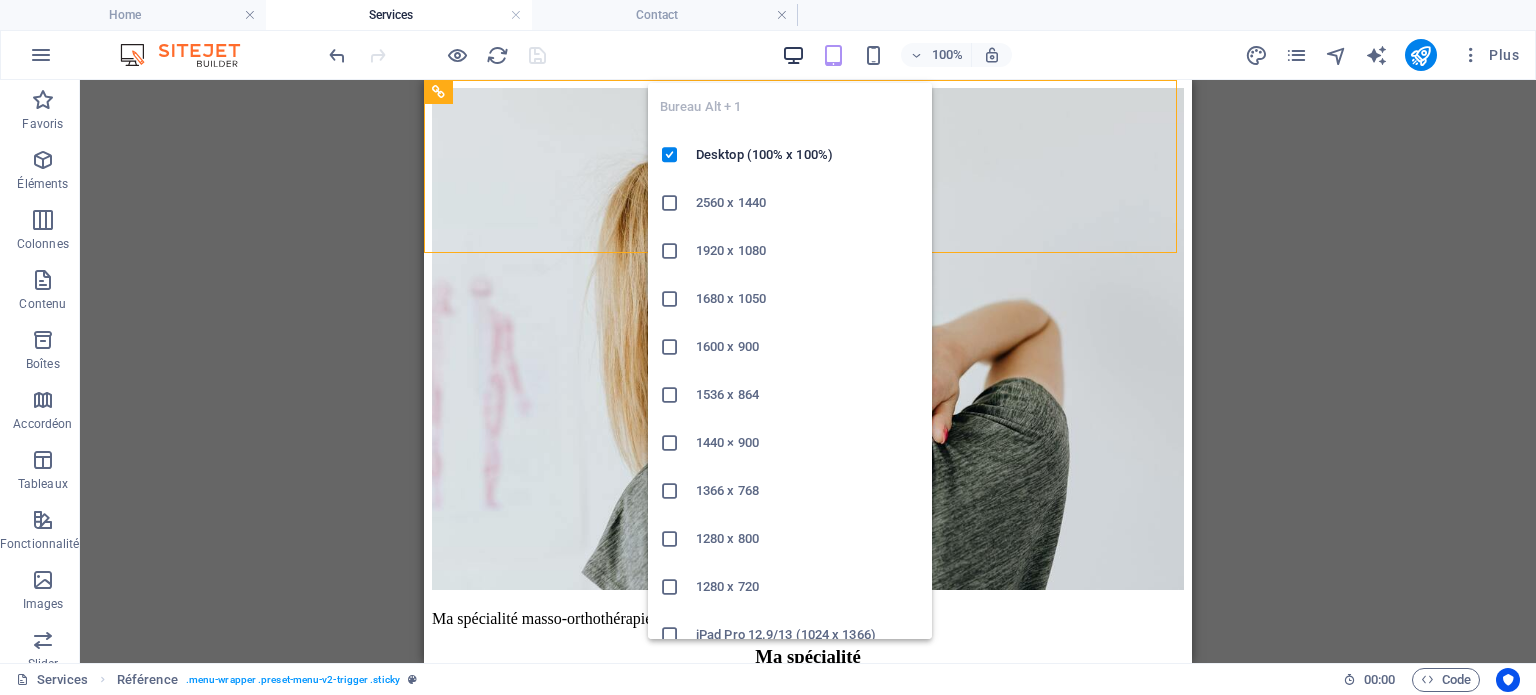 click at bounding box center (793, 55) 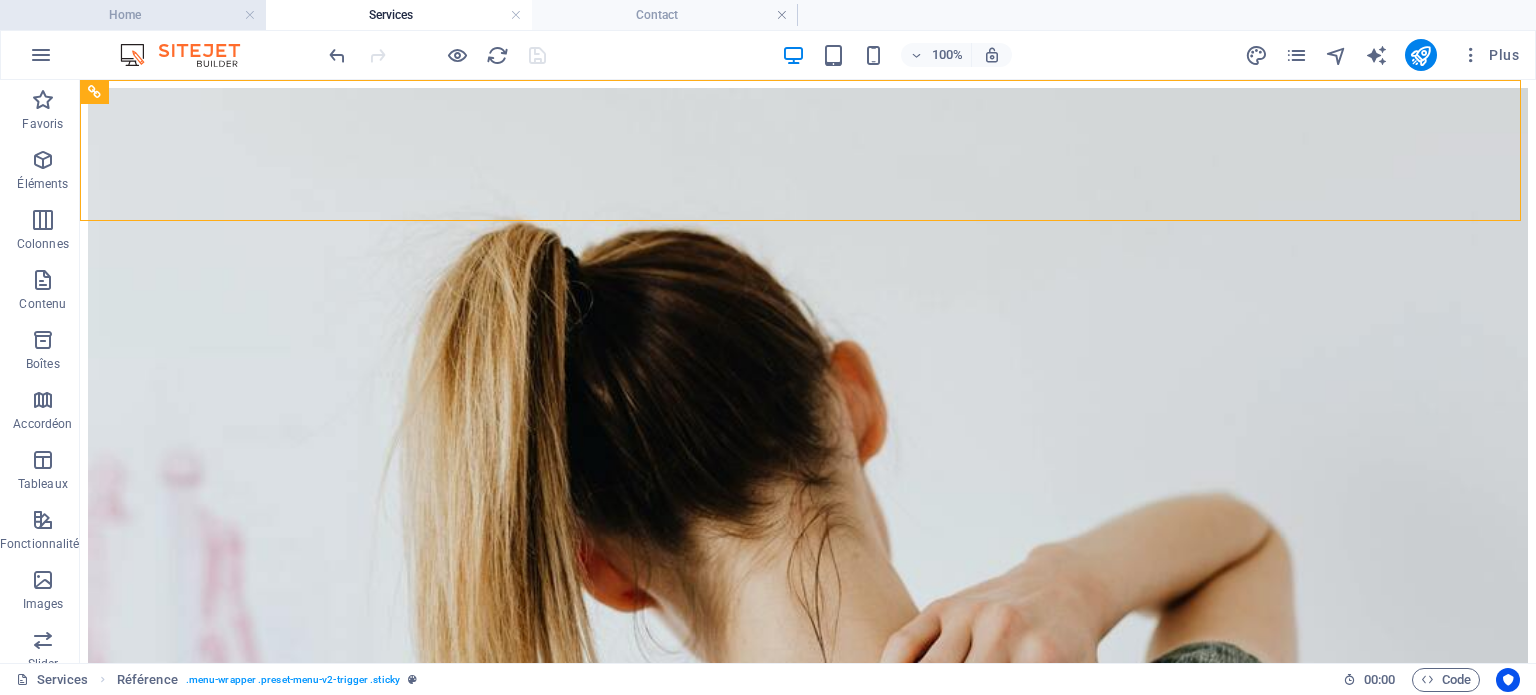 click on "Home" at bounding box center [133, 15] 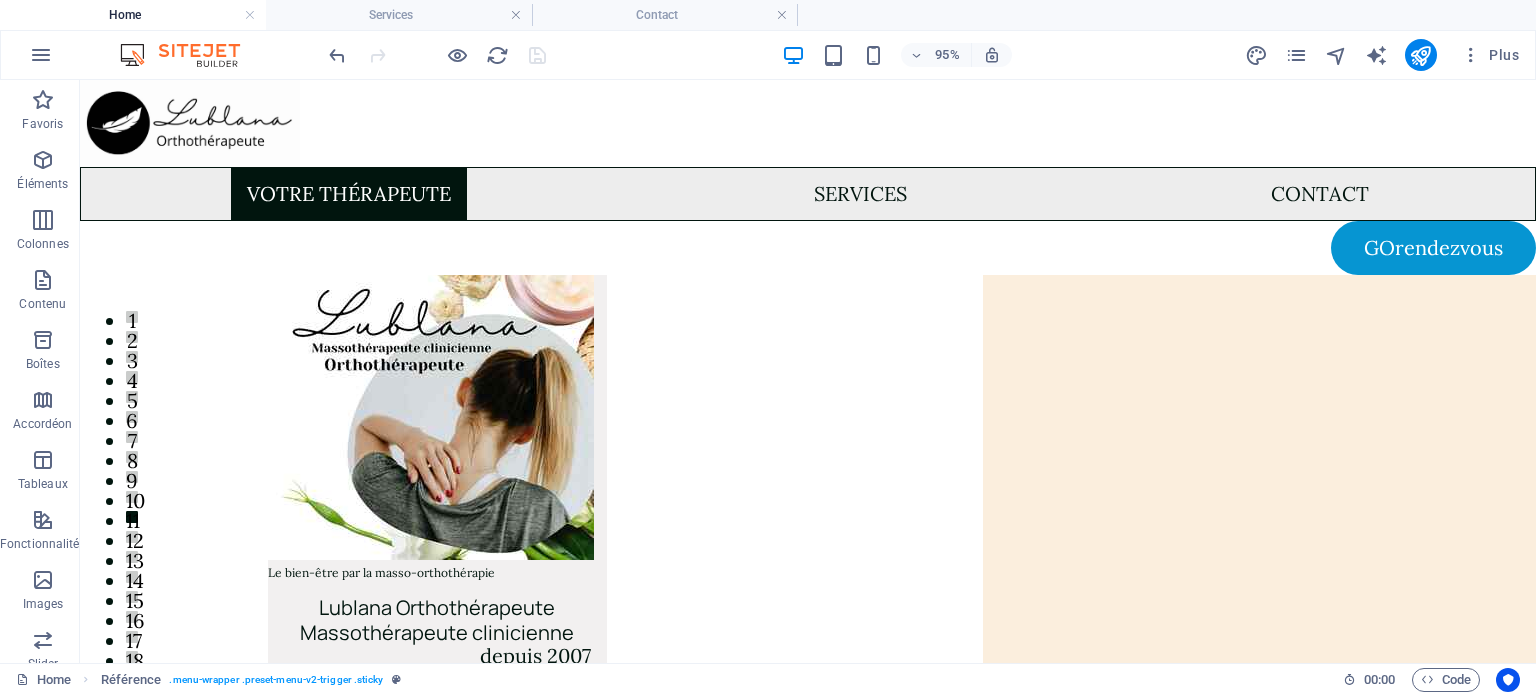 scroll, scrollTop: 600, scrollLeft: 0, axis: vertical 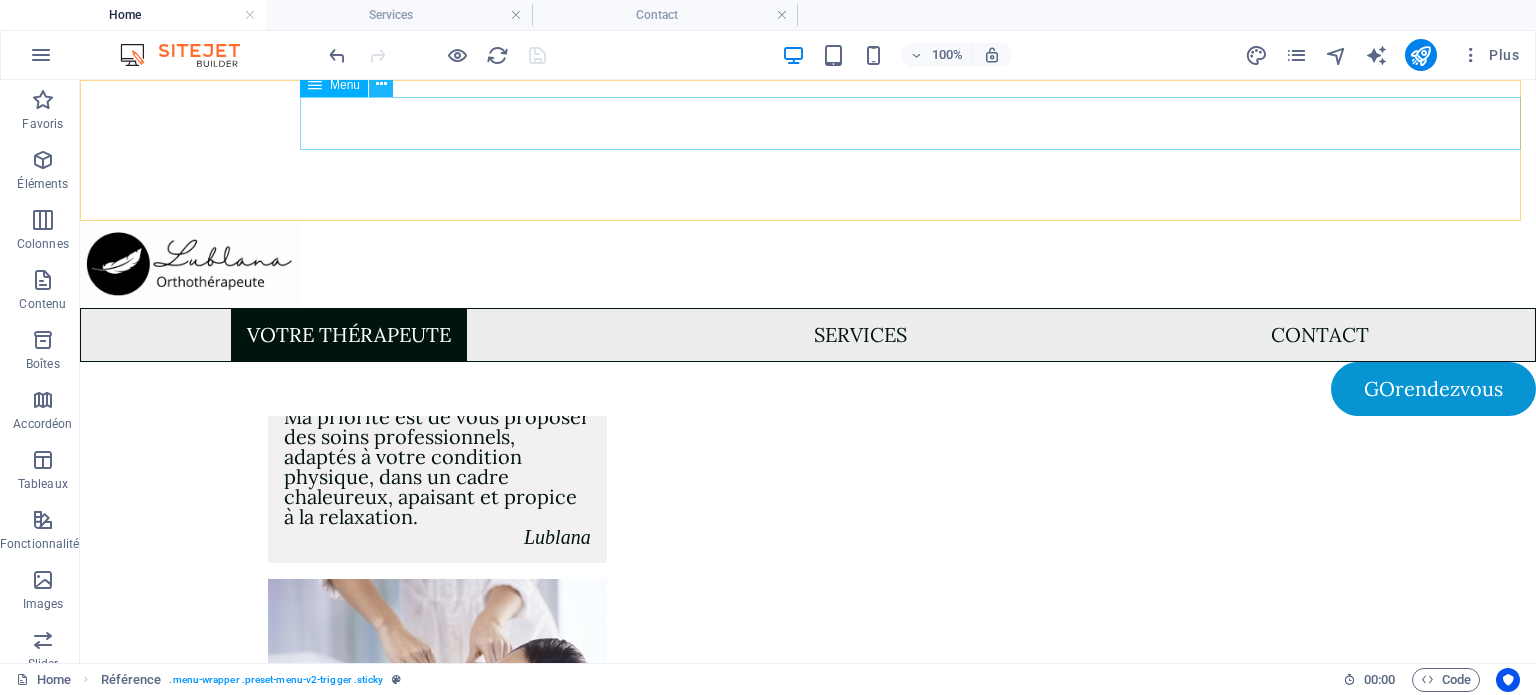 click at bounding box center (381, 84) 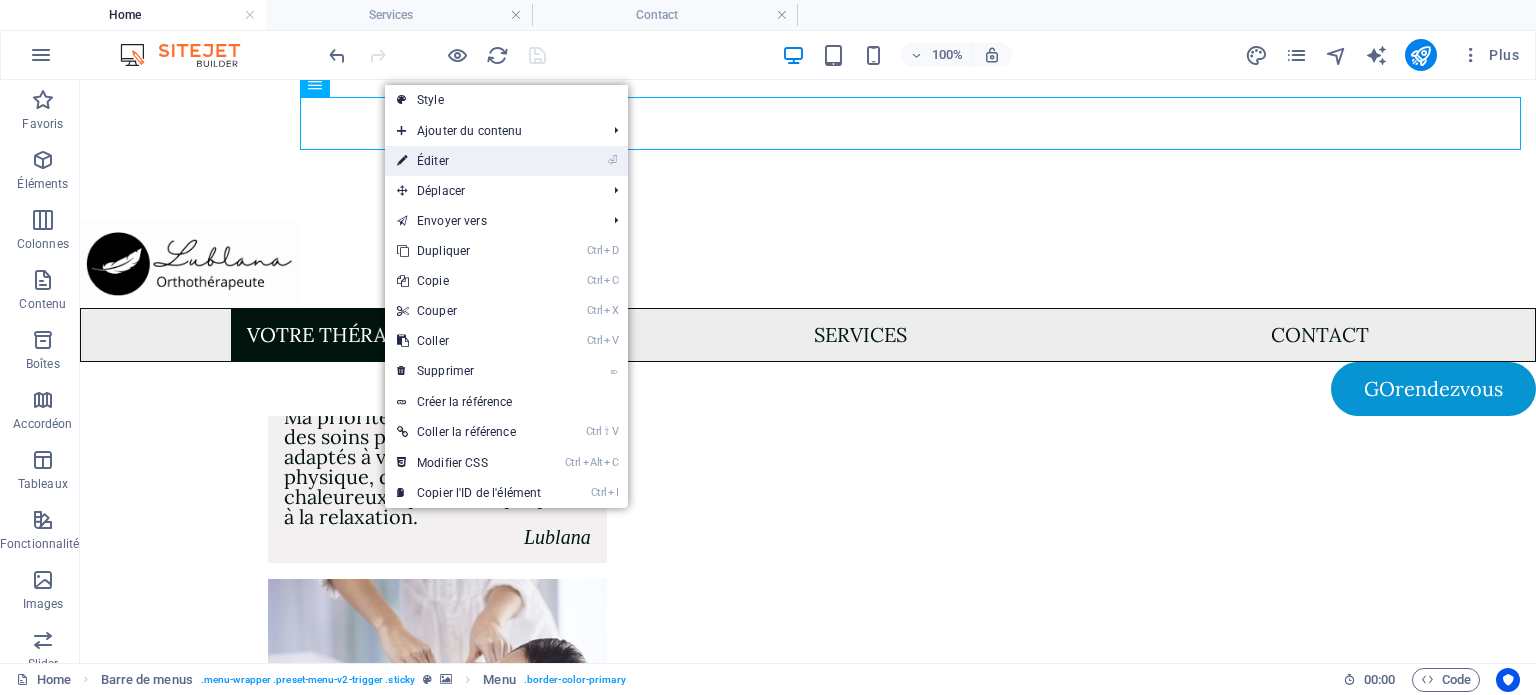 click on "⏎  Éditer" at bounding box center (469, 161) 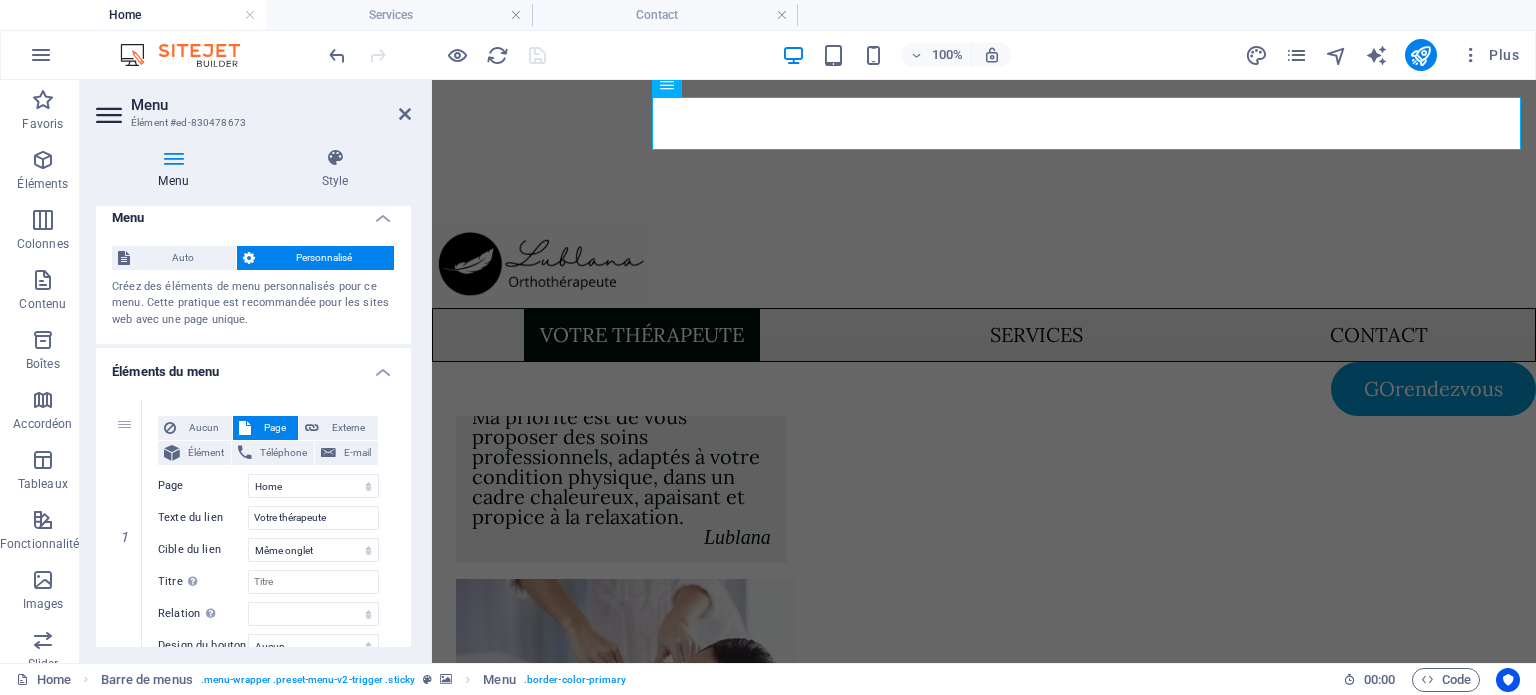 scroll, scrollTop: 0, scrollLeft: 0, axis: both 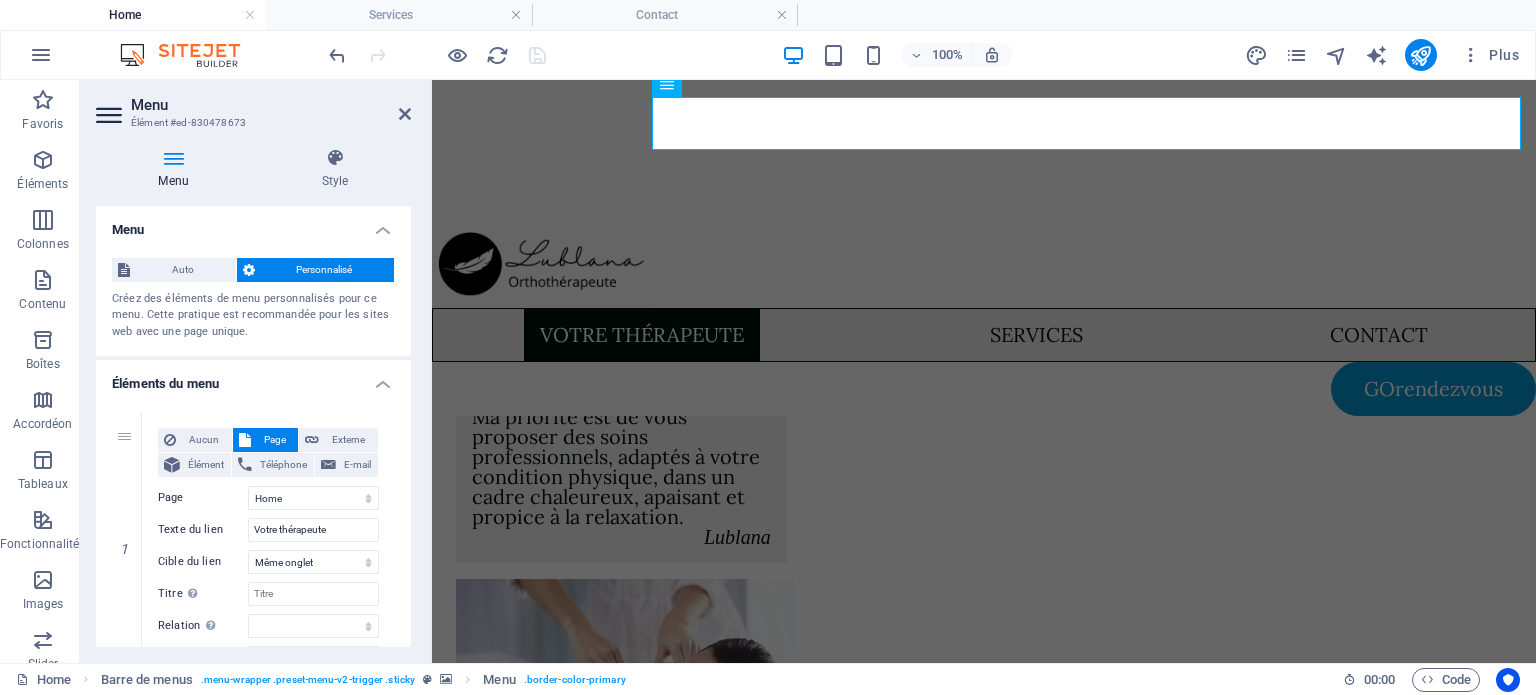 click at bounding box center [173, 158] 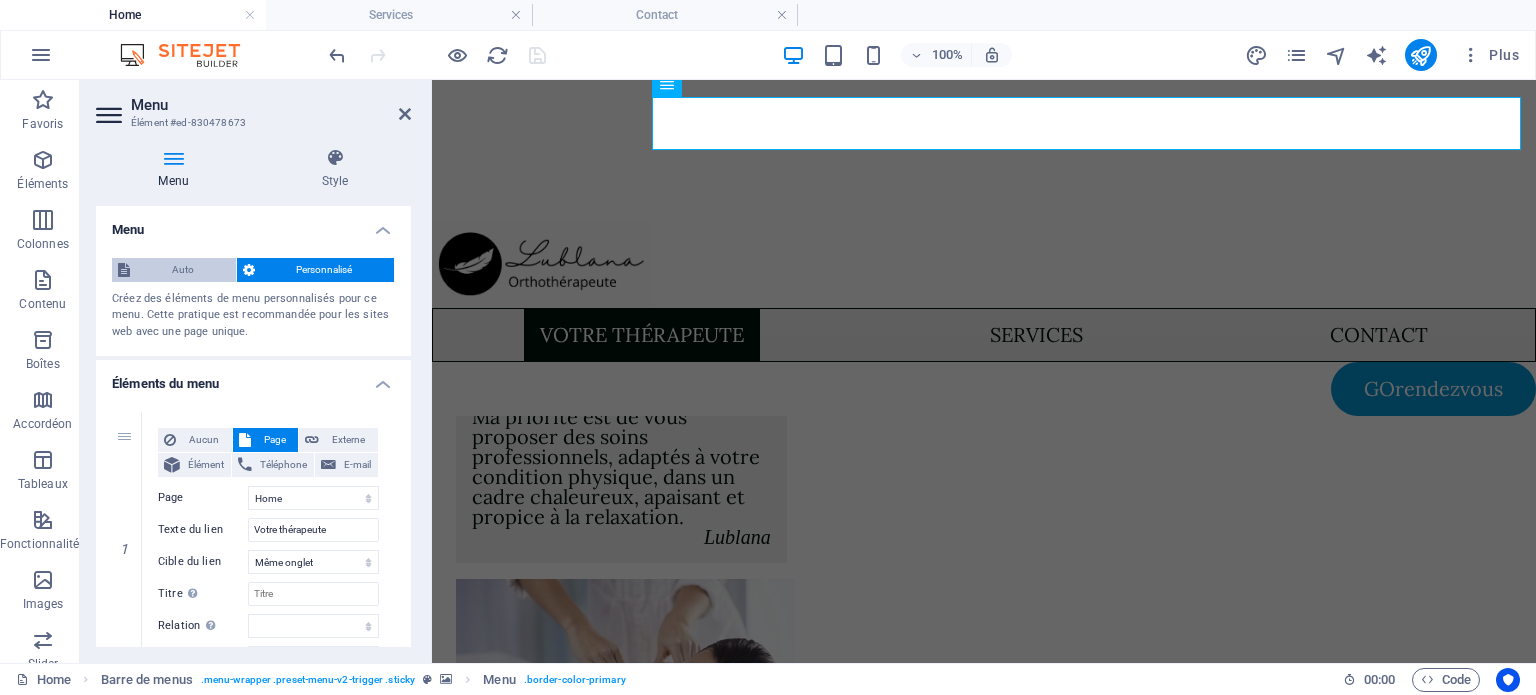 click on "Auto" at bounding box center (183, 270) 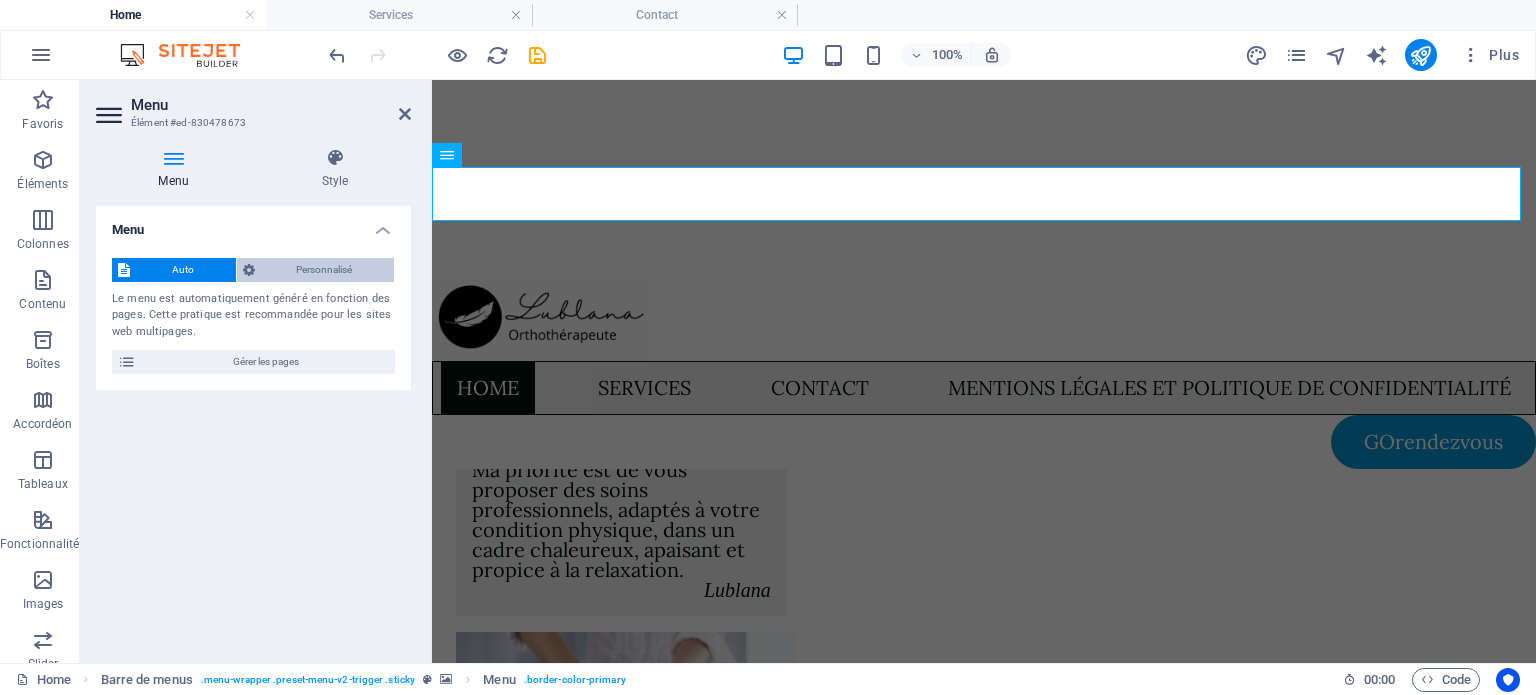 click on "Personnalisé" at bounding box center (325, 270) 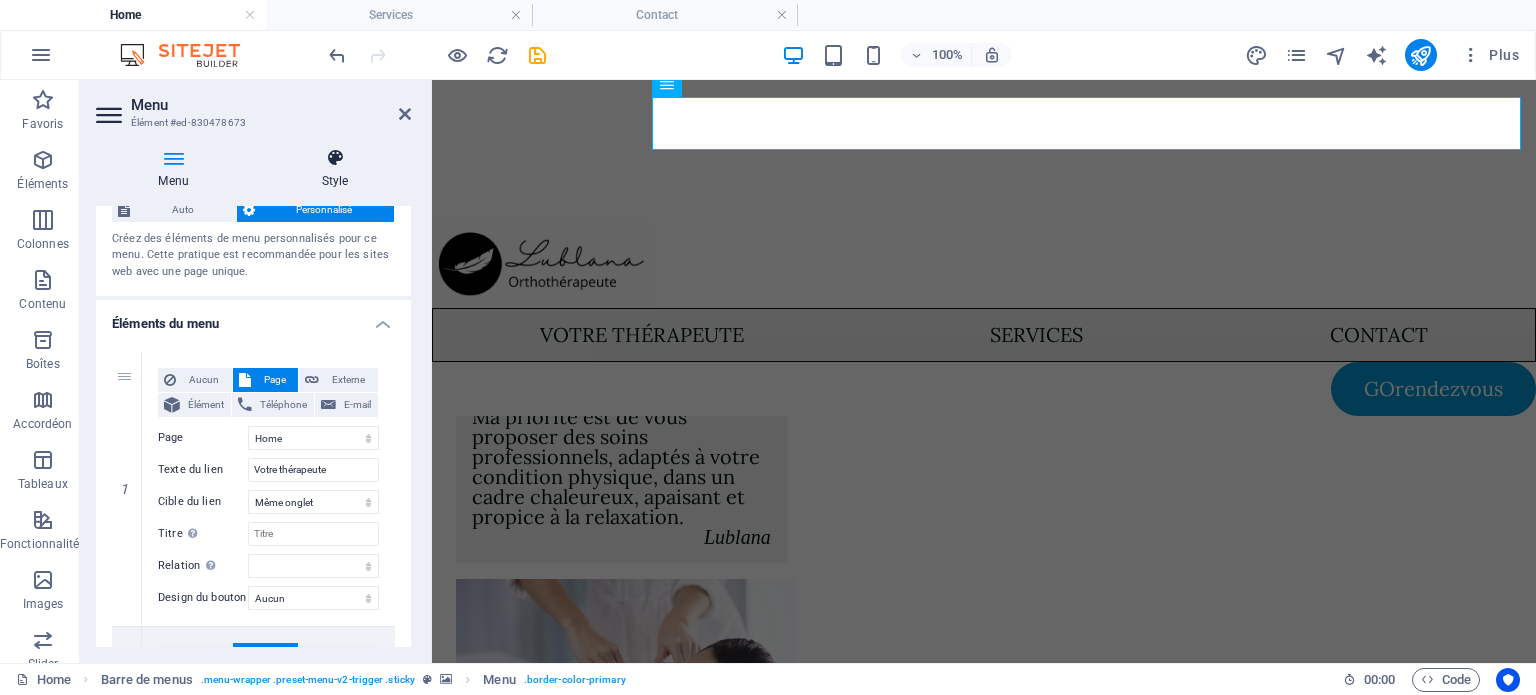 scroll, scrollTop: 60, scrollLeft: 0, axis: vertical 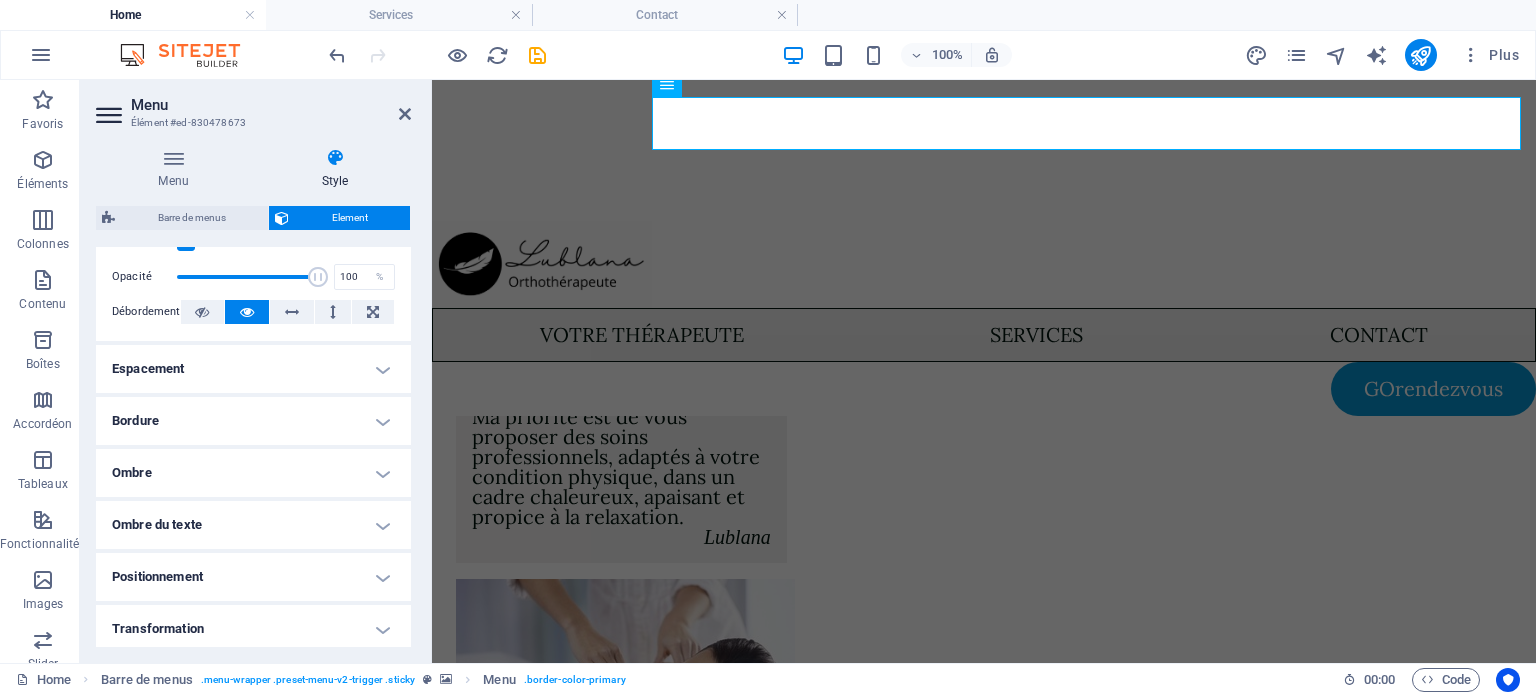 click on "Positionnement" at bounding box center [253, 577] 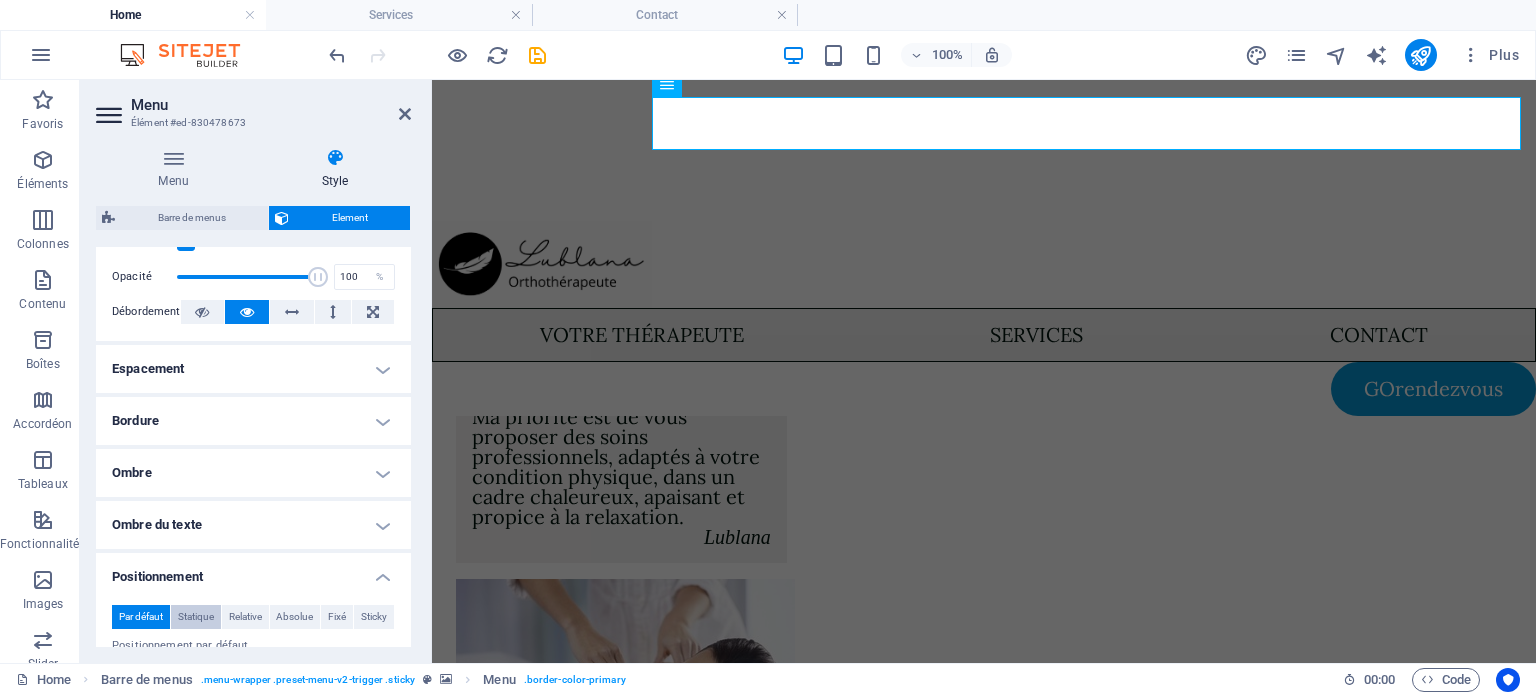 click on "Statique" at bounding box center (196, 617) 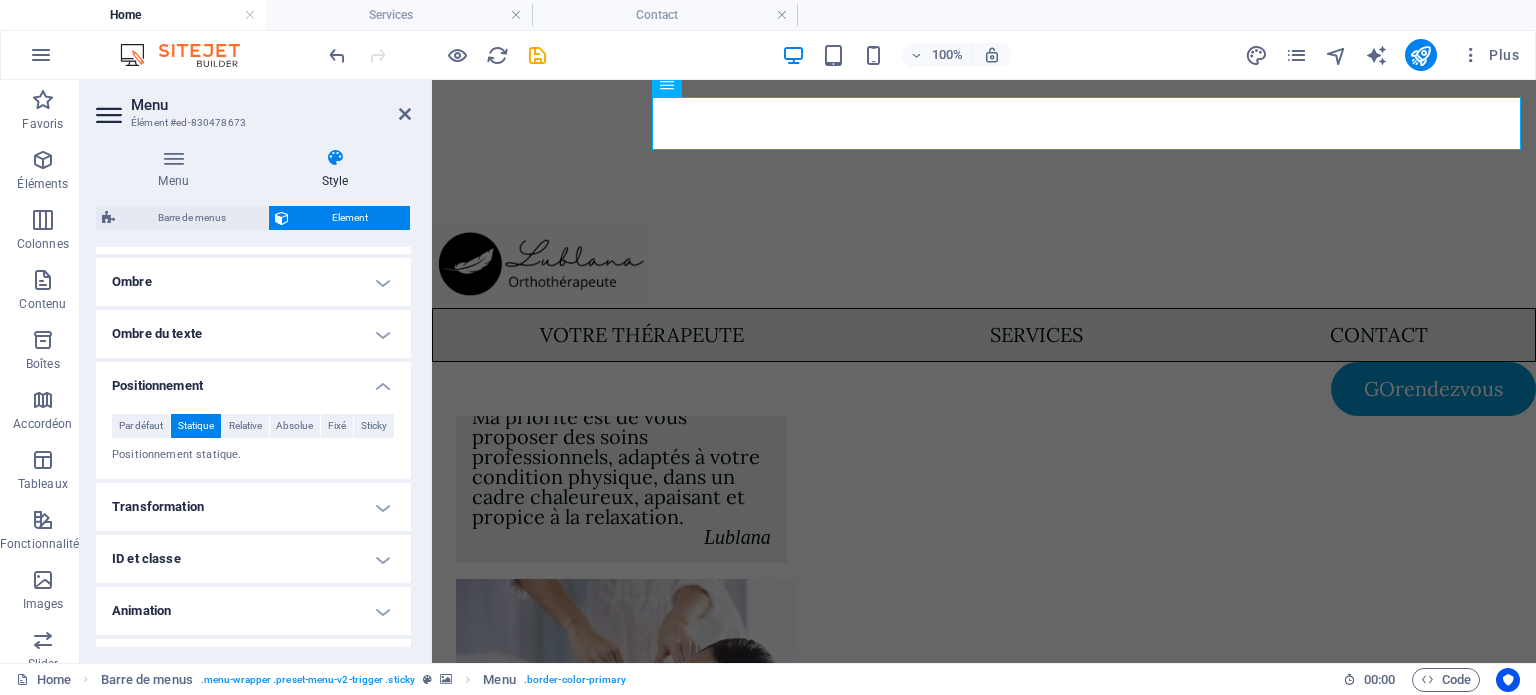 scroll, scrollTop: 500, scrollLeft: 0, axis: vertical 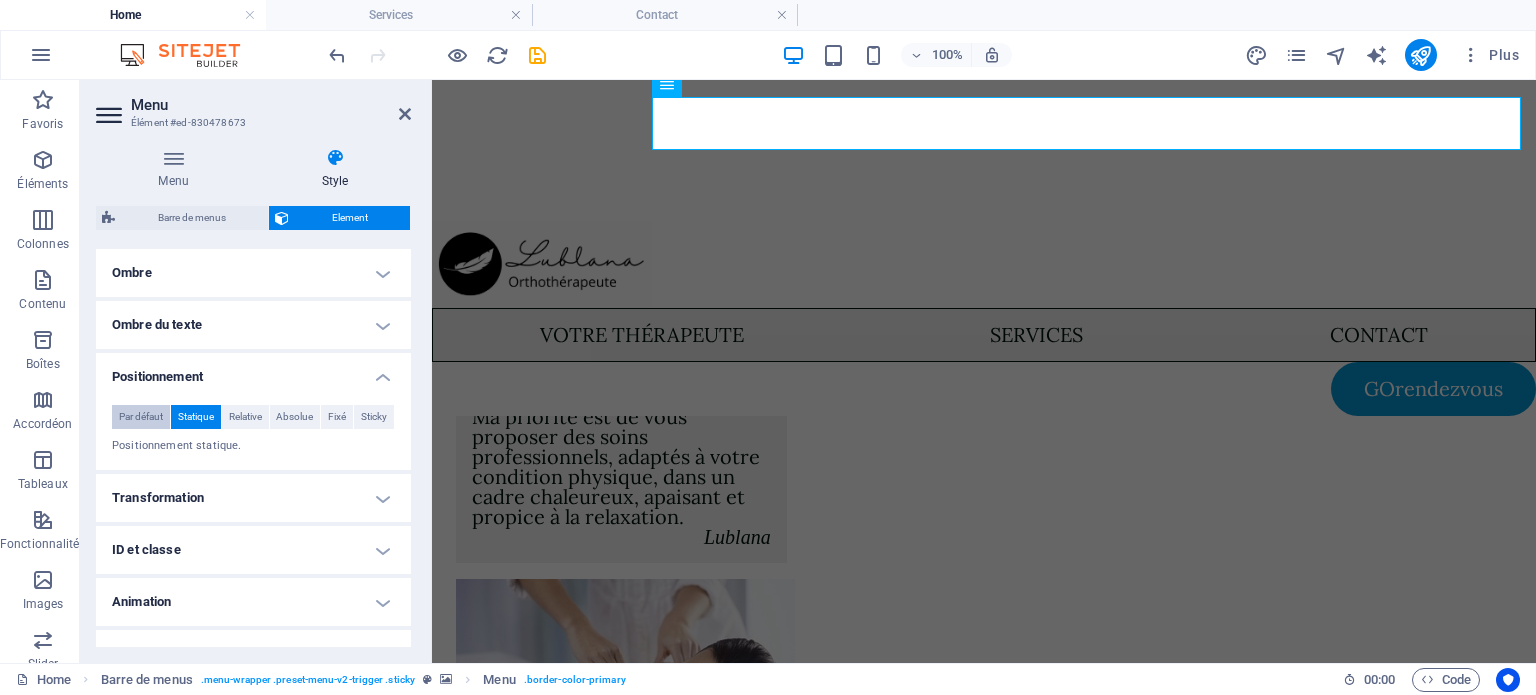 click on "Par défaut" at bounding box center [141, 417] 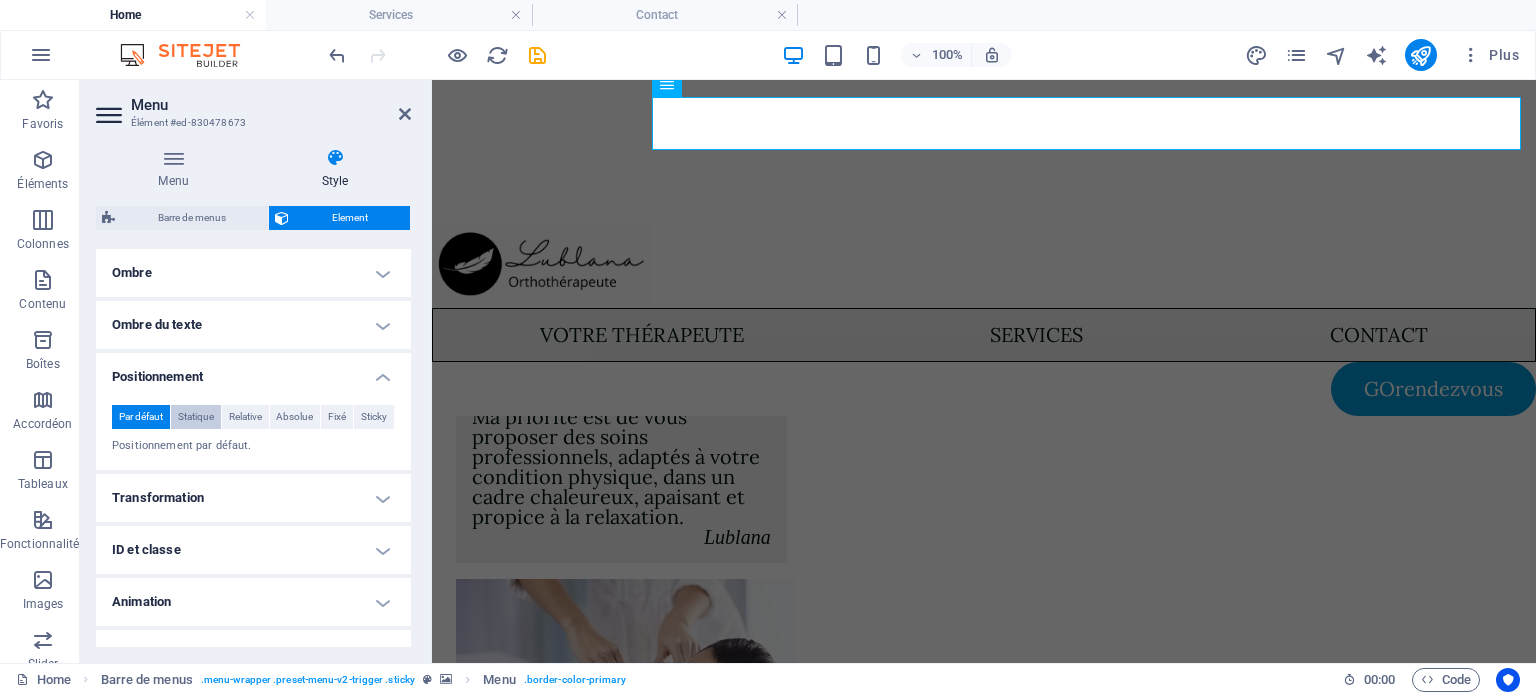 click on "Statique" at bounding box center [196, 417] 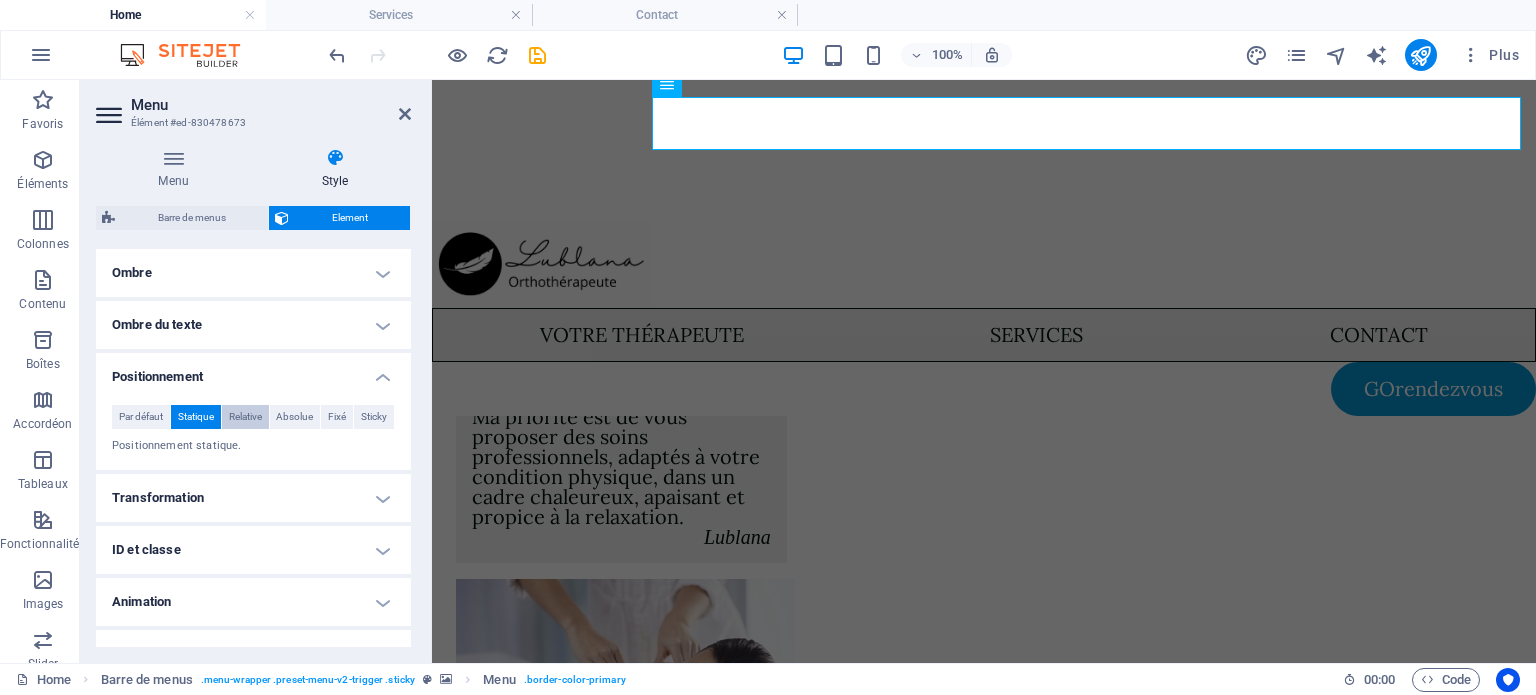 click on "Relative" at bounding box center [245, 417] 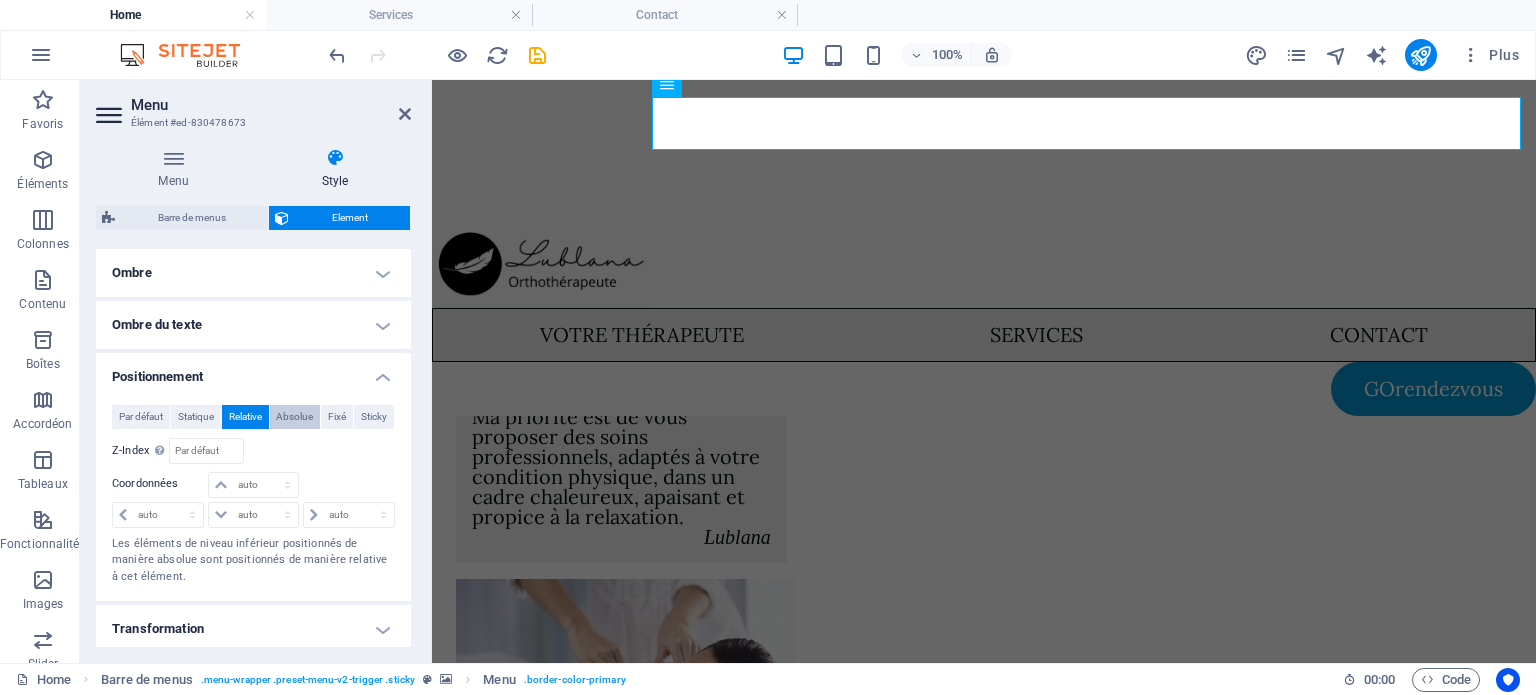 click on "Absolue" at bounding box center [294, 417] 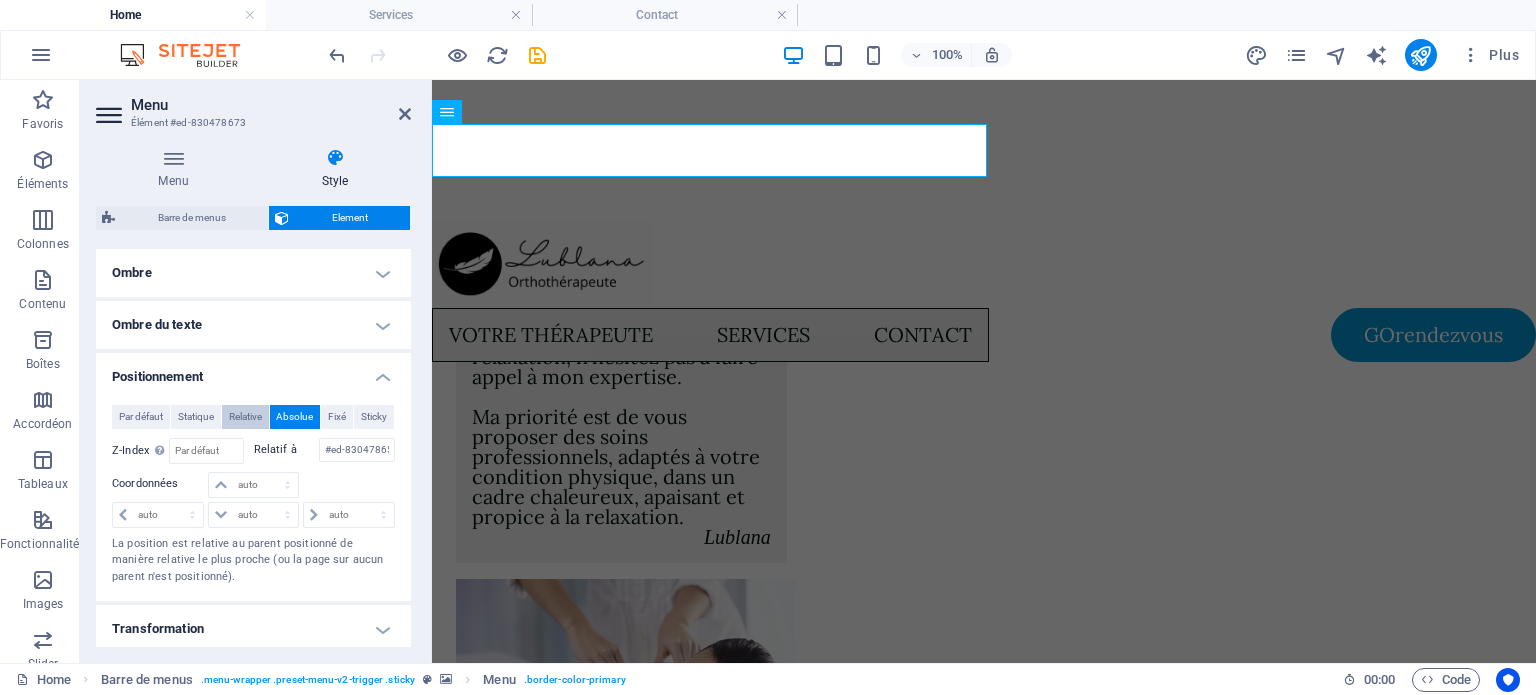 click on "Relative" at bounding box center [245, 417] 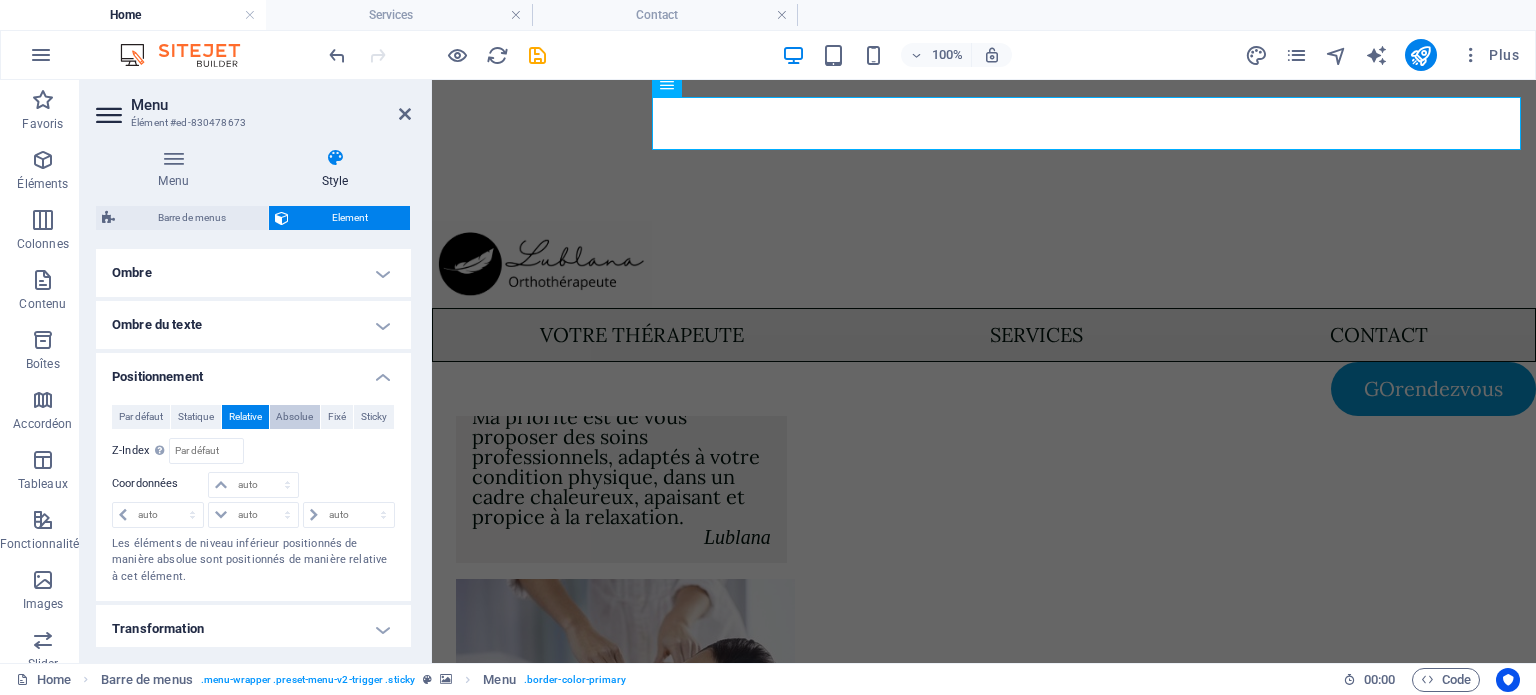 click on "Absolue" at bounding box center (294, 417) 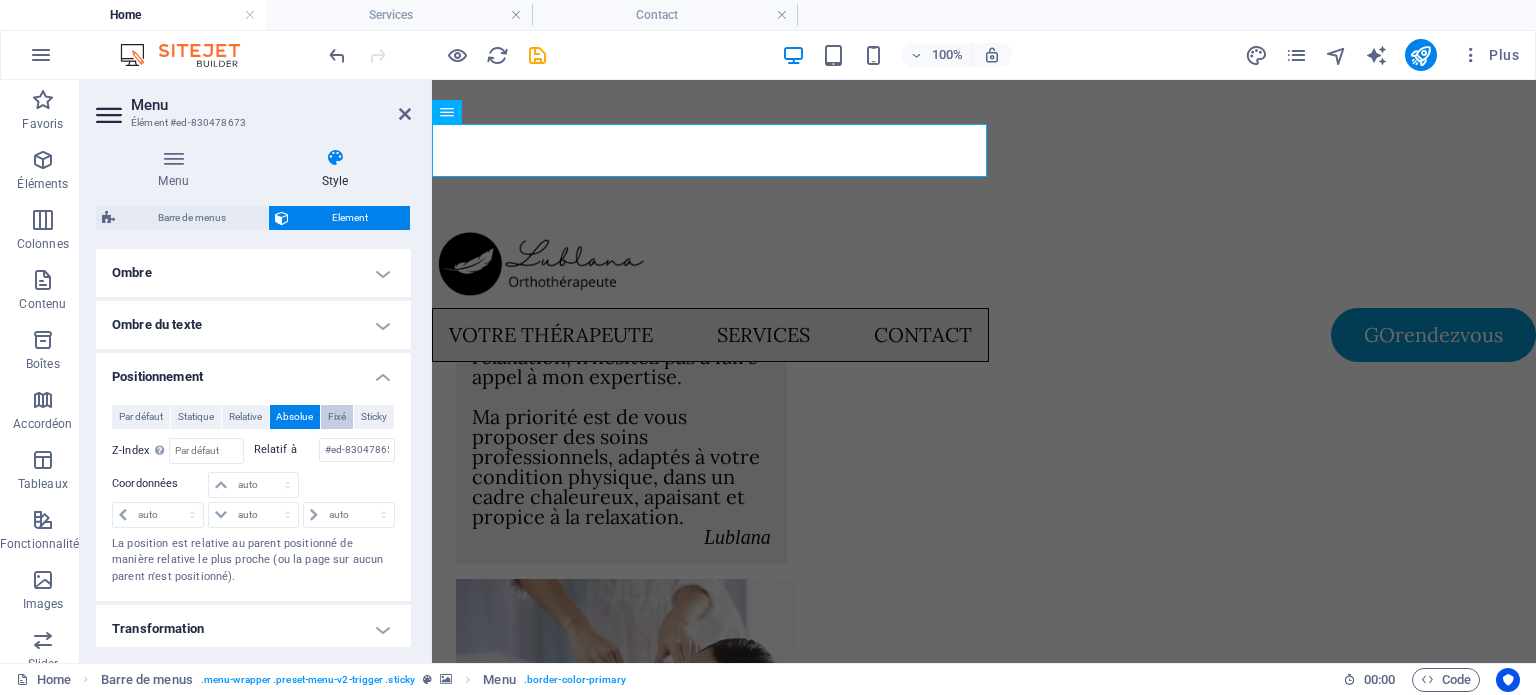 click on "Fixé" at bounding box center (337, 417) 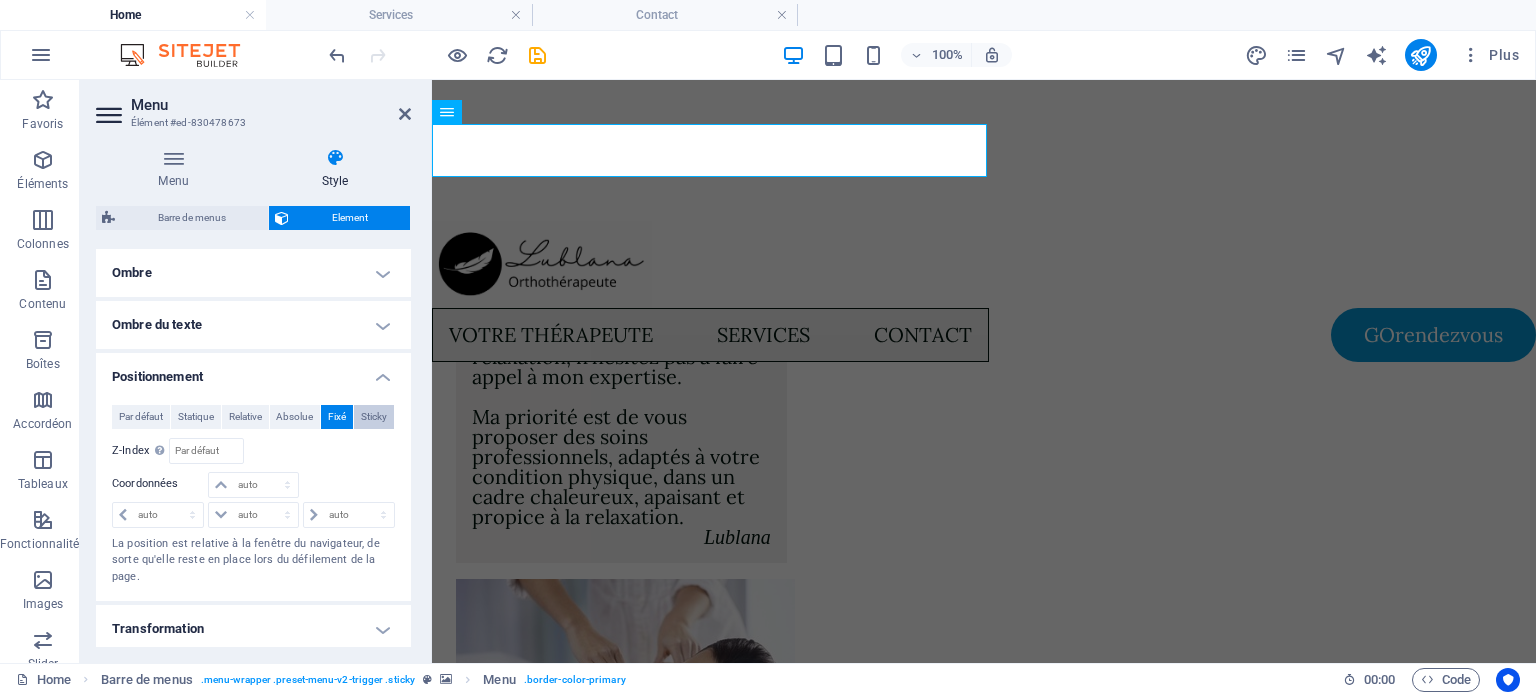 click on "Sticky" at bounding box center (374, 417) 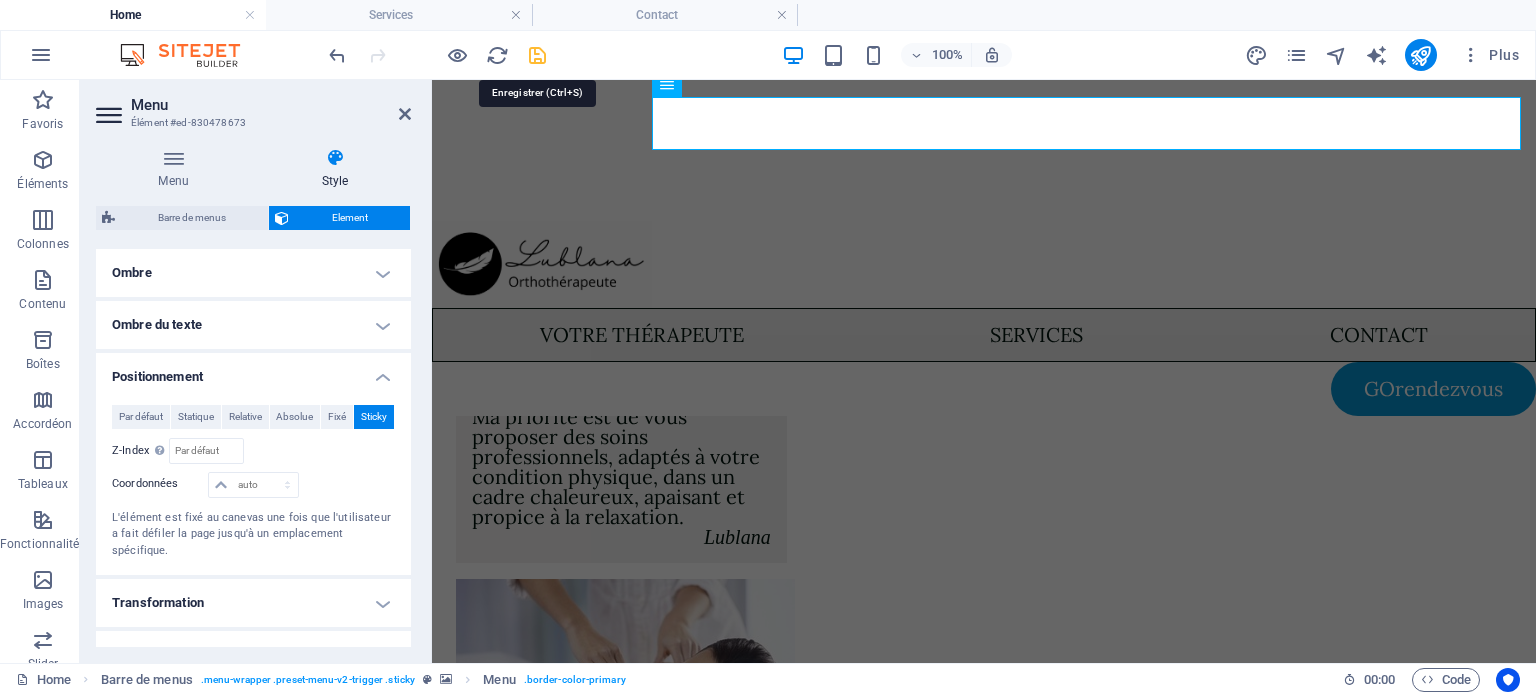 click at bounding box center (537, 55) 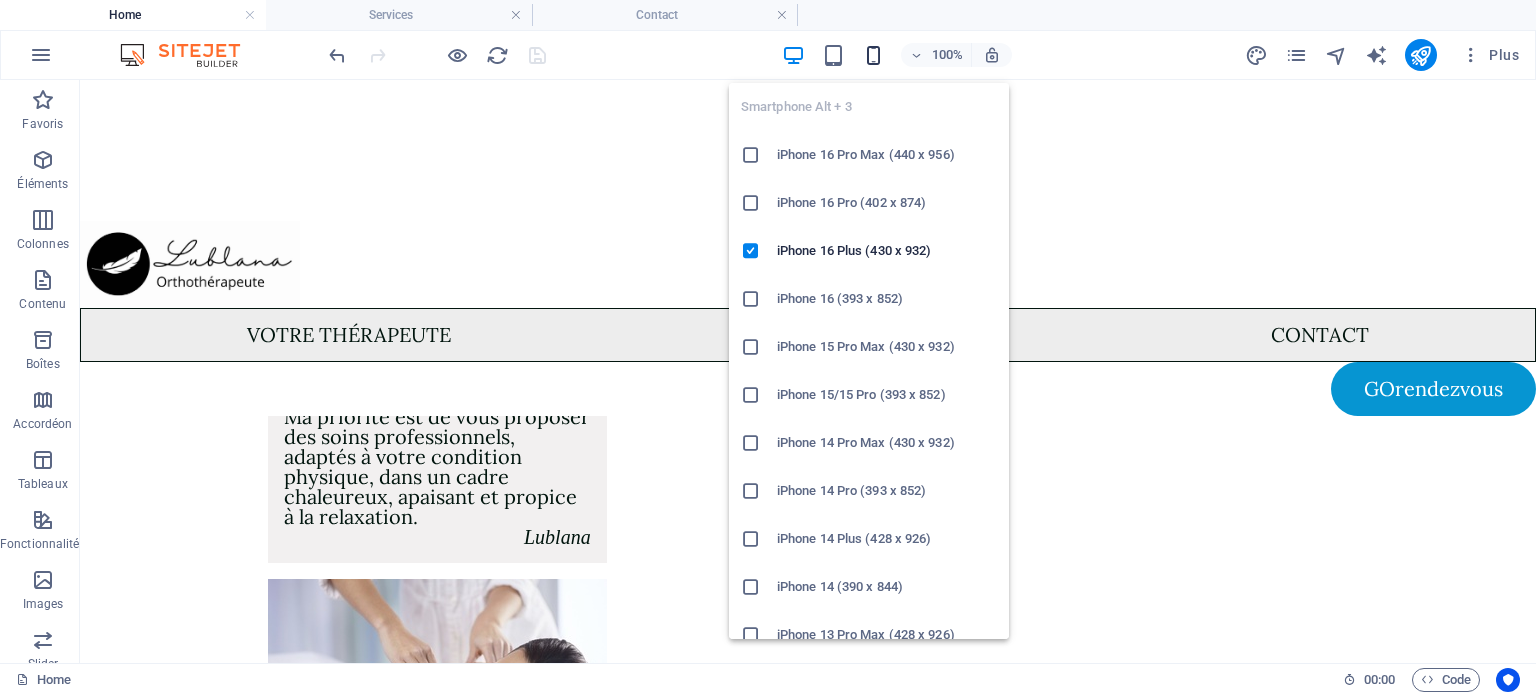 click at bounding box center (873, 55) 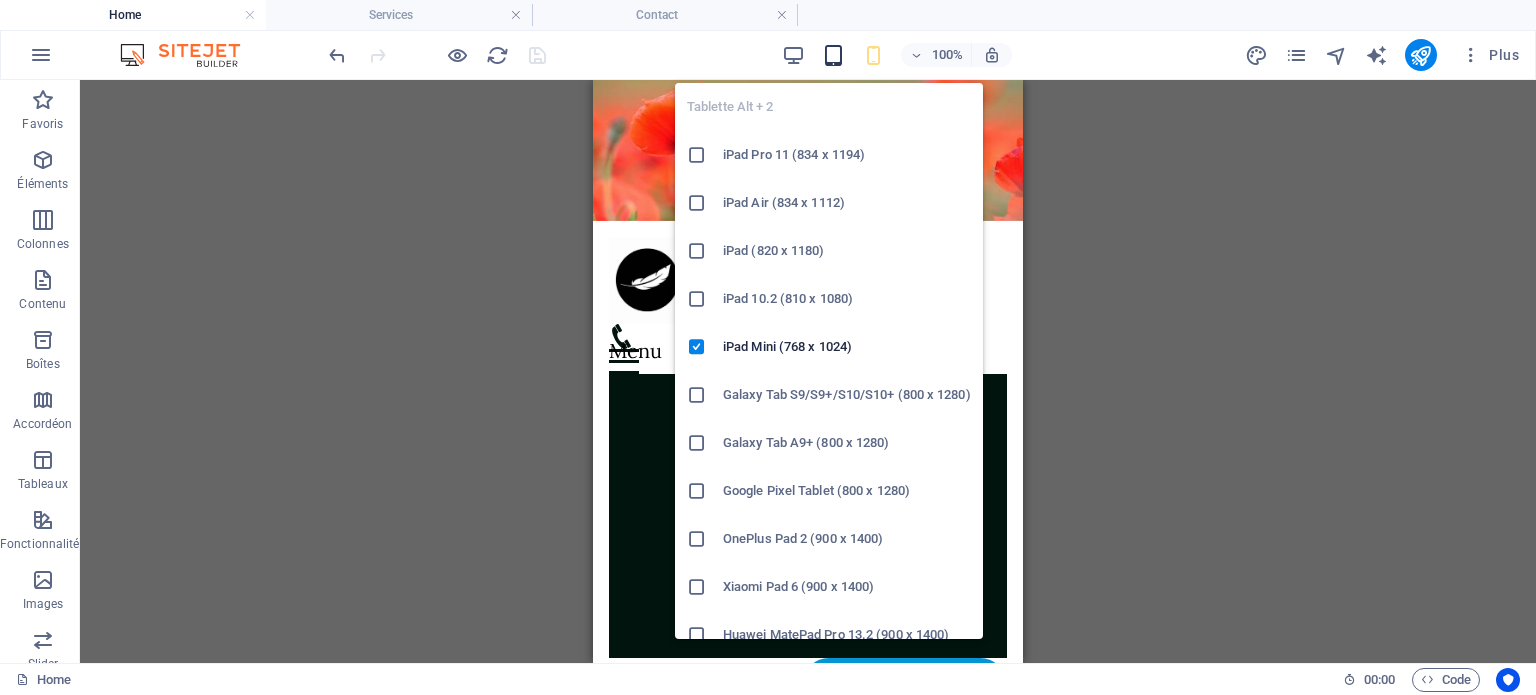 click at bounding box center [833, 55] 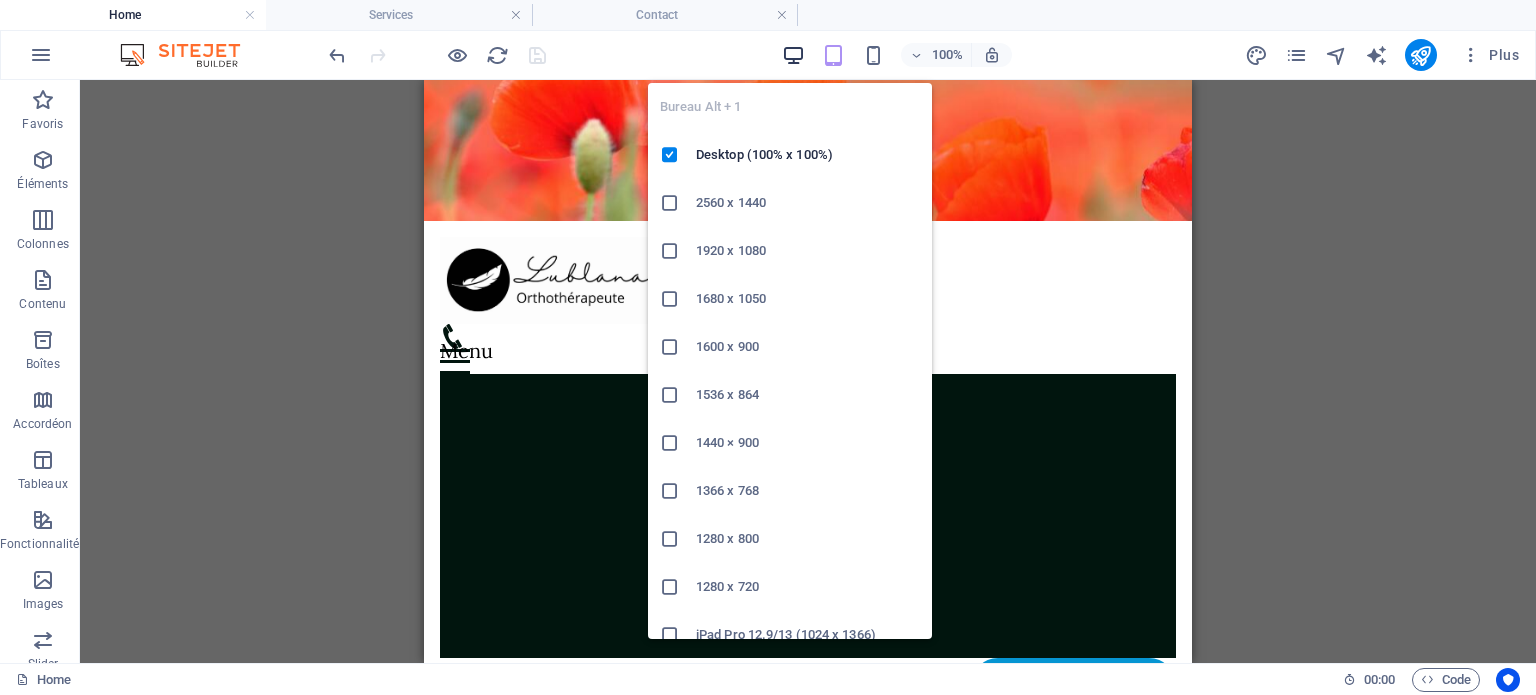 click at bounding box center [793, 55] 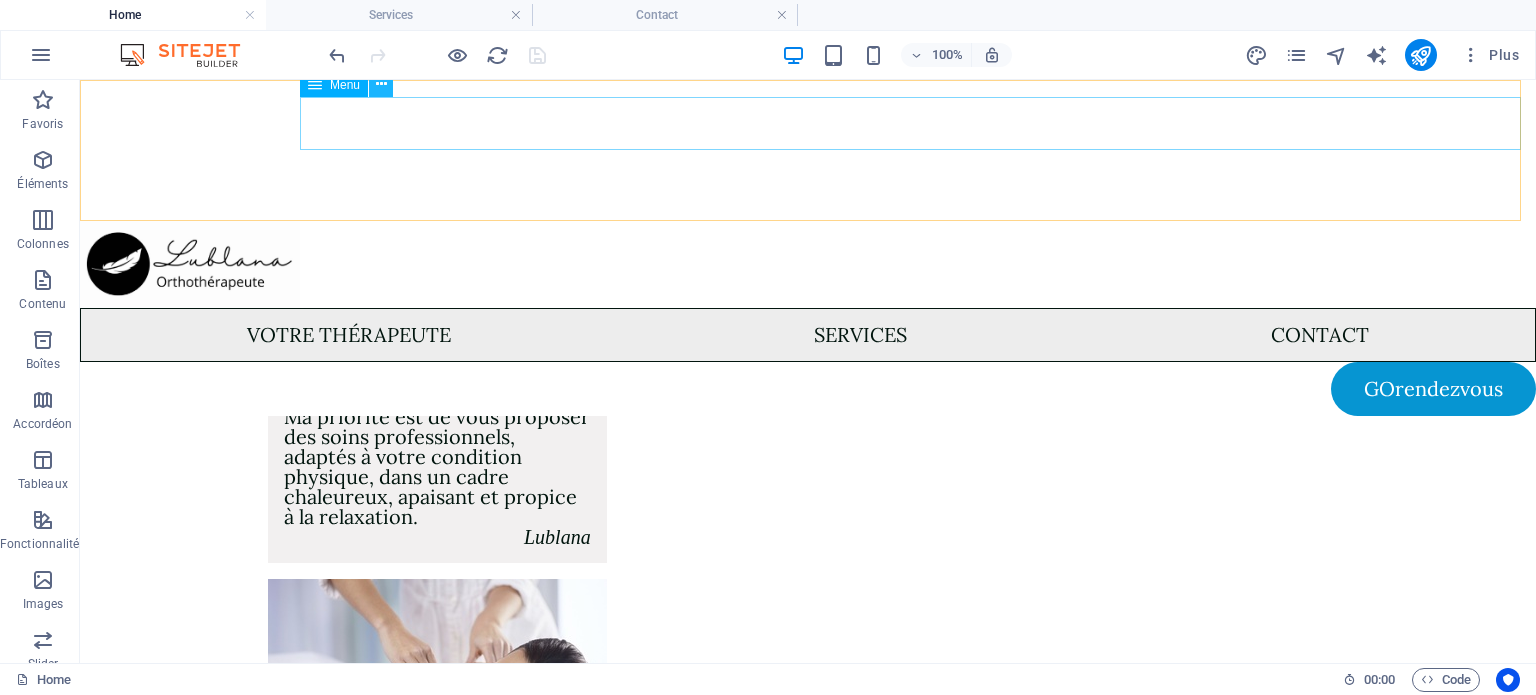 click at bounding box center (381, 84) 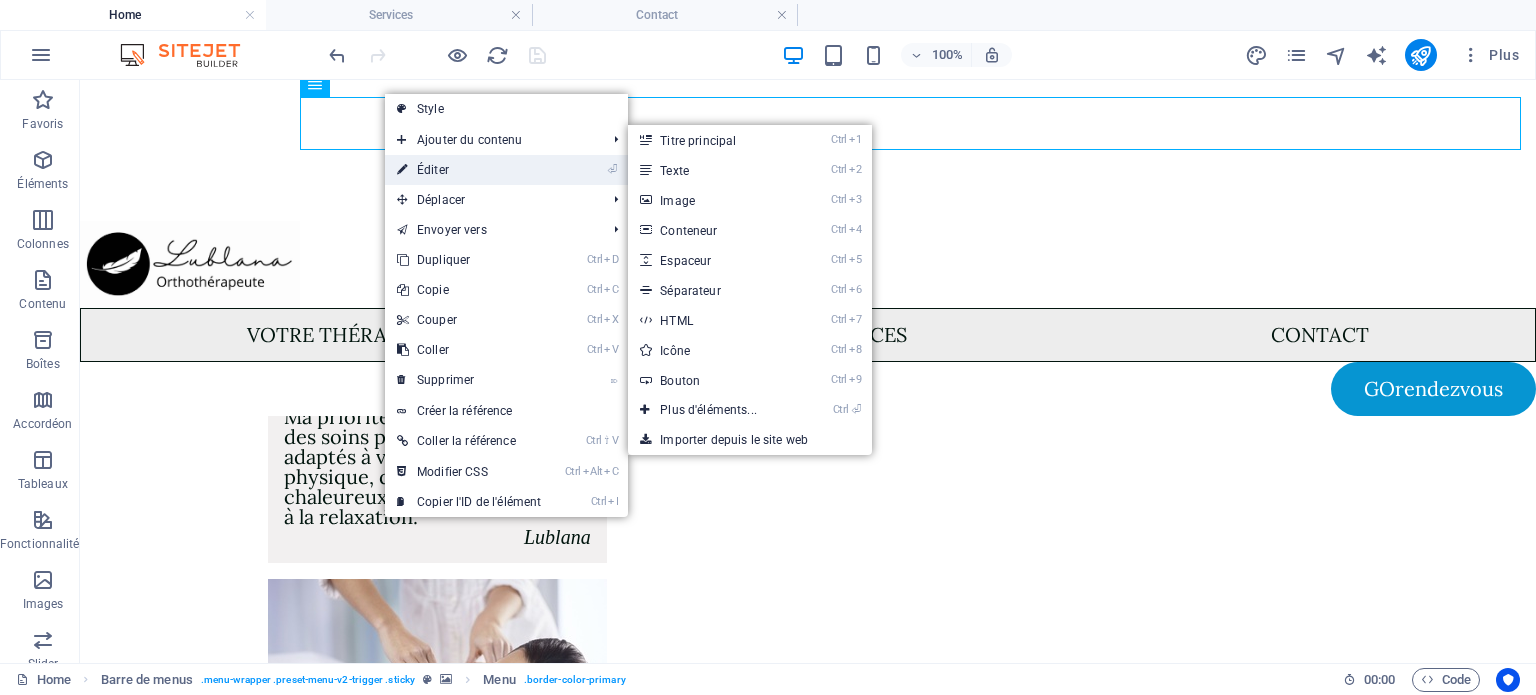click on "⏎  Éditer" at bounding box center (469, 170) 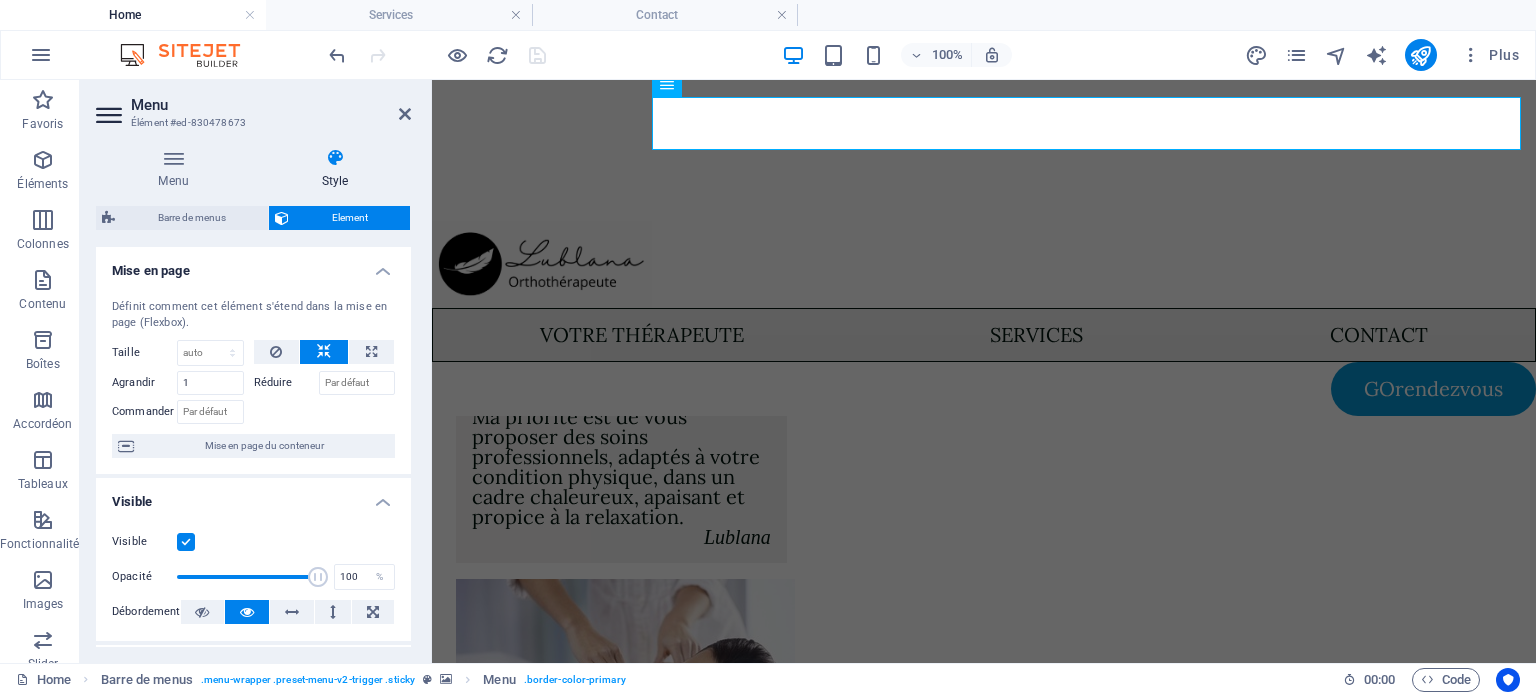 click at bounding box center [335, 158] 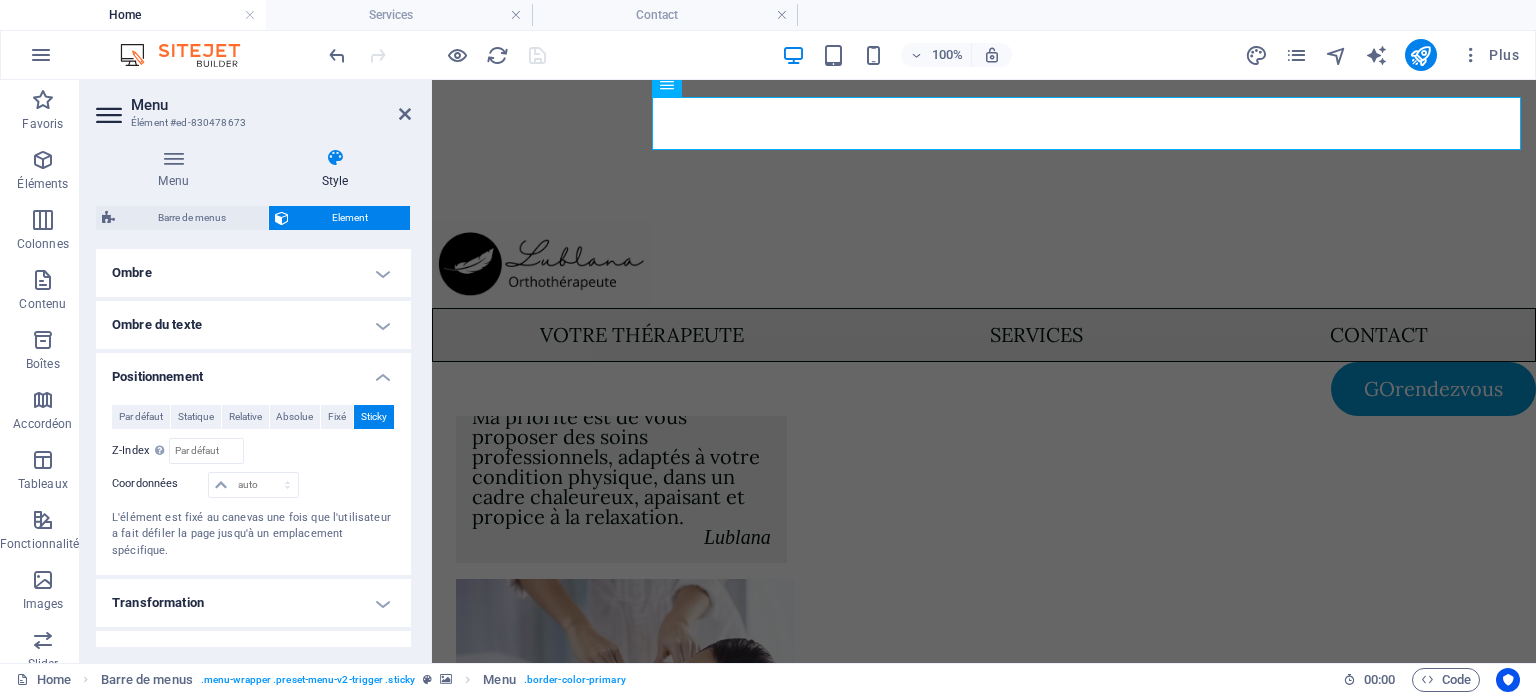 scroll, scrollTop: 400, scrollLeft: 0, axis: vertical 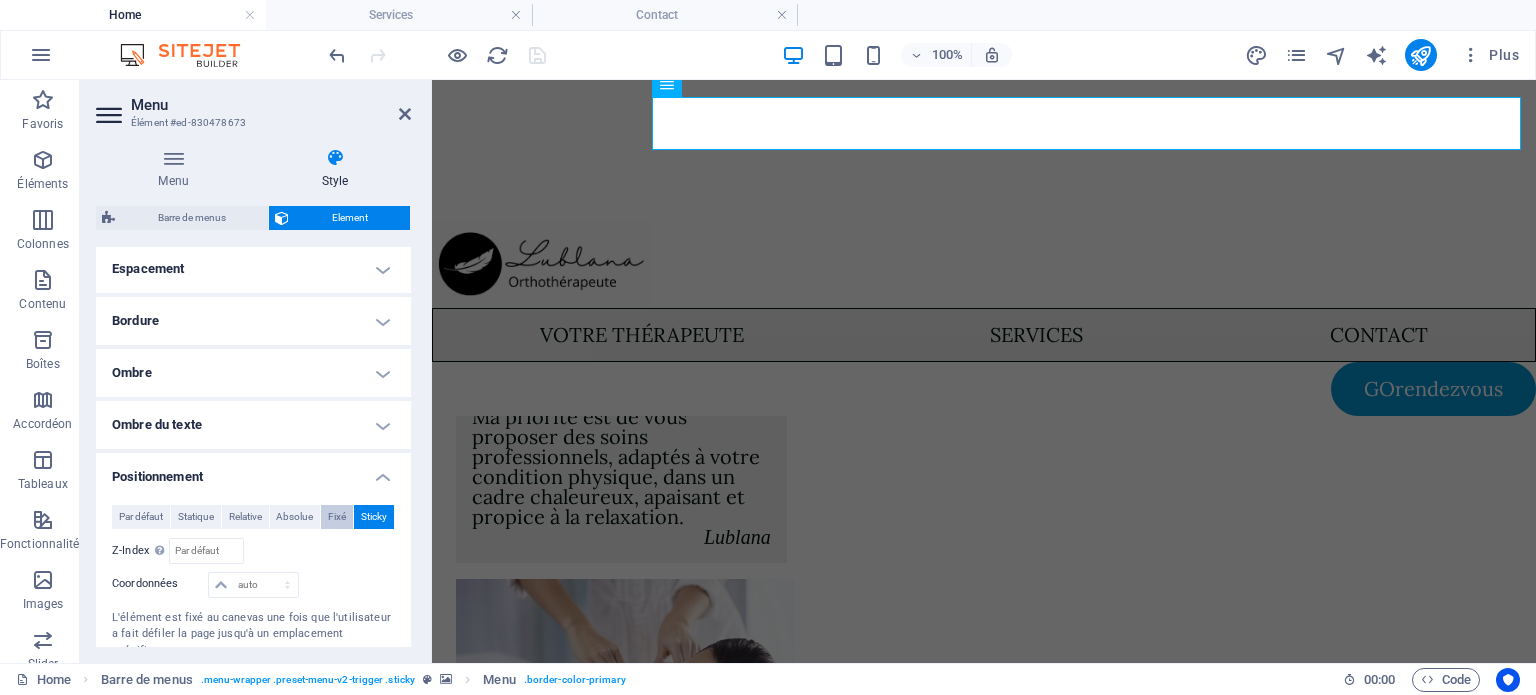 click on "Fixé" at bounding box center [337, 517] 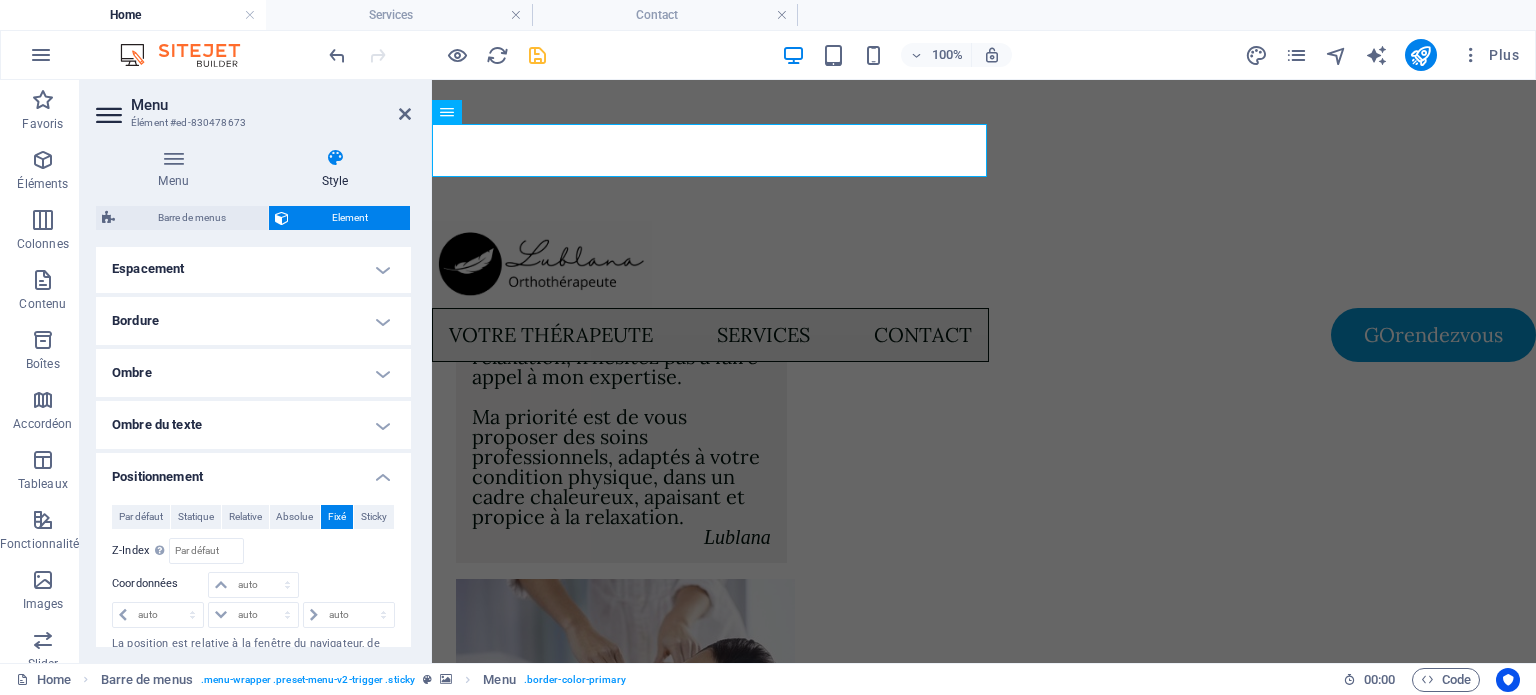 scroll, scrollTop: 500, scrollLeft: 0, axis: vertical 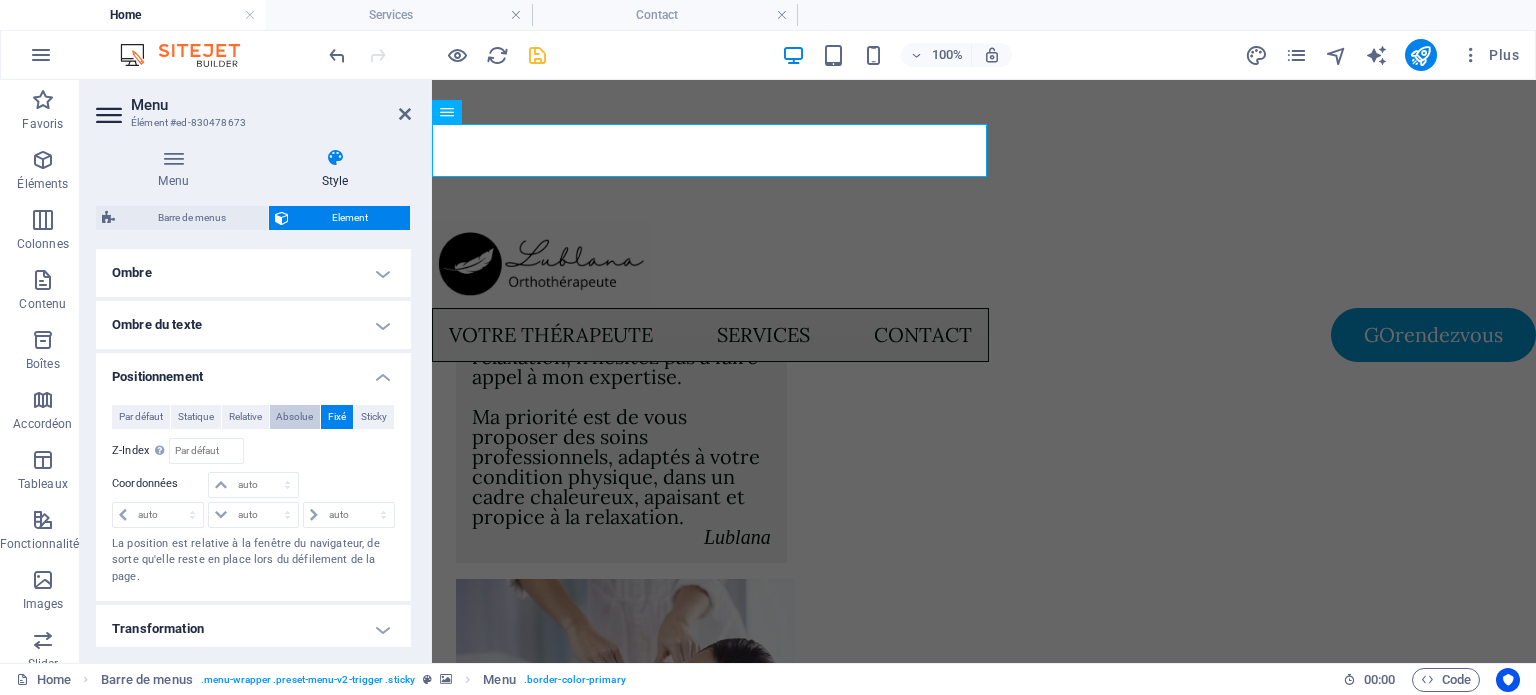 click on "Absolue" at bounding box center [294, 417] 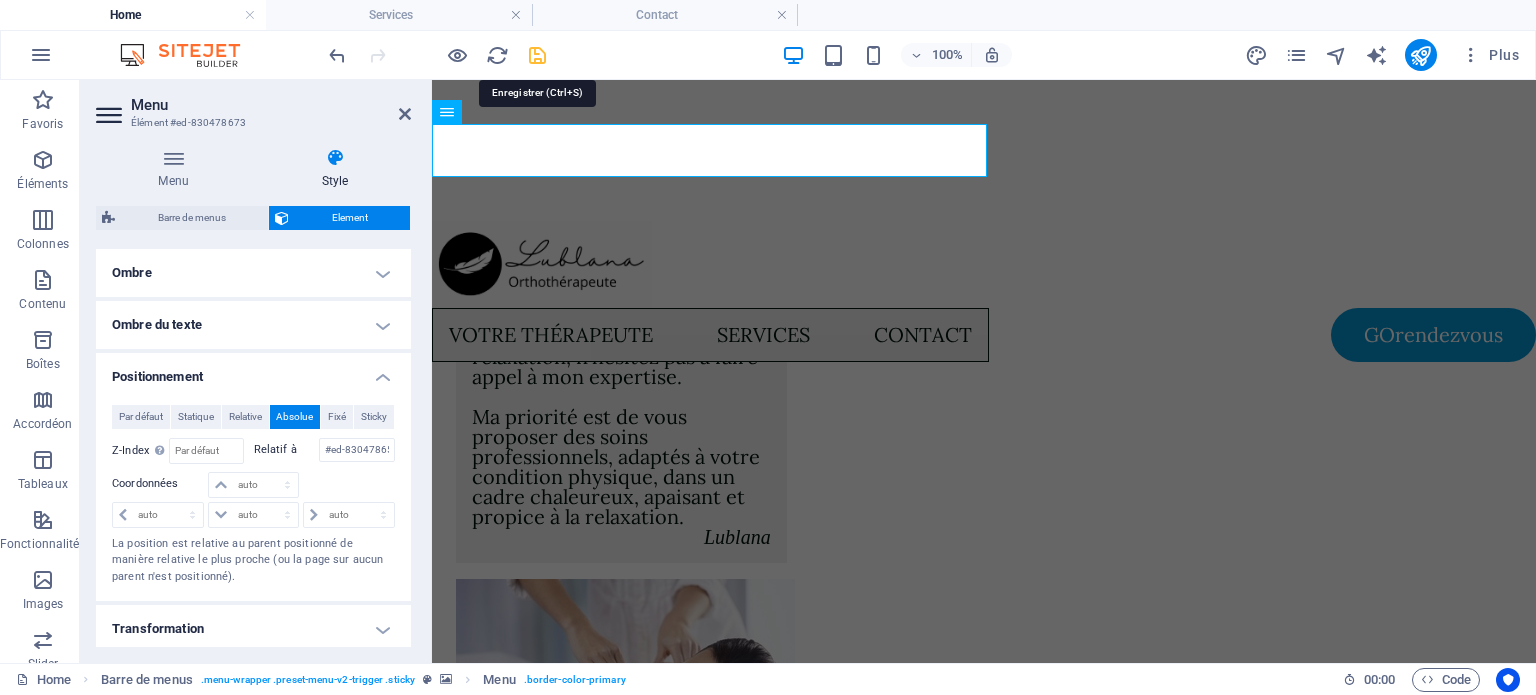 click at bounding box center (537, 55) 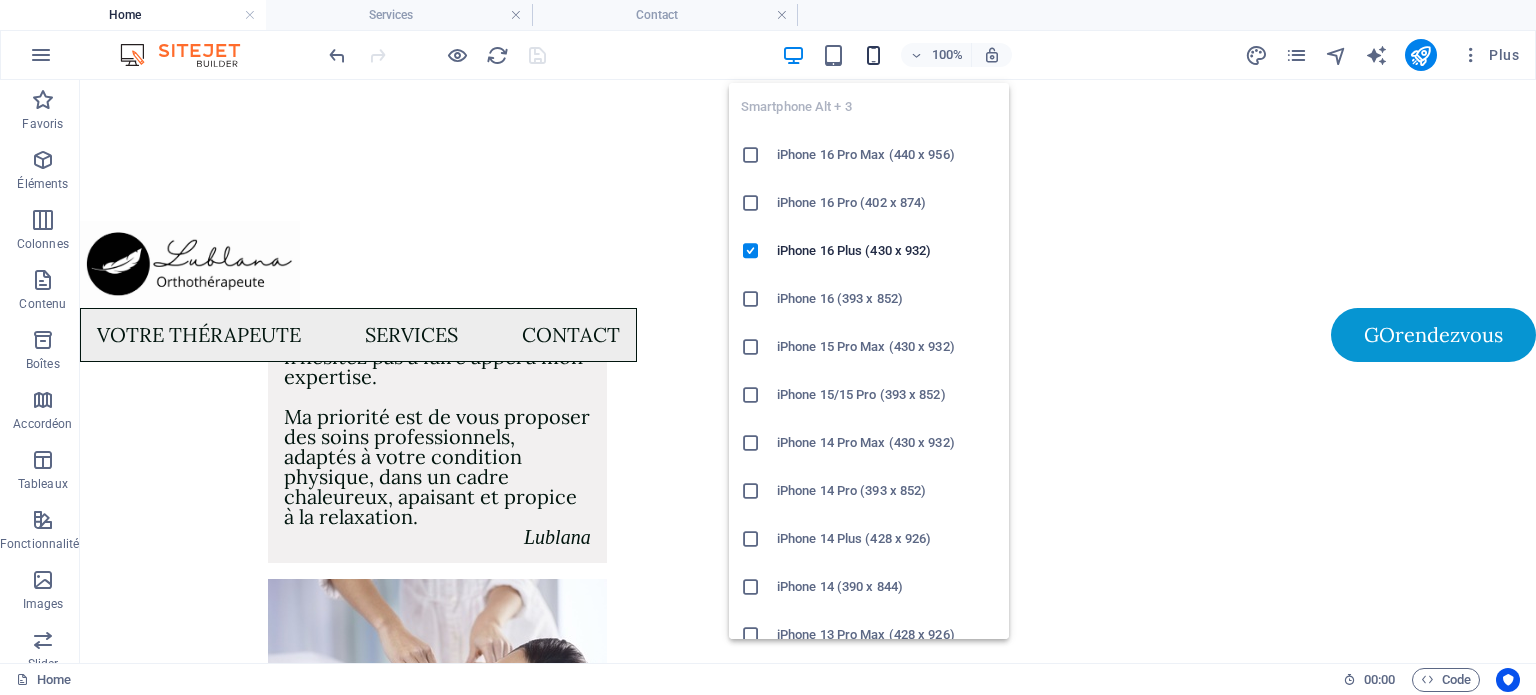 click at bounding box center (873, 55) 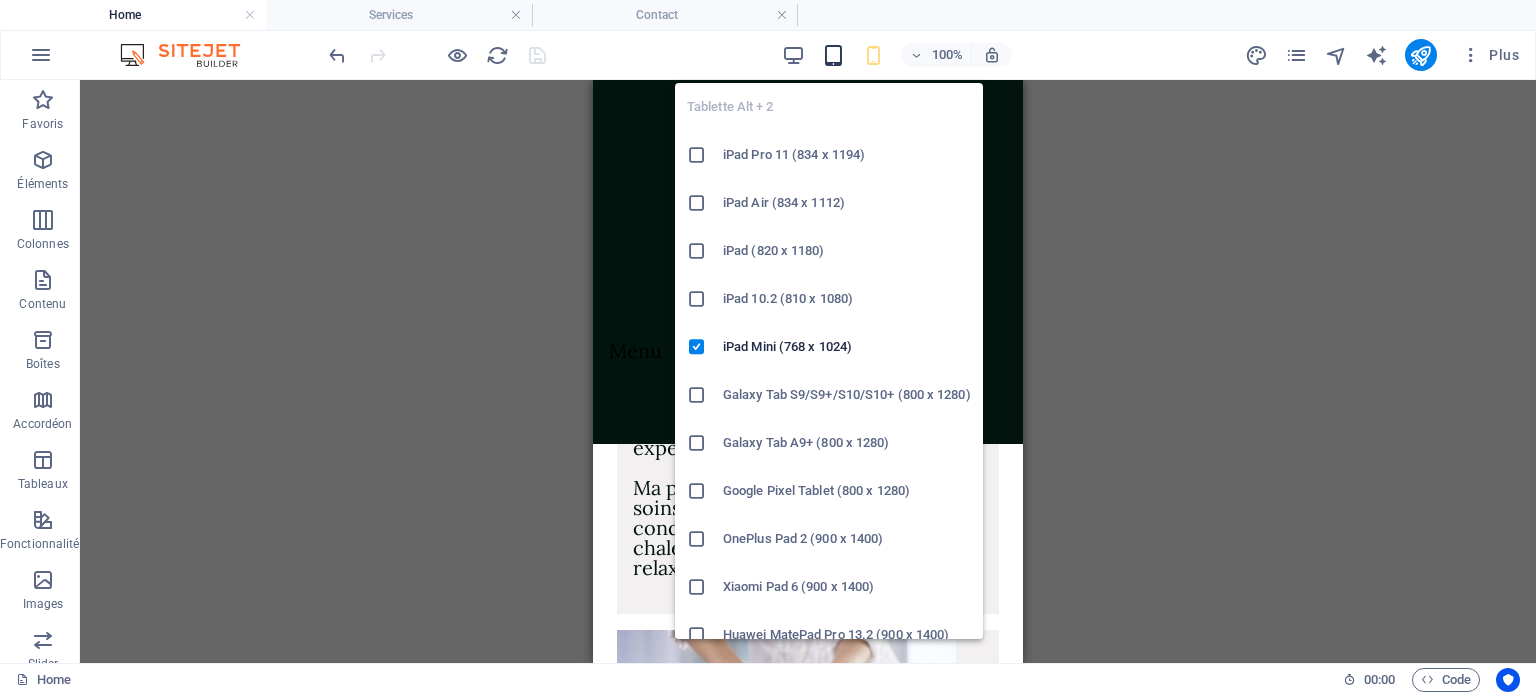 click at bounding box center [833, 55] 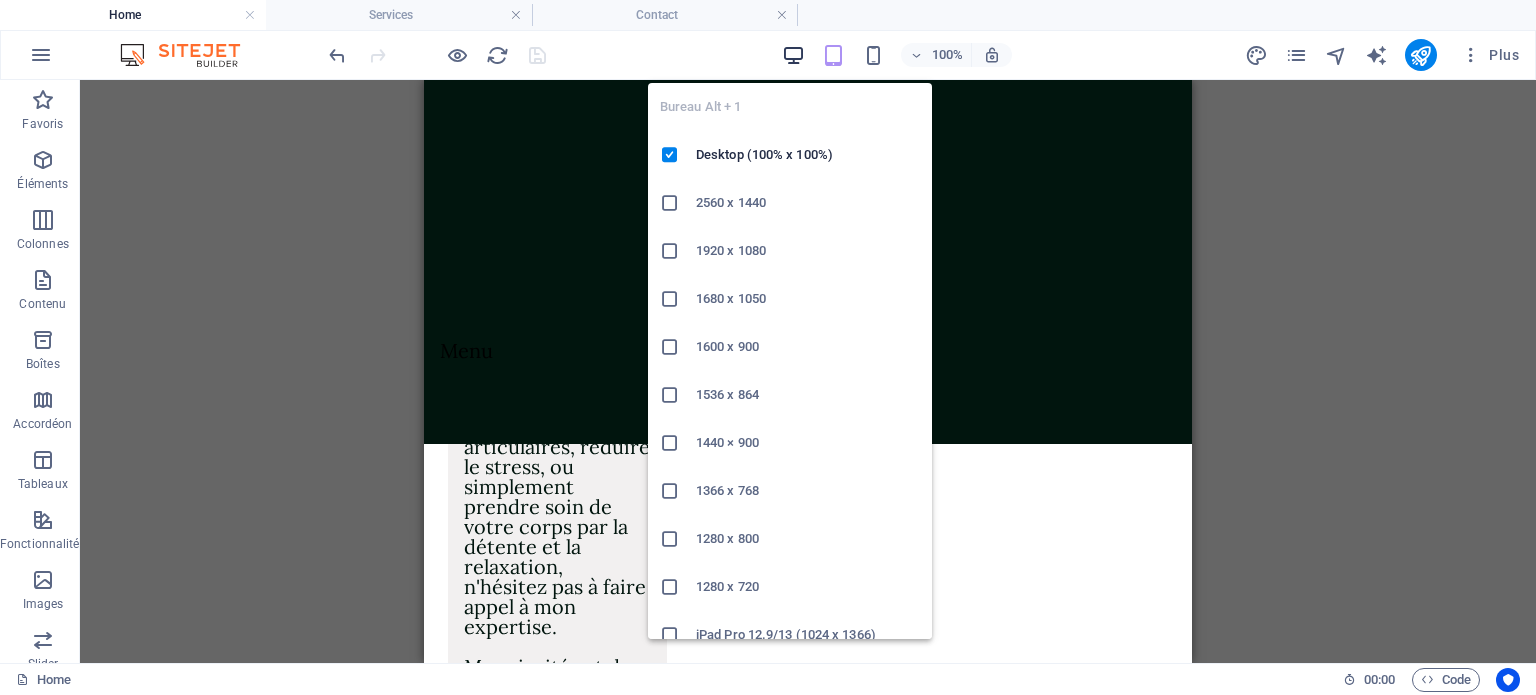 click at bounding box center (793, 55) 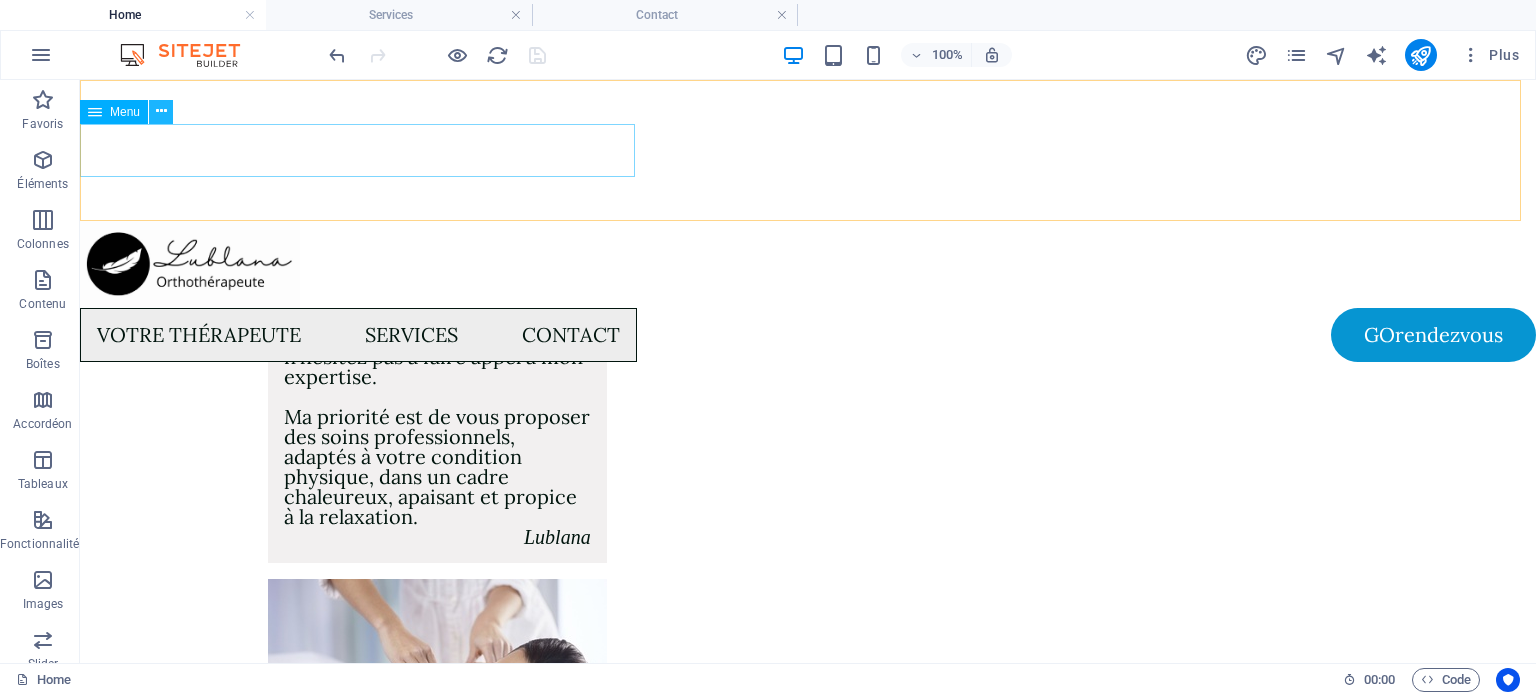 click at bounding box center (161, 111) 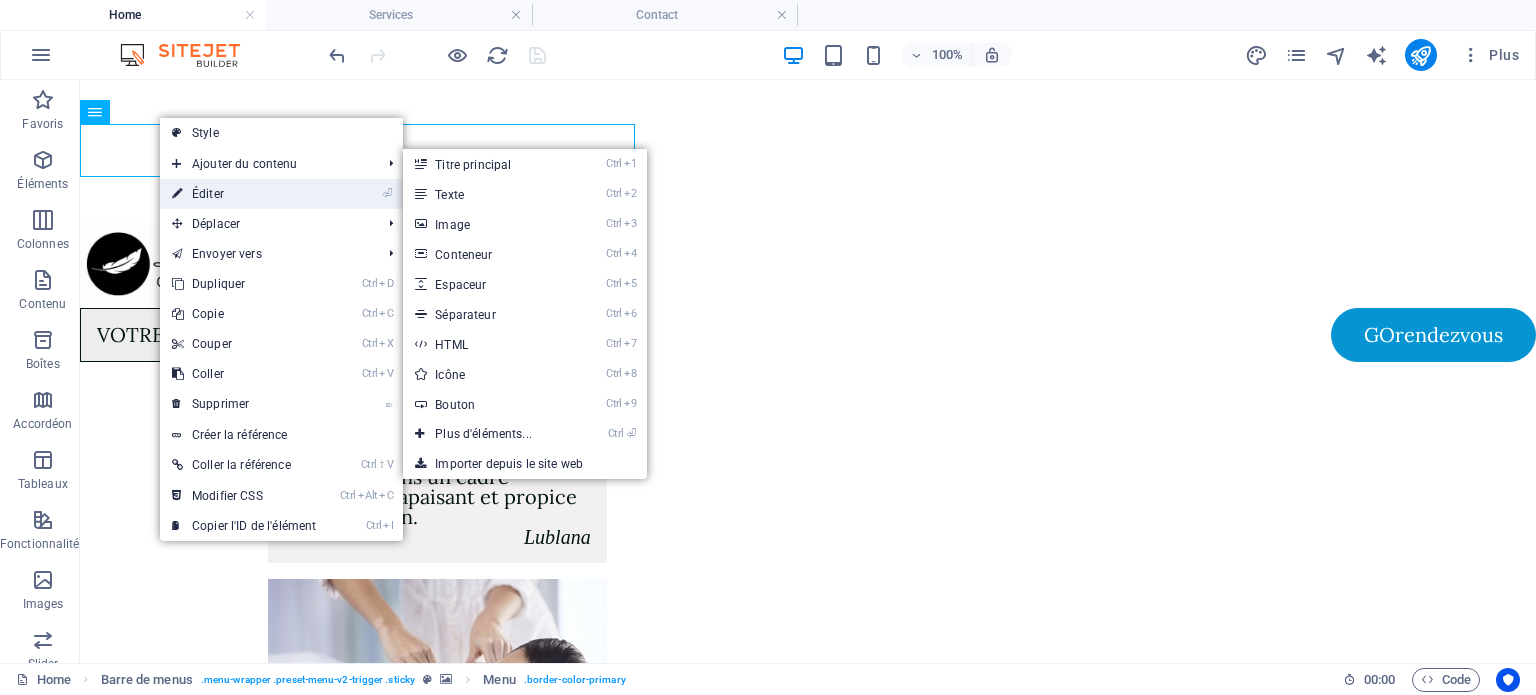 click on "⏎  Éditer" at bounding box center (244, 194) 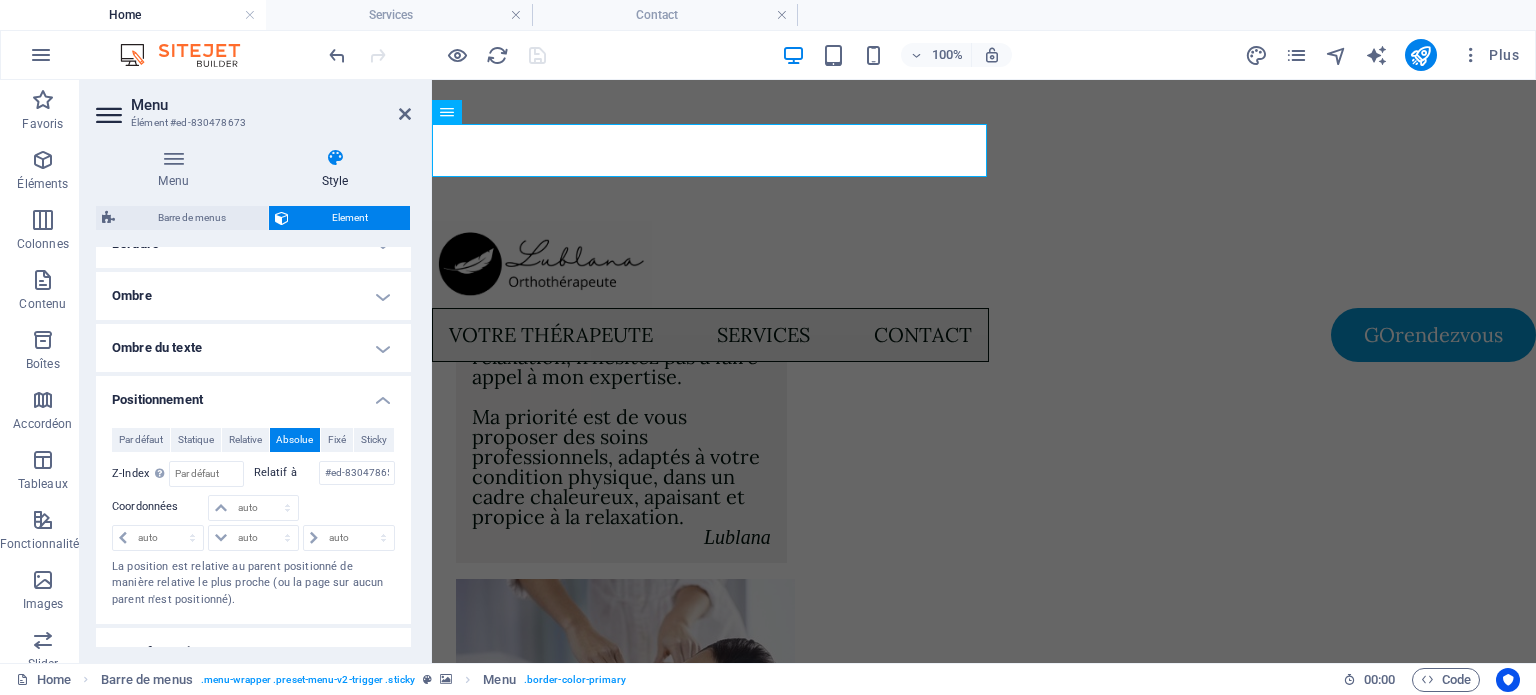 scroll, scrollTop: 500, scrollLeft: 0, axis: vertical 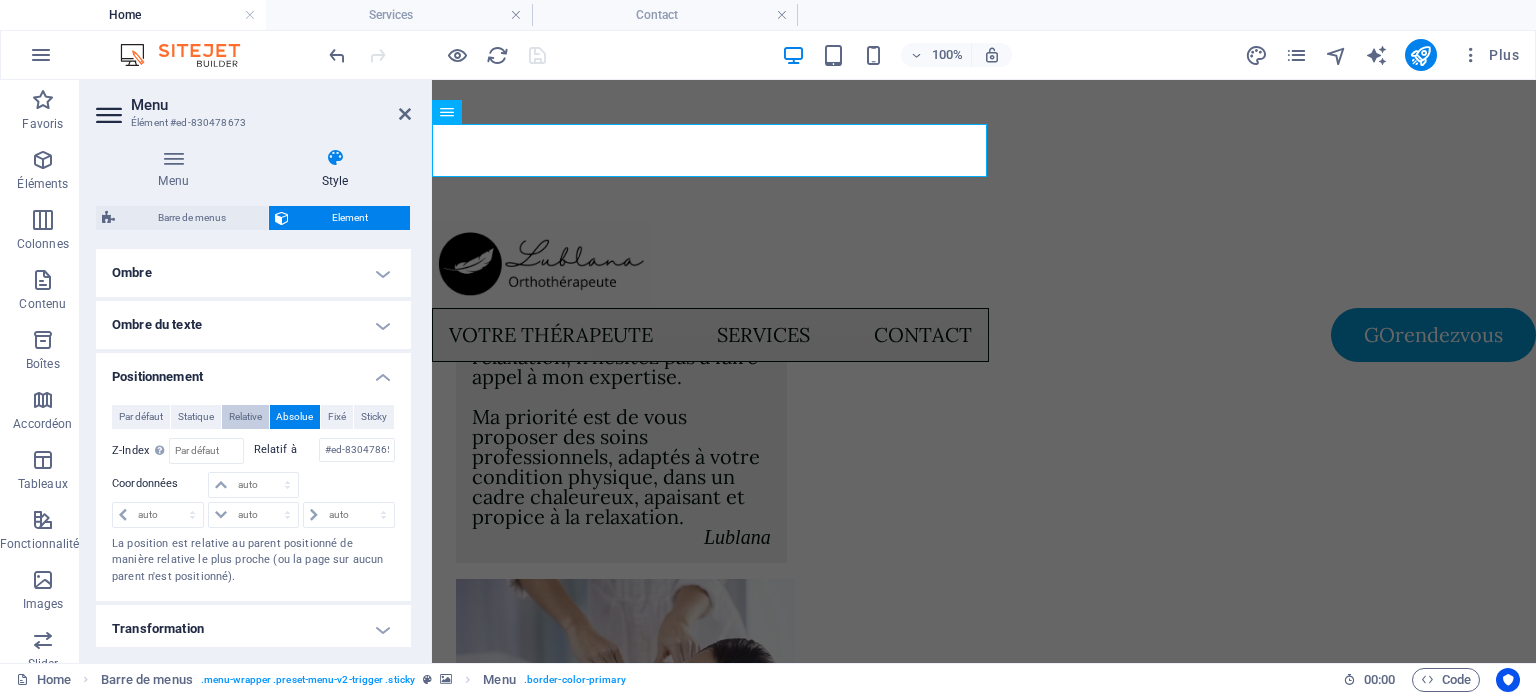 click on "Relative" at bounding box center (245, 417) 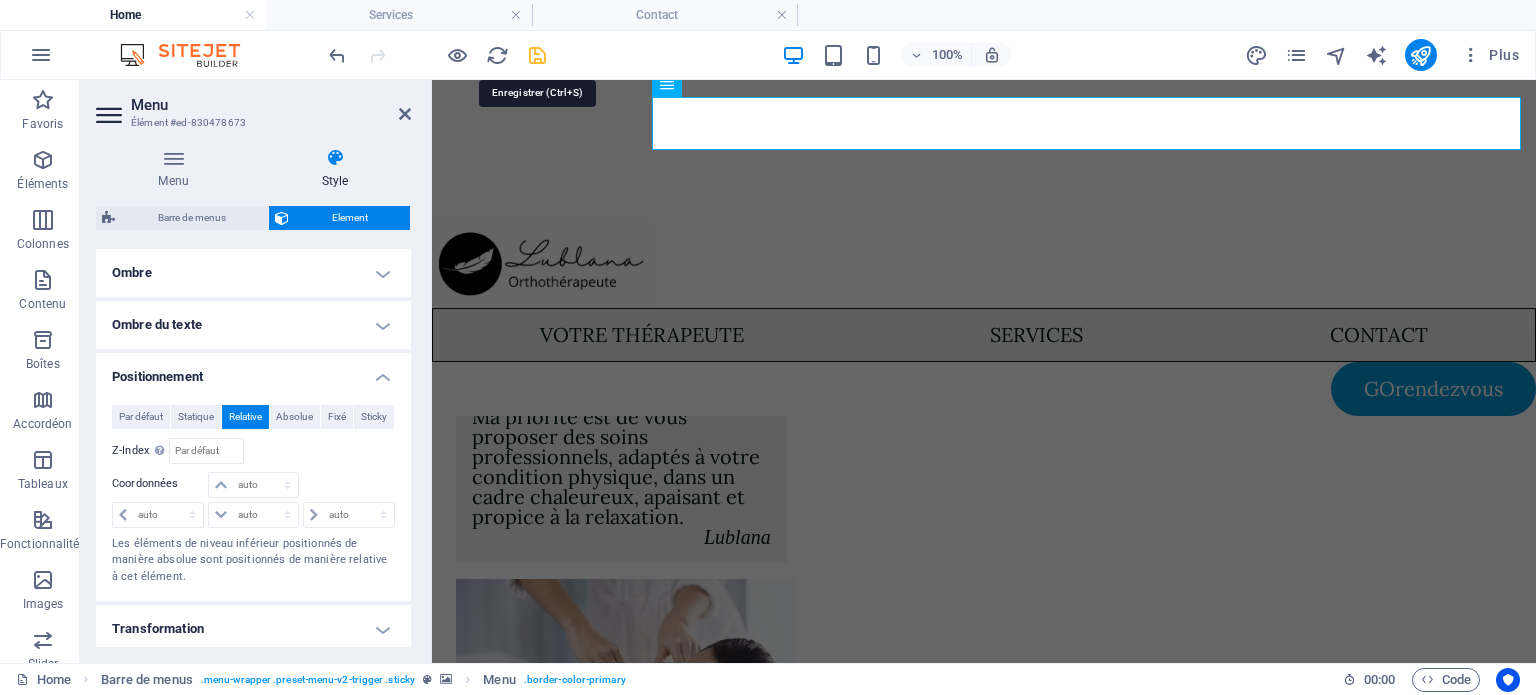 click at bounding box center (537, 55) 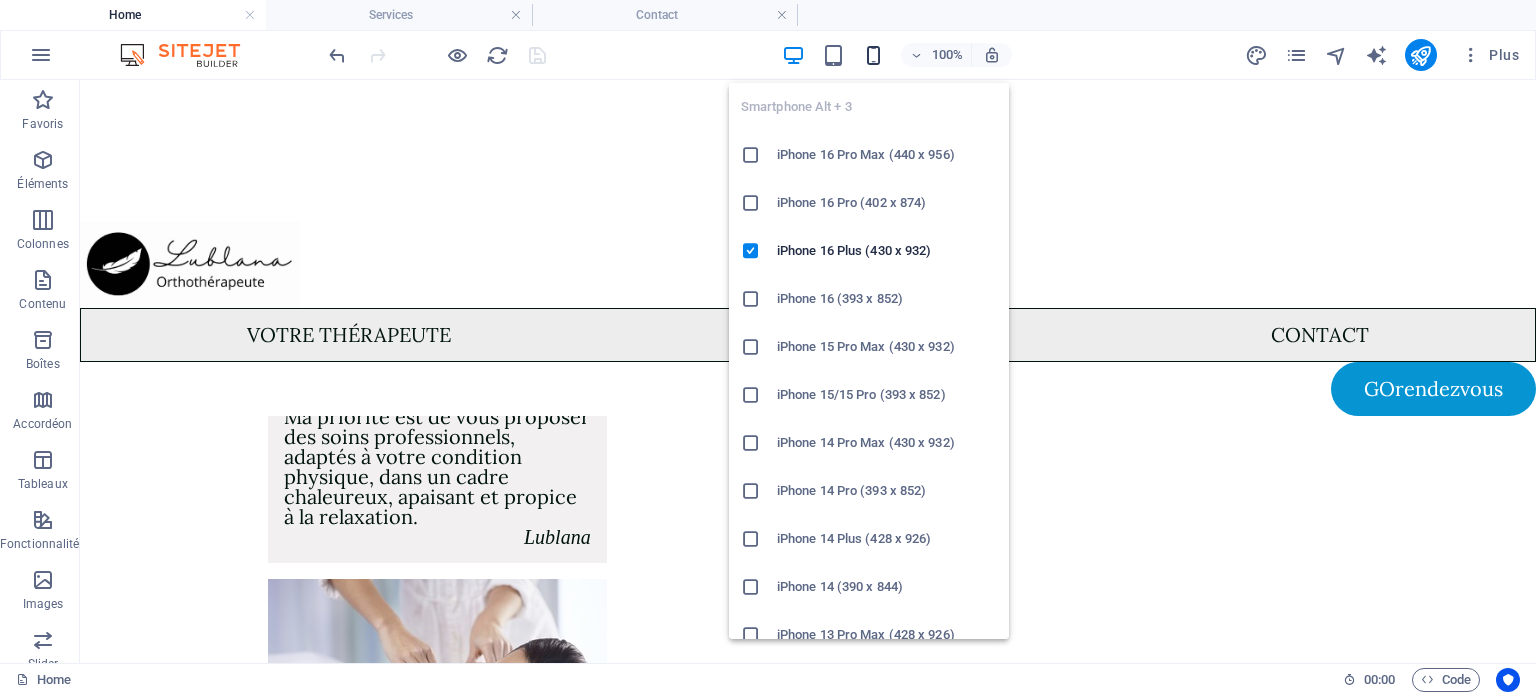 click at bounding box center (873, 55) 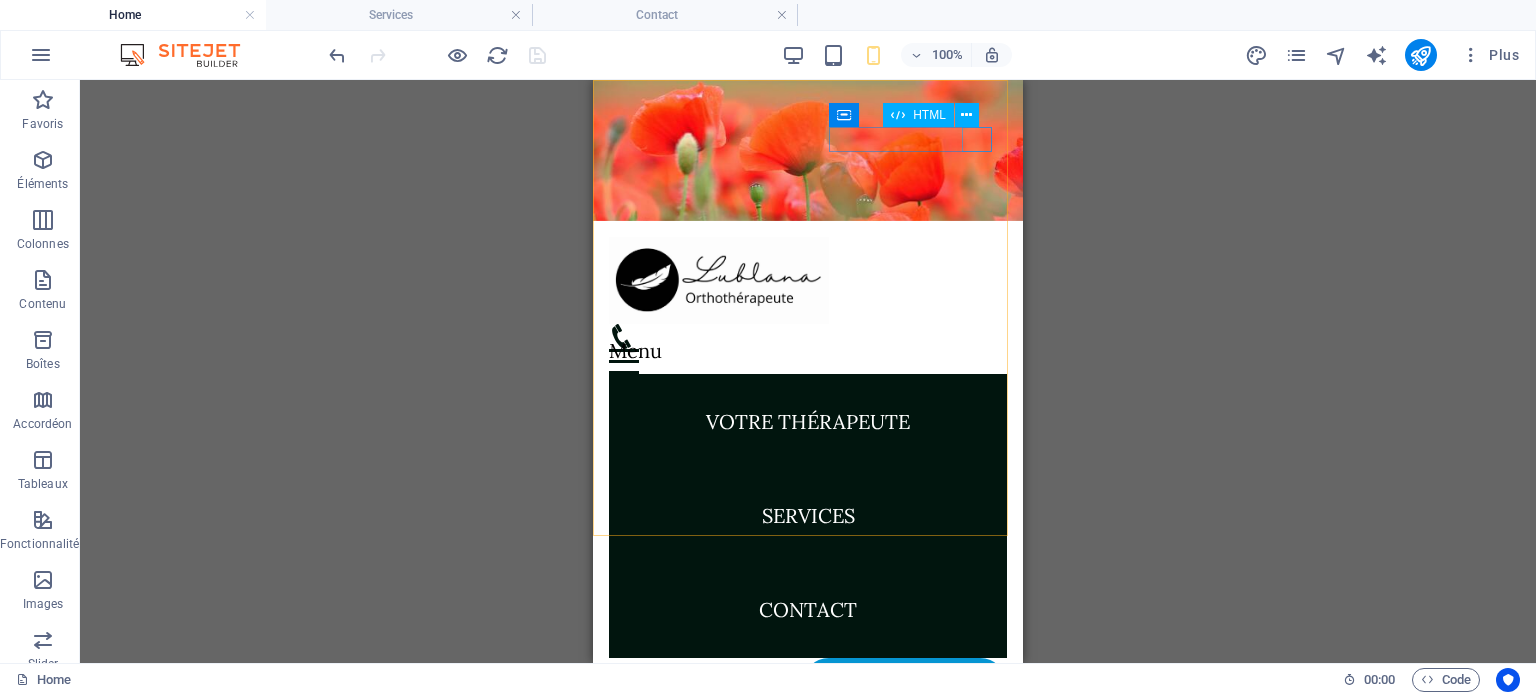 click on "Menu" at bounding box center [808, 361] 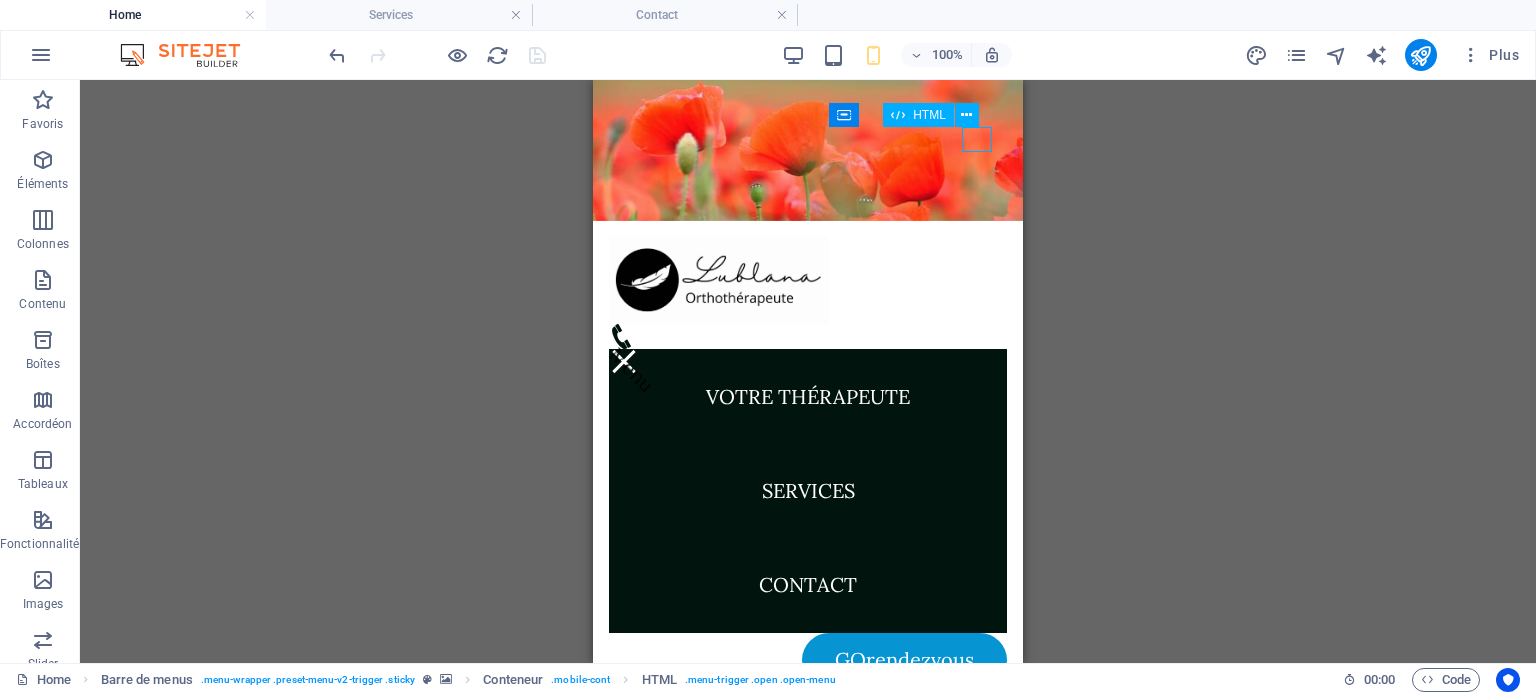 click on "Menu" at bounding box center [624, 361] 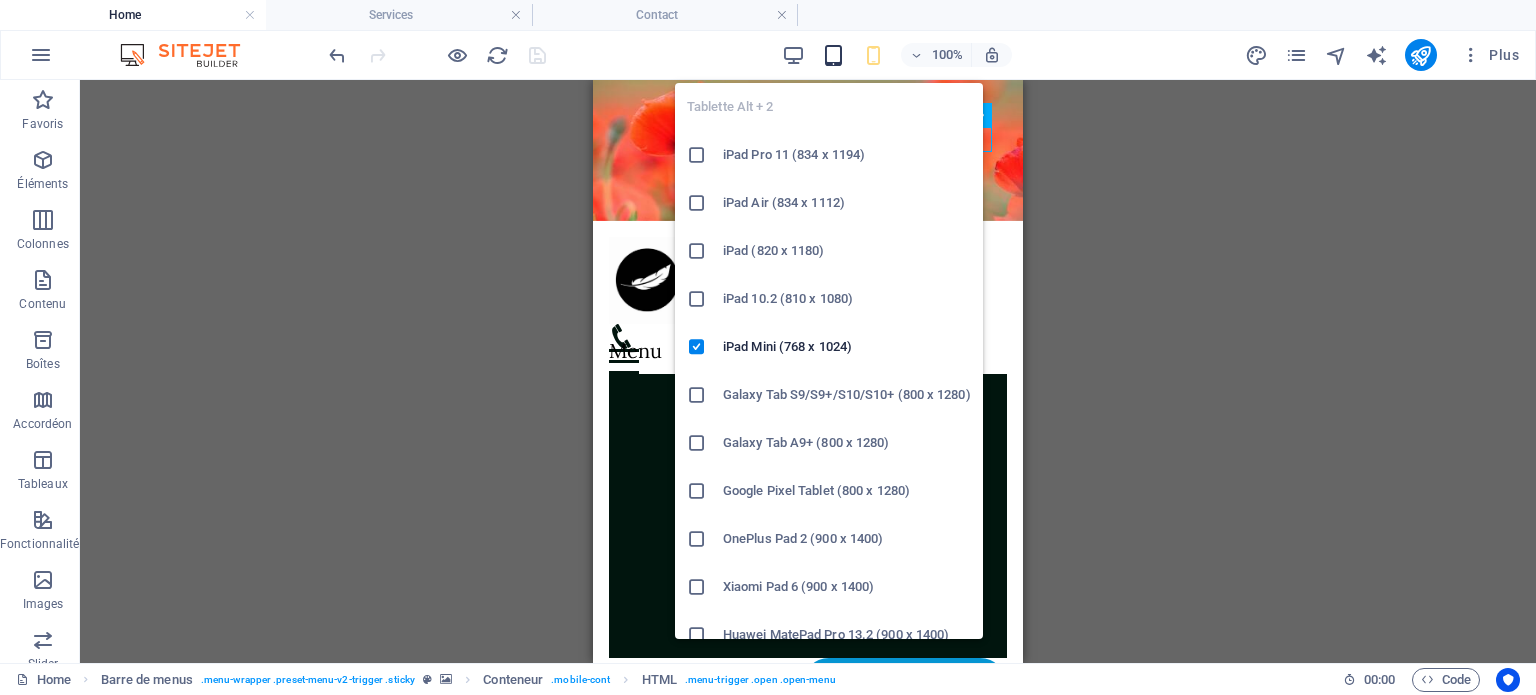 click at bounding box center (833, 55) 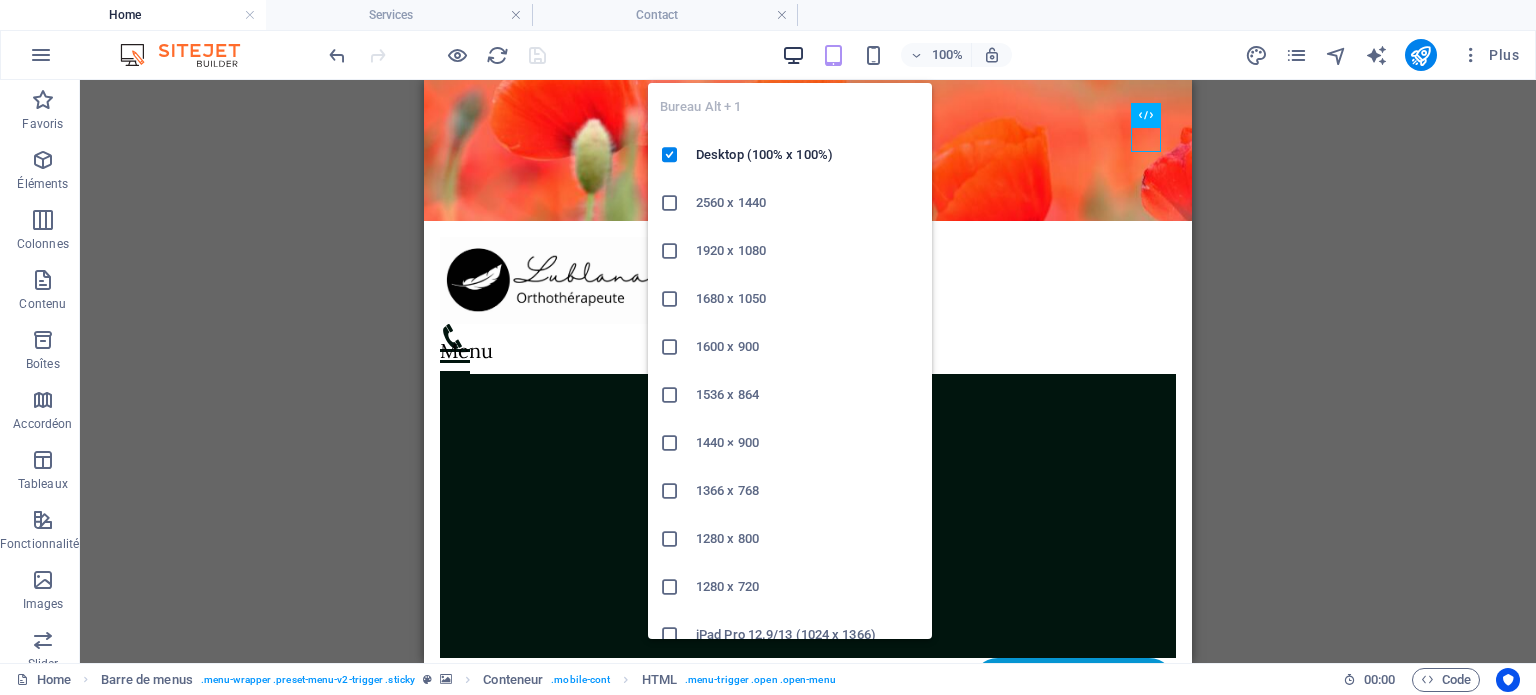 click at bounding box center (793, 55) 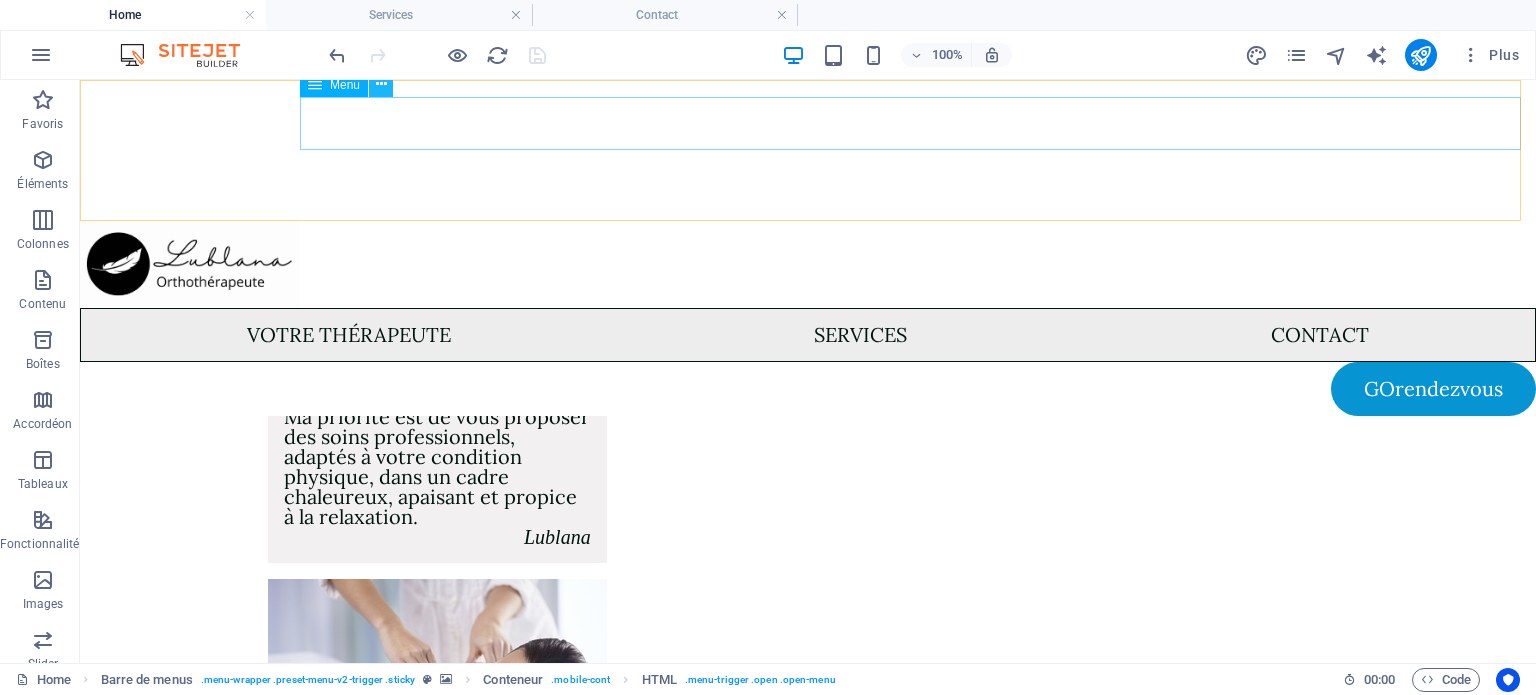 click at bounding box center [381, 84] 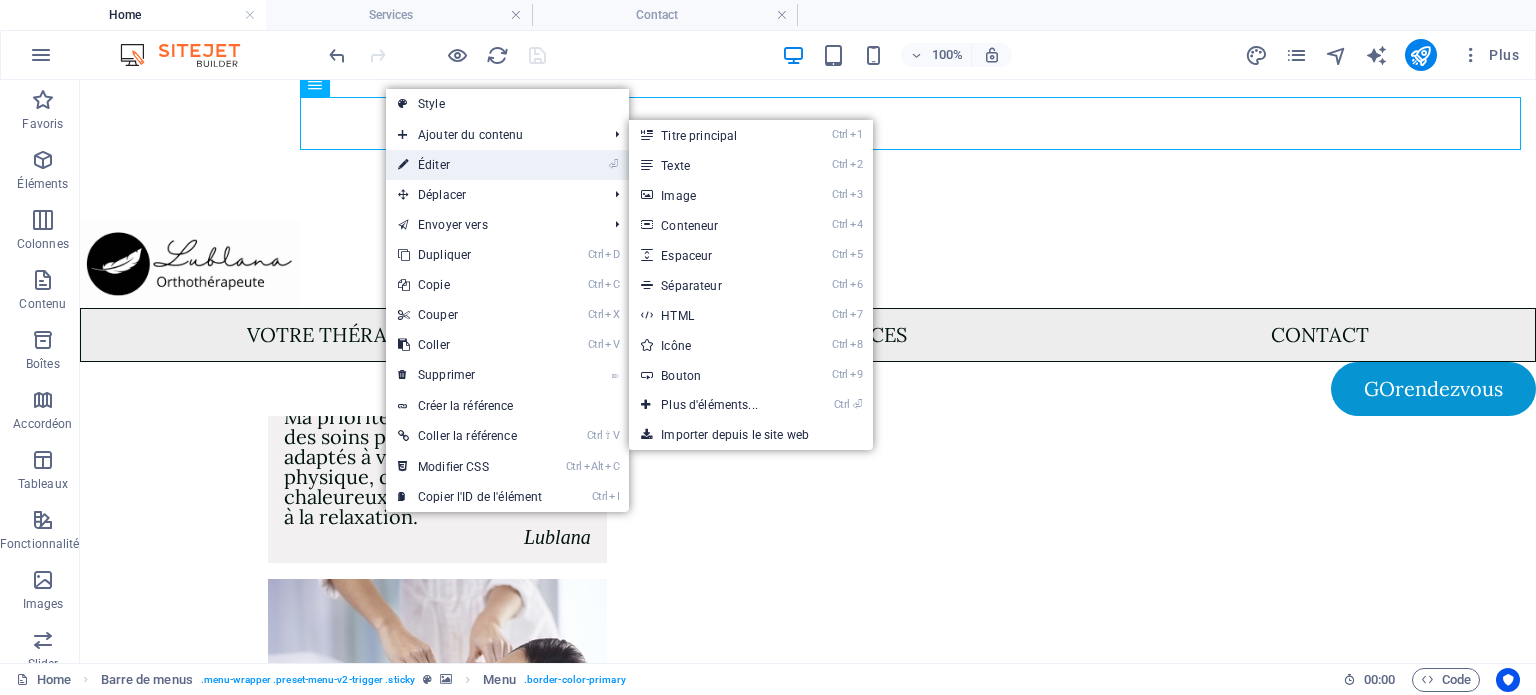 click on "⏎  Éditer" at bounding box center [470, 165] 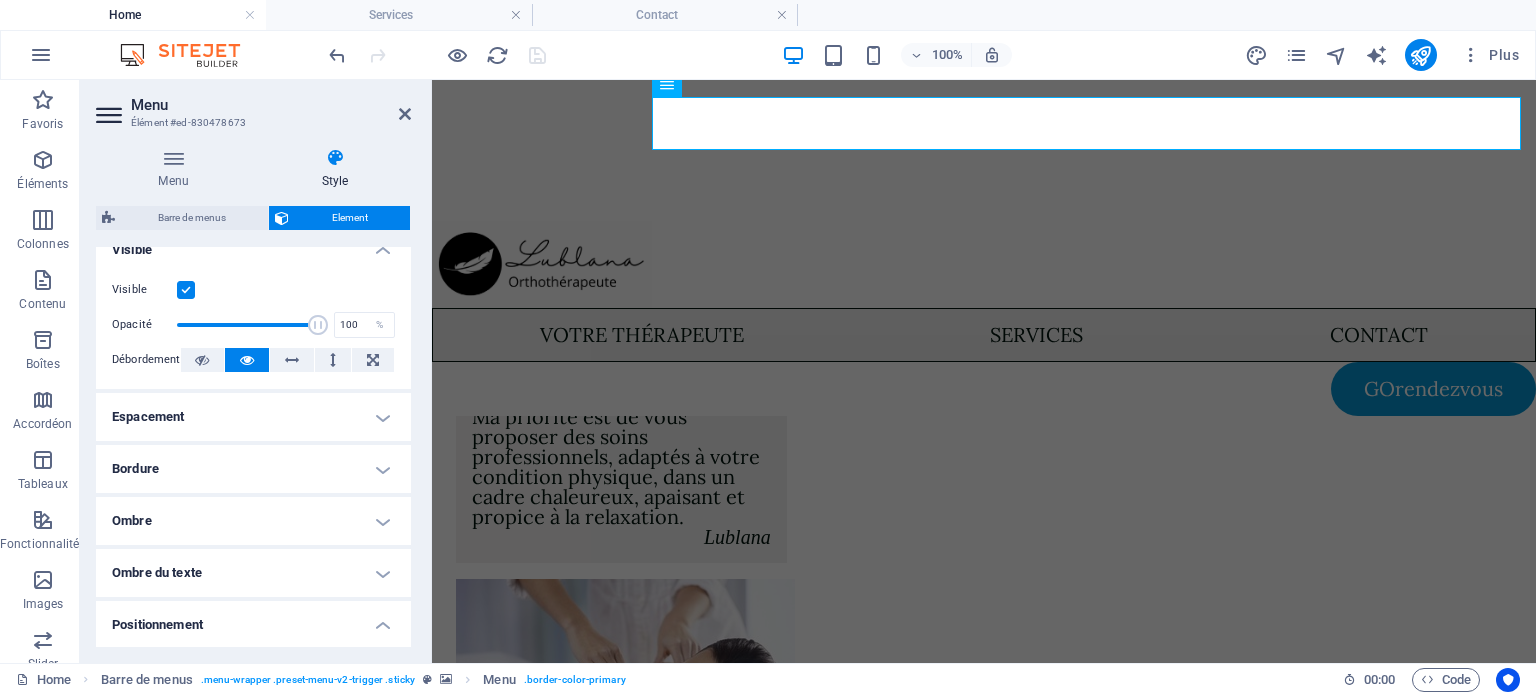 scroll, scrollTop: 300, scrollLeft: 0, axis: vertical 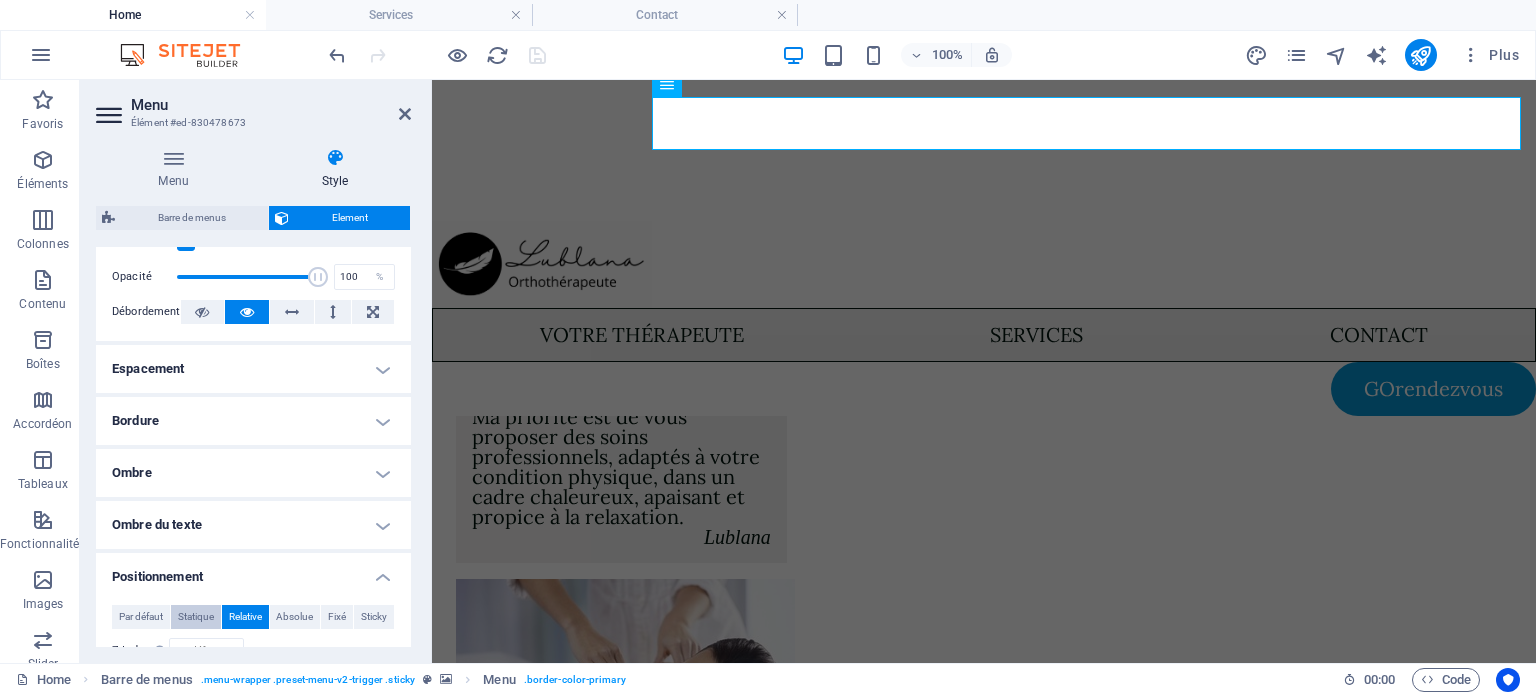 click on "Statique" at bounding box center [196, 617] 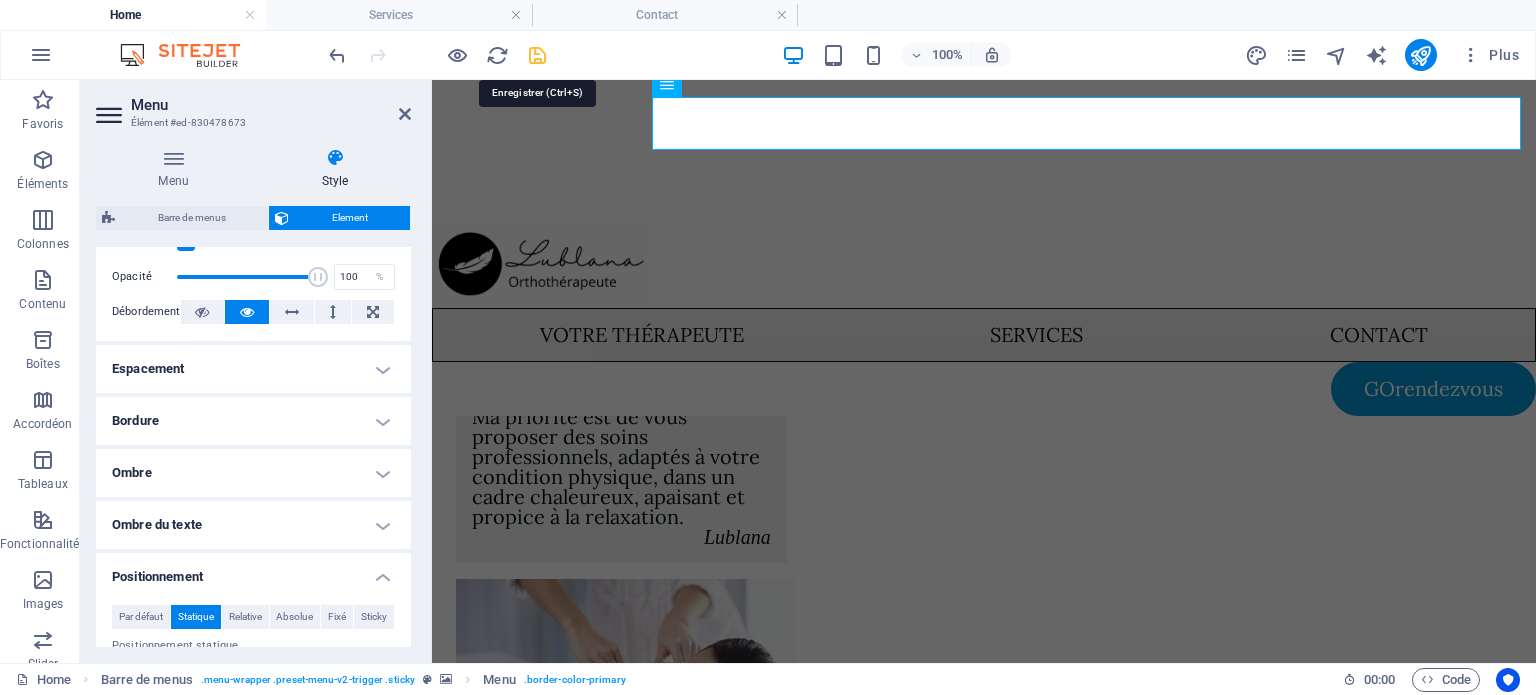 click at bounding box center (537, 55) 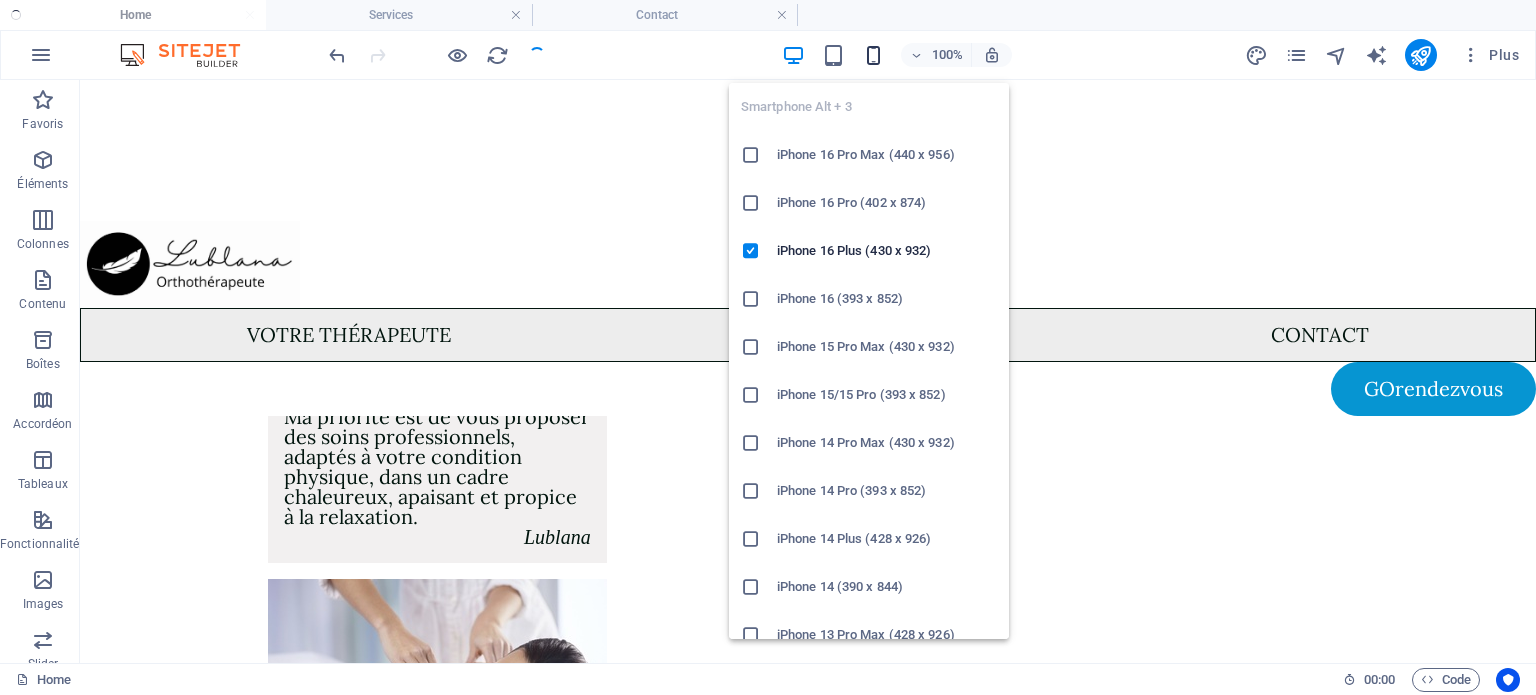click at bounding box center (873, 55) 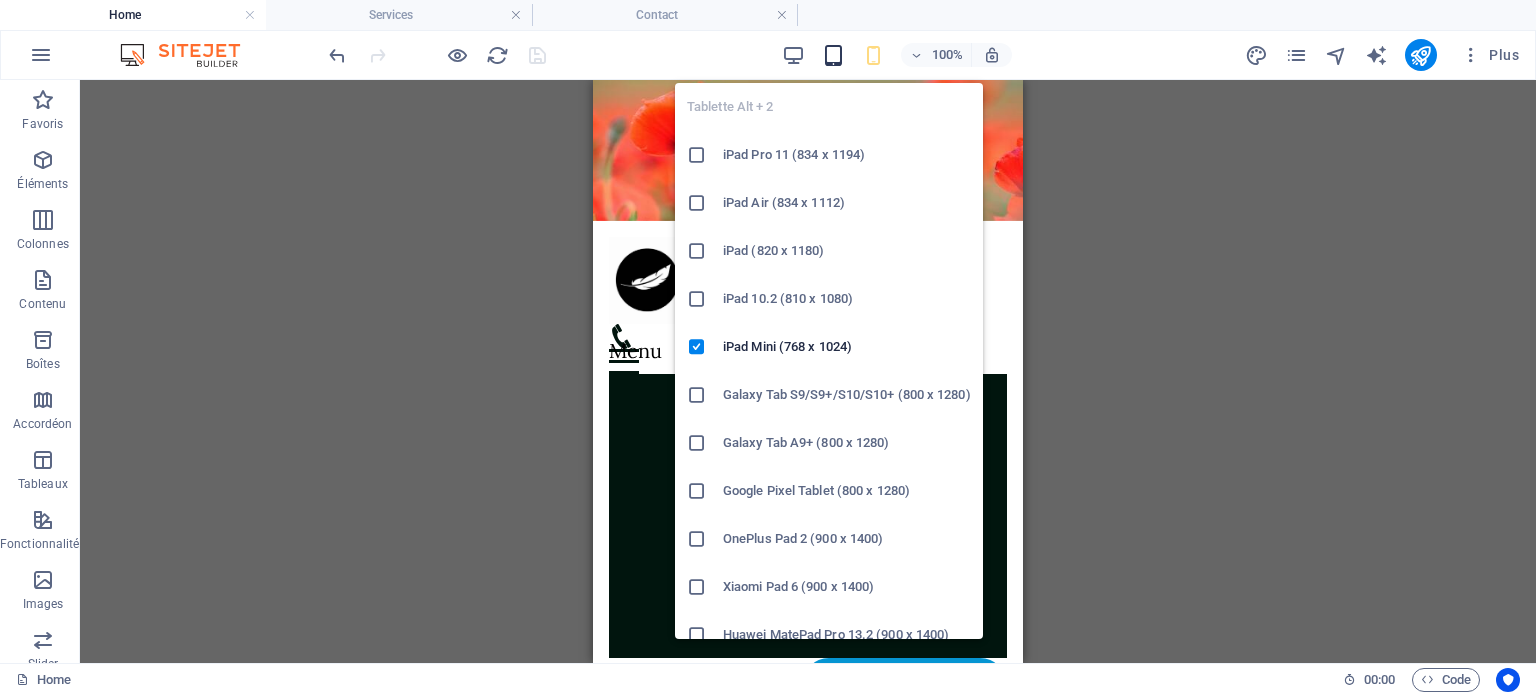 click at bounding box center (833, 55) 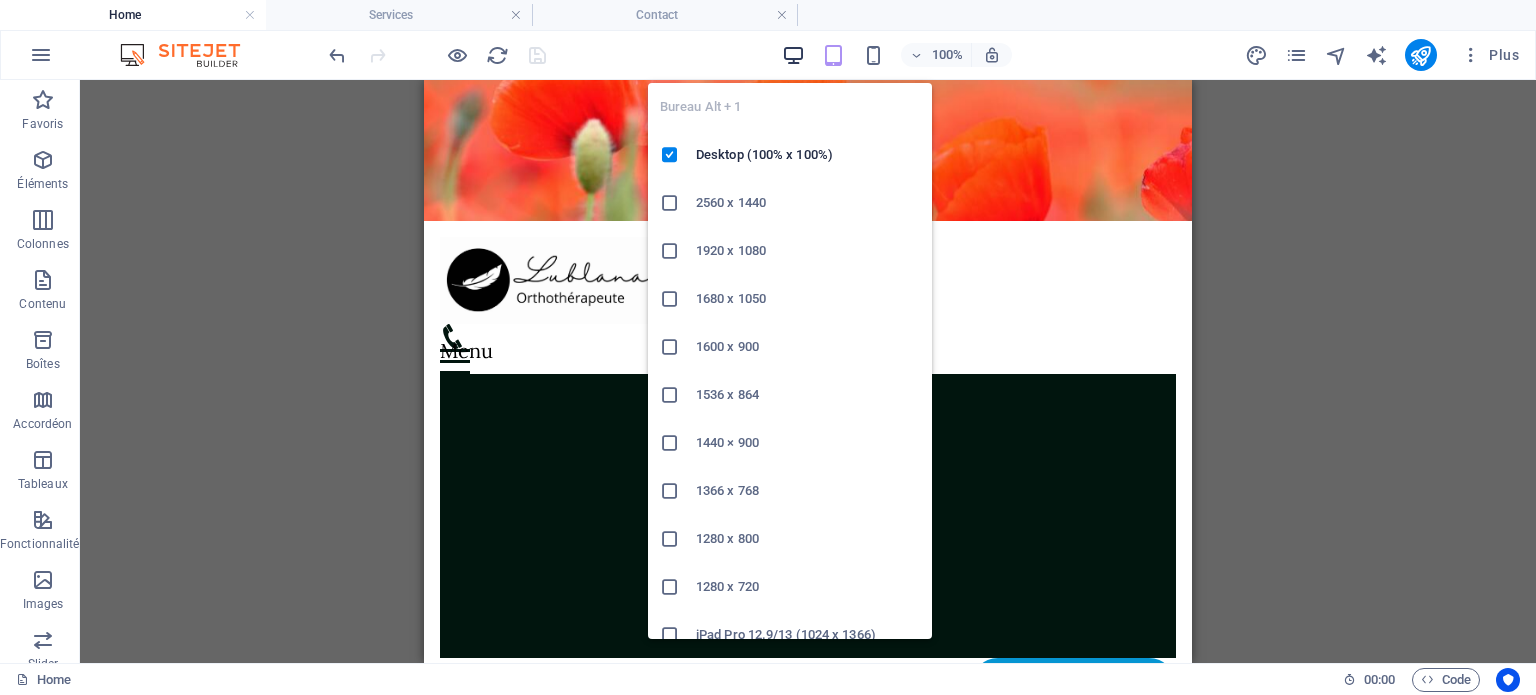 click at bounding box center (793, 55) 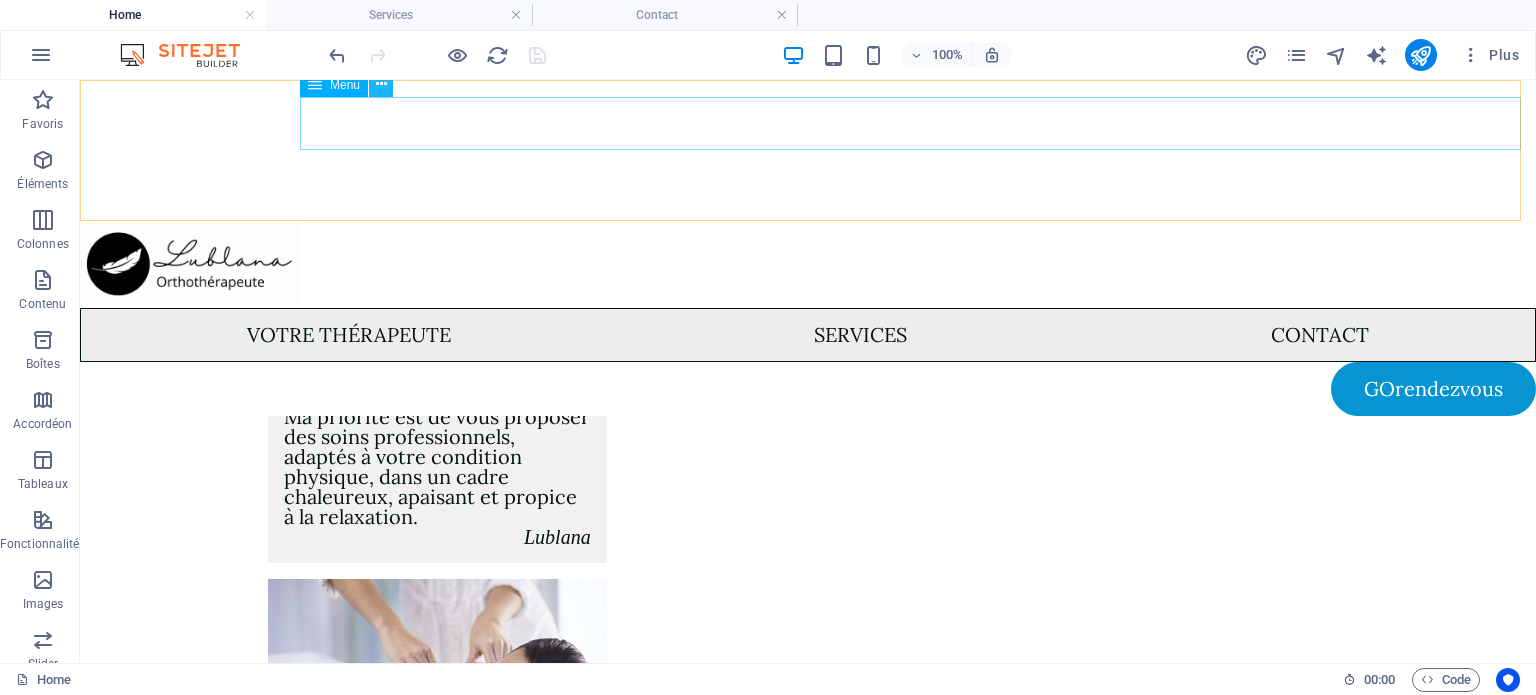 click at bounding box center (381, 84) 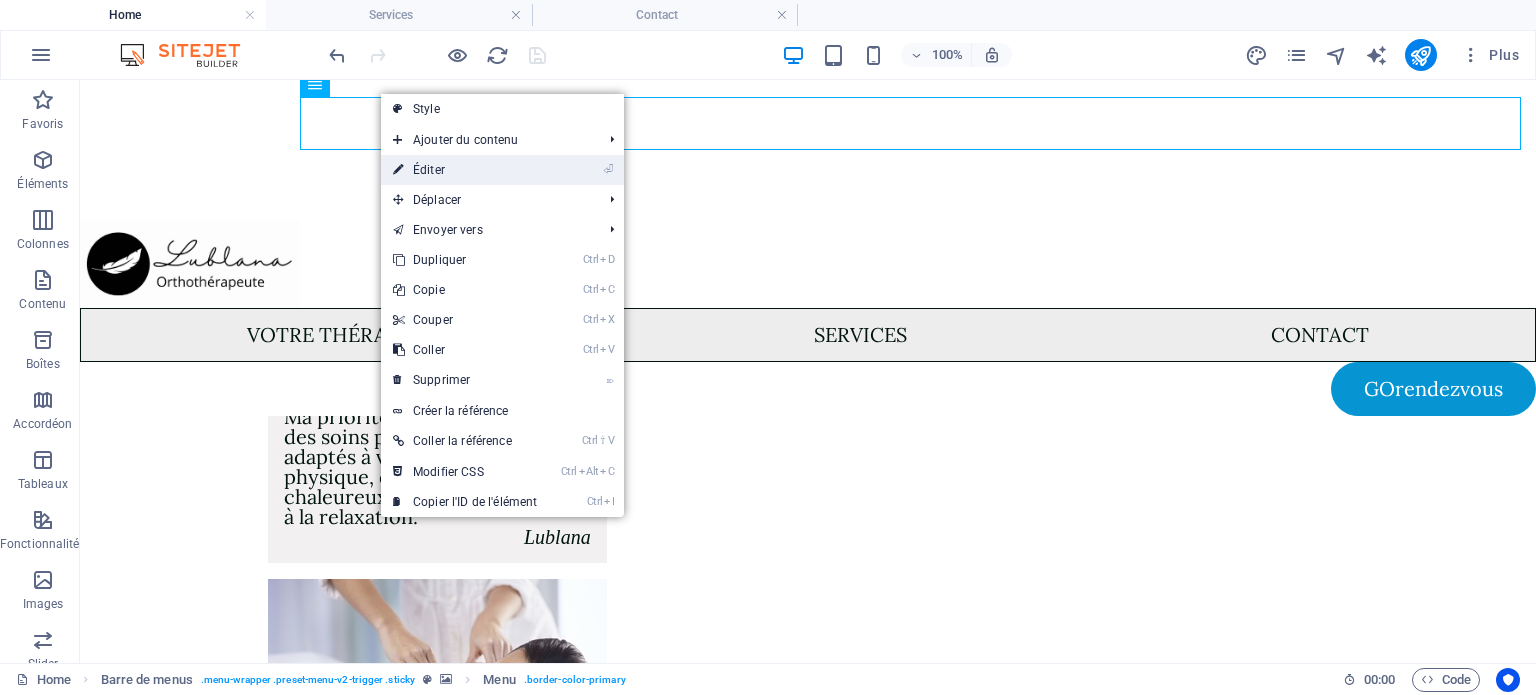 click on "⏎  Éditer" at bounding box center (465, 170) 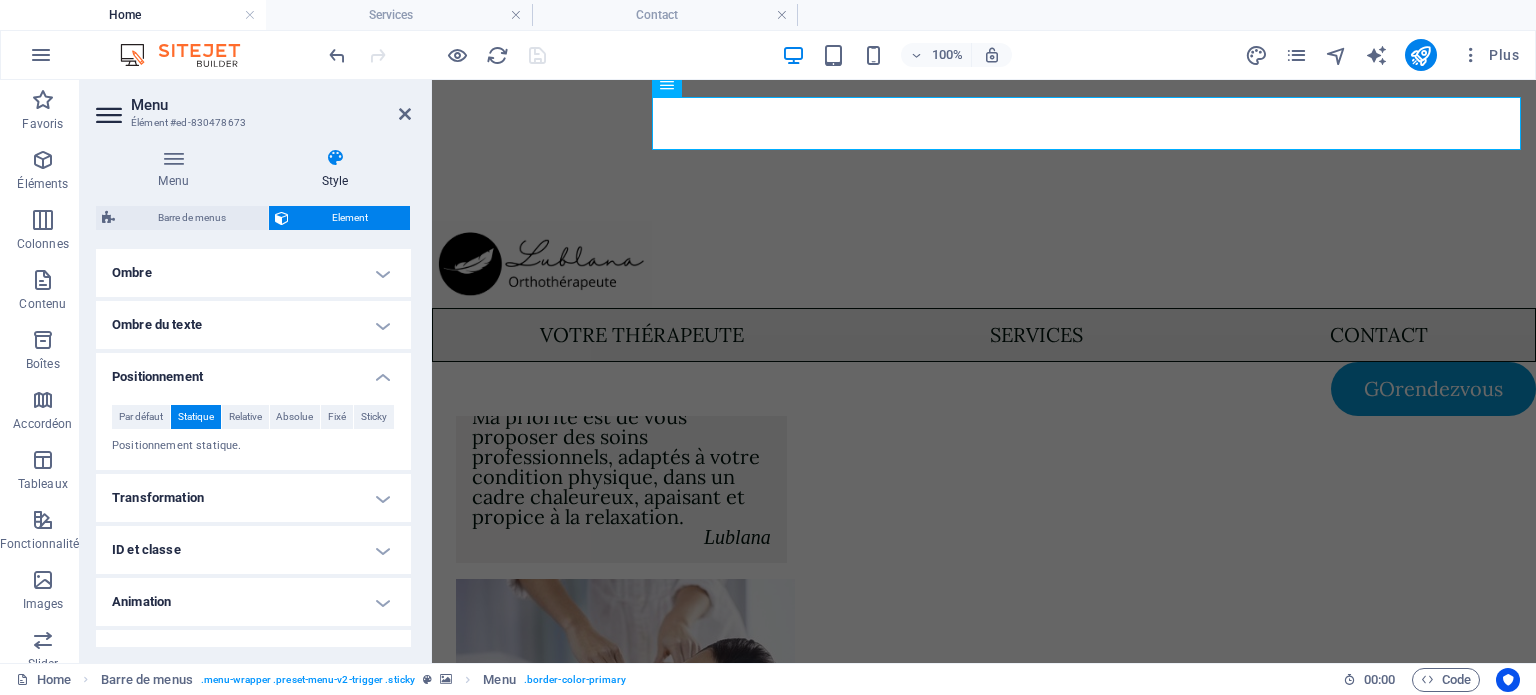scroll, scrollTop: 530, scrollLeft: 0, axis: vertical 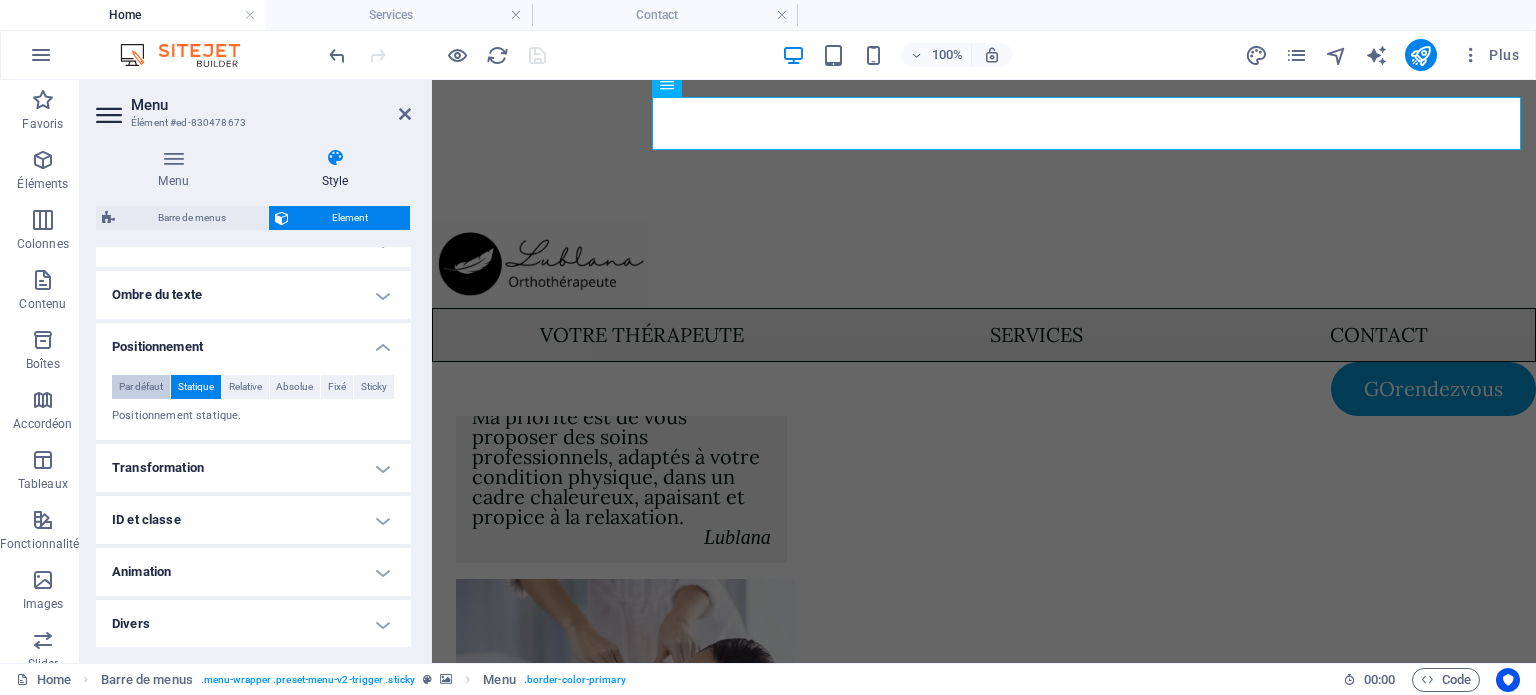 click on "Par défaut" at bounding box center (141, 387) 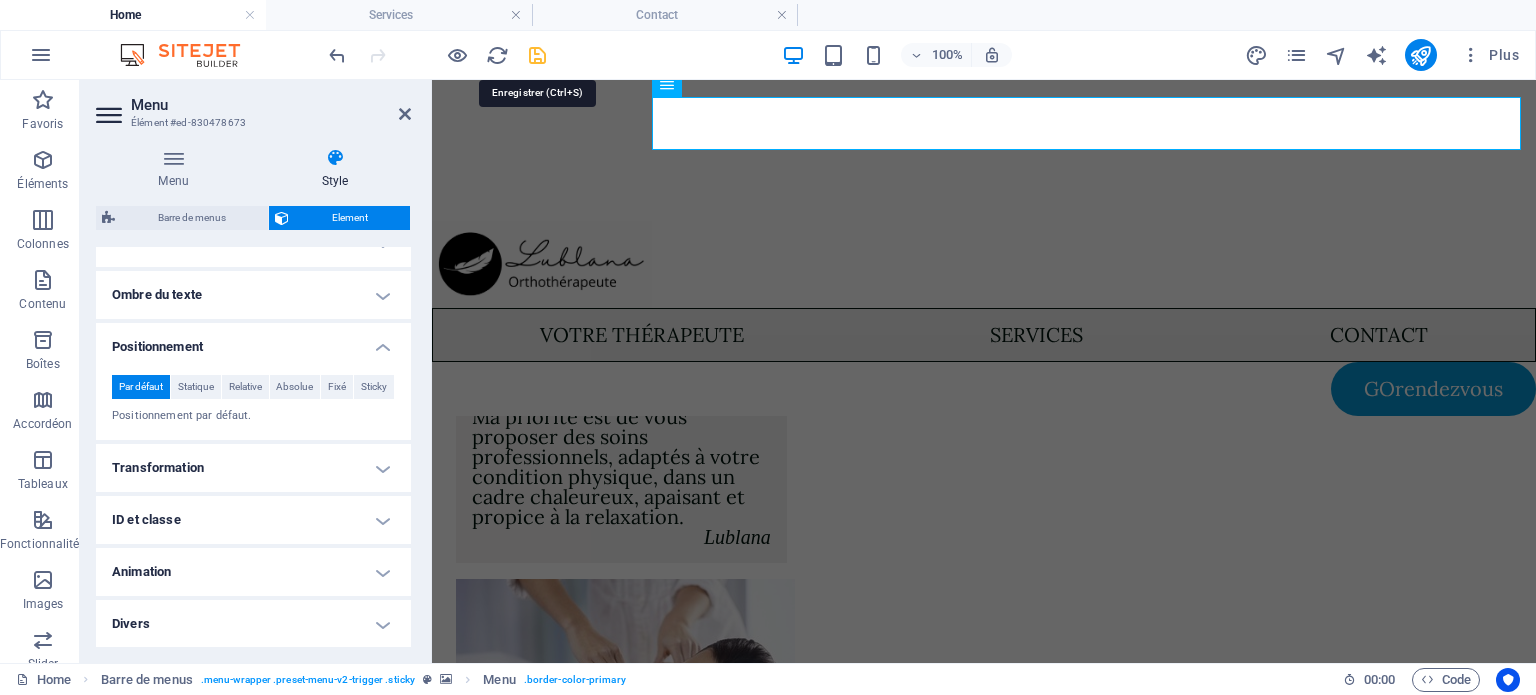 drag, startPoint x: 541, startPoint y: 55, endPoint x: 554, endPoint y: 50, distance: 13.928389 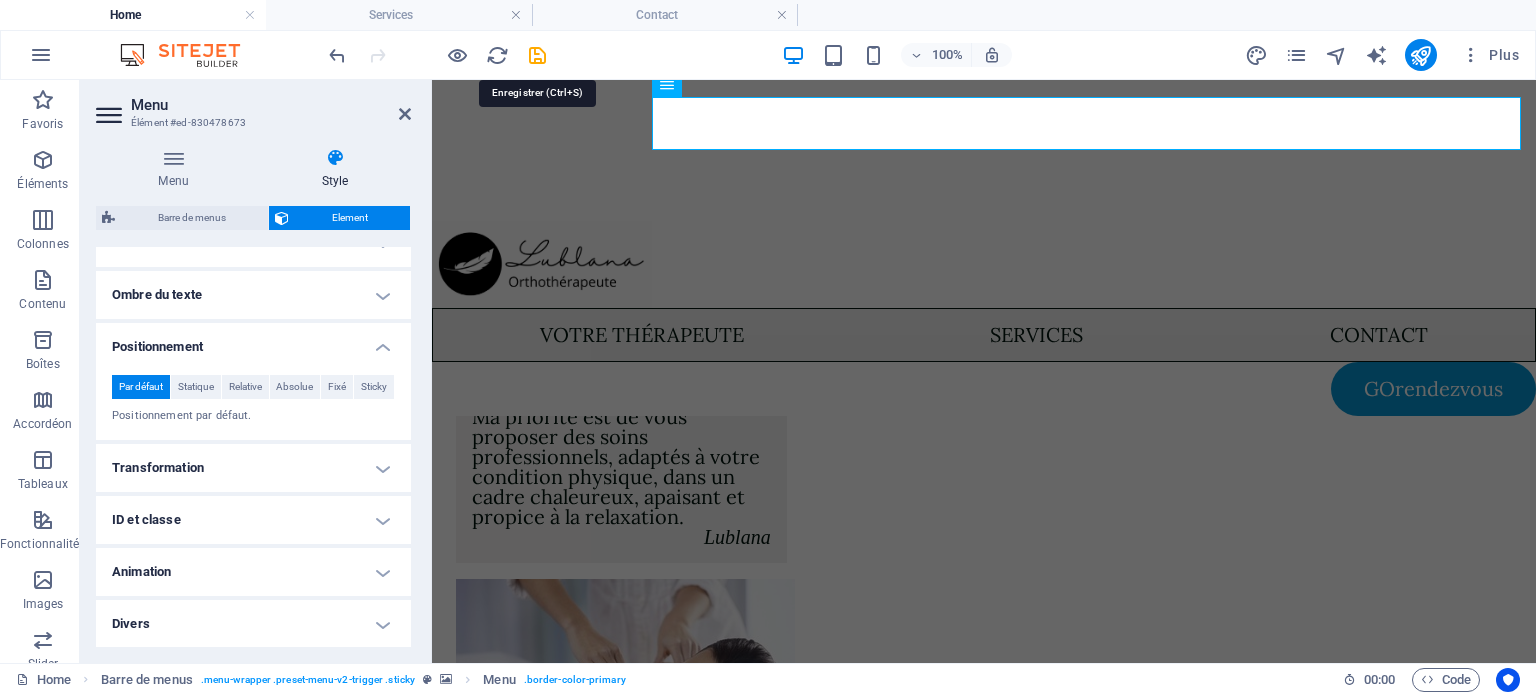 click at bounding box center [537, 55] 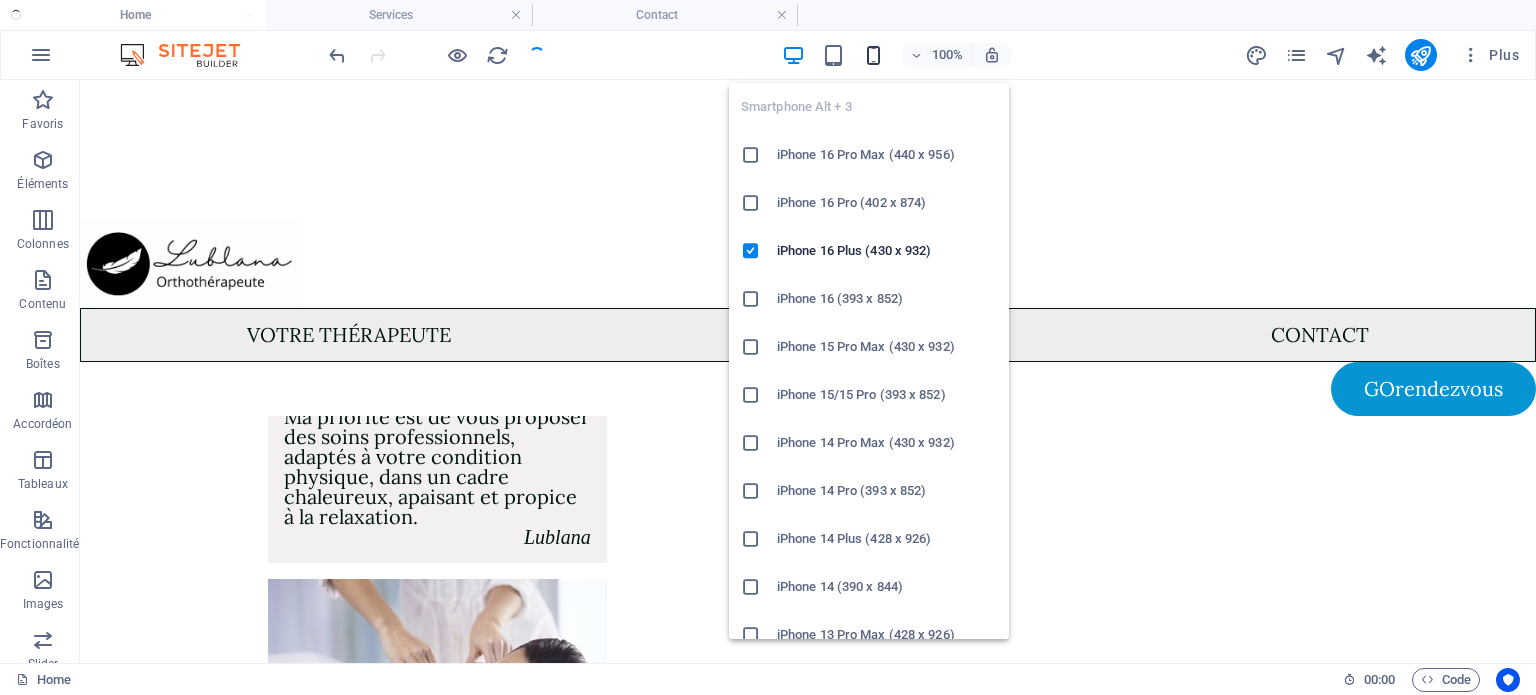 click at bounding box center (873, 55) 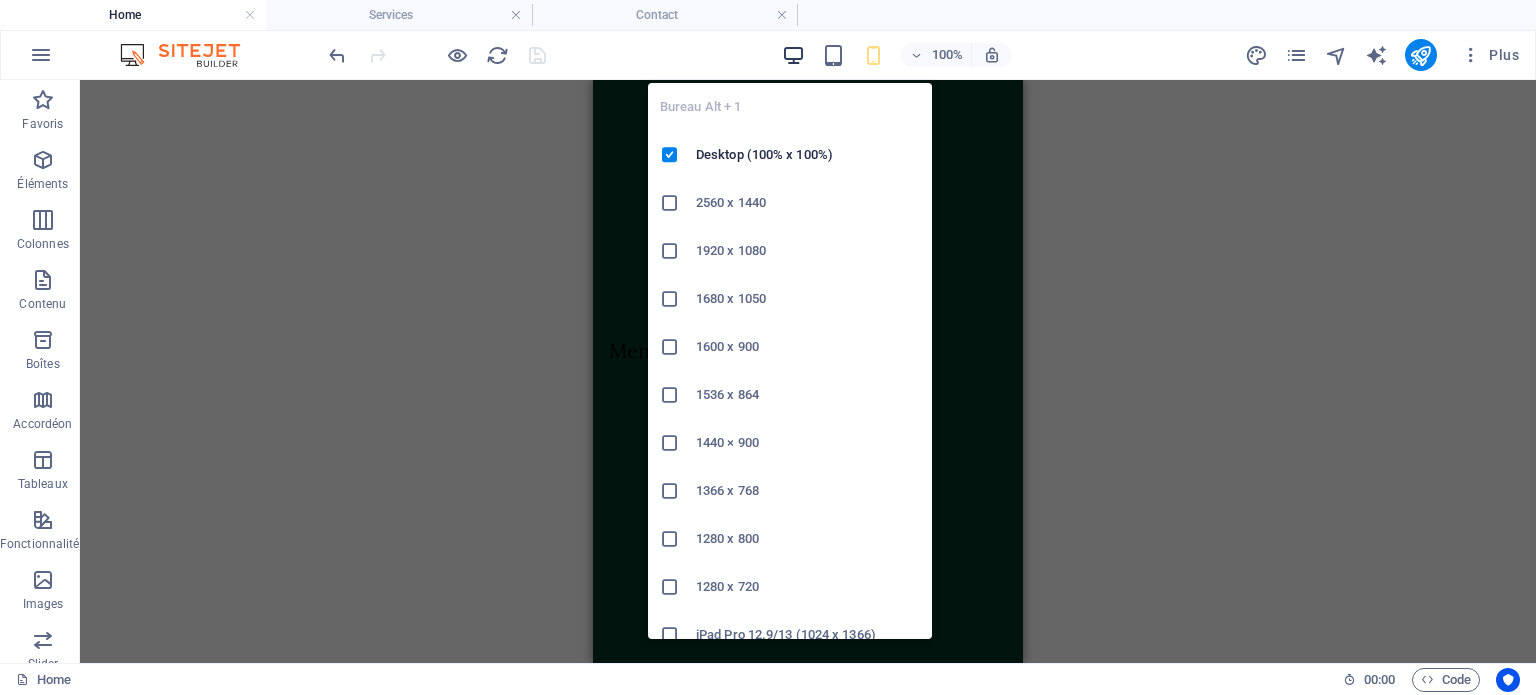 click at bounding box center [793, 55] 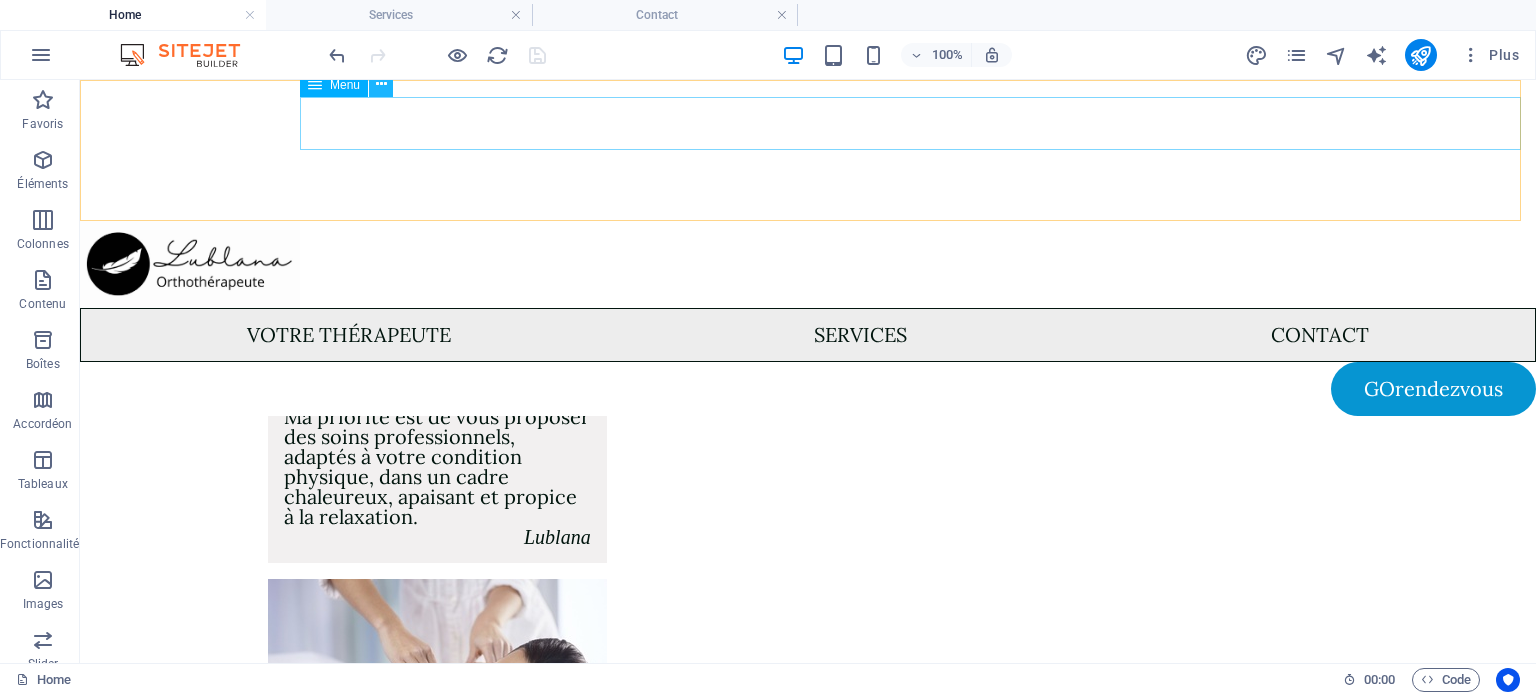 click at bounding box center [381, 85] 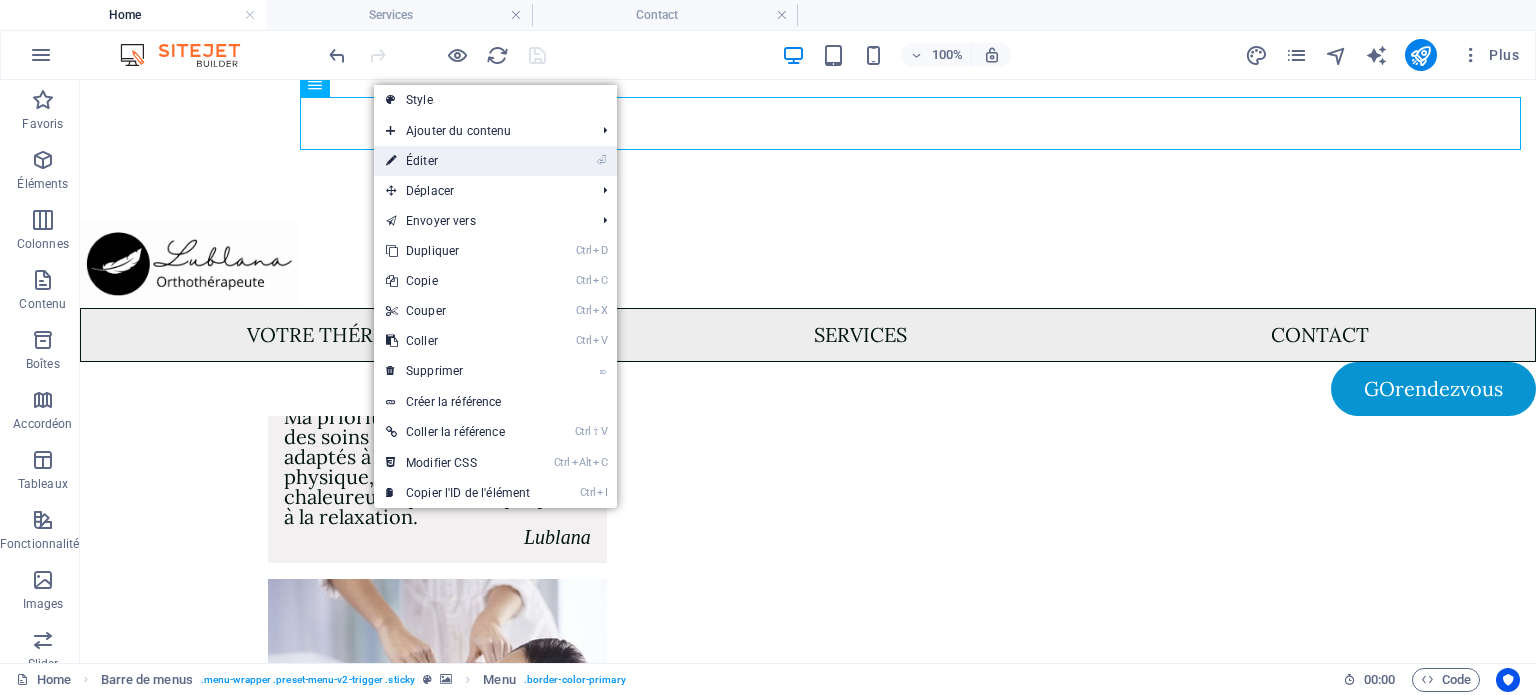 click on "⏎  Éditer" at bounding box center (458, 161) 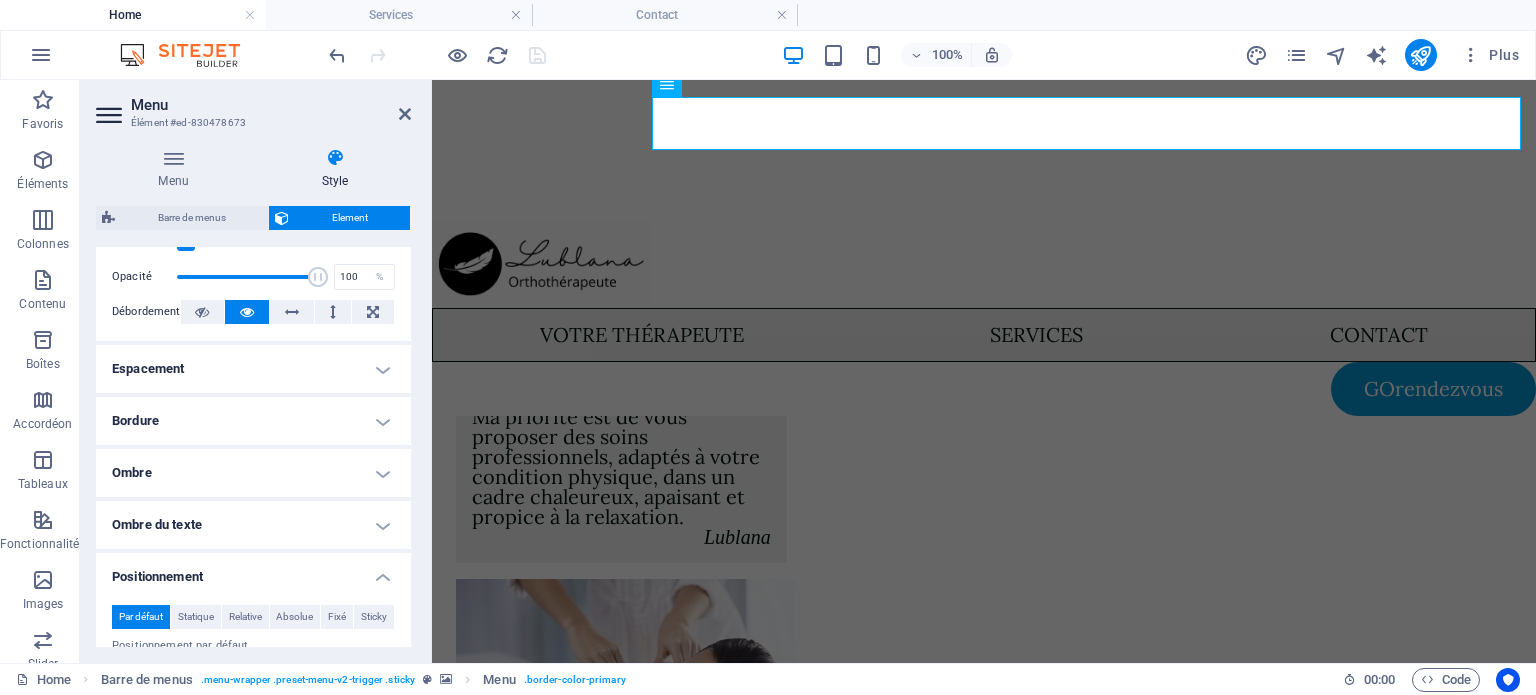 scroll, scrollTop: 500, scrollLeft: 0, axis: vertical 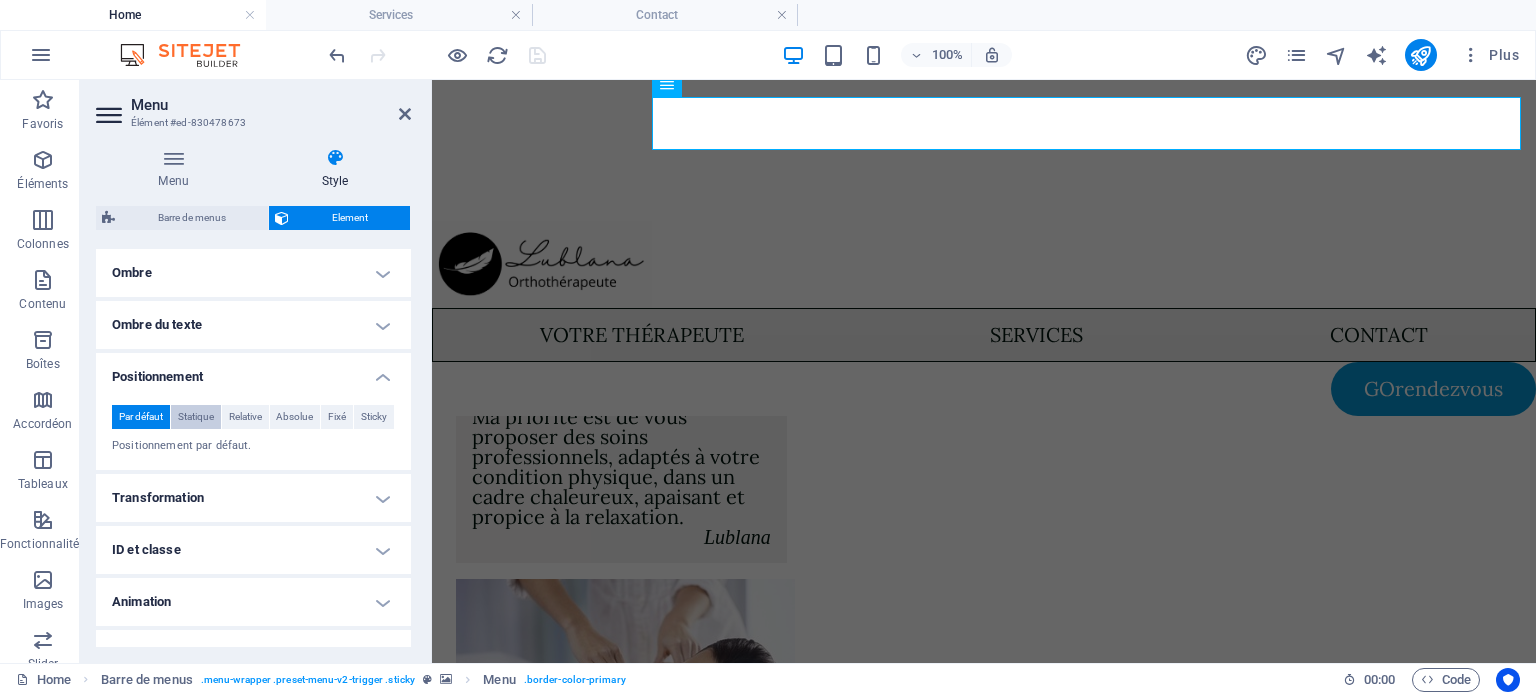 click on "Statique" at bounding box center (196, 417) 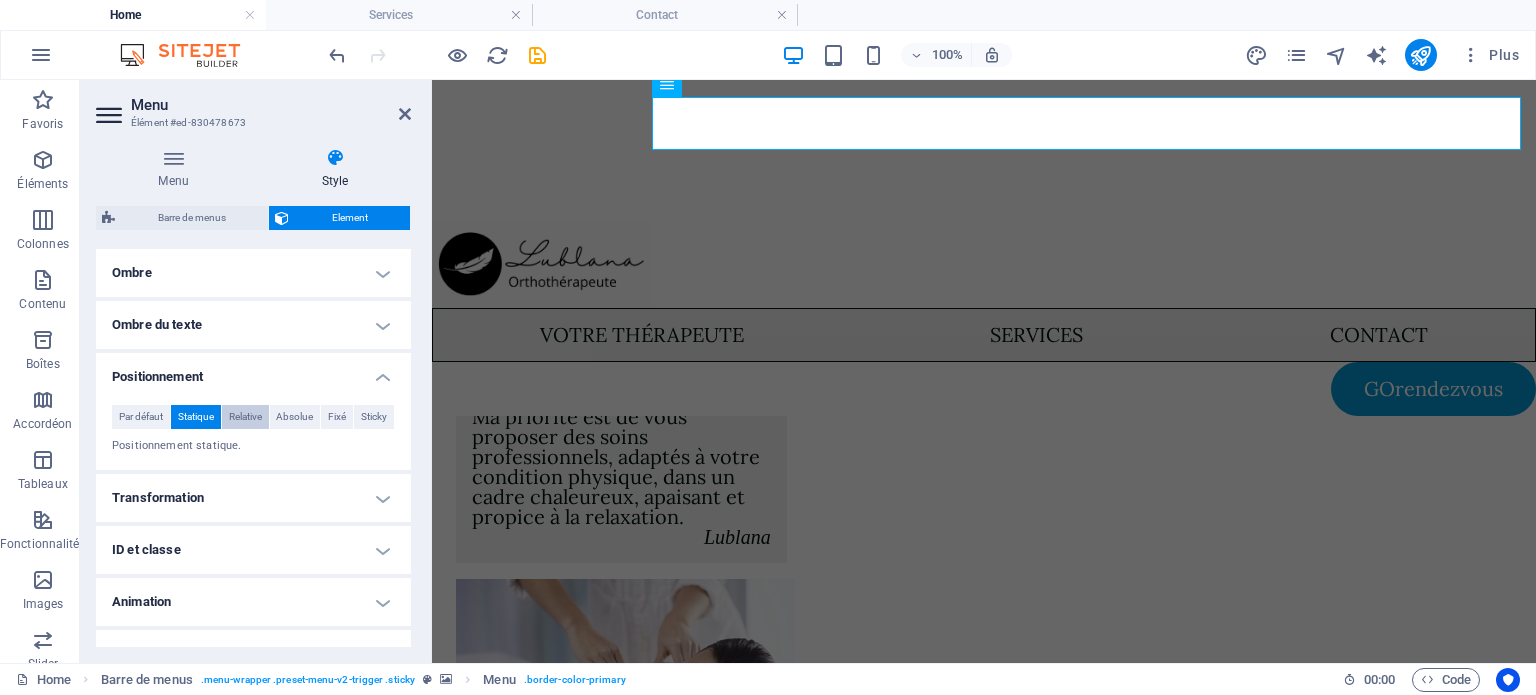click on "Relative" at bounding box center [245, 417] 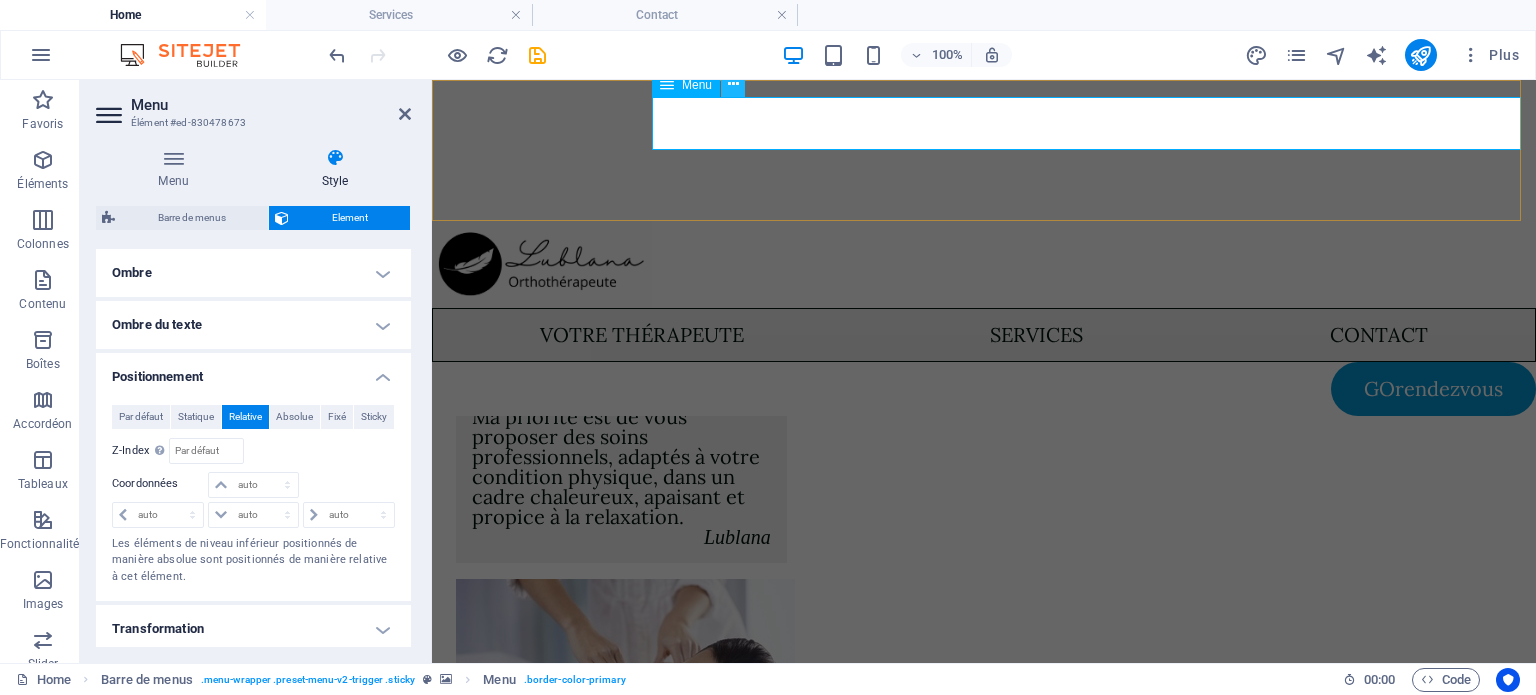 click at bounding box center [733, 84] 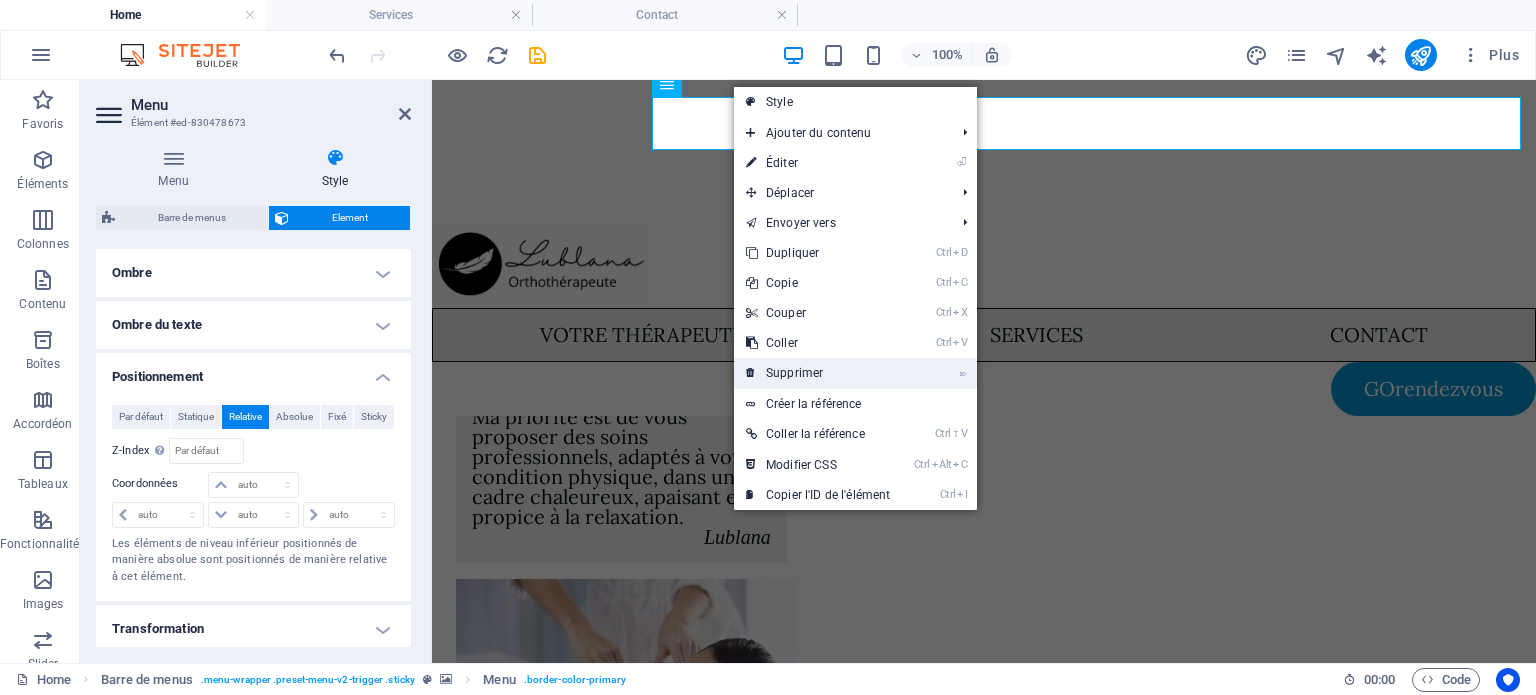 click on "⌦  Supprimer" at bounding box center [818, 373] 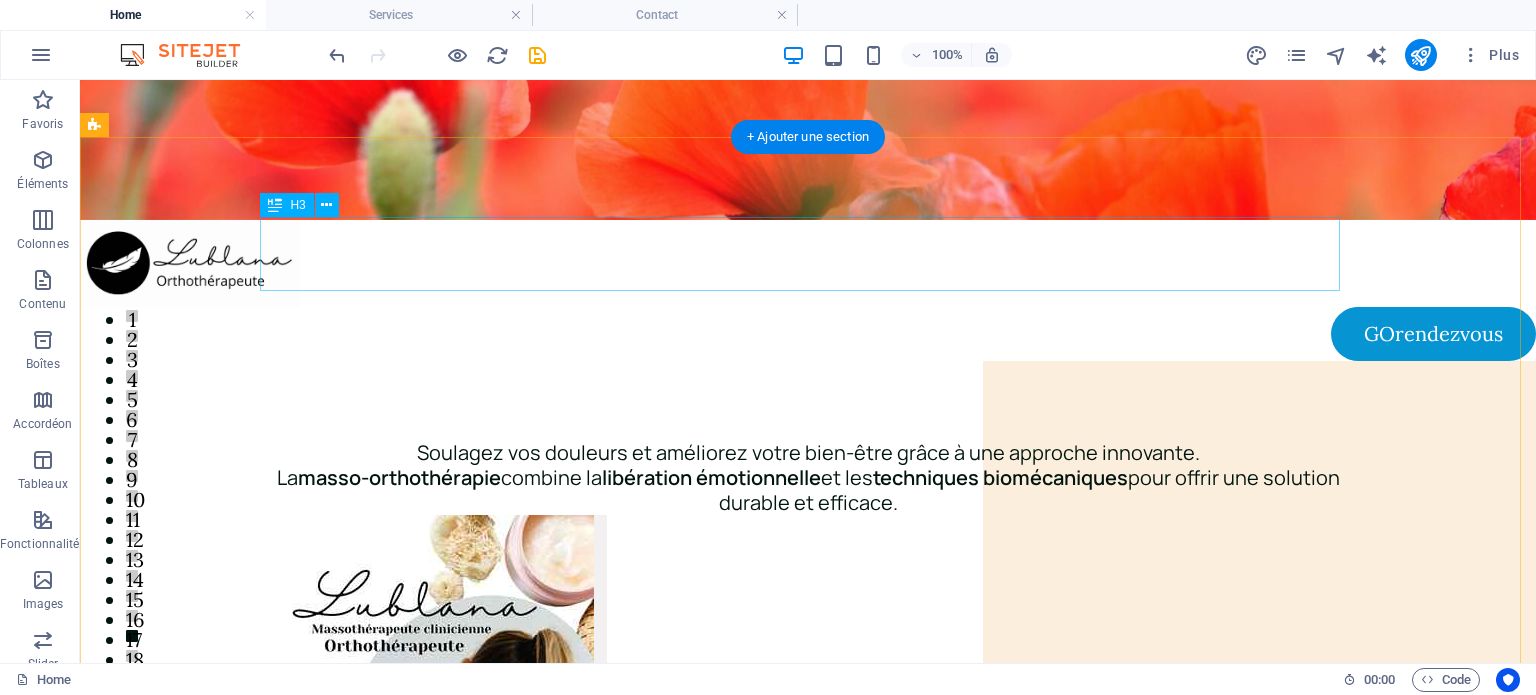 scroll, scrollTop: 0, scrollLeft: 0, axis: both 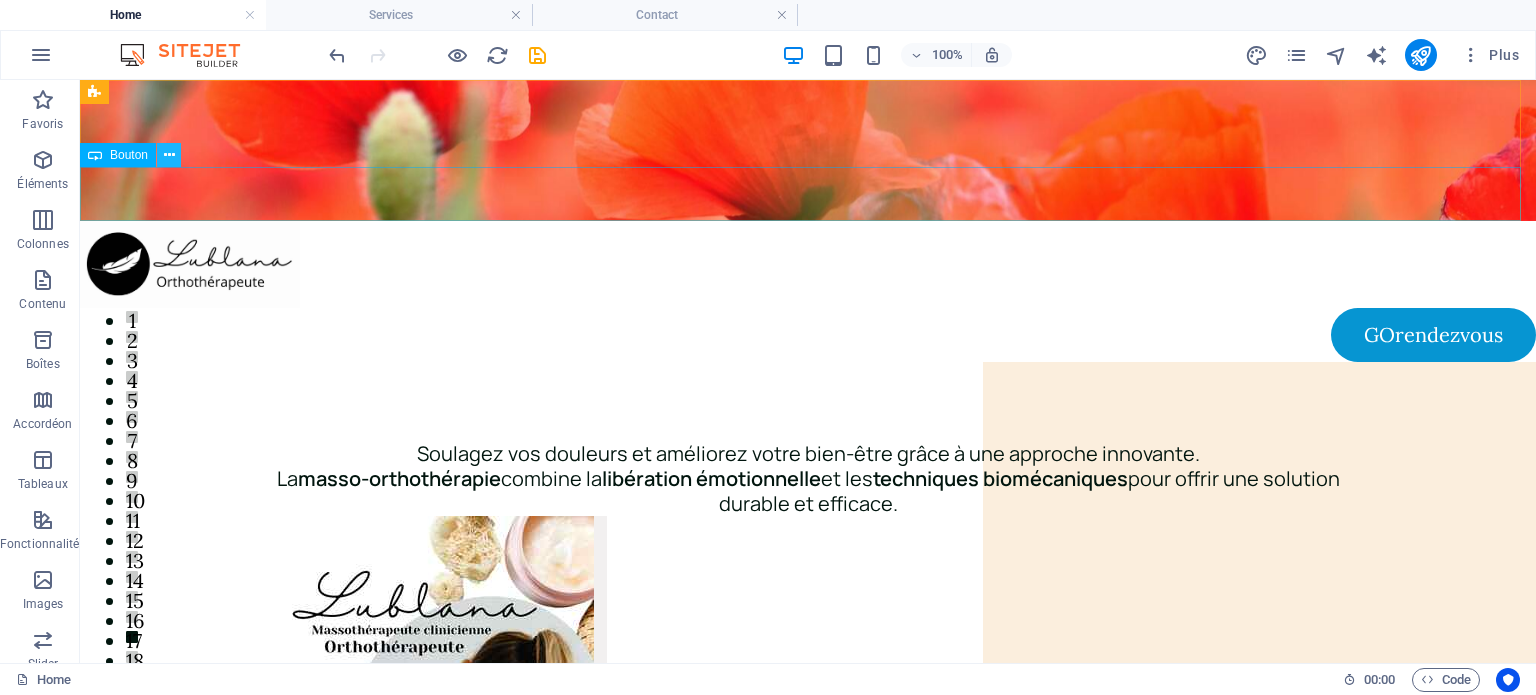 click at bounding box center (169, 155) 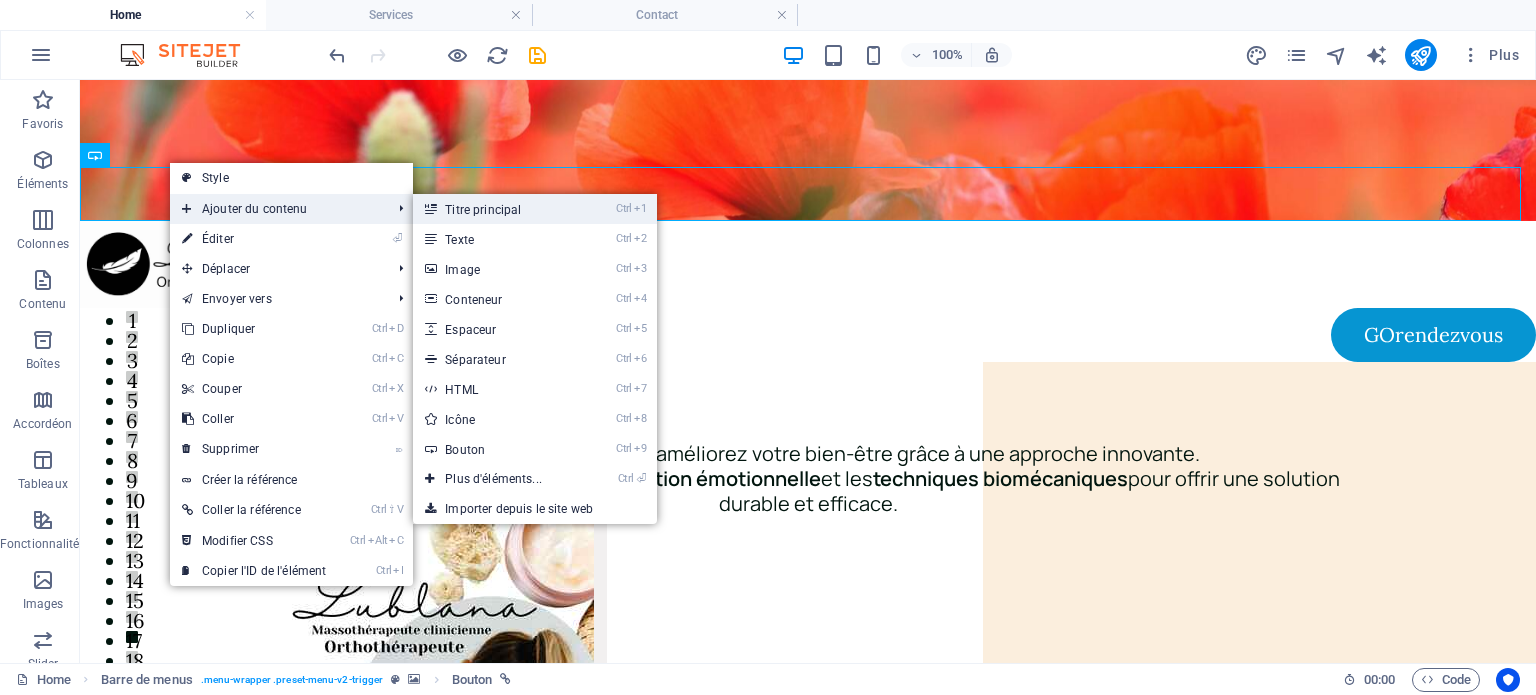 click on "Ctrl 1  Titre principal" at bounding box center [497, 209] 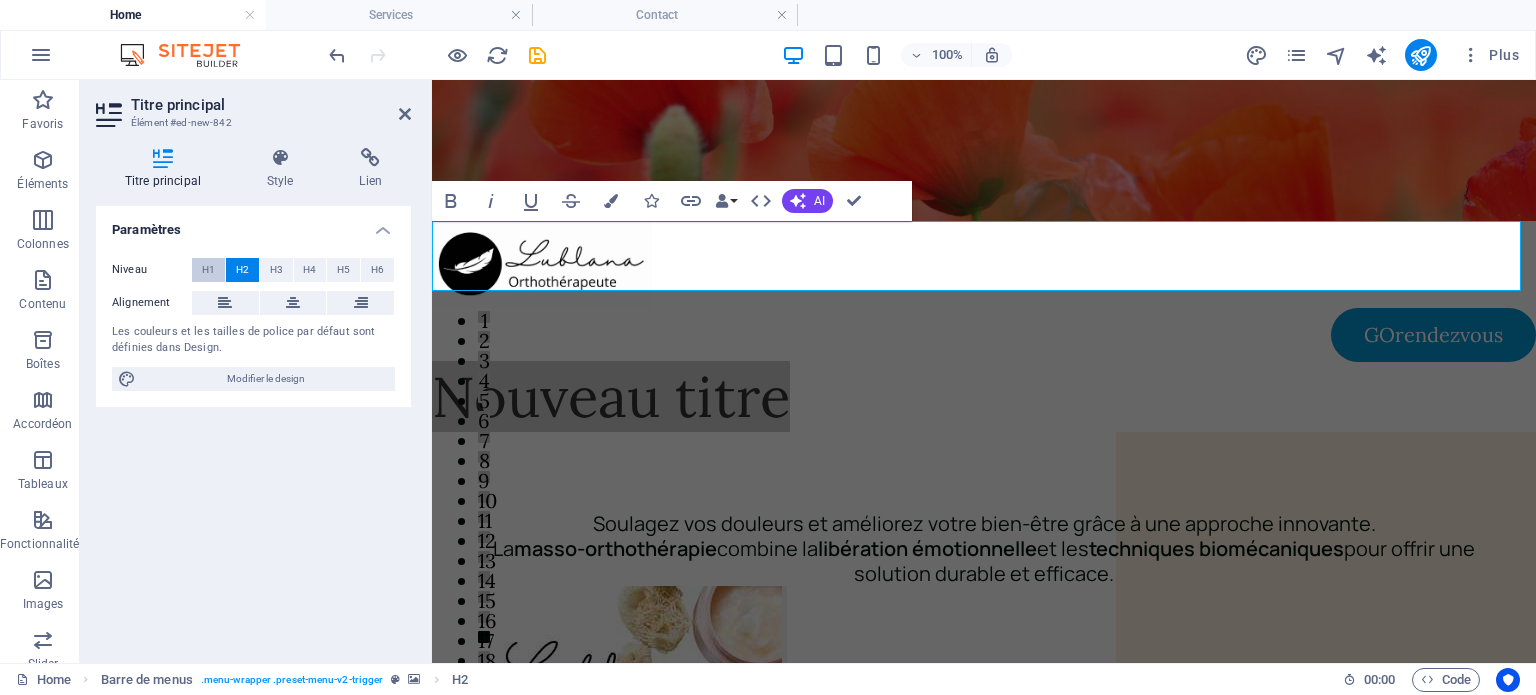 click on "H1" at bounding box center [208, 270] 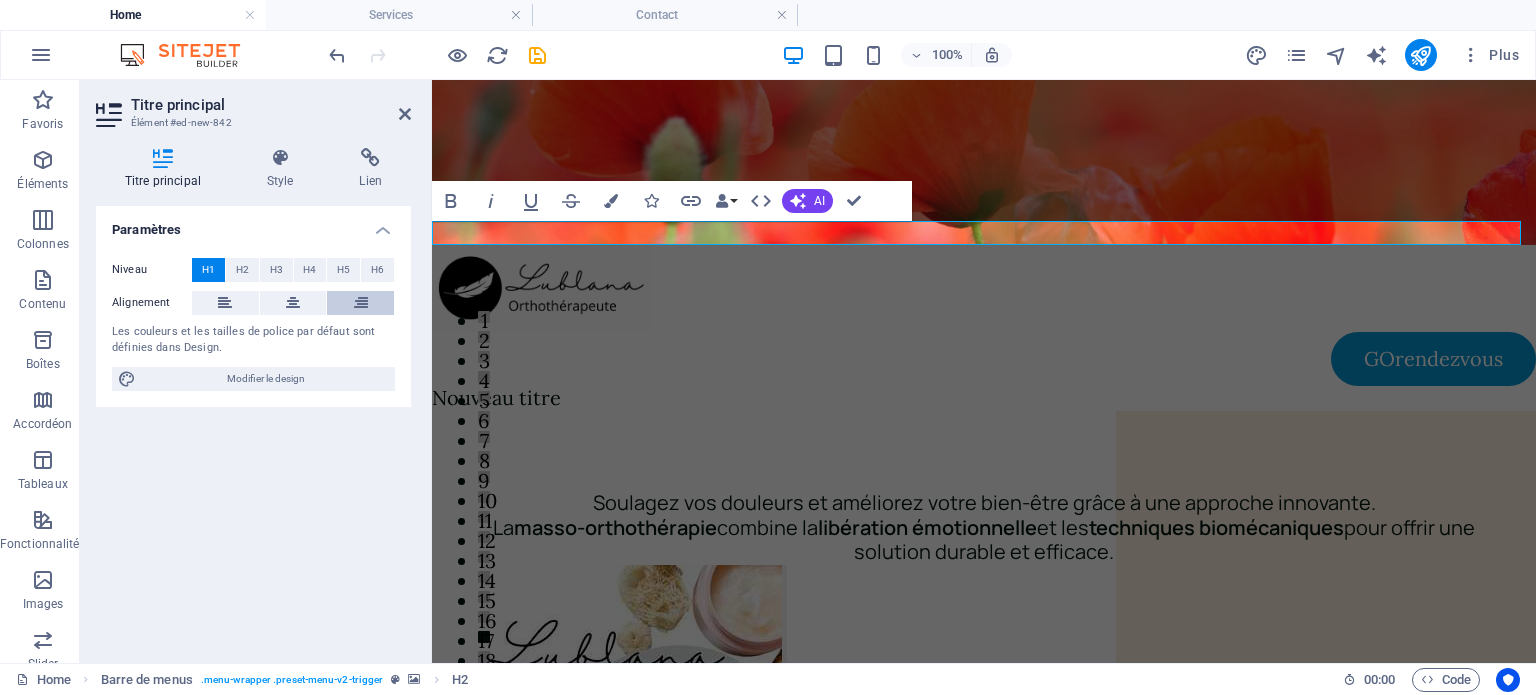 click at bounding box center (361, 303) 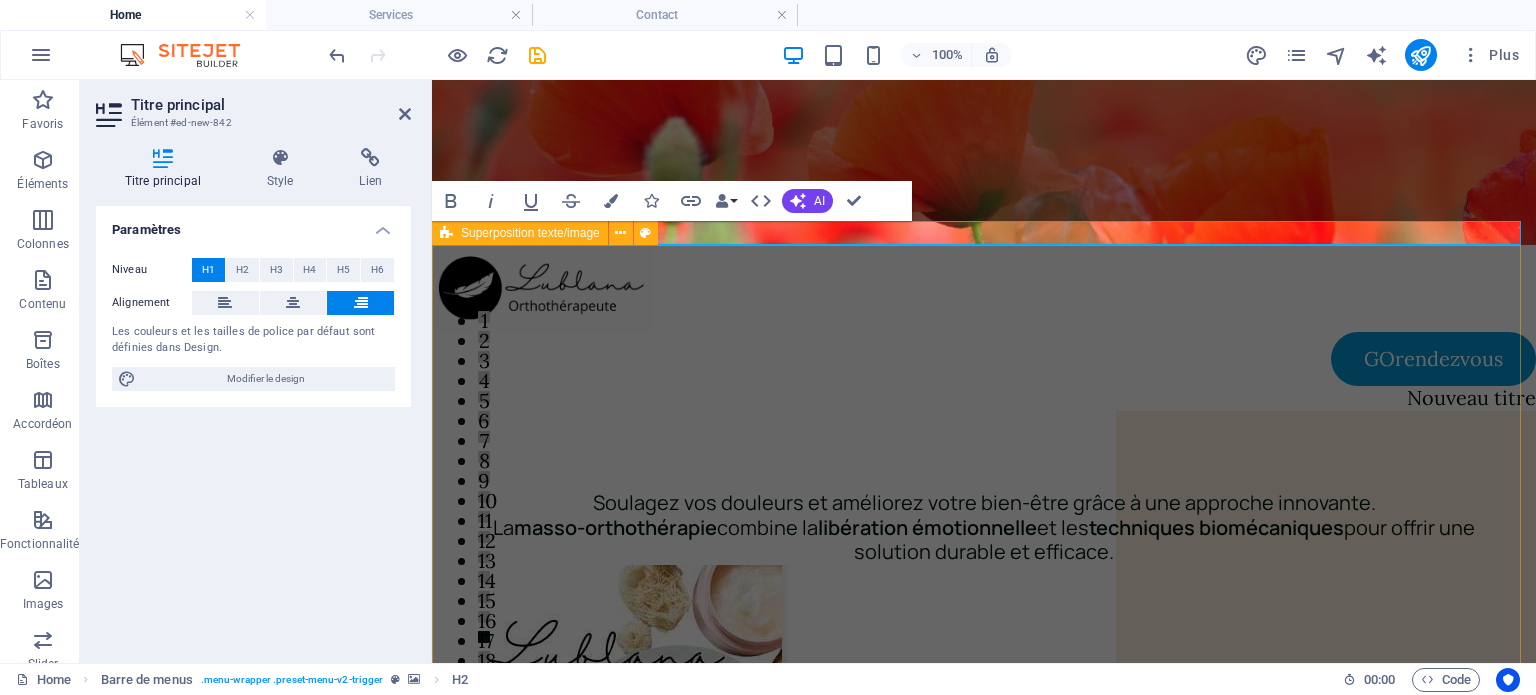 type 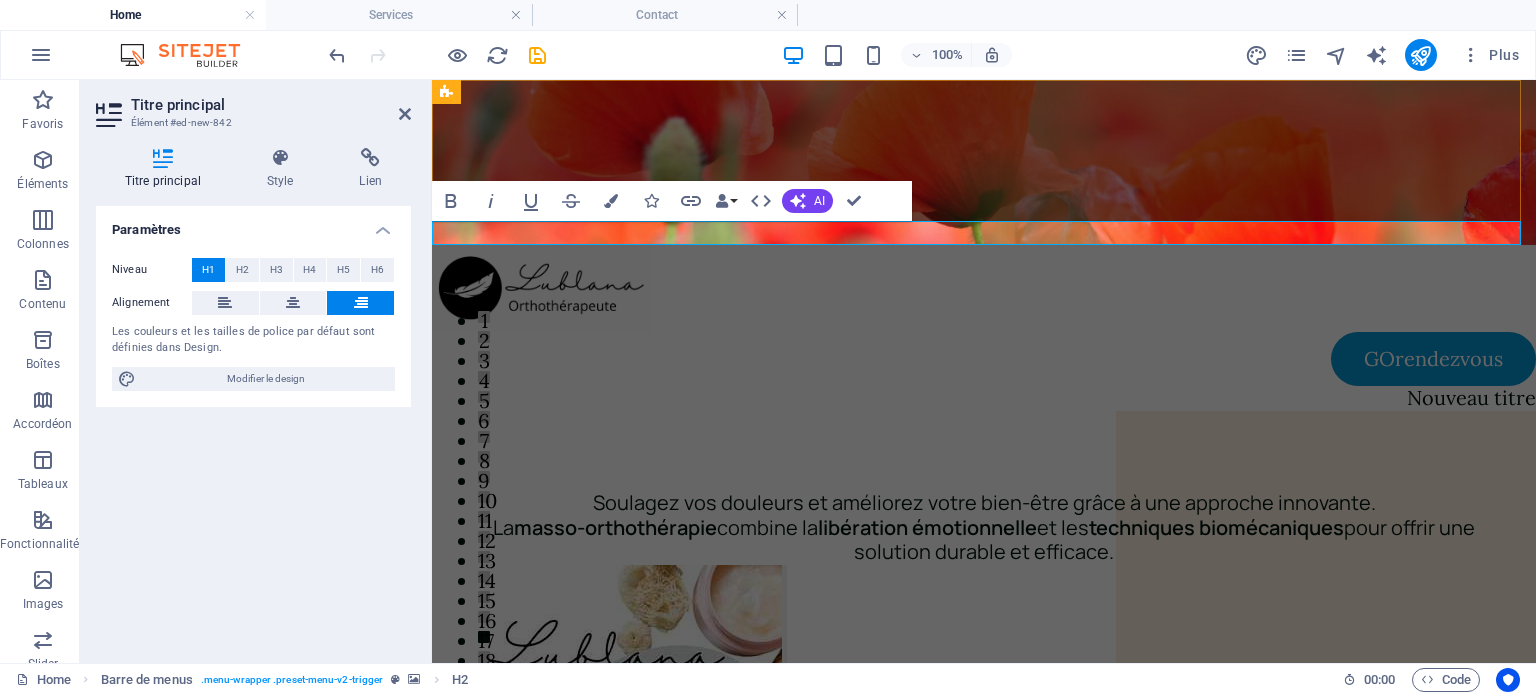 click on "Nouveau titre" at bounding box center [984, 398] 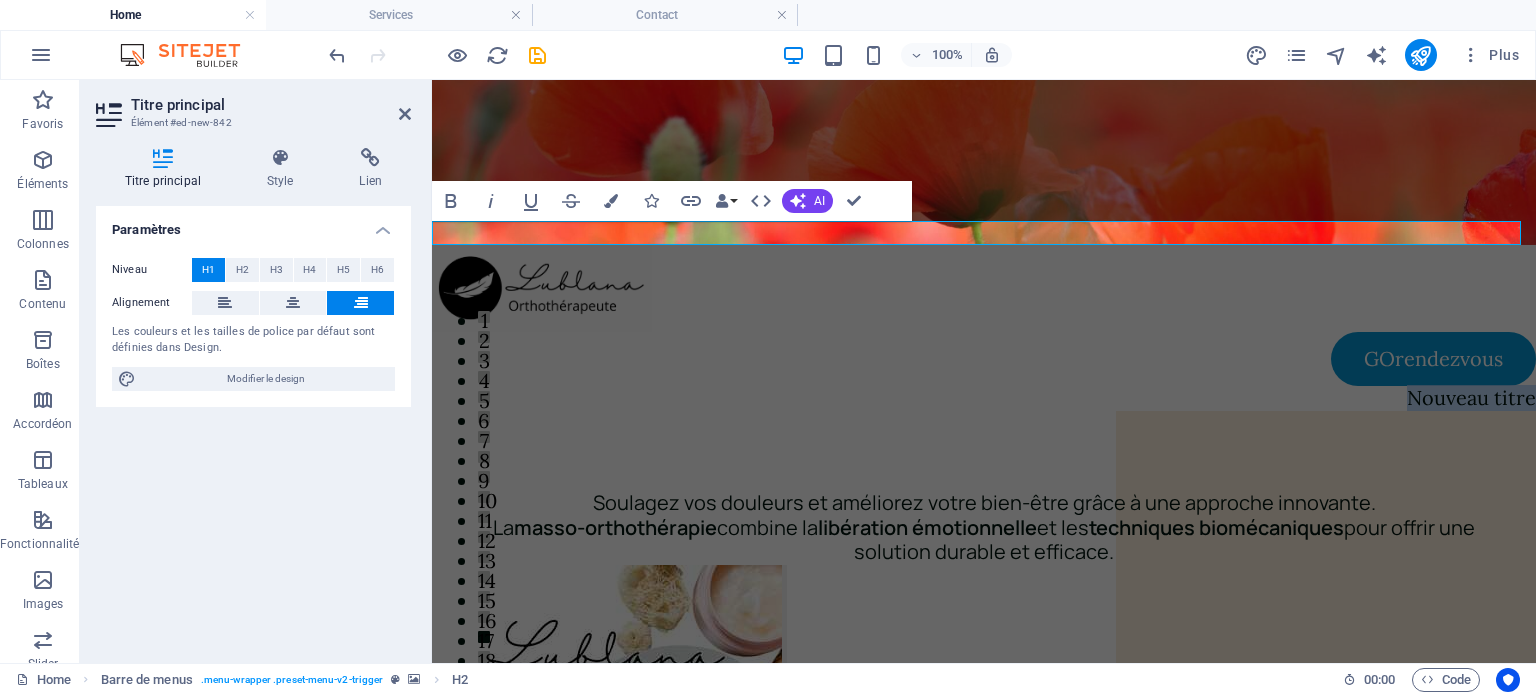 drag, startPoint x: 1392, startPoint y: 235, endPoint x: 1535, endPoint y: 229, distance: 143.12582 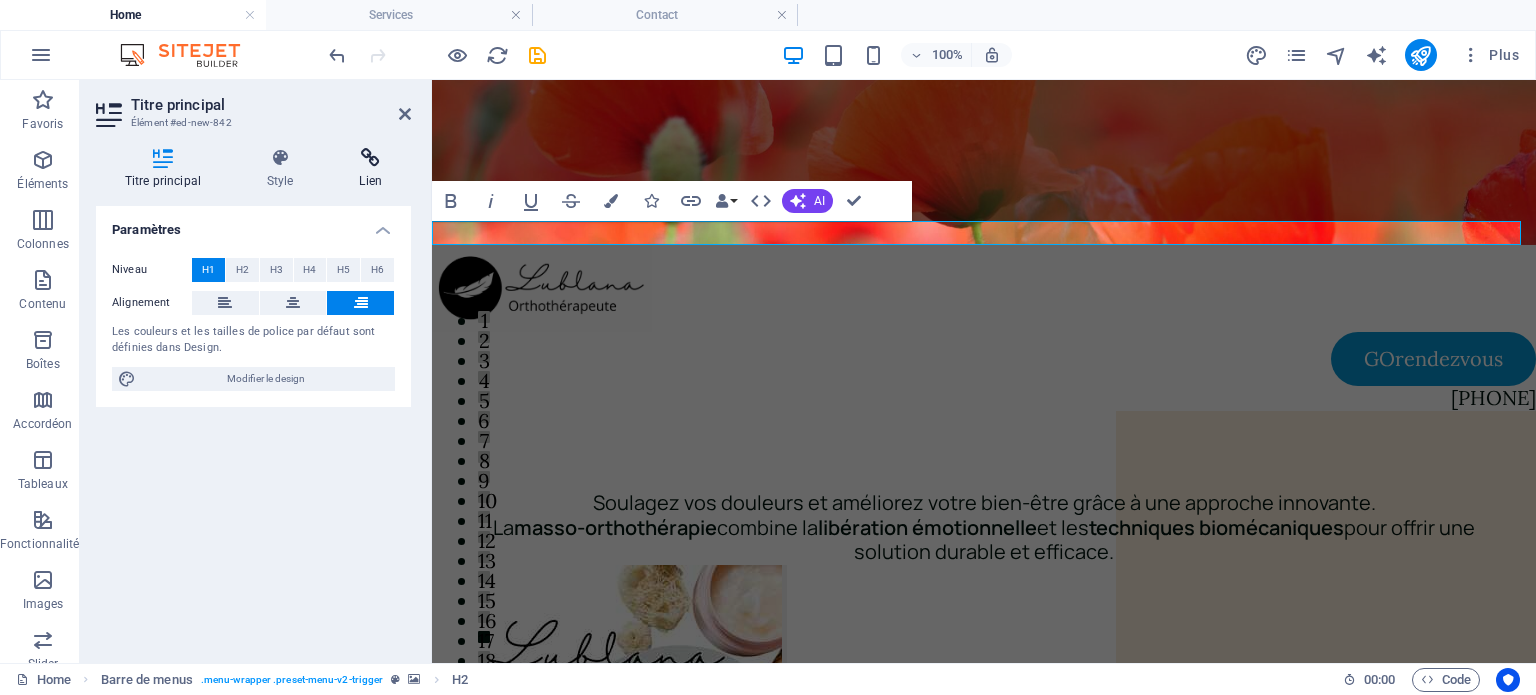 click at bounding box center [371, 158] 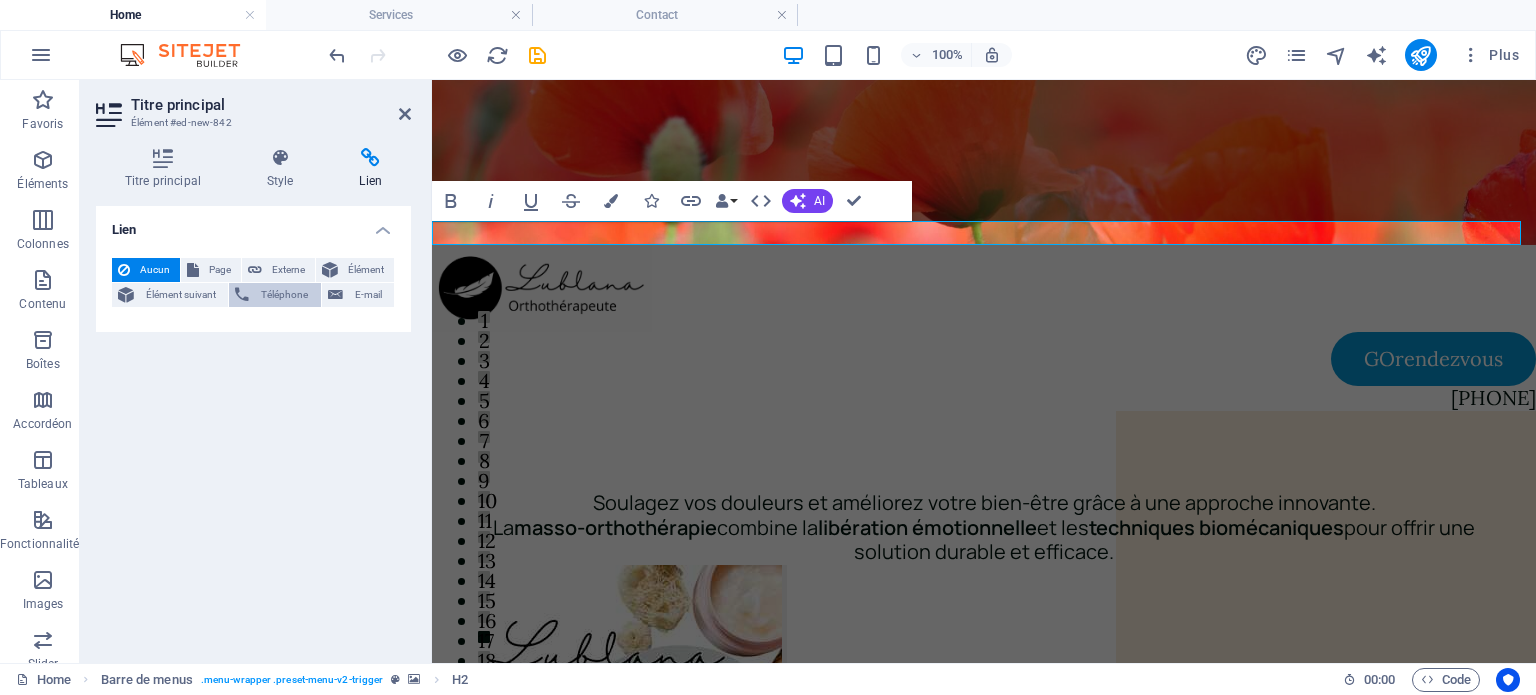 click on "Téléphone" at bounding box center [274, 295] 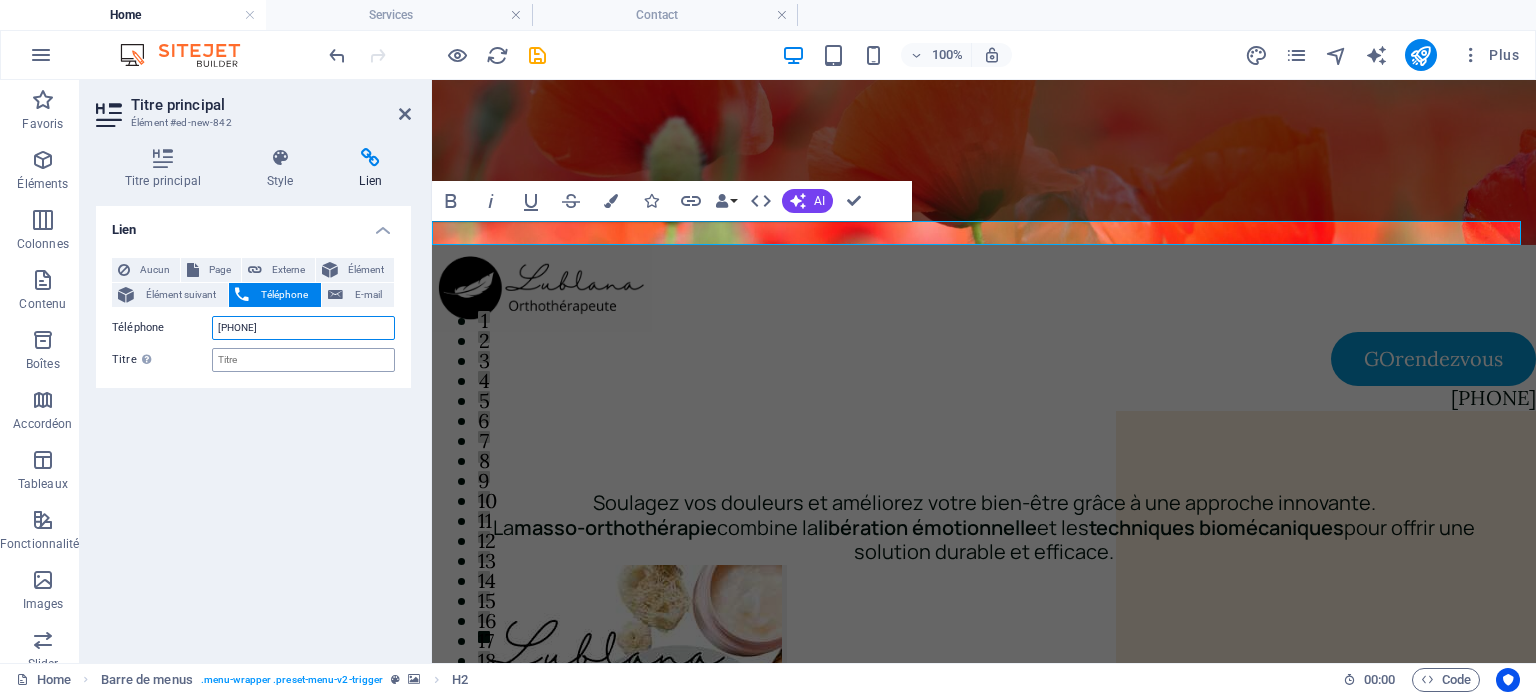 type on "[PHONE]" 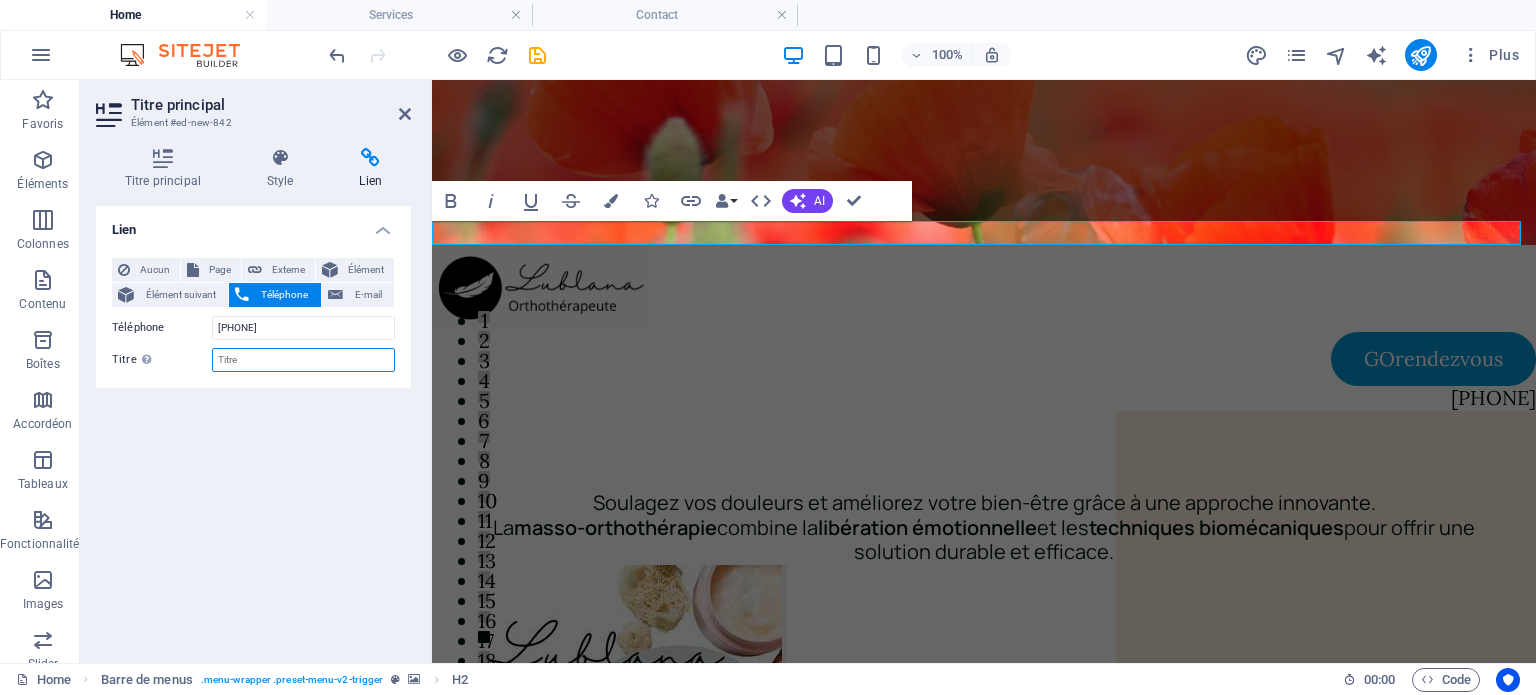 click on "Titre Description supplémentaire du lien. Celle-ci doit être différente du texte du lien. Le titre est souvent affiché comme Texte infobulle lorsque la souris passe sur l'élément. Laissez vide en cas de doute." at bounding box center [303, 360] 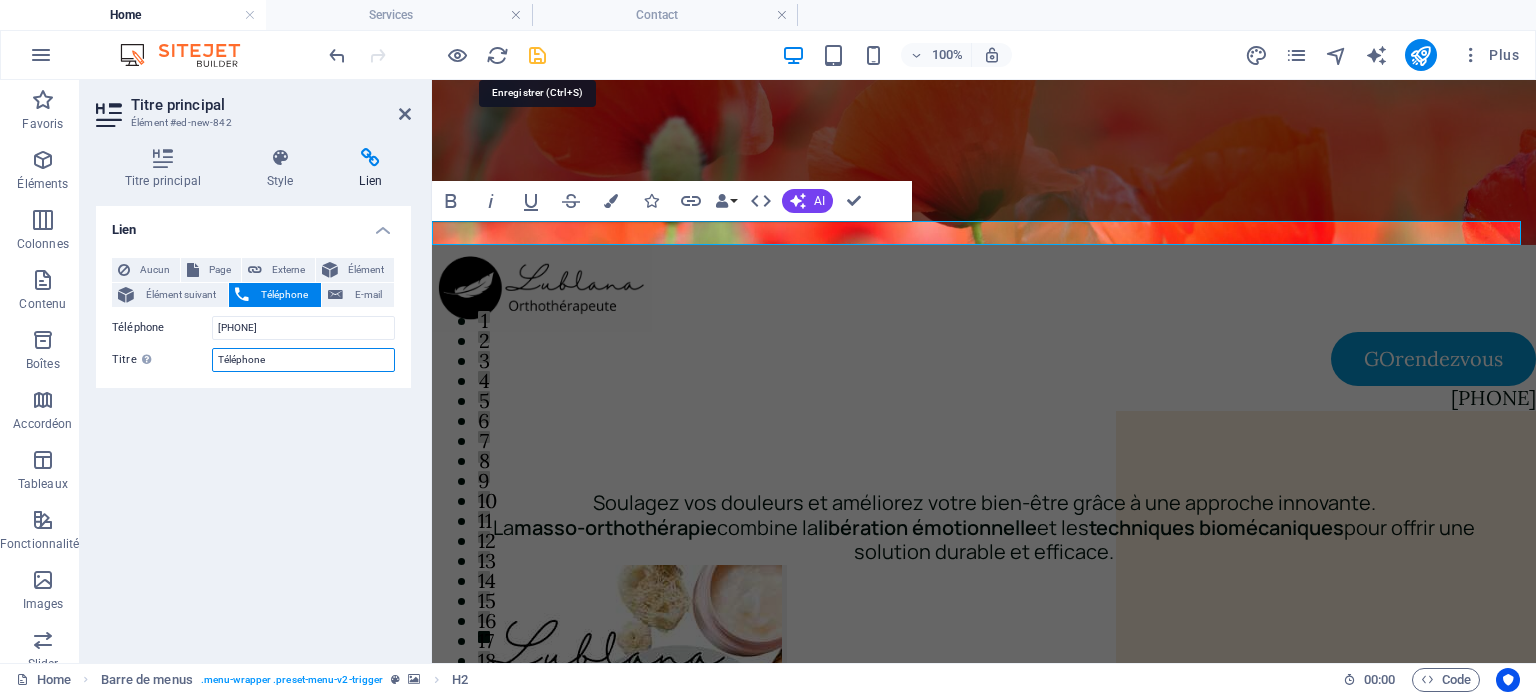 type on "Téléphone" 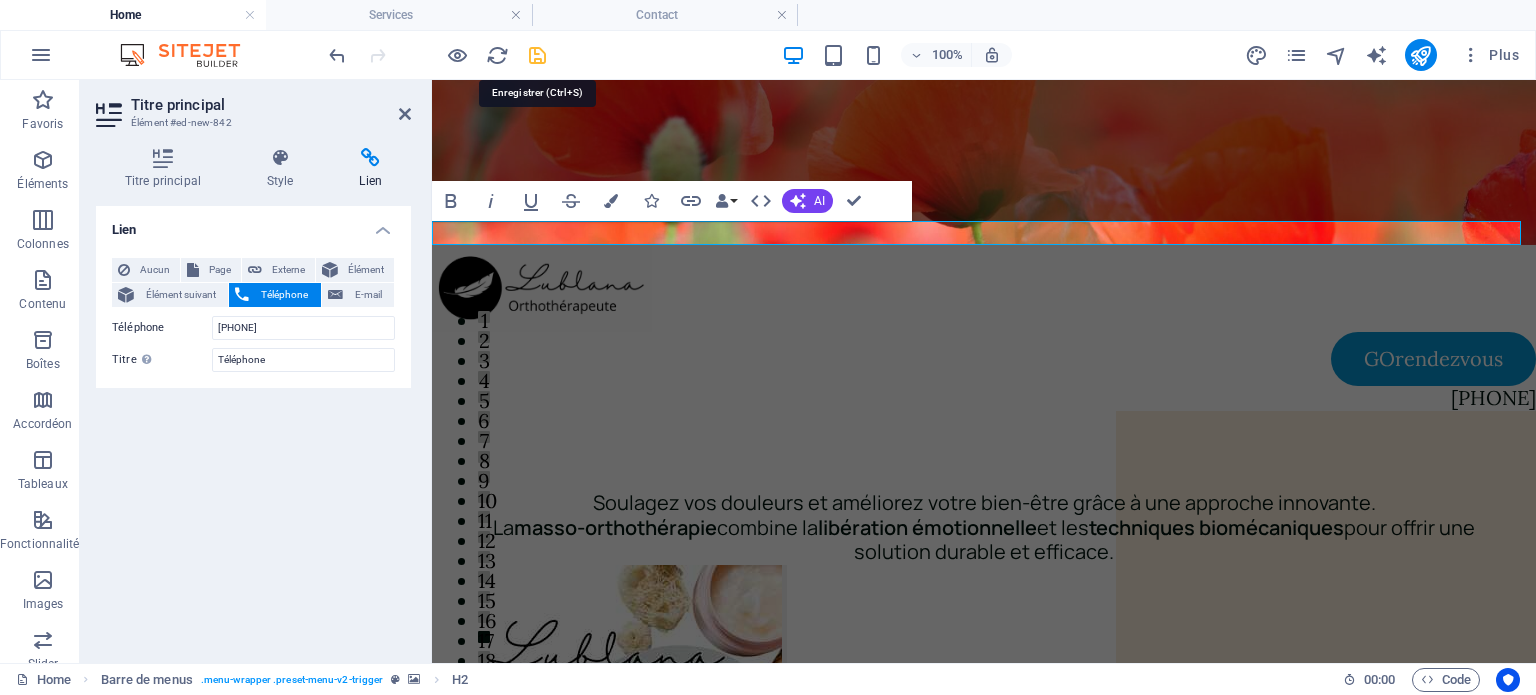 click at bounding box center [537, 55] 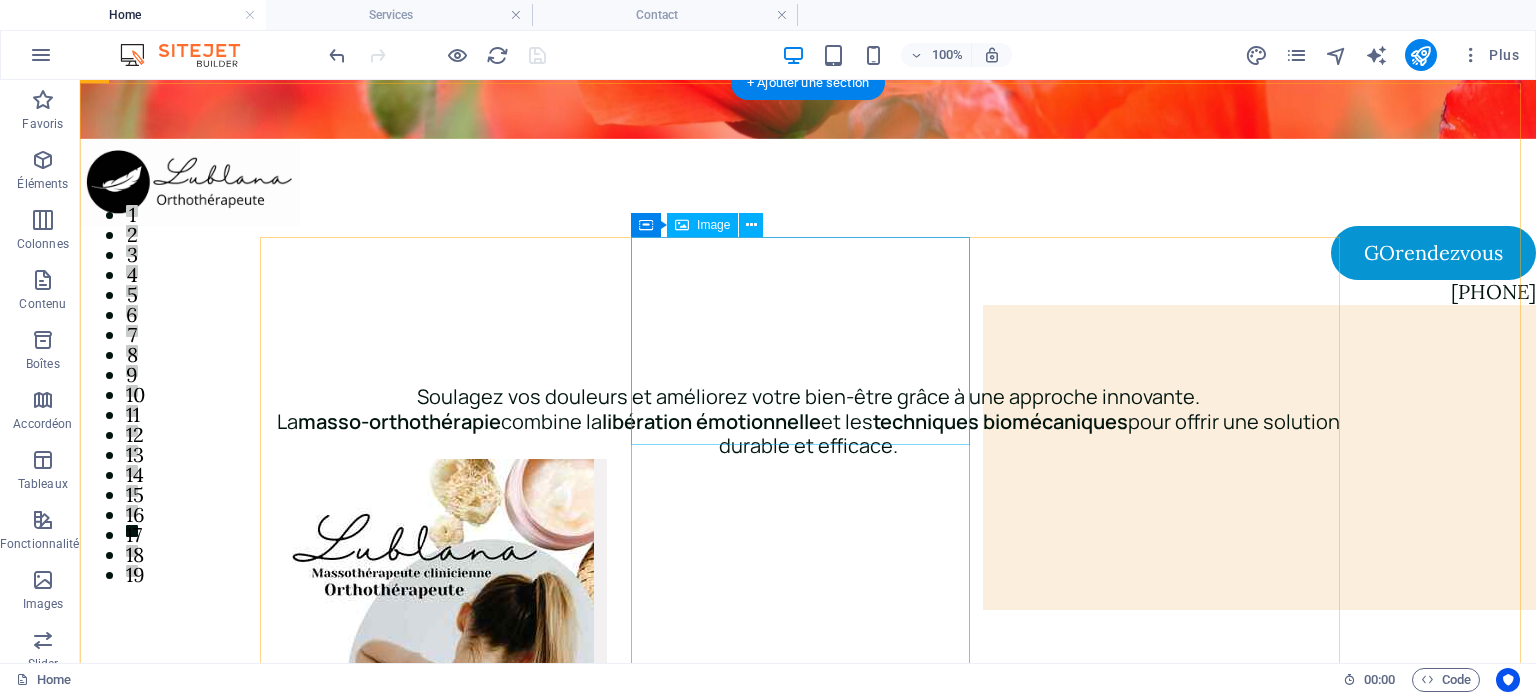 scroll, scrollTop: 0, scrollLeft: 0, axis: both 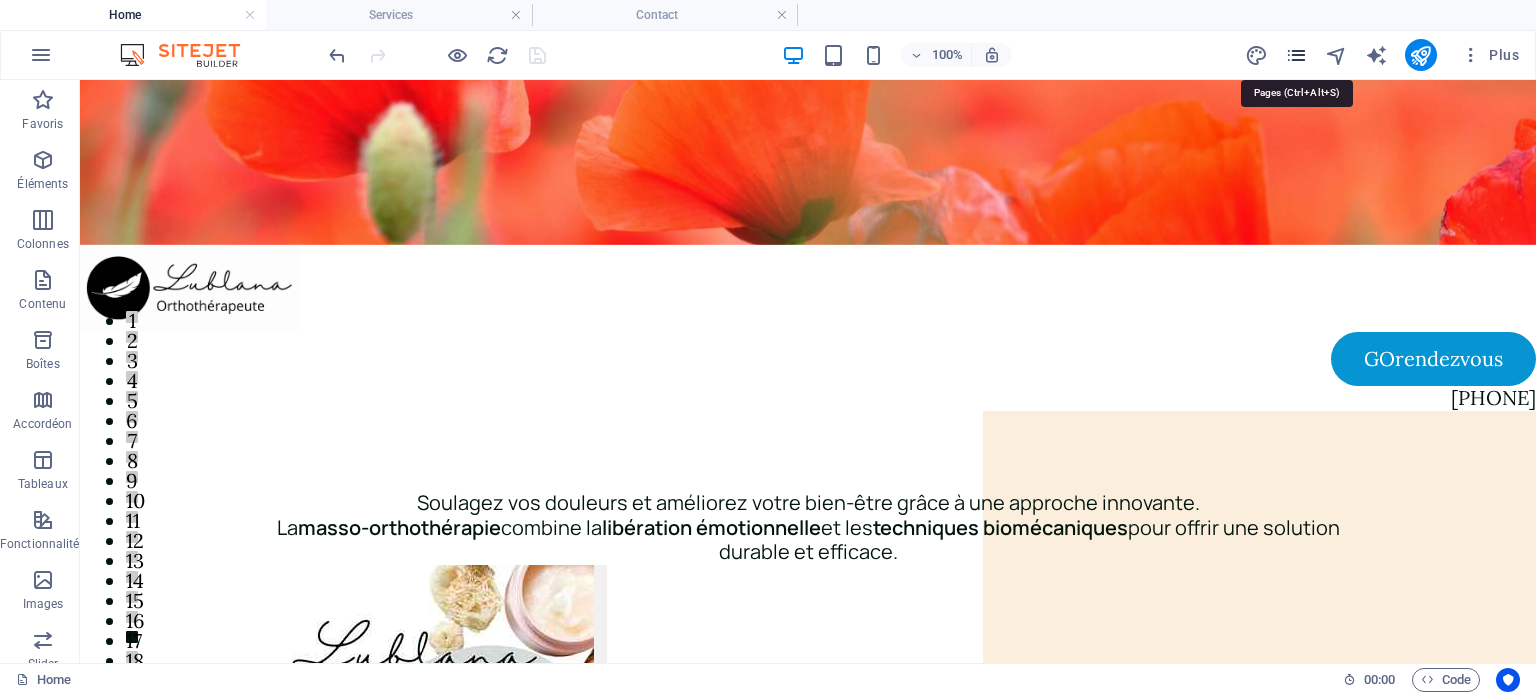 click at bounding box center [1296, 55] 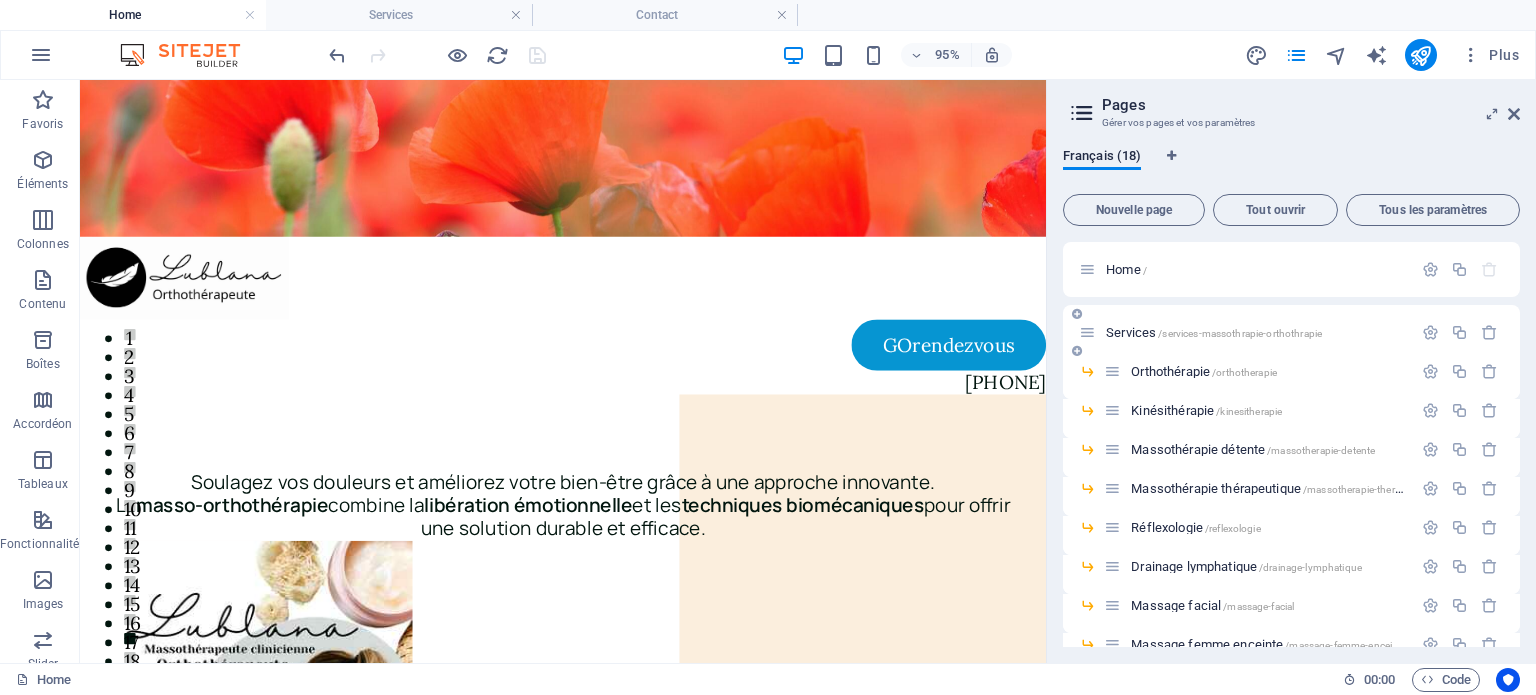 click on "Services /services-massothrapie-orthothrapie" at bounding box center [1214, 332] 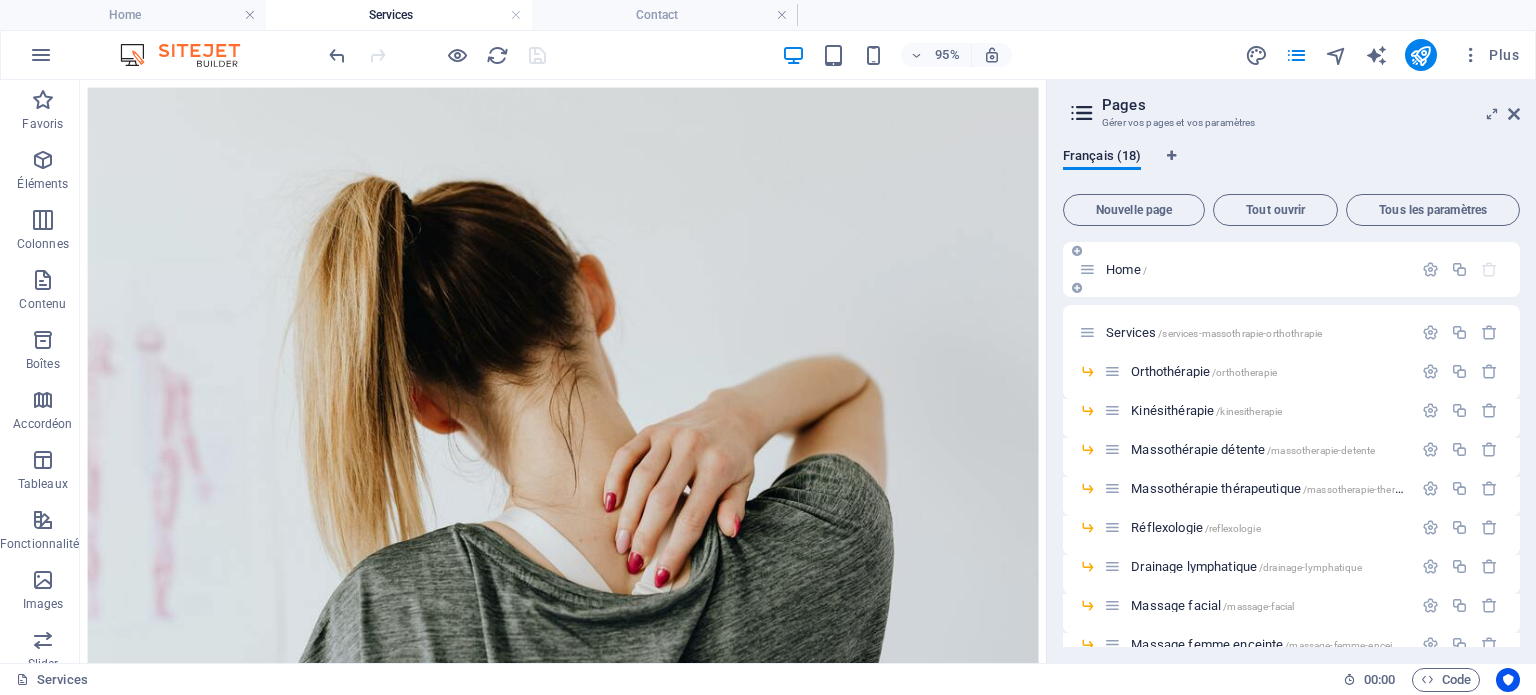 click on "Home /" at bounding box center (1126, 269) 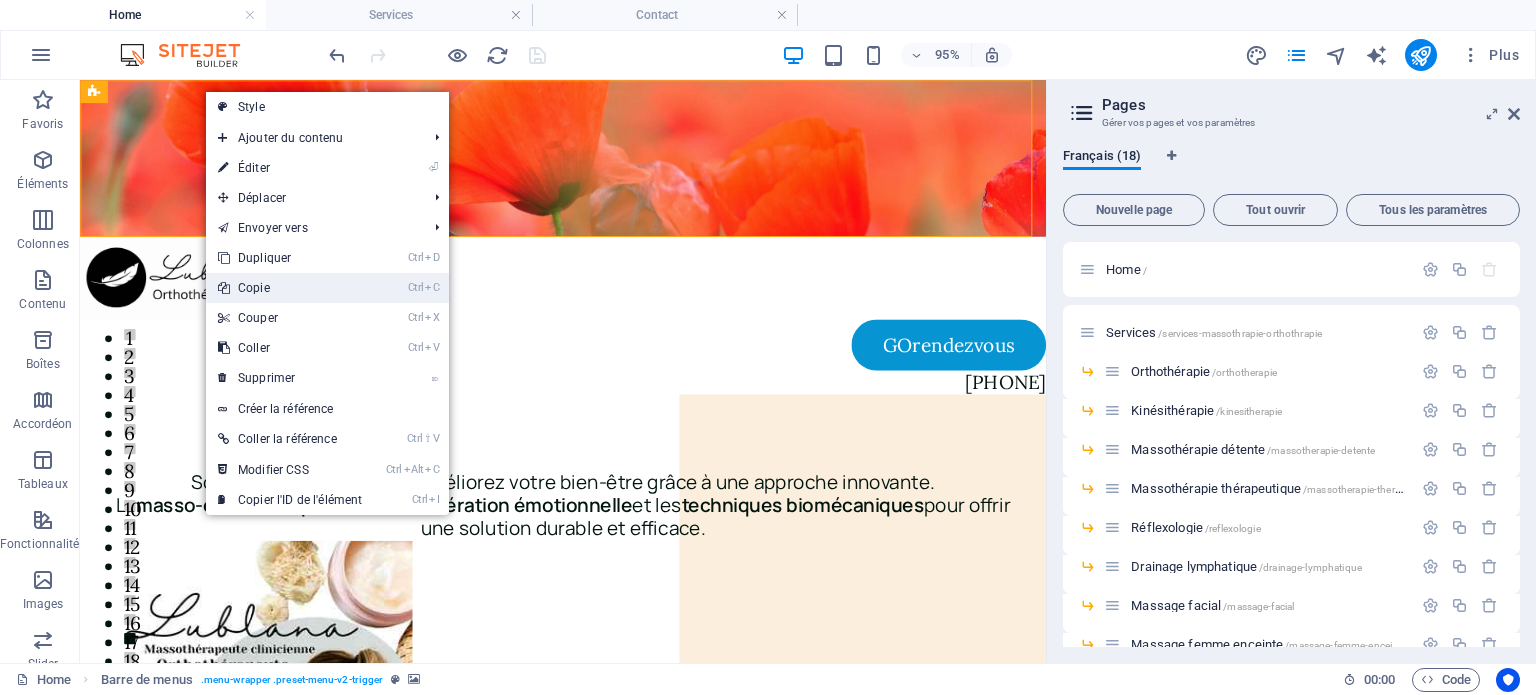 click on "Ctrl C  Copie" at bounding box center (290, 288) 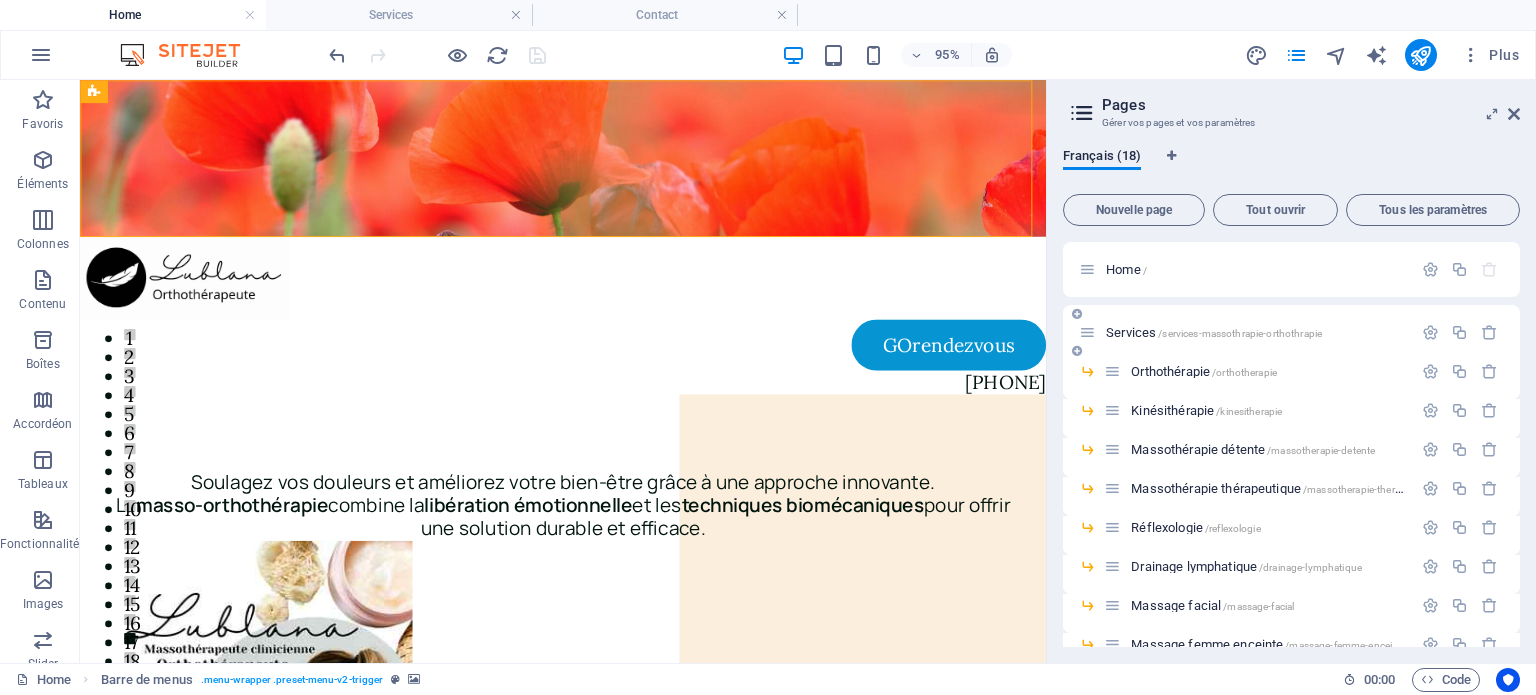 click on "Services /services-massothrapie-orthothrapie" at bounding box center [1214, 332] 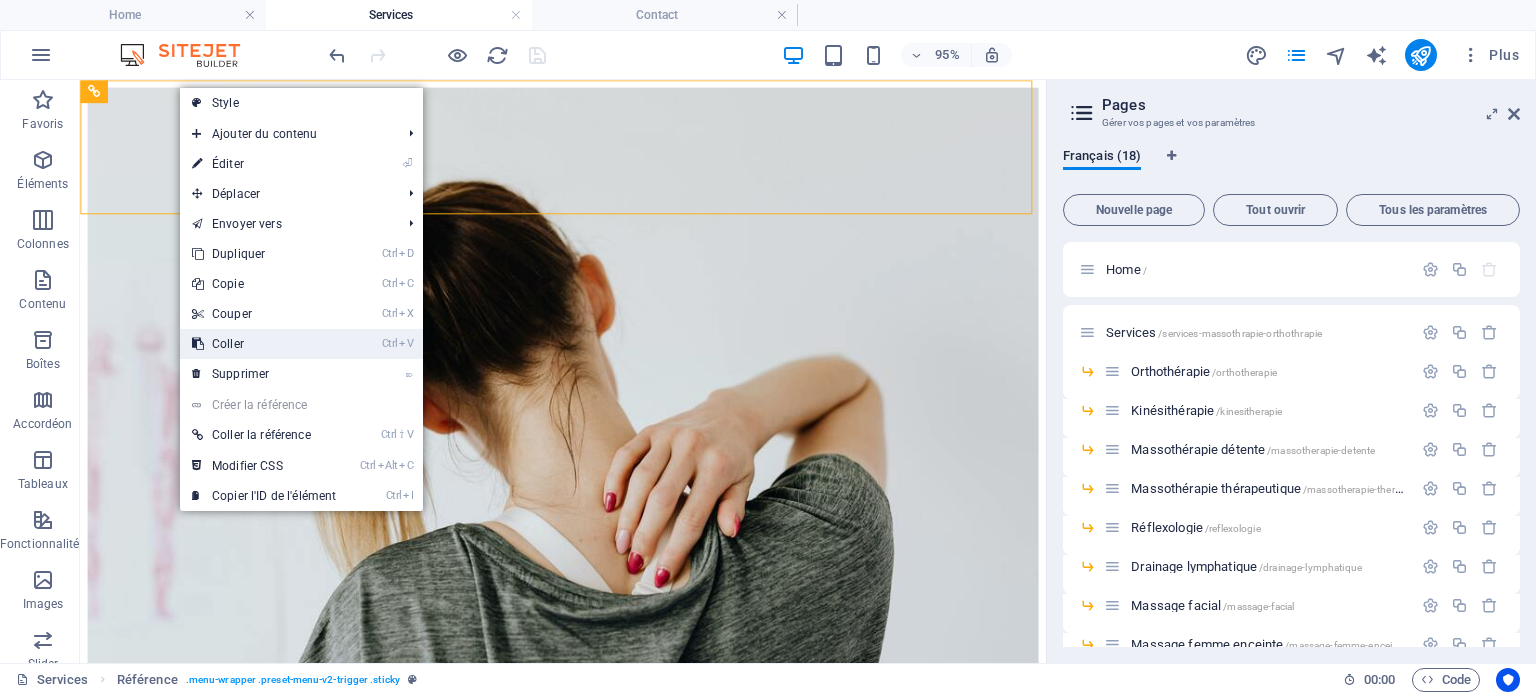 click on "Ctrl V  Coller" at bounding box center (264, 344) 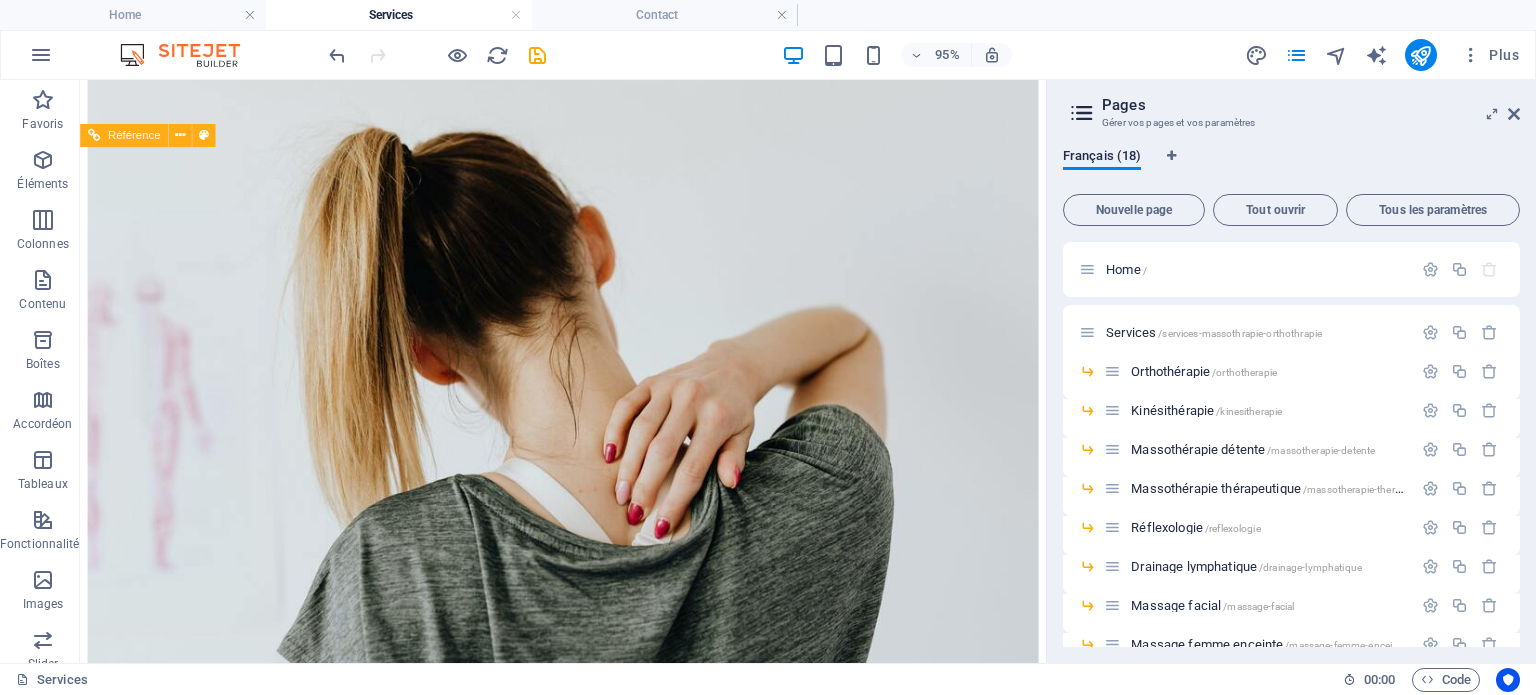 scroll, scrollTop: 0, scrollLeft: 0, axis: both 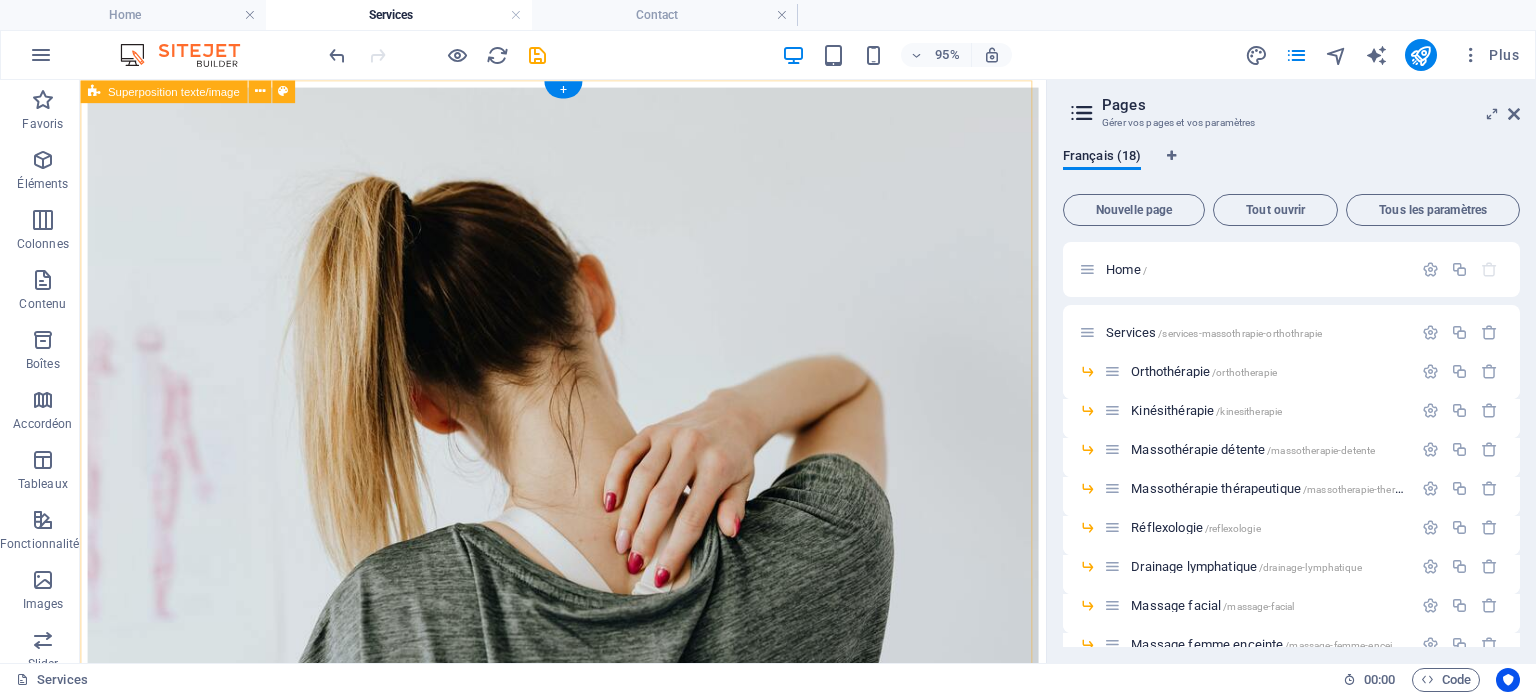 click on "Ma spécialité masso-orthothérapie Ma spécialité Fort de plus de 15 années d'expérience et de formations continues, je perfectionne en permanence mes techniques pour faire évoluer ma pratique. Je me spécialise principalement dans le massage, combinant les différentes approches acquises au fil des ans pour proposer des soins professionnels et uniques, axés sur le soulagement des douleurs chroniques, musculaires et articulaires. Si vous ressentez des tensions, des douleurs ou des inconforts physiques, n'hésitez pas à venir me rencontrer. Prendre RDV Massage détente Massothérapie détente Le massage suédois est une technique de massage dynamique qui vise à dissoudre les tensions et agit entre autres sur la peau, les muscles, les tendons et les ligaments et vise tant le bien-être physique que psychique. En savoir plus Prendre RDV Massage thérapeutique Massage thérapeutique En savoir plus Prendre RDV Orthothérapie Orthothérapie En savoir plus Prendre RDV Massothérapie anciens combattans" at bounding box center [588, 4966] 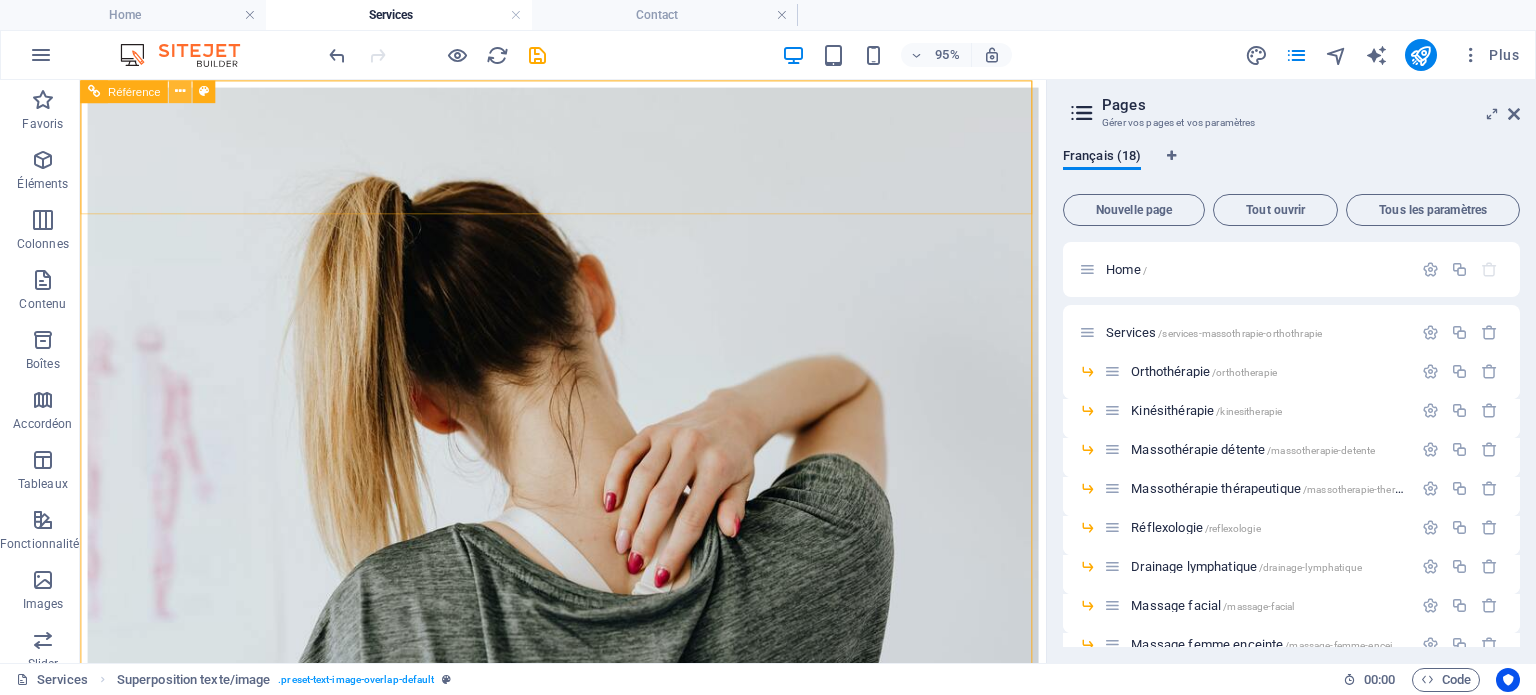 click at bounding box center (180, 91) 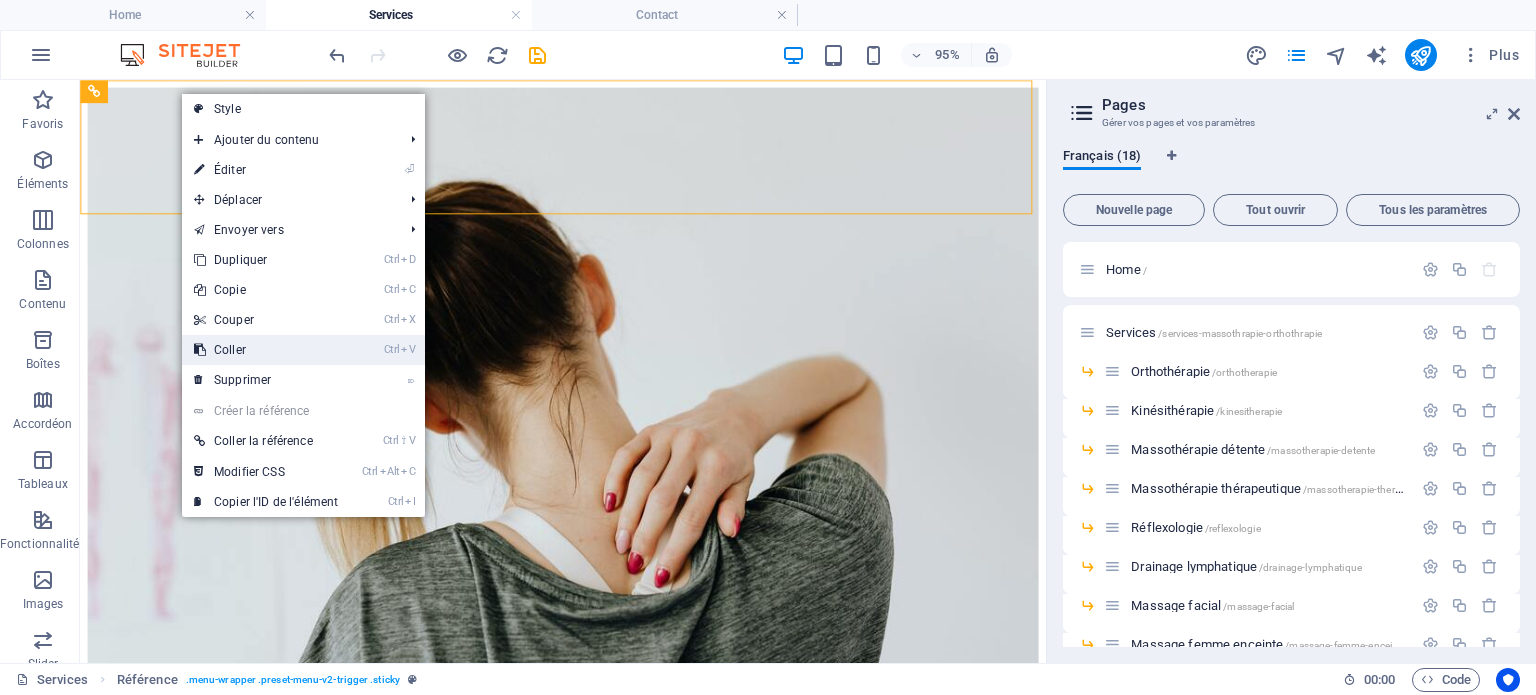 click on "Ctrl V  Coller" at bounding box center [266, 350] 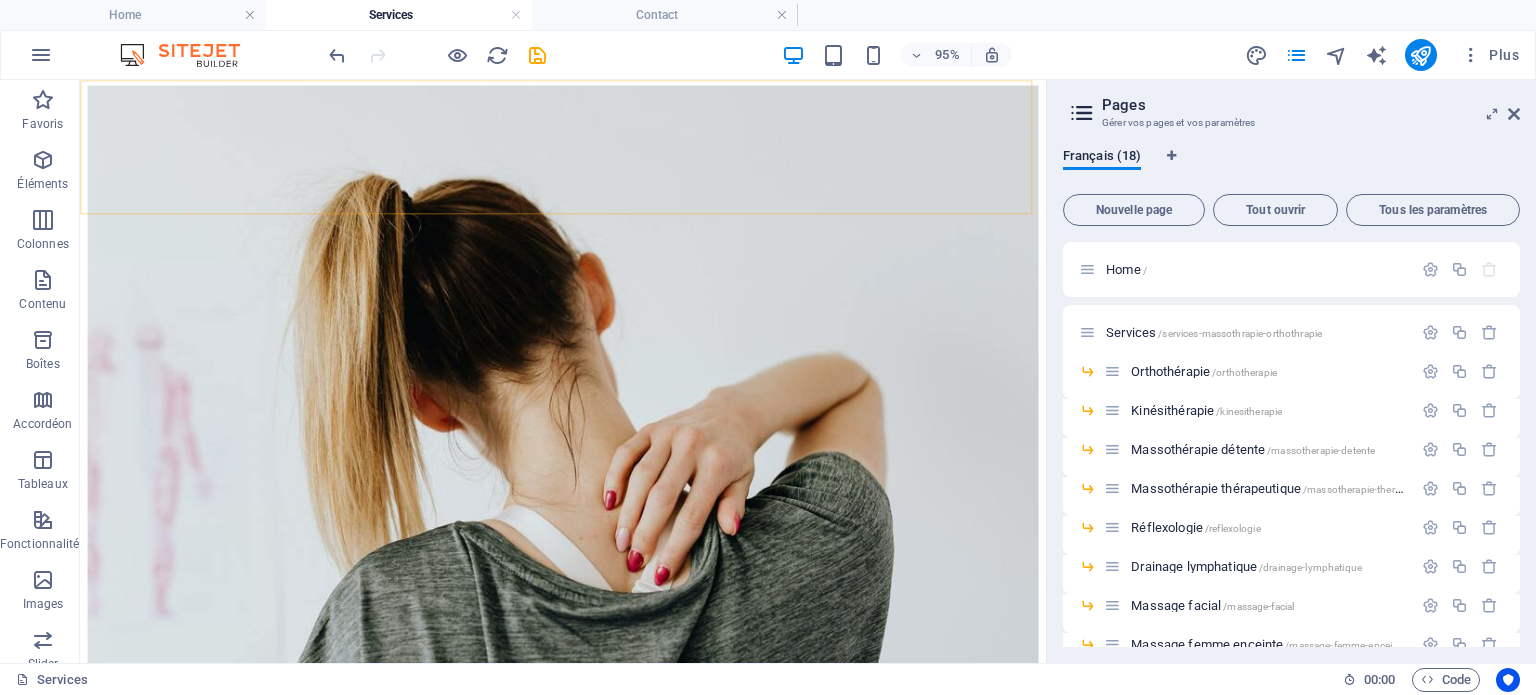 scroll, scrollTop: 0, scrollLeft: 0, axis: both 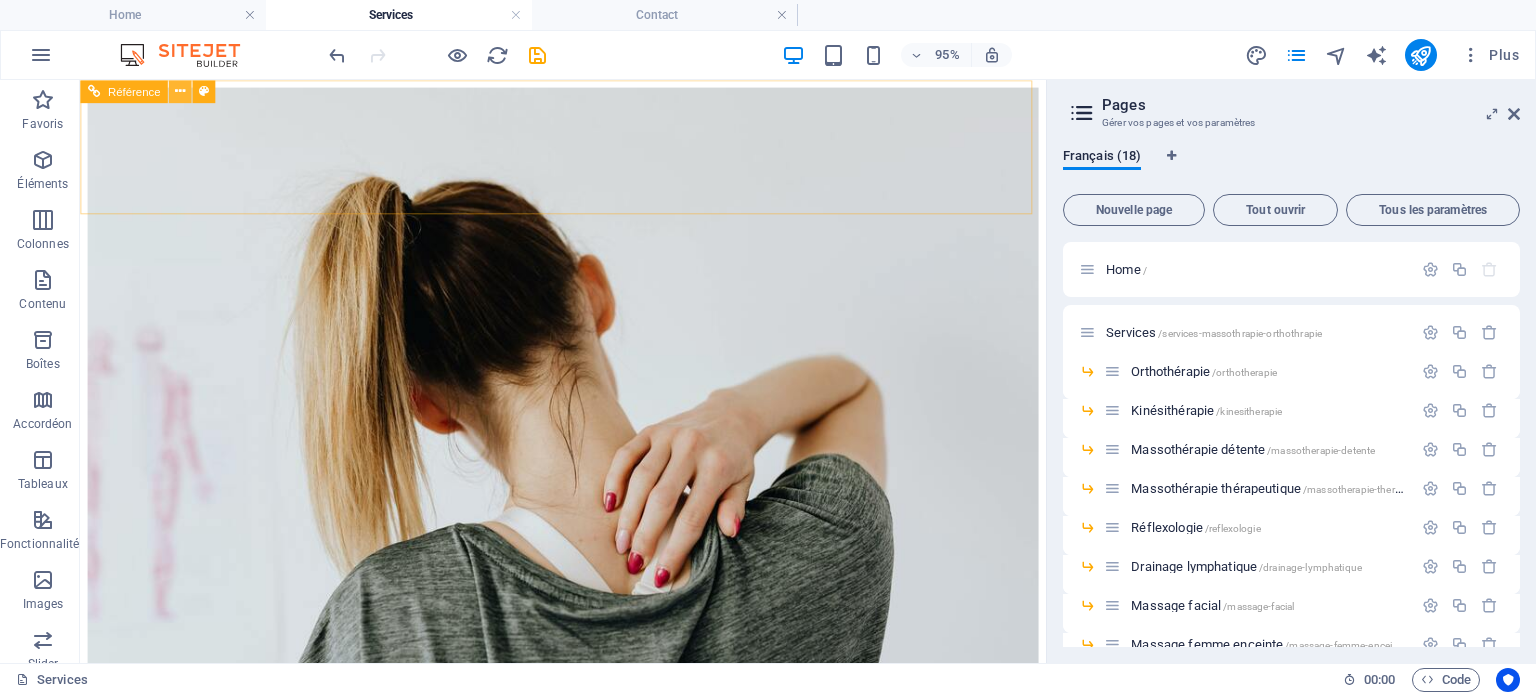 click at bounding box center [180, 91] 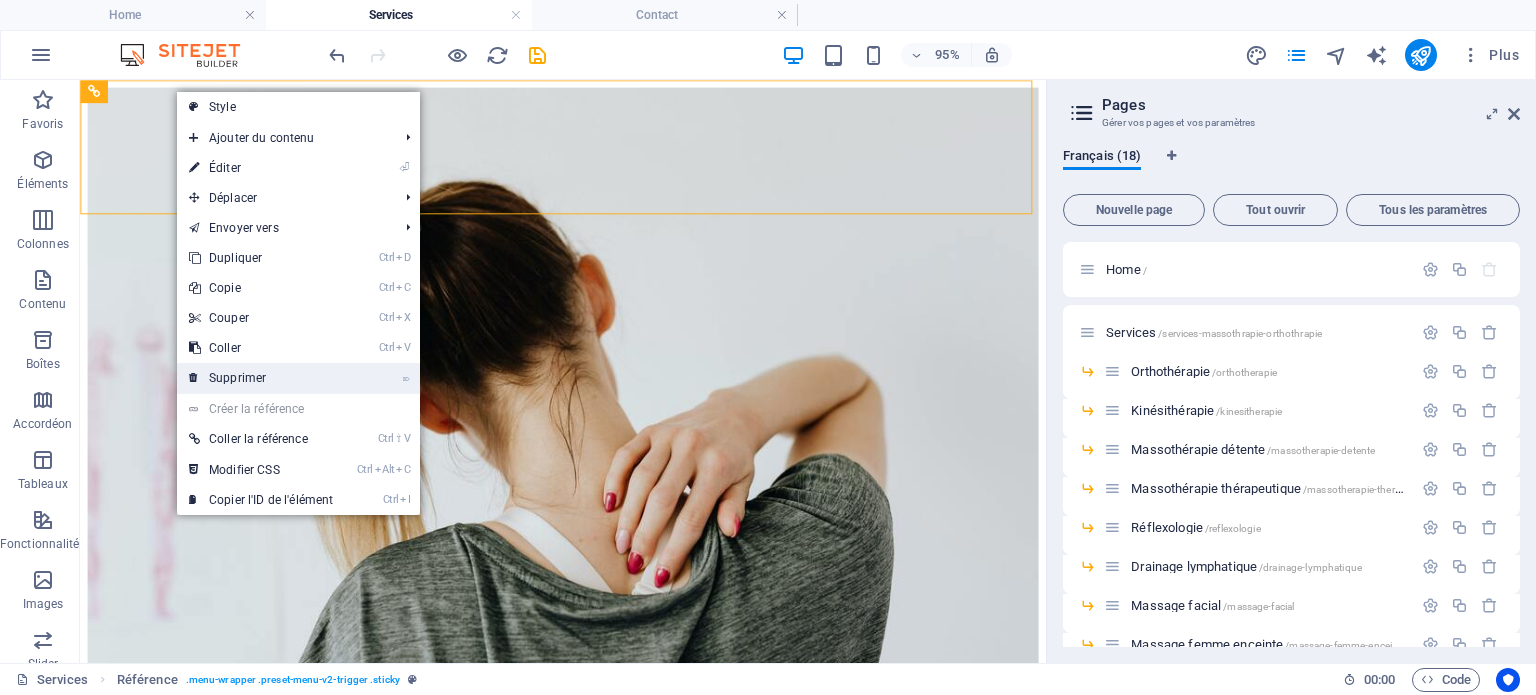 click on "⌦  Supprimer" at bounding box center (261, 378) 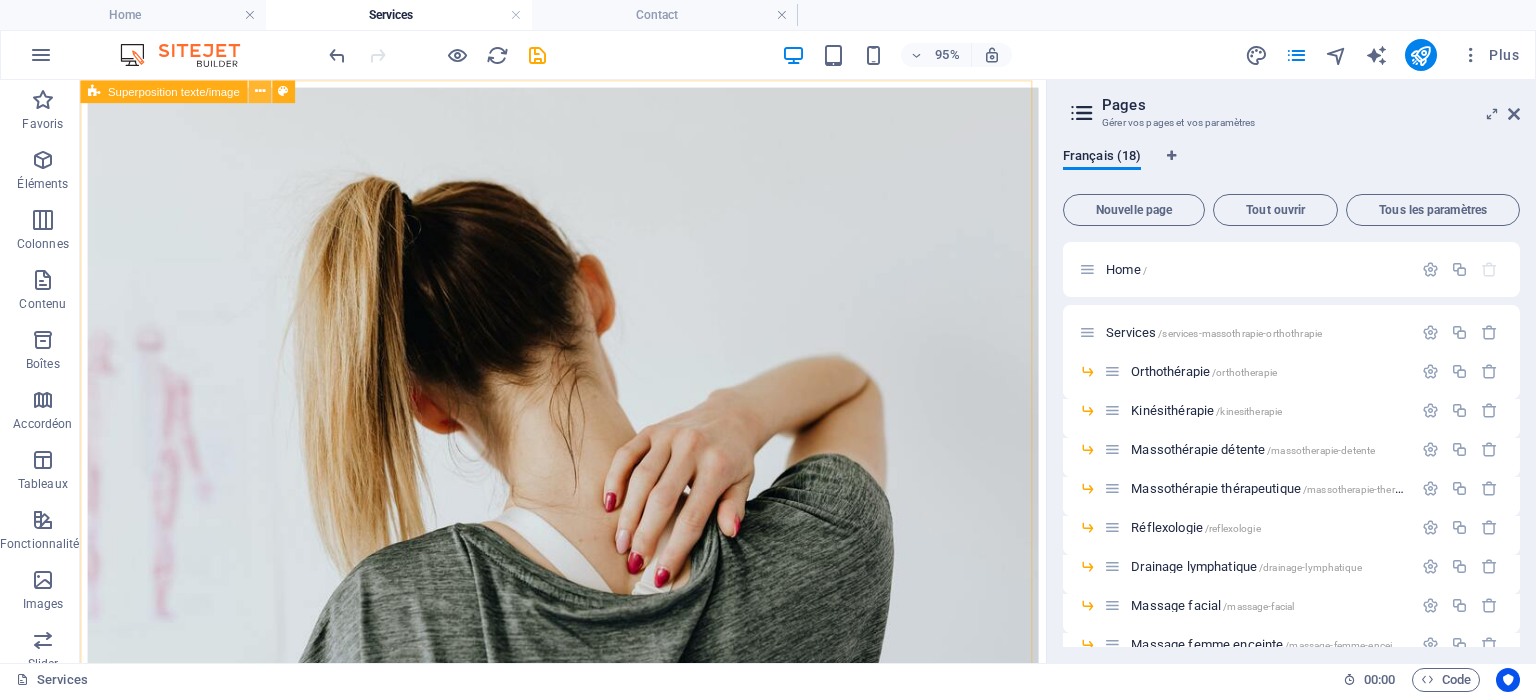 click at bounding box center (259, 91) 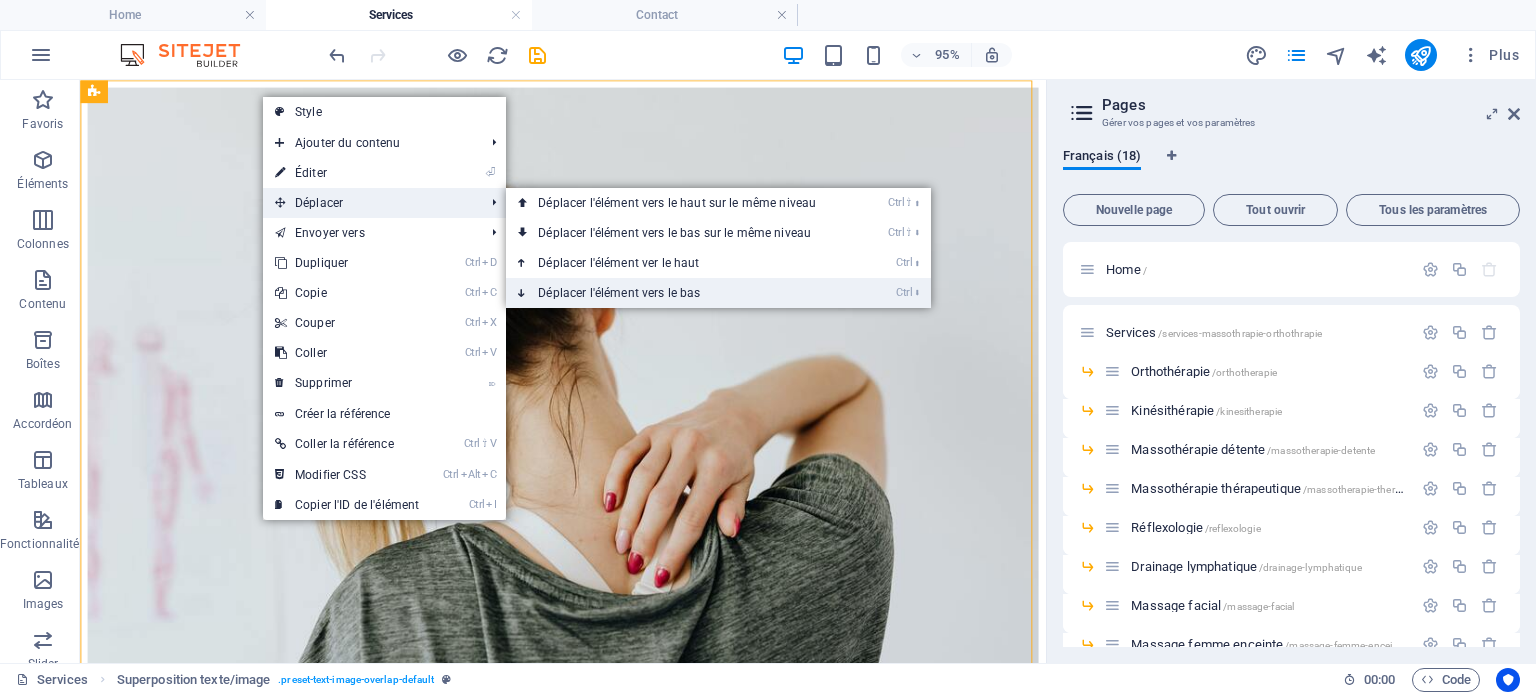 click on "Ctrl ⬇  Déplacer l'élément vers le bas" at bounding box center (681, 293) 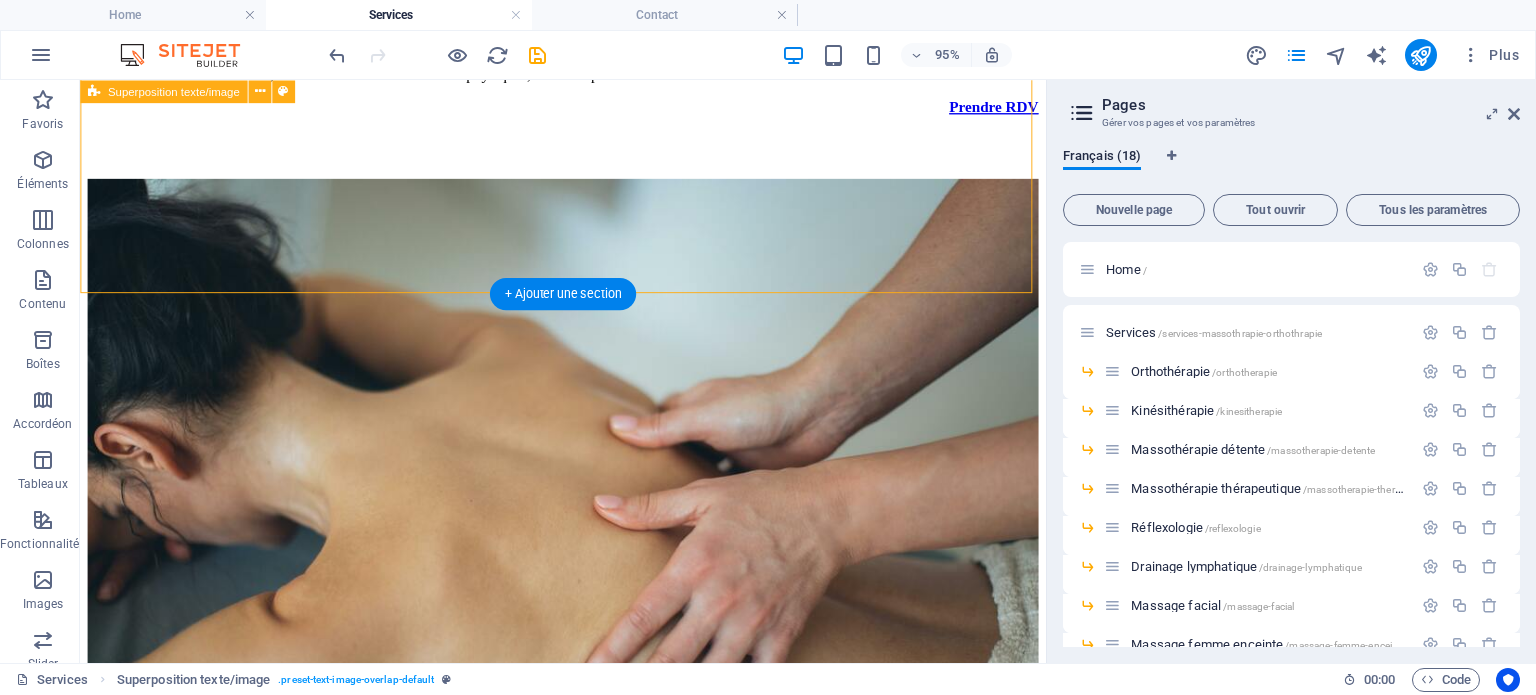 scroll, scrollTop: 2600, scrollLeft: 0, axis: vertical 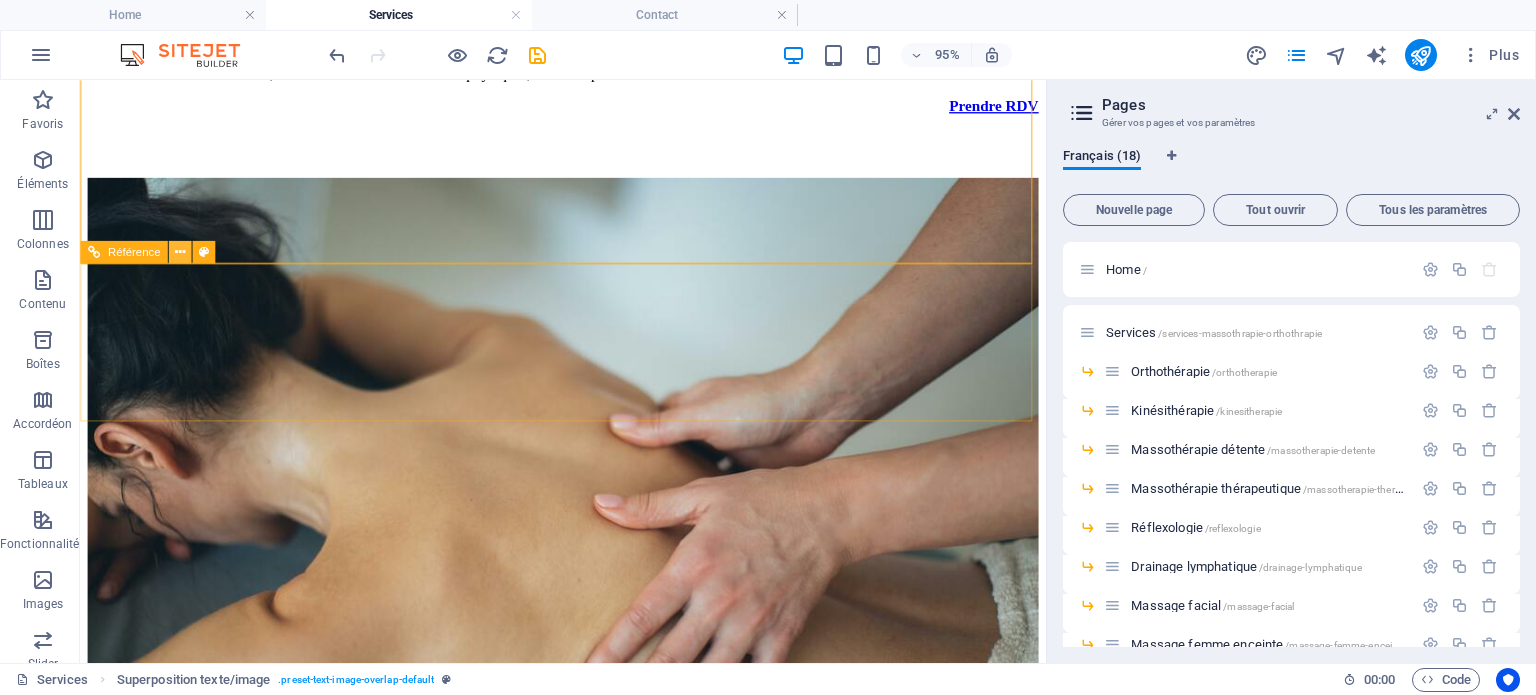 click at bounding box center [180, 252] 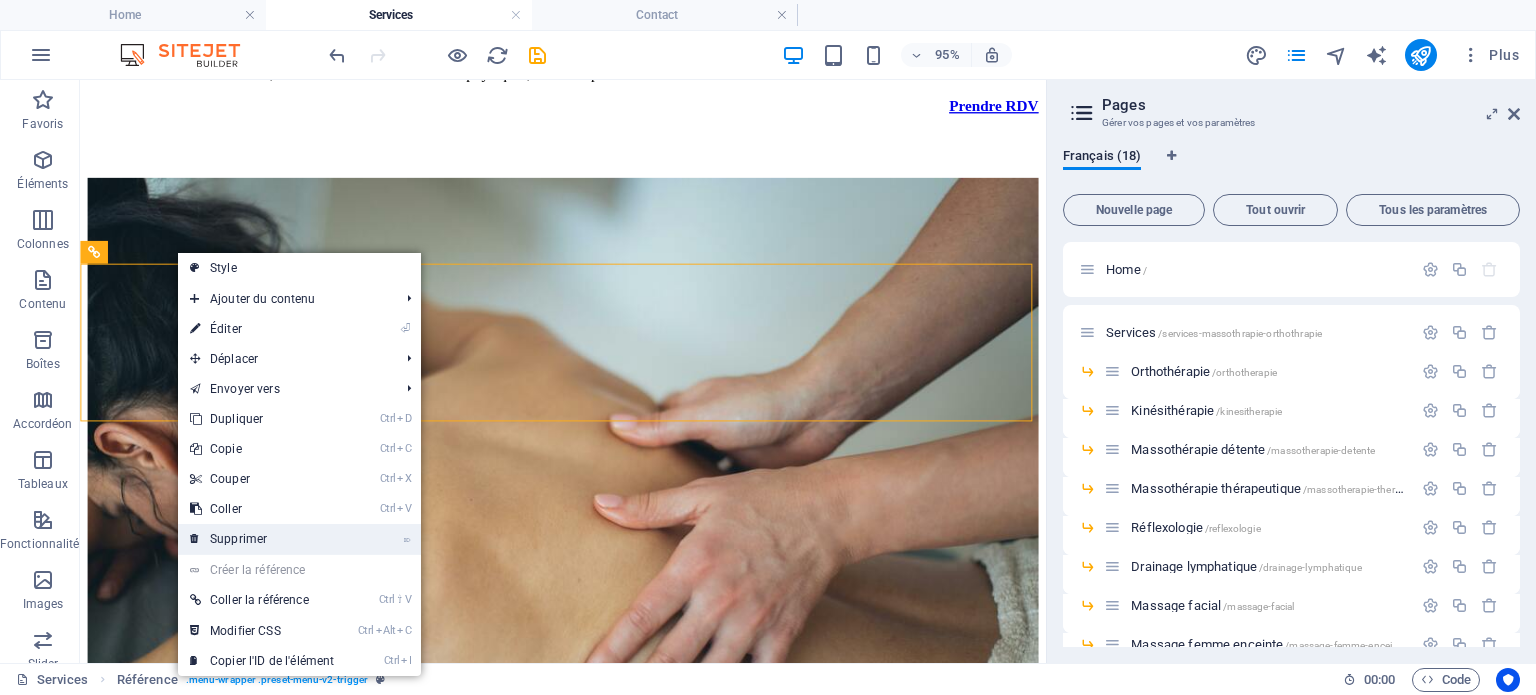 click on "⌦  Supprimer" at bounding box center (262, 539) 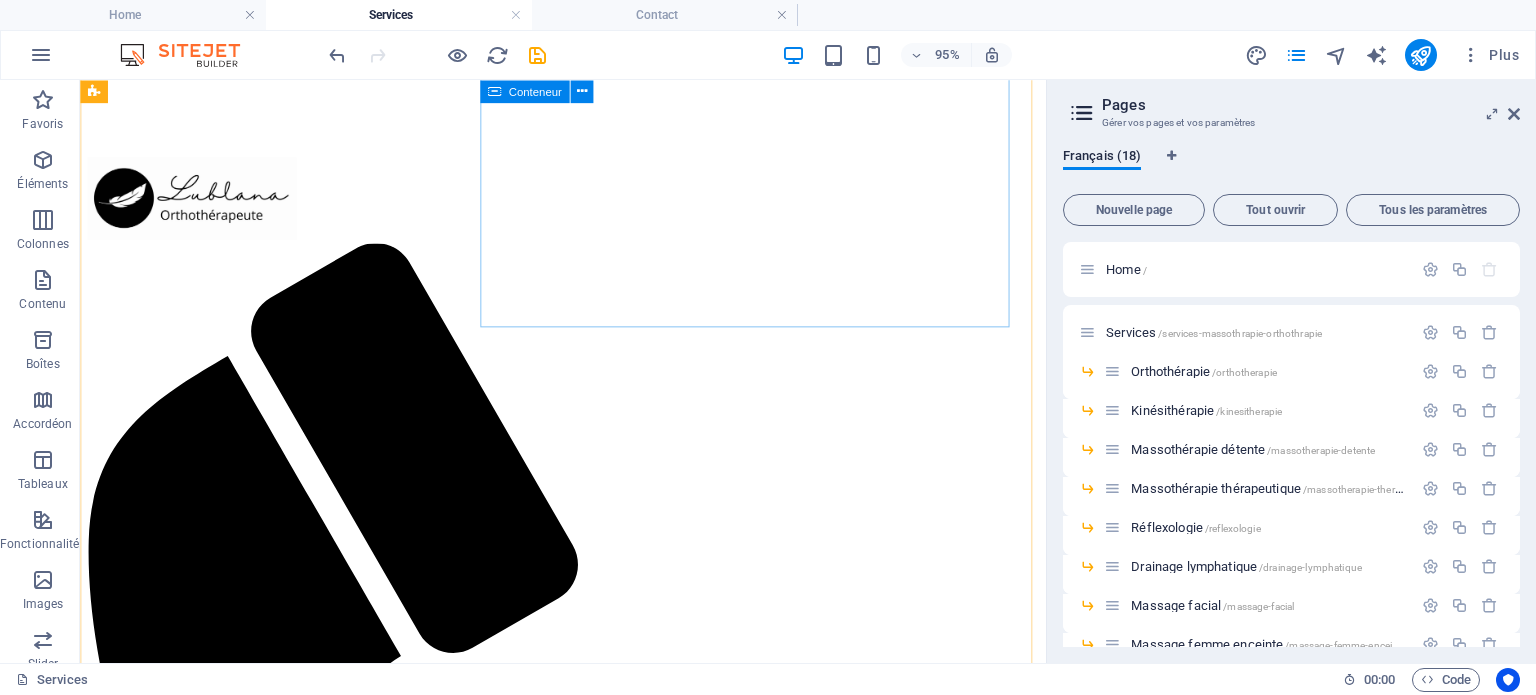 scroll, scrollTop: 0, scrollLeft: 0, axis: both 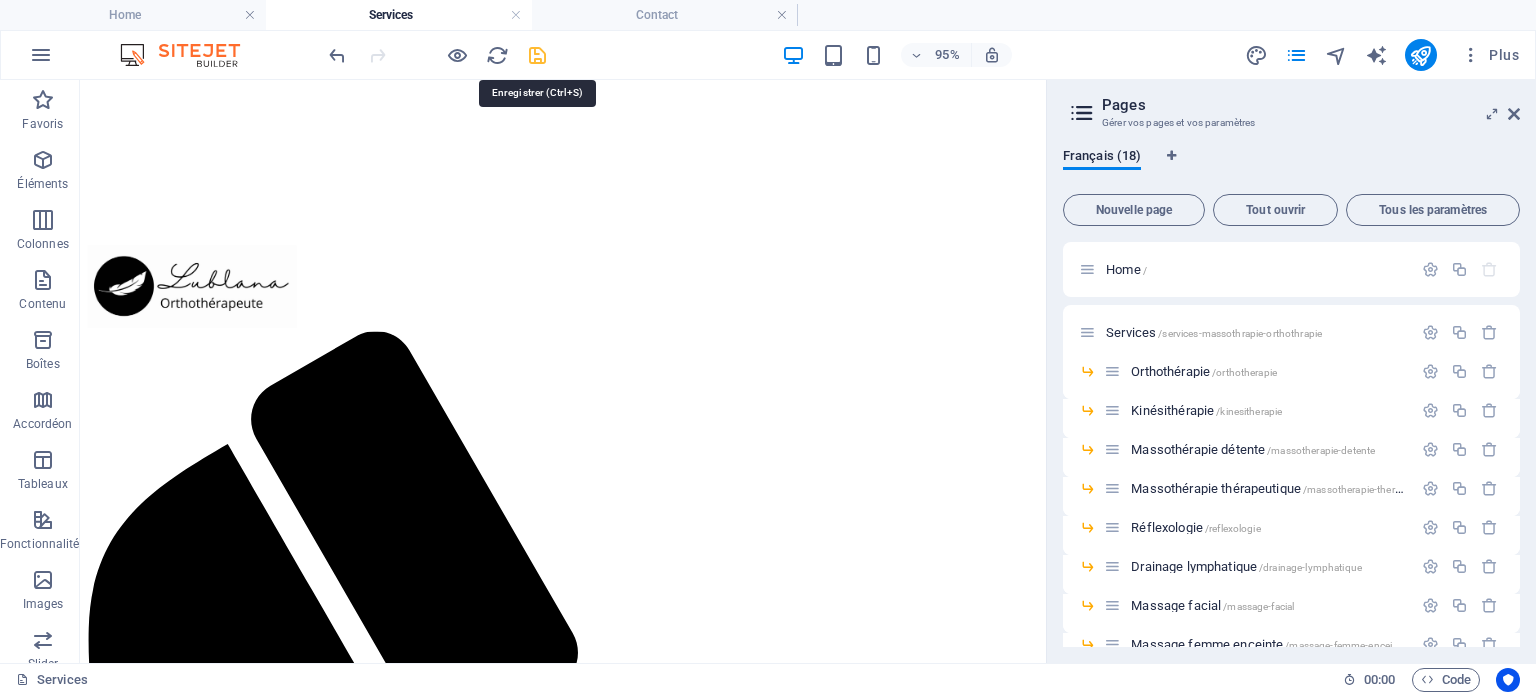 click at bounding box center (537, 55) 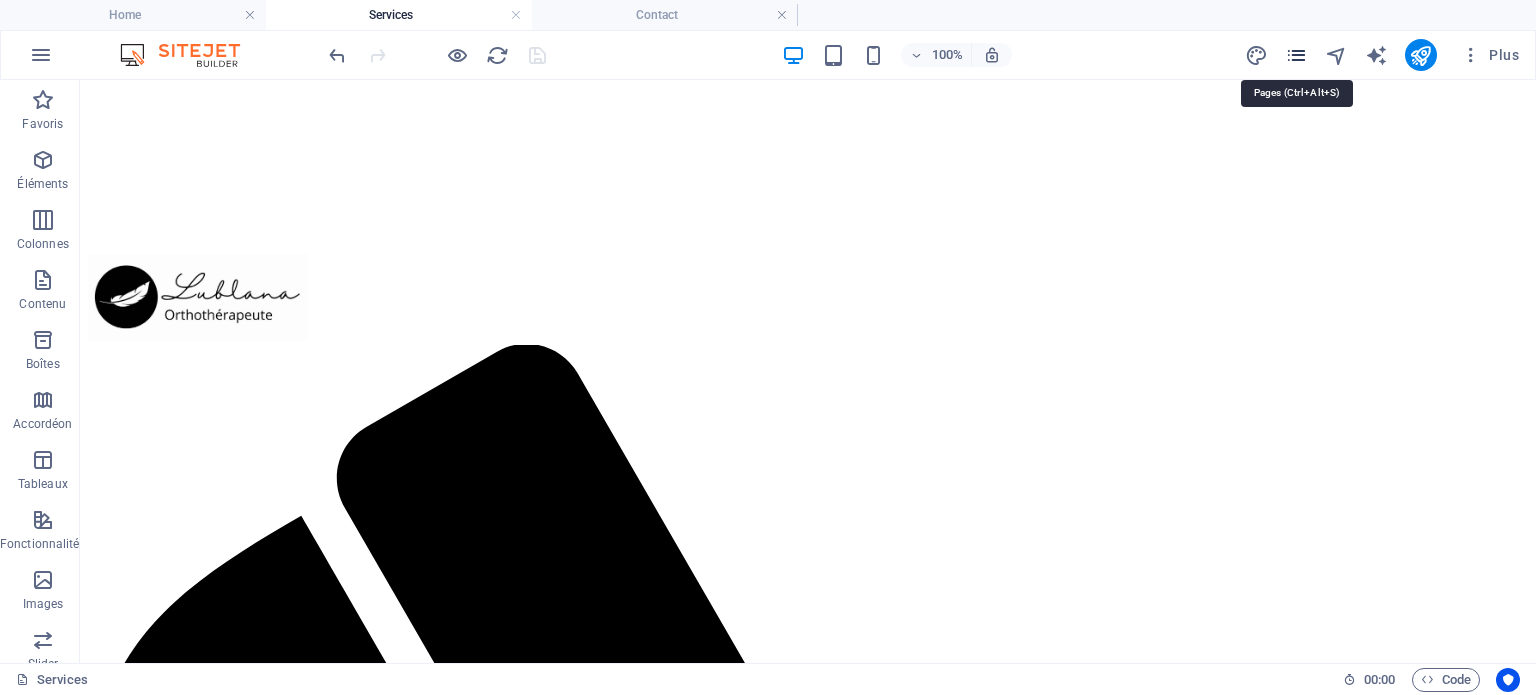 click at bounding box center (1296, 55) 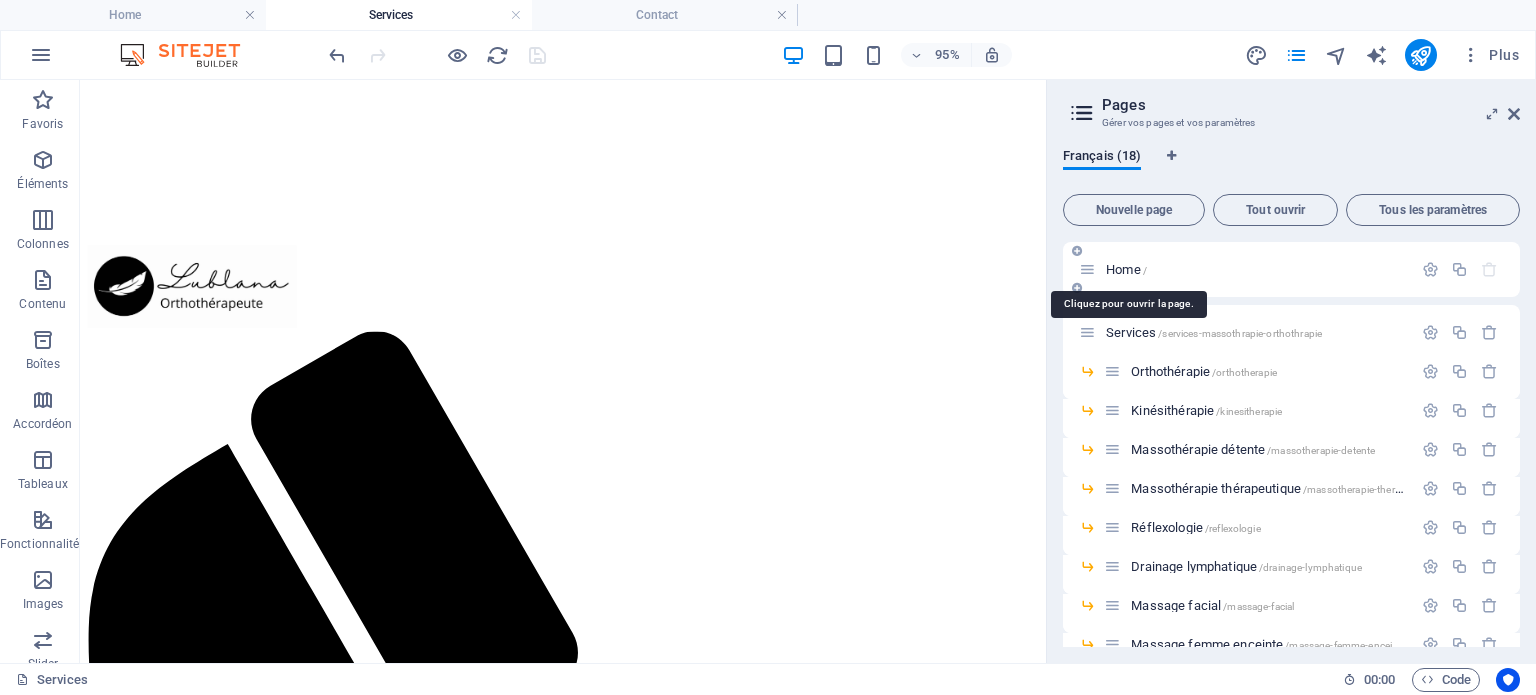 click on "Home /" at bounding box center (1126, 269) 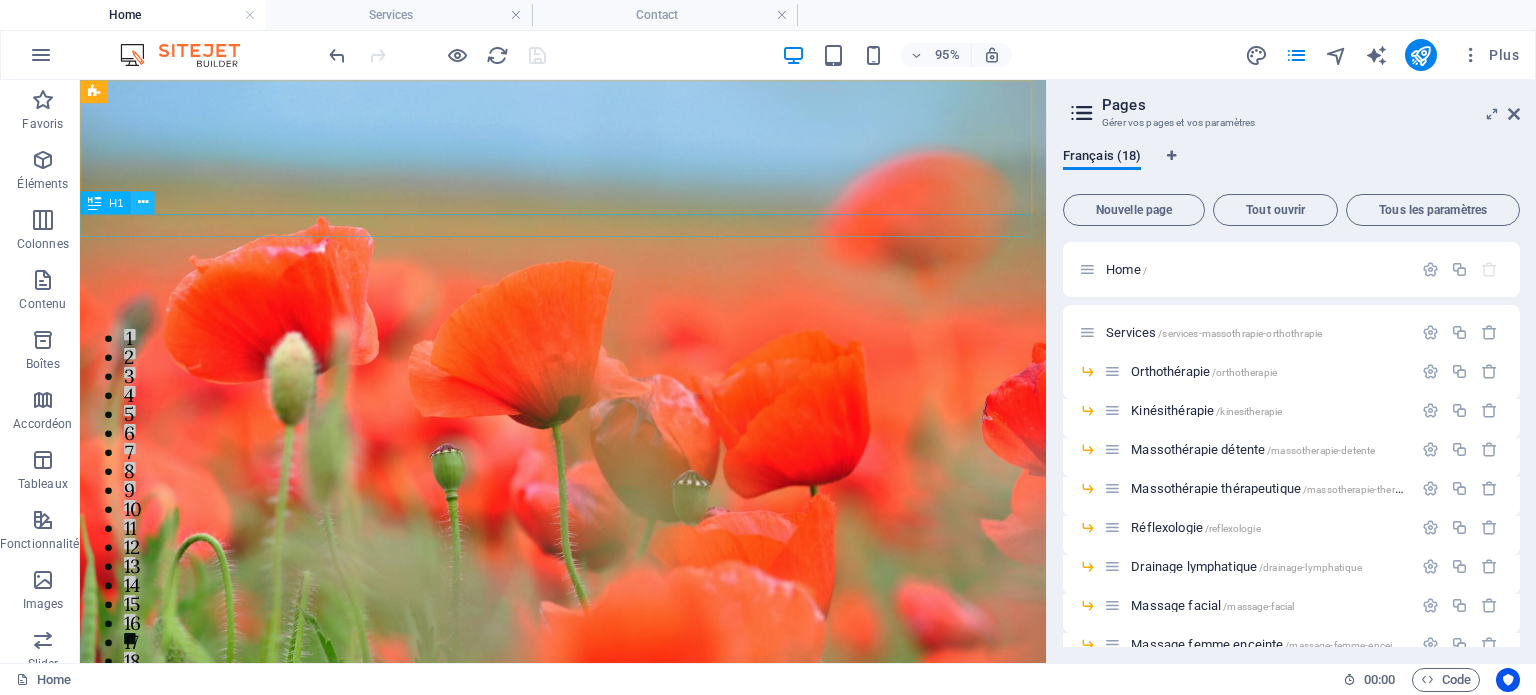 click at bounding box center (143, 202) 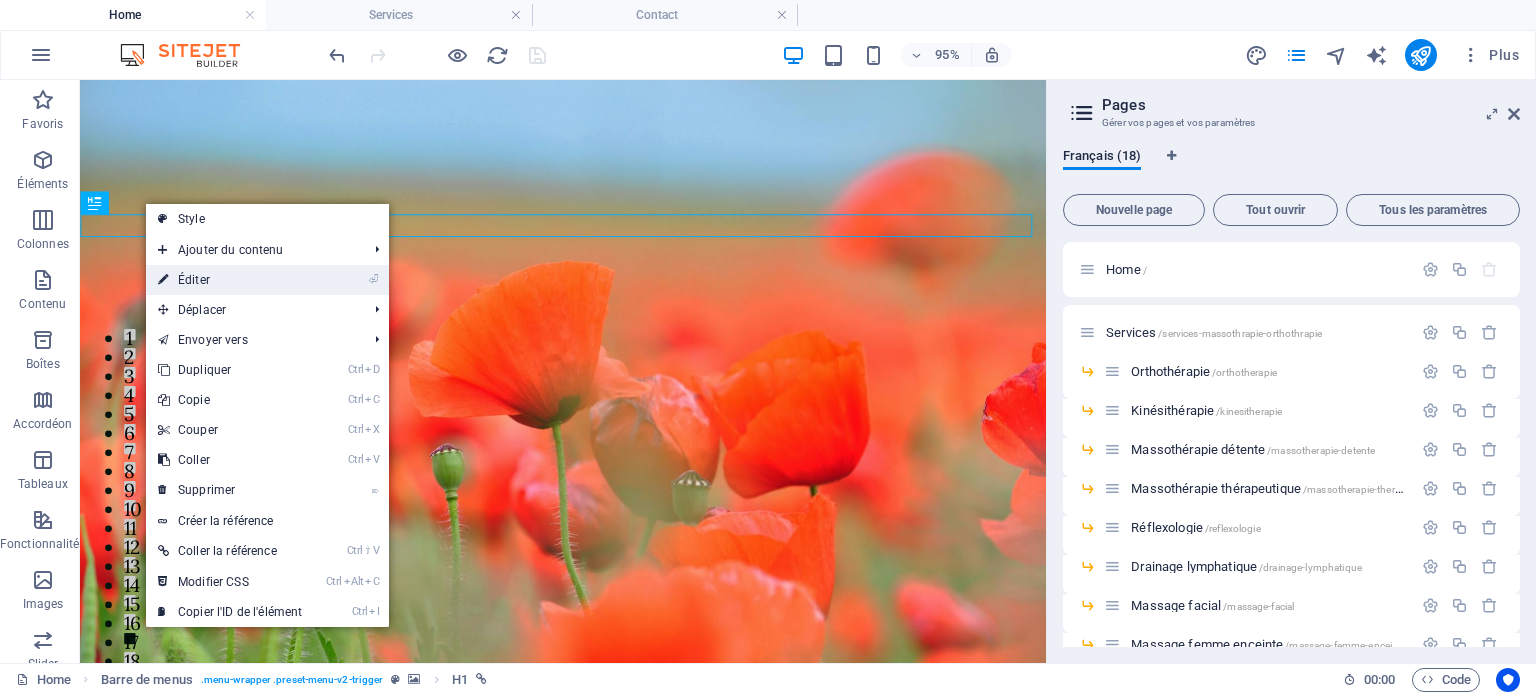 click on "⏎  Éditer" at bounding box center [230, 280] 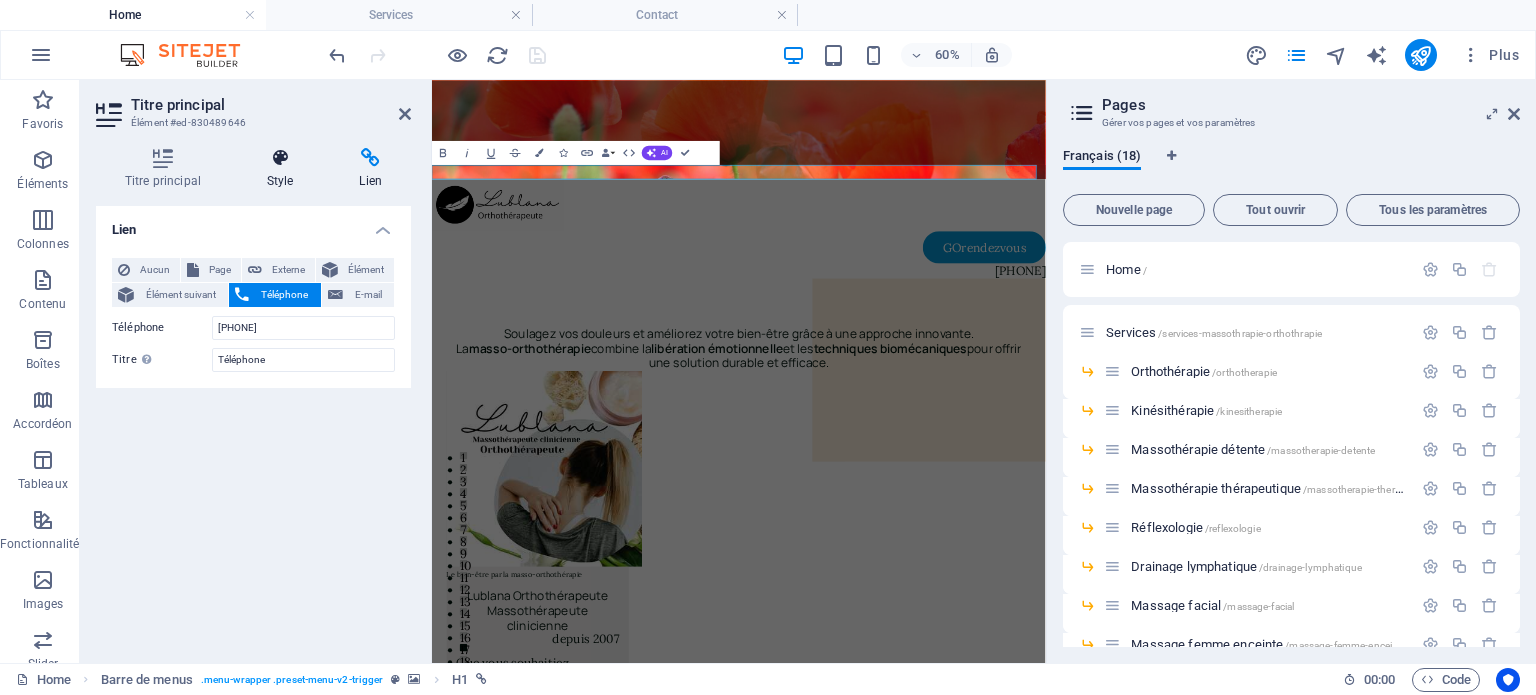 click at bounding box center (280, 158) 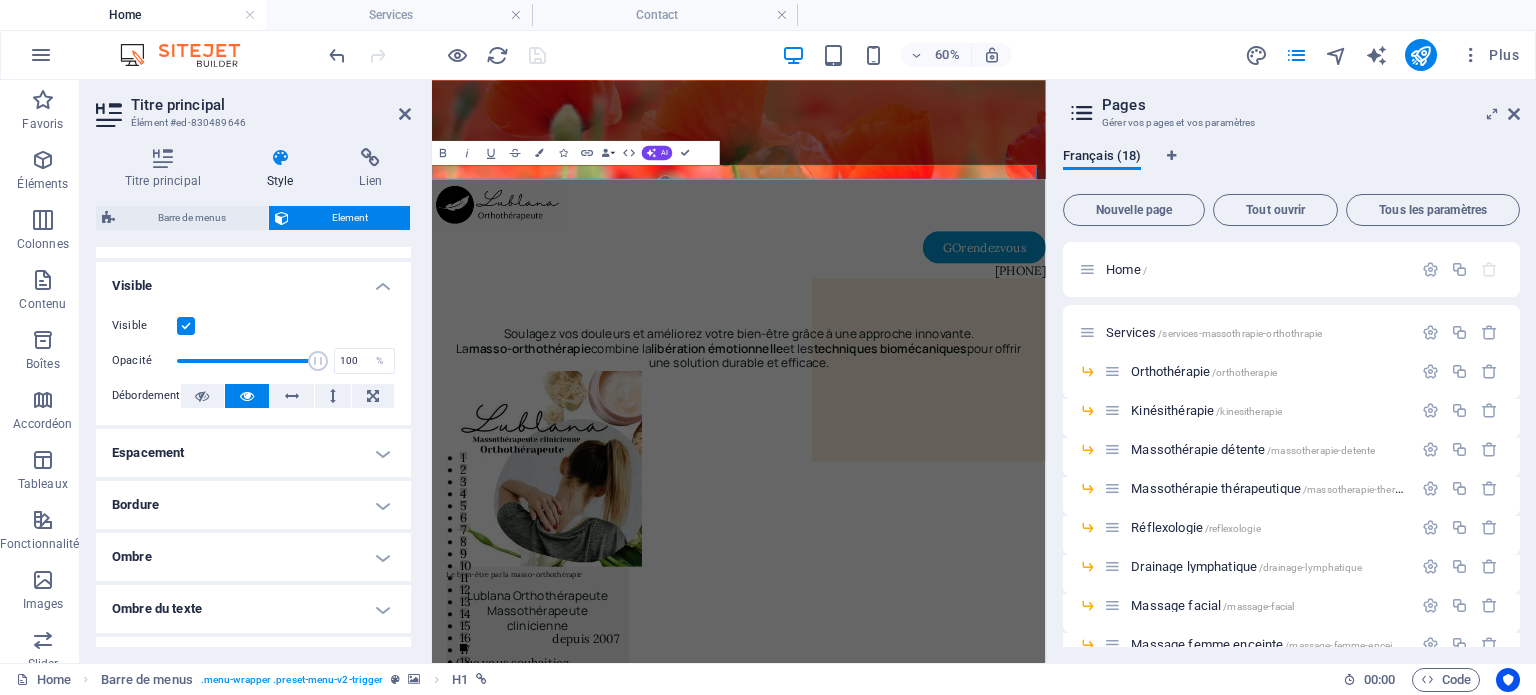 scroll, scrollTop: 0, scrollLeft: 0, axis: both 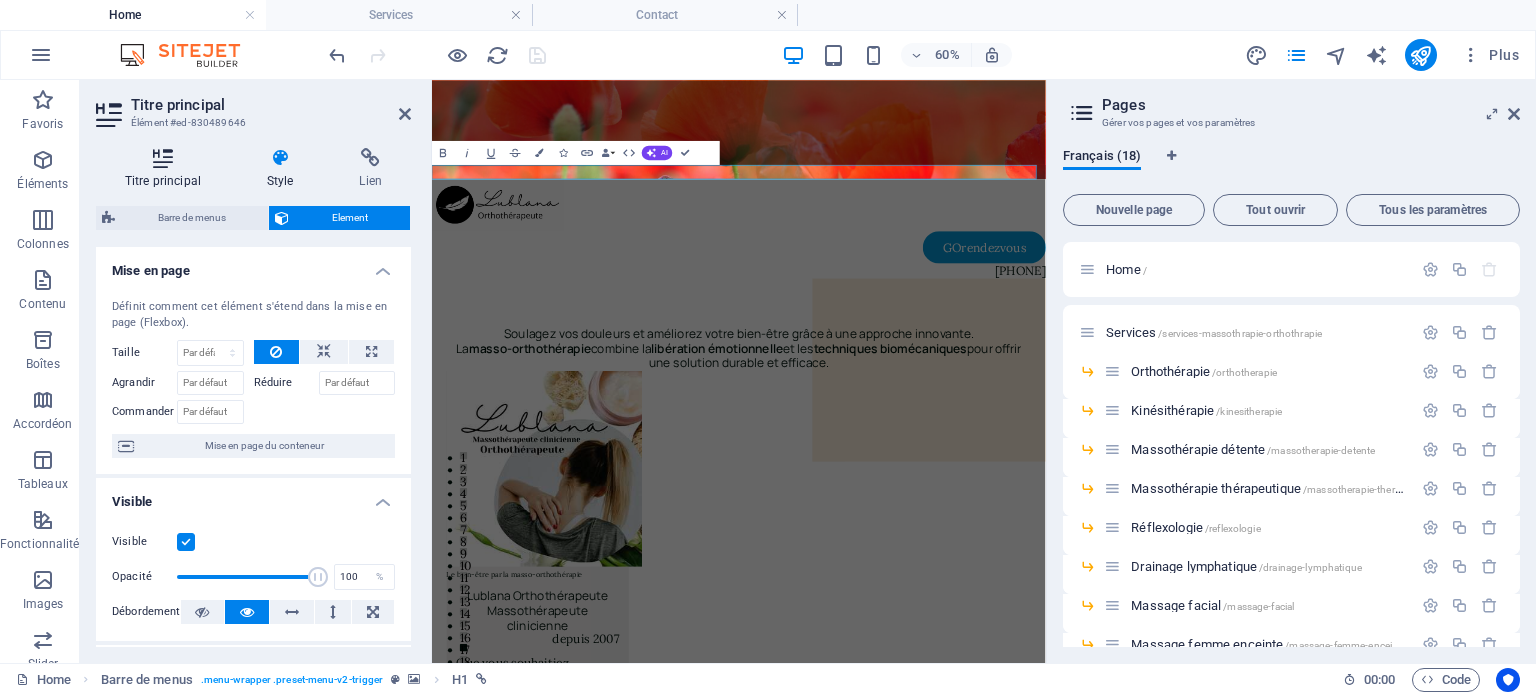 click at bounding box center (163, 158) 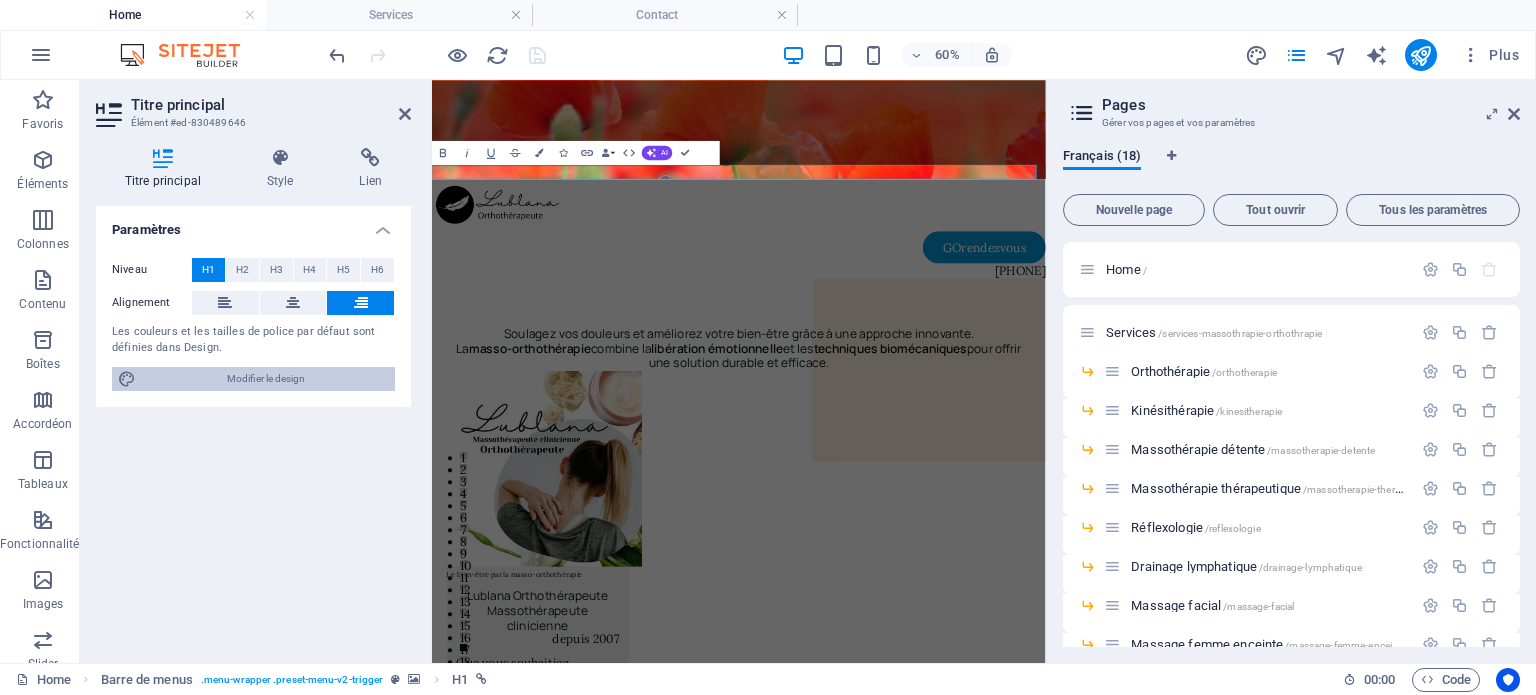 click on "Modifier le design" at bounding box center [265, 379] 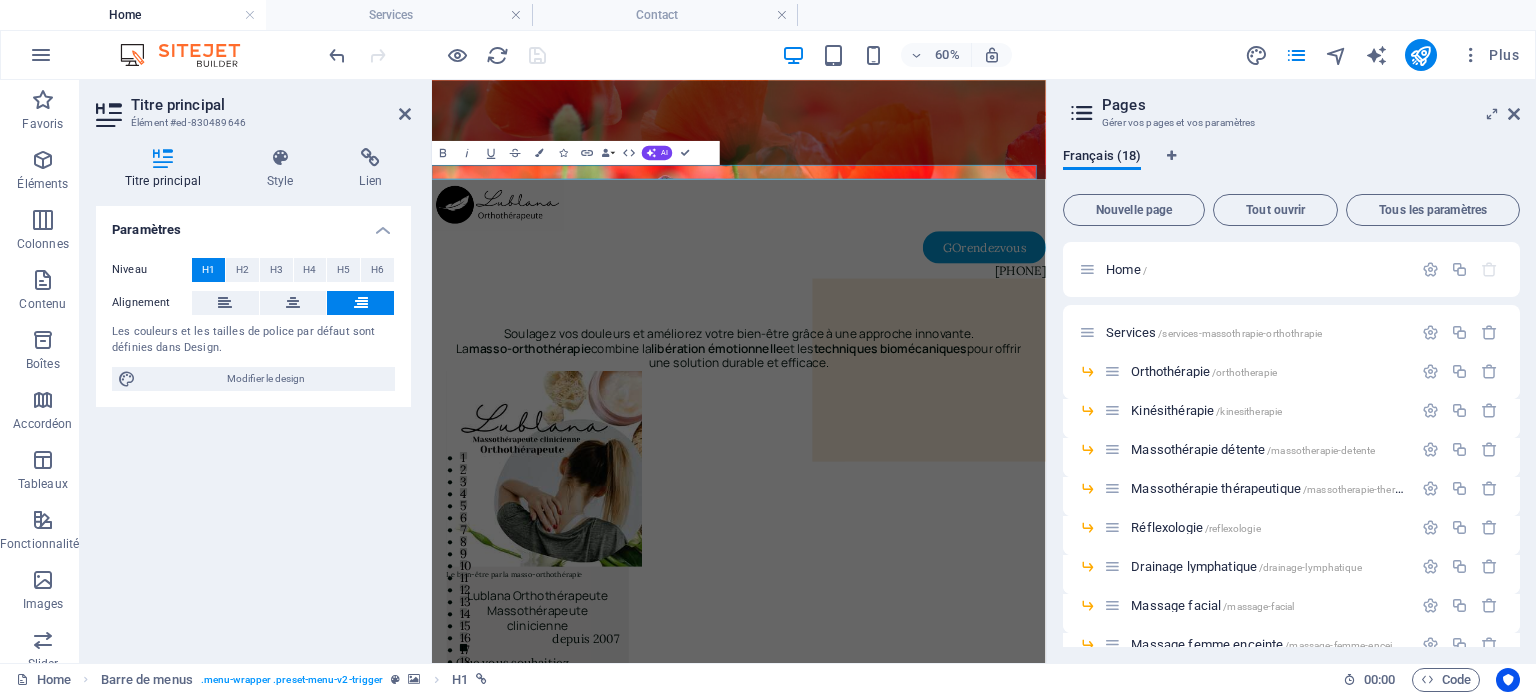 select on "px" 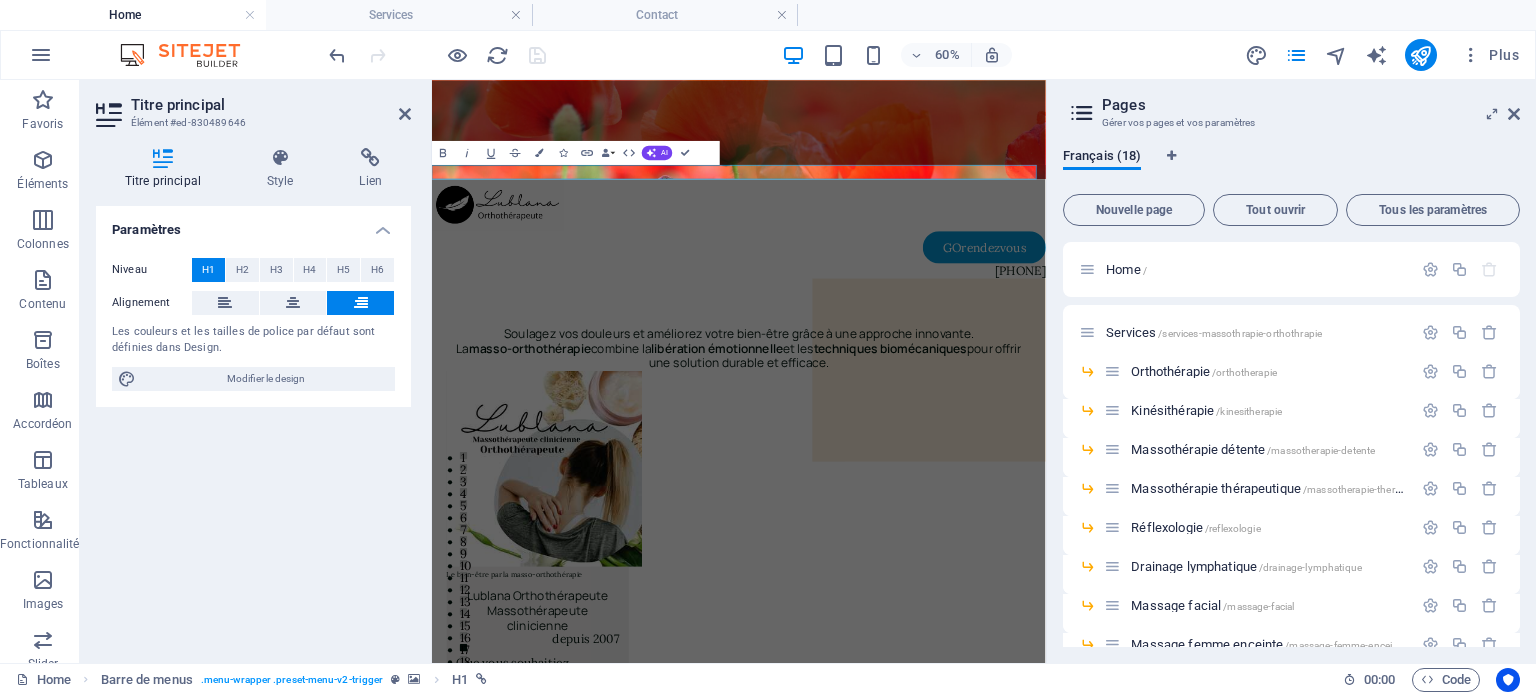 select on "400" 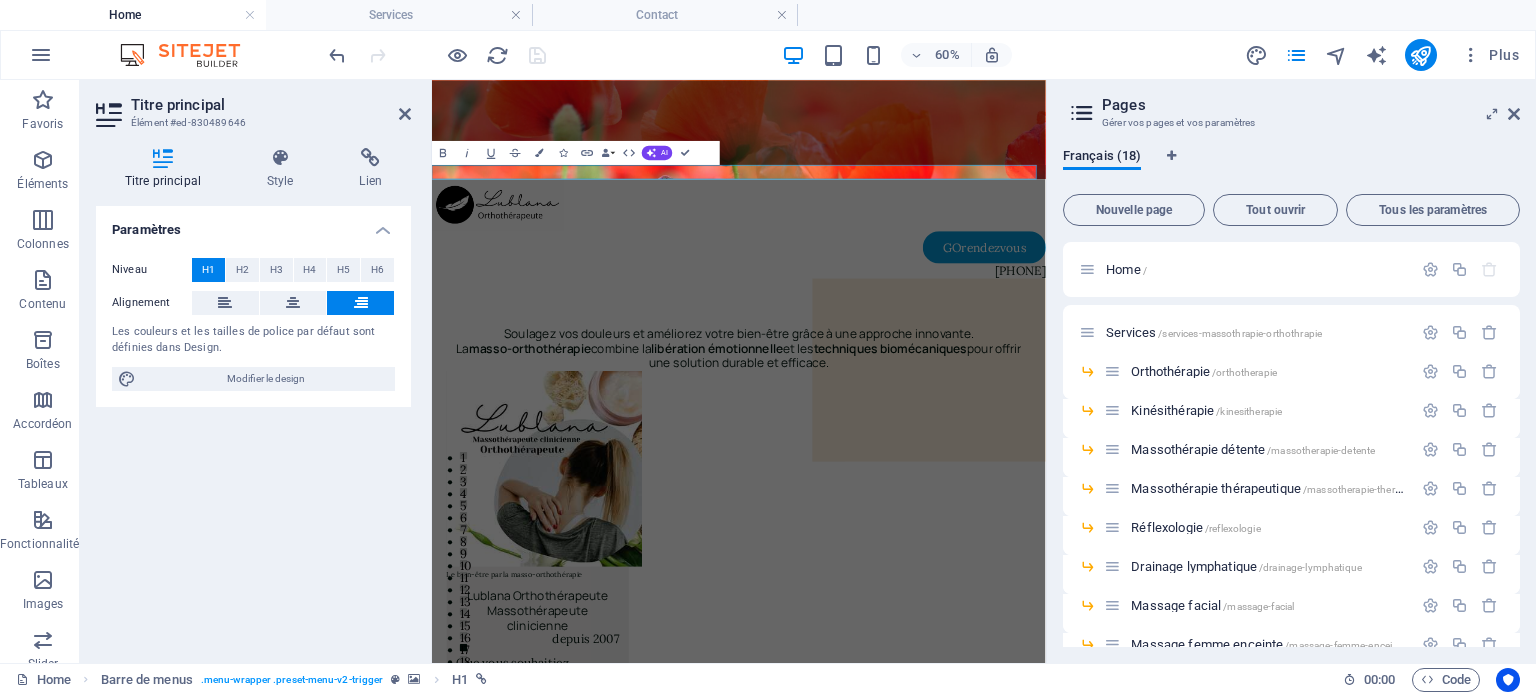 select on "px" 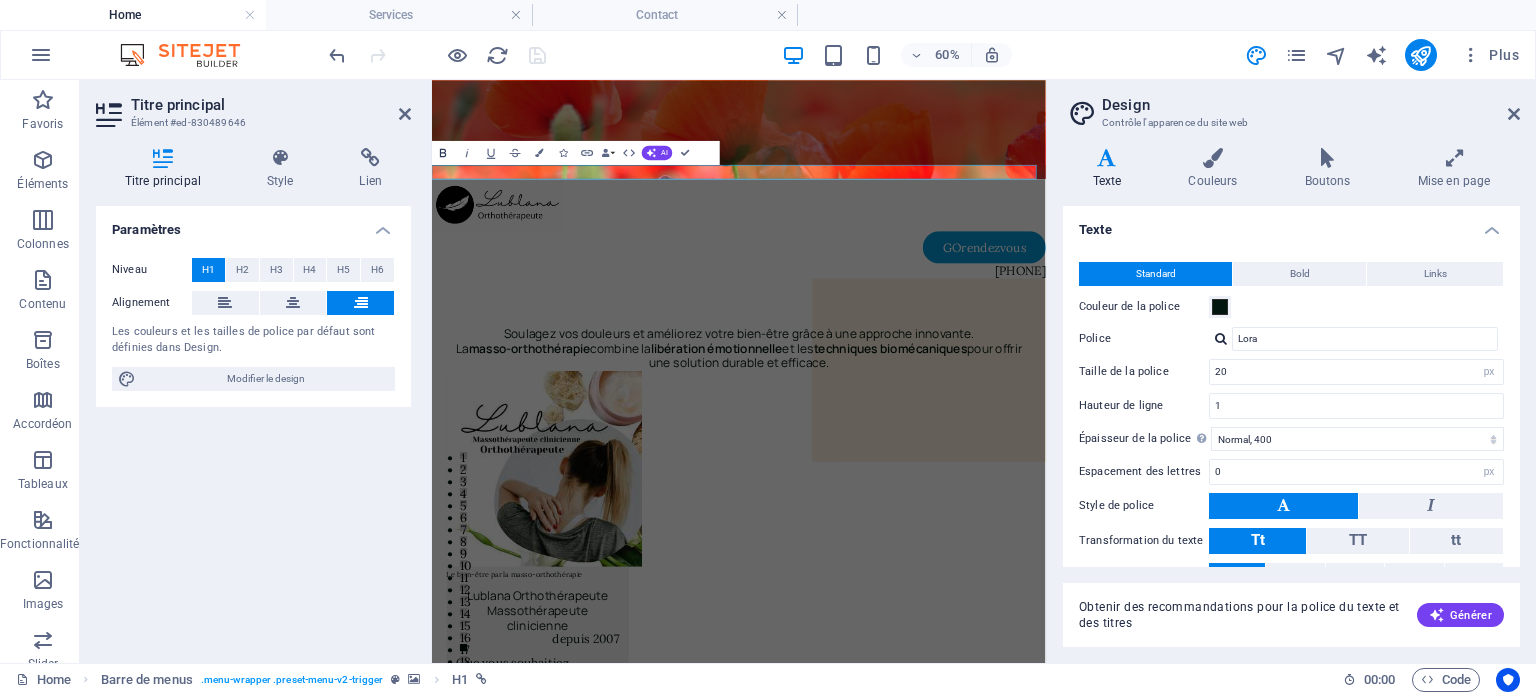 click 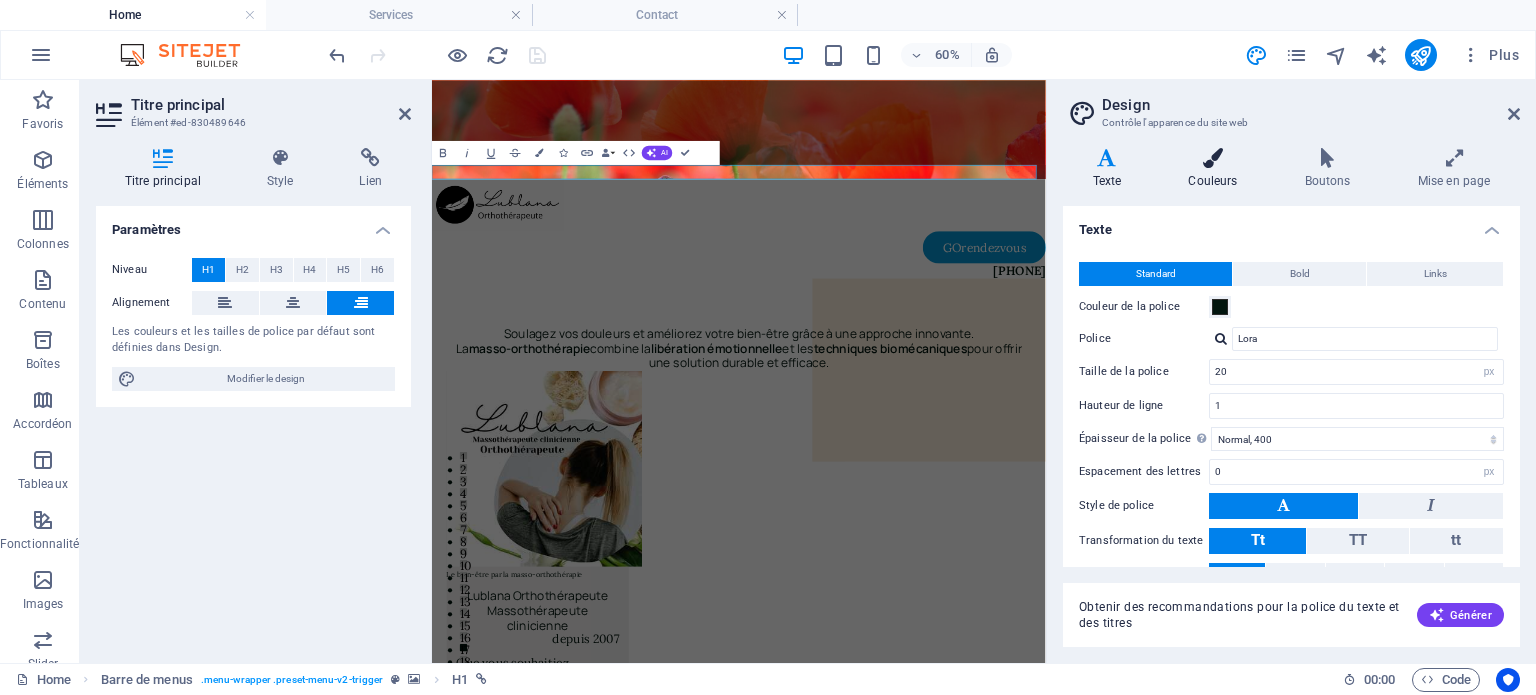 click at bounding box center [1213, 158] 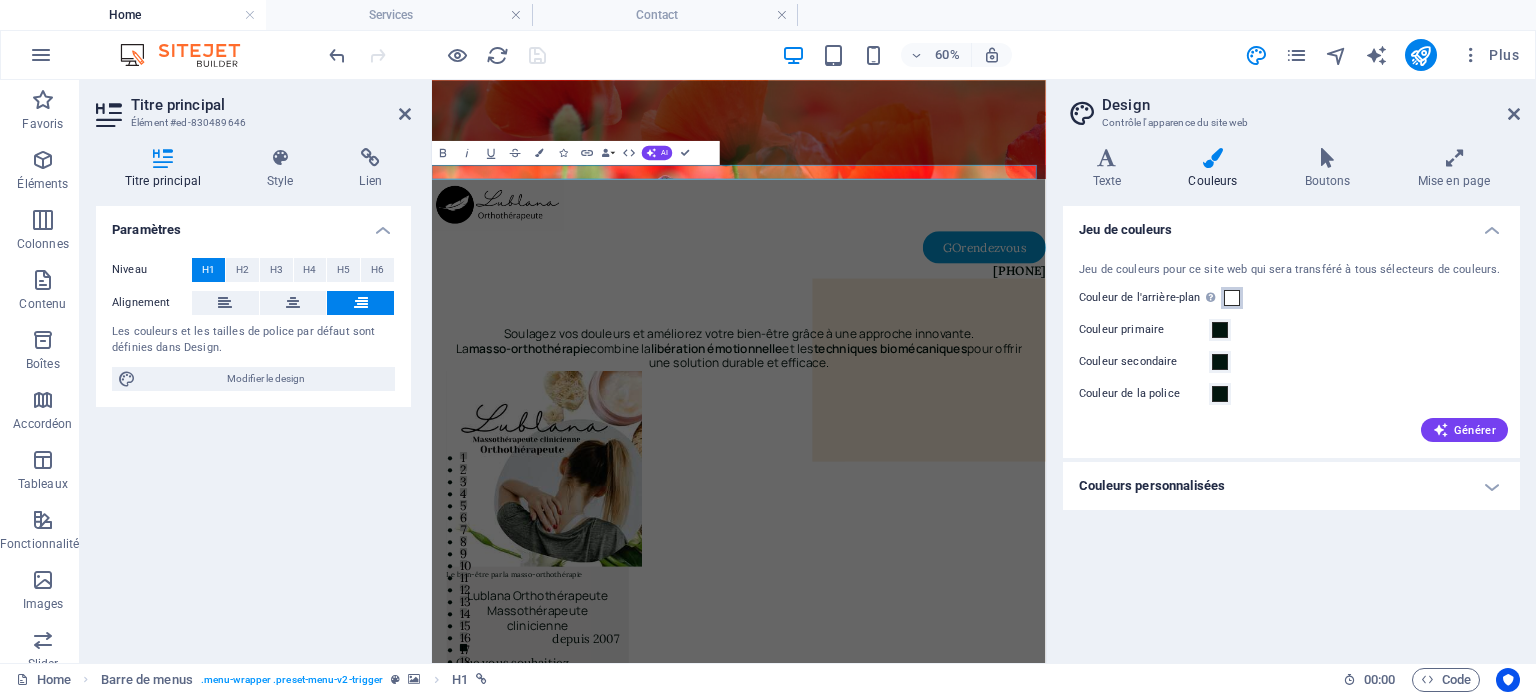 click at bounding box center [1232, 298] 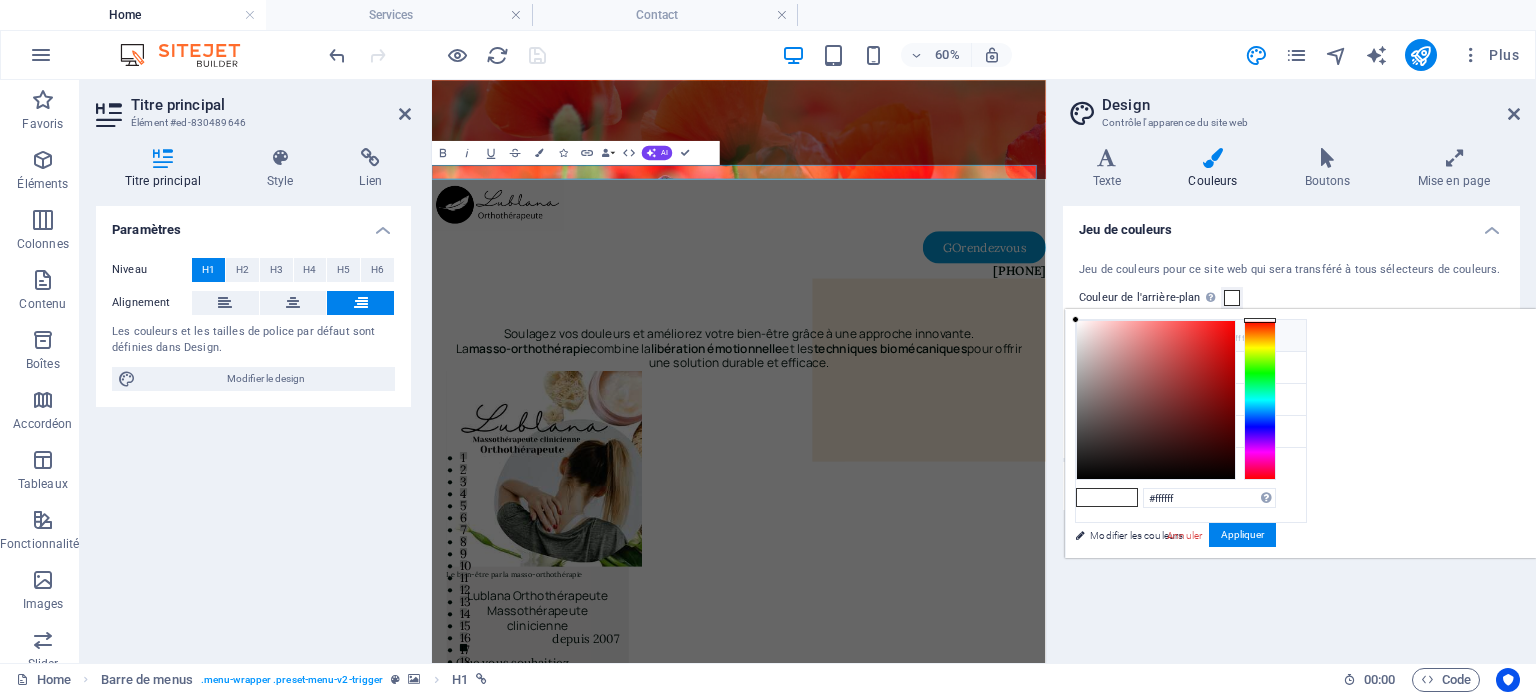 click at bounding box center [1092, 335] 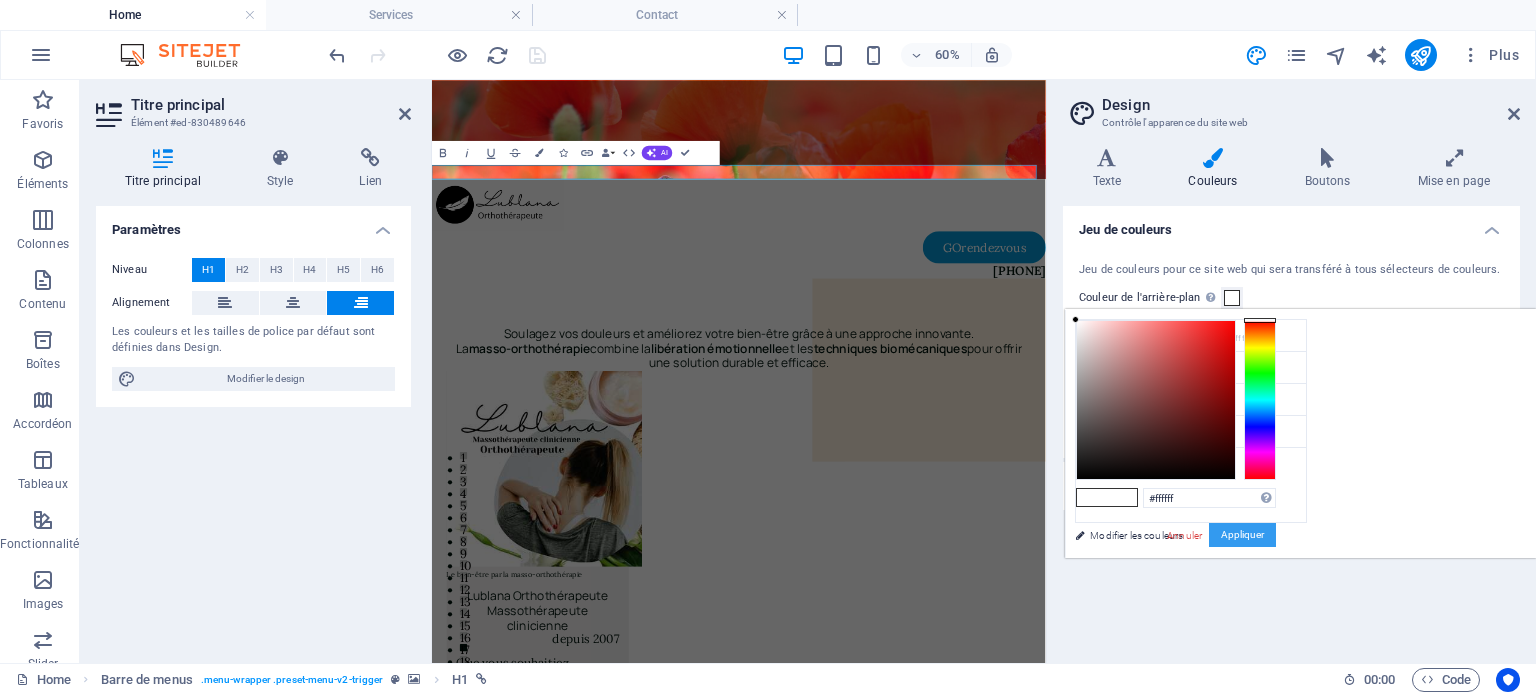 click on "Appliquer" at bounding box center [1242, 535] 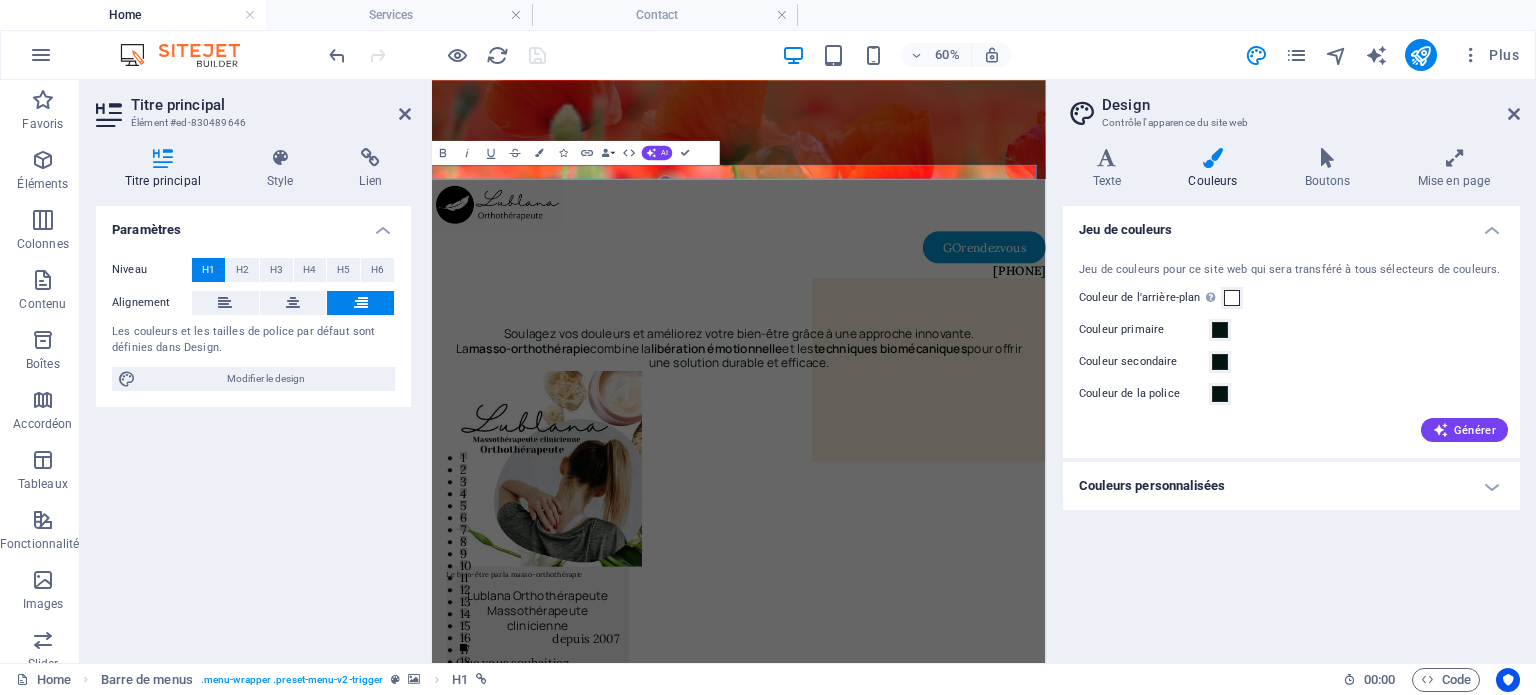 click at bounding box center [1213, 158] 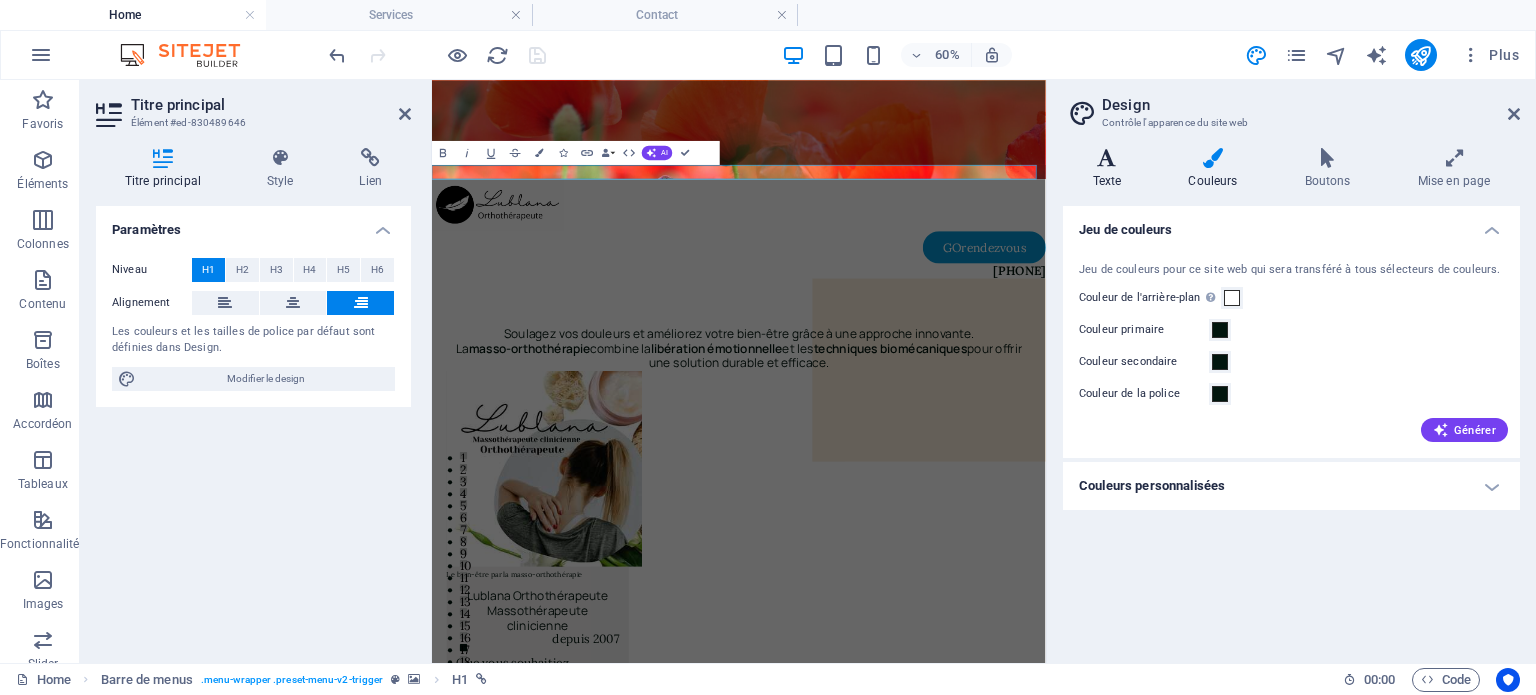 click at bounding box center [1107, 158] 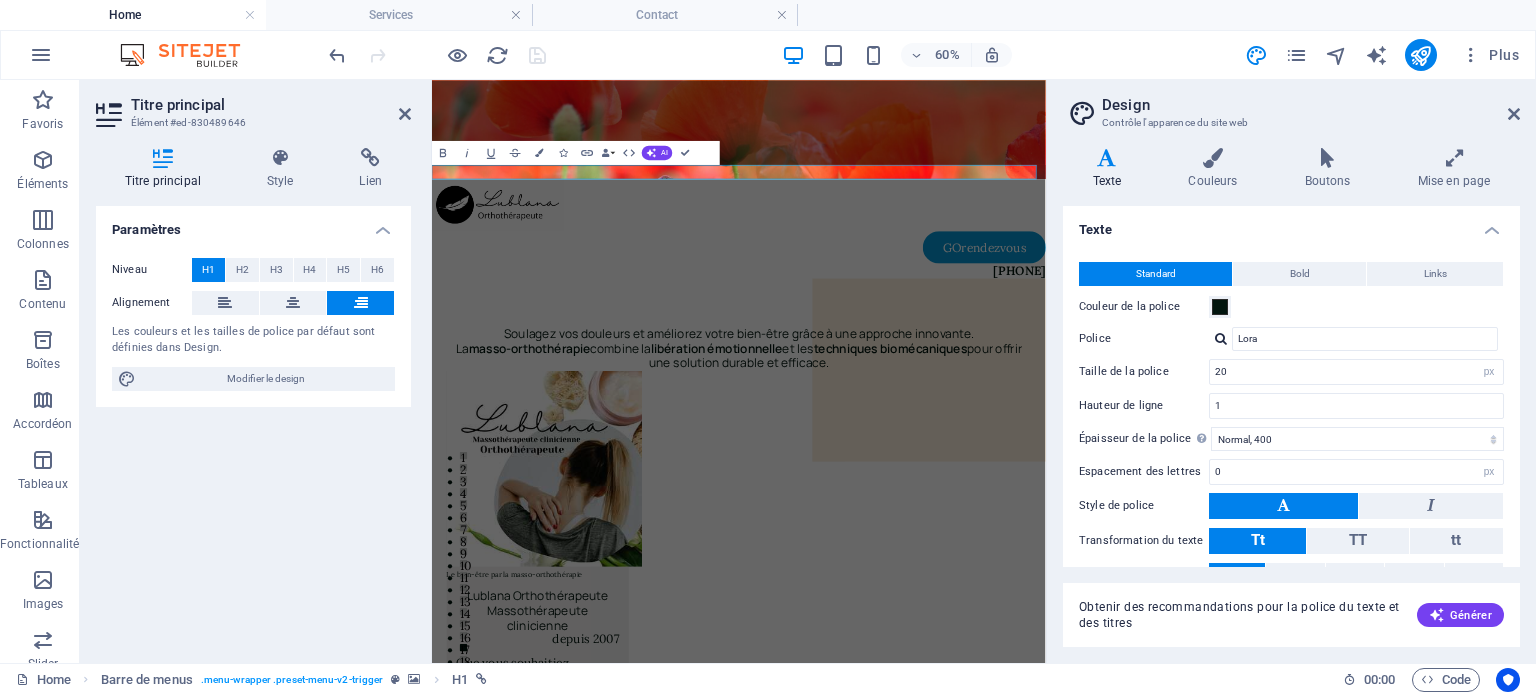 click at bounding box center [1107, 158] 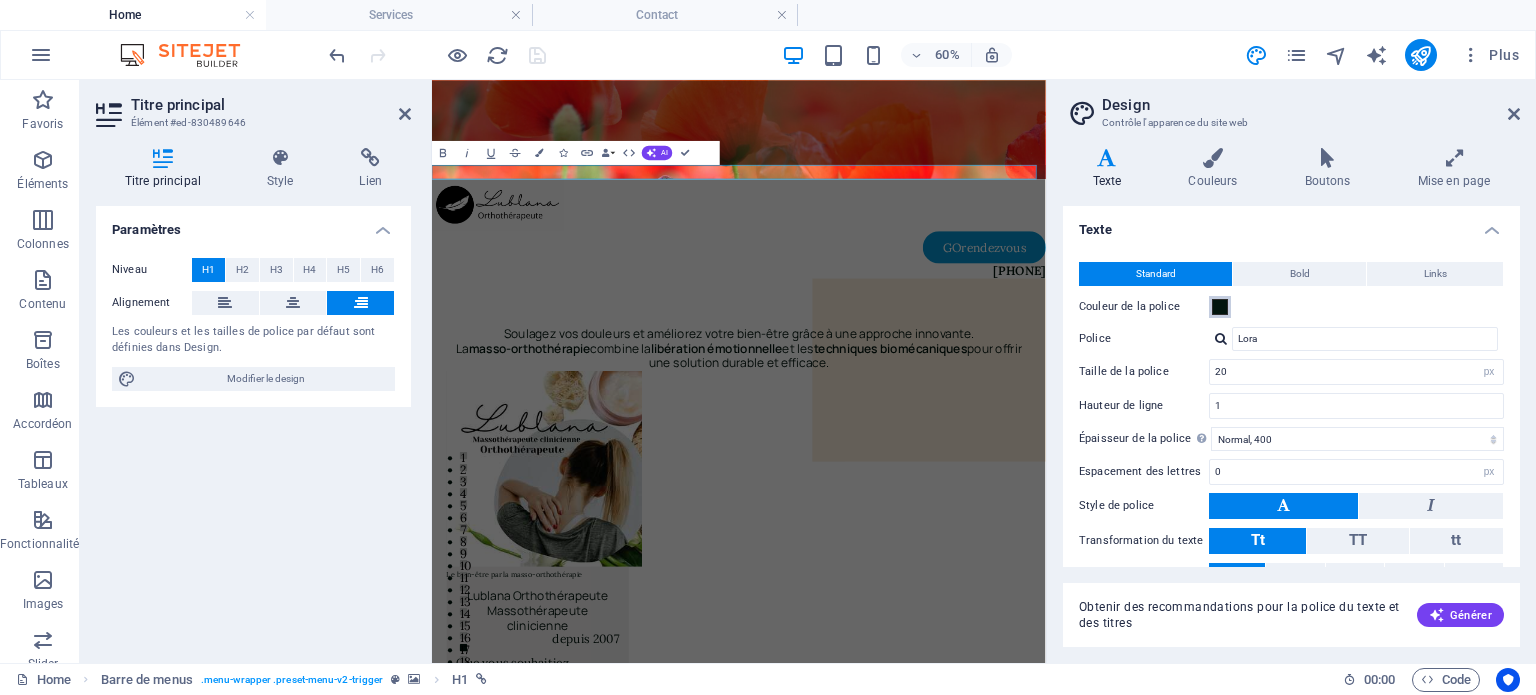 click at bounding box center (1220, 307) 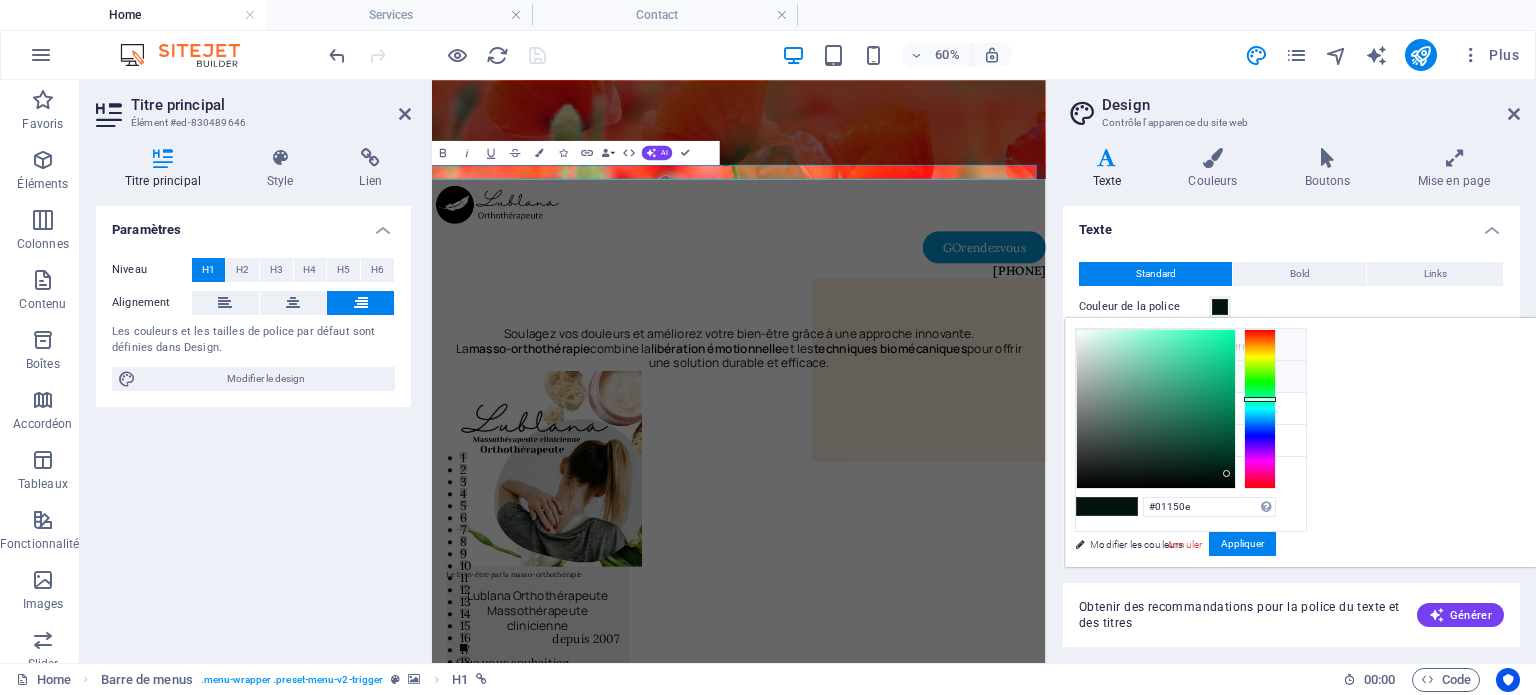 click at bounding box center [1092, 344] 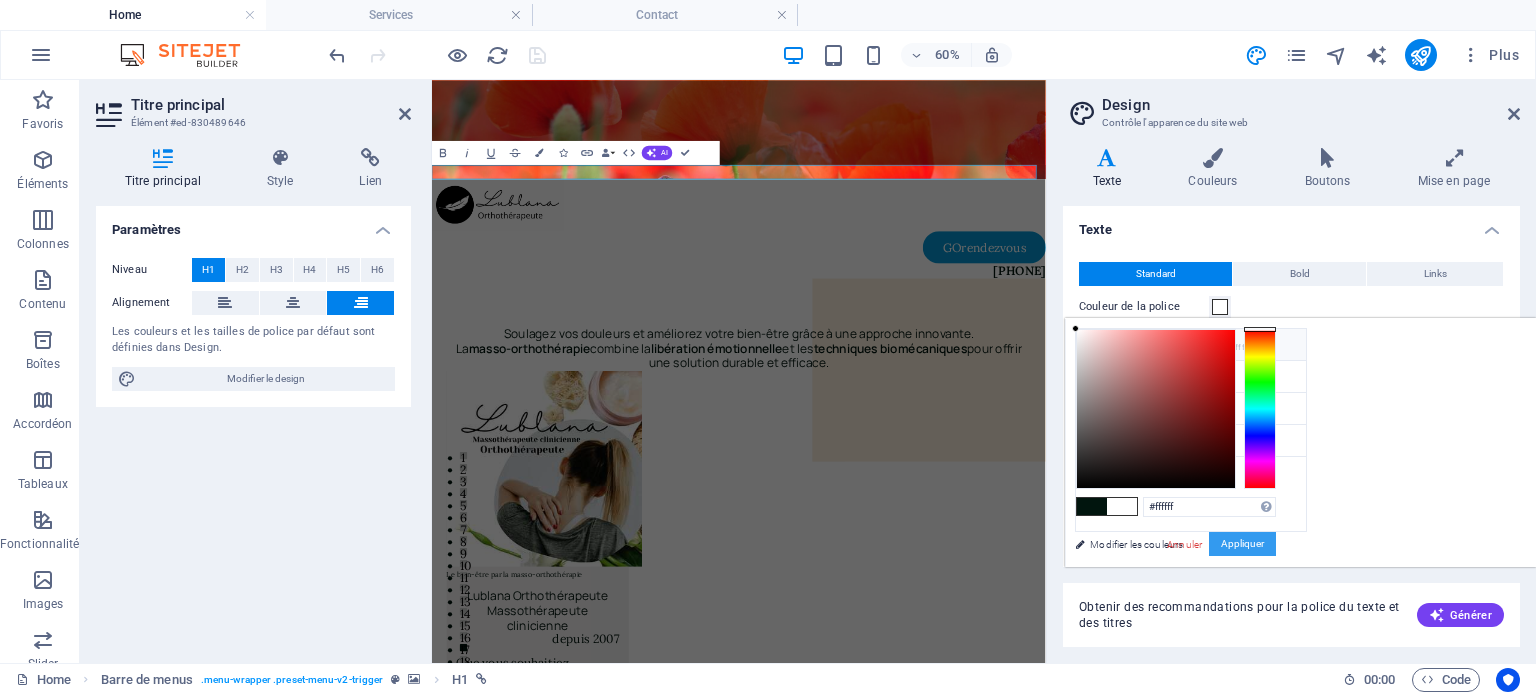 click on "Appliquer" at bounding box center [1242, 544] 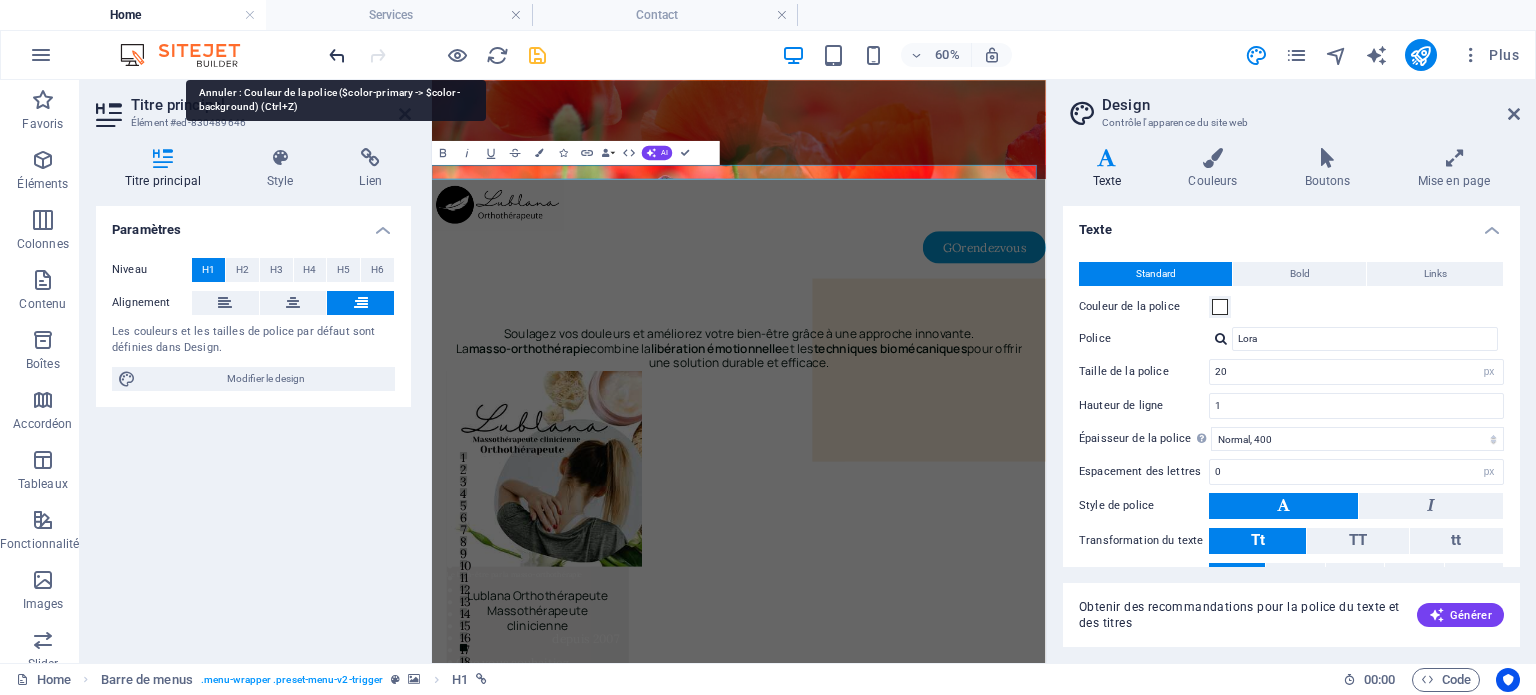 click at bounding box center (337, 55) 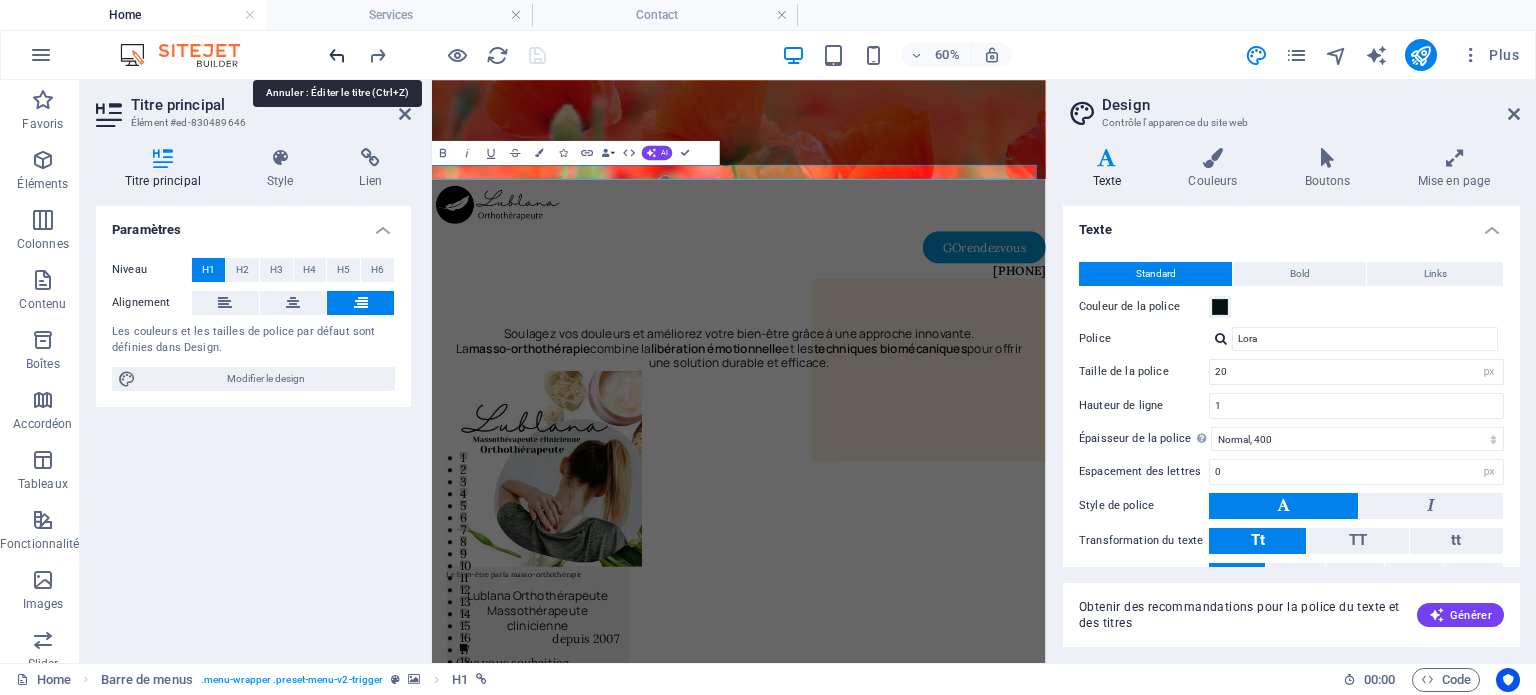 click at bounding box center [337, 55] 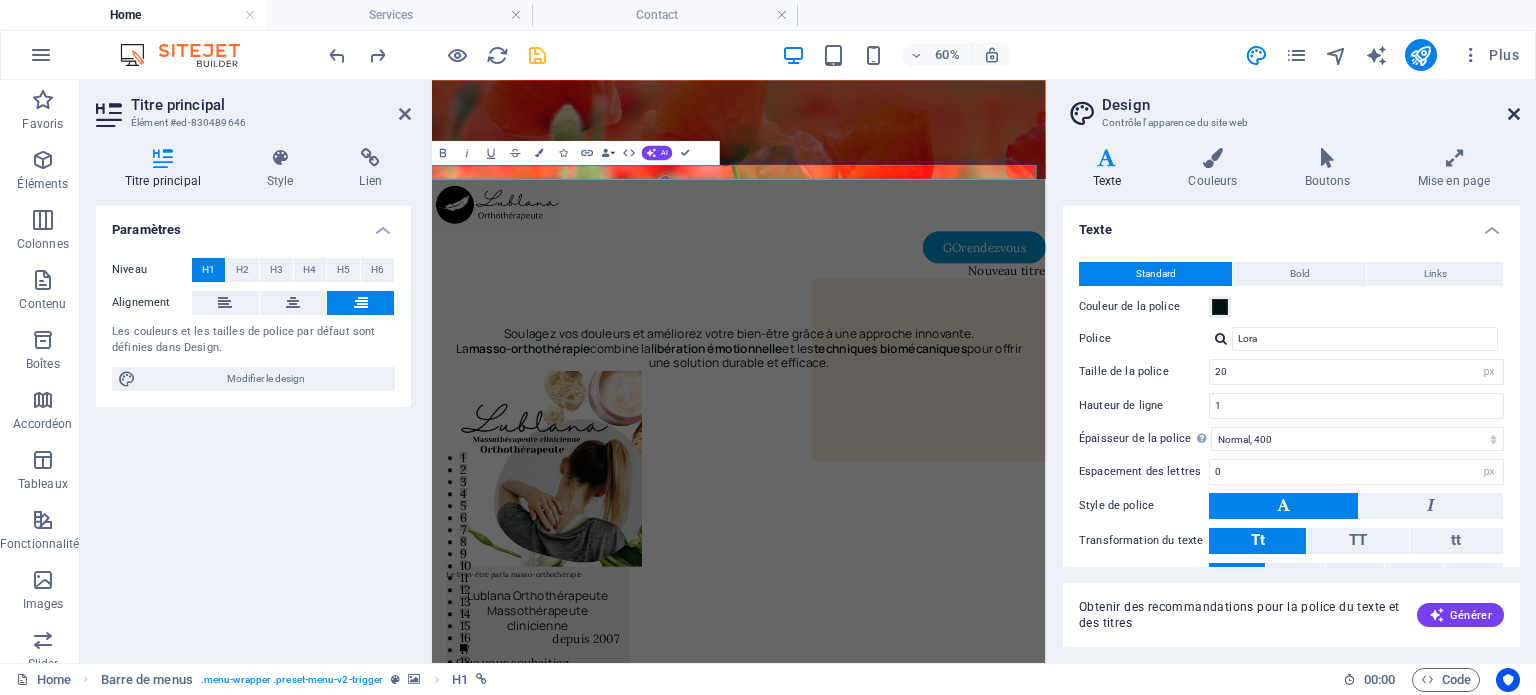 click at bounding box center [1514, 114] 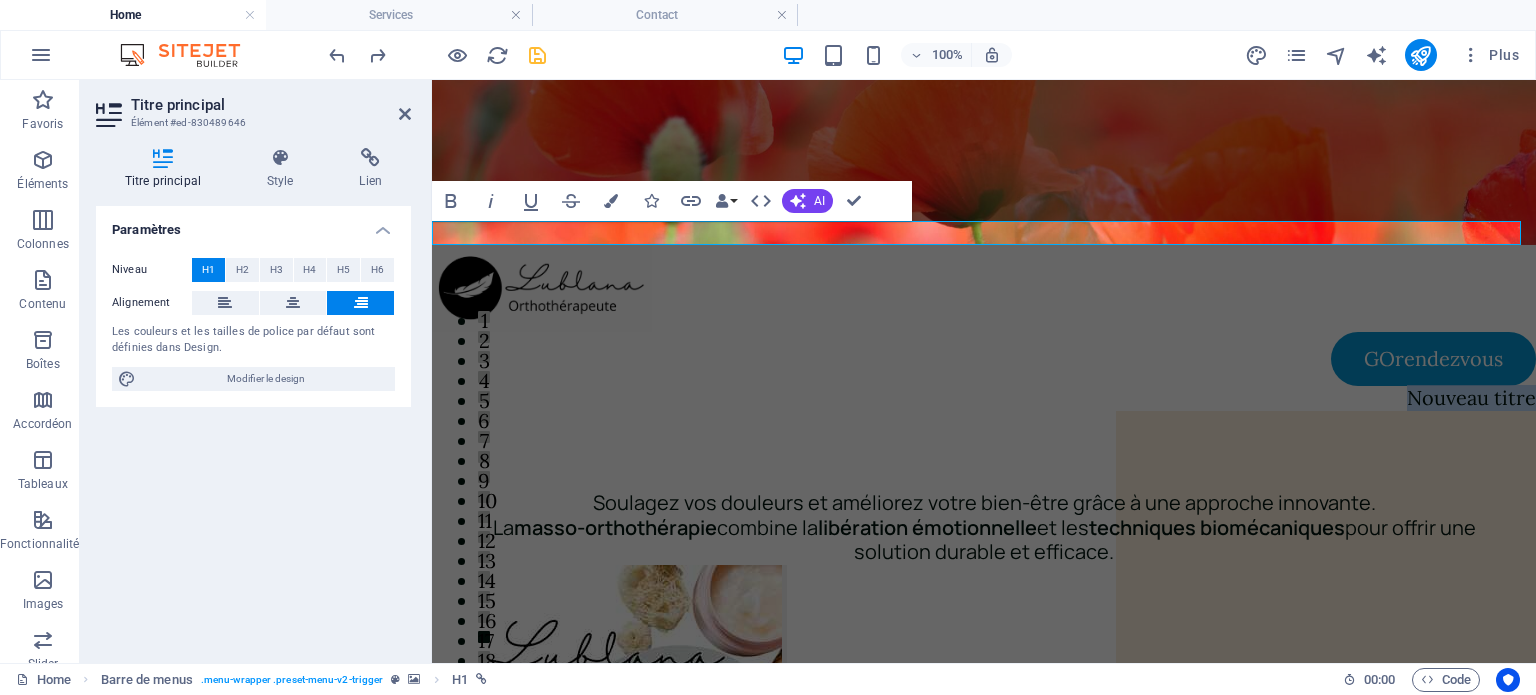 drag, startPoint x: 1380, startPoint y: 233, endPoint x: 1535, endPoint y: 228, distance: 155.08063 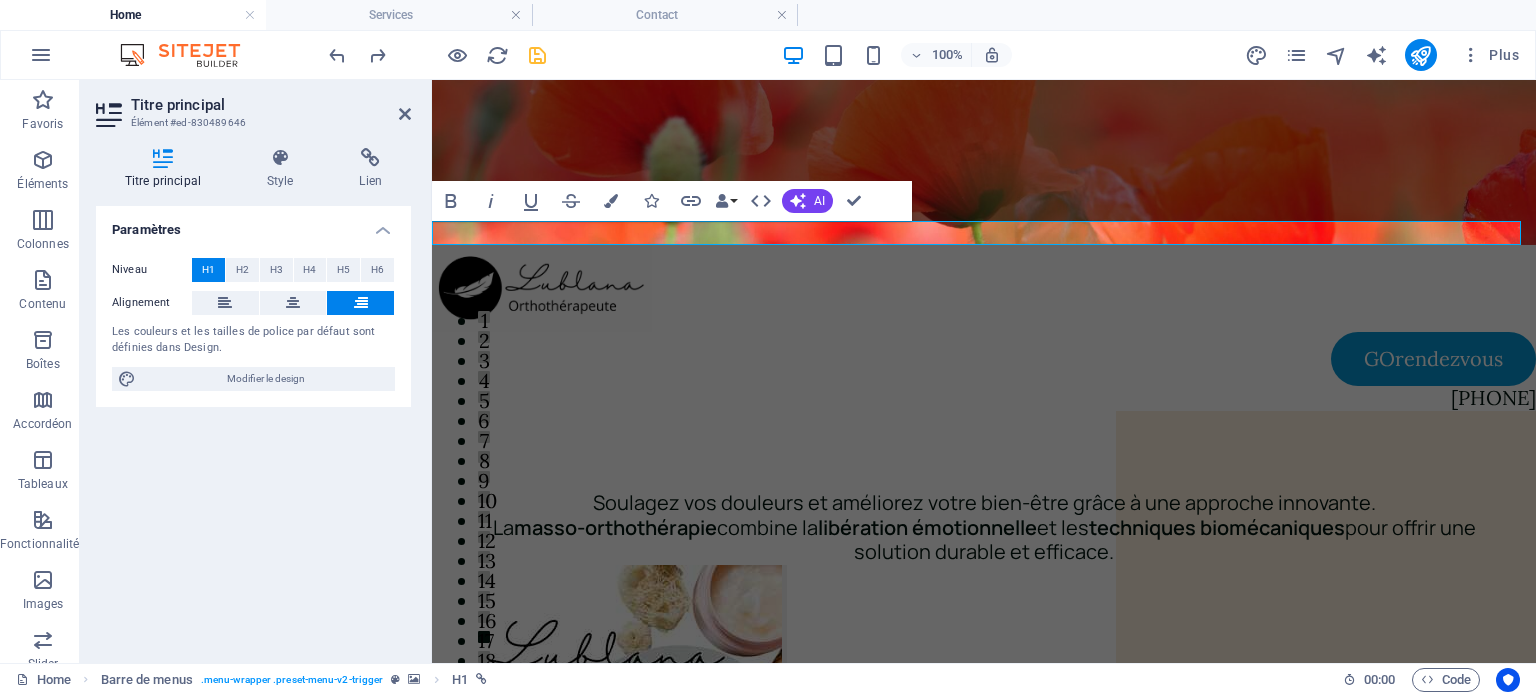 drag, startPoint x: 1376, startPoint y: 237, endPoint x: 1535, endPoint y: 236, distance: 159.00314 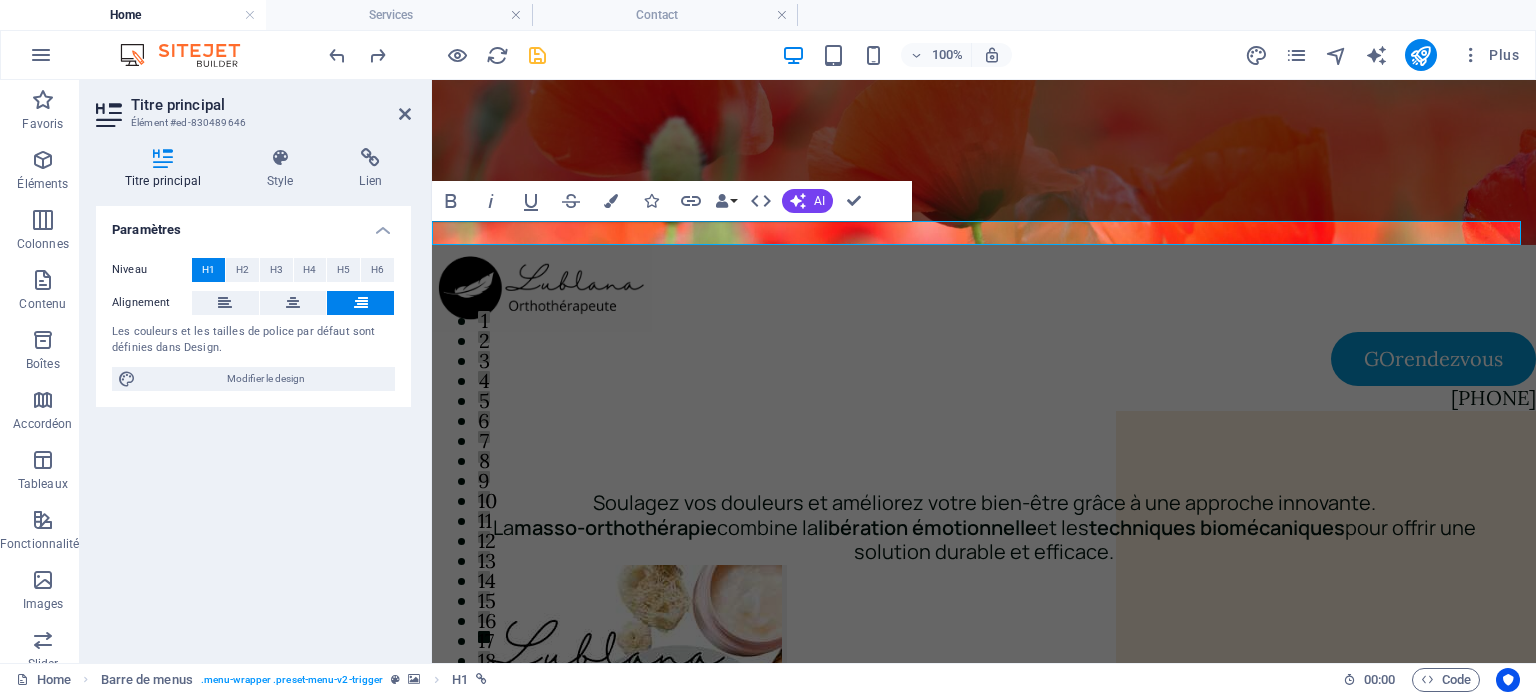 click on "Menu GOrendezvous 819-795-8393 Soulagez vos douleurs et améliorez votre bien-être grâce à une approche innovante.  La  masso-orthothérapie  combine la  libération émotionnelle  et les  techniques biomécaniques  pour offrir une solution durable et efficace. Le bien-être par la masso-orthothérapie Lublana Orthothérapeute Massothérapeute clinicienne depuis 2007 Que vous souhaitiez soulager des douleurs chroniques, musculaires ou articulaires, réduire le stress, ou simplement prendre soin de votre corps par la détente et la relaxation, n'hésitez pas à faire appel à mon expertise. Ma priorité est de vous proposer des soins professionnels, adaptés à votre condition physique, dans un cadre chaleureux, apaisant et propice à la relaxation. Lublana Massothérapie détente et thérapeutique Ce que je peux faire  pour vous La massothérapie est un outil puissant de prévention en ce qui concerne les douleurs musculaires et articulaires. Quel serait pour vous une raison de consultation? Prendre RDV 1" at bounding box center (984, 5160) 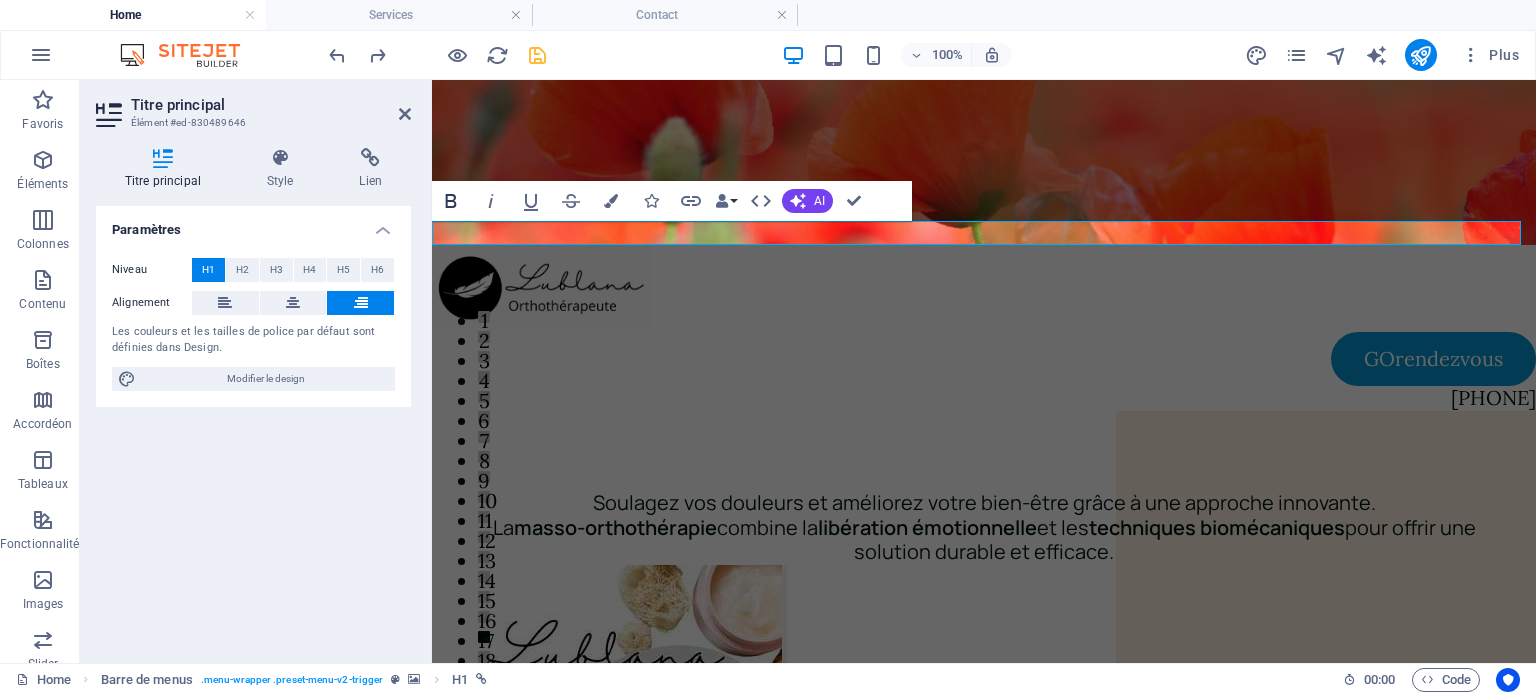 click 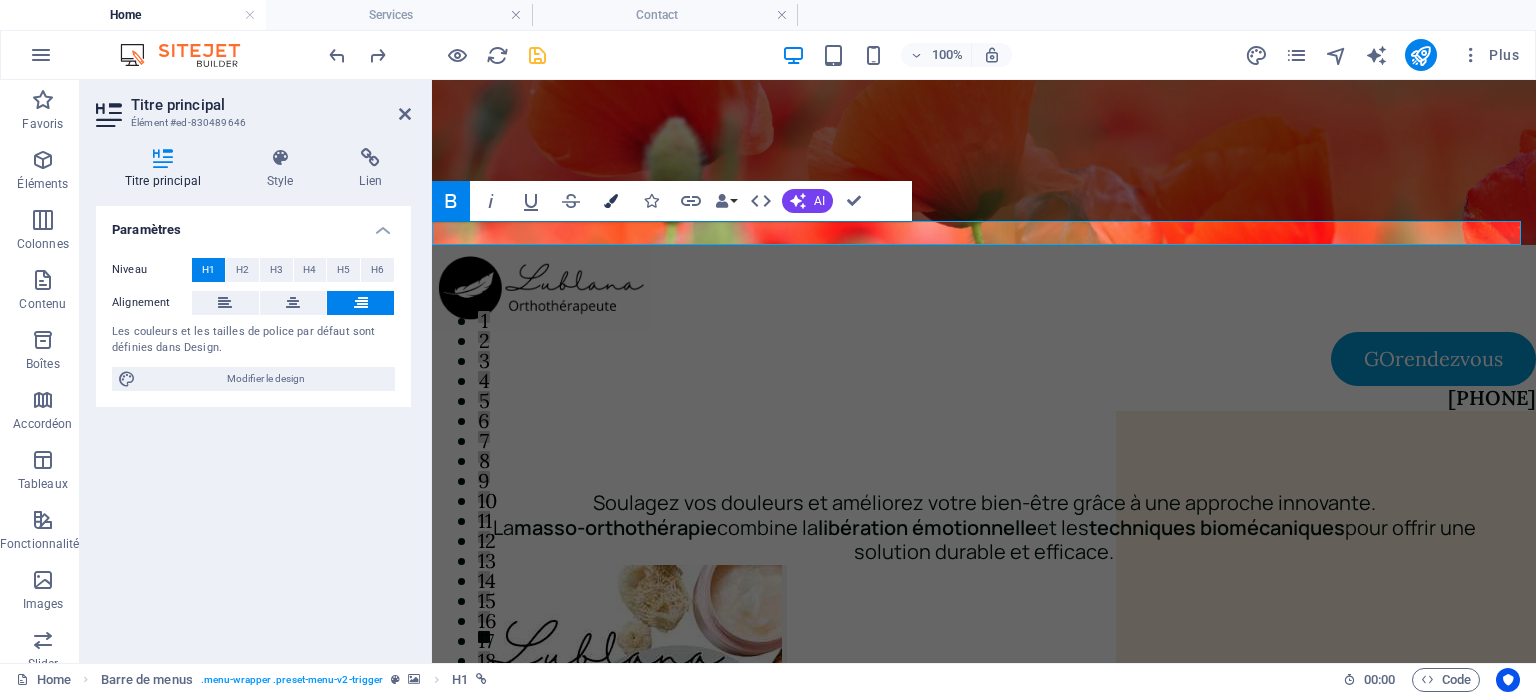 click at bounding box center [611, 201] 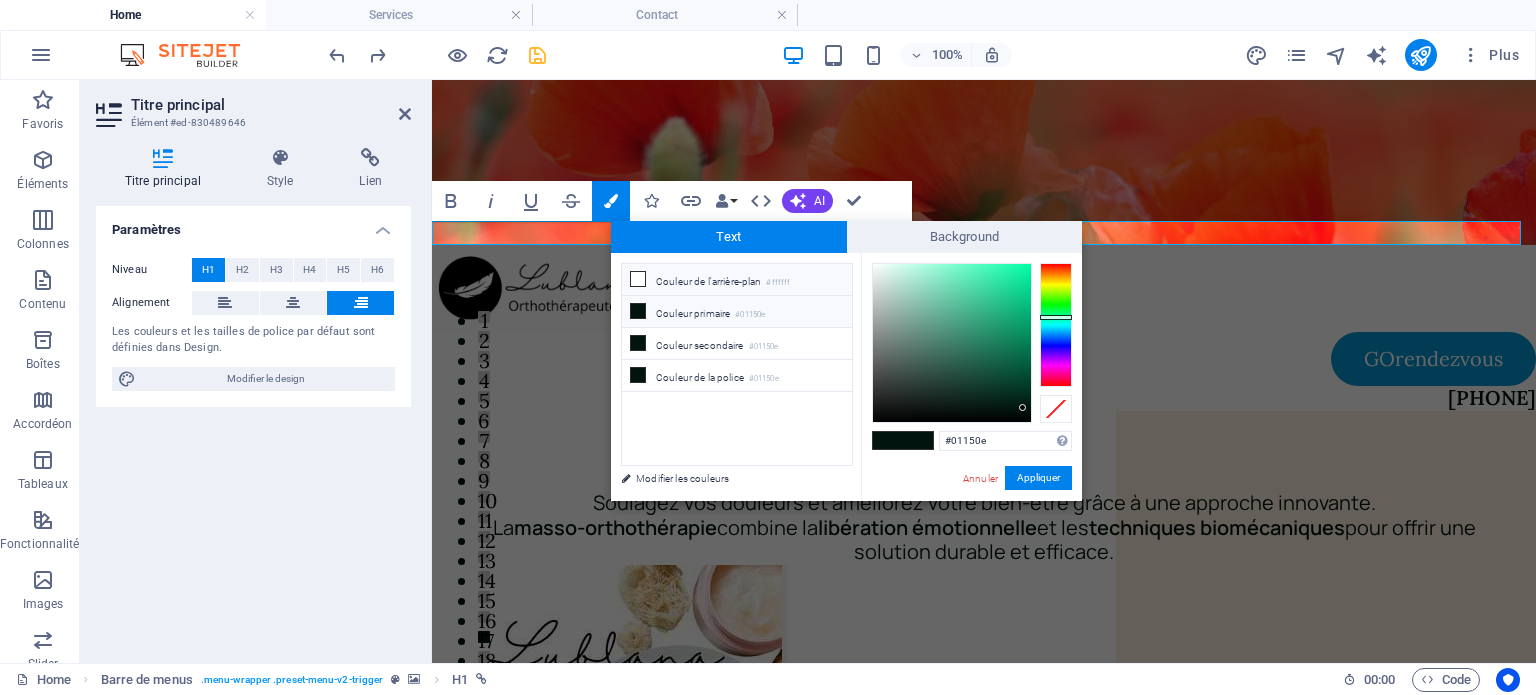 click at bounding box center [638, 279] 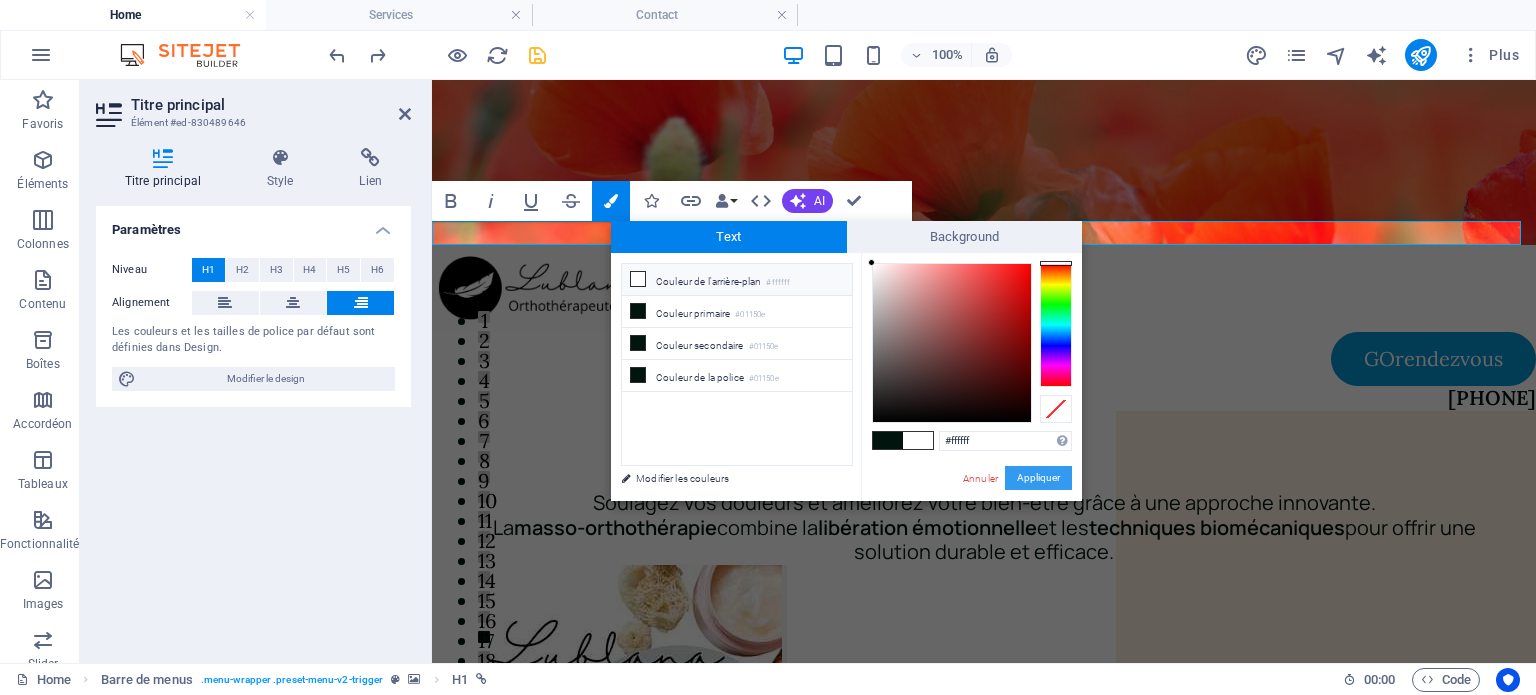 click on "Appliquer" at bounding box center [1038, 478] 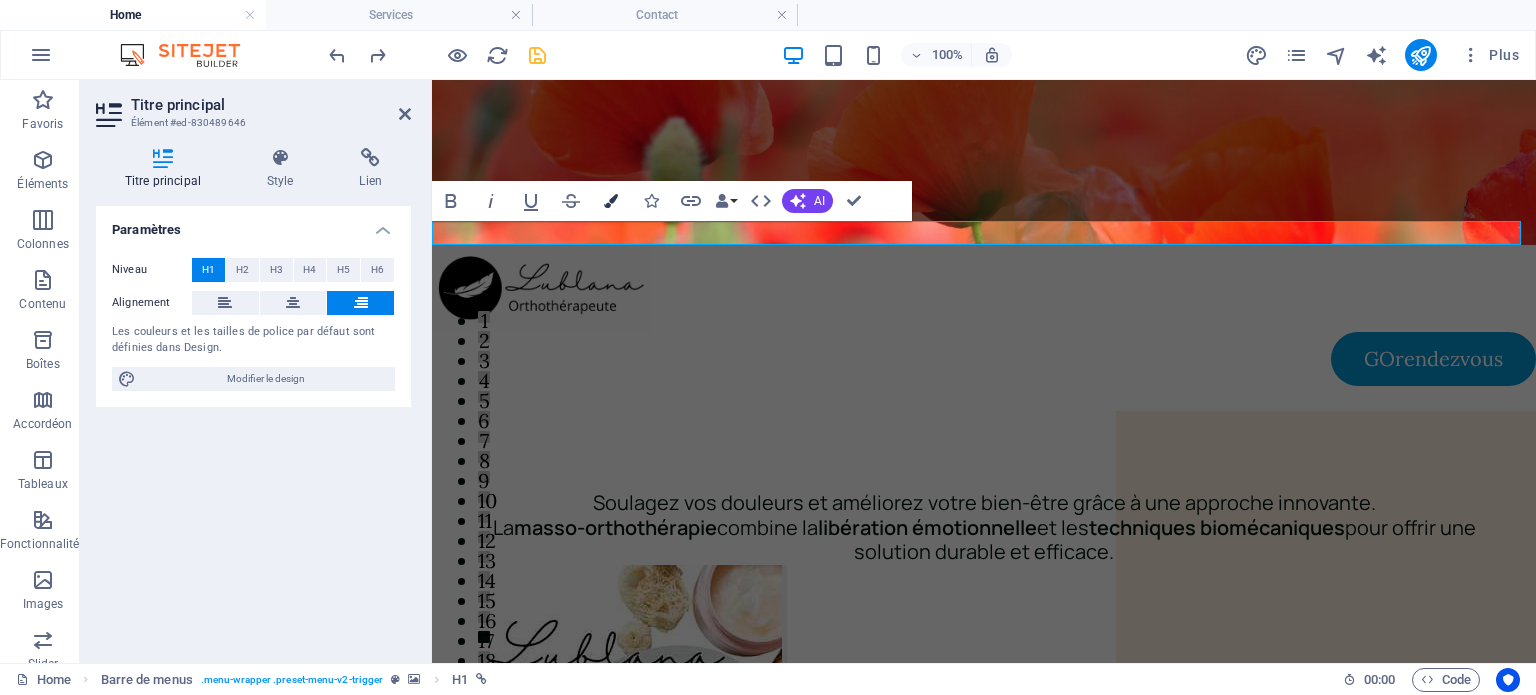 click at bounding box center (611, 201) 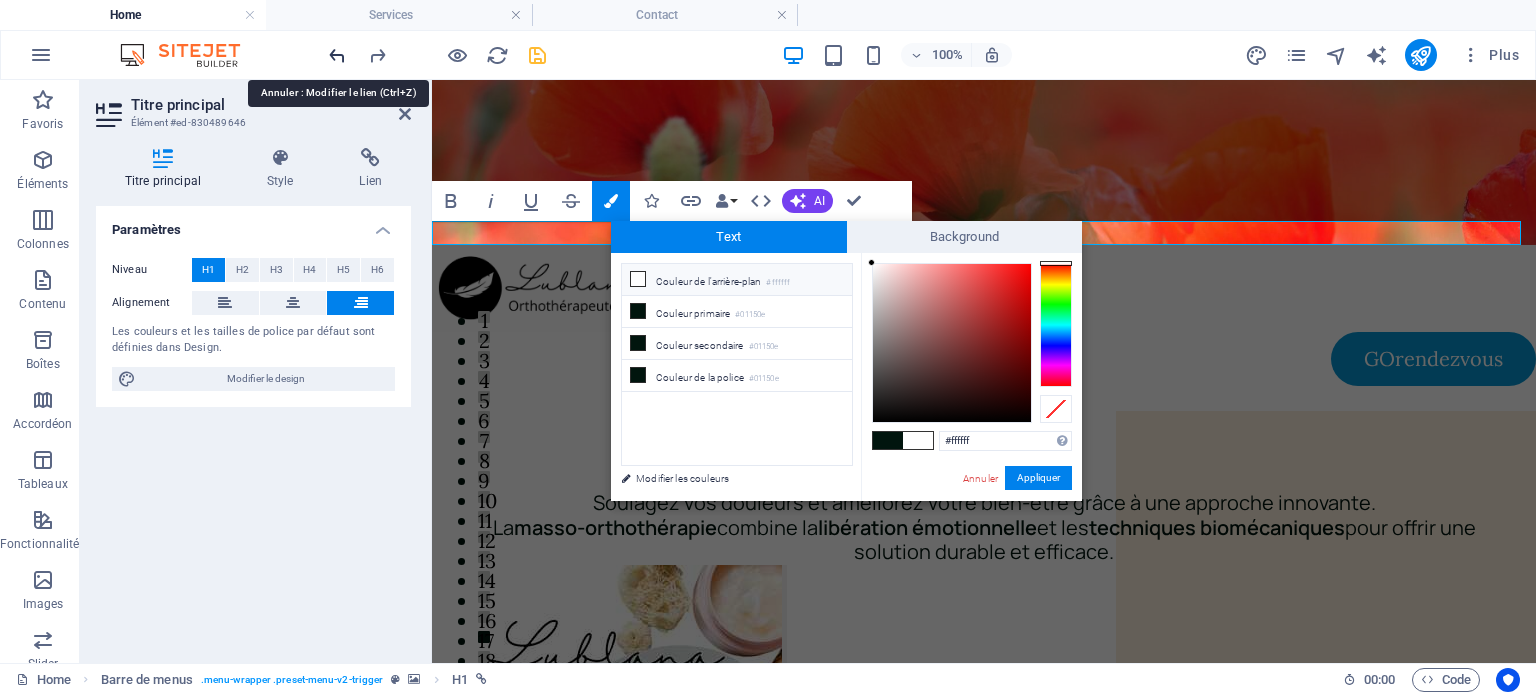 click at bounding box center (337, 55) 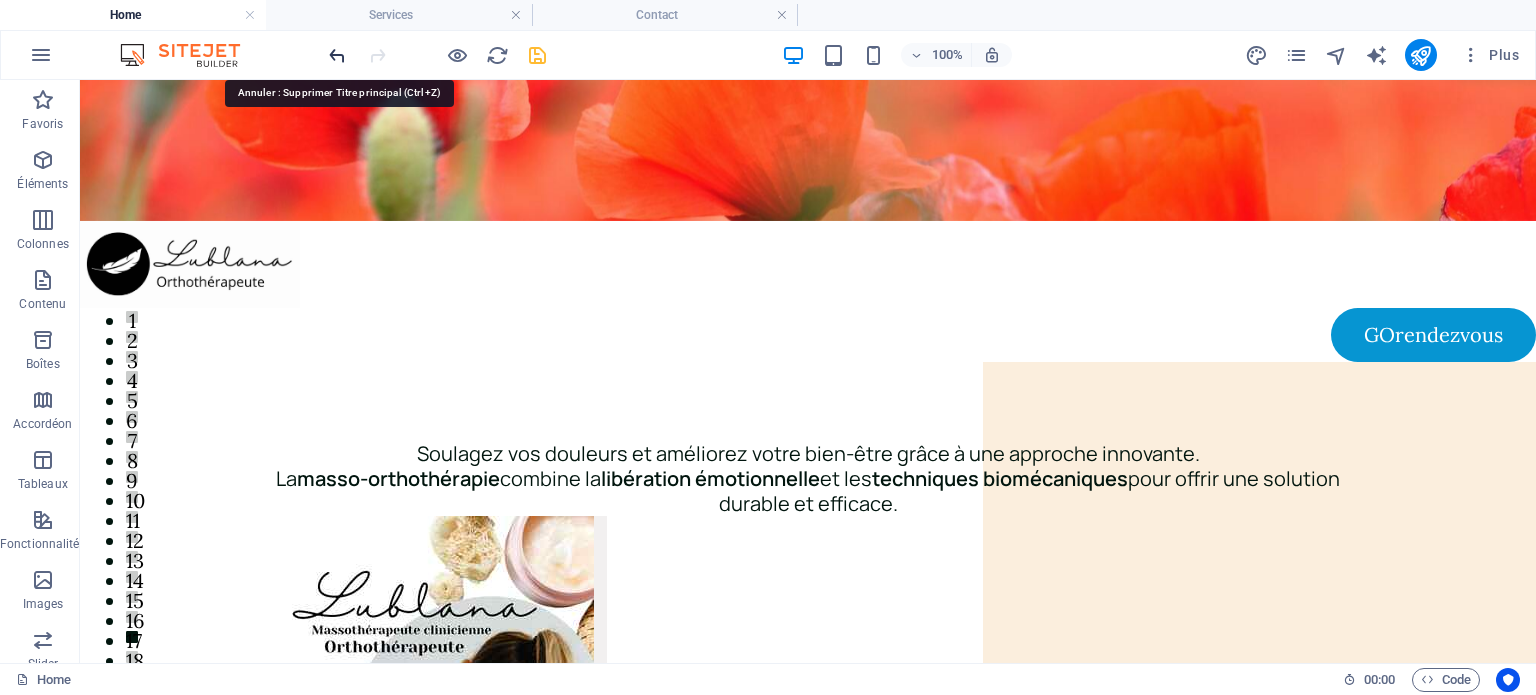 click at bounding box center [337, 55] 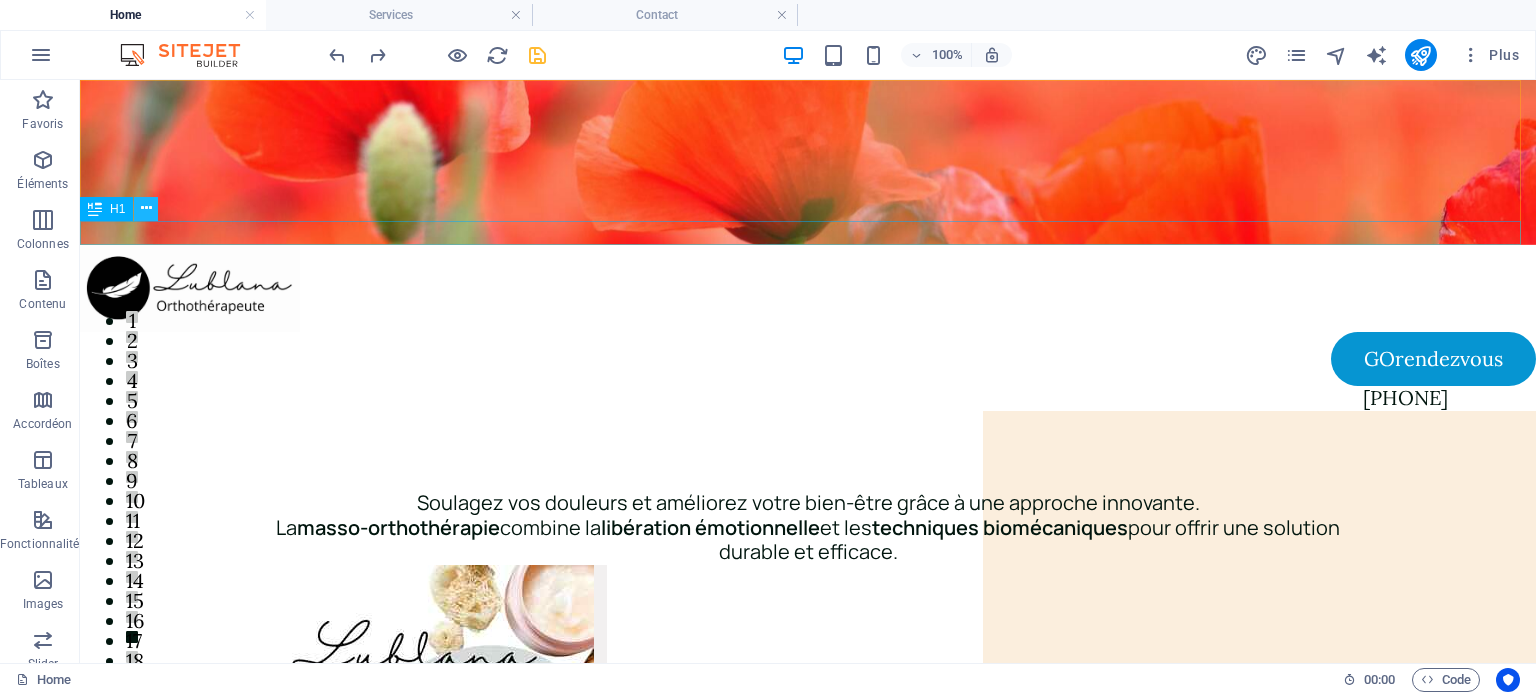 click at bounding box center [146, 208] 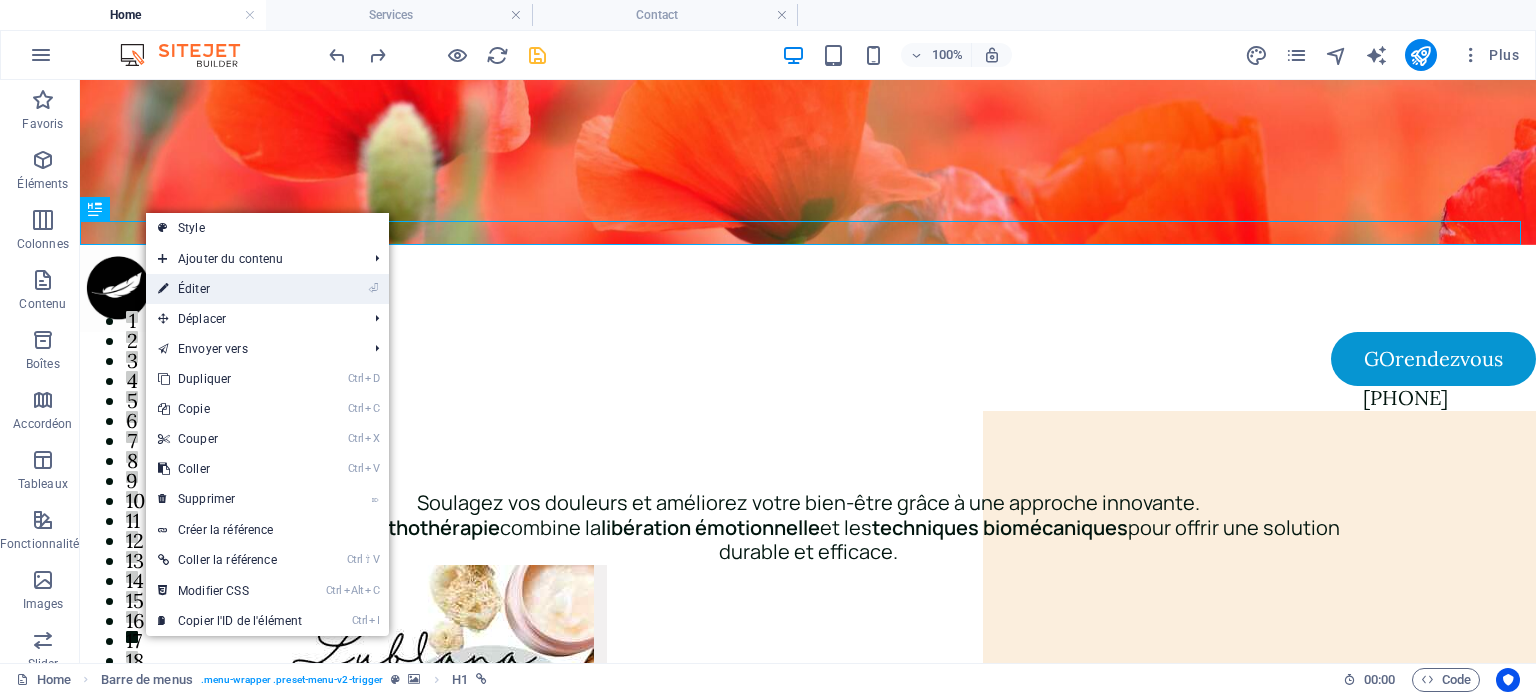 click on "⏎  Éditer" at bounding box center (230, 289) 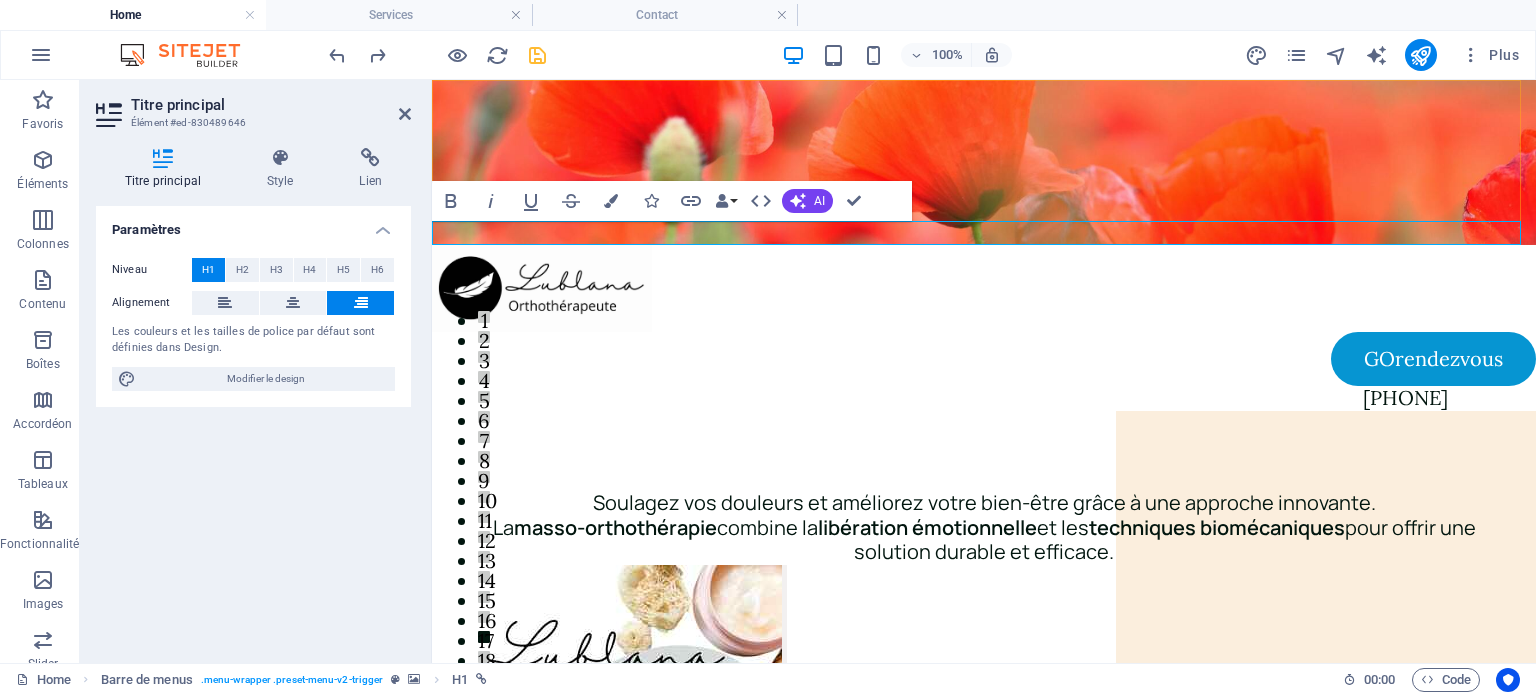 click on "819-795-8393 819-795-8393" at bounding box center (984, 398) 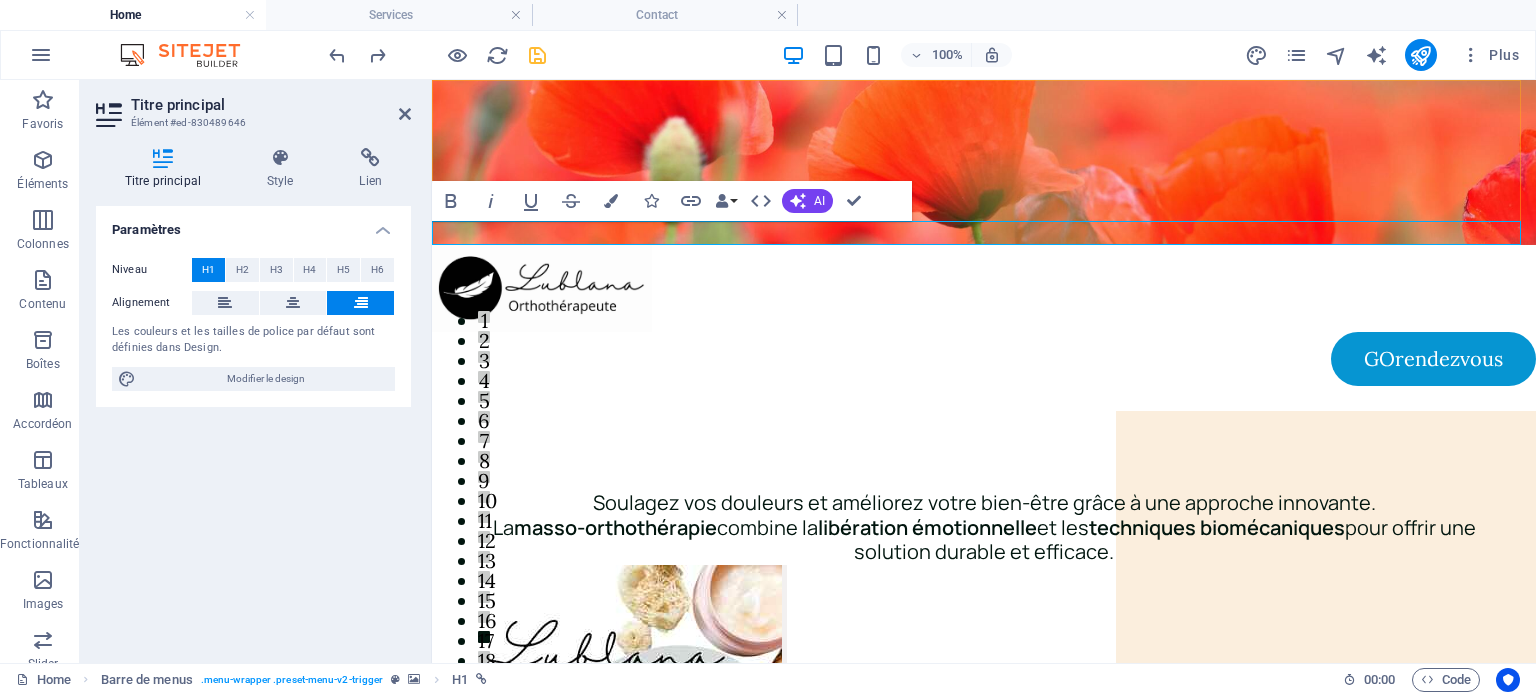 type 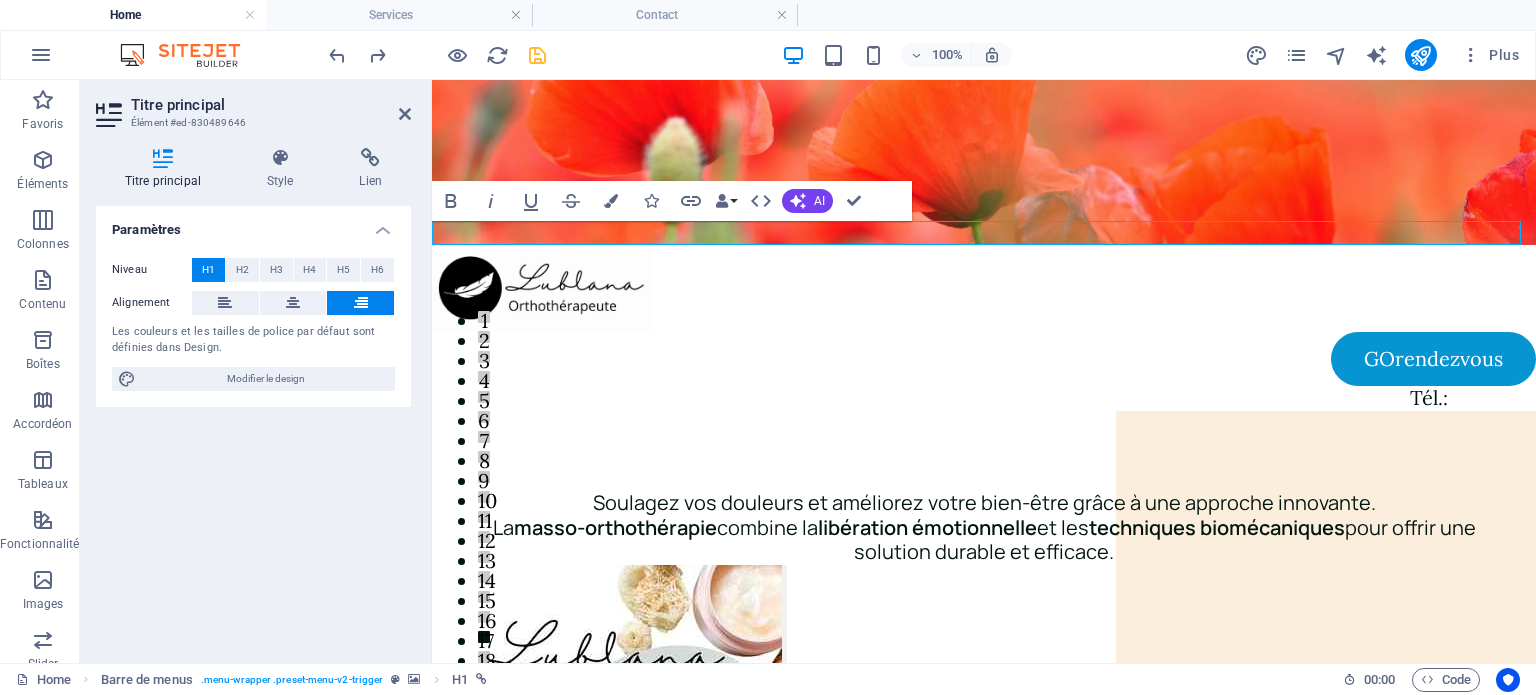 drag, startPoint x: 1347, startPoint y: 228, endPoint x: 1535, endPoint y: 227, distance: 188.00266 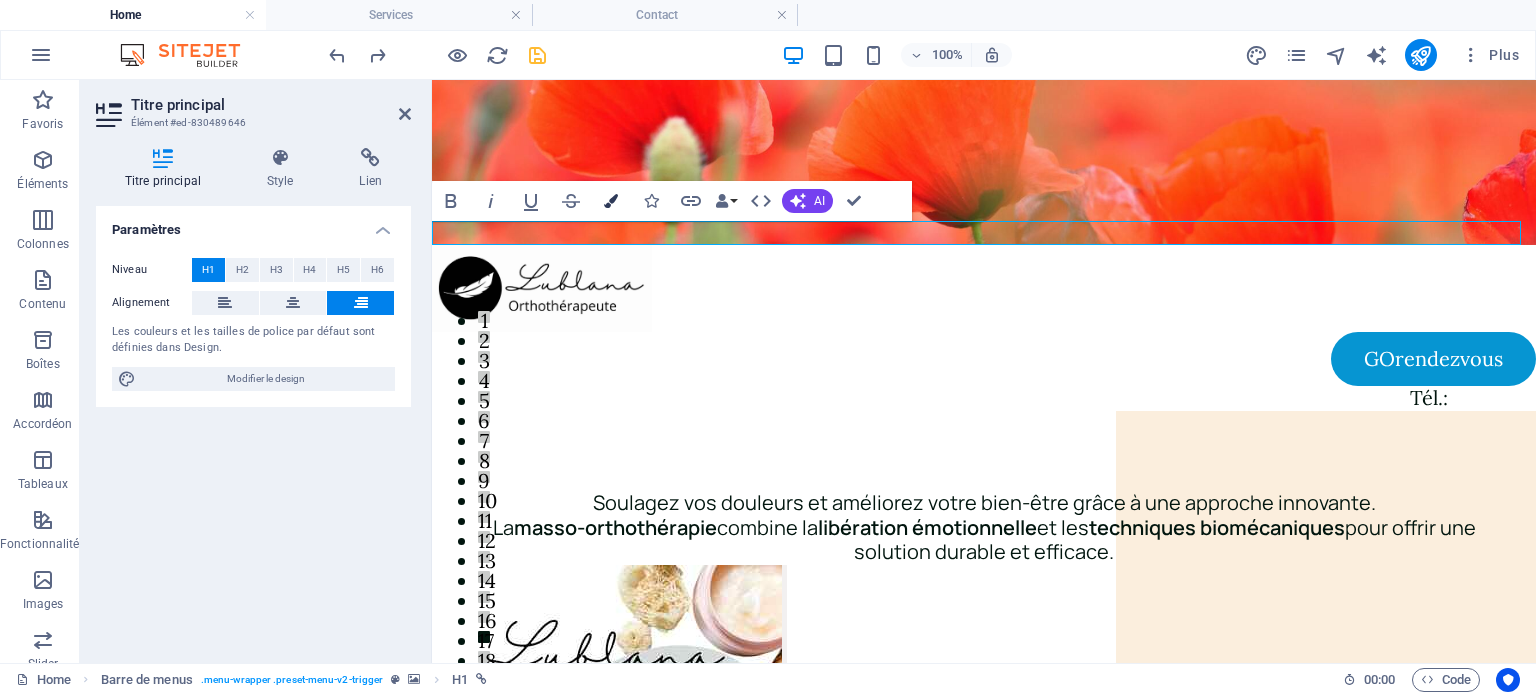 click at bounding box center [611, 201] 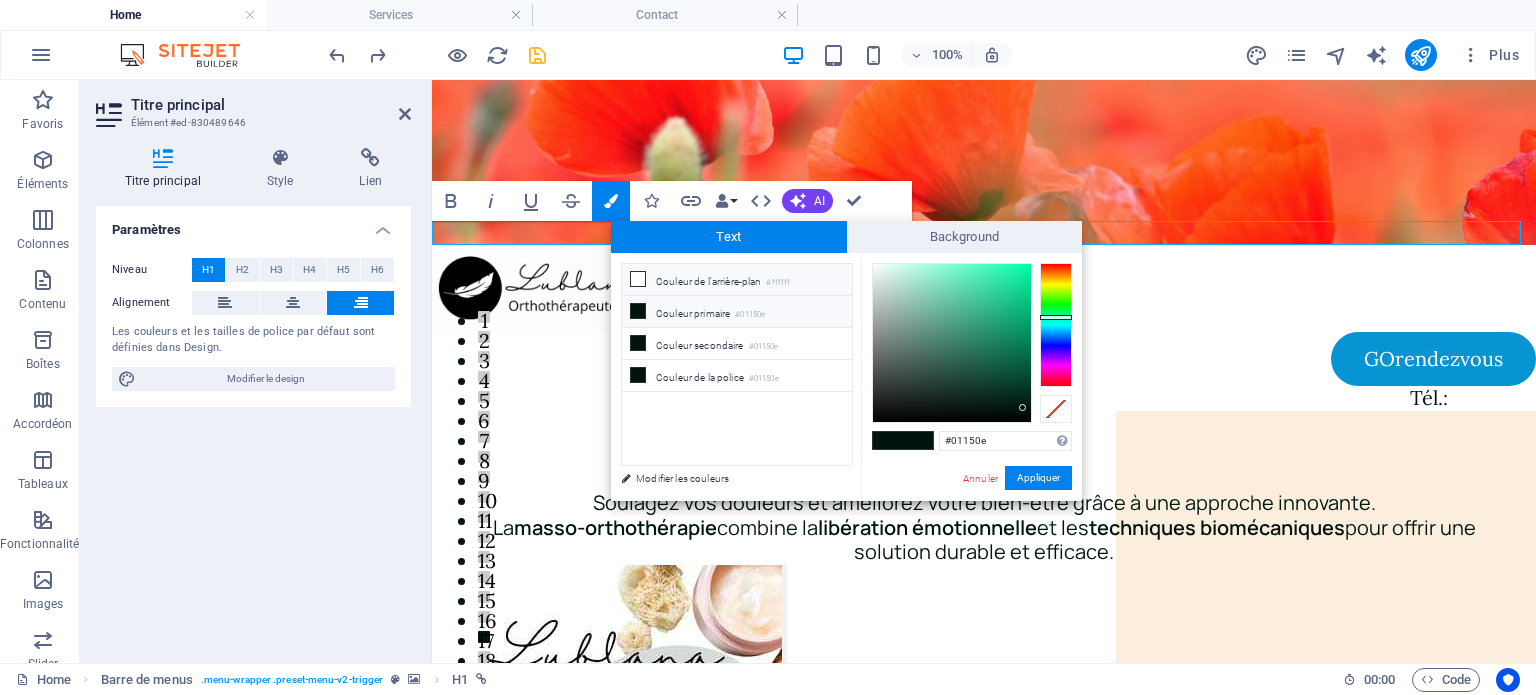 click at bounding box center (638, 279) 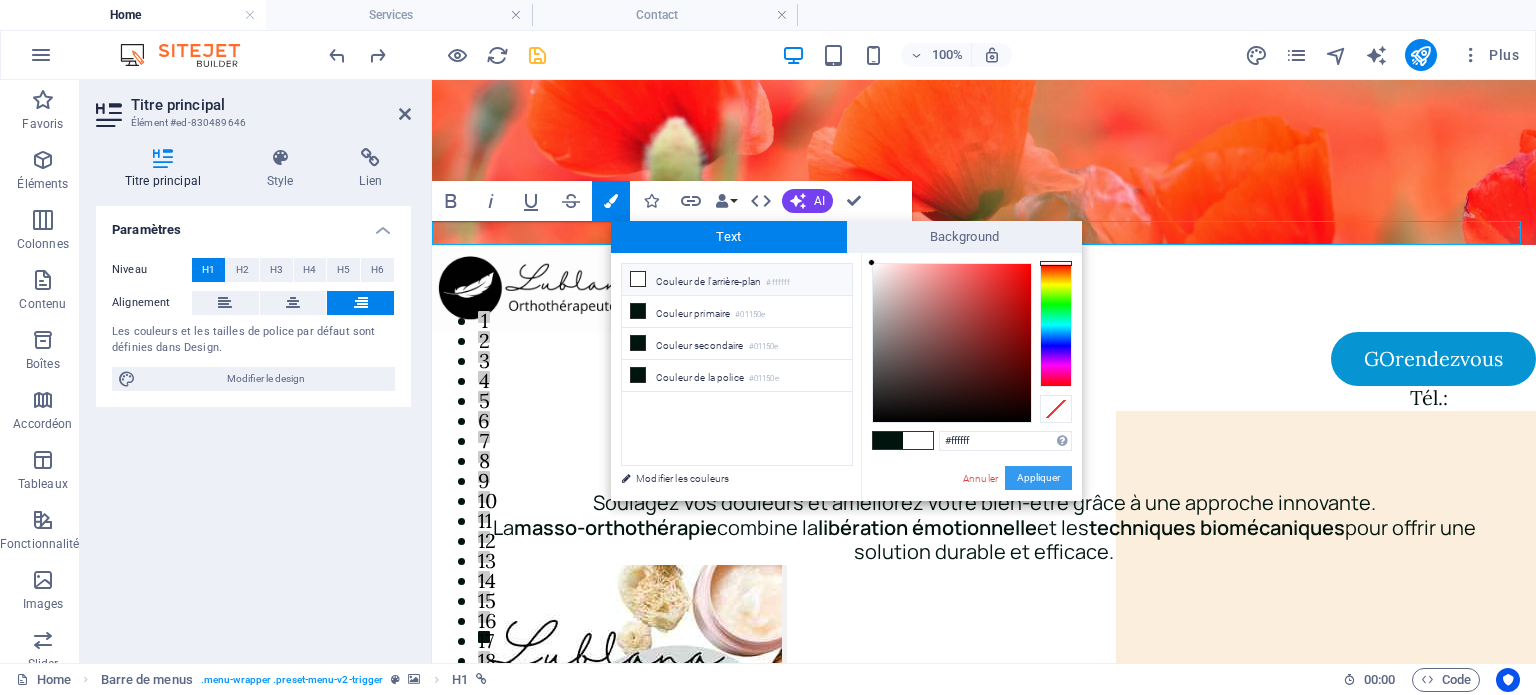 click on "Appliquer" at bounding box center (1038, 478) 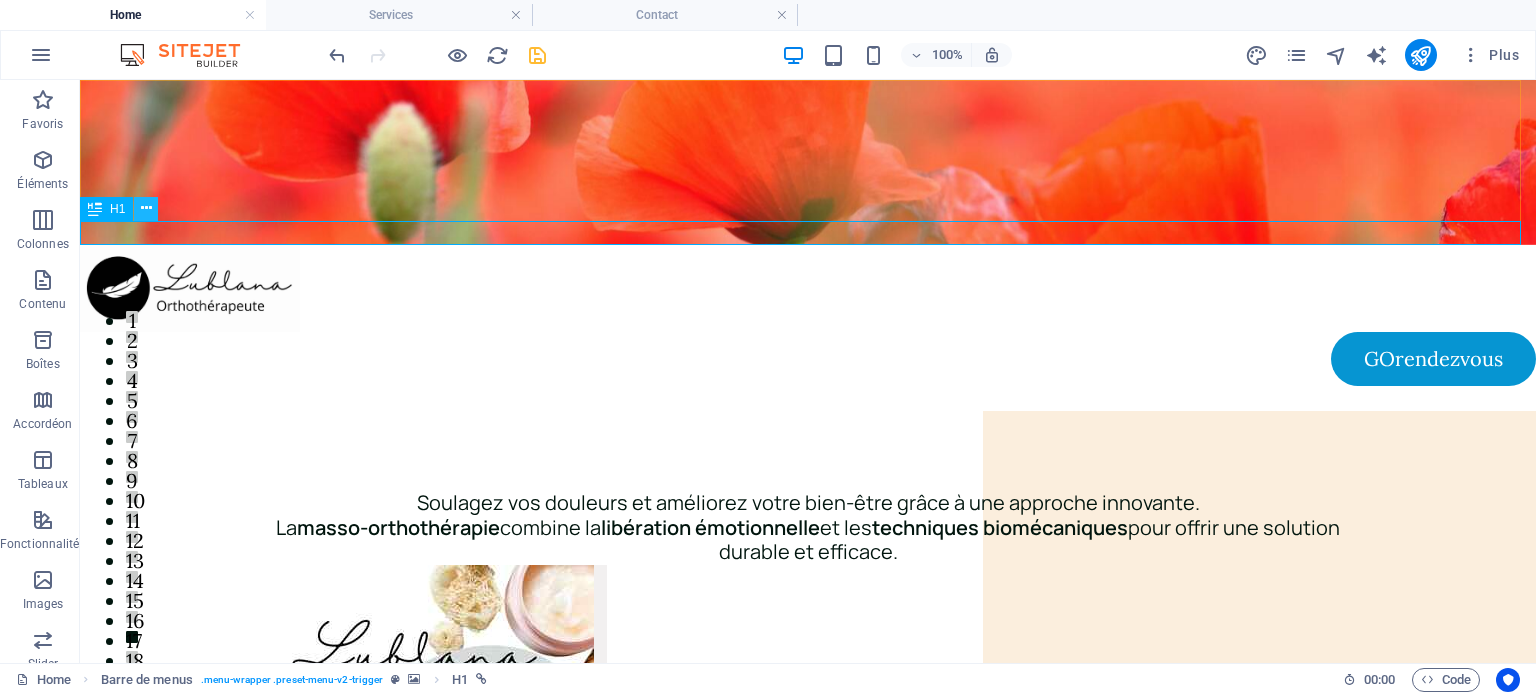click at bounding box center [146, 208] 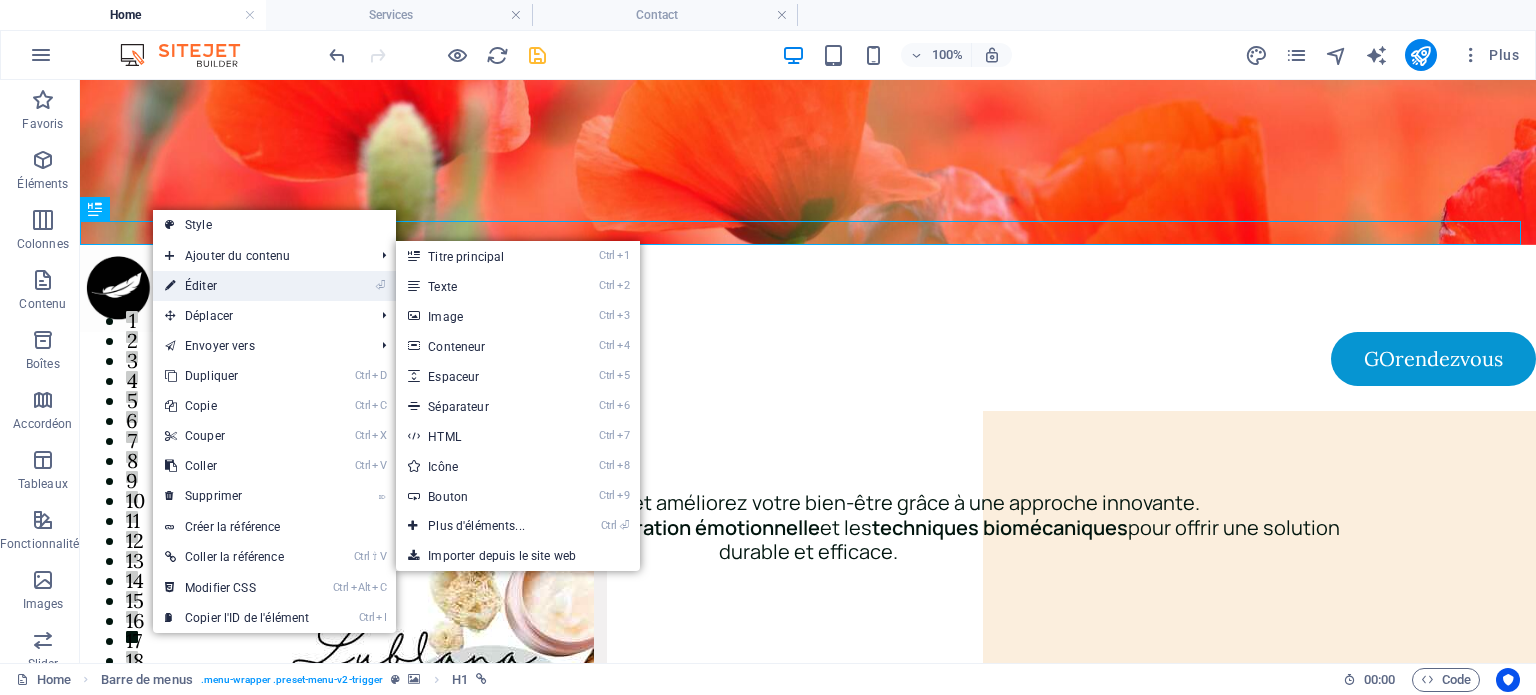 click on "⏎  Éditer" at bounding box center [237, 286] 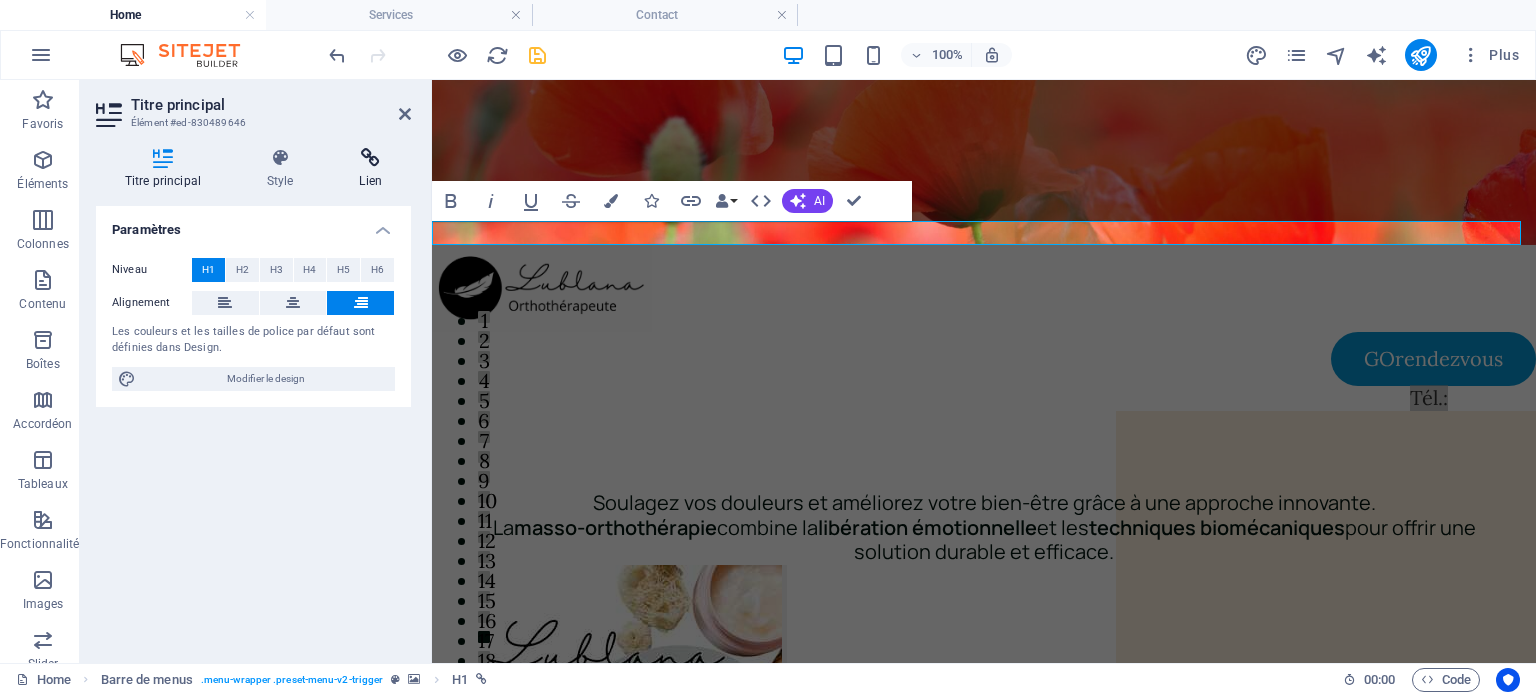 click at bounding box center [371, 158] 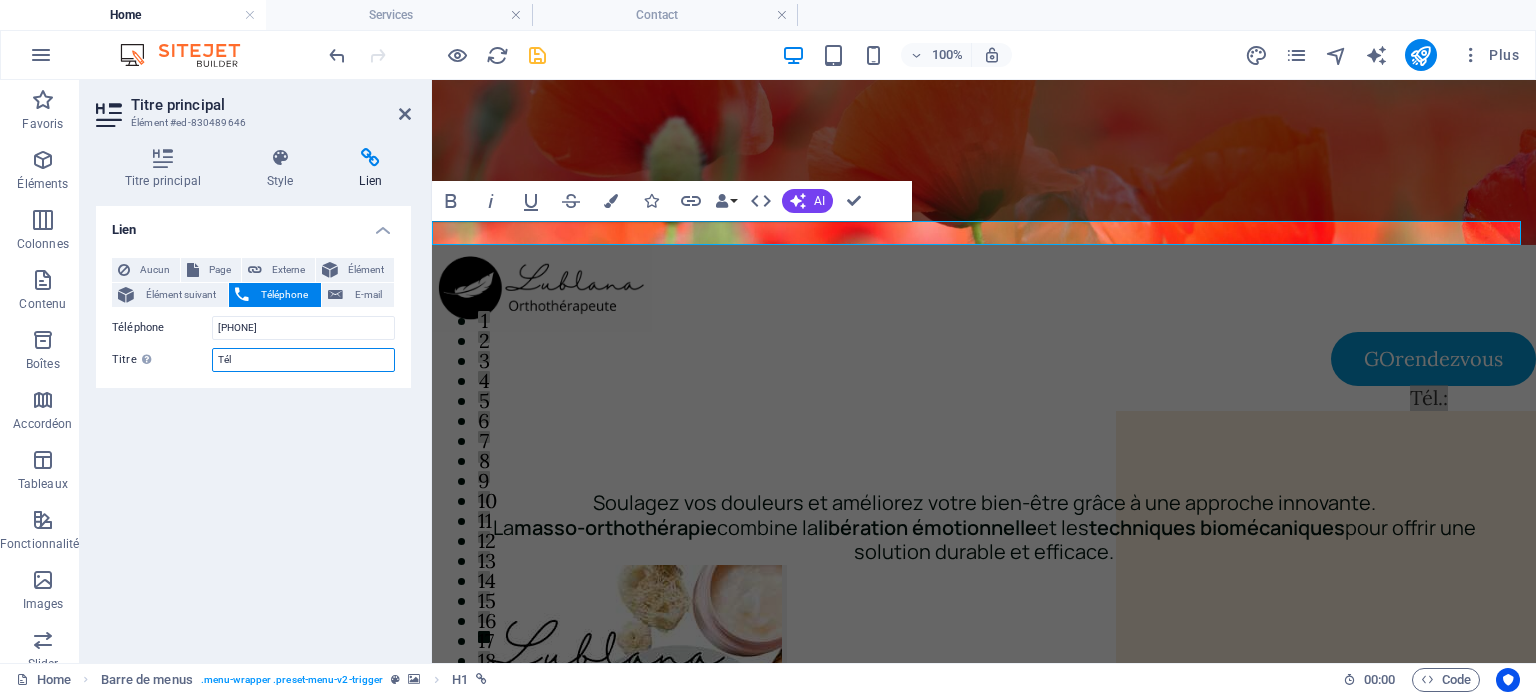 drag, startPoint x: 272, startPoint y: 358, endPoint x: 194, endPoint y: 356, distance: 78.025635 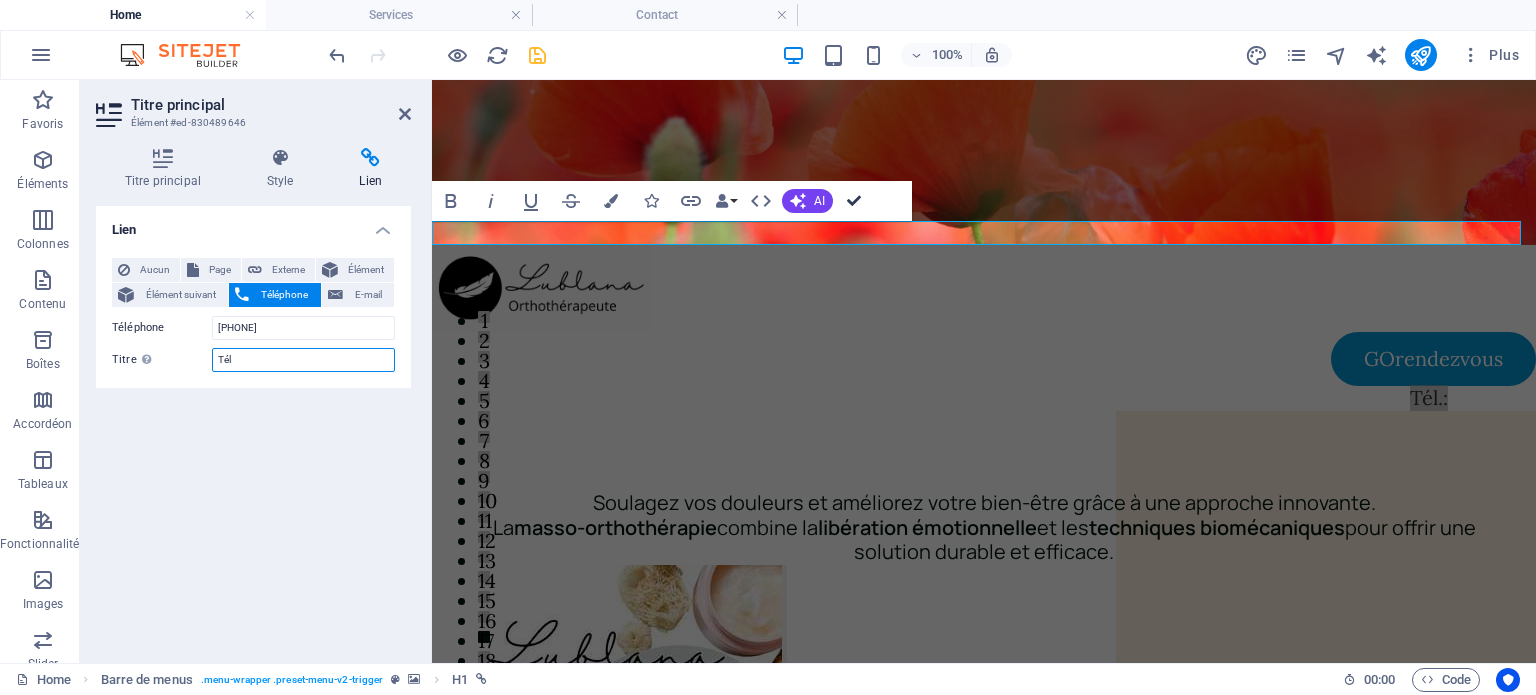 drag, startPoint x: 856, startPoint y: 197, endPoint x: 787, endPoint y: 120, distance: 103.392456 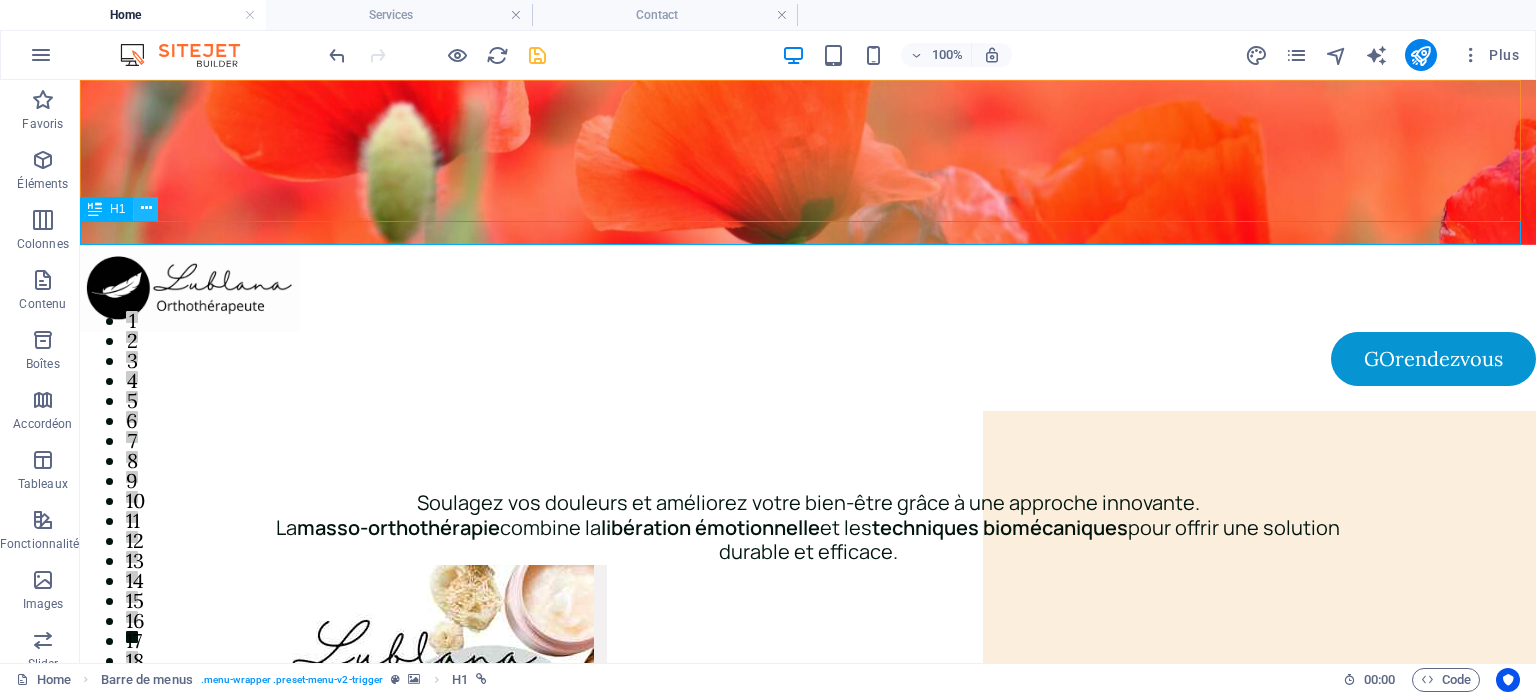 click at bounding box center [146, 208] 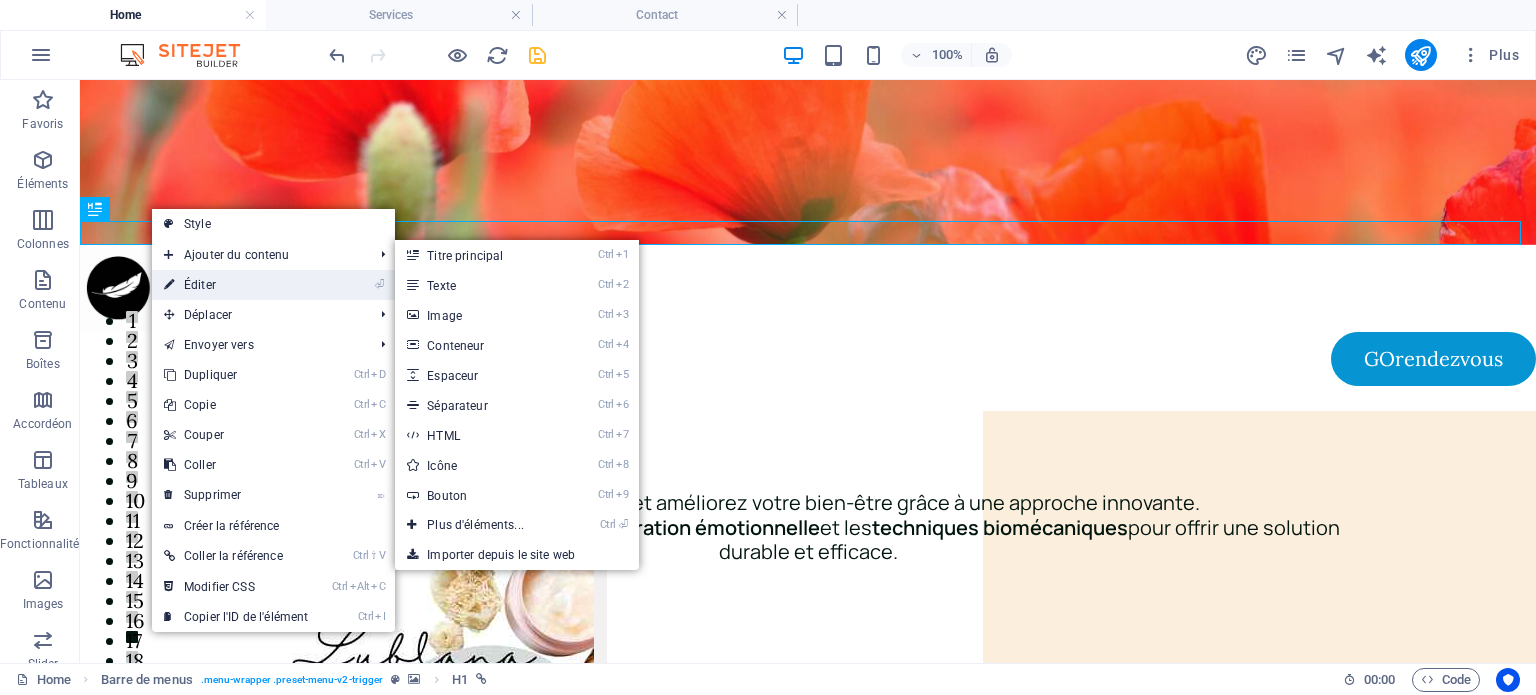 click on "⏎  Éditer" at bounding box center [236, 285] 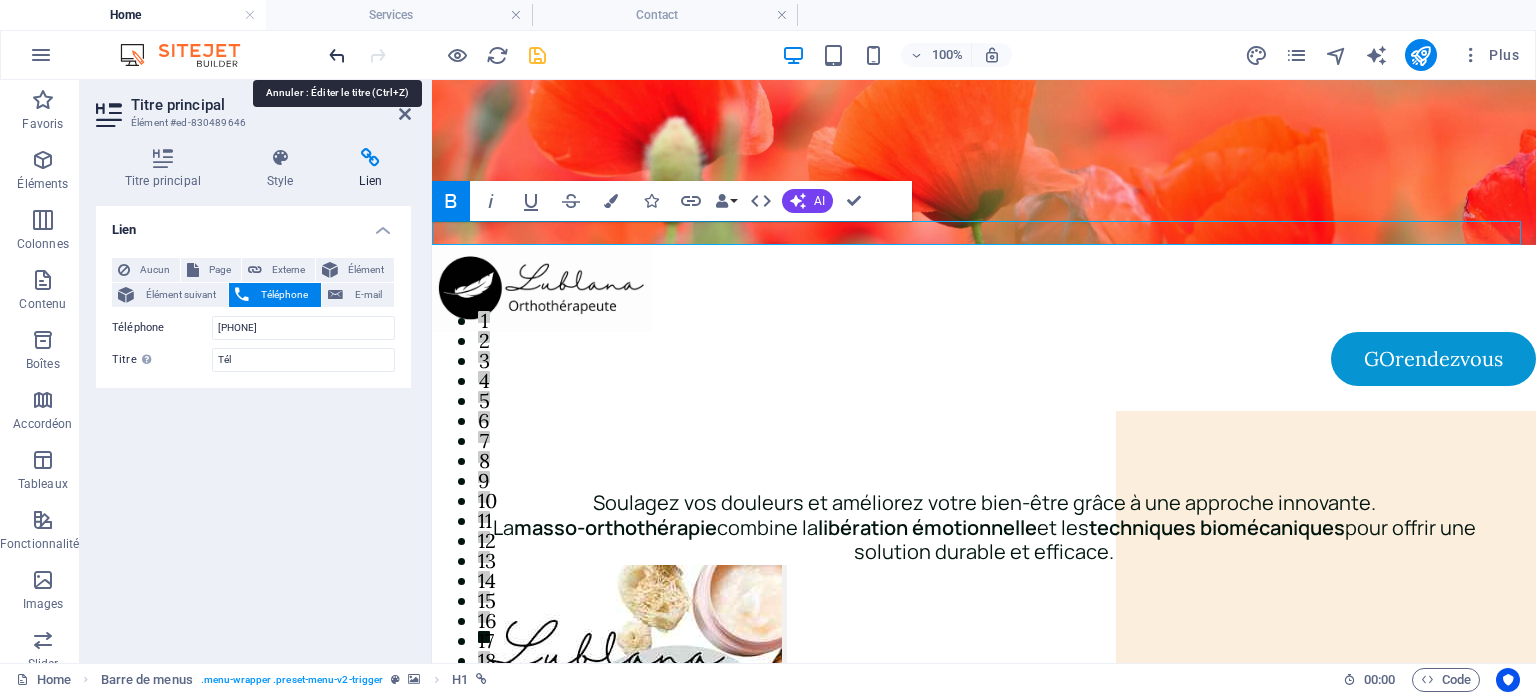 click at bounding box center [337, 55] 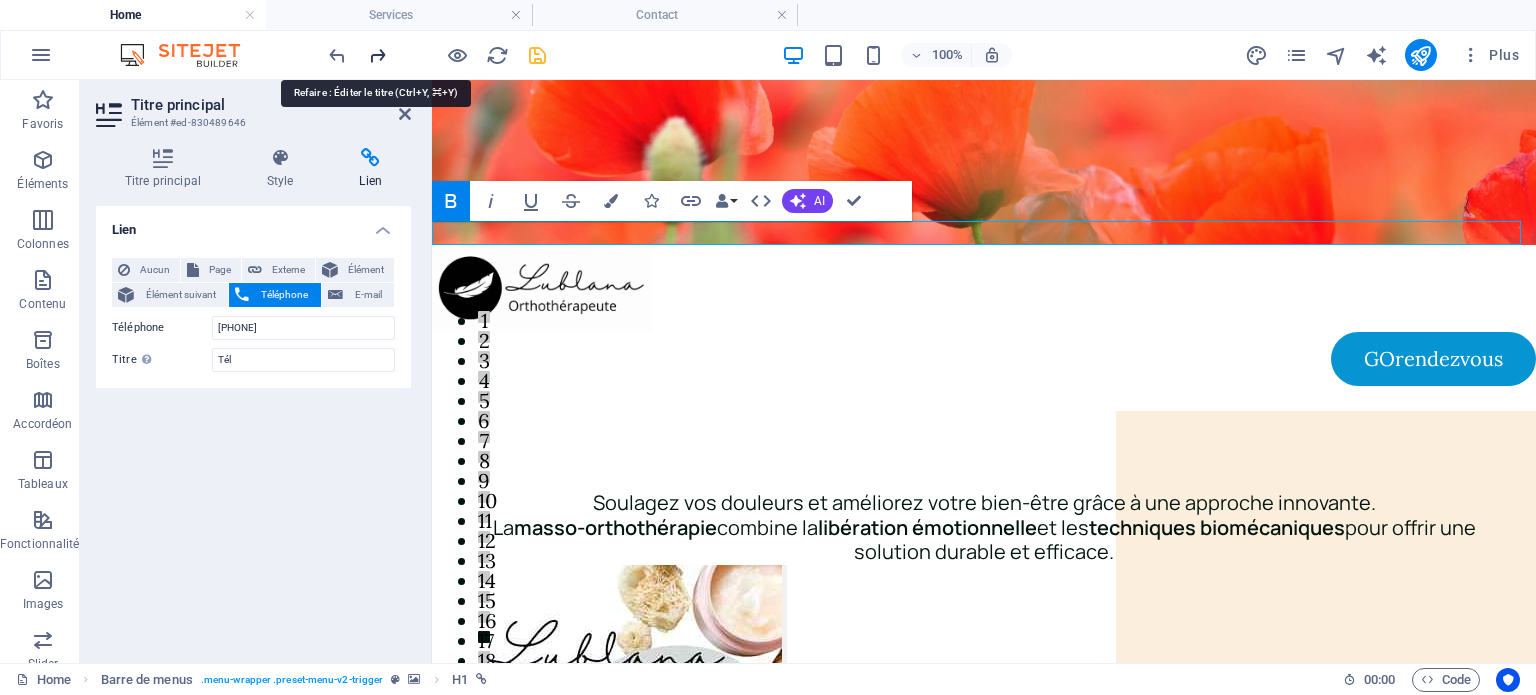 click at bounding box center (377, 55) 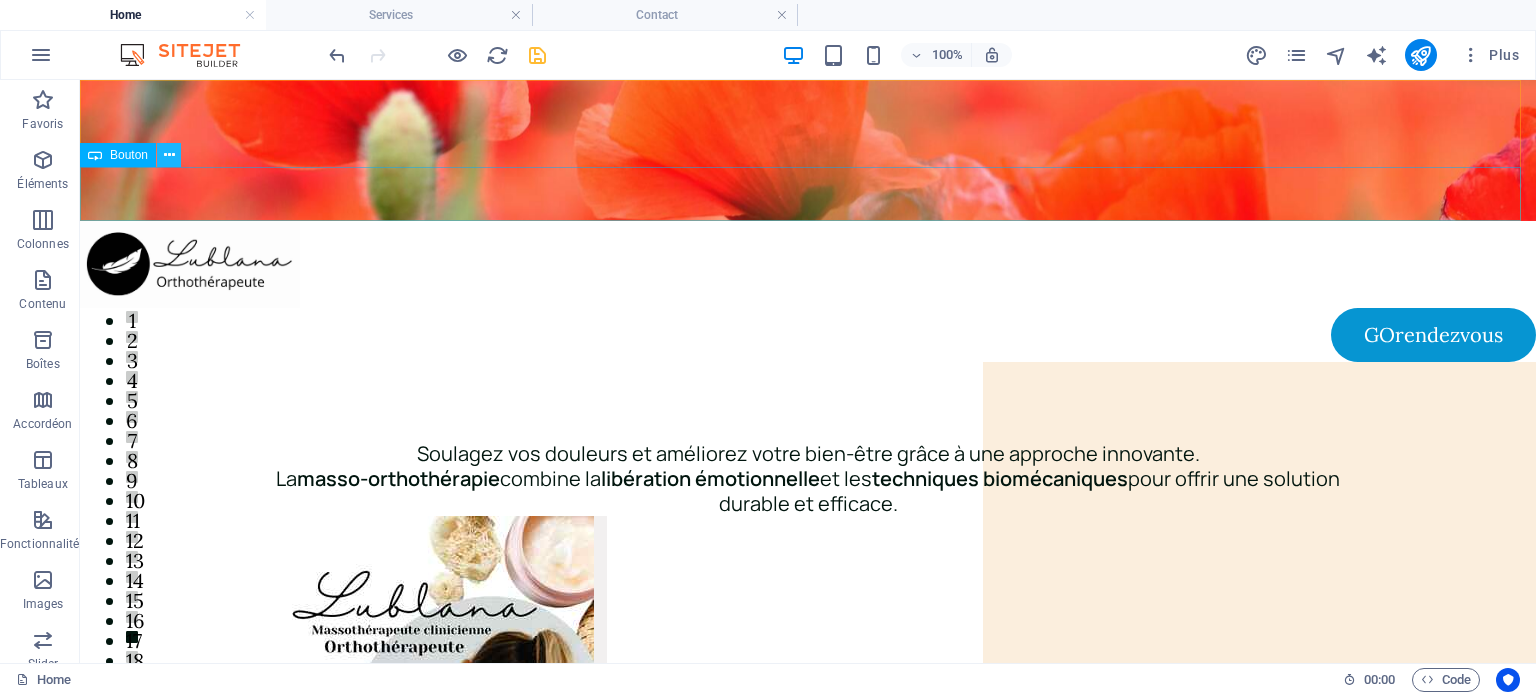 click at bounding box center [169, 155] 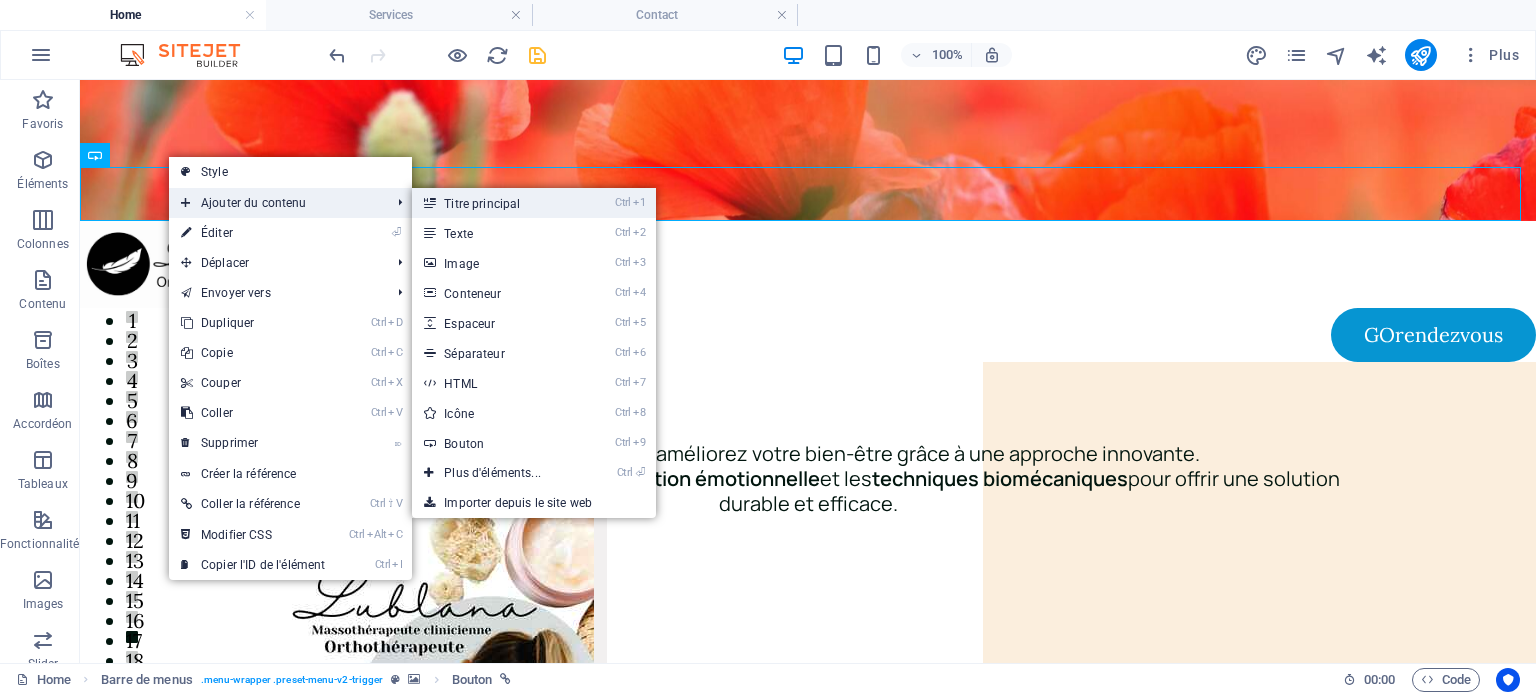 click on "Ctrl 1  Titre principal" at bounding box center (496, 203) 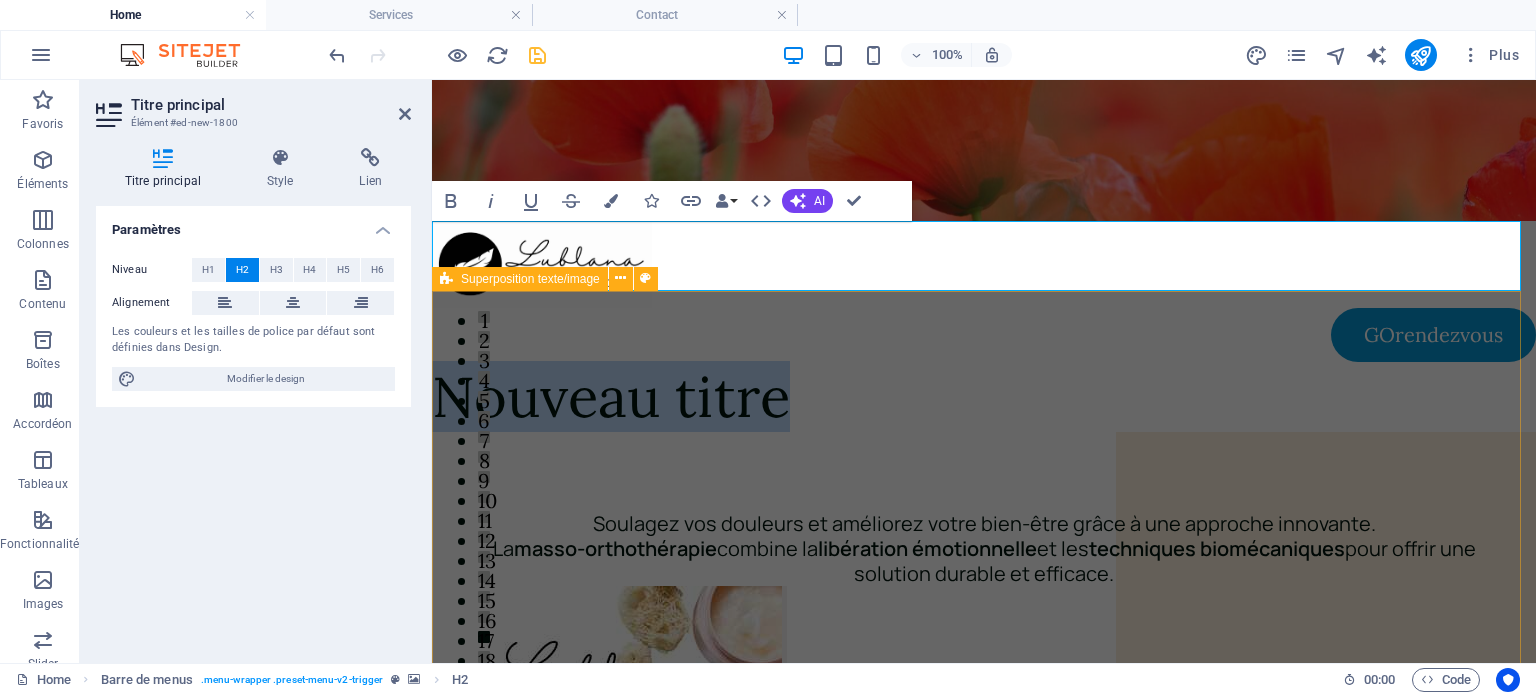 type 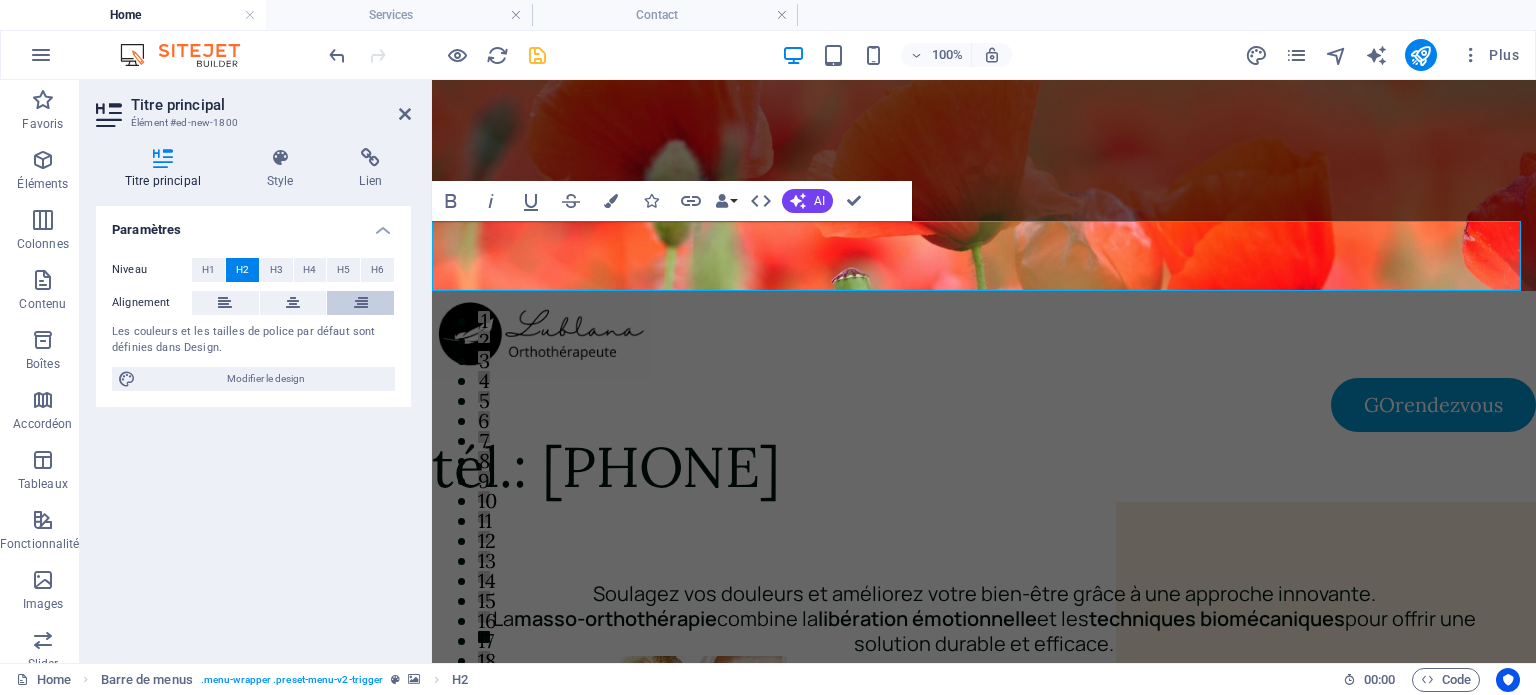 click at bounding box center (360, 303) 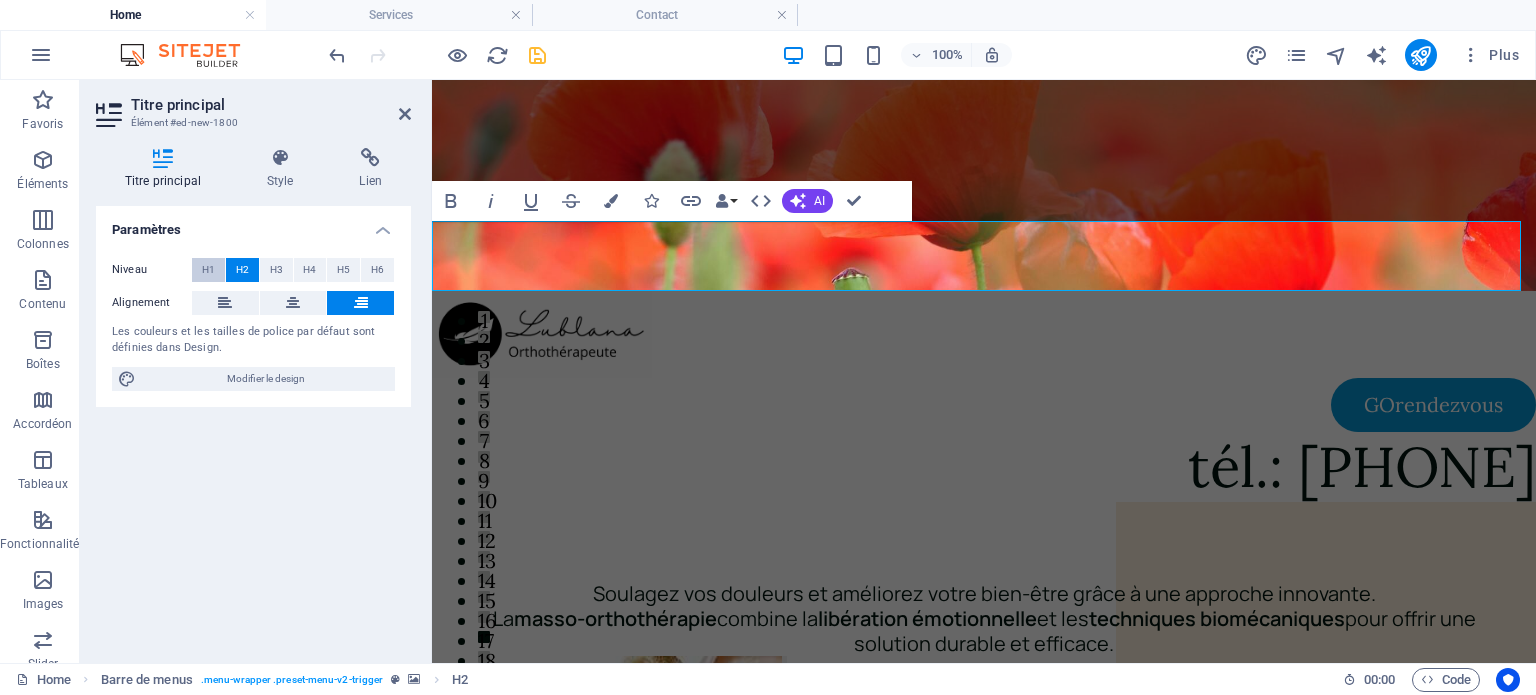 click on "H1" at bounding box center [208, 270] 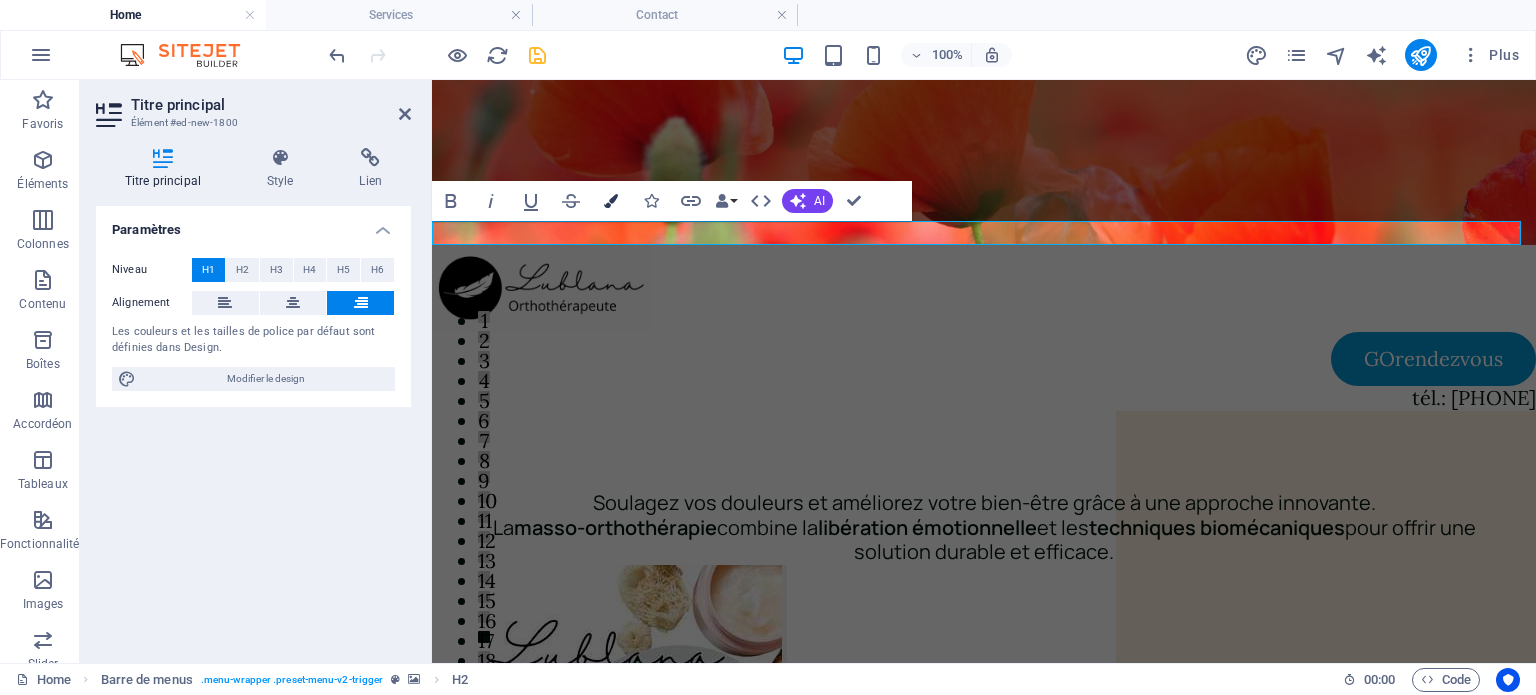 click at bounding box center [611, 201] 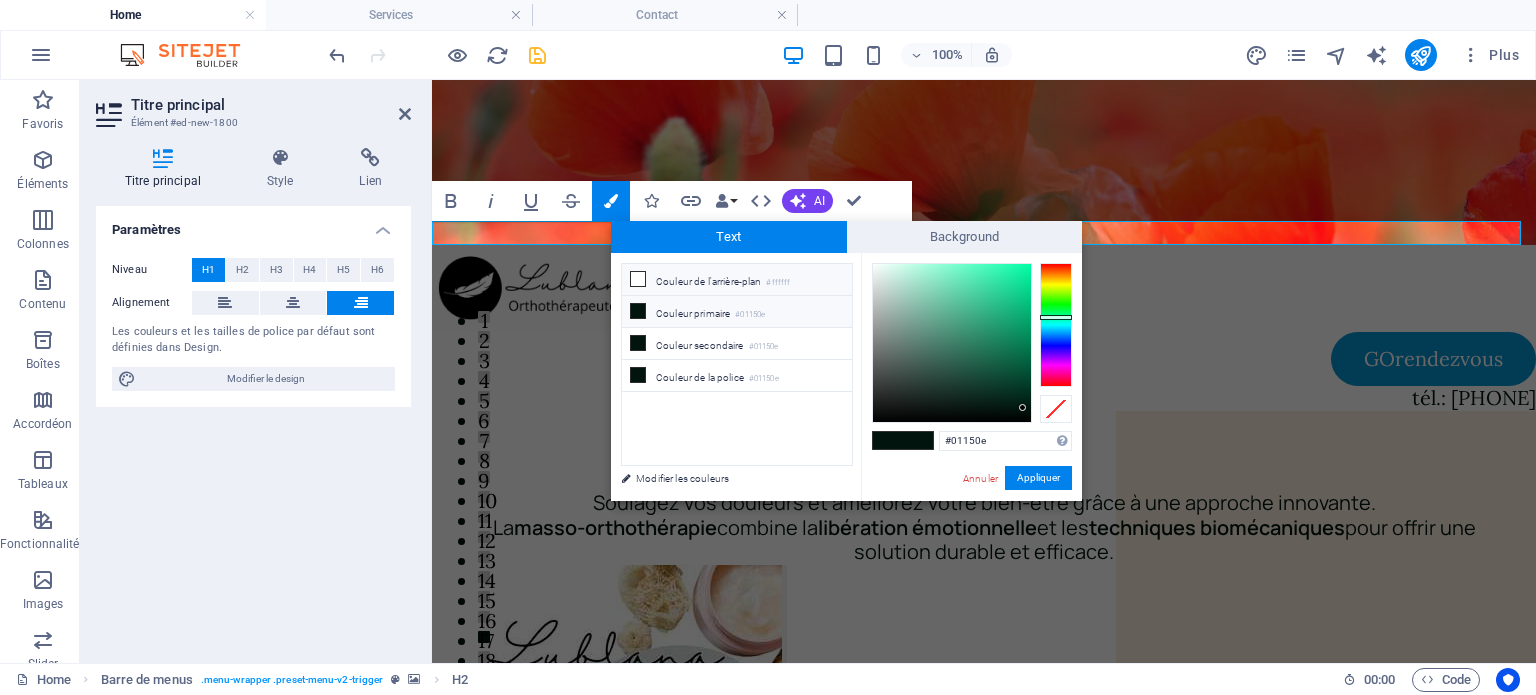 click at bounding box center (638, 279) 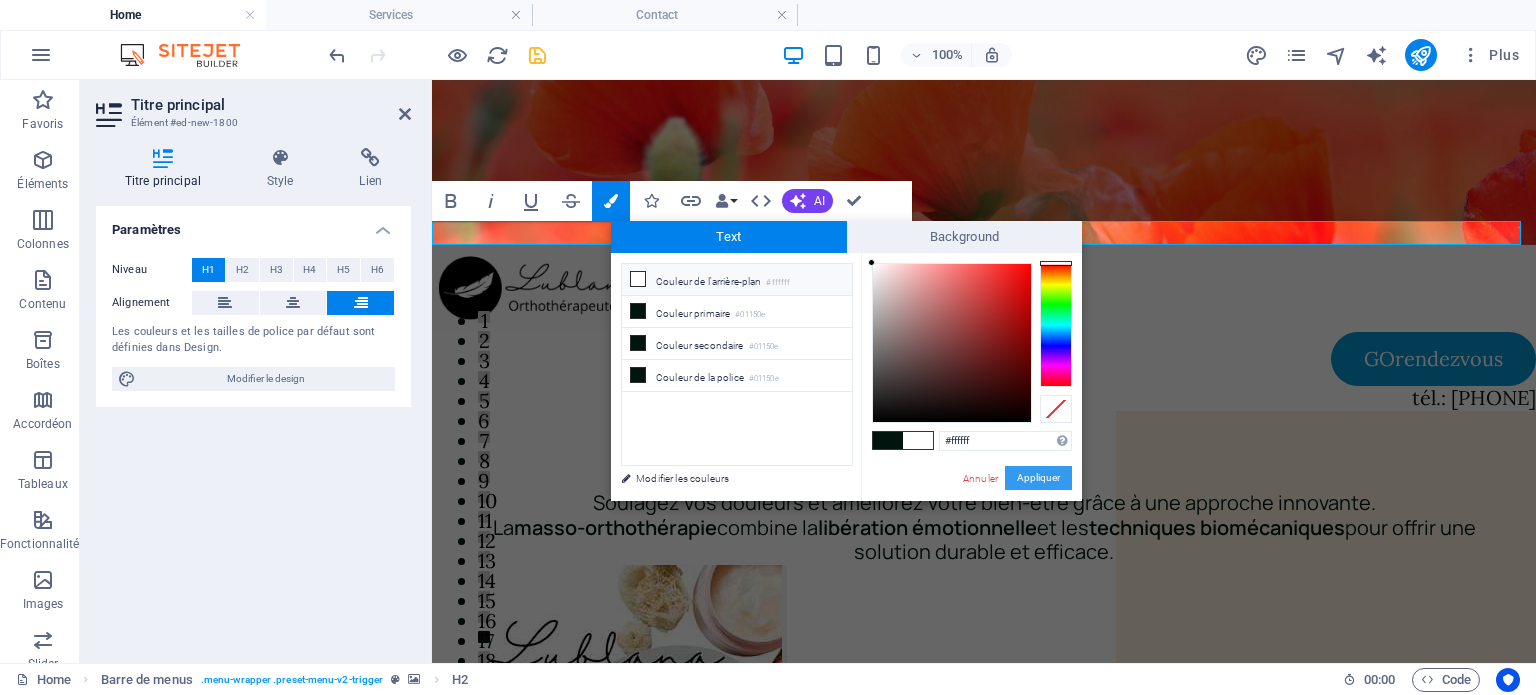 click on "Appliquer" at bounding box center (1038, 478) 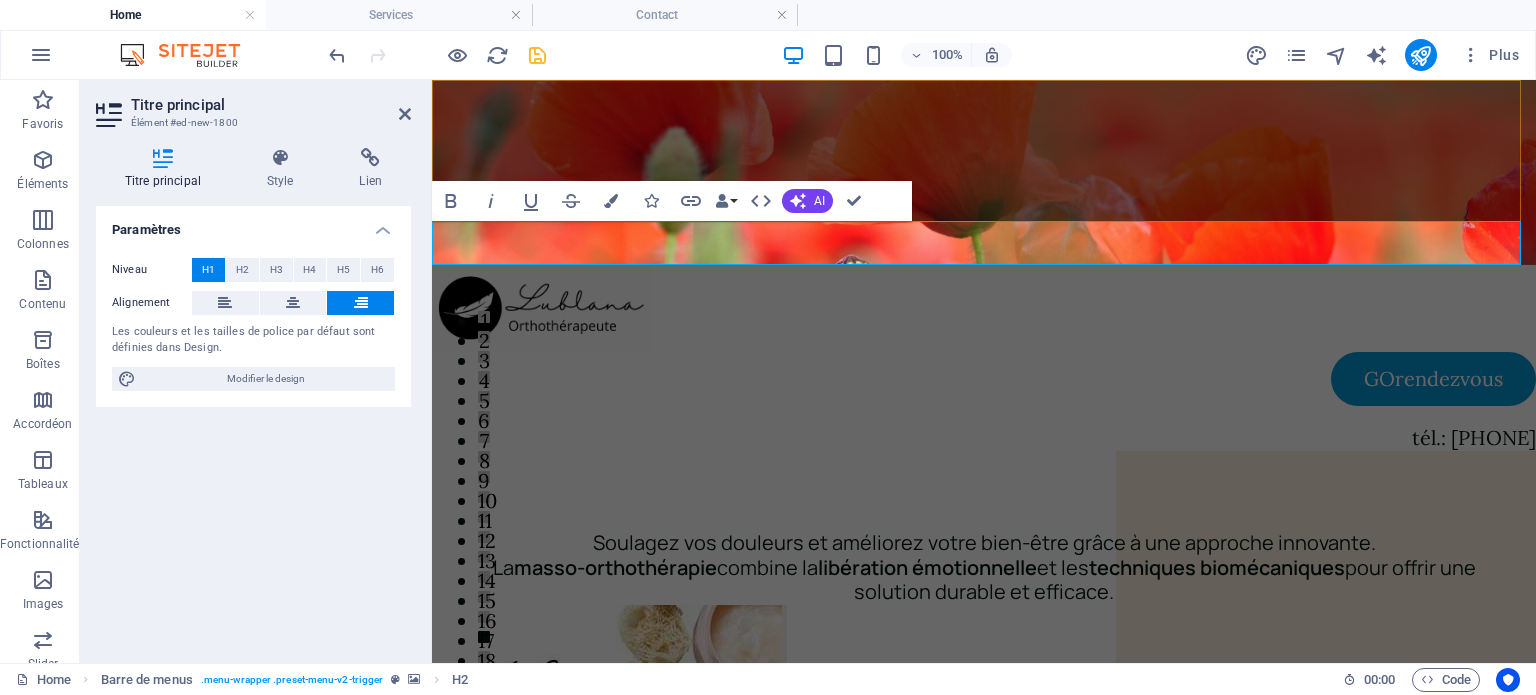 click on "tél.: [PHONE]" at bounding box center (984, 438) 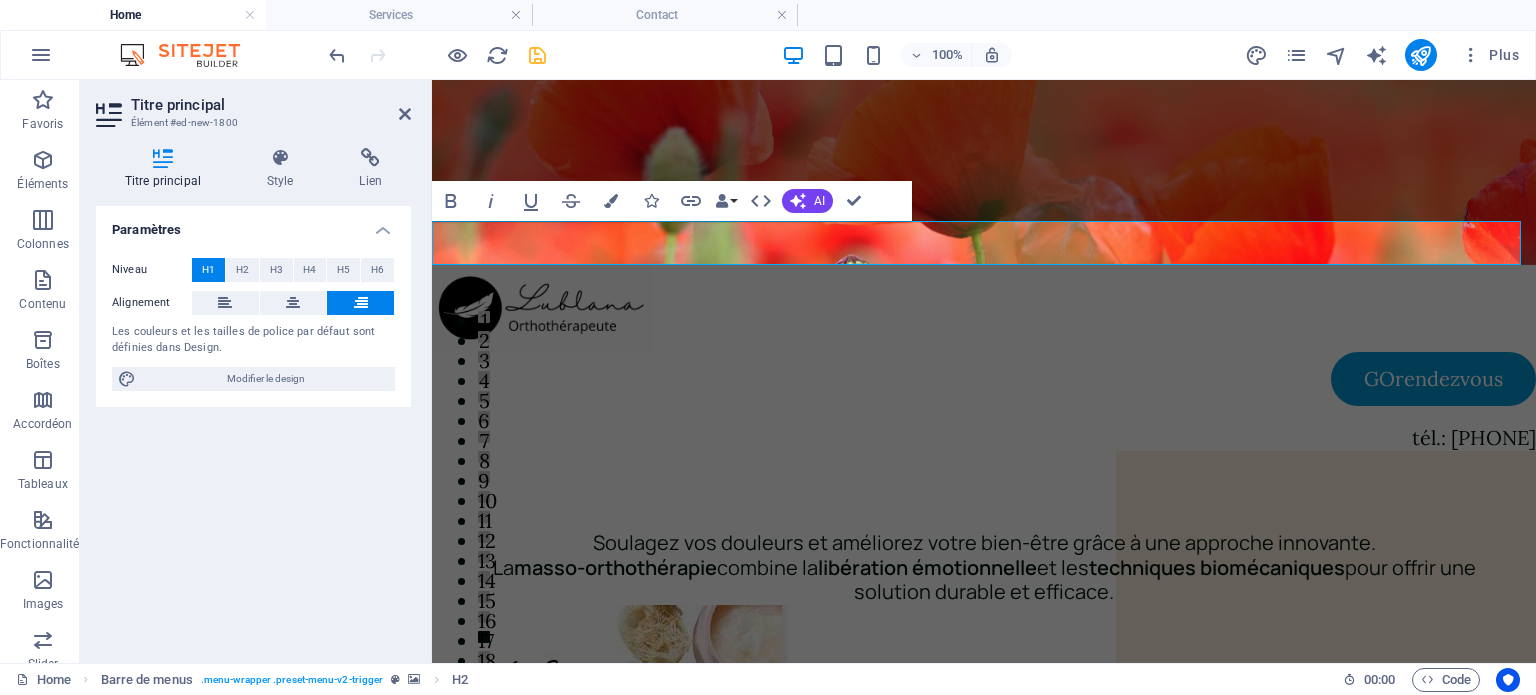 drag, startPoint x: 1342, startPoint y: 258, endPoint x: 1535, endPoint y: 257, distance: 193.0026 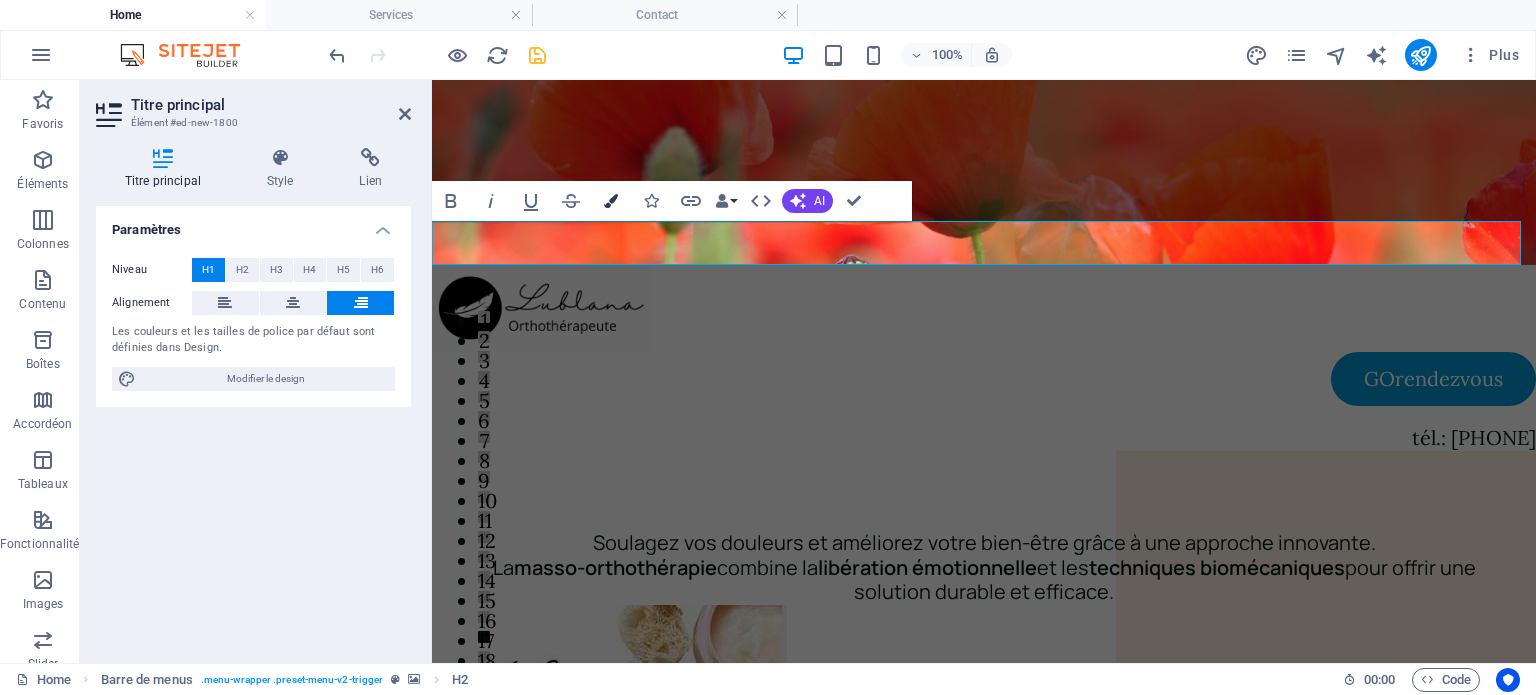 click at bounding box center (611, 201) 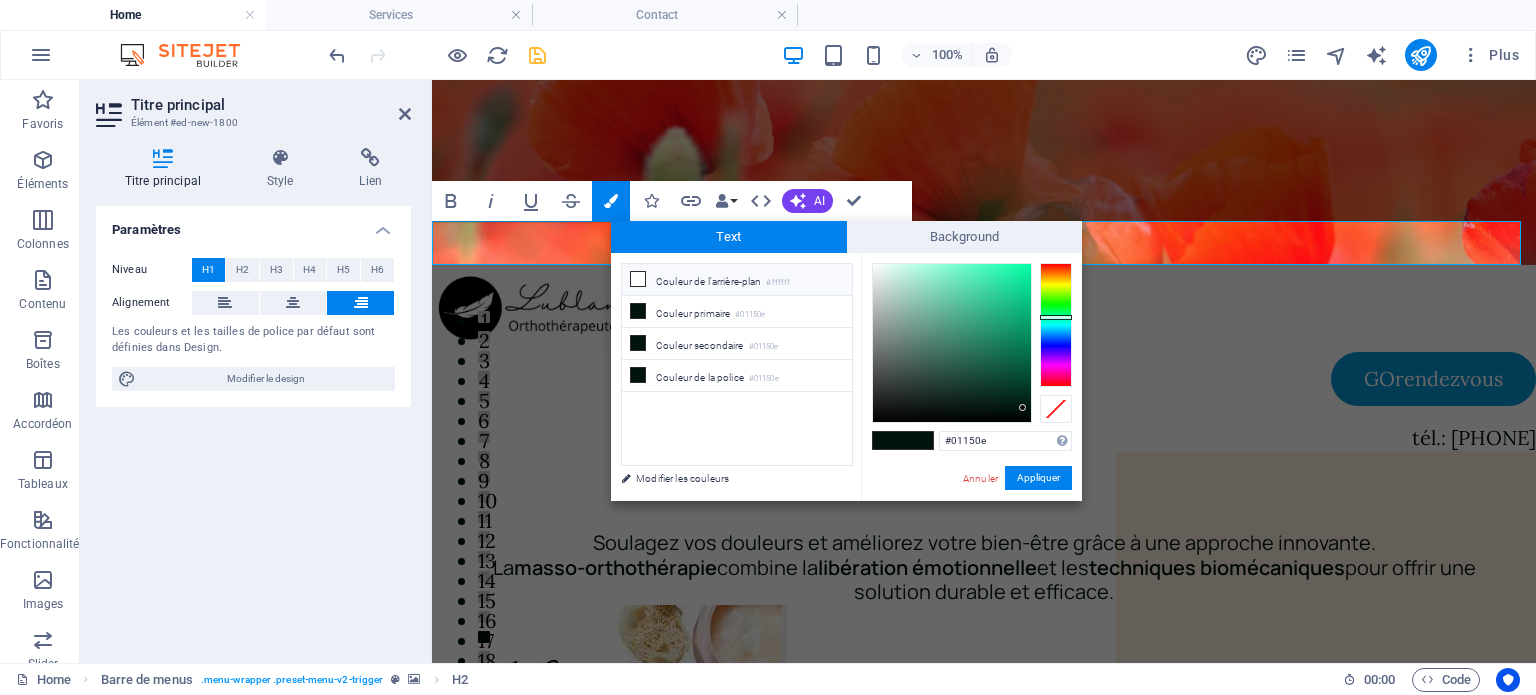 click at bounding box center [638, 279] 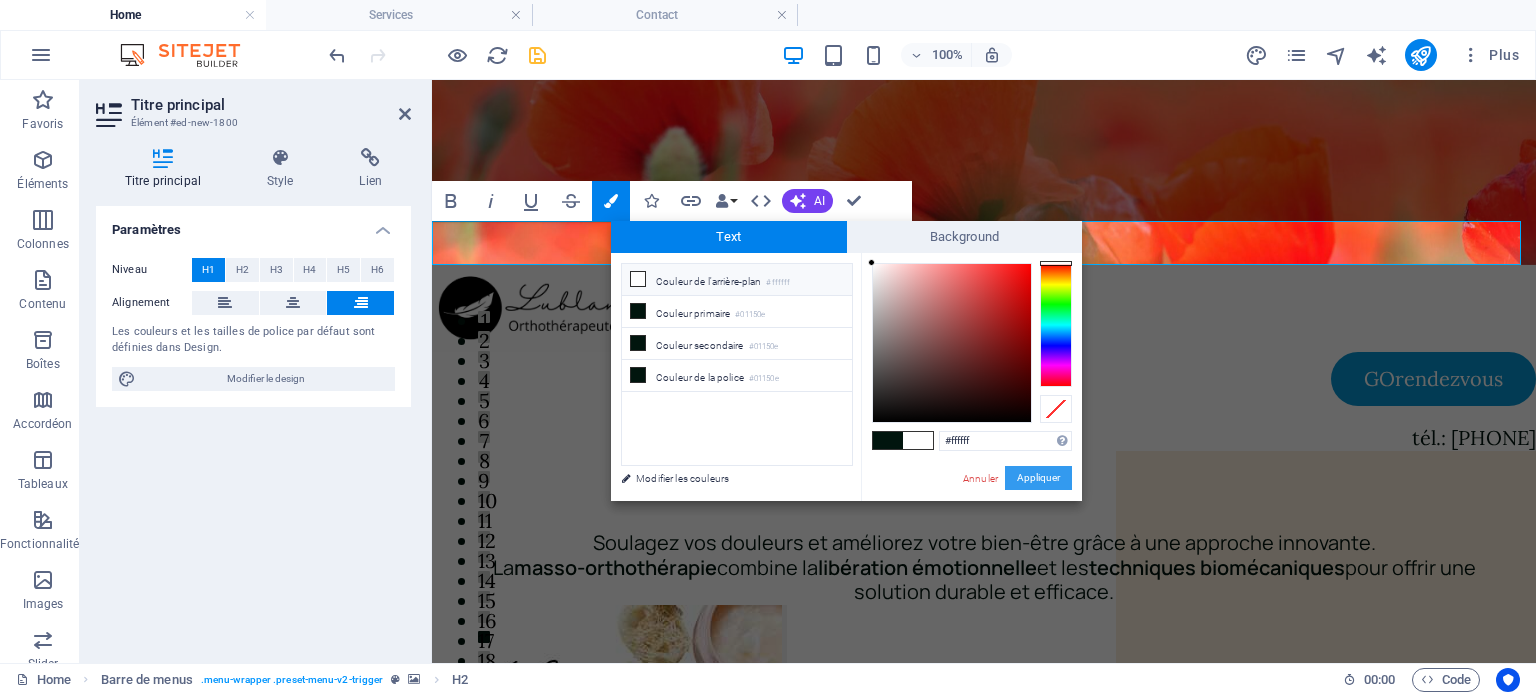 click on "Appliquer" at bounding box center [1038, 478] 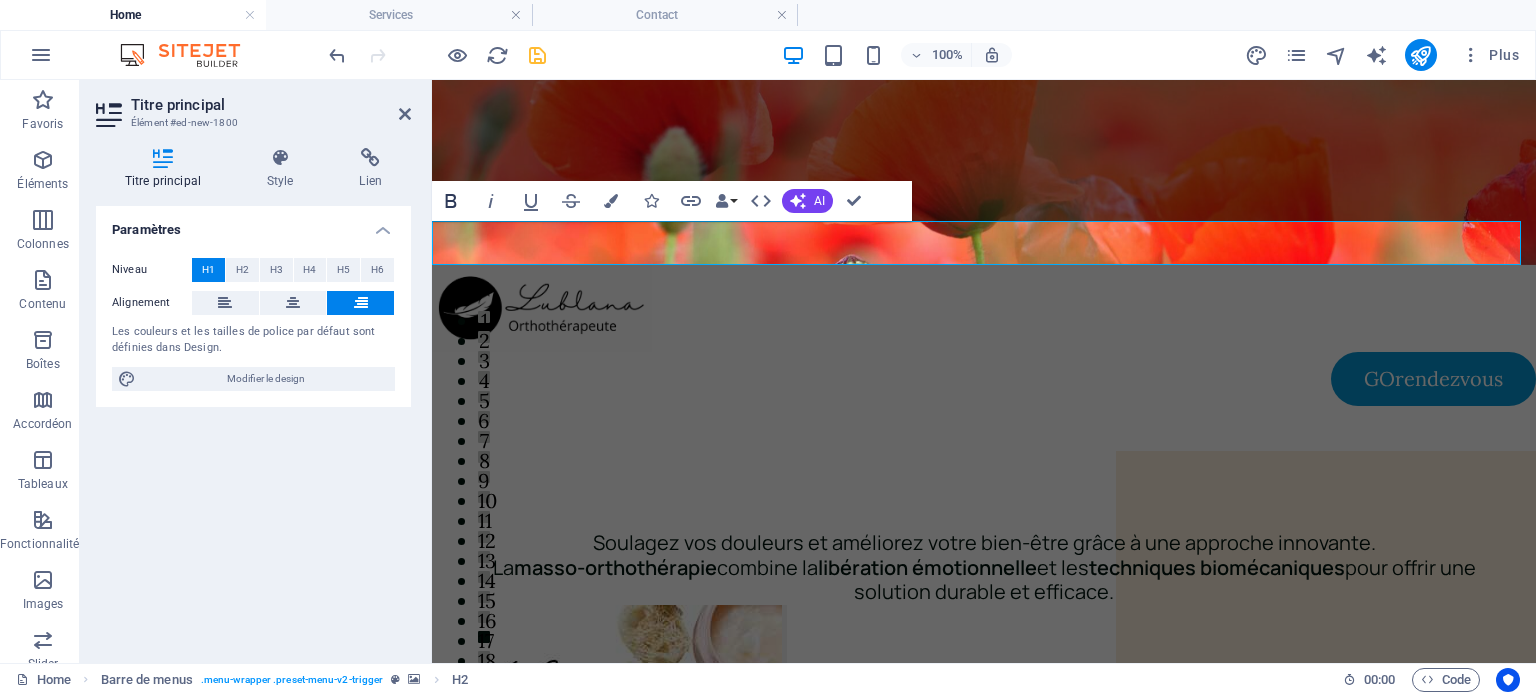 click 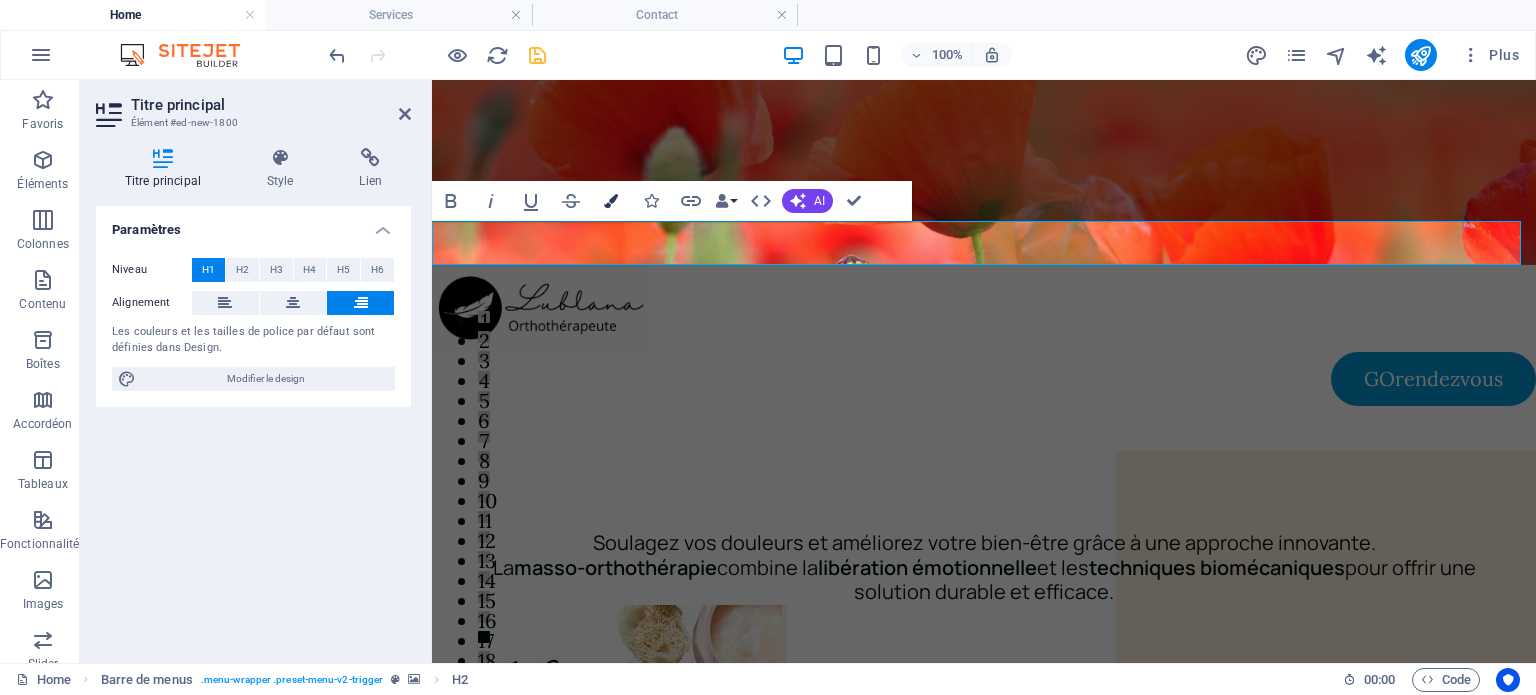 click at bounding box center [611, 201] 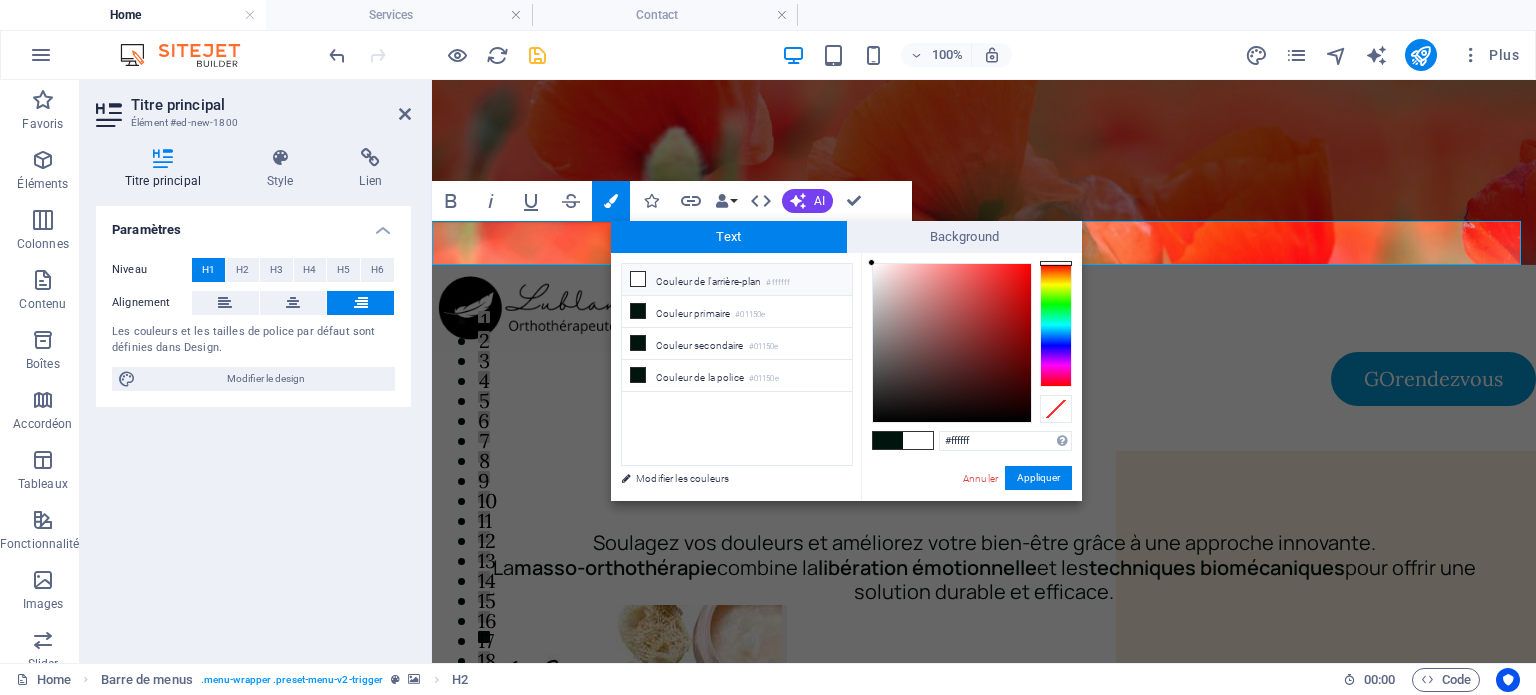 click at bounding box center (638, 279) 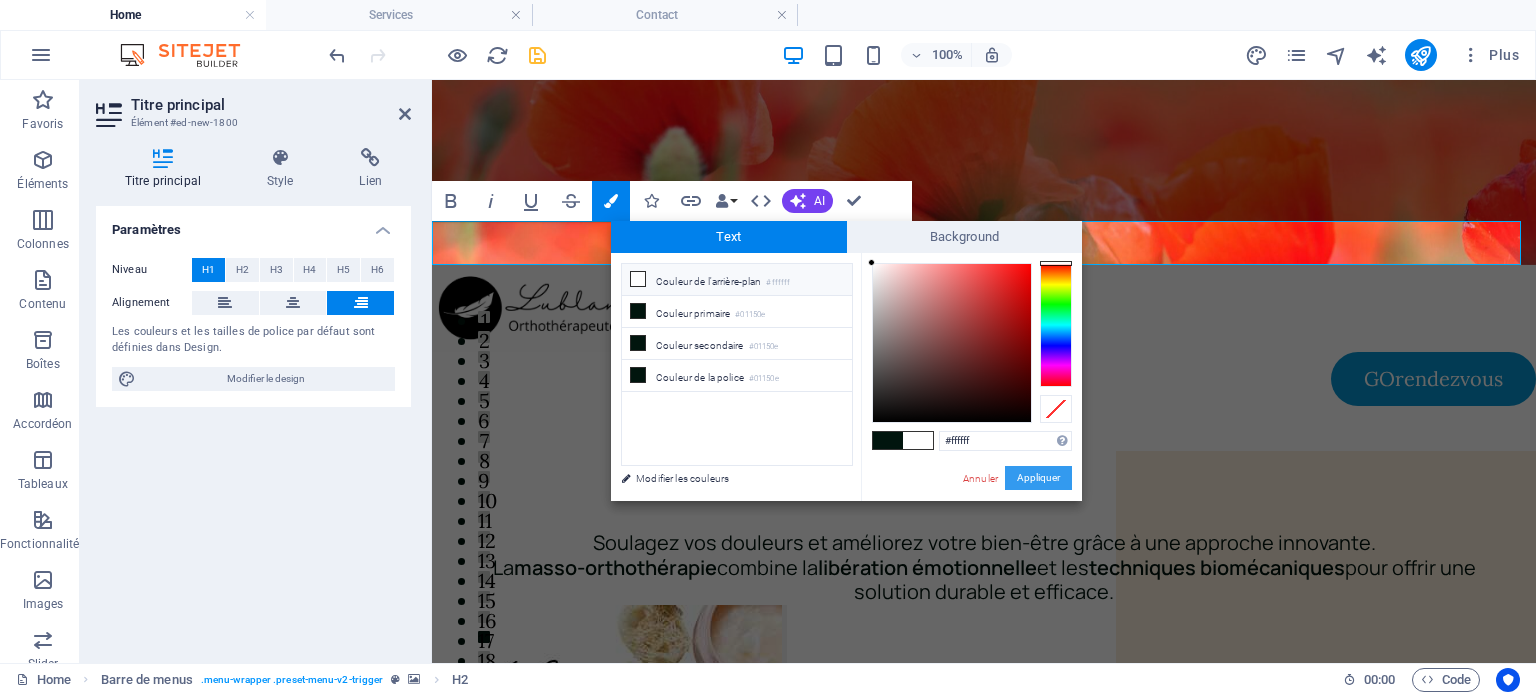 click on "Appliquer" at bounding box center (1038, 478) 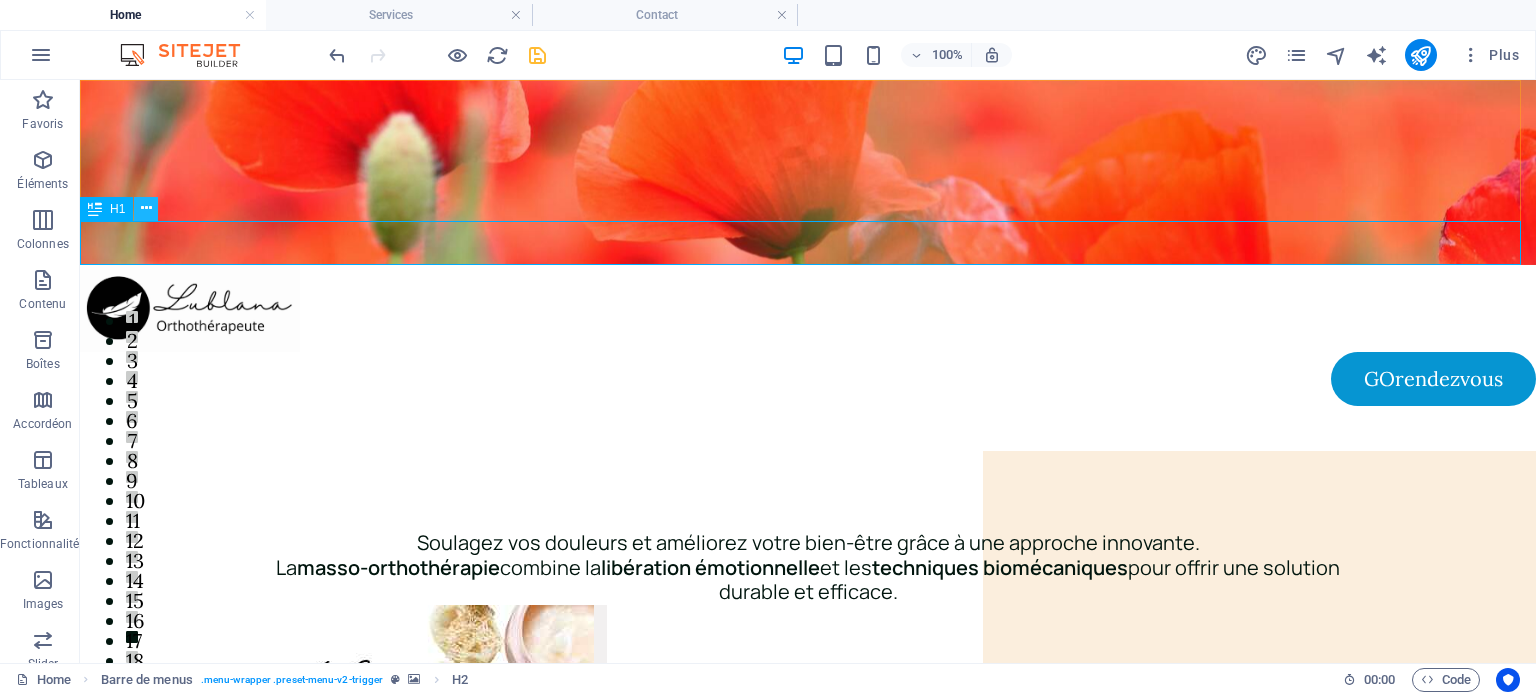 click at bounding box center [146, 208] 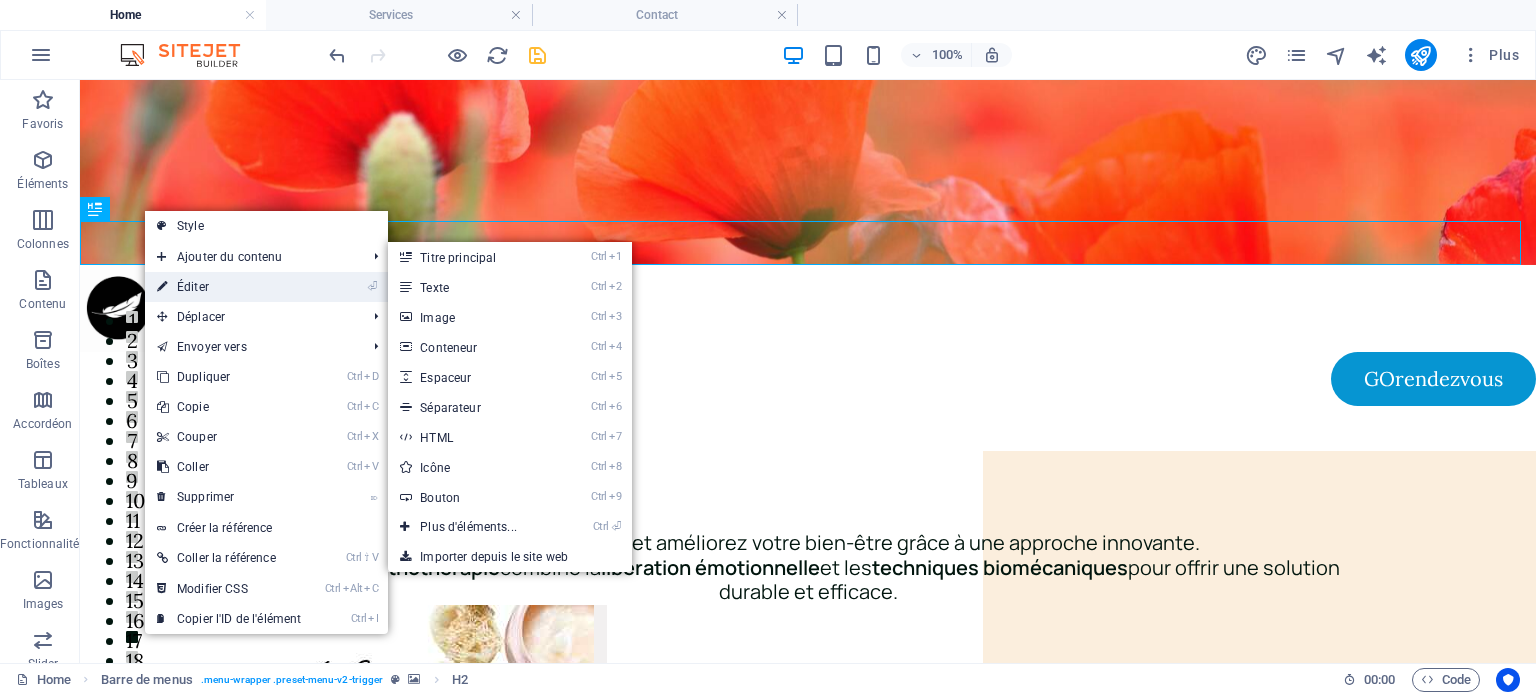 click on "⏎  Éditer" at bounding box center (229, 287) 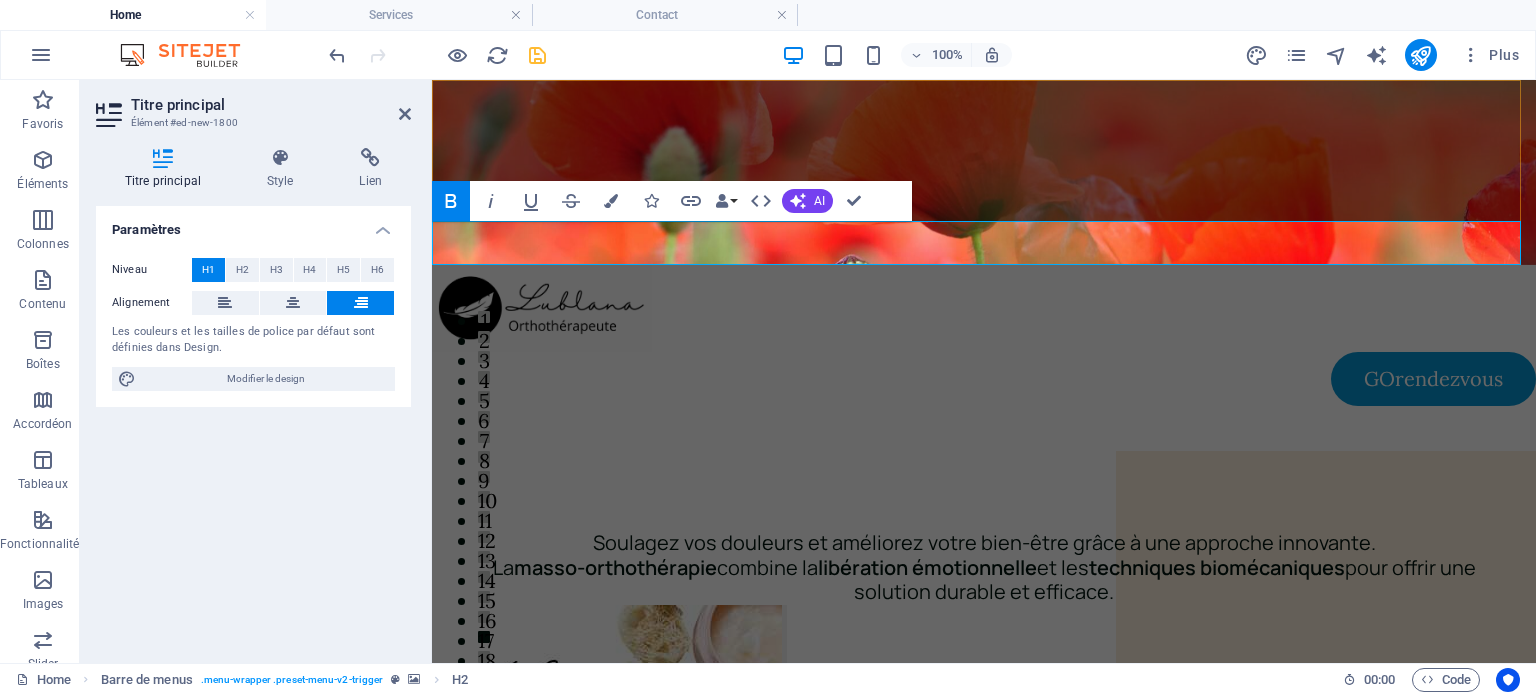 click on "tél.: [PHONE]" at bounding box center (984, 438) 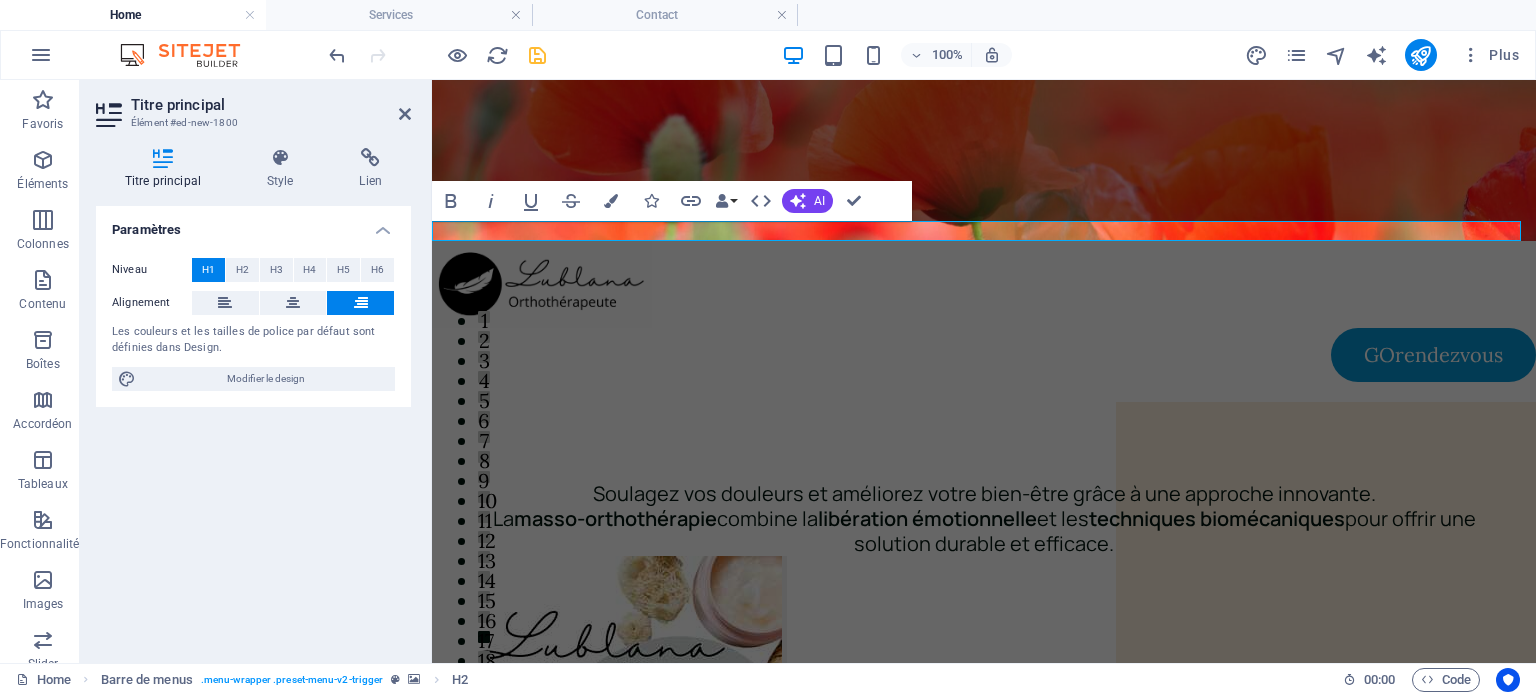 drag, startPoint x: 699, startPoint y: 234, endPoint x: 407, endPoint y: 231, distance: 292.0154 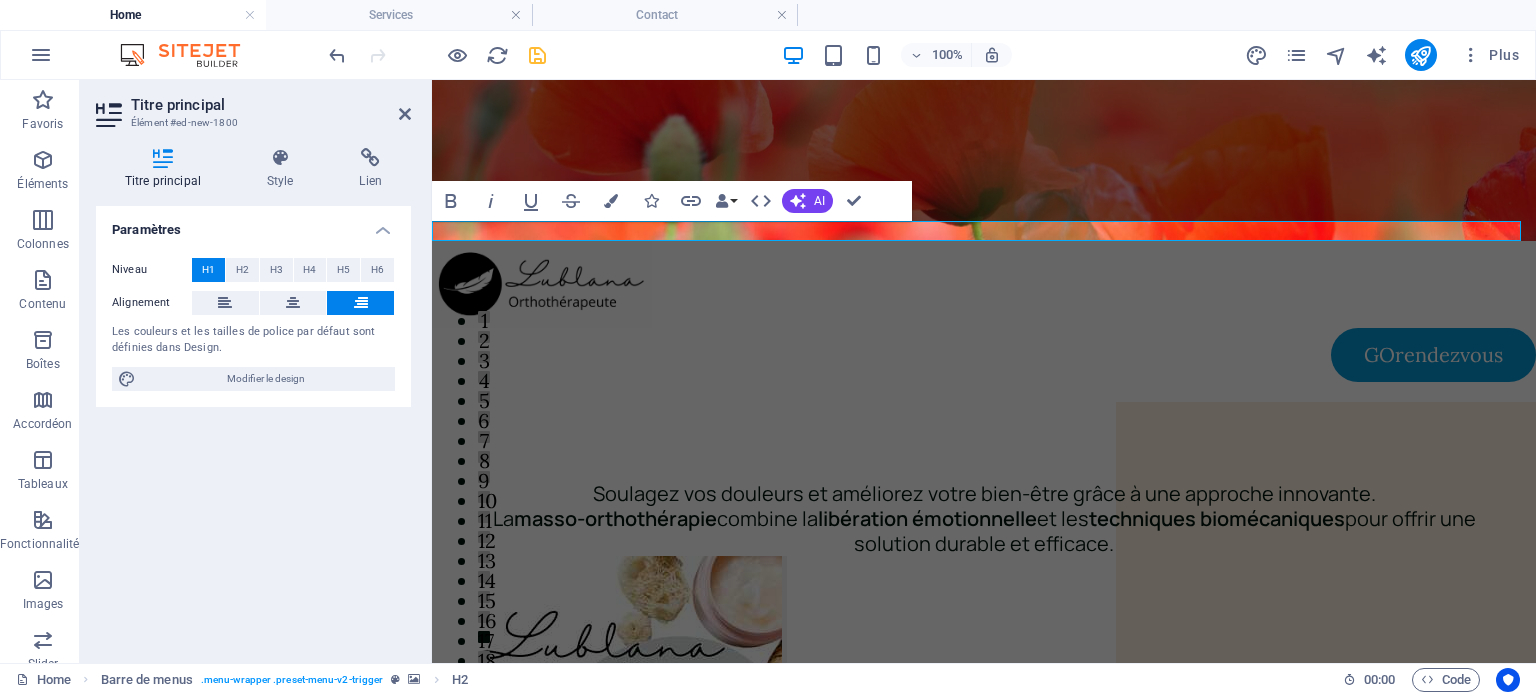 click on "Menu GOrendezvous ​ tél.: 819-795-8393 Soulagez vos douleurs et améliorez votre bien-être grâce à une approche innovante.  La  masso-orthothérapie  combine la  libération émotionnelle  et les  techniques biomécaniques  pour offrir une solution durable et efficace. Le bien-être par la masso-orthothérapie Lublana Orthothérapeute Massothérapeute clinicienne depuis 2007 Que vous souhaitiez soulager des douleurs chroniques, musculaires ou articulaires, réduire le stress, ou simplement prendre soin de votre corps par la détente et la relaxation, n'hésitez pas à faire appel à mon expertise. Ma priorité est de vous proposer des soins professionnels, adaptés à votre condition physique, dans un cadre chaleureux, apaisant et propice à la relaxation. Lublana Massothérapie détente et thérapeutique Ce que je peux faire  pour vous La massothérapie est un outil puissant de prévention en ce qui concerne les douleurs musculaires et articulaires. Quel serait pour vous une raison de consultation? 1" at bounding box center (984, 5156) 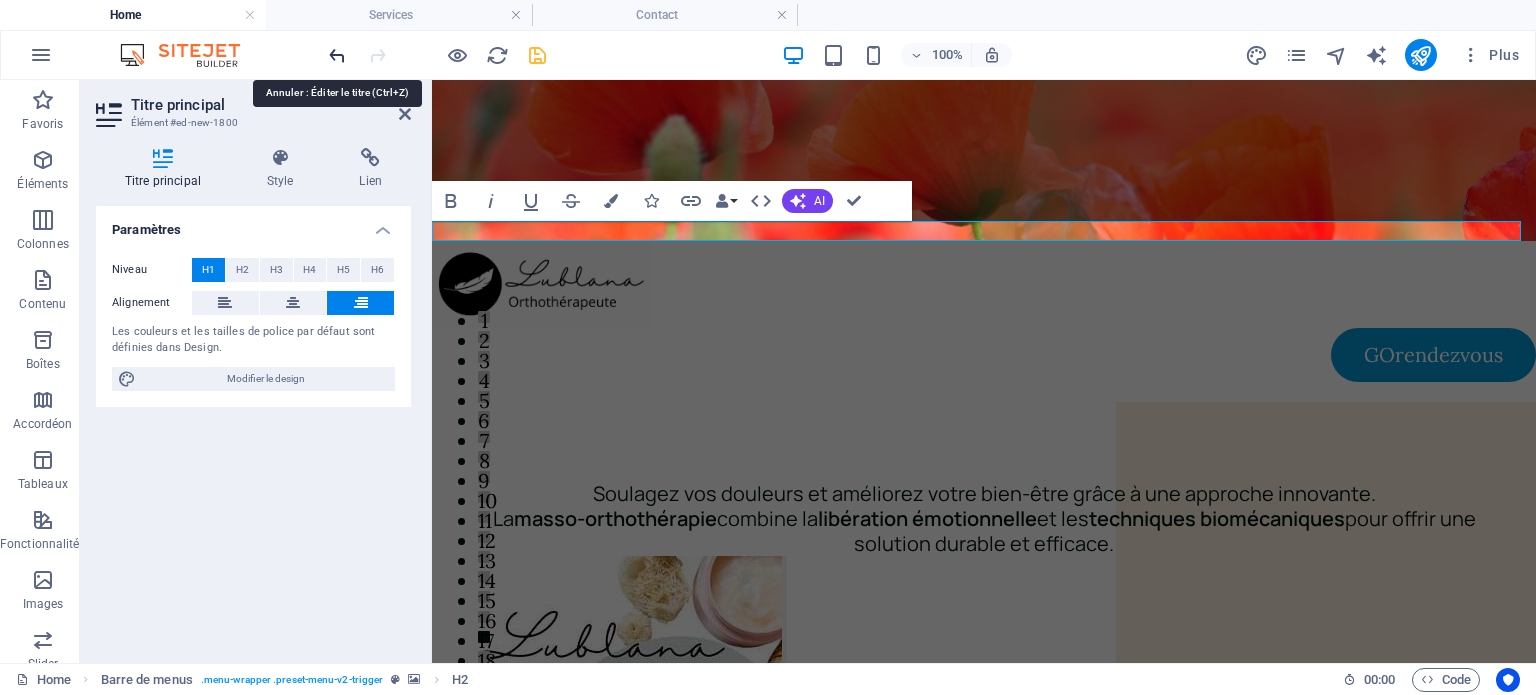 click at bounding box center [337, 55] 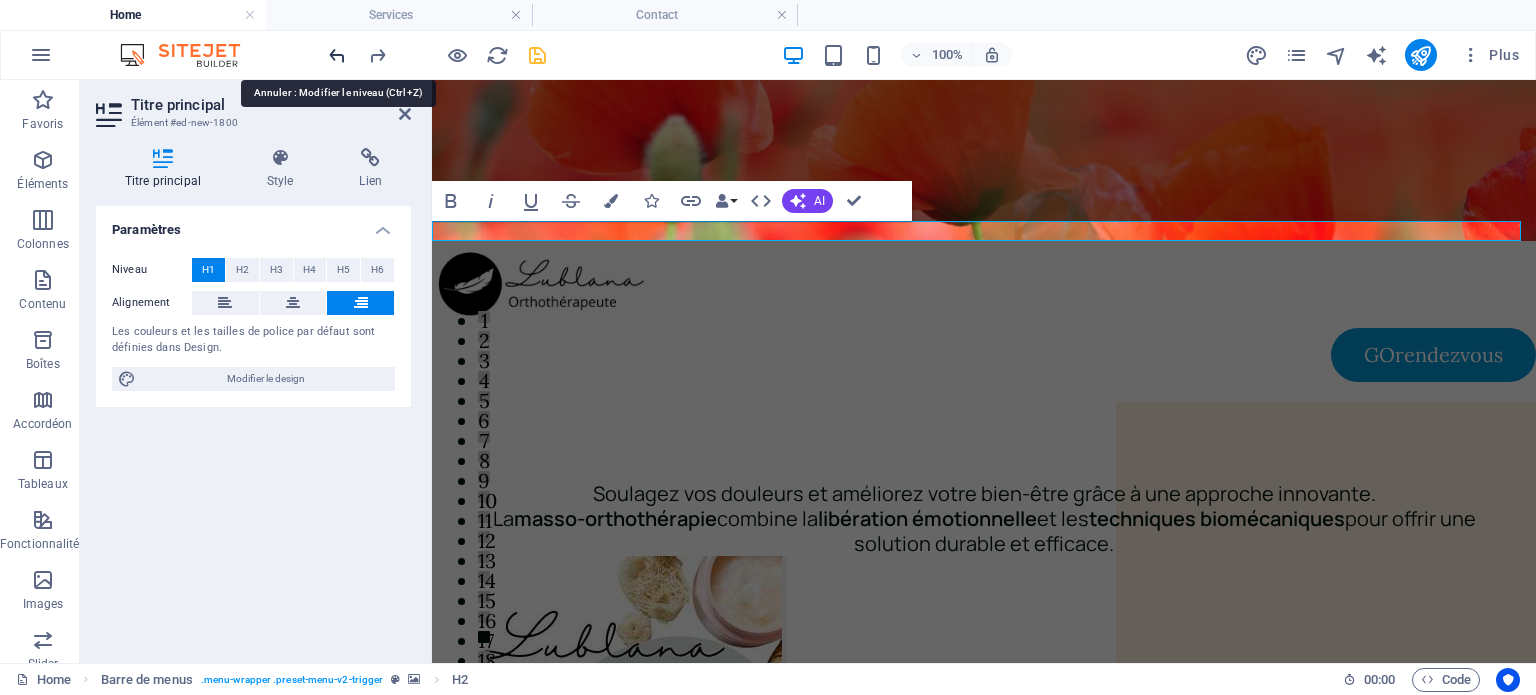 click at bounding box center (337, 55) 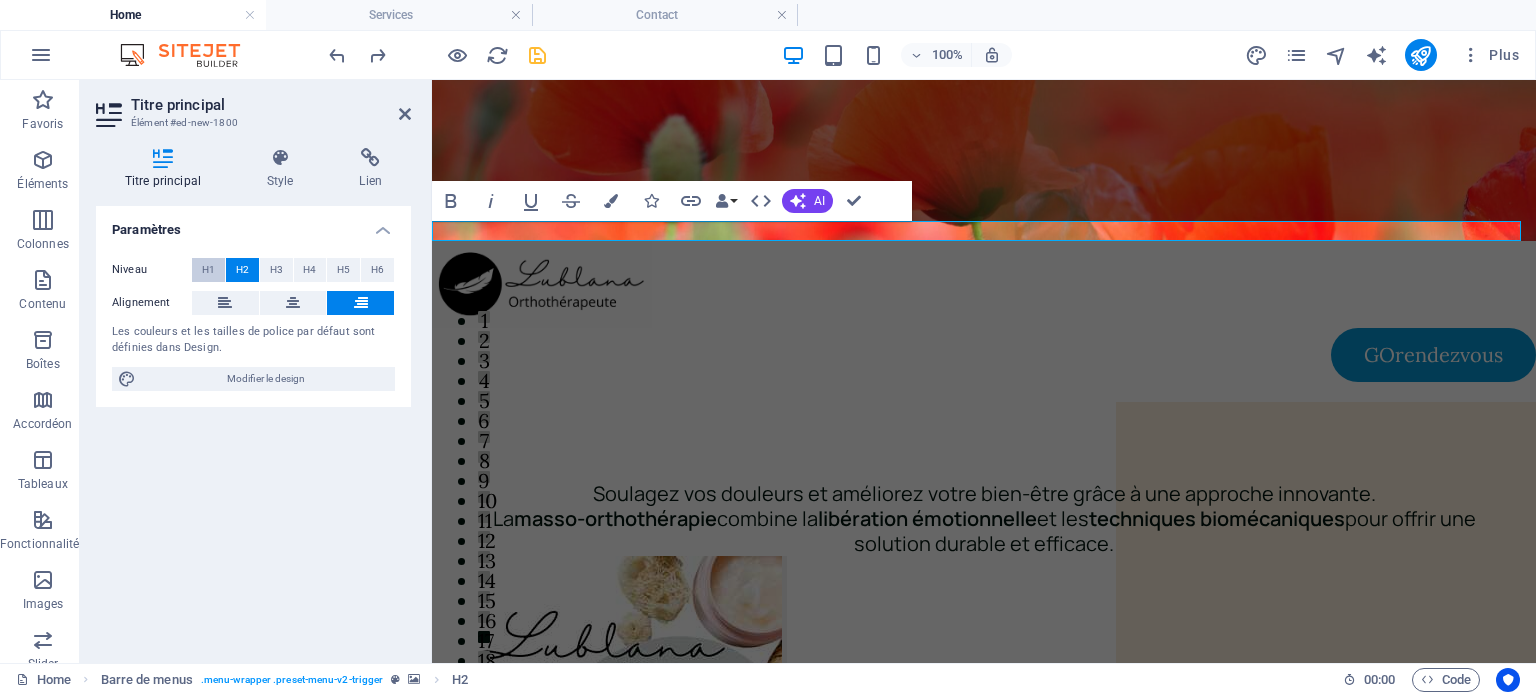 click on "H1" at bounding box center (208, 270) 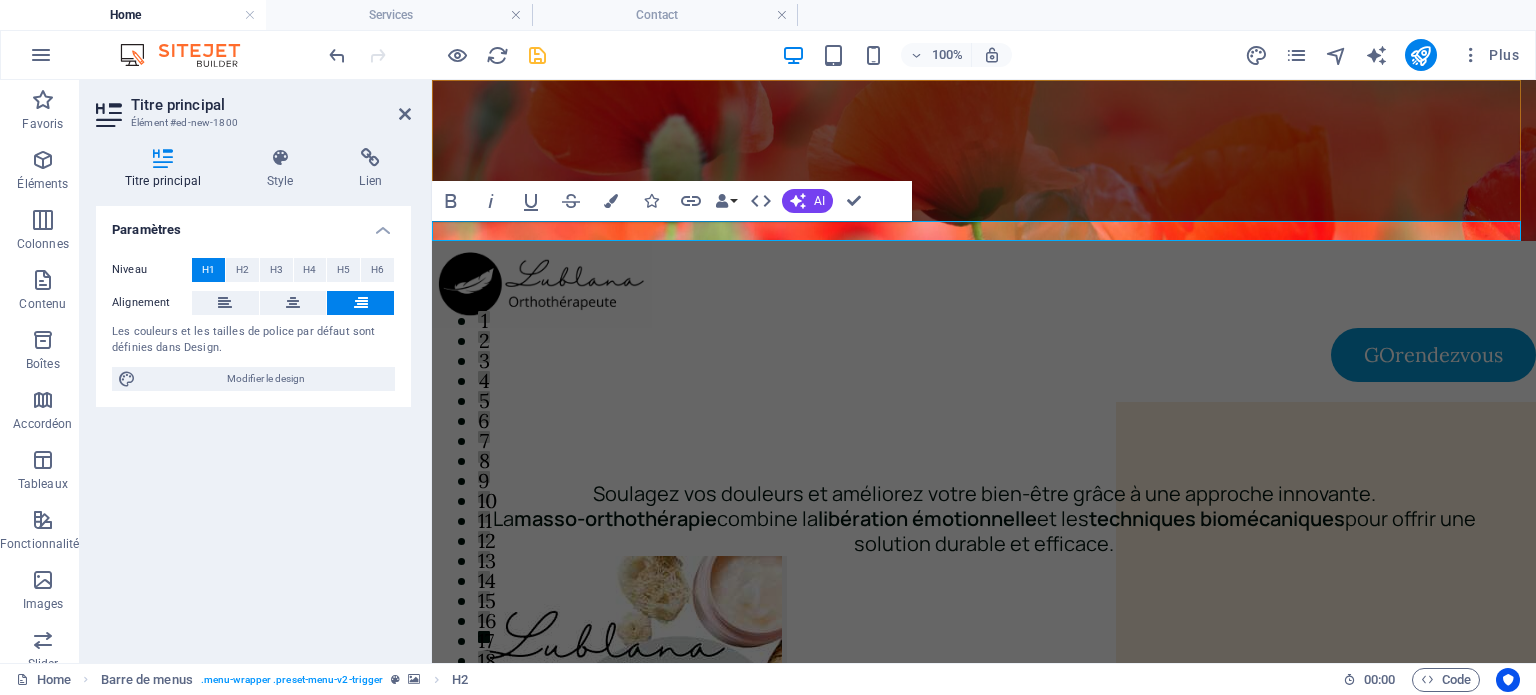 click on "tél.: [PHONE]" at bounding box center (496, 391) 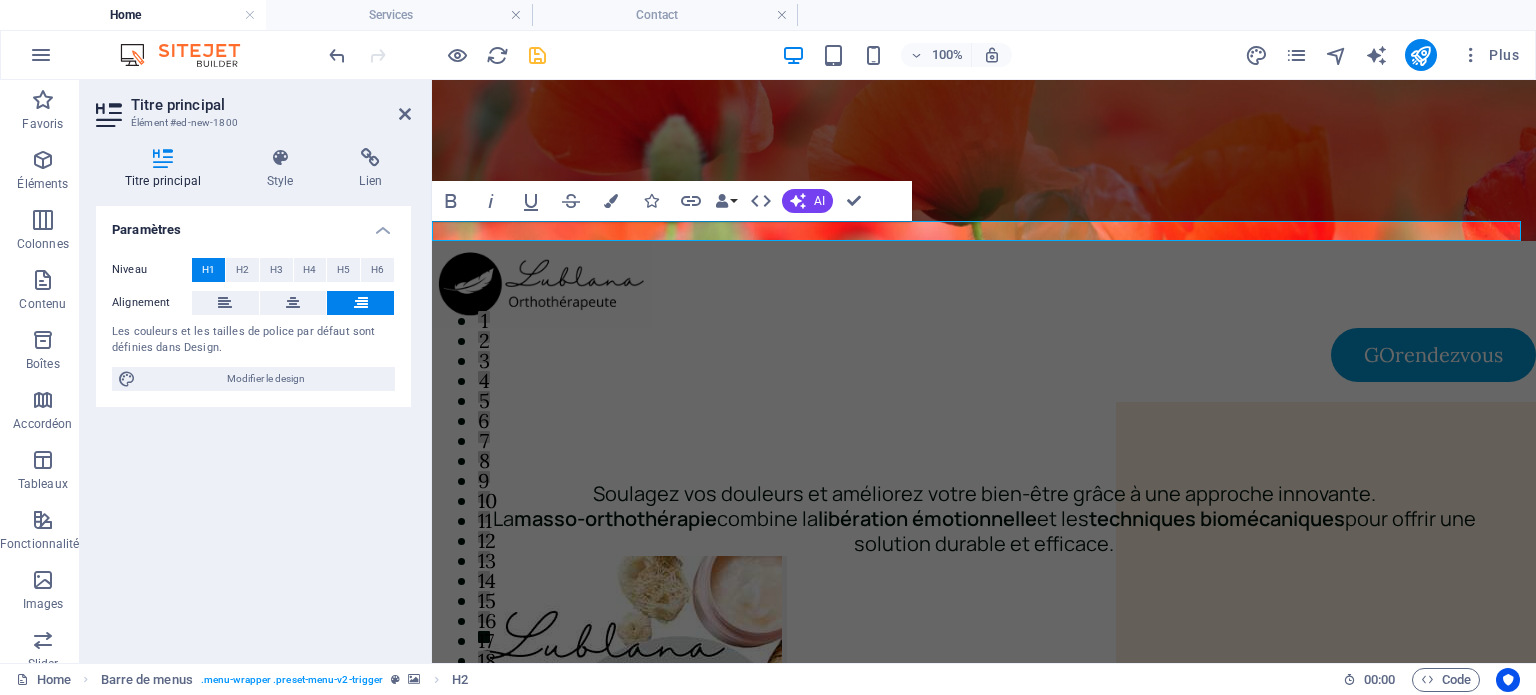 drag, startPoint x: 636, startPoint y: 227, endPoint x: 860, endPoint y: 299, distance: 235.28706 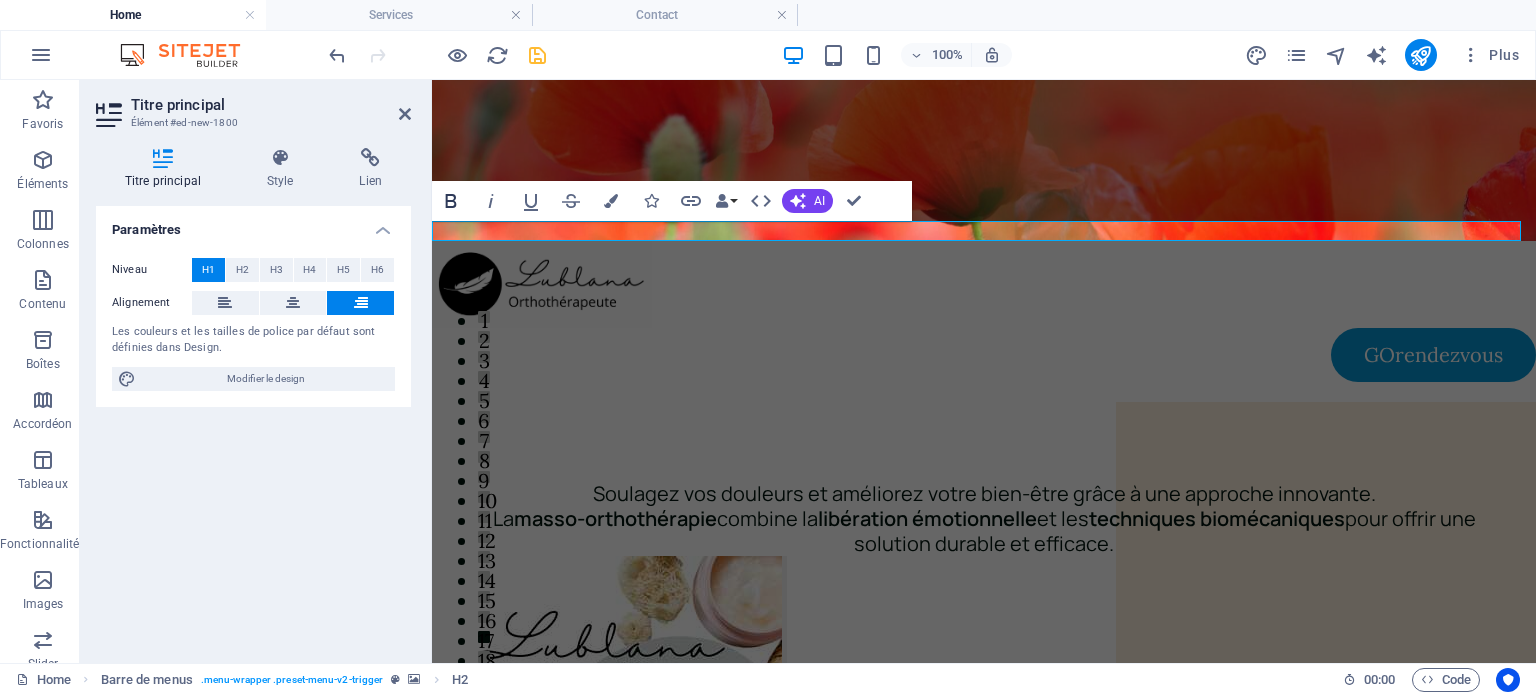 click 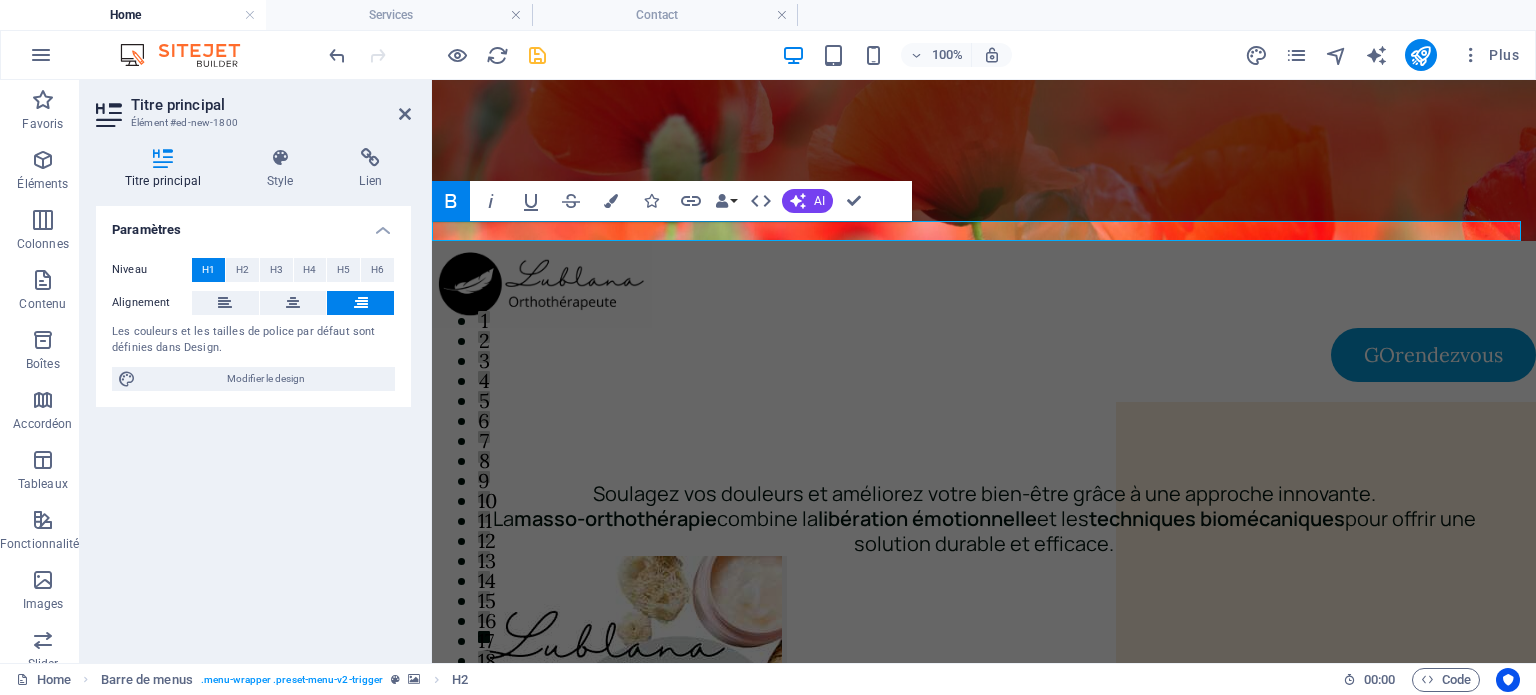 click 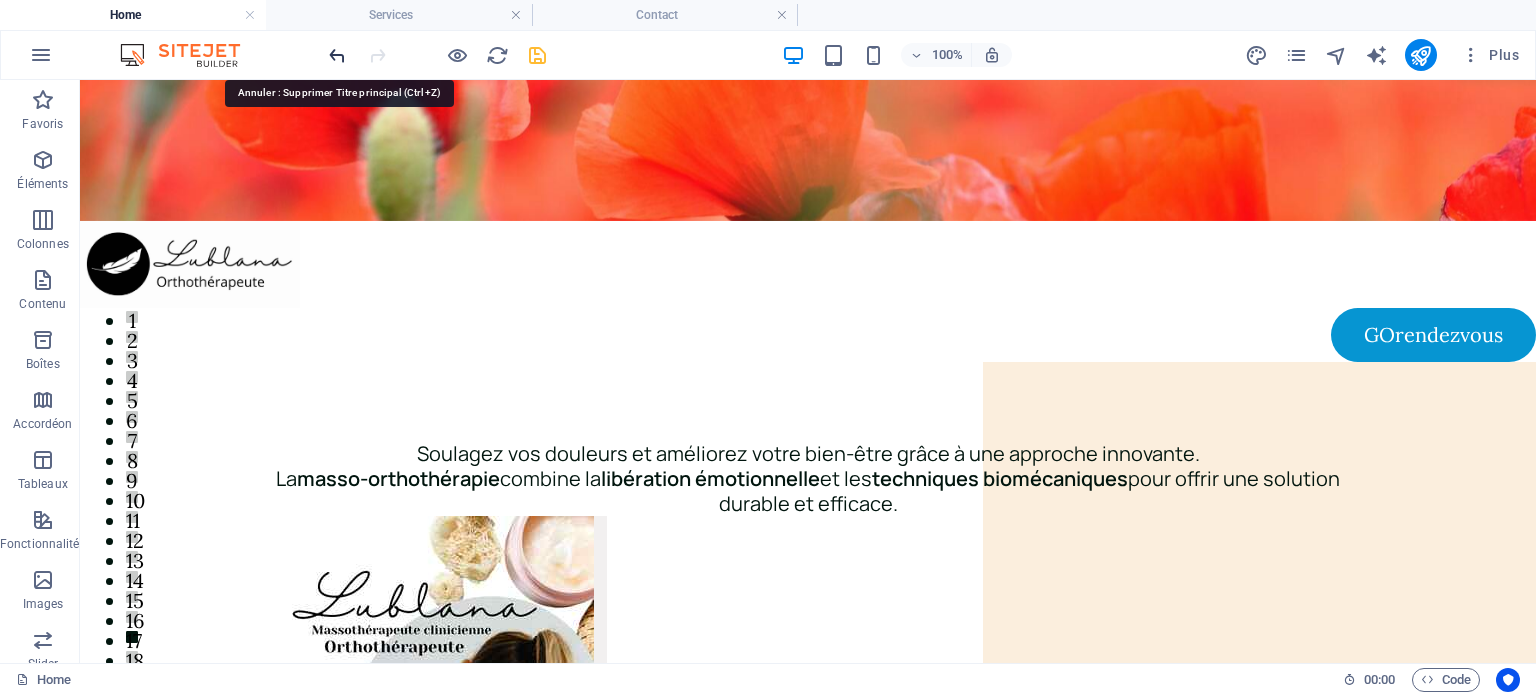 click at bounding box center (337, 55) 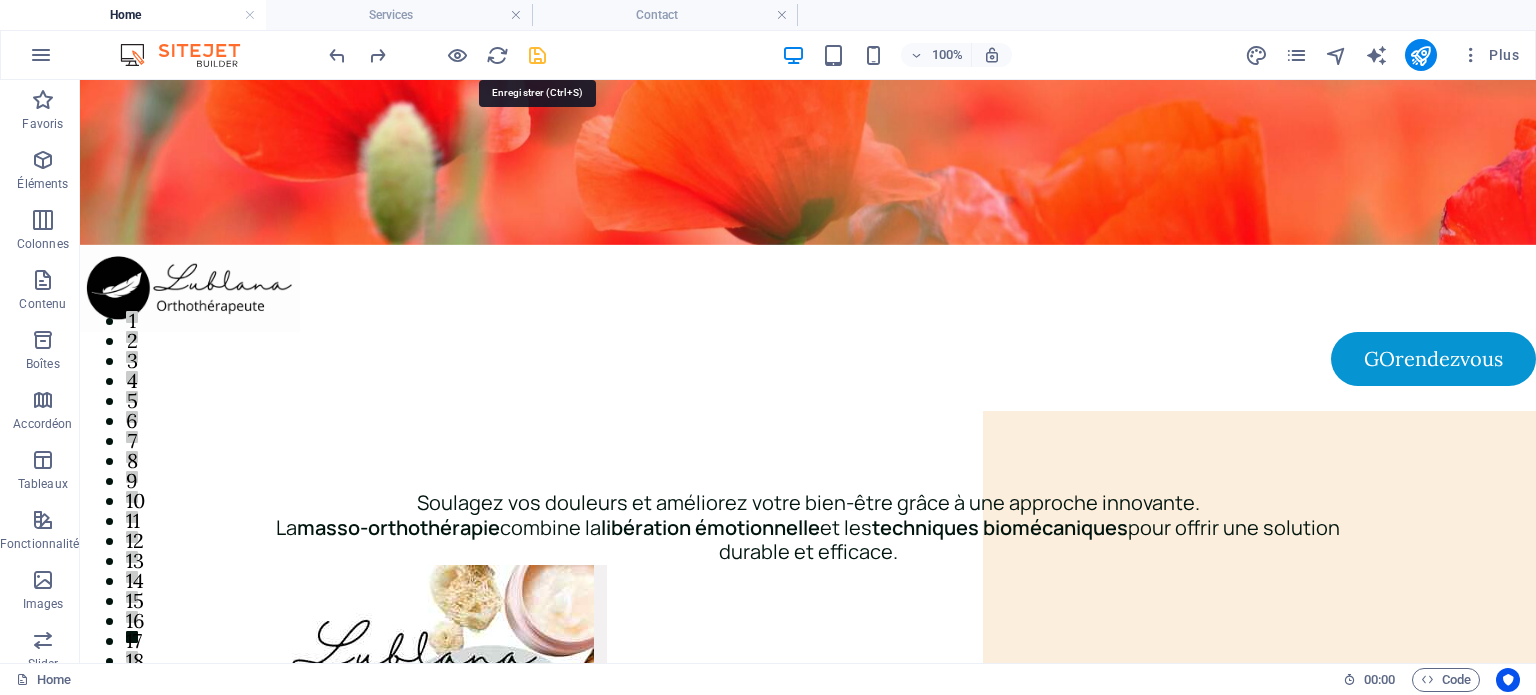 click at bounding box center [537, 55] 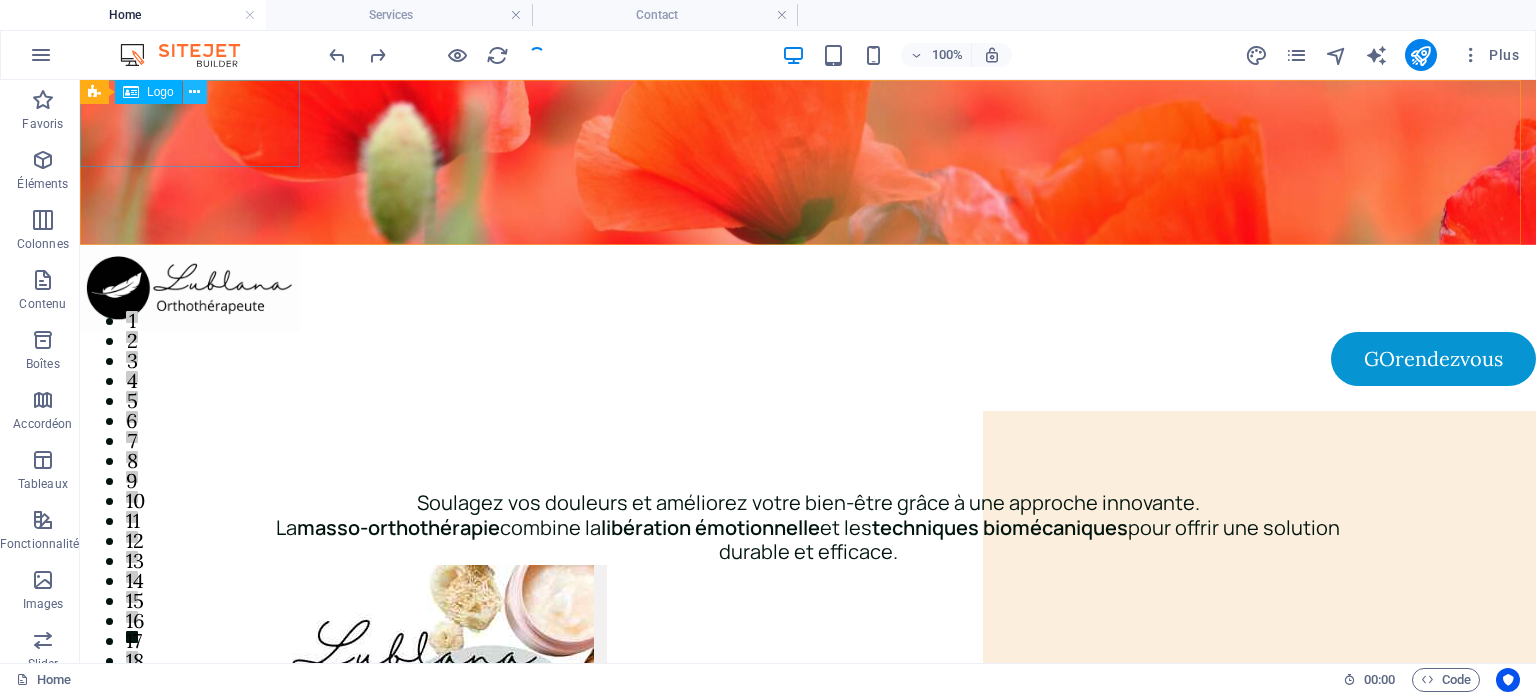 click at bounding box center (194, 92) 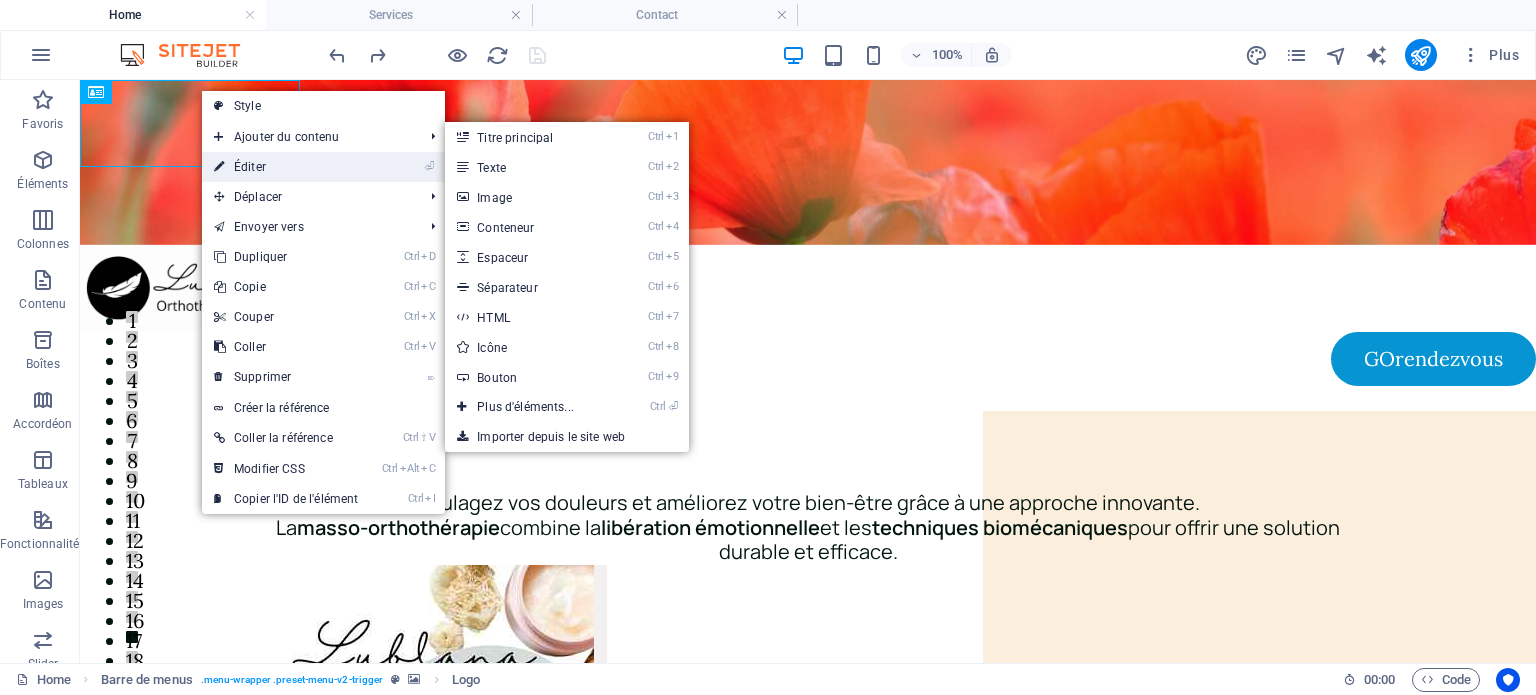click on "⏎  Éditer" at bounding box center [286, 167] 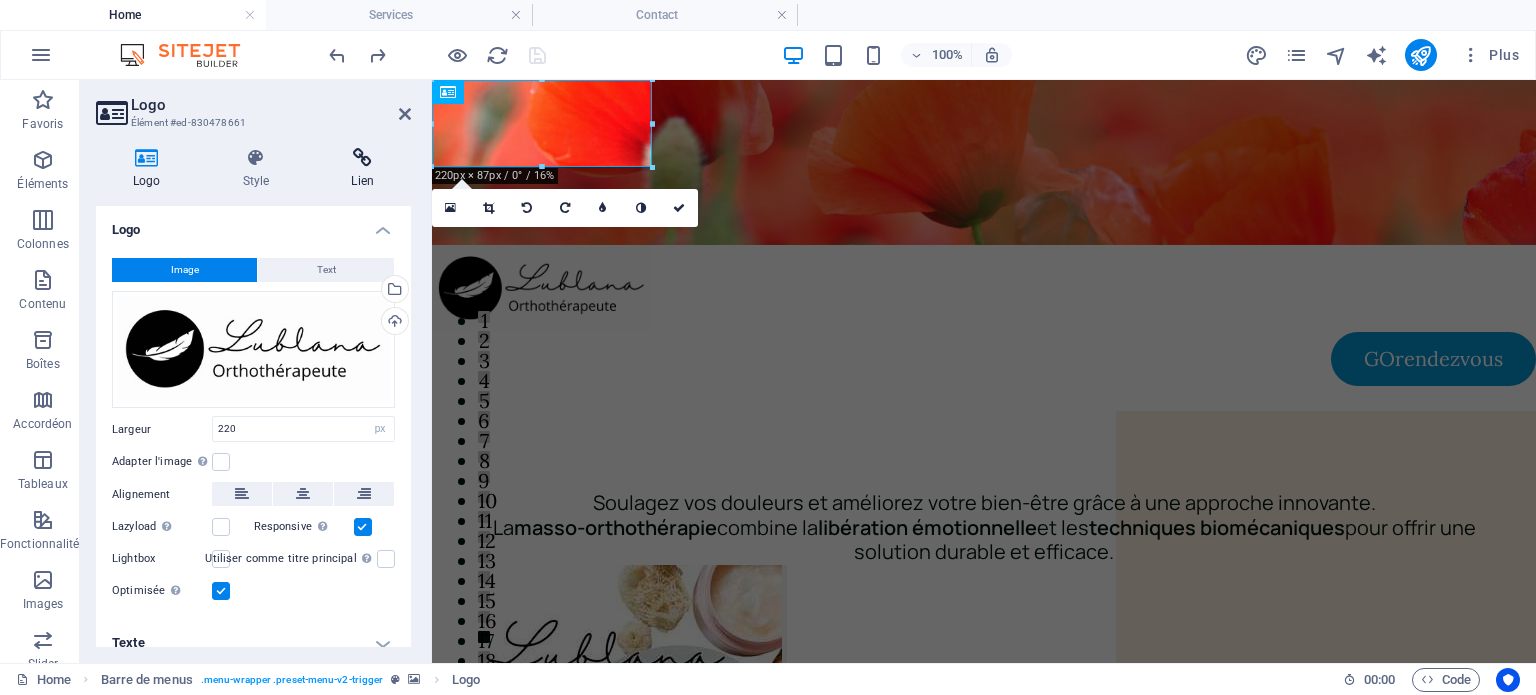 click at bounding box center [362, 158] 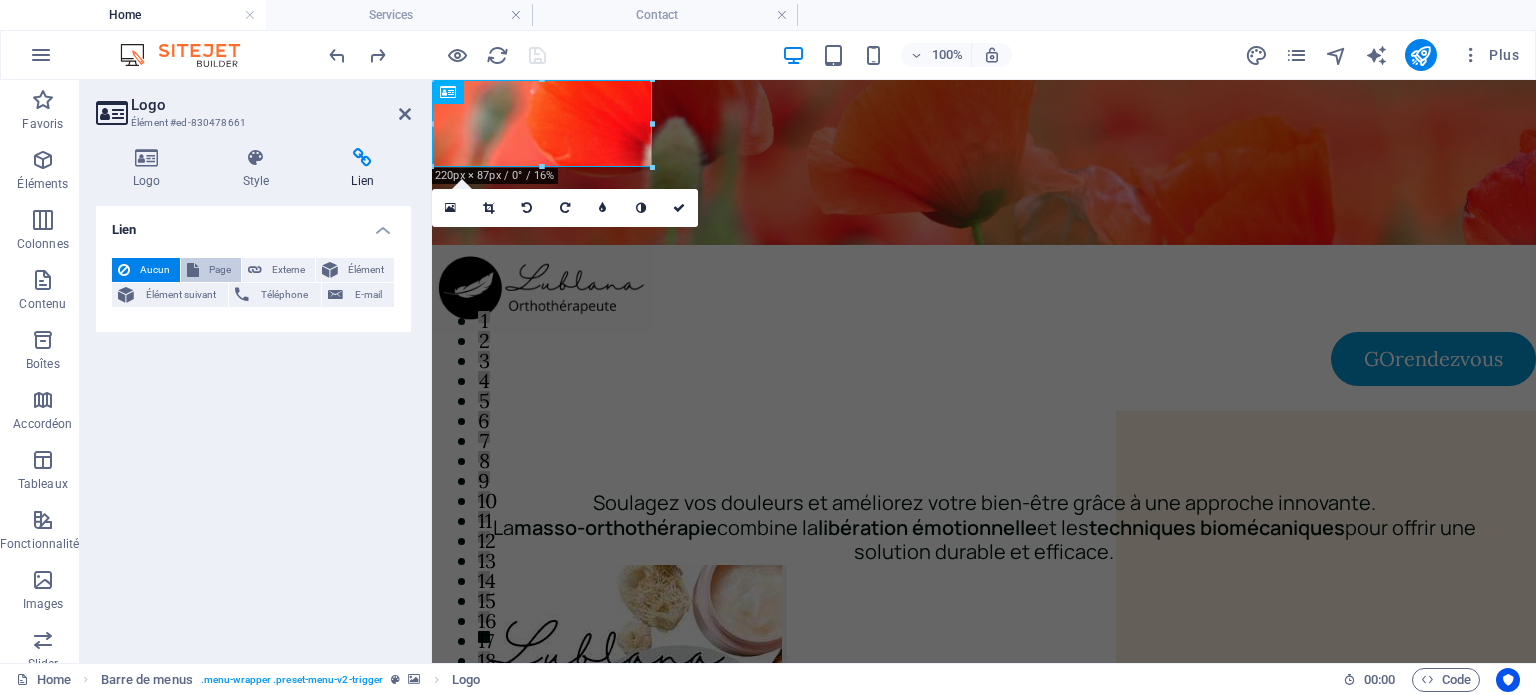 click on "Page" at bounding box center [220, 270] 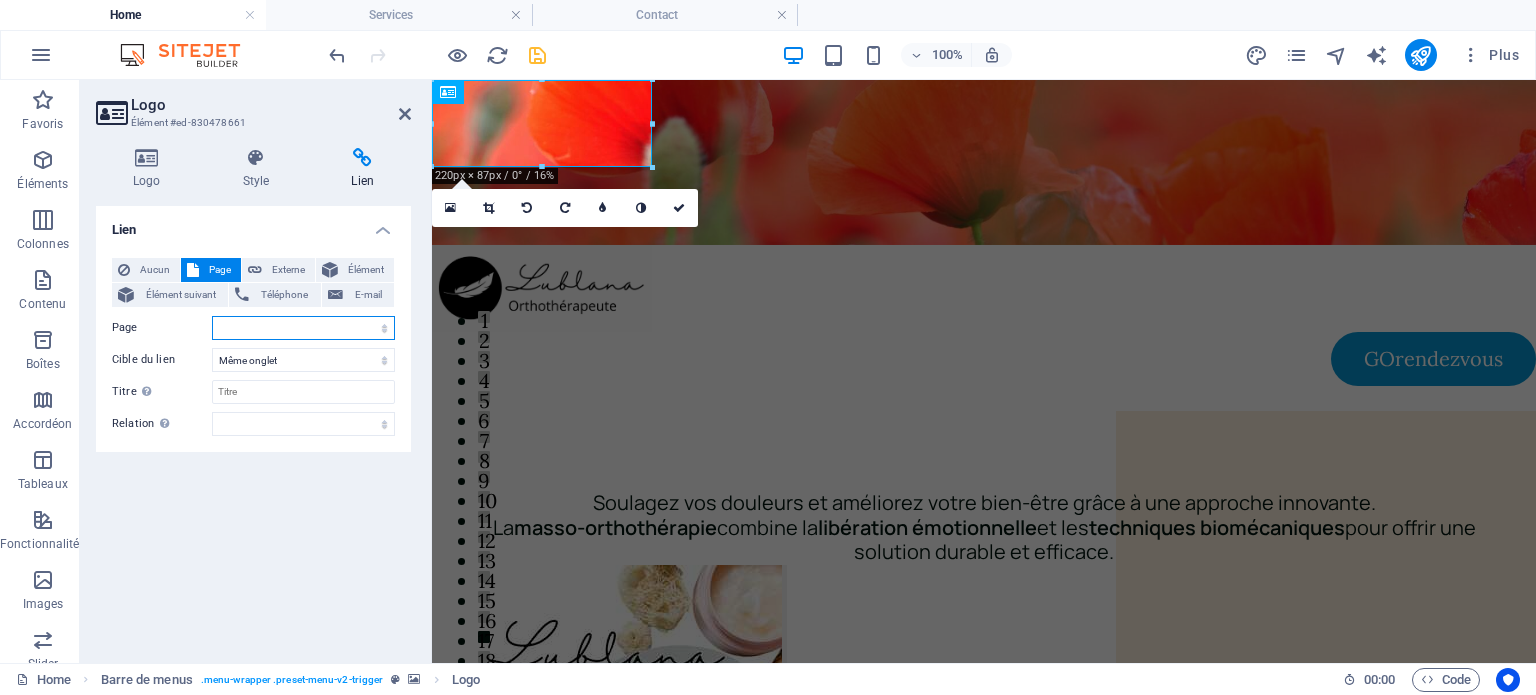 click on "Home Services -- Orthothérapie -- Kinésithérapie -- Massothérapie détente -- Massothérapie thérapeutique -- Réflexologie -- Drainage lymphatique -- Massage facial -- Massage femme enceinte -- Drainage lymphatique femme enceinte -- Oncomassothérapie -- Massage Lomi Lomi -- Massage neuromusculaire -- Massage aux pierres chaudes Contact Mentions légales et politique de confidentialité" at bounding box center [303, 328] 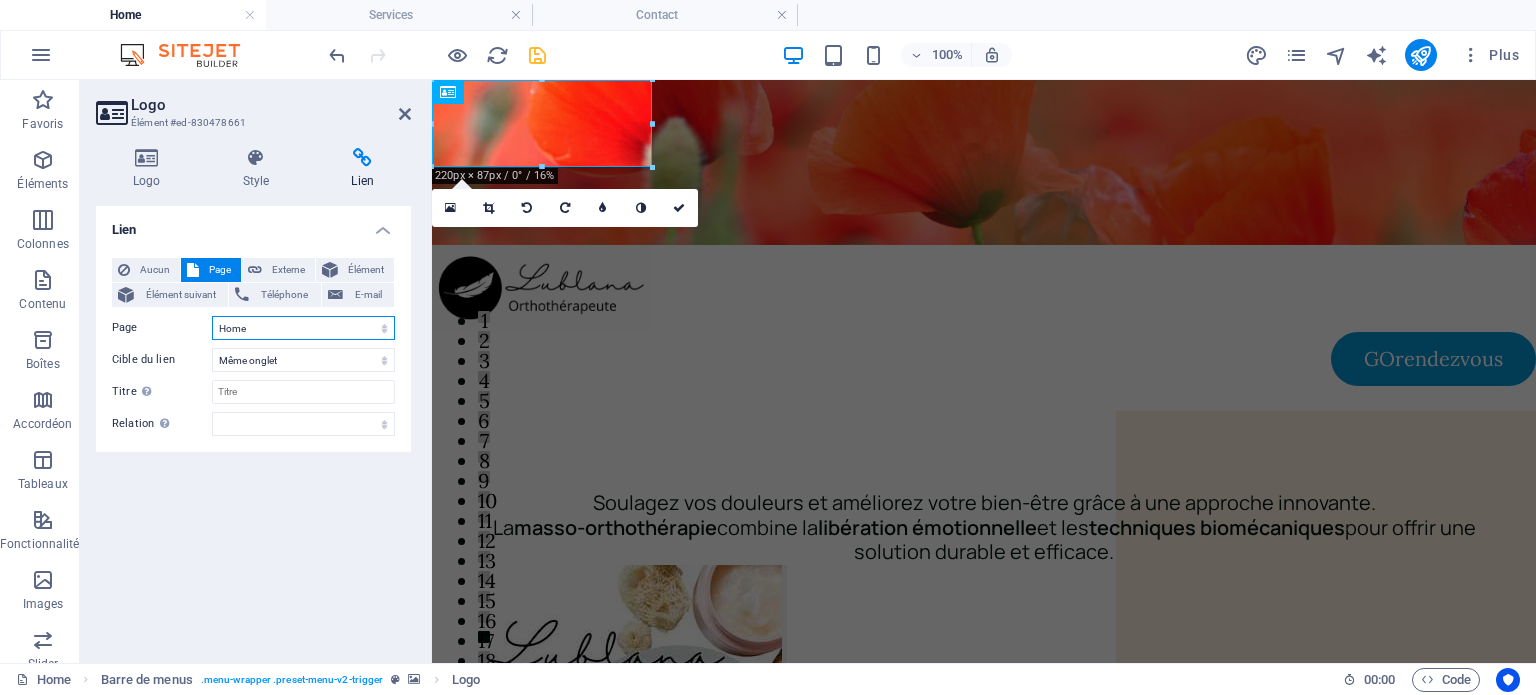 click on "Home Services -- Orthothérapie -- Kinésithérapie -- Massothérapie détente -- Massothérapie thérapeutique -- Réflexologie -- Drainage lymphatique -- Massage facial -- Massage femme enceinte -- Drainage lymphatique femme enceinte -- Oncomassothérapie -- Massage Lomi Lomi -- Massage neuromusculaire -- Massage aux pierres chaudes Contact Mentions légales et politique de confidentialité" at bounding box center (303, 328) 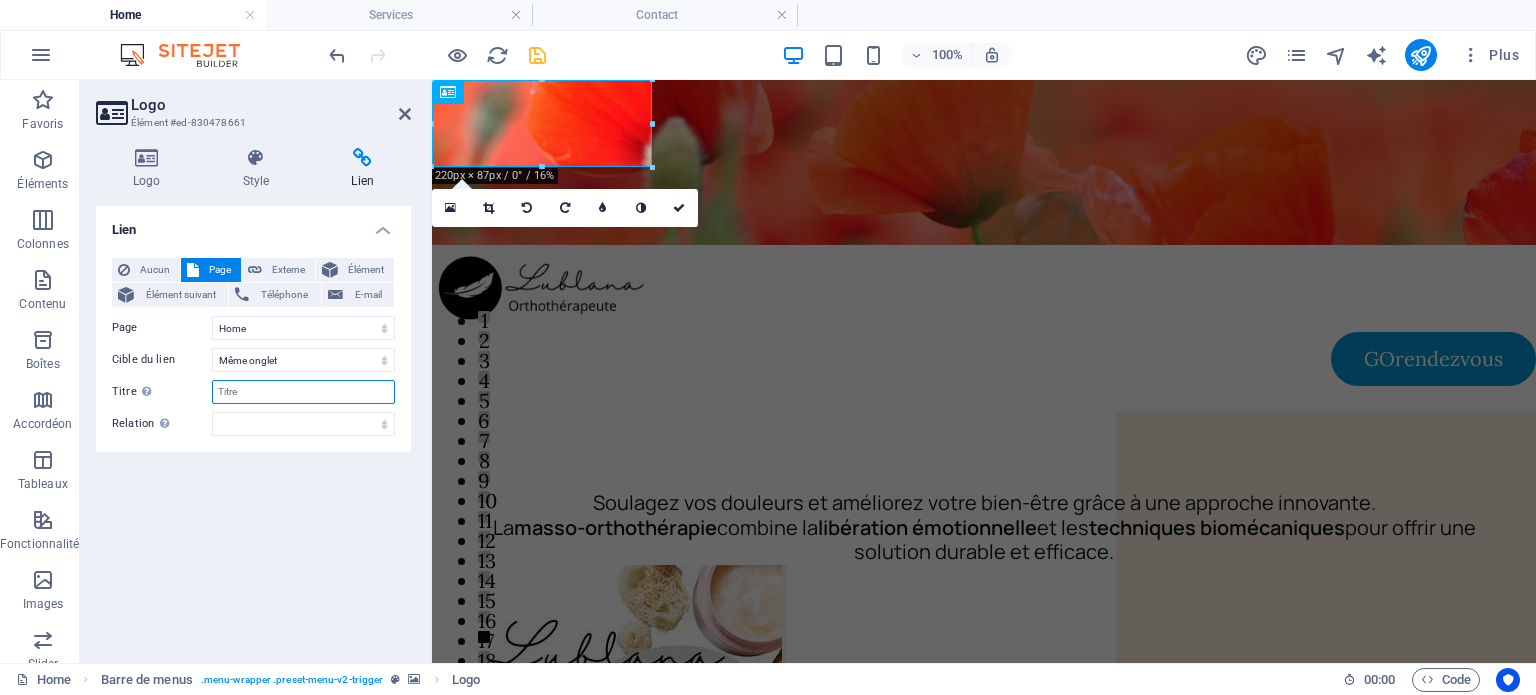 click on "Titre Description supplémentaire du lien. Celle-ci doit être différente du texte du lien. Le titre est souvent affiché comme Texte infobulle lorsque la souris passe sur l'élément. Laissez vide en cas de doute." at bounding box center [303, 392] 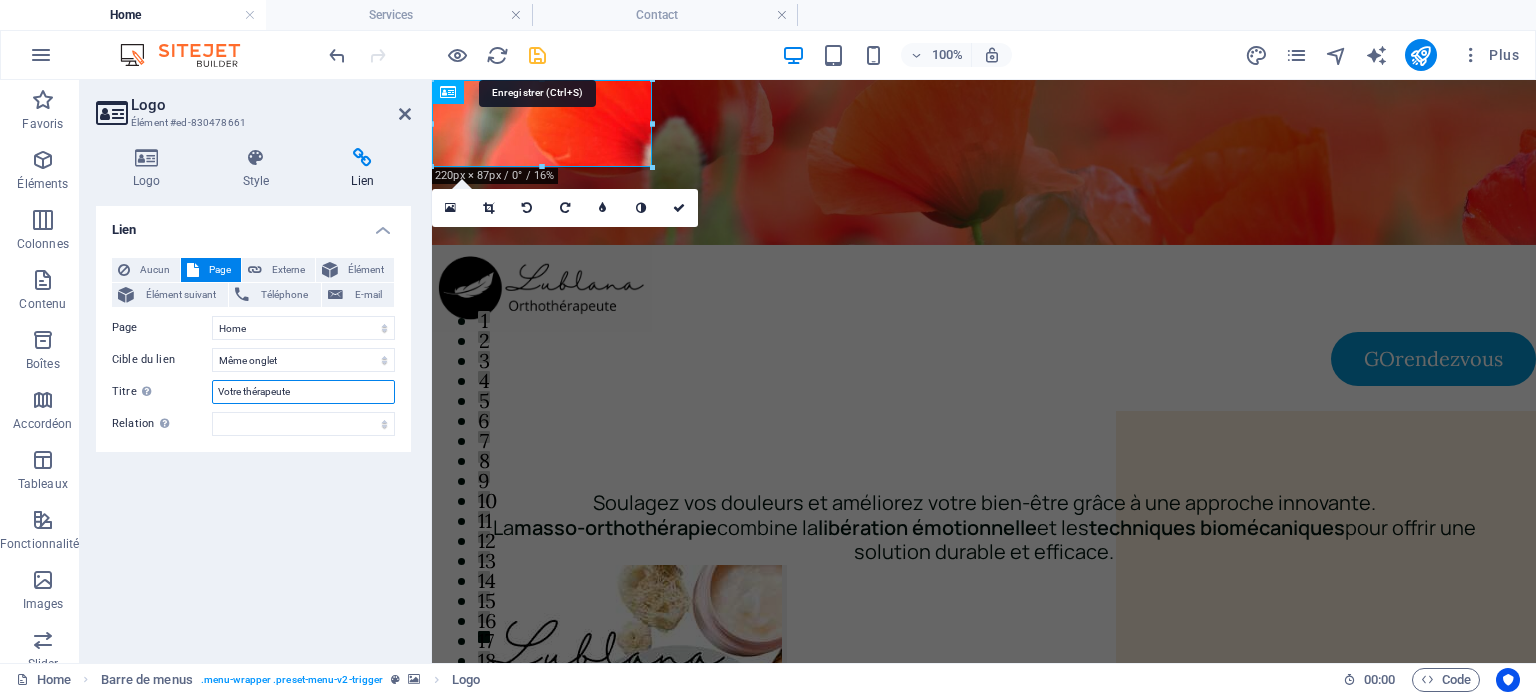 type on "Votre thérapeute" 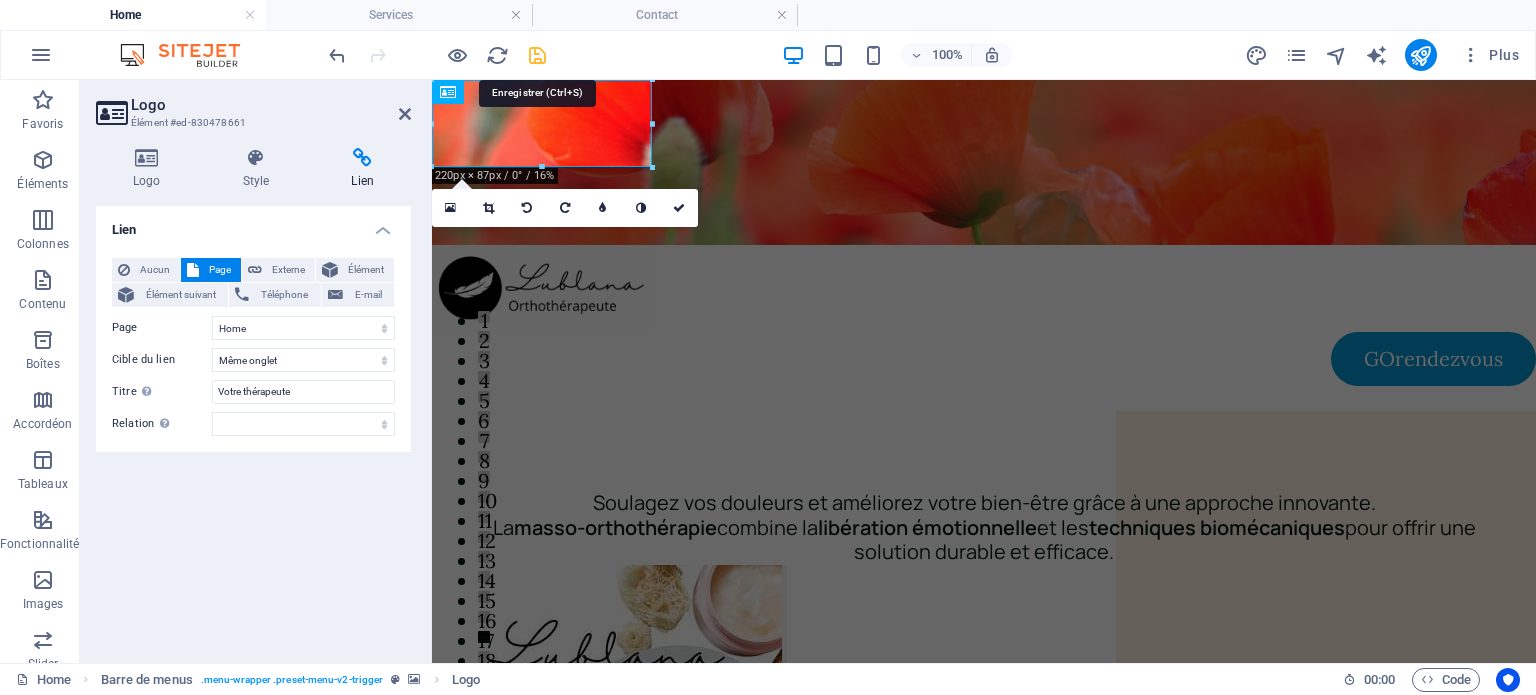 click at bounding box center [537, 55] 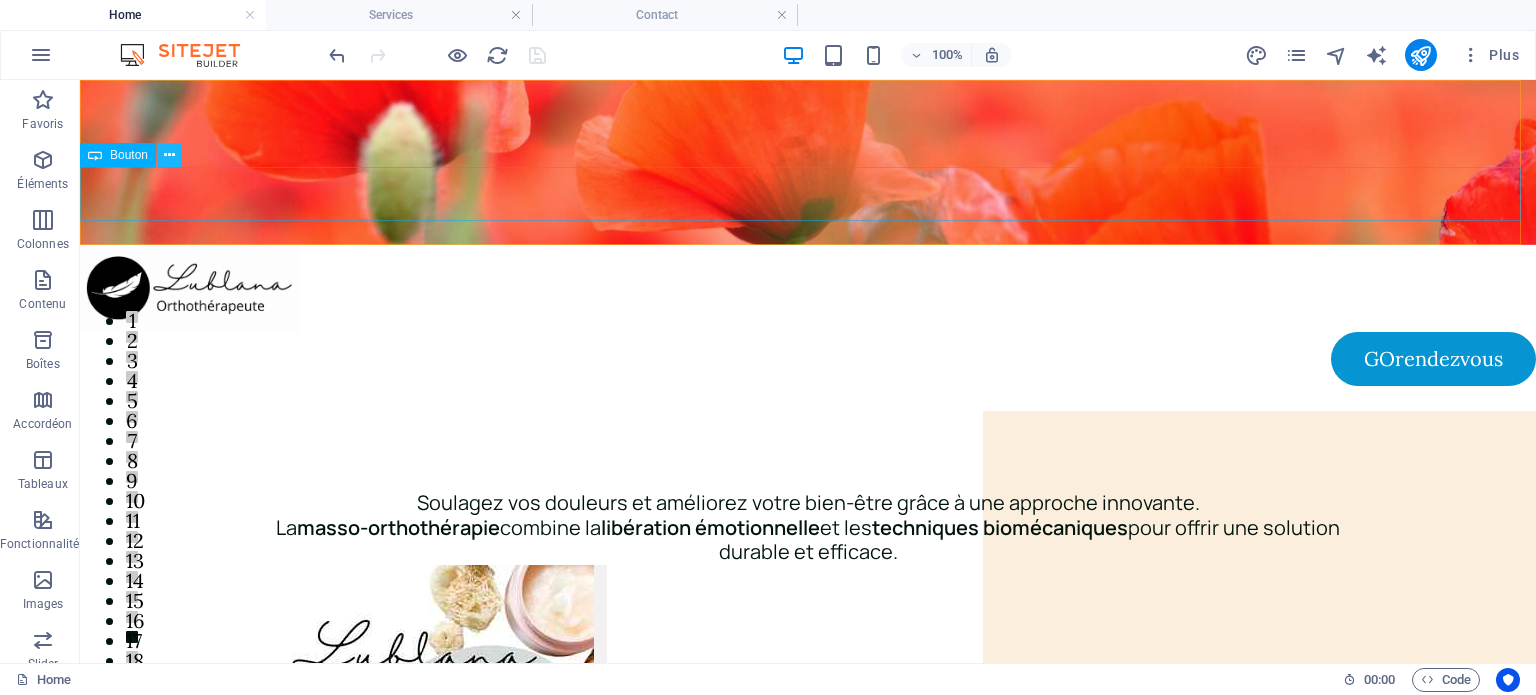 click at bounding box center [169, 155] 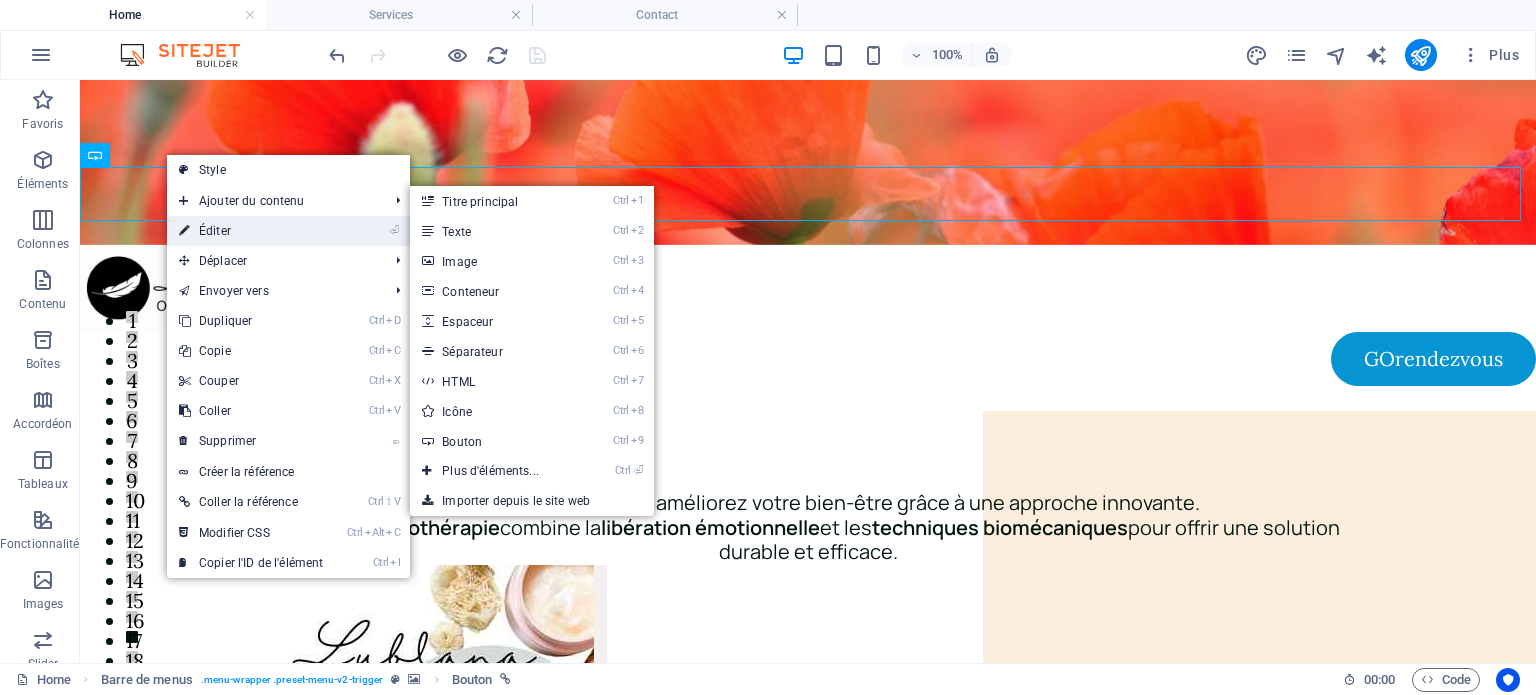 click on "⏎  Éditer" at bounding box center [251, 231] 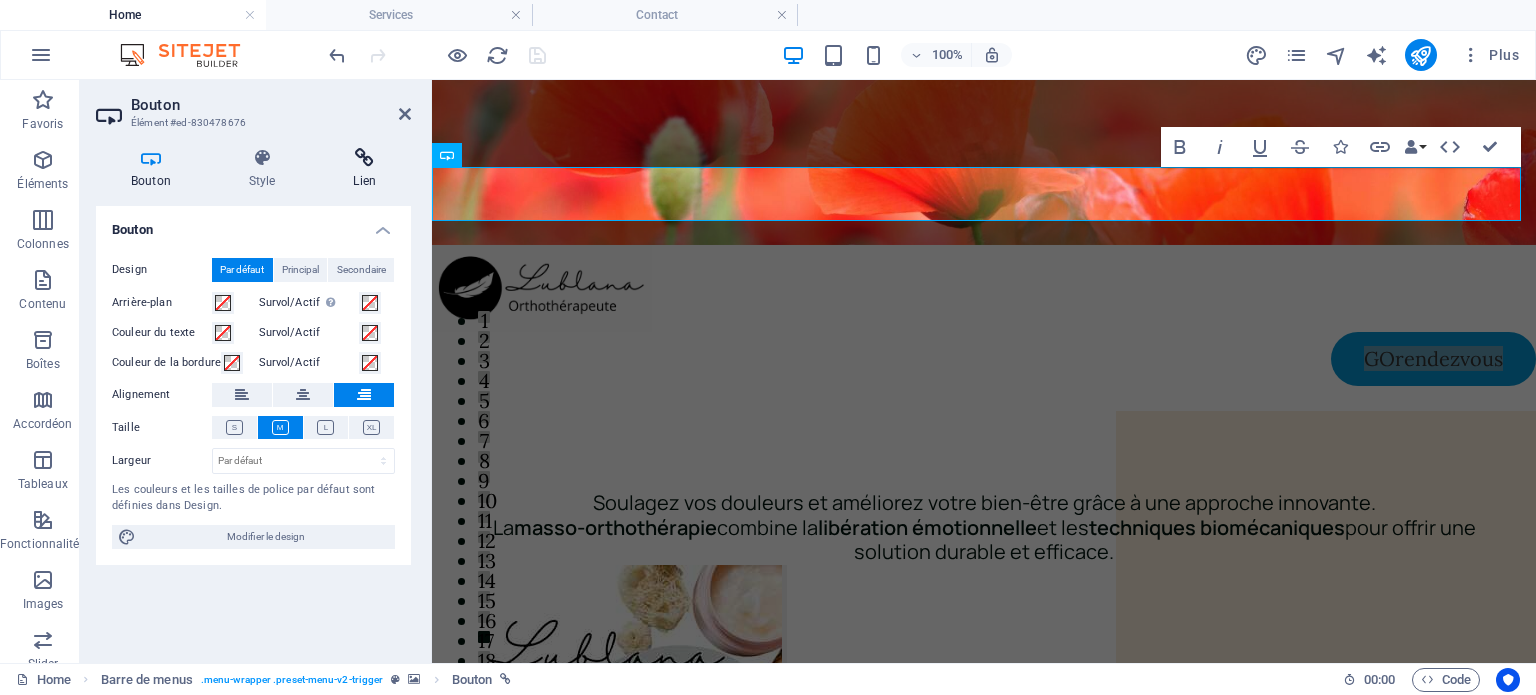 click at bounding box center [364, 158] 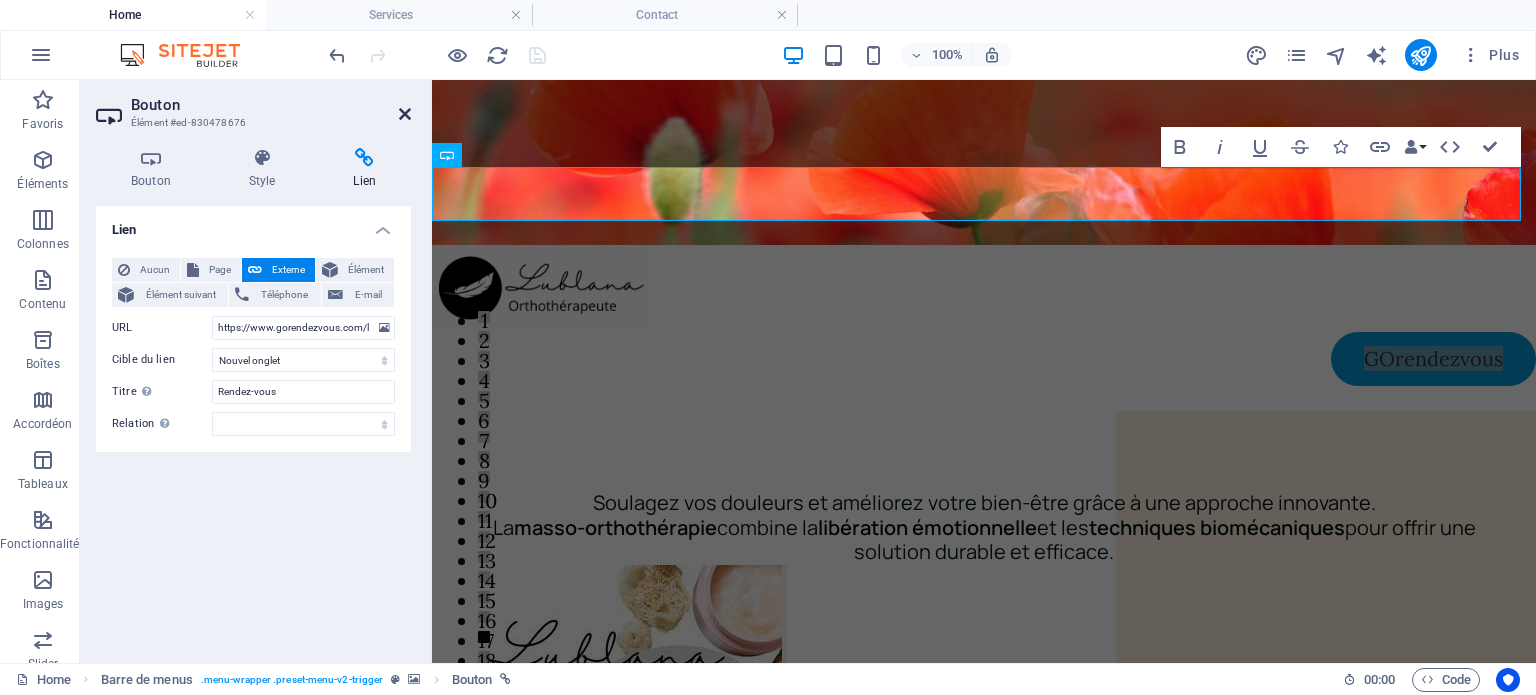 click at bounding box center [405, 114] 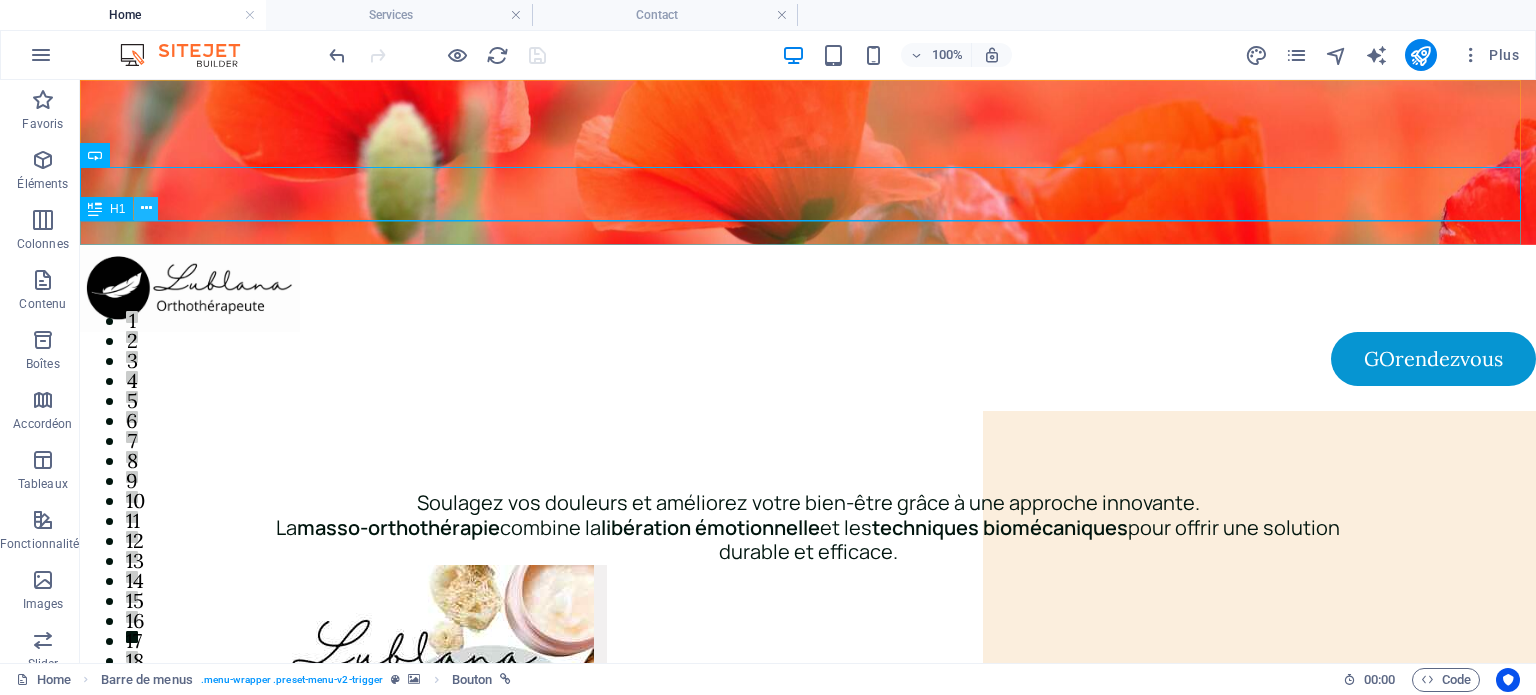 click at bounding box center [146, 208] 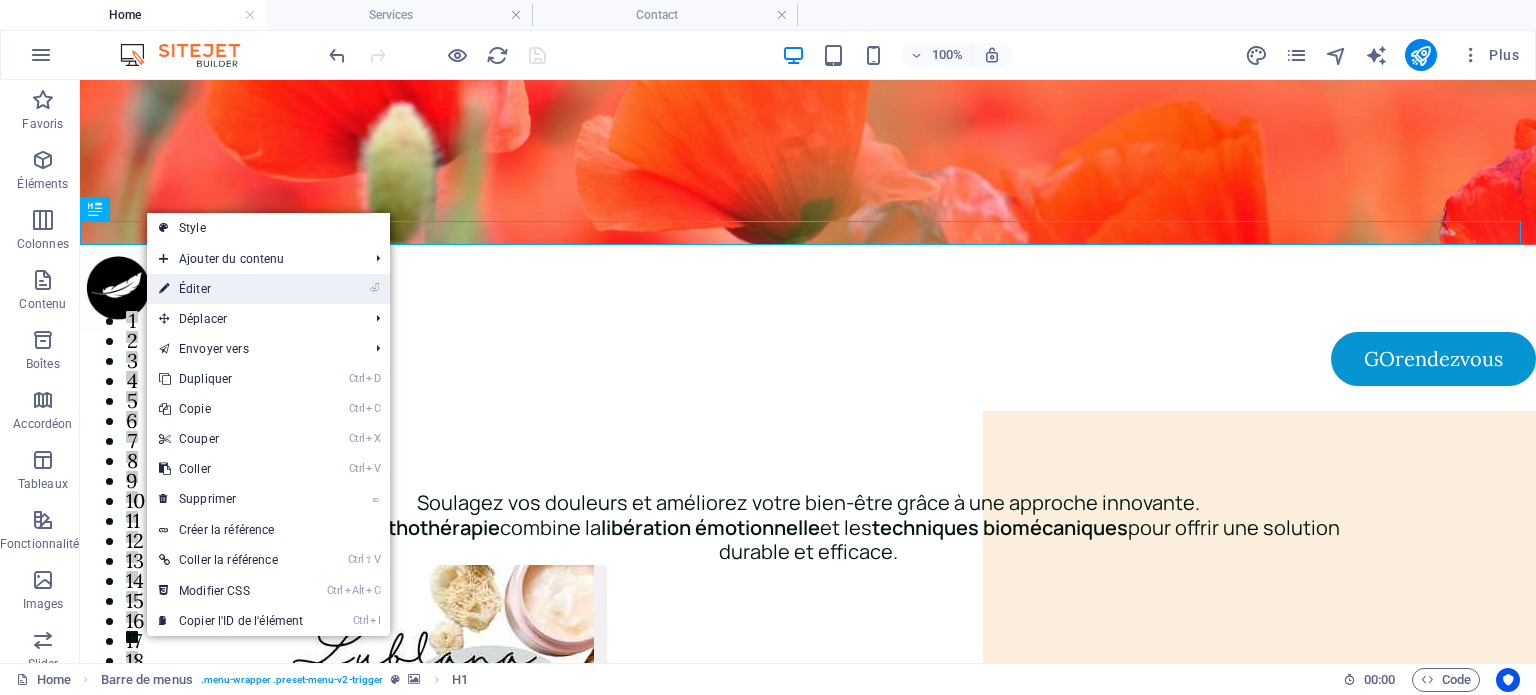 click on "⏎  Éditer" at bounding box center [231, 289] 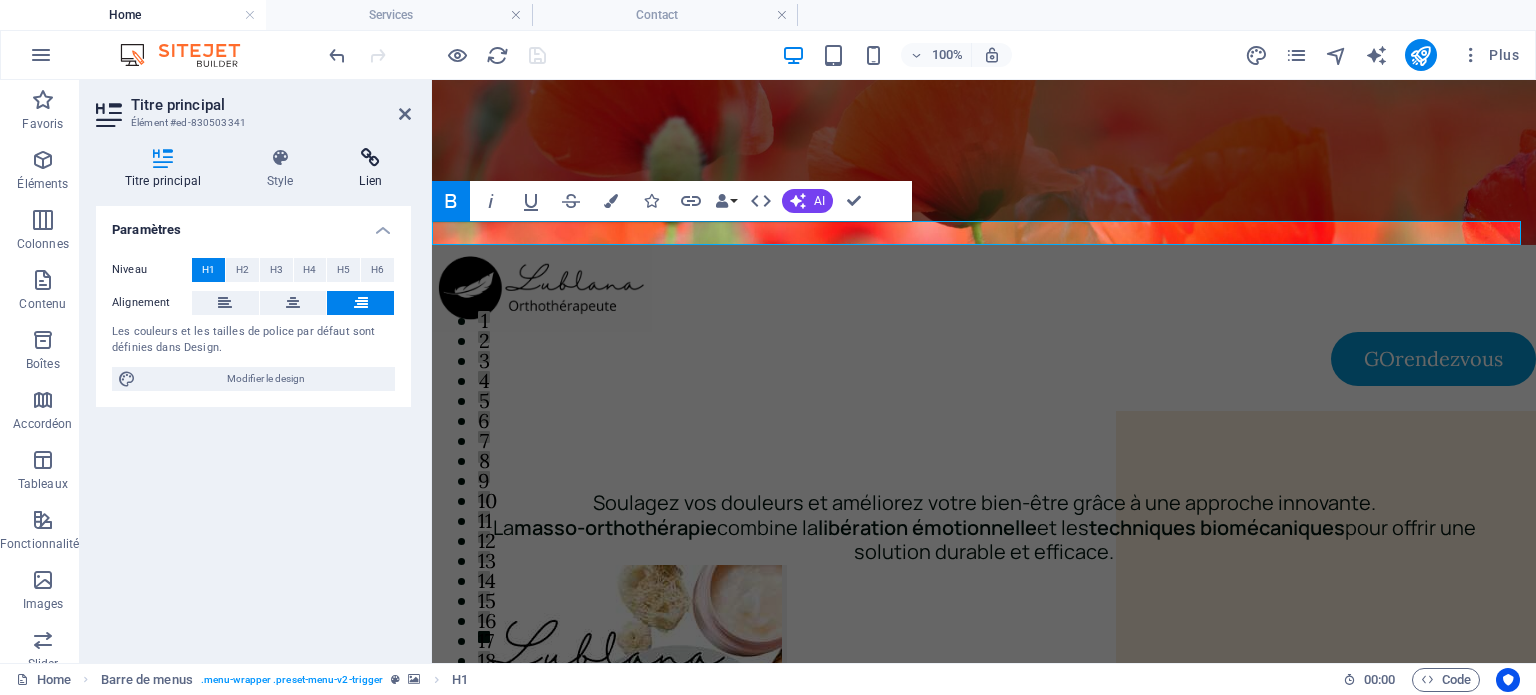 click at bounding box center [371, 158] 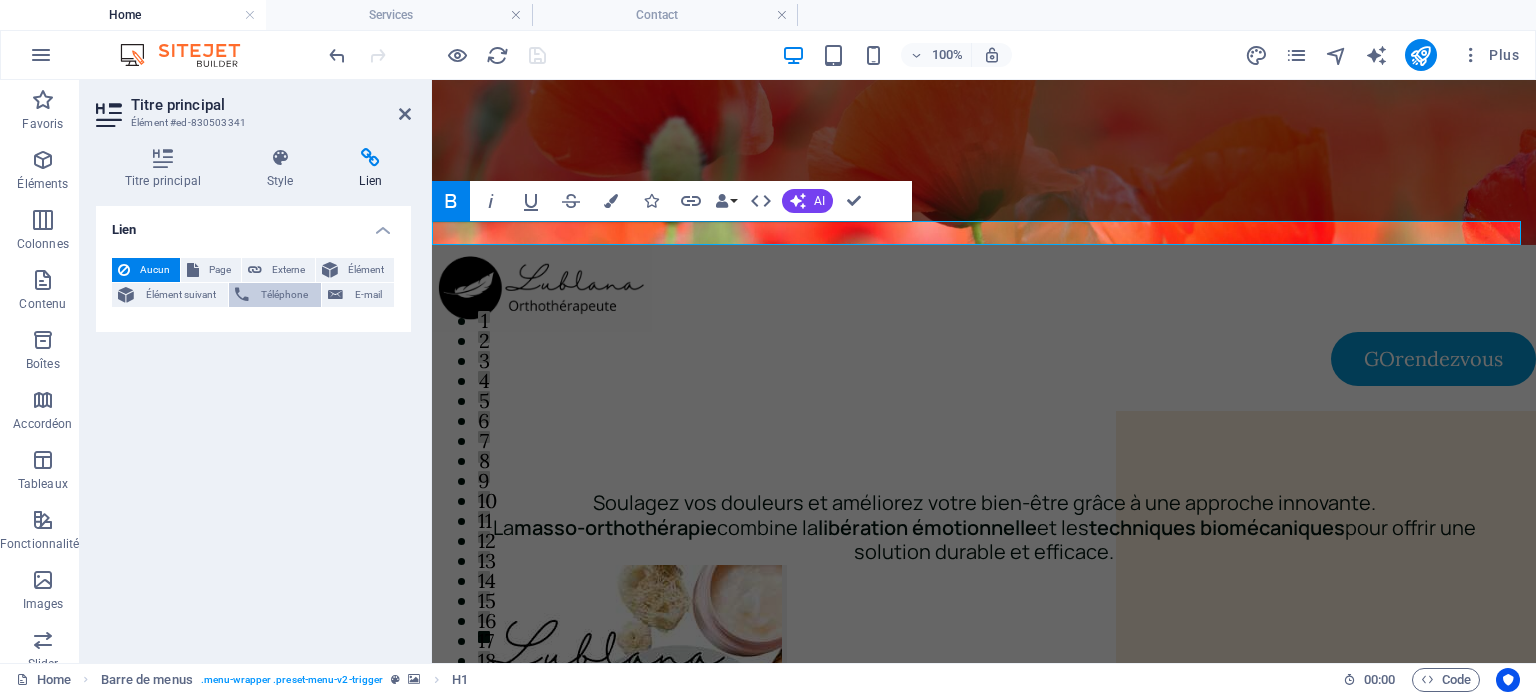 click on "Téléphone" at bounding box center [284, 295] 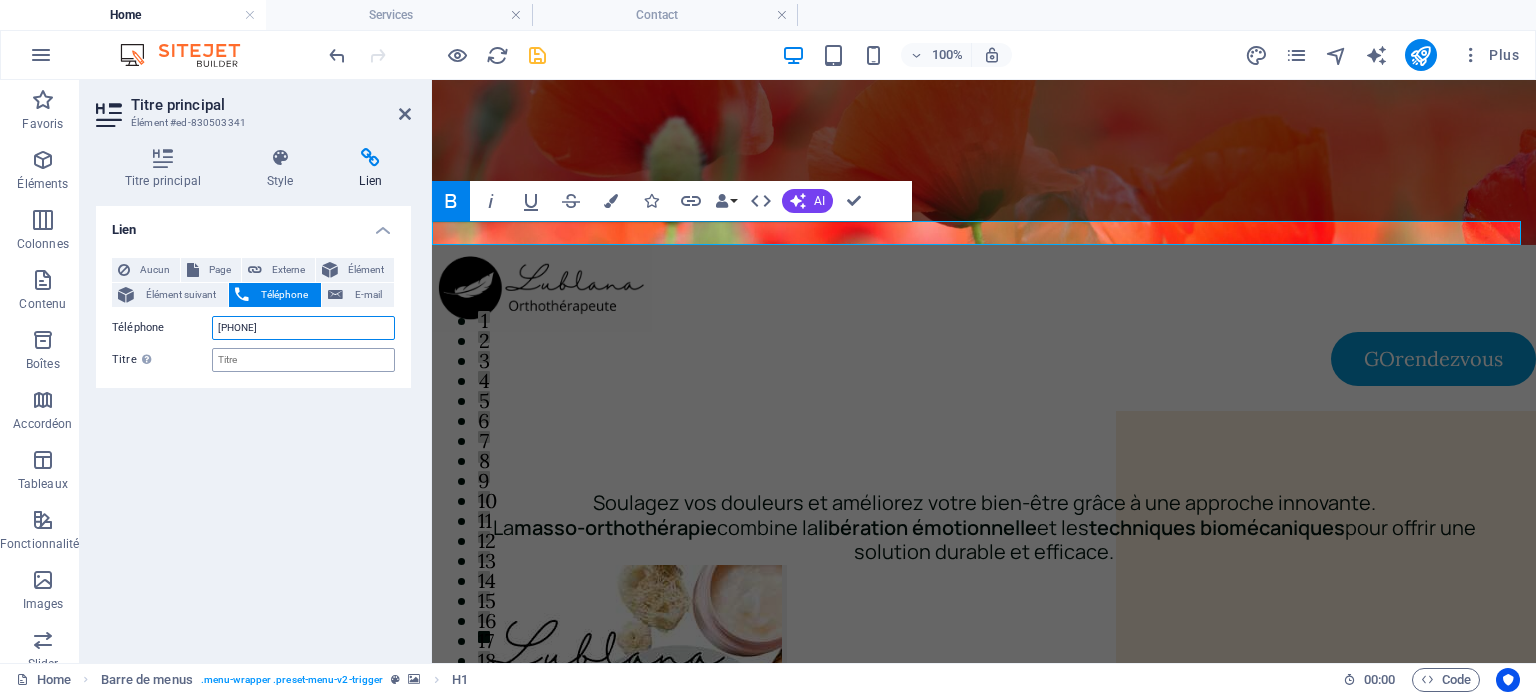 type on "[PHONE]" 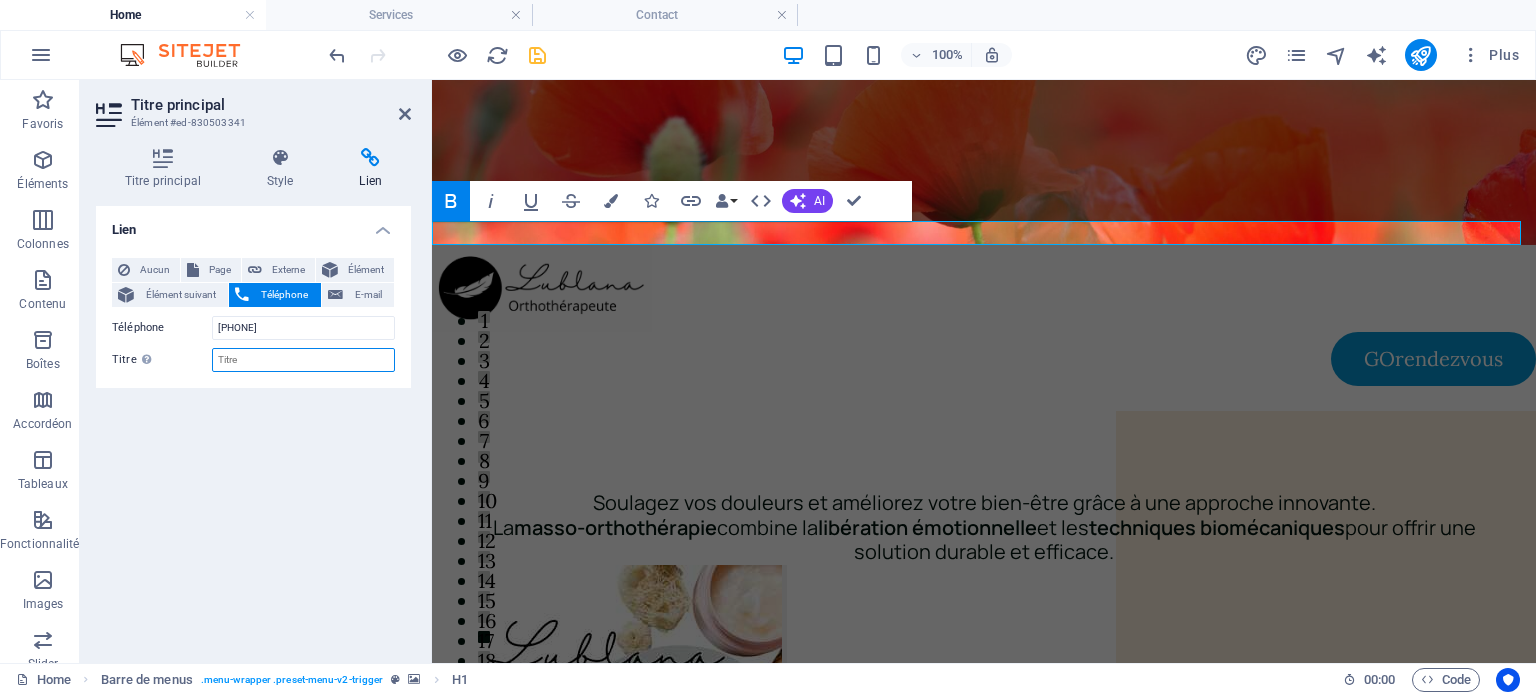 click on "Titre Description supplémentaire du lien. Celle-ci doit être différente du texte du lien. Le titre est souvent affiché comme Texte infobulle lorsque la souris passe sur l'élément. Laissez vide en cas de doute." at bounding box center (303, 360) 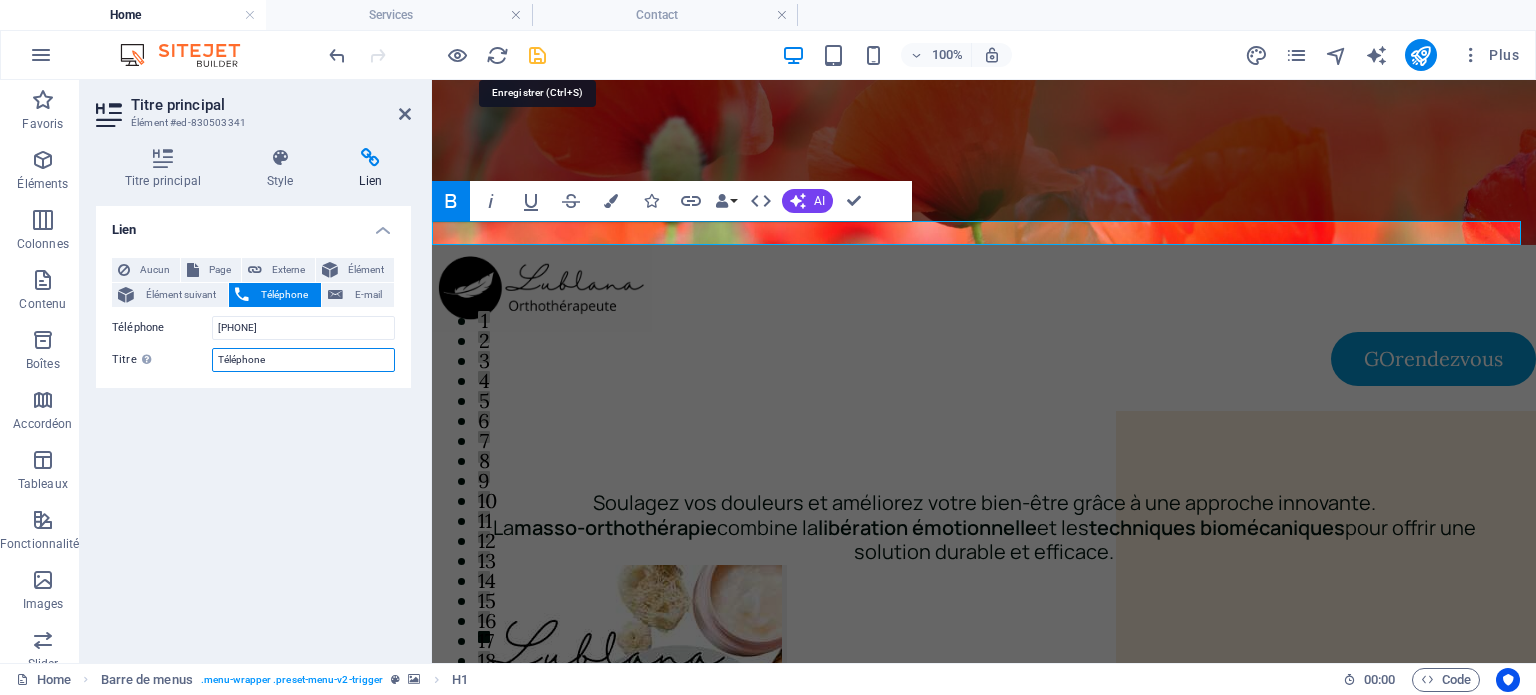 type on "Téléphone" 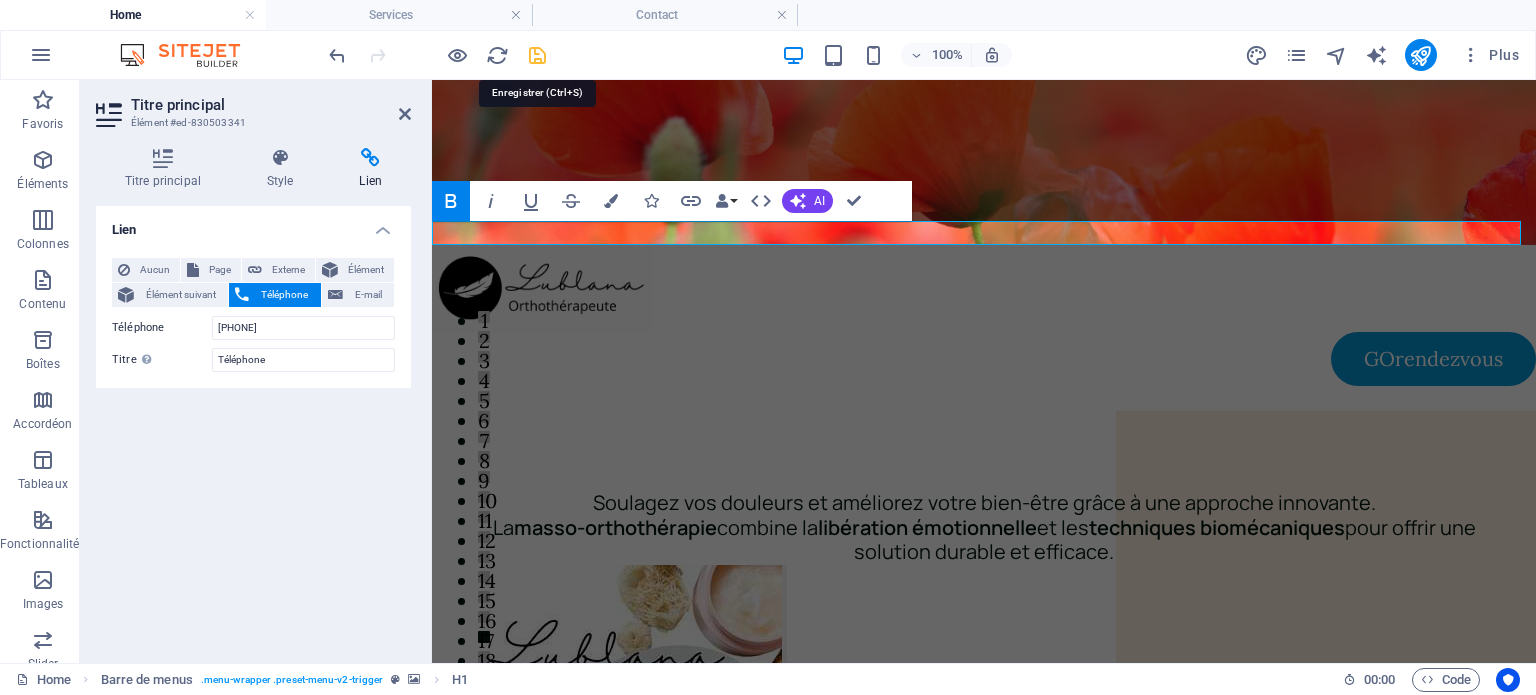click at bounding box center (537, 55) 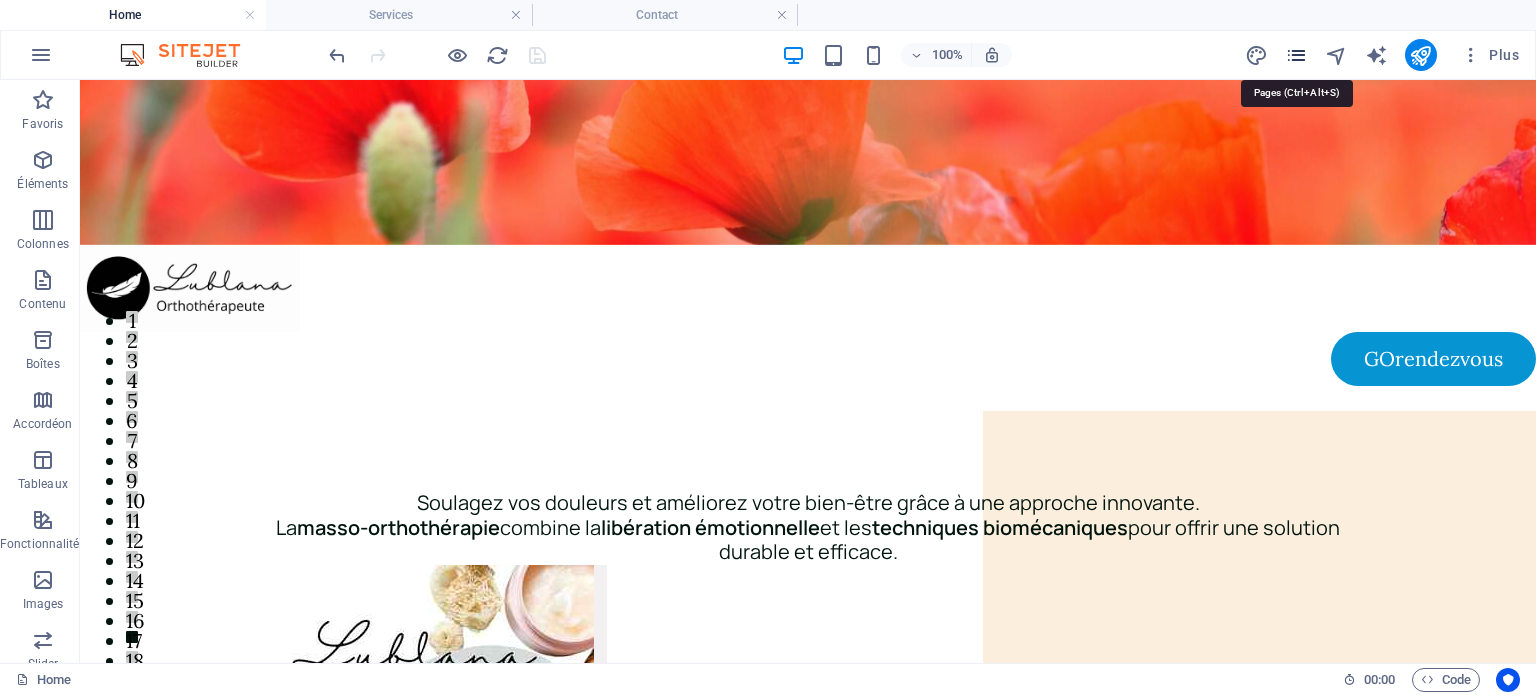 click at bounding box center (1296, 55) 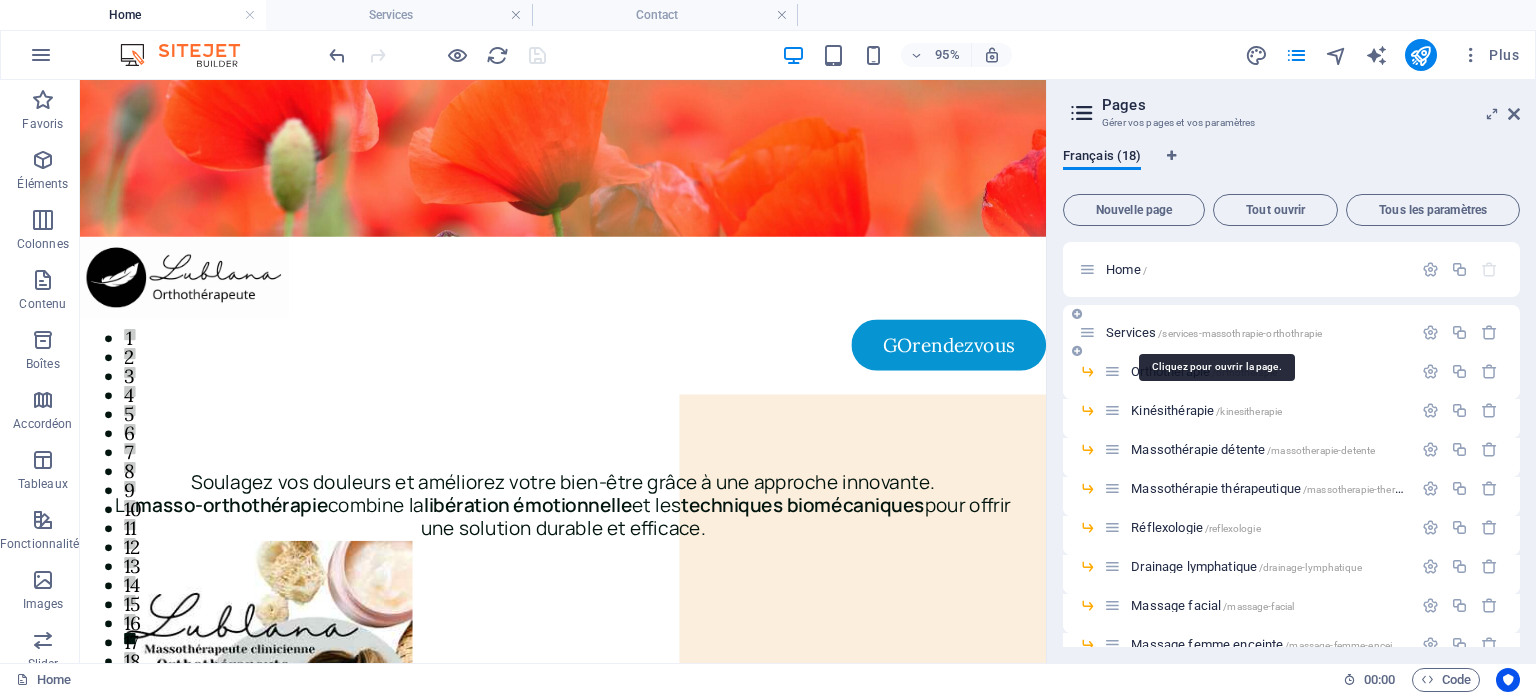 click on "Services /services-massothrapie-orthothrapie" at bounding box center [1214, 332] 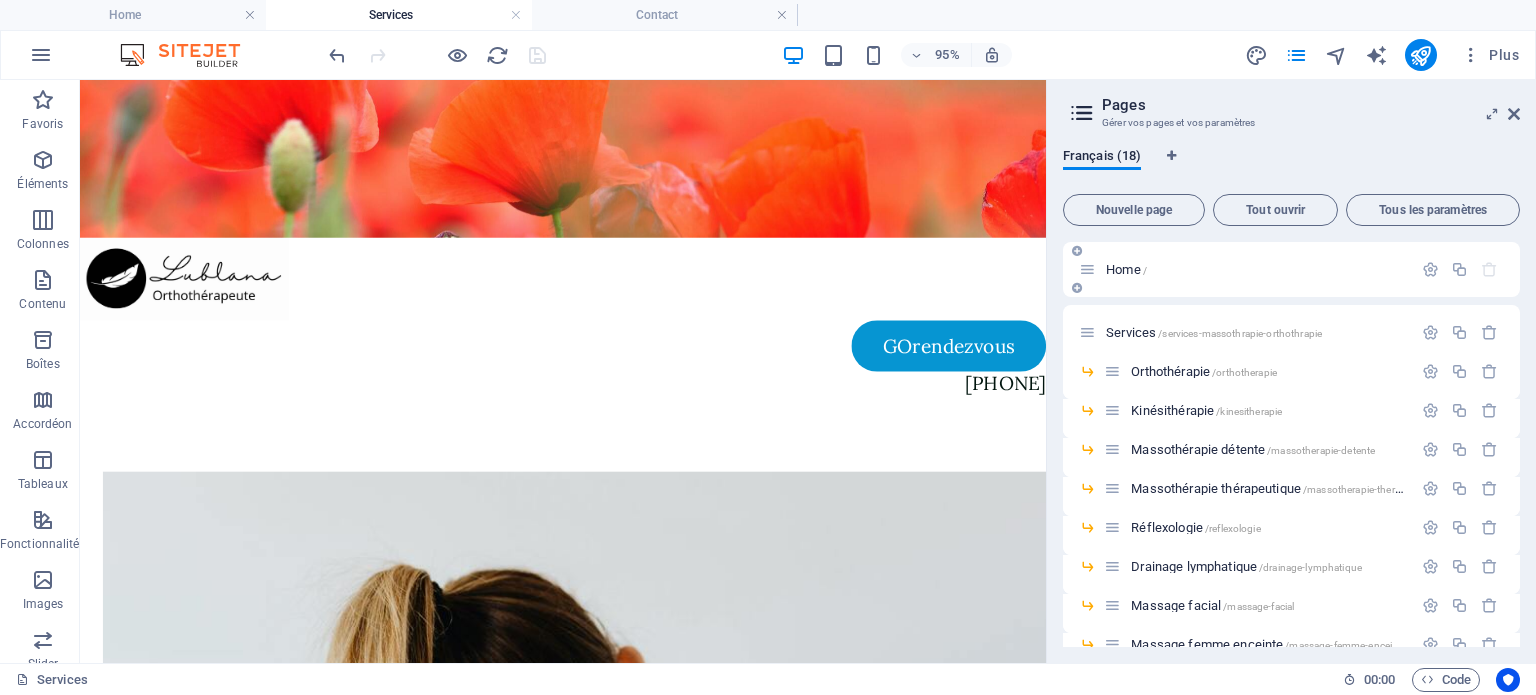 click on "Home /" at bounding box center [1126, 269] 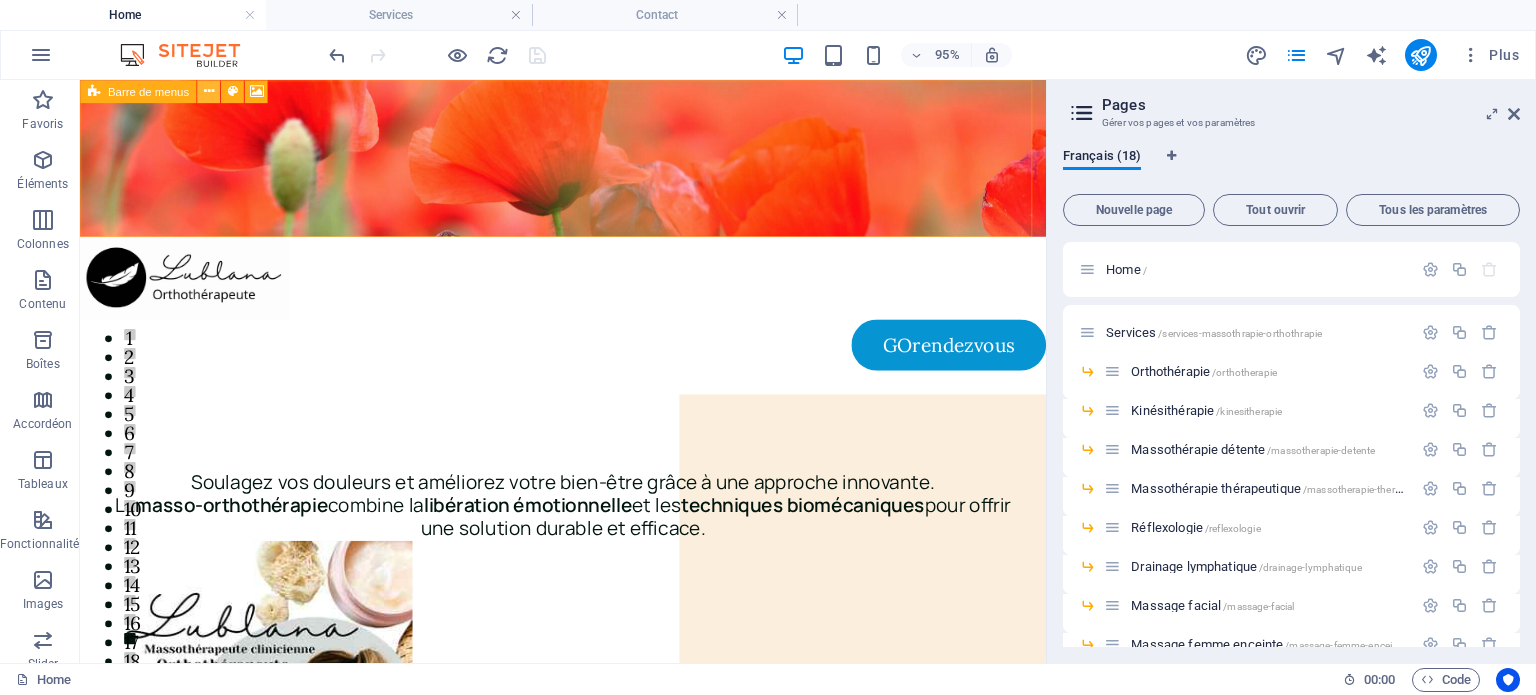 click at bounding box center (208, 91) 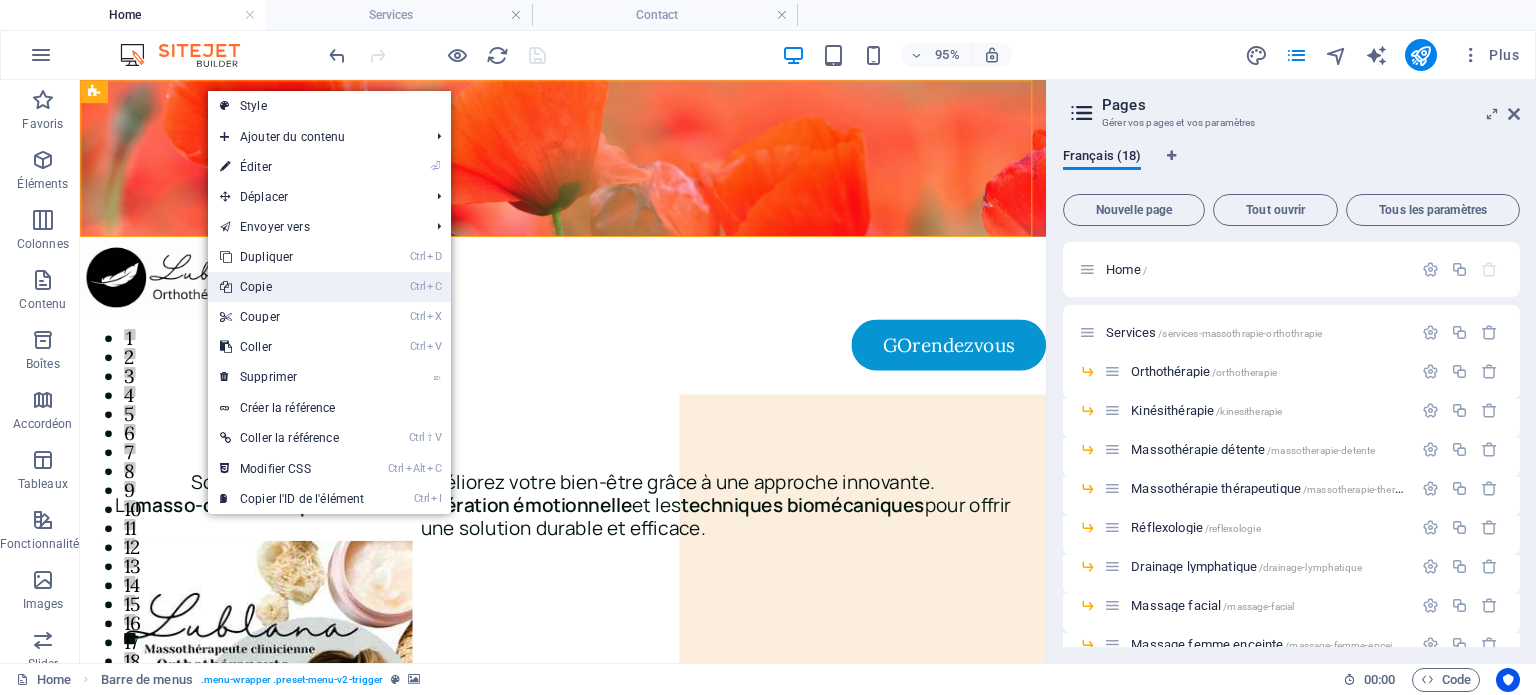 click on "Ctrl C  Copie" at bounding box center [292, 287] 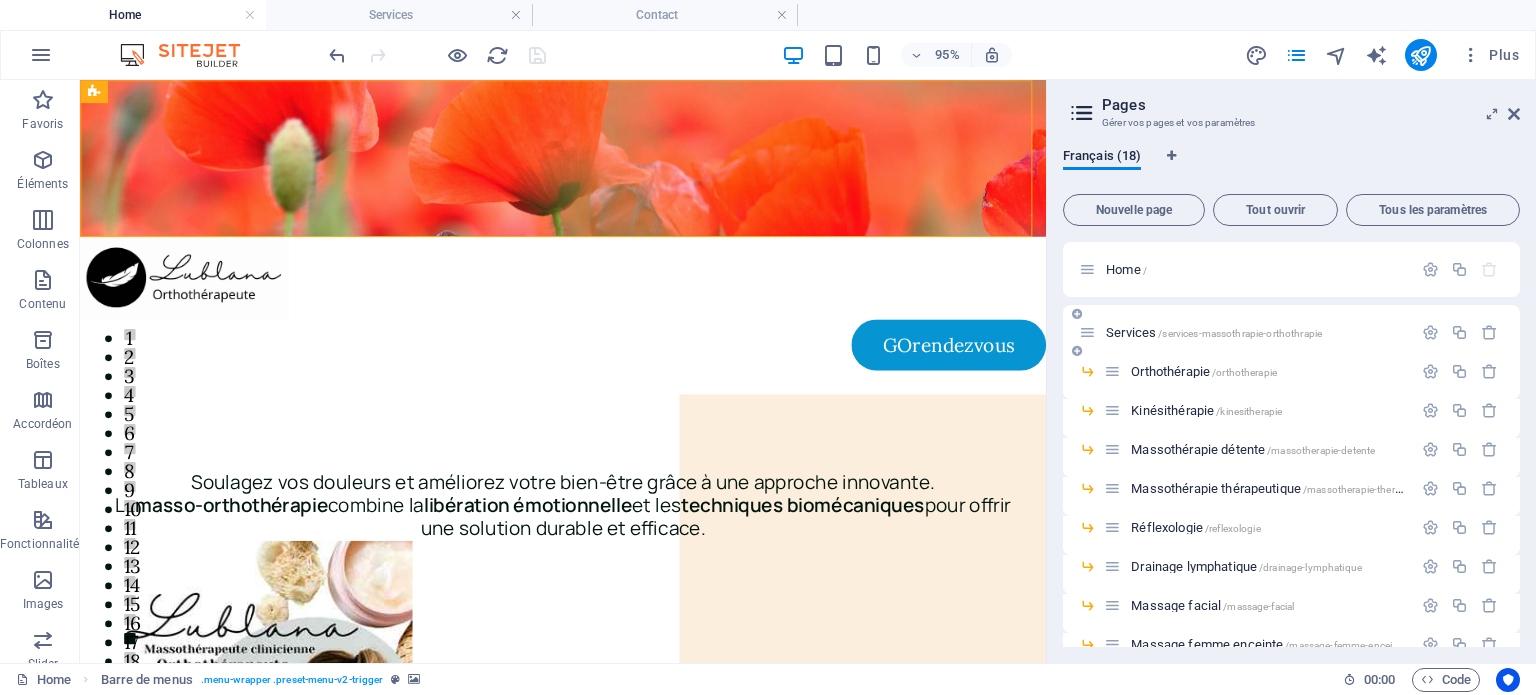 click on "Services /services-massothrapie-orthothrapie" at bounding box center [1214, 332] 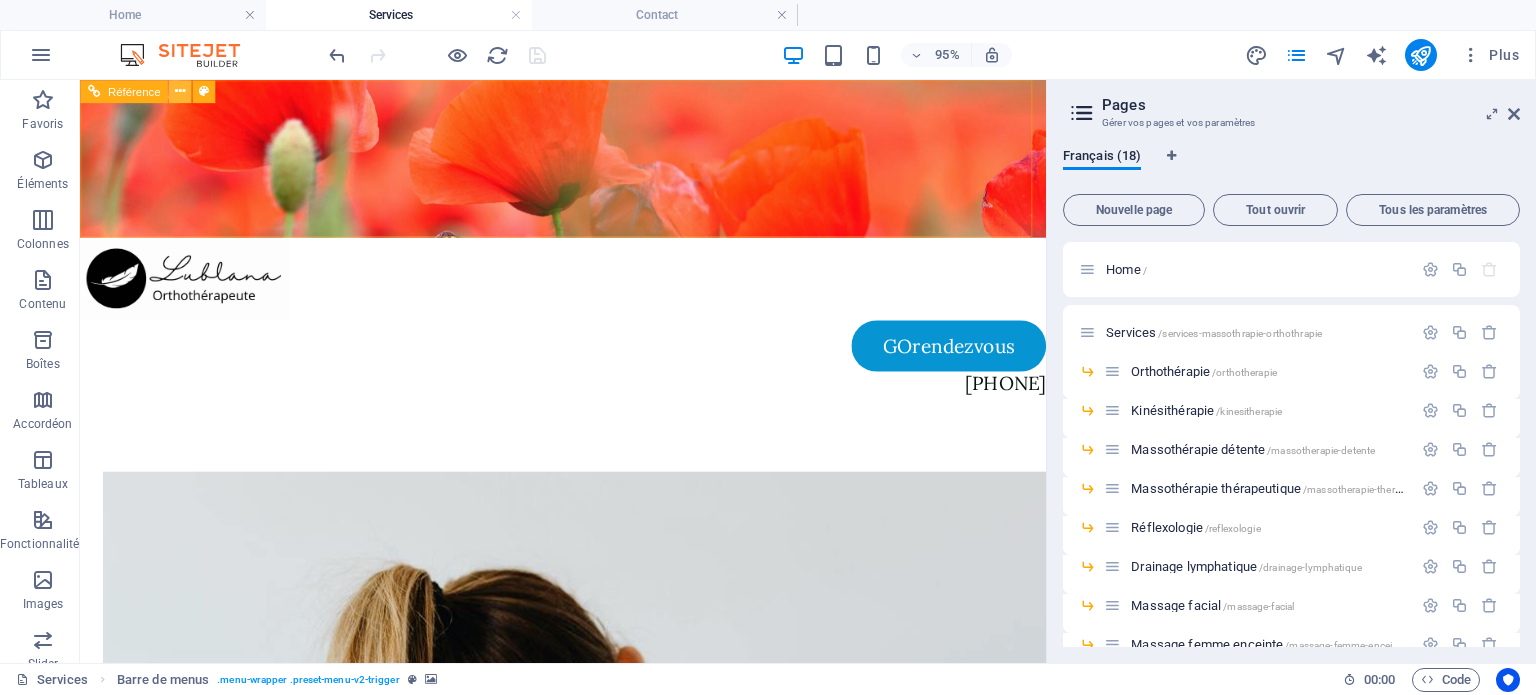 click at bounding box center [180, 91] 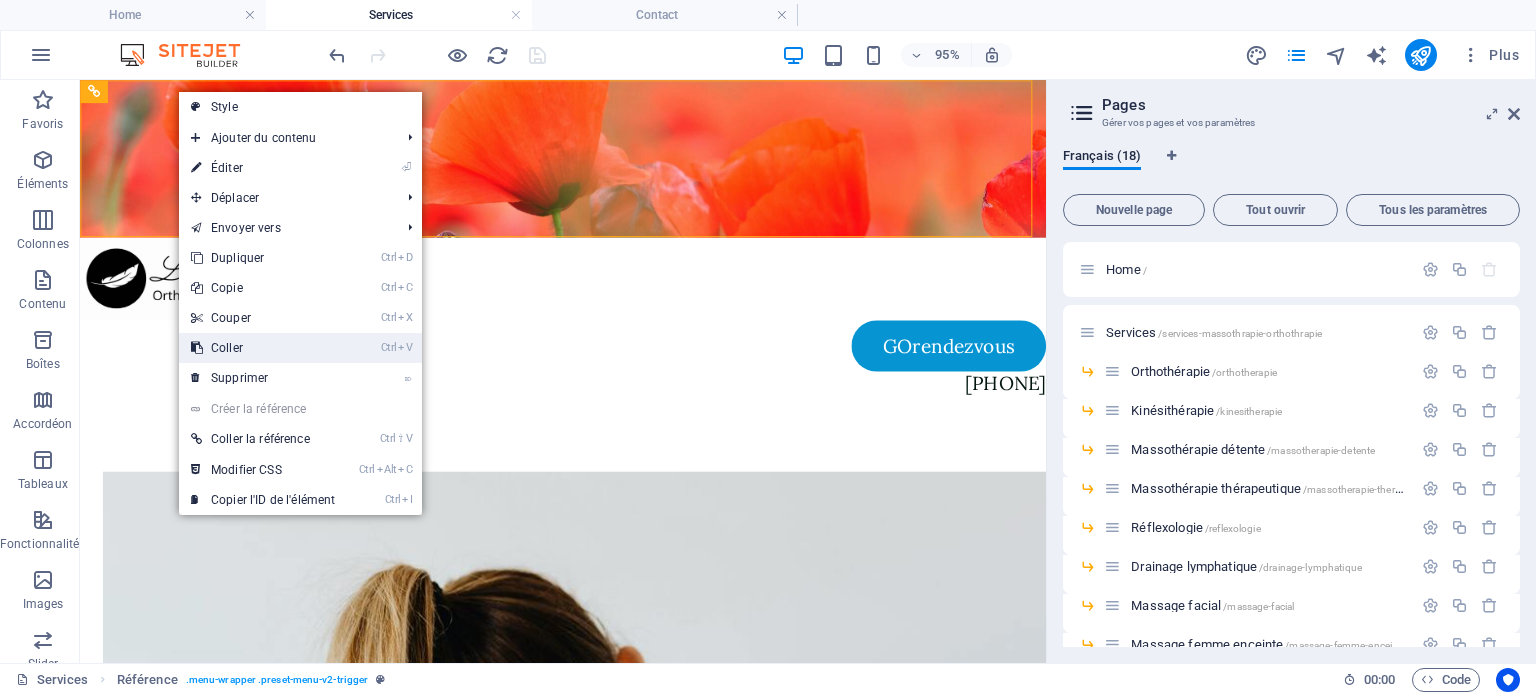 click on "Ctrl V  Coller" at bounding box center (263, 348) 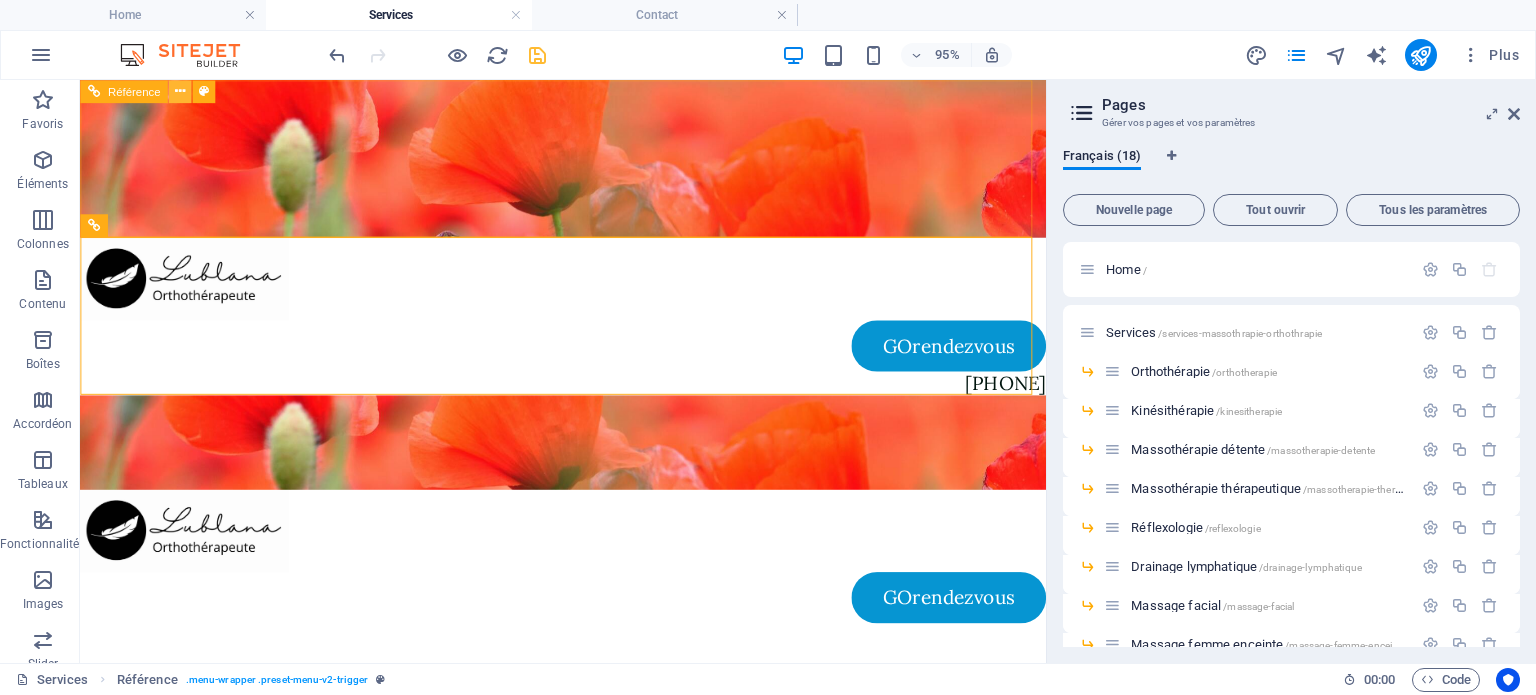 click at bounding box center (180, 91) 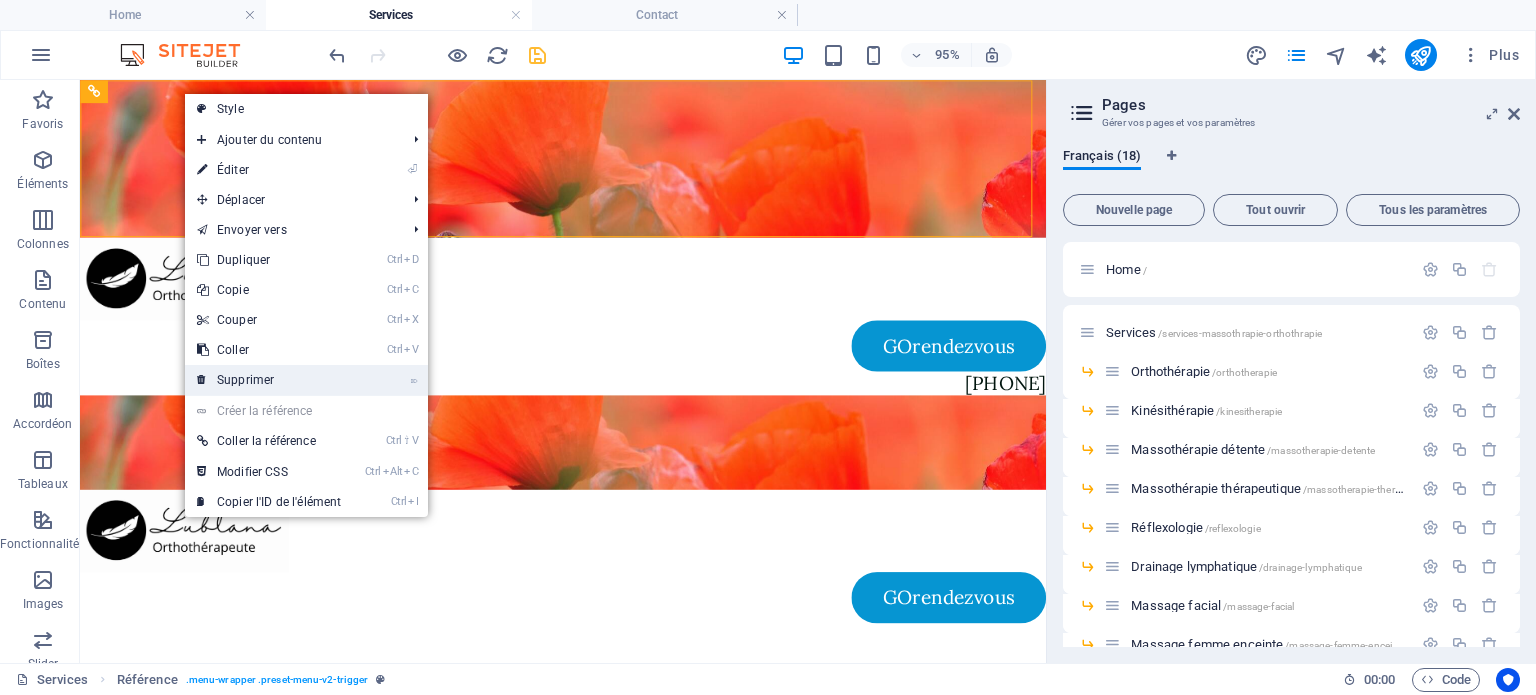 click on "⌦  Supprimer" at bounding box center (269, 380) 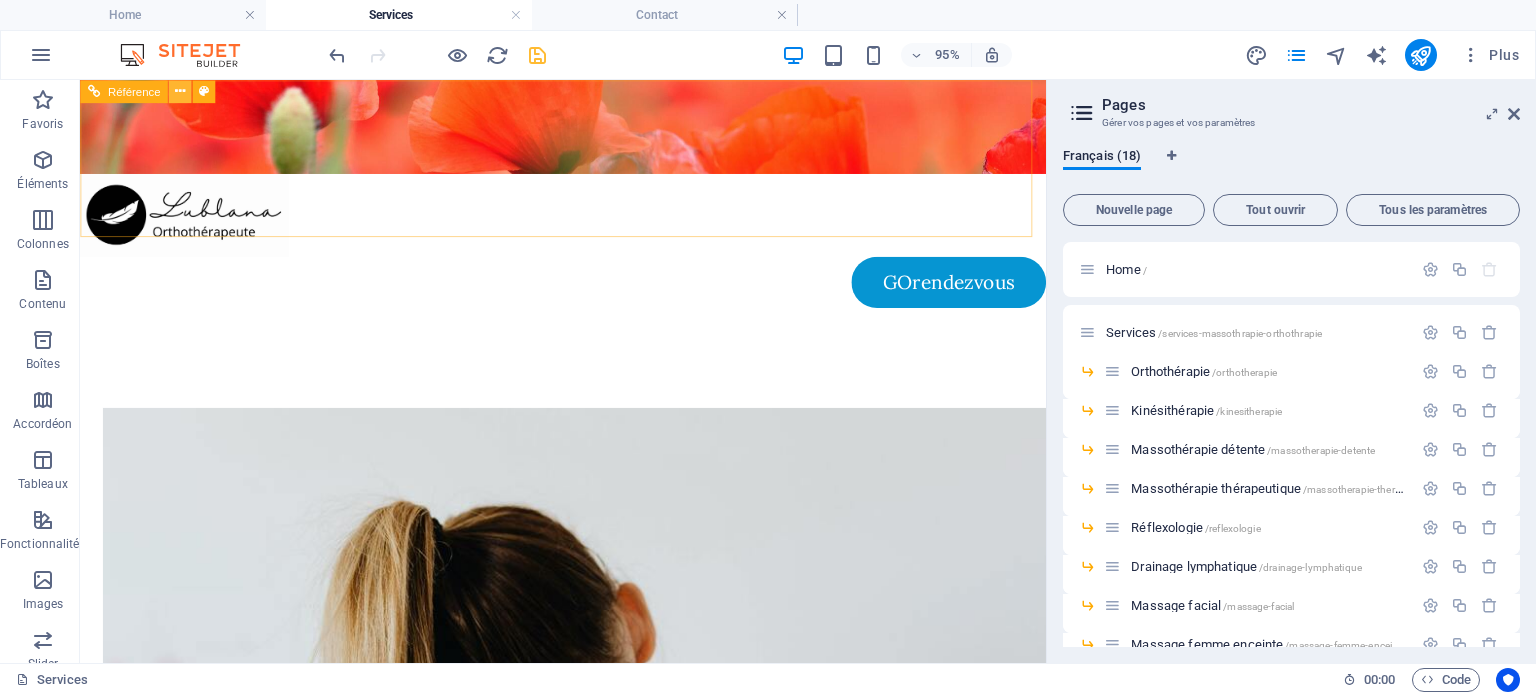 click at bounding box center (180, 91) 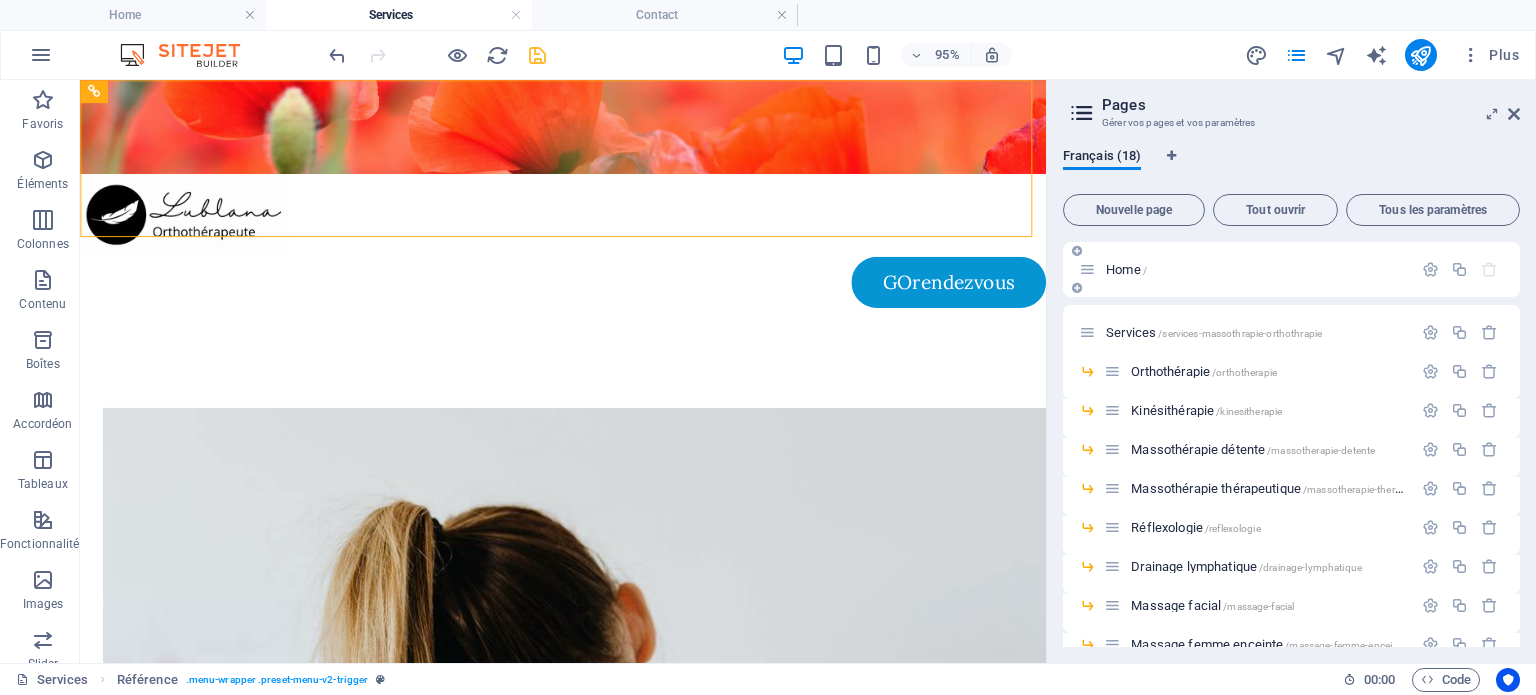 click on "Home /" at bounding box center [1126, 269] 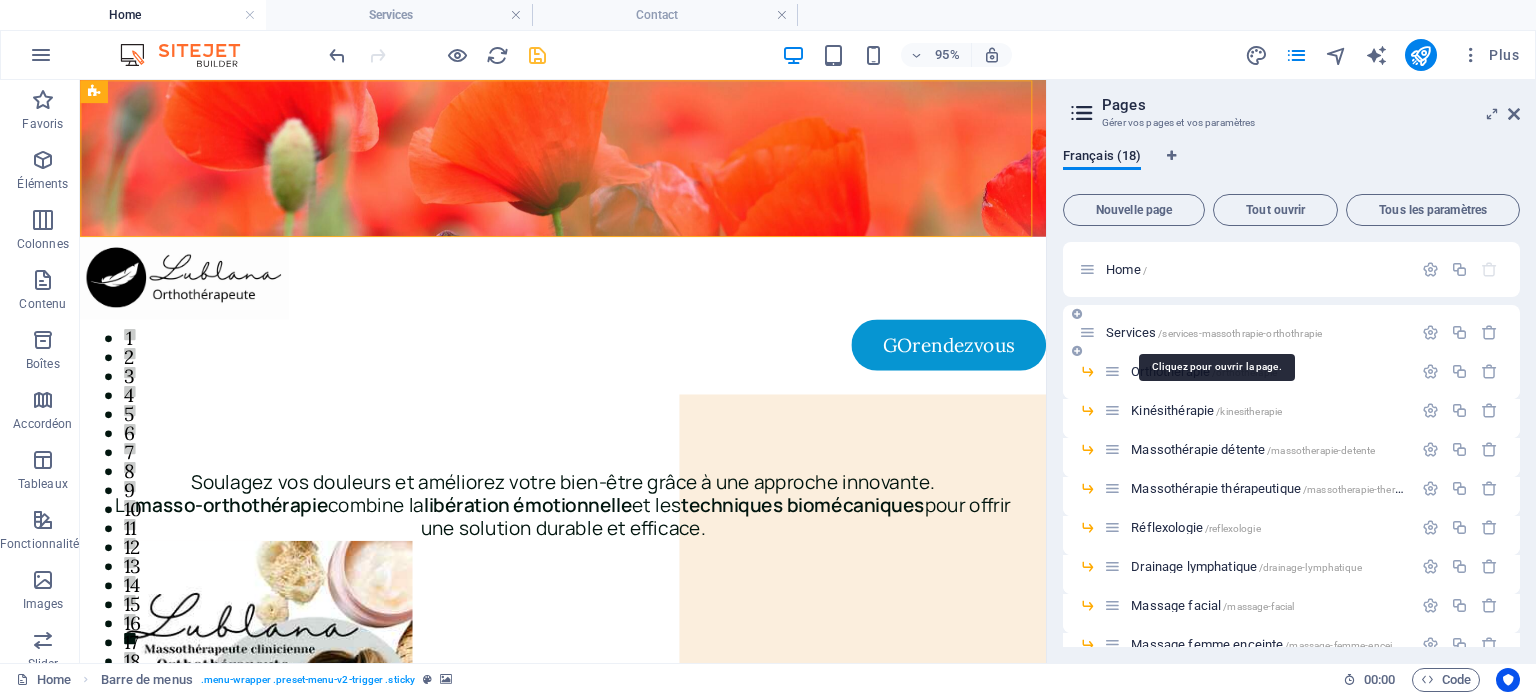 click on "Services /services-massothrapie-orthothrapie" at bounding box center [1214, 332] 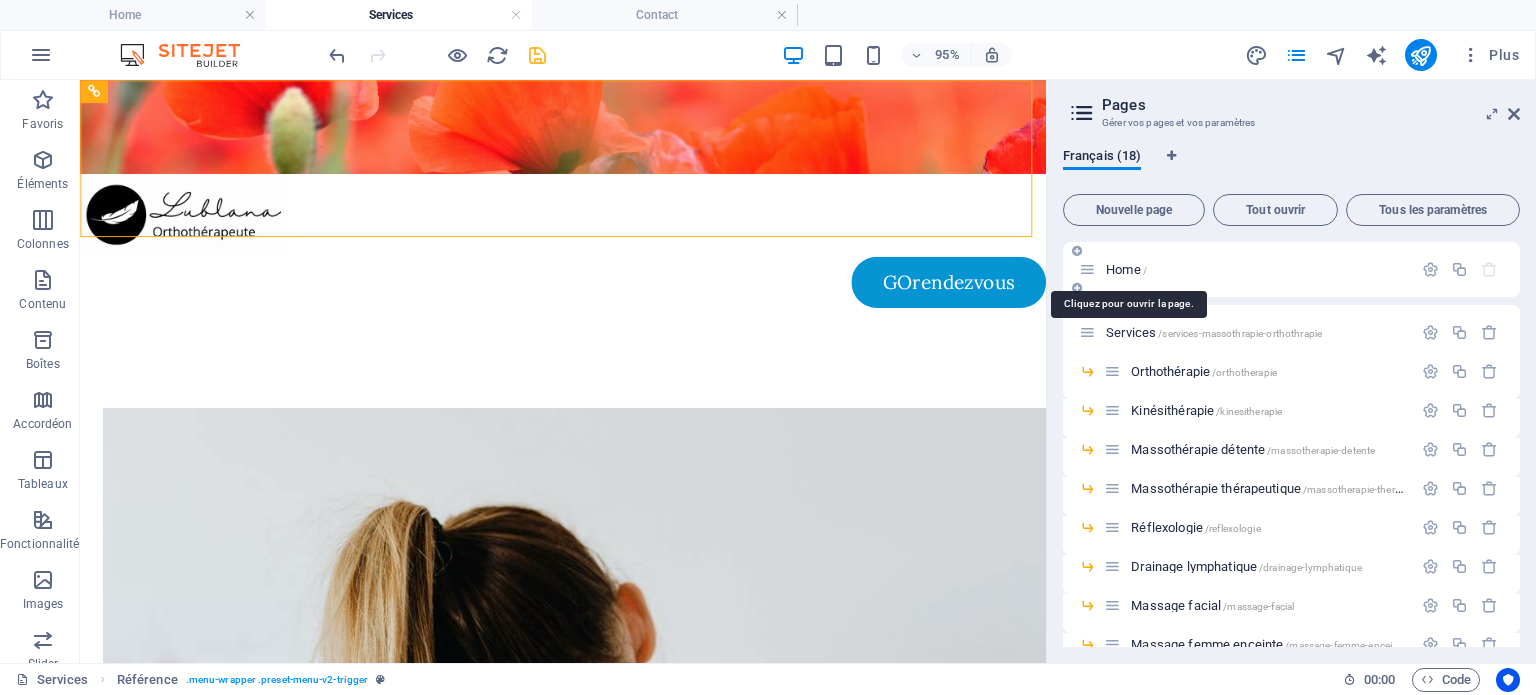 click on "Home /" at bounding box center (1126, 269) 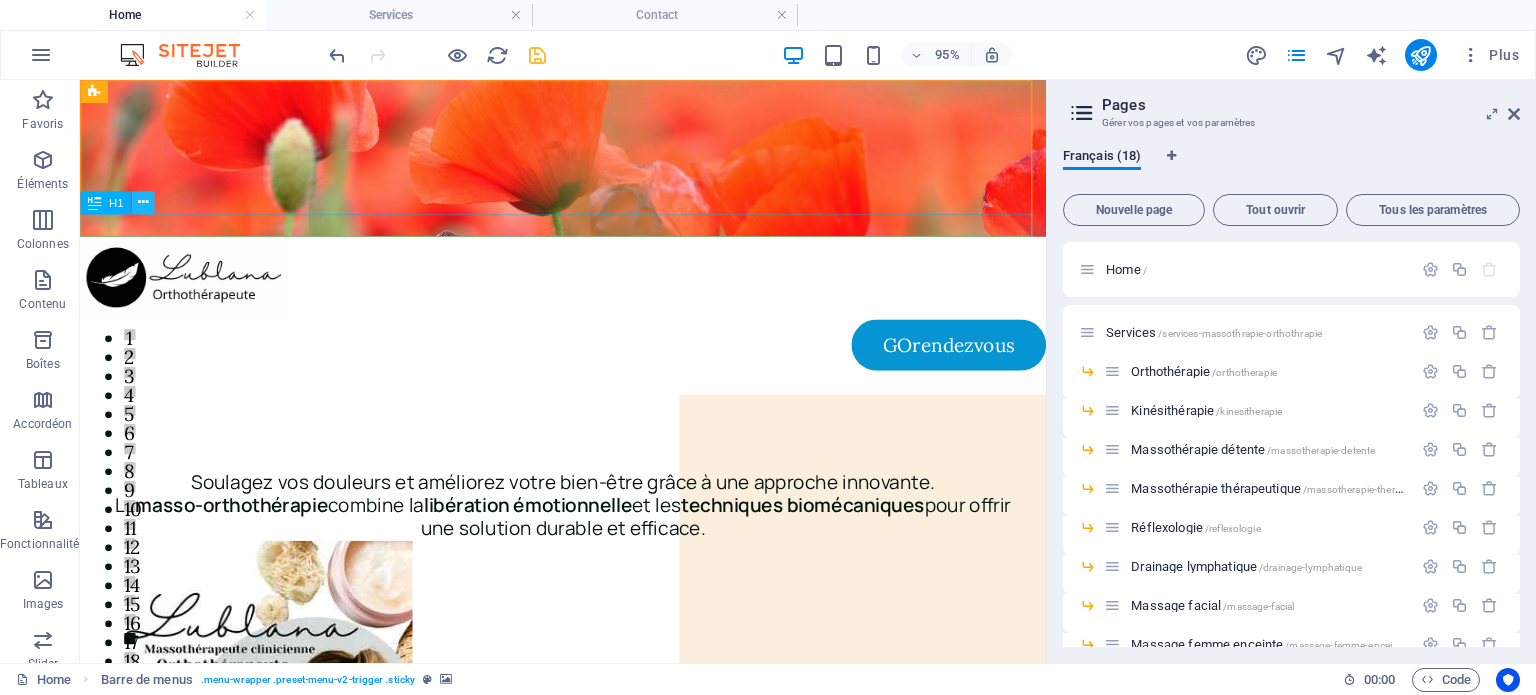 click at bounding box center [143, 202] 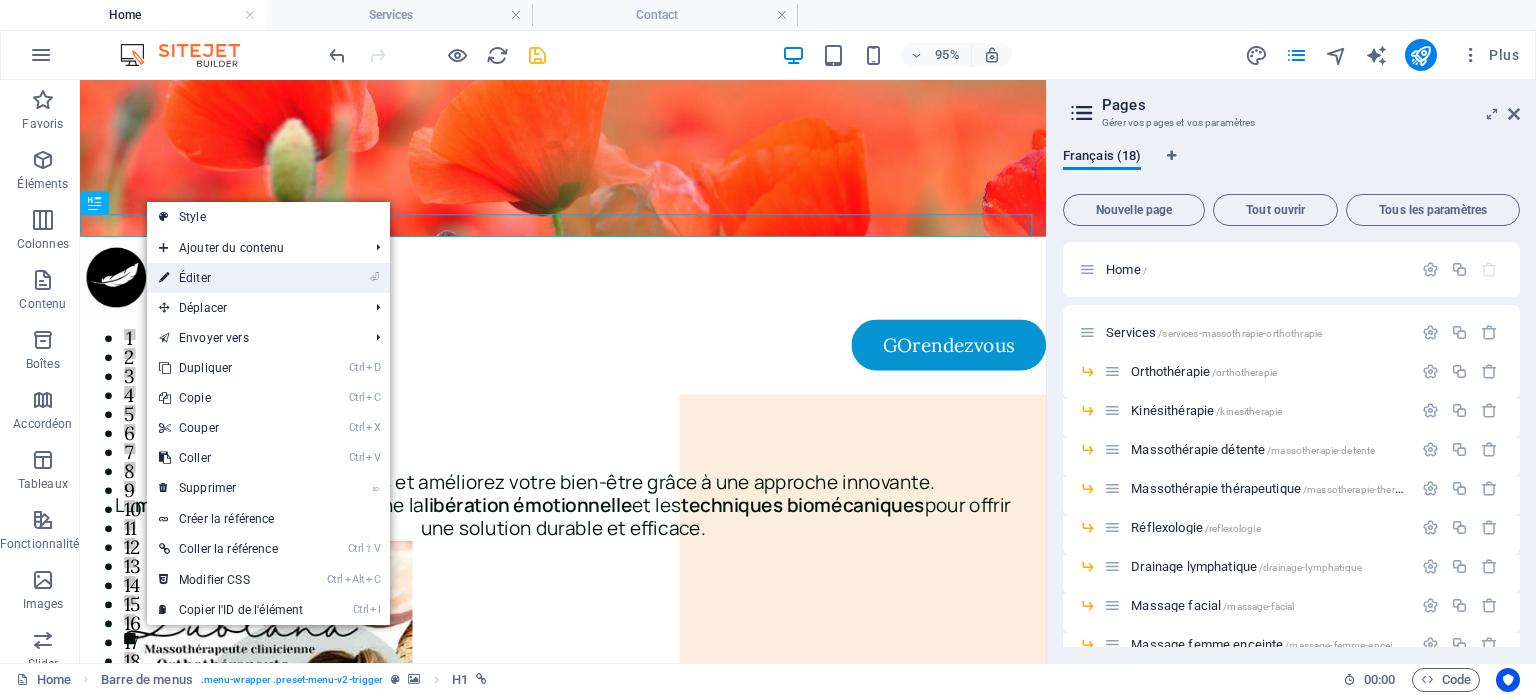 click on "⏎  Éditer" at bounding box center (231, 278) 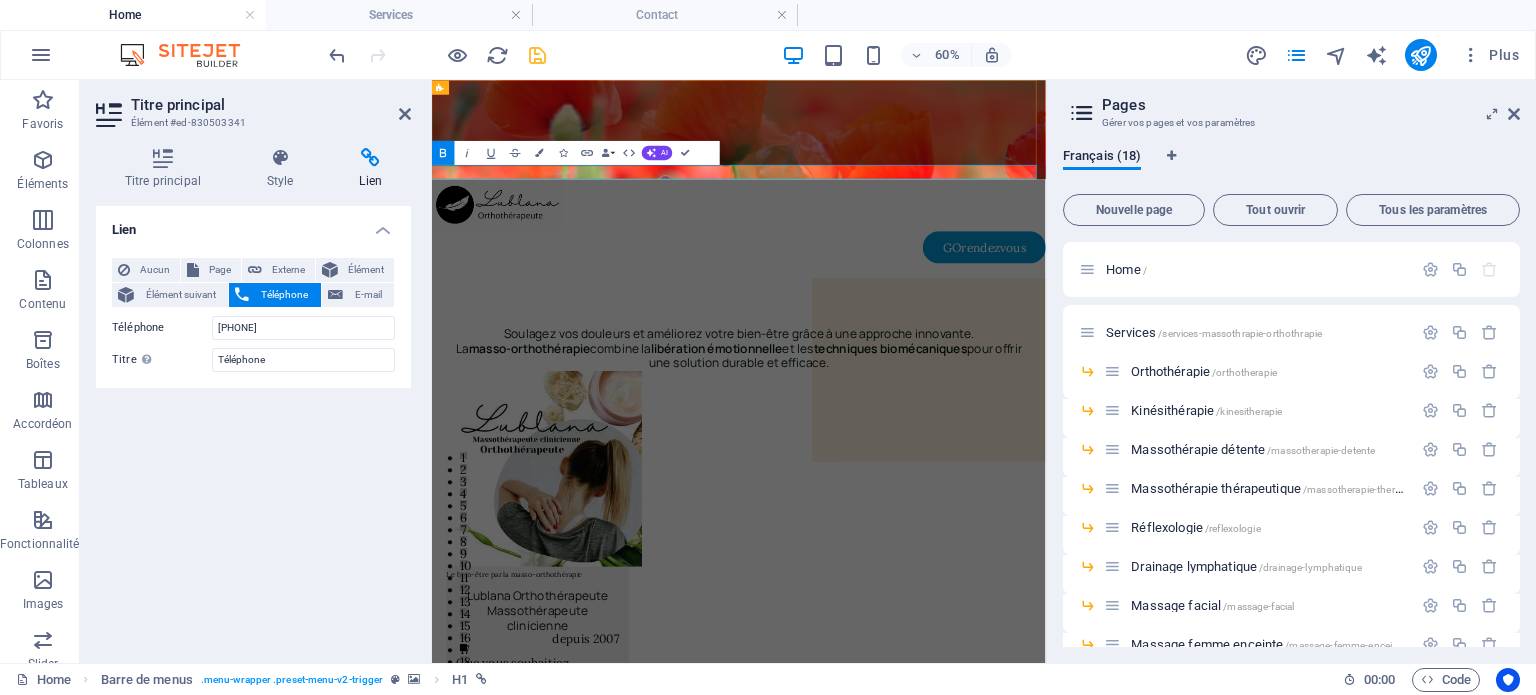 click on "tél.: [PHONE]" at bounding box center [943, 398] 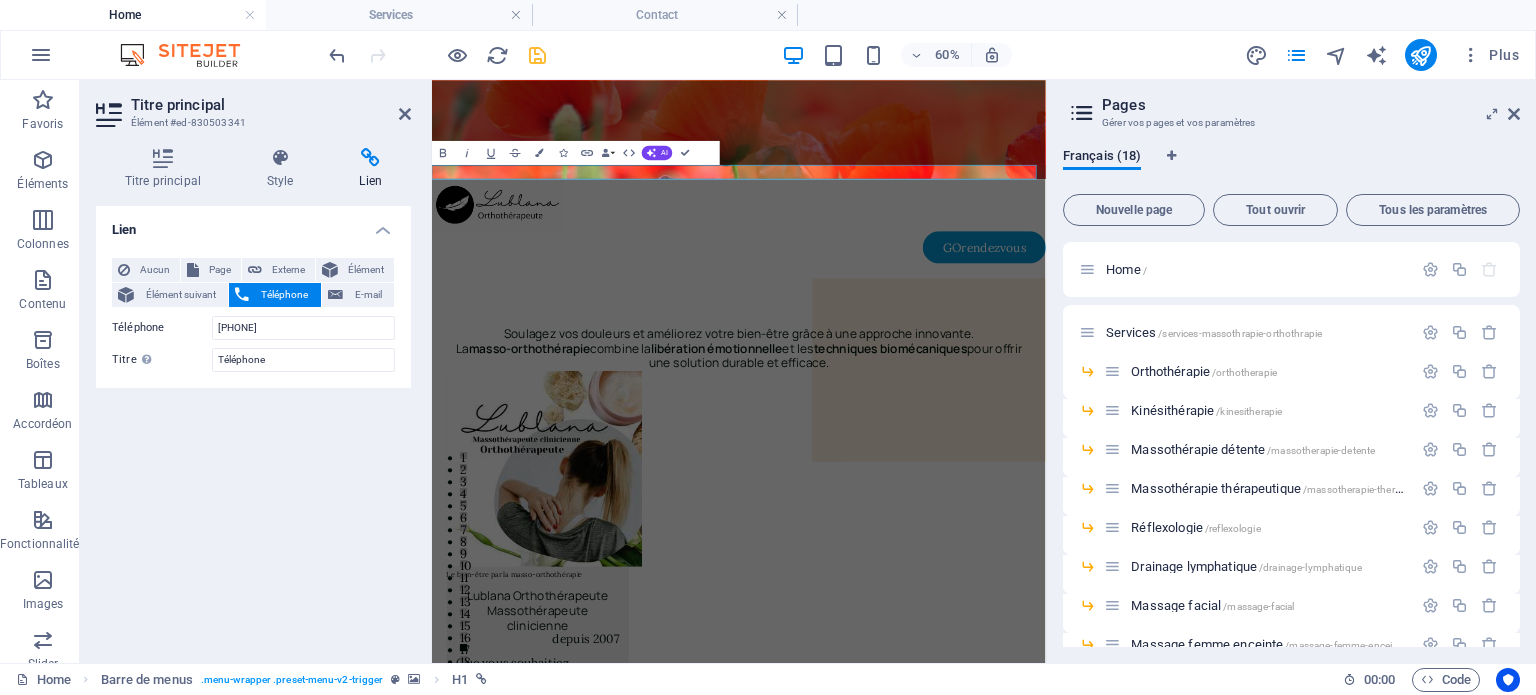 drag, startPoint x: 1246, startPoint y: 229, endPoint x: 1481, endPoint y: 235, distance: 235.07658 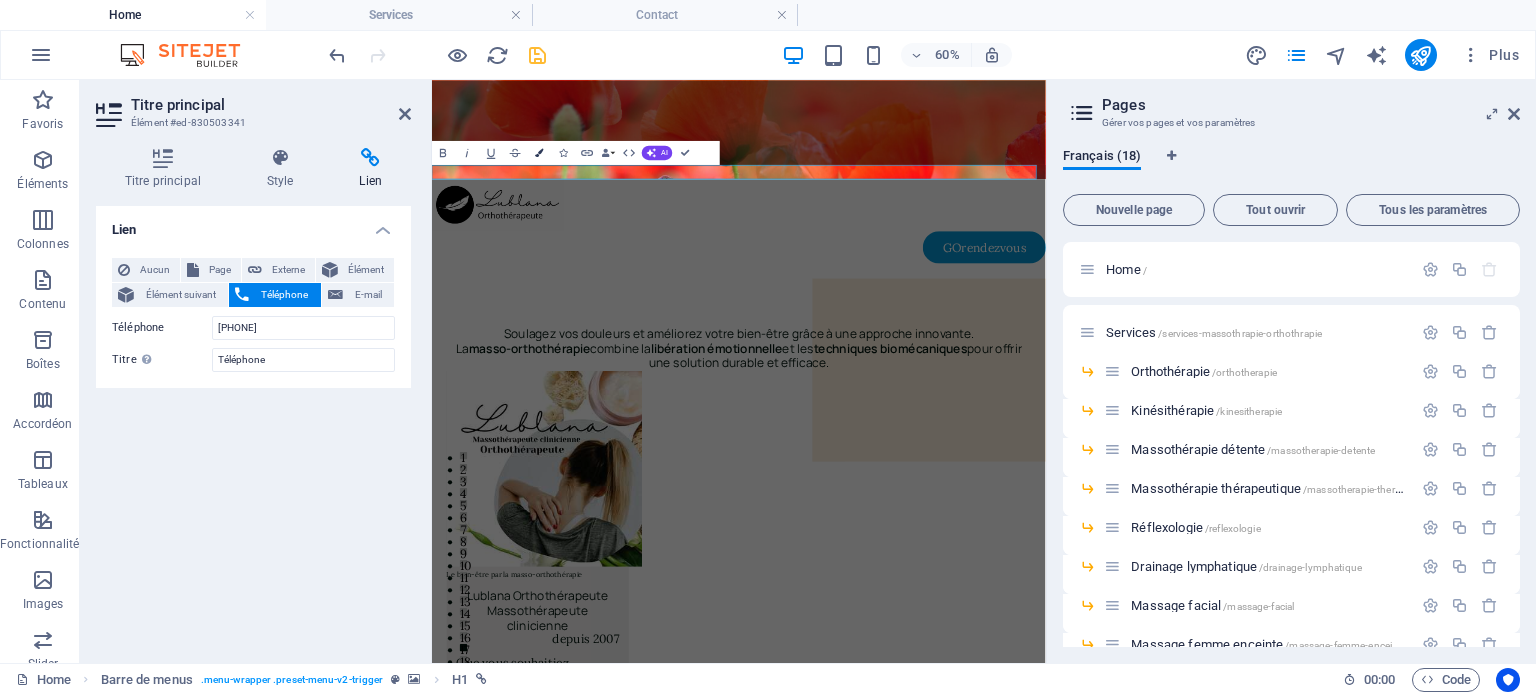 click at bounding box center [539, 152] 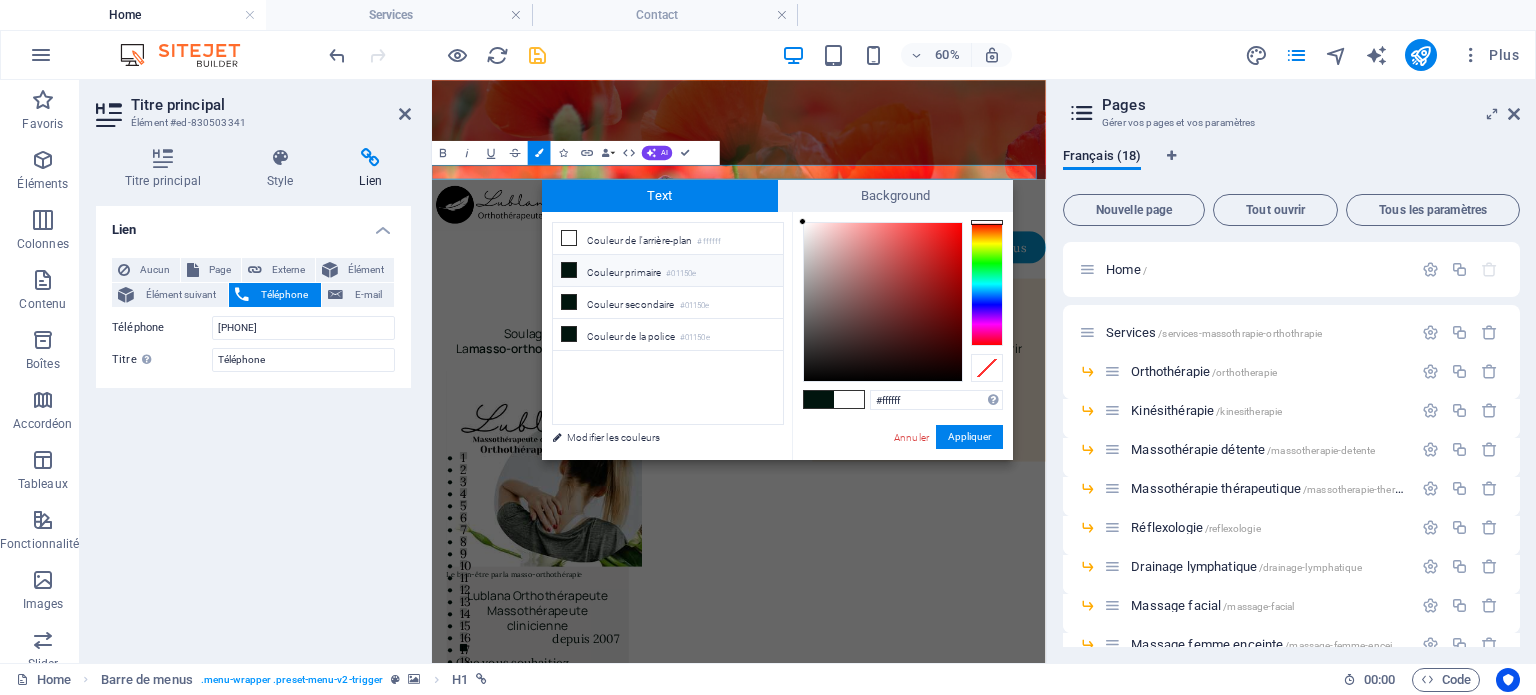 click at bounding box center (569, 270) 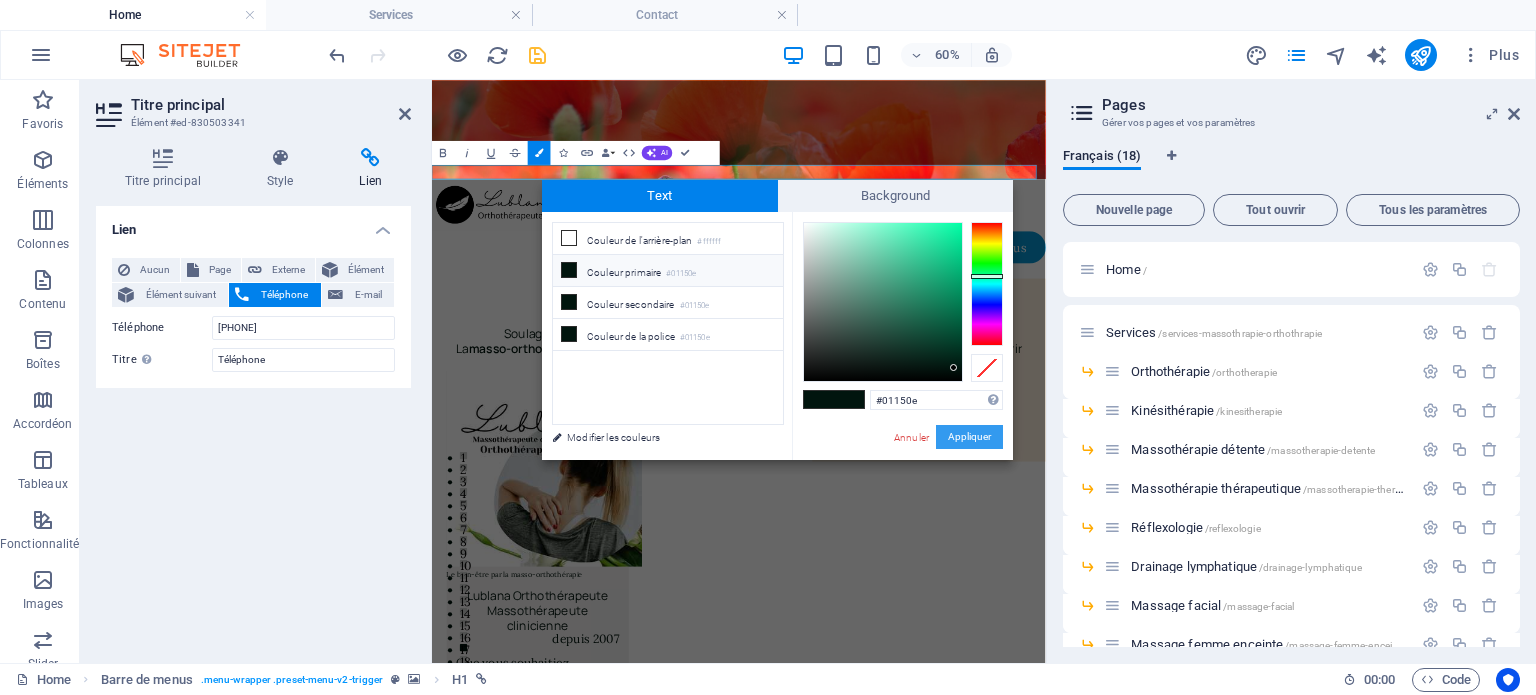 click on "Appliquer" at bounding box center [969, 437] 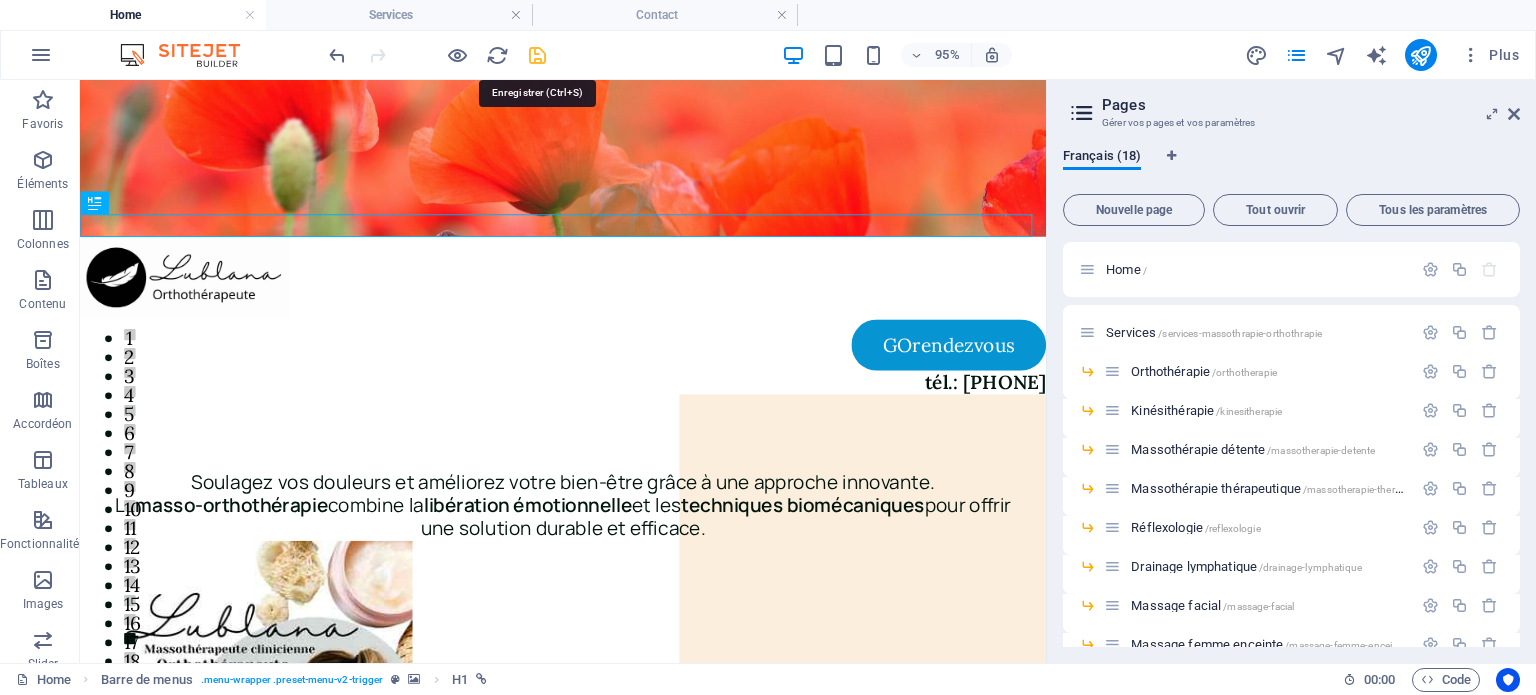 click at bounding box center (537, 55) 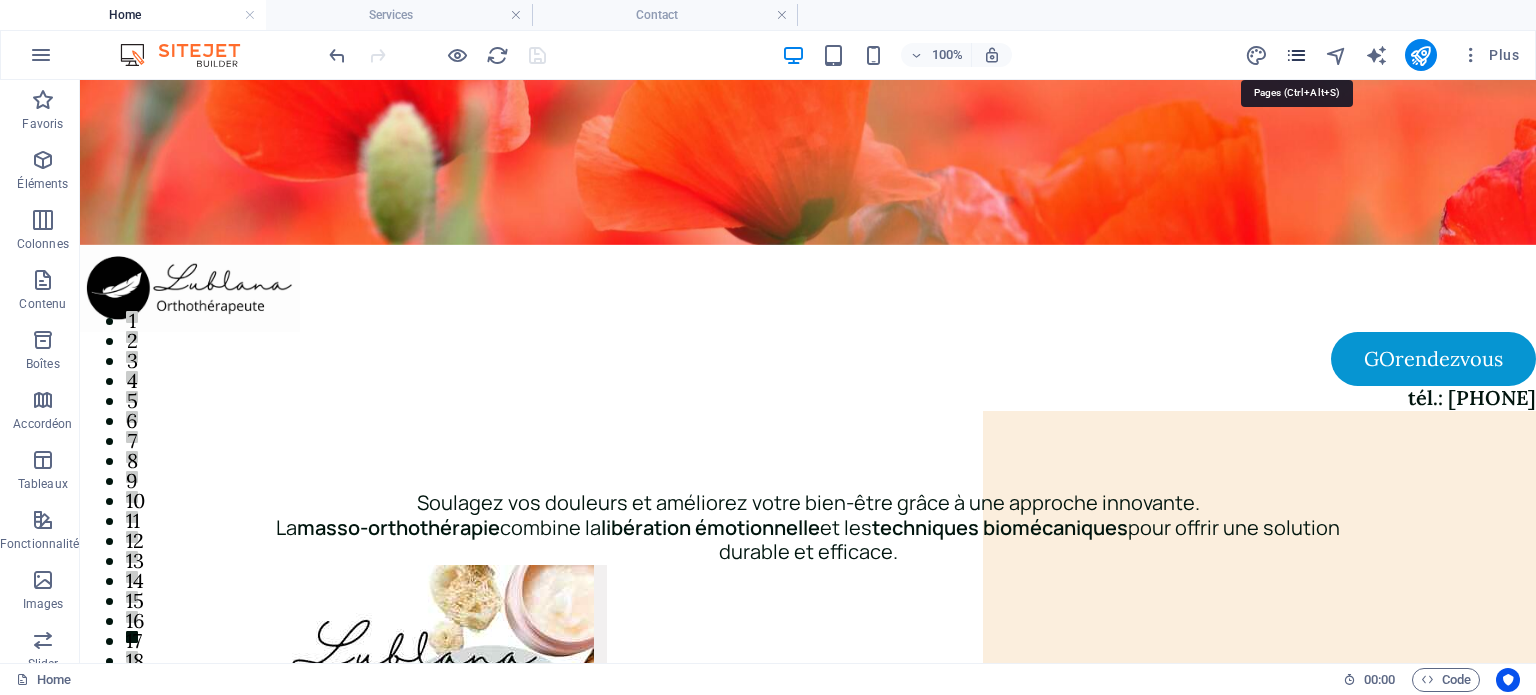 click at bounding box center [1296, 55] 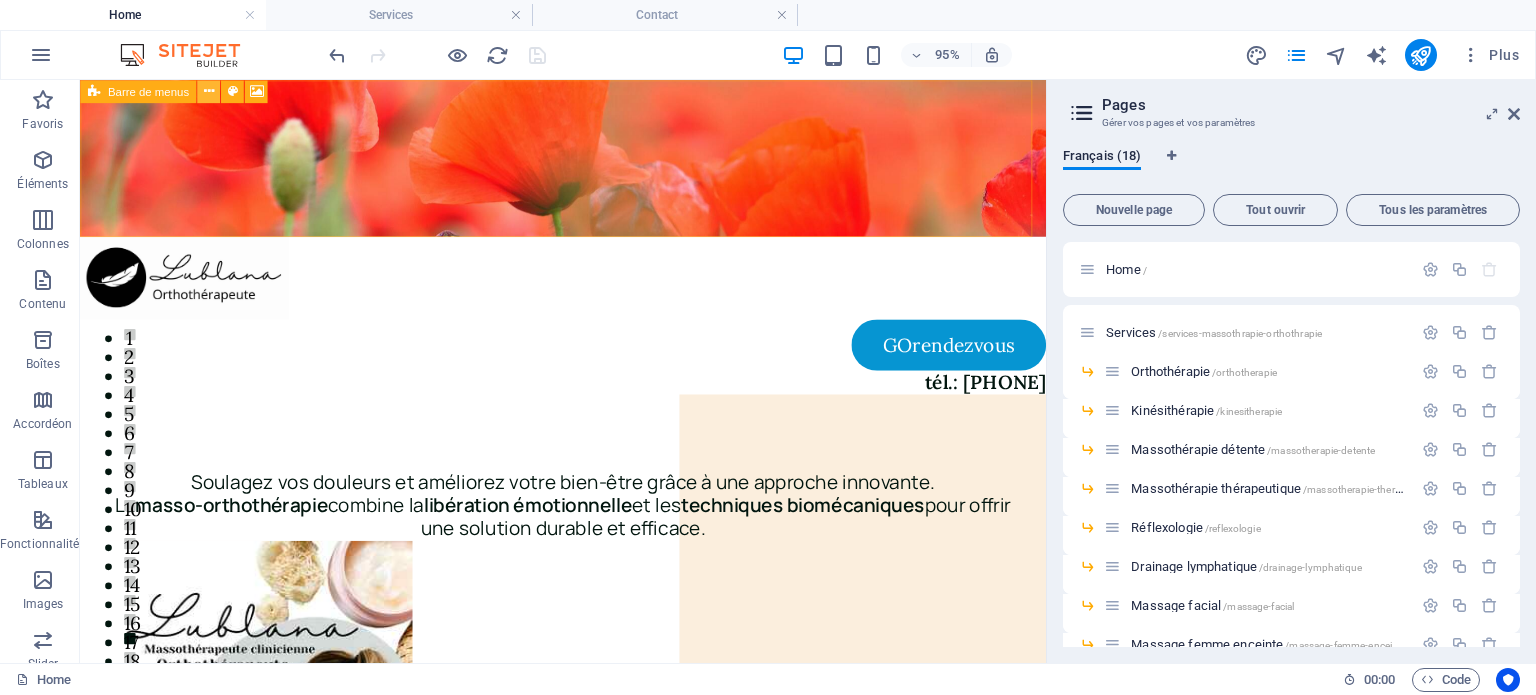click at bounding box center (208, 91) 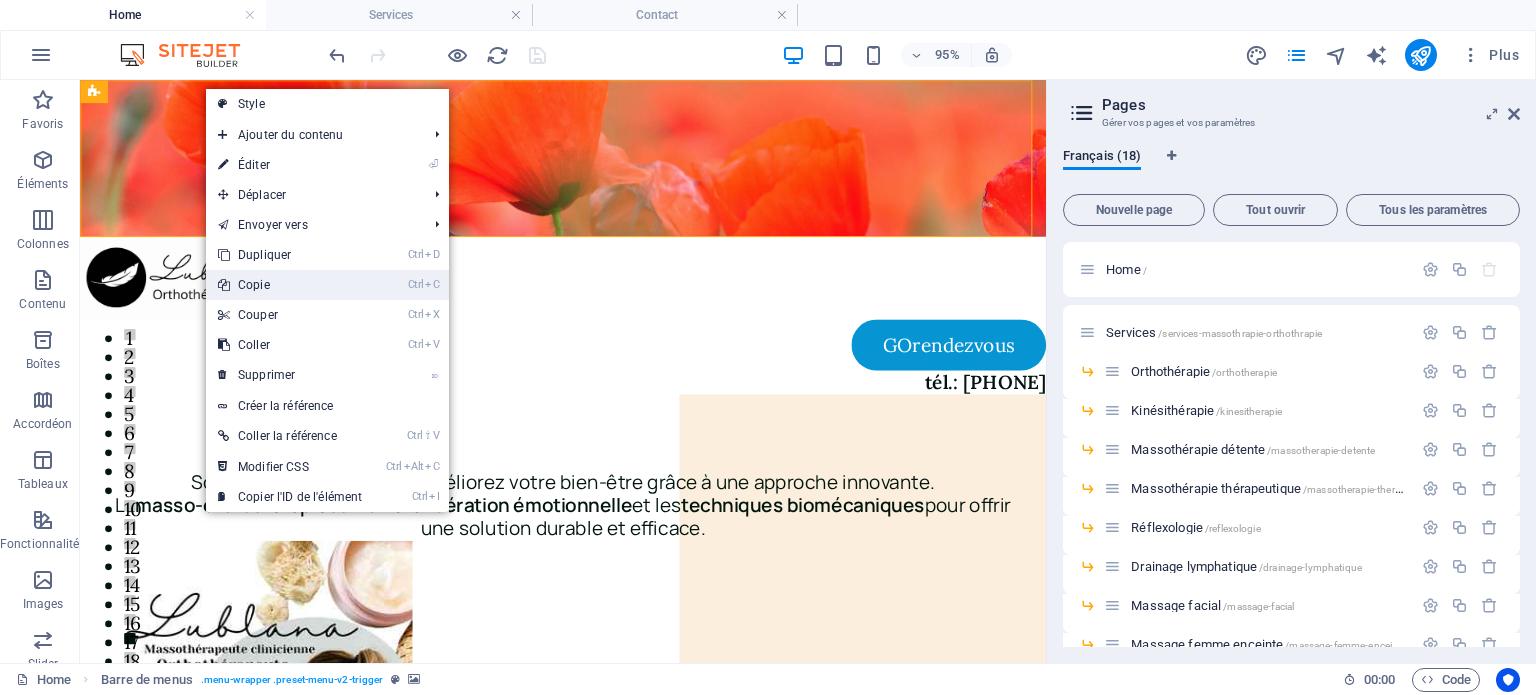 click on "Ctrl C  Copie" at bounding box center [290, 285] 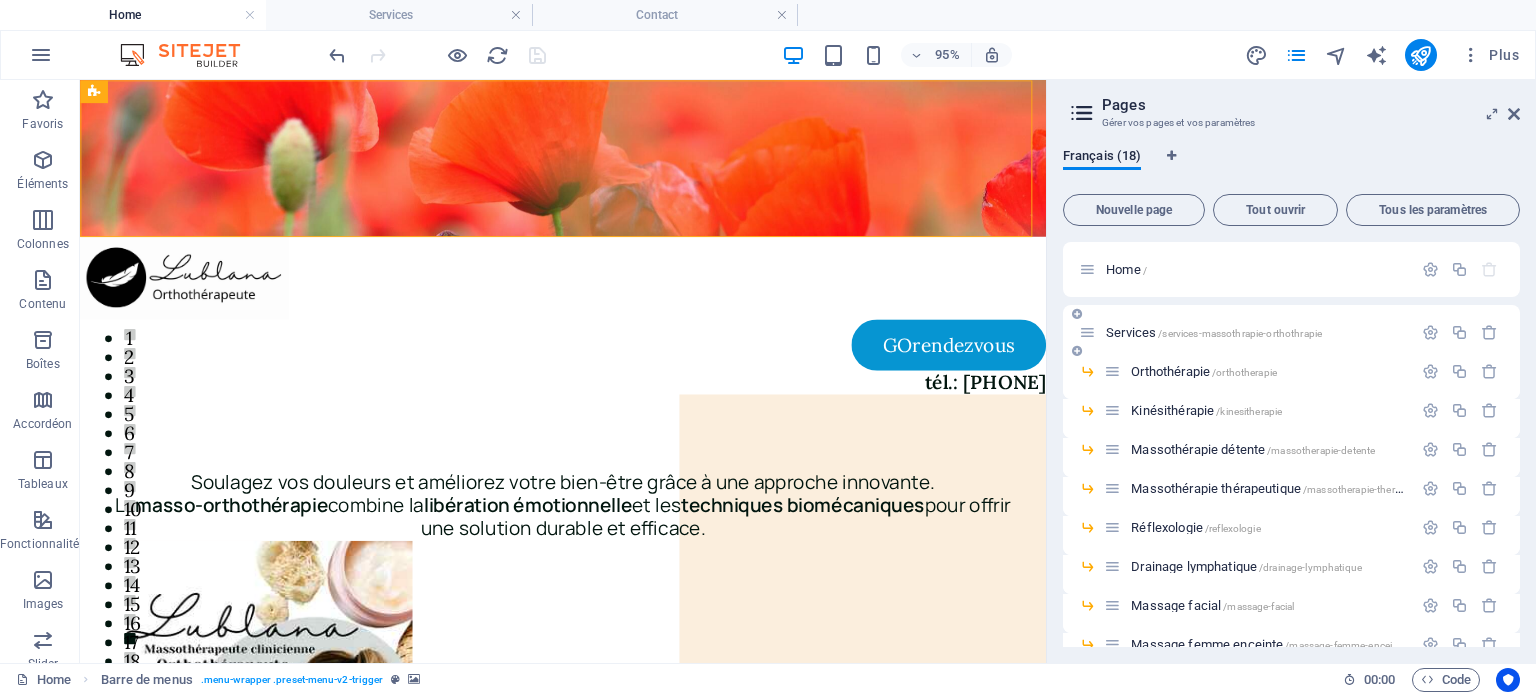 click on "Services /services-massothrapie-orthothrapie" at bounding box center (1214, 332) 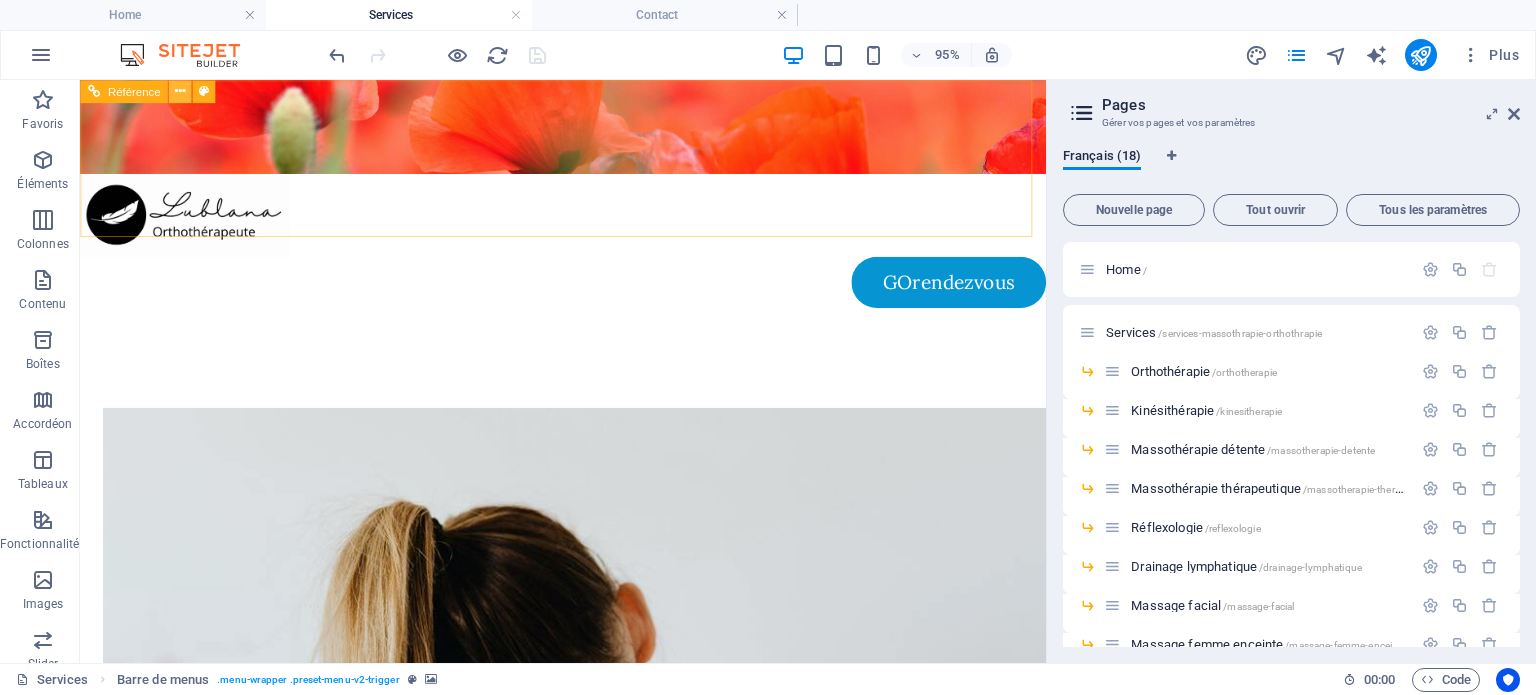 click at bounding box center [180, 91] 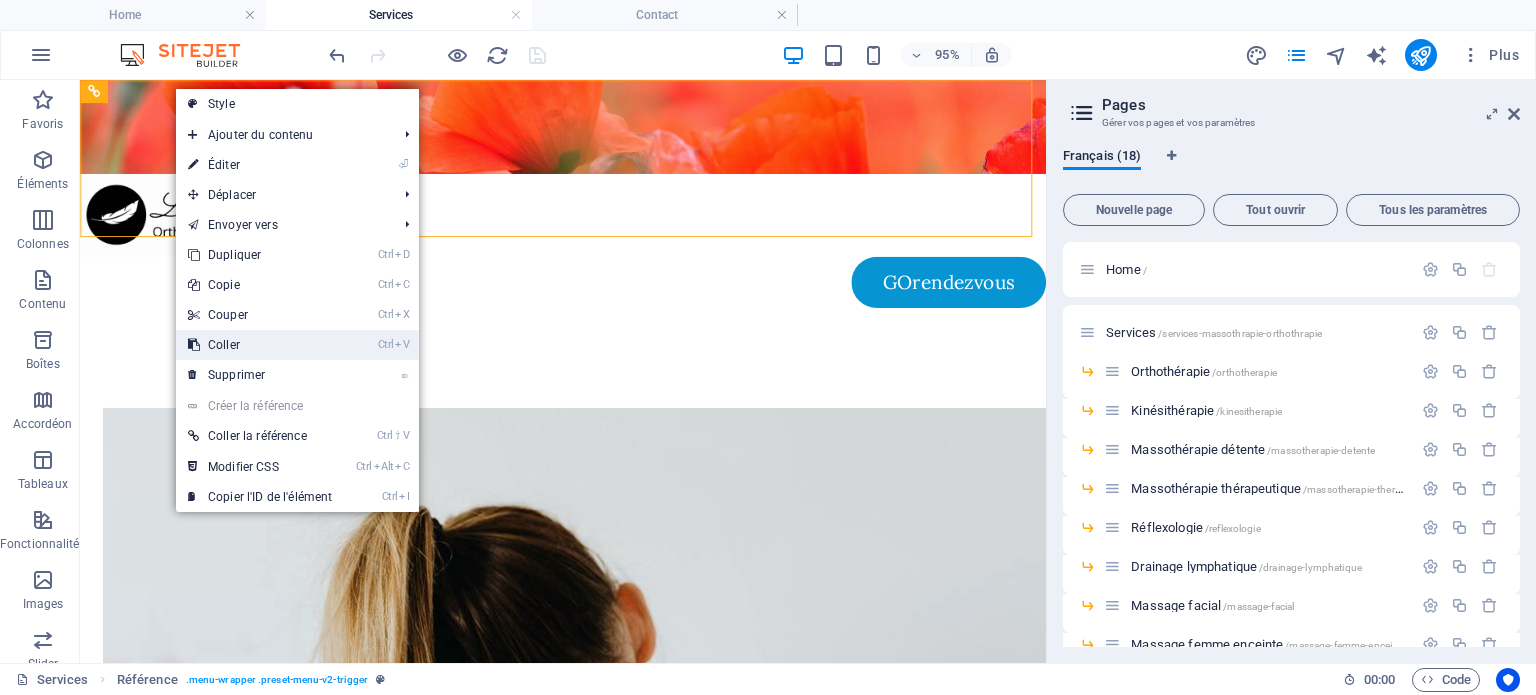 click on "Ctrl V  Coller" at bounding box center [260, 345] 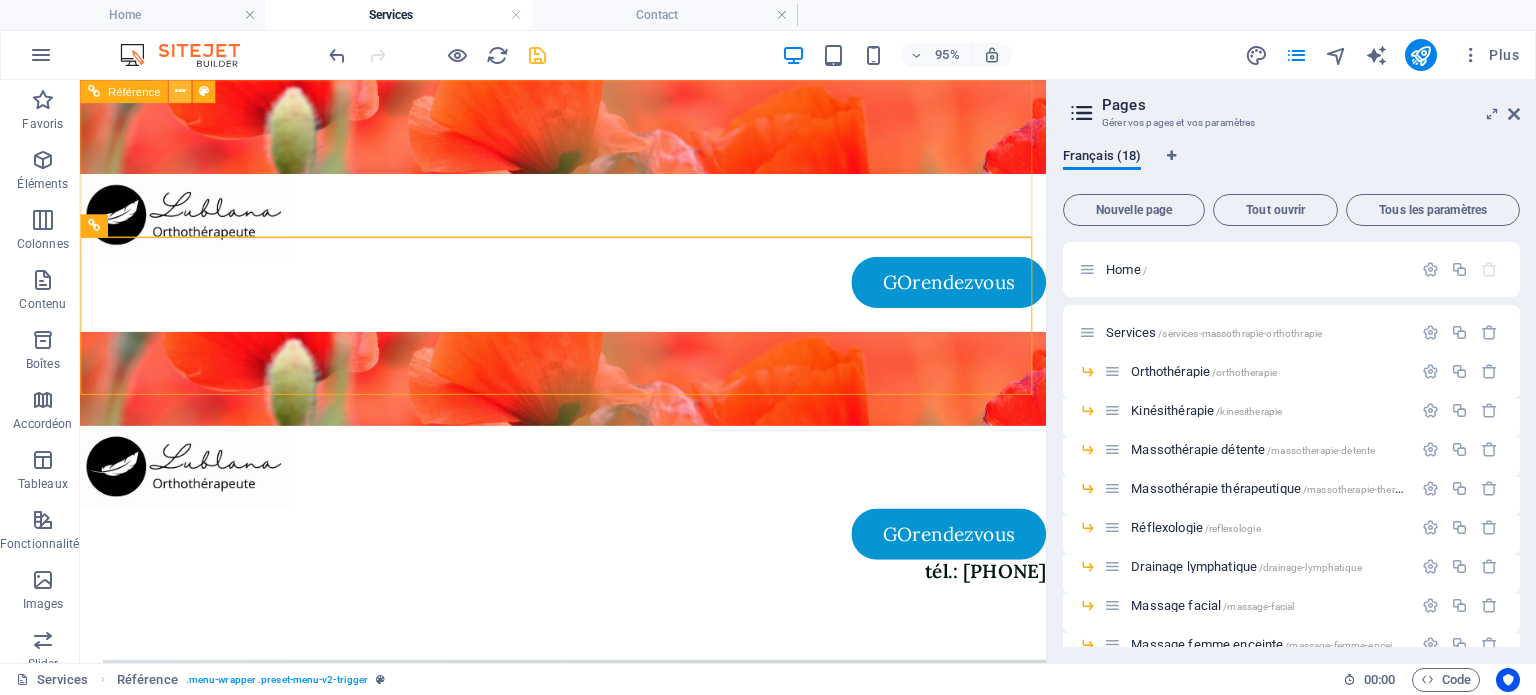 click at bounding box center [180, 91] 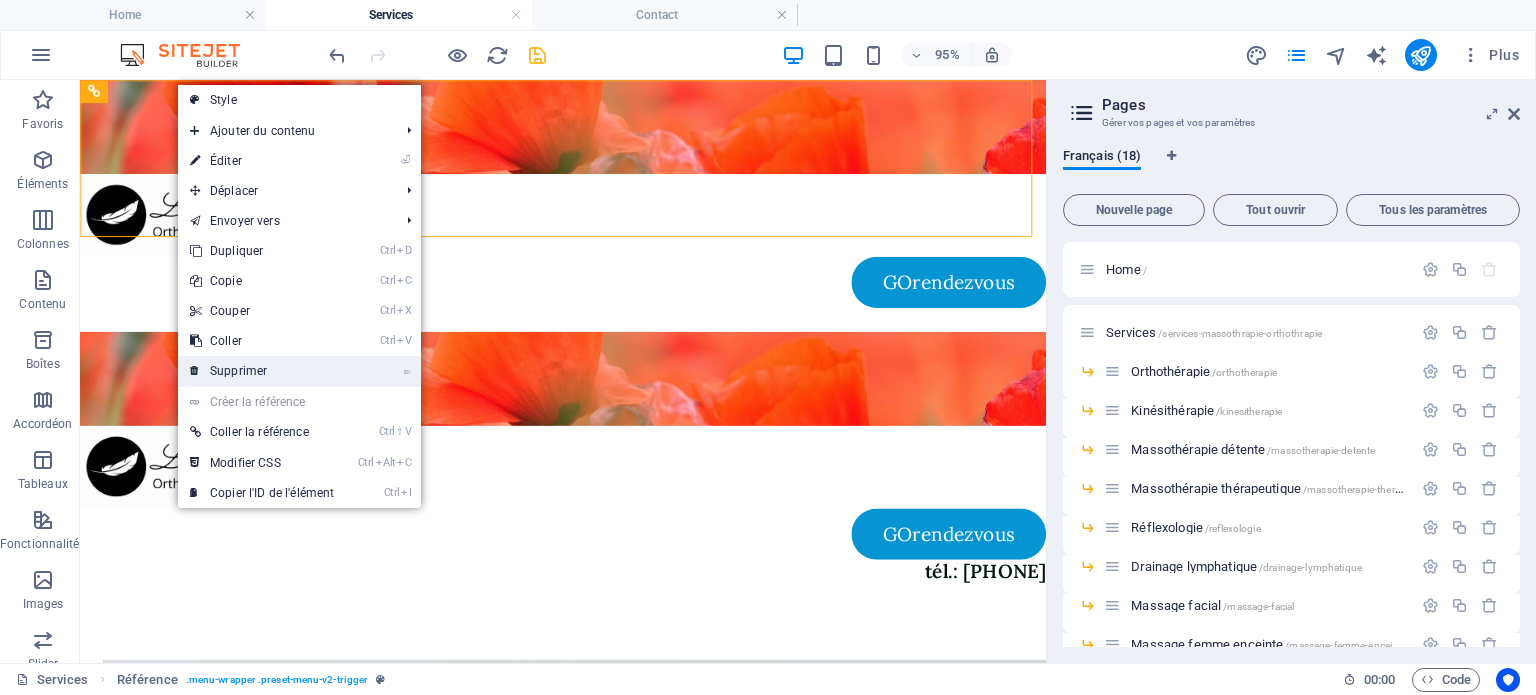 click on "⌦  Supprimer" at bounding box center (262, 371) 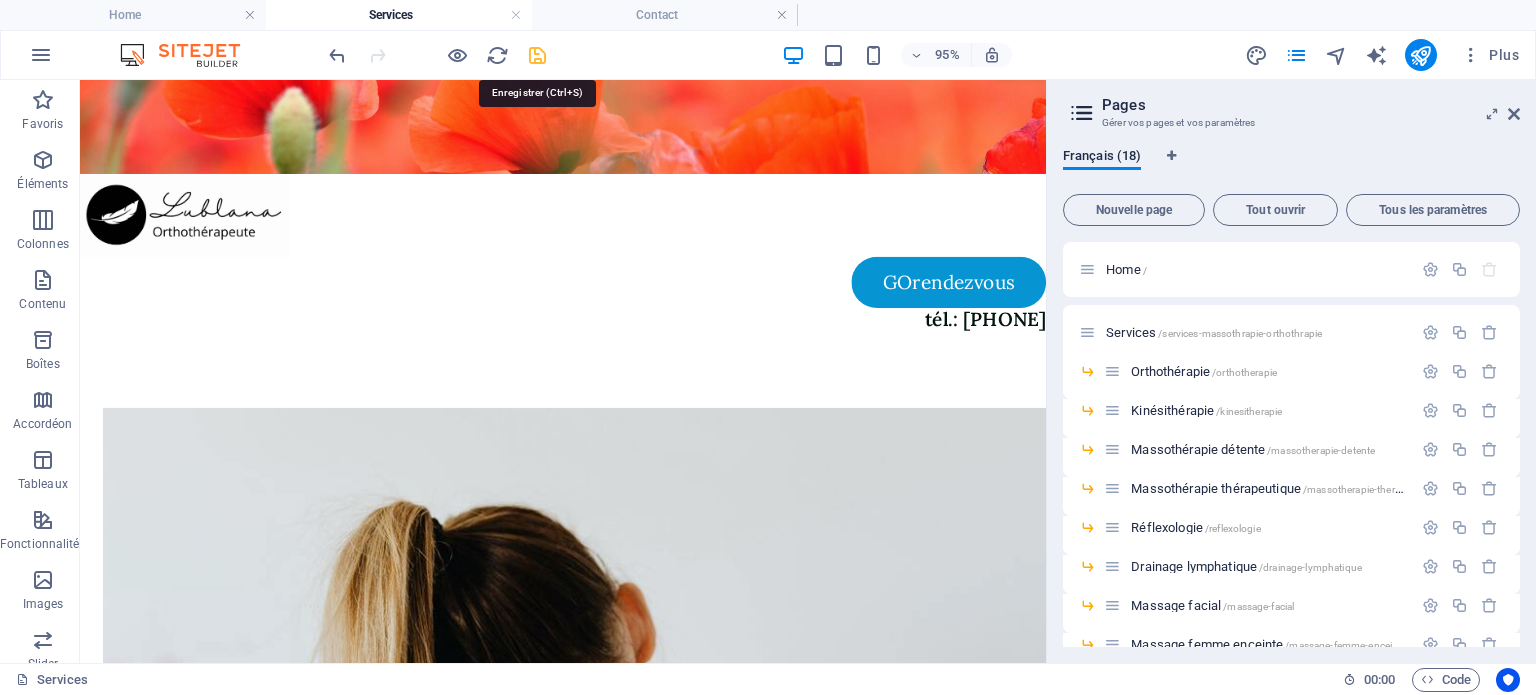 click at bounding box center [537, 55] 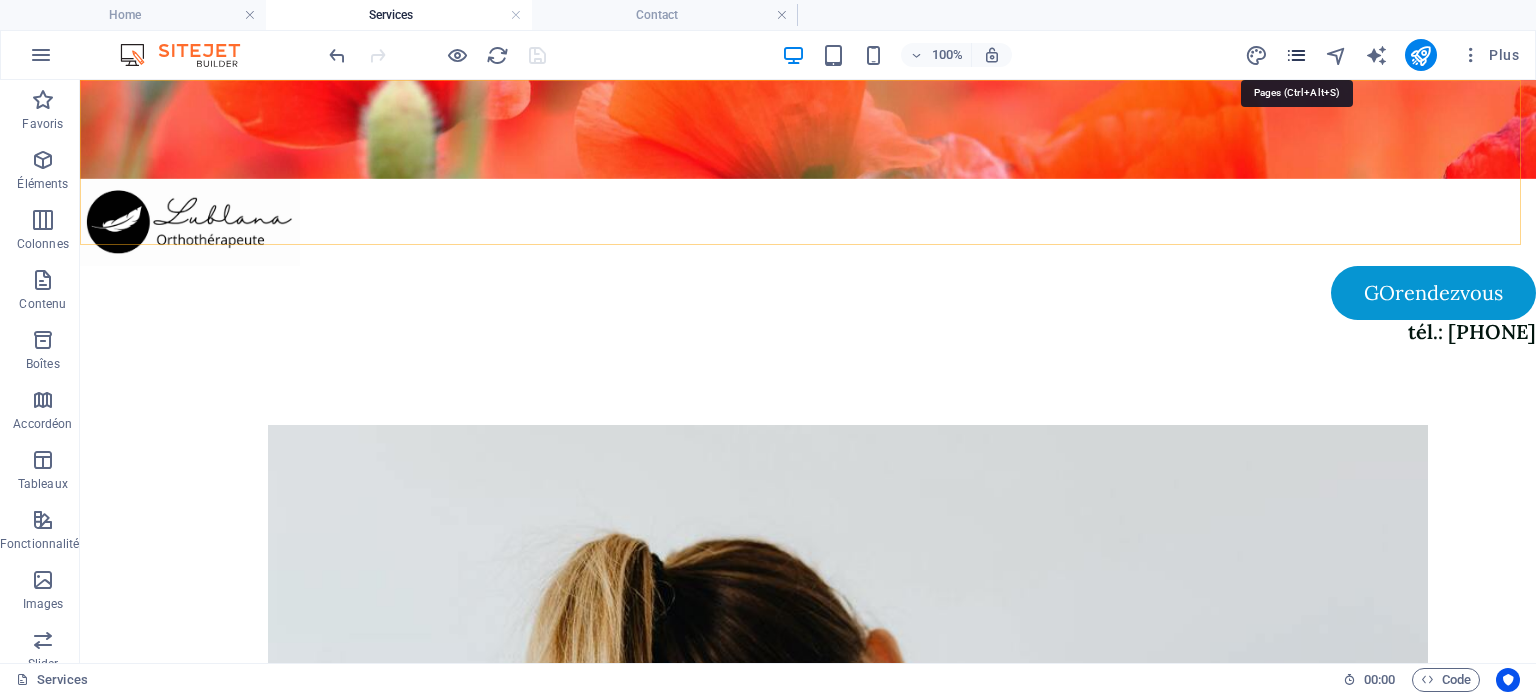 click at bounding box center (1296, 55) 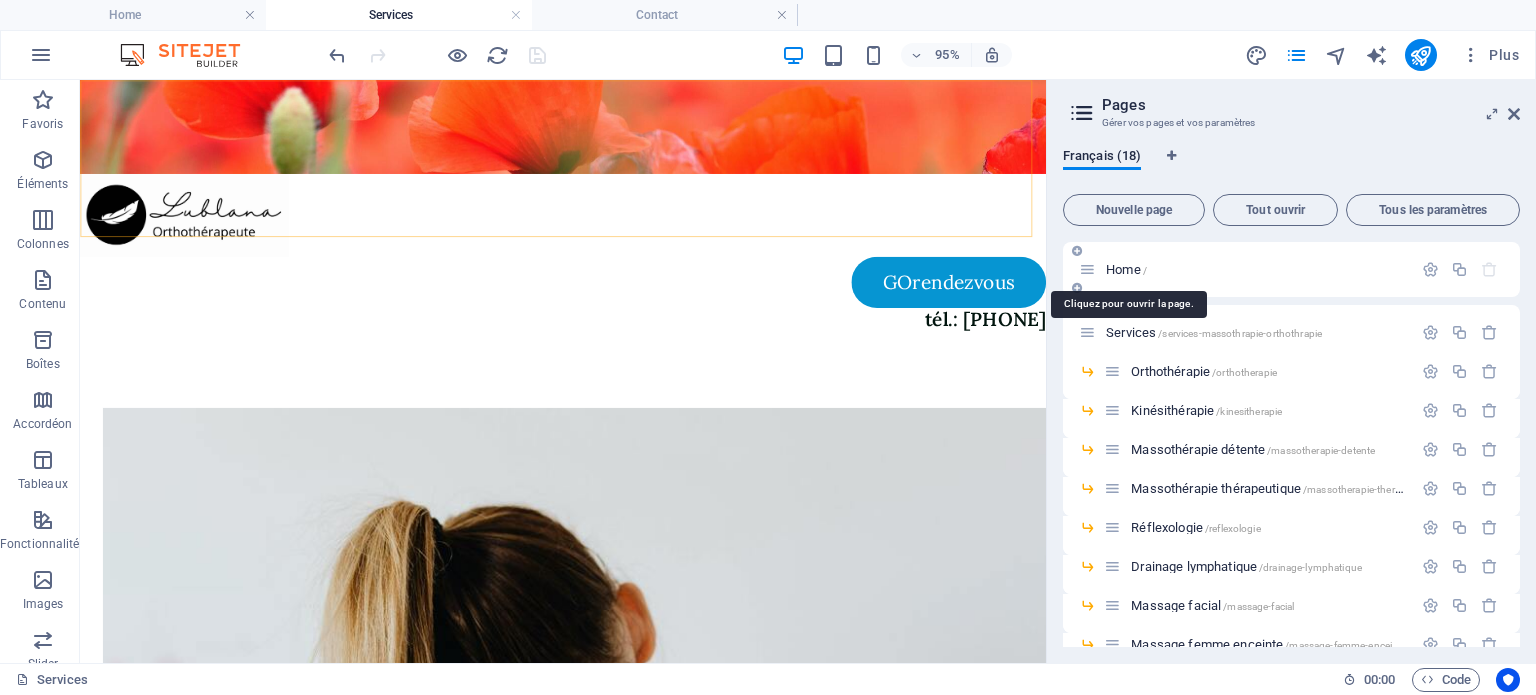 click on "Home /" at bounding box center [1126, 269] 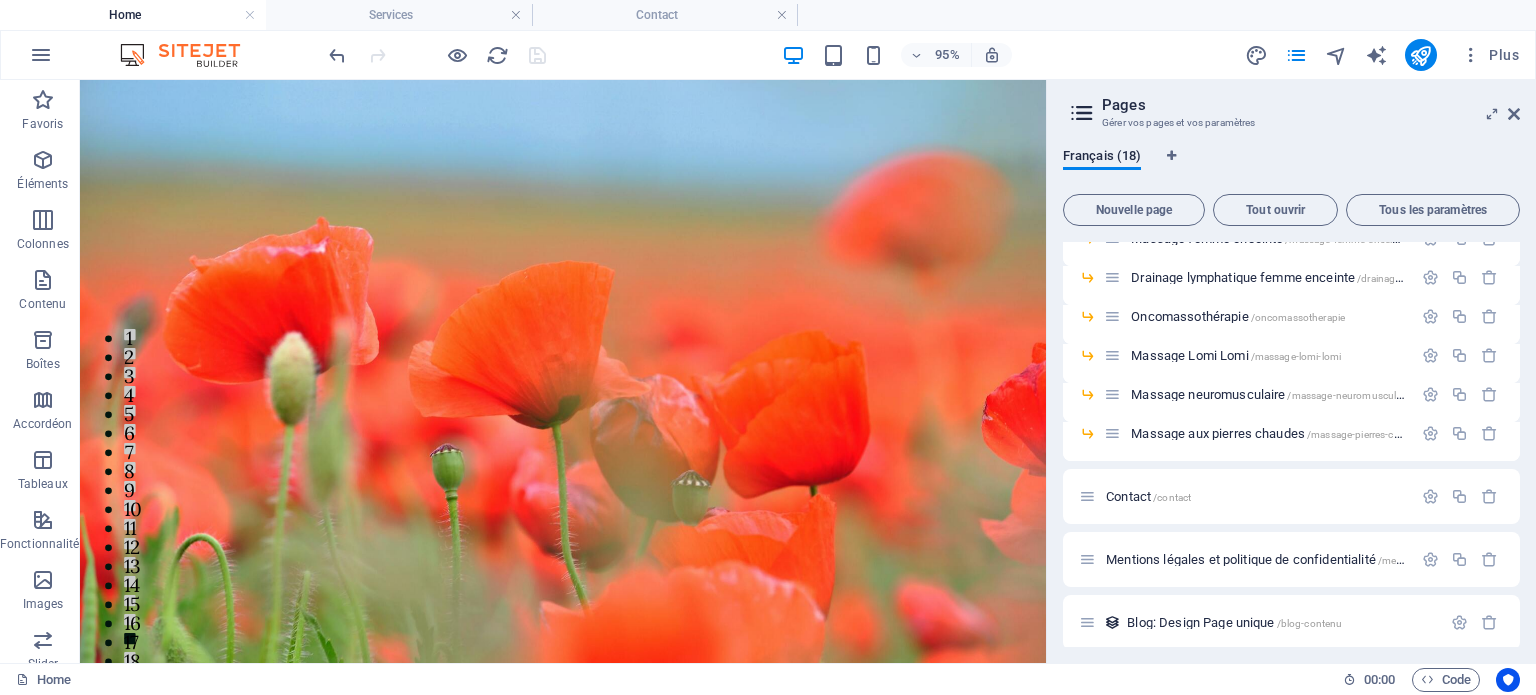 scroll, scrollTop: 416, scrollLeft: 0, axis: vertical 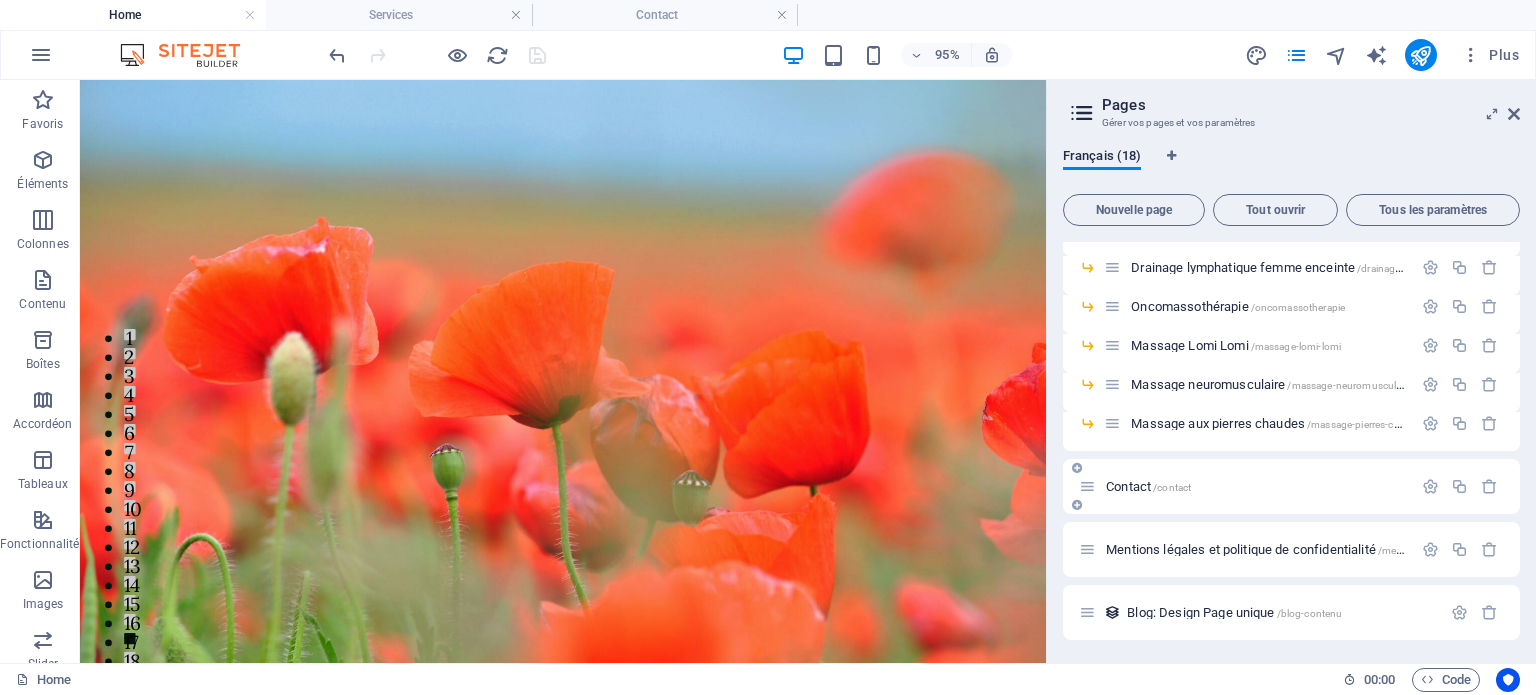 click on "Contact /contact" at bounding box center [1148, 486] 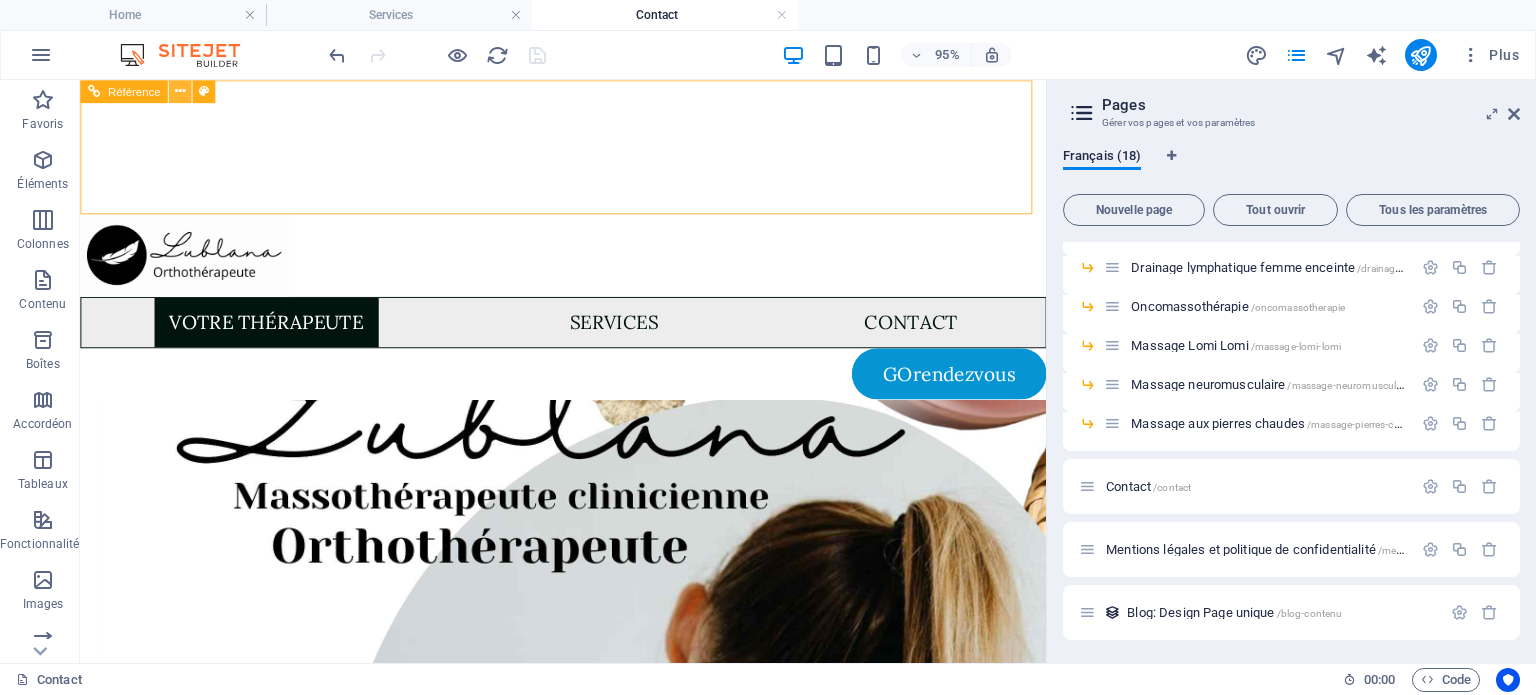 click at bounding box center (180, 91) 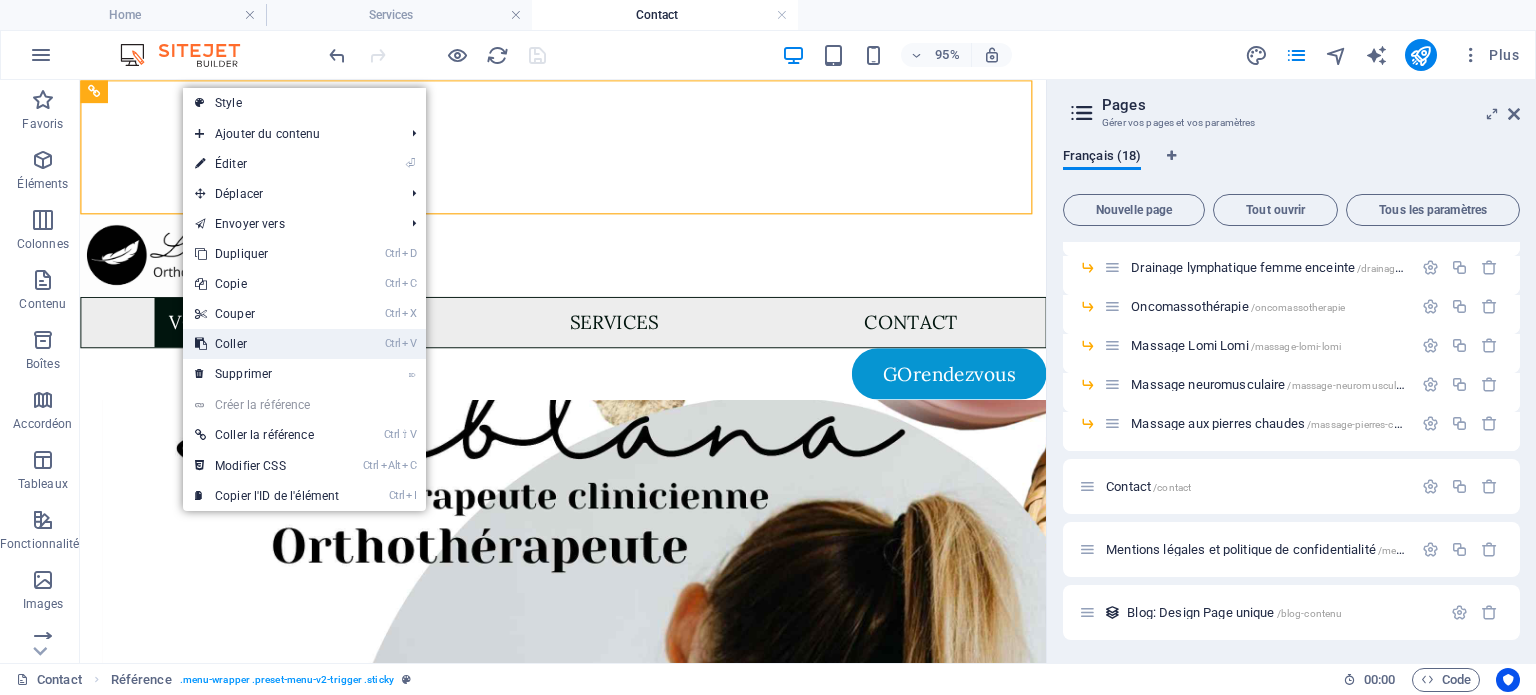 drag, startPoint x: 241, startPoint y: 338, endPoint x: 200, endPoint y: 265, distance: 83.725746 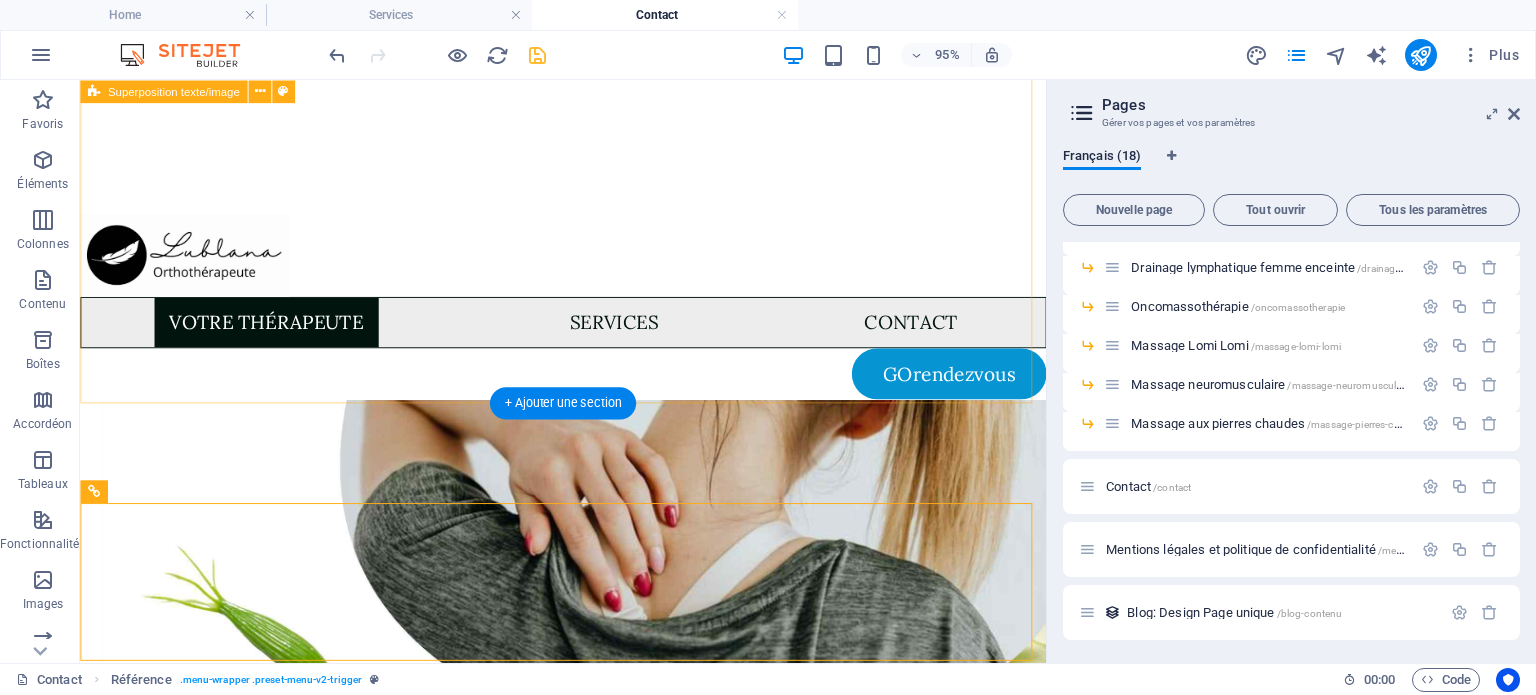 scroll, scrollTop: 416, scrollLeft: 0, axis: vertical 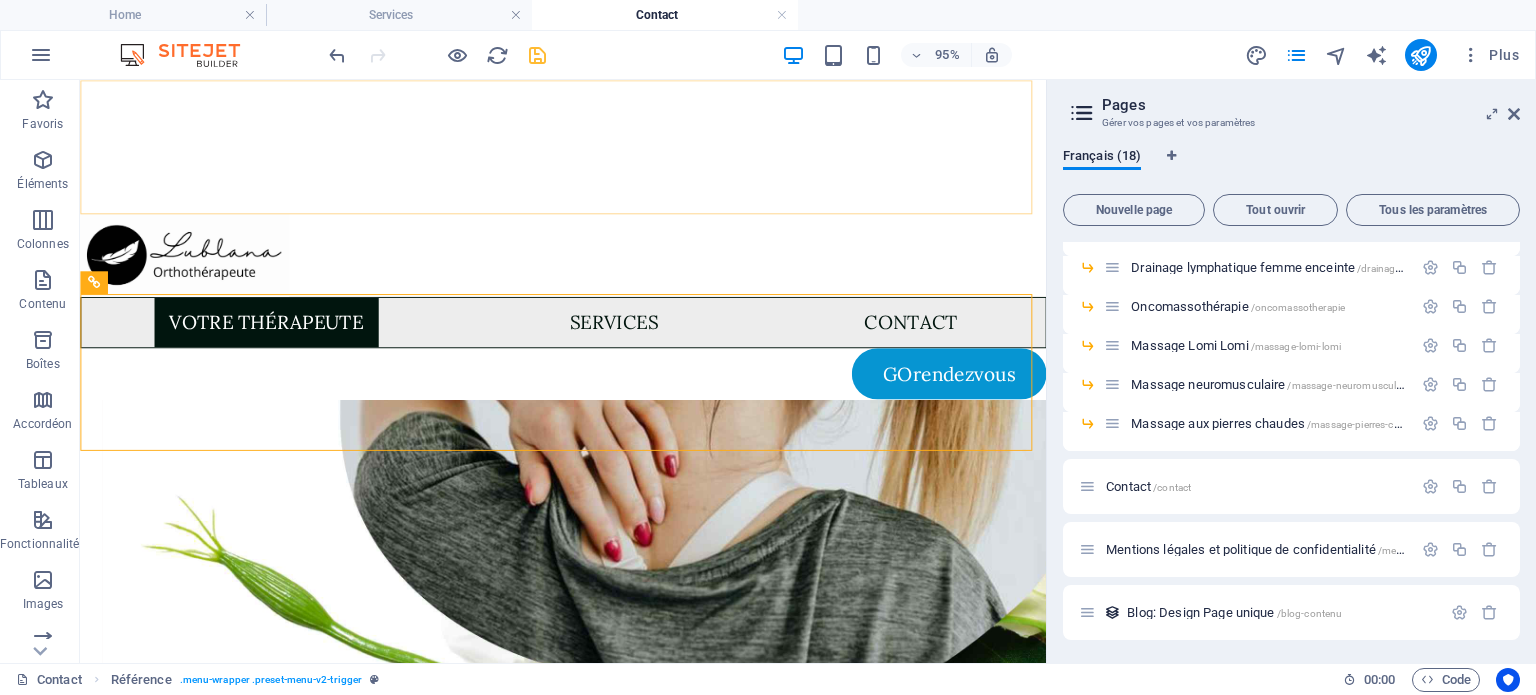 click at bounding box center (588, 264) 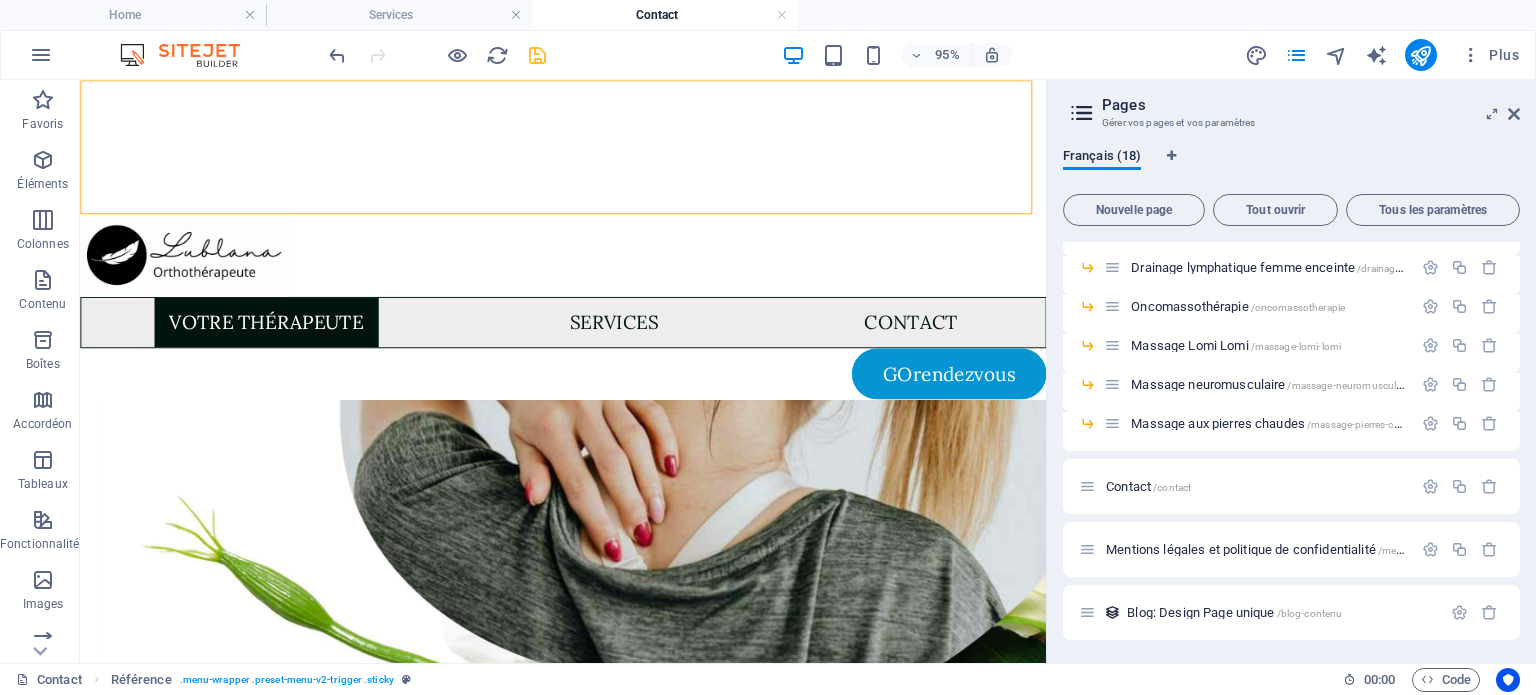 drag, startPoint x: 185, startPoint y: 174, endPoint x: 149, endPoint y: 104, distance: 78.714676 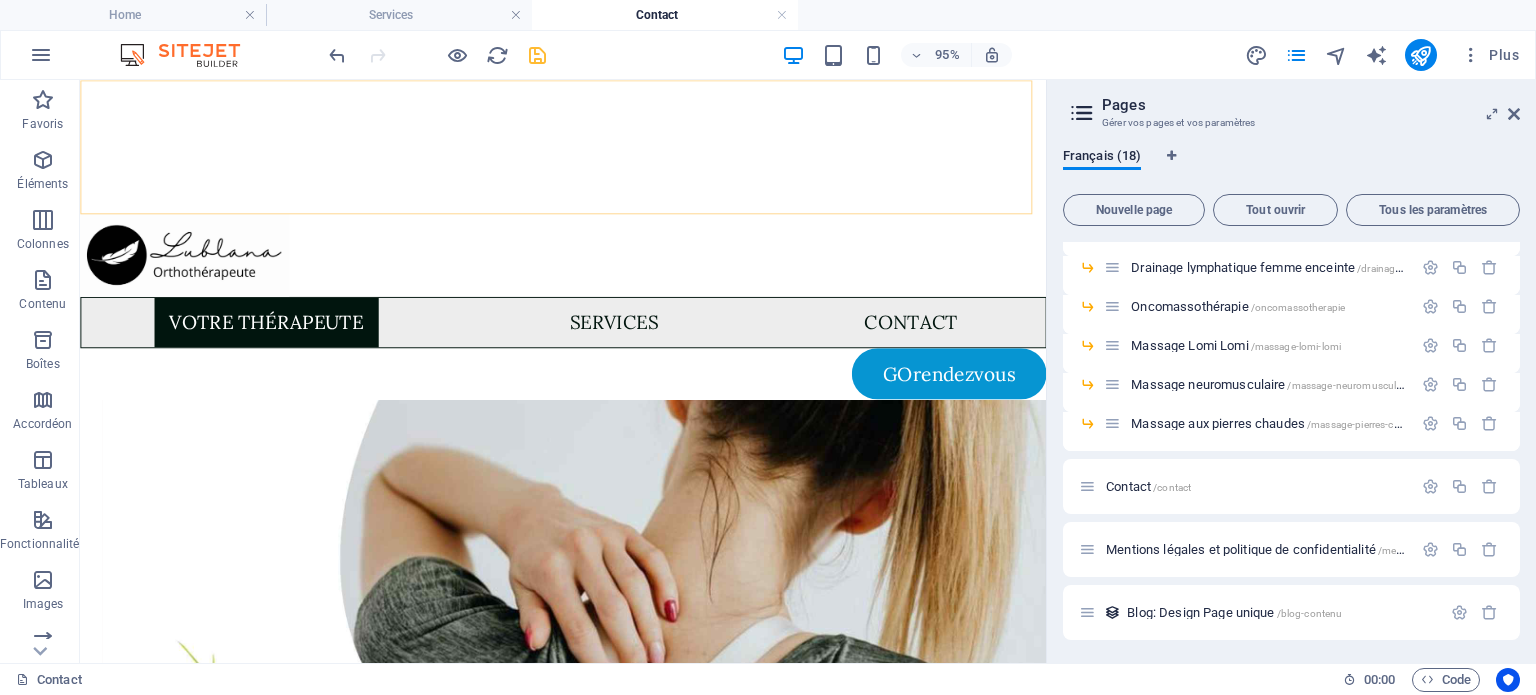 scroll, scrollTop: 216, scrollLeft: 0, axis: vertical 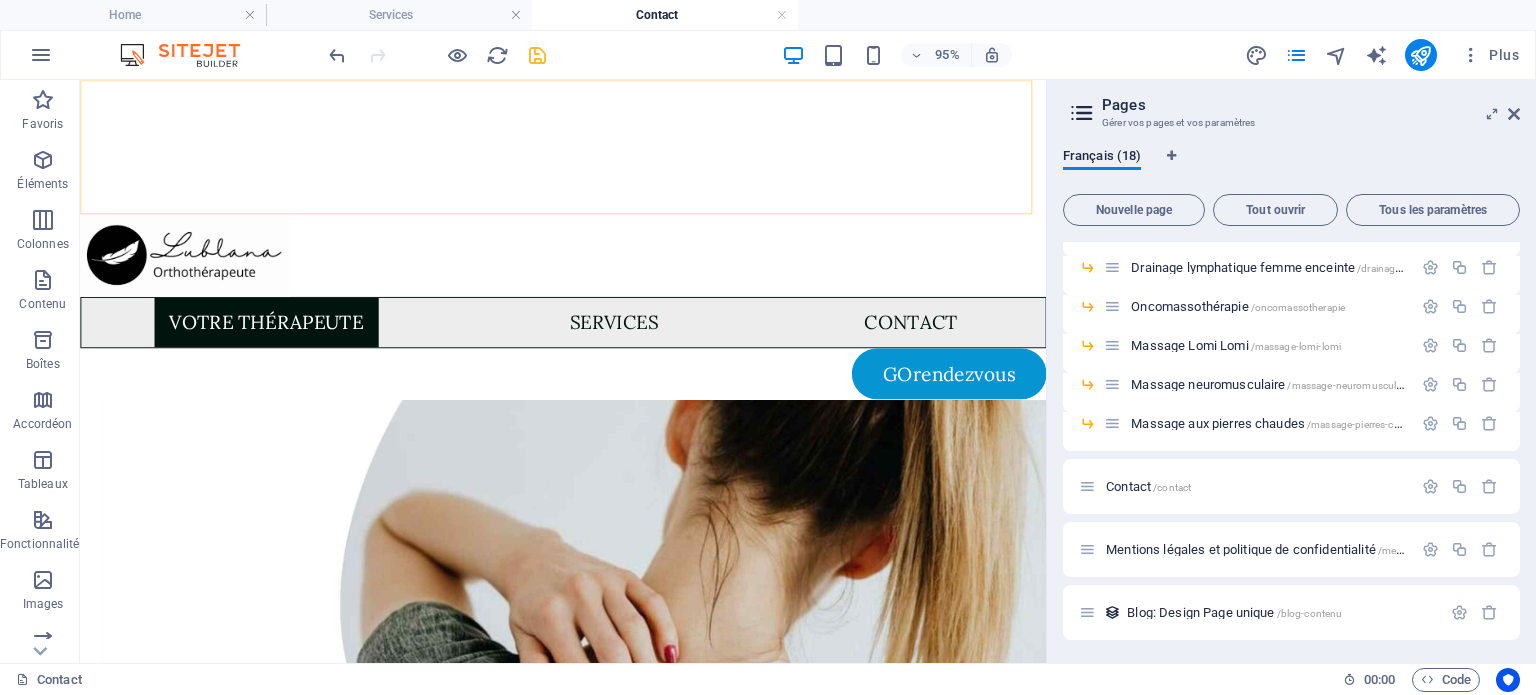 click at bounding box center (588, 264) 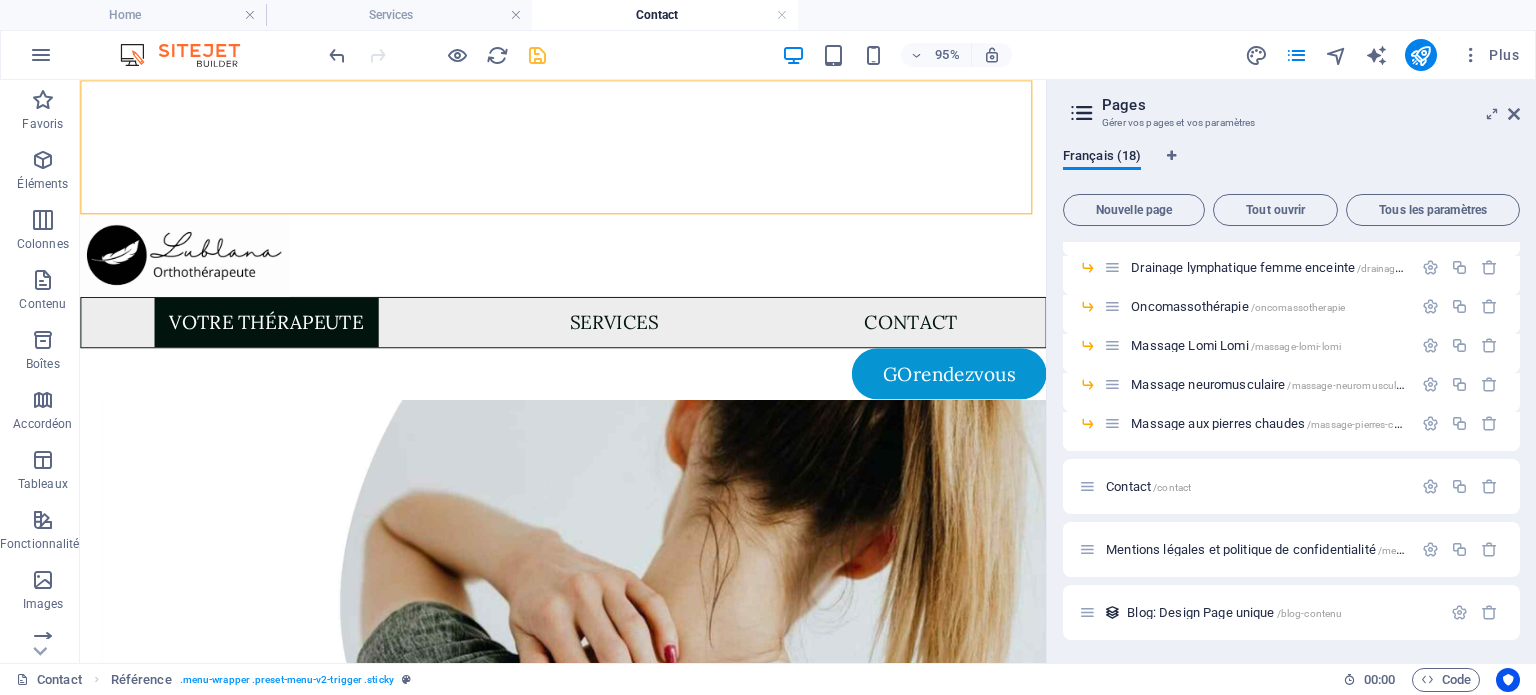 click at bounding box center (588, 264) 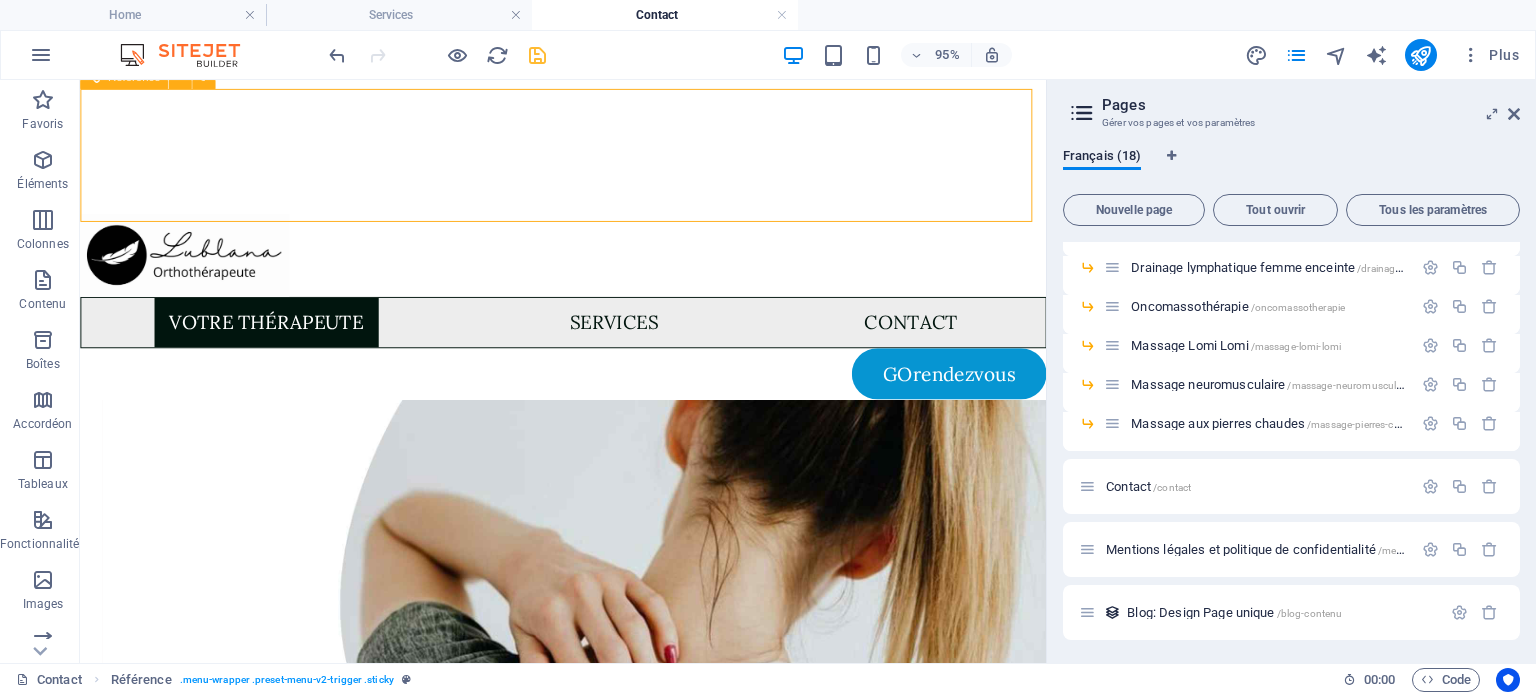 scroll, scrollTop: 0, scrollLeft: 0, axis: both 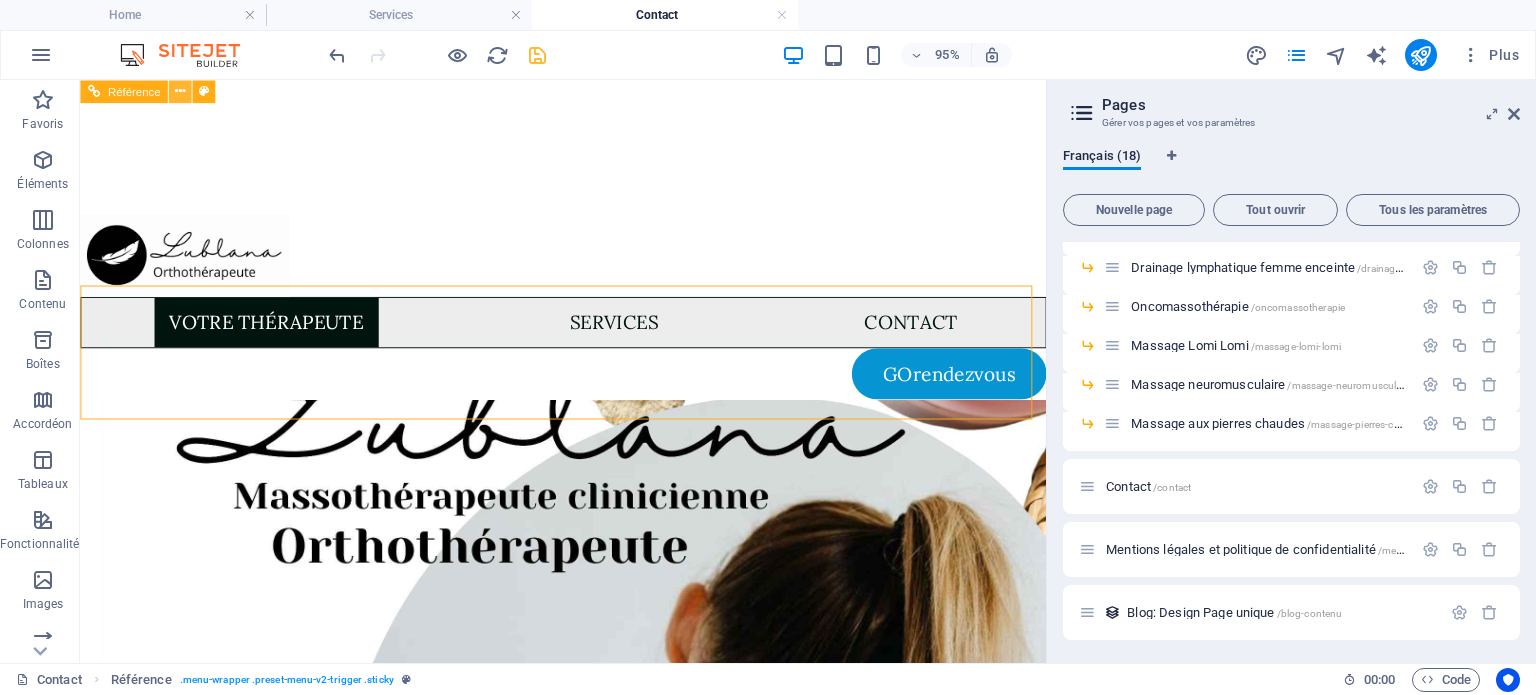 click at bounding box center [180, 91] 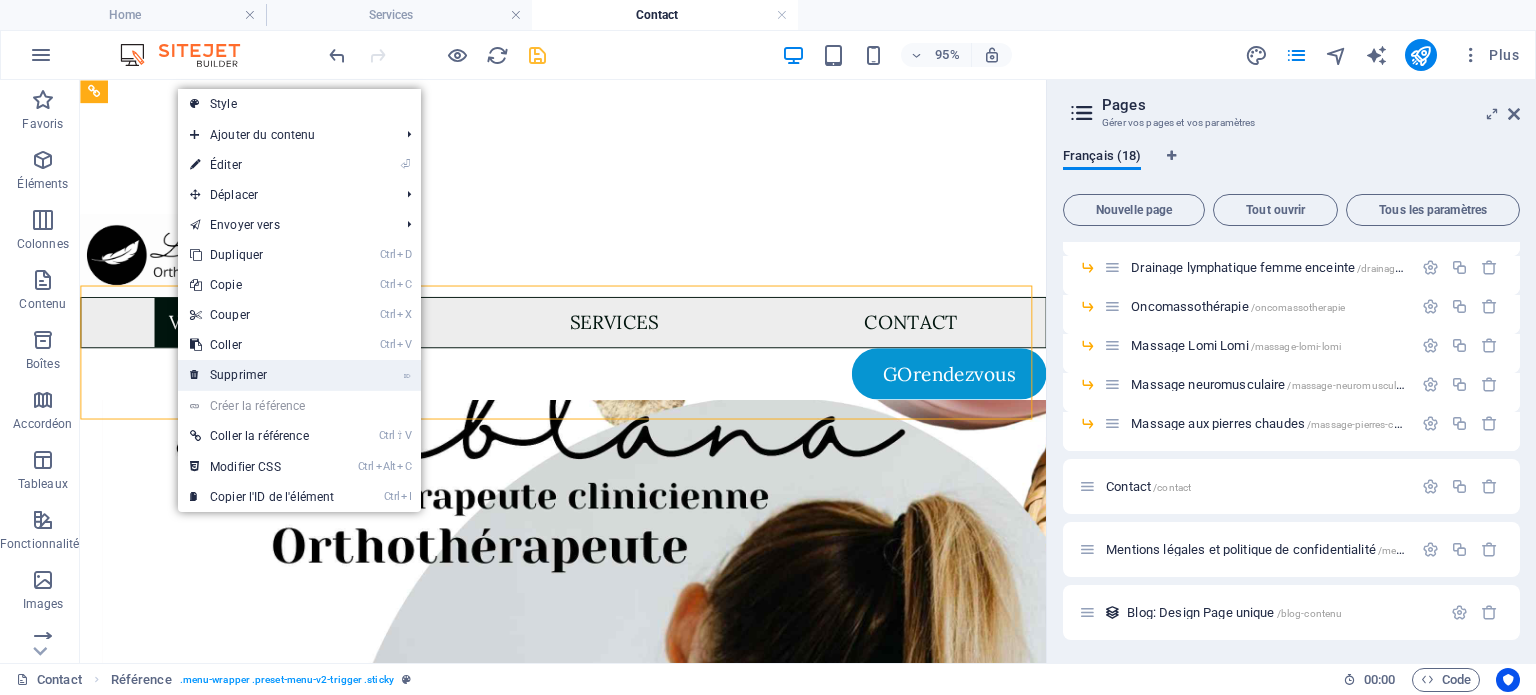 click on "⌦  Supprimer" at bounding box center [262, 375] 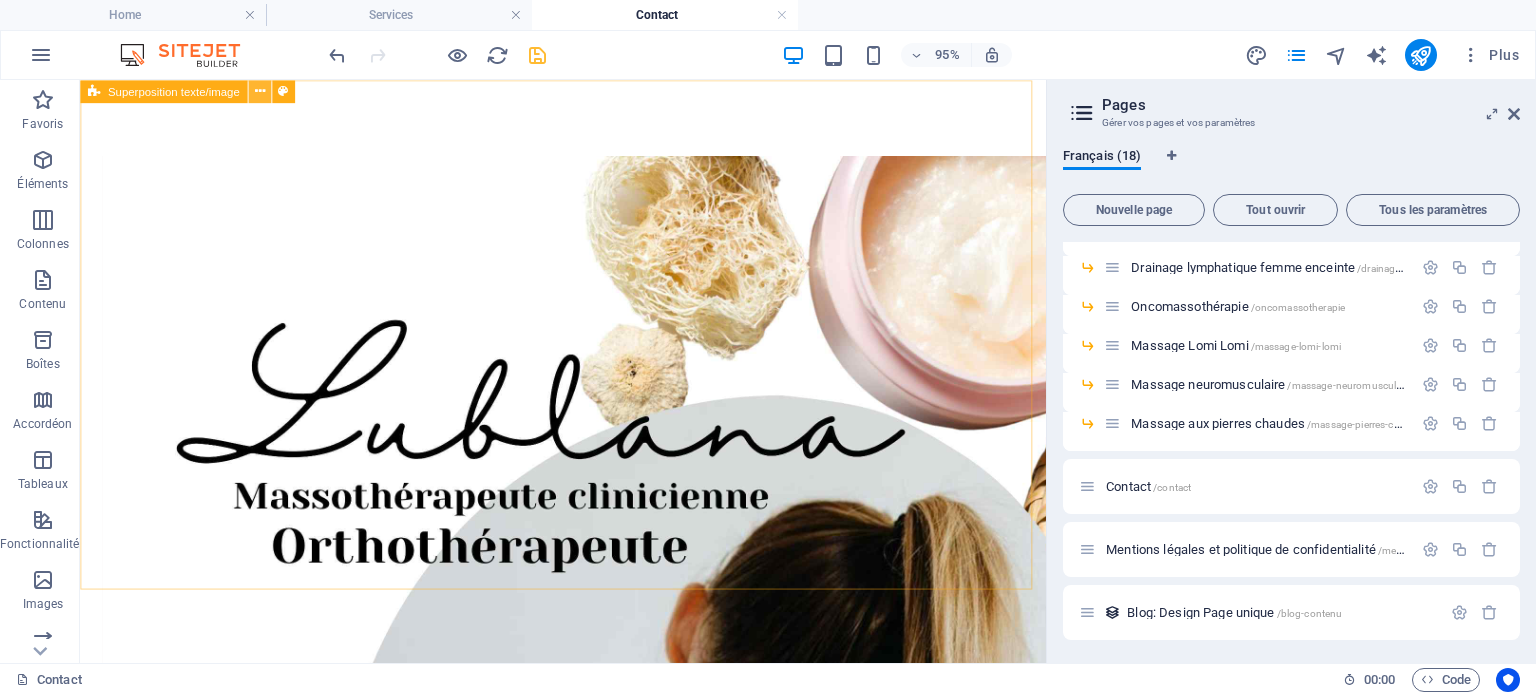 click at bounding box center (259, 91) 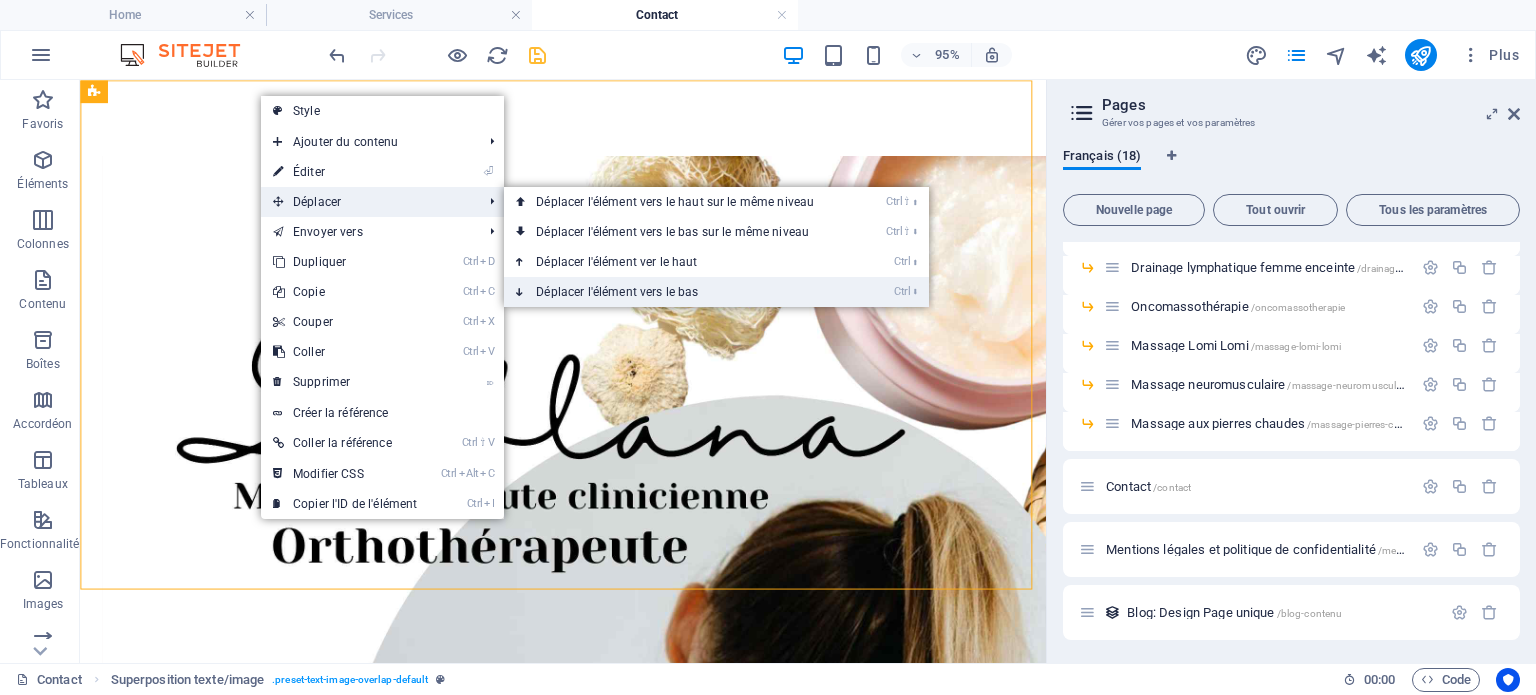 click on "Ctrl ⬇  Déplacer l'élément vers le bas" at bounding box center (679, 292) 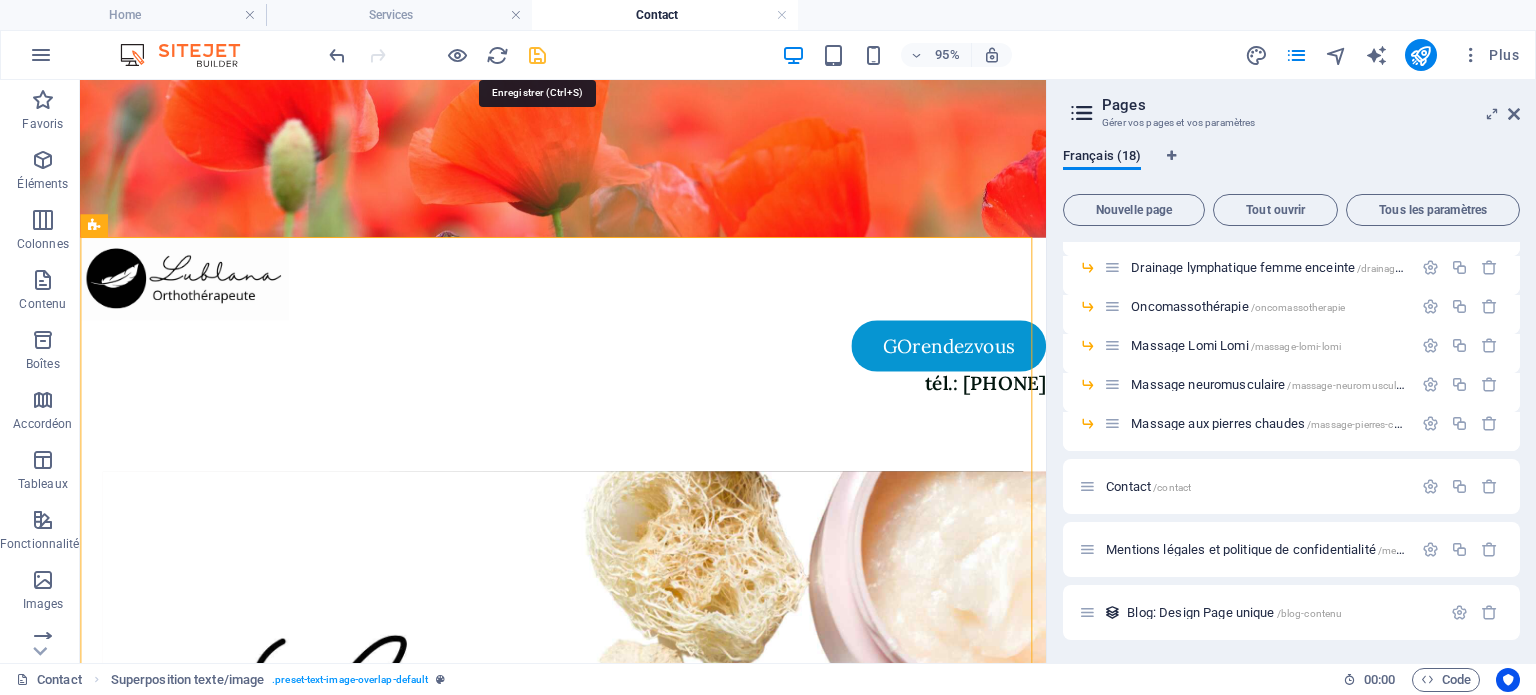 click at bounding box center (537, 55) 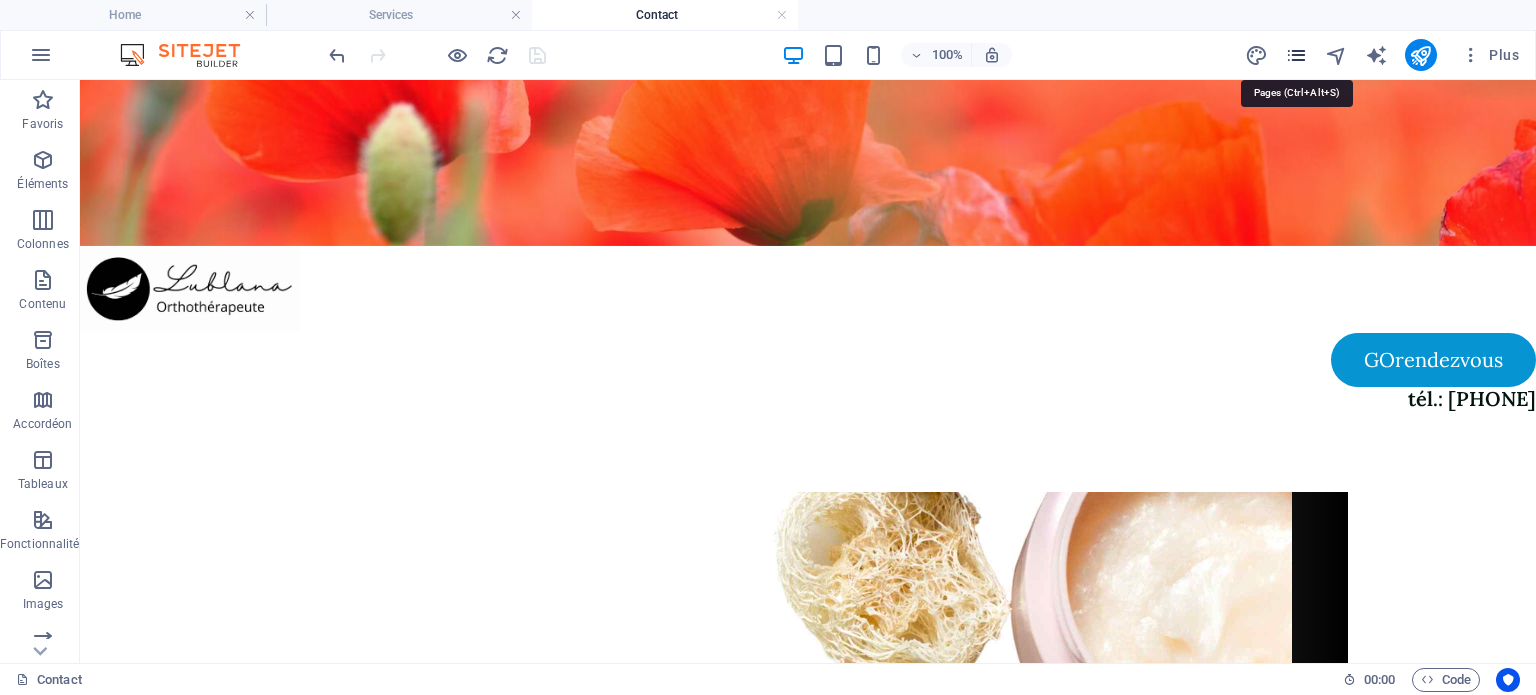click at bounding box center [1296, 55] 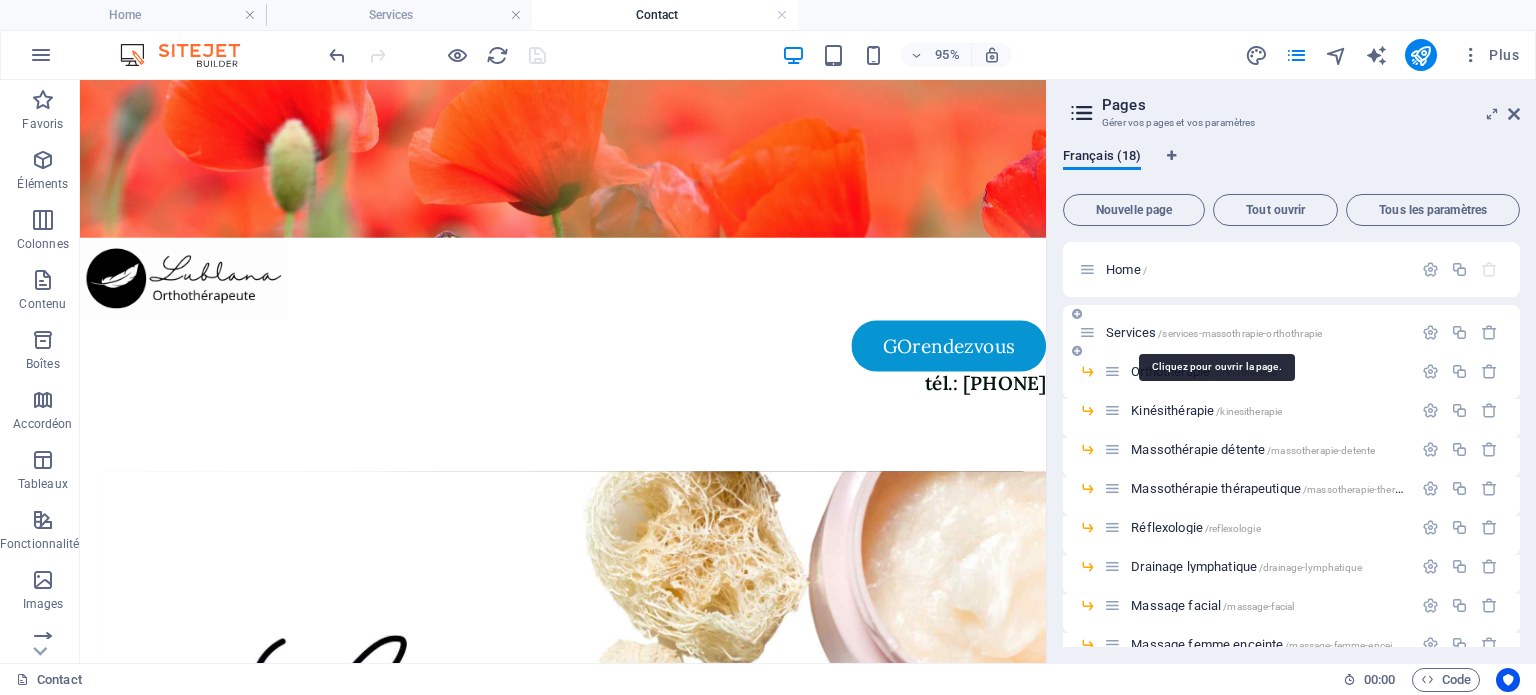 click on "Services /services-massothrapie-orthothrapie" at bounding box center [1214, 332] 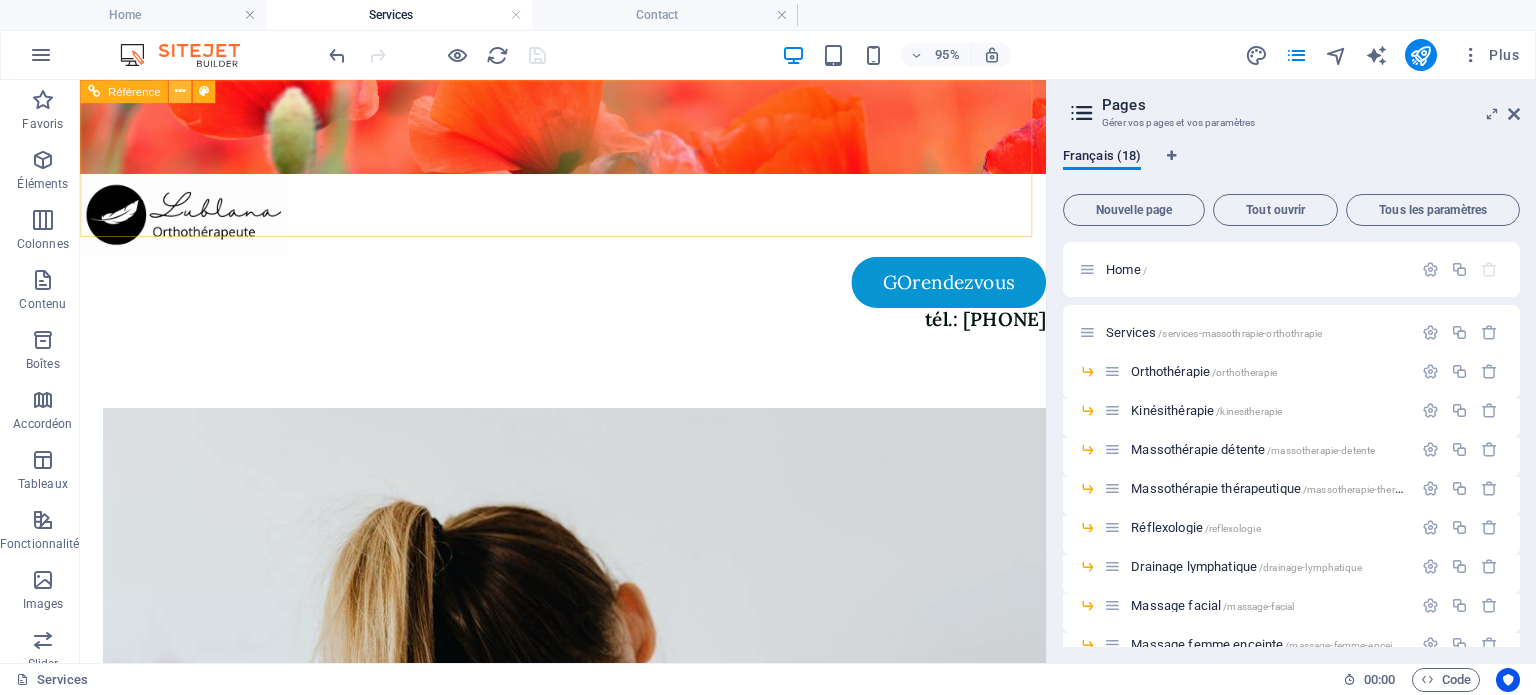 click at bounding box center [180, 91] 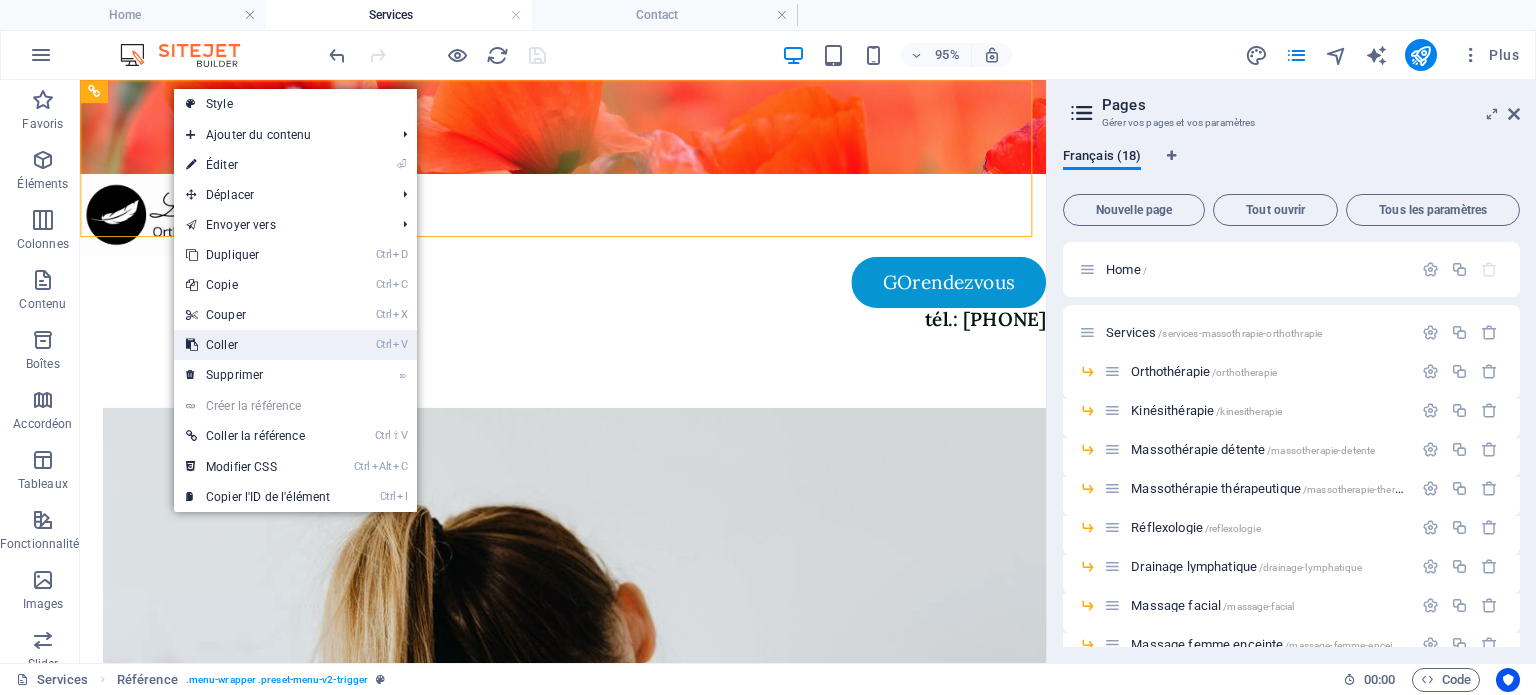 click on "Ctrl V  Coller" at bounding box center (258, 345) 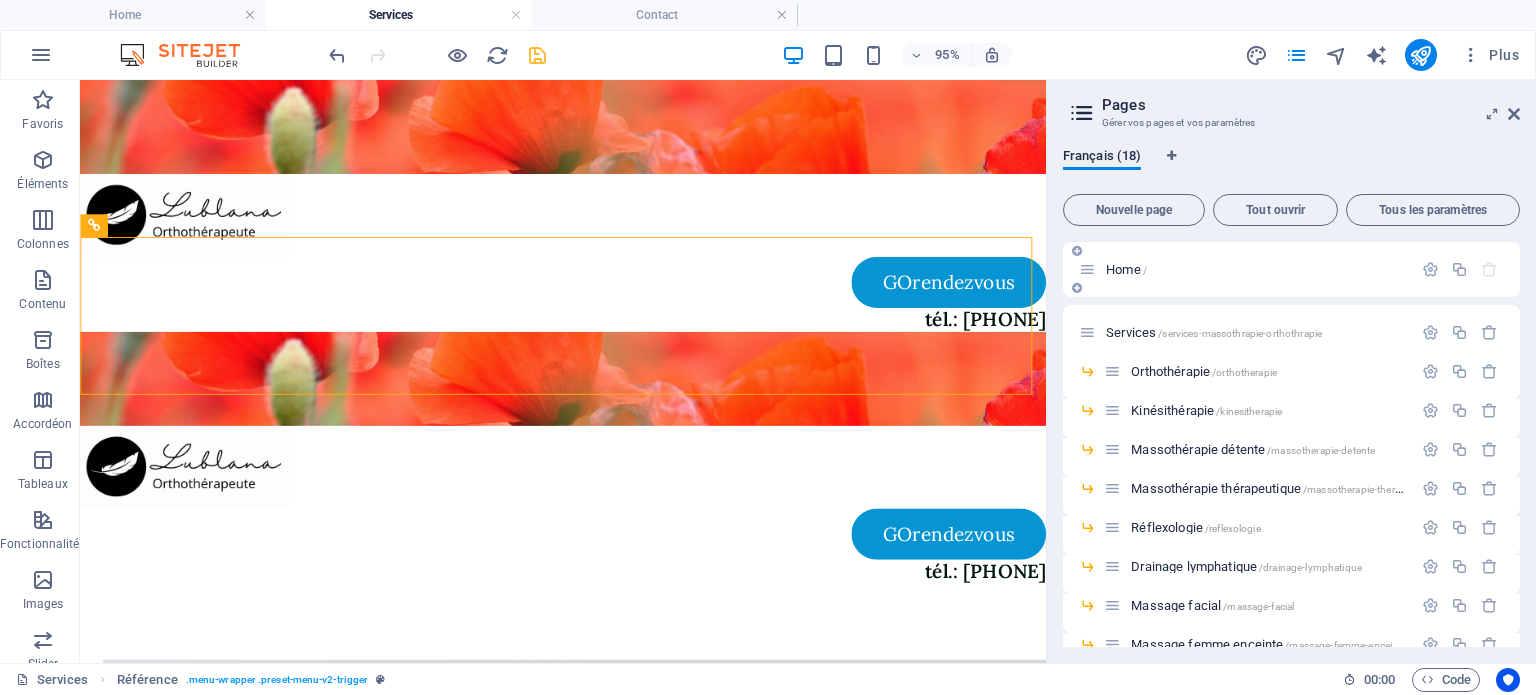 click on "Home /" at bounding box center (1126, 269) 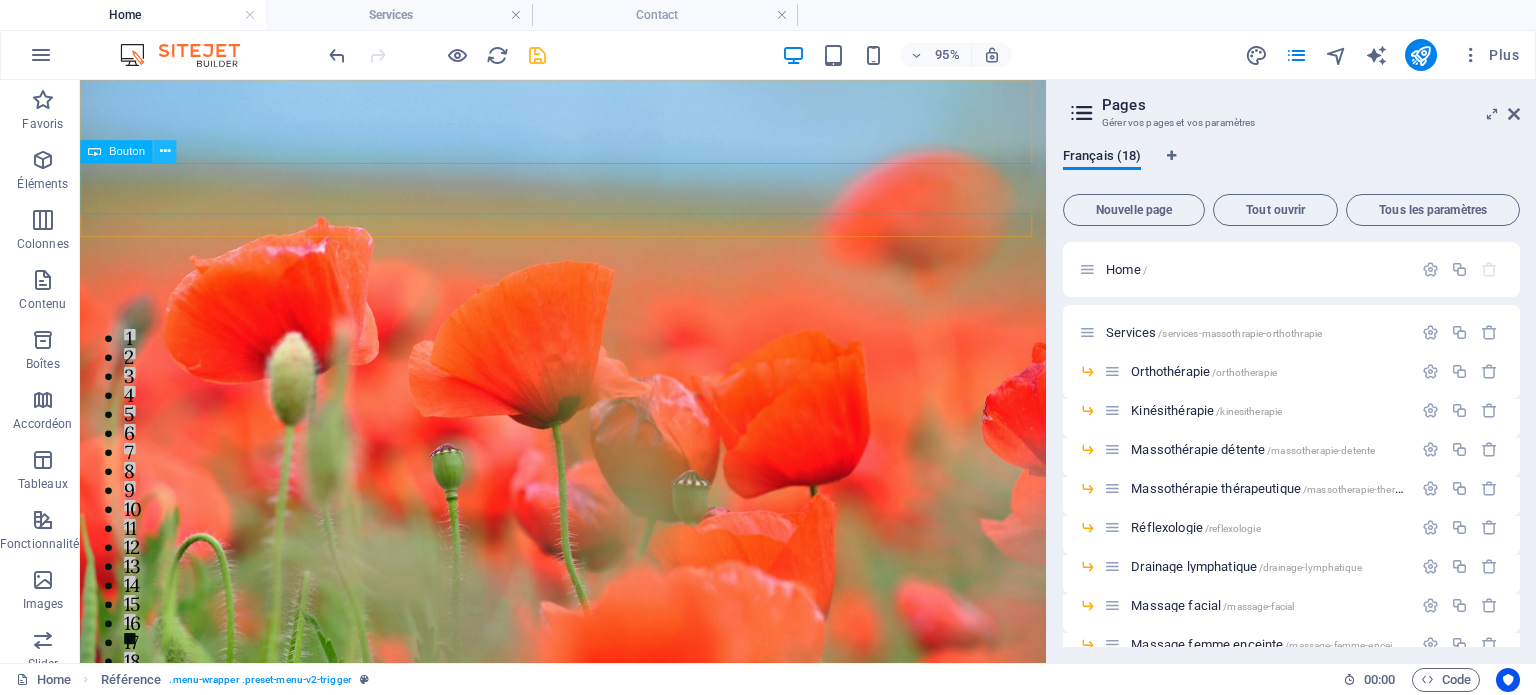 click at bounding box center (164, 151) 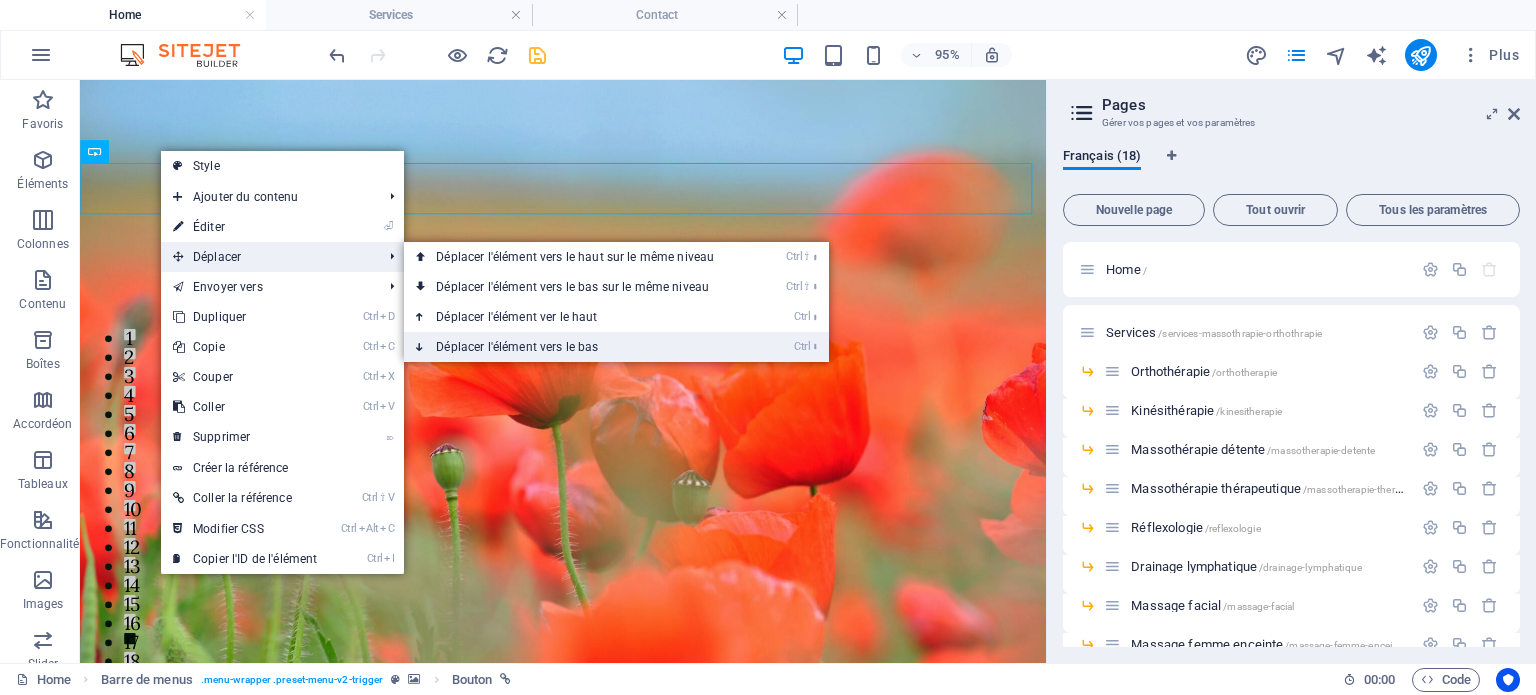 click on "Ctrl ⬇  Déplacer l'élément vers le bas" at bounding box center (579, 347) 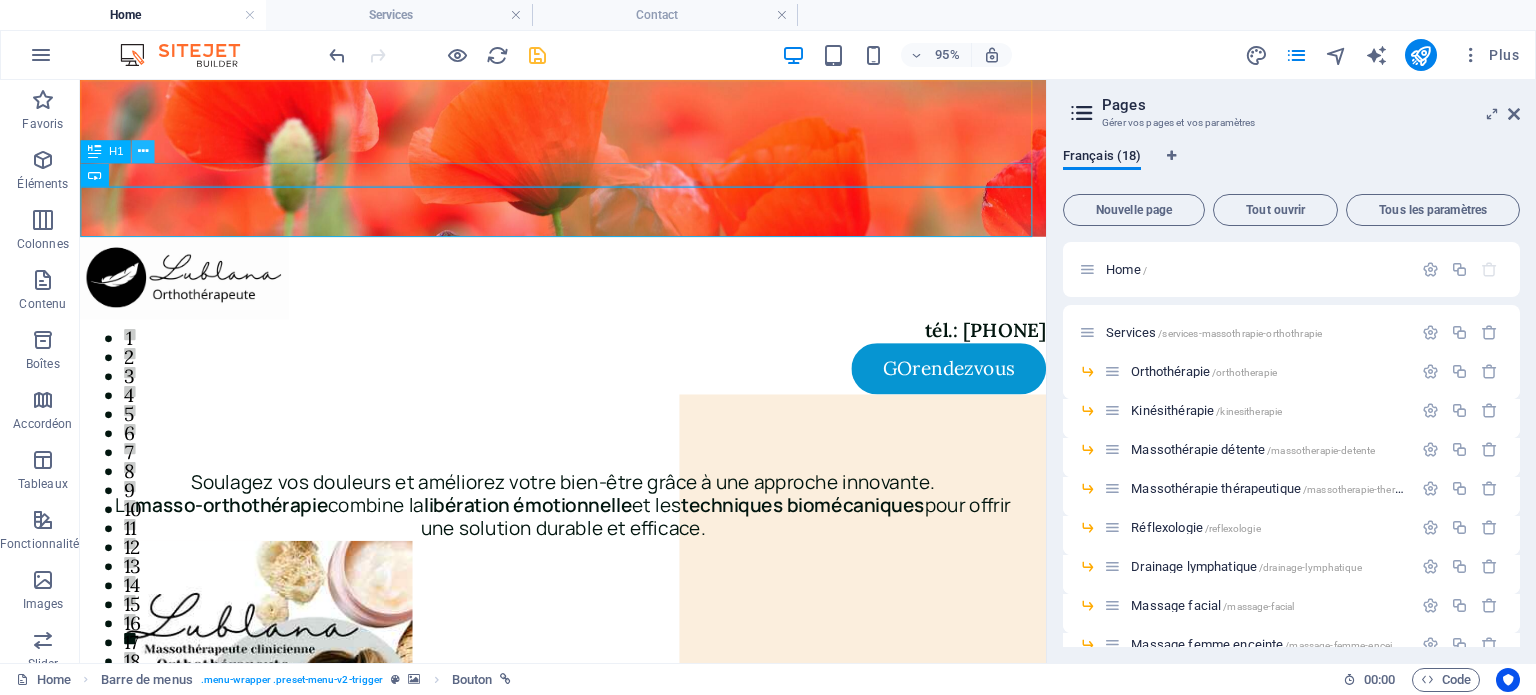 click at bounding box center [143, 151] 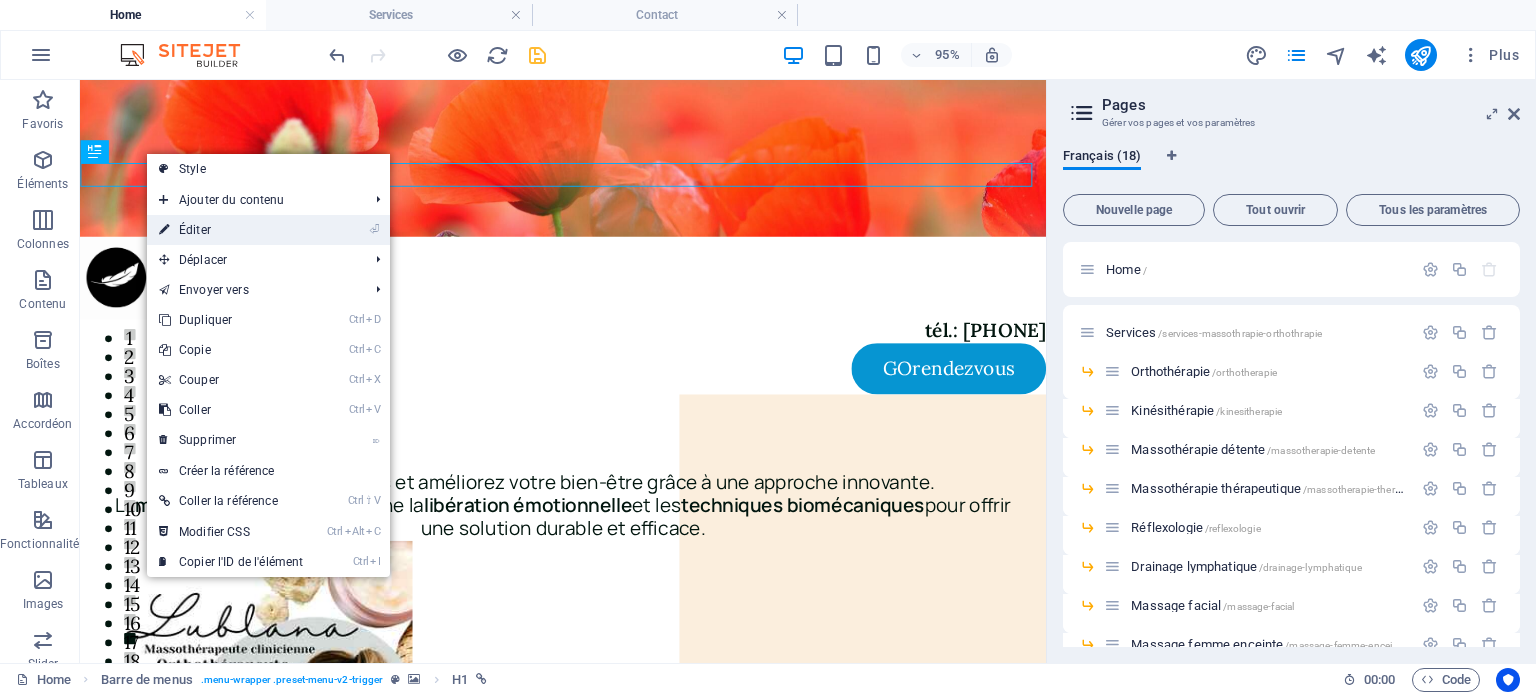click on "⏎  Éditer" at bounding box center [231, 230] 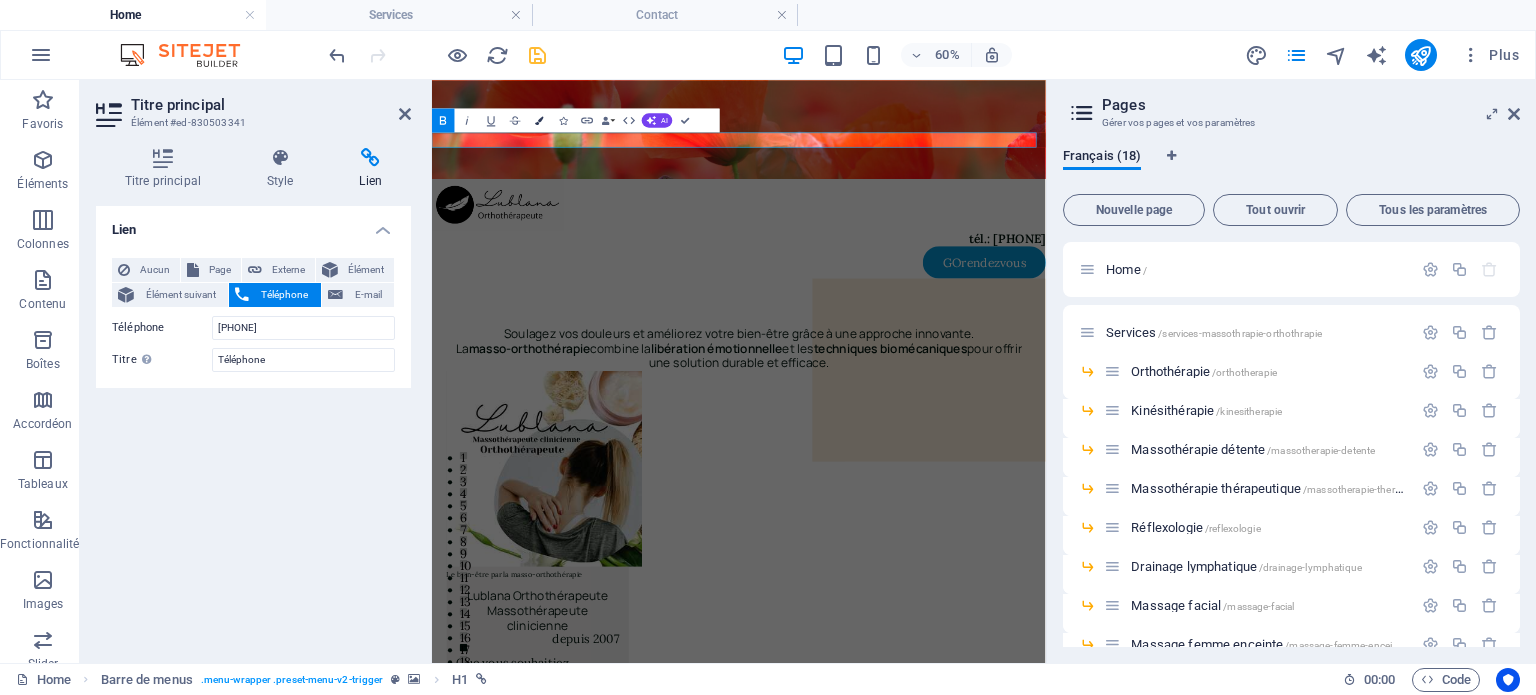 click at bounding box center [539, 120] 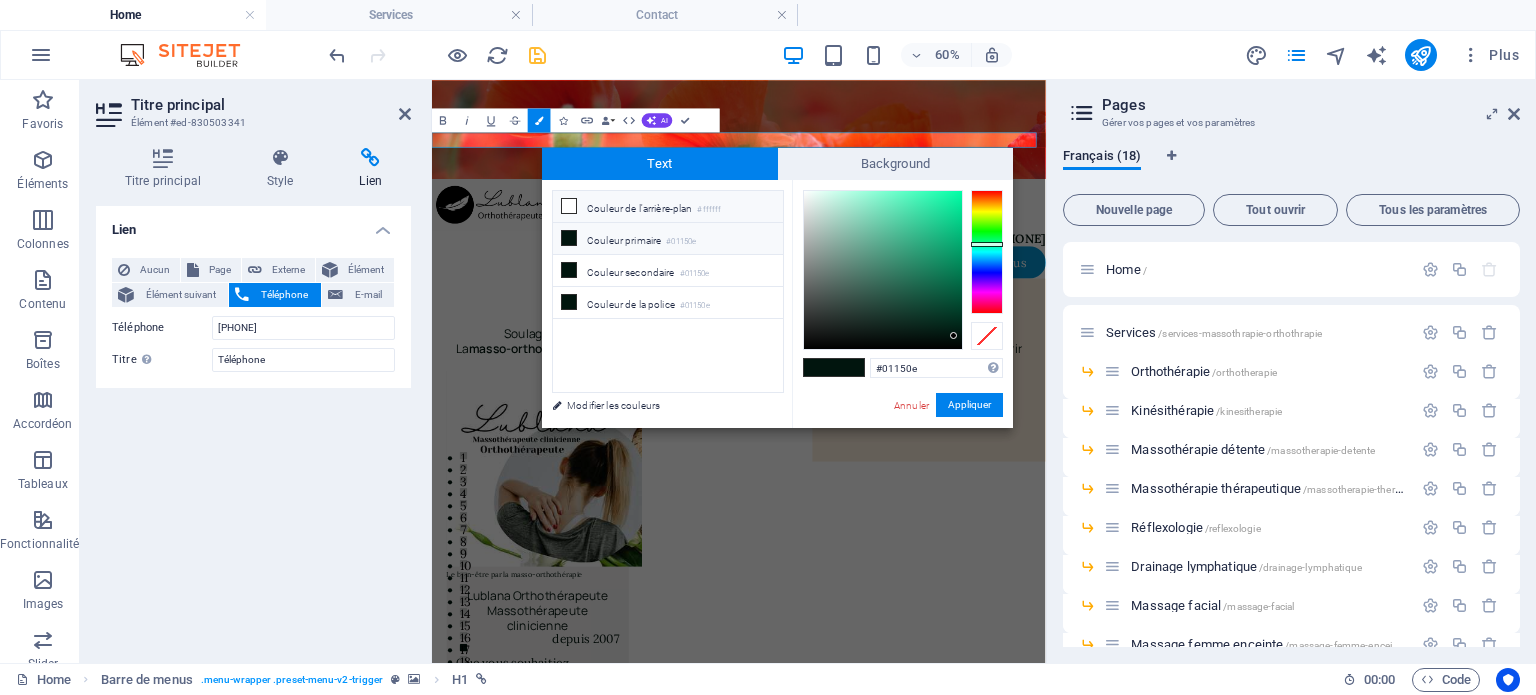 click at bounding box center (569, 206) 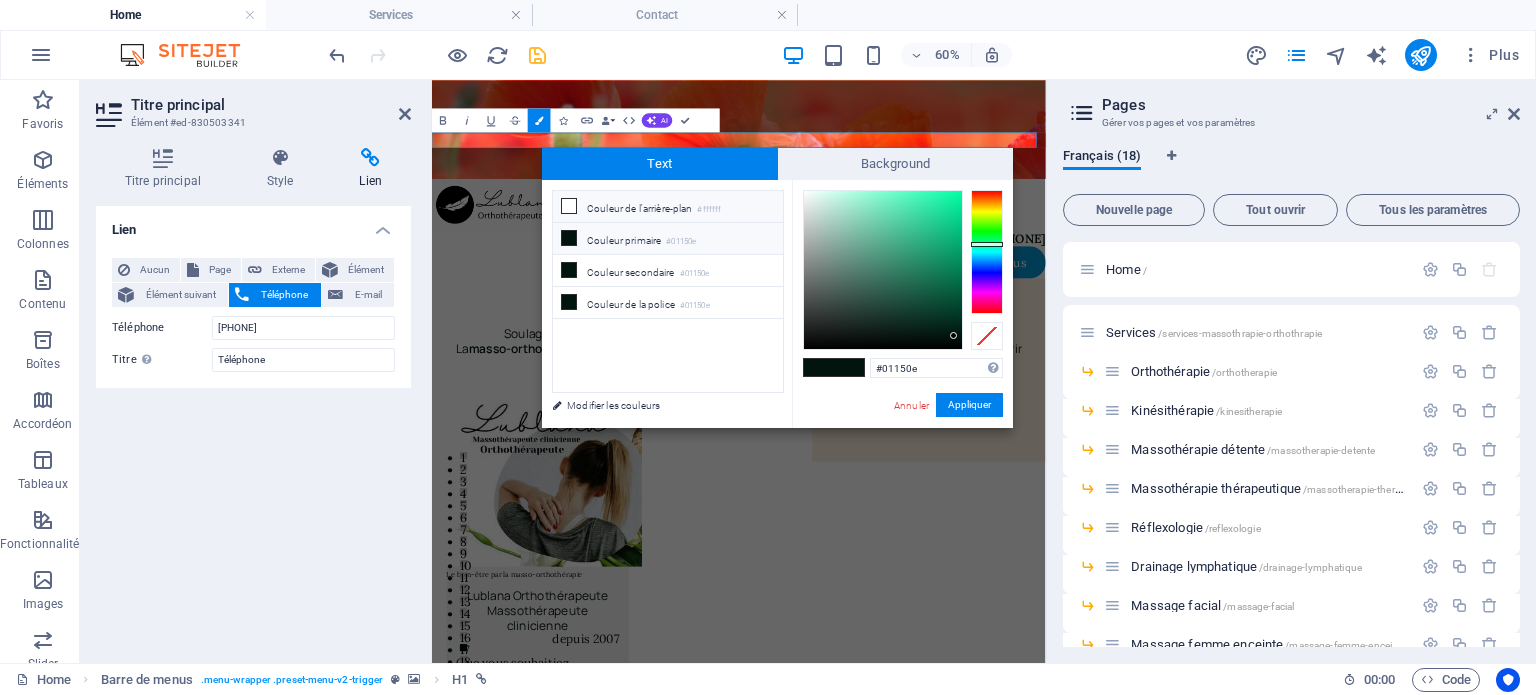 type on "#ffffff" 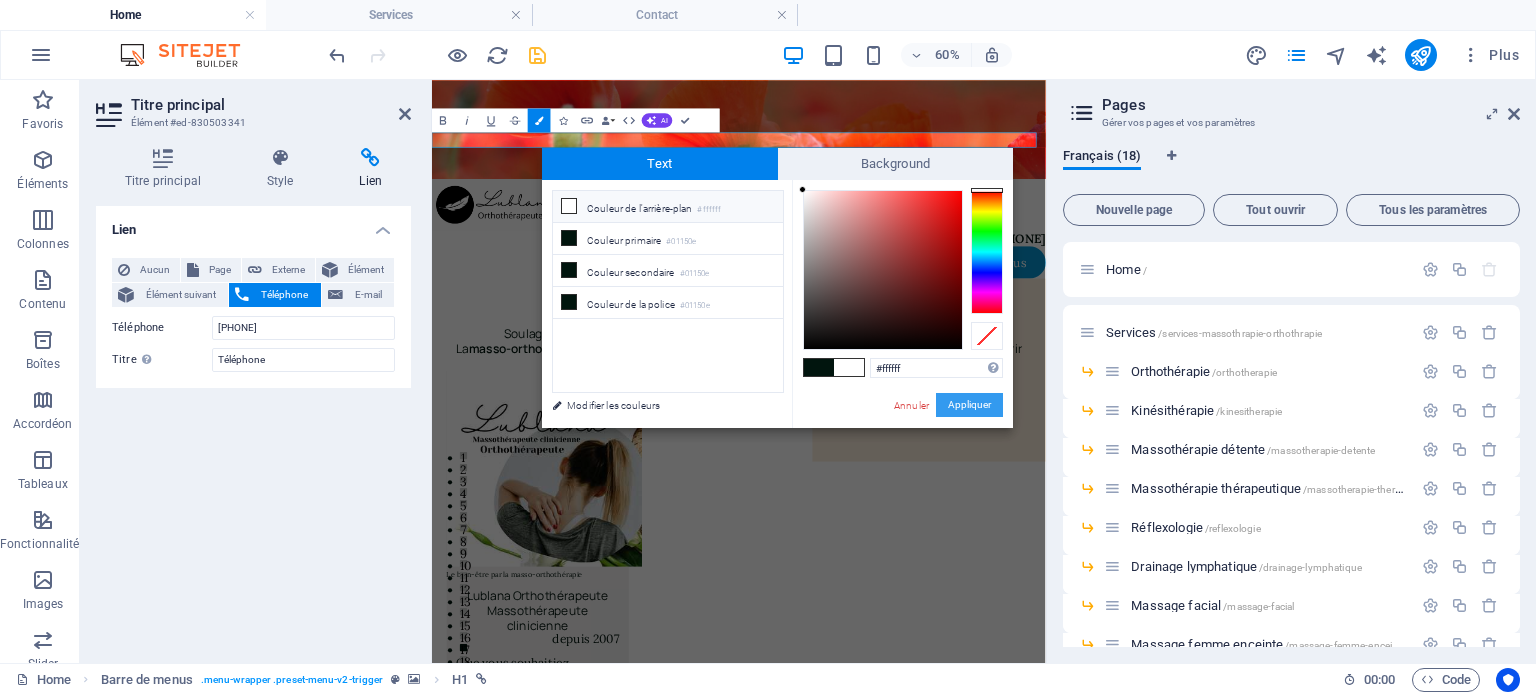 click on "Appliquer" at bounding box center (969, 405) 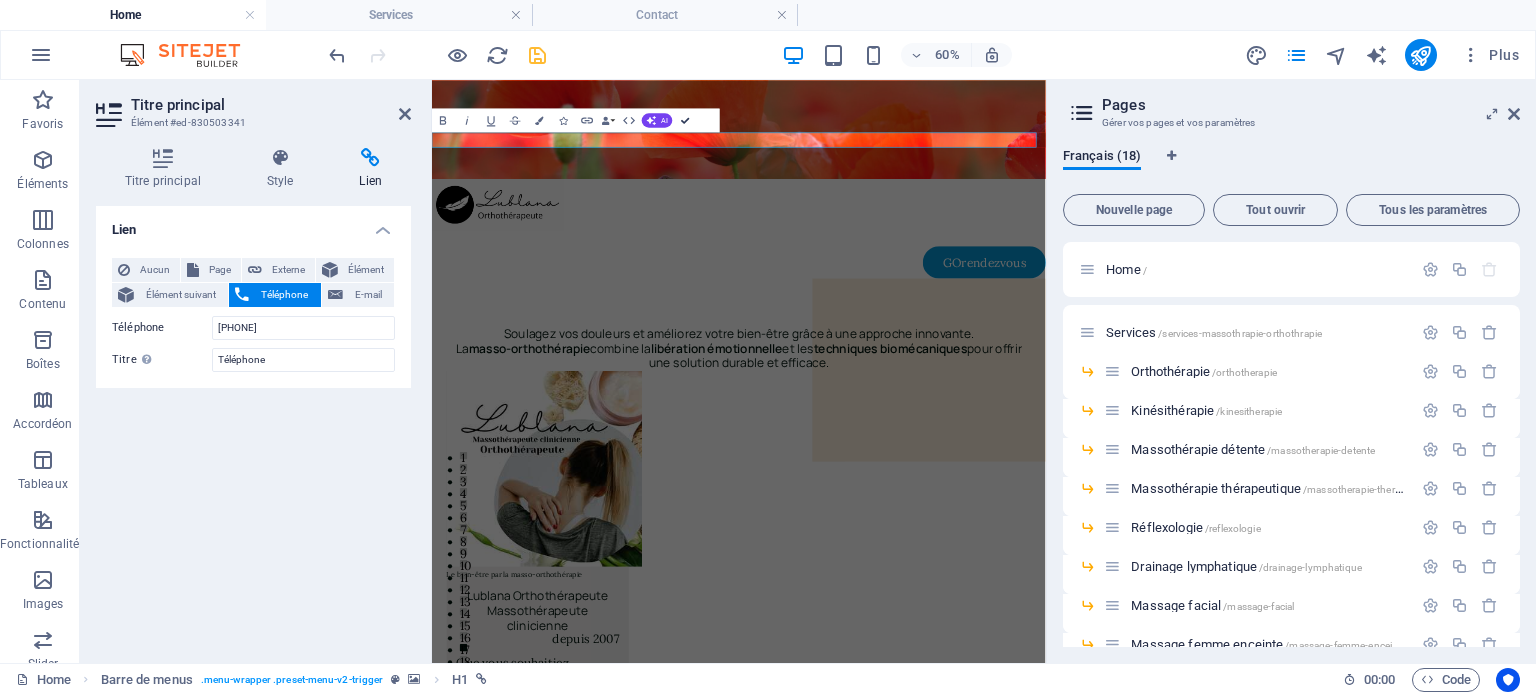 drag, startPoint x: 681, startPoint y: 116, endPoint x: 571, endPoint y: 3, distance: 157.69908 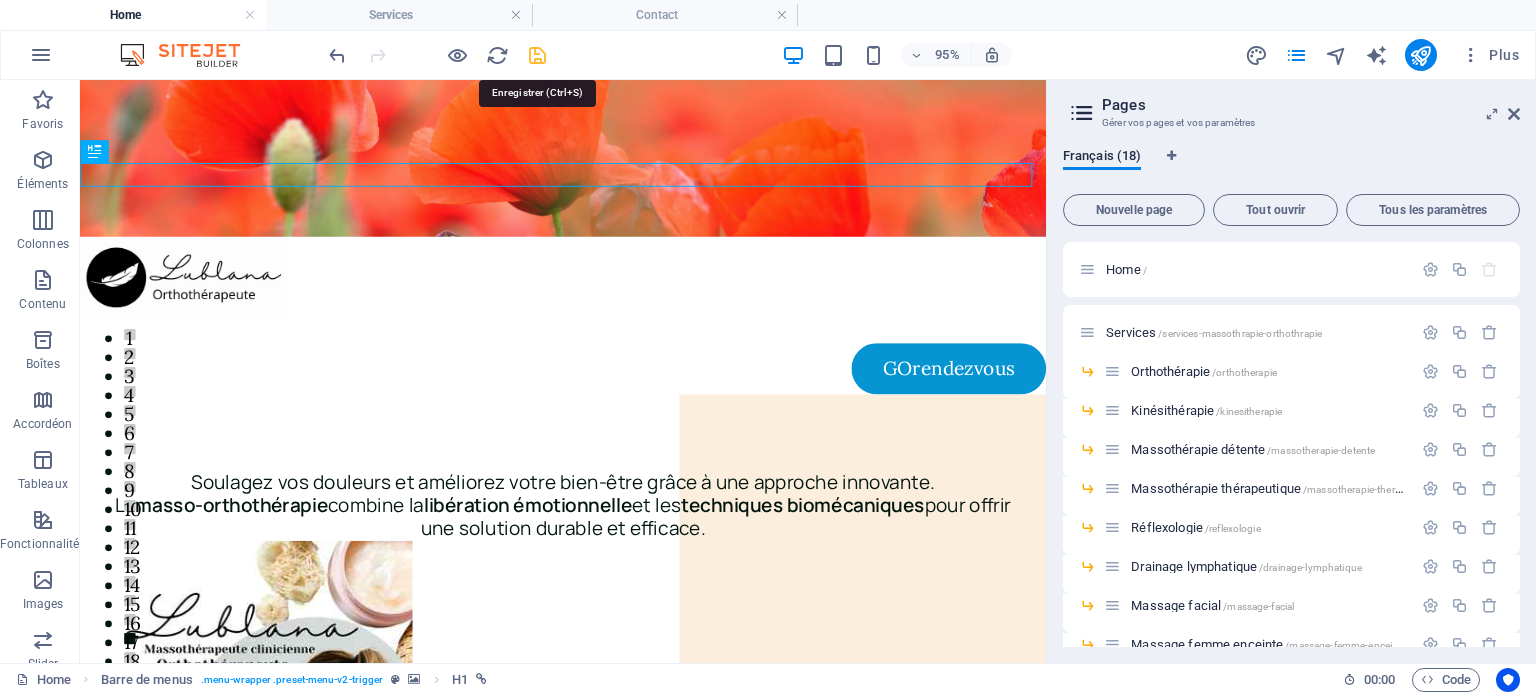 click at bounding box center (537, 55) 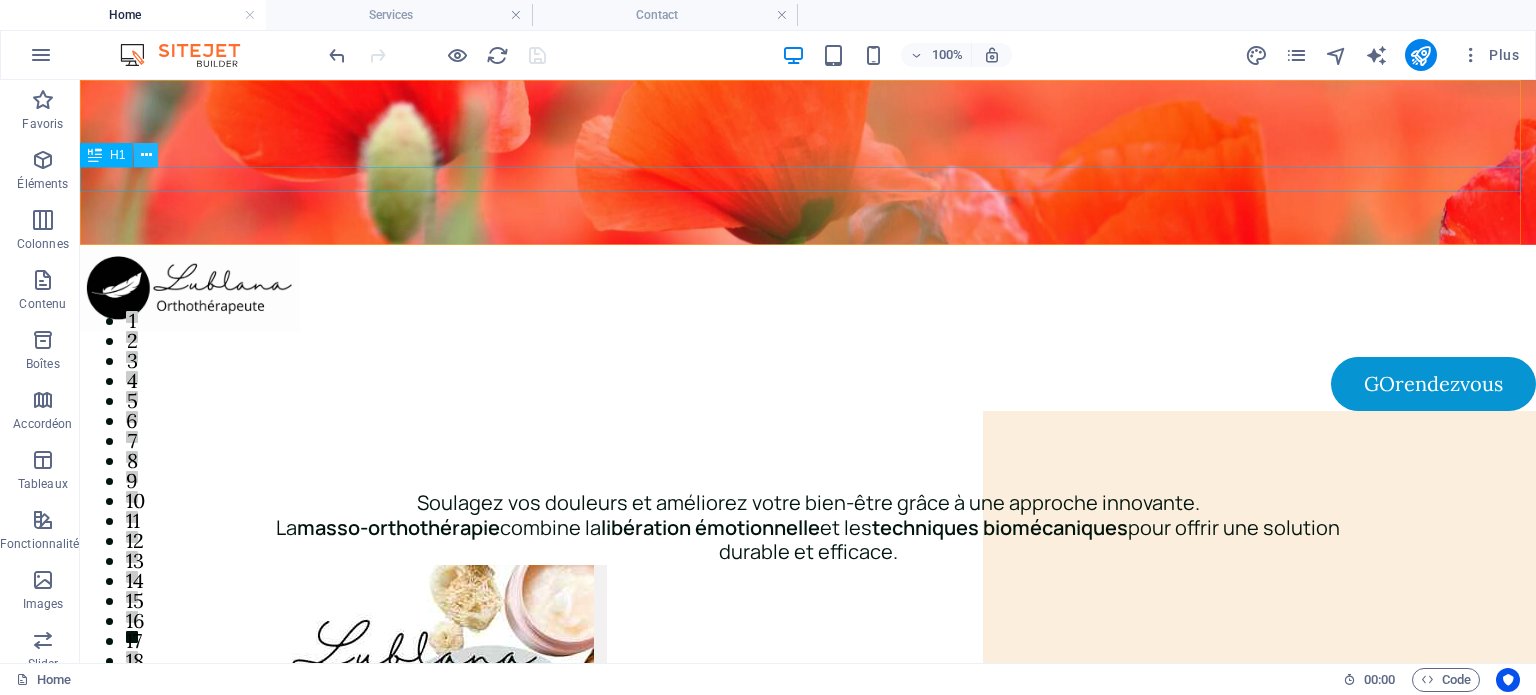 click at bounding box center (146, 155) 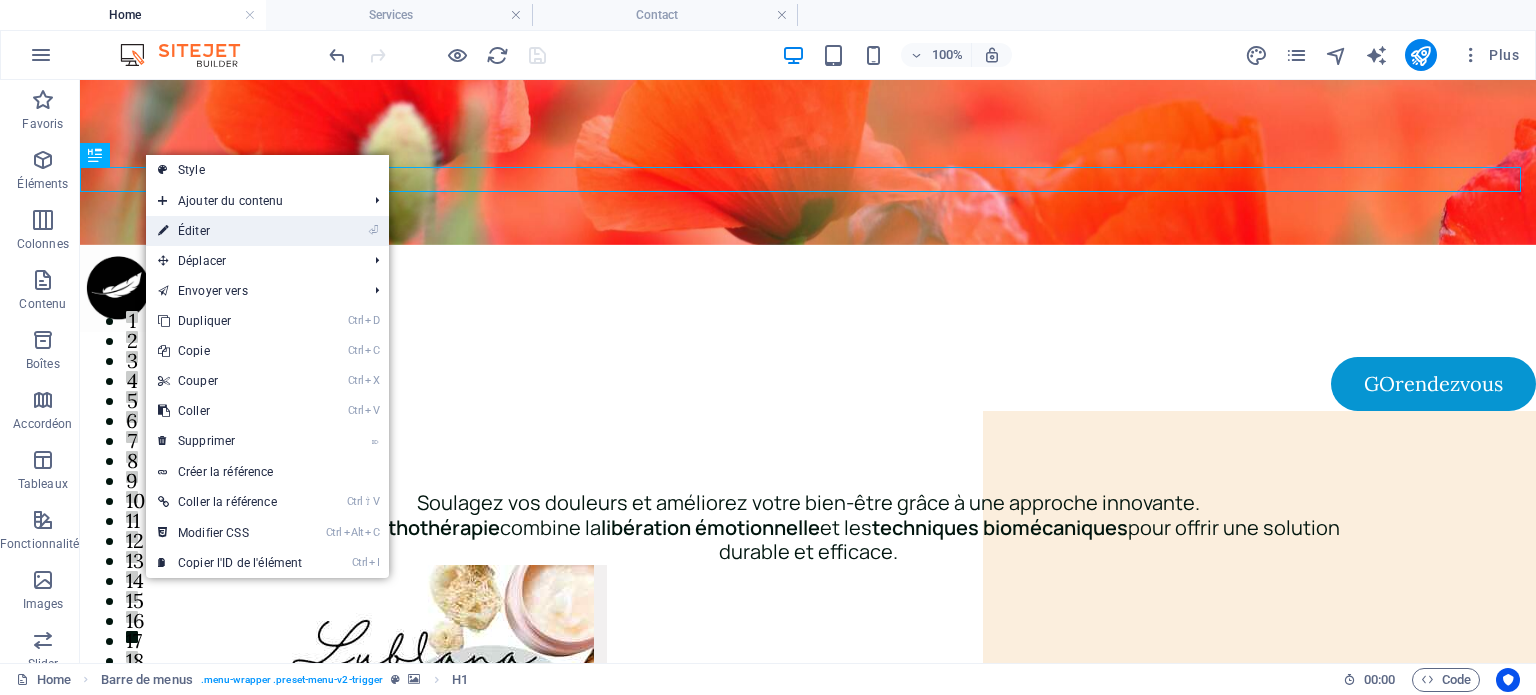 click on "⏎  Éditer" at bounding box center [230, 231] 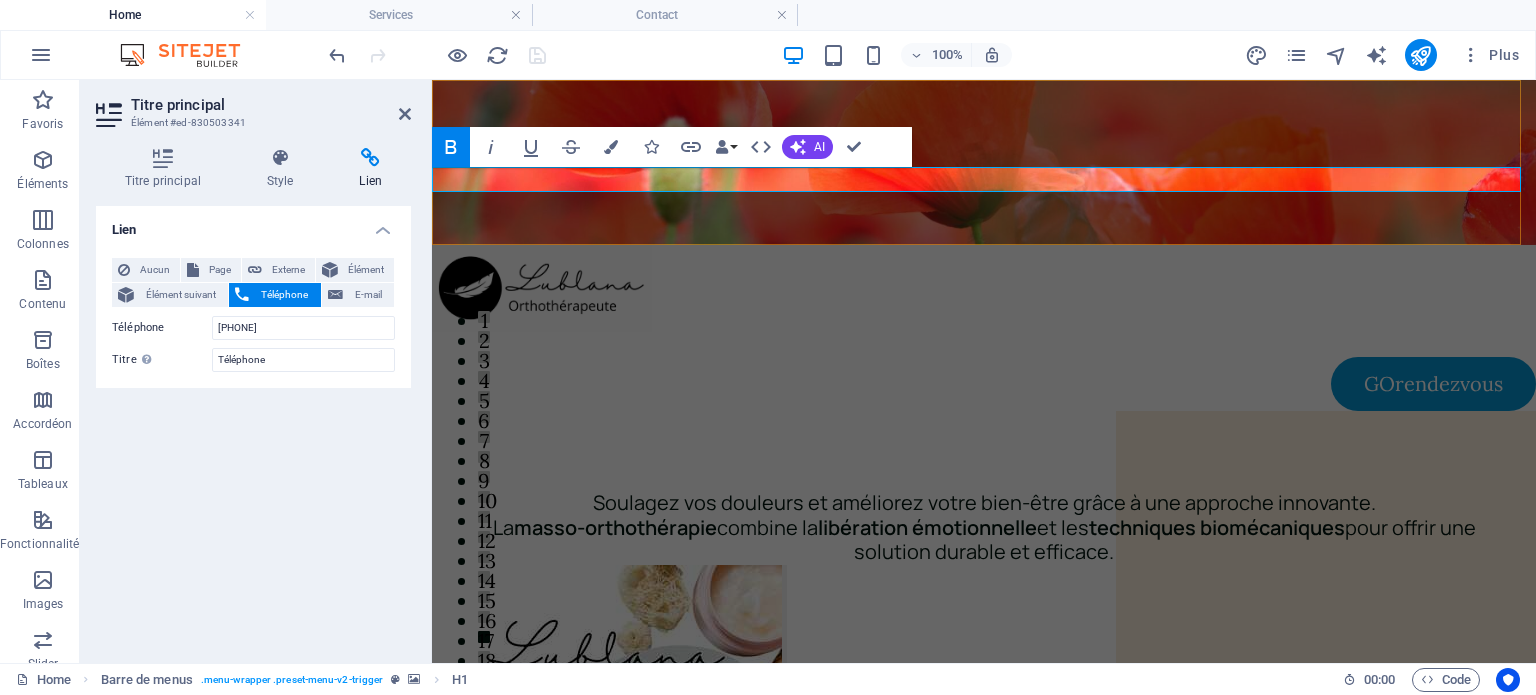 click on "tél.: [PHONE]" at bounding box center [1472, 343] 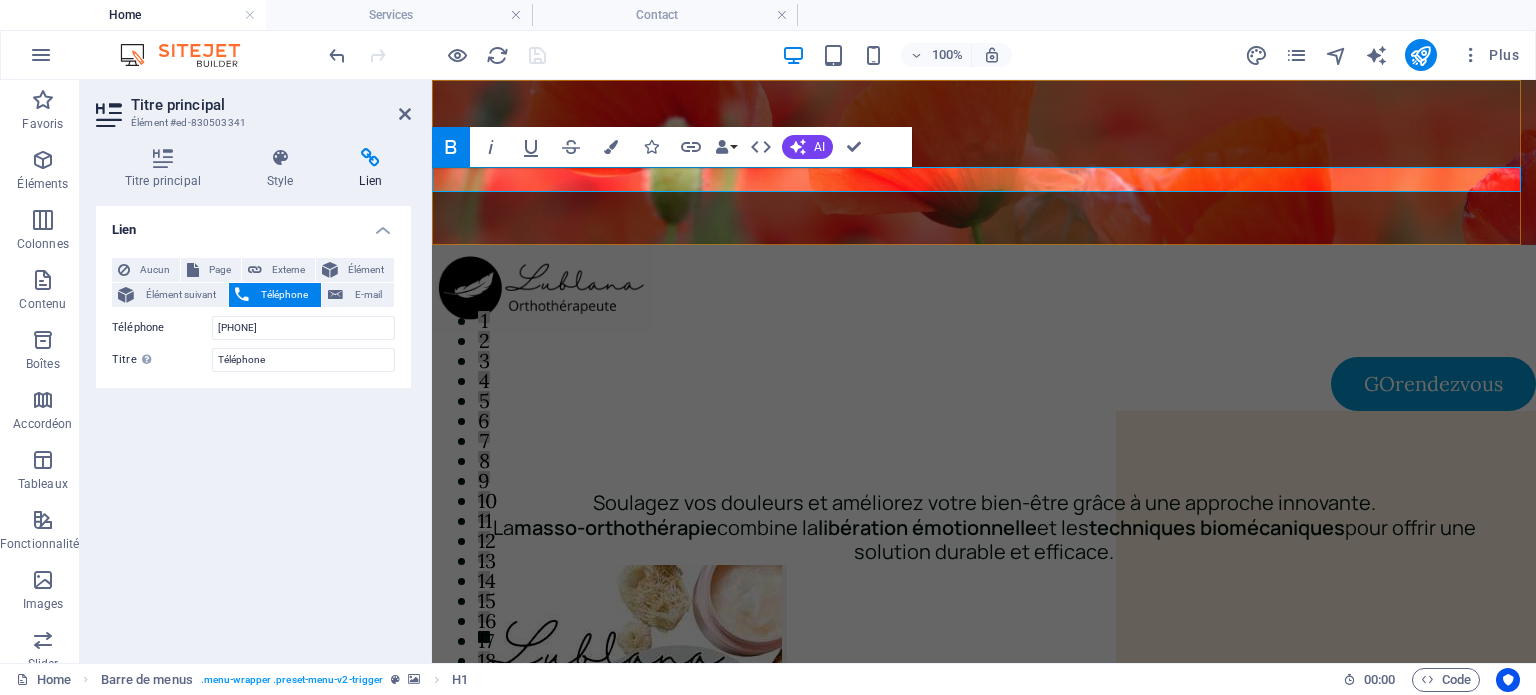 type 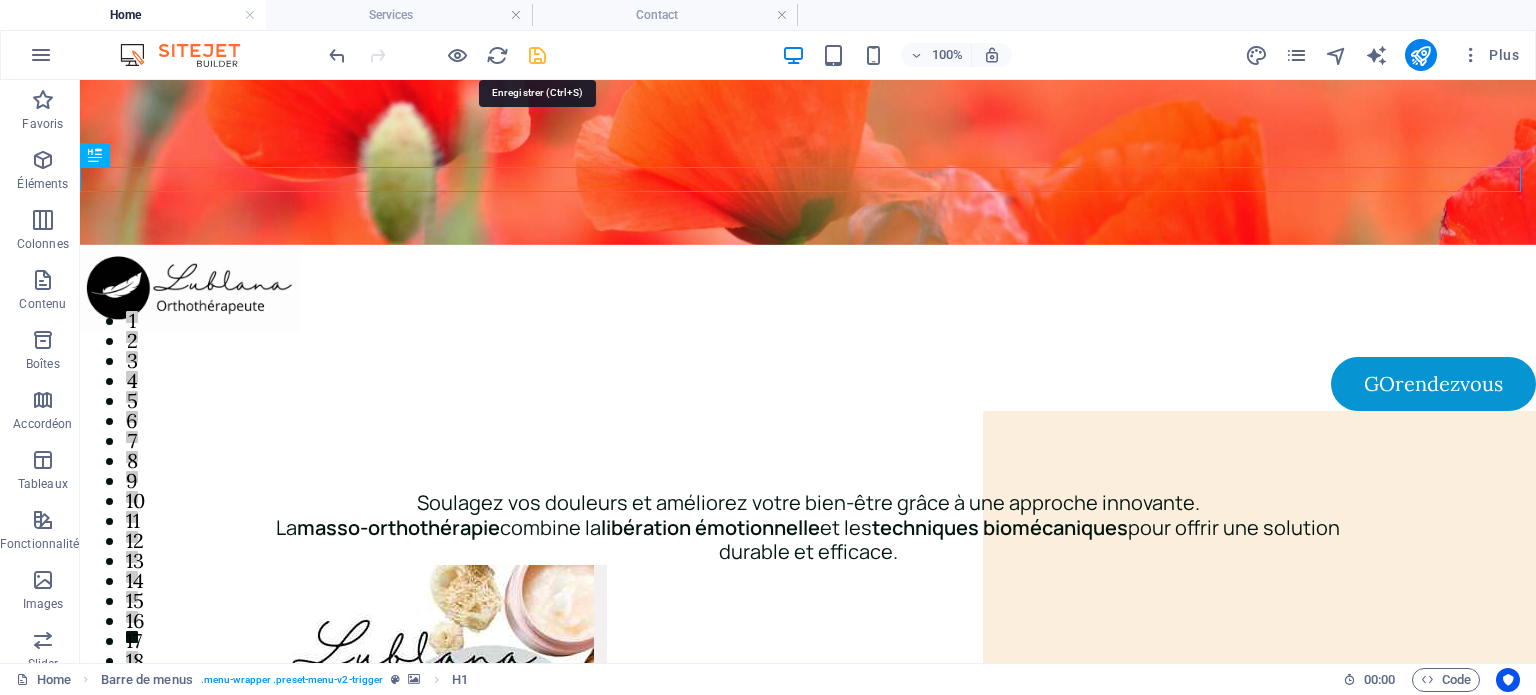 click at bounding box center (537, 55) 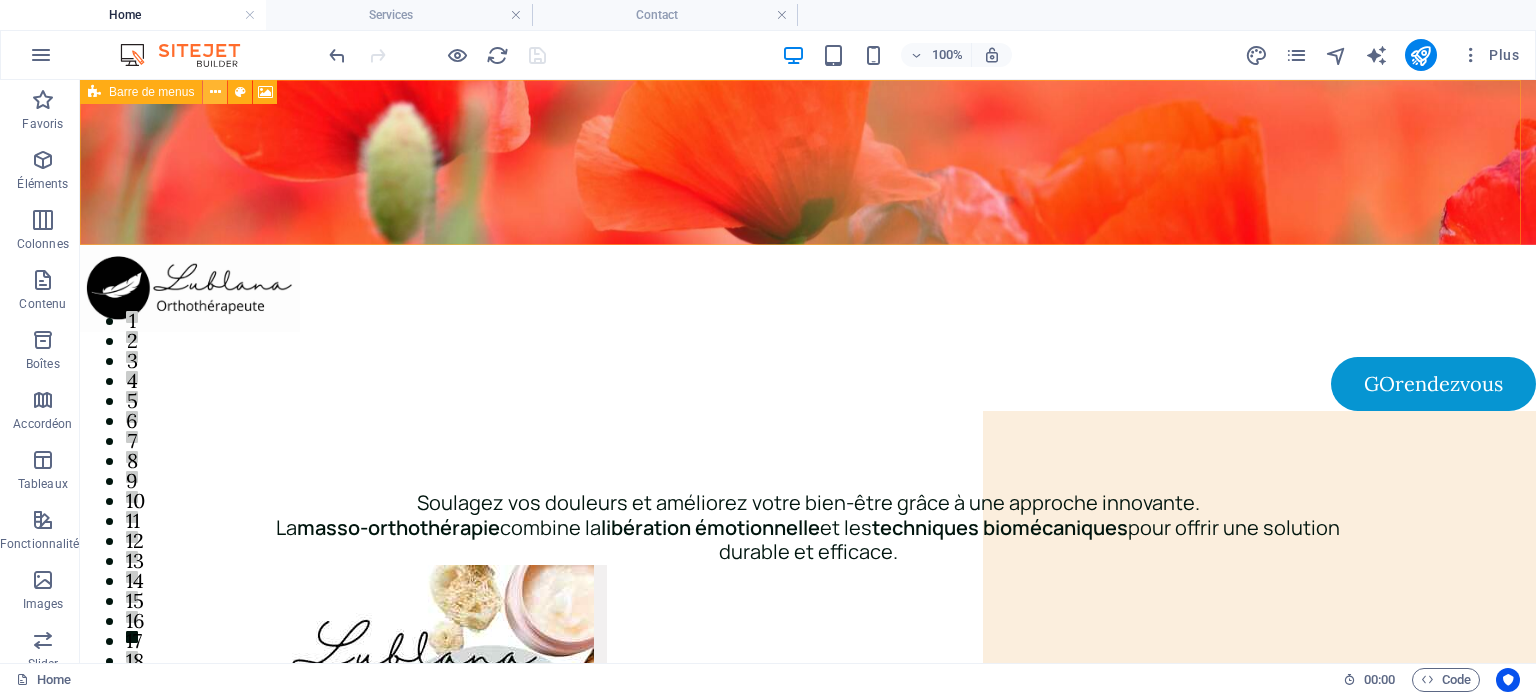 click at bounding box center (215, 92) 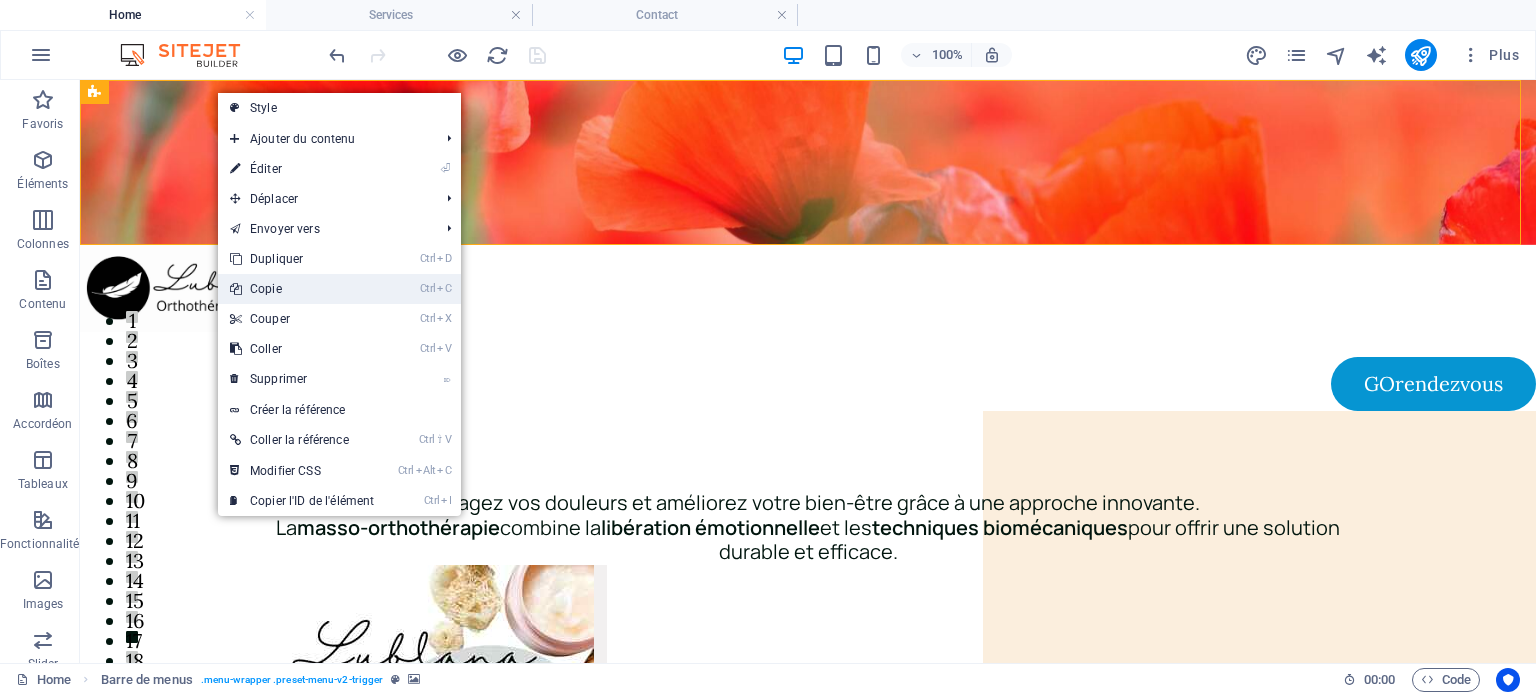 click on "Ctrl C  Copie" at bounding box center [302, 289] 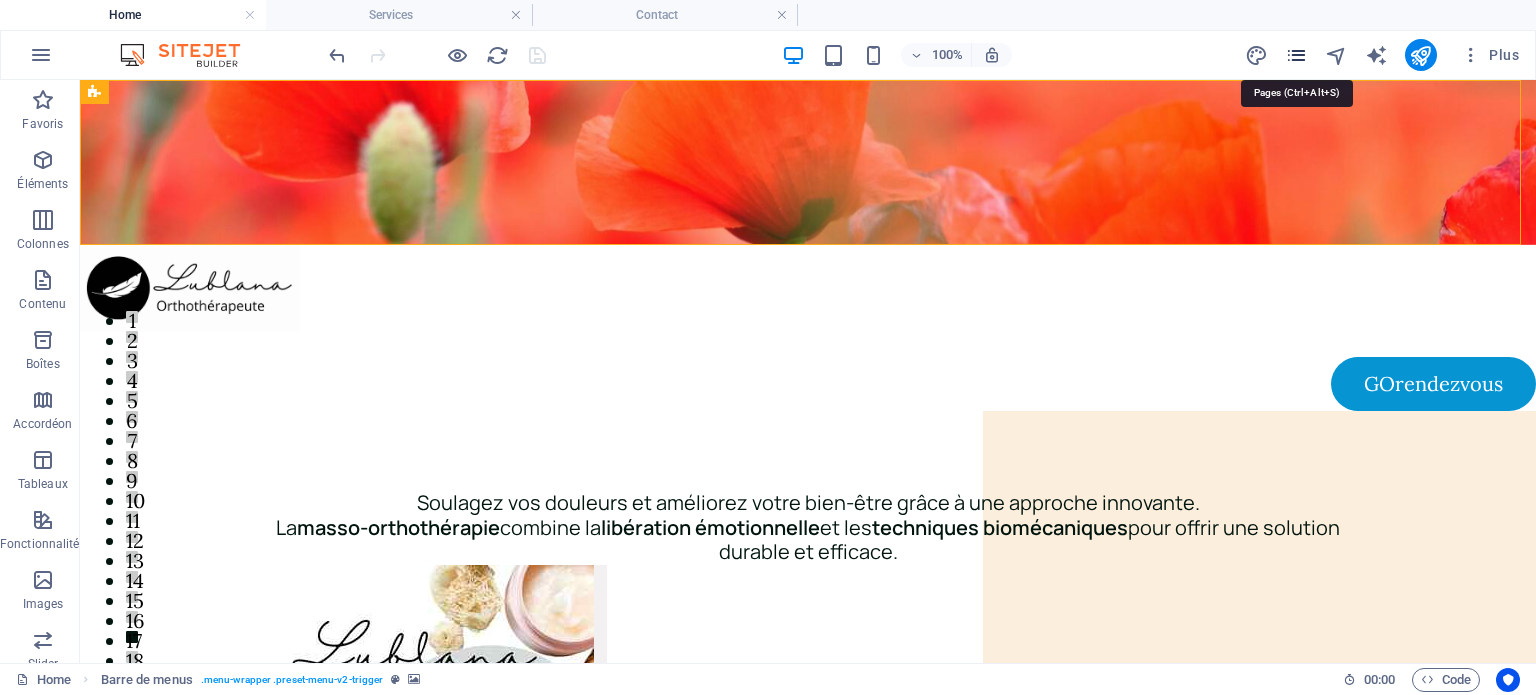 click at bounding box center (1296, 55) 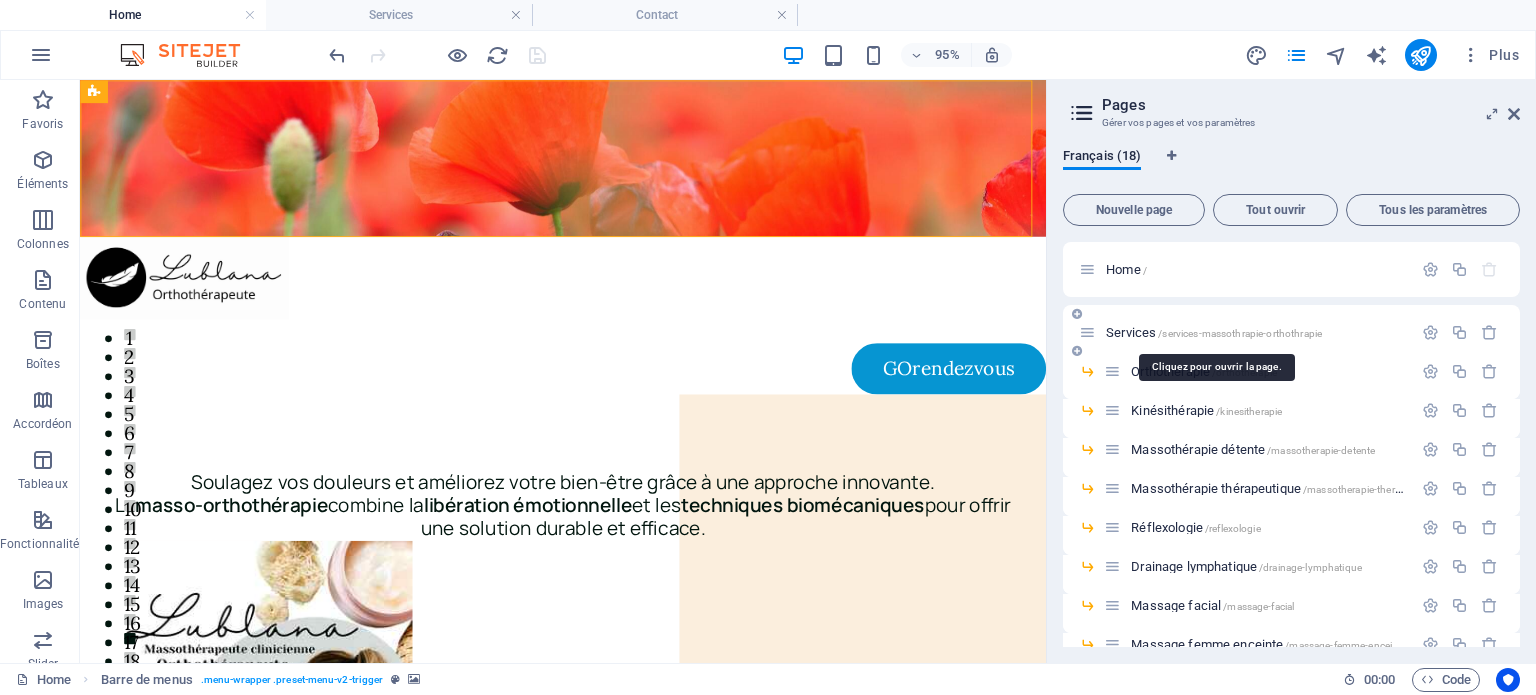 click on "Services /services-massothrapie-orthothrapie" at bounding box center (1214, 332) 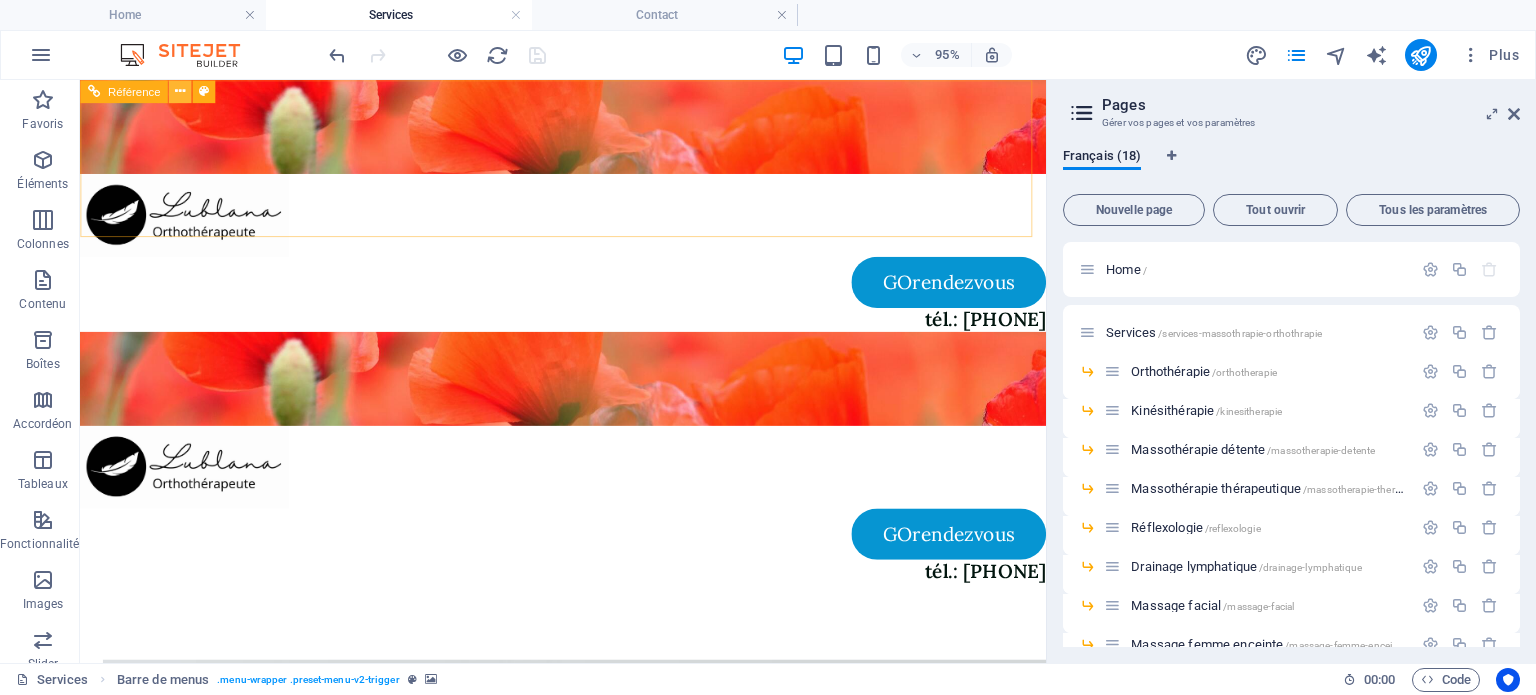 click at bounding box center [180, 91] 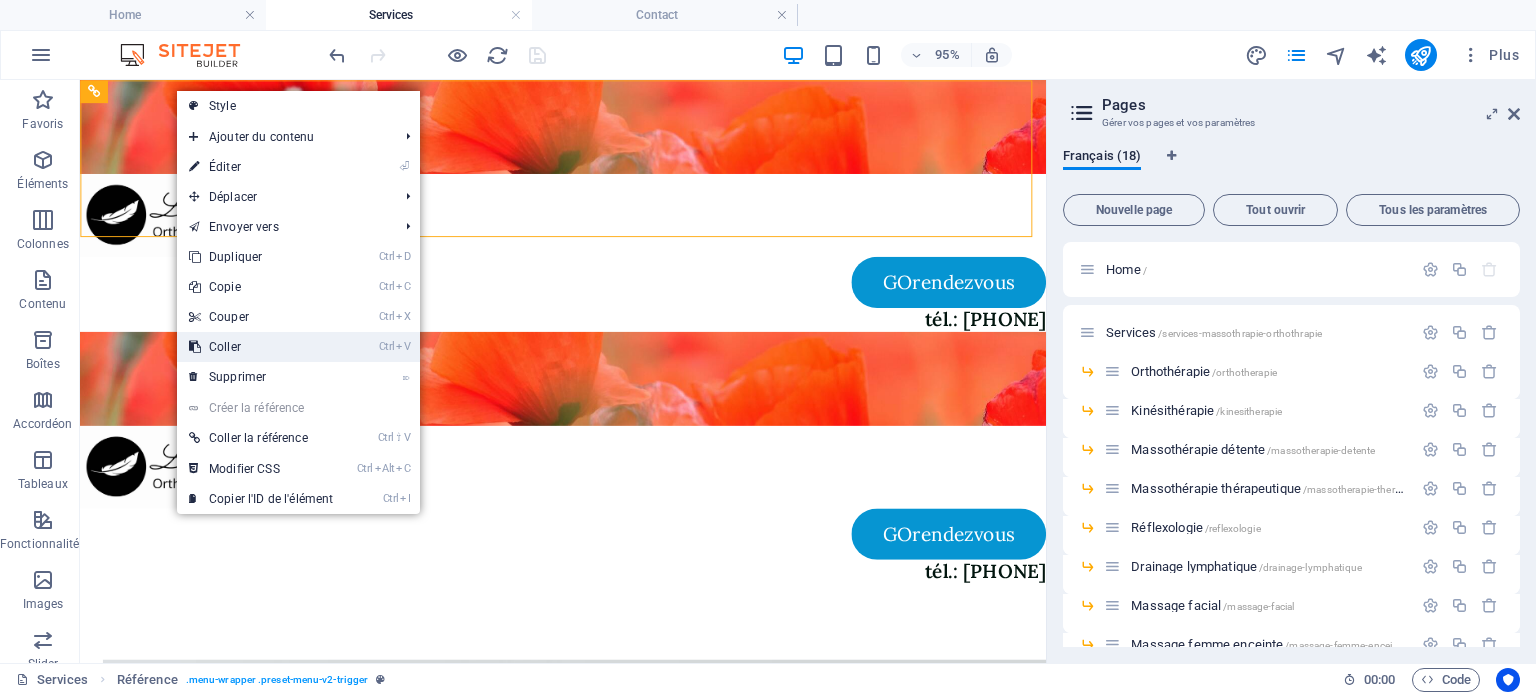 click on "Ctrl V  Coller" at bounding box center [261, 347] 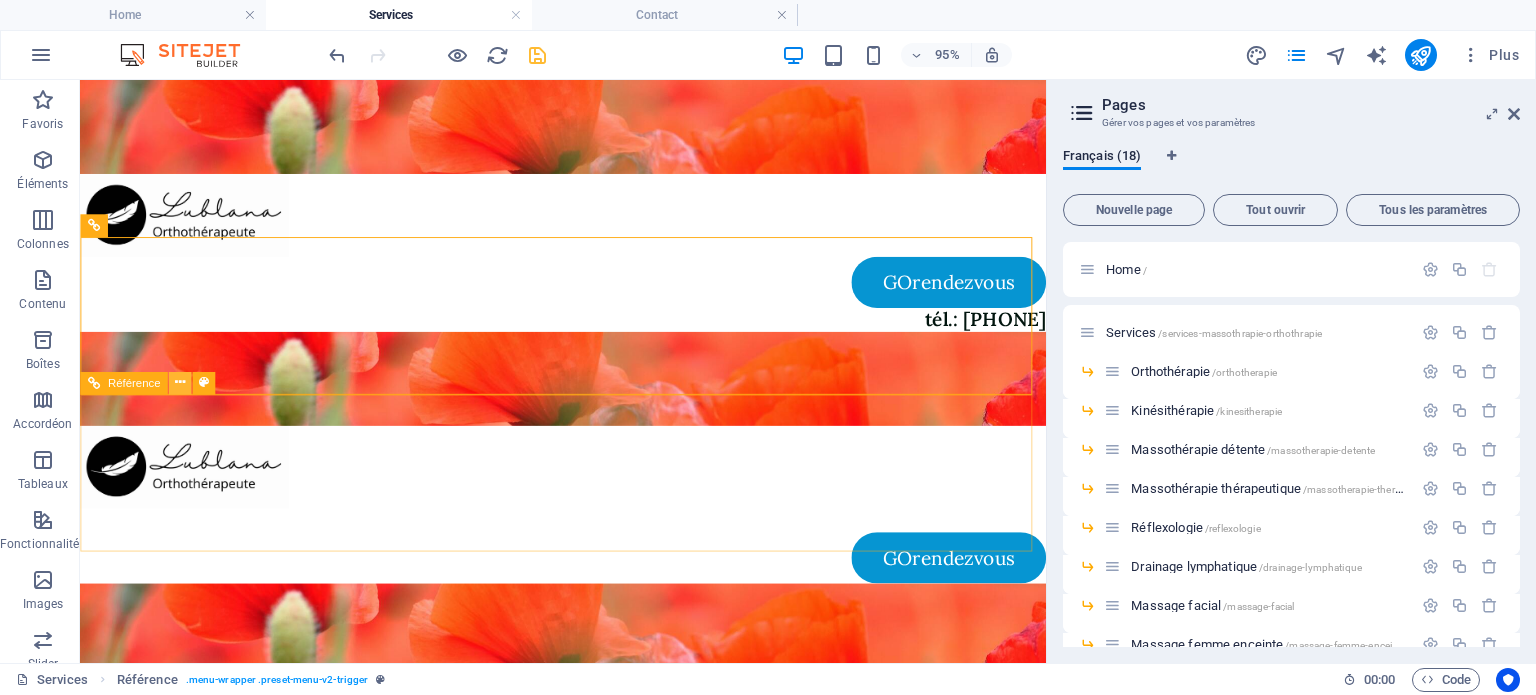 click at bounding box center (180, 383) 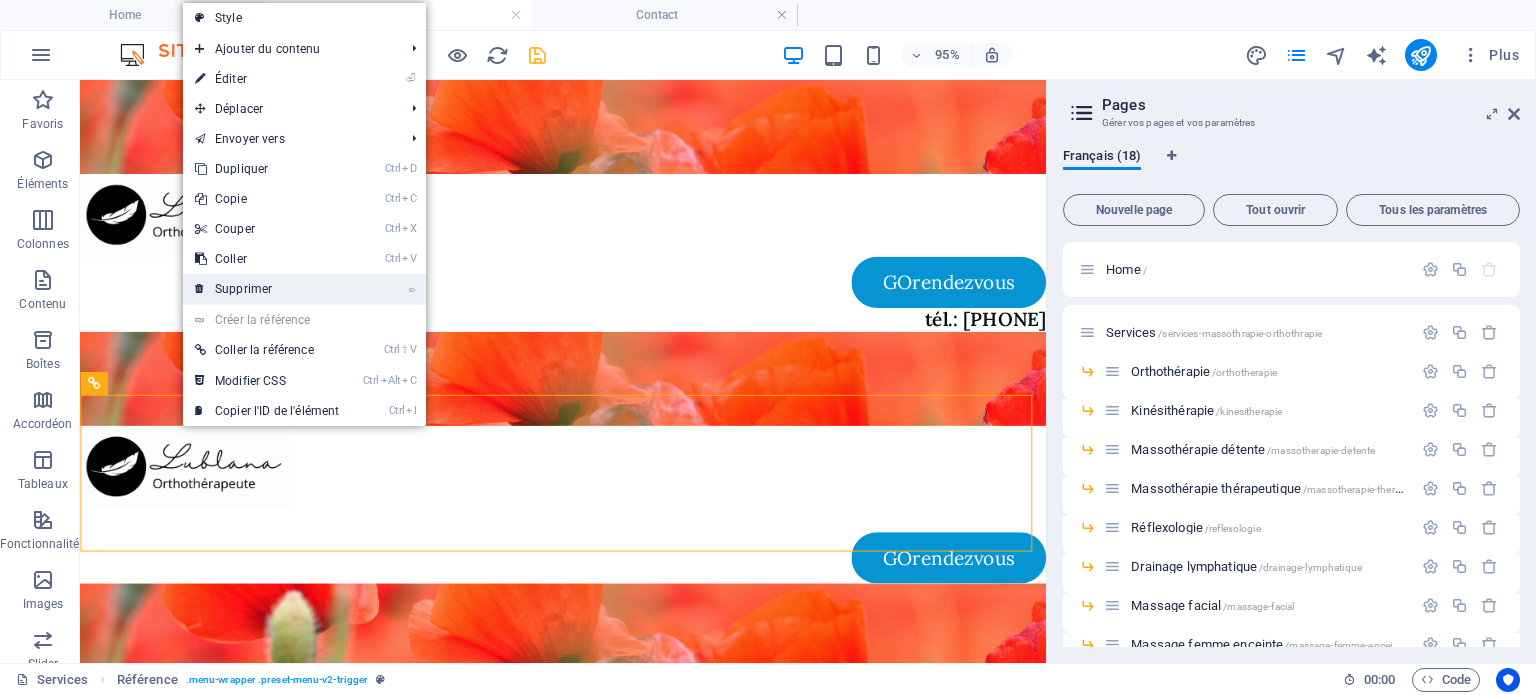click on "⌦  Supprimer" at bounding box center (267, 289) 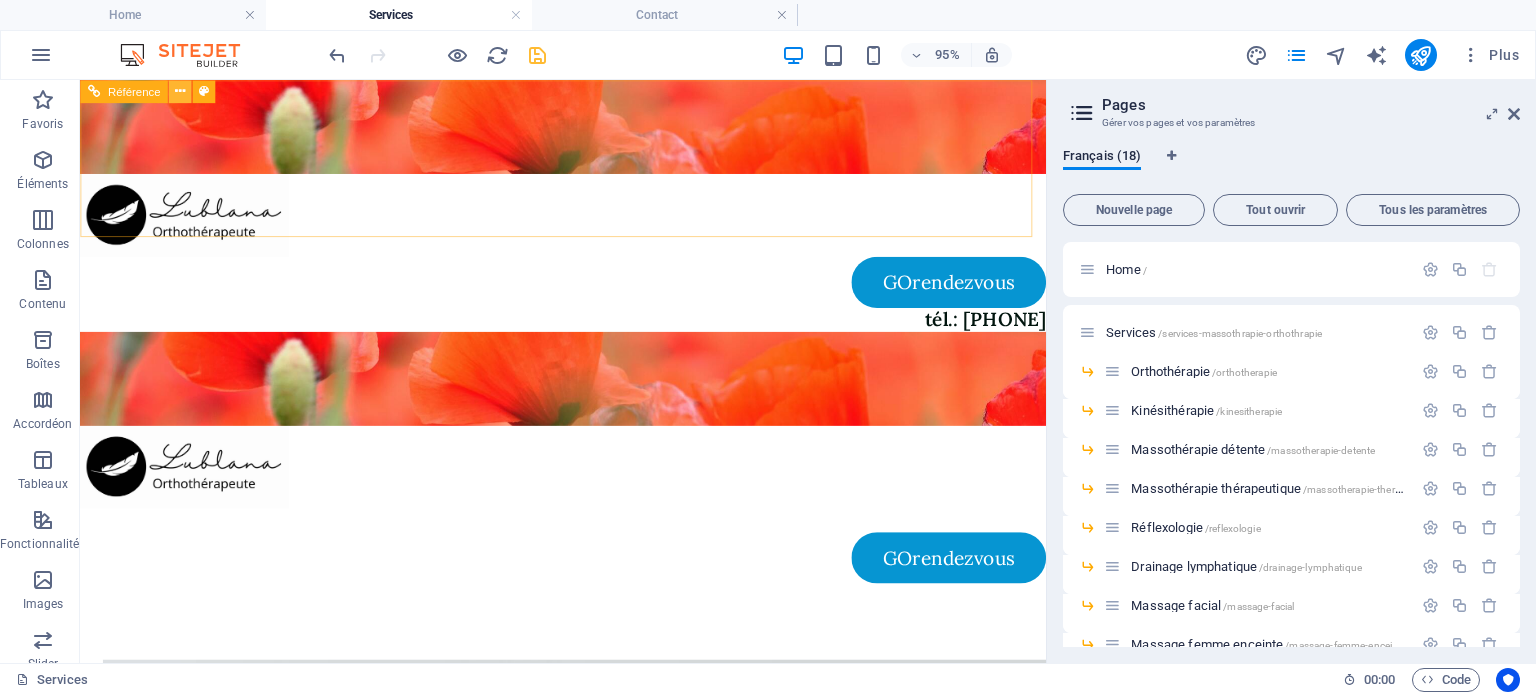 click at bounding box center [180, 91] 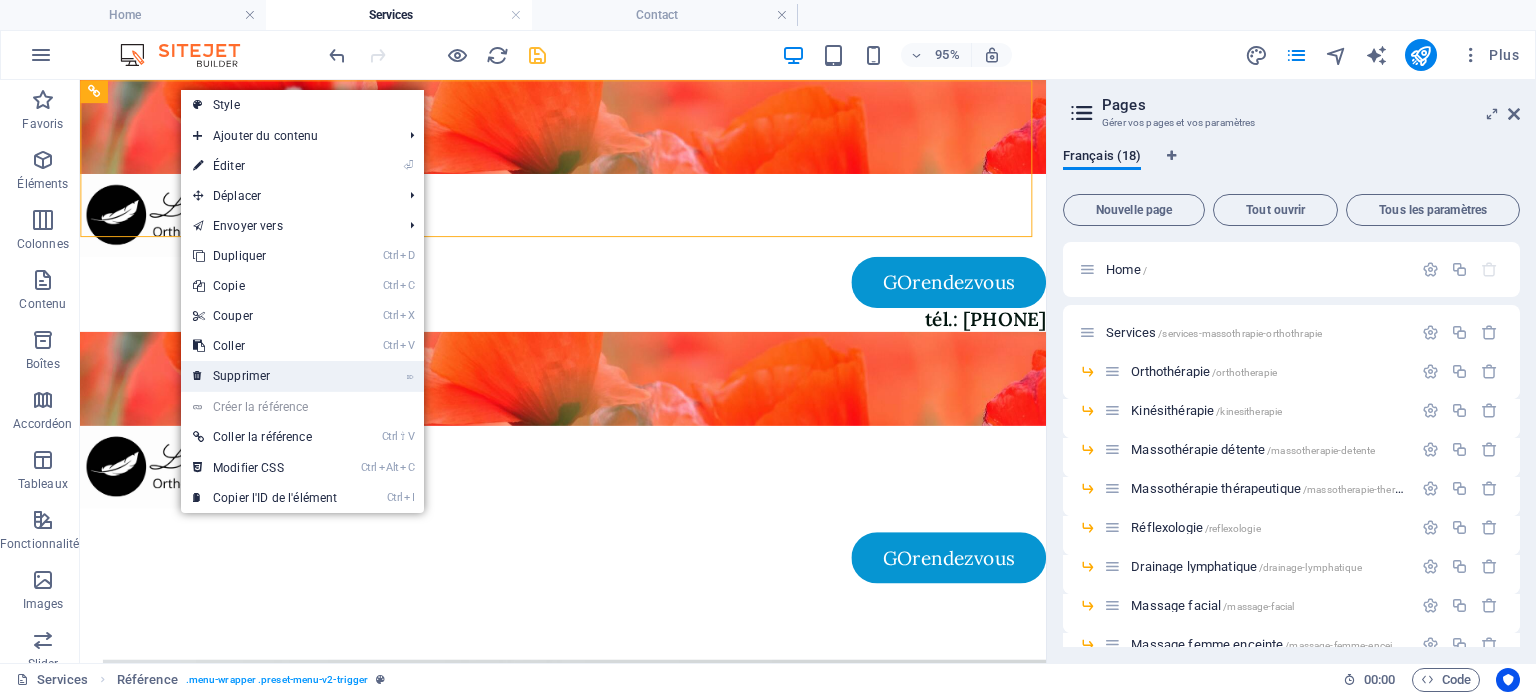 drag, startPoint x: 259, startPoint y: 374, endPoint x: 189, endPoint y: 309, distance: 95.524864 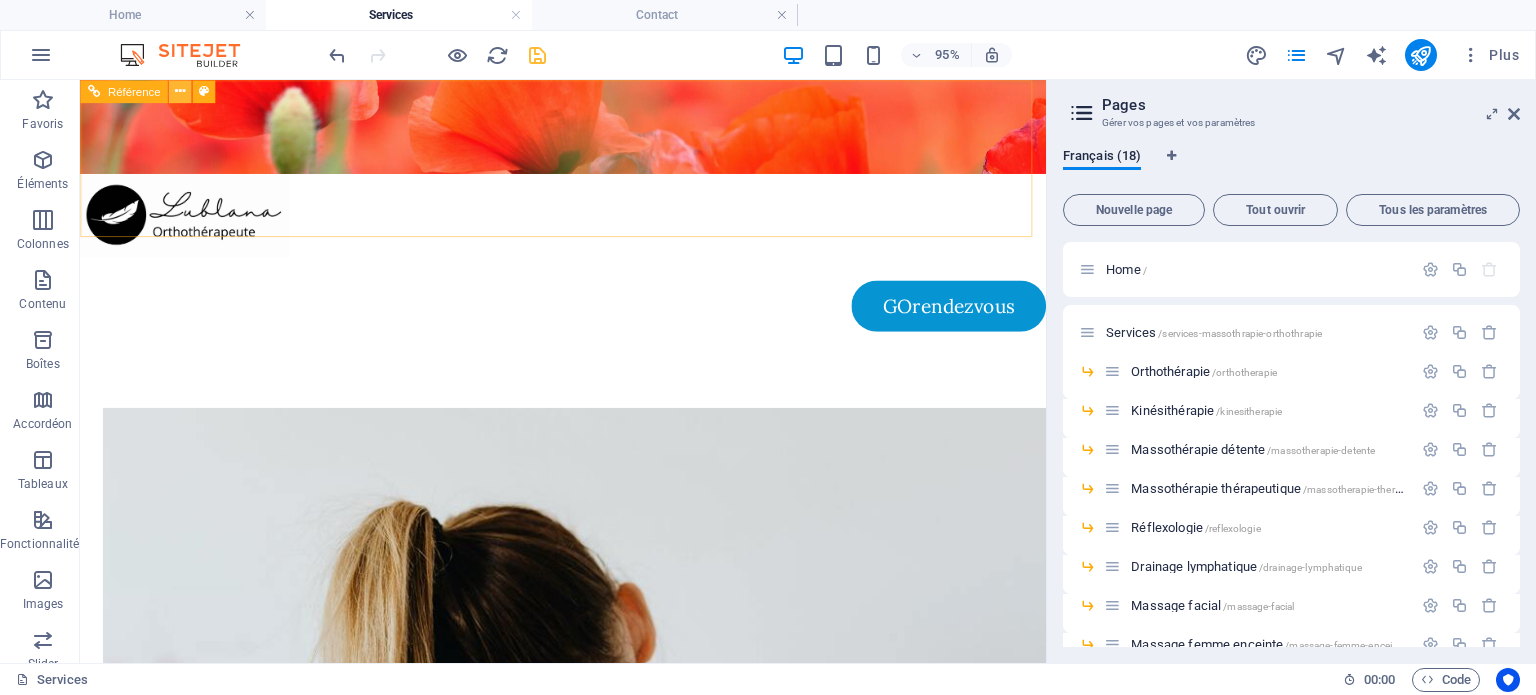 click at bounding box center [180, 91] 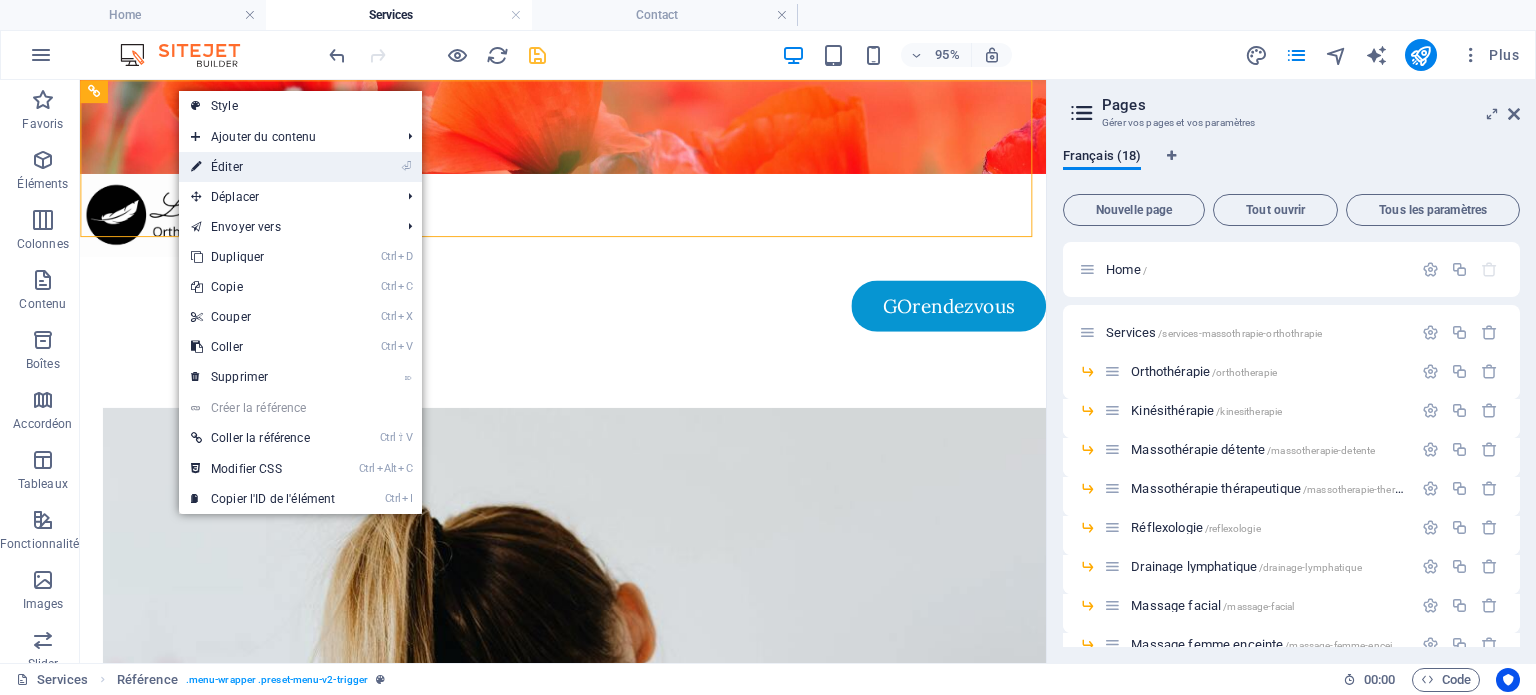 click on "⏎  Éditer" at bounding box center [263, 167] 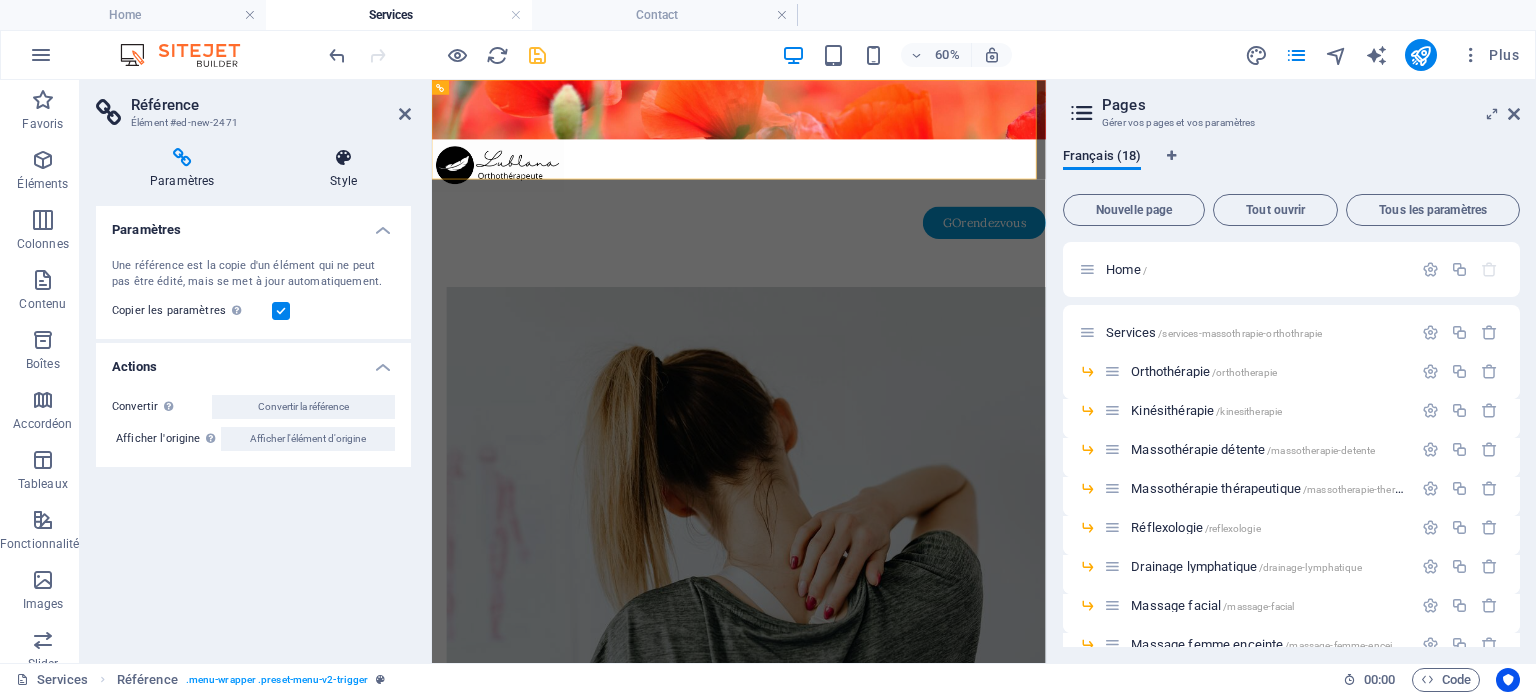 click on "Style" at bounding box center [343, 169] 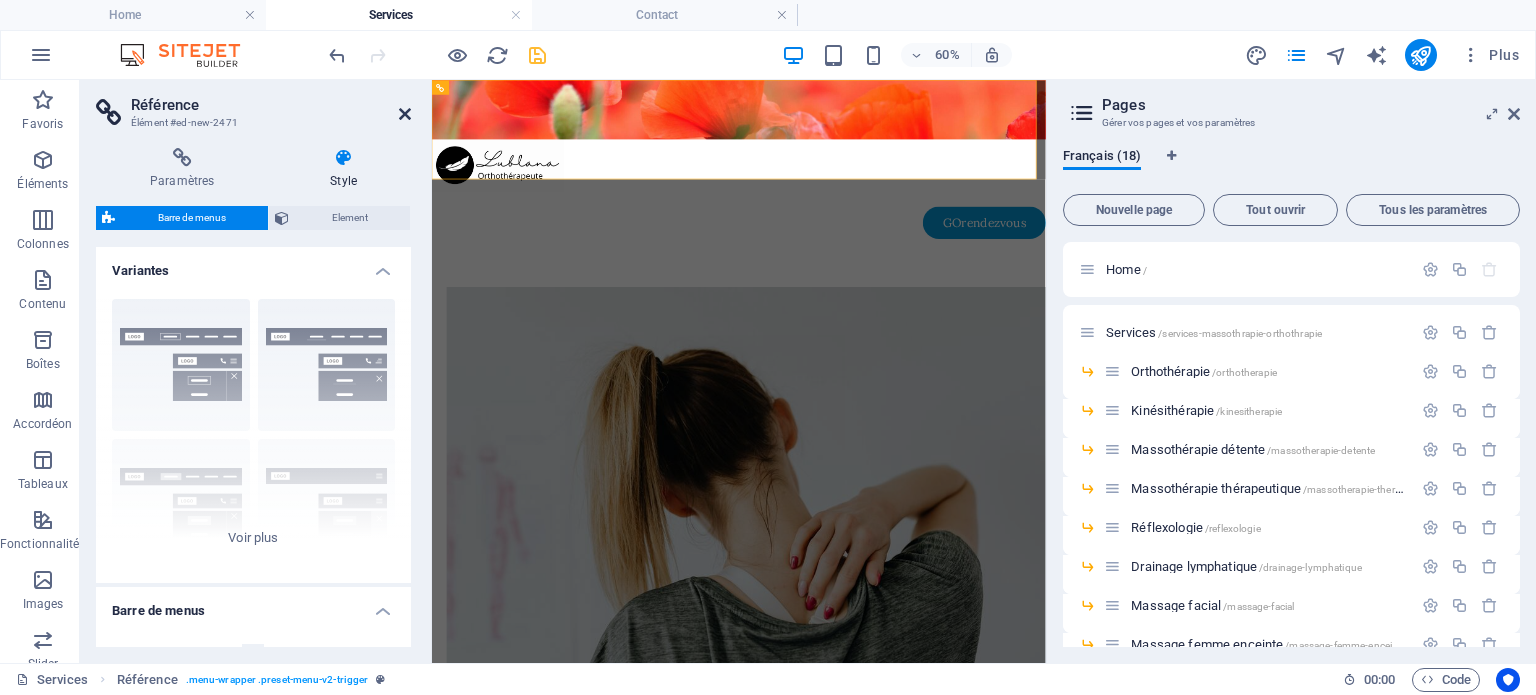 click at bounding box center [405, 114] 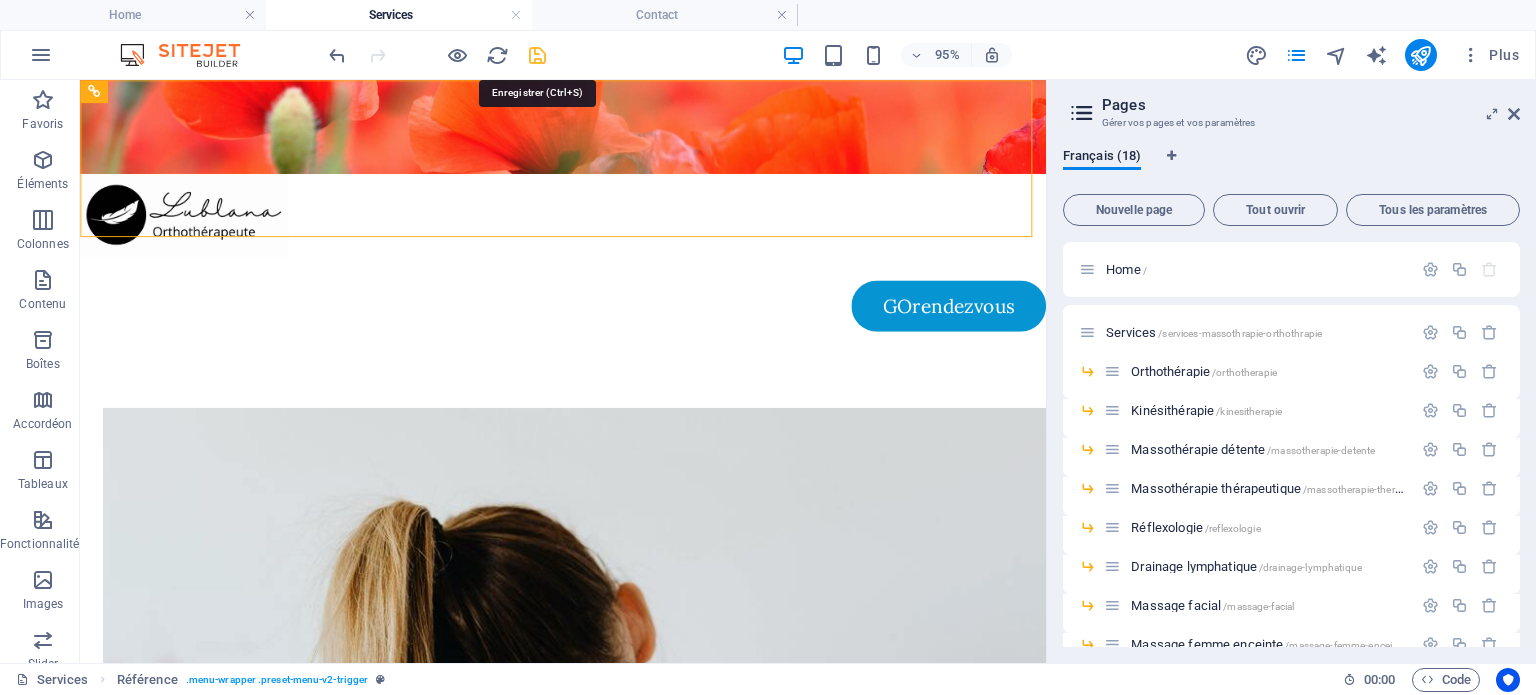 click at bounding box center (537, 55) 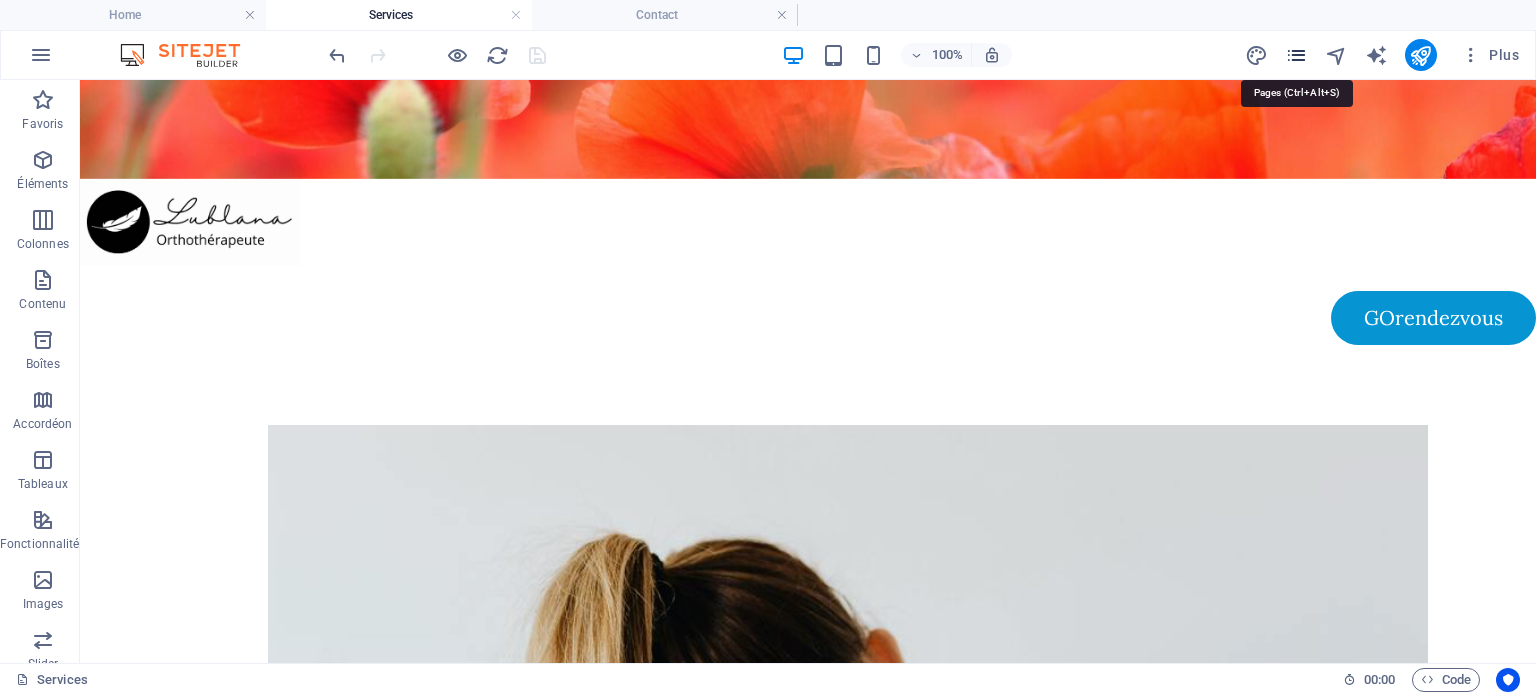 click at bounding box center (1296, 55) 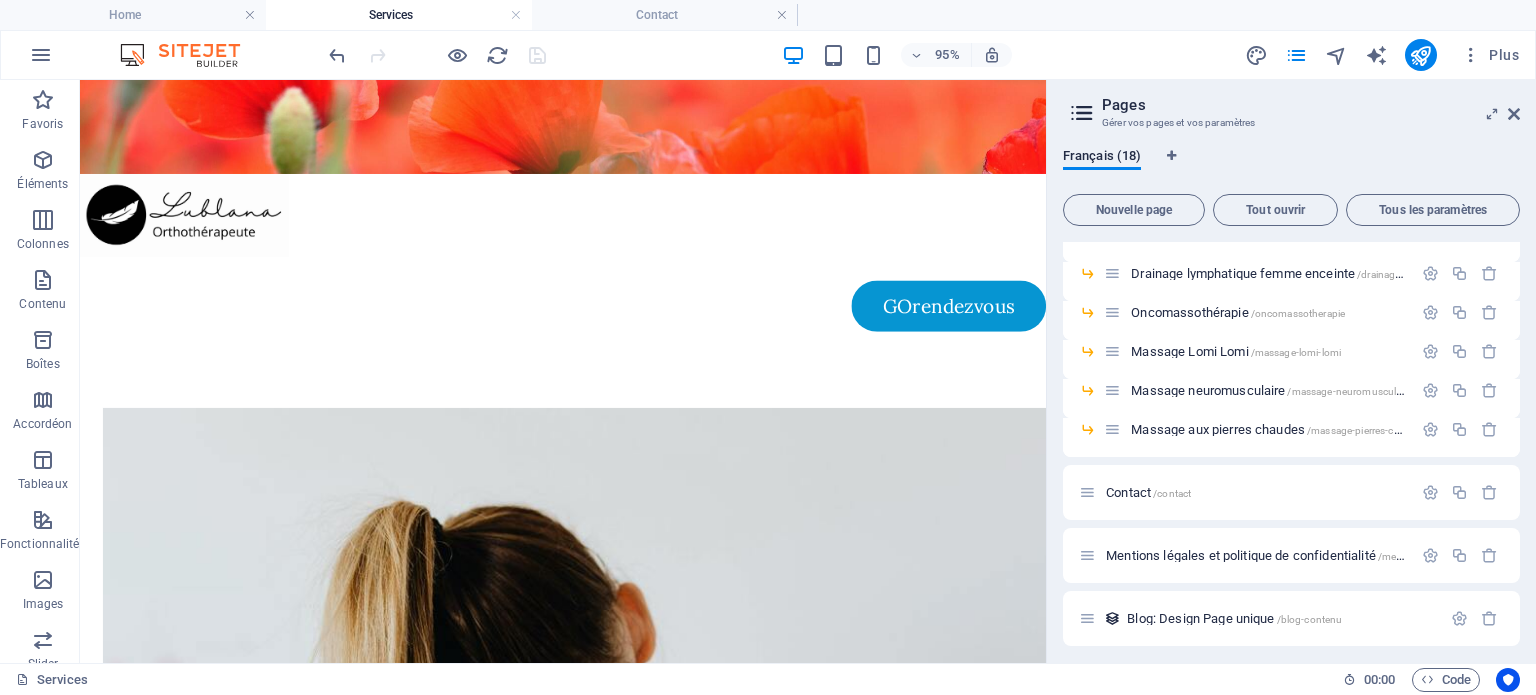 scroll, scrollTop: 416, scrollLeft: 0, axis: vertical 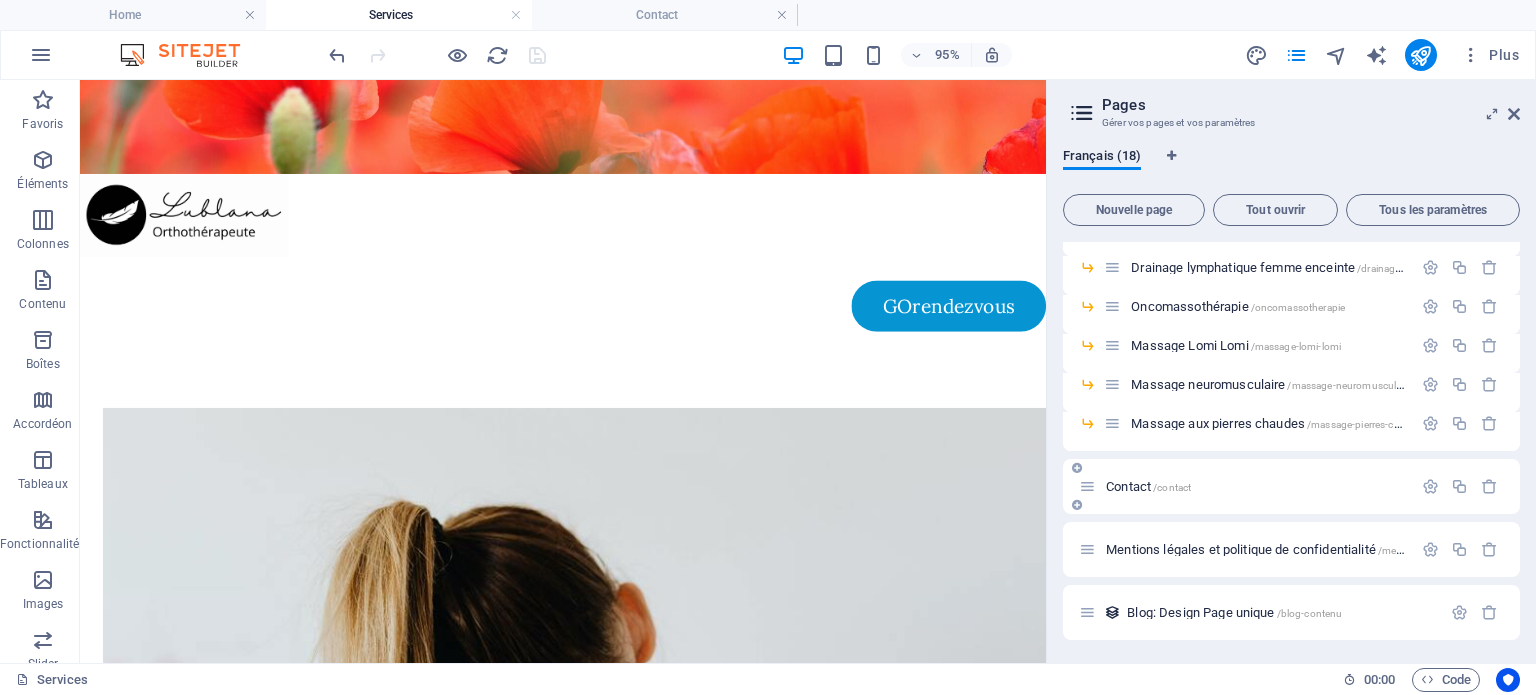 click on "Contact /contact" at bounding box center (1245, 486) 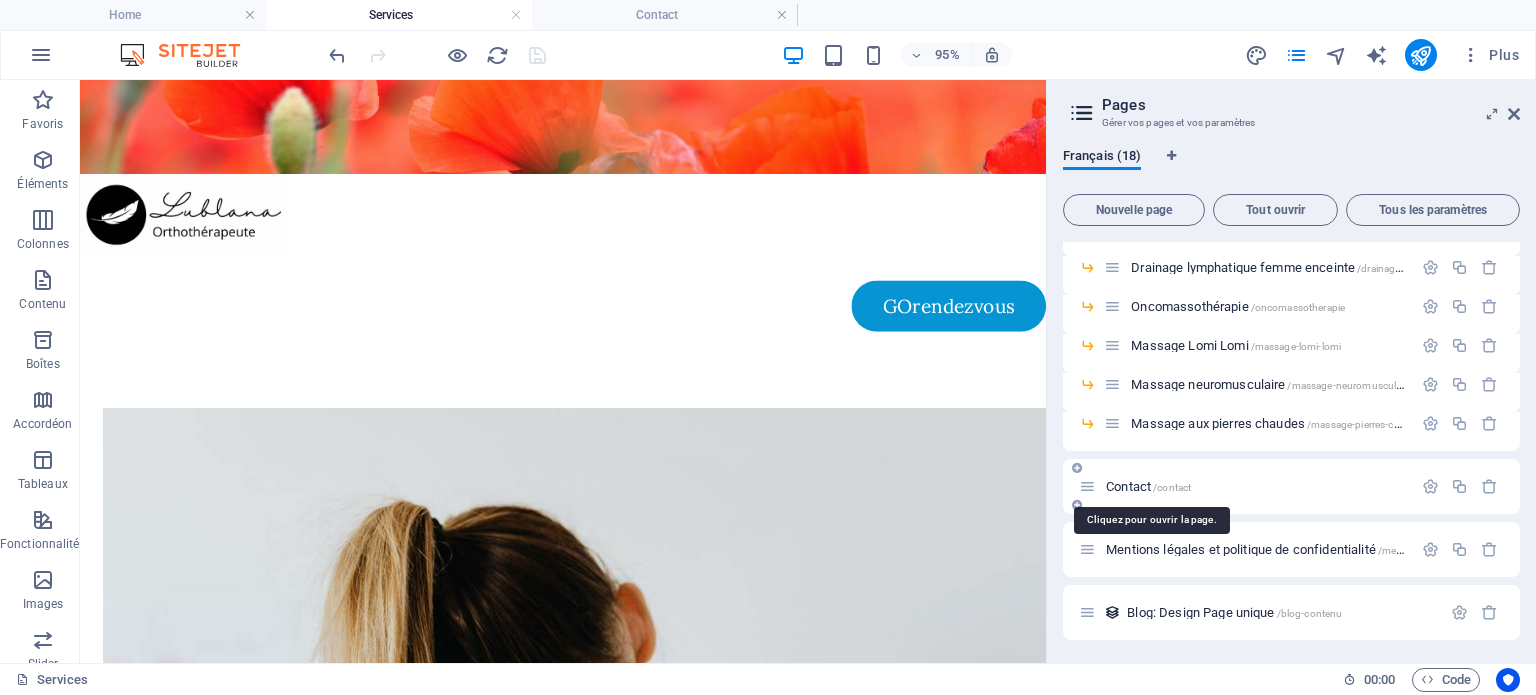 click on "Contact /contact" at bounding box center [1148, 486] 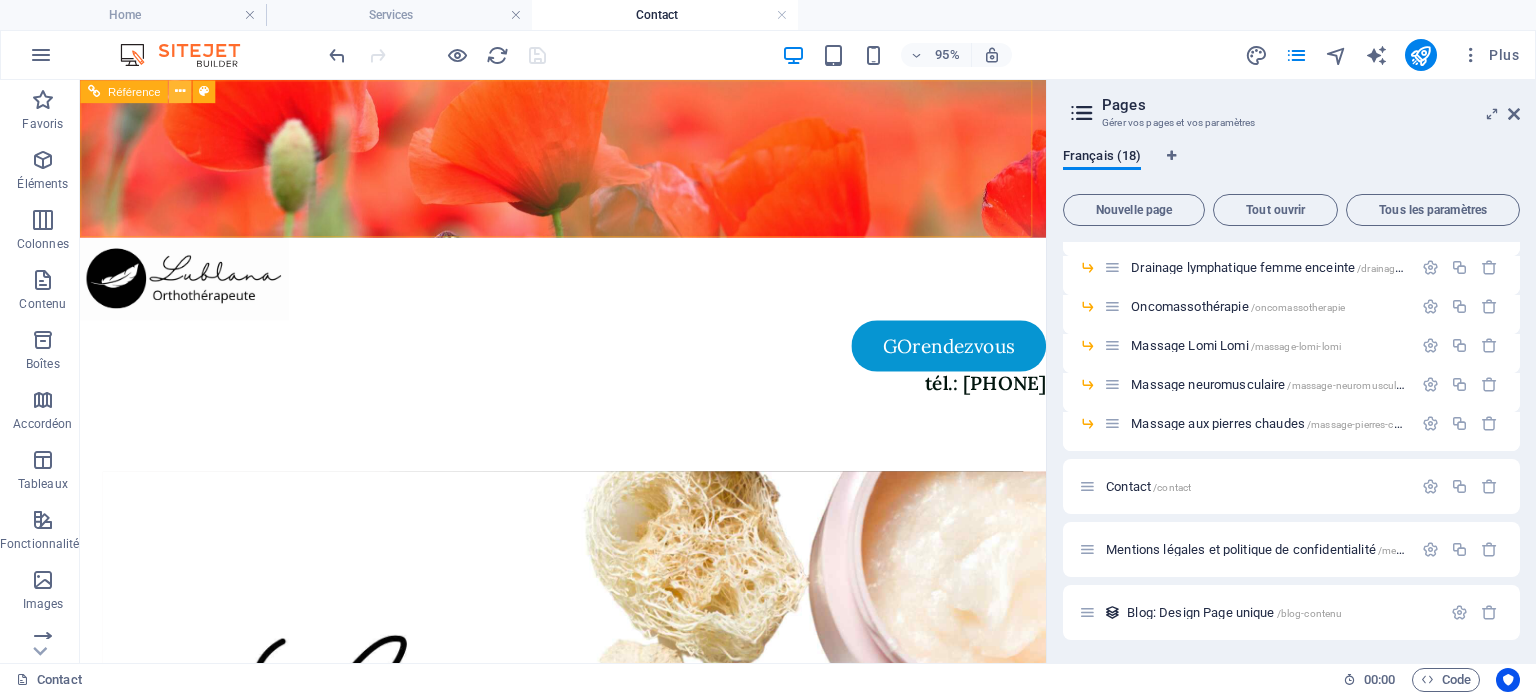 click at bounding box center (180, 91) 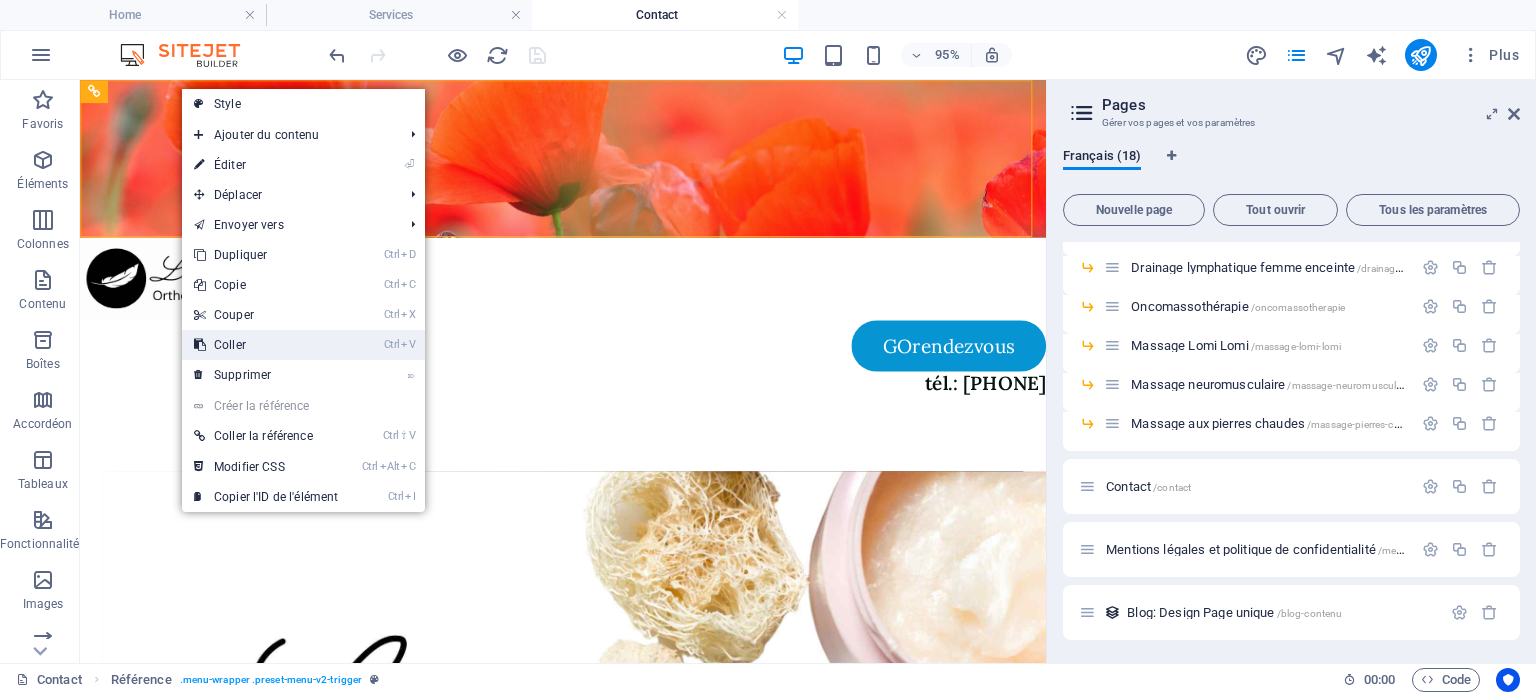 click on "Ctrl V  Coller" at bounding box center [266, 345] 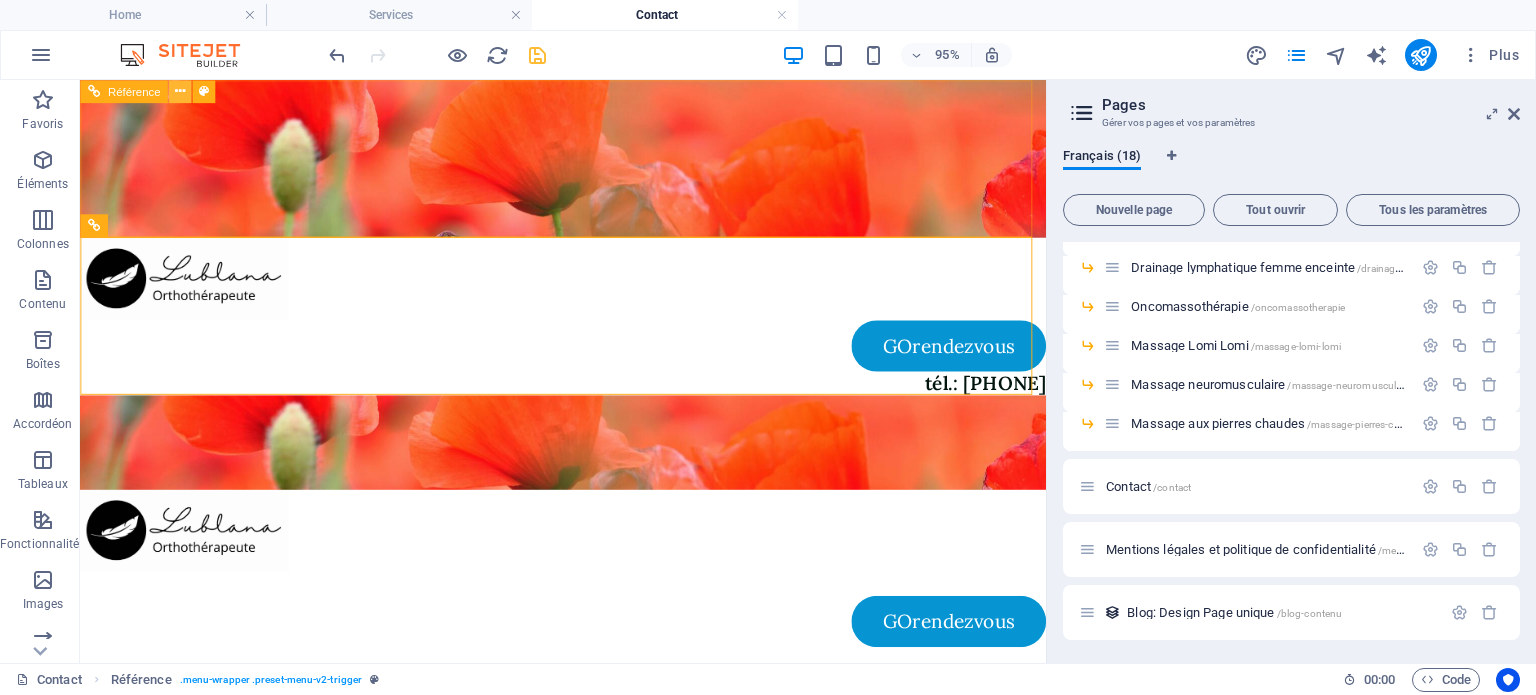 click at bounding box center (180, 91) 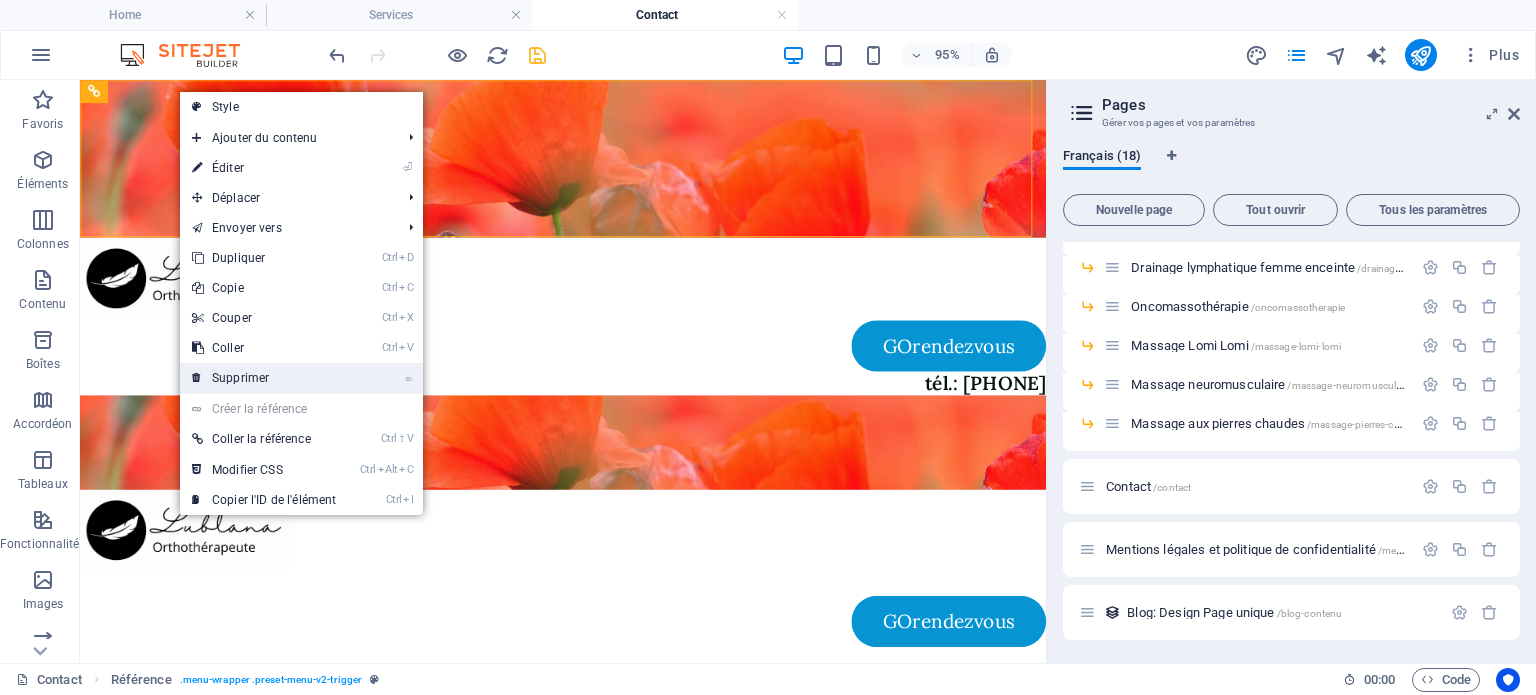 click on "⌦  Supprimer" at bounding box center [264, 378] 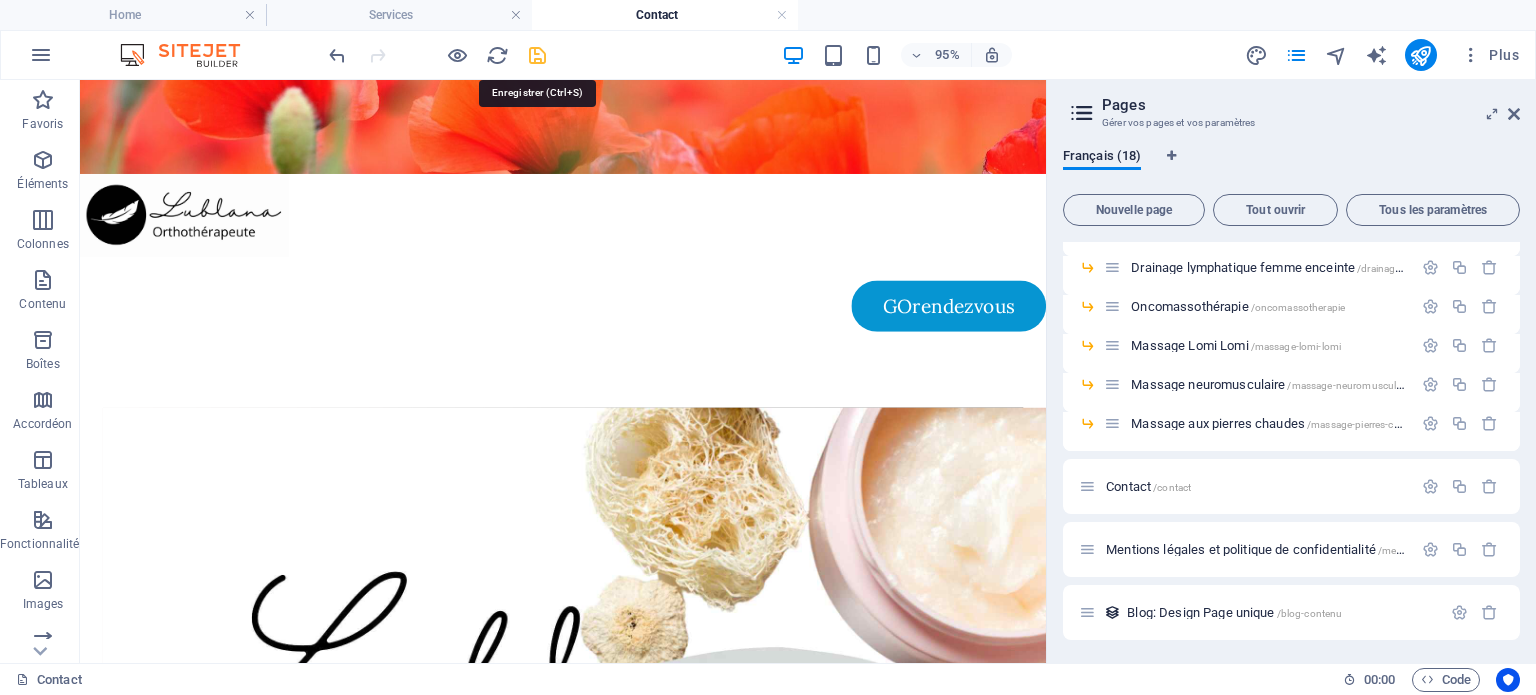 click at bounding box center (537, 55) 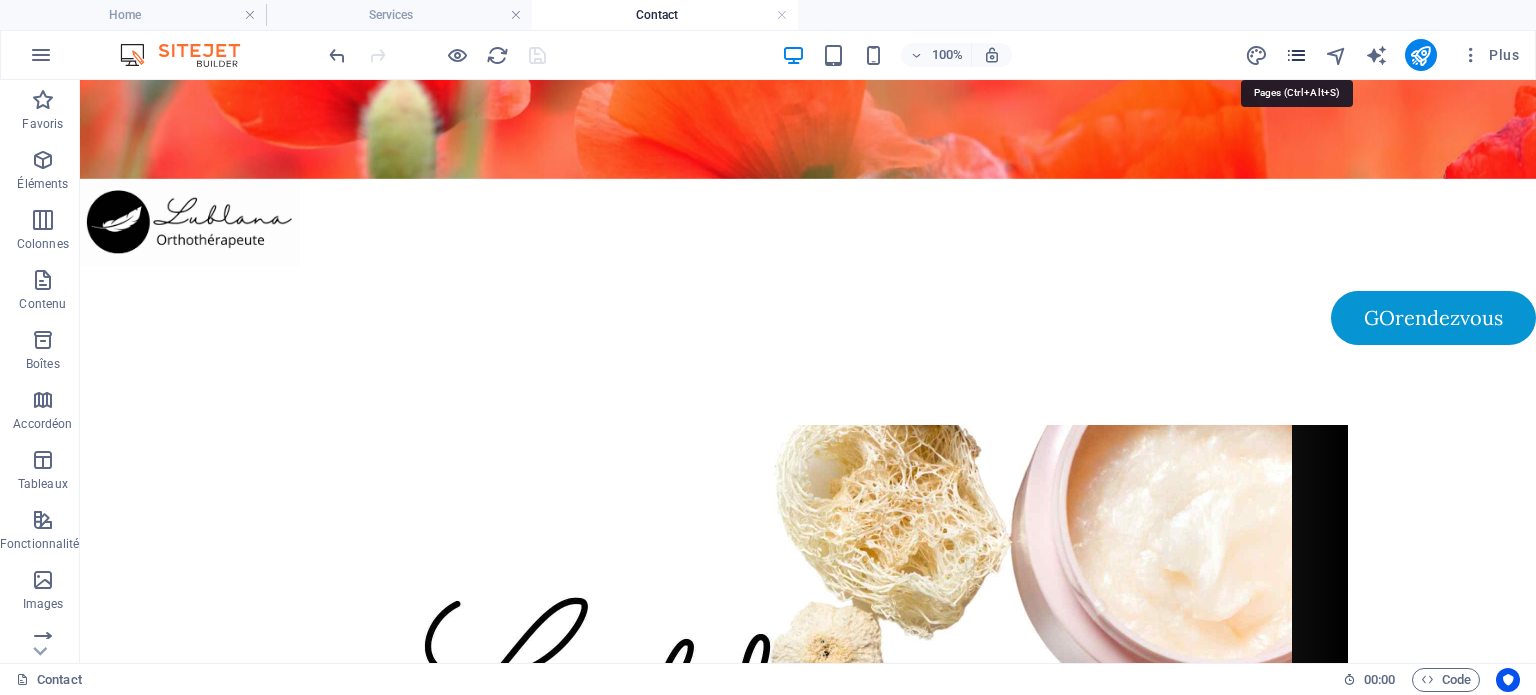 click at bounding box center (1296, 55) 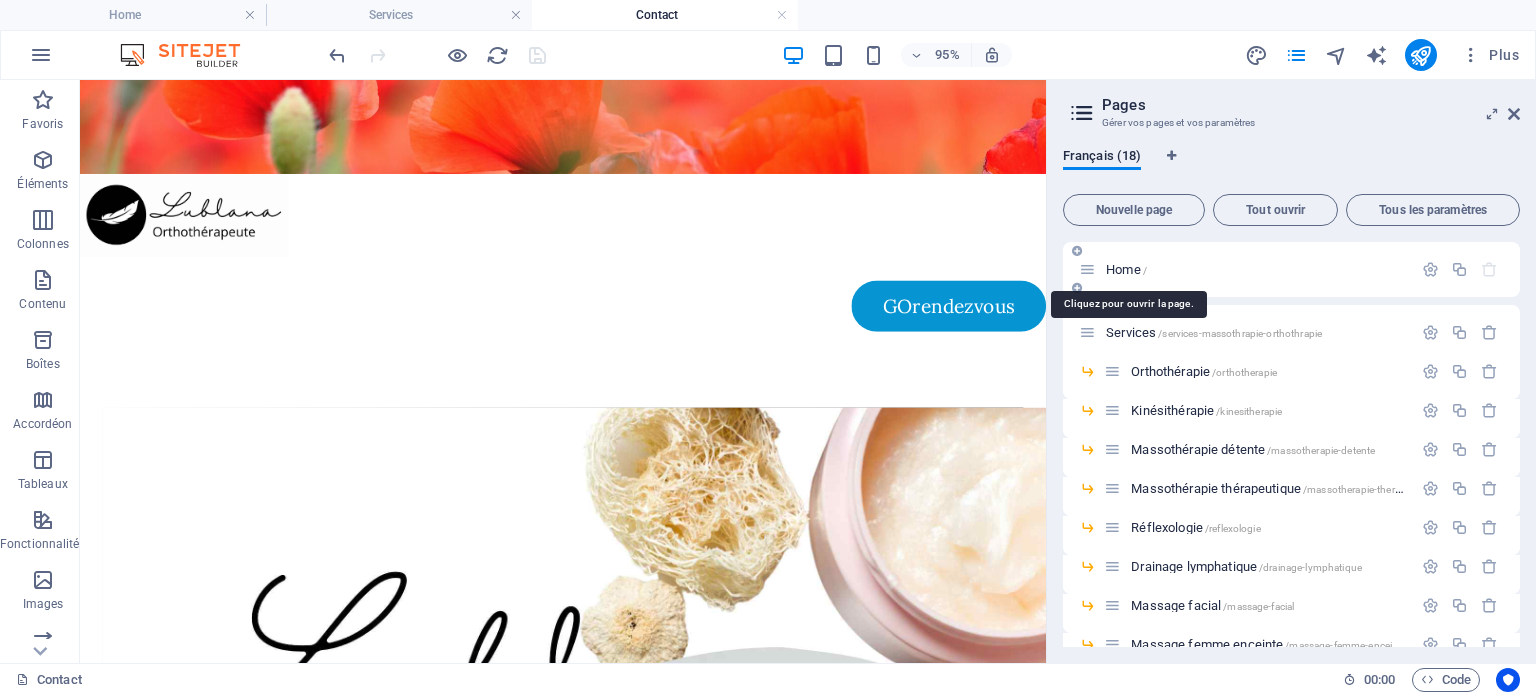 click on "Home /" at bounding box center (1126, 269) 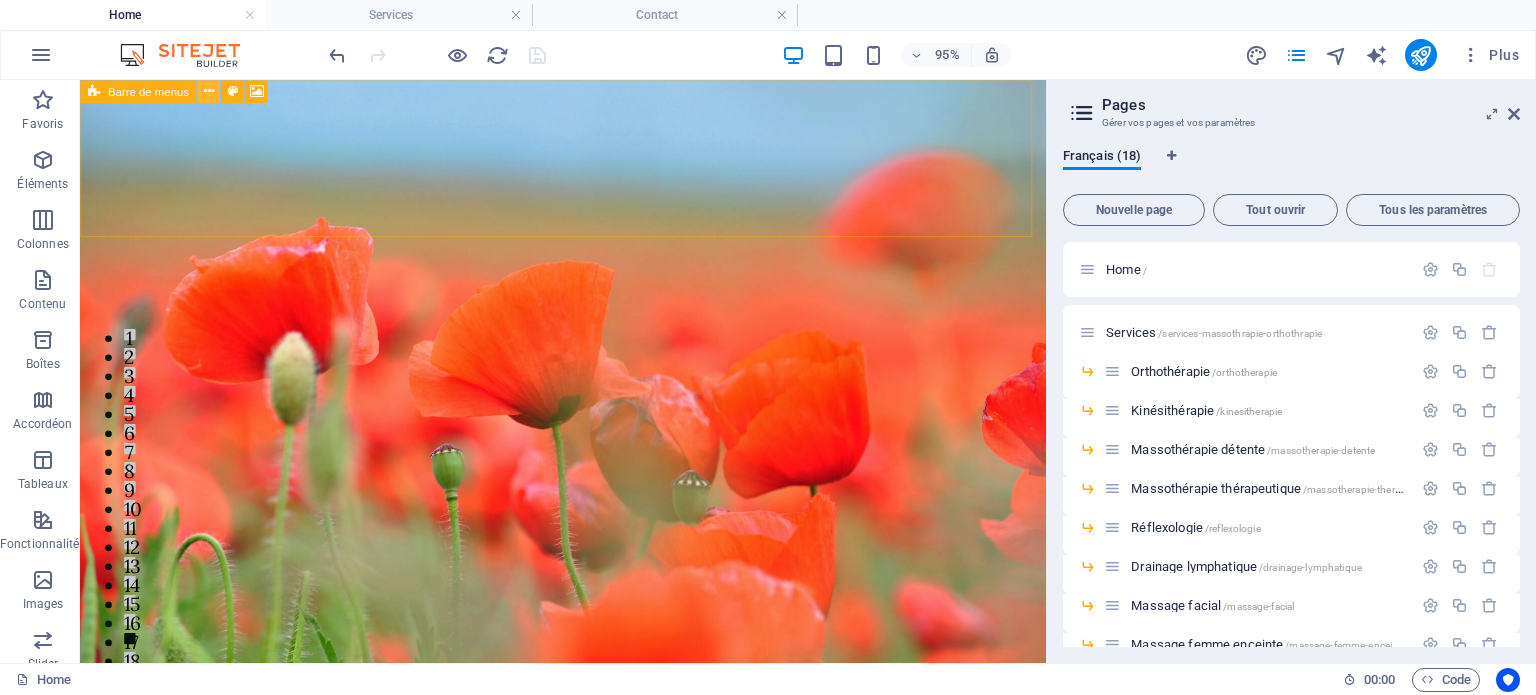 click at bounding box center [208, 91] 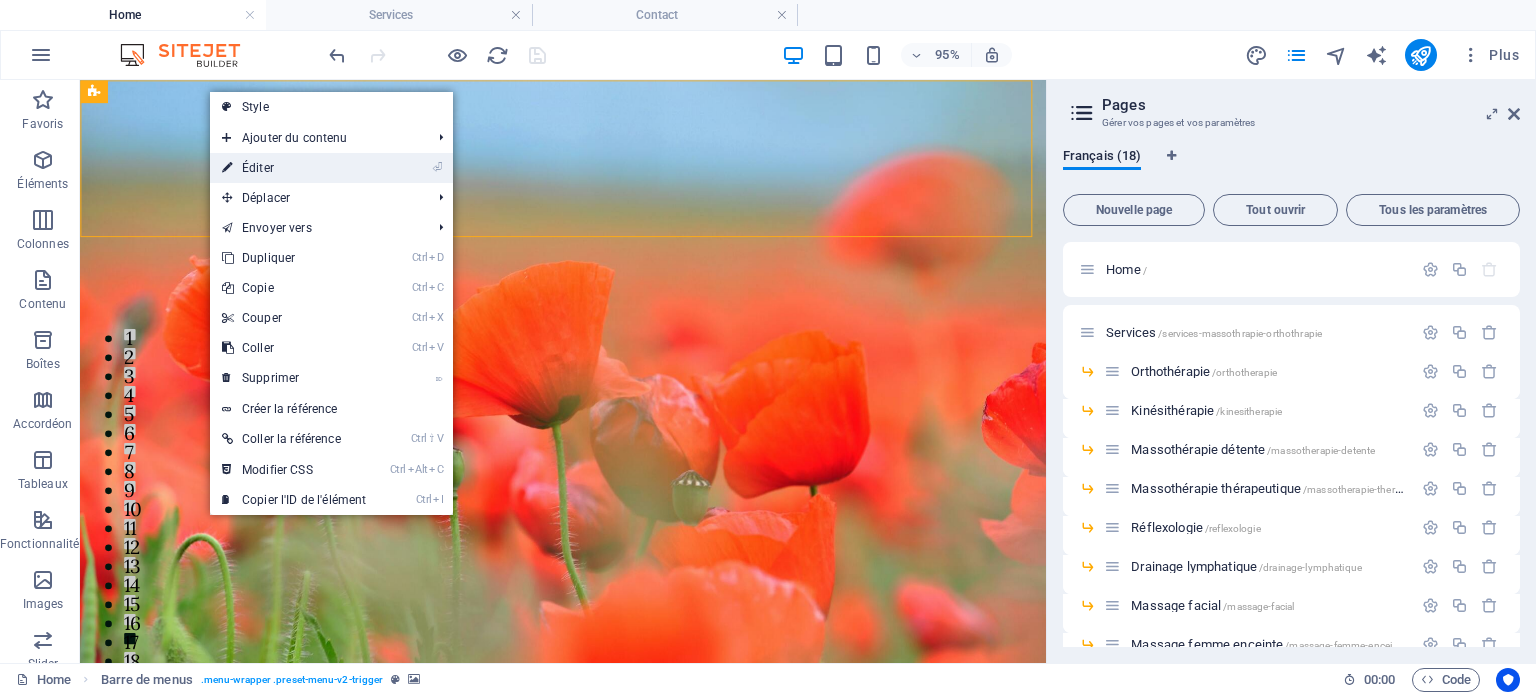 click on "⏎  Éditer" at bounding box center (294, 168) 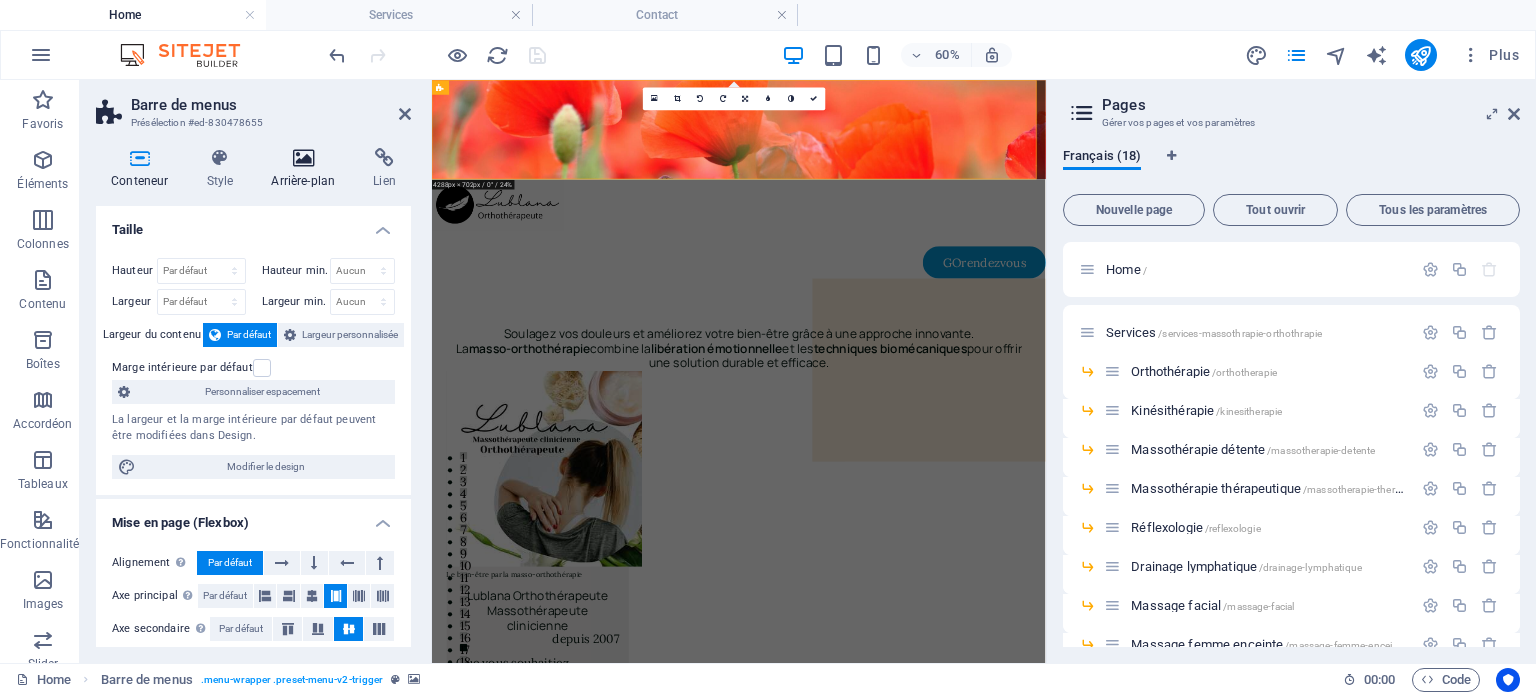 click at bounding box center (303, 158) 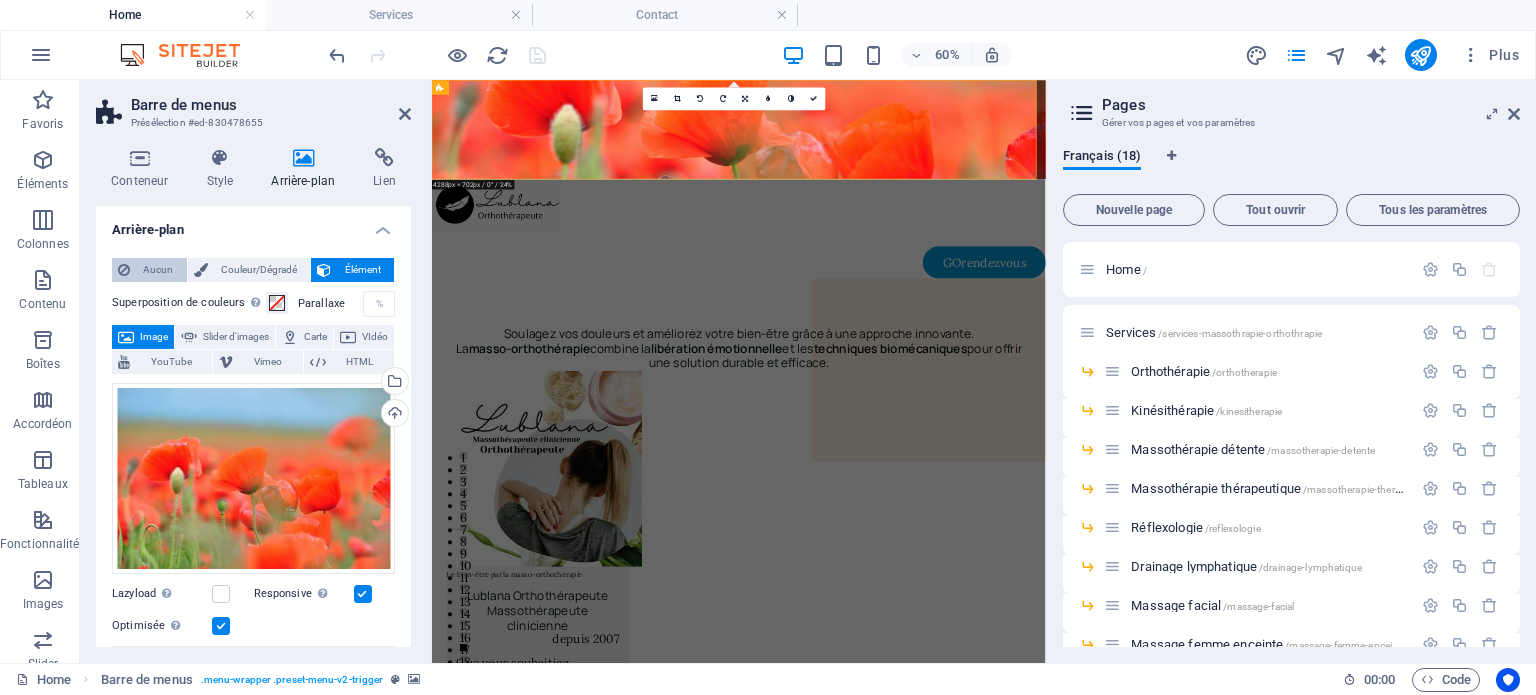 click on "Aucun" at bounding box center [158, 270] 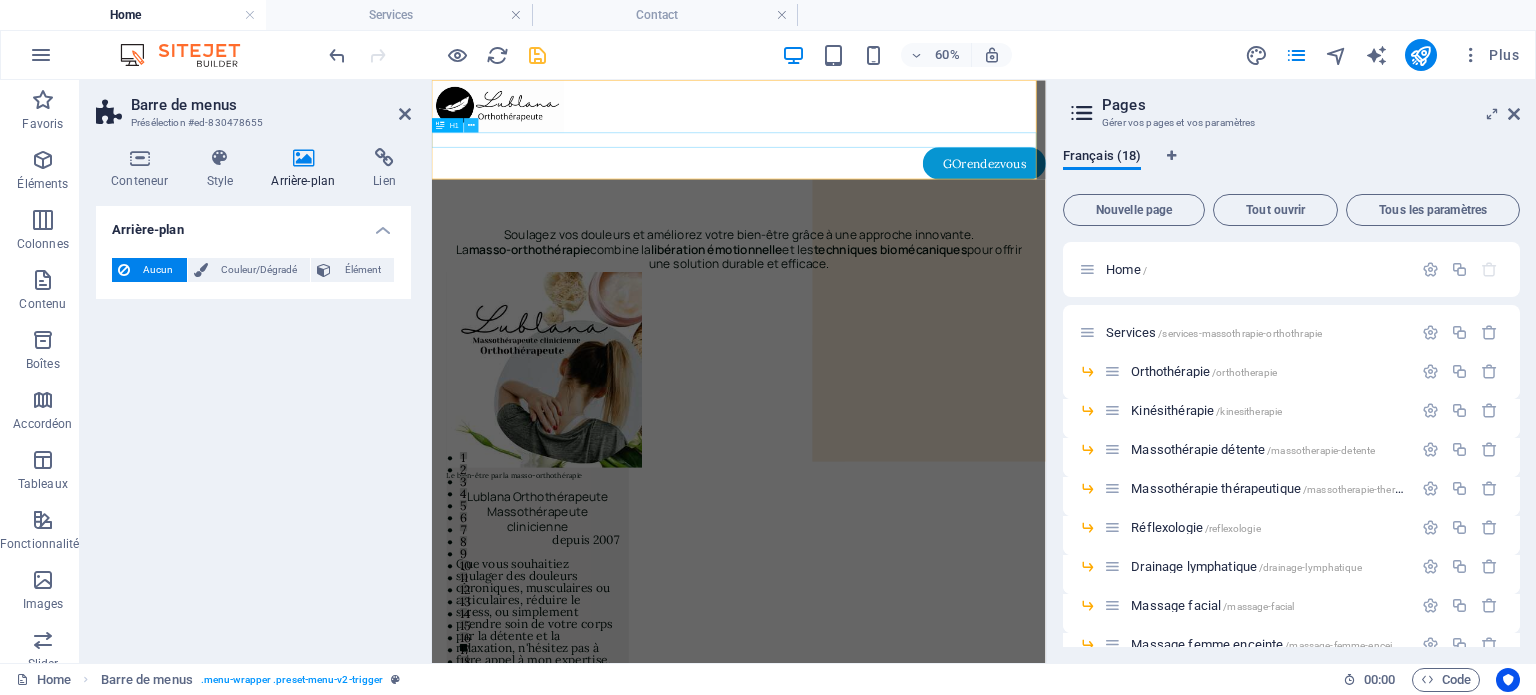 click at bounding box center (472, 125) 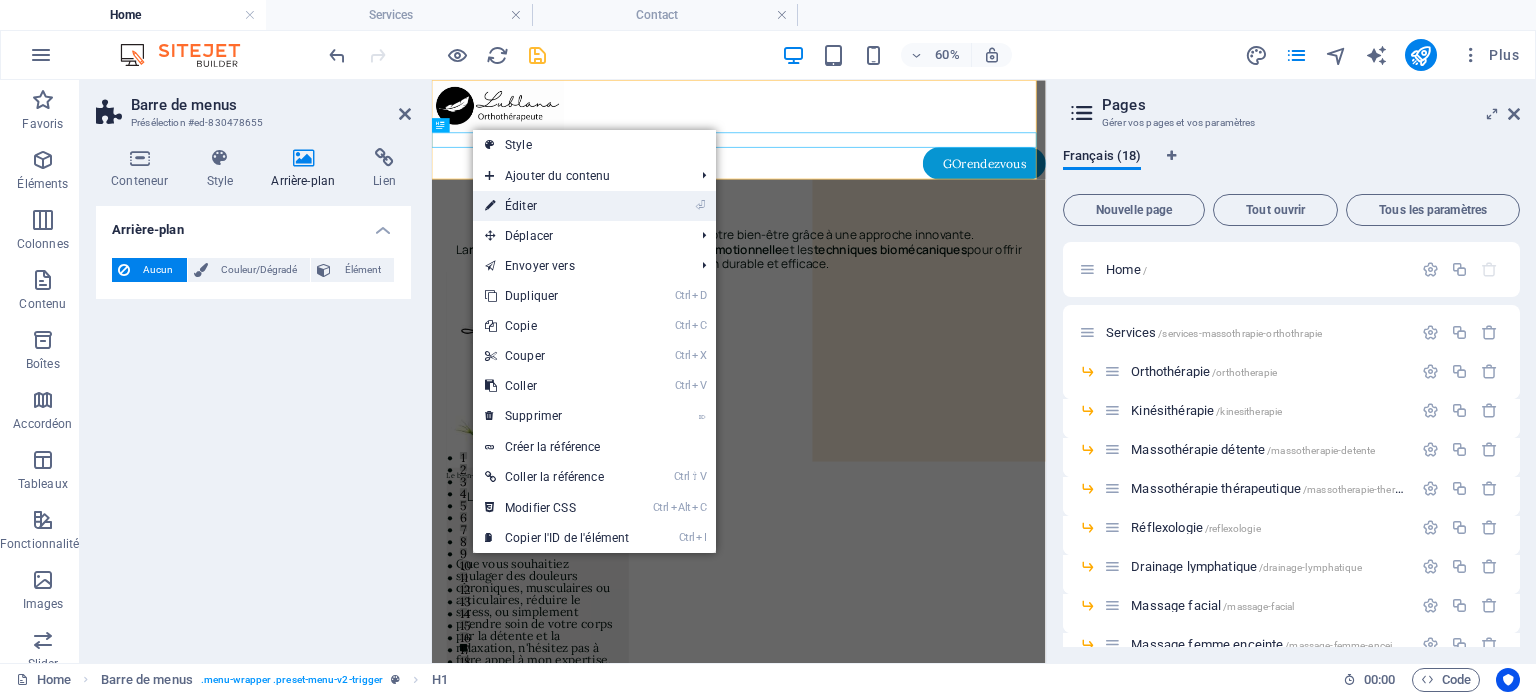 click on "⏎  Éditer" at bounding box center [557, 206] 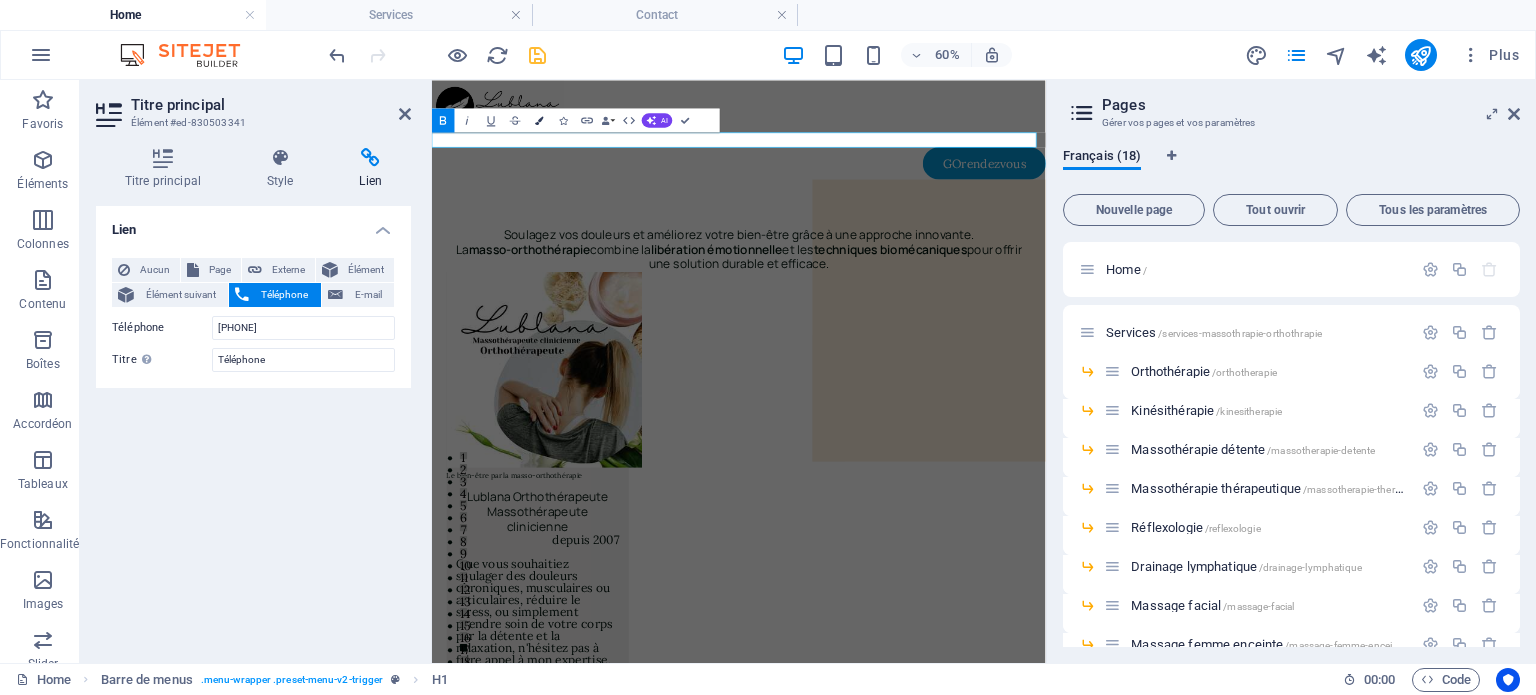 click on "Colors" at bounding box center [539, 120] 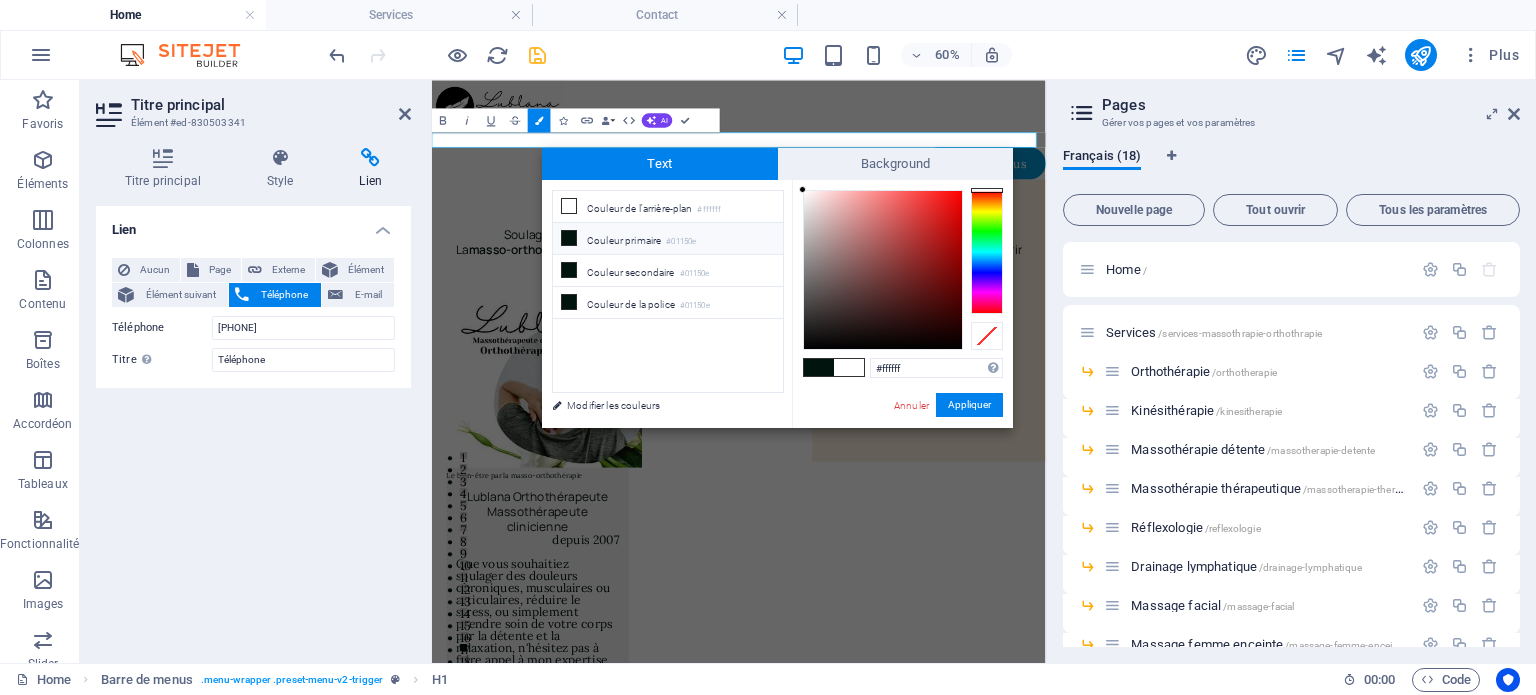 click at bounding box center (569, 238) 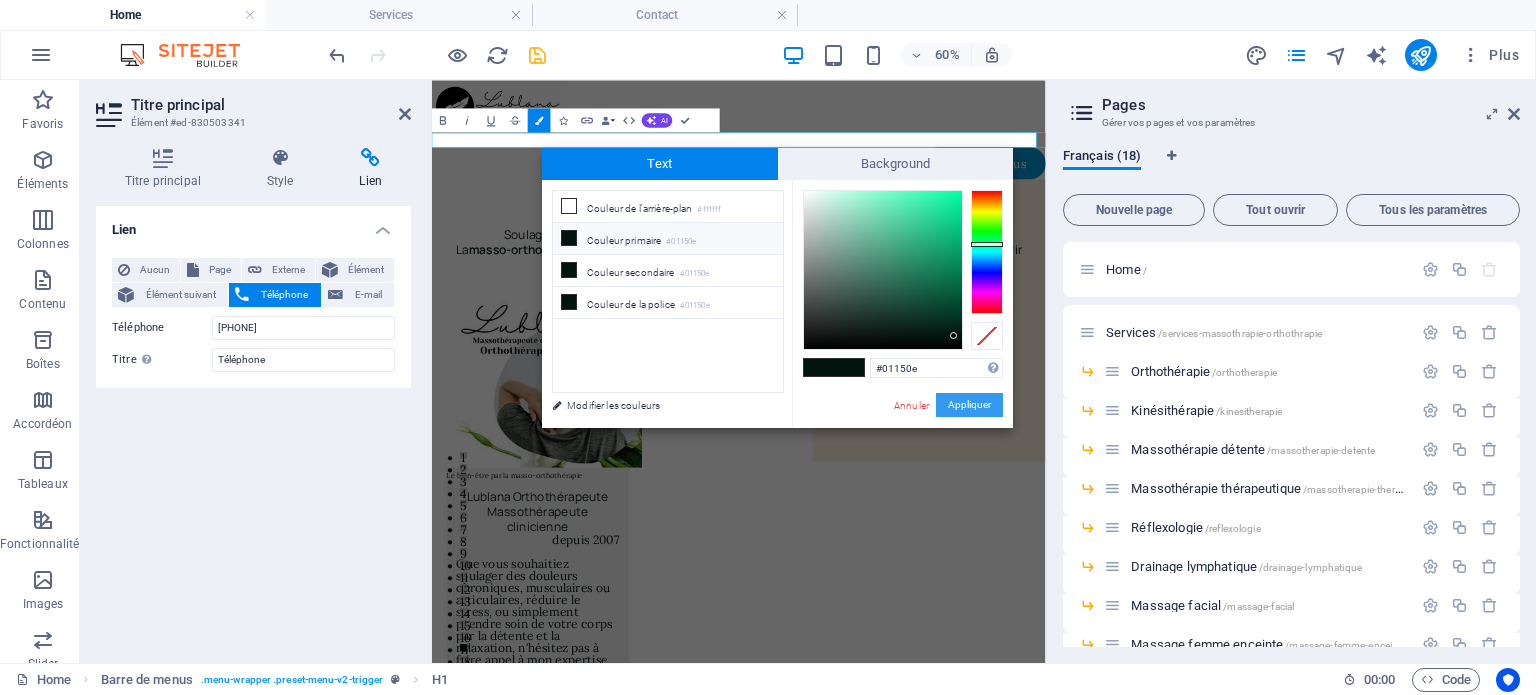 click on "Appliquer" at bounding box center [969, 405] 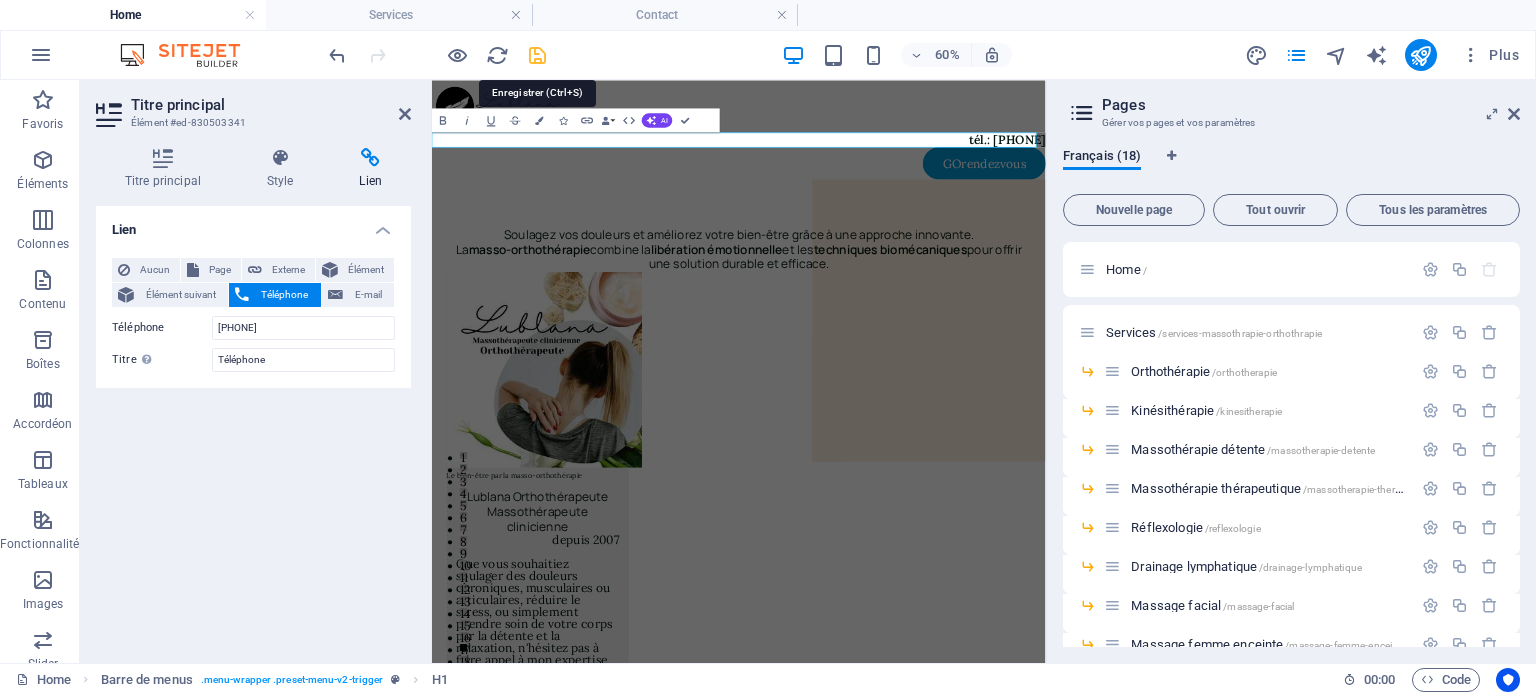 click at bounding box center (537, 55) 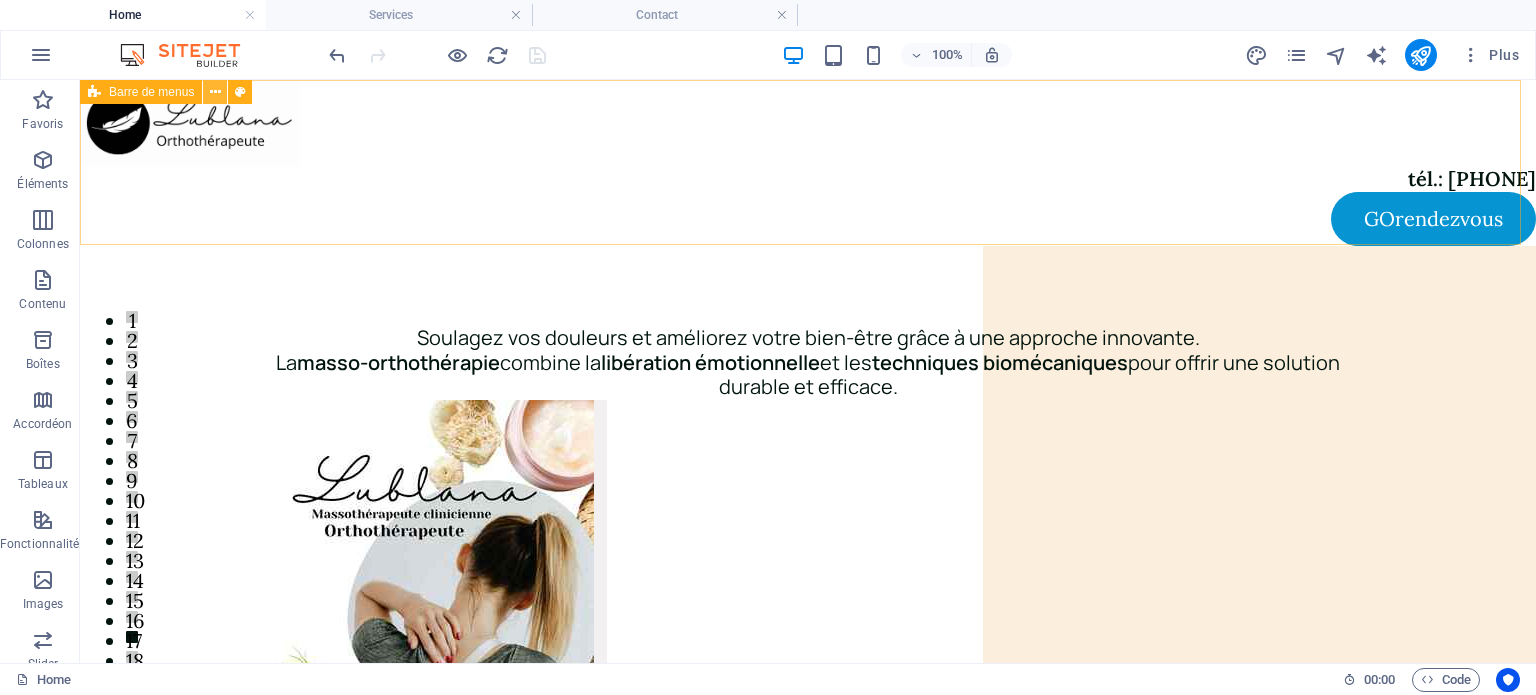 click at bounding box center [215, 92] 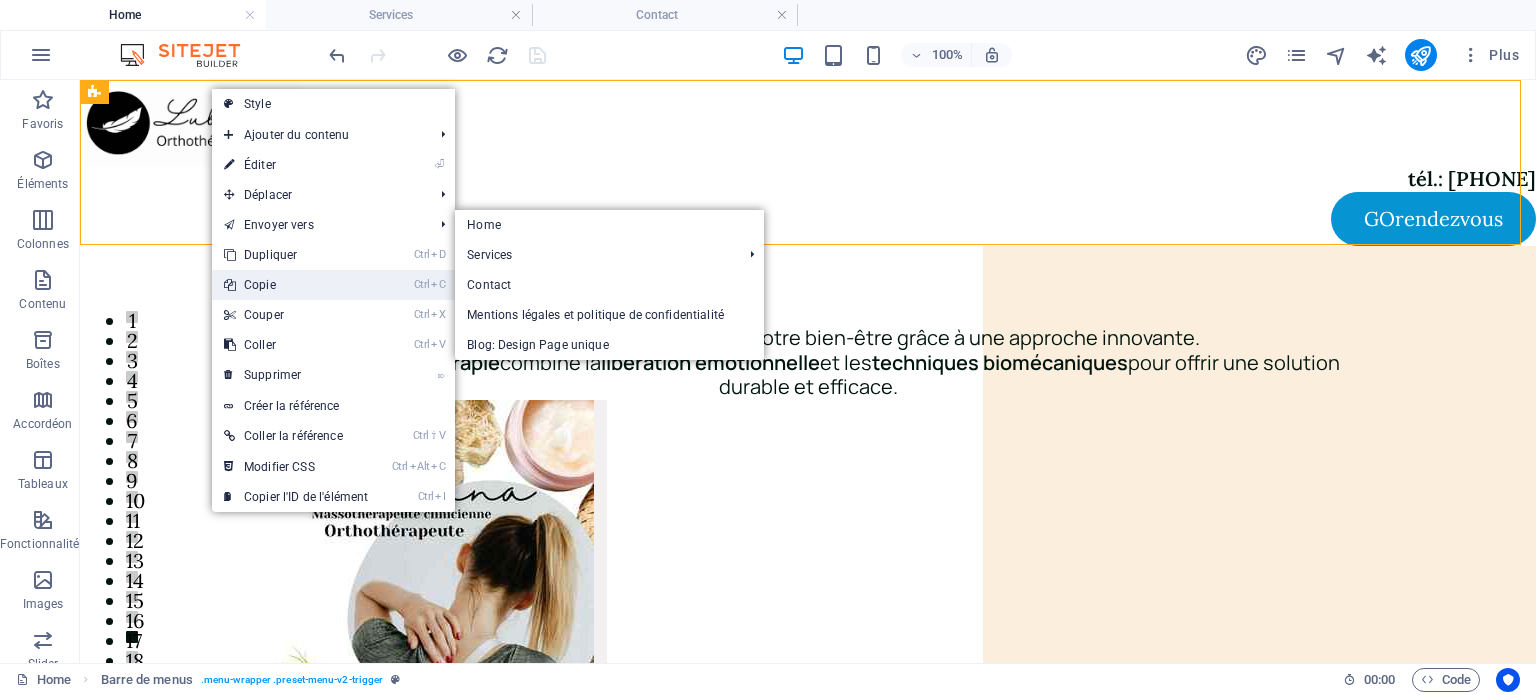 click on "Ctrl C  Copie" at bounding box center (296, 285) 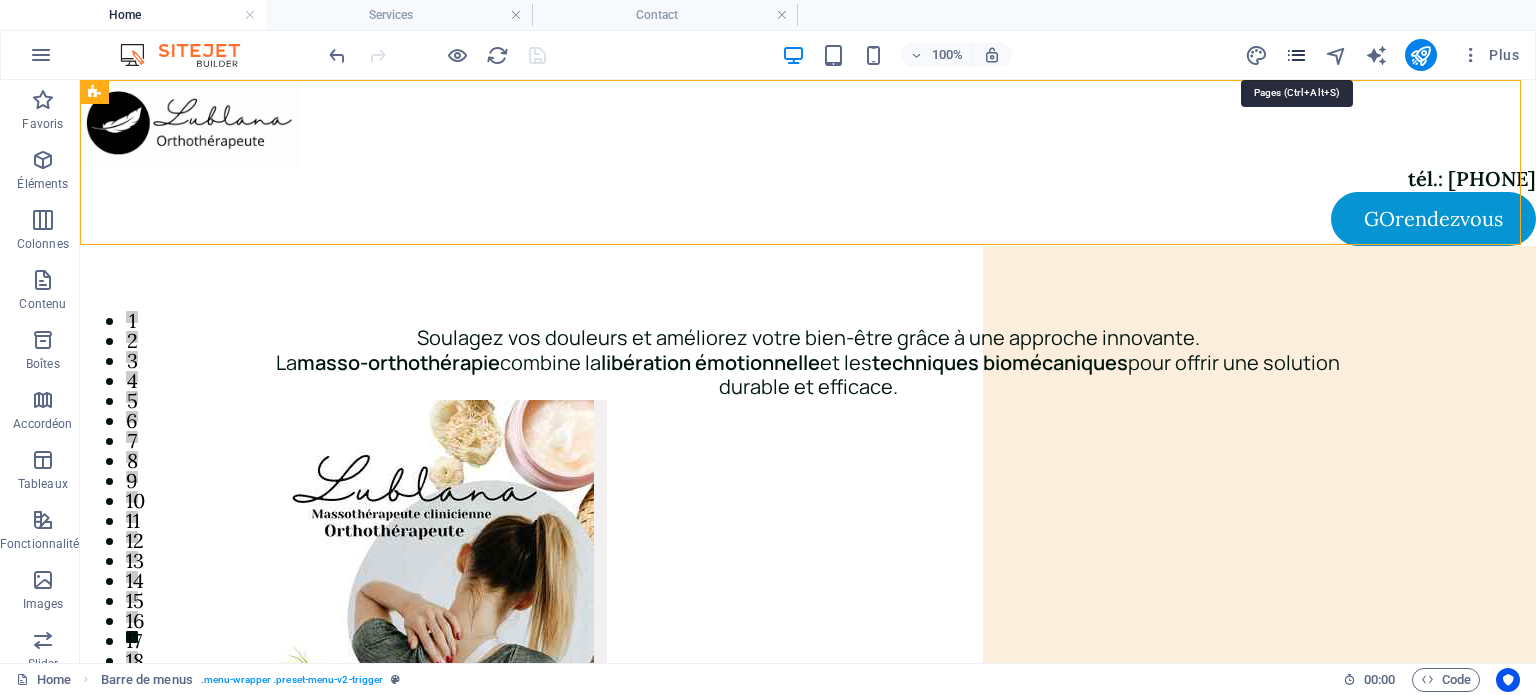 click at bounding box center [1296, 55] 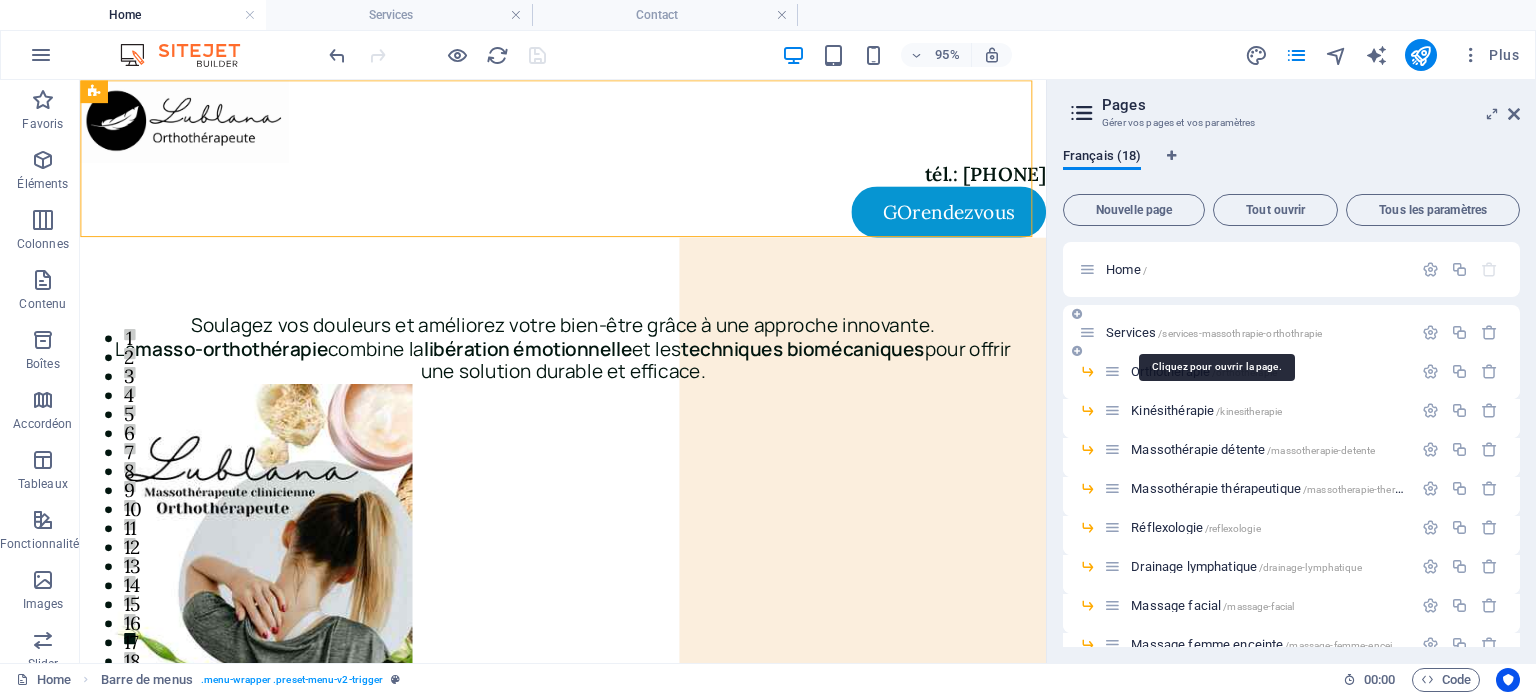 click on "Services /services-massothrapie-orthothrapie" at bounding box center [1214, 332] 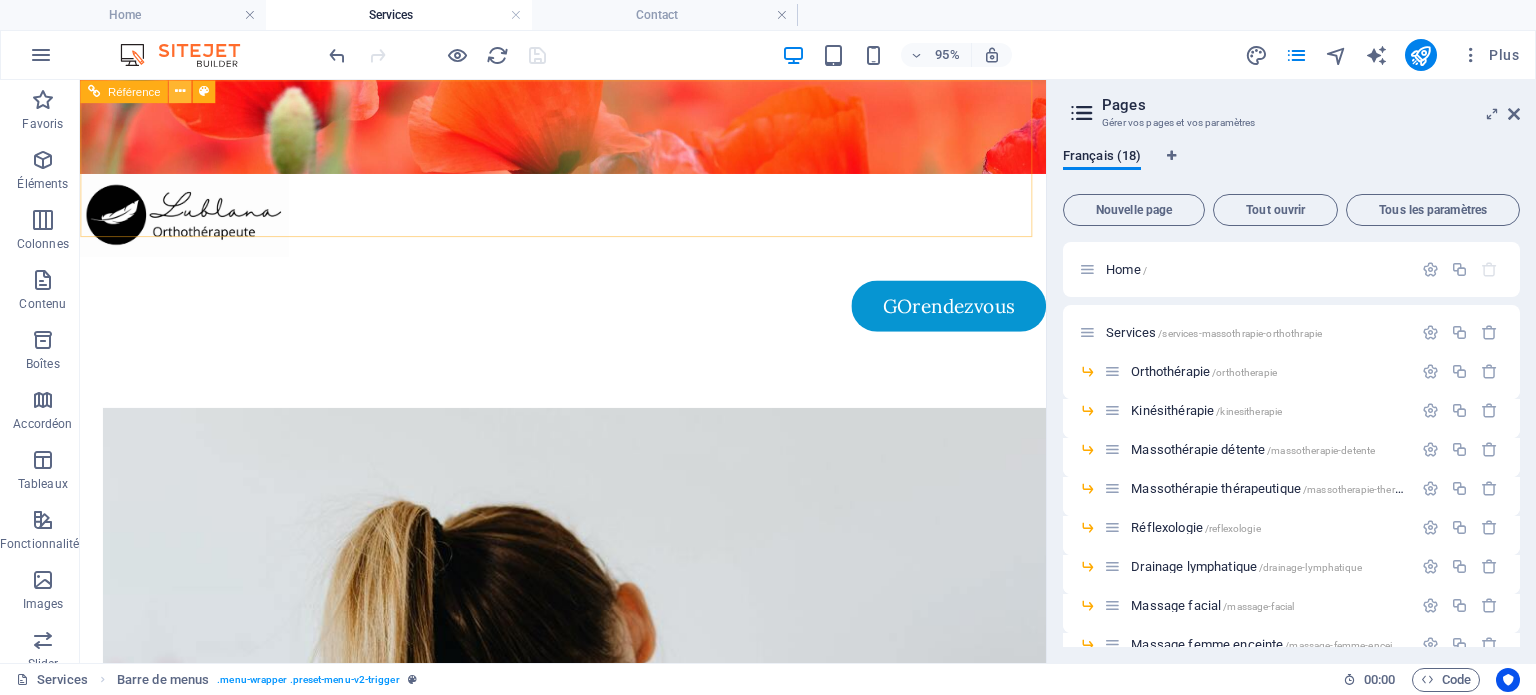 click at bounding box center [180, 91] 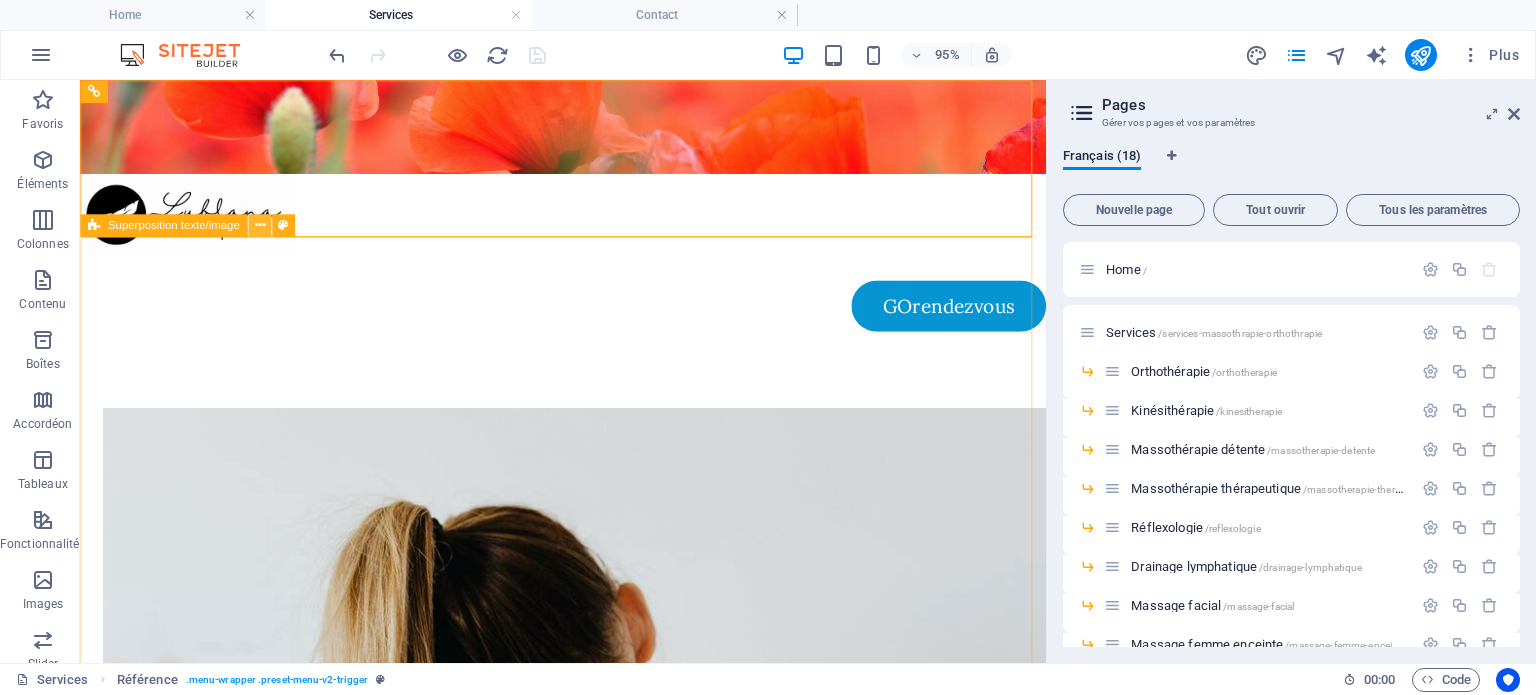 click at bounding box center [259, 226] 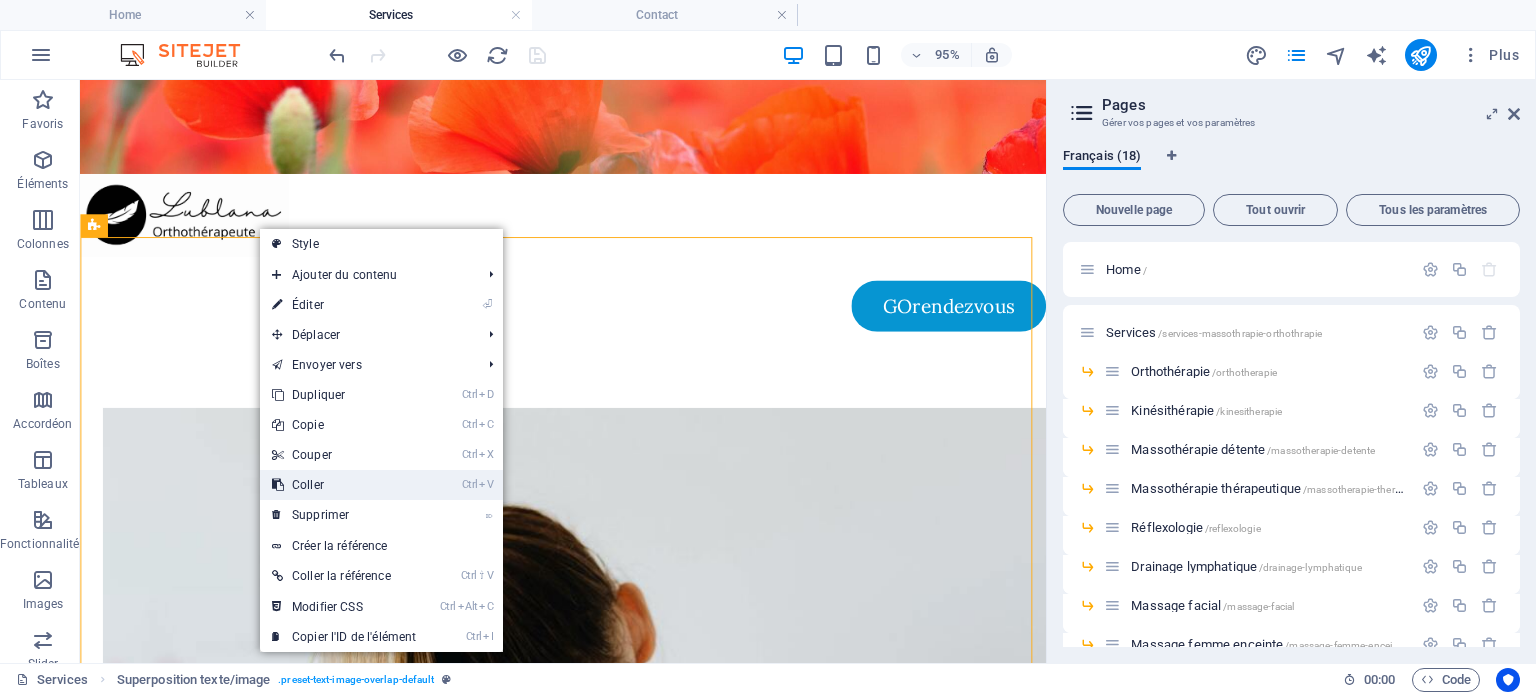 click on "Ctrl V  Coller" at bounding box center [344, 485] 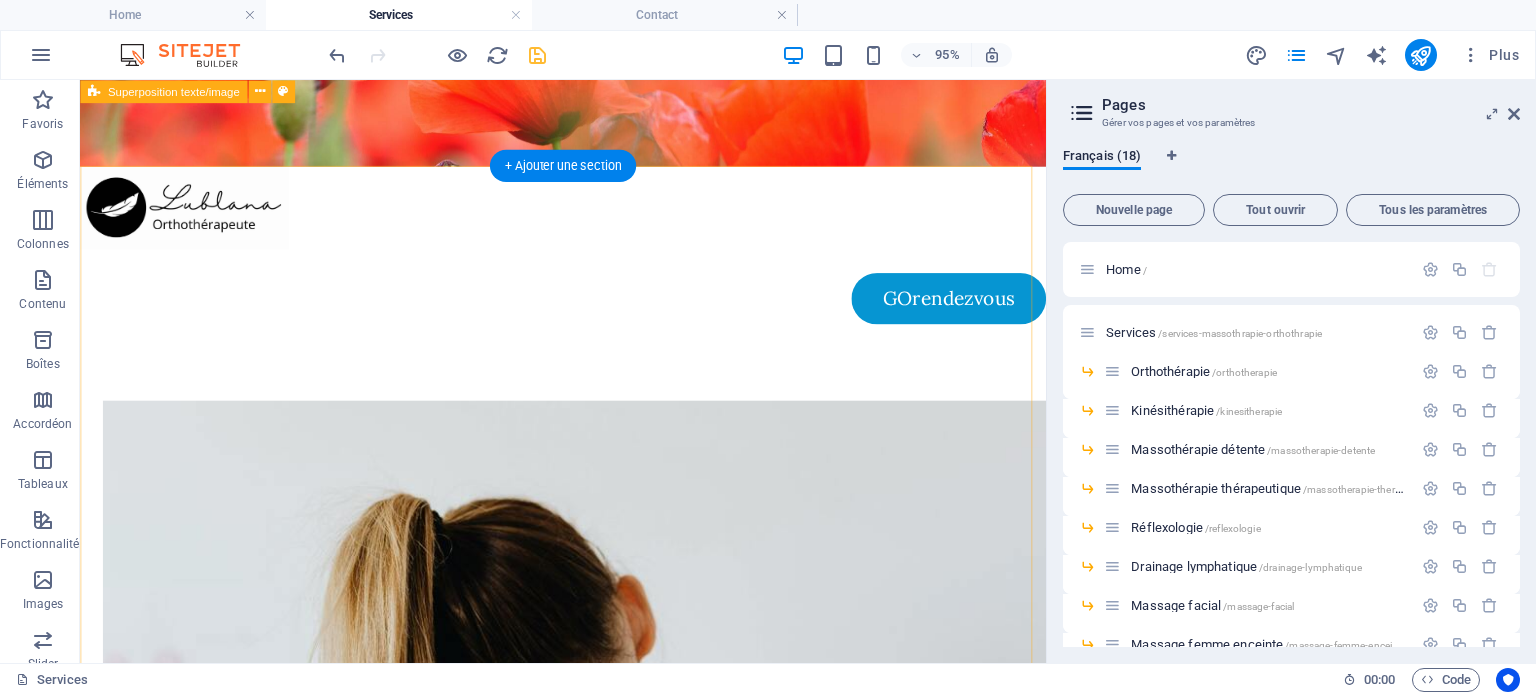 scroll, scrollTop: 0, scrollLeft: 0, axis: both 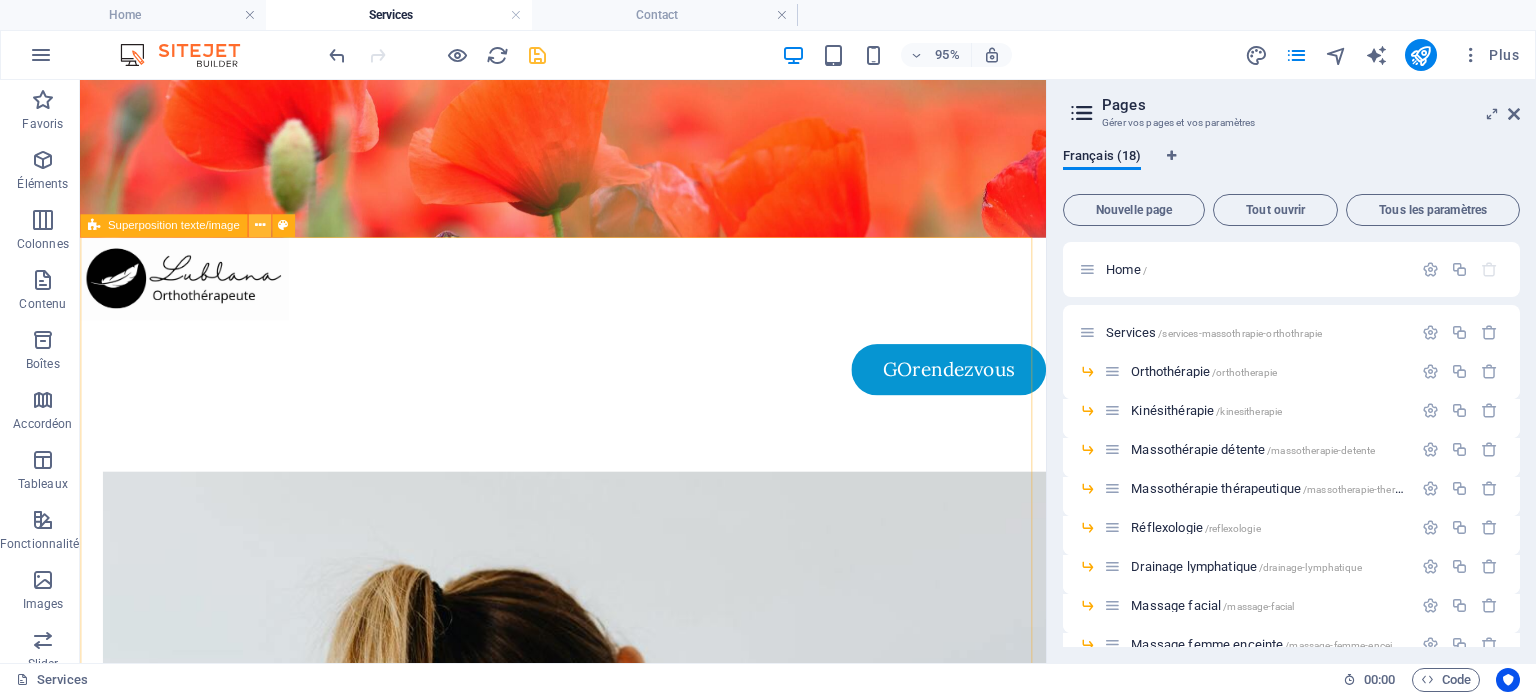 click at bounding box center [259, 226] 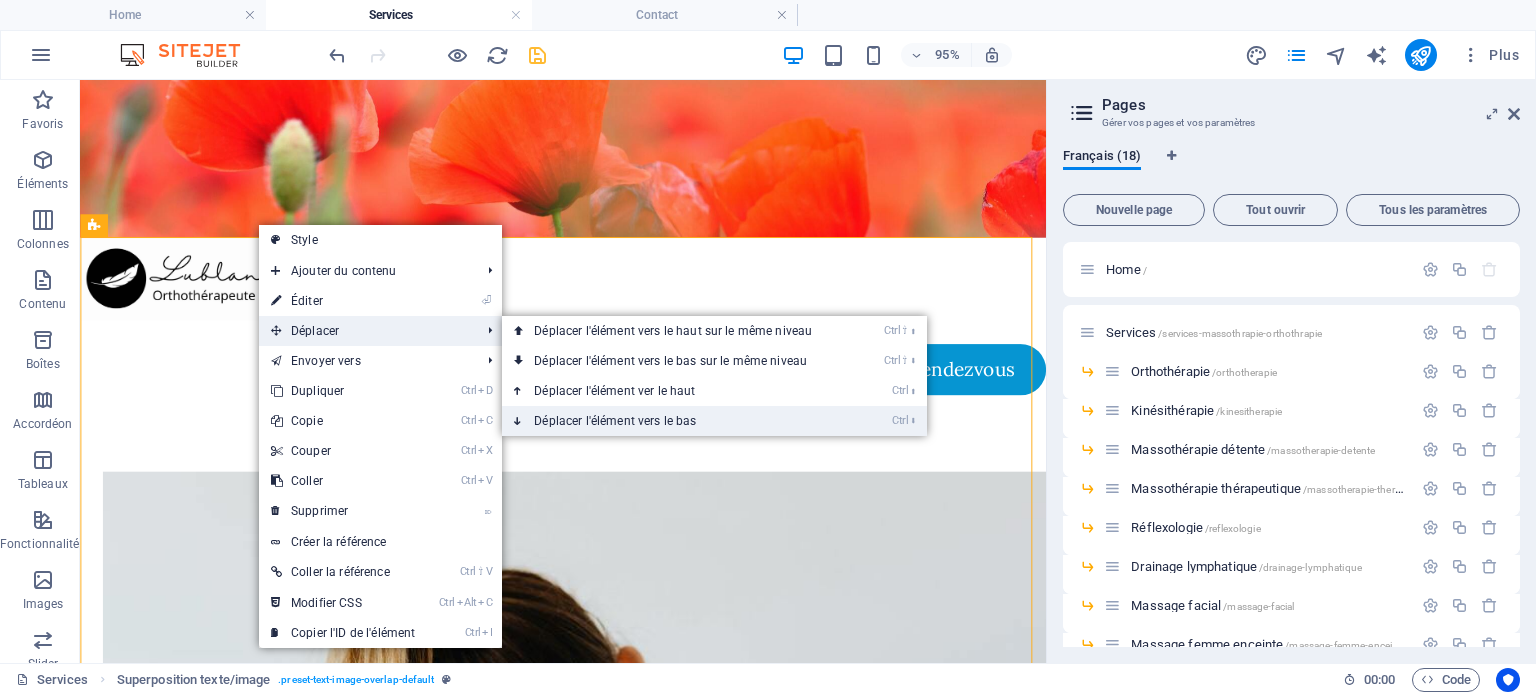 click on "Ctrl ⬇  Déplacer l'élément vers le bas" at bounding box center (677, 421) 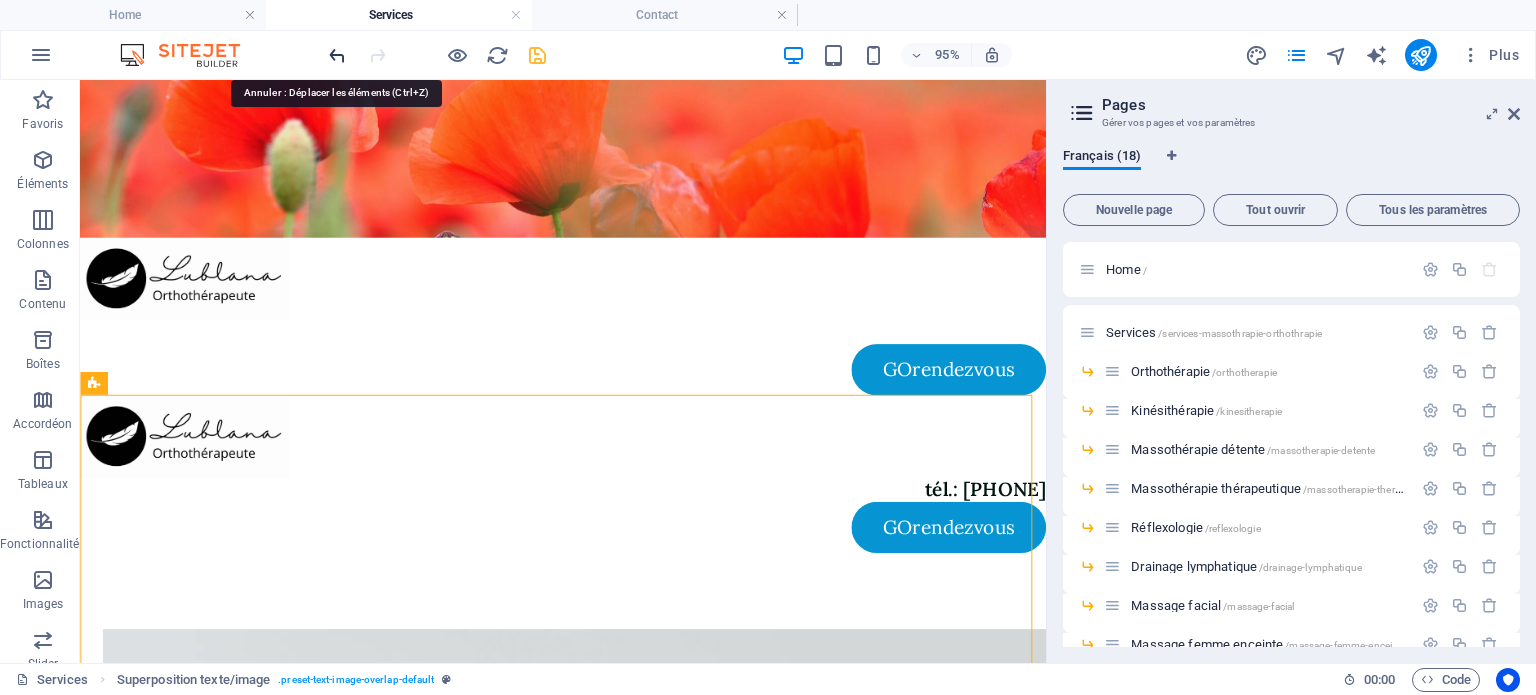 click at bounding box center [337, 55] 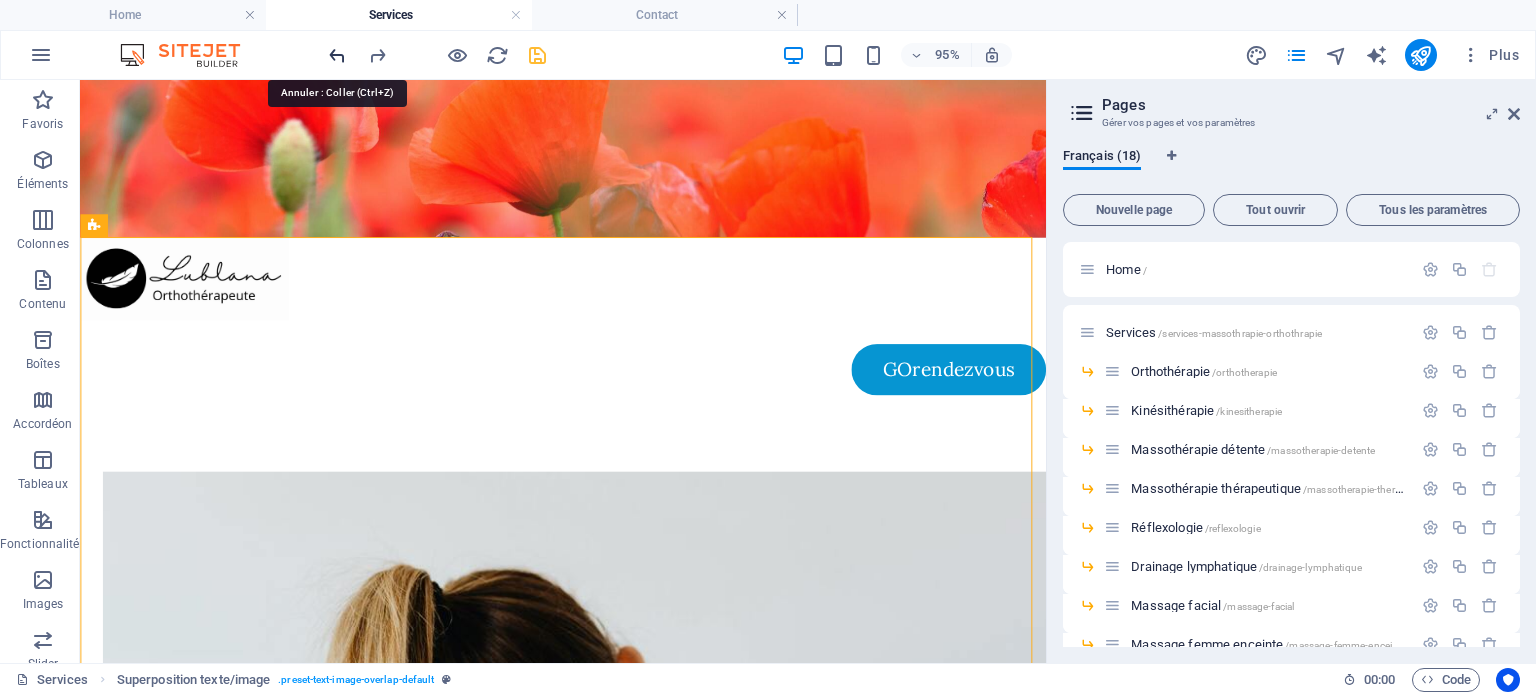 click at bounding box center (337, 55) 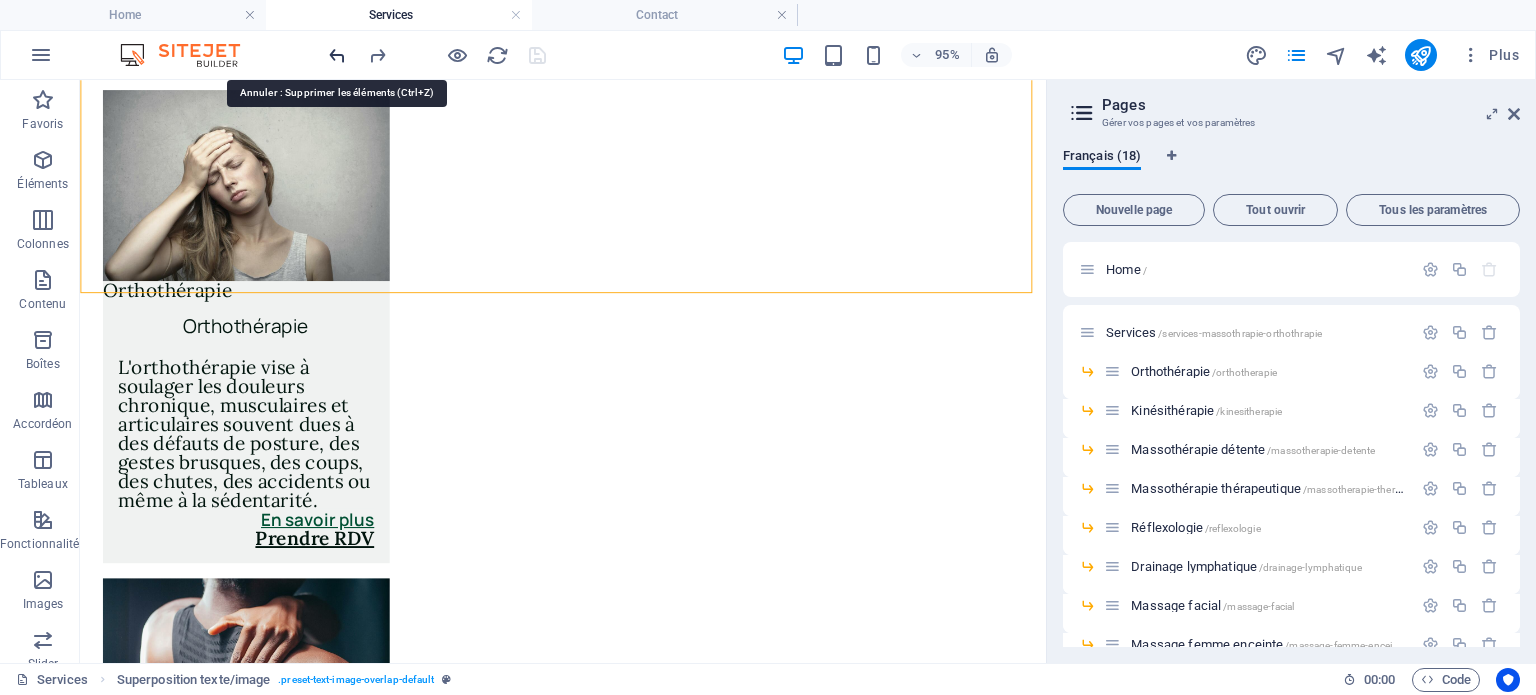click at bounding box center [337, 55] 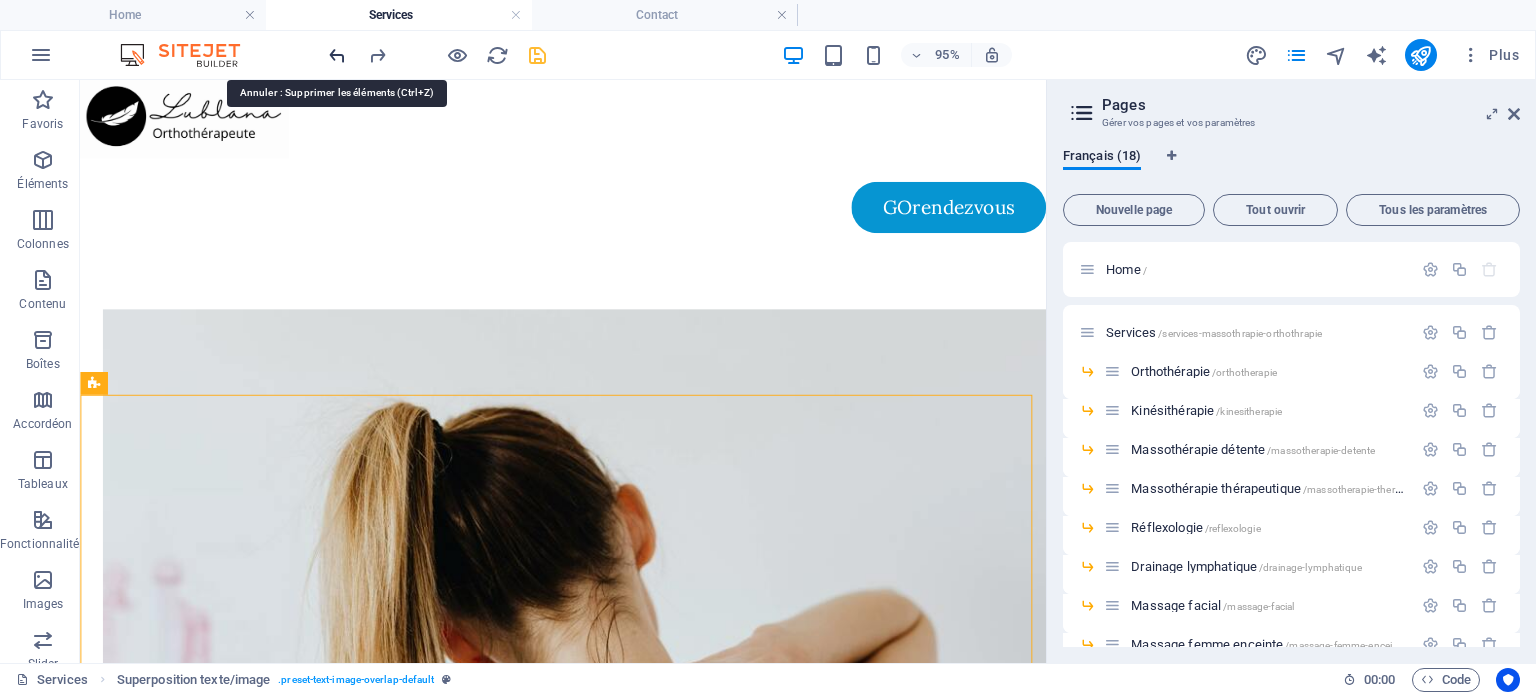 scroll, scrollTop: 0, scrollLeft: 0, axis: both 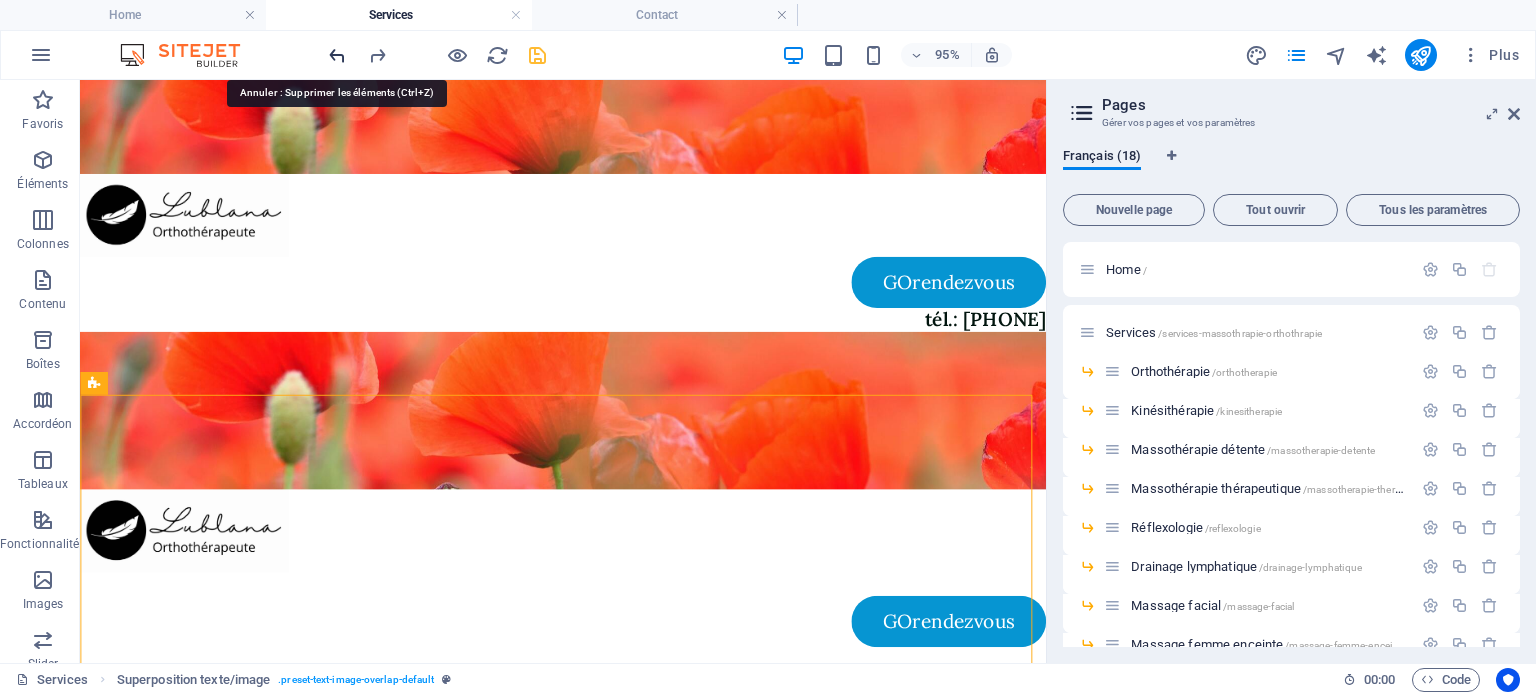 click at bounding box center (337, 55) 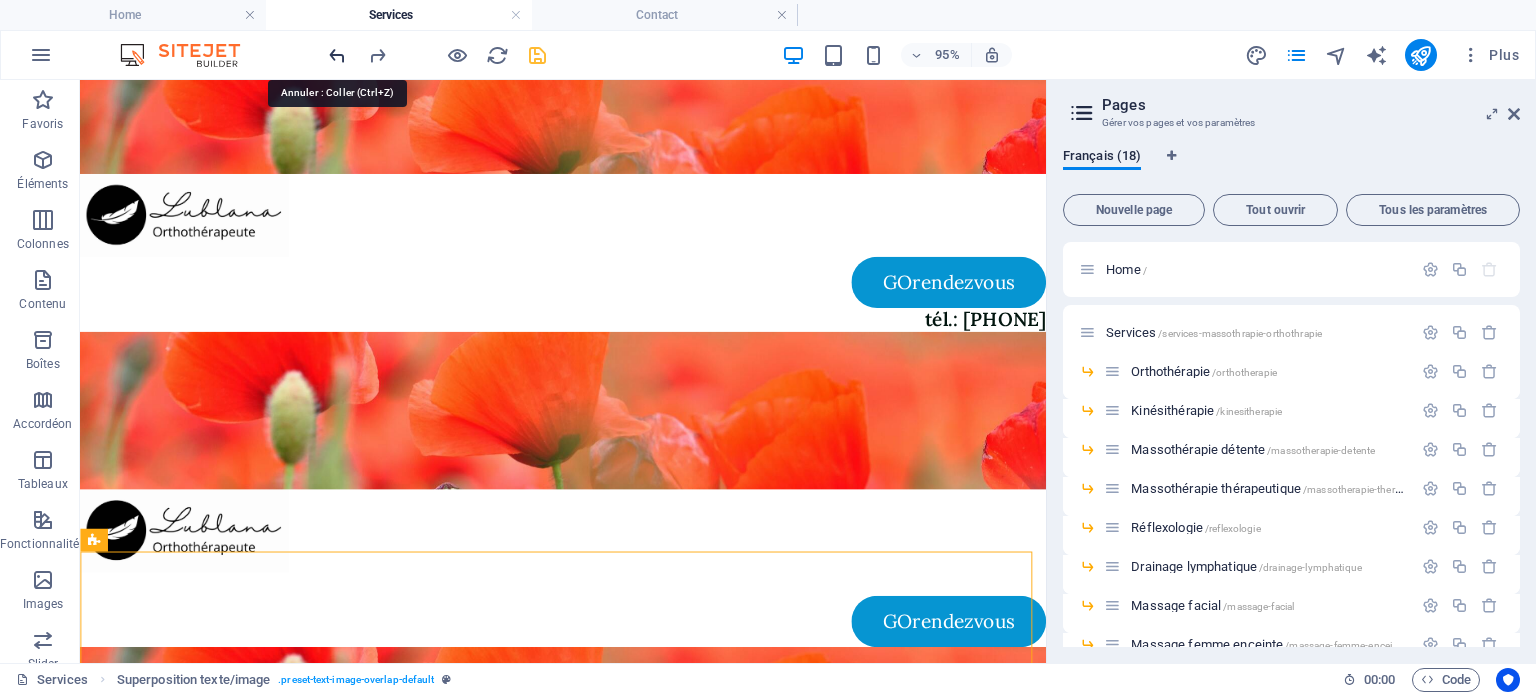 click at bounding box center (337, 55) 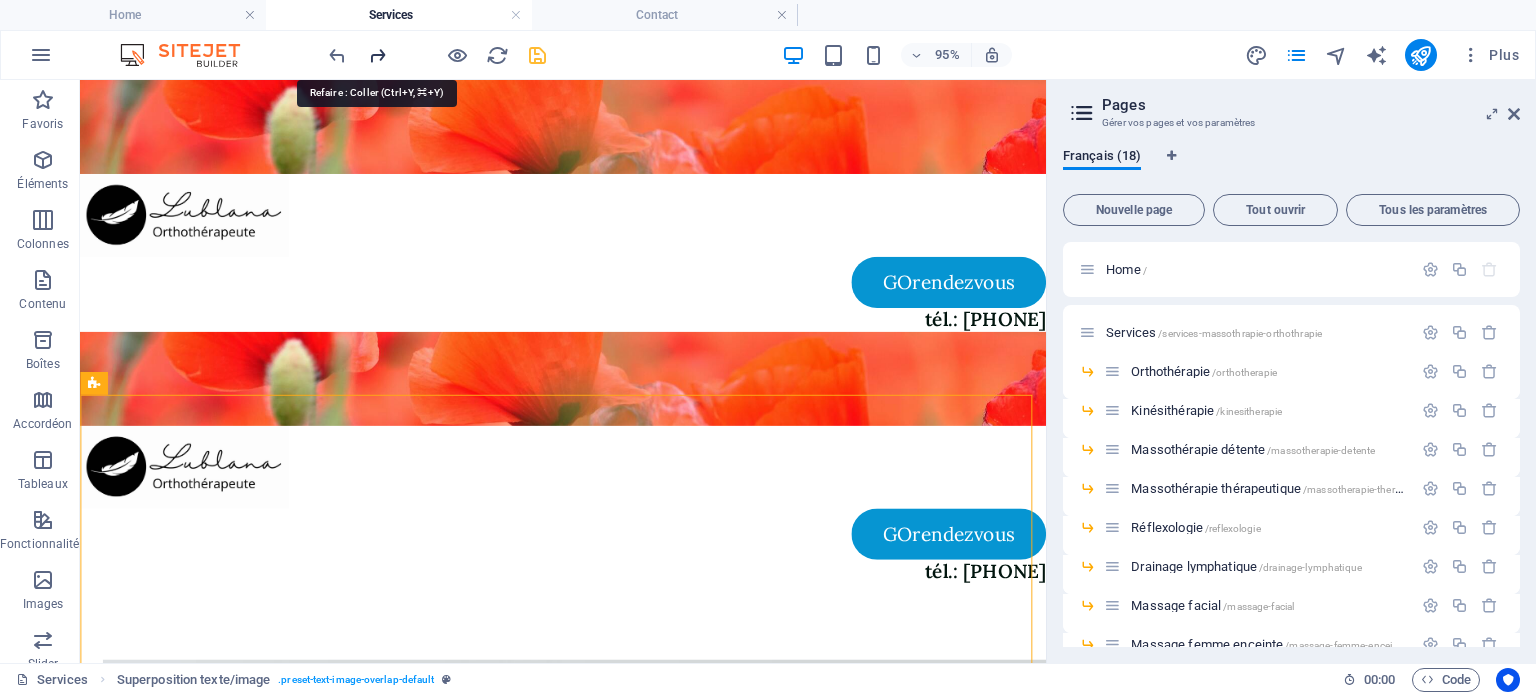 click at bounding box center (377, 55) 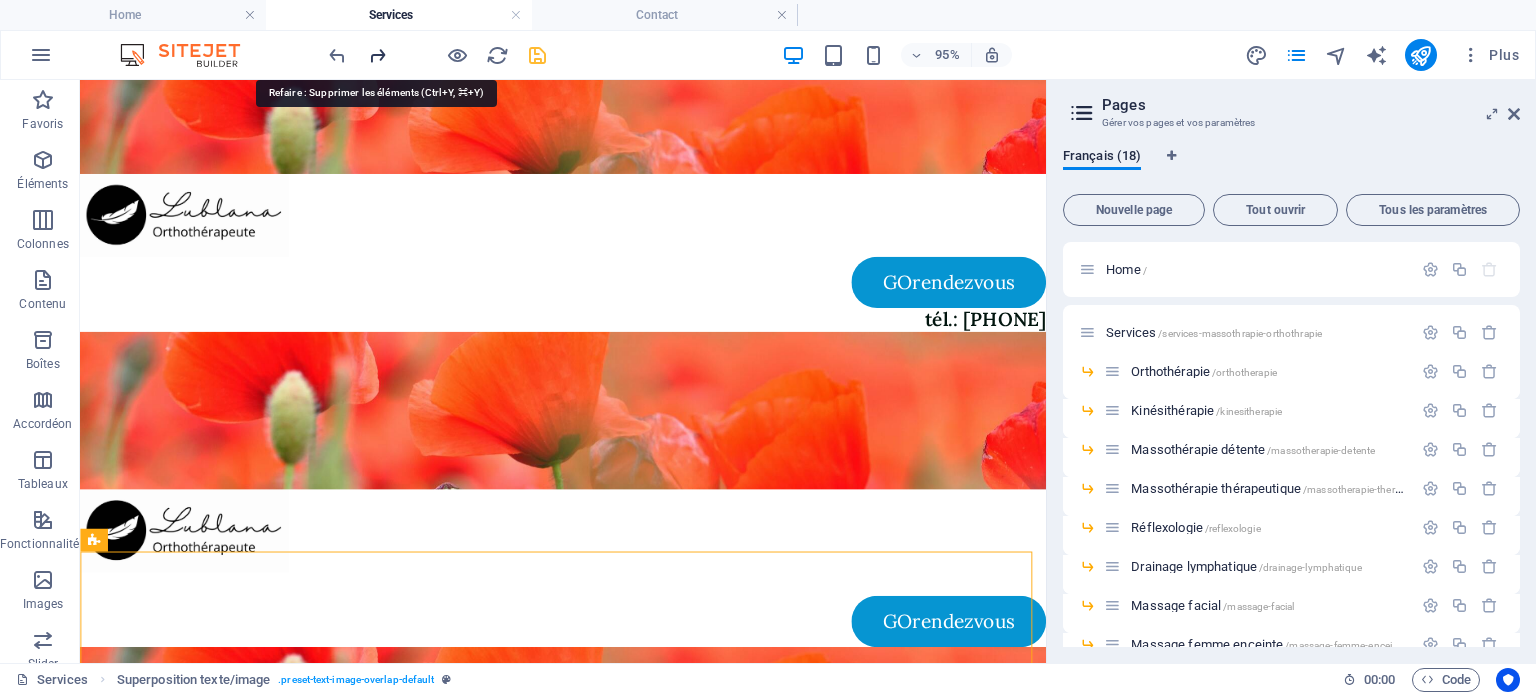 click at bounding box center [377, 55] 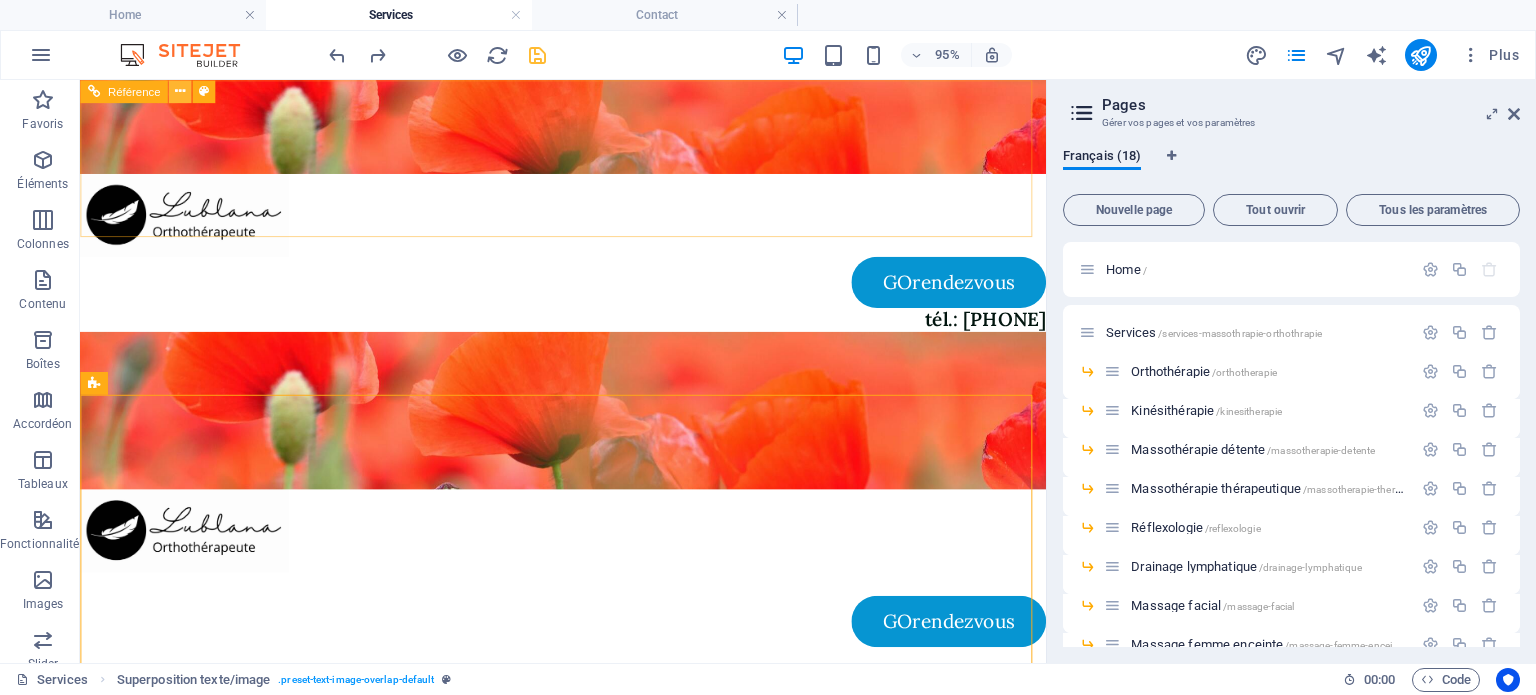 click at bounding box center (180, 91) 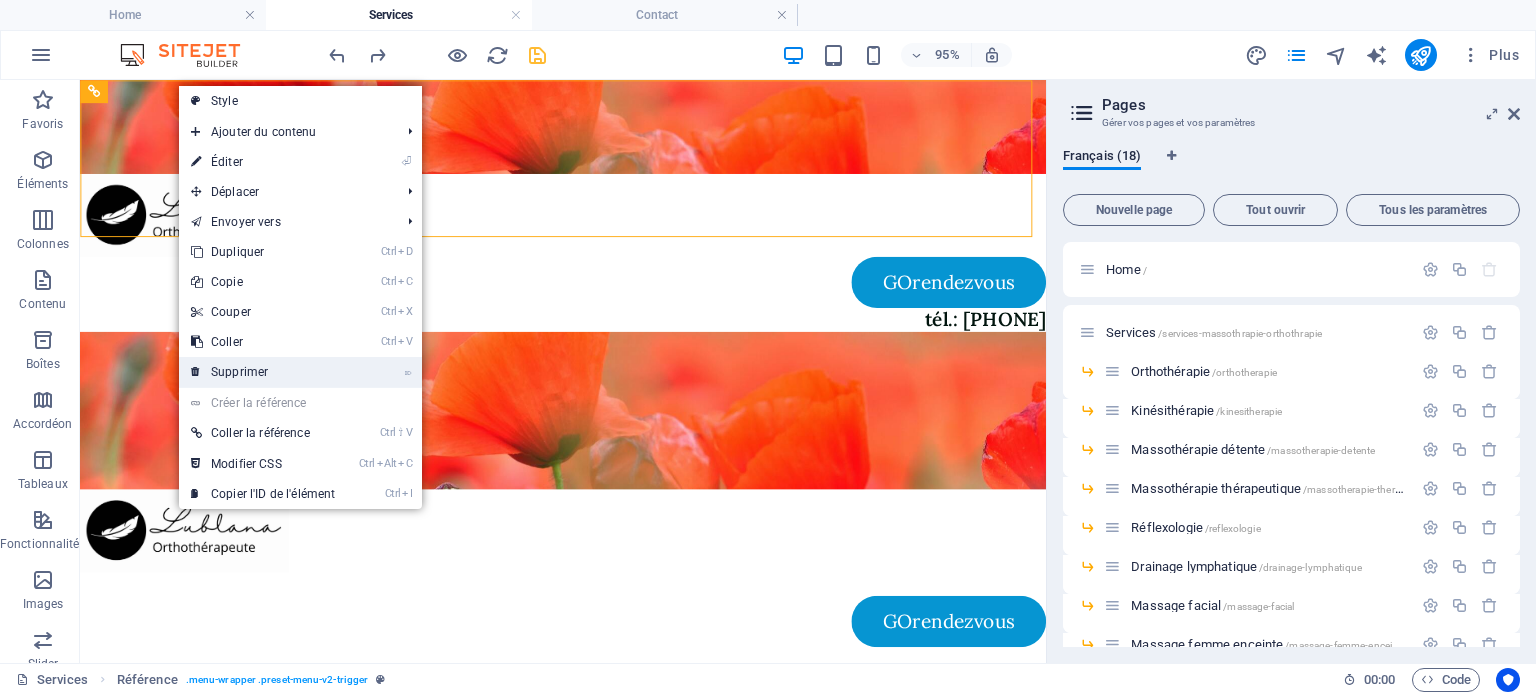 click on "⌦  Supprimer" at bounding box center [263, 372] 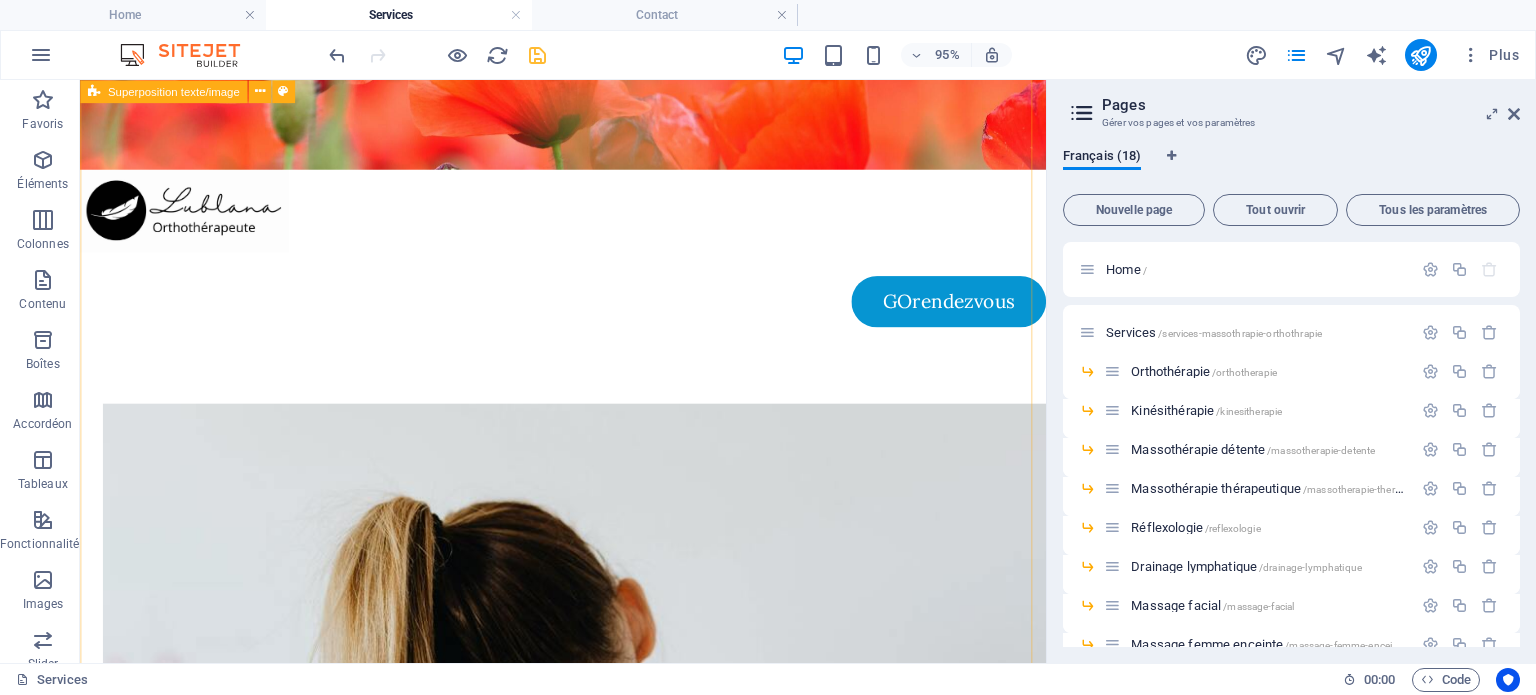 scroll, scrollTop: 0, scrollLeft: 0, axis: both 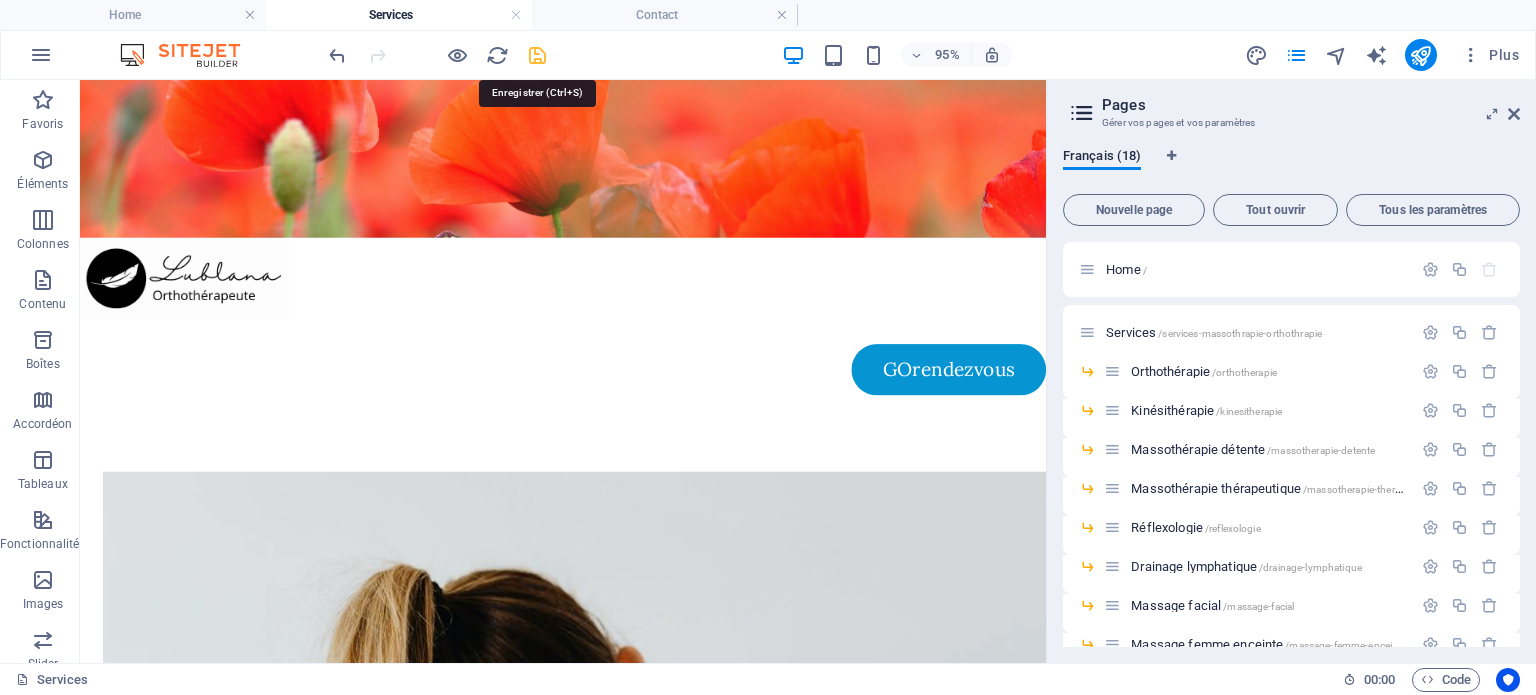 click at bounding box center [537, 55] 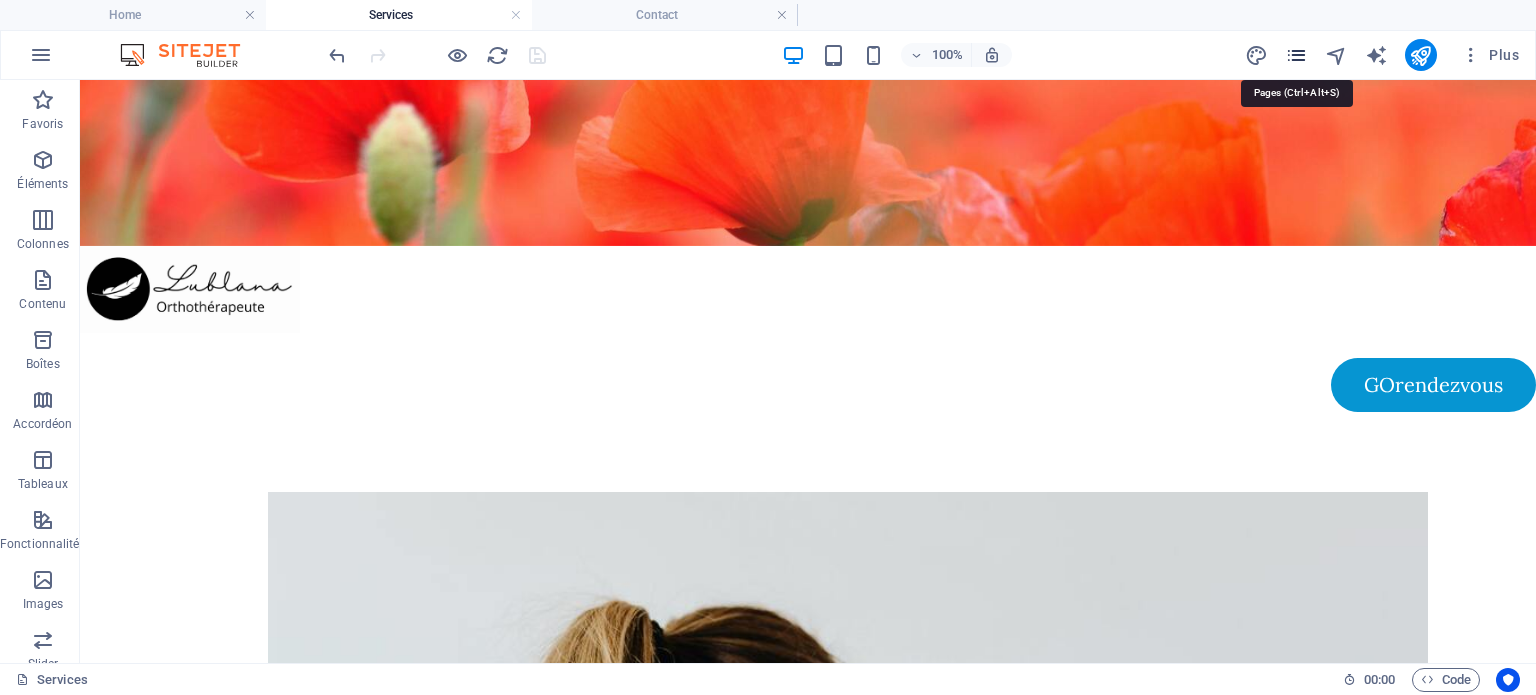 click at bounding box center [1296, 55] 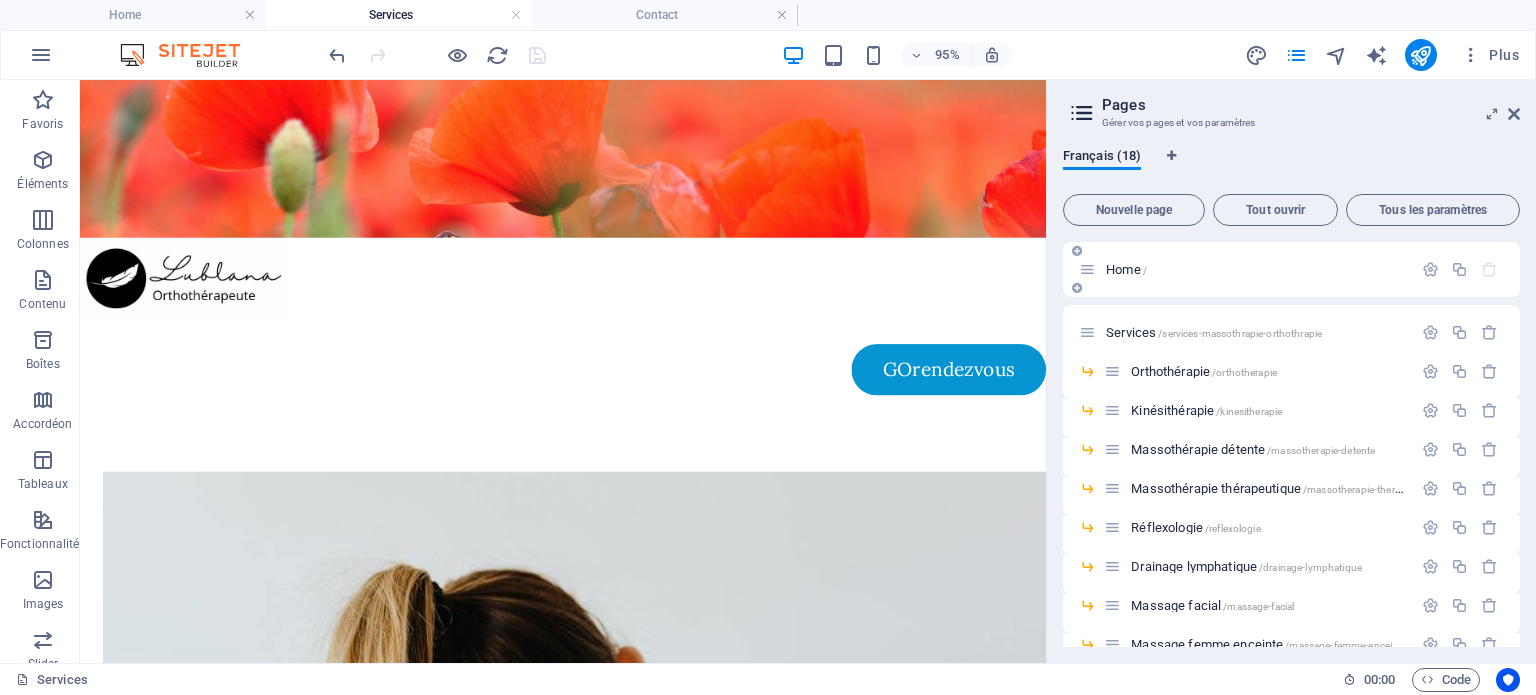 click on "Home /" at bounding box center (1256, 269) 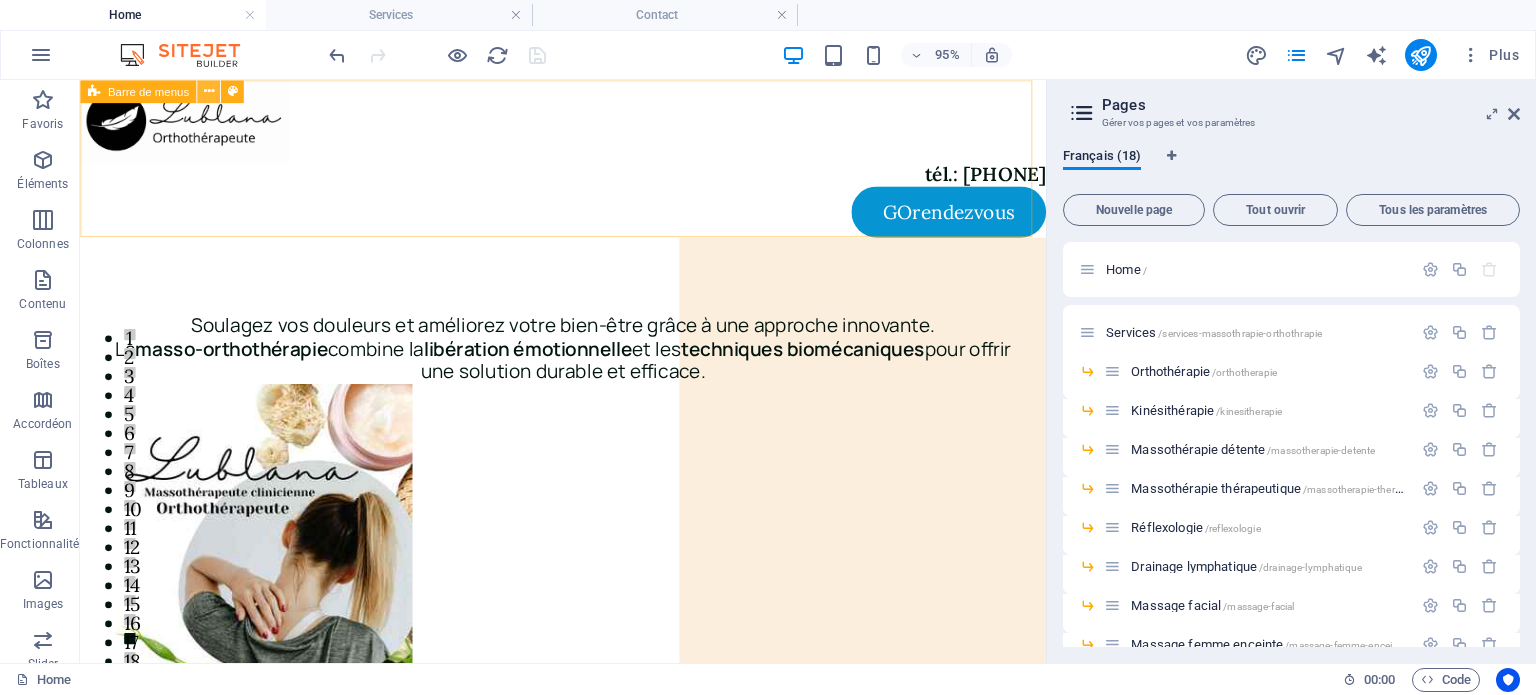 click at bounding box center (208, 91) 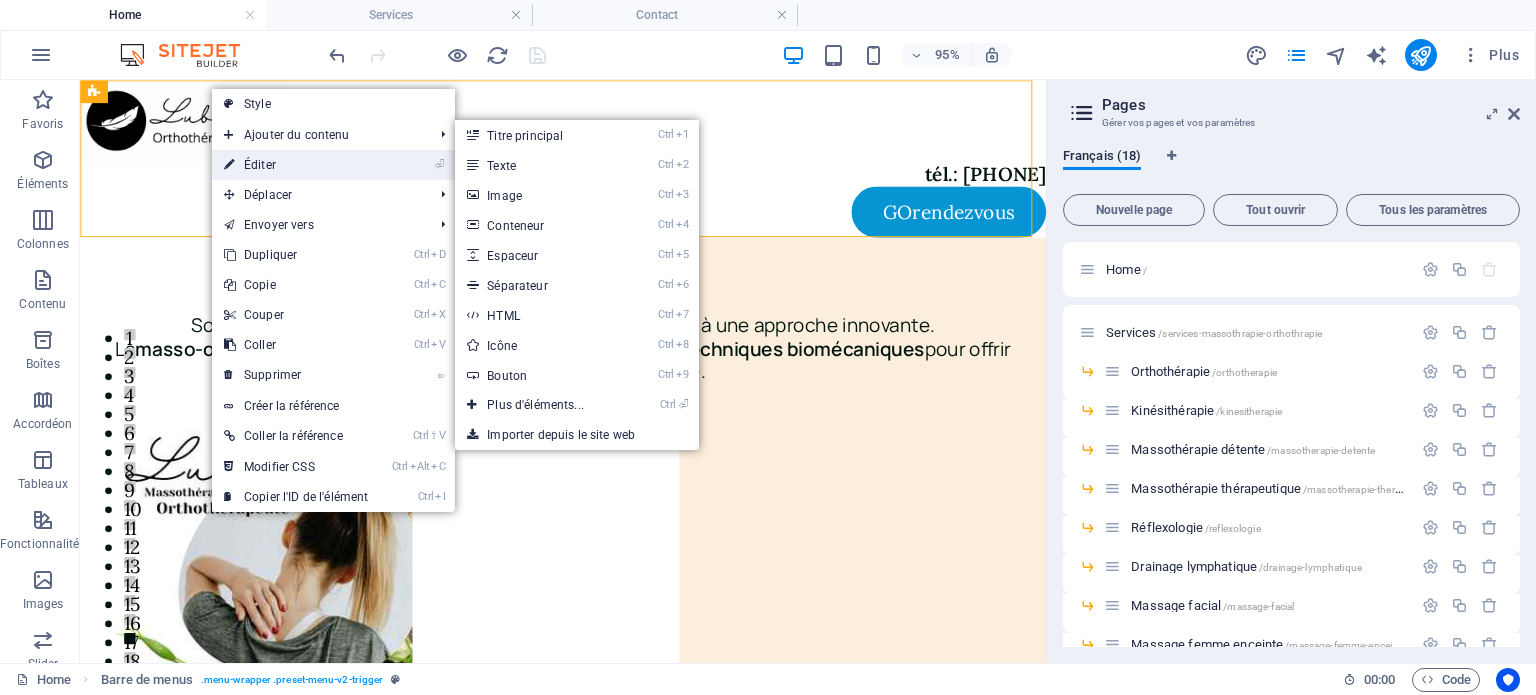 click on "⏎  Éditer" at bounding box center [296, 165] 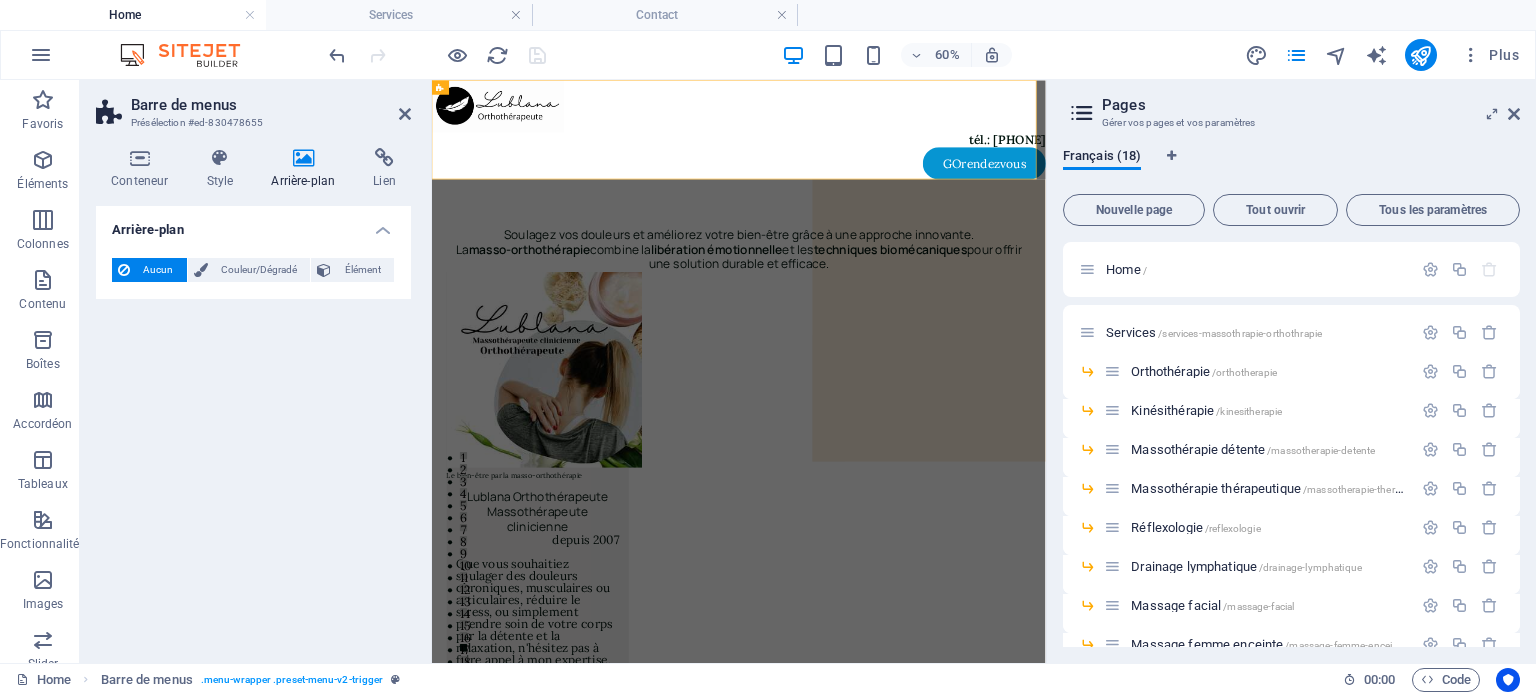 click at bounding box center (303, 158) 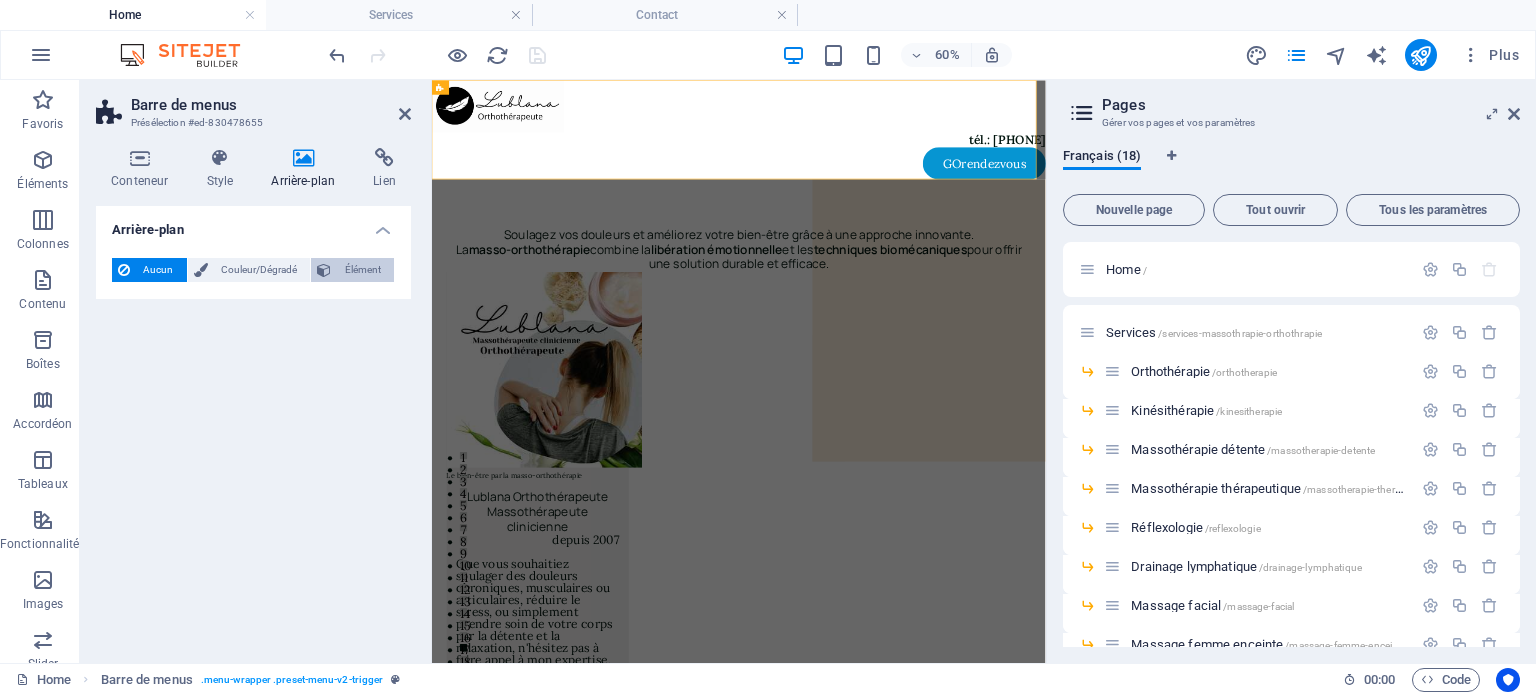 click on "Élément" at bounding box center (362, 270) 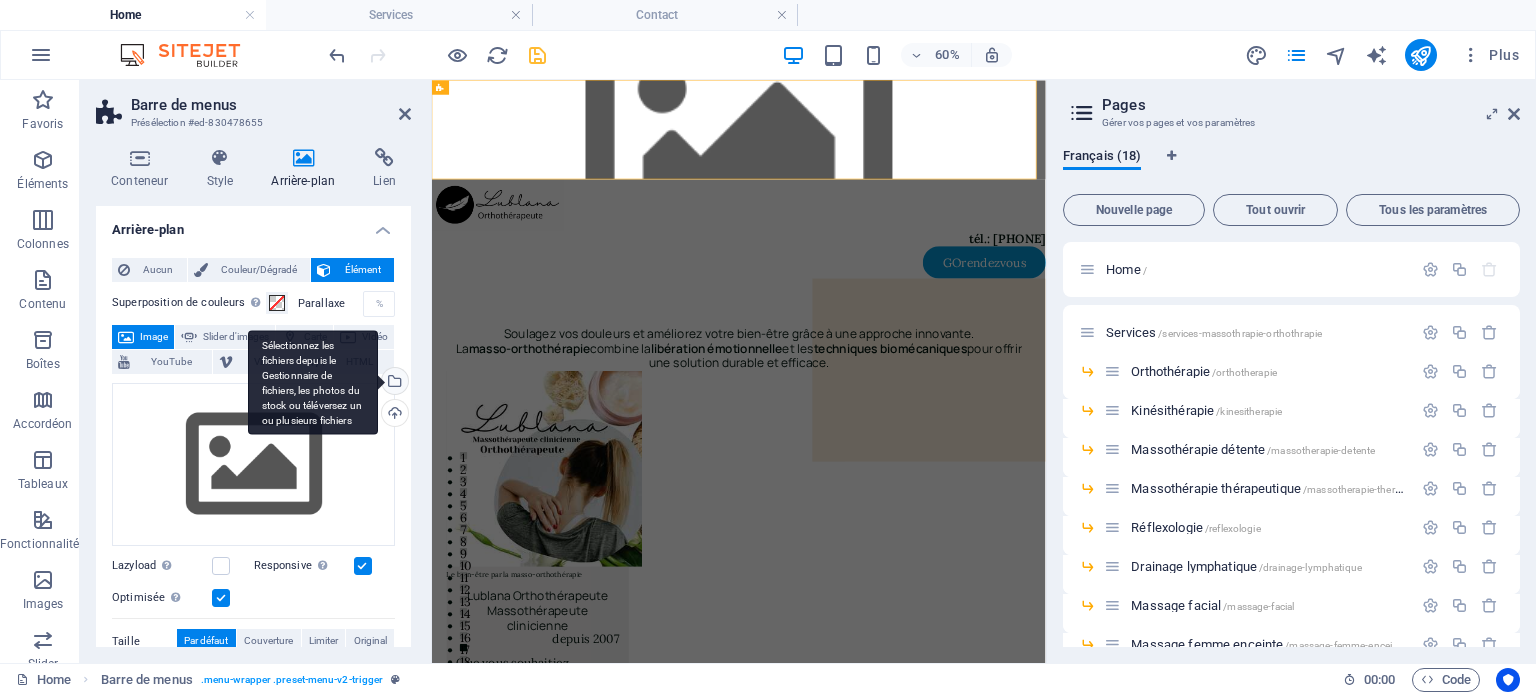 click on "Sélectionnez les fichiers depuis le Gestionnaire de fichiers, les photos du stock ou téléversez un ou plusieurs fichiers" at bounding box center (313, 382) 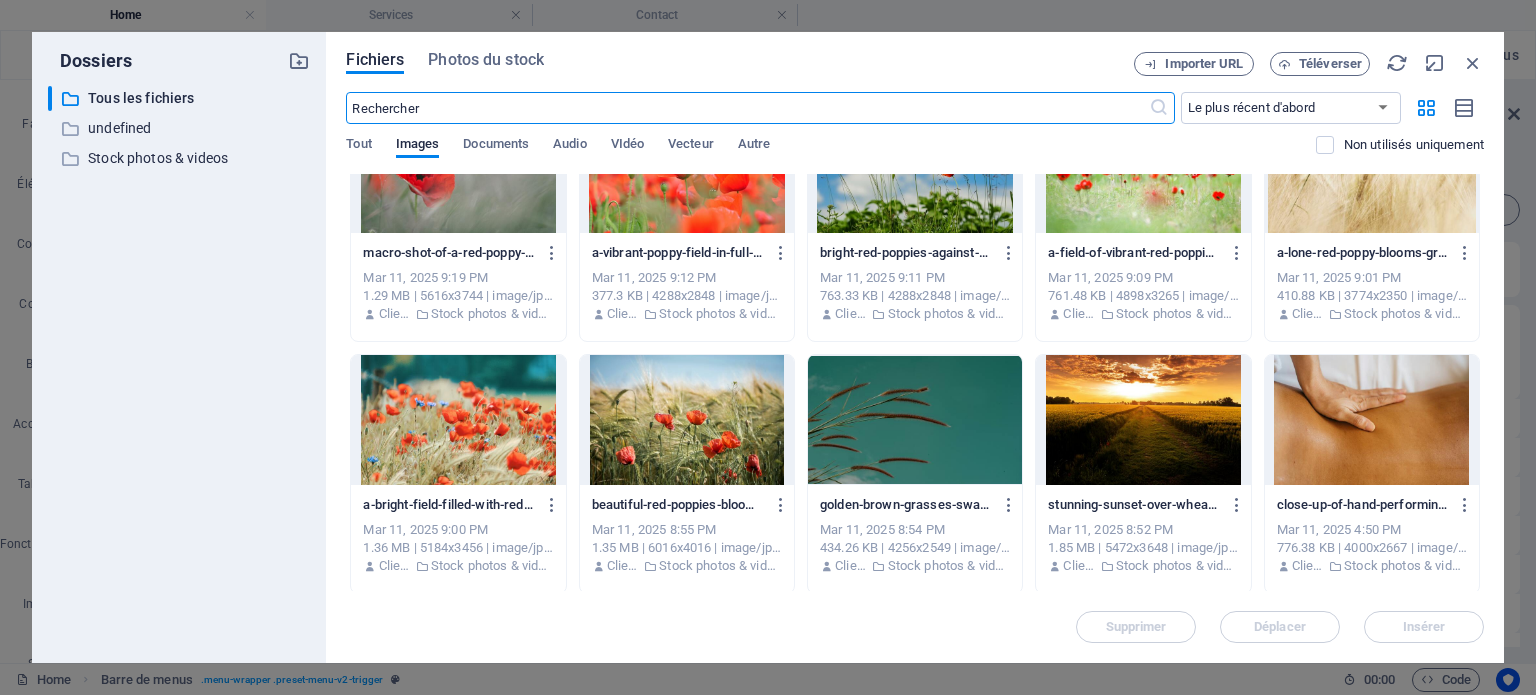 scroll, scrollTop: 3400, scrollLeft: 0, axis: vertical 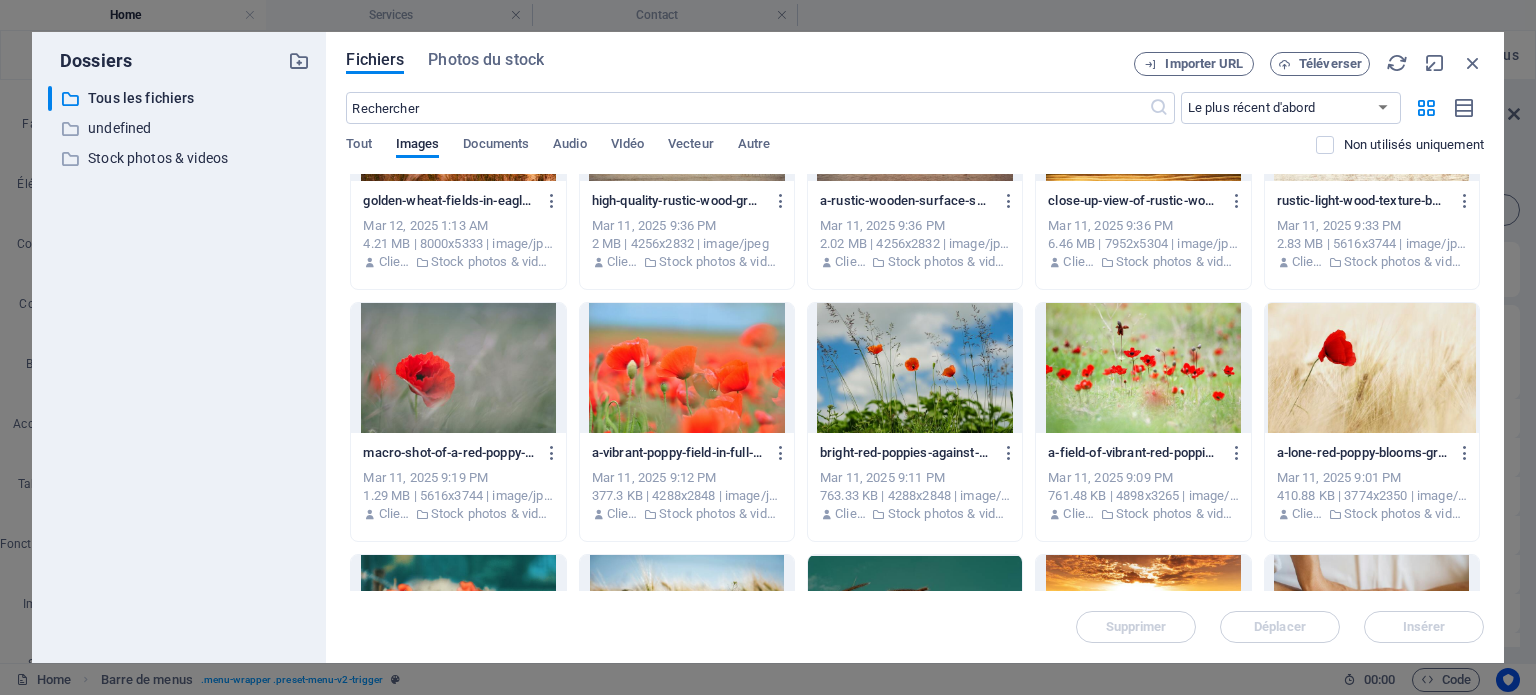 click at bounding box center [687, 368] 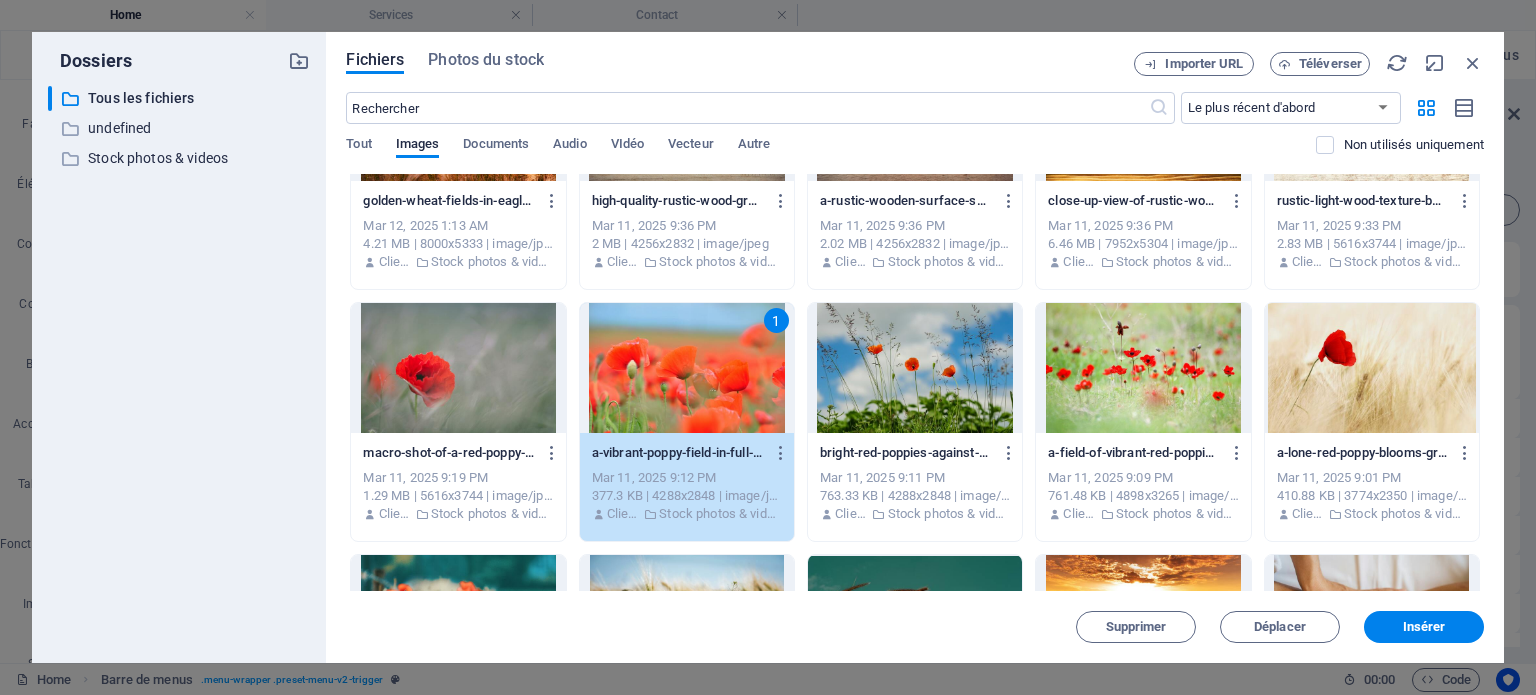 drag, startPoint x: 691, startPoint y: 355, endPoint x: 541, endPoint y: 409, distance: 159.42397 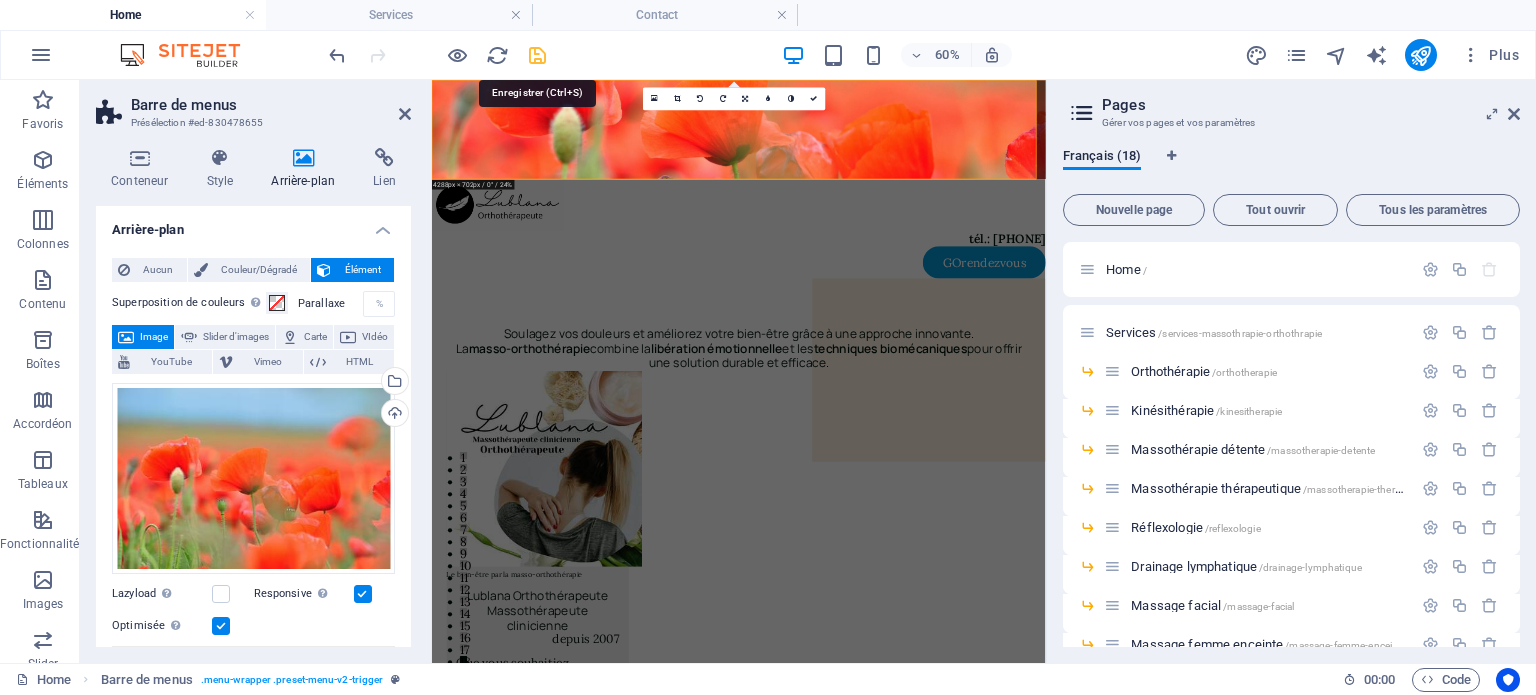 drag, startPoint x: 531, startPoint y: 51, endPoint x: 454, endPoint y: 18, distance: 83.773506 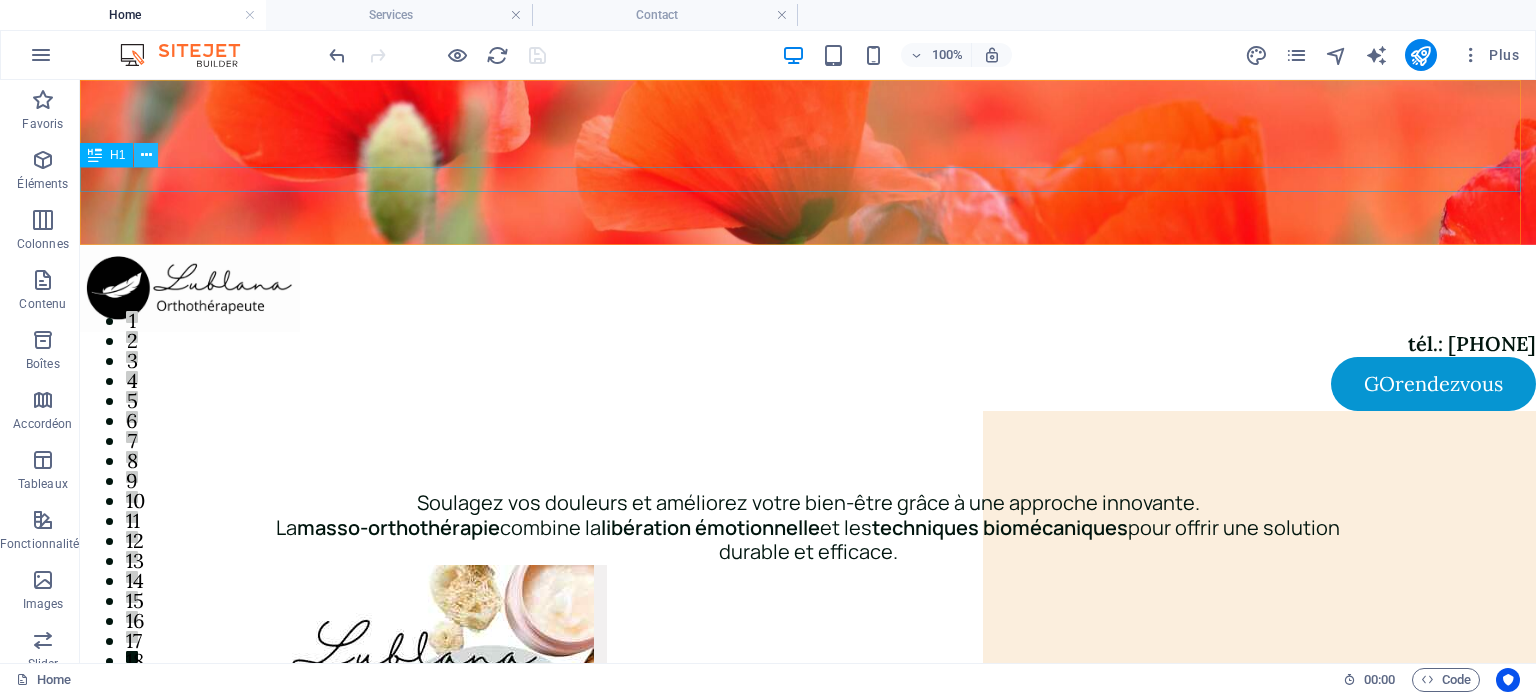 click at bounding box center [146, 155] 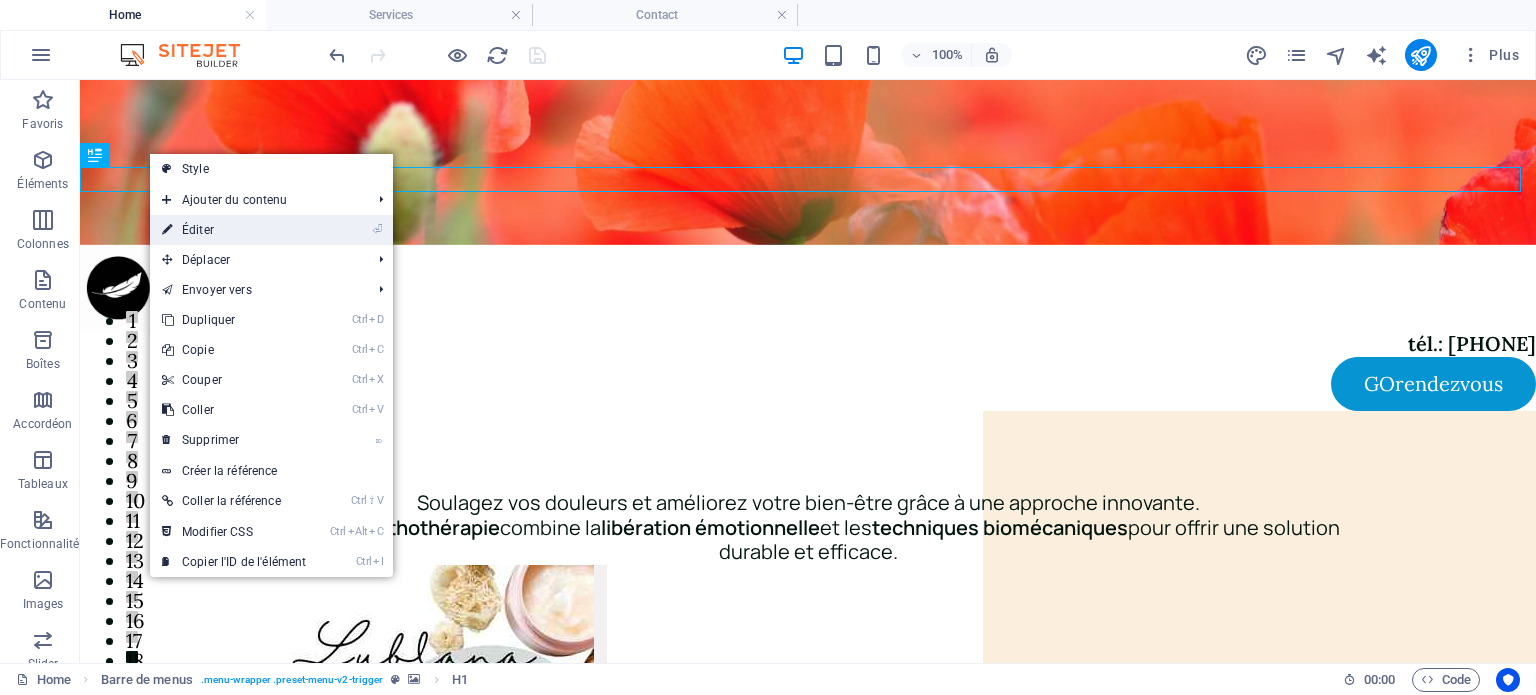 click on "⏎  Éditer" at bounding box center (234, 230) 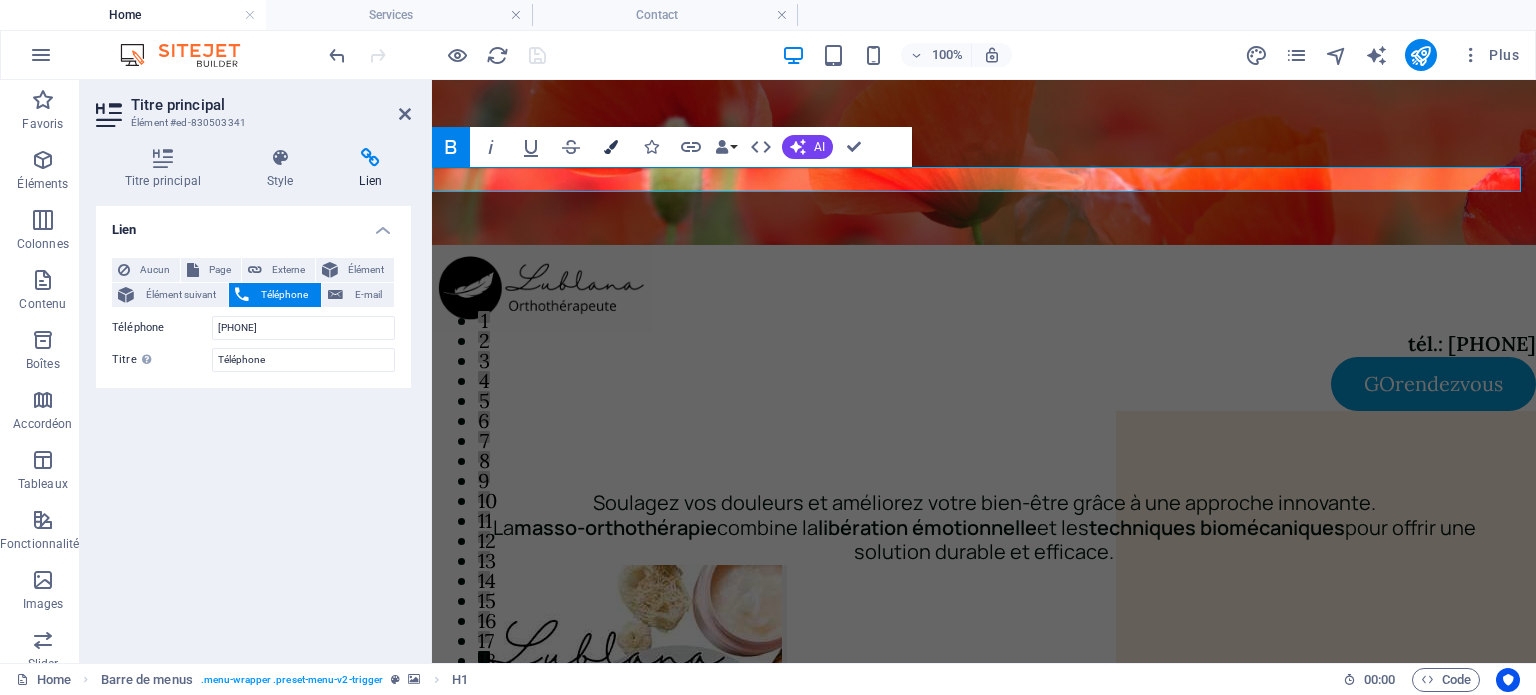 click at bounding box center [611, 147] 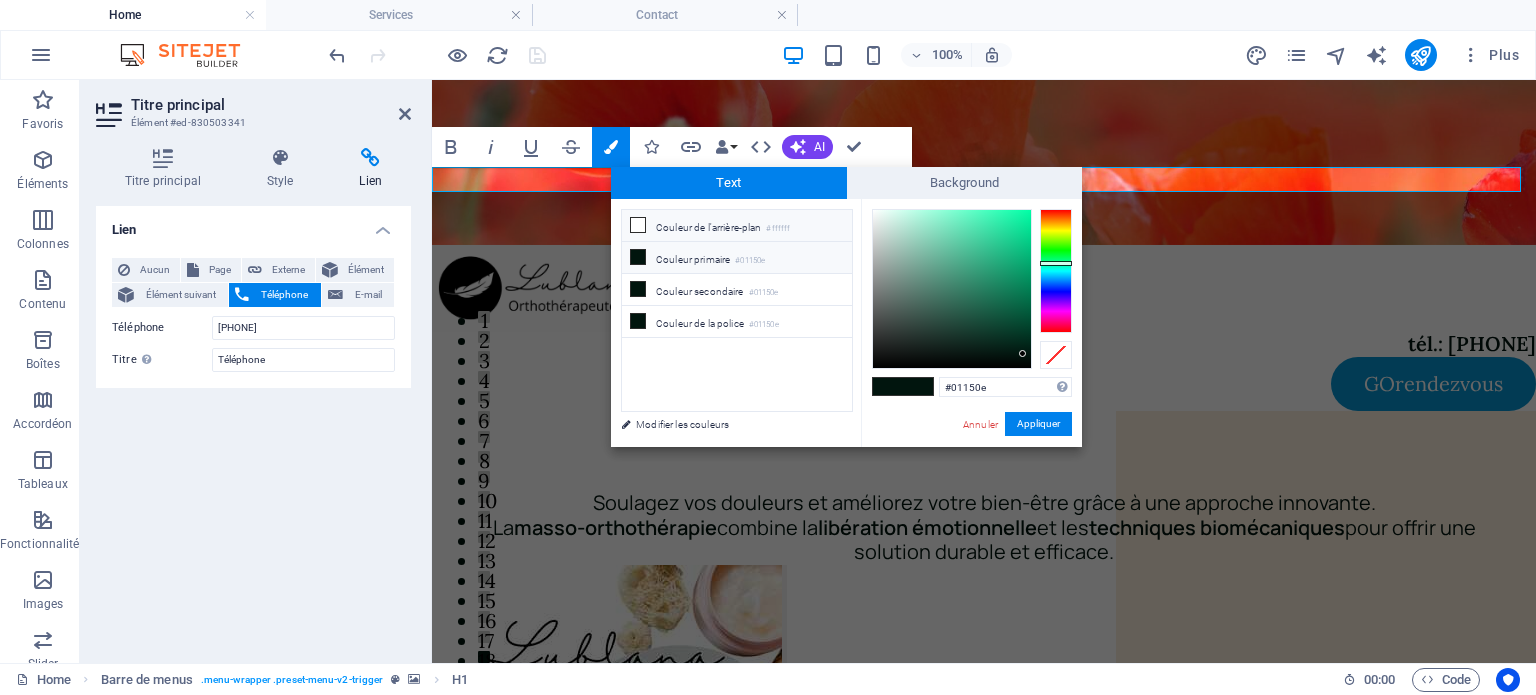 click at bounding box center [638, 225] 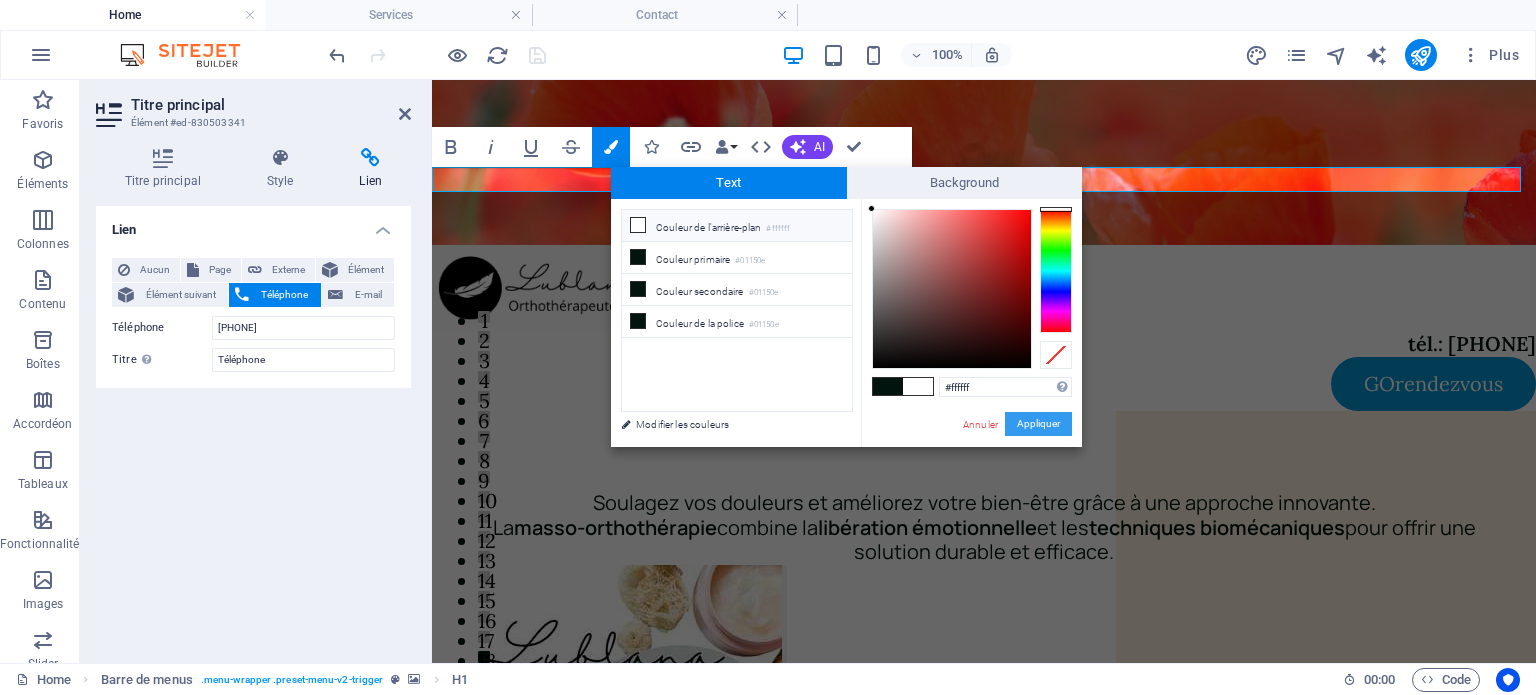 click on "Appliquer" at bounding box center [1038, 424] 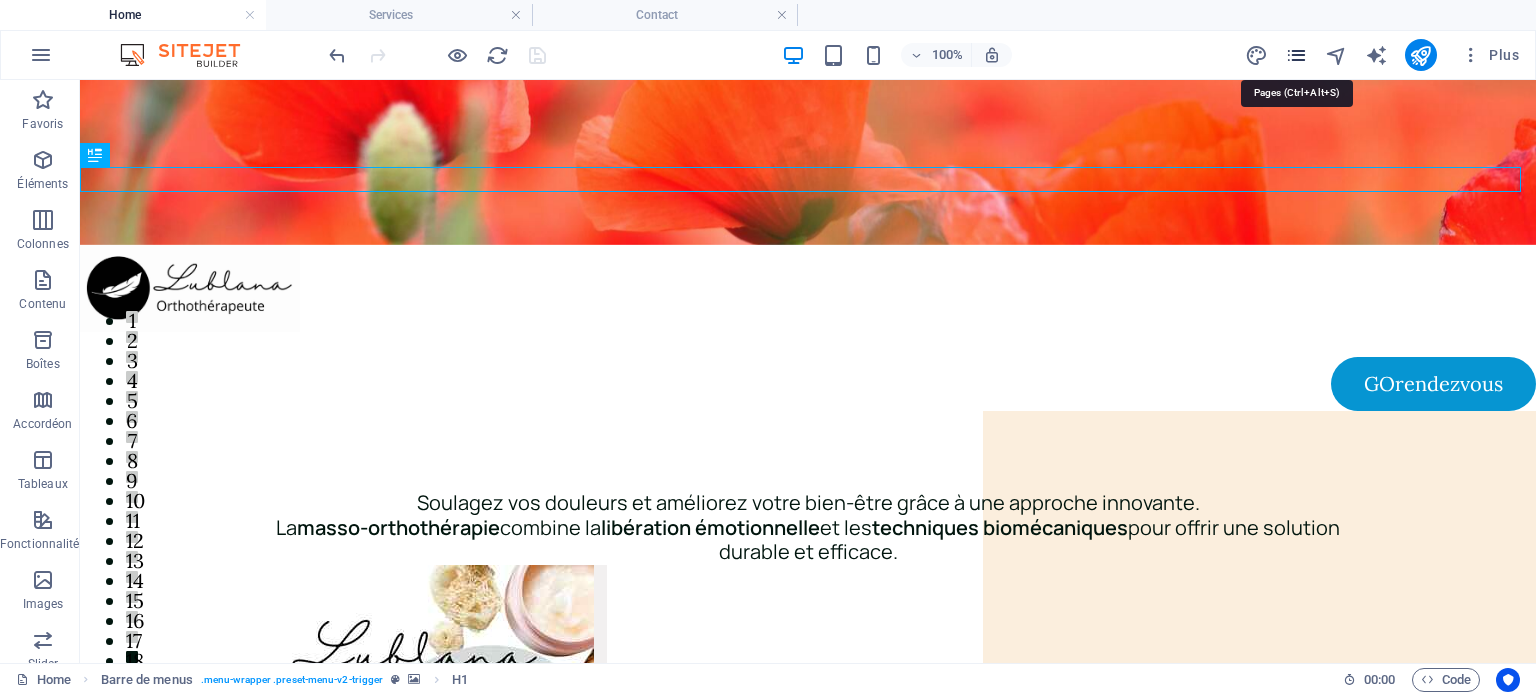 click at bounding box center (1296, 55) 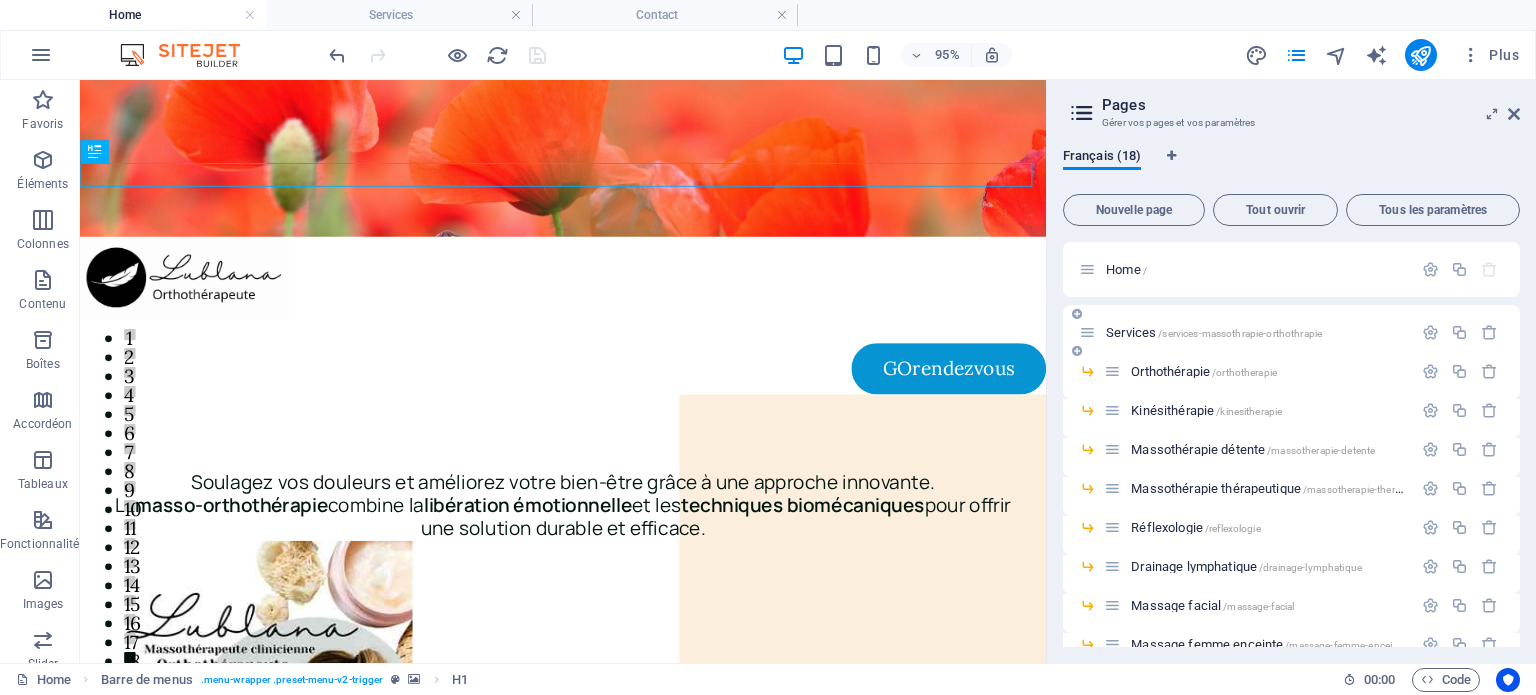 click on "Services /services-massothrapie-orthothrapie" at bounding box center [1245, 332] 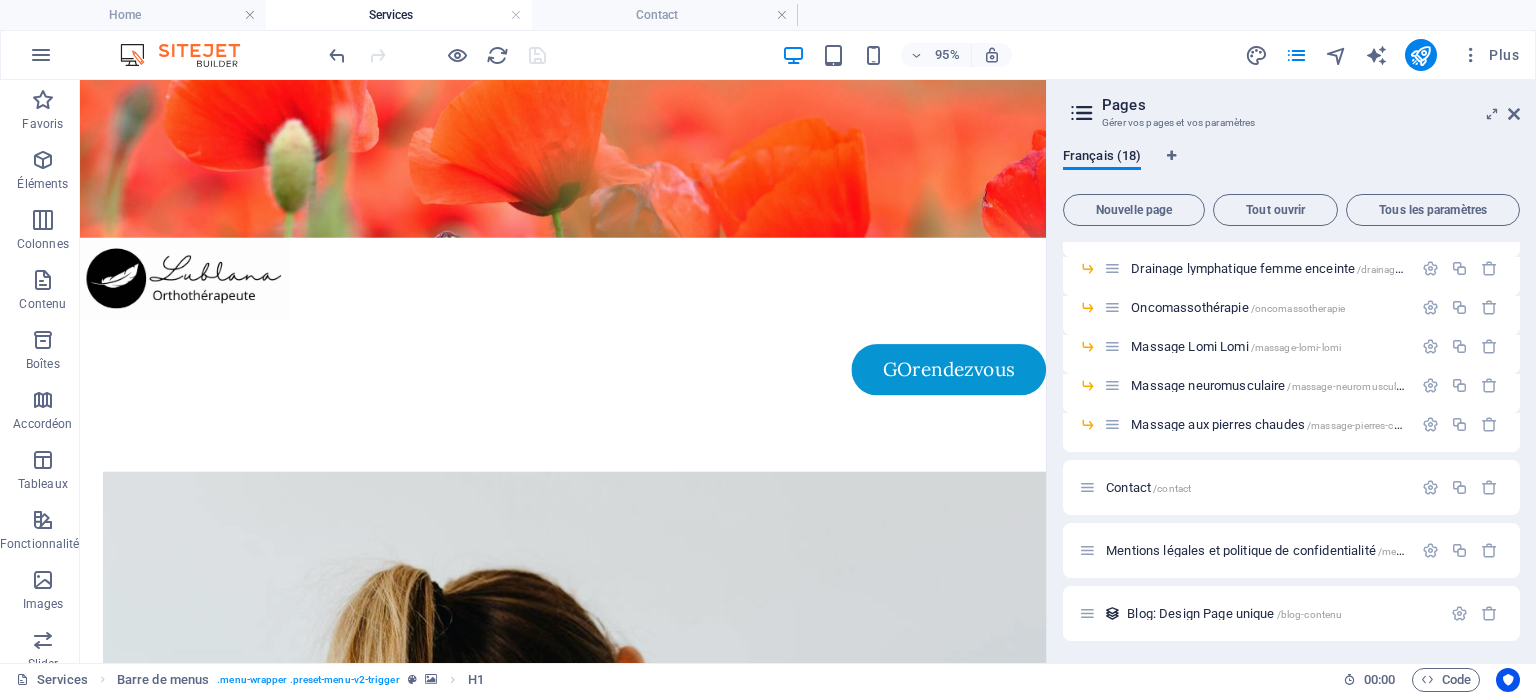 scroll, scrollTop: 416, scrollLeft: 0, axis: vertical 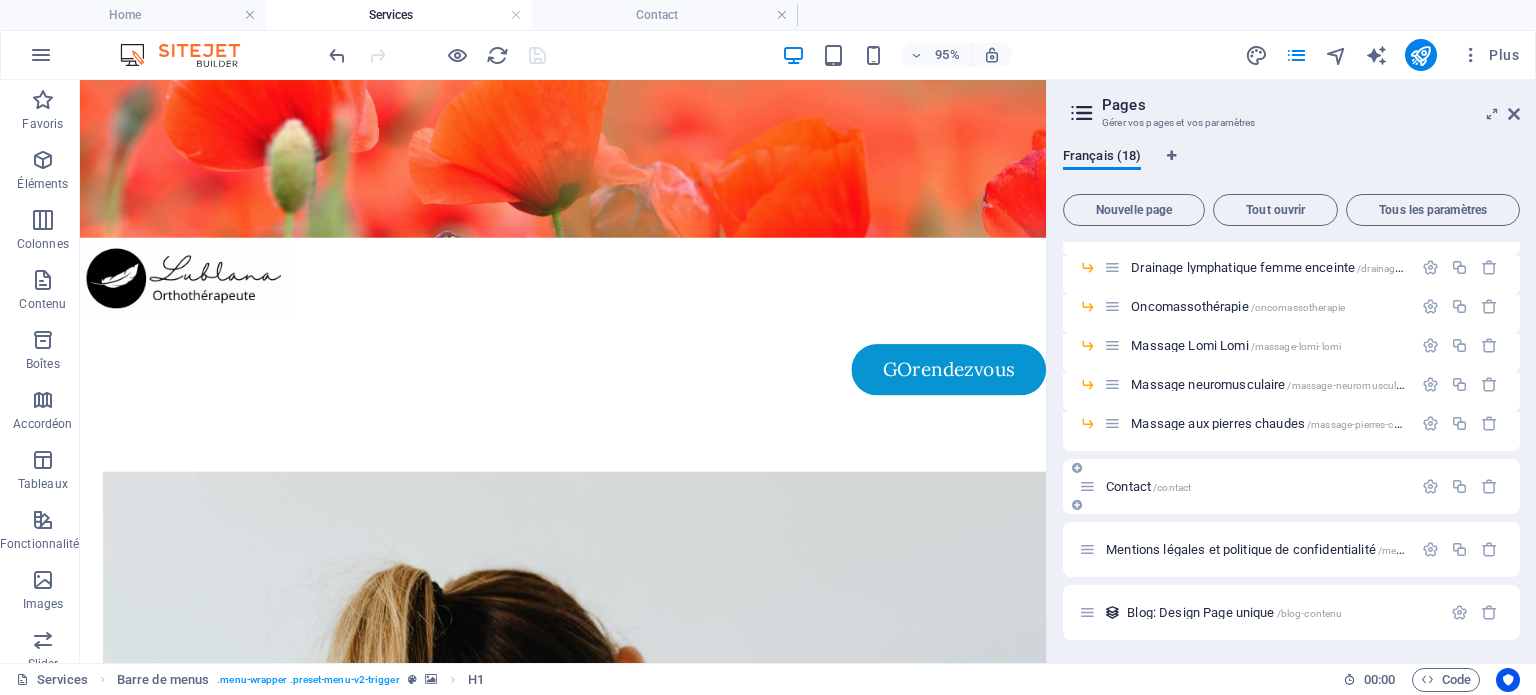 click on "Contact /contact" at bounding box center [1148, 486] 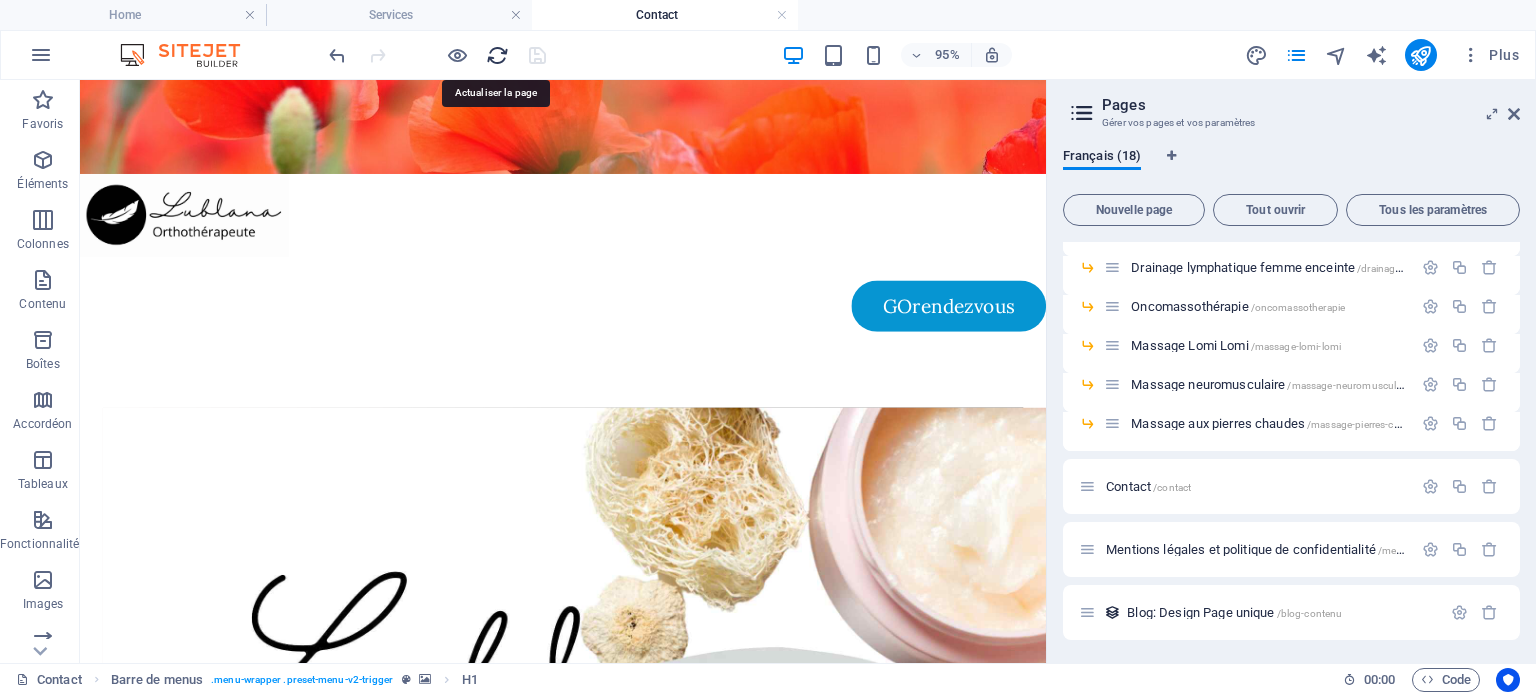 click at bounding box center (497, 55) 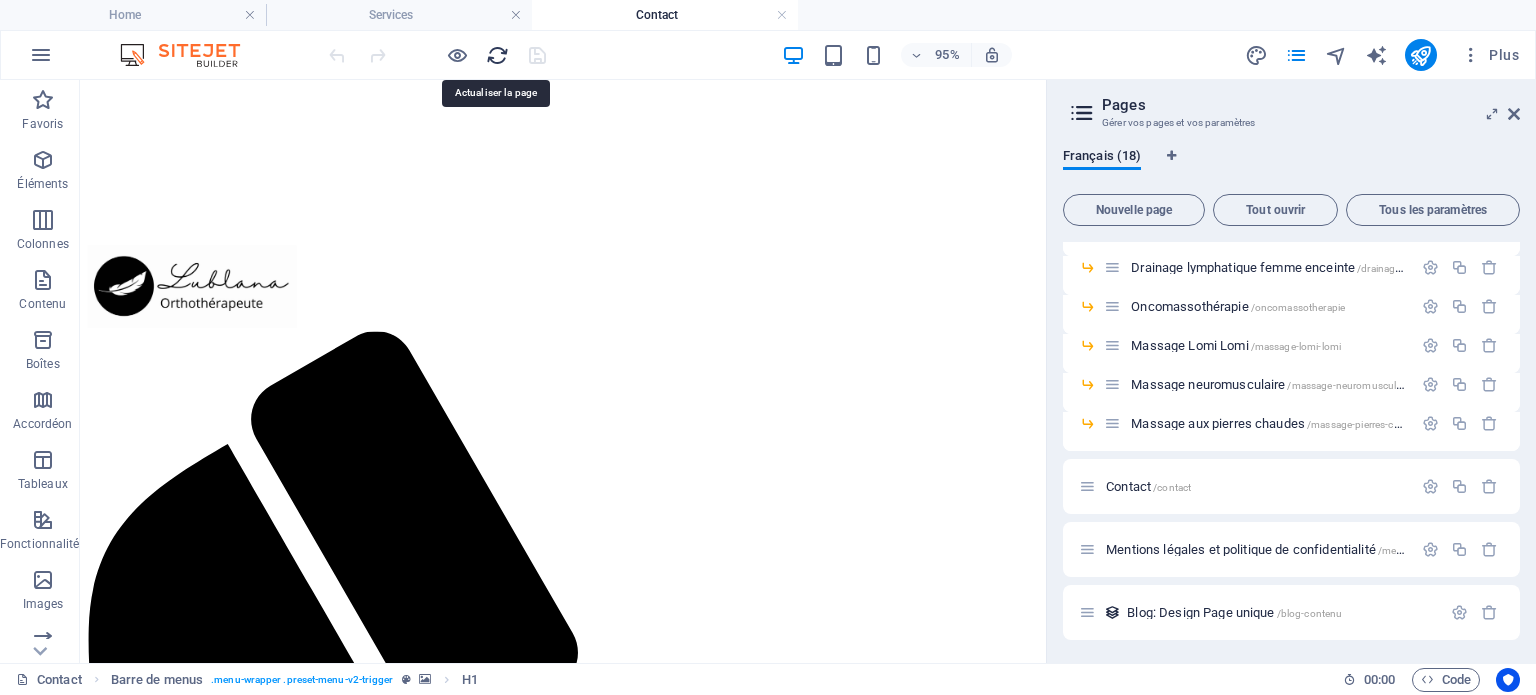 scroll, scrollTop: 0, scrollLeft: 0, axis: both 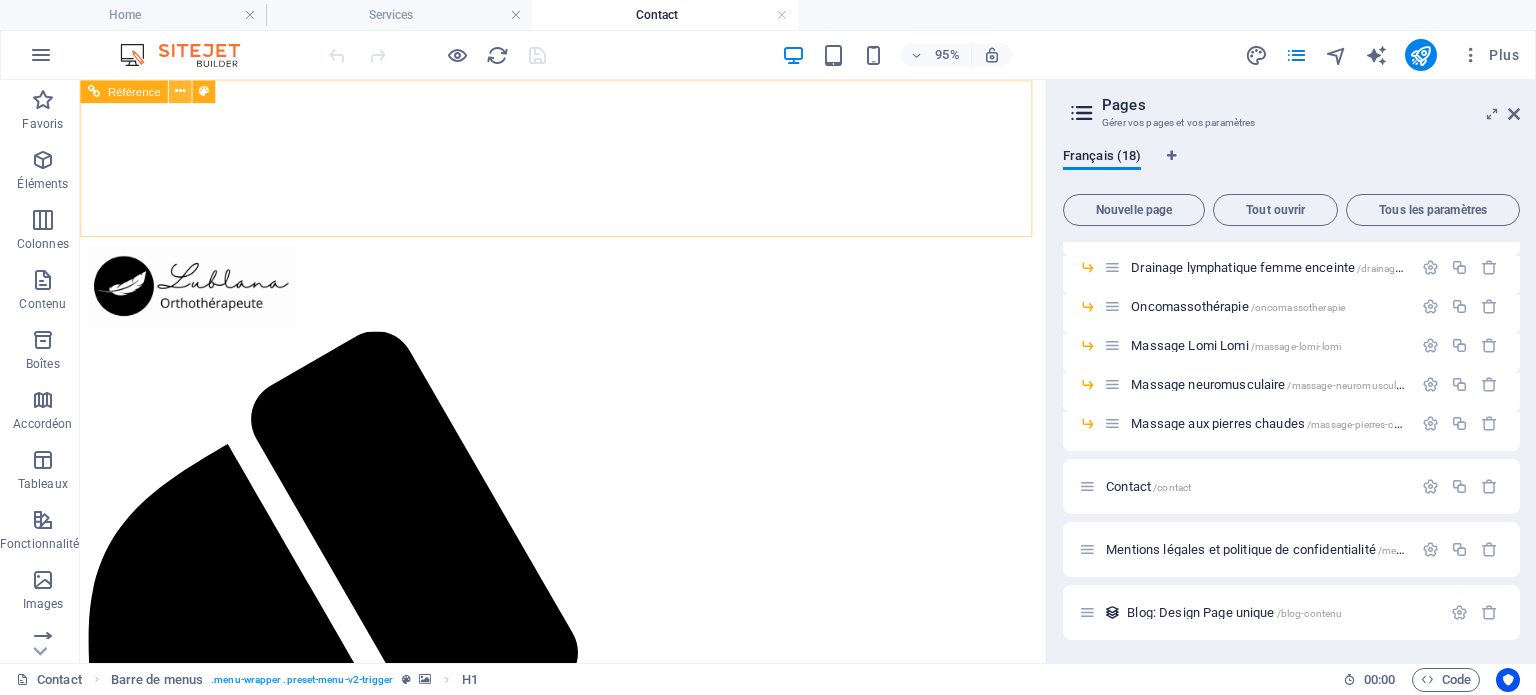 click at bounding box center (180, 91) 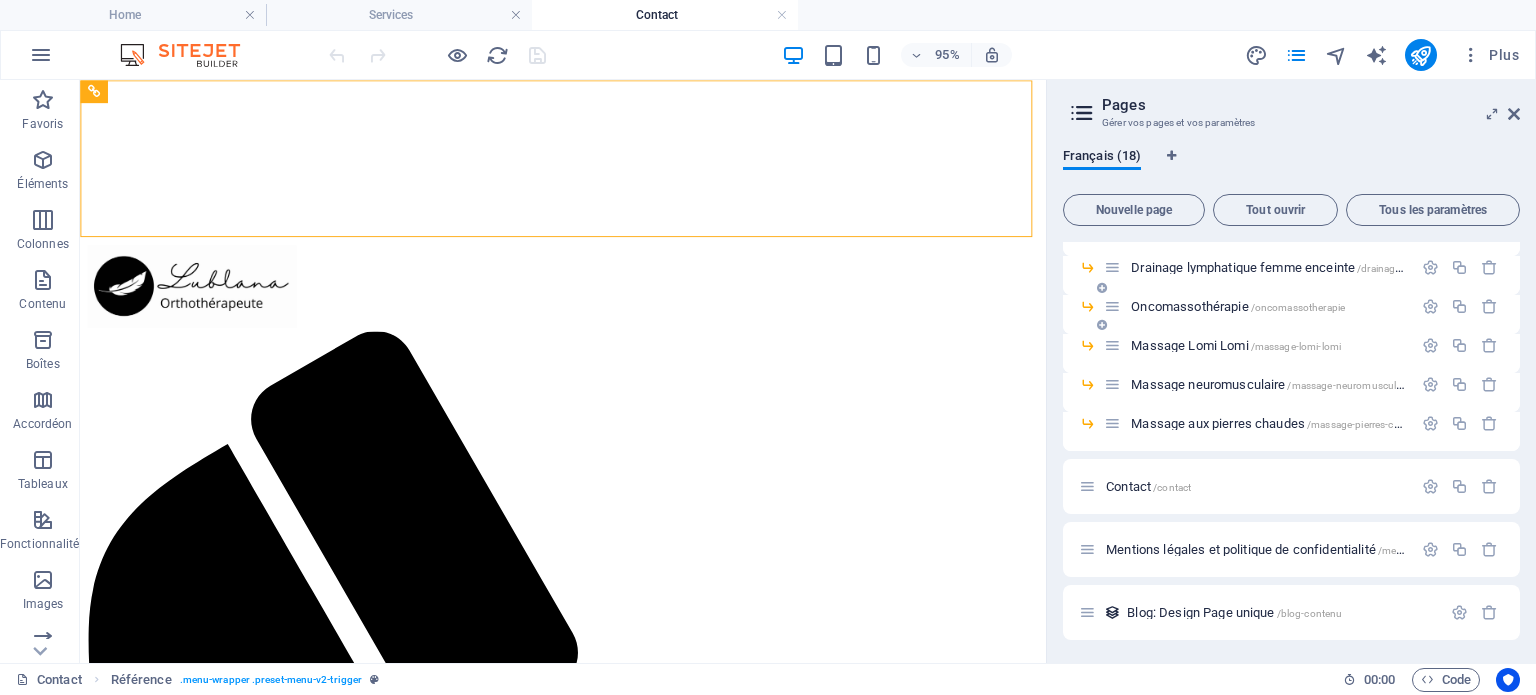scroll, scrollTop: 0, scrollLeft: 0, axis: both 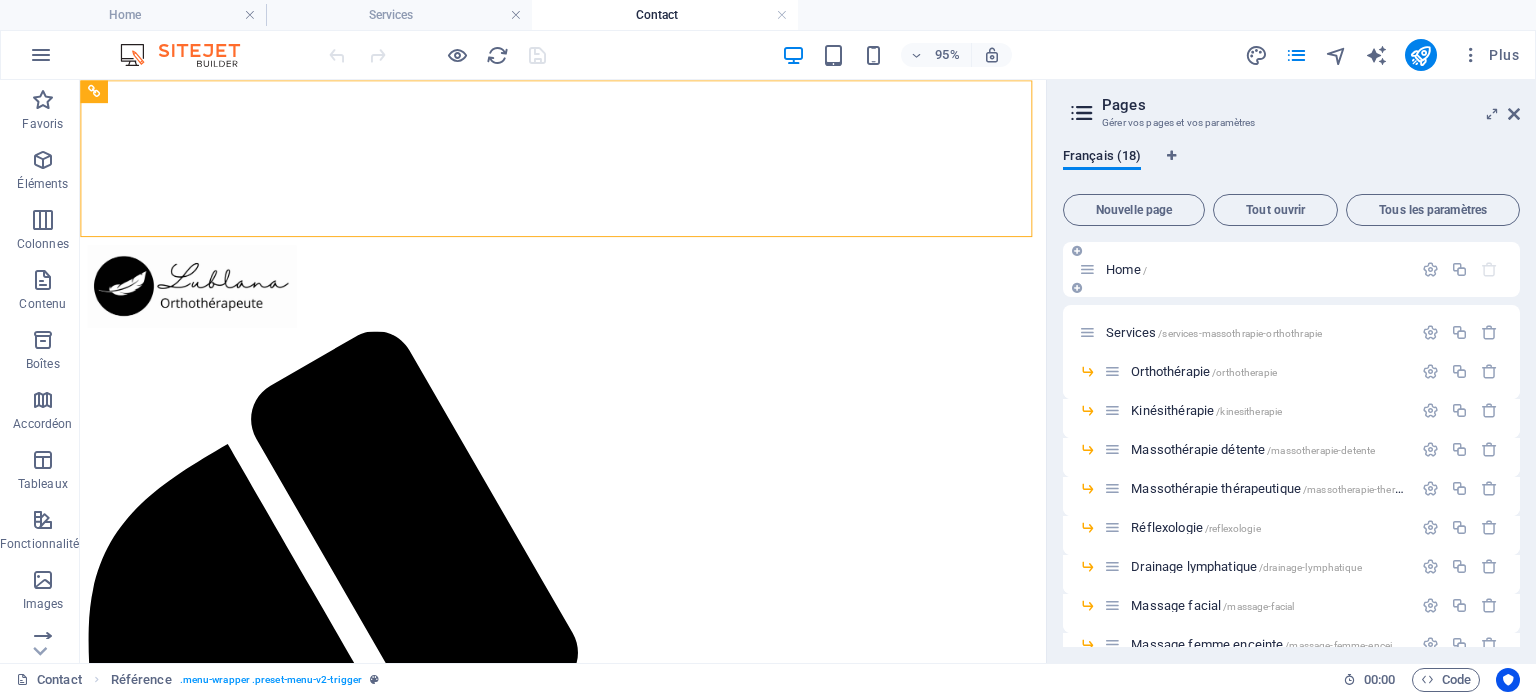 click on "Home /" at bounding box center (1245, 269) 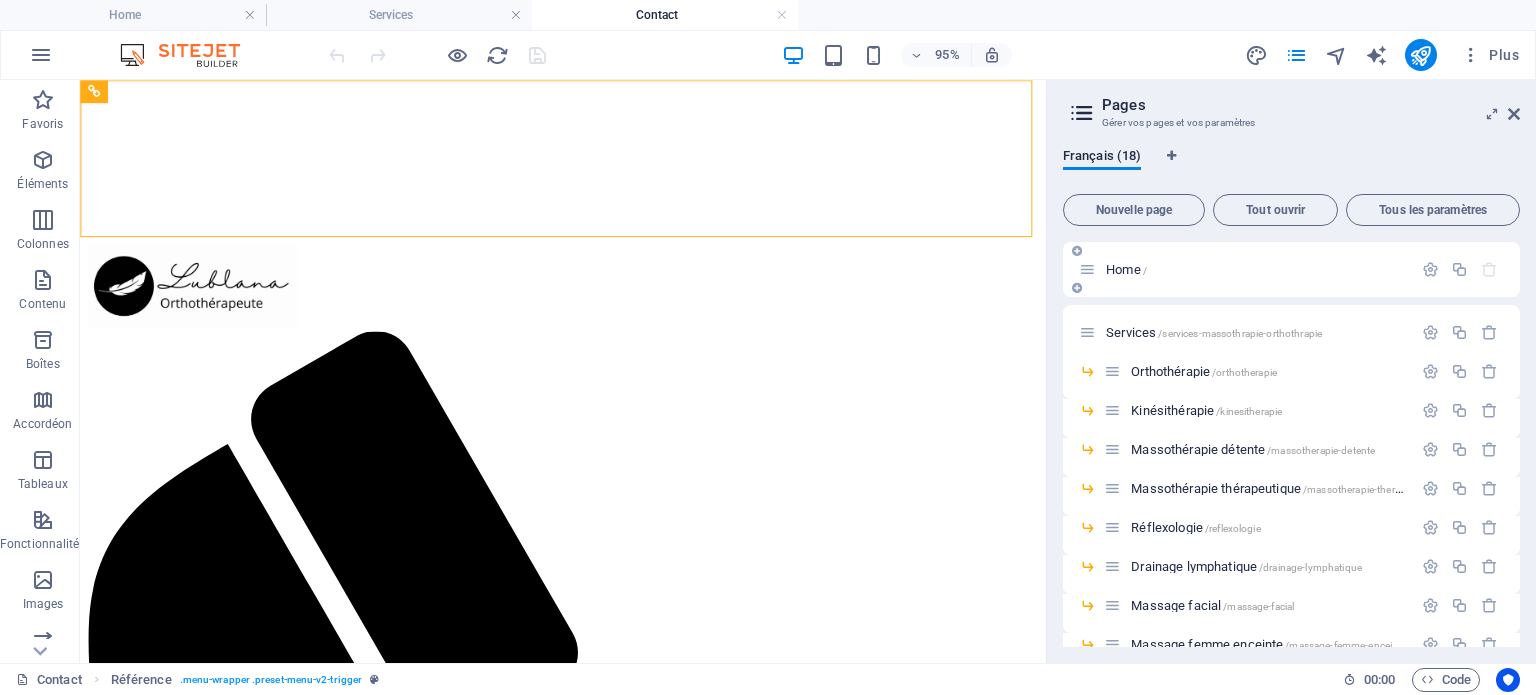 click on "Home /" at bounding box center [1126, 269] 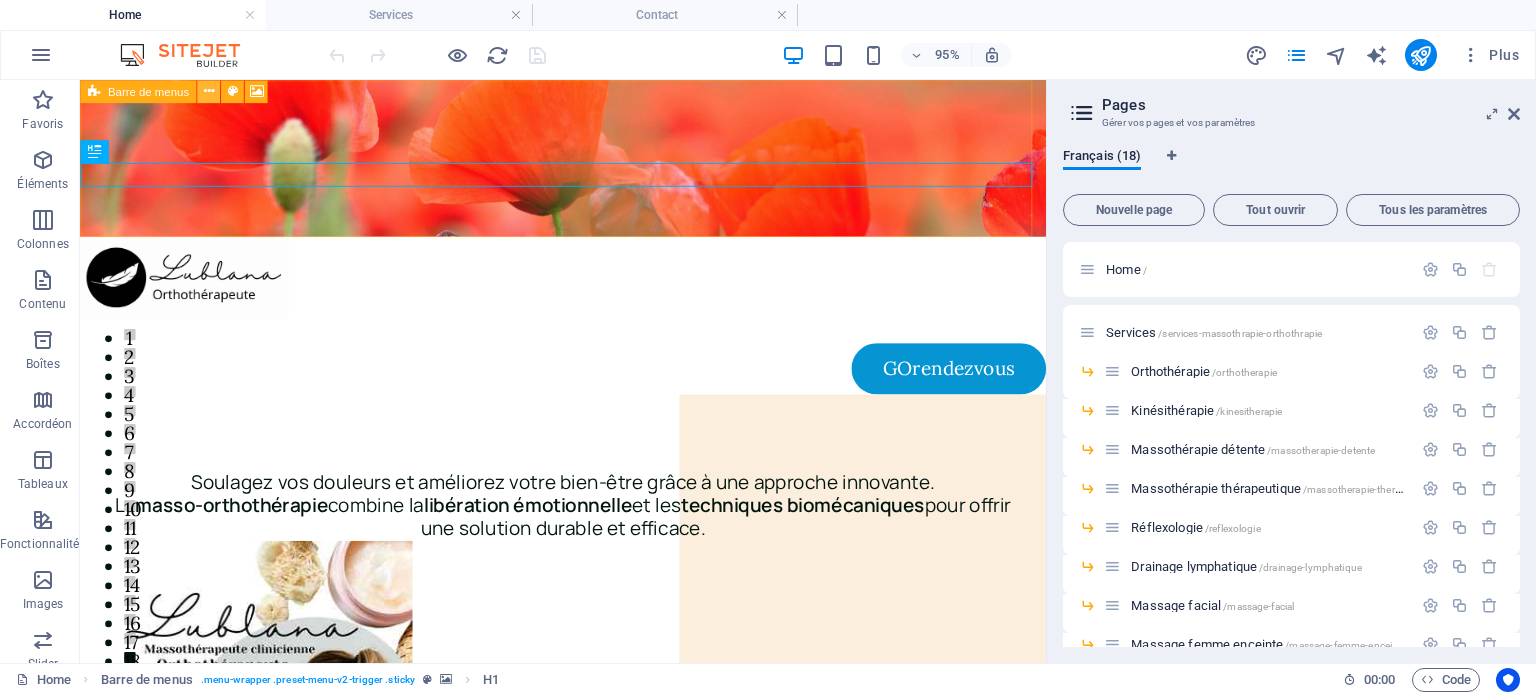click at bounding box center [208, 91] 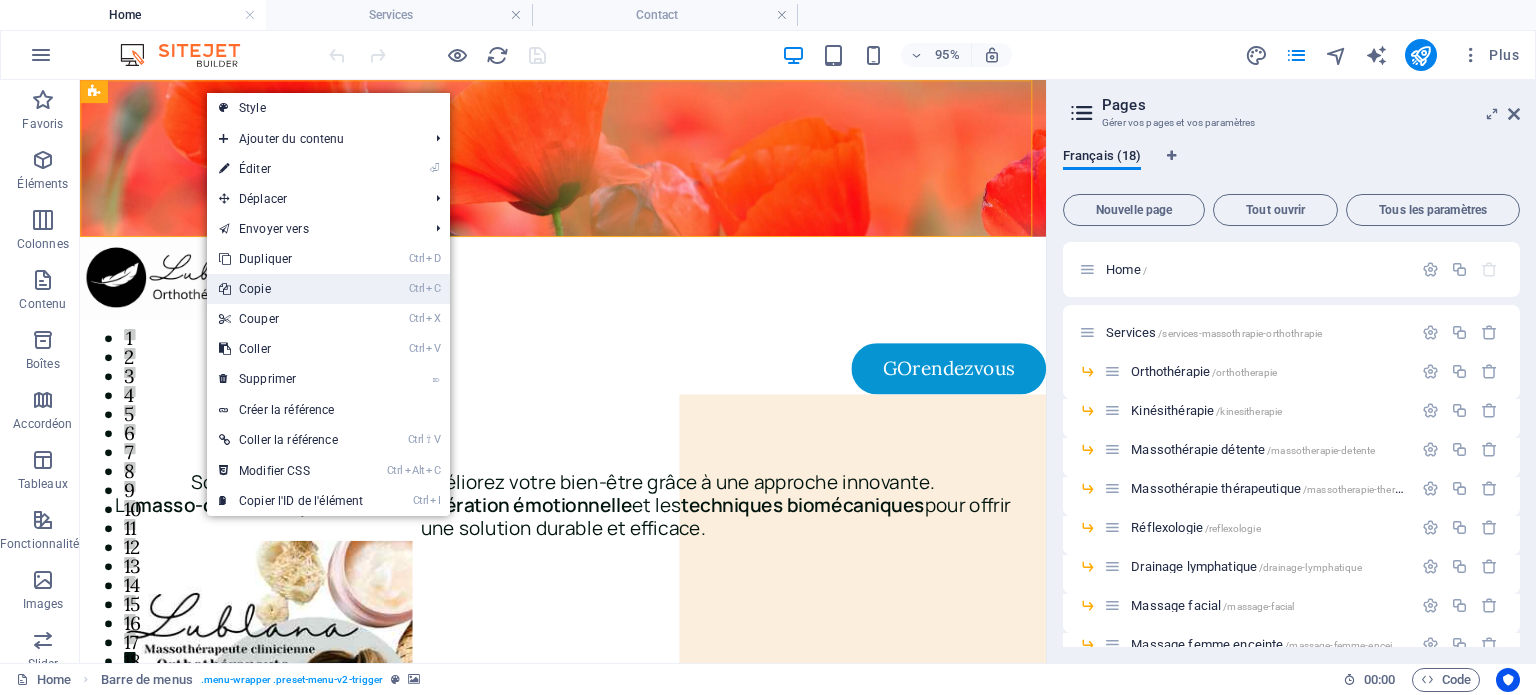 click on "Ctrl C  Copie" at bounding box center [291, 289] 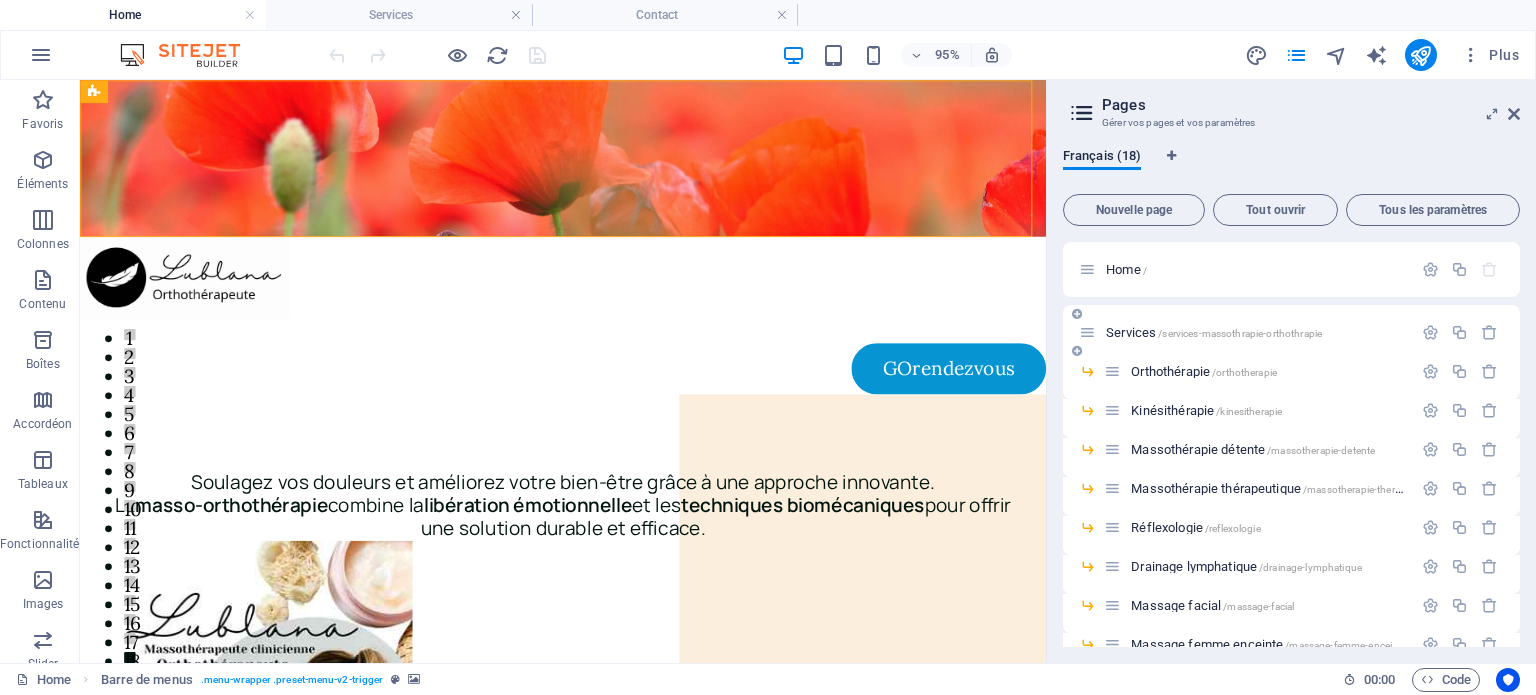 click at bounding box center (1087, 332) 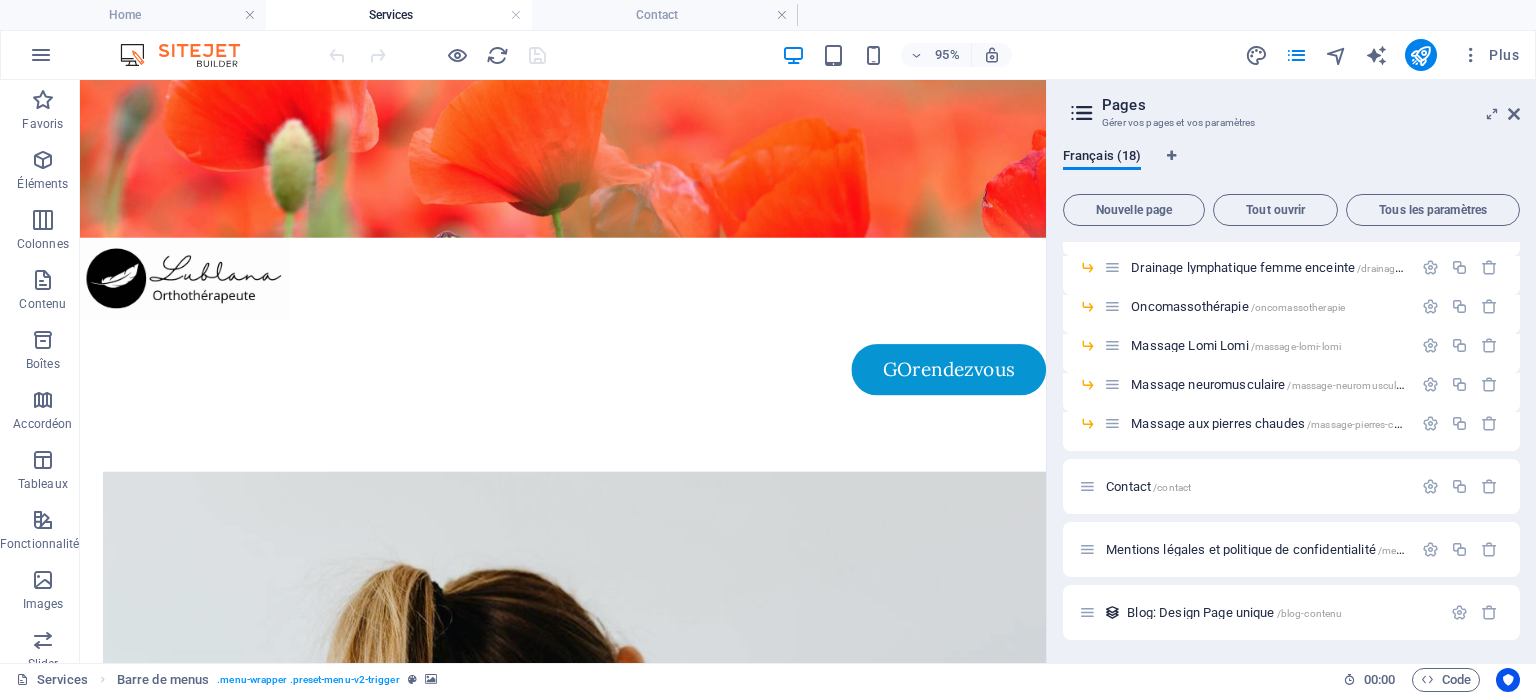 scroll, scrollTop: 416, scrollLeft: 0, axis: vertical 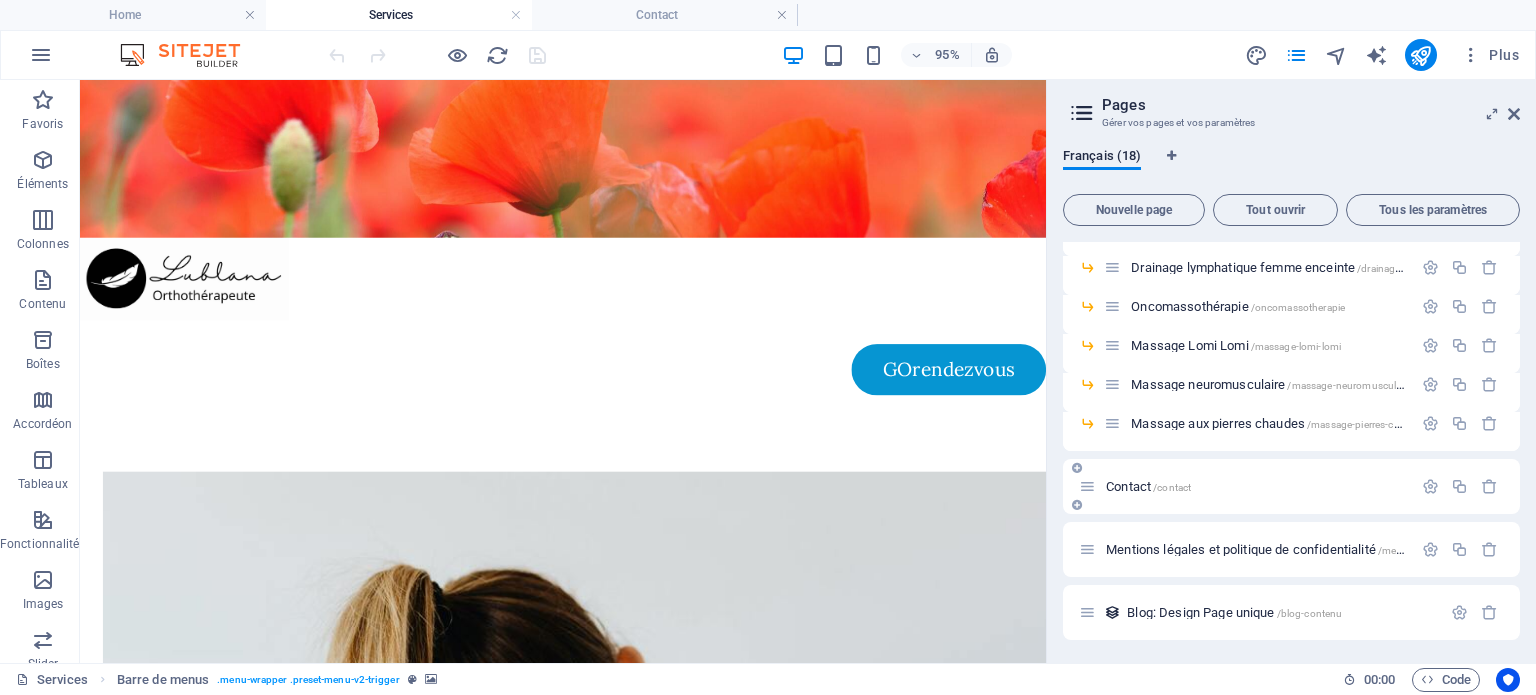 click on "Contact /contact" at bounding box center [1148, 486] 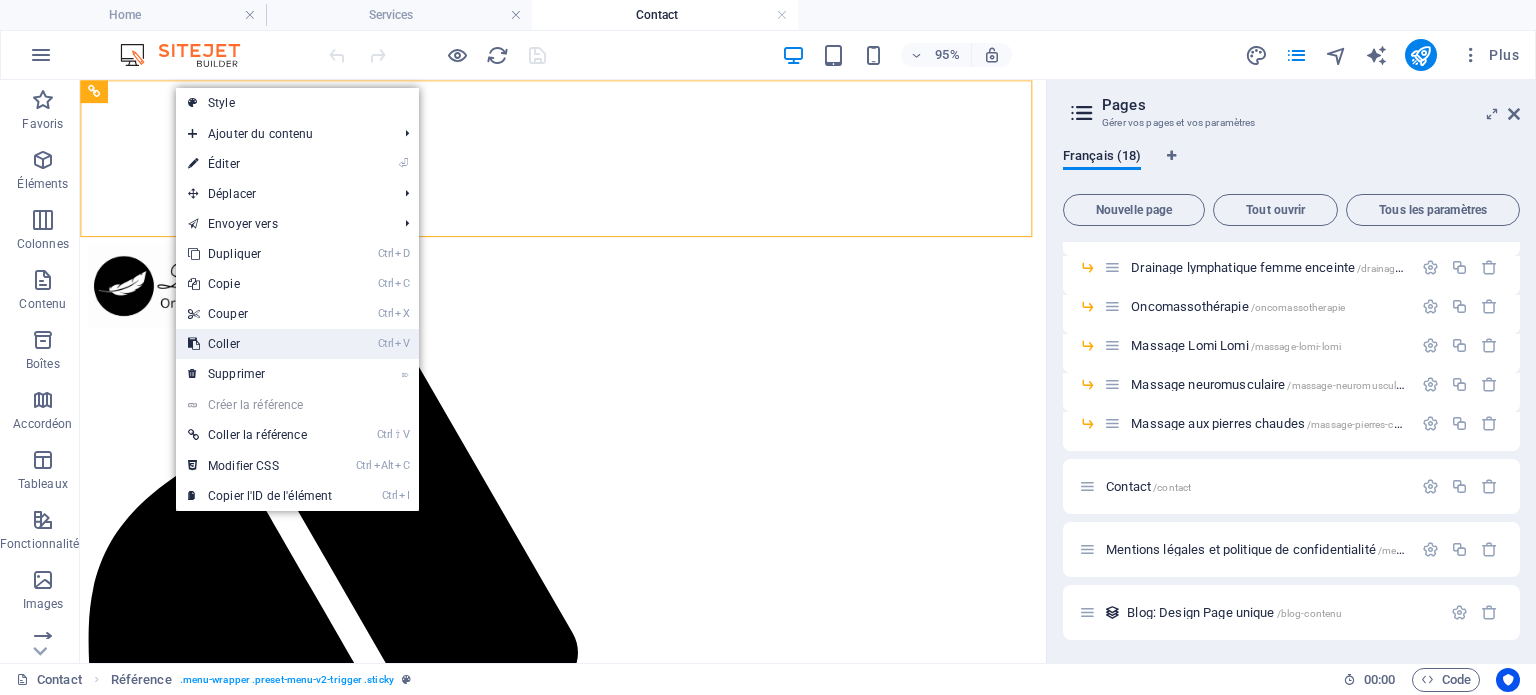 click on "Ctrl V  Coller" at bounding box center (260, 344) 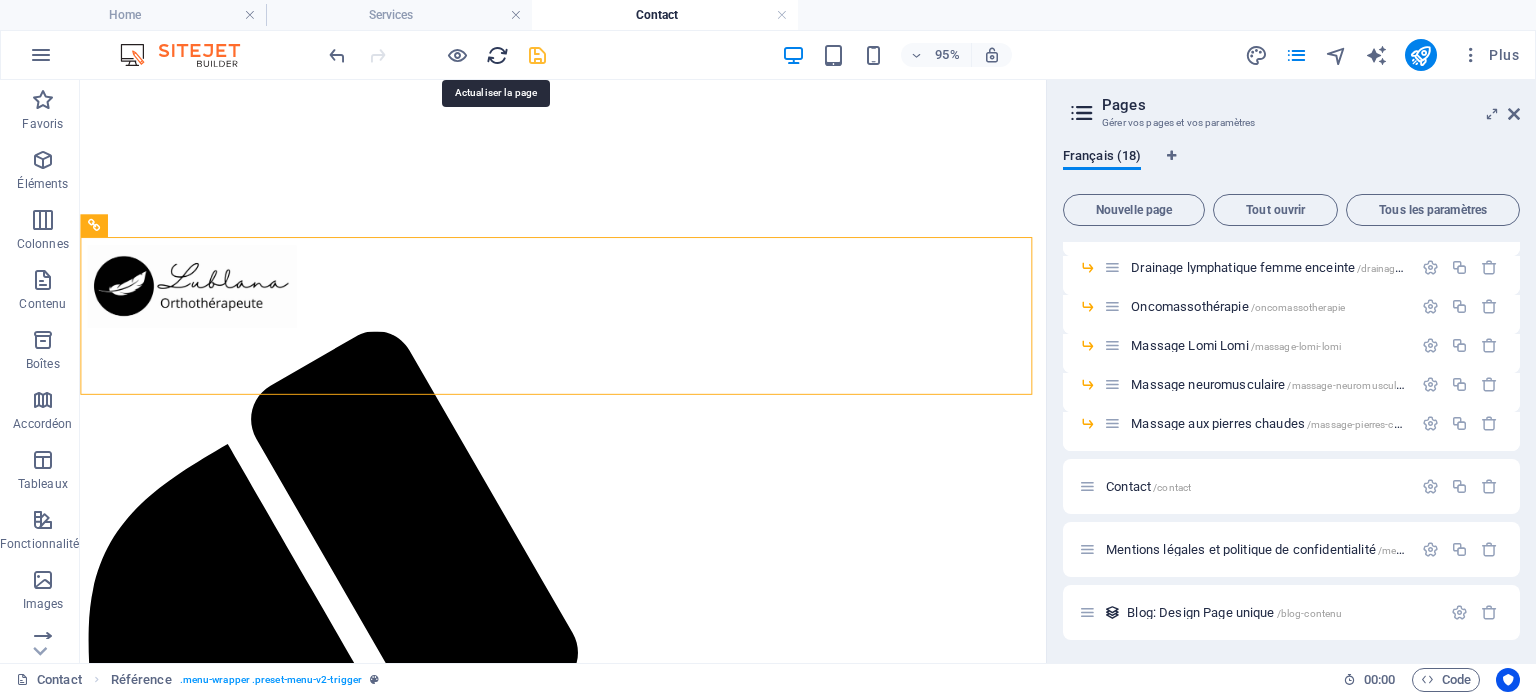 click at bounding box center (497, 55) 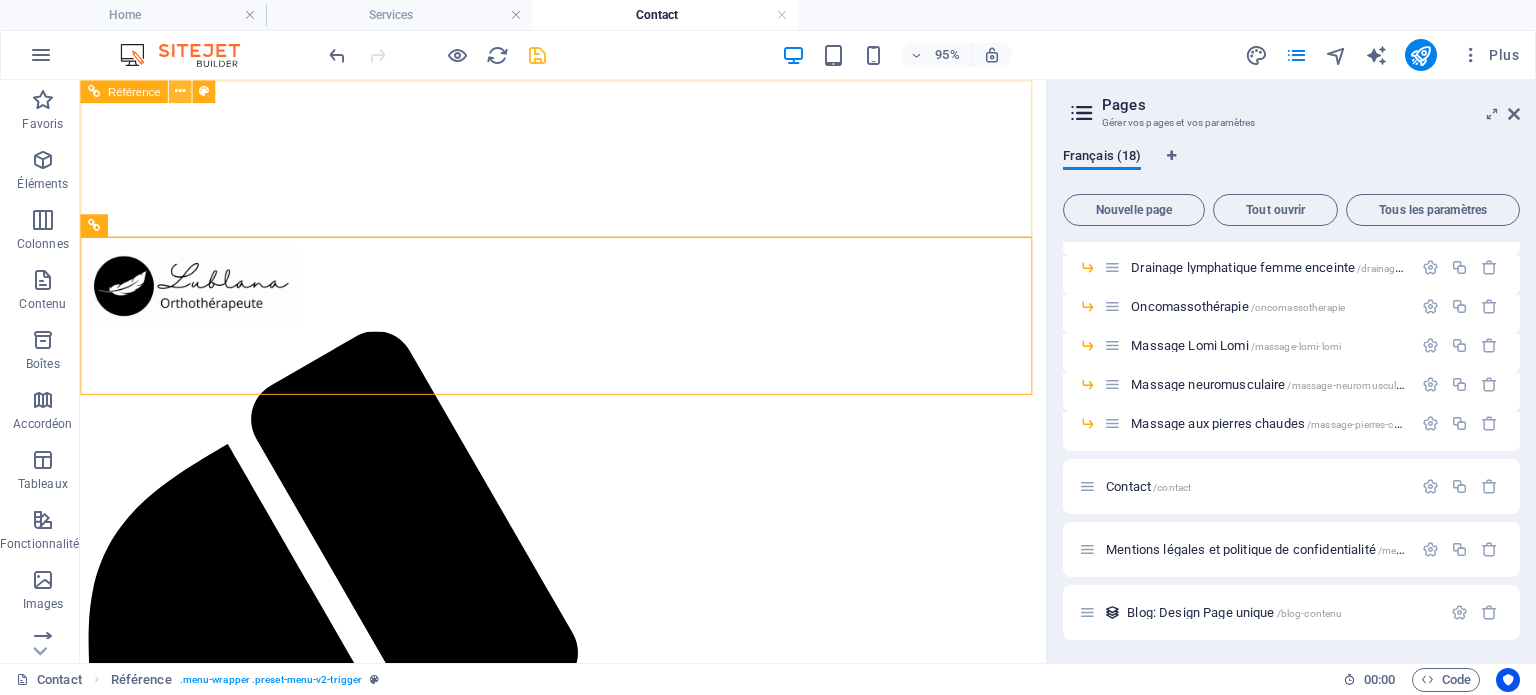 click at bounding box center (180, 91) 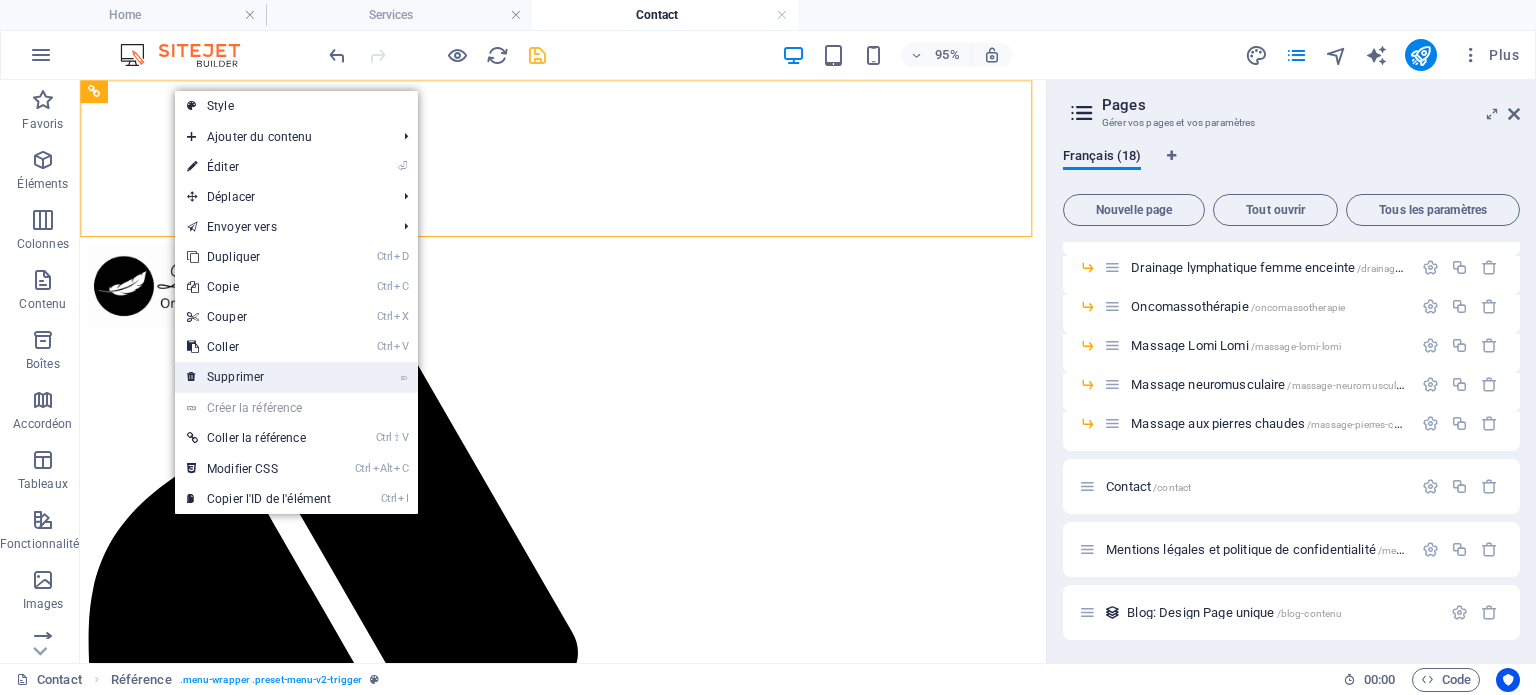 click on "⌦  Supprimer" at bounding box center [259, 377] 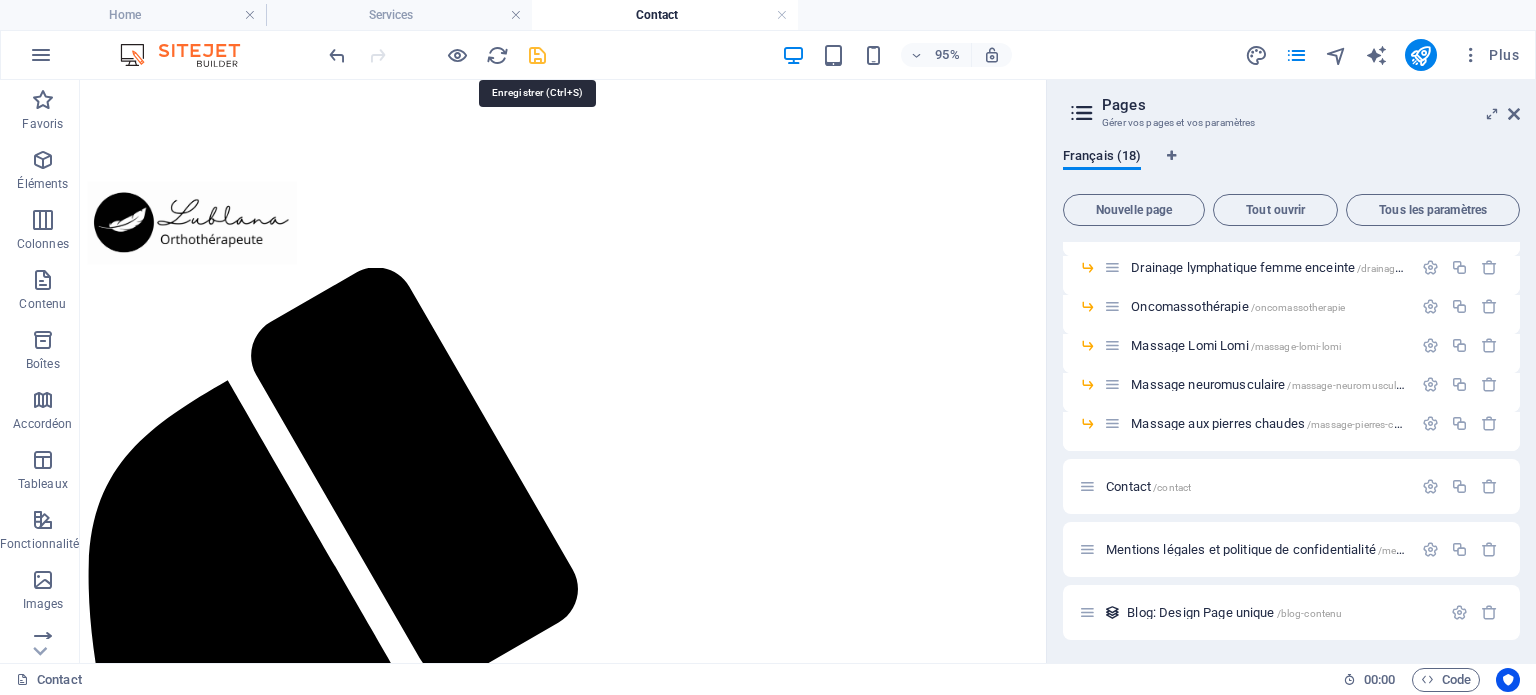 click at bounding box center (537, 55) 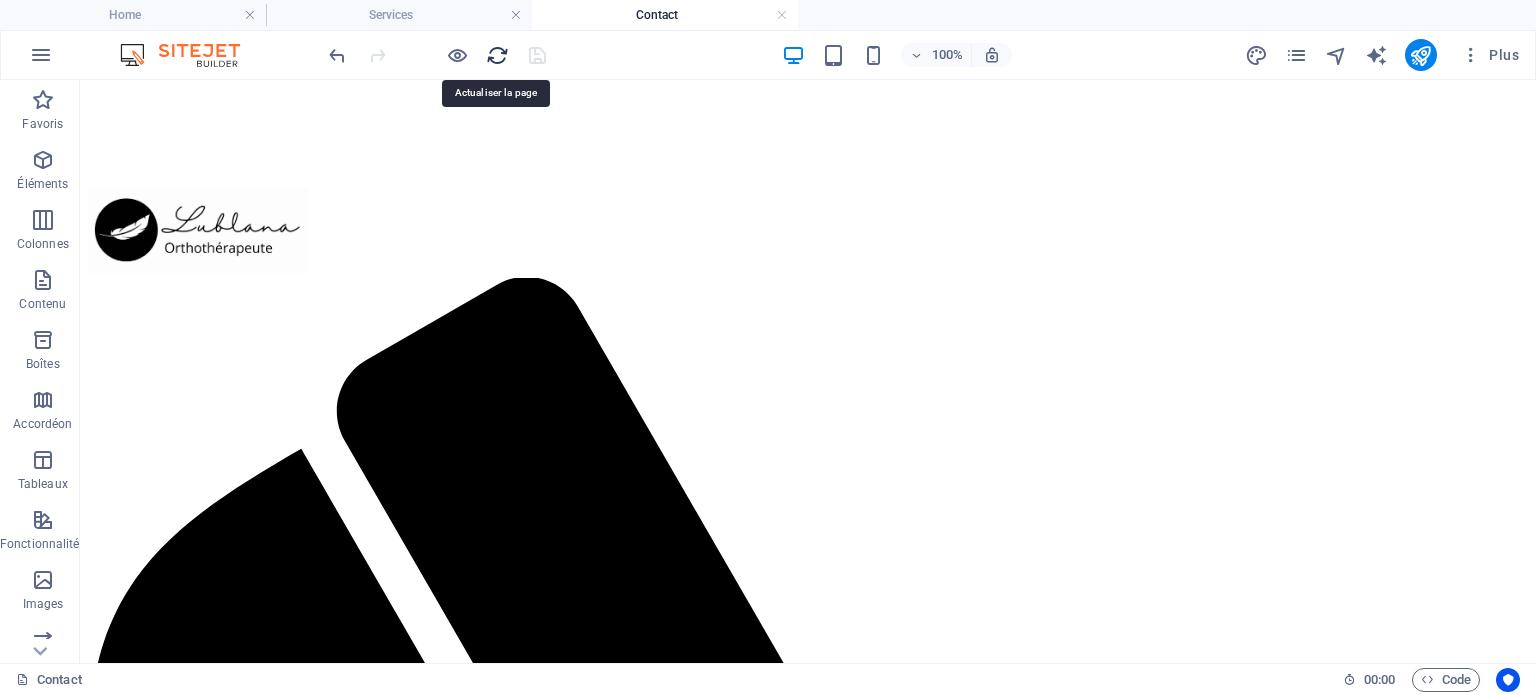 click at bounding box center [497, 55] 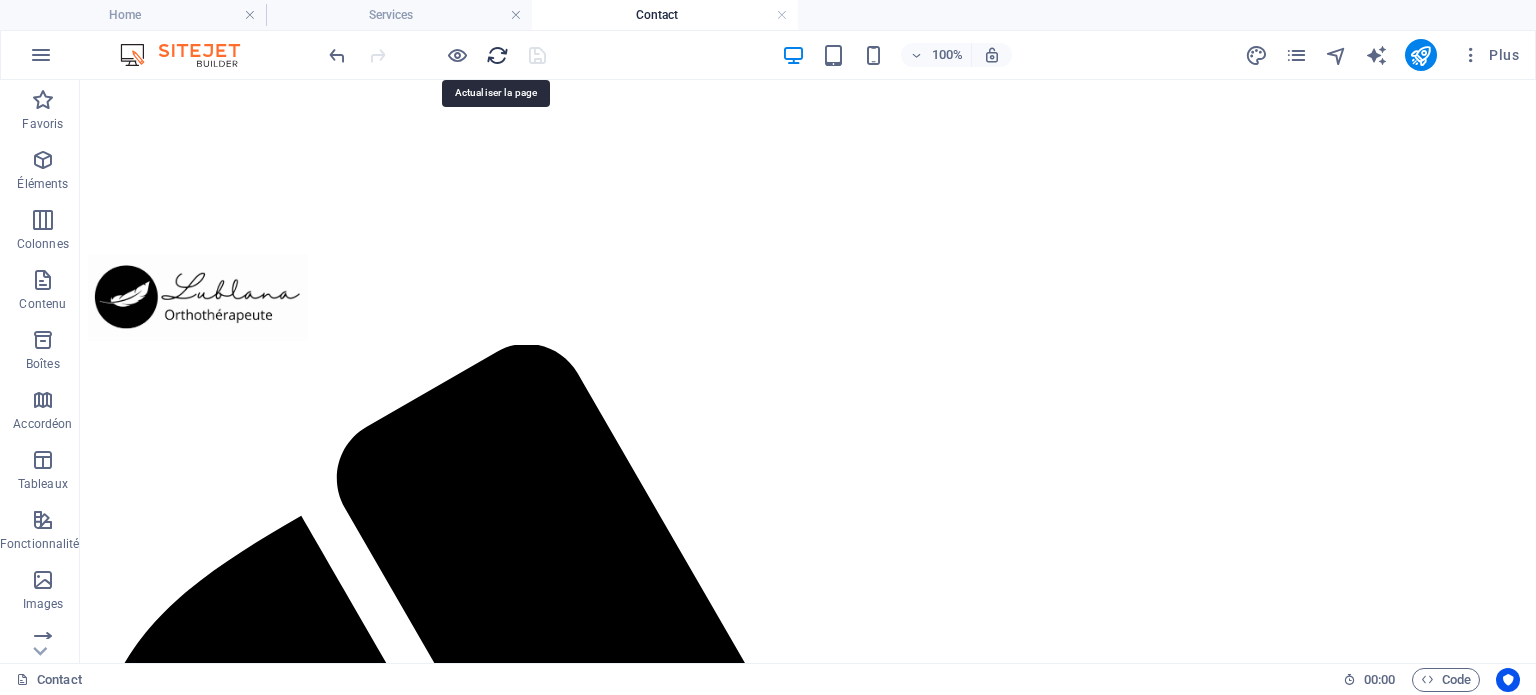 scroll, scrollTop: 0, scrollLeft: 0, axis: both 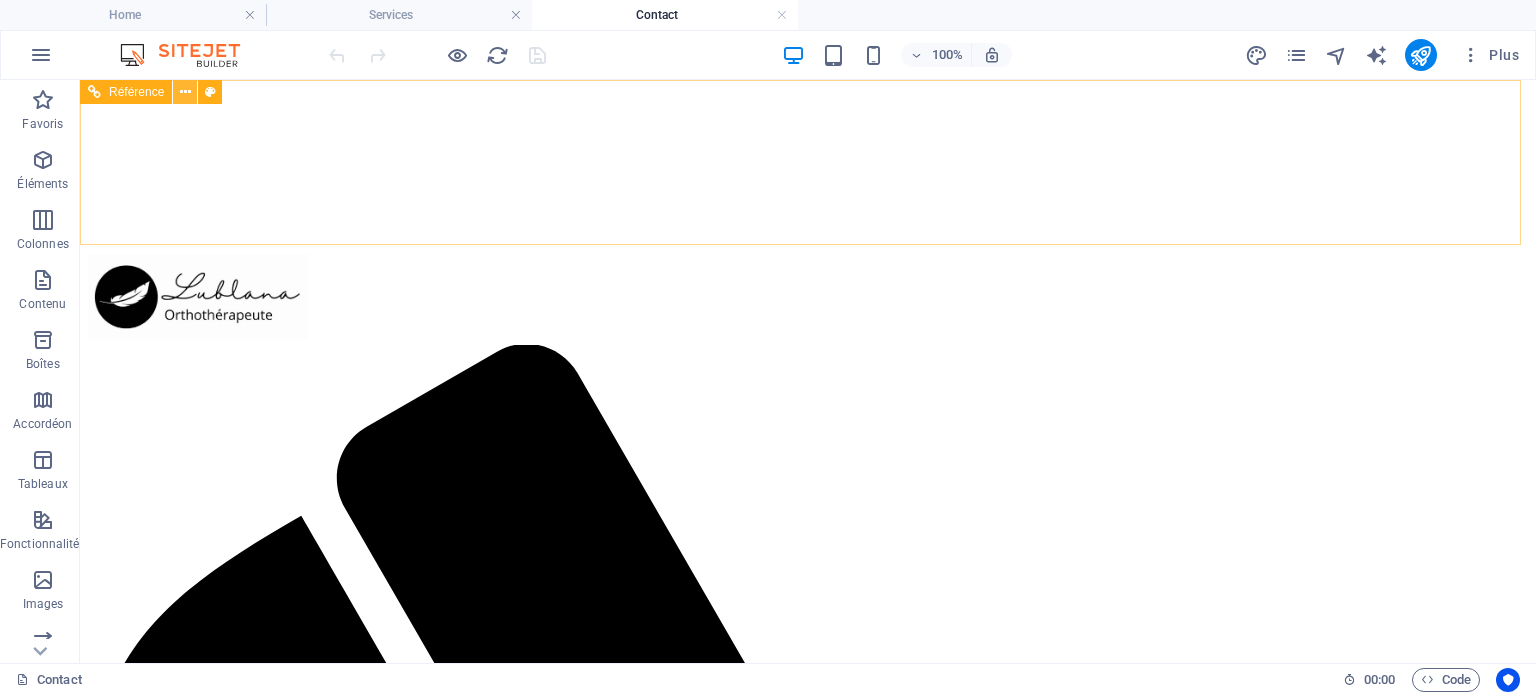 click at bounding box center (185, 92) 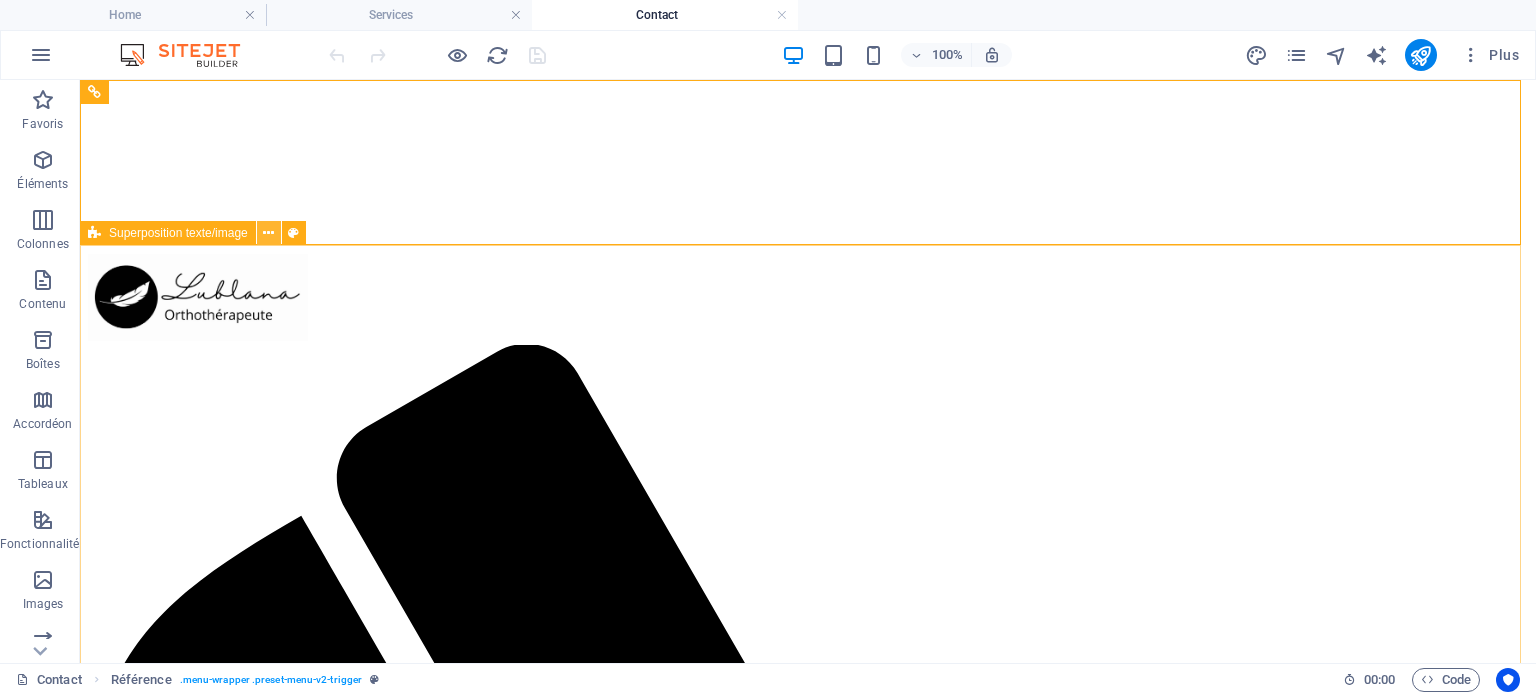 click at bounding box center (268, 233) 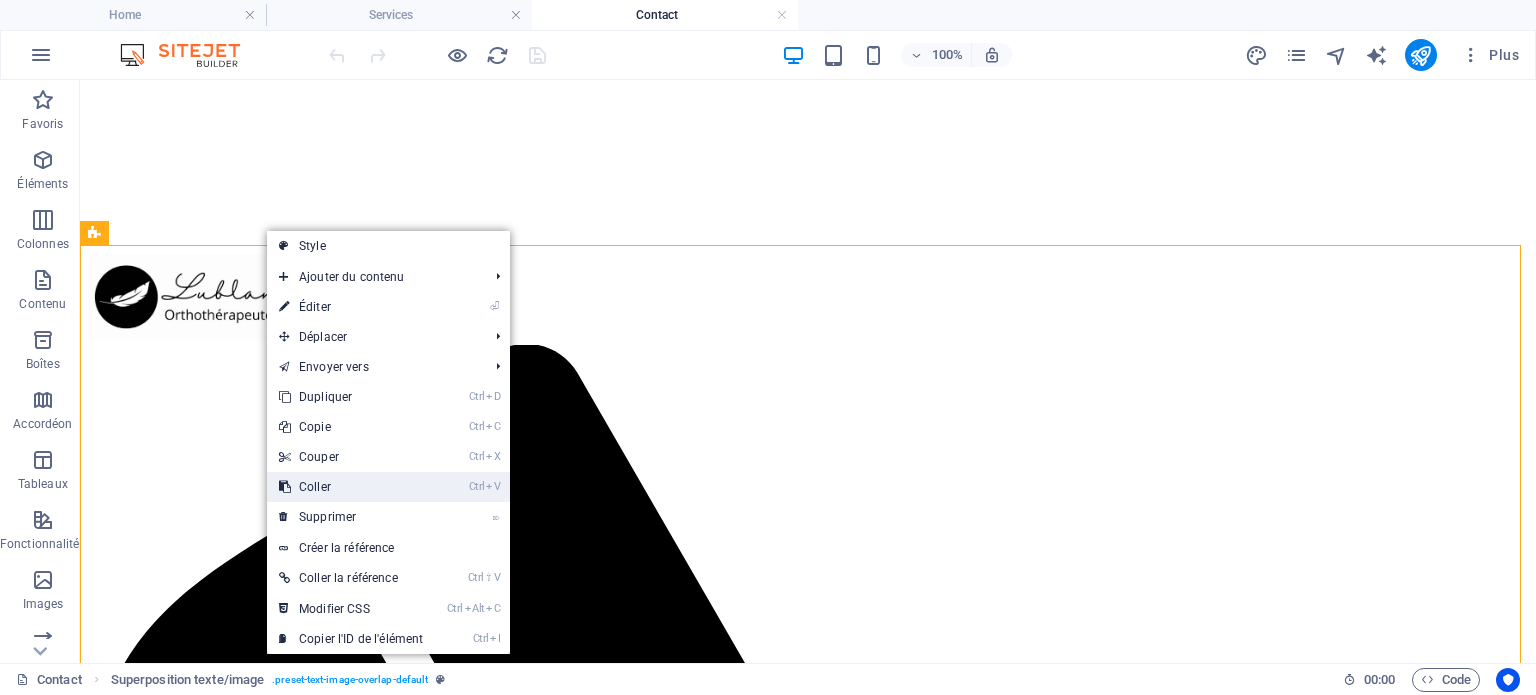 drag, startPoint x: 307, startPoint y: 483, endPoint x: 235, endPoint y: 398, distance: 111.39569 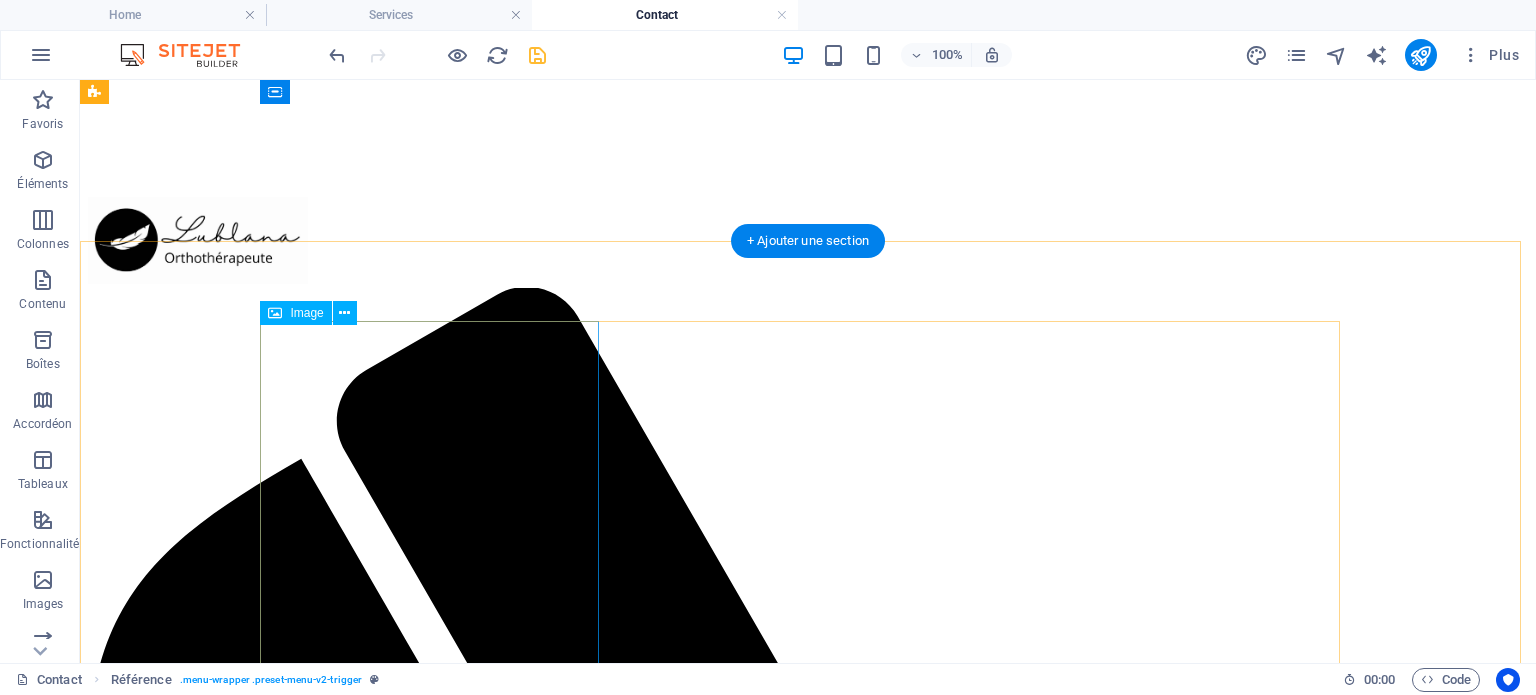 scroll, scrollTop: 0, scrollLeft: 0, axis: both 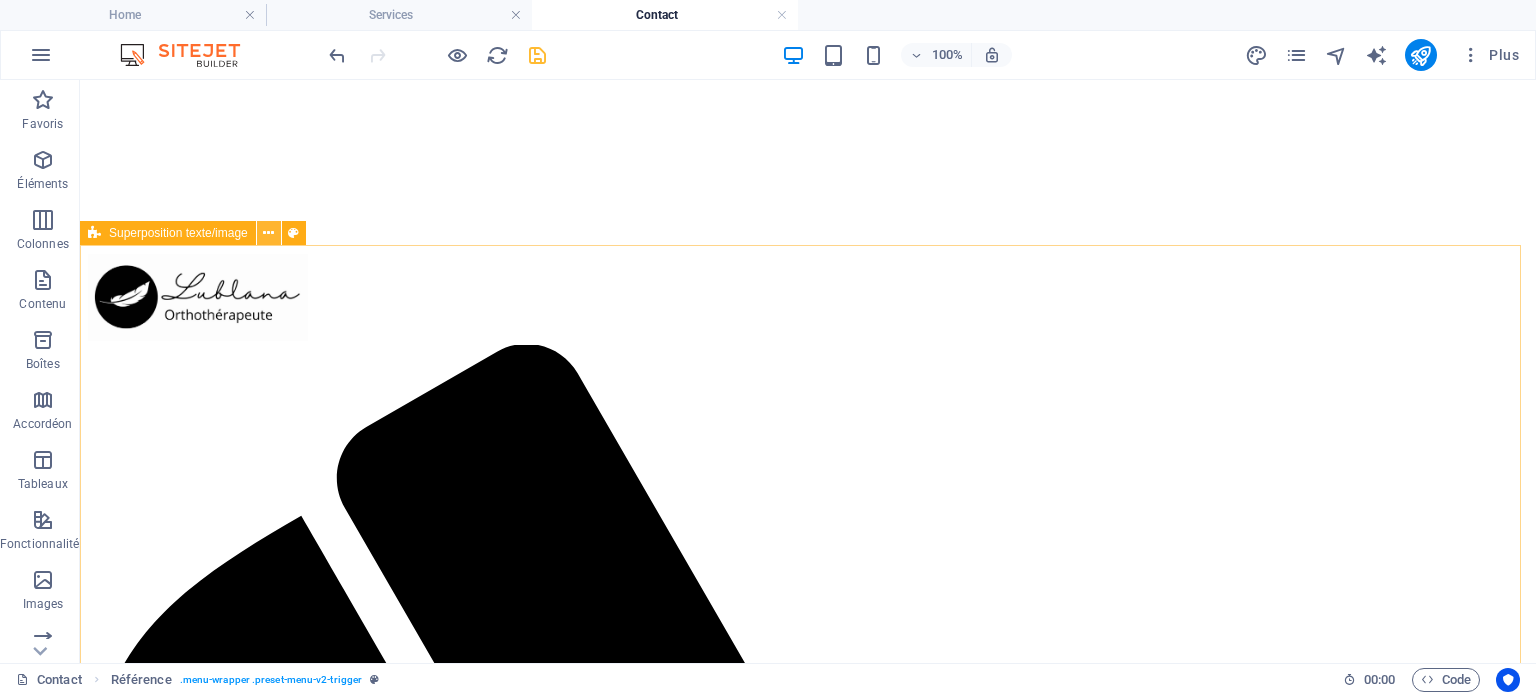 click at bounding box center [269, 233] 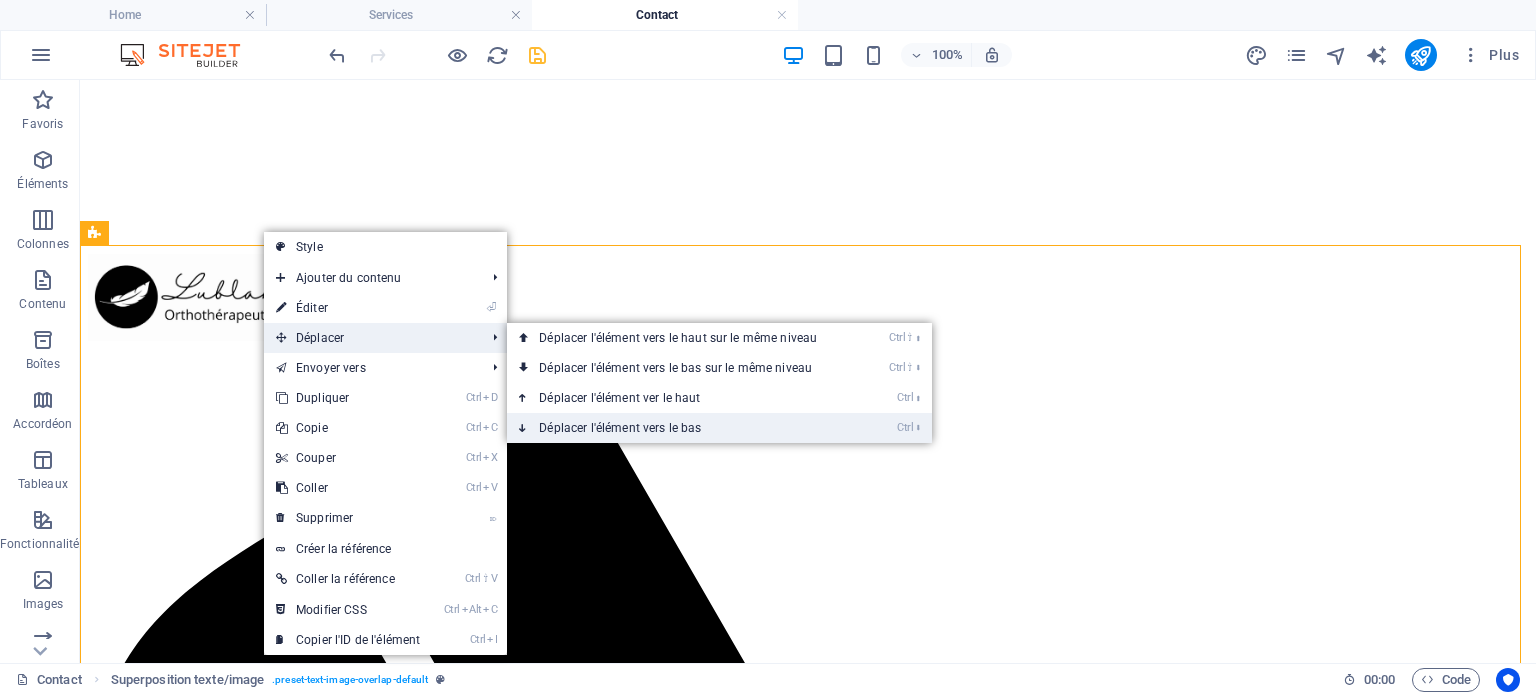 click on "Ctrl ⬇  Déplacer l'élément vers le bas" at bounding box center [682, 428] 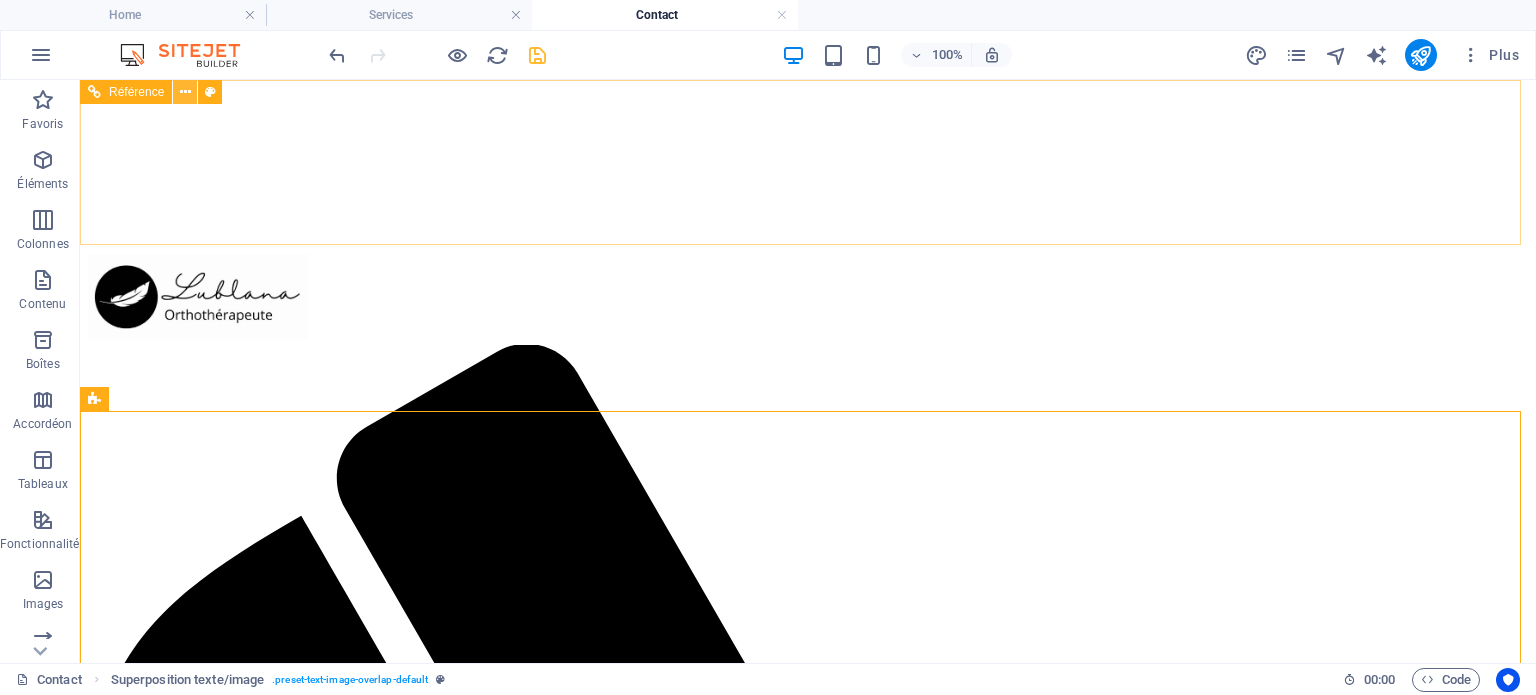click at bounding box center (185, 92) 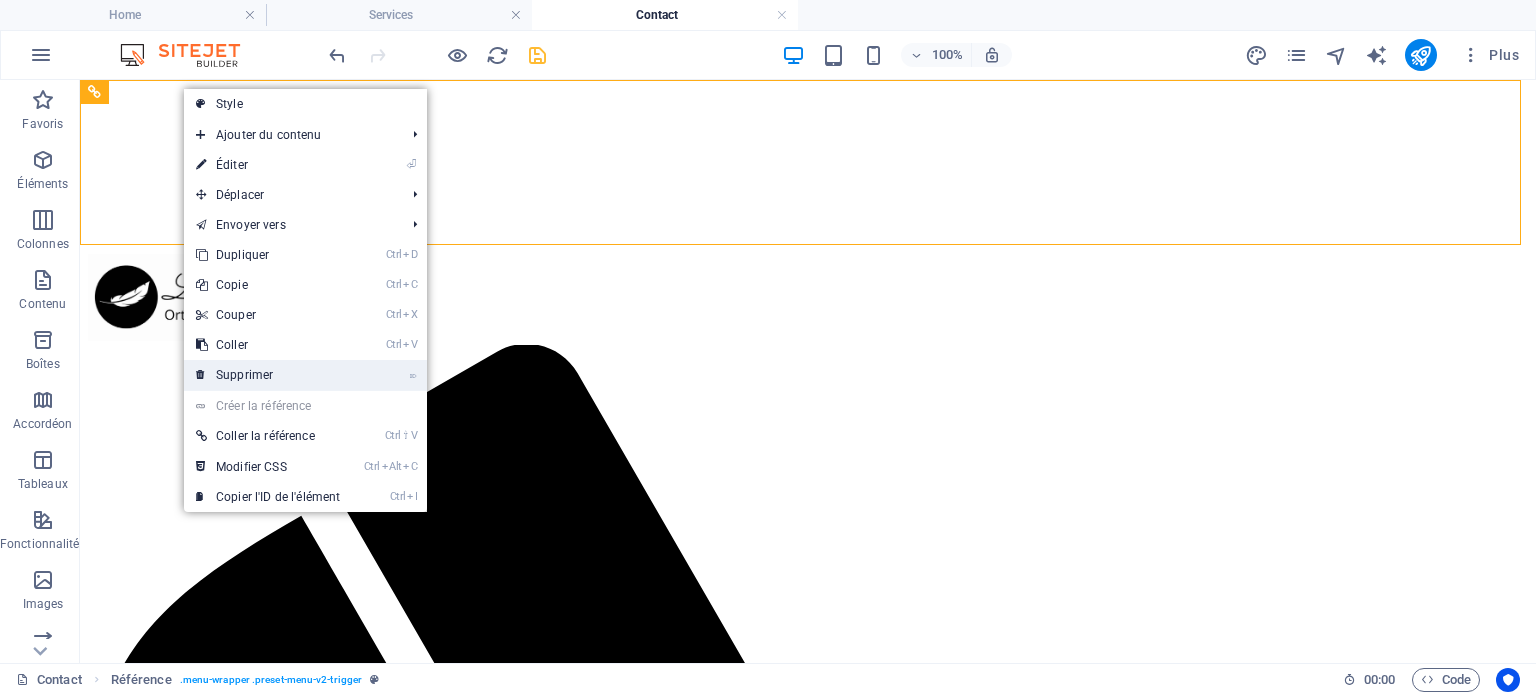 click on "⌦  Supprimer" at bounding box center [268, 375] 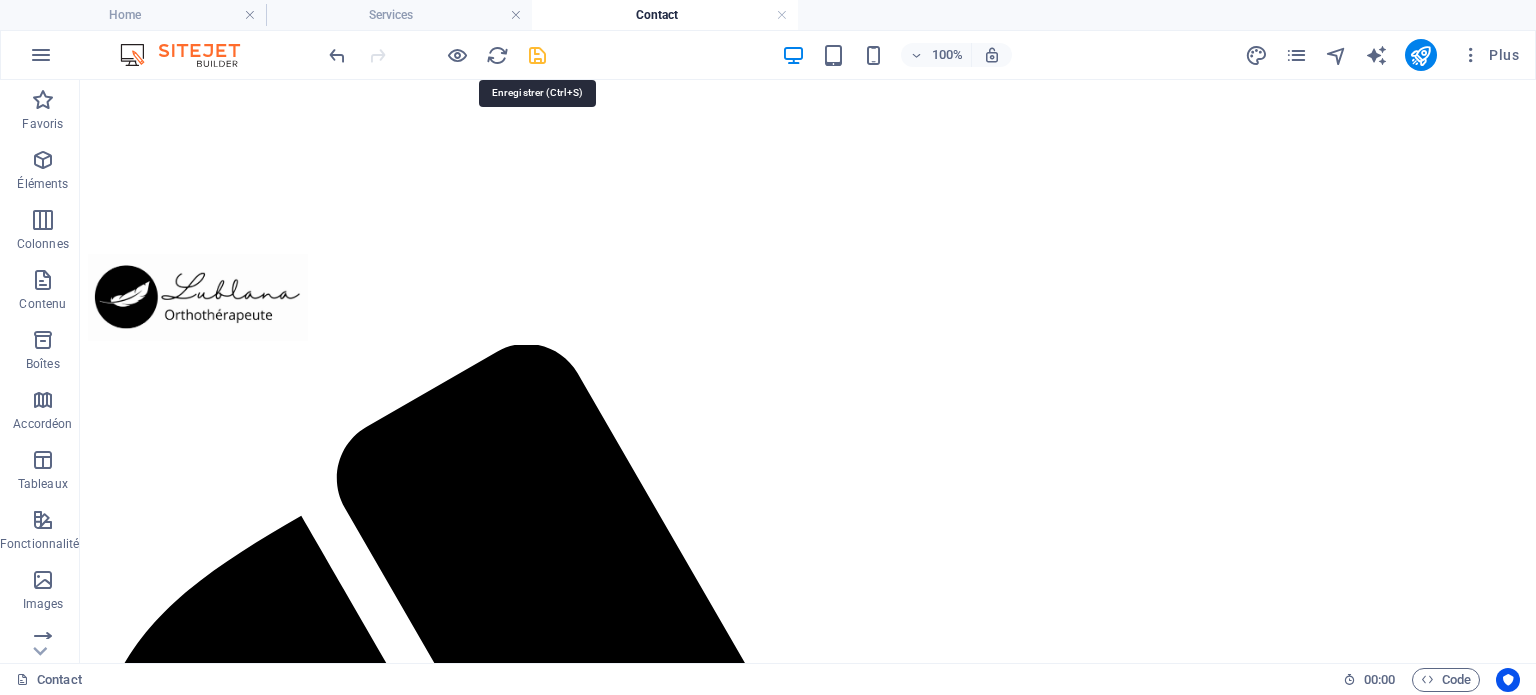 click at bounding box center (537, 55) 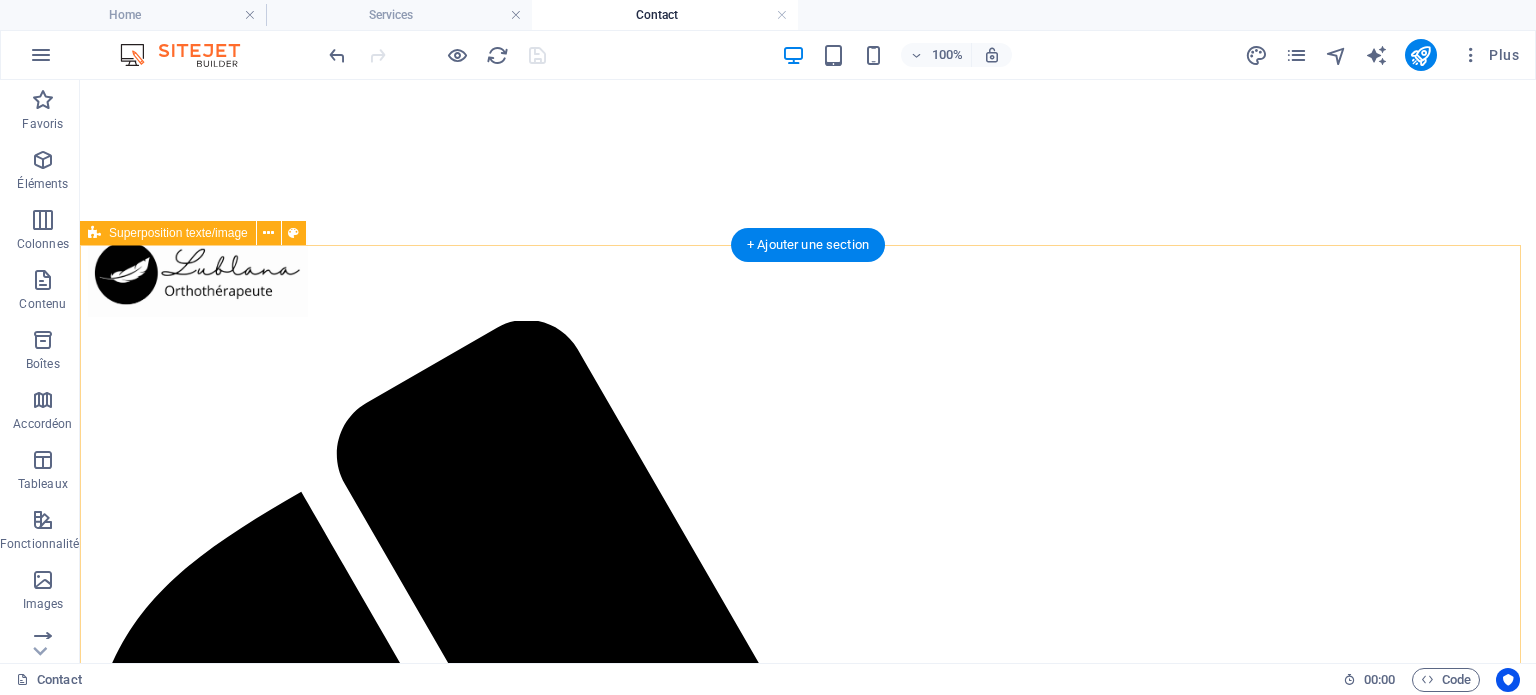 scroll, scrollTop: 0, scrollLeft: 0, axis: both 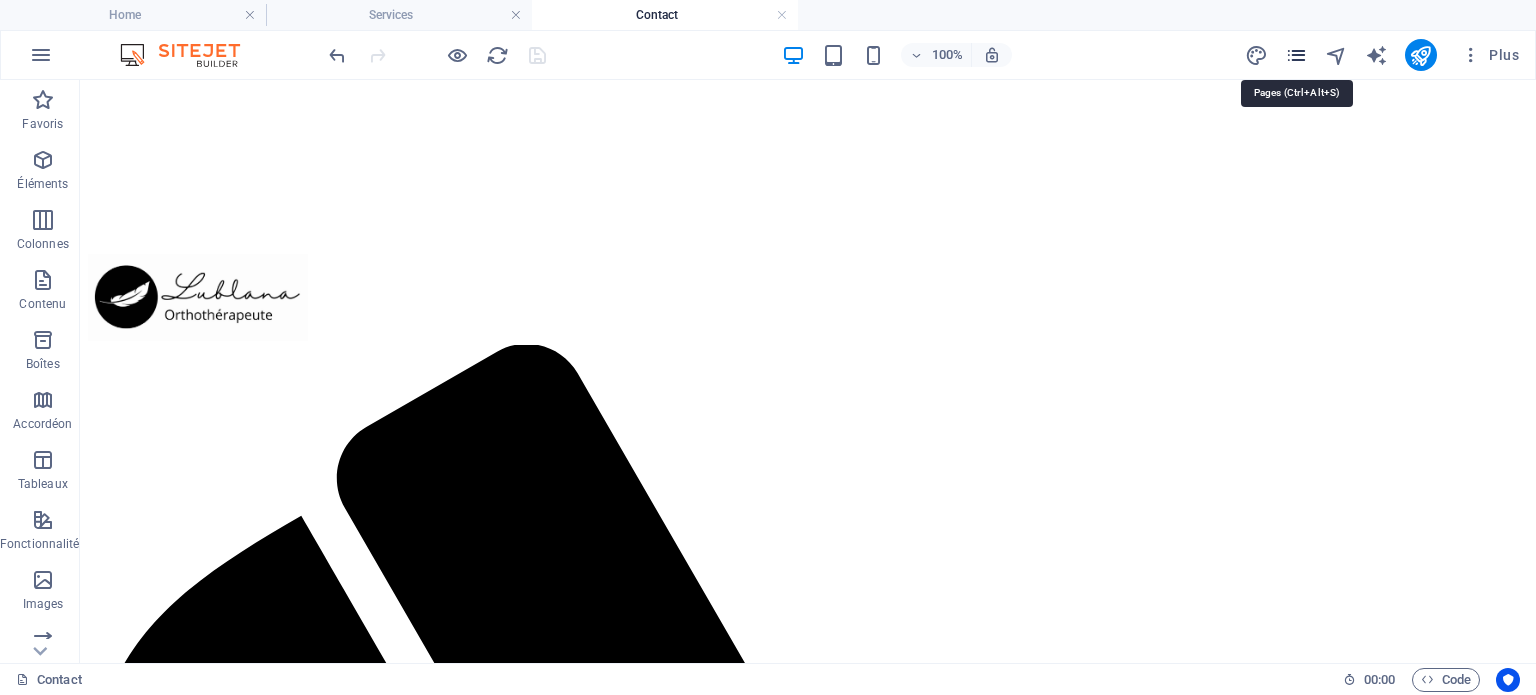 click at bounding box center (1296, 55) 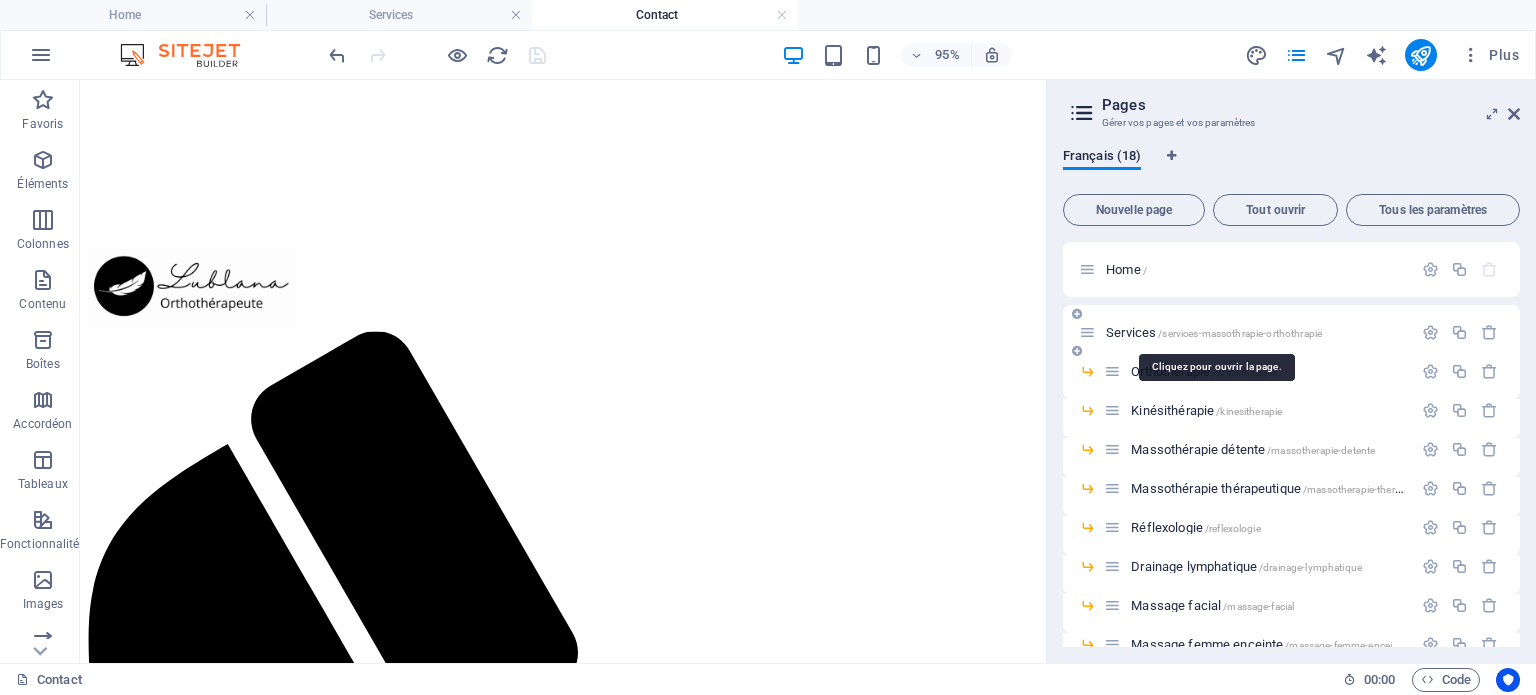click on "Services /services-massothrapie-orthothrapie" at bounding box center (1214, 332) 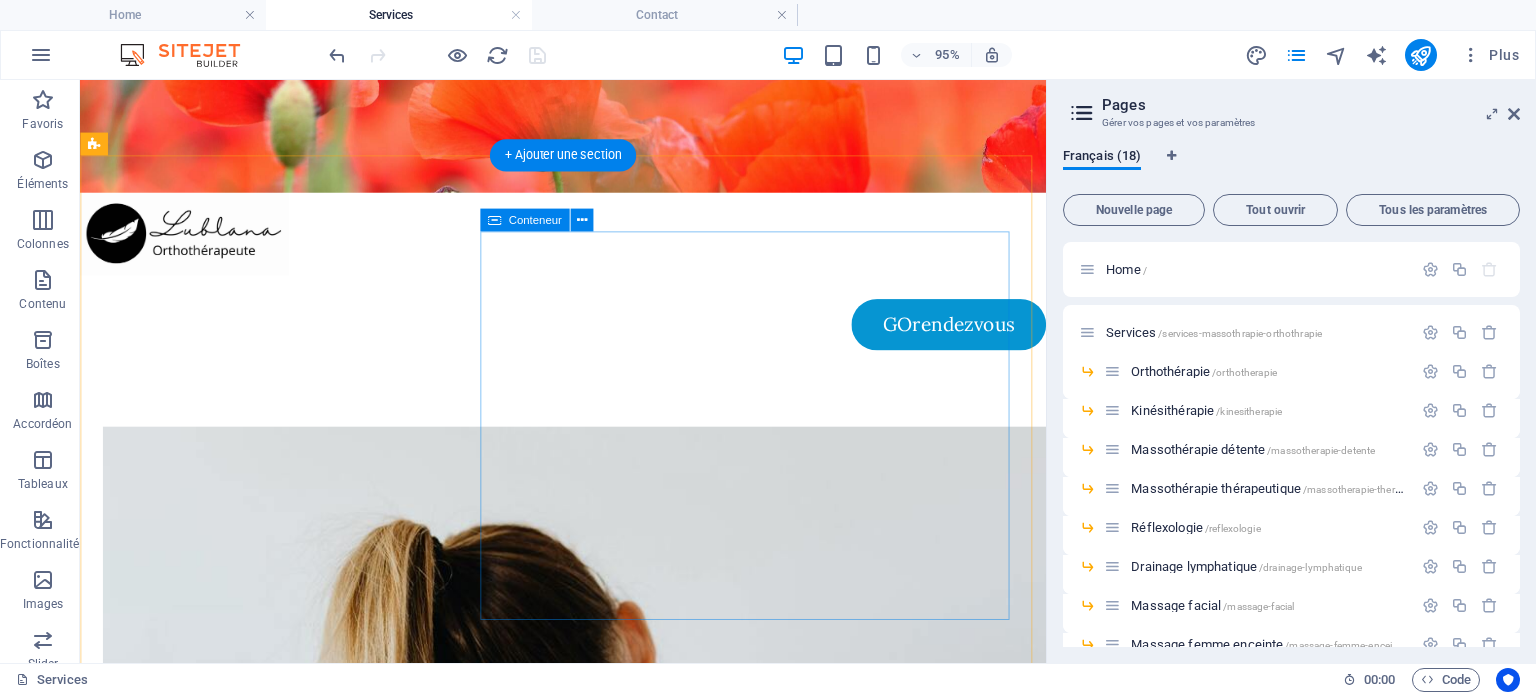 scroll, scrollTop: 0, scrollLeft: 0, axis: both 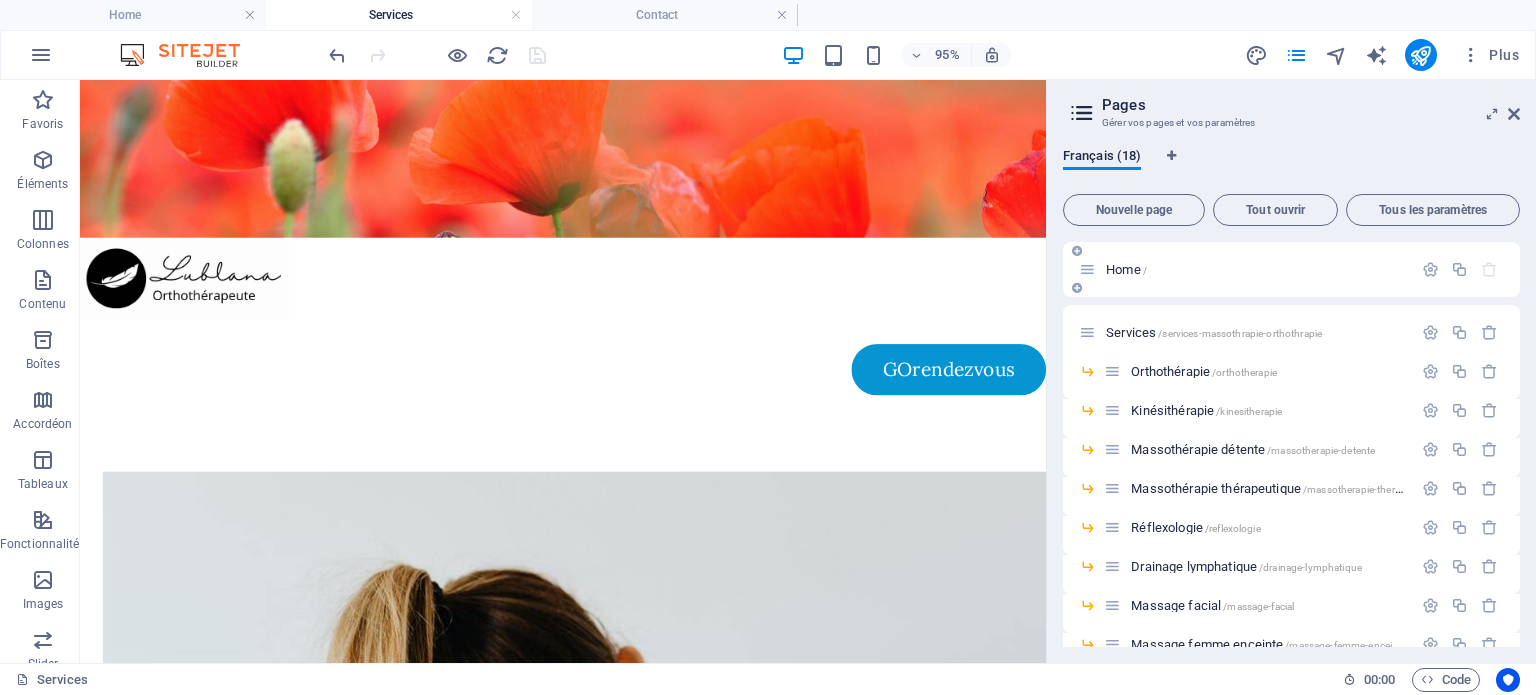 click on "Home /" at bounding box center [1126, 269] 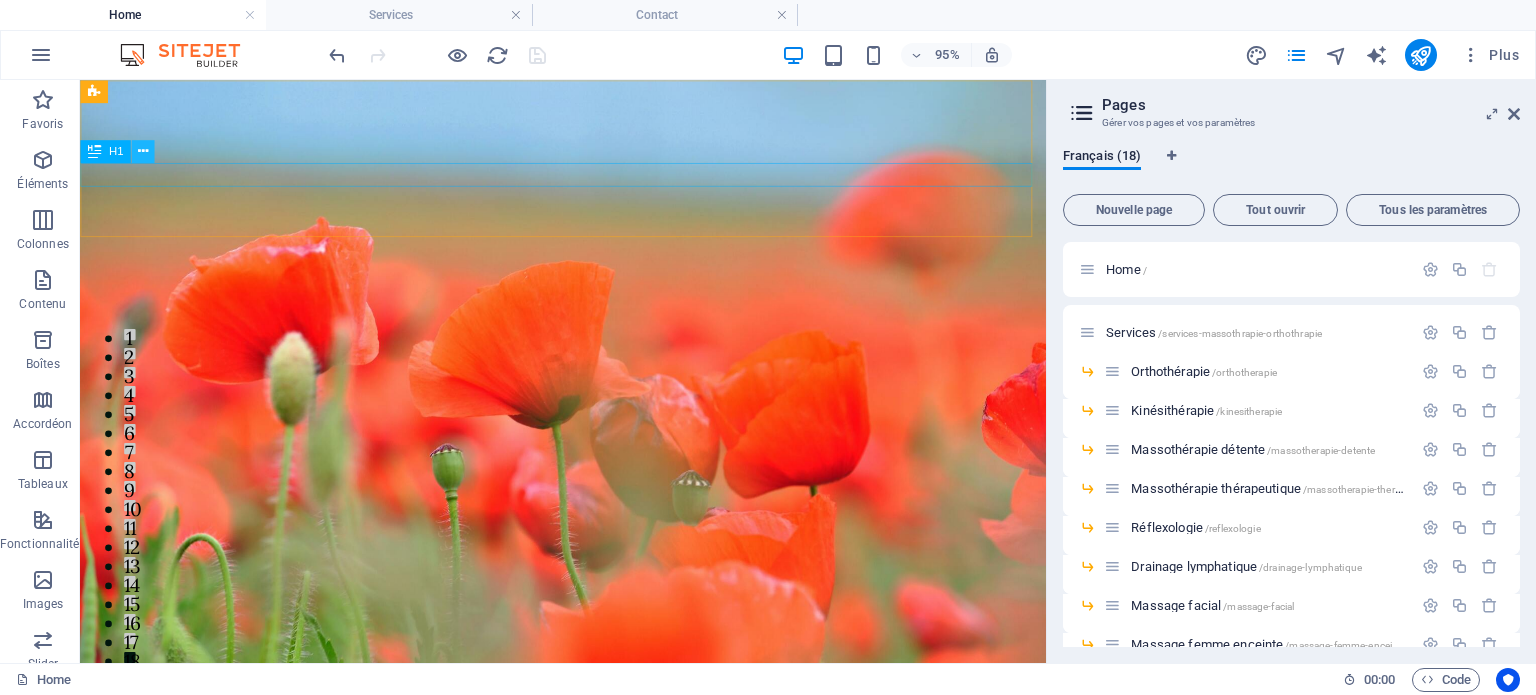 click at bounding box center [143, 151] 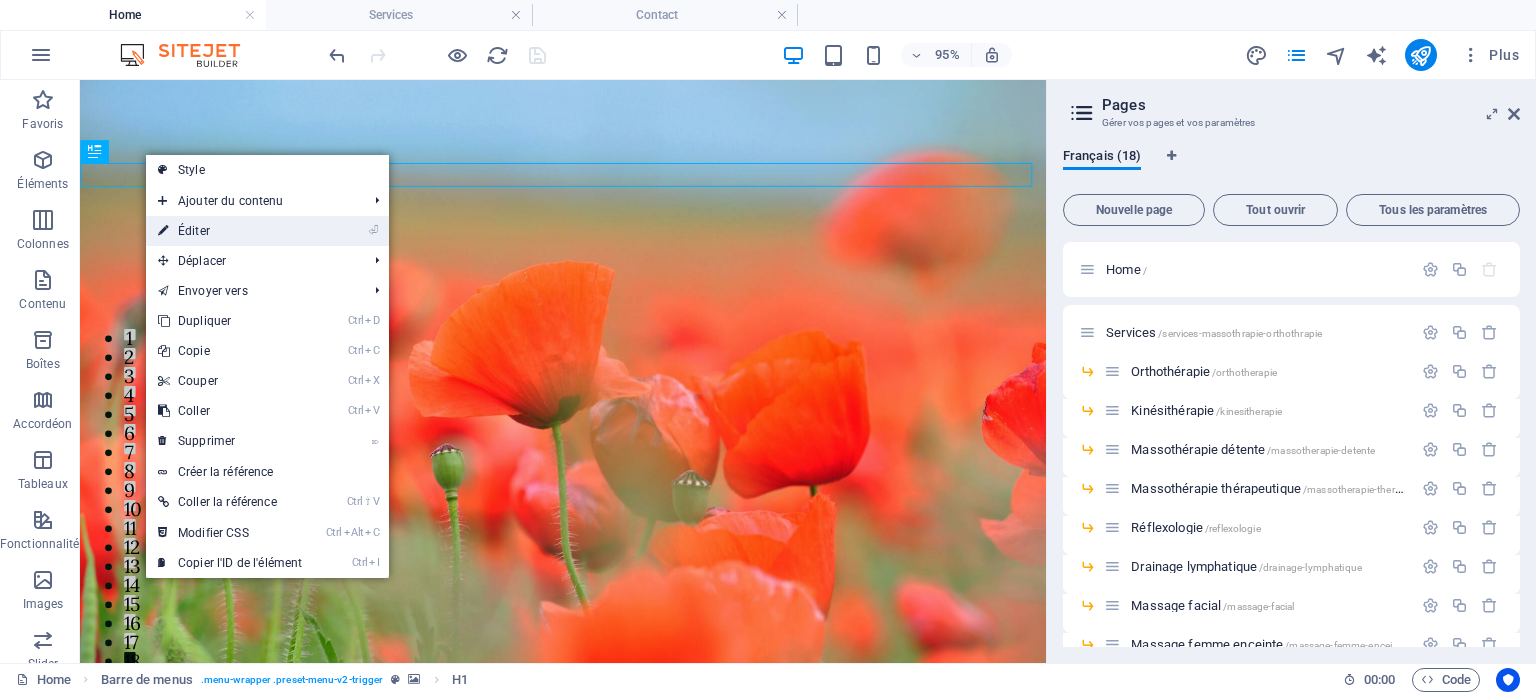 click on "⏎  Éditer" at bounding box center [230, 231] 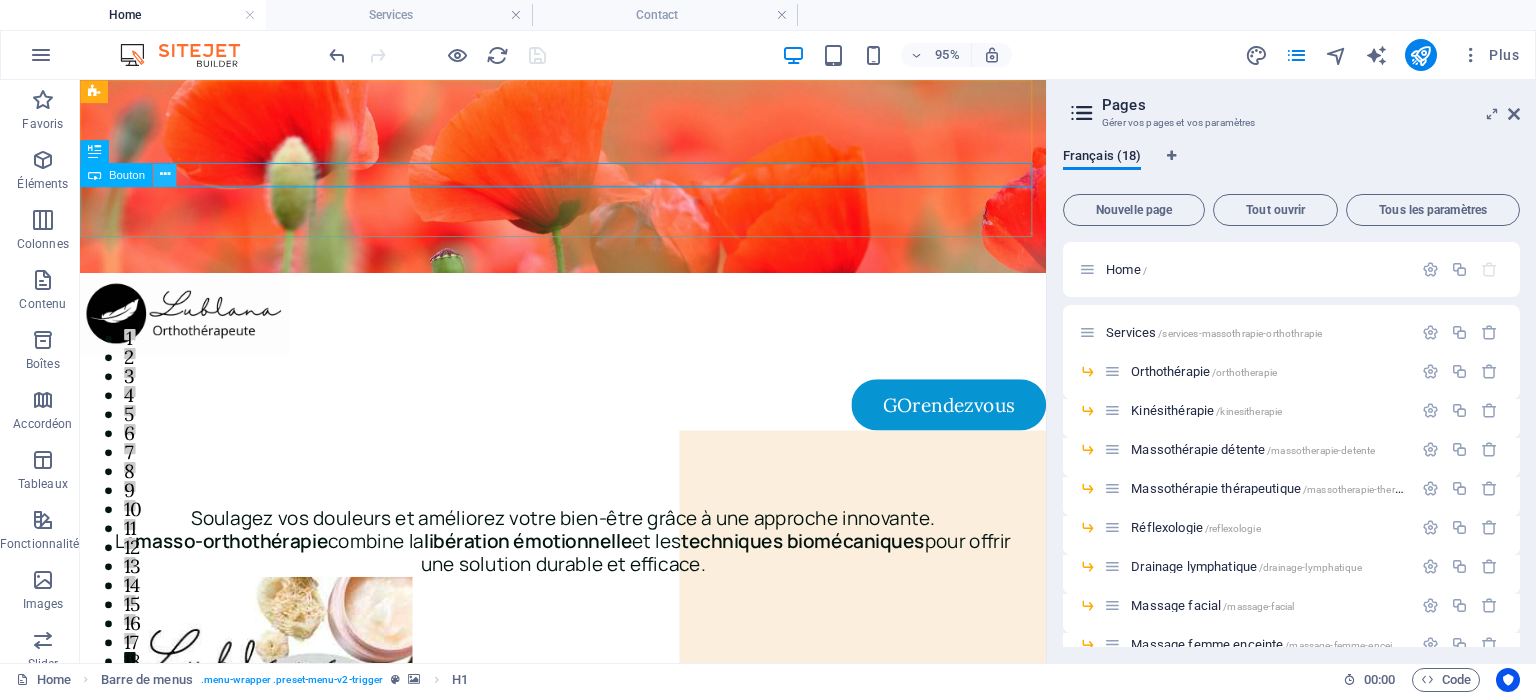 click at bounding box center [164, 175] 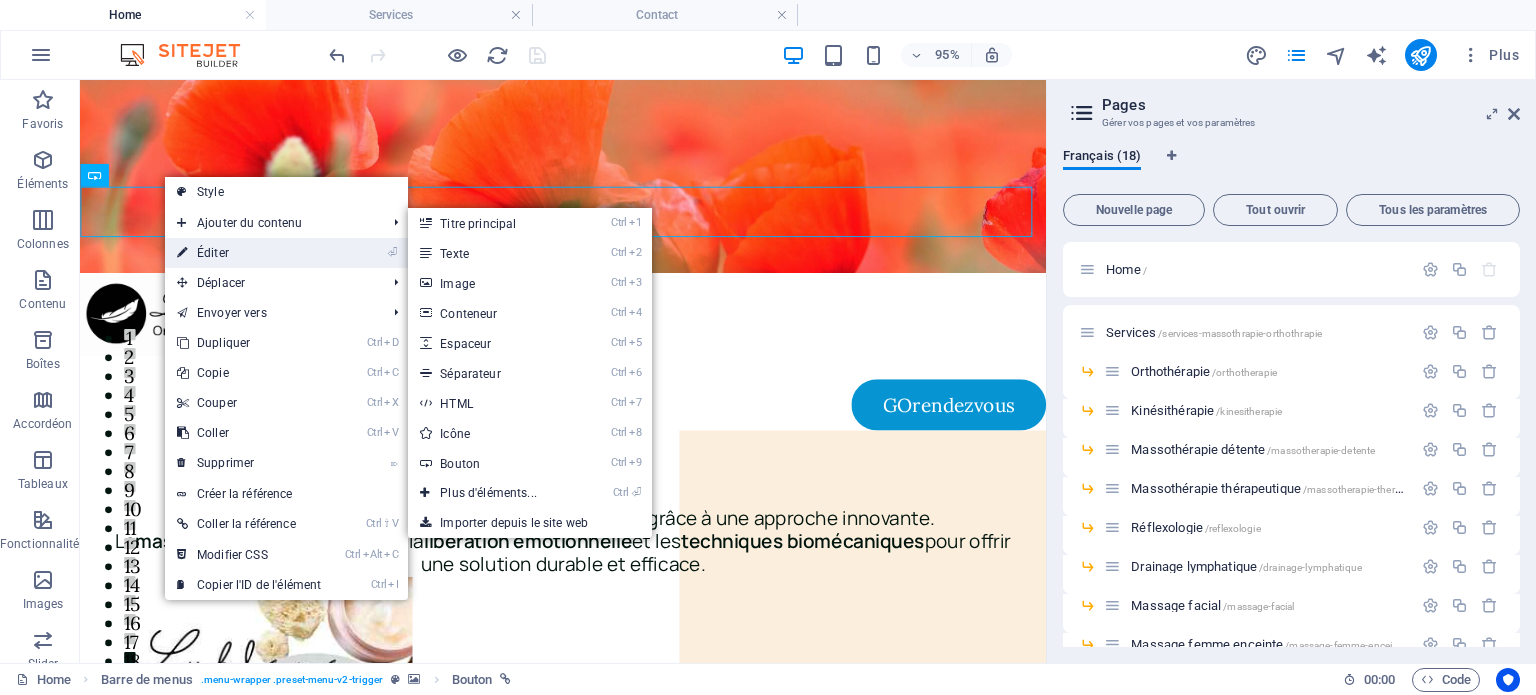 click on "⏎  Éditer" at bounding box center (249, 253) 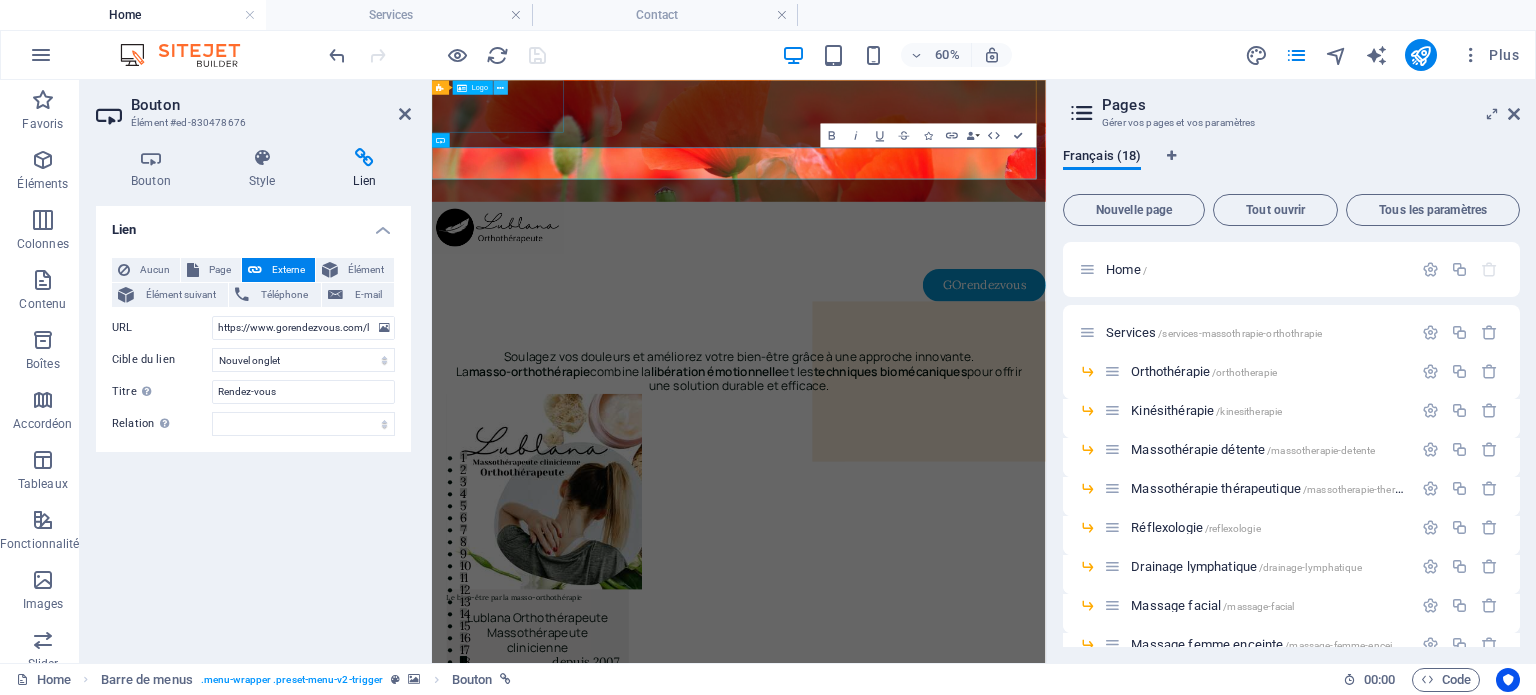 click at bounding box center [501, 87] 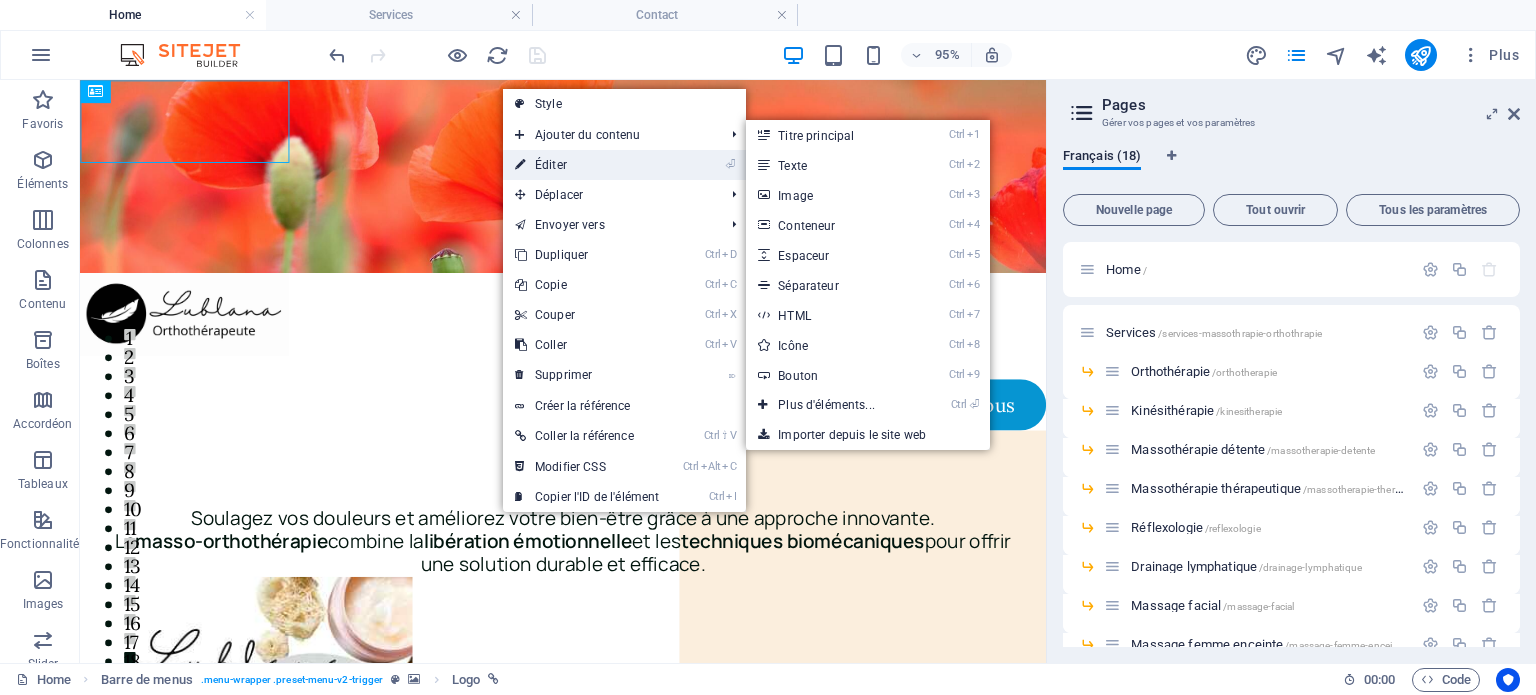 click on "⏎  Éditer" at bounding box center (587, 165) 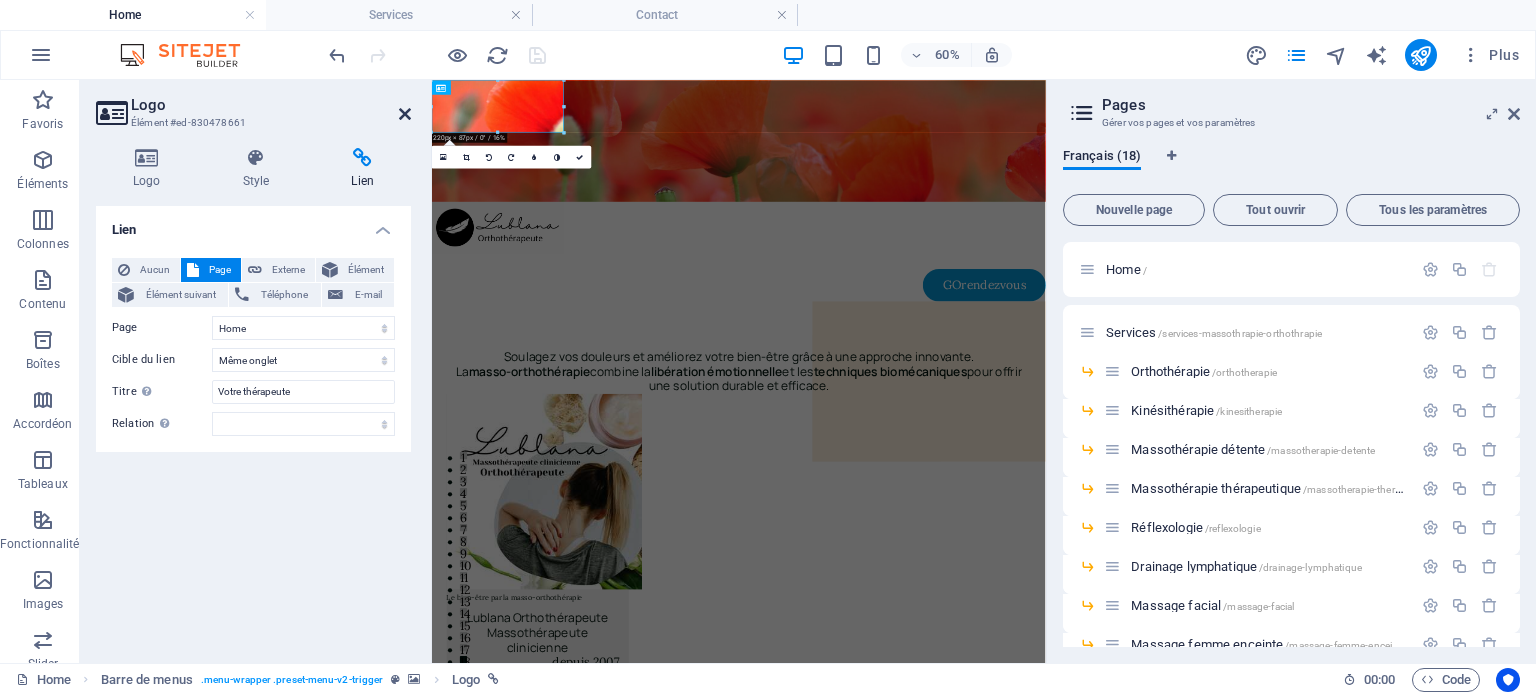 click at bounding box center [405, 114] 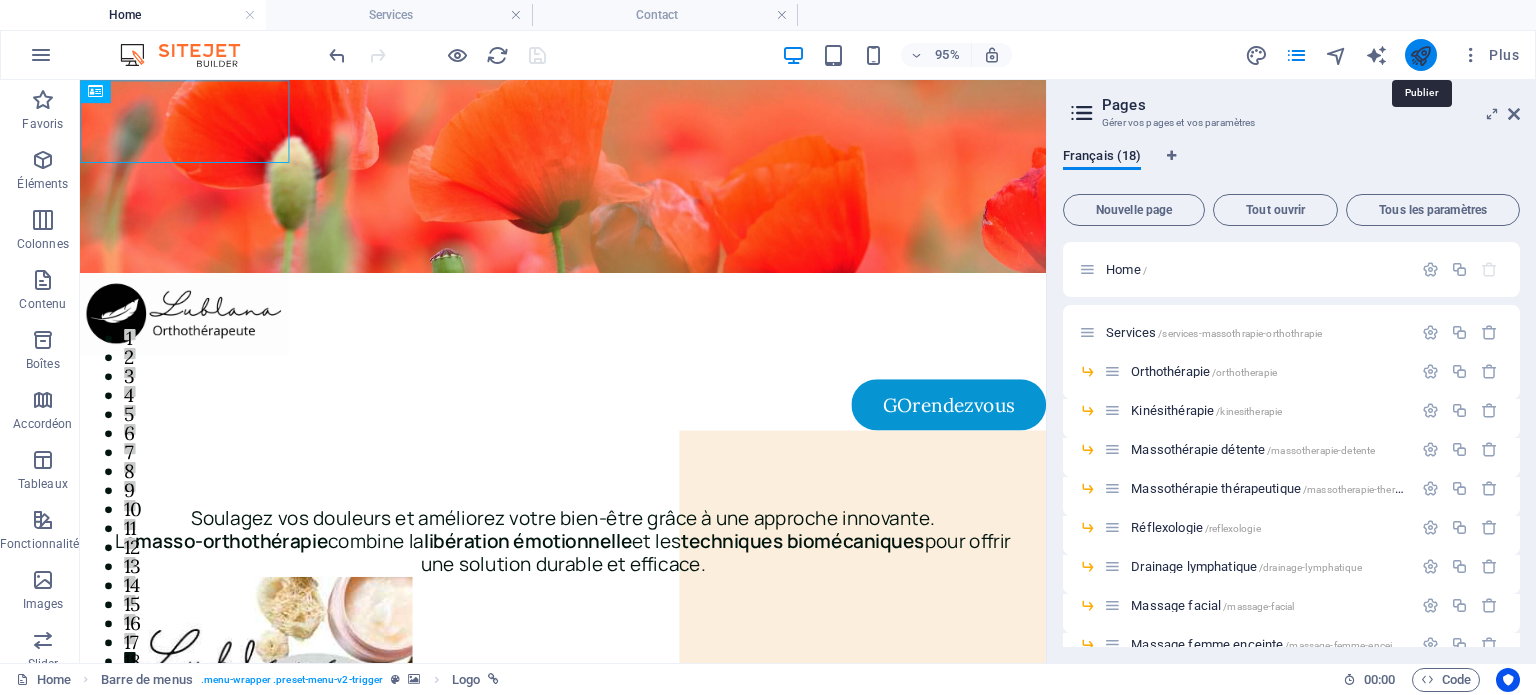 click at bounding box center (1420, 55) 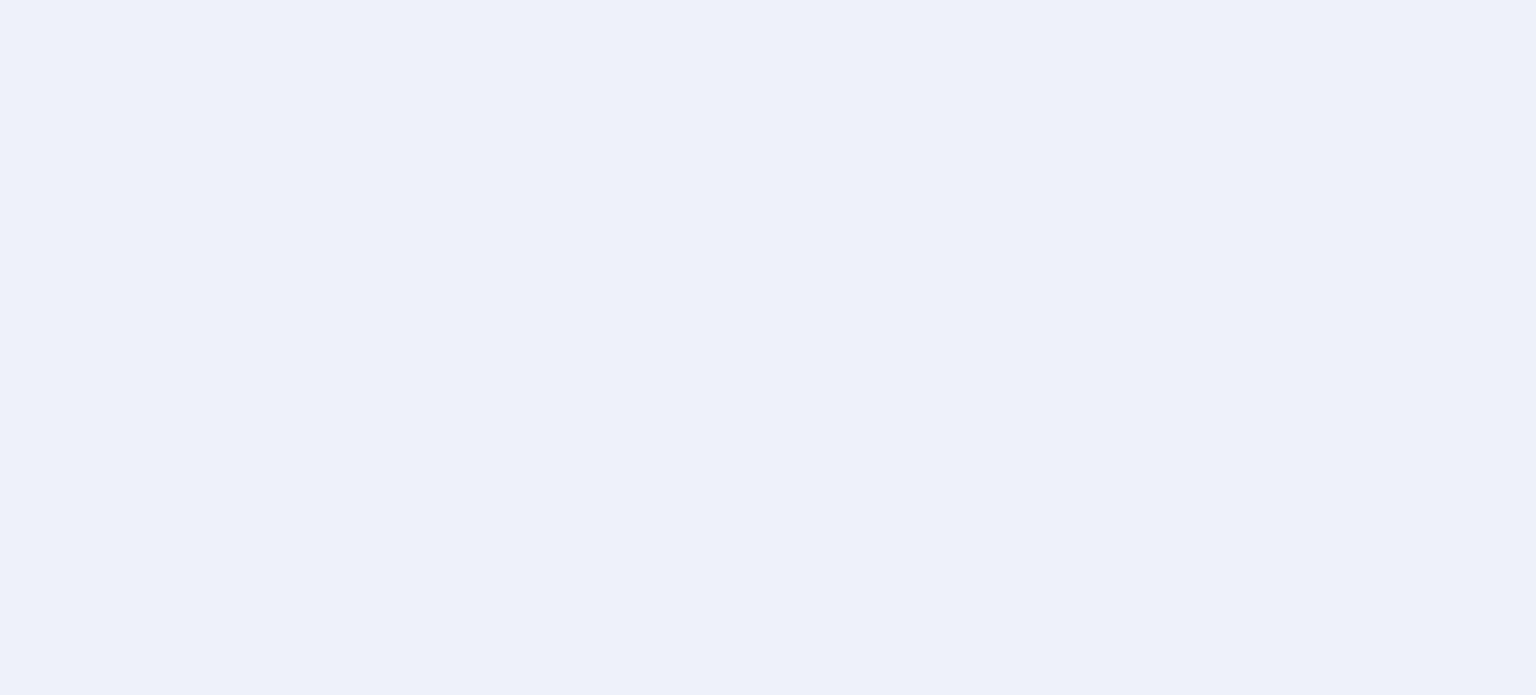 scroll, scrollTop: 0, scrollLeft: 0, axis: both 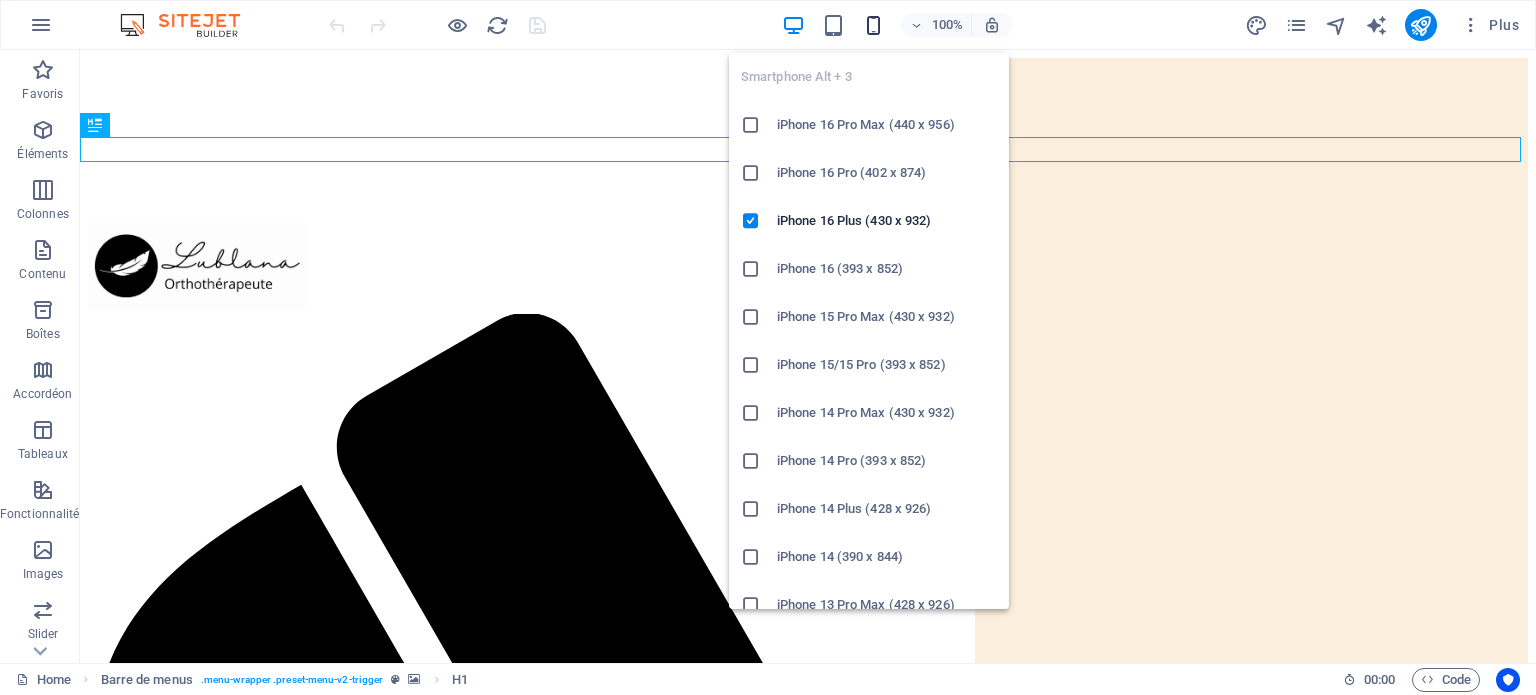 click at bounding box center [873, 25] 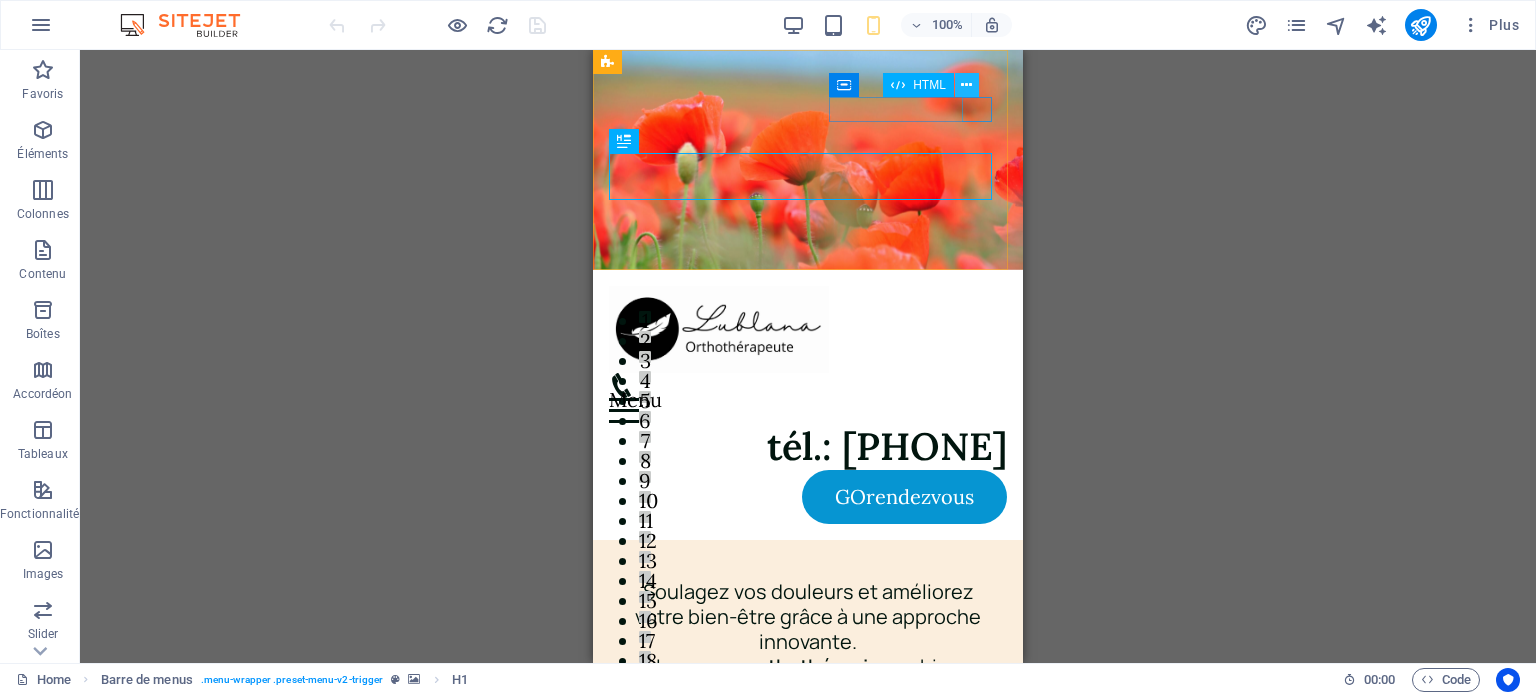 click at bounding box center [966, 85] 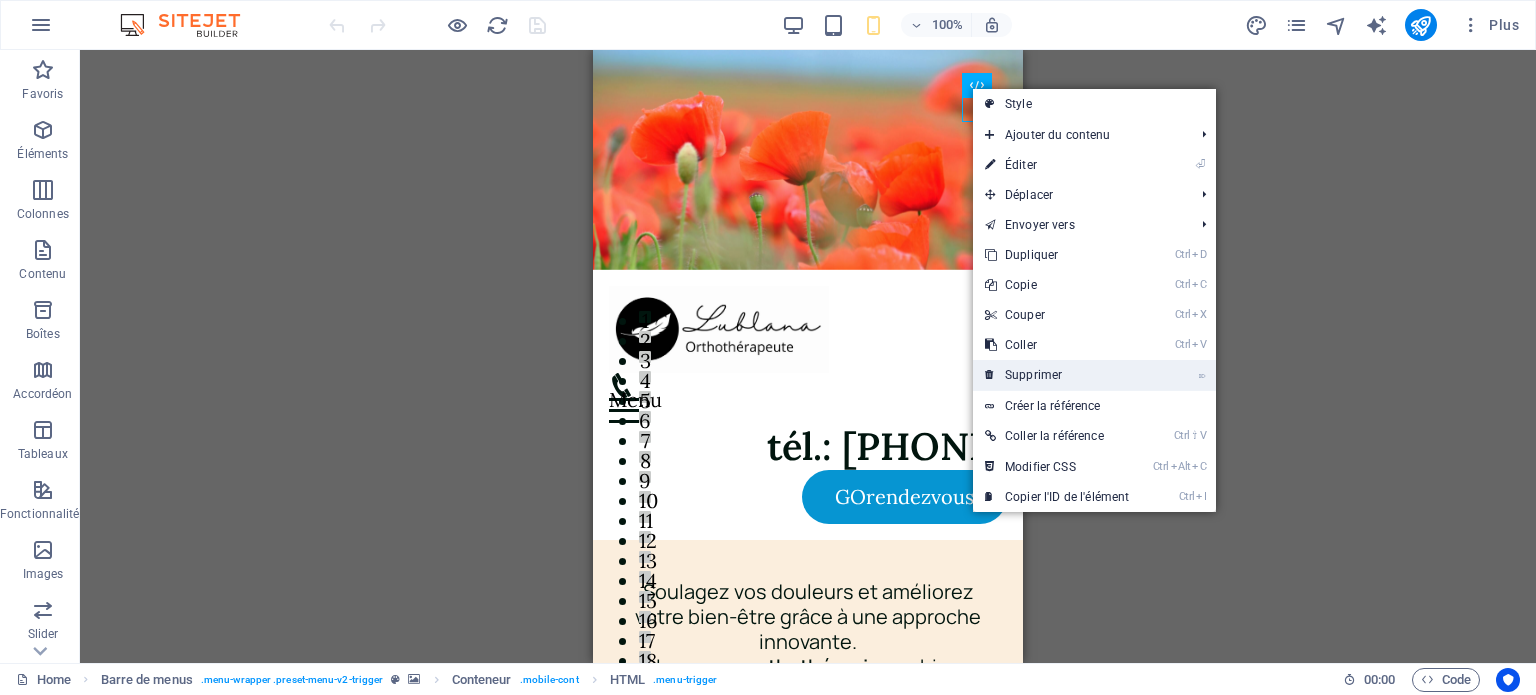 click on "⌦  Supprimer" at bounding box center (1057, 375) 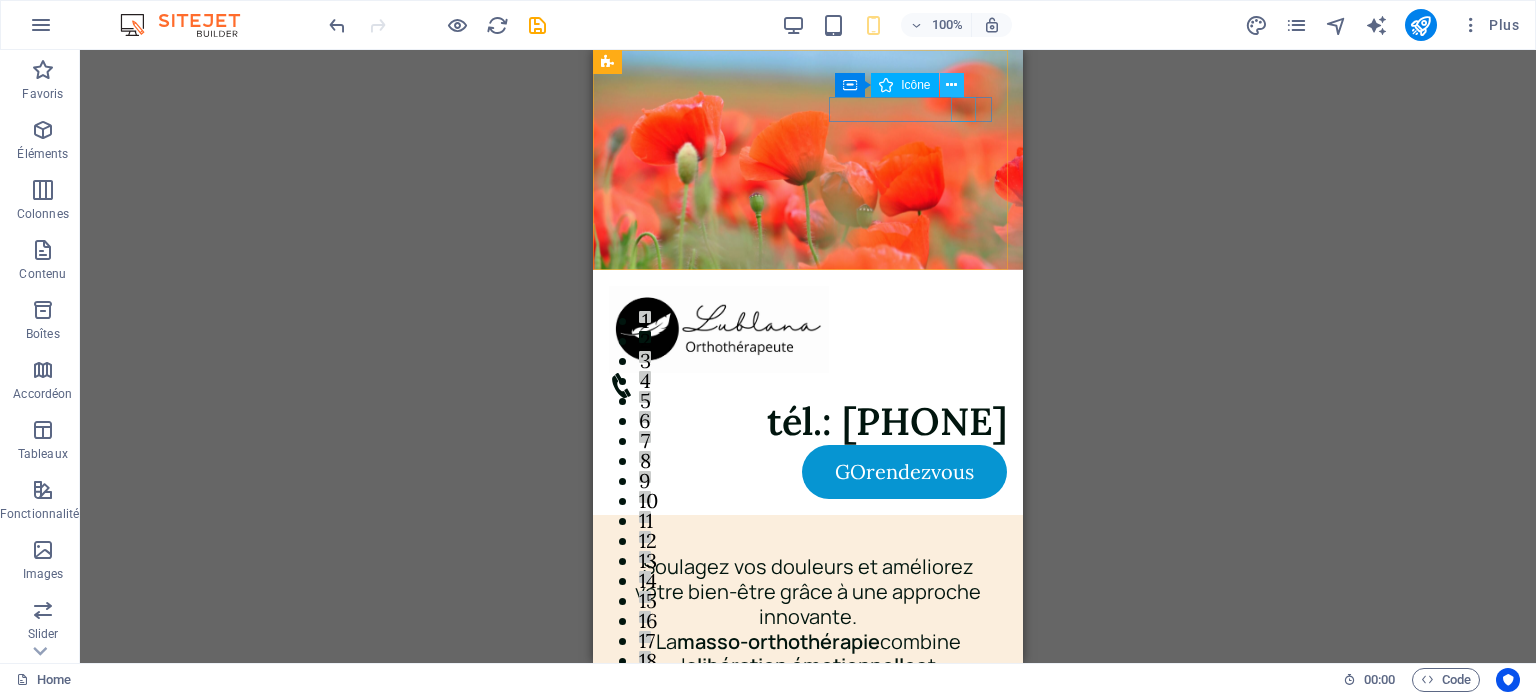 click at bounding box center [951, 85] 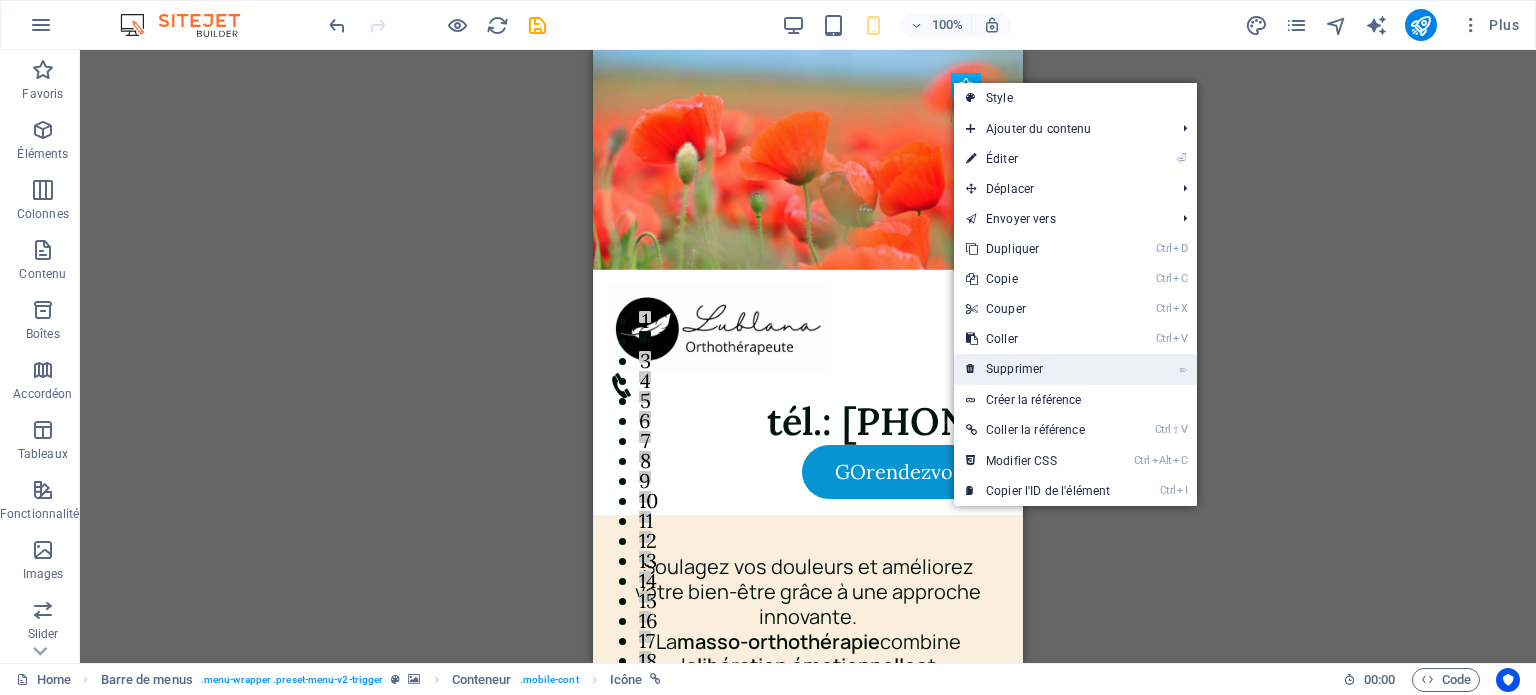 click on "⌦  Supprimer" at bounding box center [1038, 369] 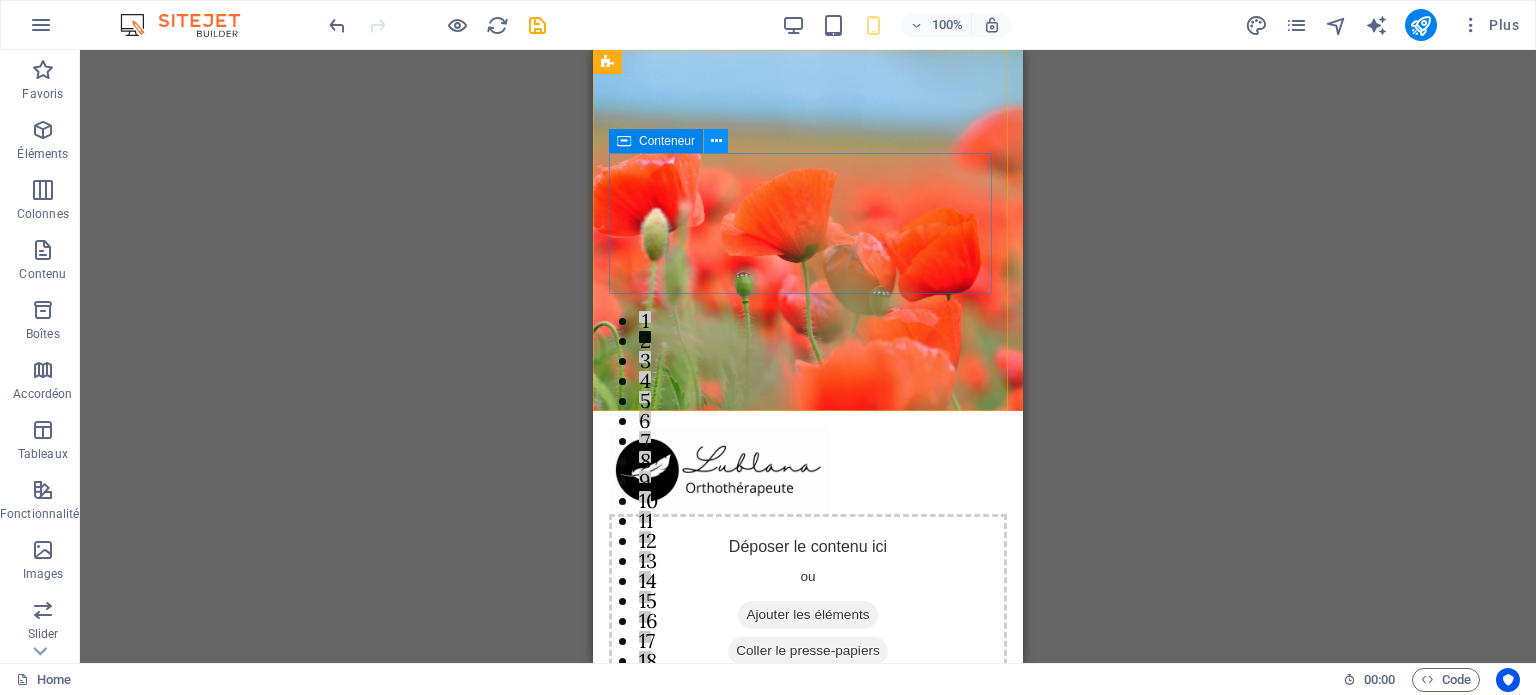 click at bounding box center [716, 141] 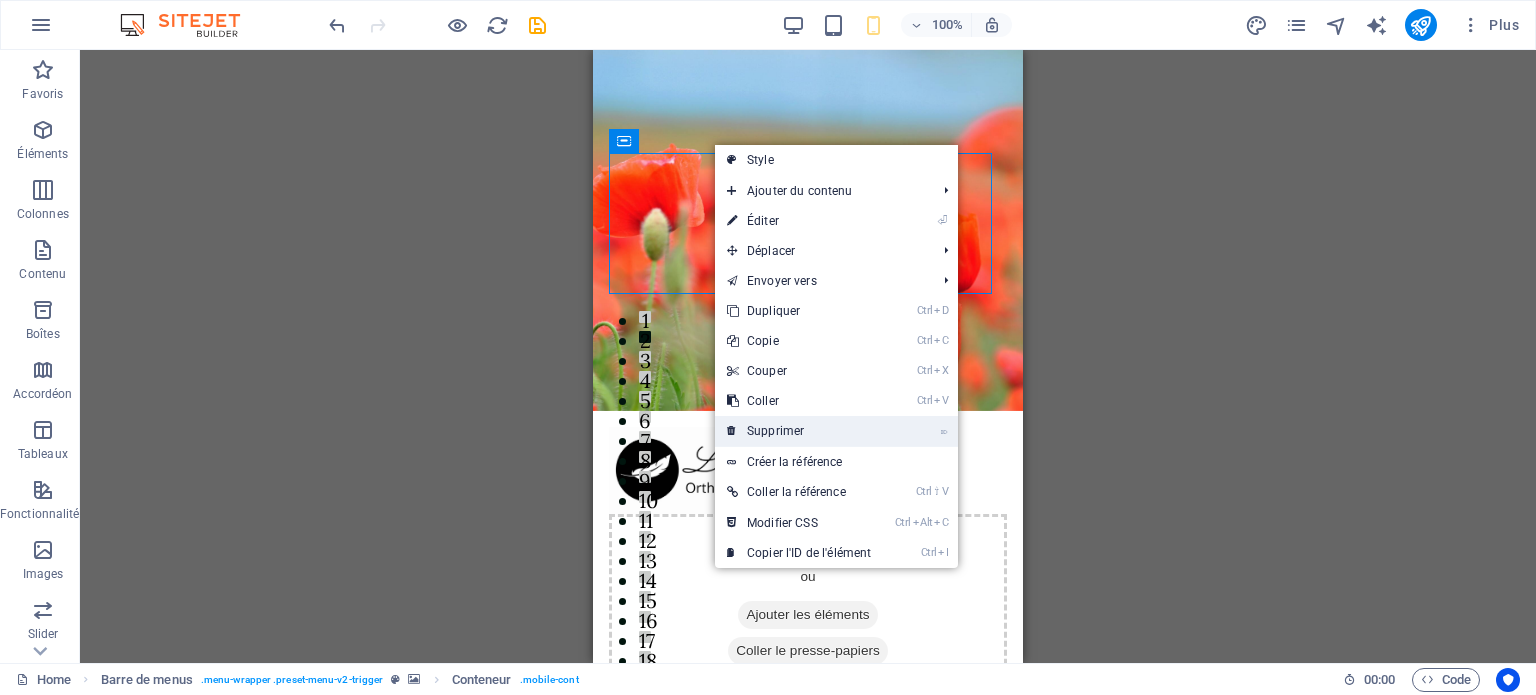 click on "⌦  Supprimer" at bounding box center (799, 431) 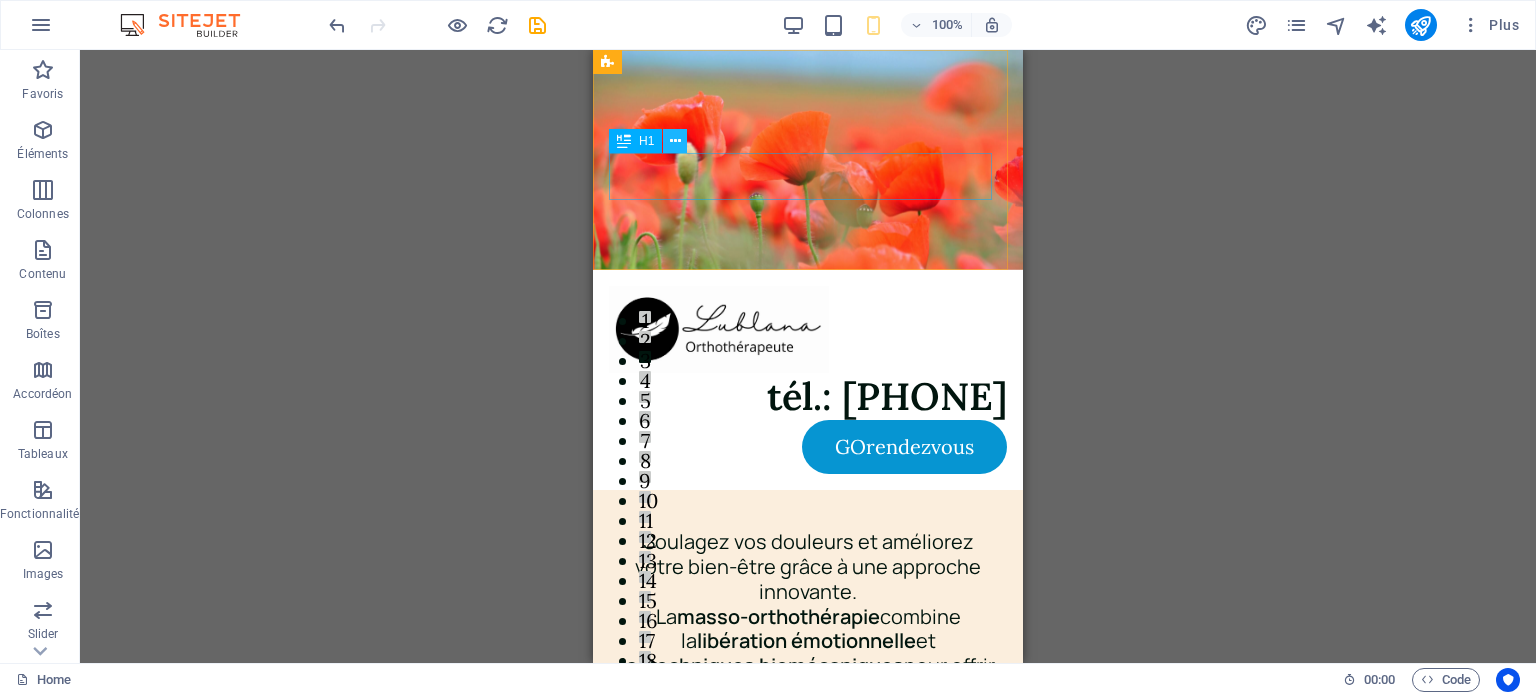 click at bounding box center [675, 141] 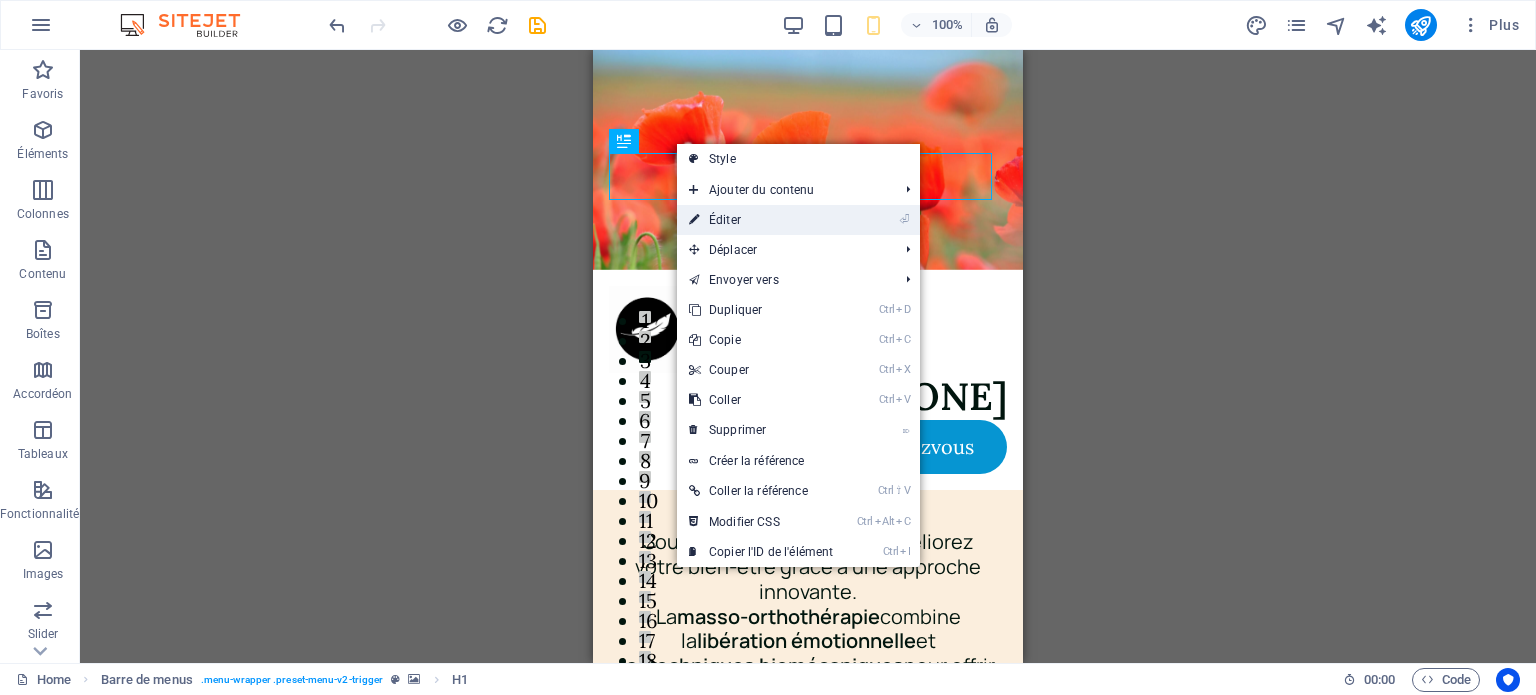 click on "⏎  Éditer" at bounding box center [761, 220] 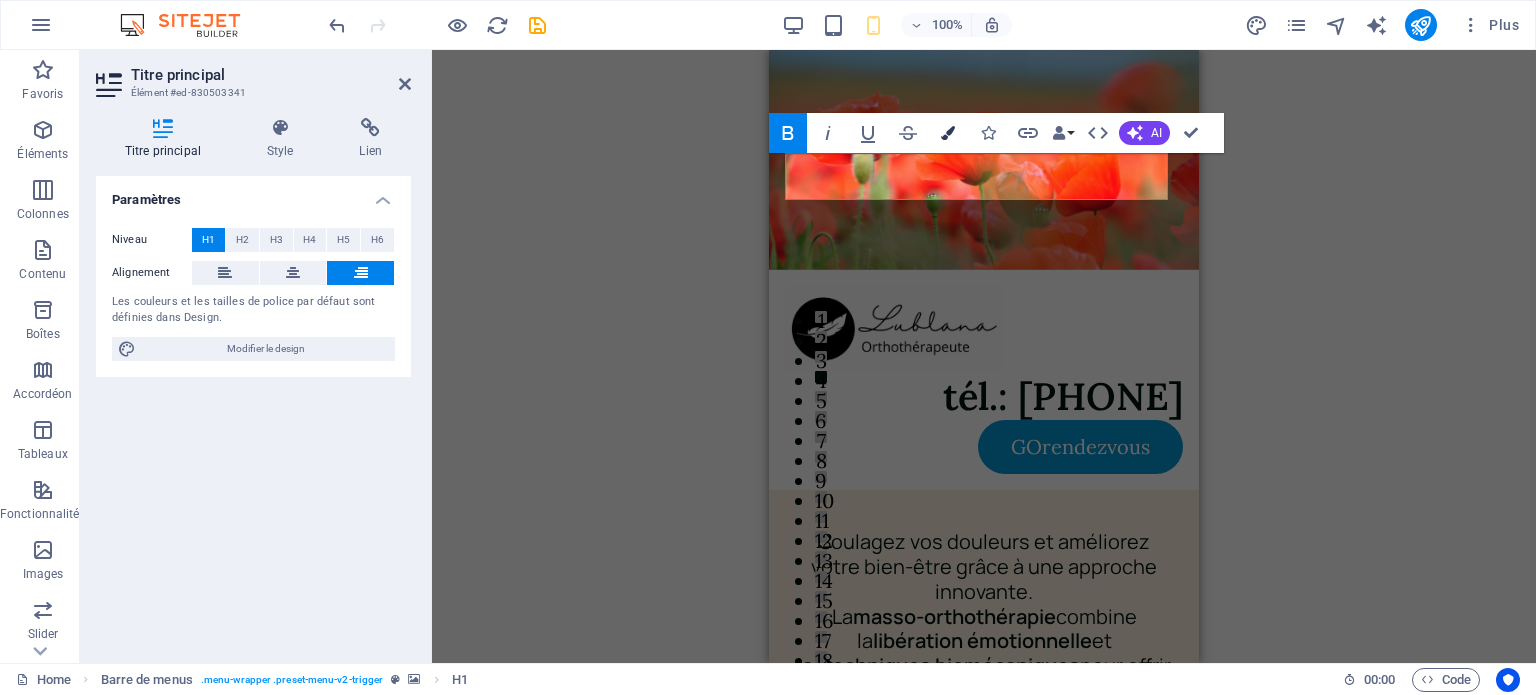 click at bounding box center (948, 133) 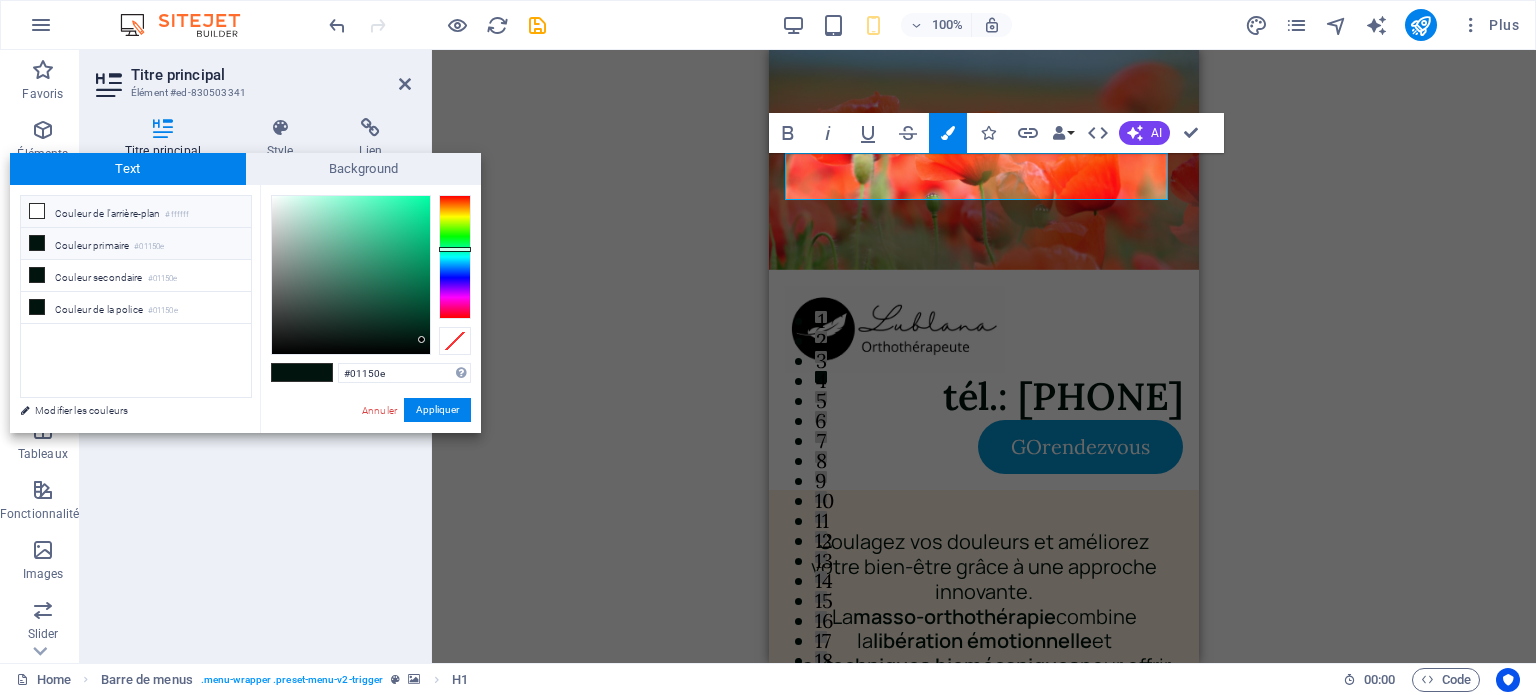 click at bounding box center (37, 211) 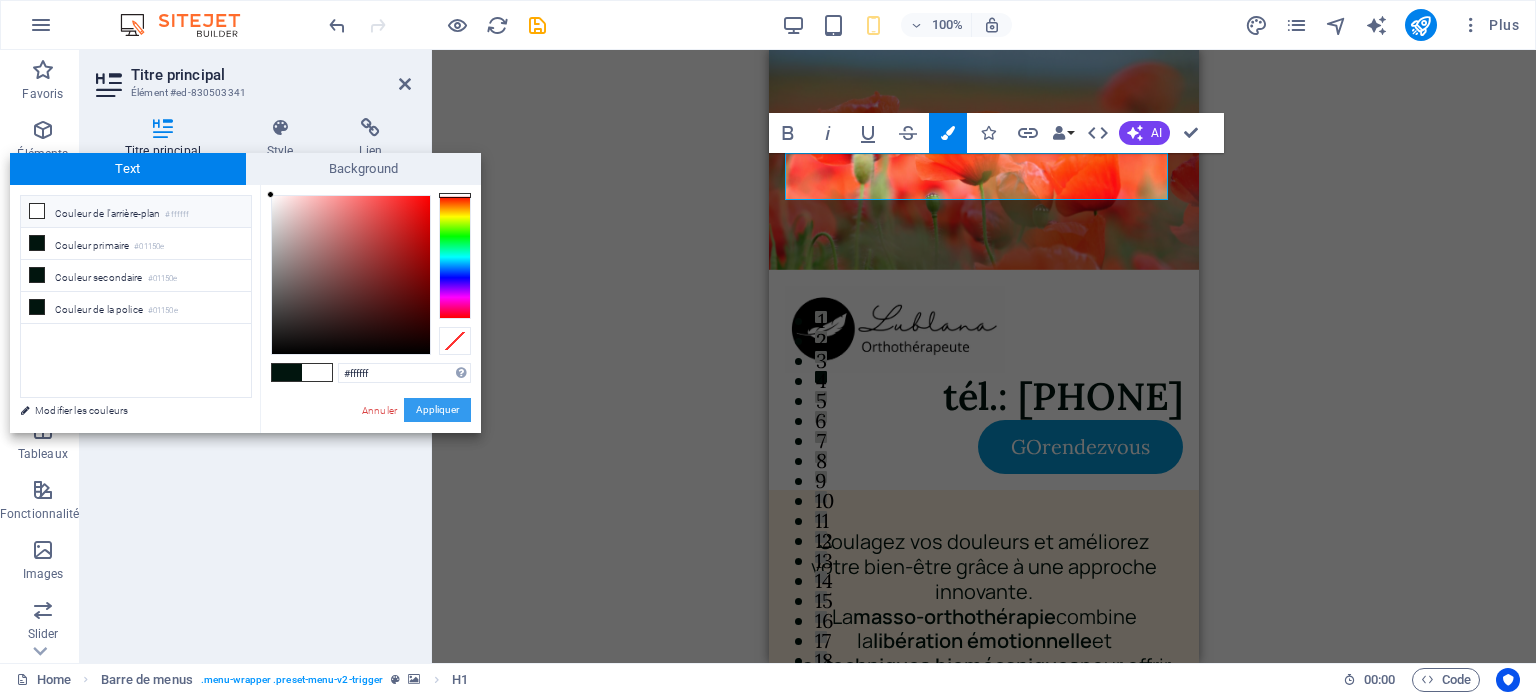 click on "Appliquer" at bounding box center [437, 410] 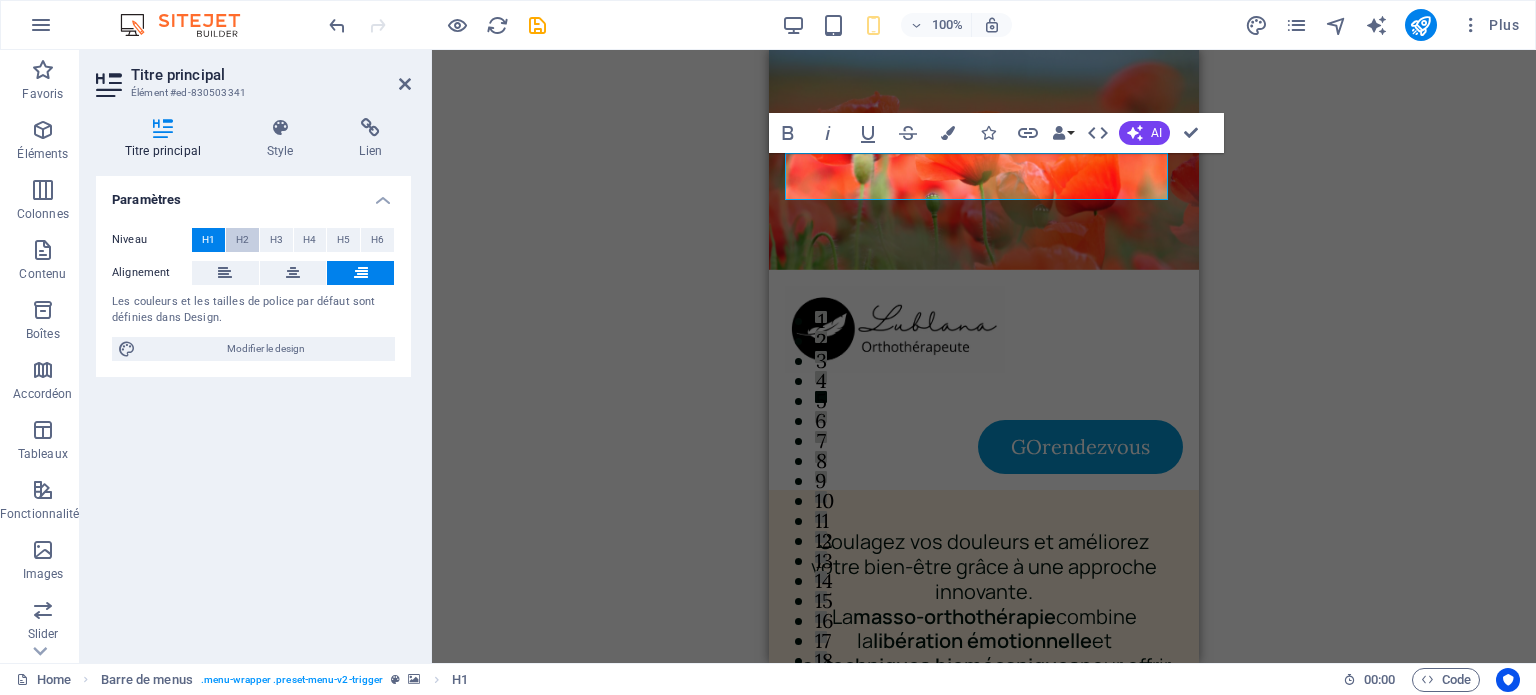 click on "H2" at bounding box center [242, 240] 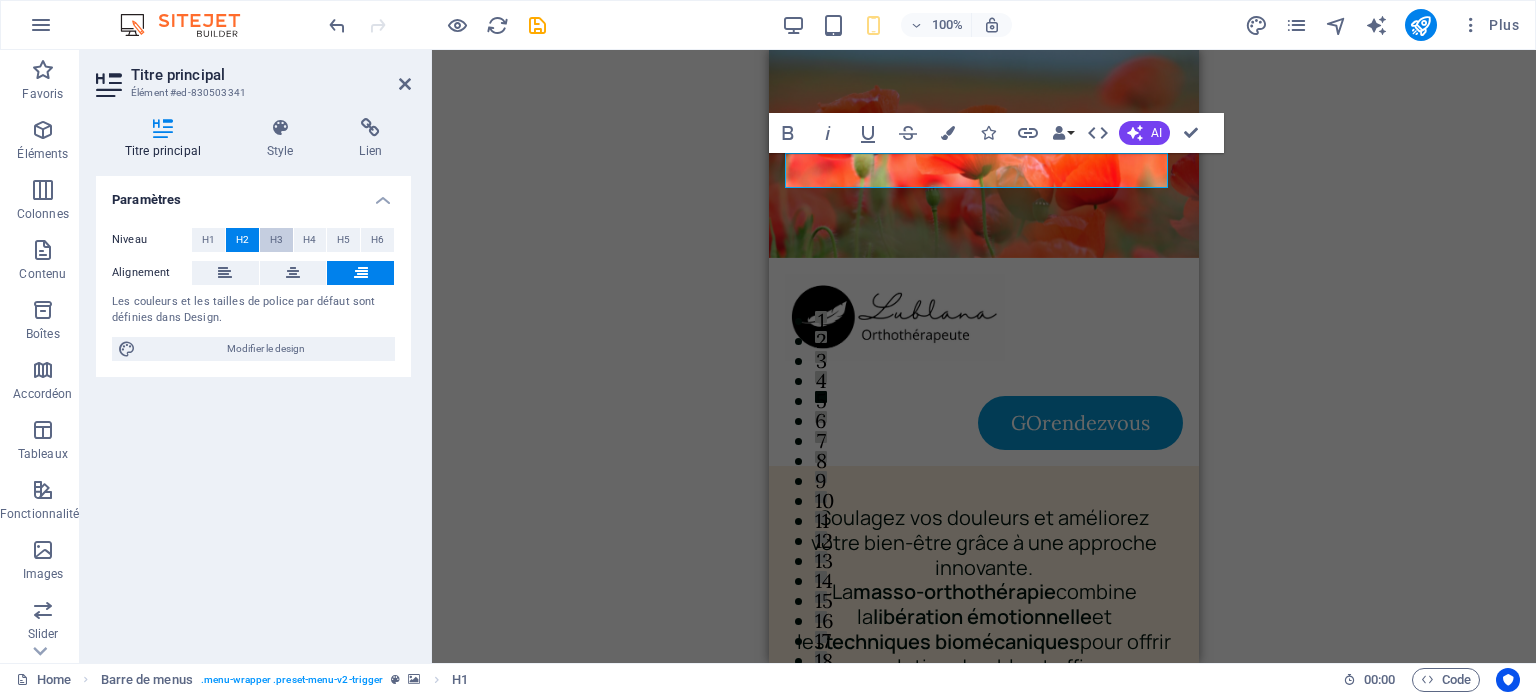 click on "H3" at bounding box center [276, 240] 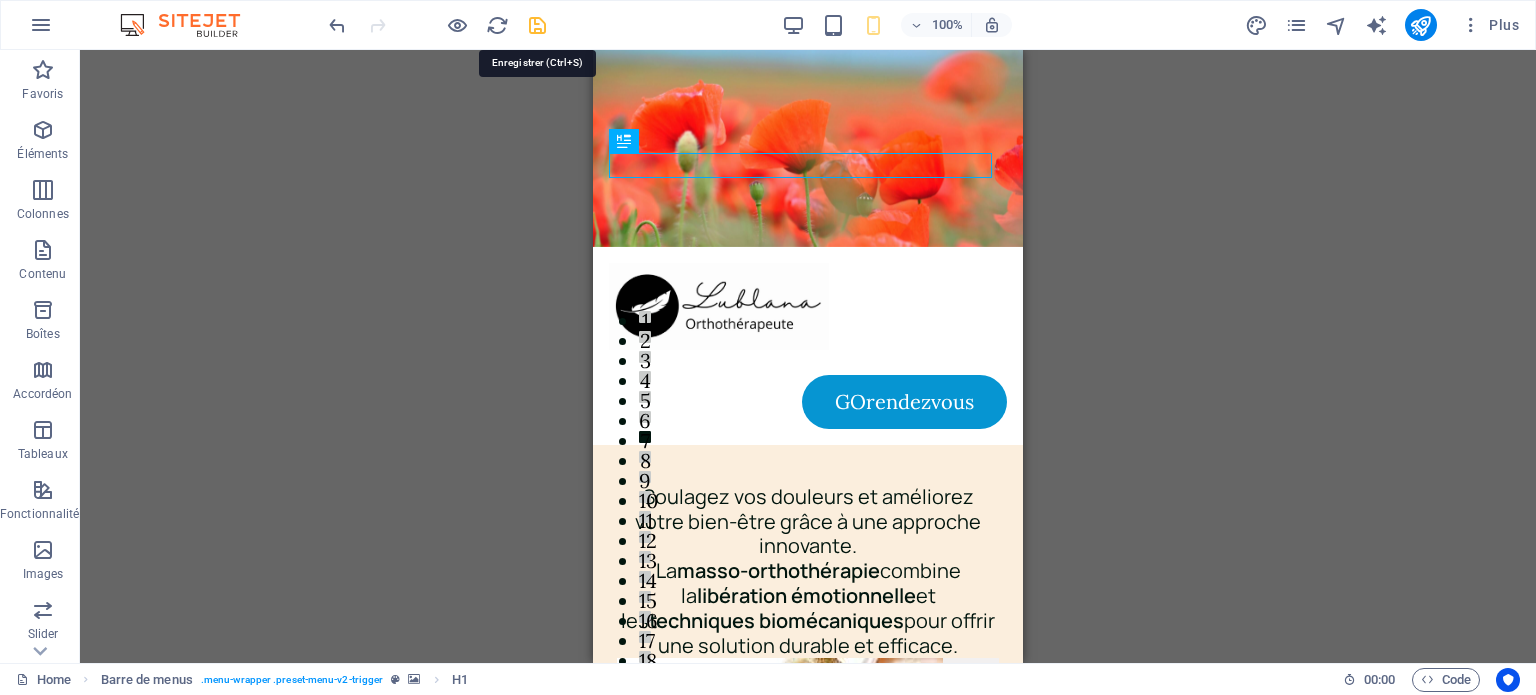 click at bounding box center (537, 25) 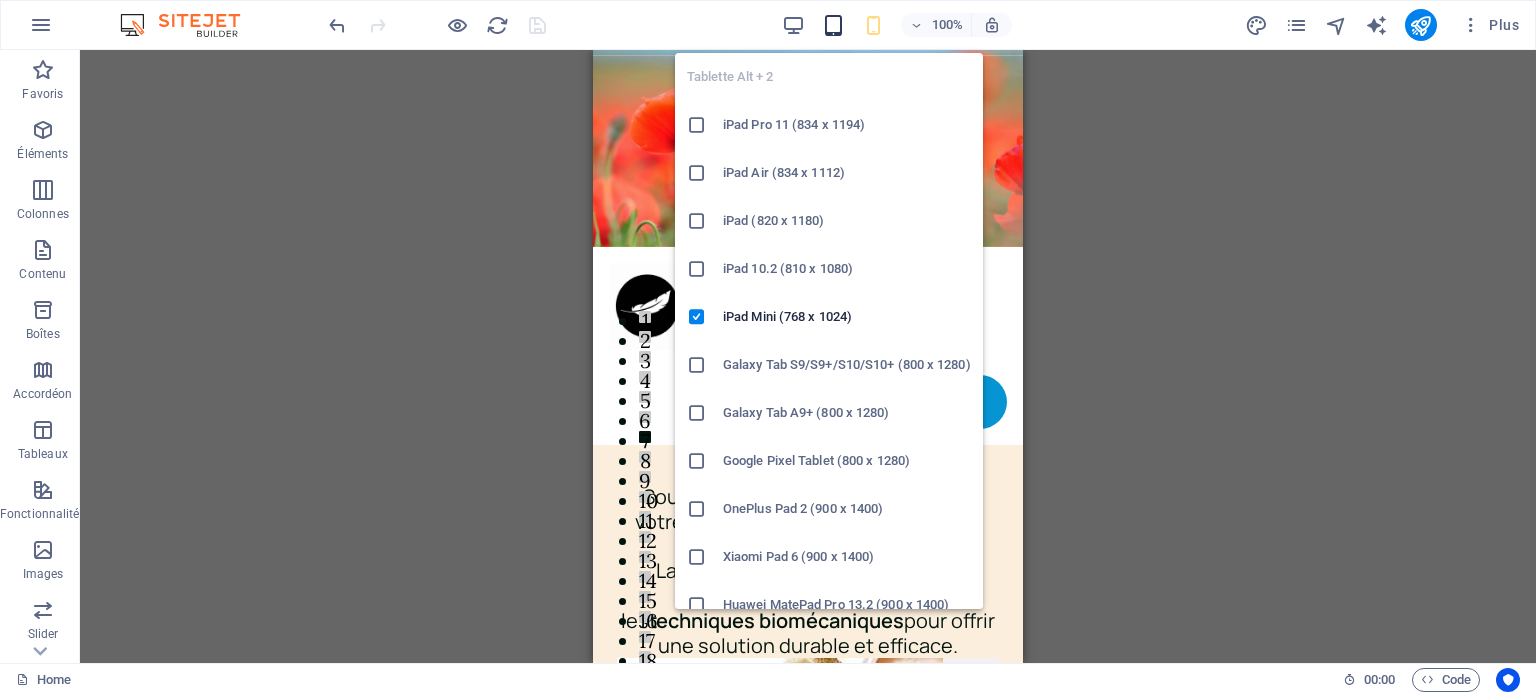 click at bounding box center [833, 25] 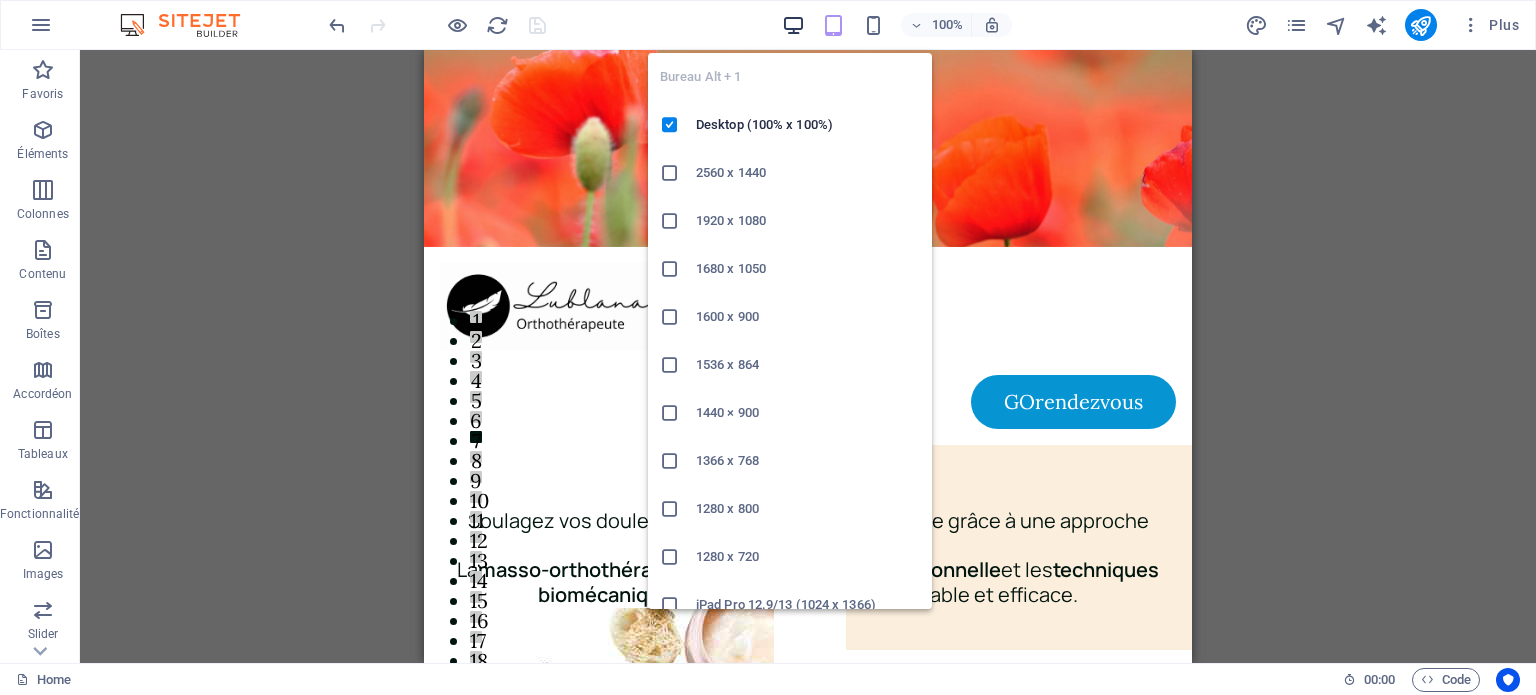 click at bounding box center [793, 25] 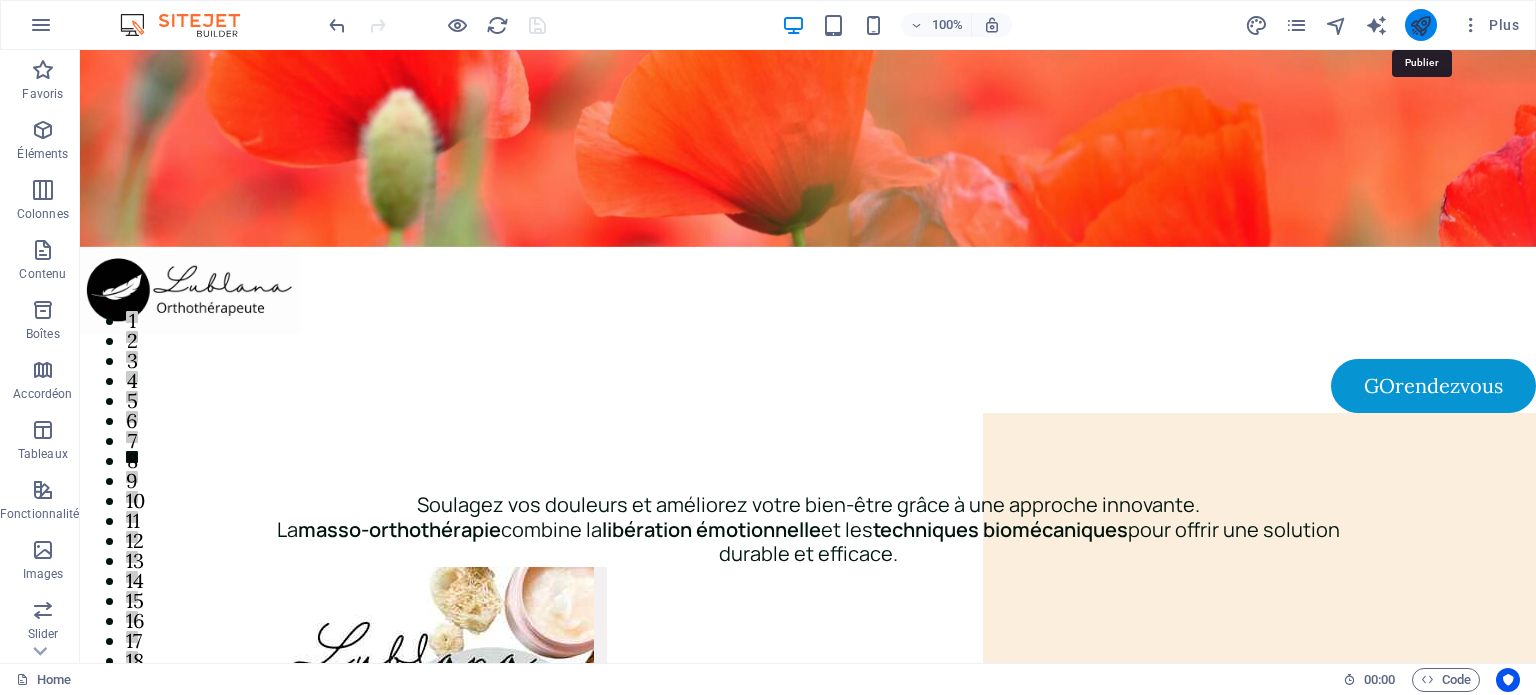 click at bounding box center [1420, 25] 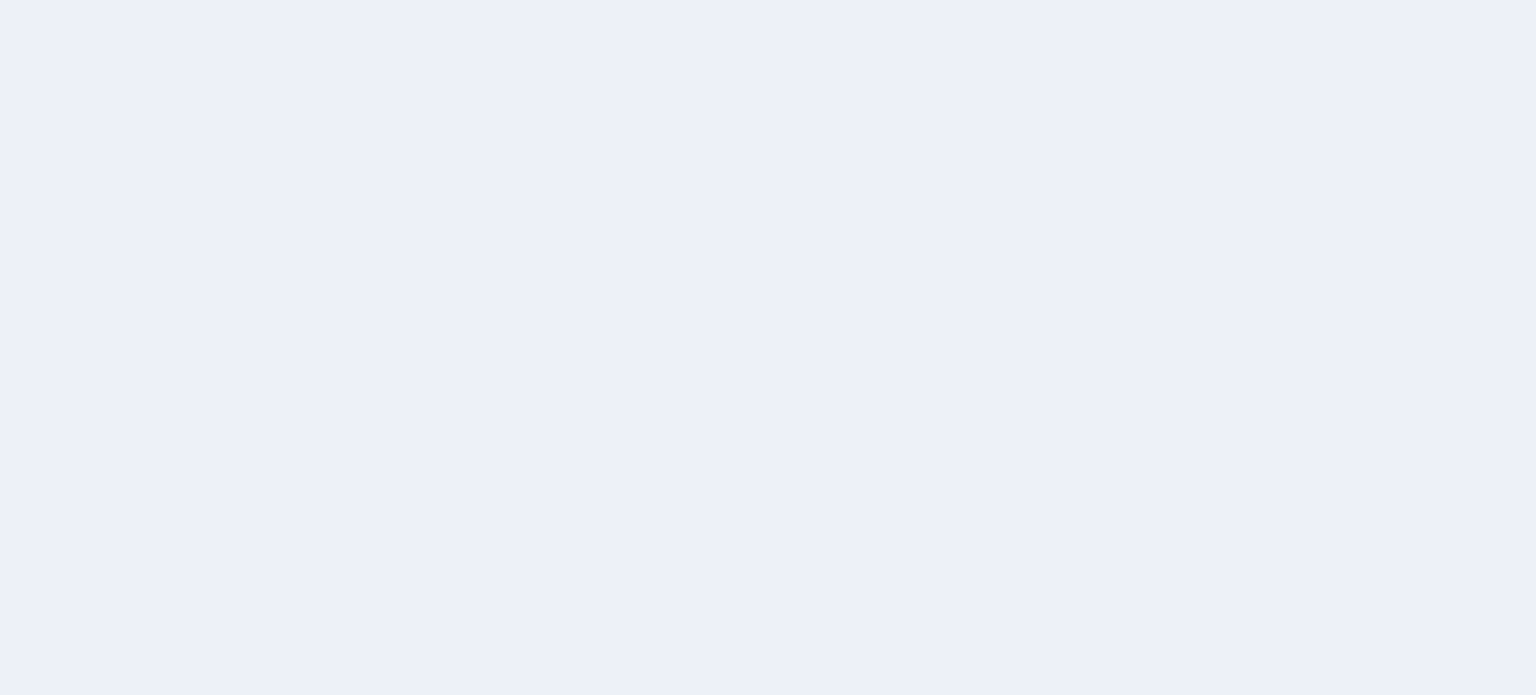 scroll, scrollTop: 0, scrollLeft: 0, axis: both 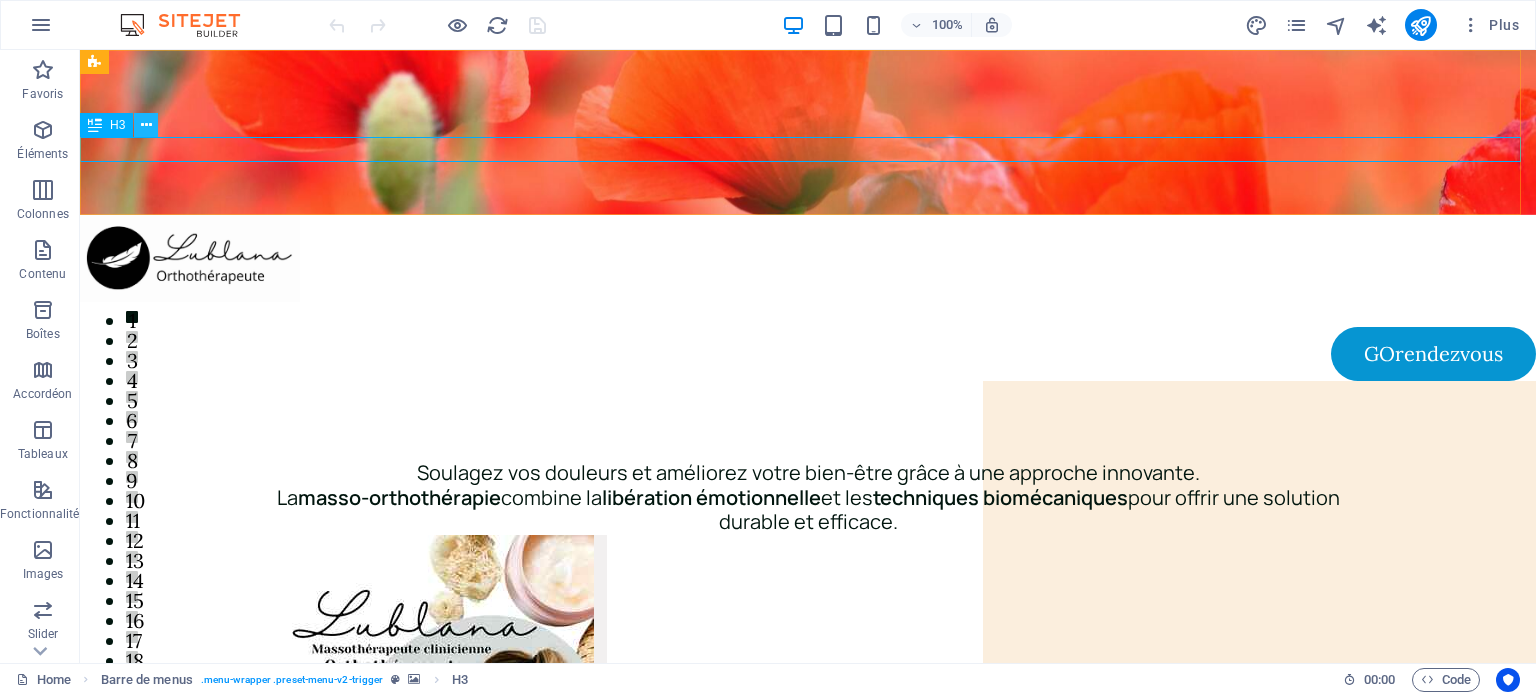 click at bounding box center [146, 125] 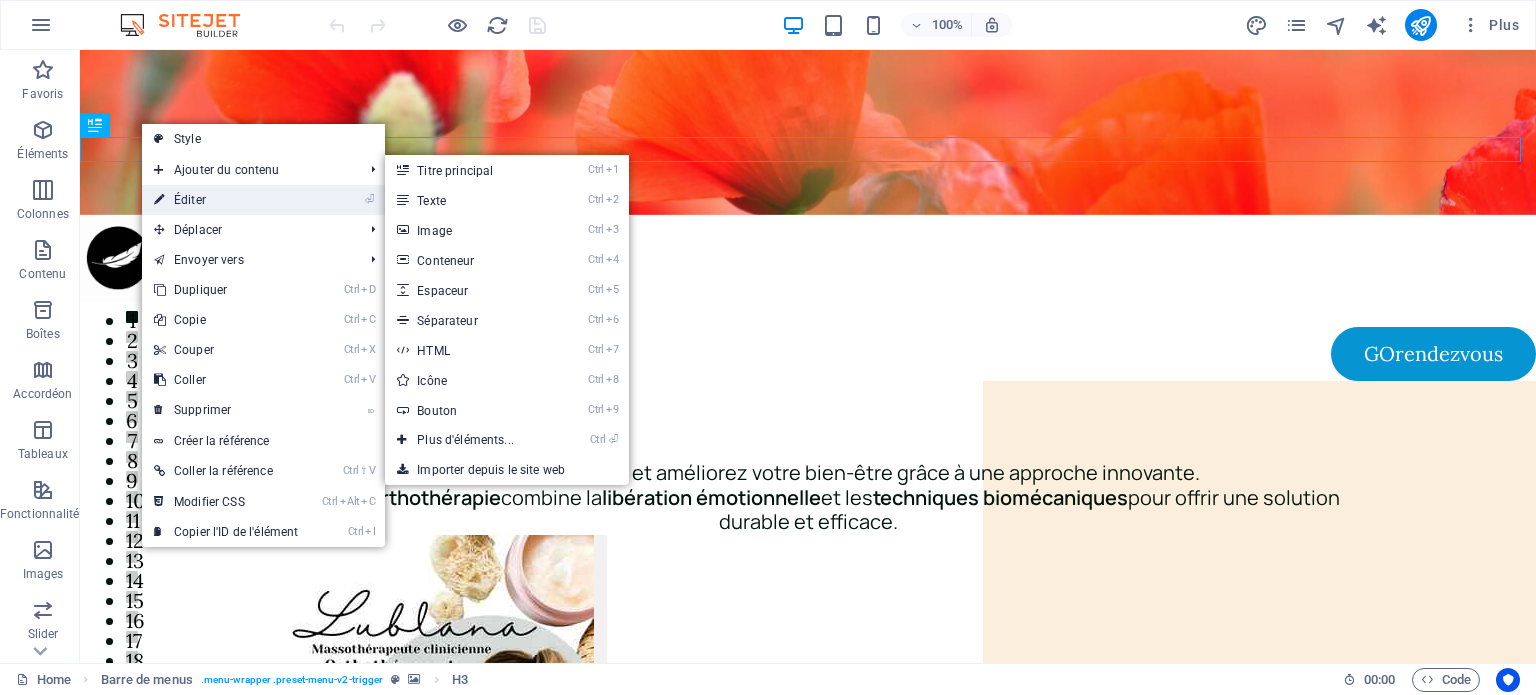 click on "⏎  Éditer" at bounding box center (226, 200) 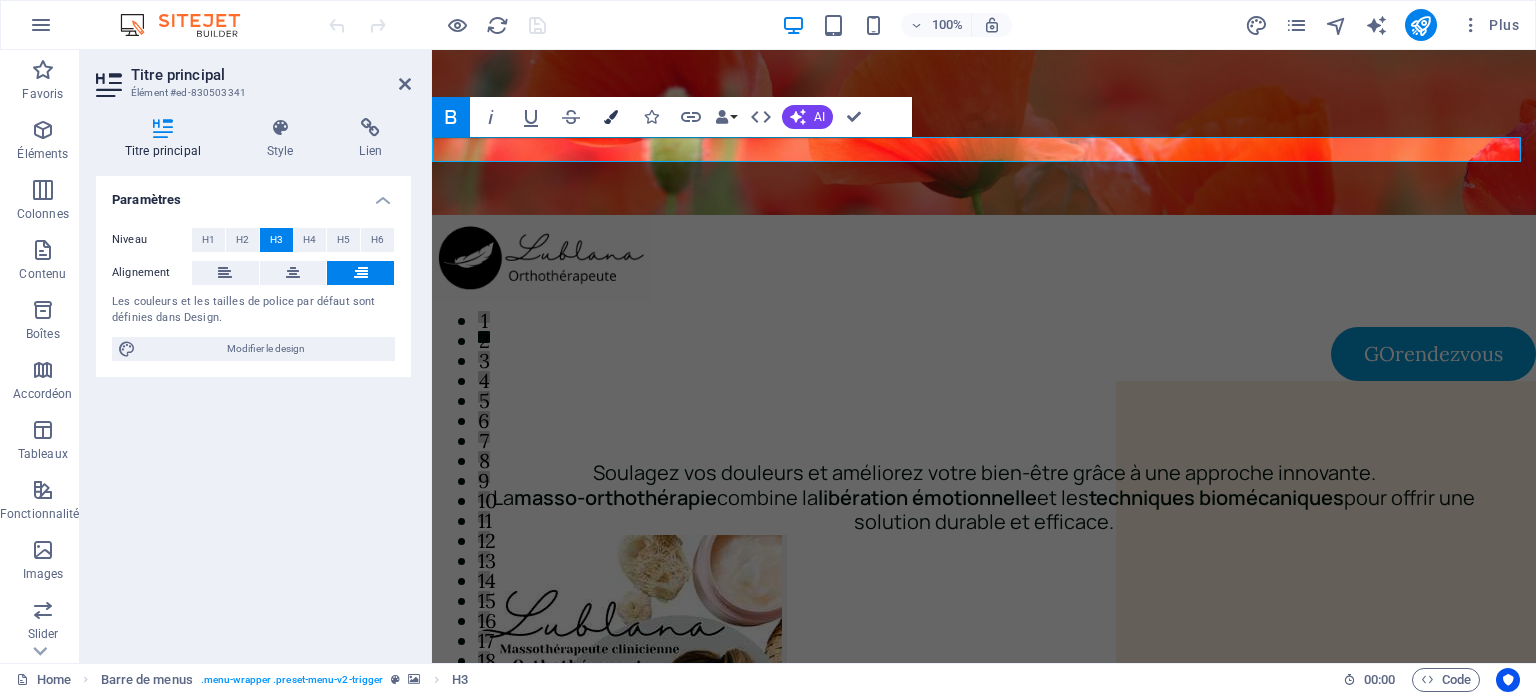 click at bounding box center (611, 117) 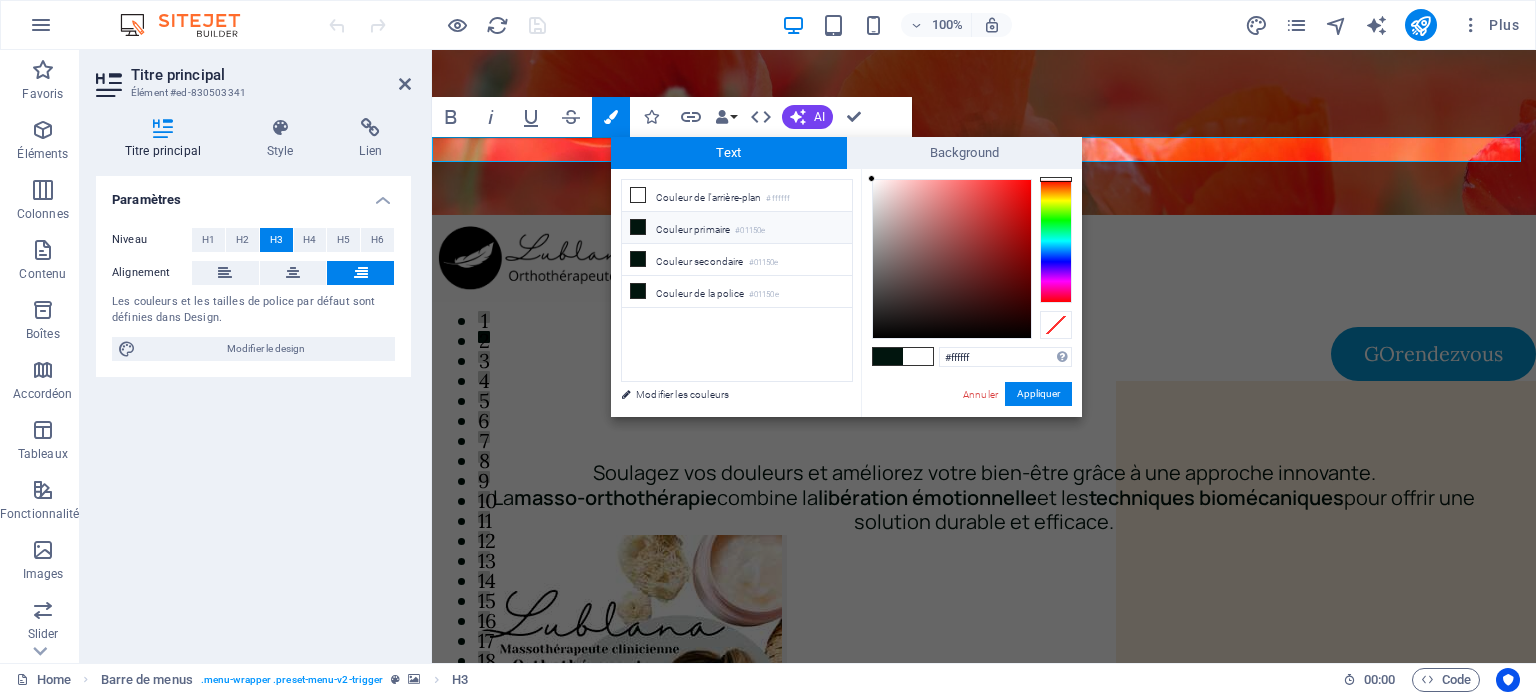 click at bounding box center [638, 227] 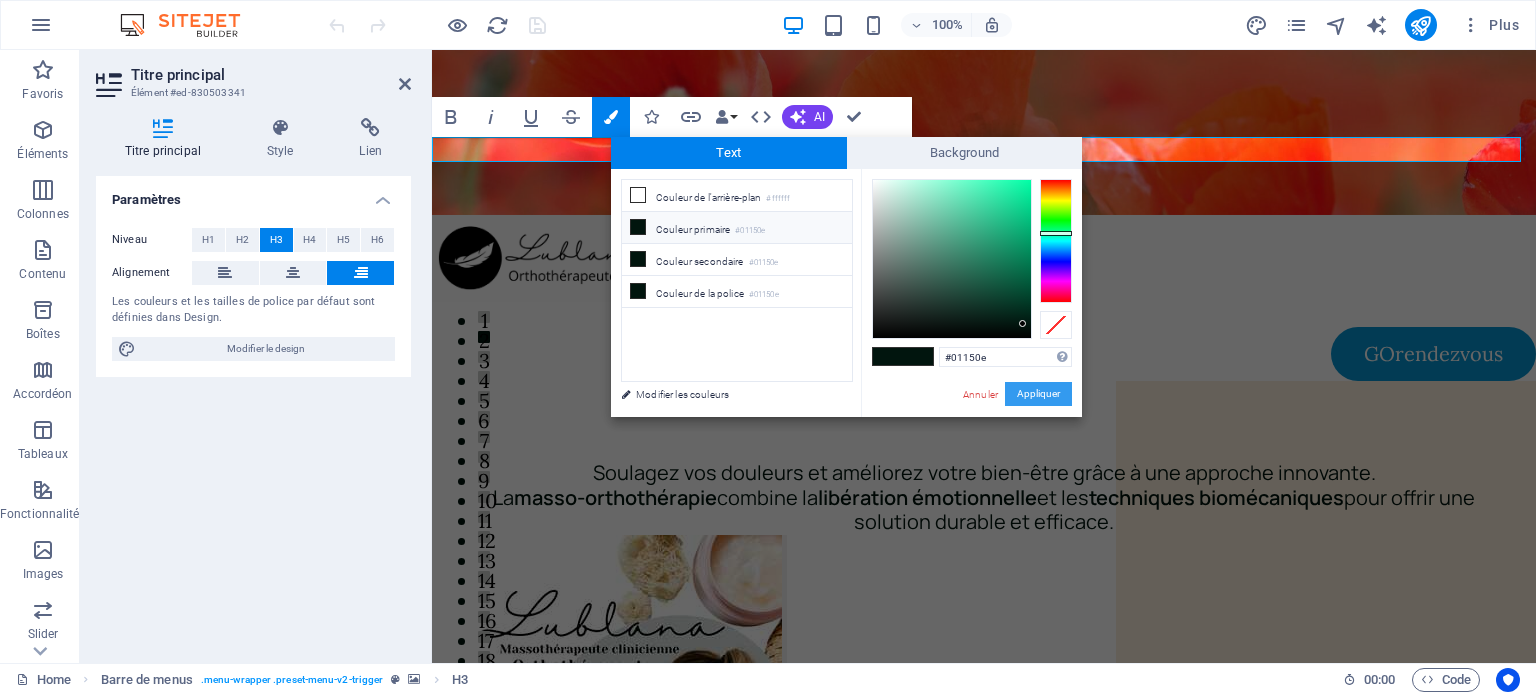 click on "Appliquer" at bounding box center (1038, 394) 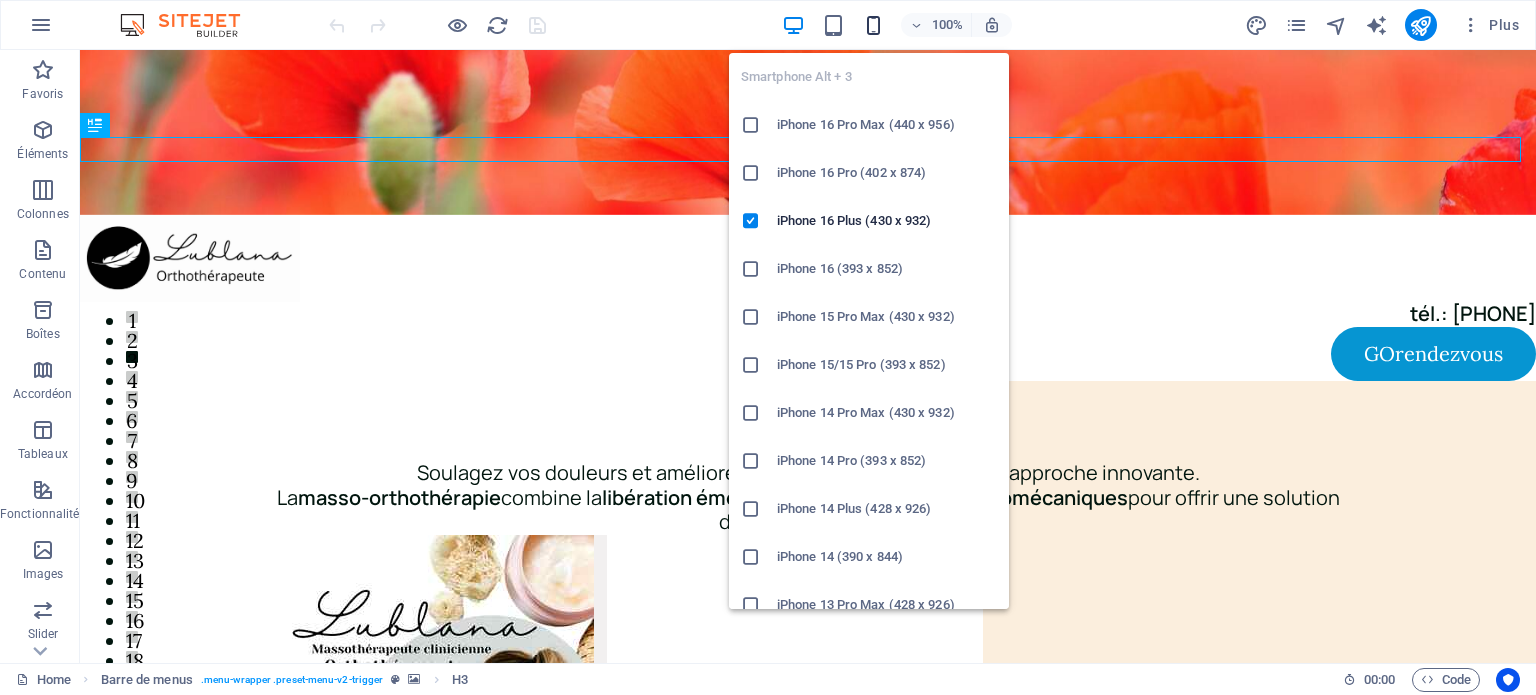 click at bounding box center (873, 25) 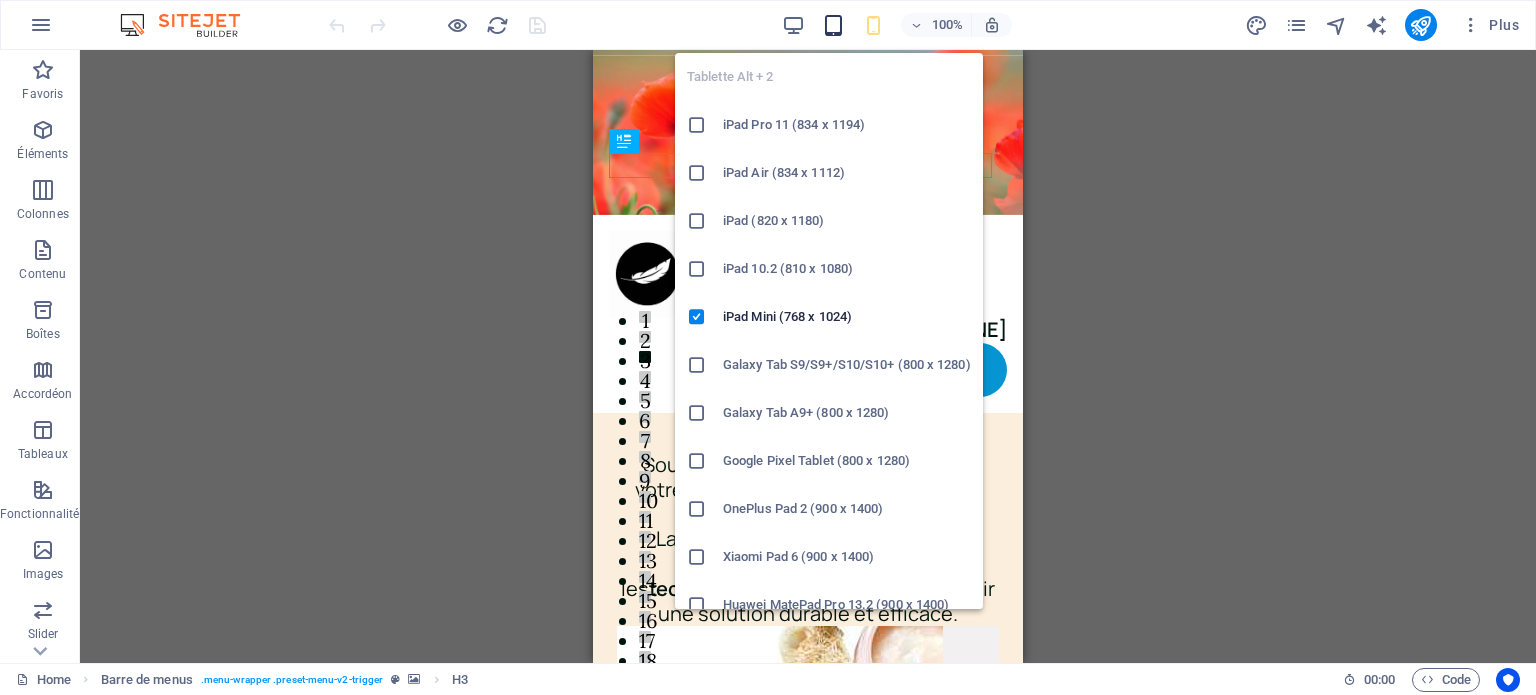 click at bounding box center [833, 25] 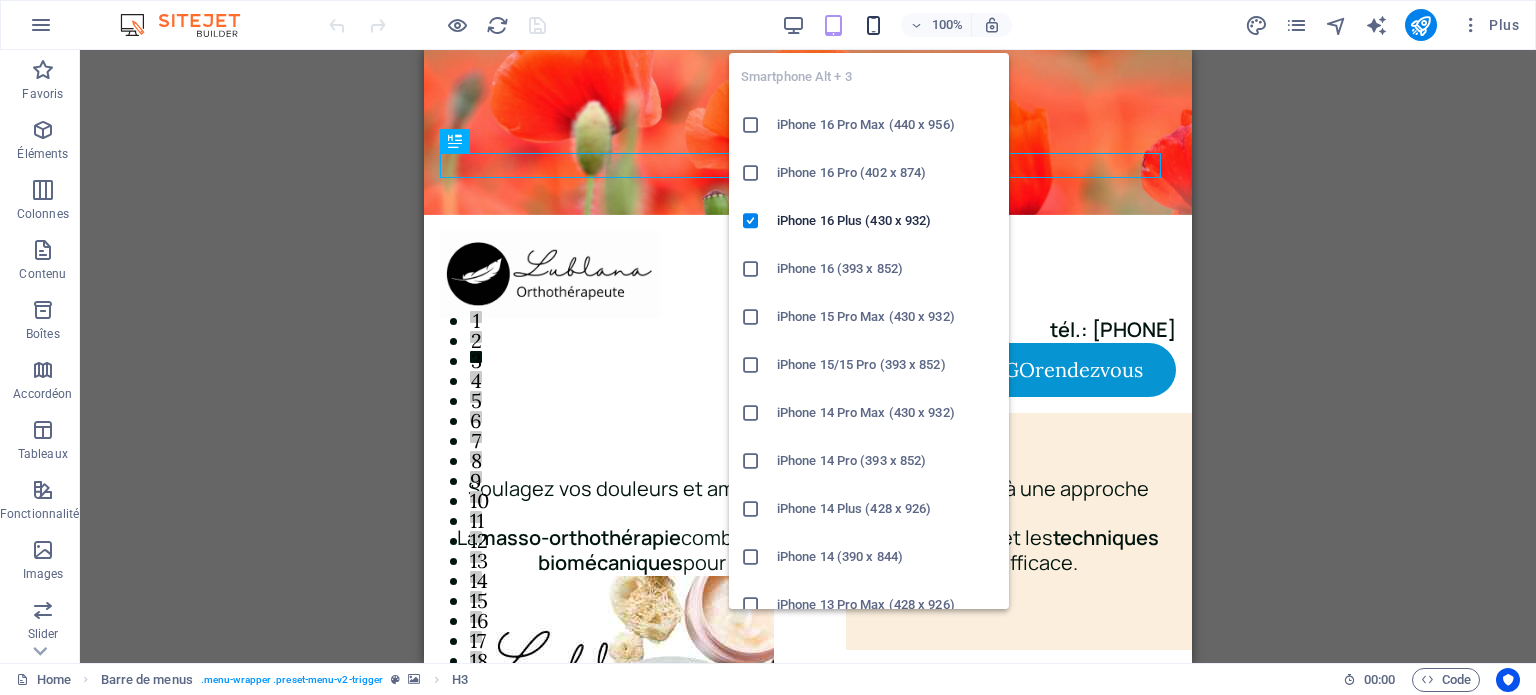 click at bounding box center [873, 25] 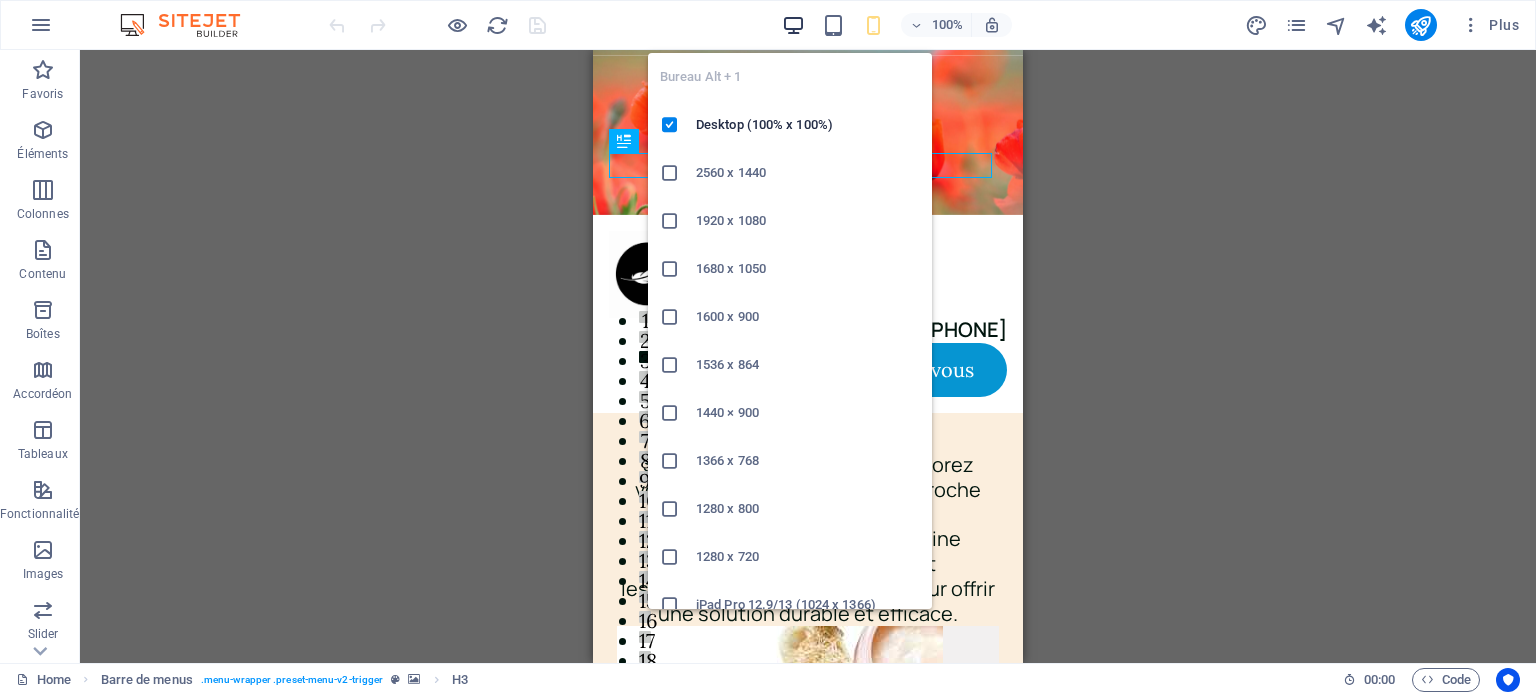 click at bounding box center (793, 25) 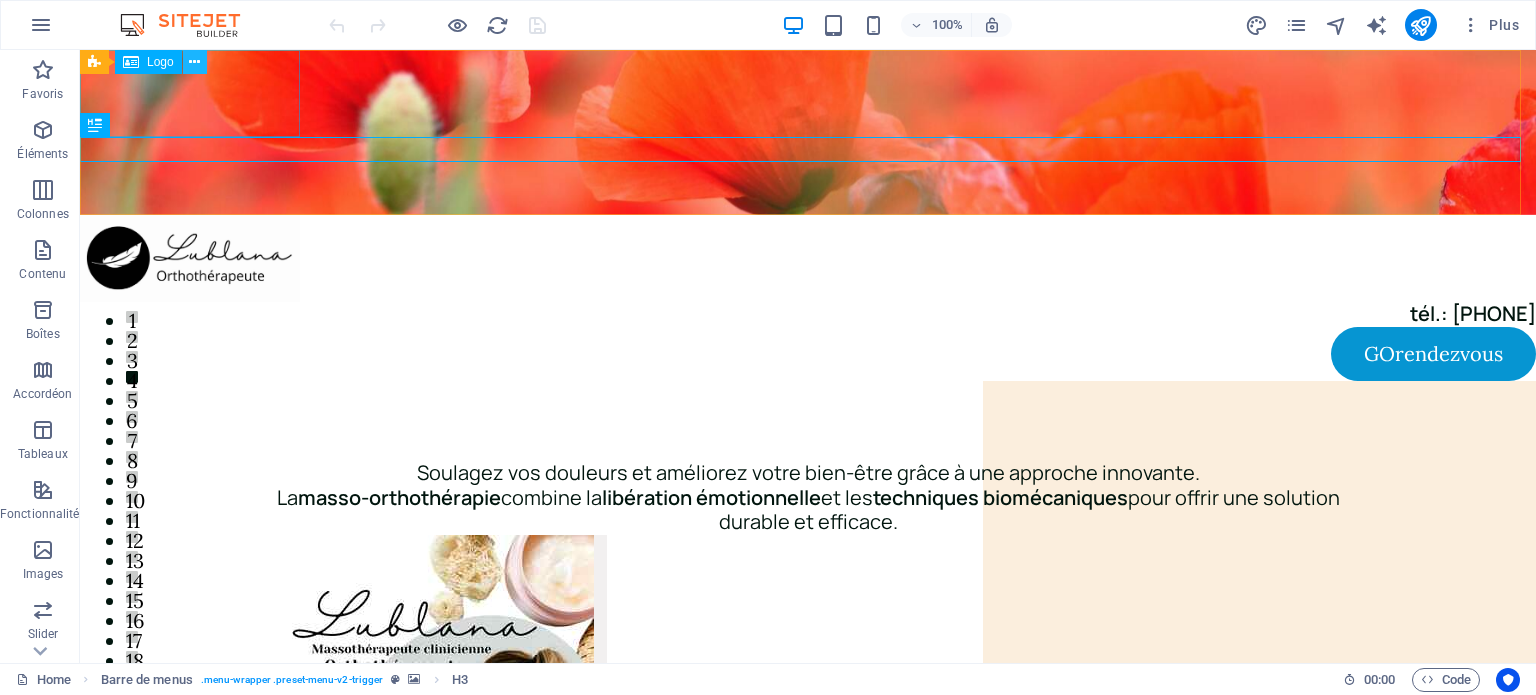 click at bounding box center [194, 62] 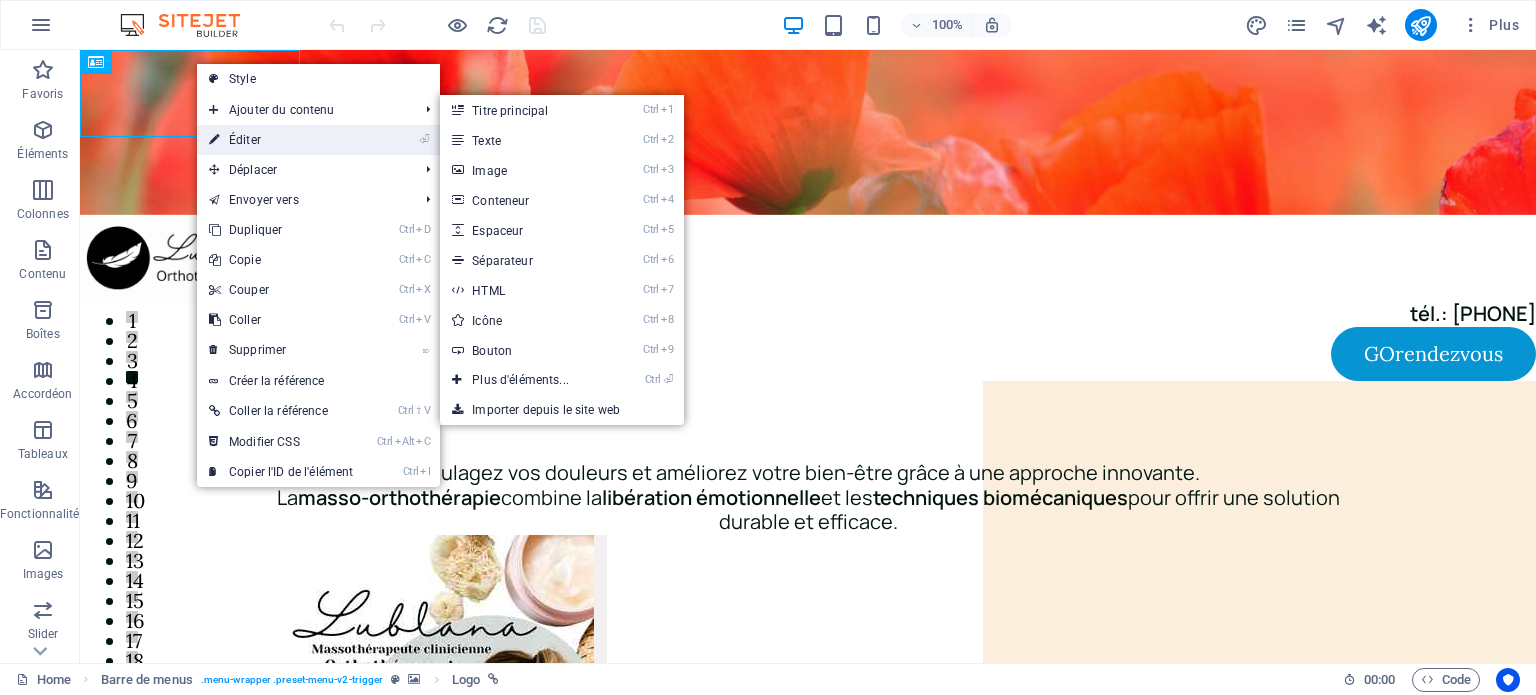 click on "⏎  Éditer" at bounding box center [281, 140] 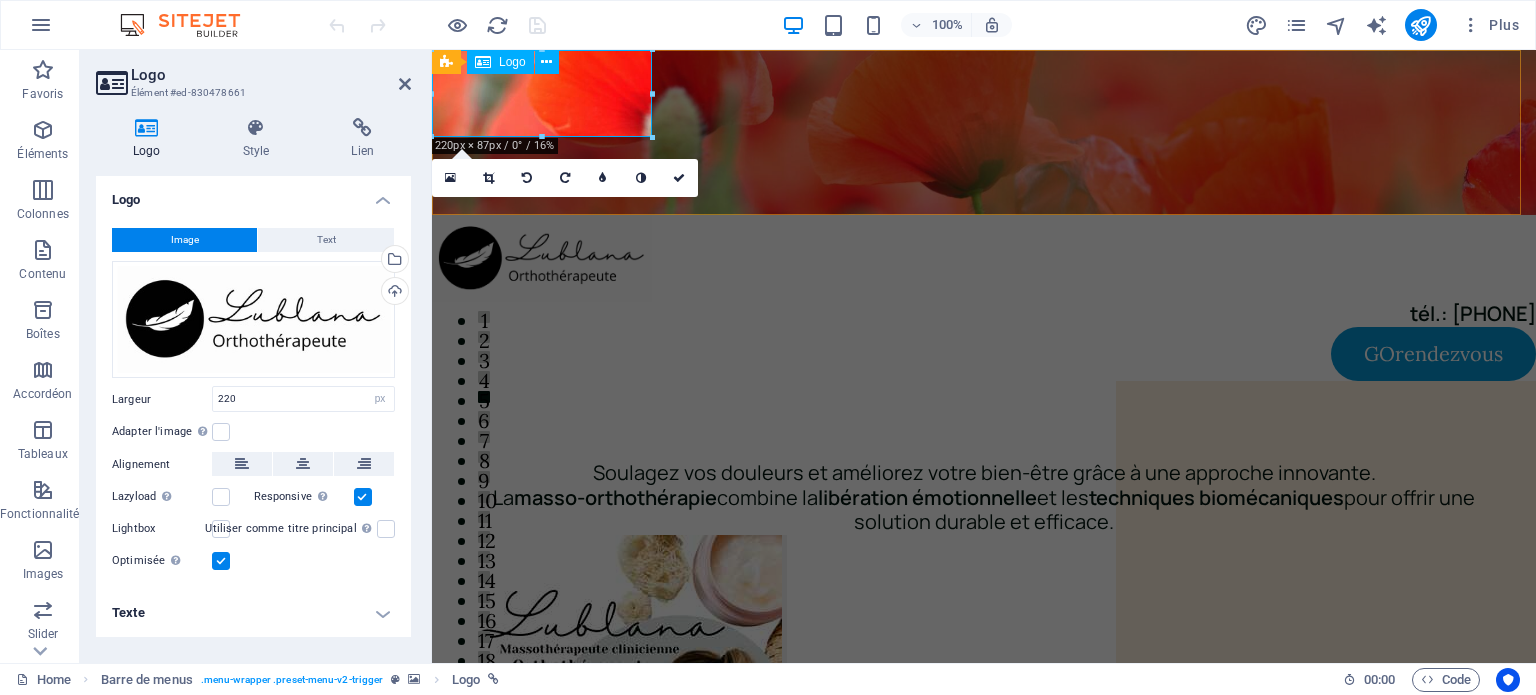 drag, startPoint x: 1079, startPoint y: 182, endPoint x: 596, endPoint y: 91, distance: 491.4977 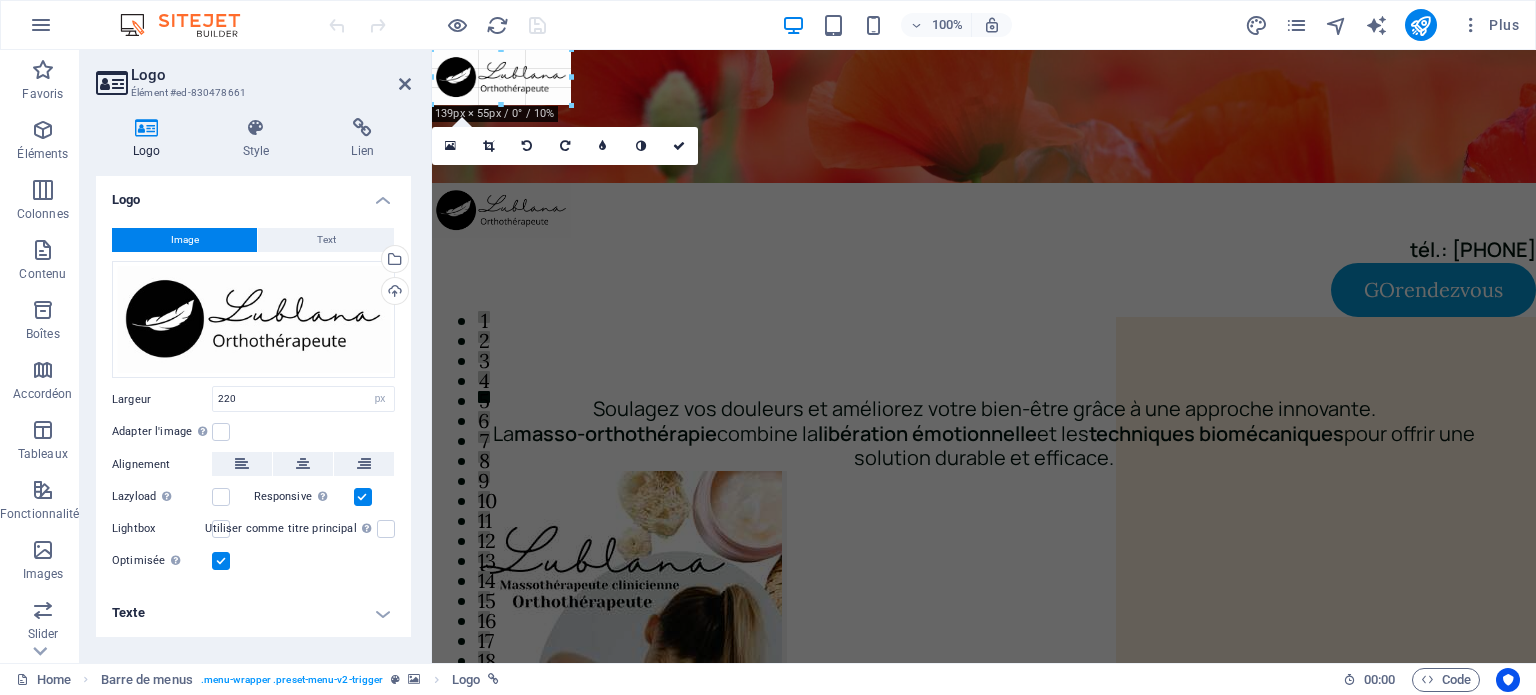 click at bounding box center (976, 116) 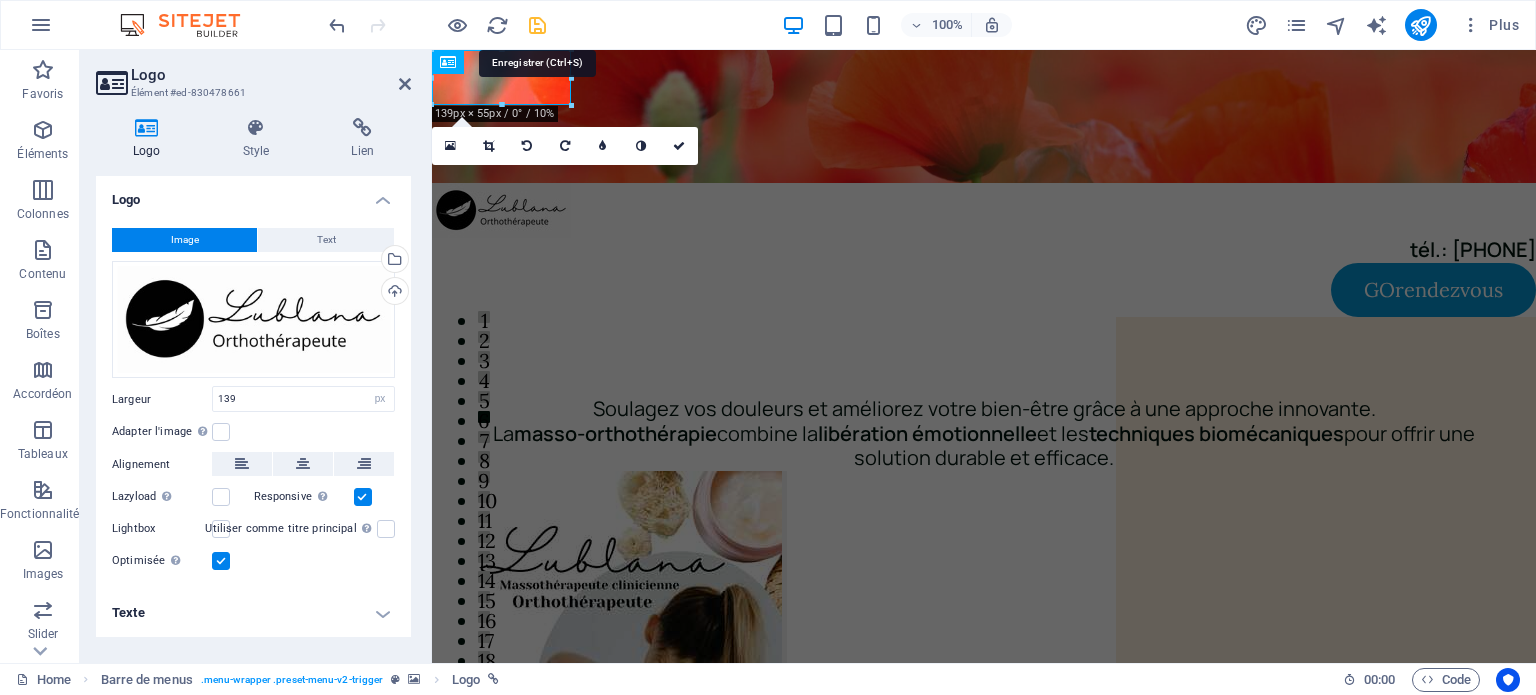 click at bounding box center (537, 25) 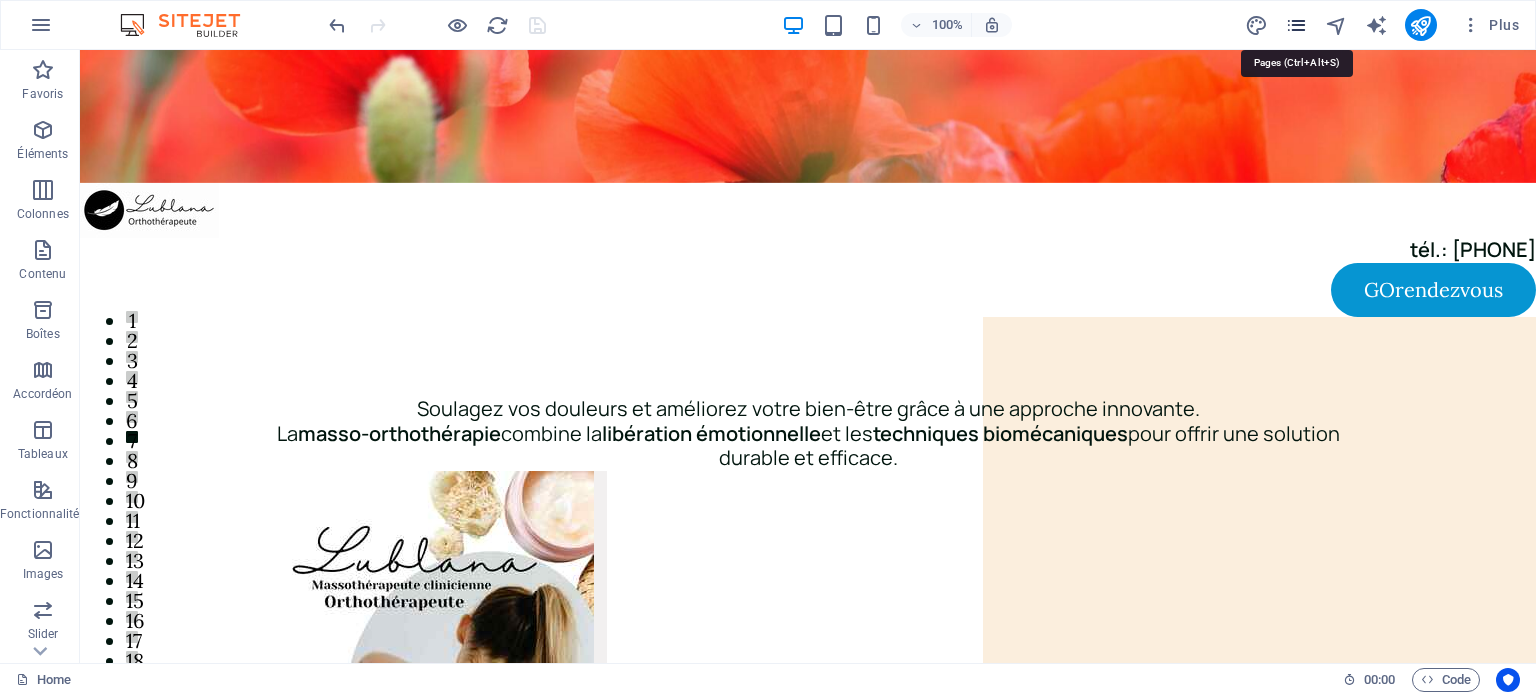 click at bounding box center (1296, 25) 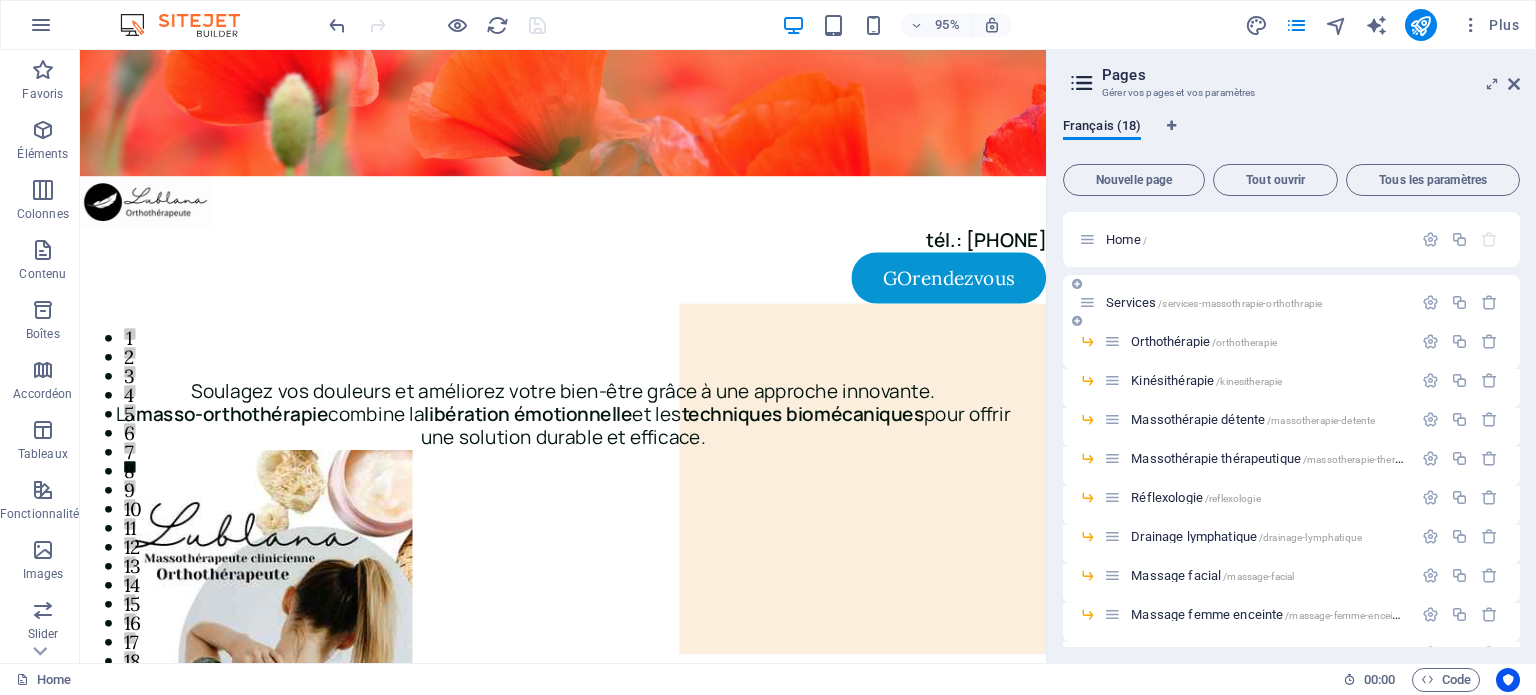 click on "Services /services-massothrapie-orthothrapie" at bounding box center (1214, 302) 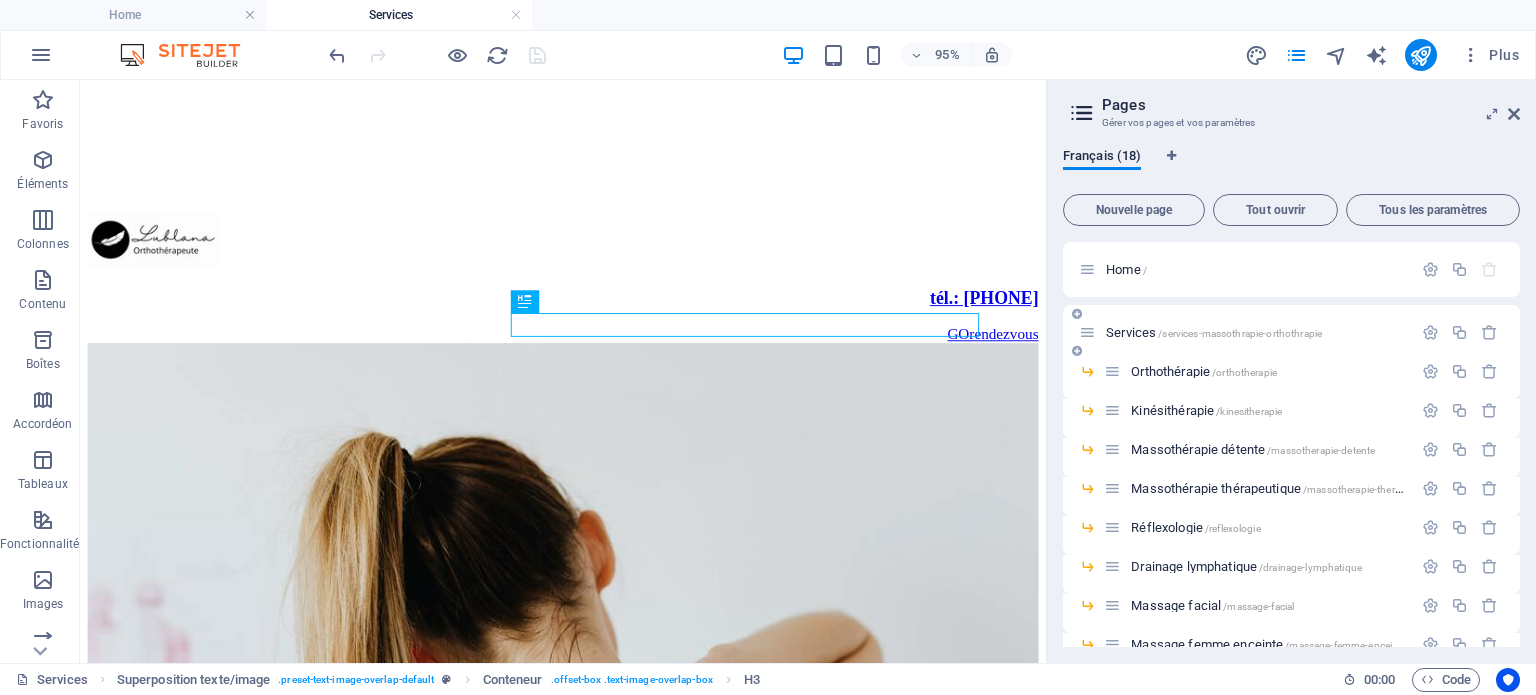 scroll, scrollTop: 0, scrollLeft: 0, axis: both 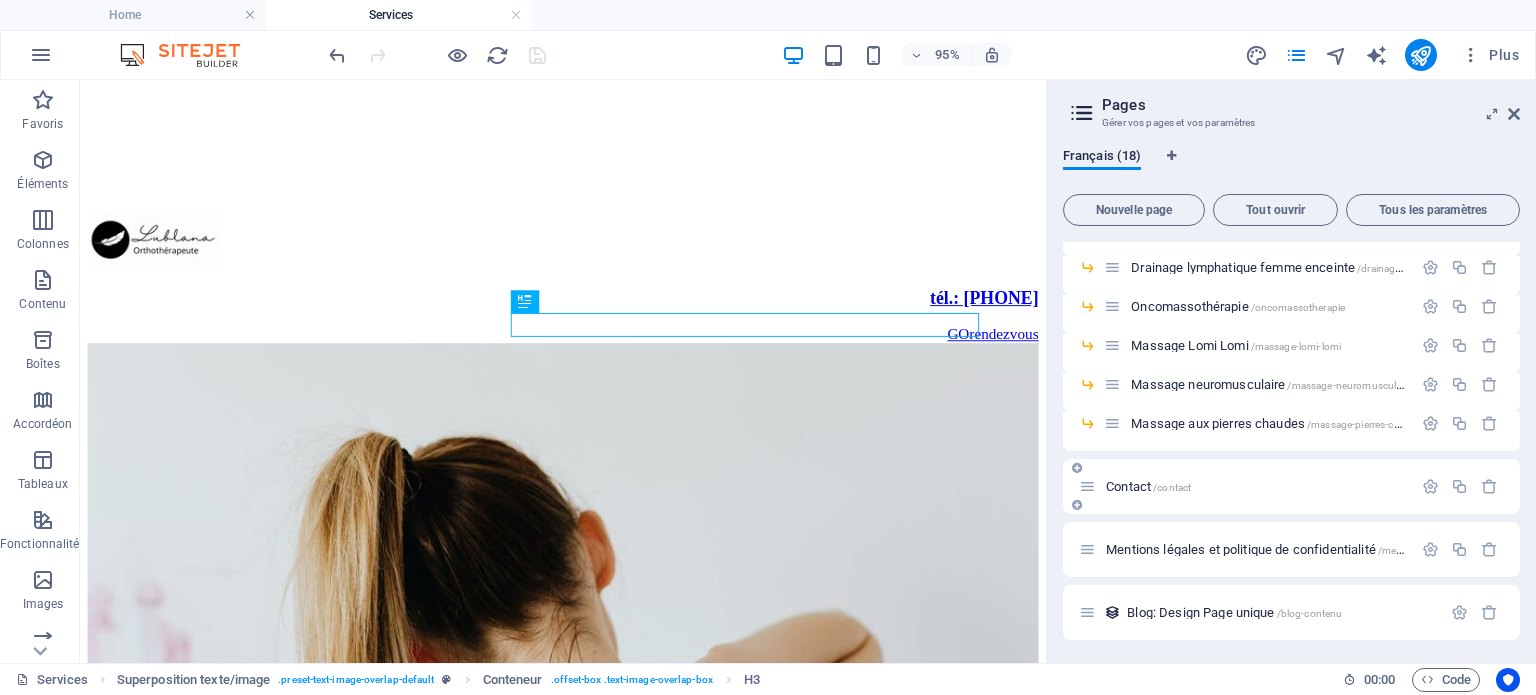 click on "Contact /contact" at bounding box center [1148, 486] 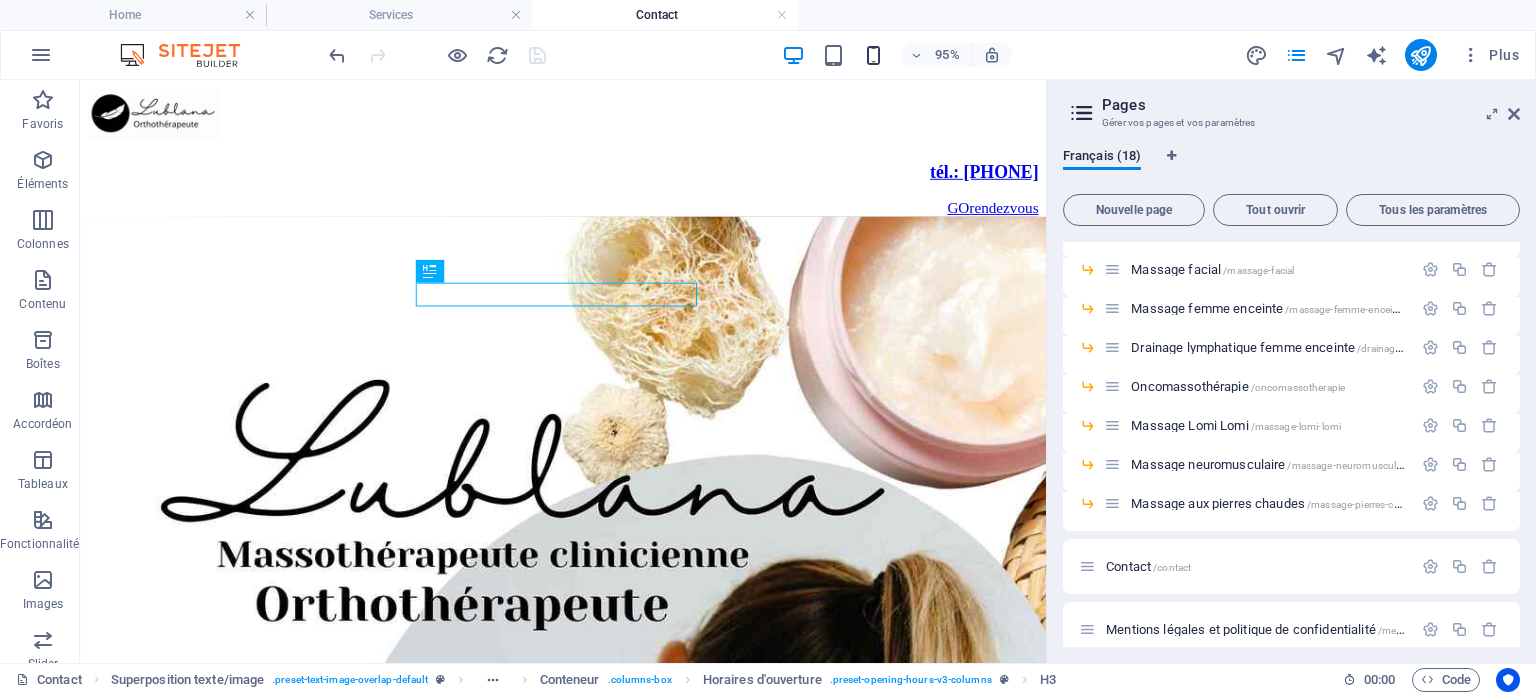 scroll, scrollTop: 0, scrollLeft: 0, axis: both 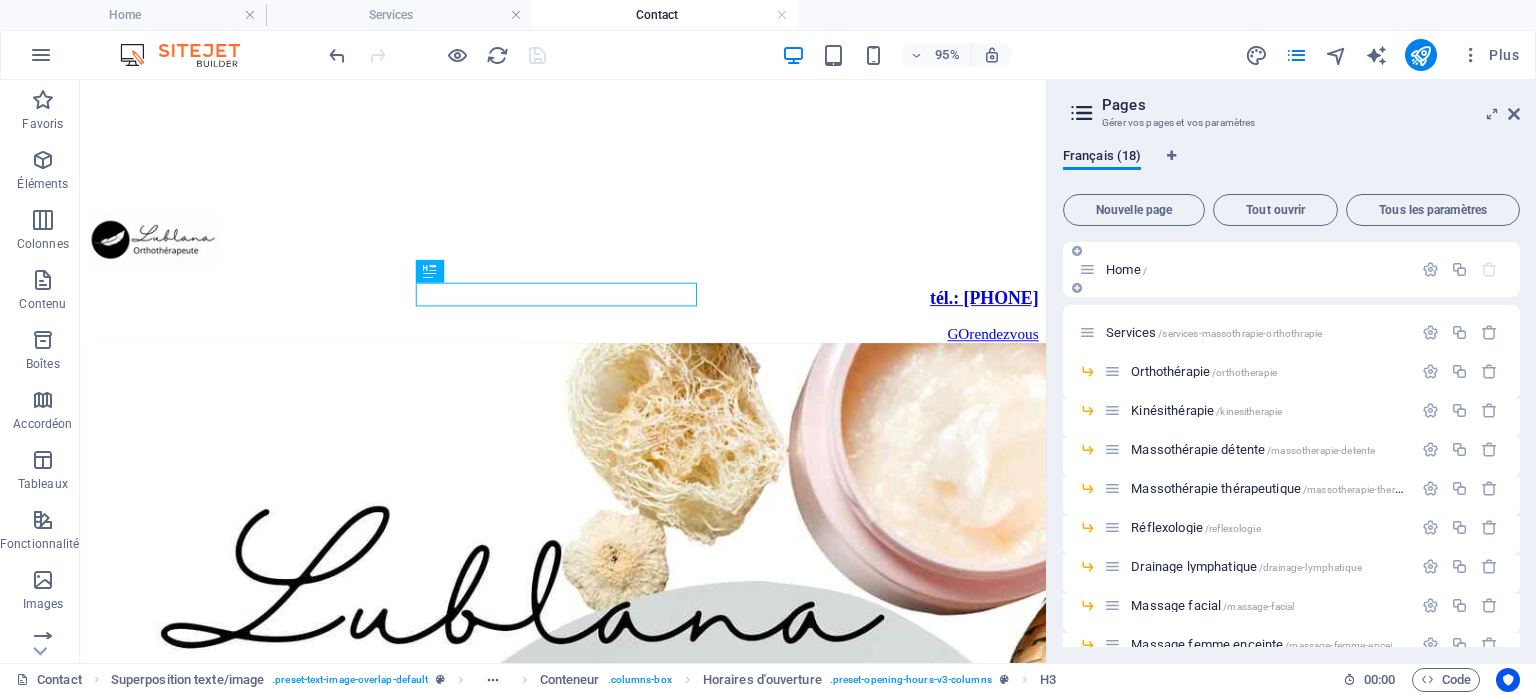 click on "Home /" at bounding box center [1126, 269] 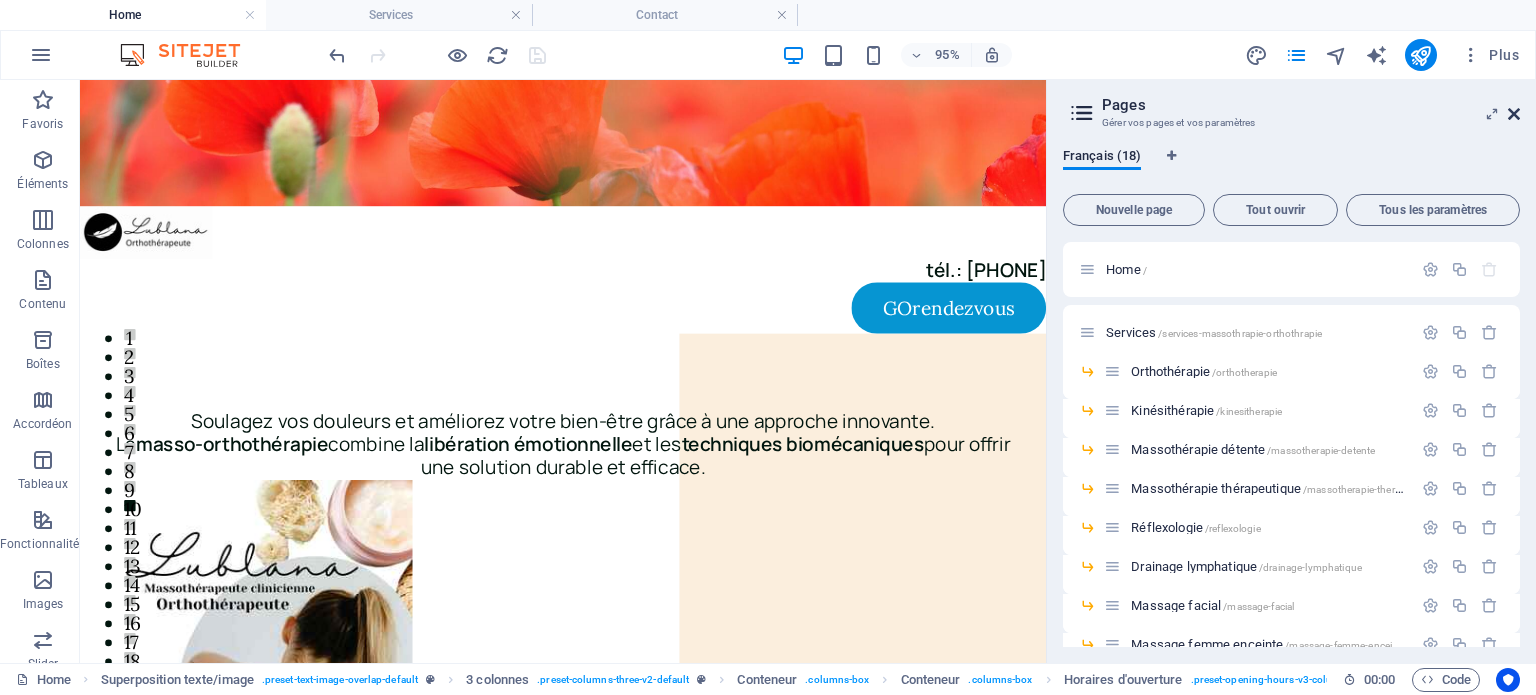 click at bounding box center (1514, 114) 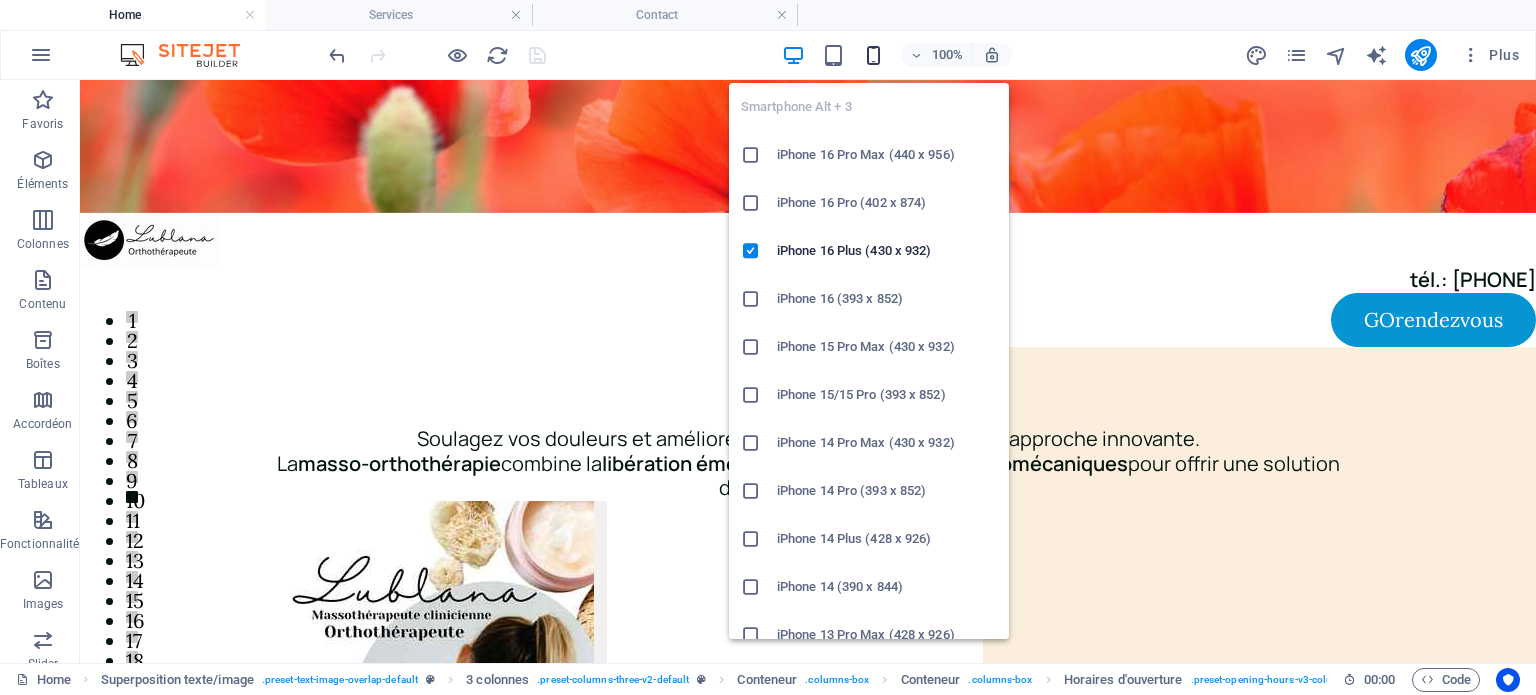 click at bounding box center (873, 55) 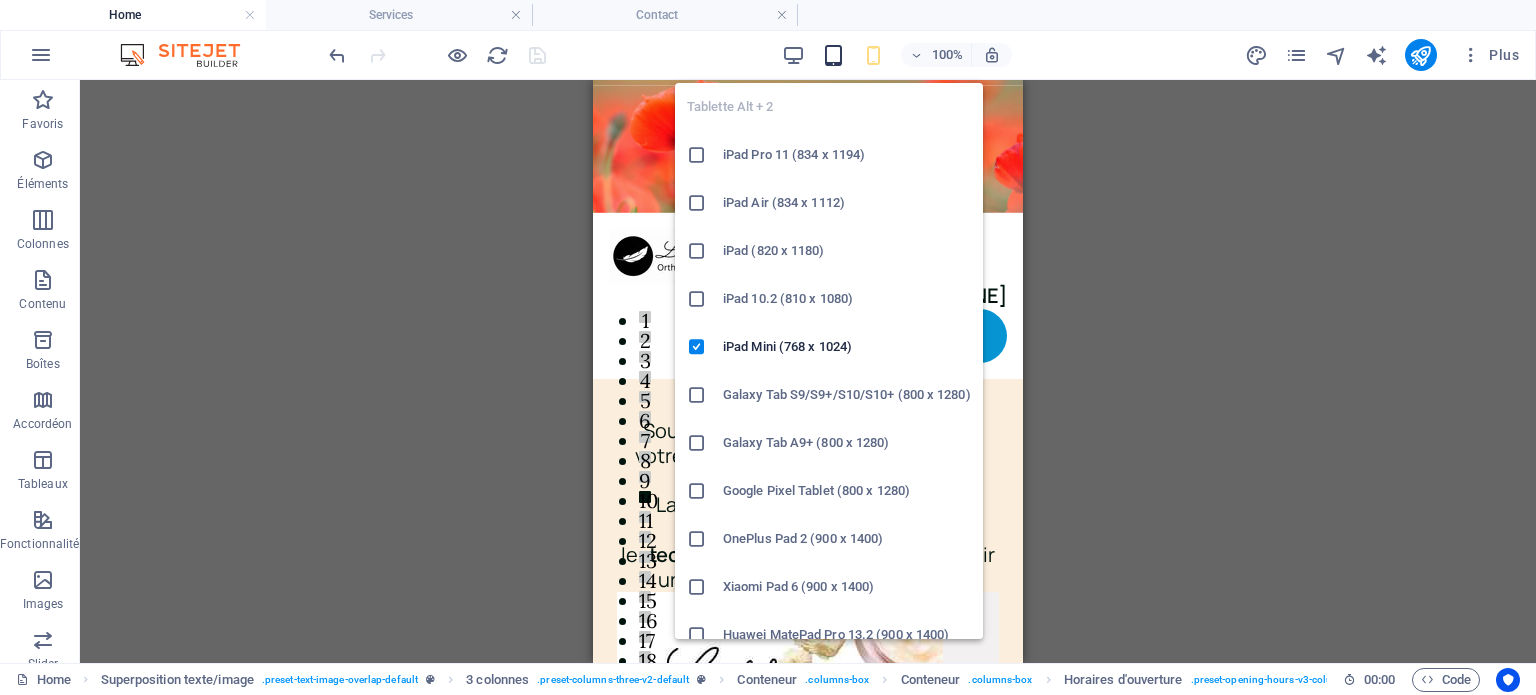 click at bounding box center (833, 55) 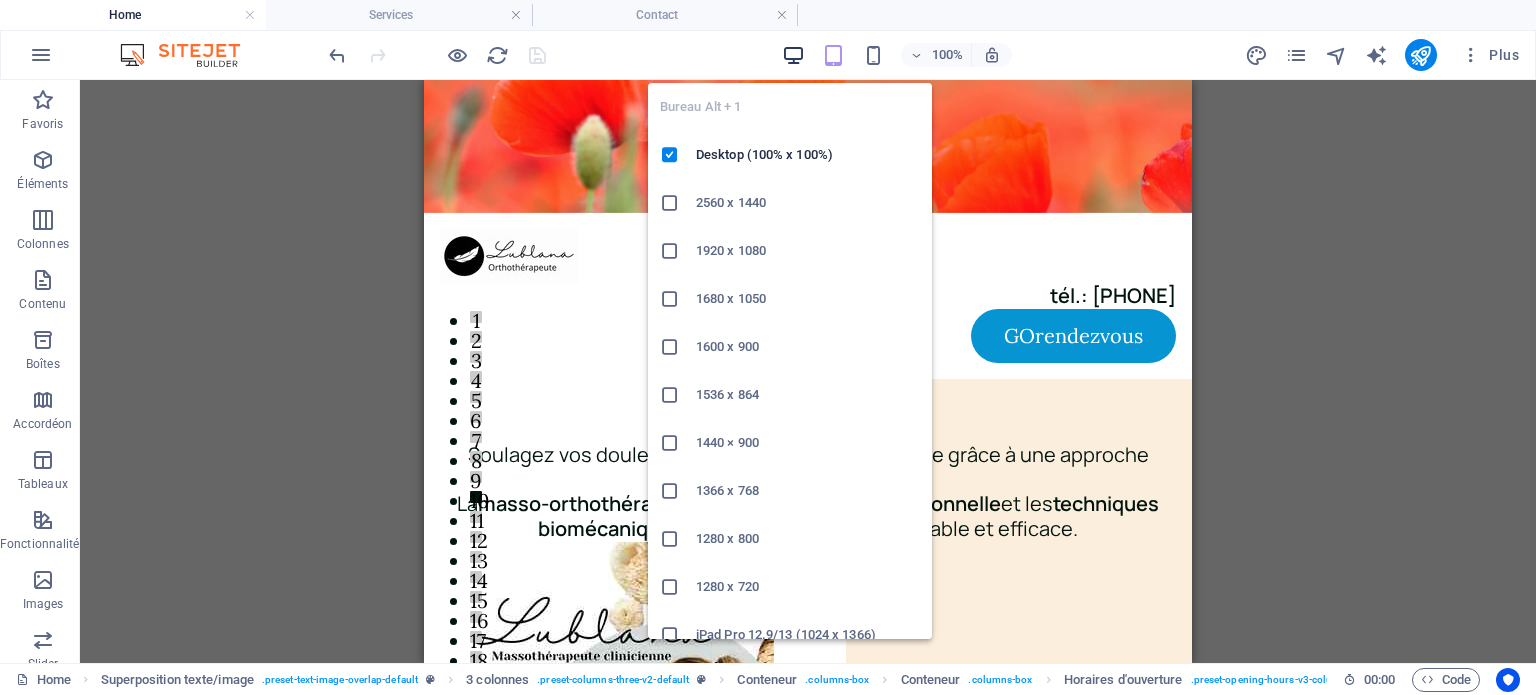 click at bounding box center (793, 55) 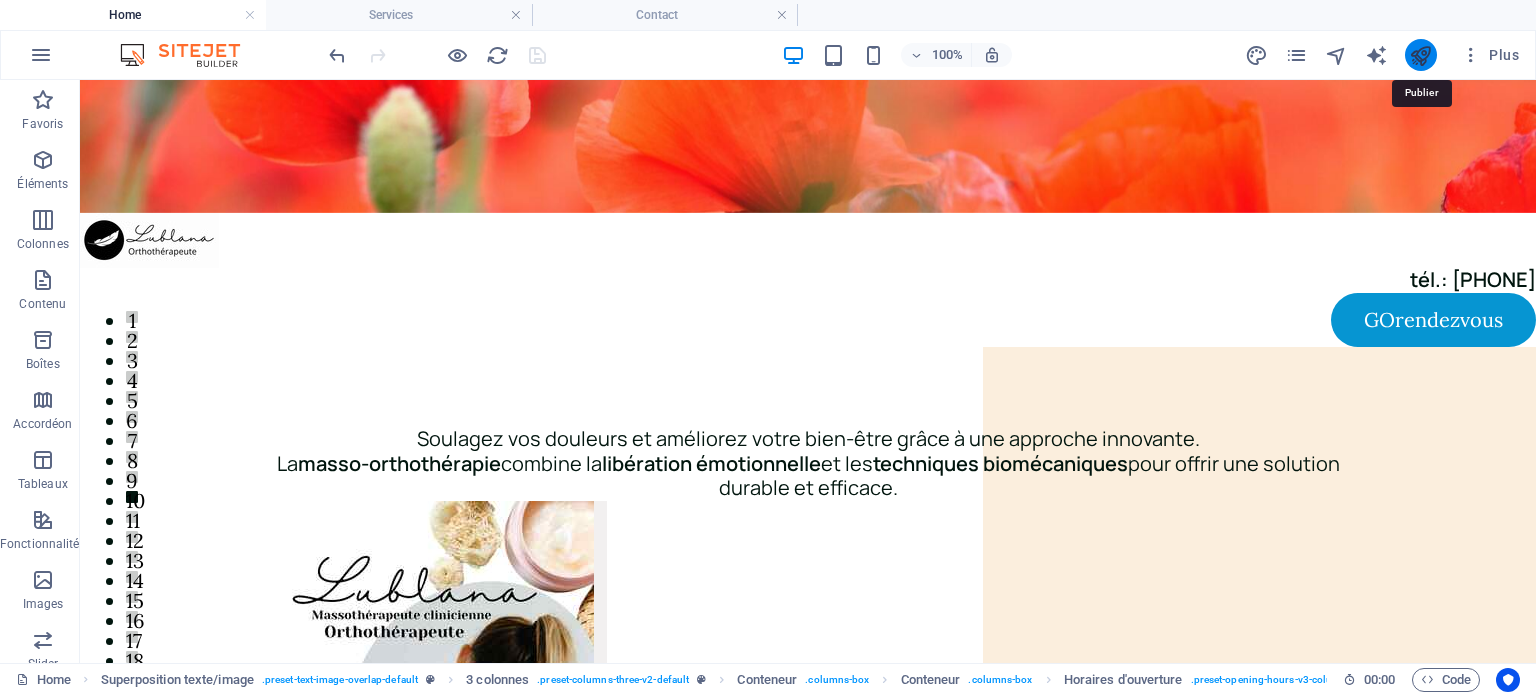 click at bounding box center (1420, 55) 